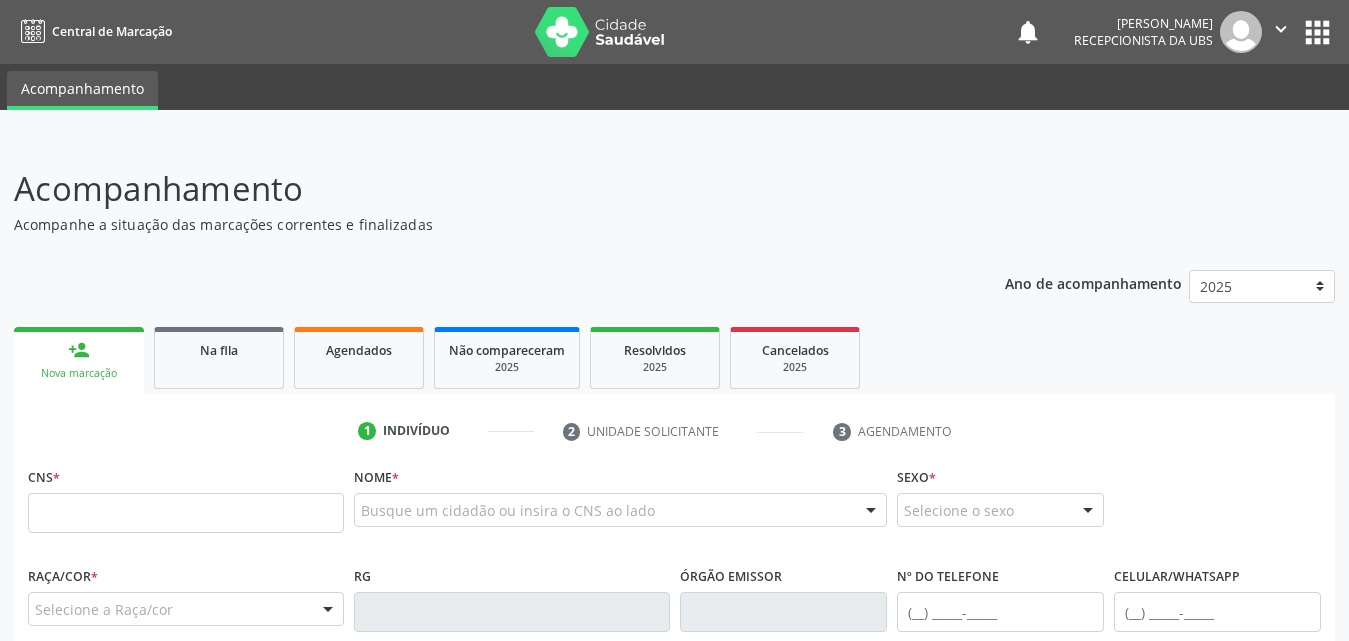 click on "Na fila" at bounding box center [219, 350] 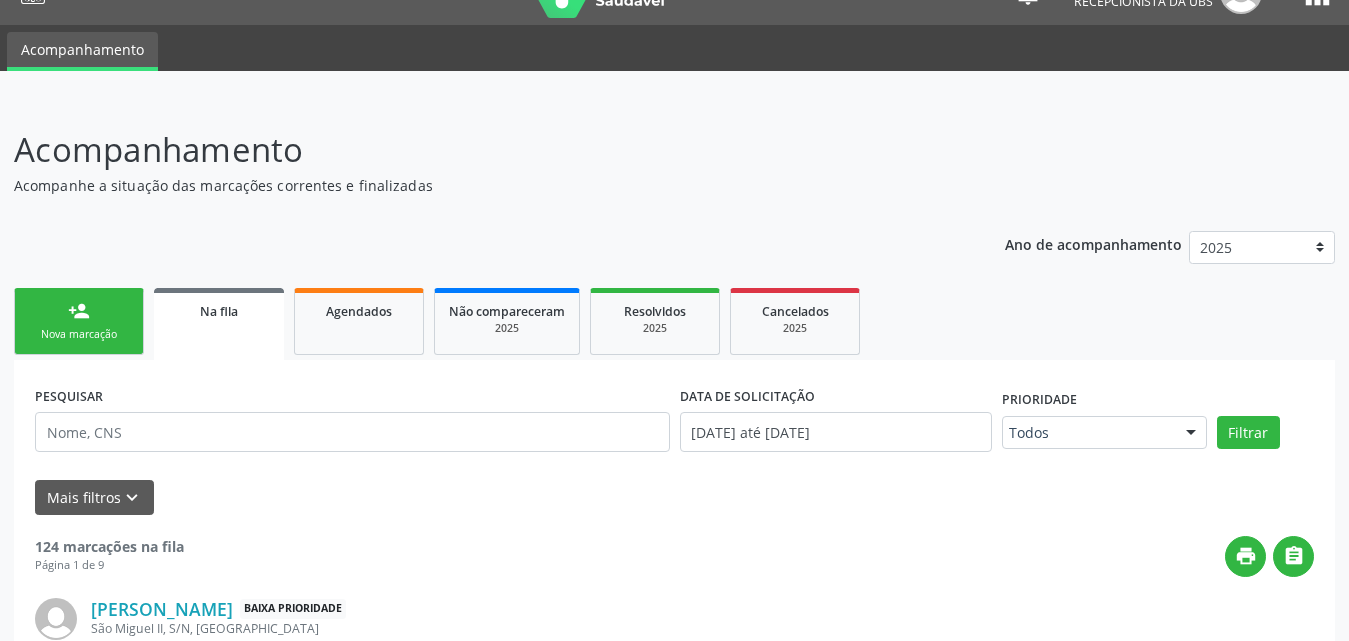 scroll, scrollTop: 75, scrollLeft: 0, axis: vertical 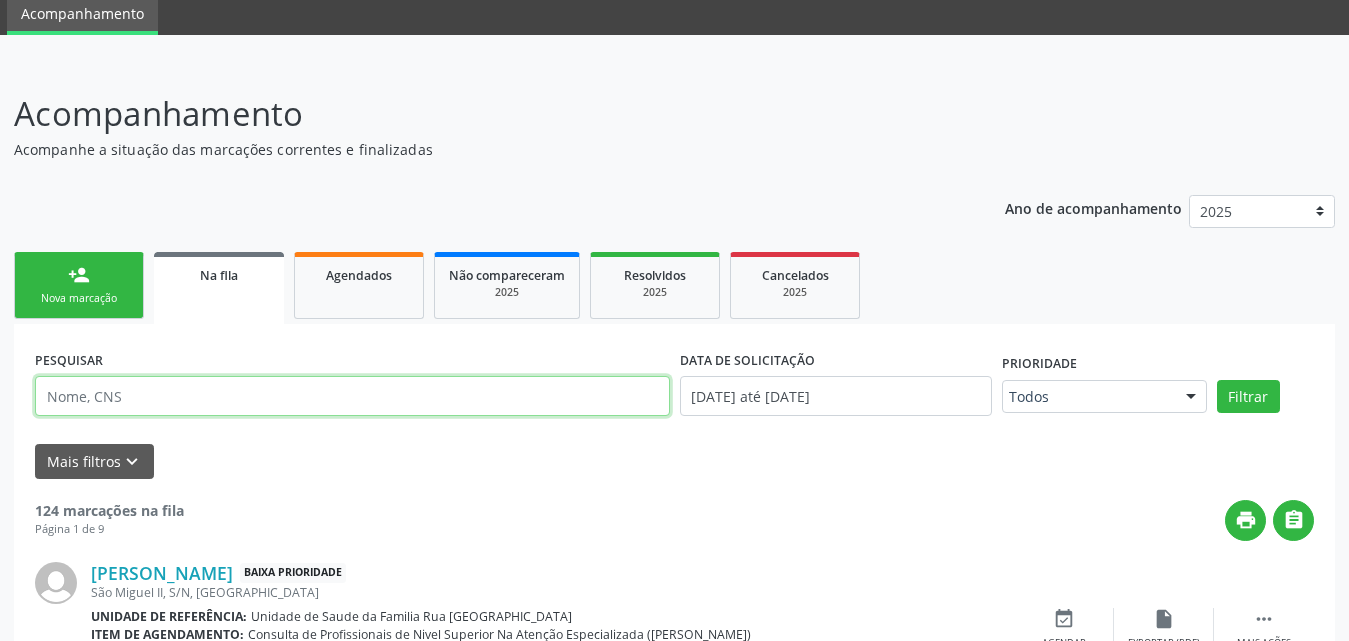 click at bounding box center (352, 396) 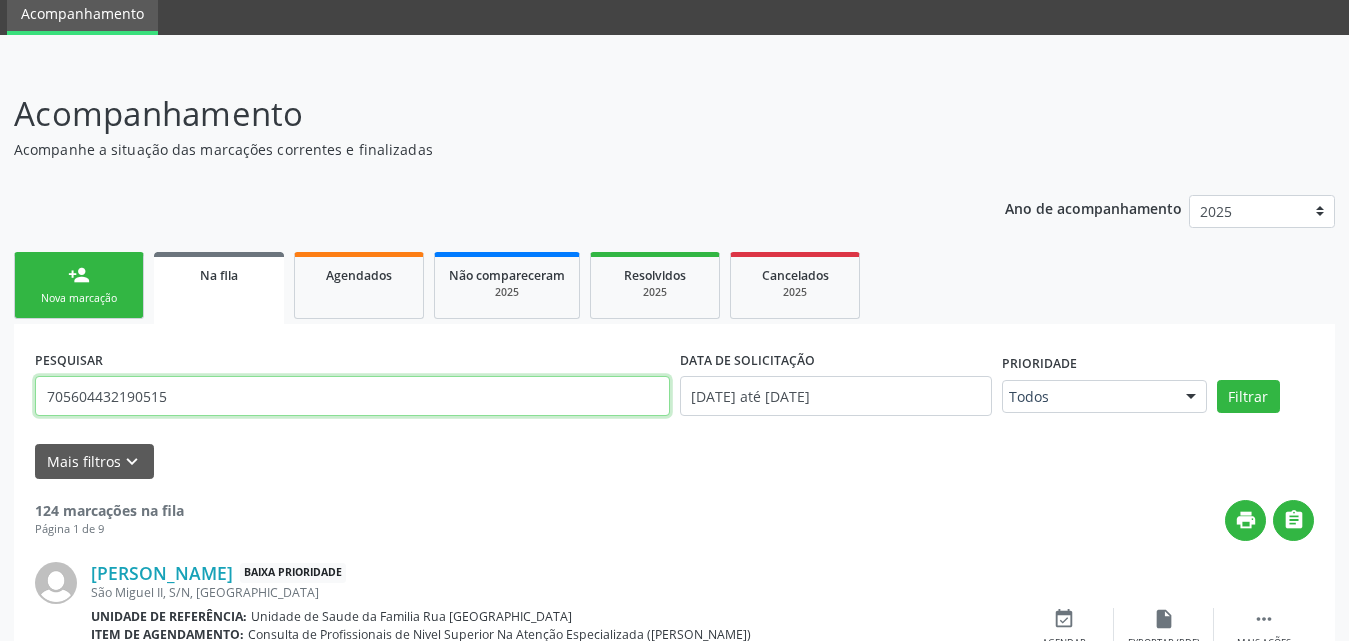 type on "705604432190515" 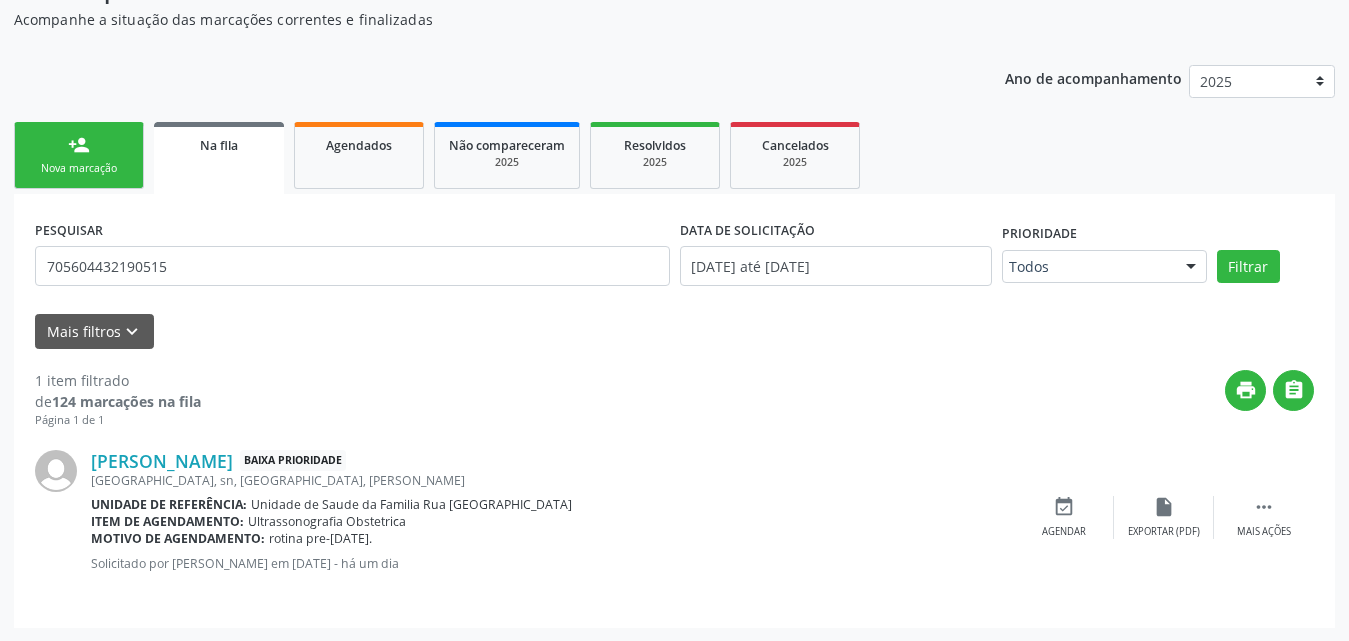 scroll, scrollTop: 206, scrollLeft: 0, axis: vertical 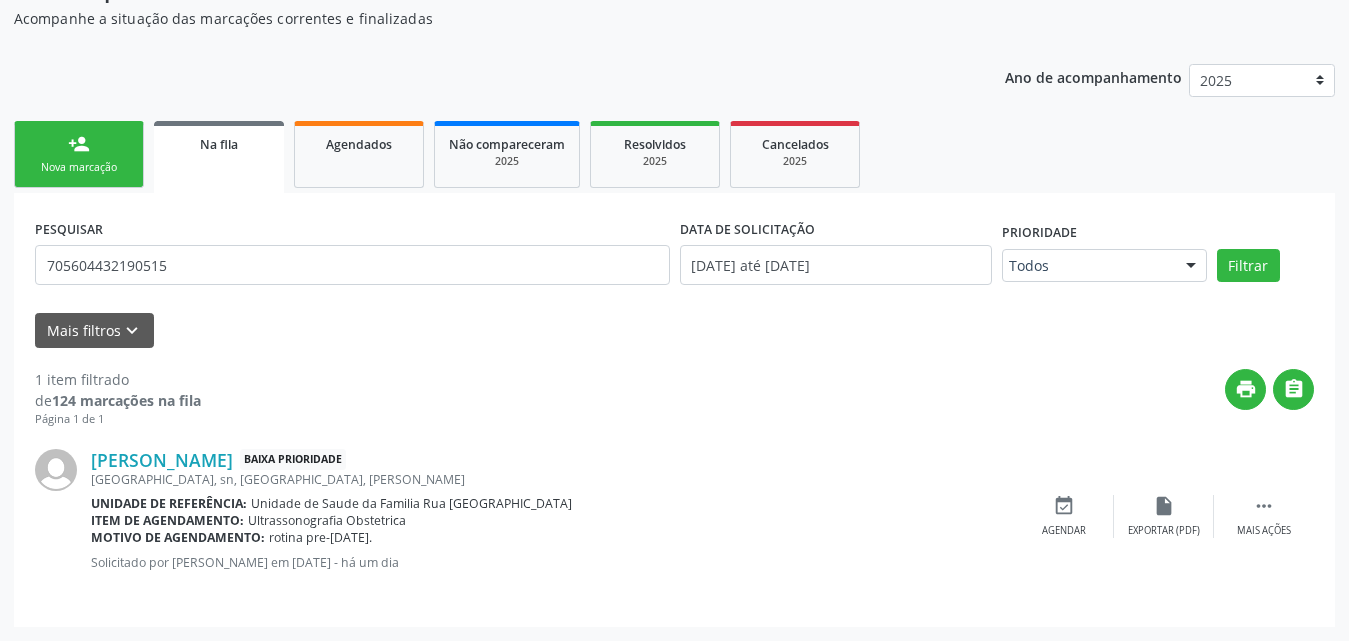 click on "person_add
Nova marcação" at bounding box center [79, 154] 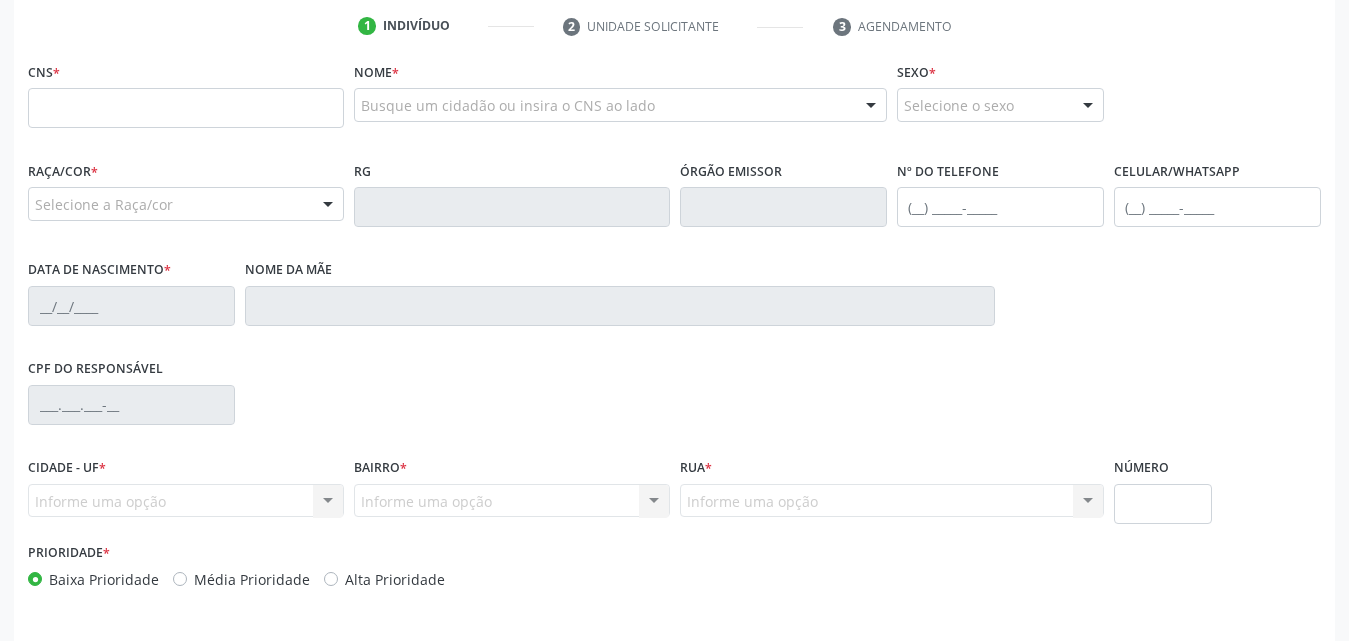 scroll, scrollTop: 371, scrollLeft: 0, axis: vertical 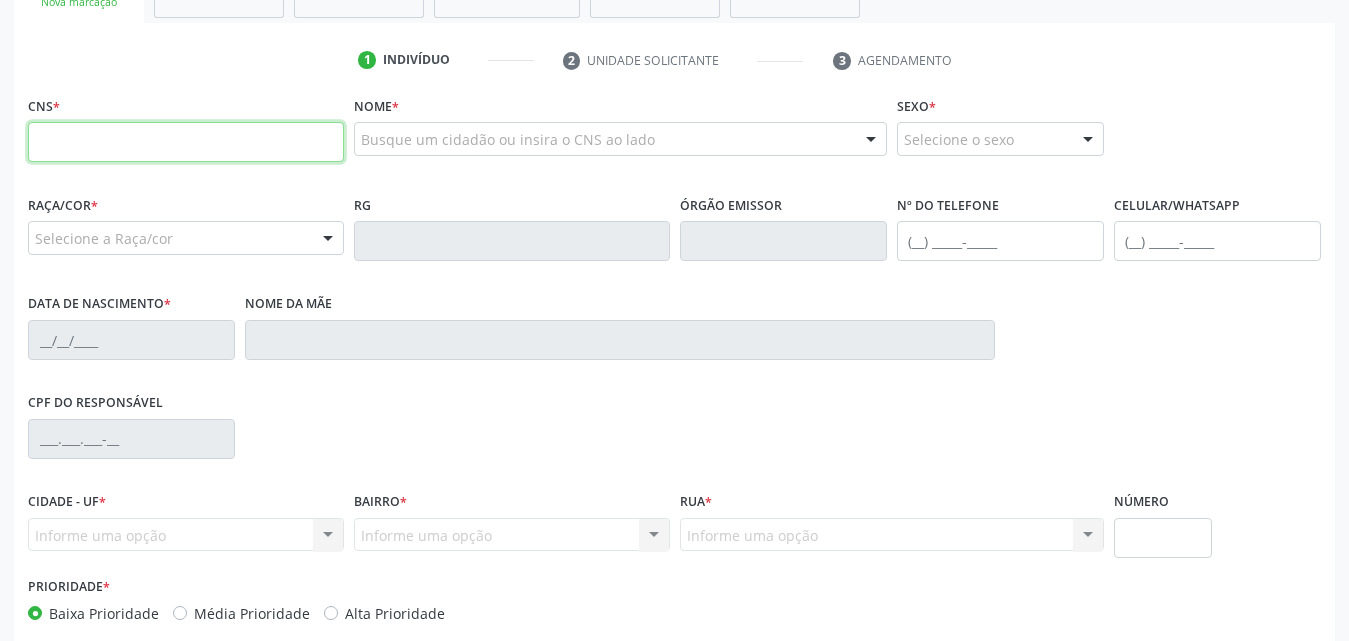 click at bounding box center [186, 142] 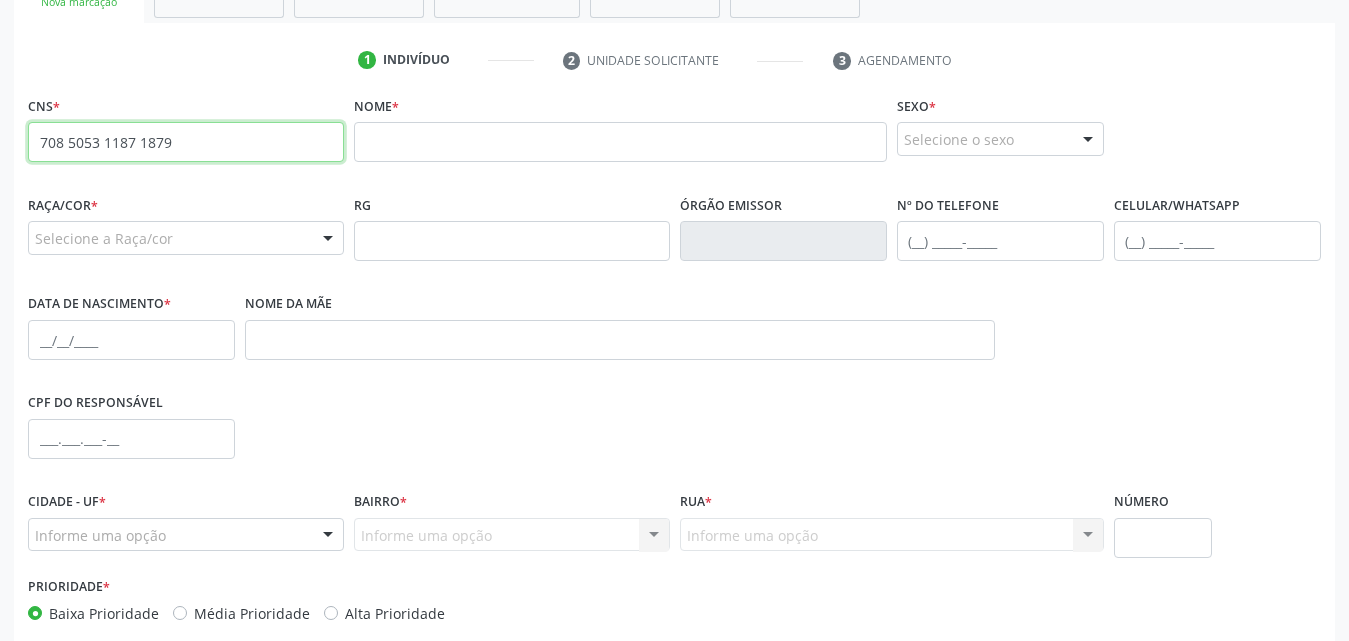 drag, startPoint x: 486, startPoint y: 138, endPoint x: 225, endPoint y: 137, distance: 261.00192 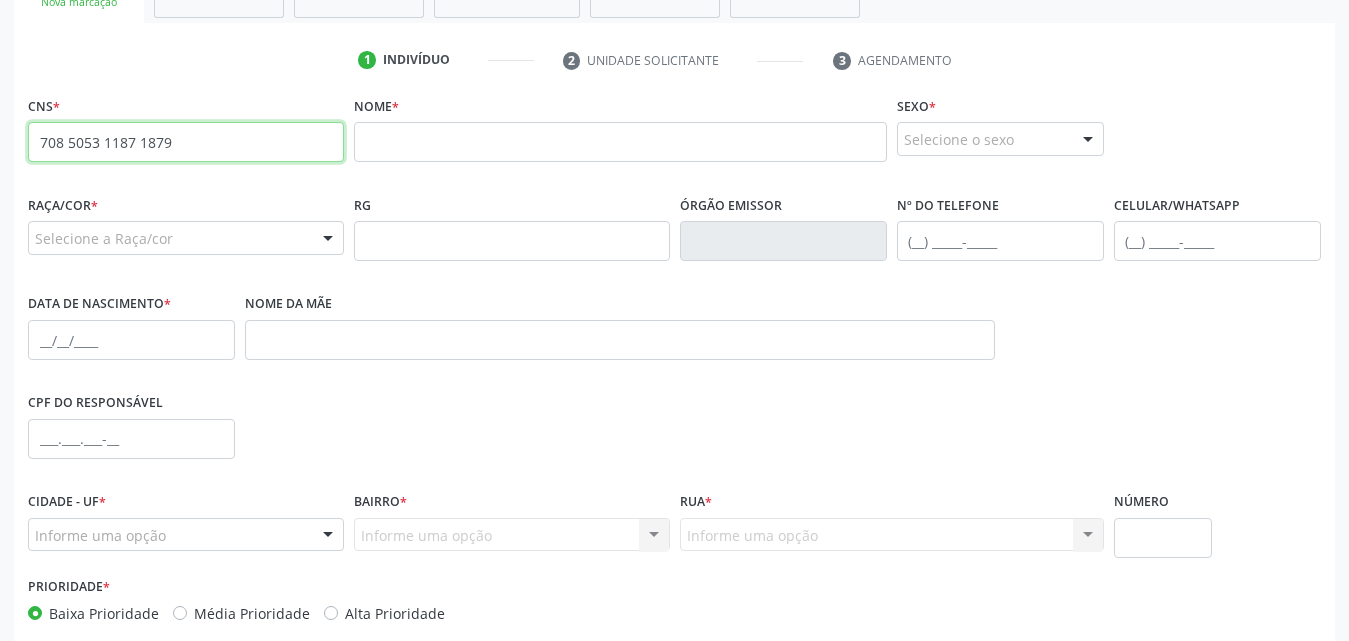 paste 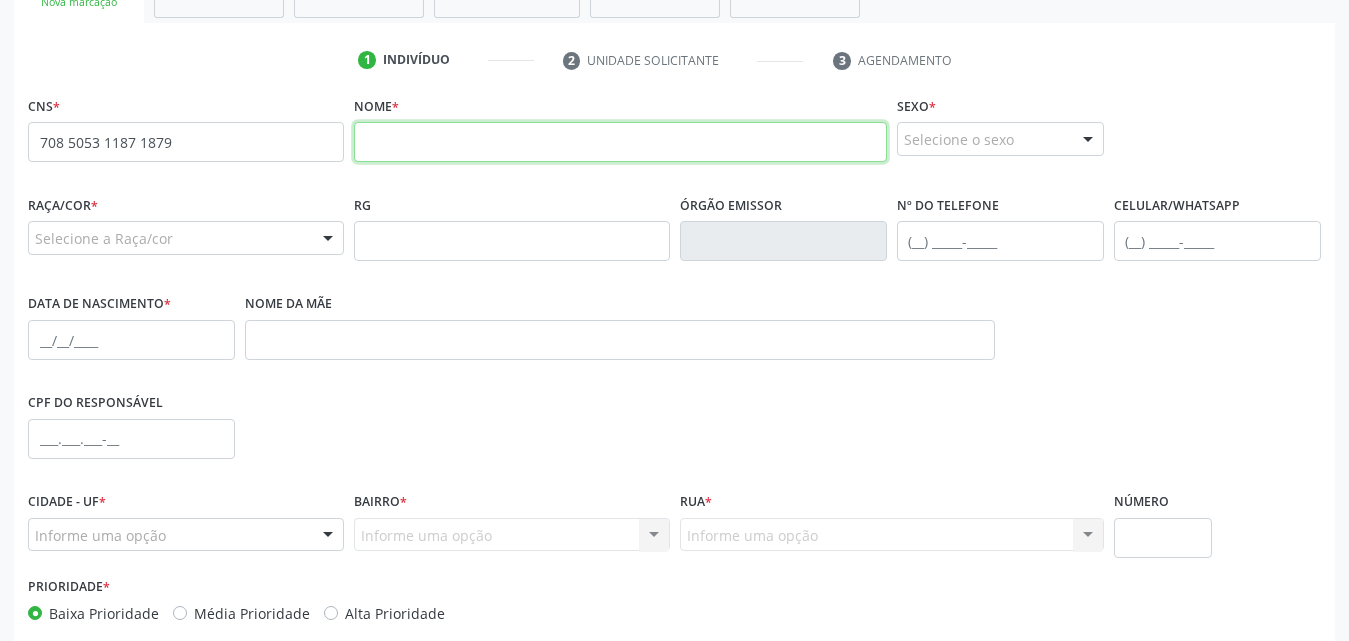 paste on "[PERSON_NAME]" 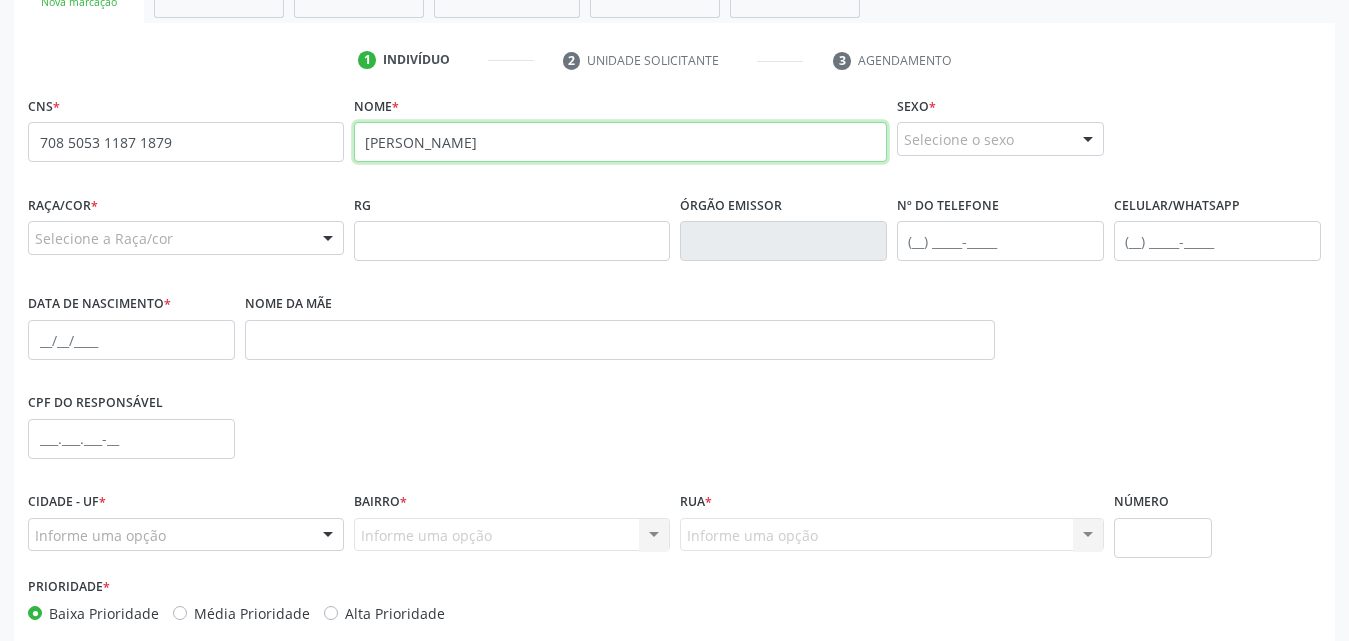 type on "[PERSON_NAME]" 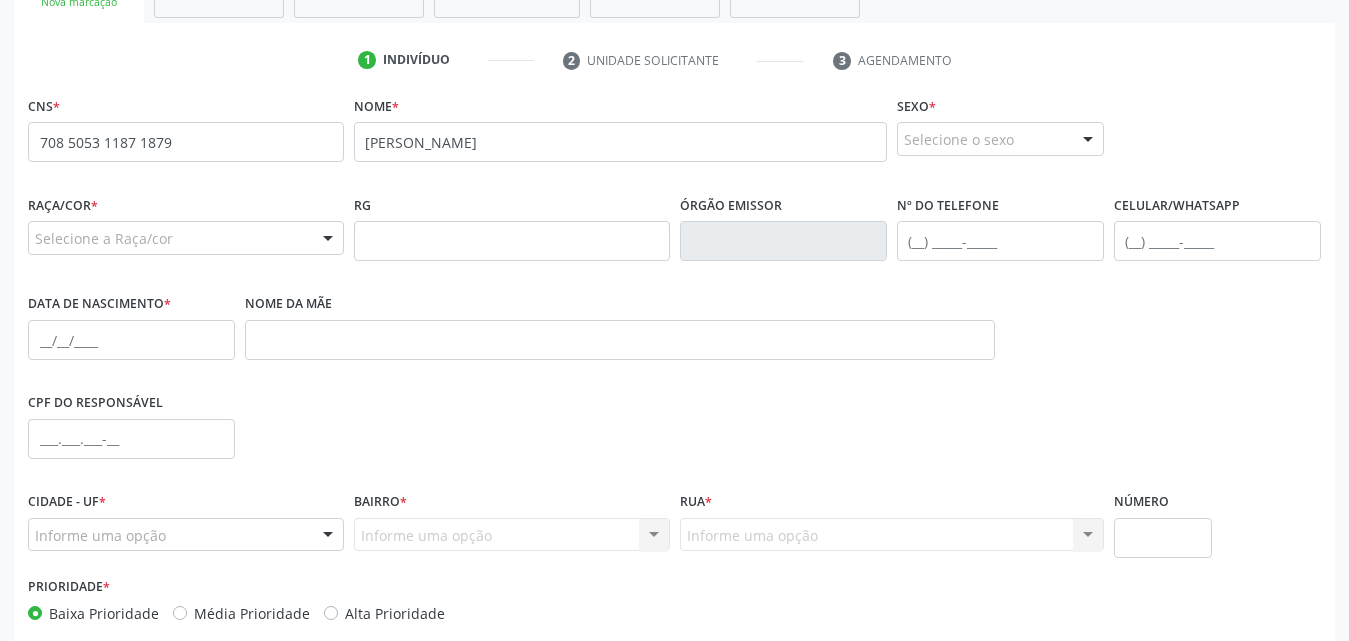 click at bounding box center (1088, 140) 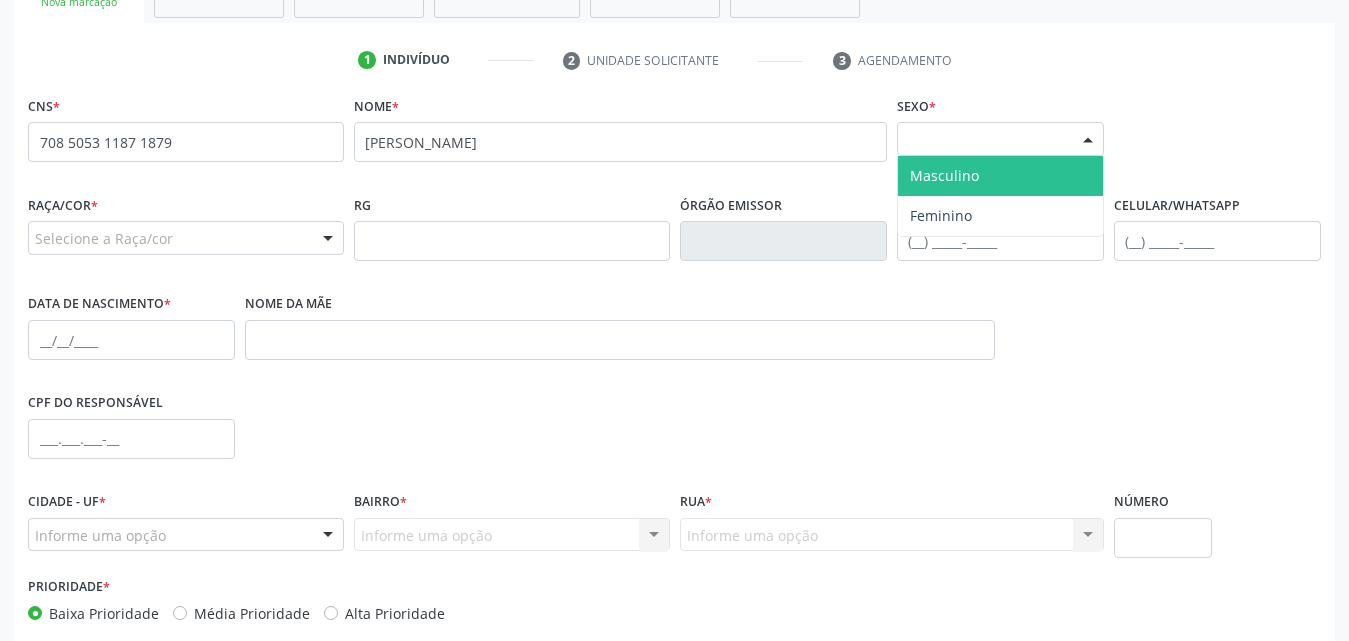 click on "Masculino" at bounding box center [1000, 176] 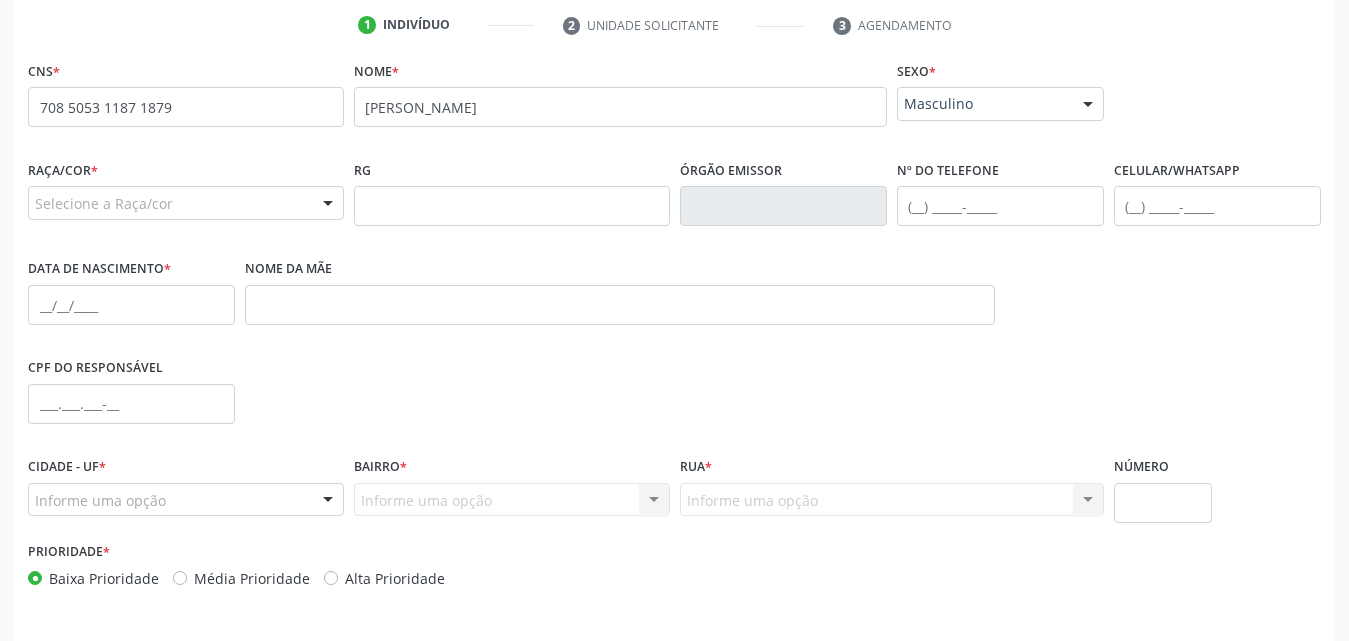 scroll, scrollTop: 371, scrollLeft: 0, axis: vertical 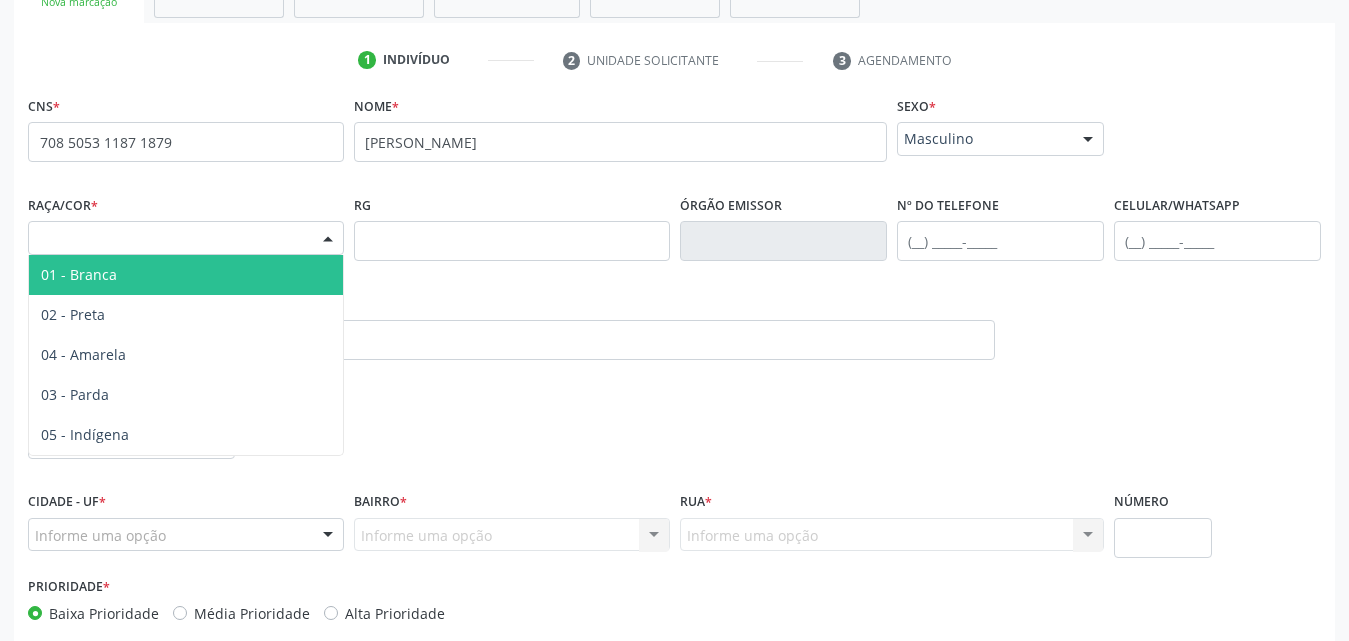 click at bounding box center (328, 239) 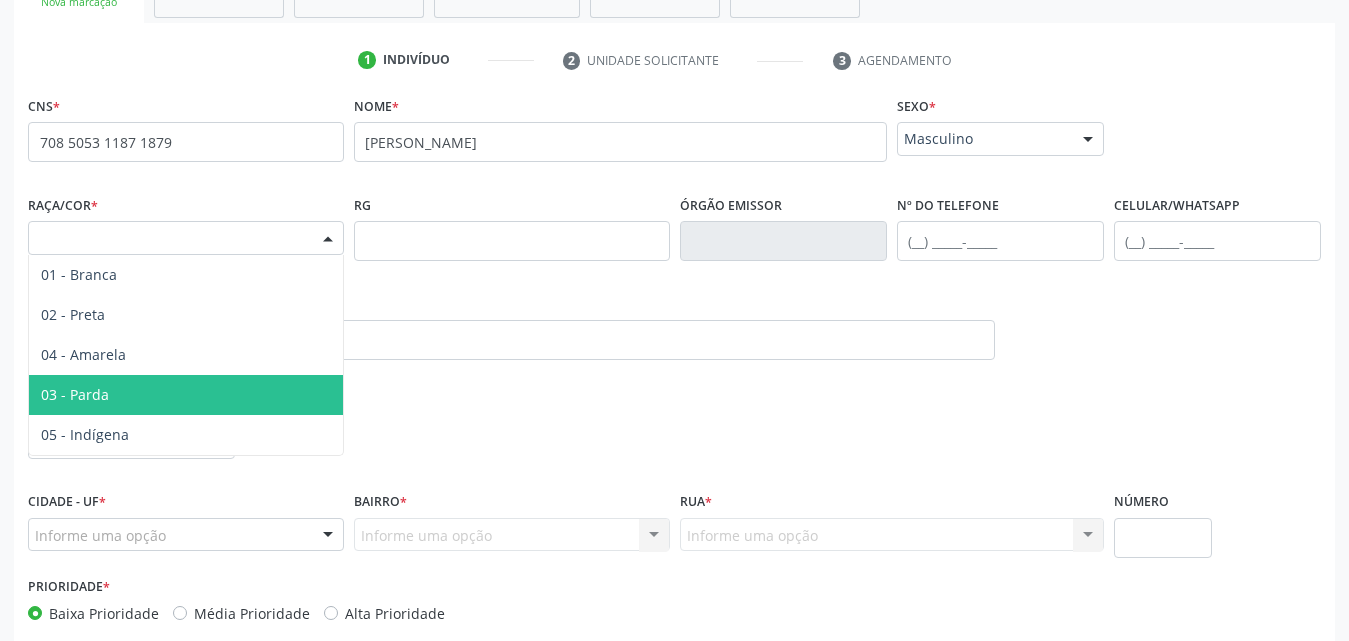 click on "03 - Parda" at bounding box center (186, 395) 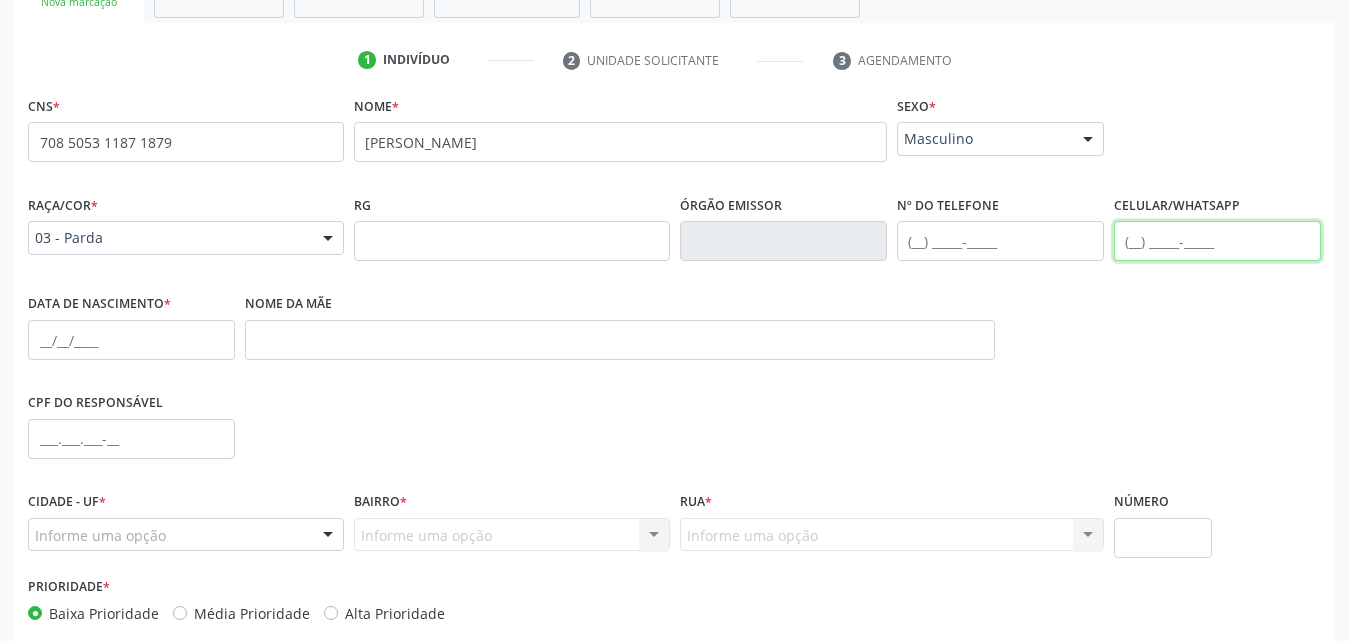 click at bounding box center (1217, 241) 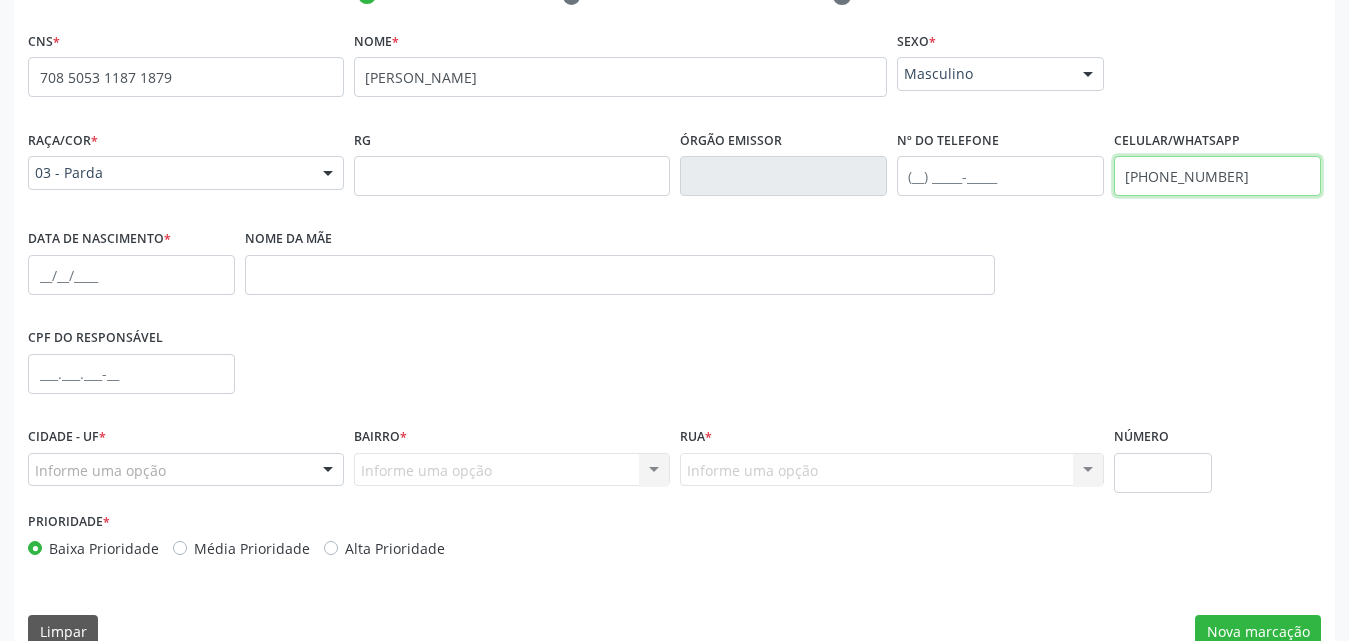 scroll, scrollTop: 471, scrollLeft: 0, axis: vertical 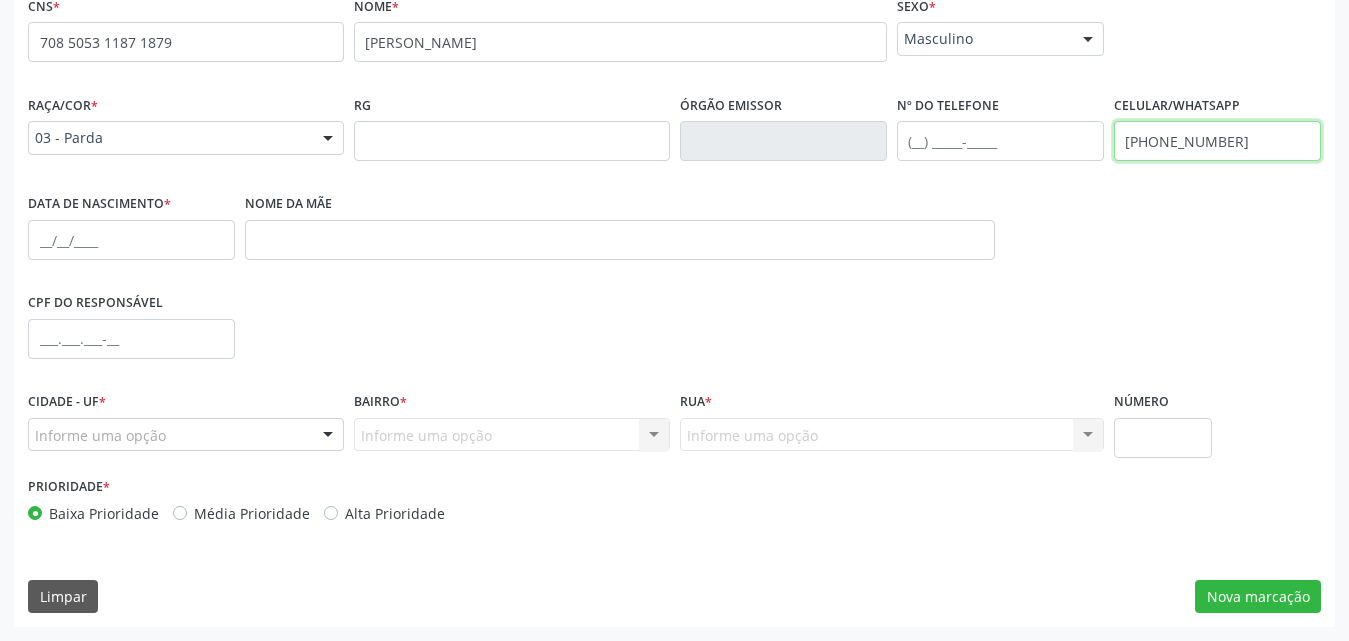 type on "(82) 99152-5638" 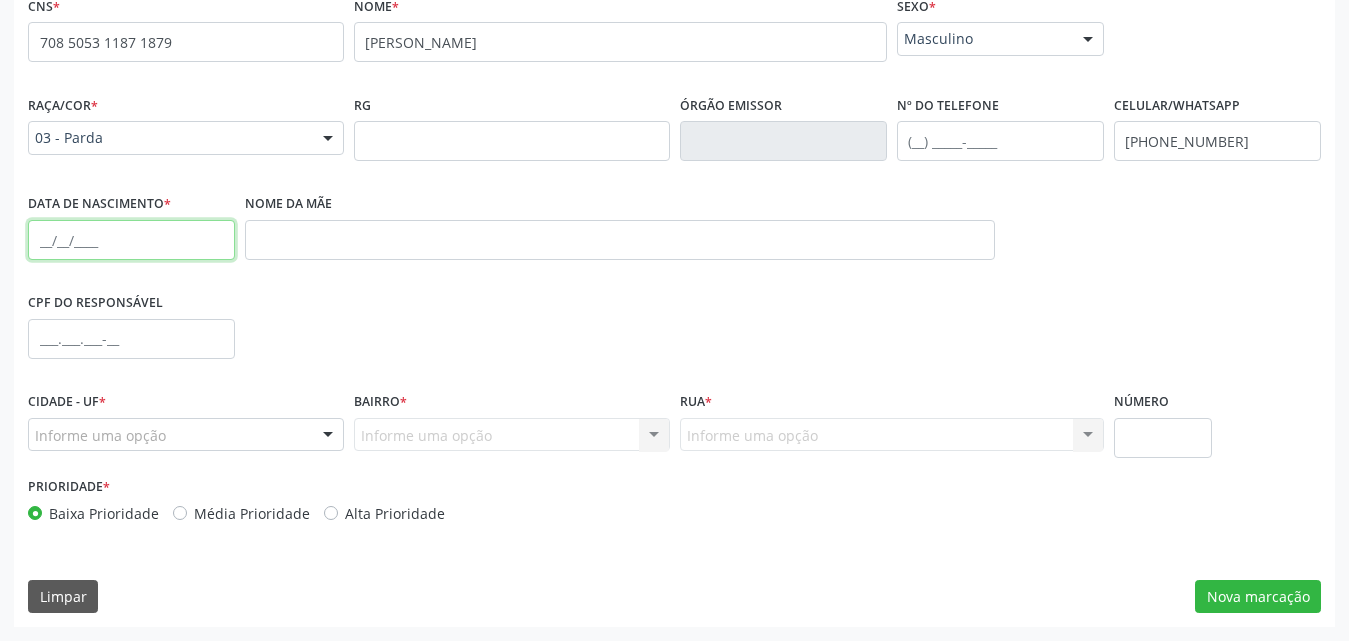 click at bounding box center [131, 240] 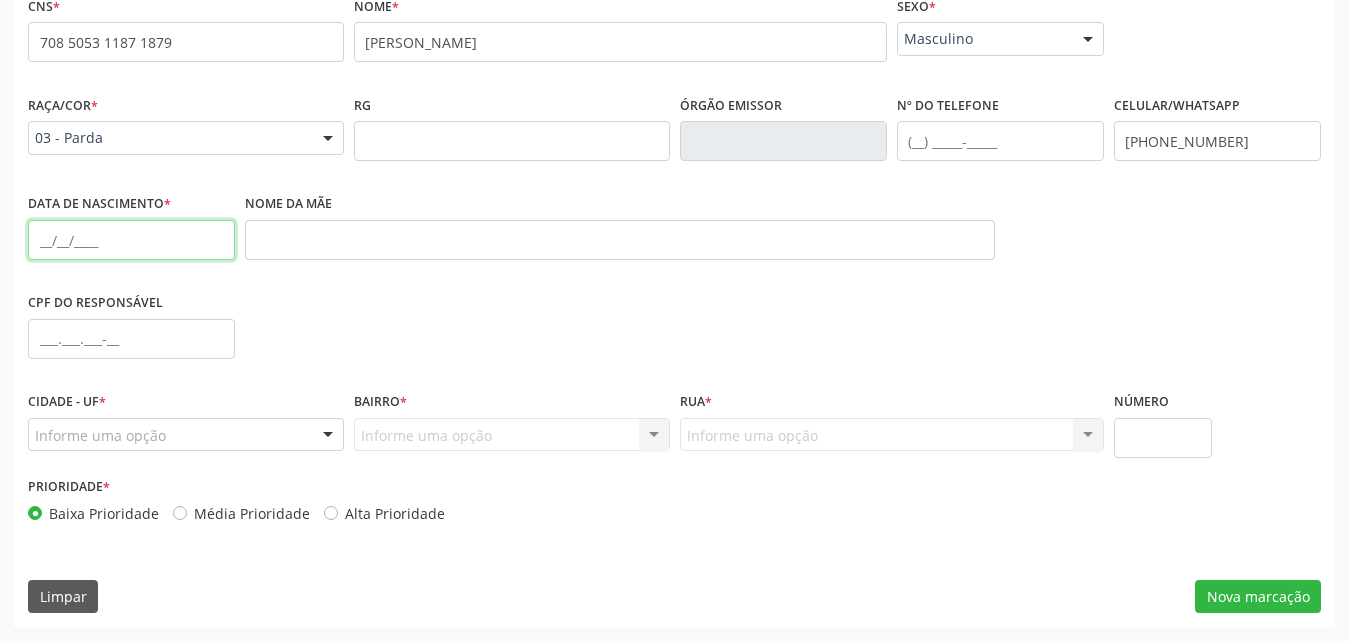 paste on "05/04/2025" 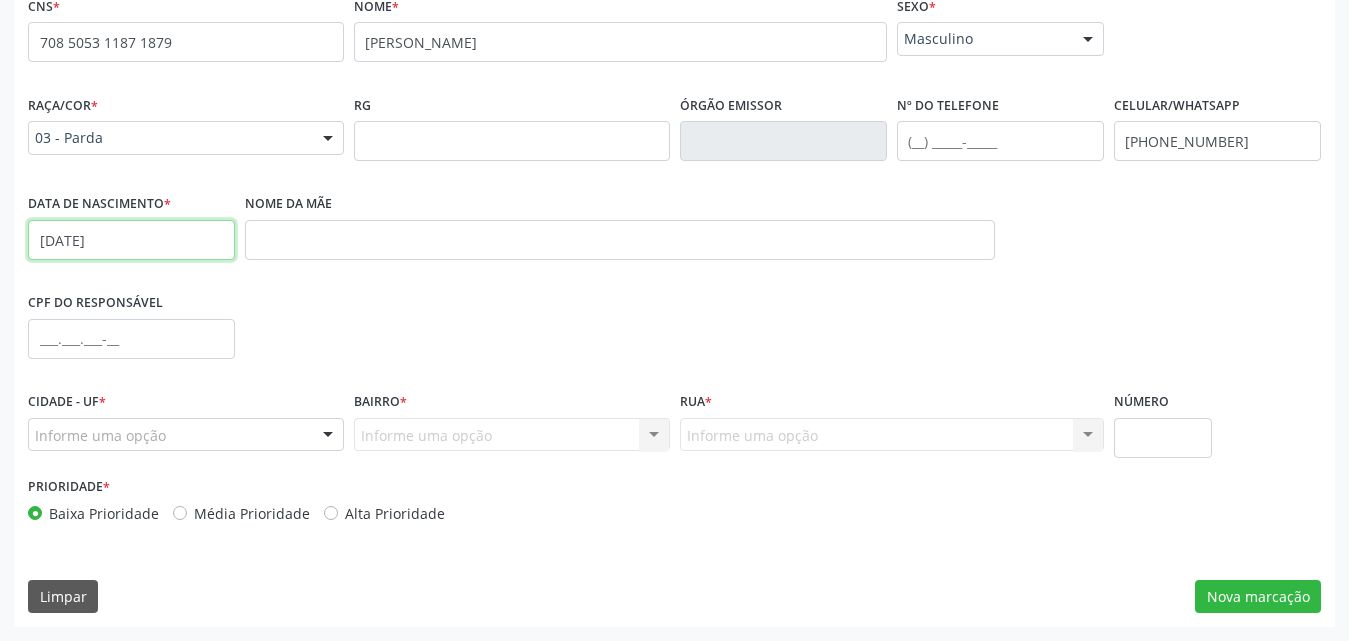 type on "05/04/2025" 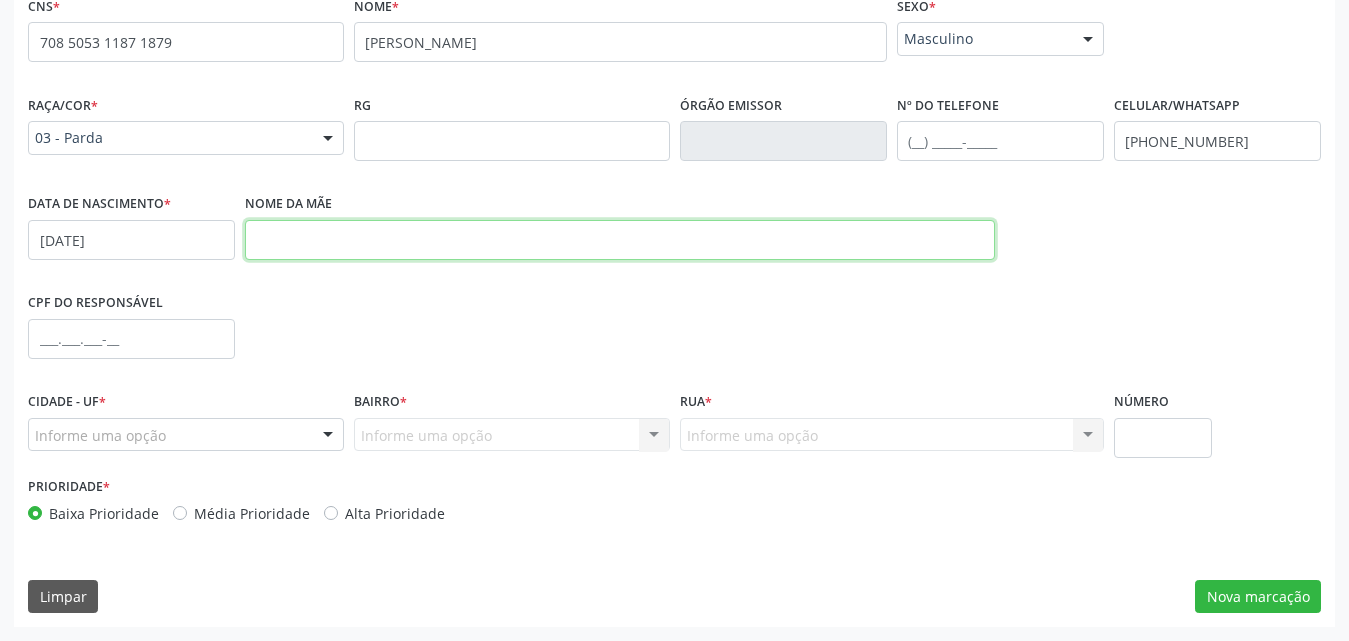 click at bounding box center [620, 240] 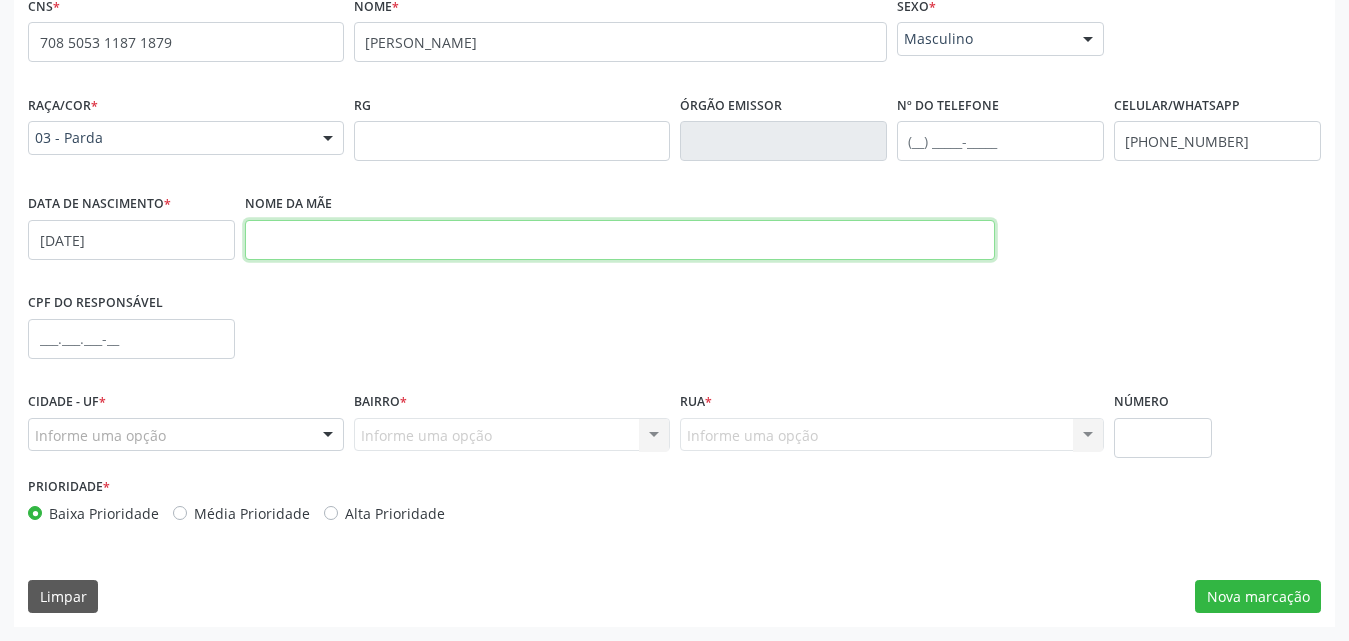 paste on "Ana Luiza da Silva Pereira Correia" 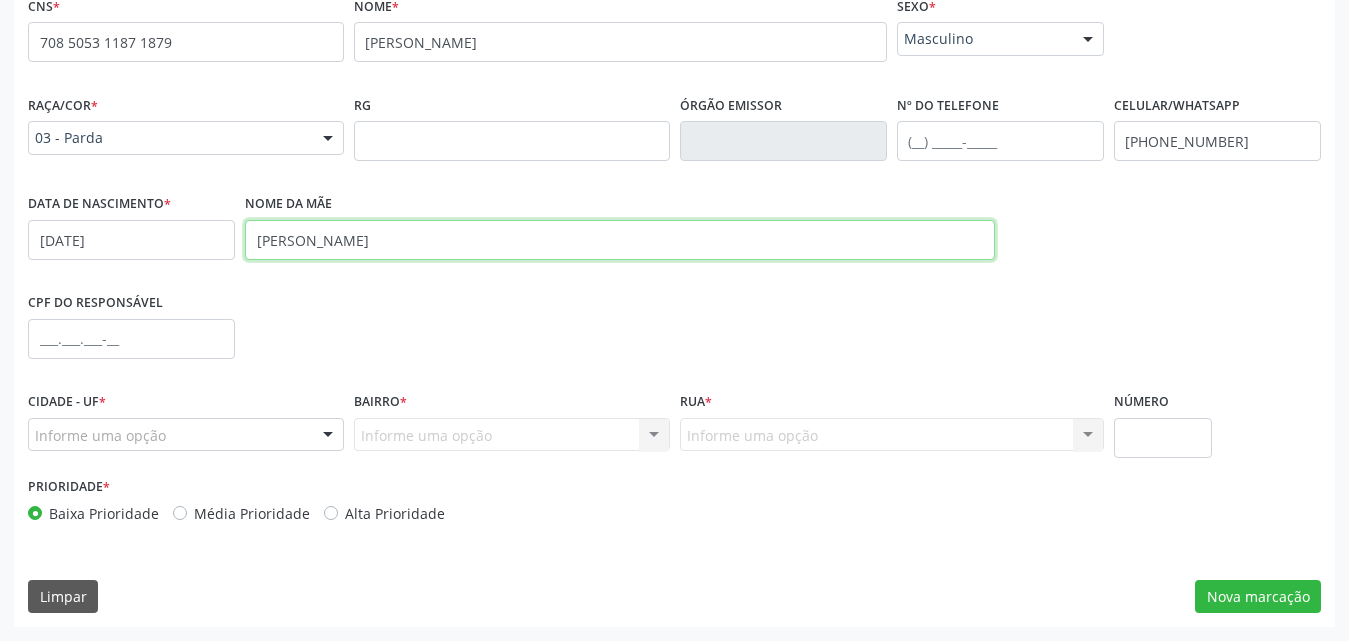 type on "Ana Luiza da Silva Pereira Correia" 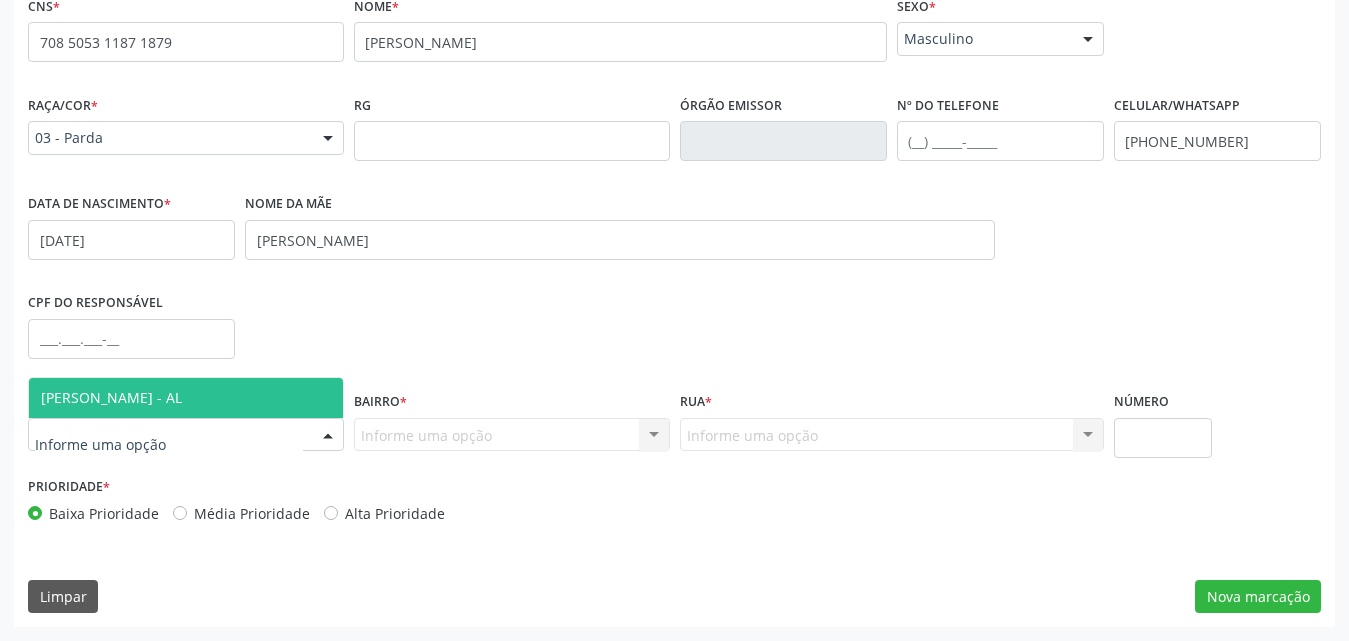 click at bounding box center (328, 436) 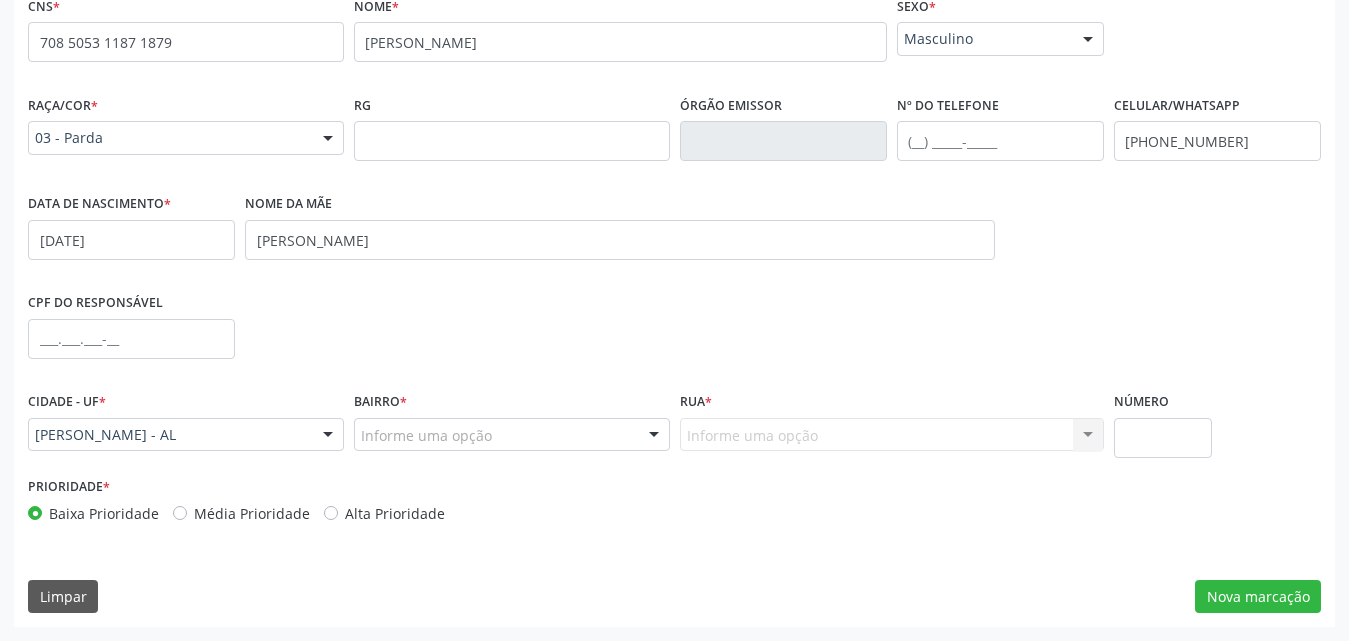 click at bounding box center (654, 436) 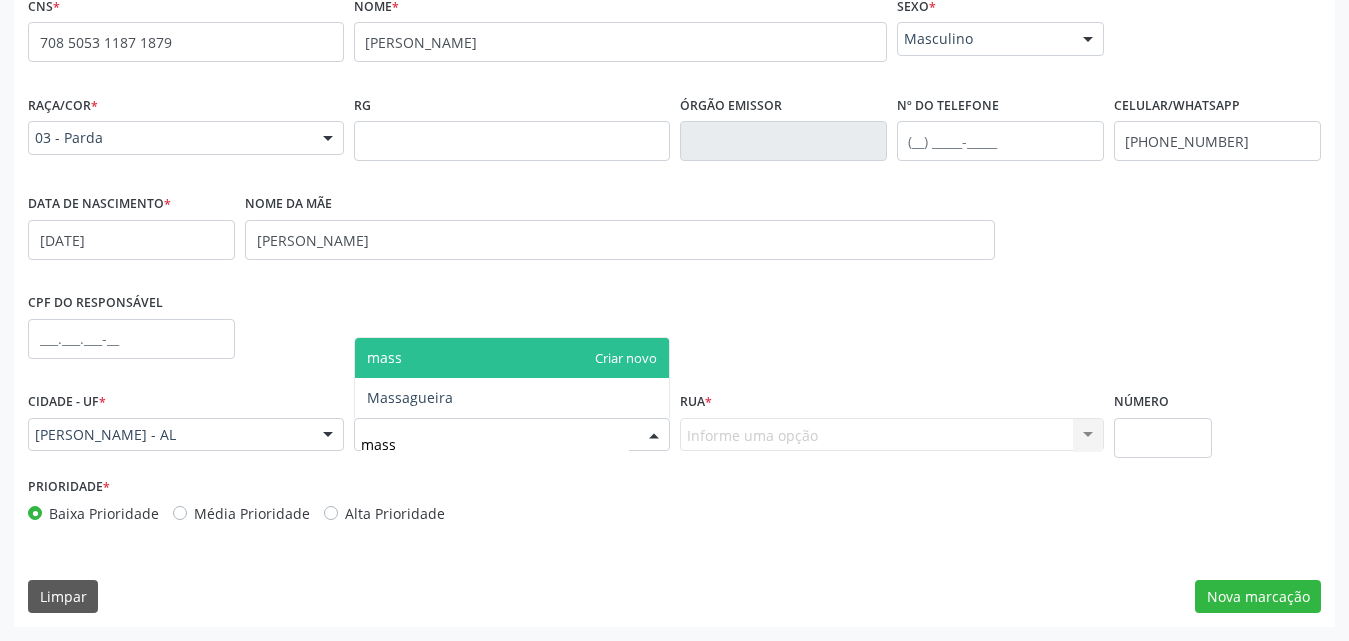 type on "massa" 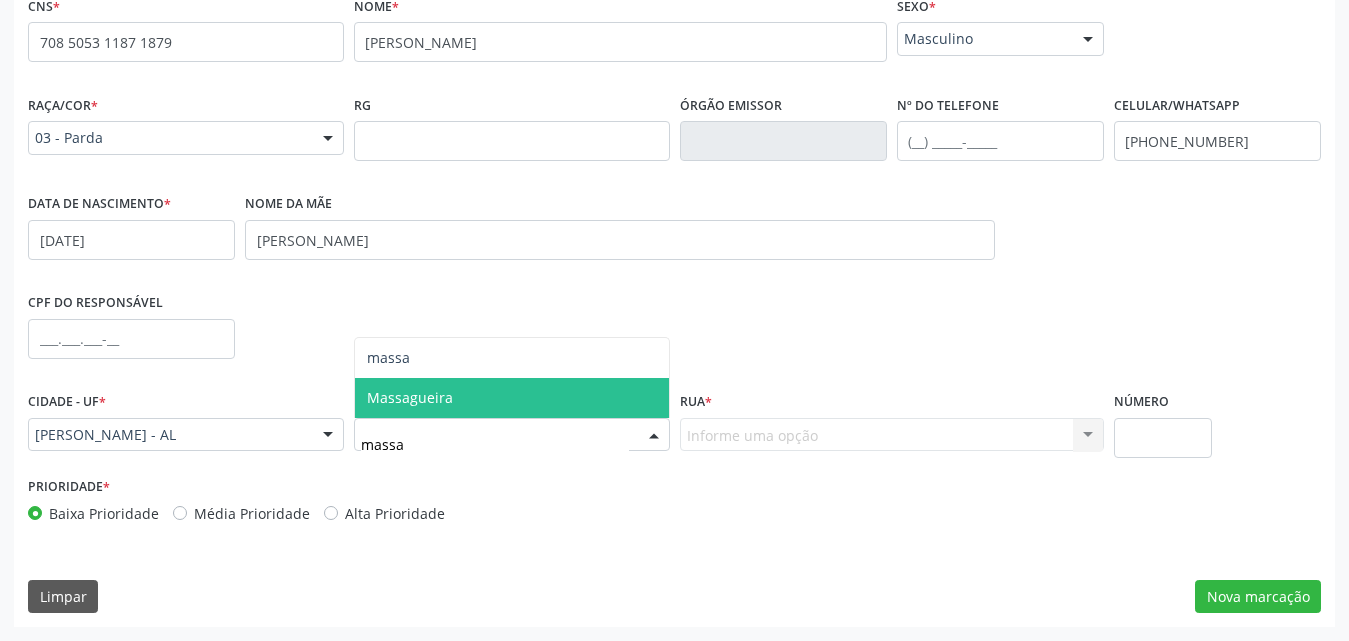 click on "Massagueira" at bounding box center (512, 398) 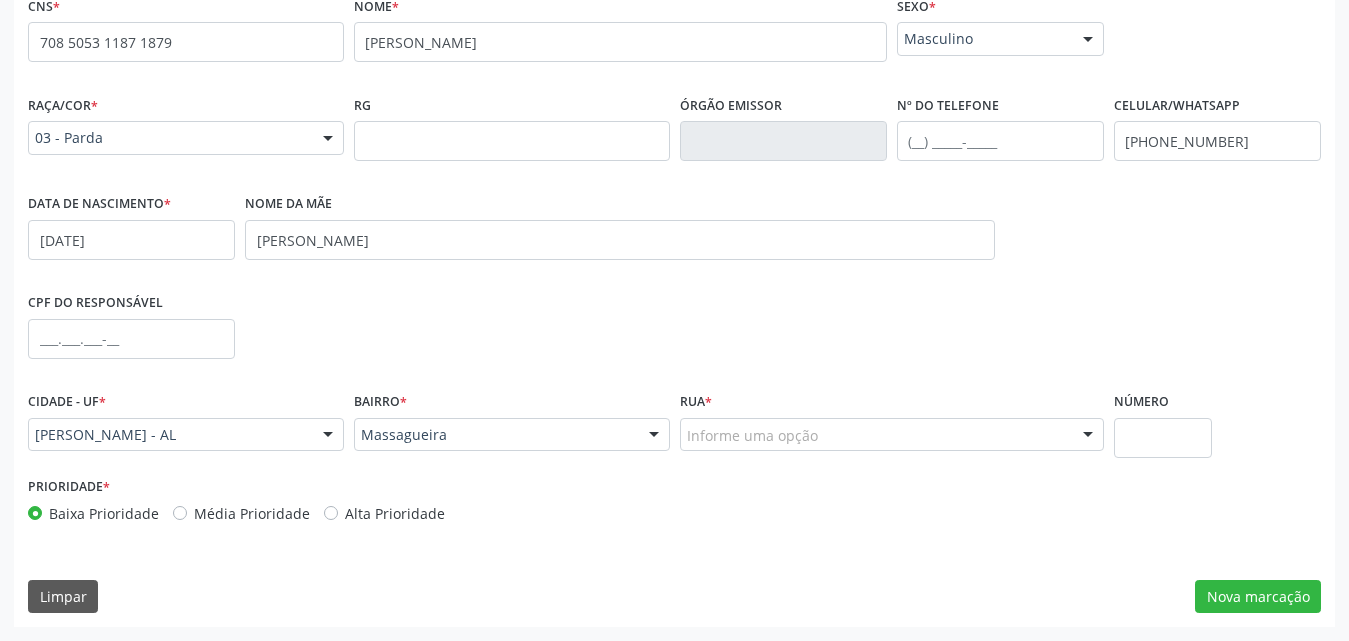 click on "Informe uma opção" at bounding box center (892, 435) 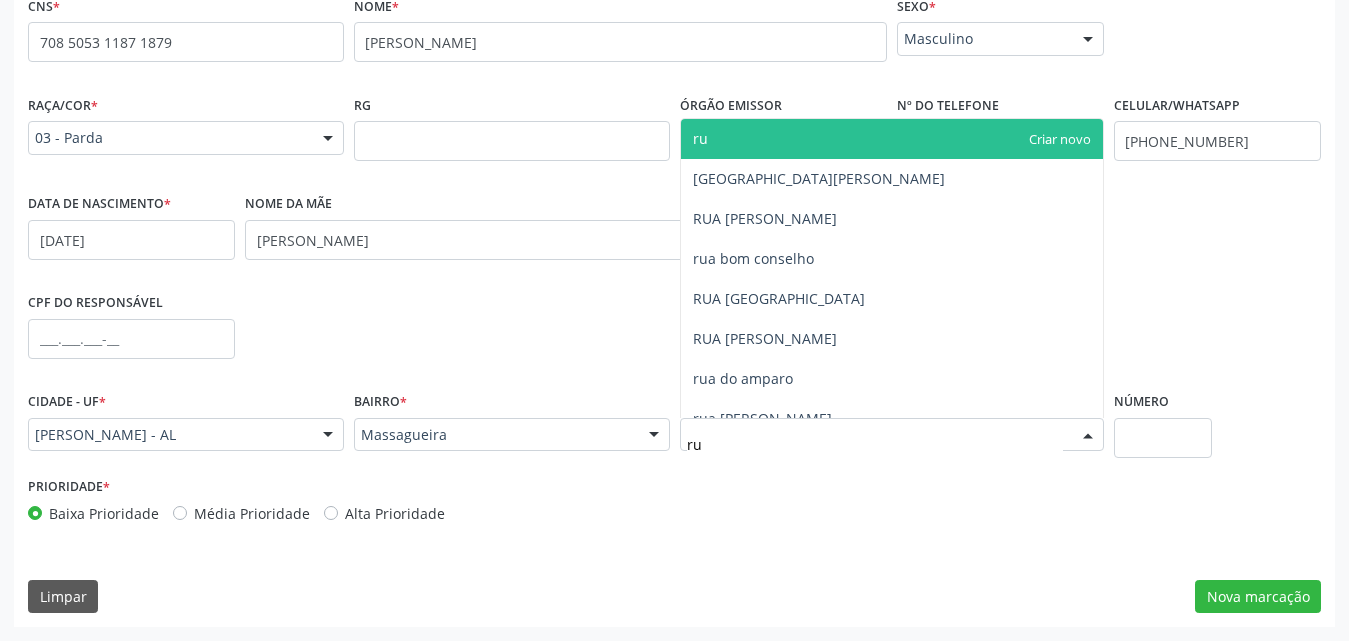 type on "r" 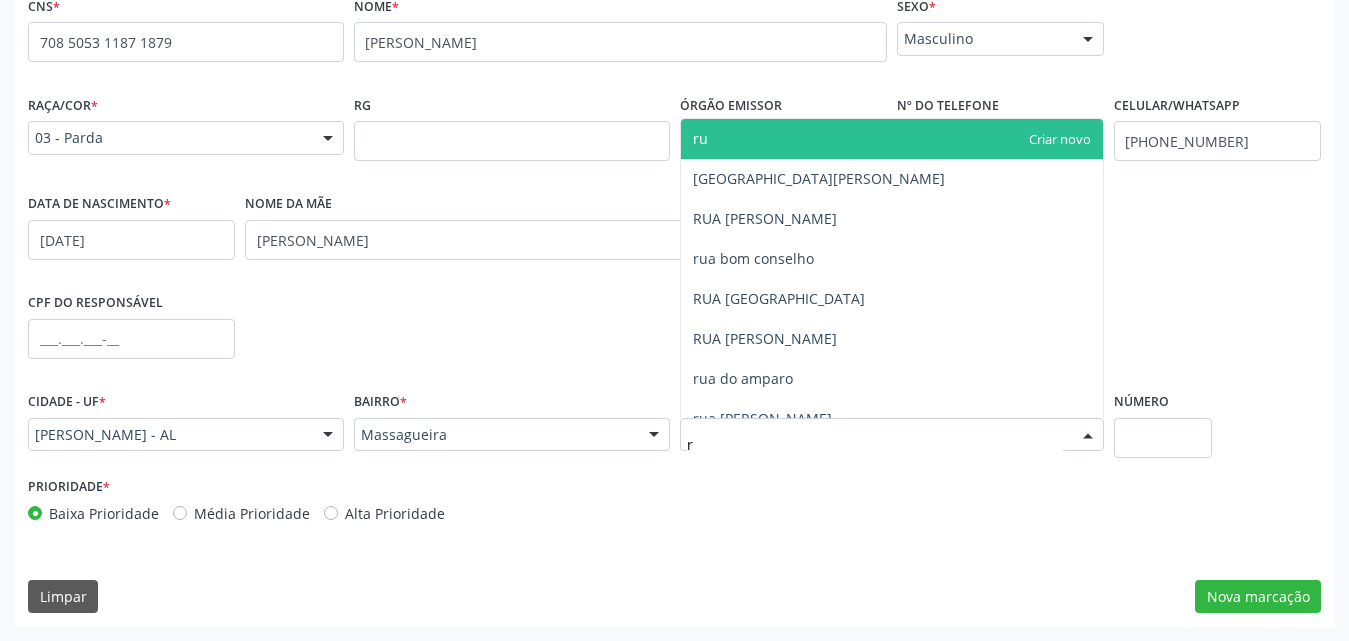 type 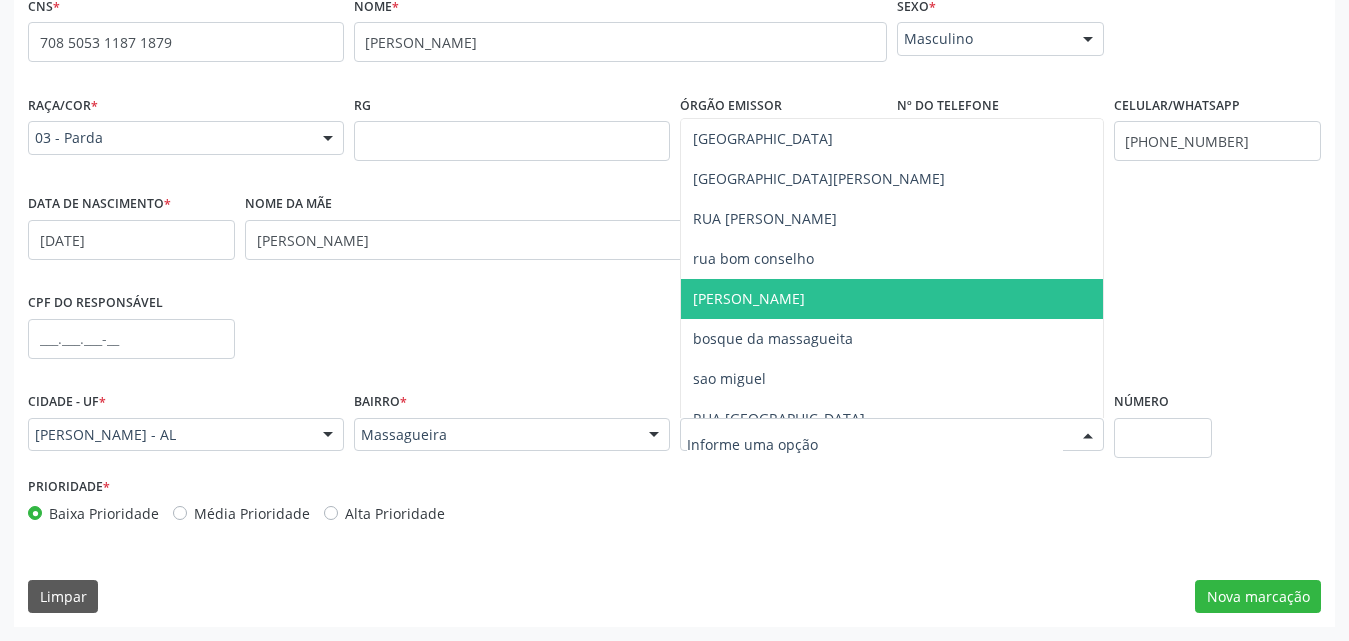 scroll, scrollTop: 100, scrollLeft: 0, axis: vertical 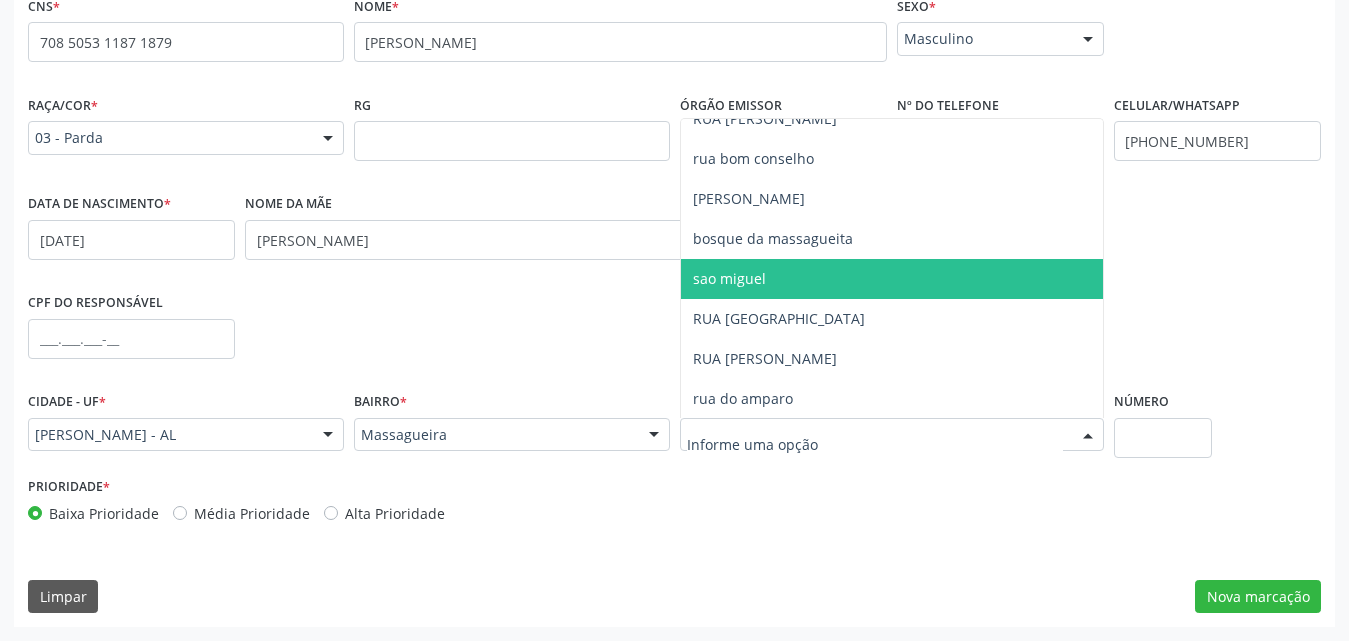 click on "sao miguel" at bounding box center [892, 279] 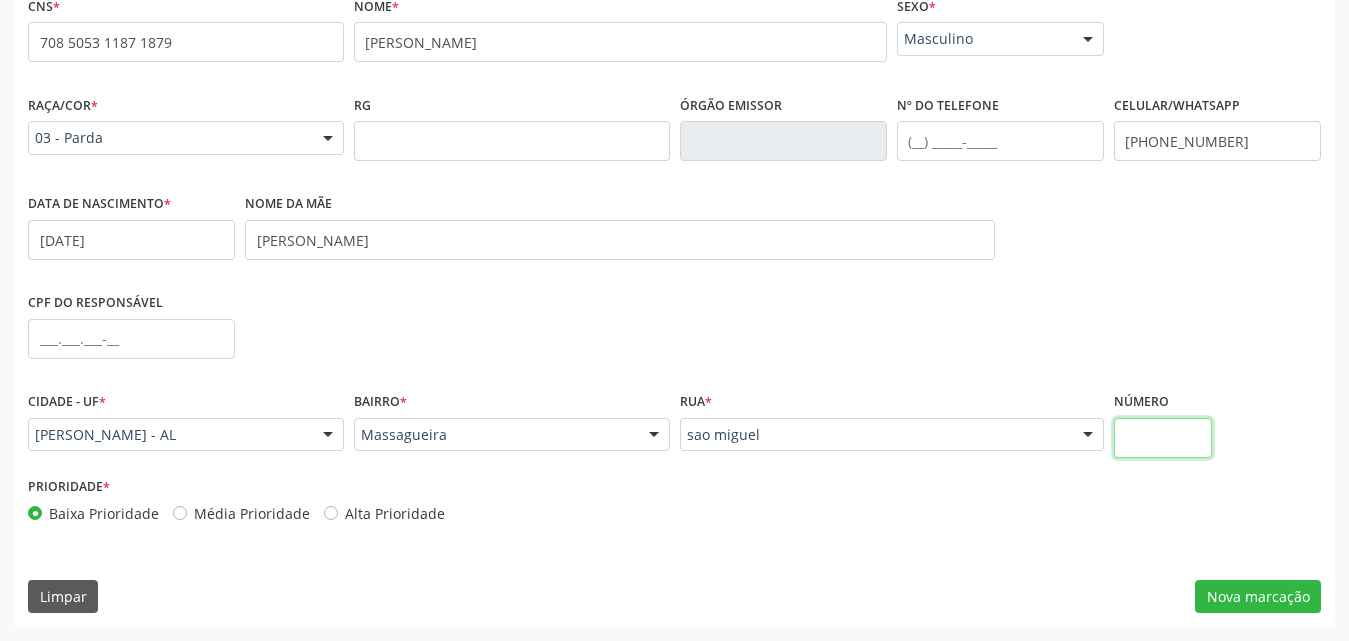 click at bounding box center [1163, 438] 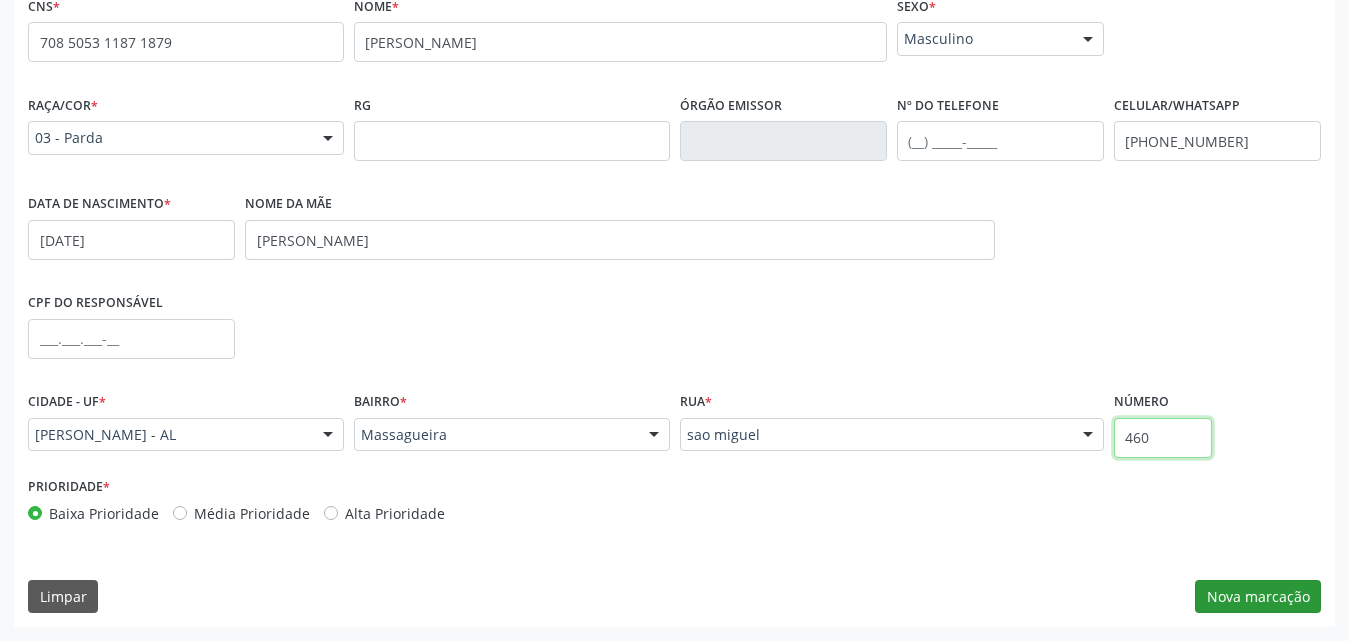 type on "460" 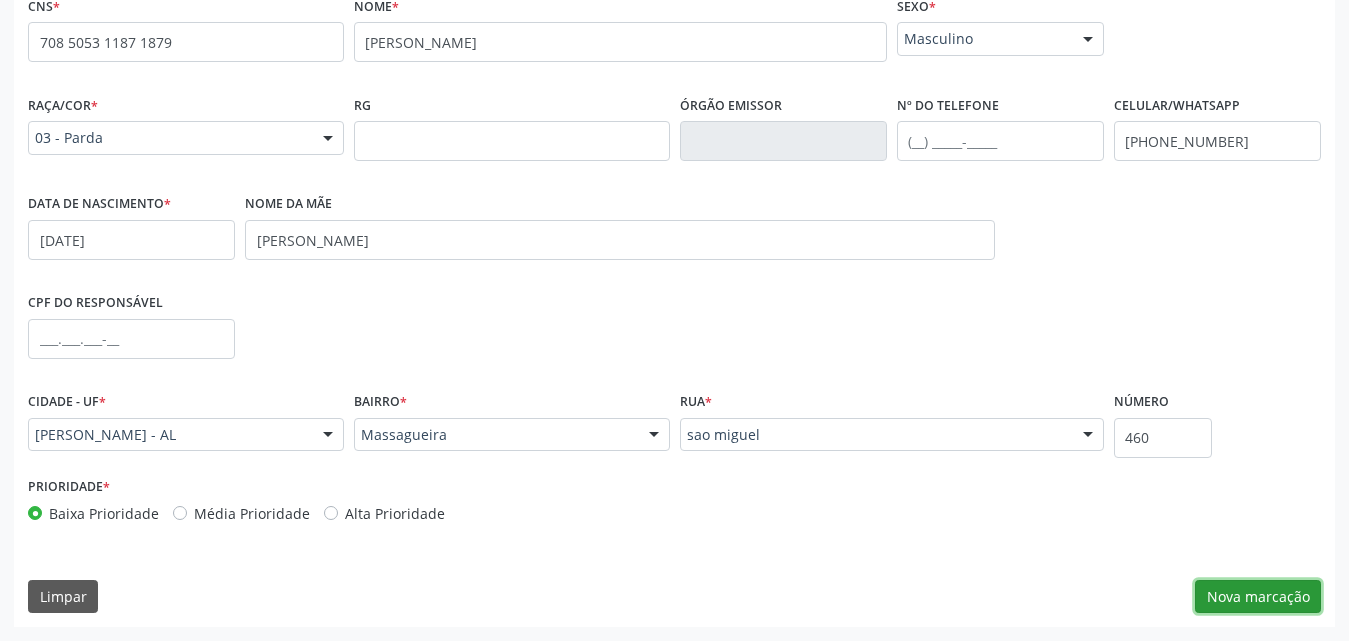 click on "Nova marcação" at bounding box center (1258, 597) 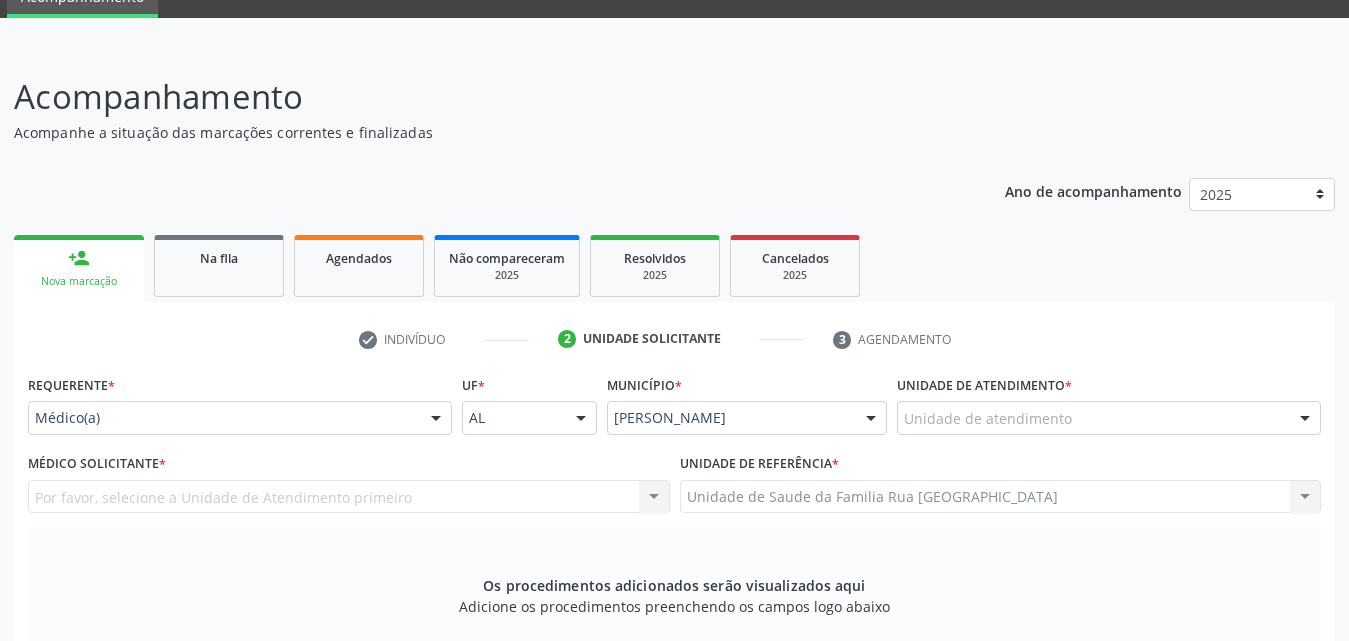 scroll, scrollTop: 200, scrollLeft: 0, axis: vertical 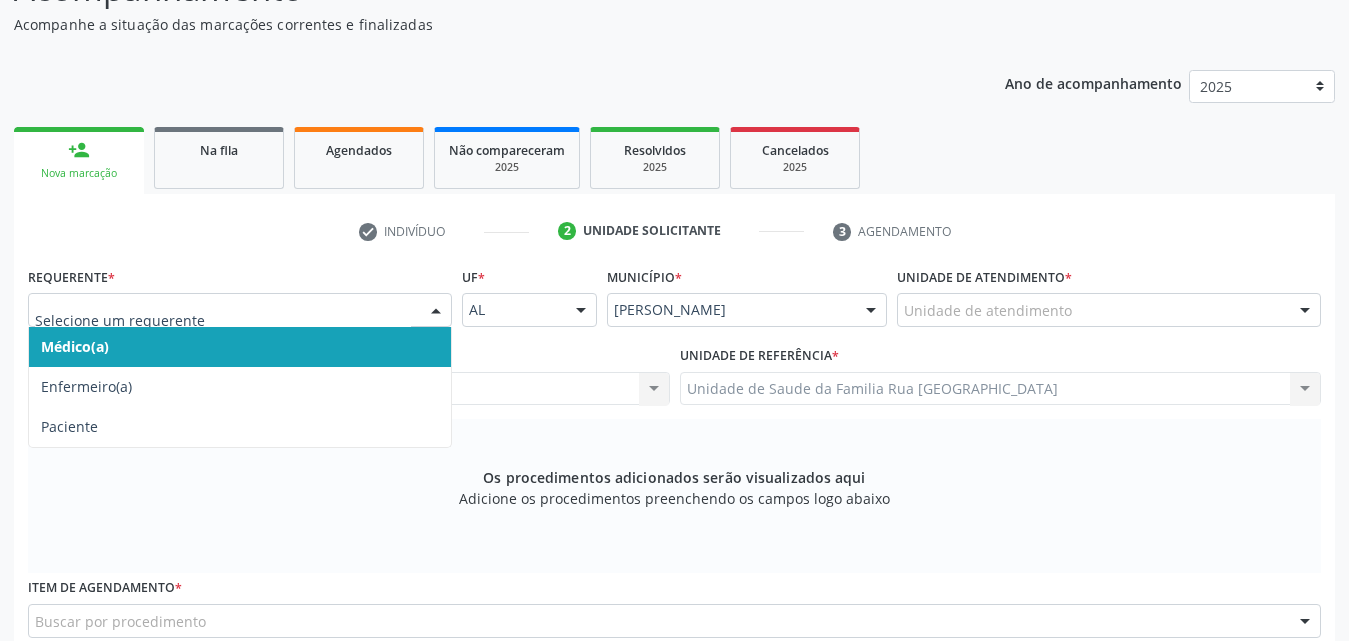 click at bounding box center (436, 311) 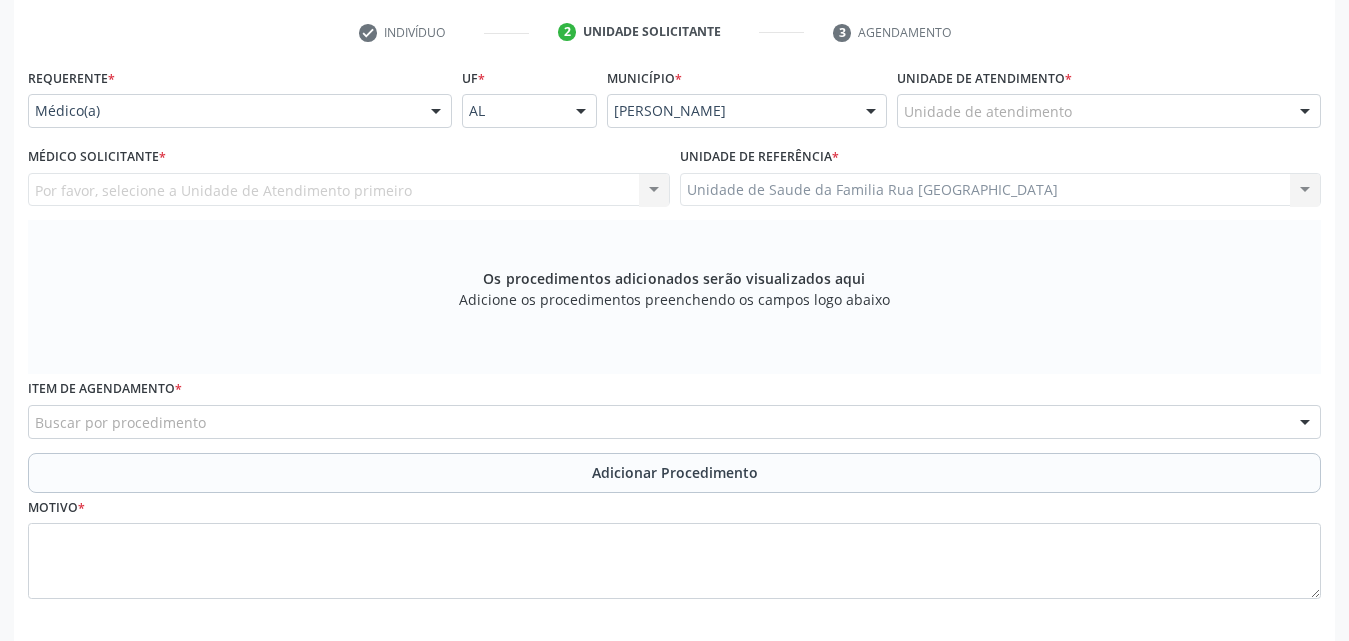scroll, scrollTop: 200, scrollLeft: 0, axis: vertical 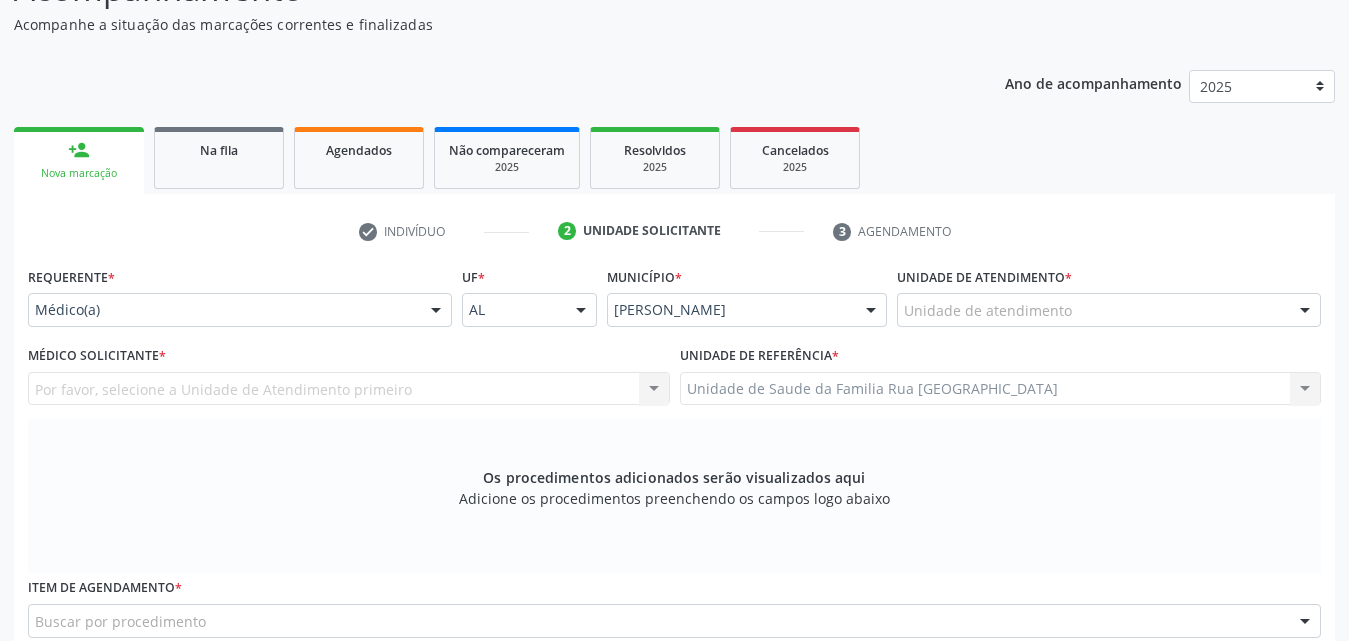 click at bounding box center (436, 311) 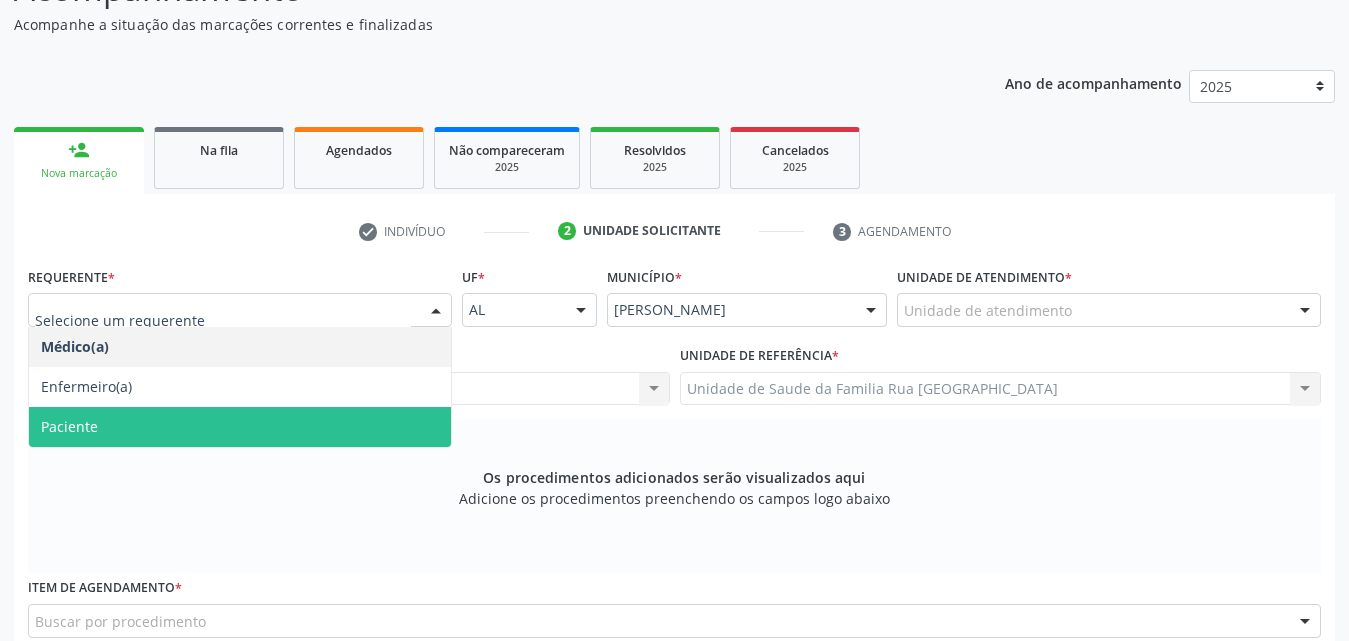 click on "Paciente" at bounding box center [240, 427] 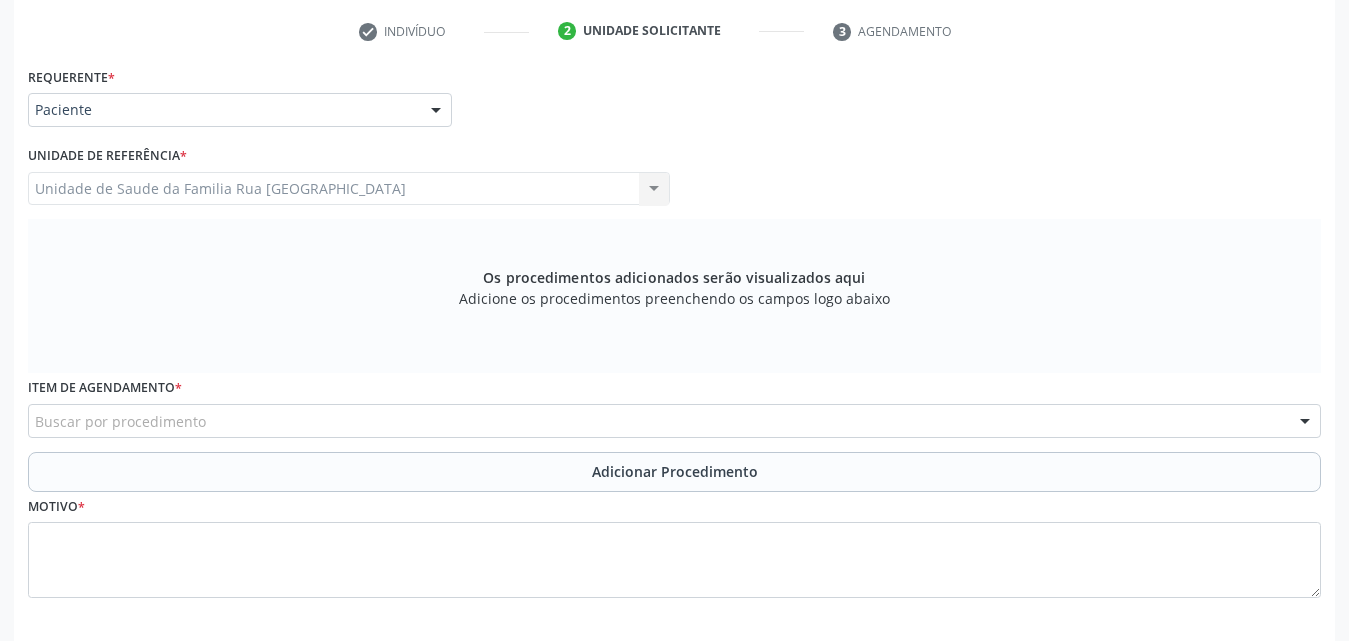 scroll, scrollTop: 488, scrollLeft: 0, axis: vertical 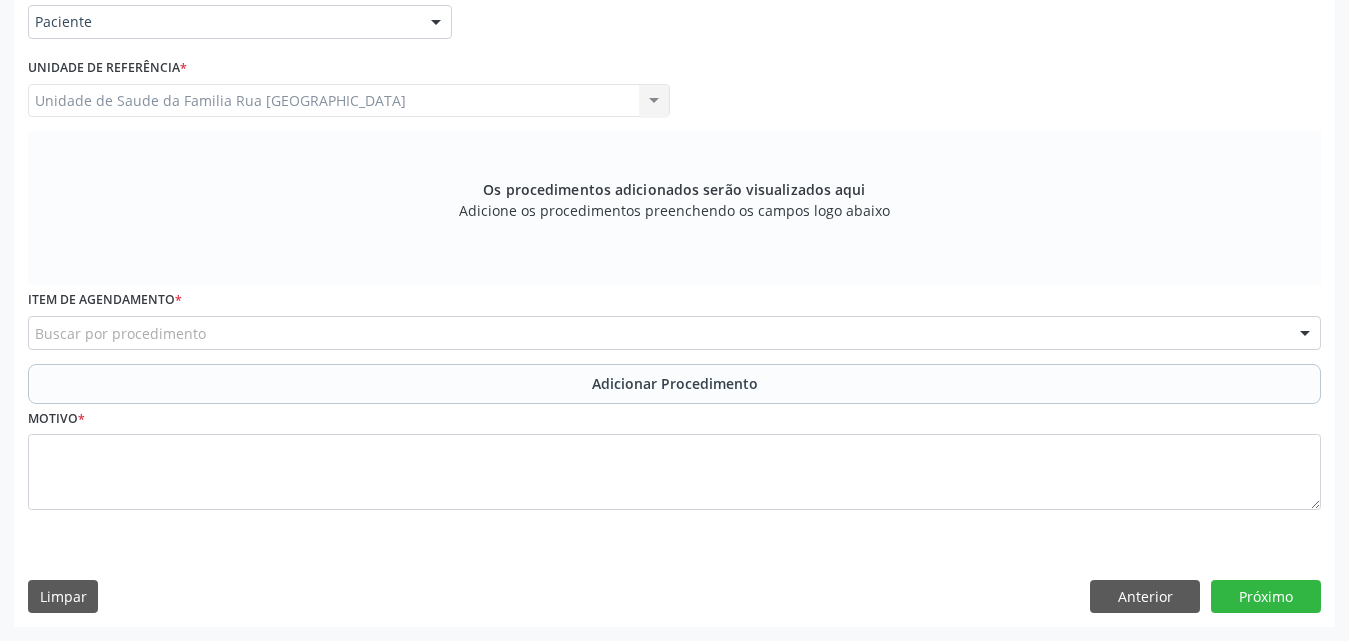 click on "Buscar por procedimento" at bounding box center (674, 333) 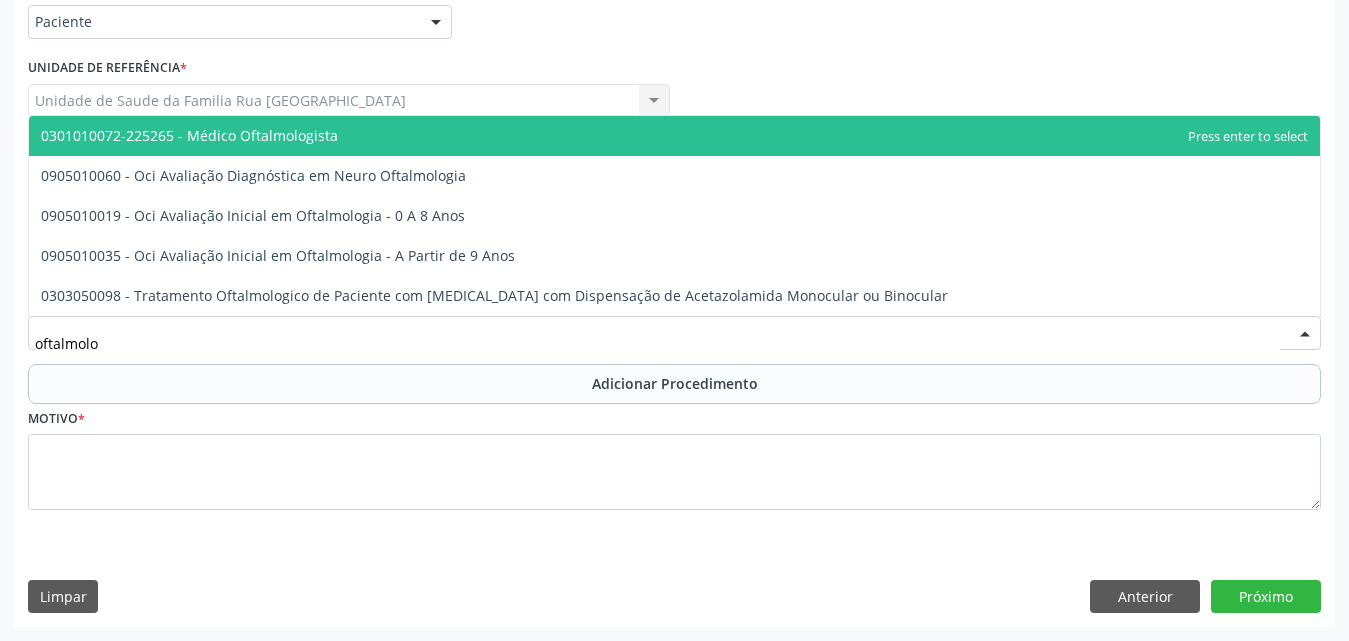 type on "oftalmolog" 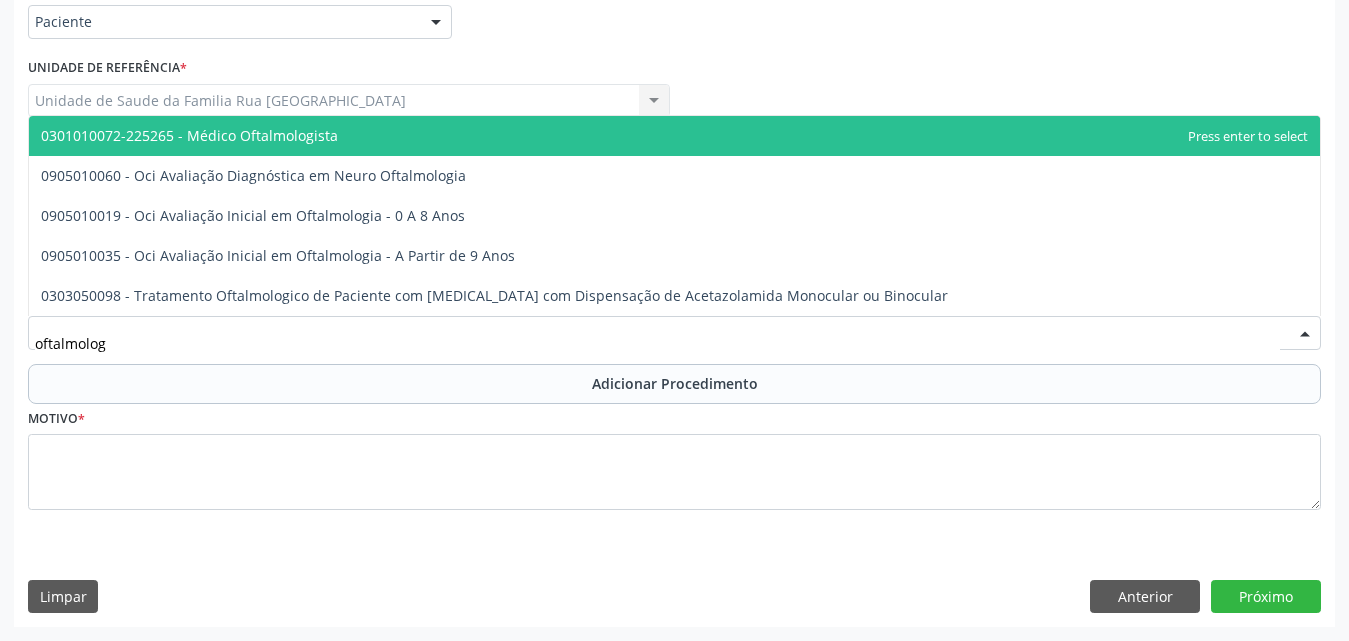 click on "0301010072-225265 - Médico Oftalmologista" at bounding box center (674, 136) 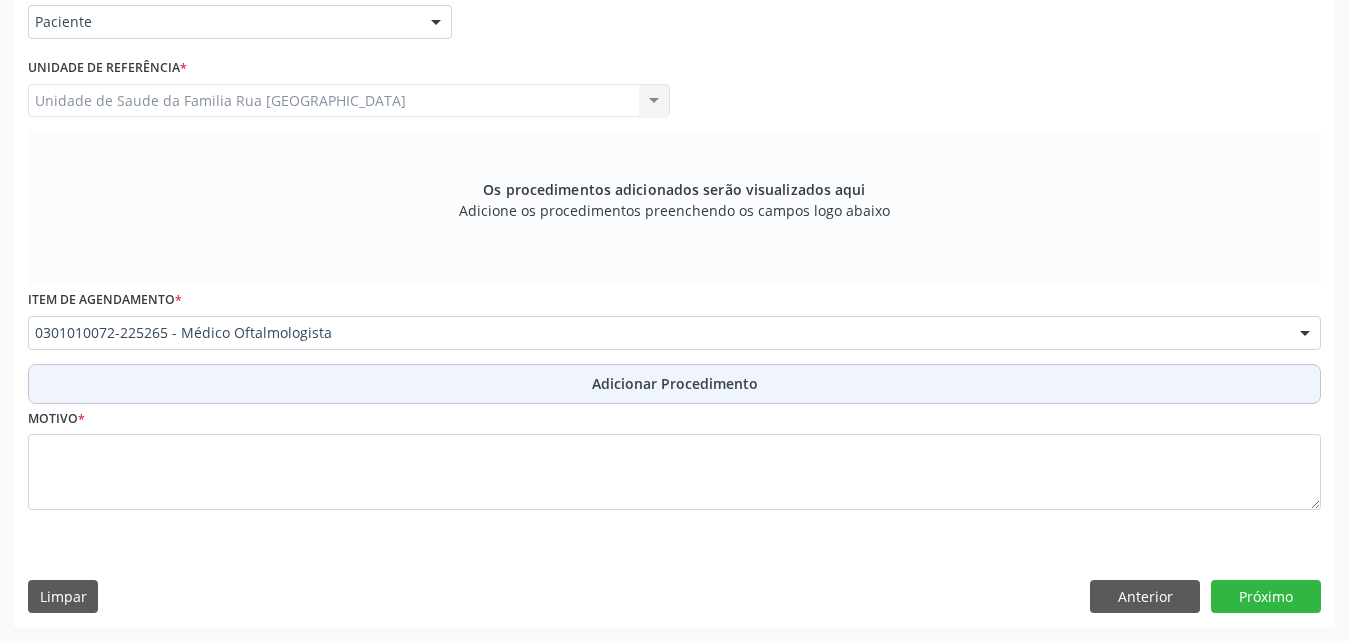 click on "Adicionar Procedimento" at bounding box center (675, 383) 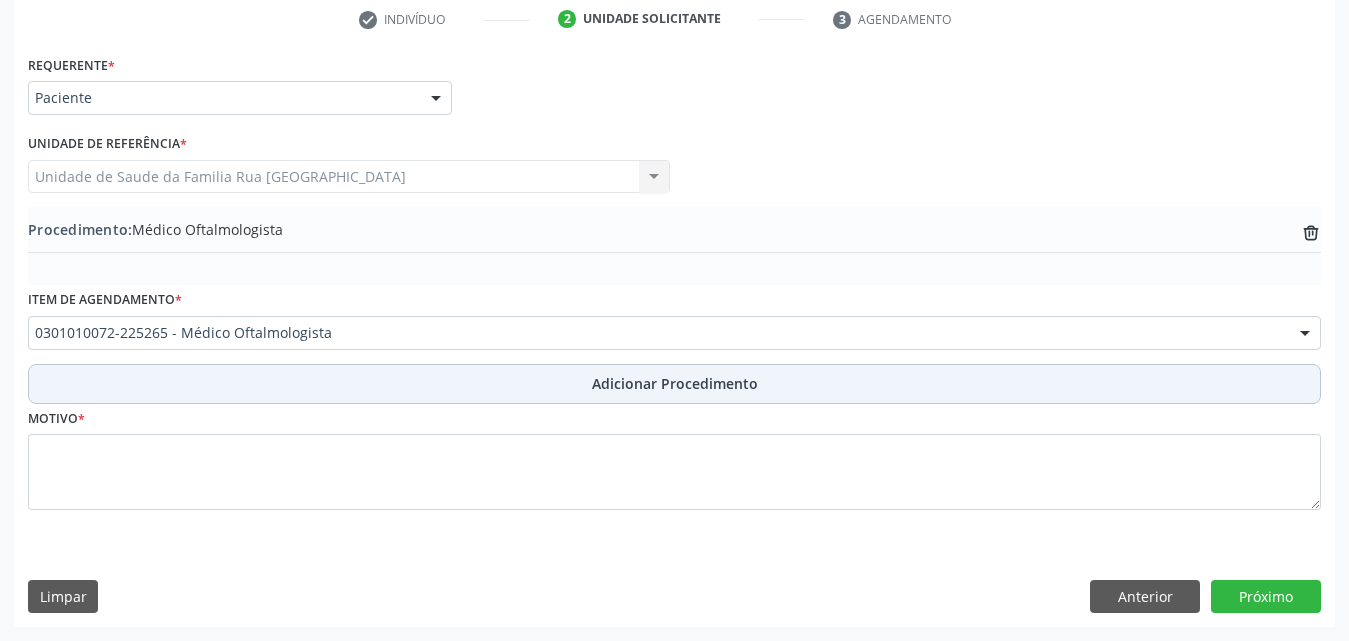 scroll, scrollTop: 412, scrollLeft: 0, axis: vertical 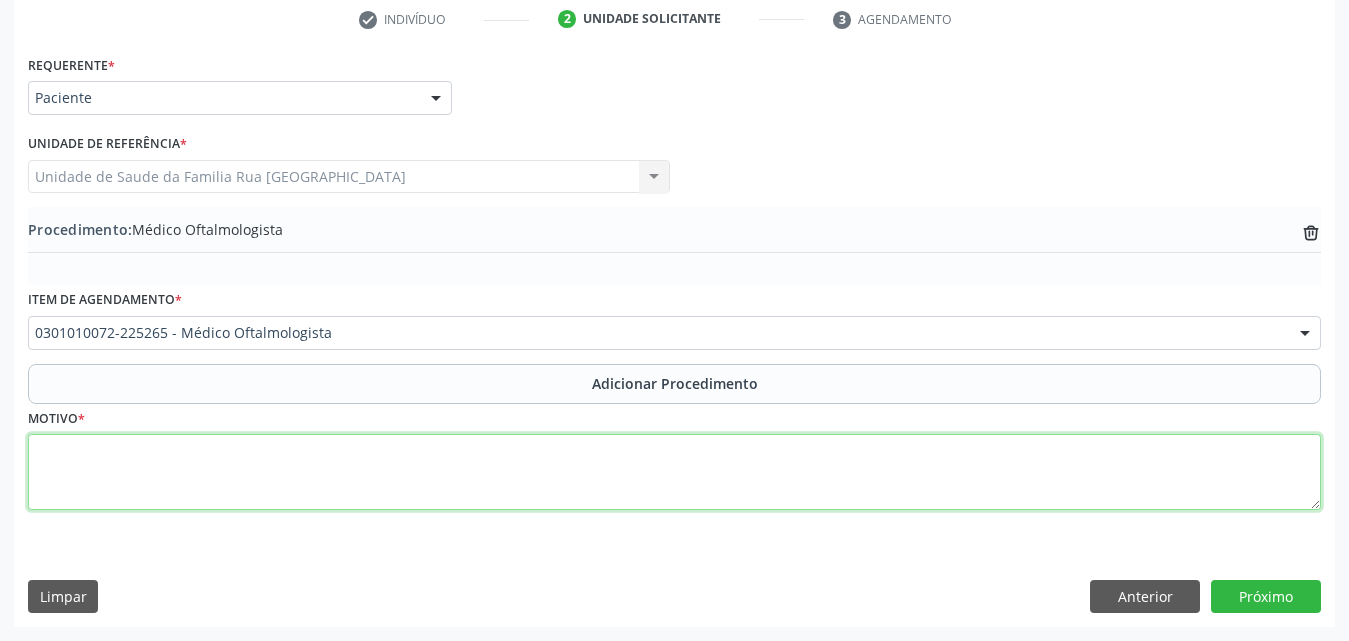 click at bounding box center [674, 472] 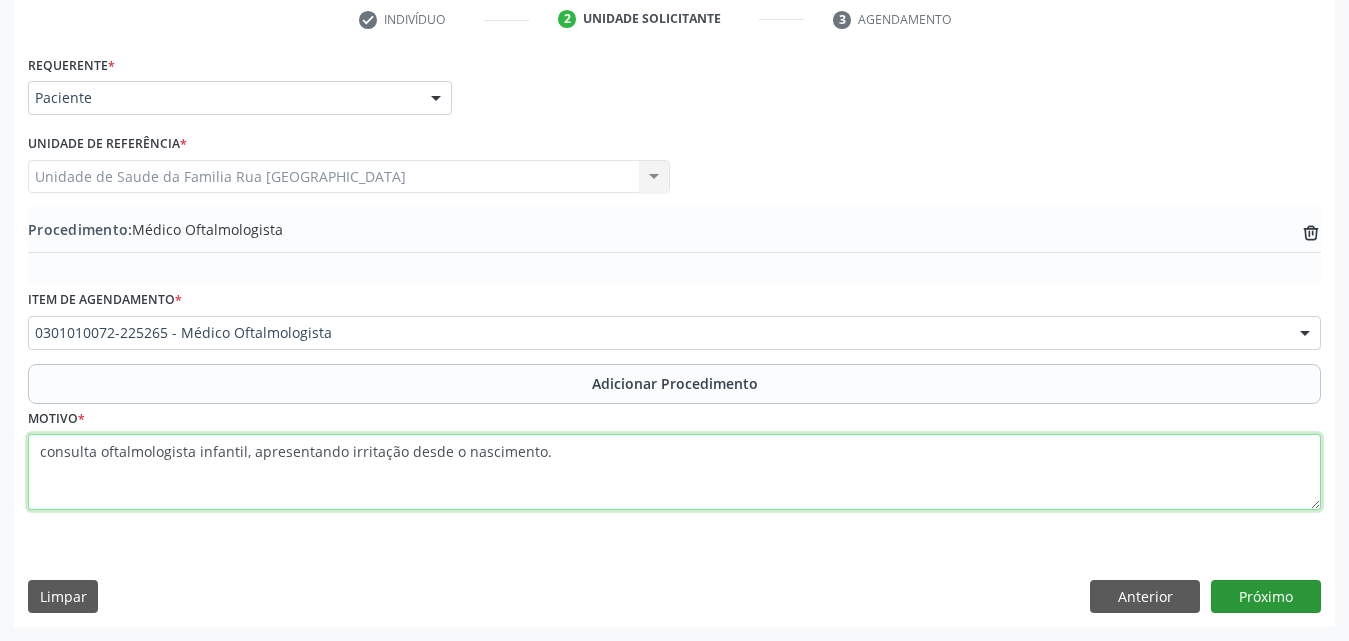 type on "consulta oftalmologista infantil, apresentando irritação desde o nascimento." 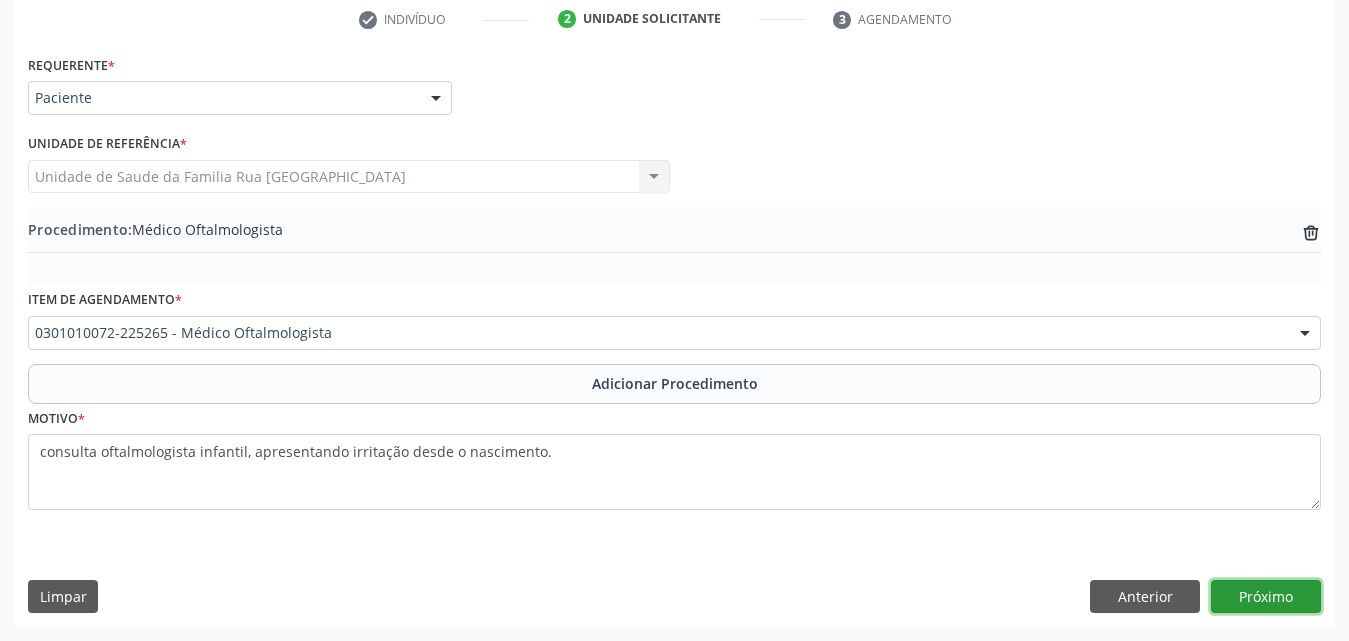 click on "Próximo" at bounding box center (1266, 597) 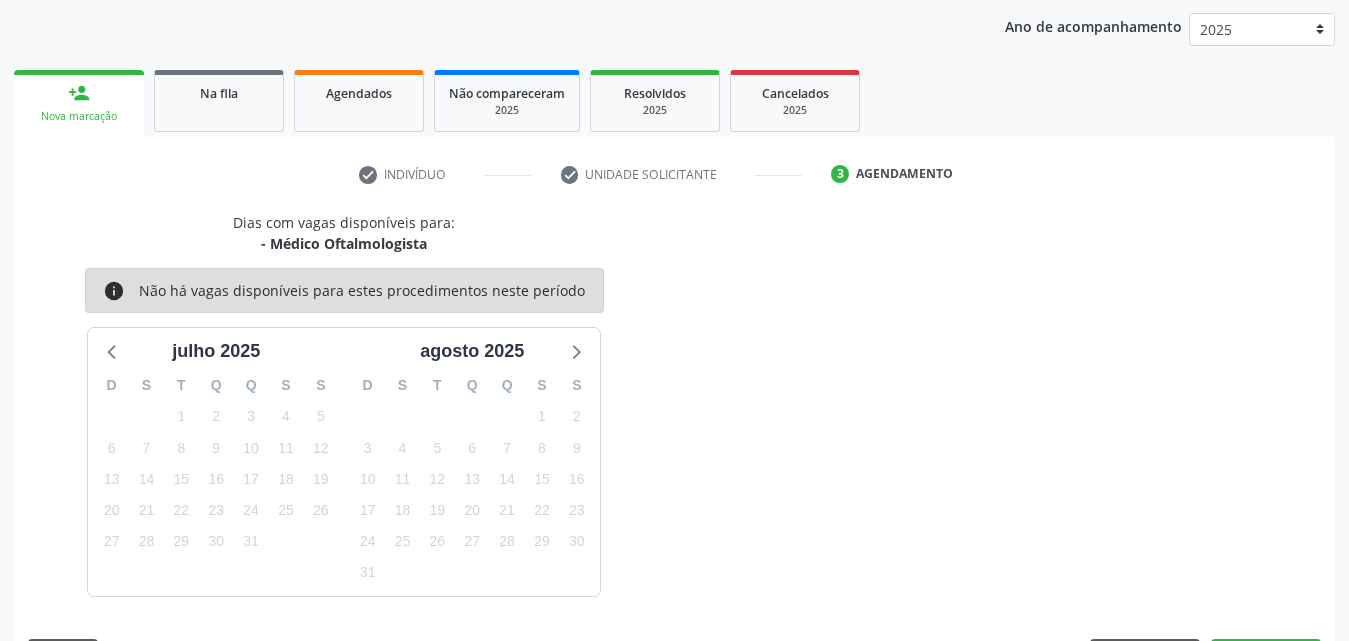 scroll, scrollTop: 316, scrollLeft: 0, axis: vertical 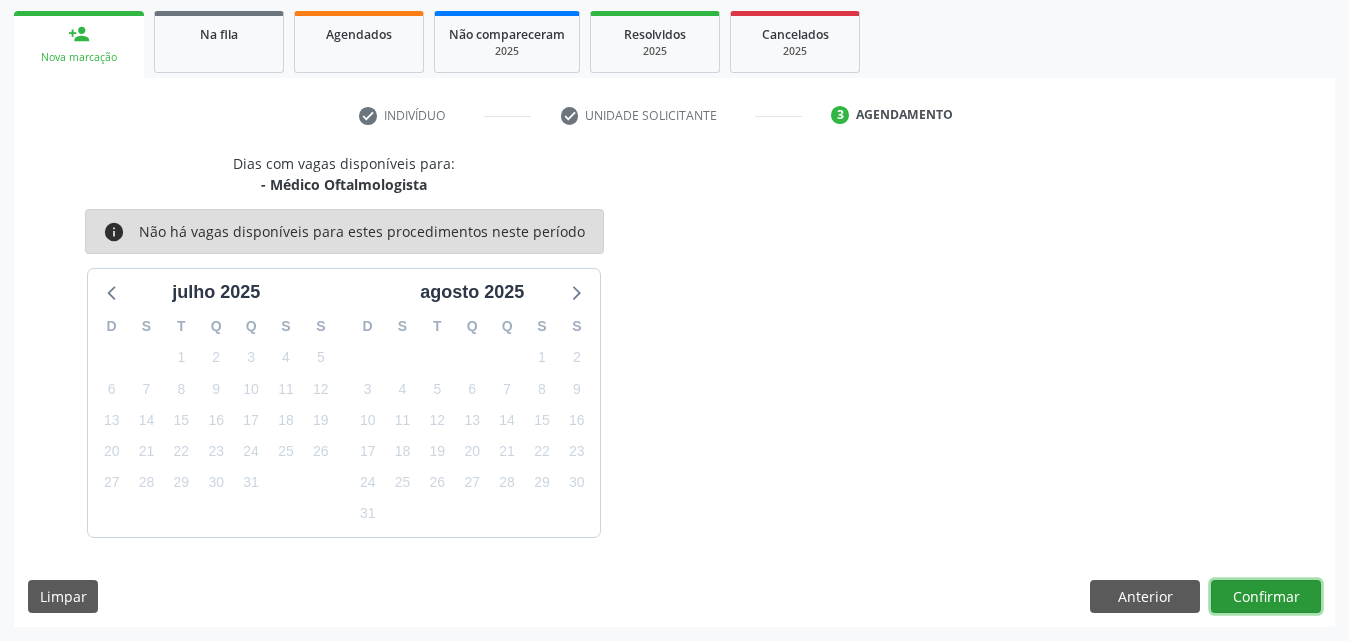 click on "Confirmar" at bounding box center (1266, 597) 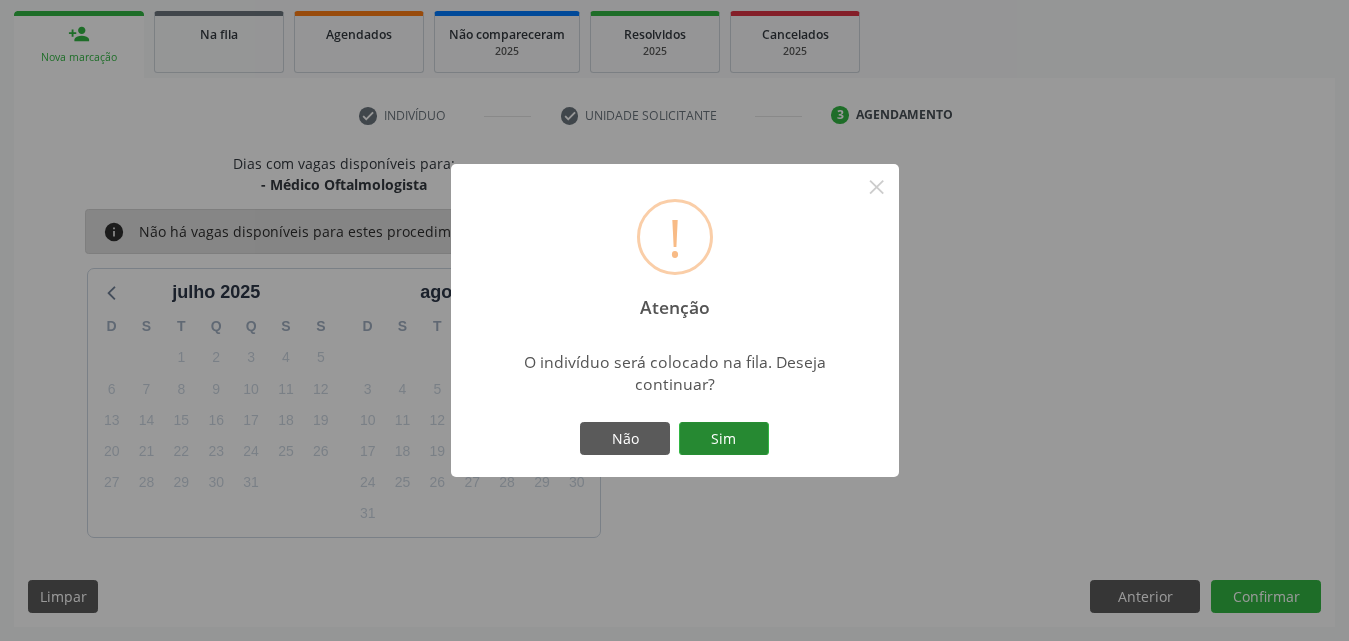 click on "Sim" at bounding box center (724, 439) 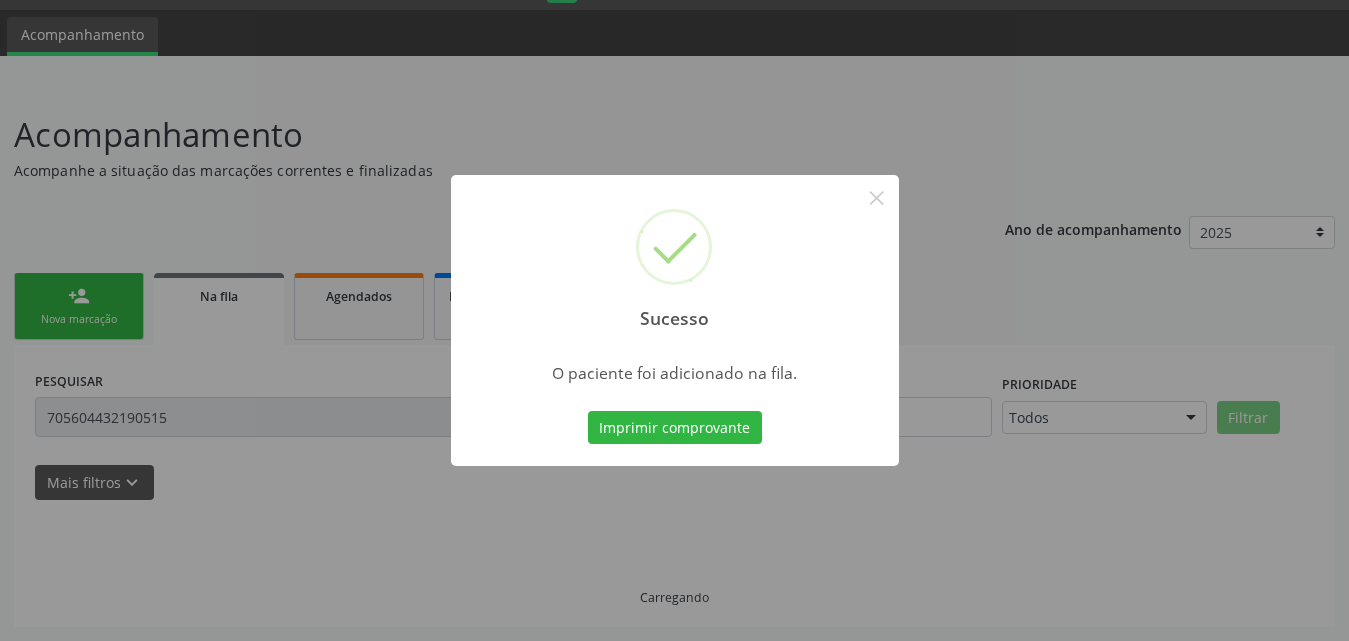 scroll, scrollTop: 54, scrollLeft: 0, axis: vertical 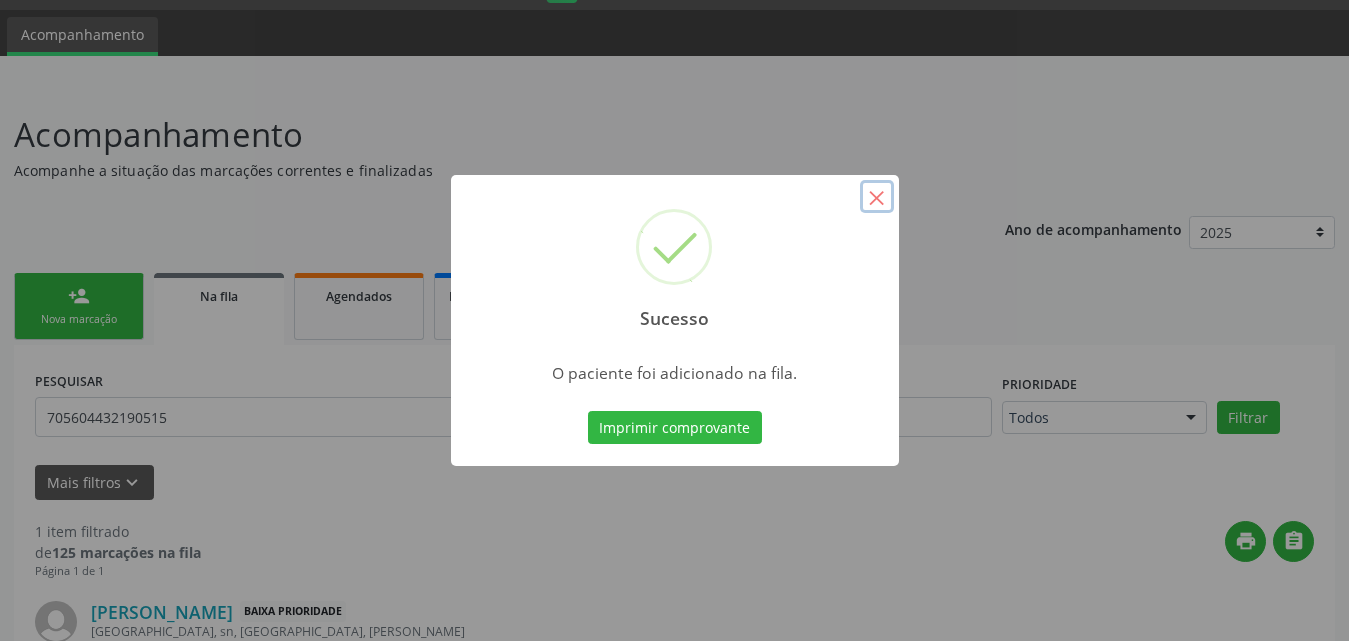 click on "×" at bounding box center [877, 197] 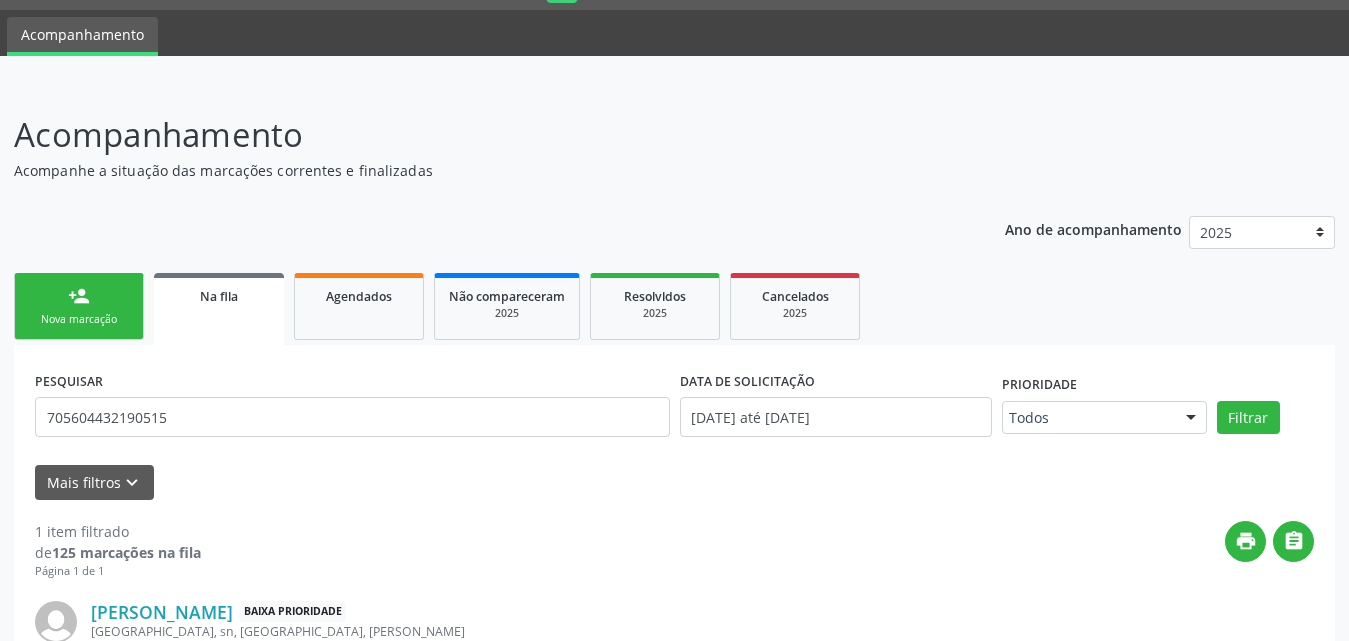 click on "Nova marcação" at bounding box center (79, 319) 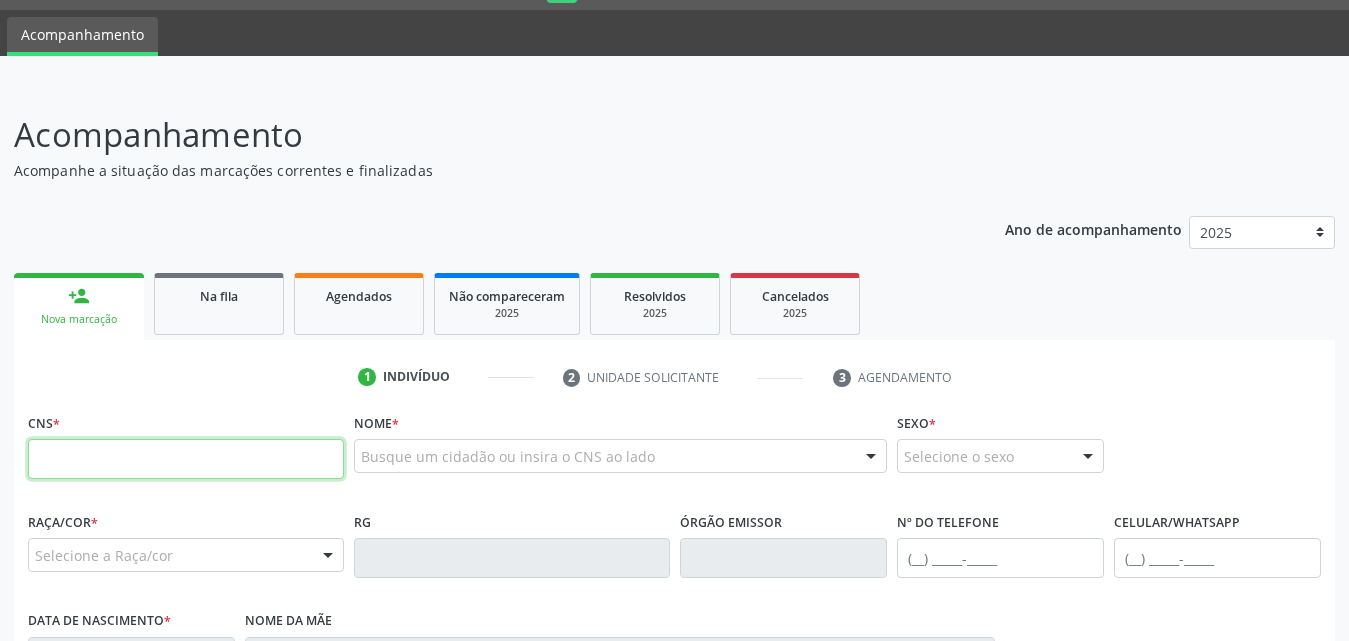 click at bounding box center [186, 459] 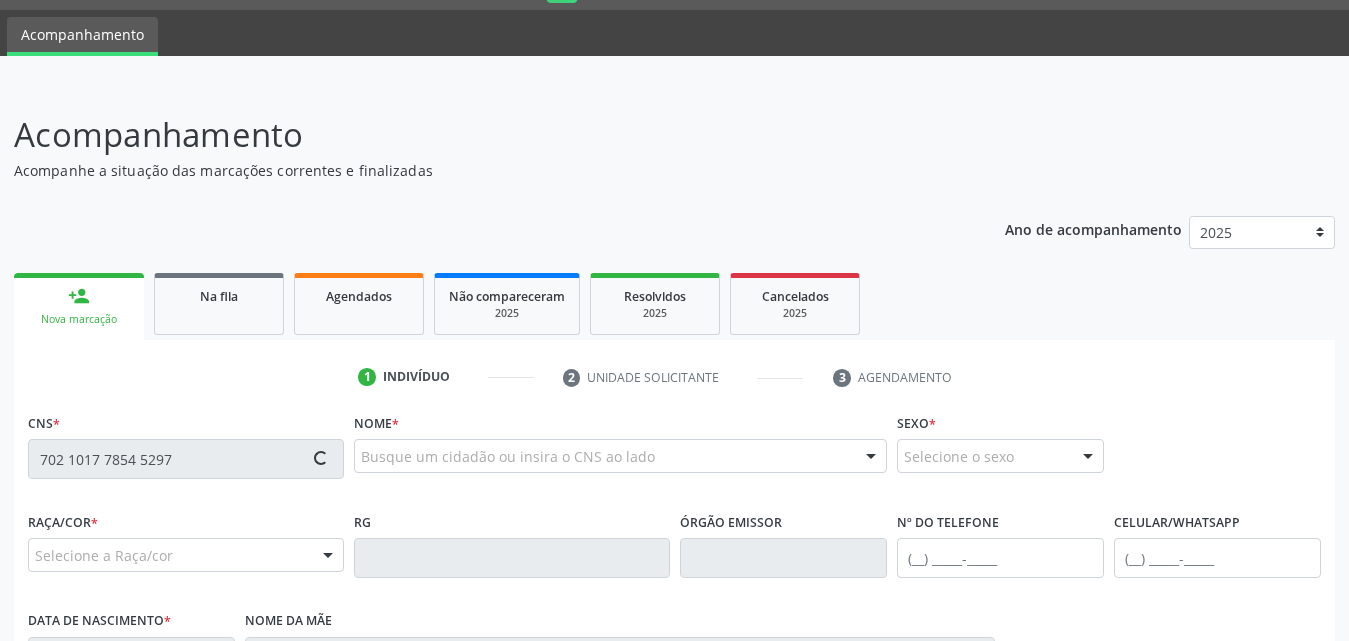 type on "702 1017 7854 5297" 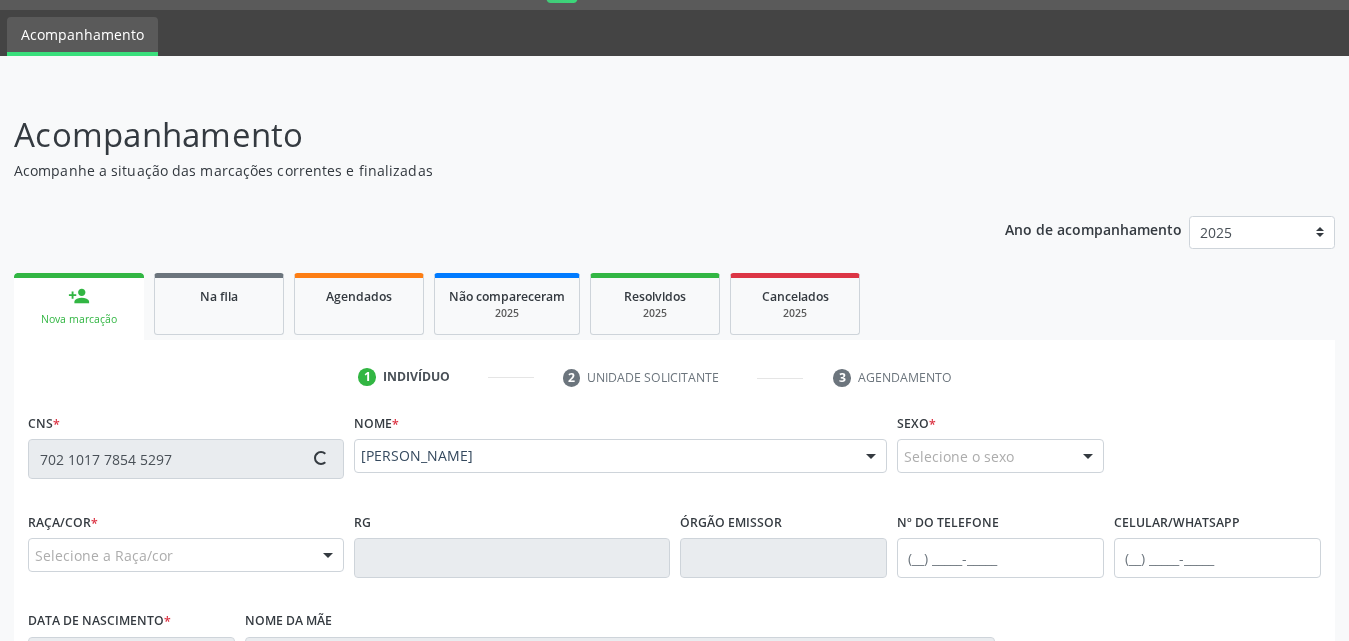 type on "(82) 99605-5410" 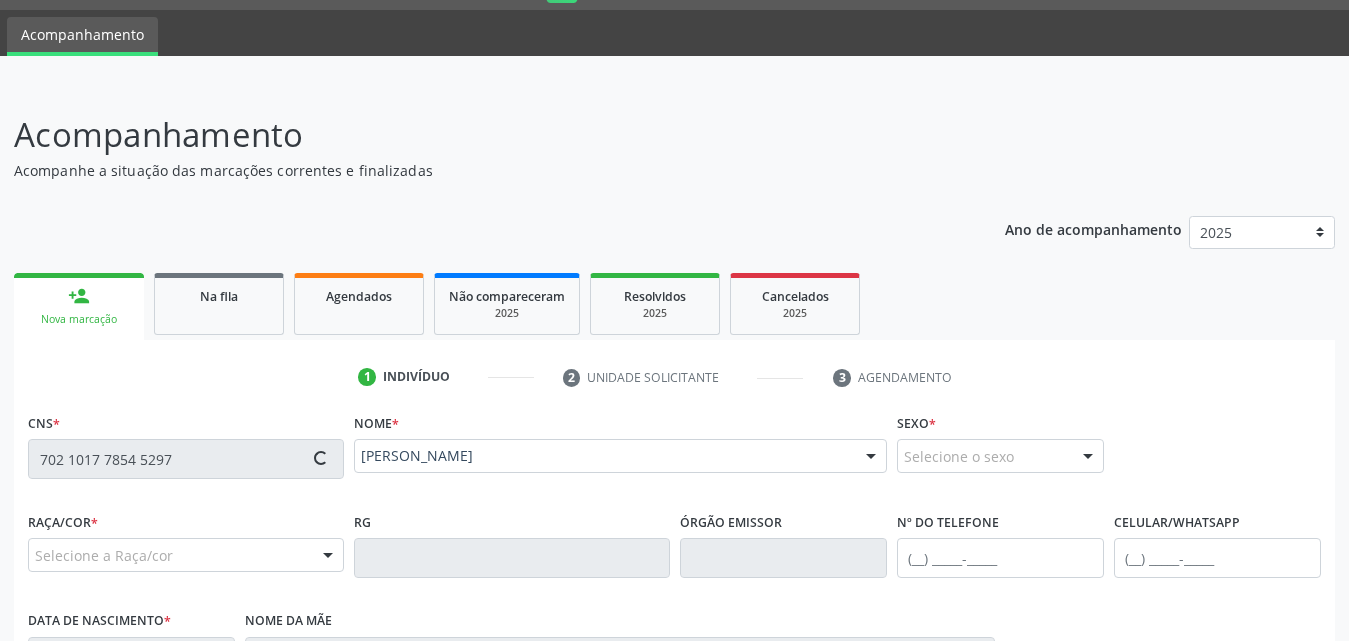 type on "20/07/2025" 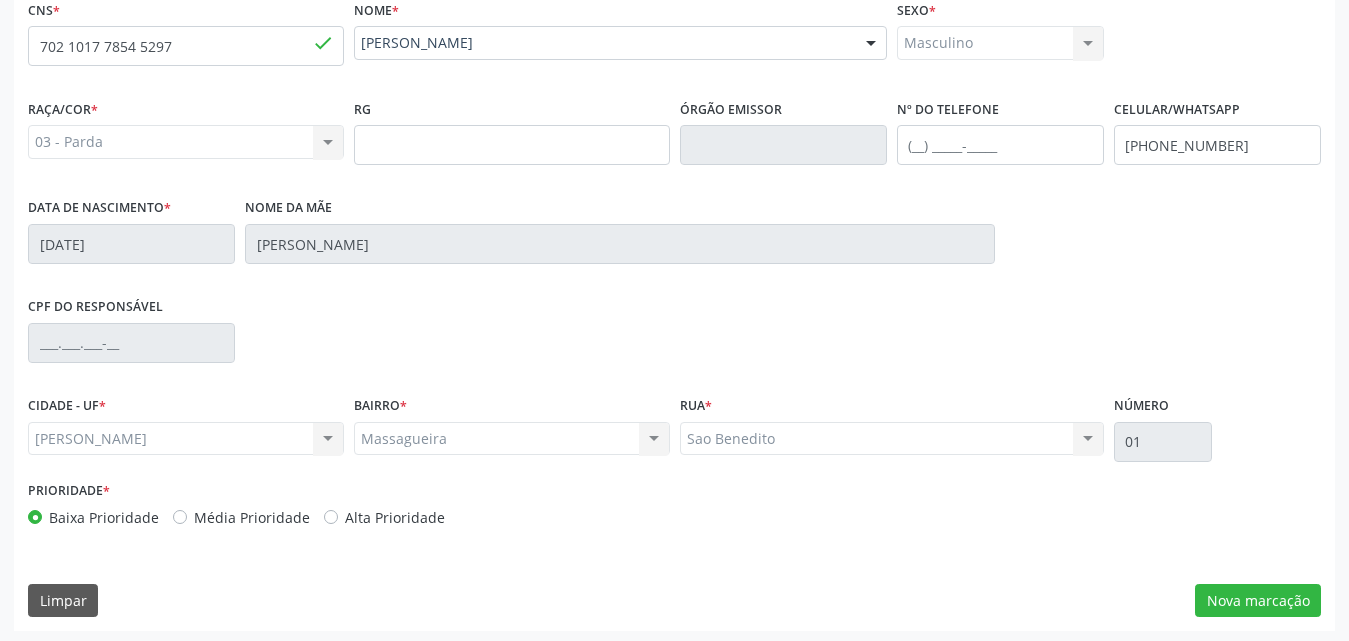 scroll, scrollTop: 471, scrollLeft: 0, axis: vertical 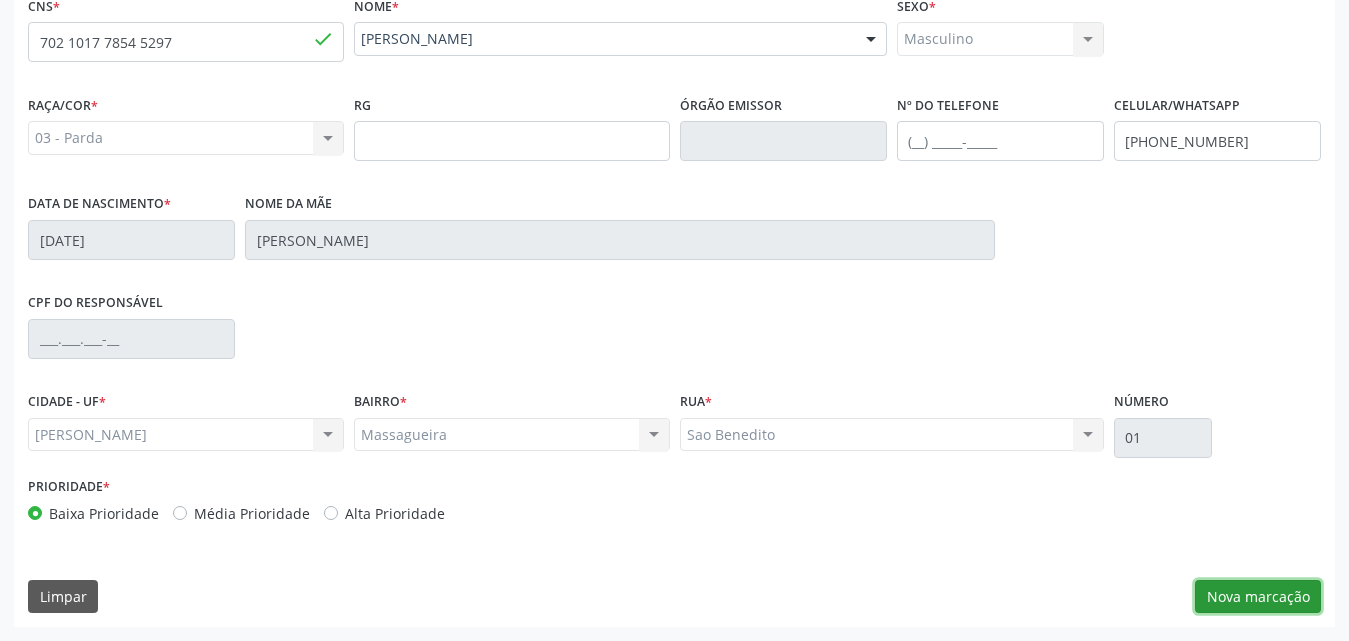click on "Nova marcação" at bounding box center [1258, 597] 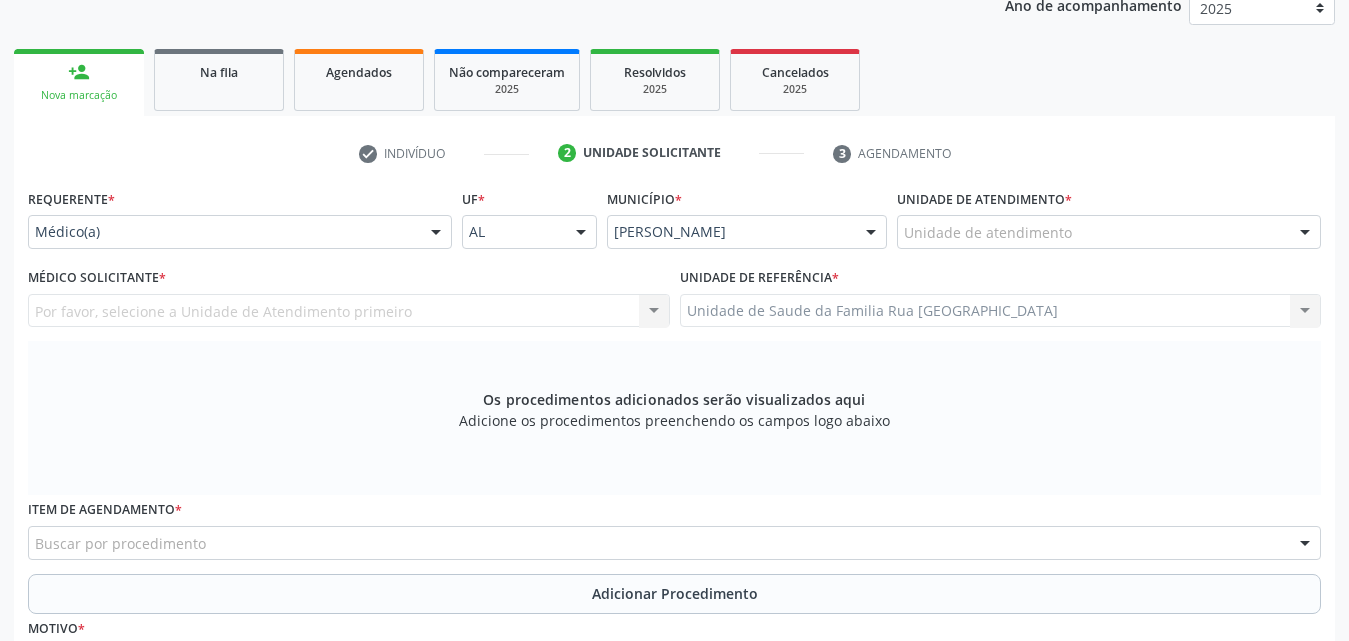 scroll, scrollTop: 271, scrollLeft: 0, axis: vertical 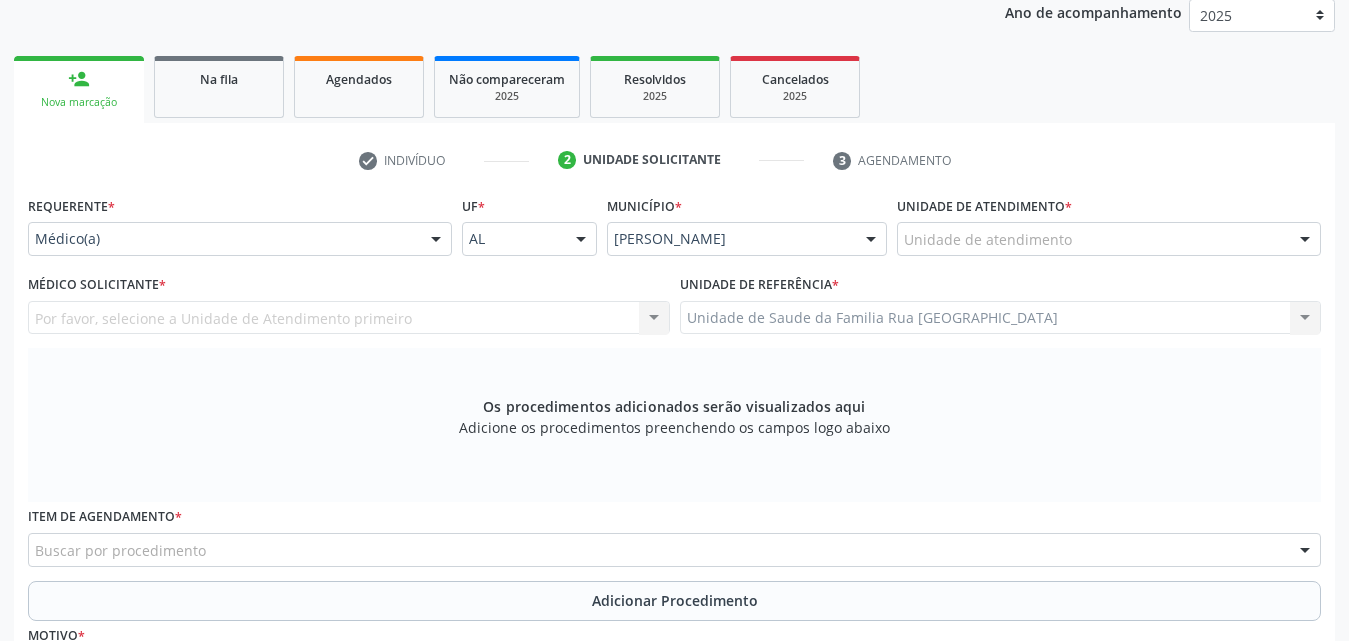 click at bounding box center [436, 240] 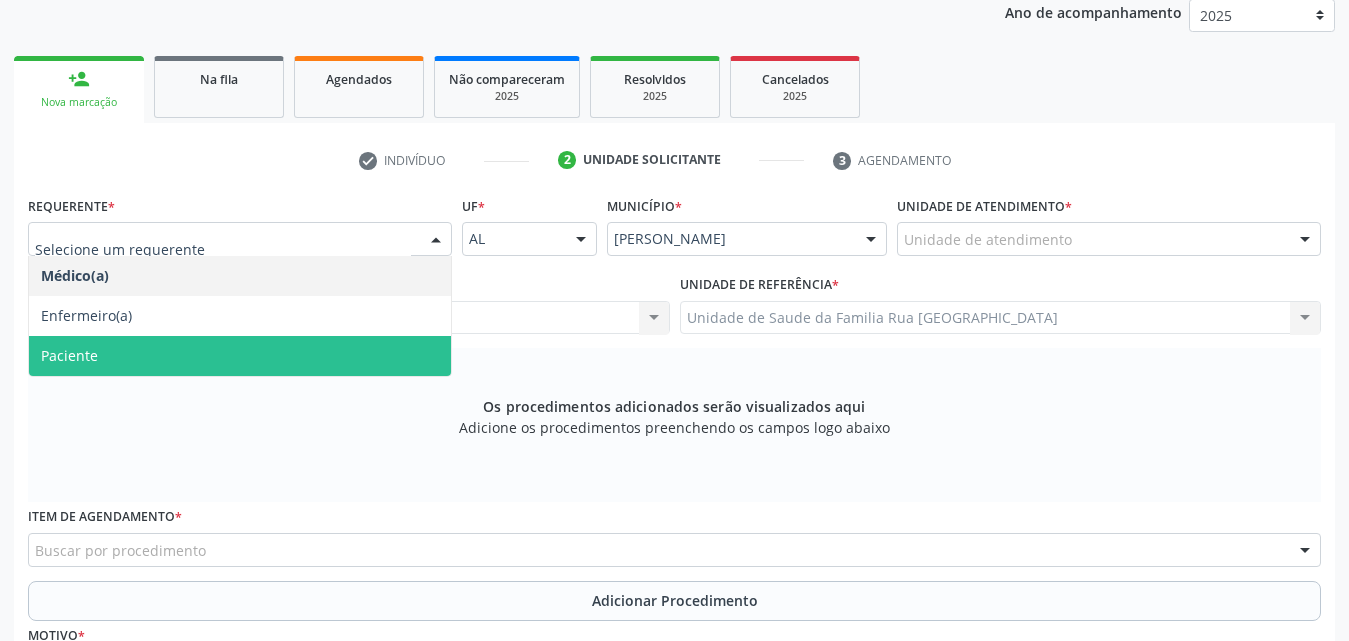 click on "Paciente" at bounding box center [240, 356] 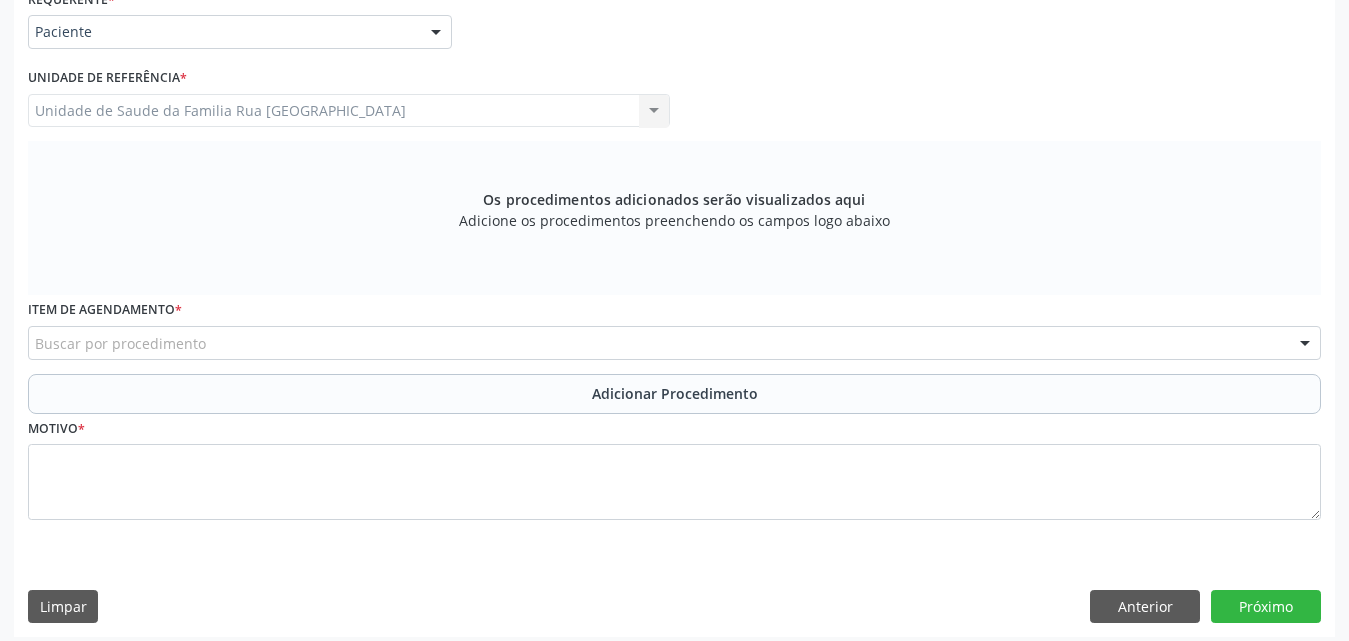 scroll, scrollTop: 488, scrollLeft: 0, axis: vertical 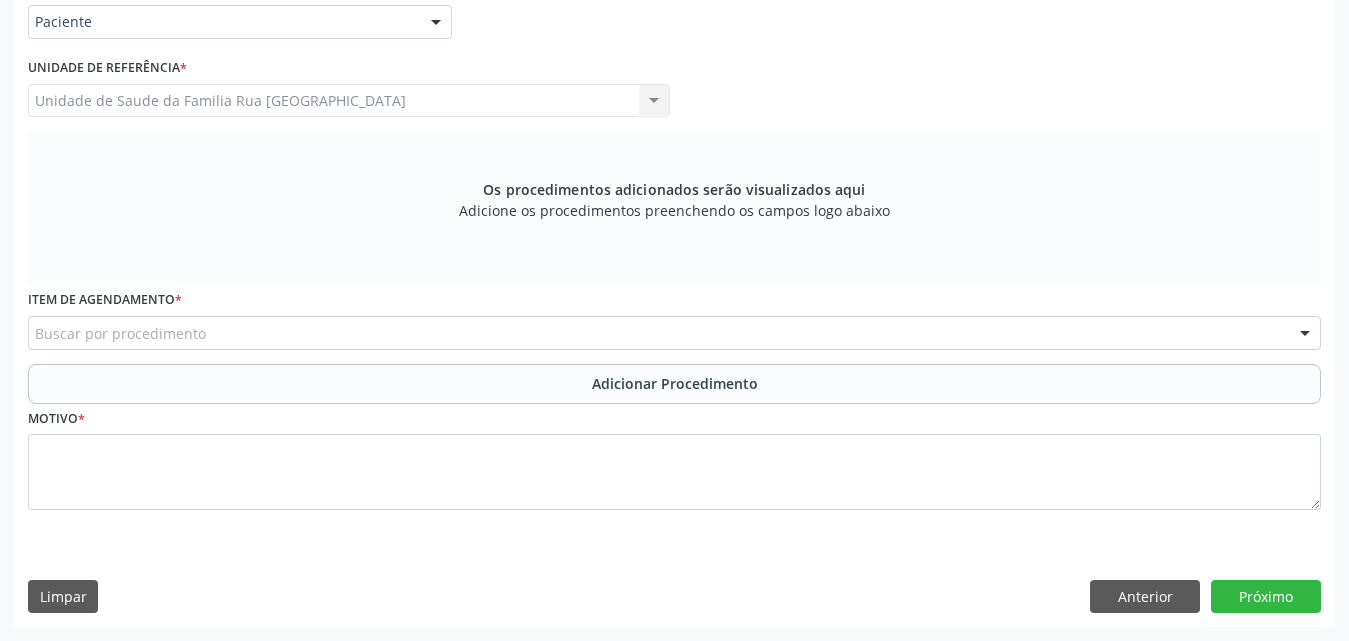 click on "Buscar por procedimento" at bounding box center [674, 333] 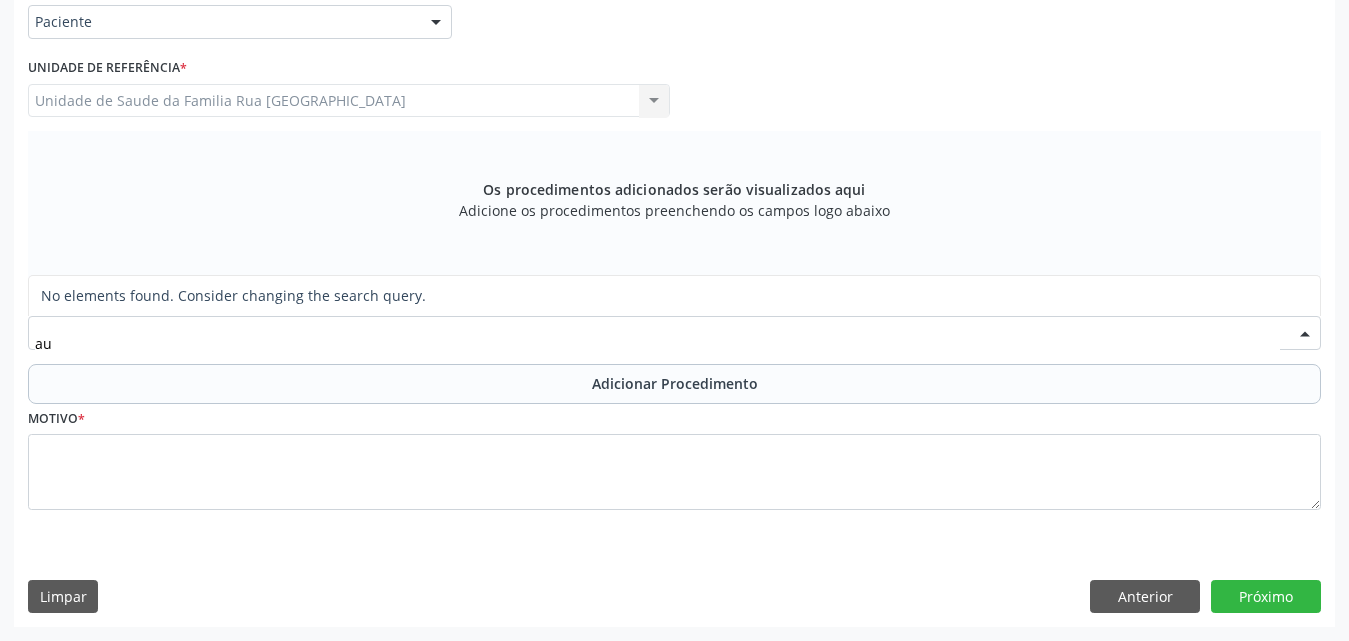 type on "a" 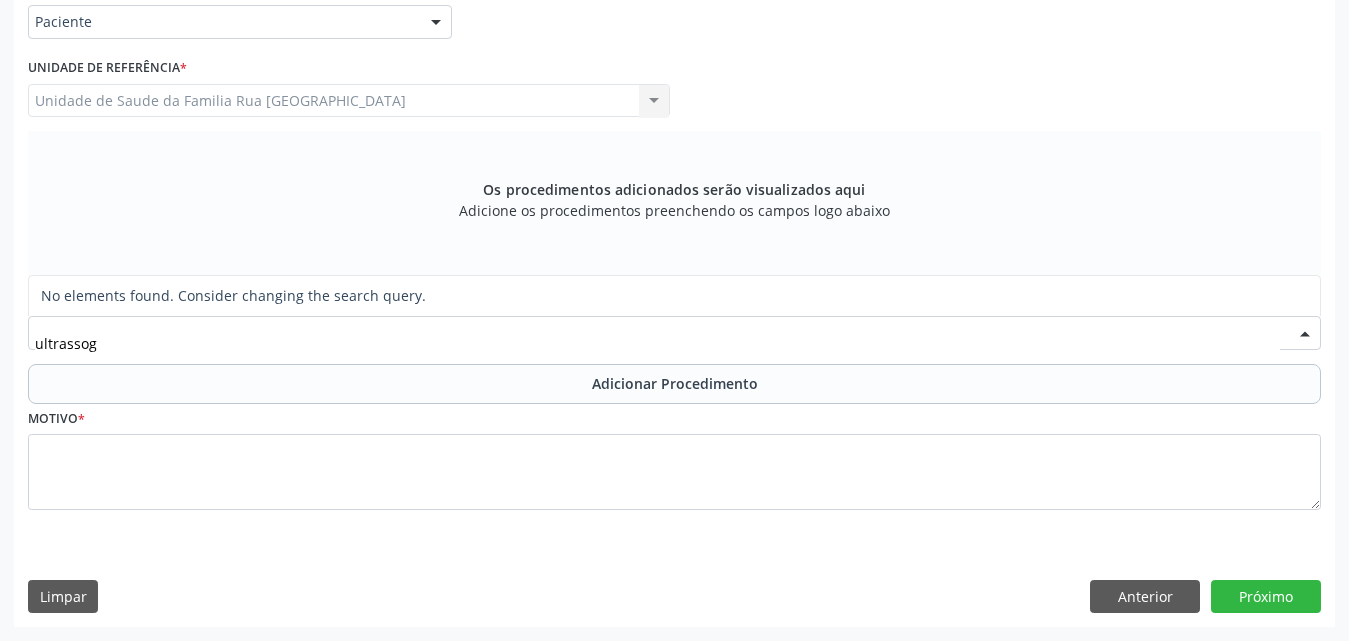 type on "ultrasso" 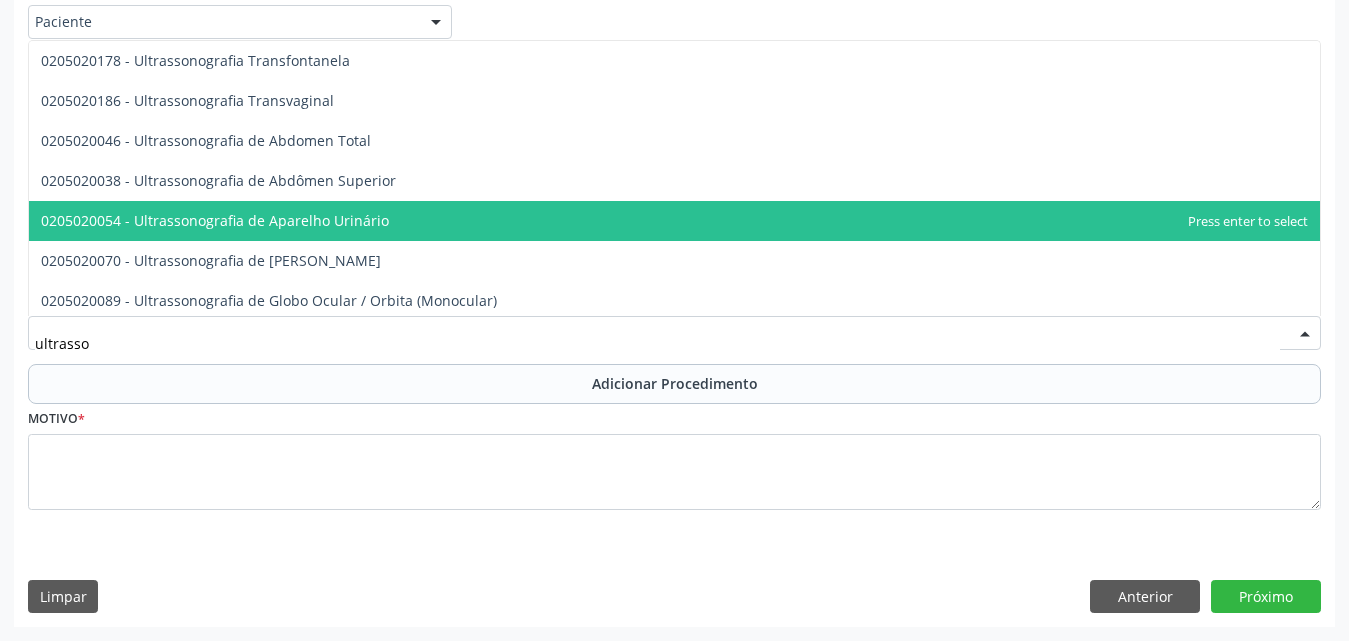 scroll, scrollTop: 500, scrollLeft: 0, axis: vertical 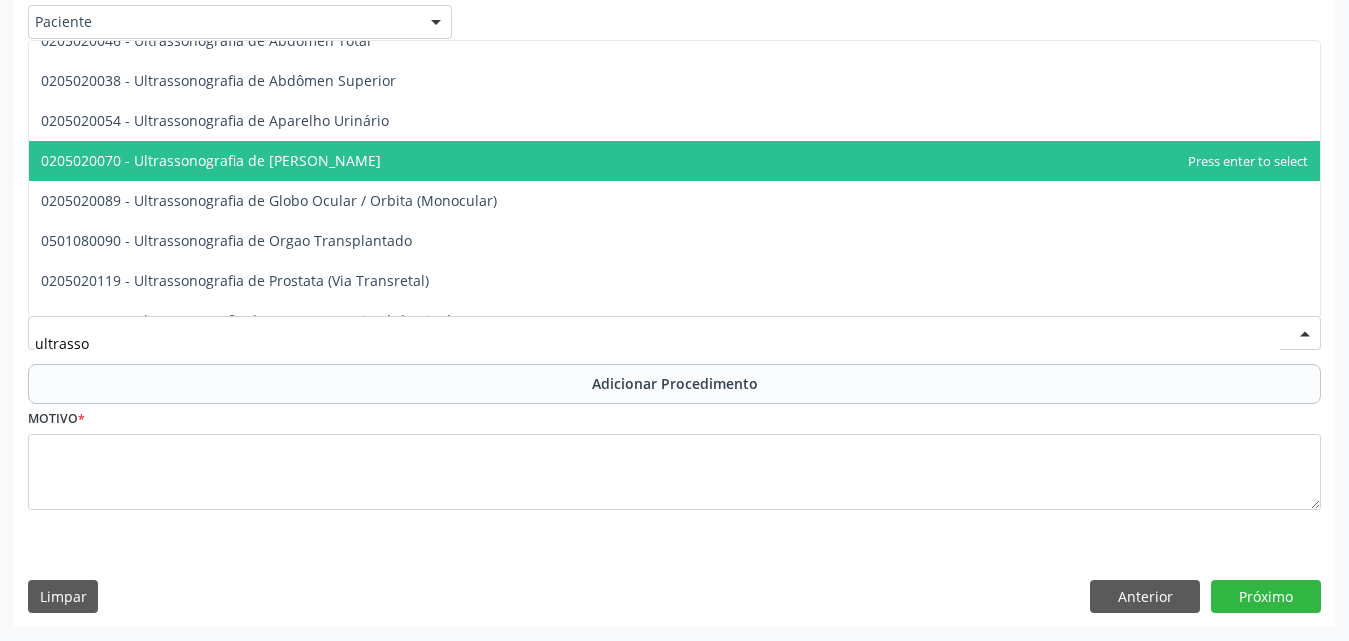 click on "0205020070 - Ultrassonografia de Bolsa Escrotal" at bounding box center [674, 161] 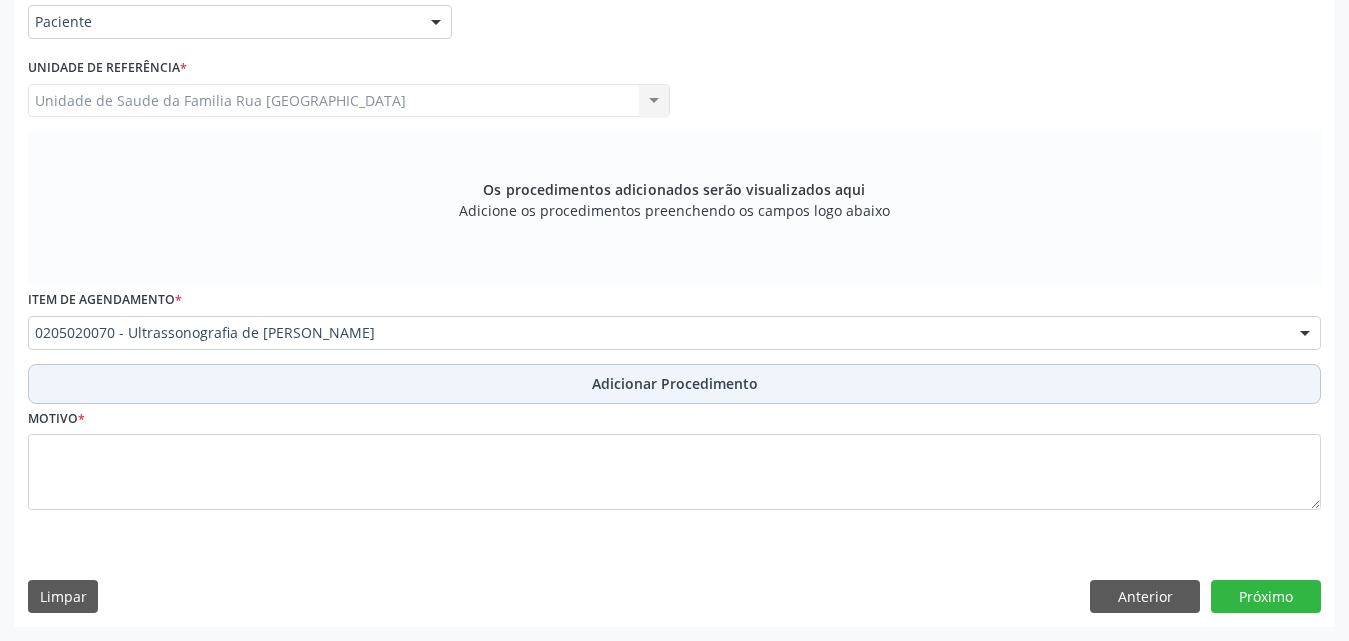 drag, startPoint x: 697, startPoint y: 388, endPoint x: 517, endPoint y: 498, distance: 210.95023 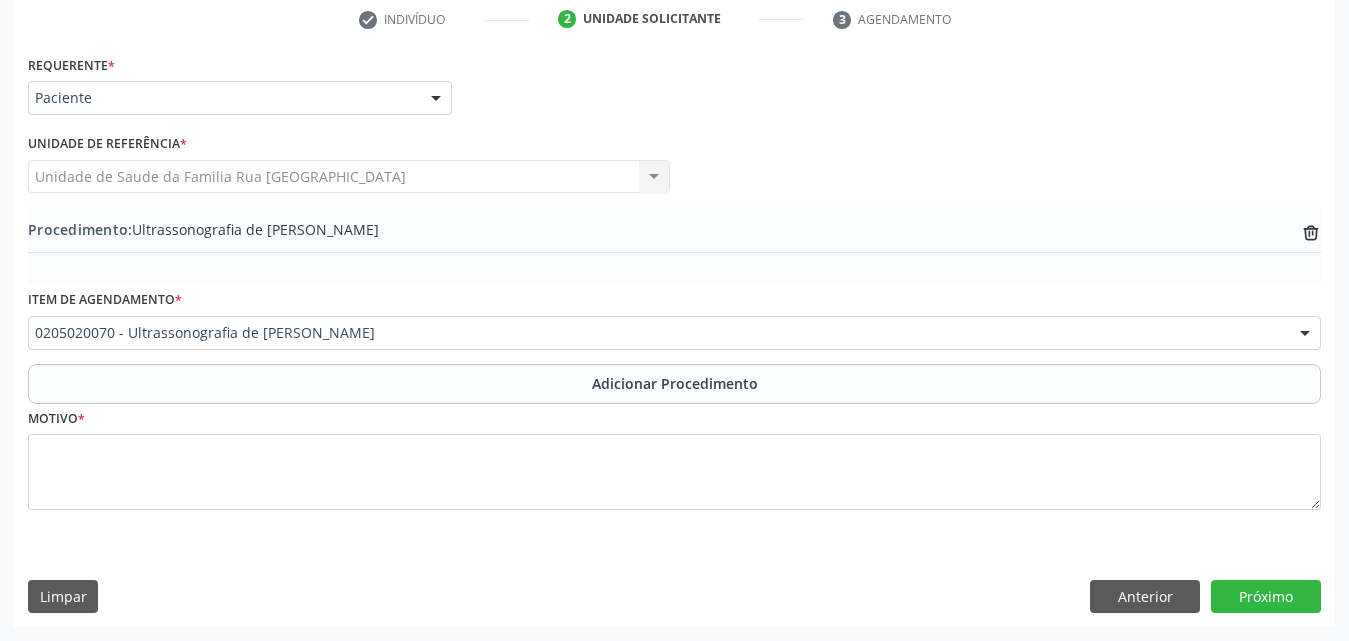 scroll, scrollTop: 412, scrollLeft: 0, axis: vertical 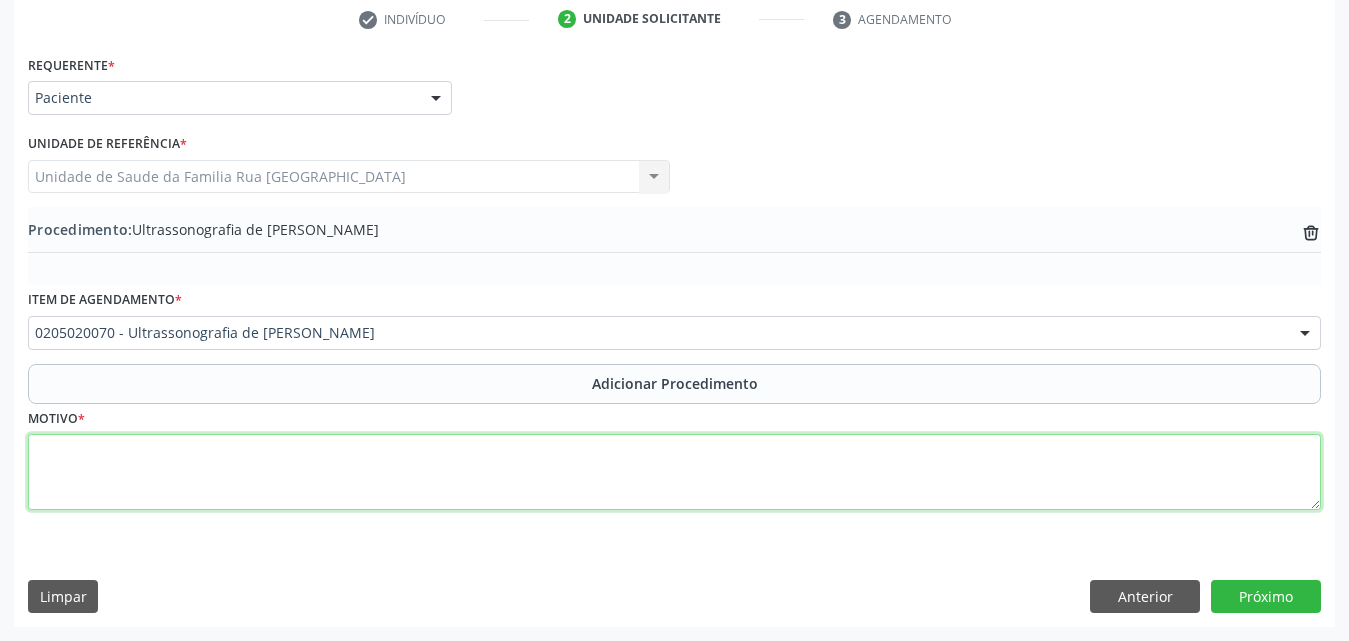 click at bounding box center (674, 472) 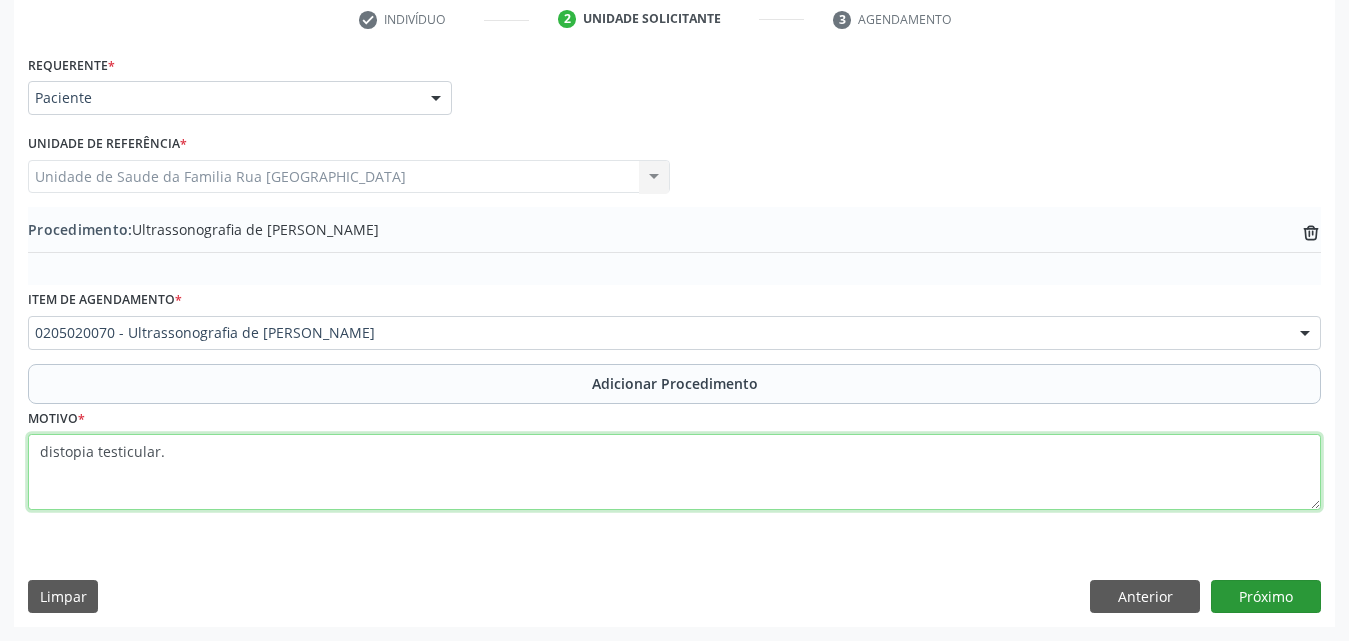 type on "distopia testicular." 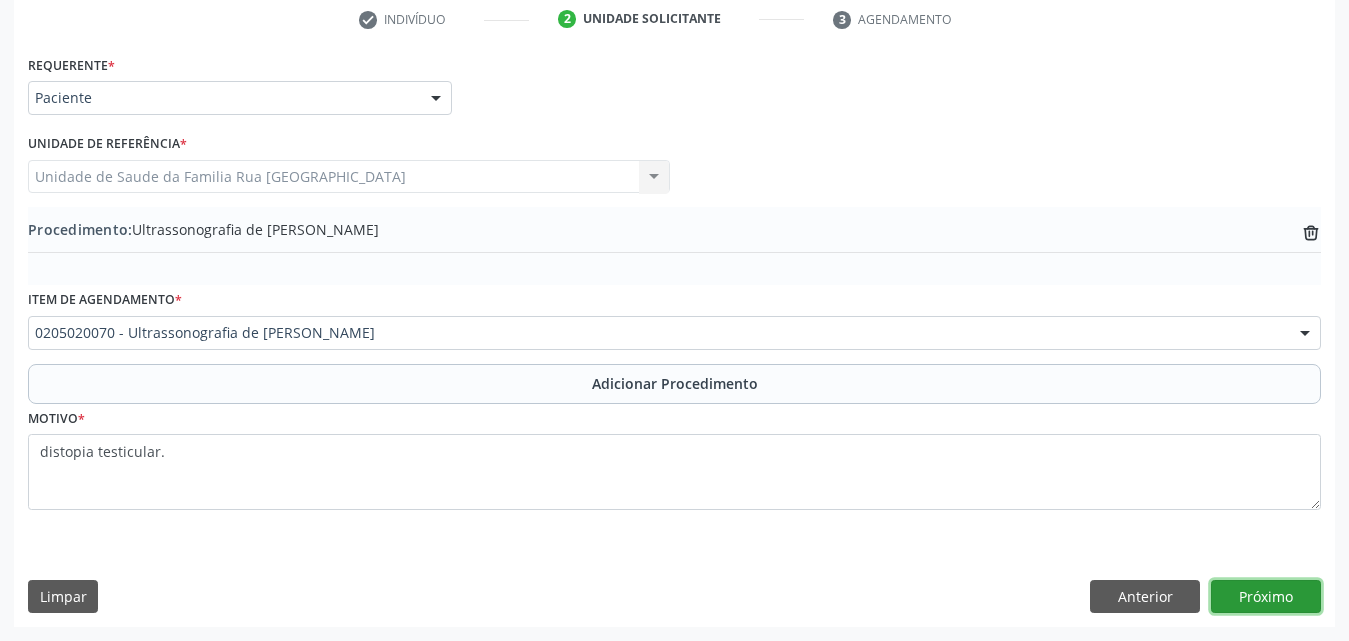 click on "Próximo" at bounding box center (1266, 597) 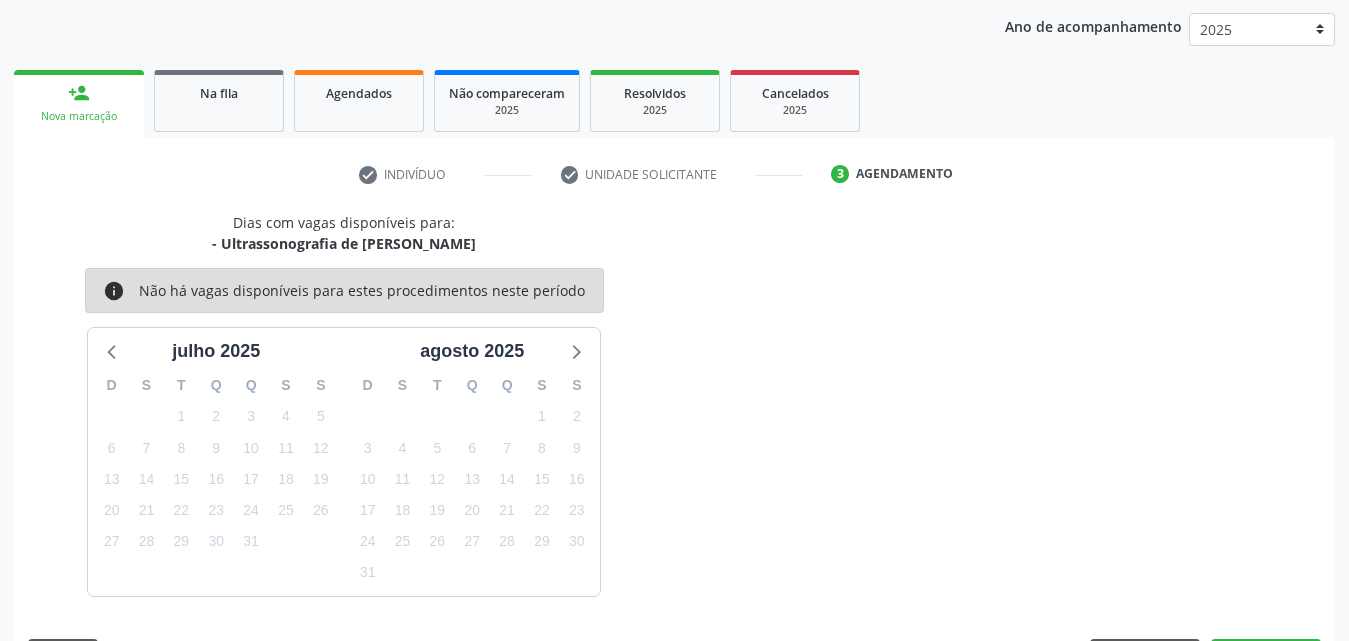 scroll, scrollTop: 316, scrollLeft: 0, axis: vertical 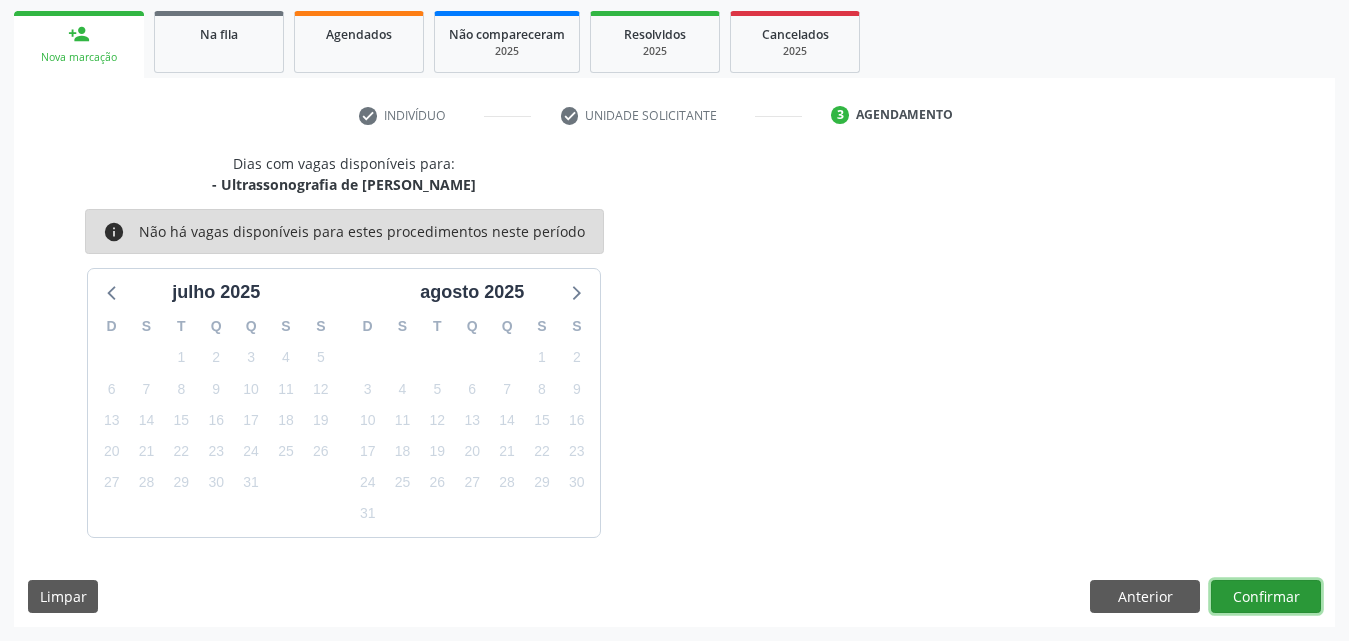 click on "Confirmar" at bounding box center [1266, 597] 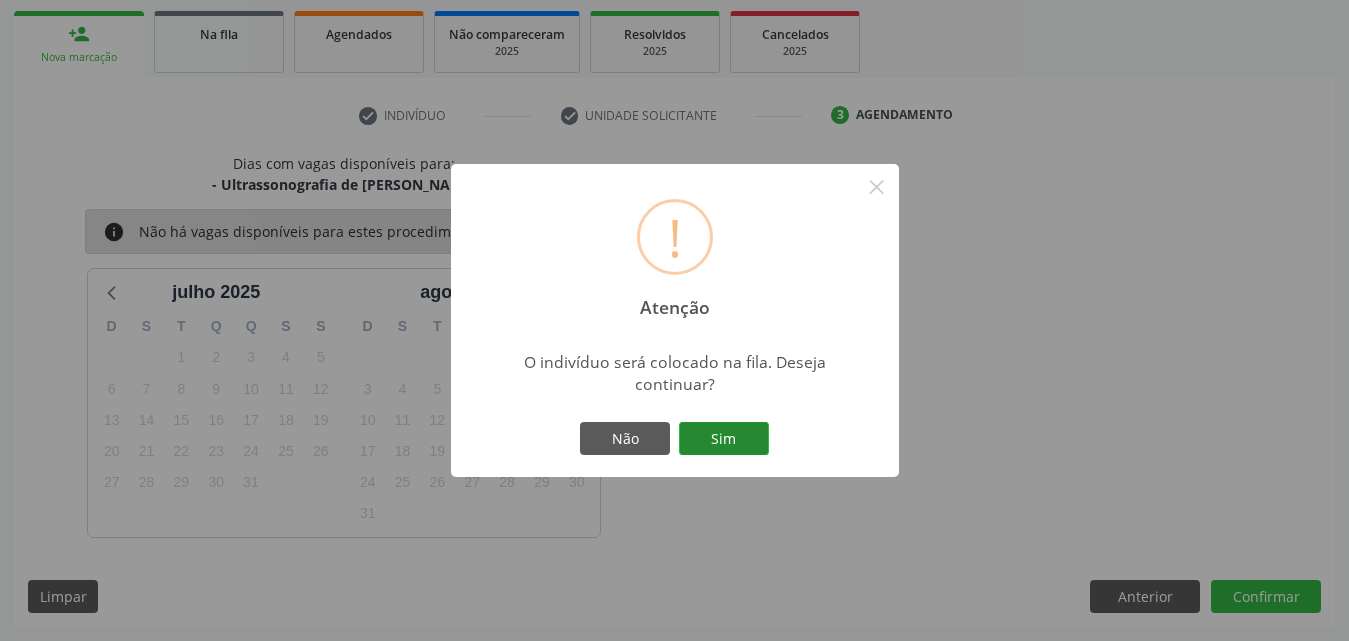click on "Sim" at bounding box center (724, 439) 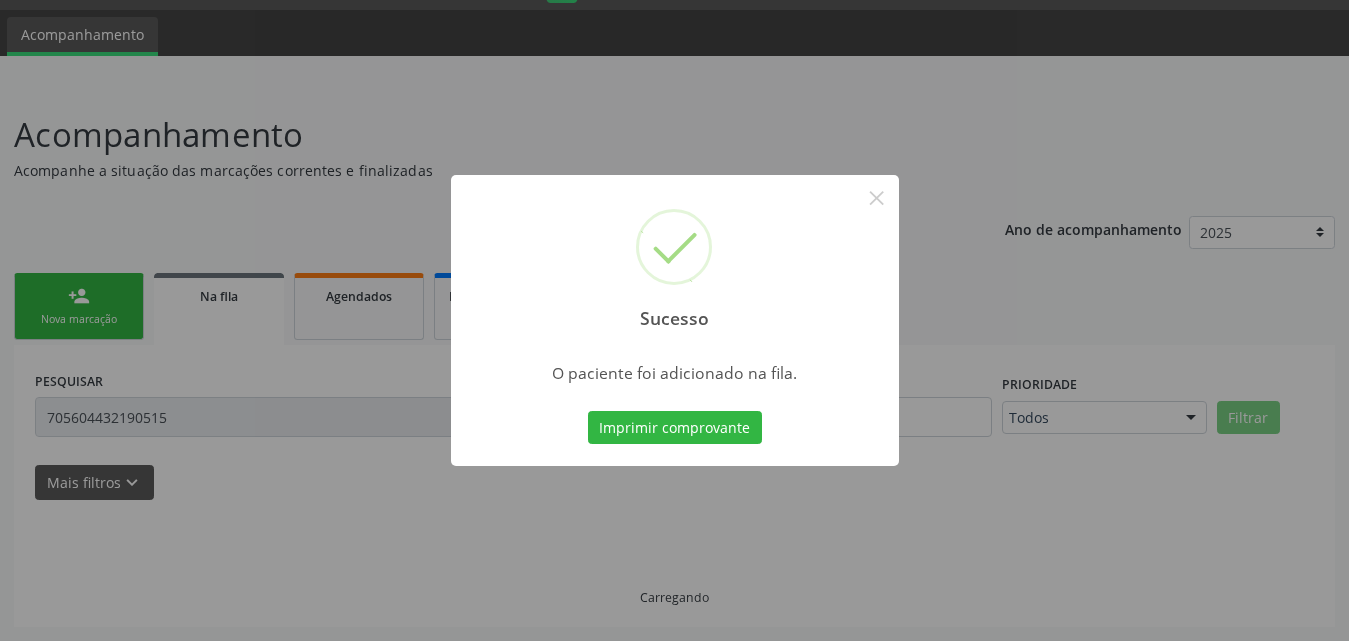 scroll, scrollTop: 54, scrollLeft: 0, axis: vertical 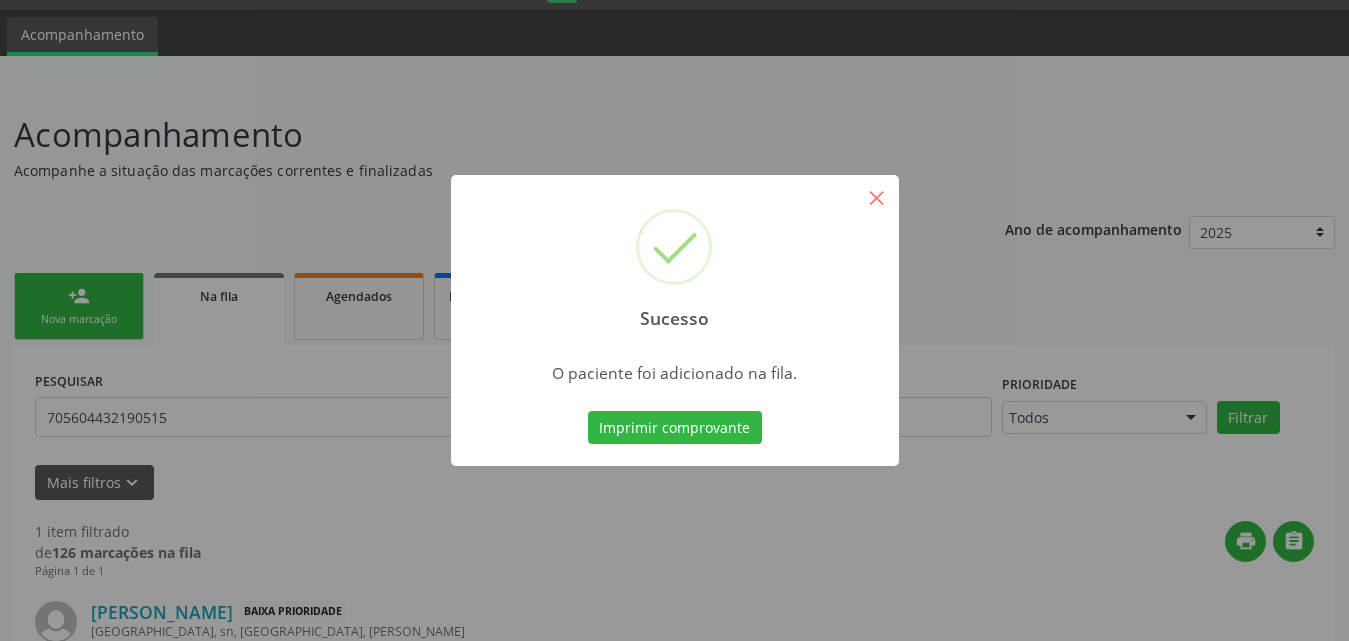 click on "×" at bounding box center (877, 197) 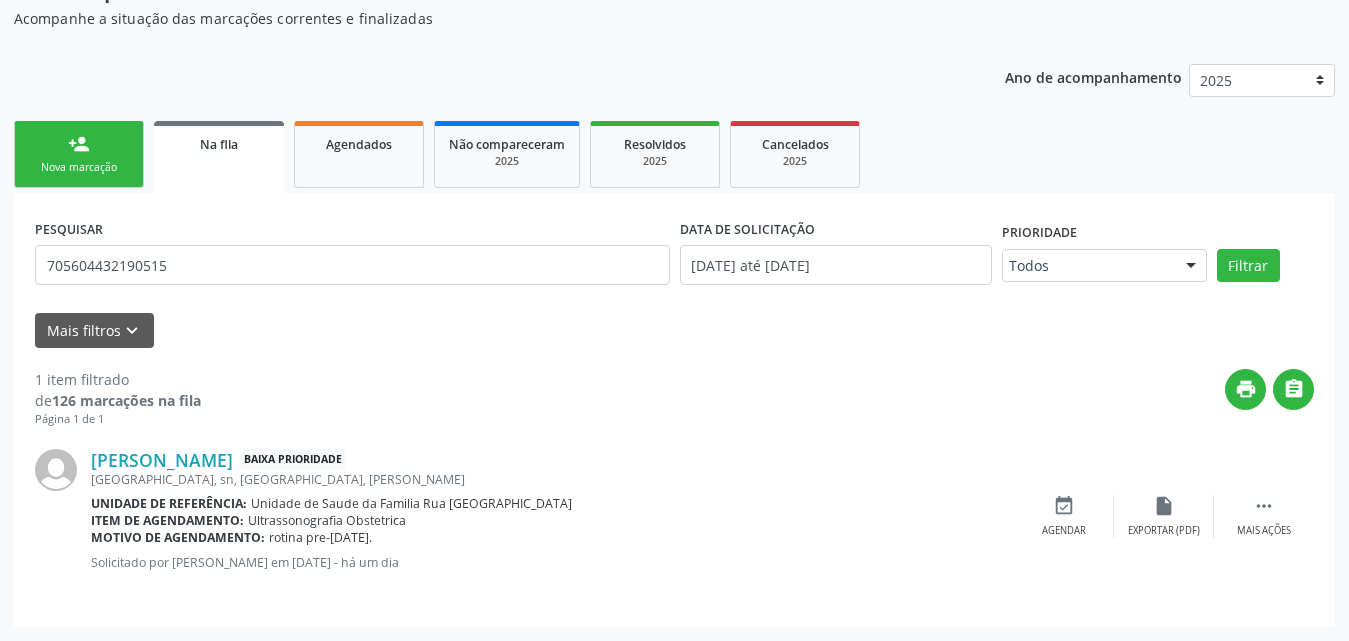 scroll, scrollTop: 0, scrollLeft: 0, axis: both 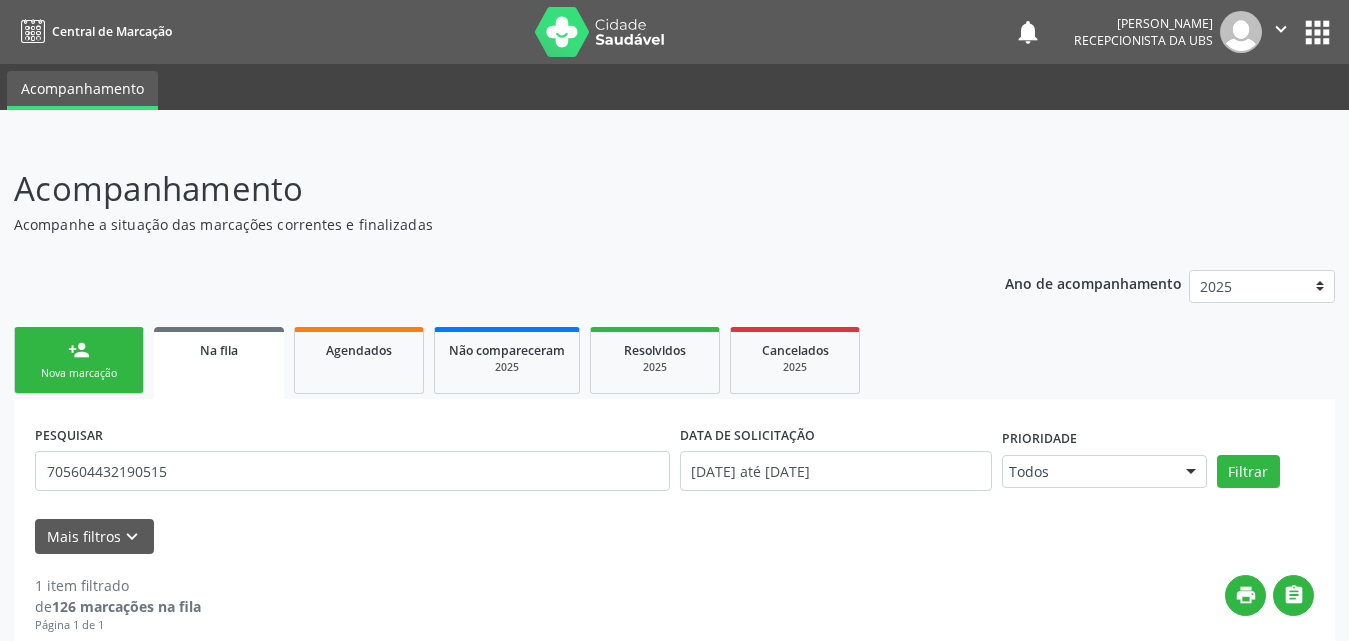click on "person_add
Nova marcação" at bounding box center (79, 360) 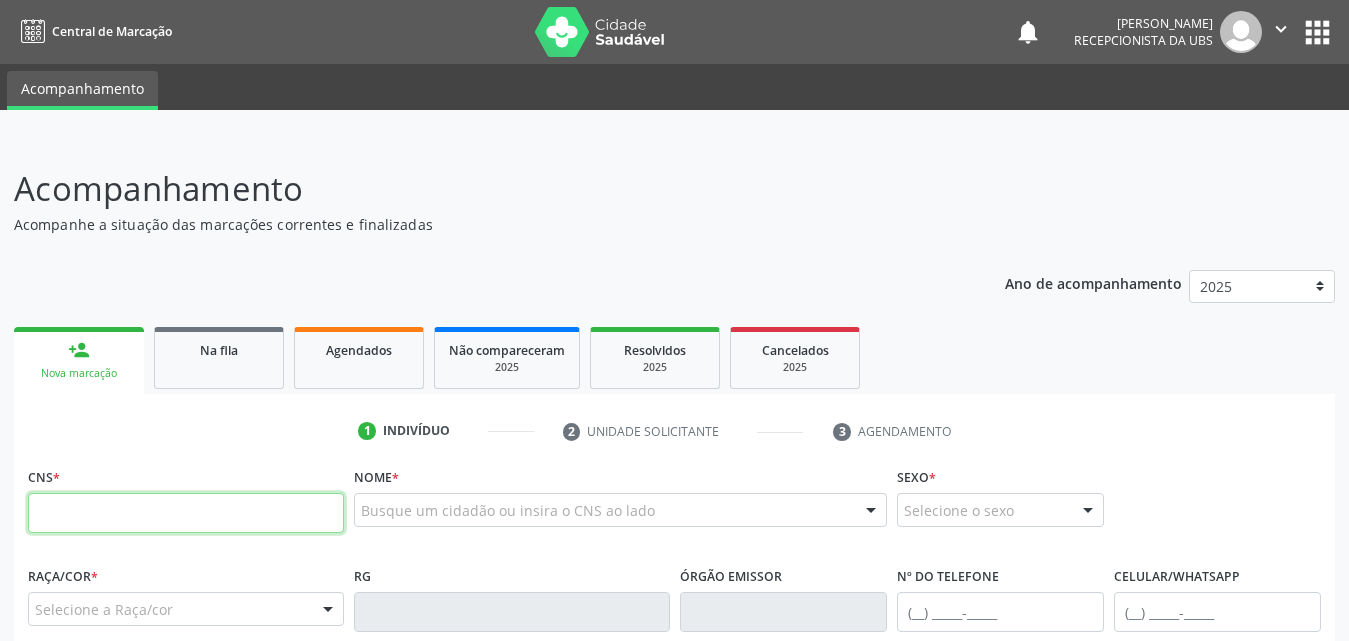 click at bounding box center [186, 513] 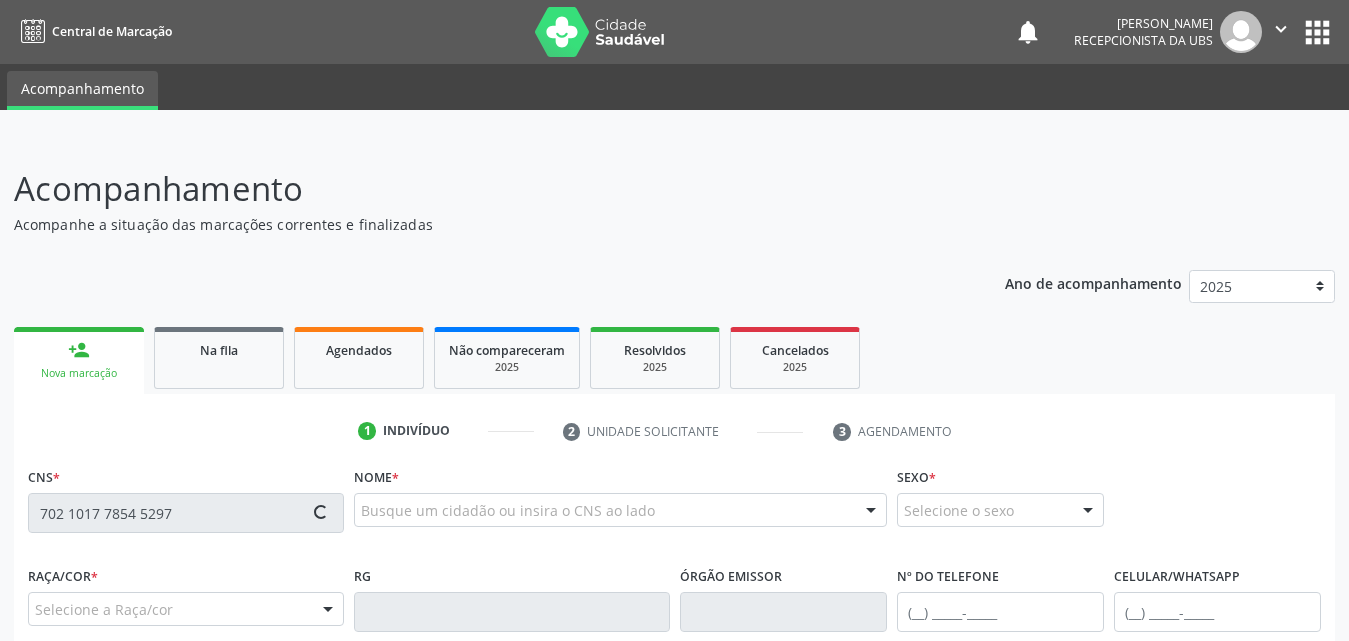 type on "702 1017 7854 5297" 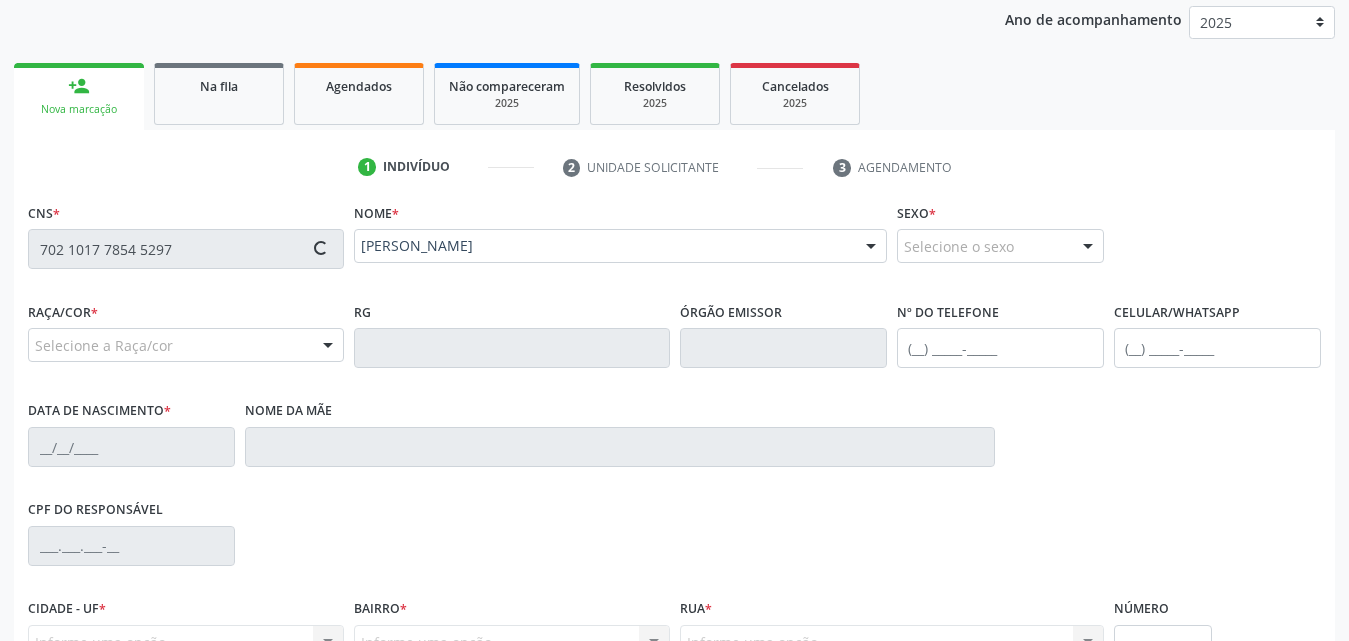 scroll, scrollTop: 400, scrollLeft: 0, axis: vertical 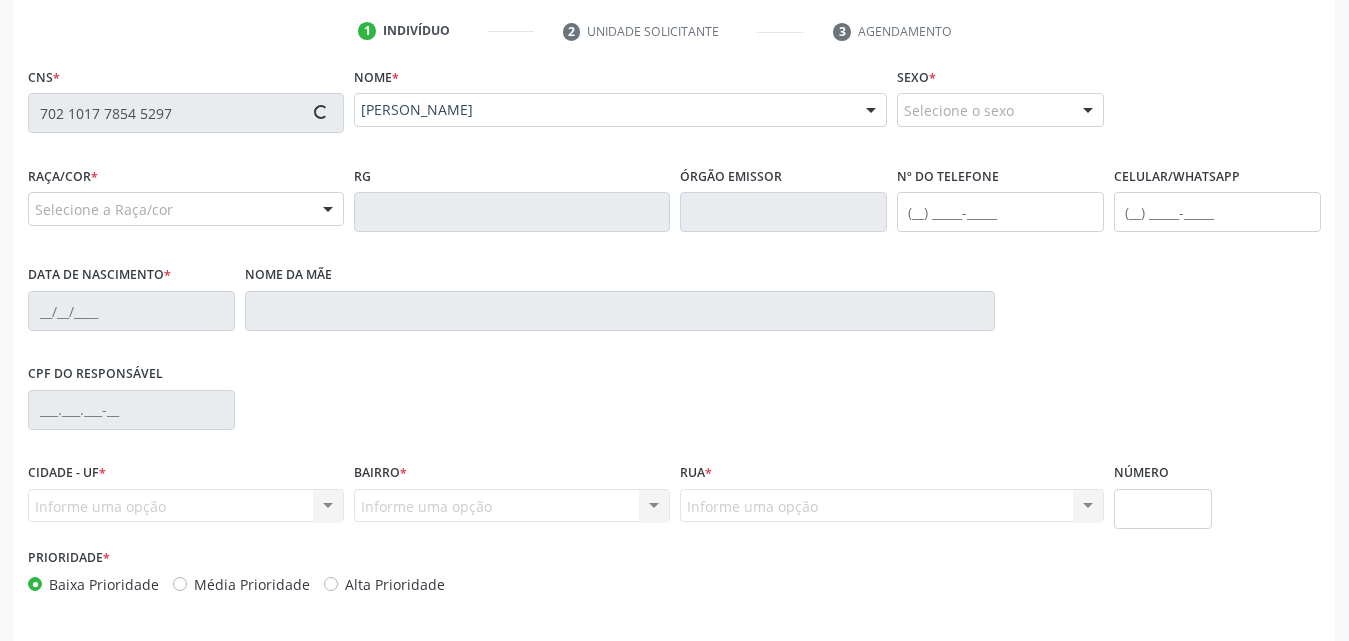 type on "(82) 99605-5410" 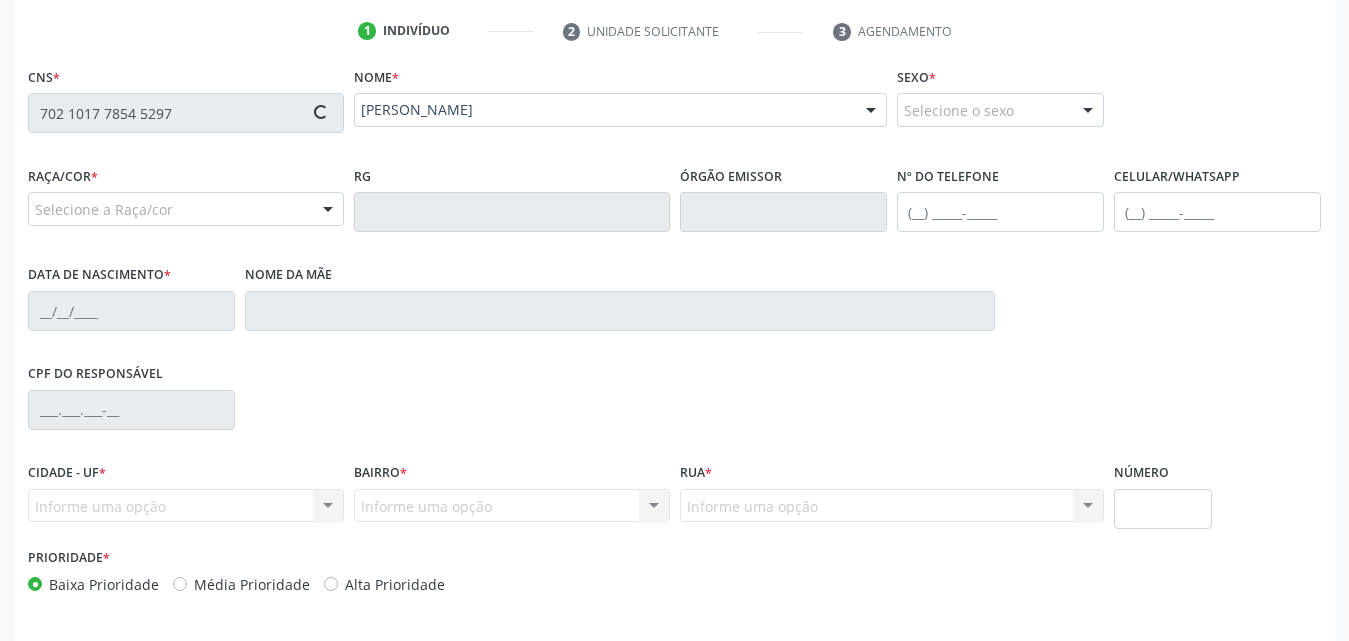 type on "20/07/2025" 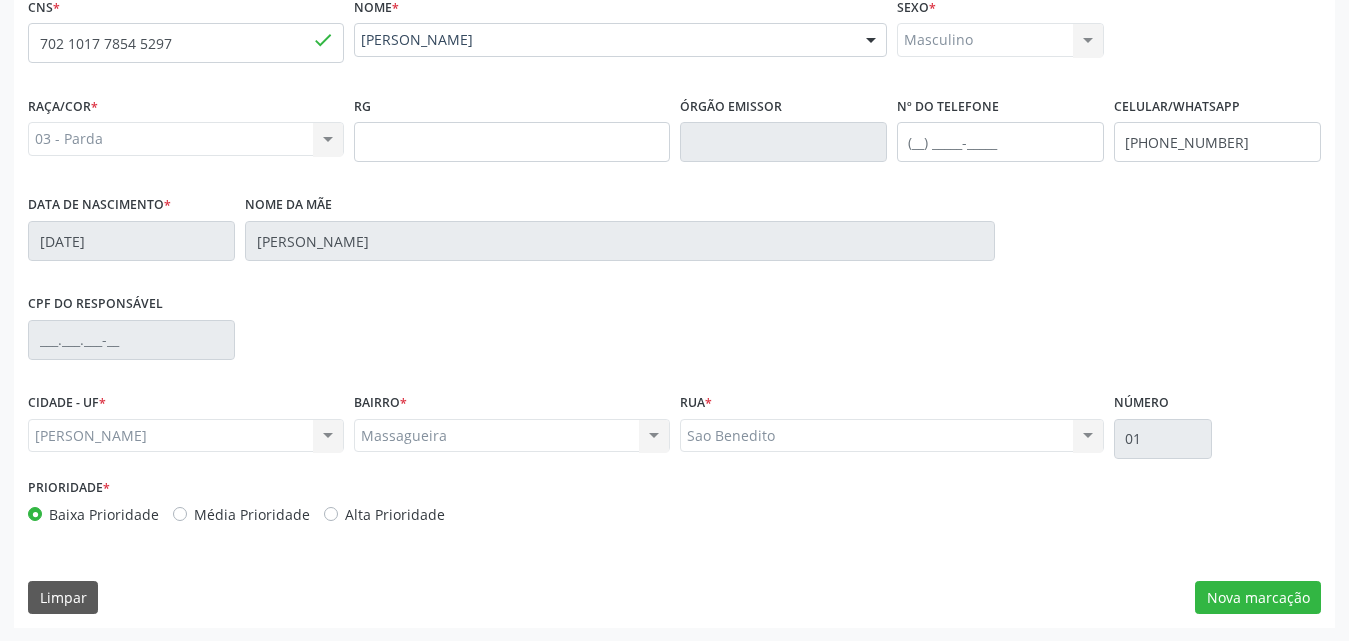 scroll, scrollTop: 471, scrollLeft: 0, axis: vertical 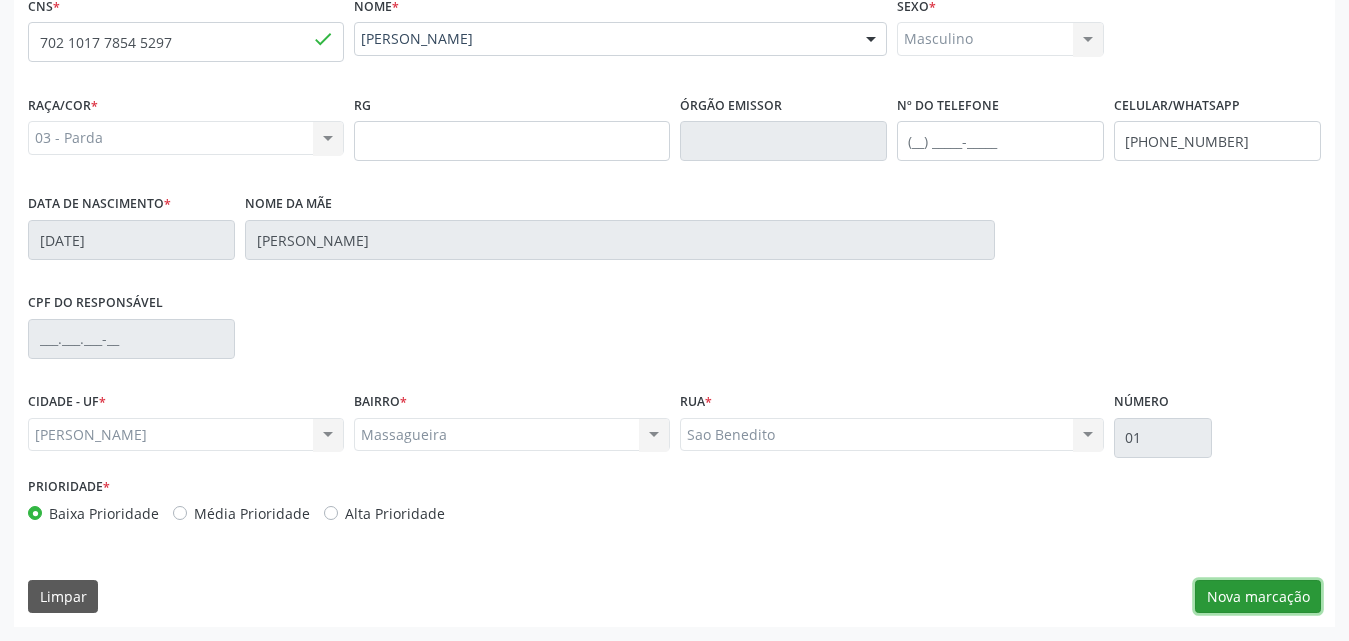 click on "Nova marcação" at bounding box center [1258, 597] 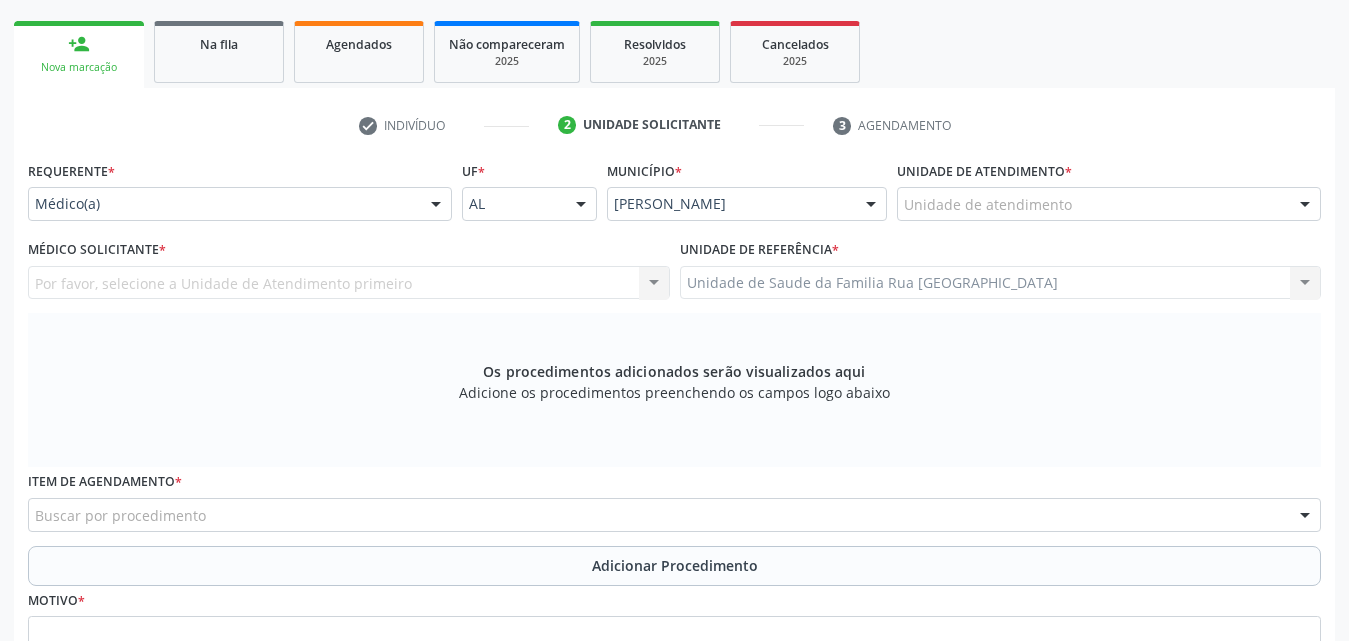 scroll, scrollTop: 71, scrollLeft: 0, axis: vertical 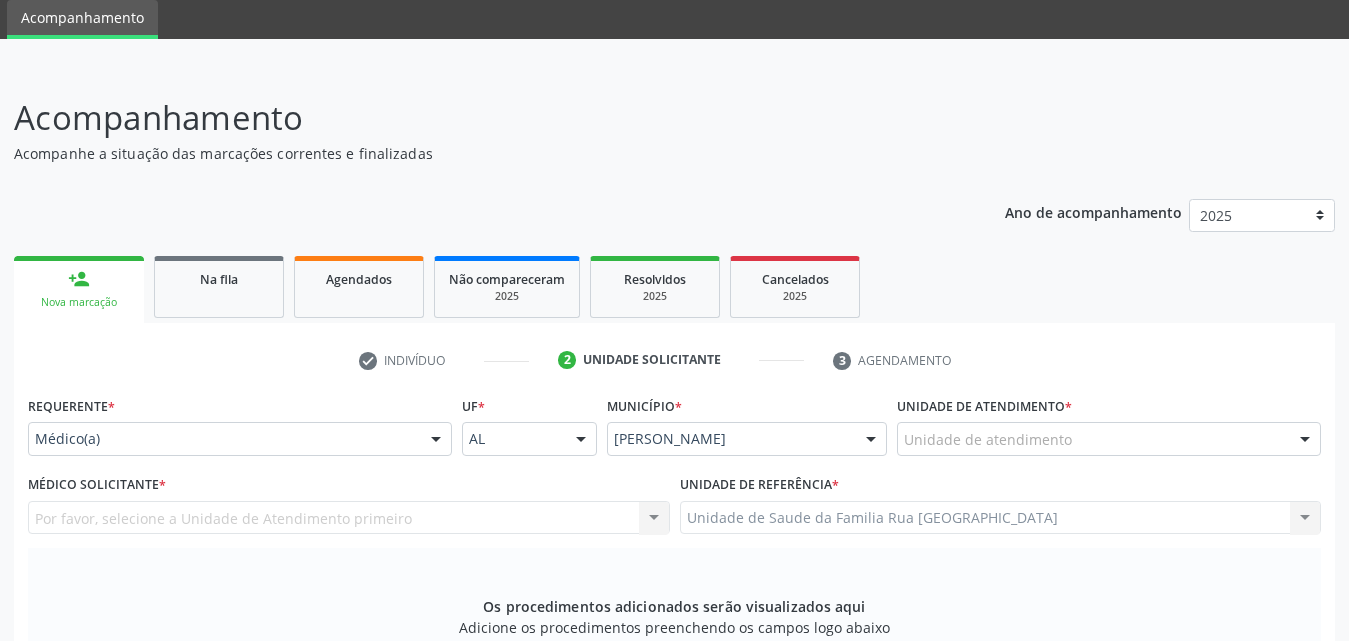 click at bounding box center [436, 440] 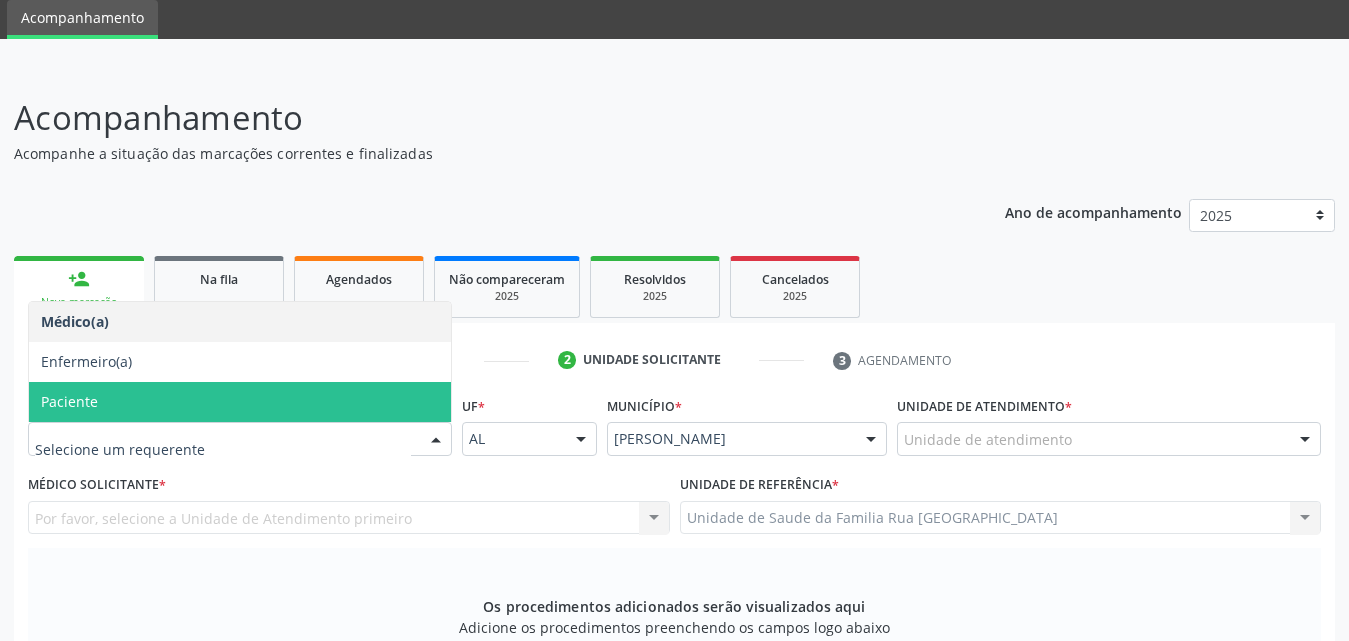 click on "Paciente" at bounding box center (240, 402) 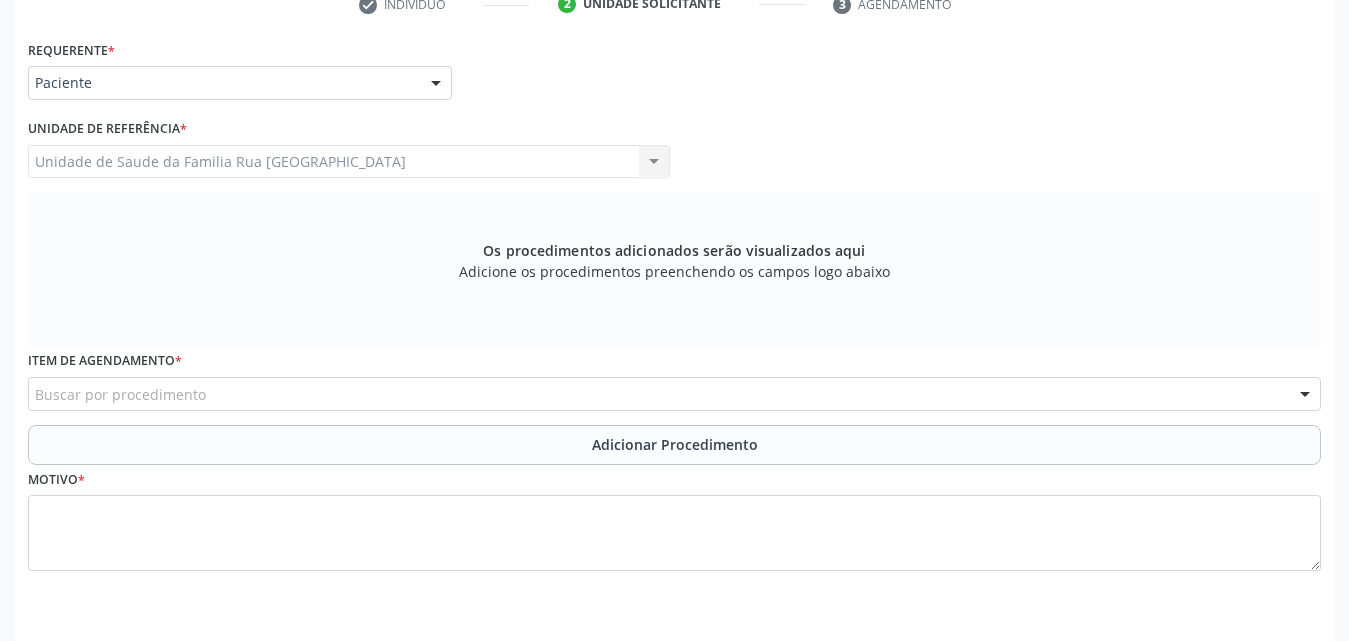 scroll, scrollTop: 471, scrollLeft: 0, axis: vertical 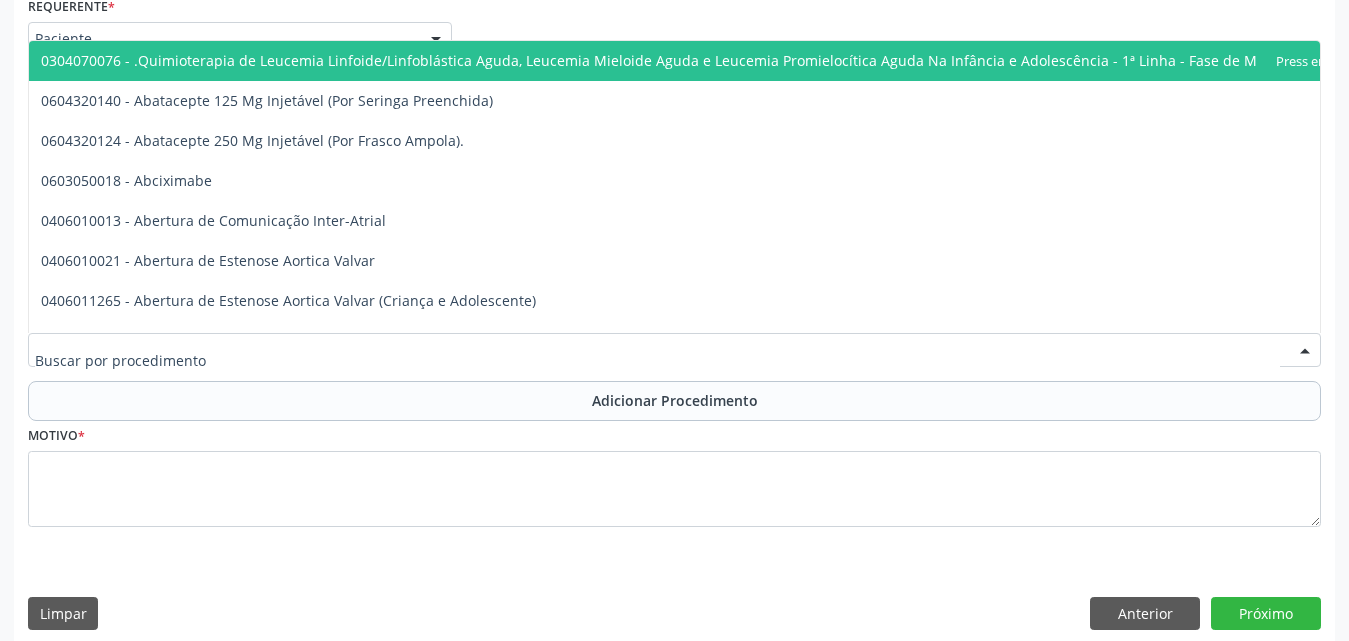 click at bounding box center [674, 350] 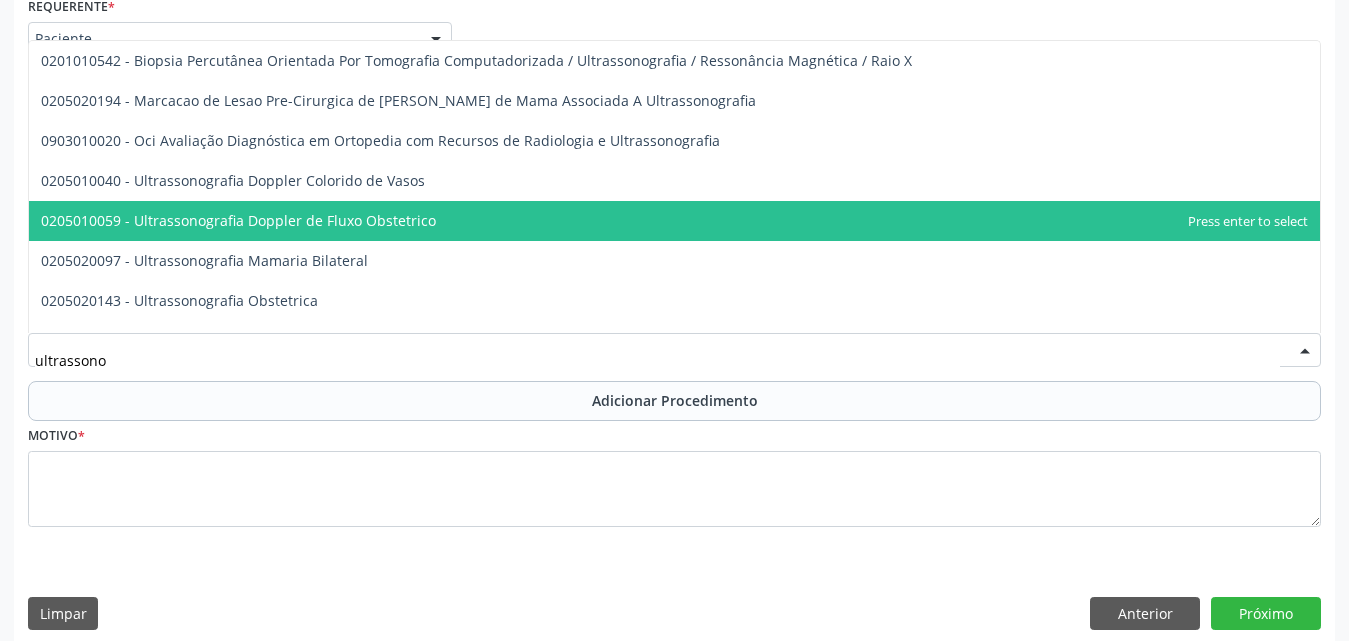 scroll, scrollTop: 371, scrollLeft: 0, axis: vertical 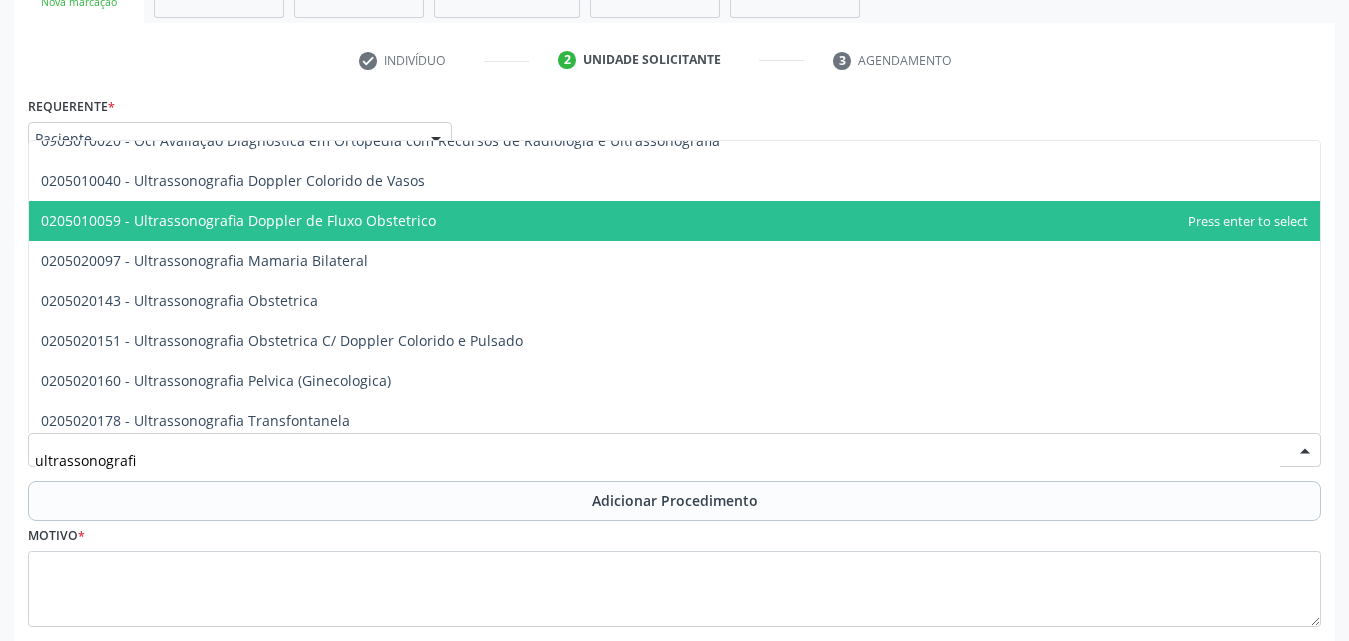type on "ultrassonografia" 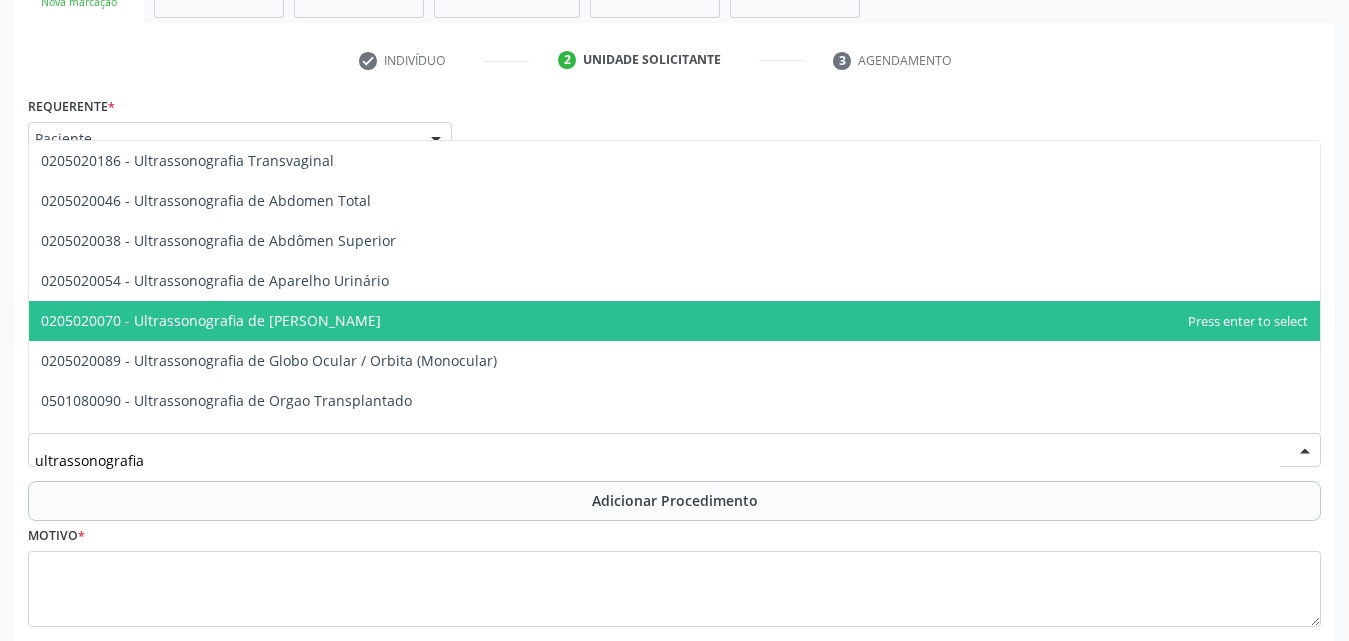 scroll, scrollTop: 548, scrollLeft: 0, axis: vertical 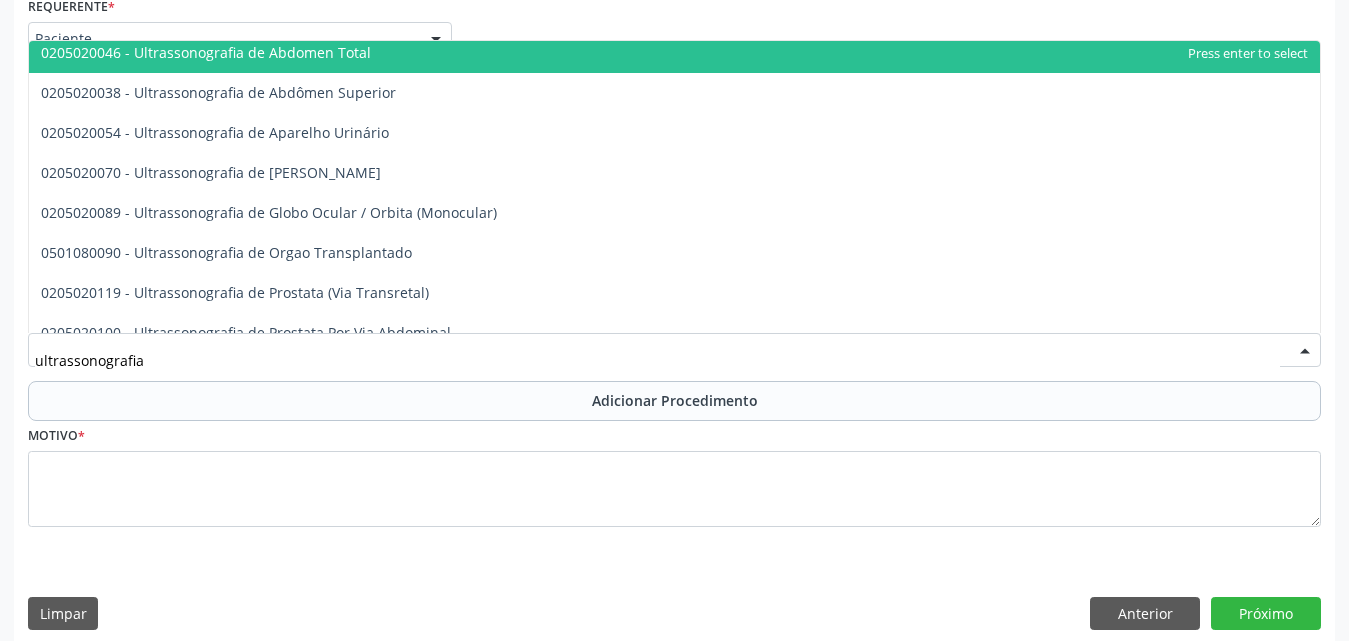 click on "0205020046 - Ultrassonografia de Abdomen Total" at bounding box center [674, 53] 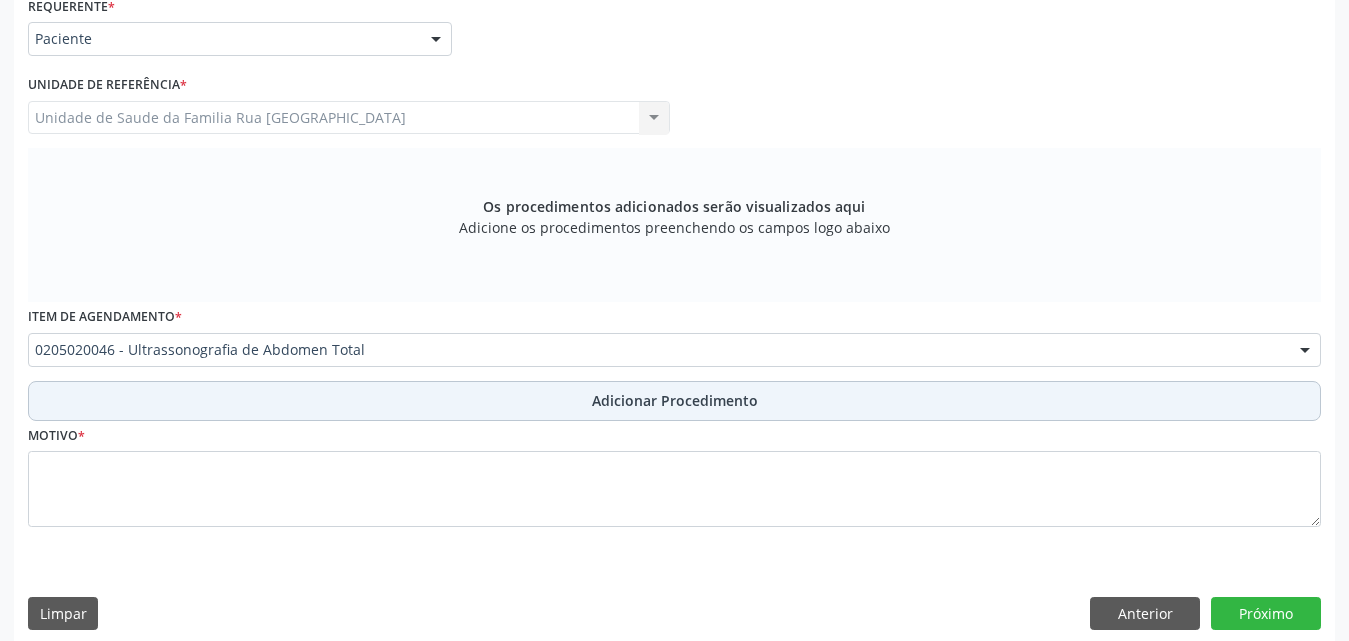 click on "Adicionar Procedimento" at bounding box center [675, 400] 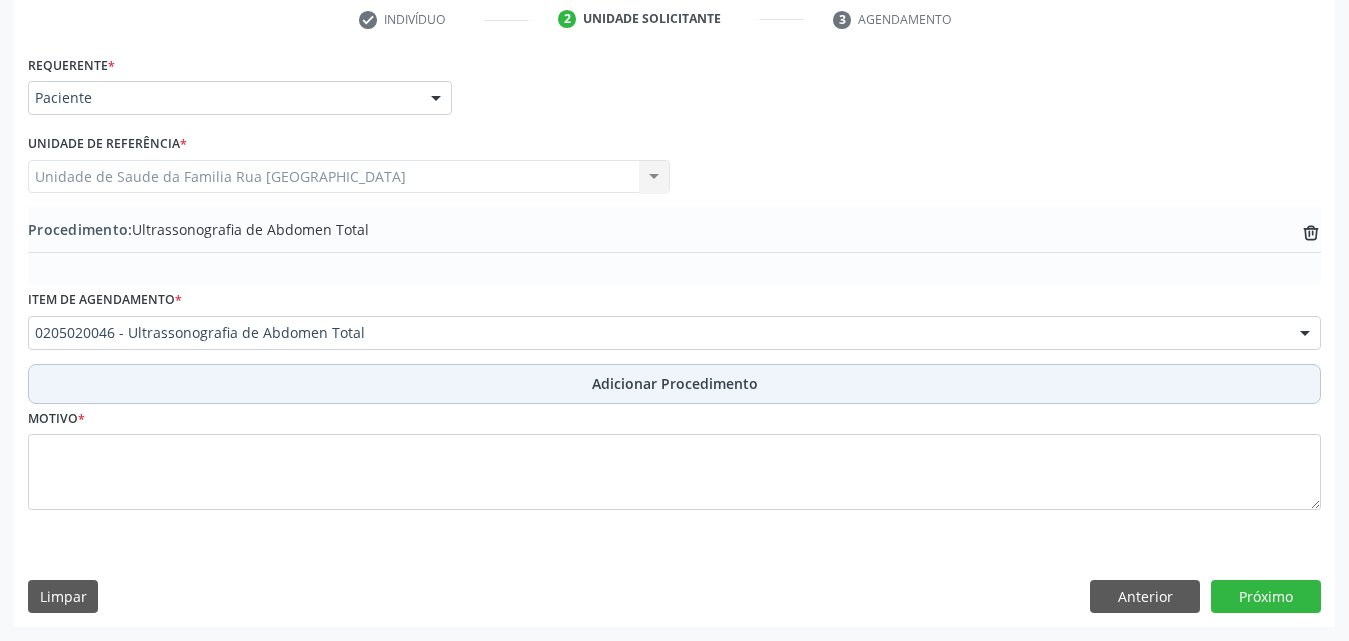 scroll, scrollTop: 412, scrollLeft: 0, axis: vertical 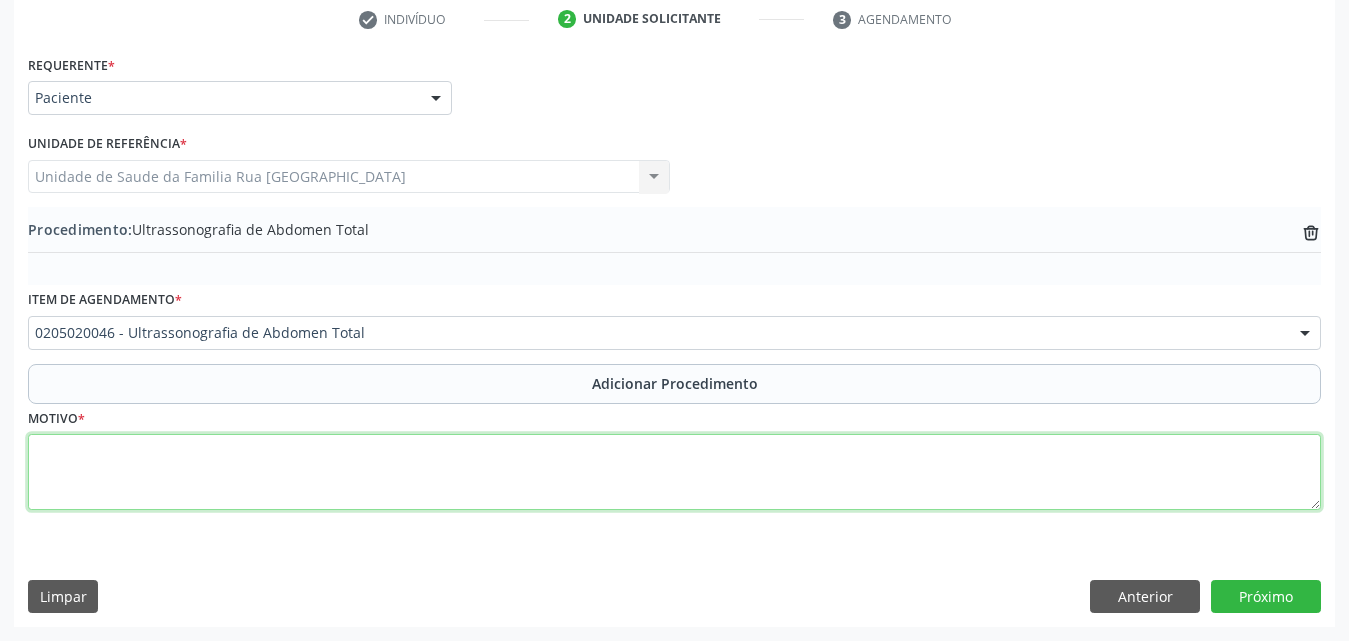 click at bounding box center (674, 472) 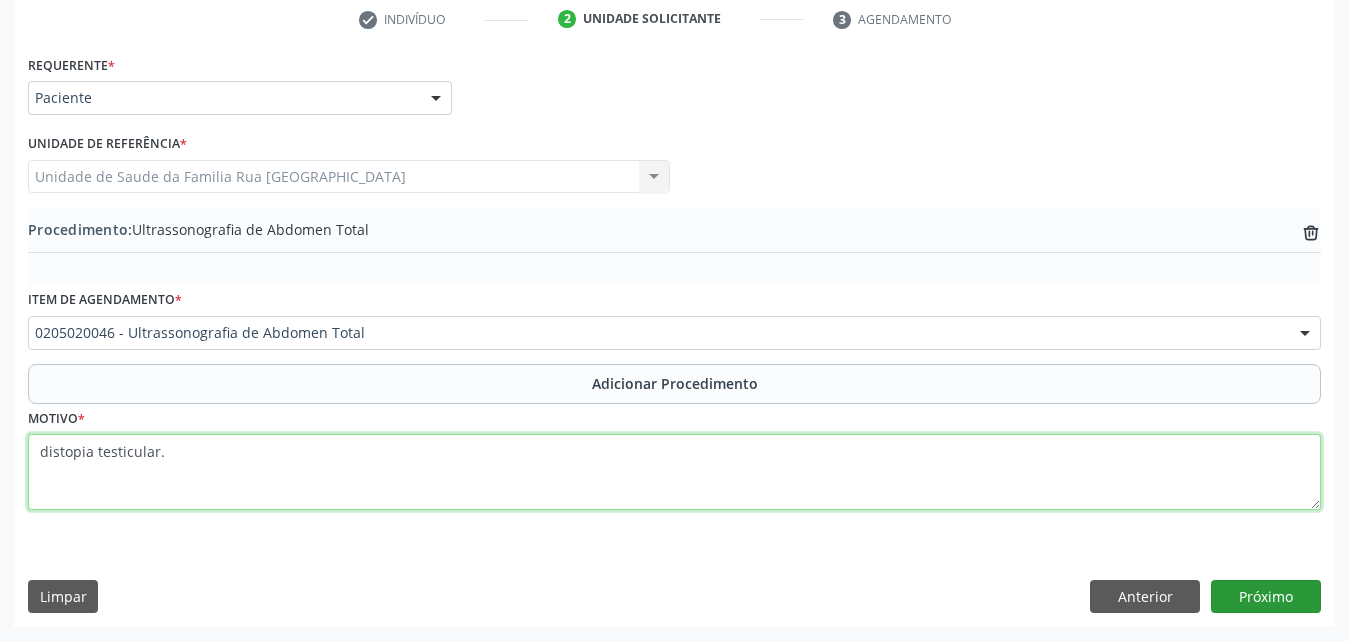 type on "distopia testicular." 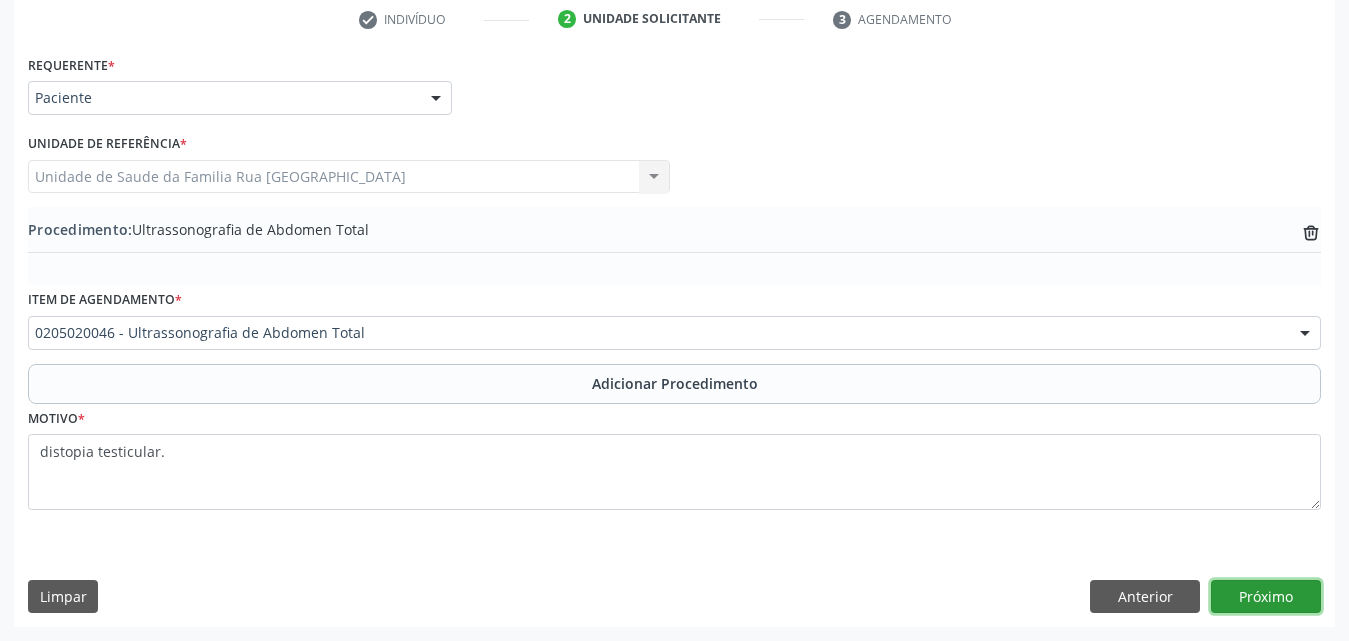 click on "Próximo" at bounding box center (1266, 597) 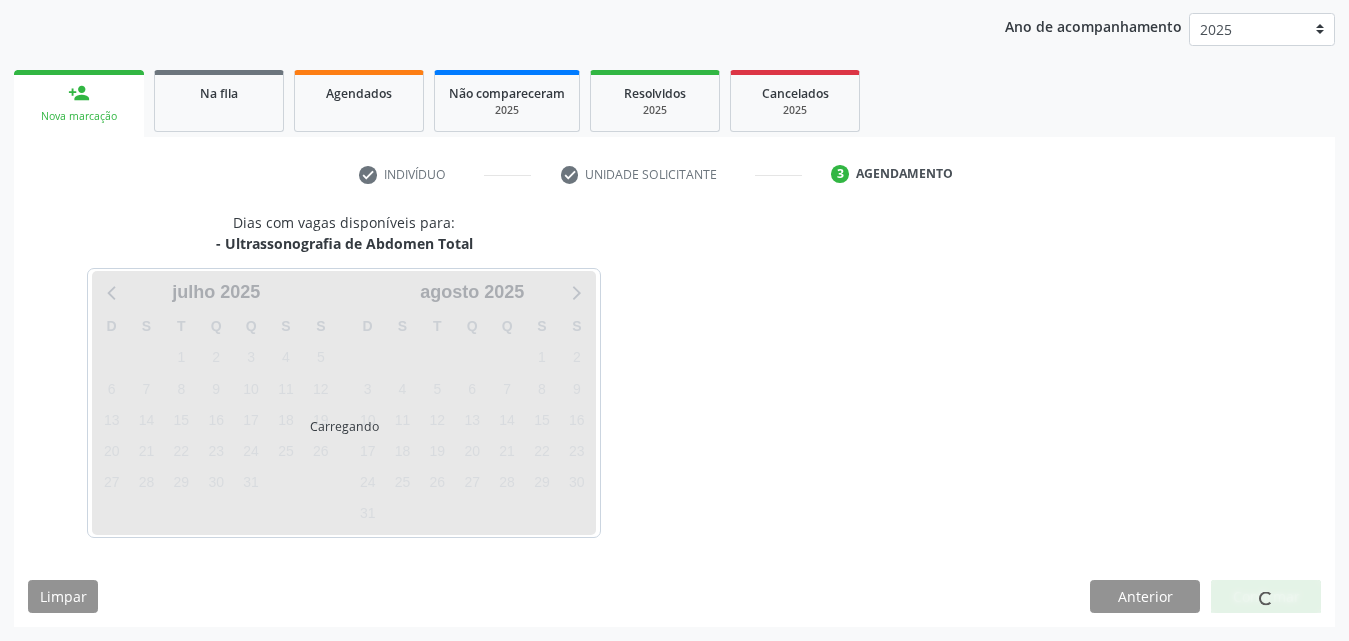 scroll, scrollTop: 316, scrollLeft: 0, axis: vertical 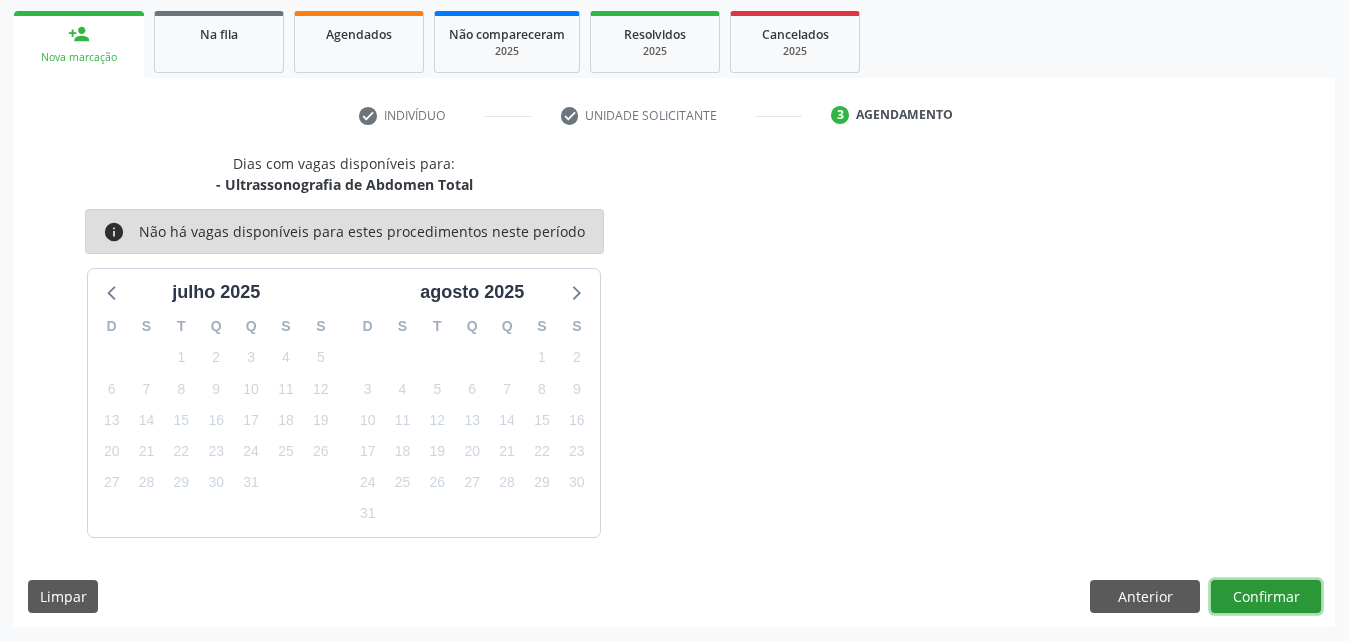 click on "Confirmar" at bounding box center (1266, 597) 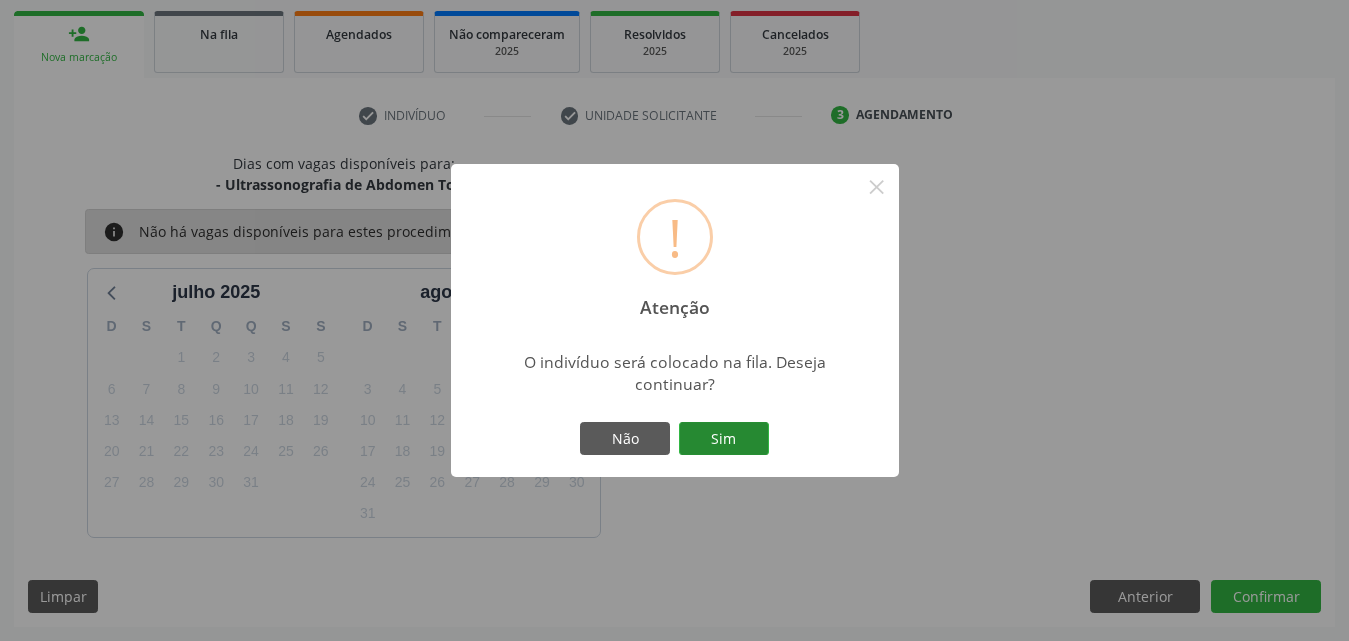 click on "Sim" at bounding box center (724, 439) 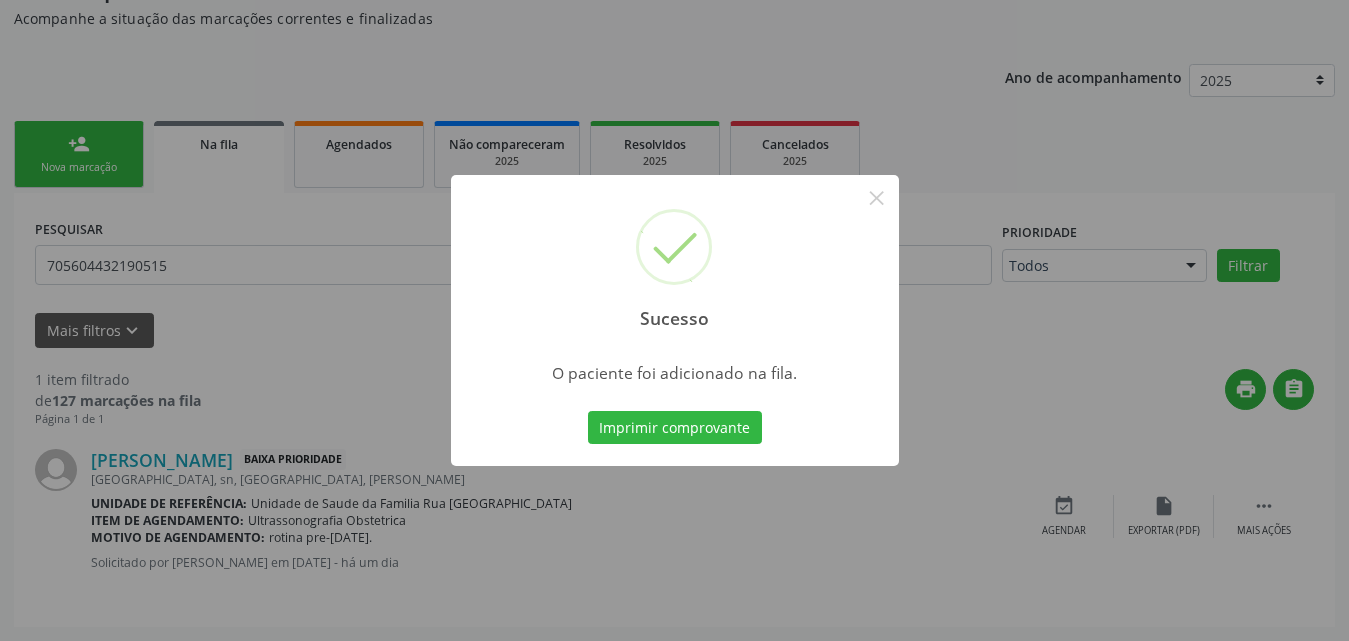 scroll, scrollTop: 54, scrollLeft: 0, axis: vertical 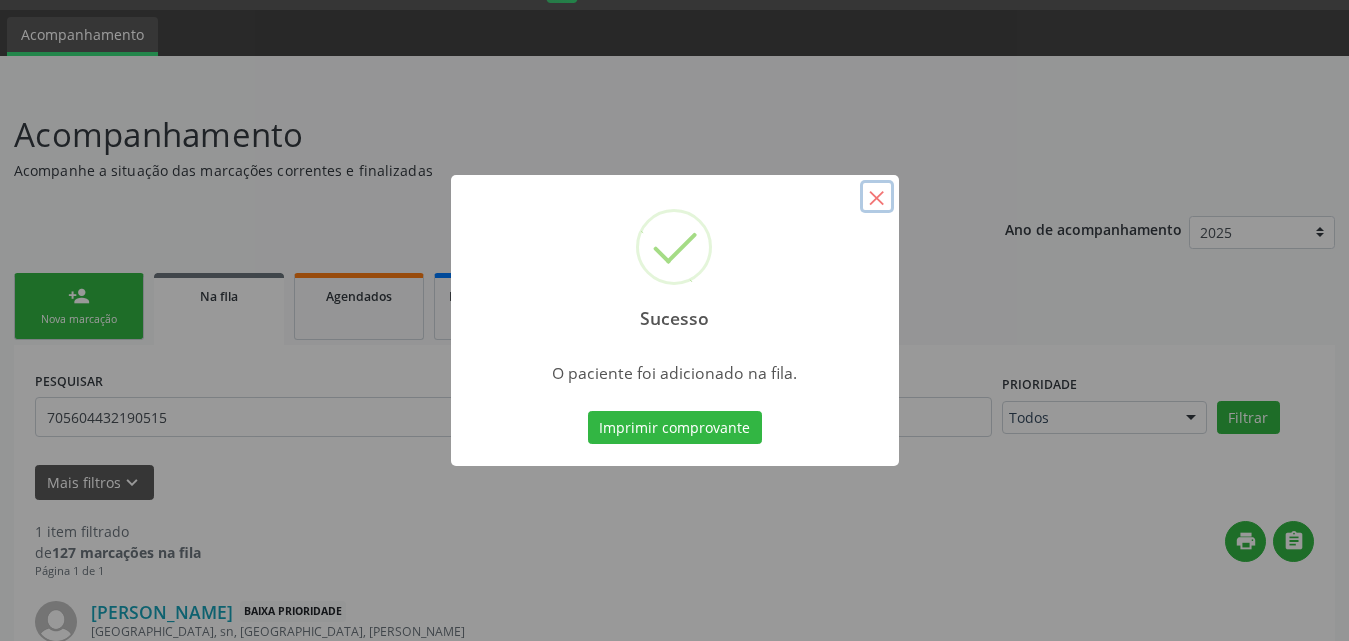click on "×" at bounding box center (877, 197) 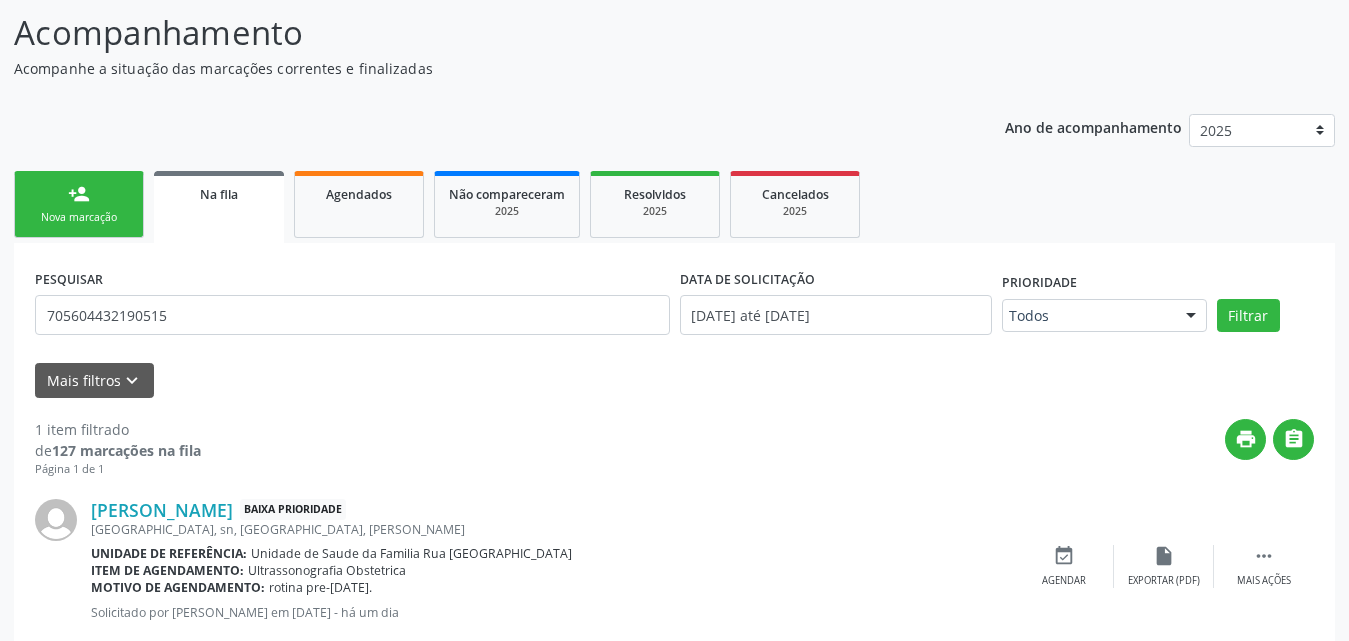 scroll, scrollTop: 206, scrollLeft: 0, axis: vertical 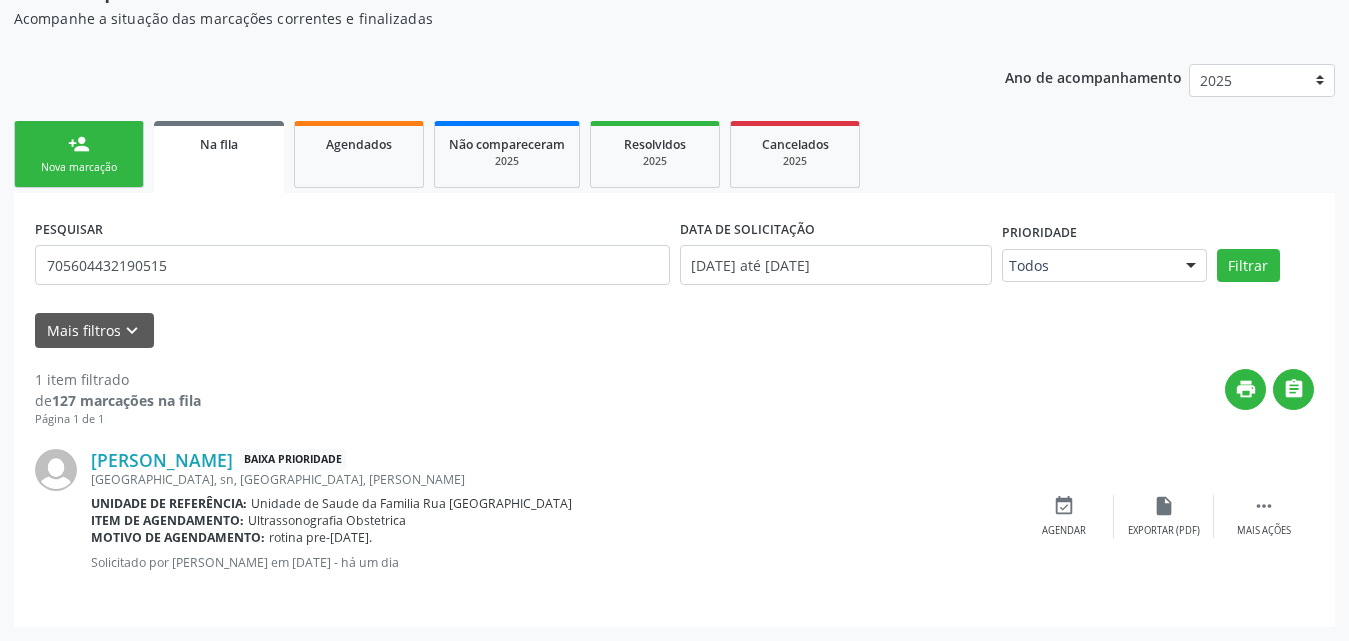 click on "Na fila" at bounding box center (219, 157) 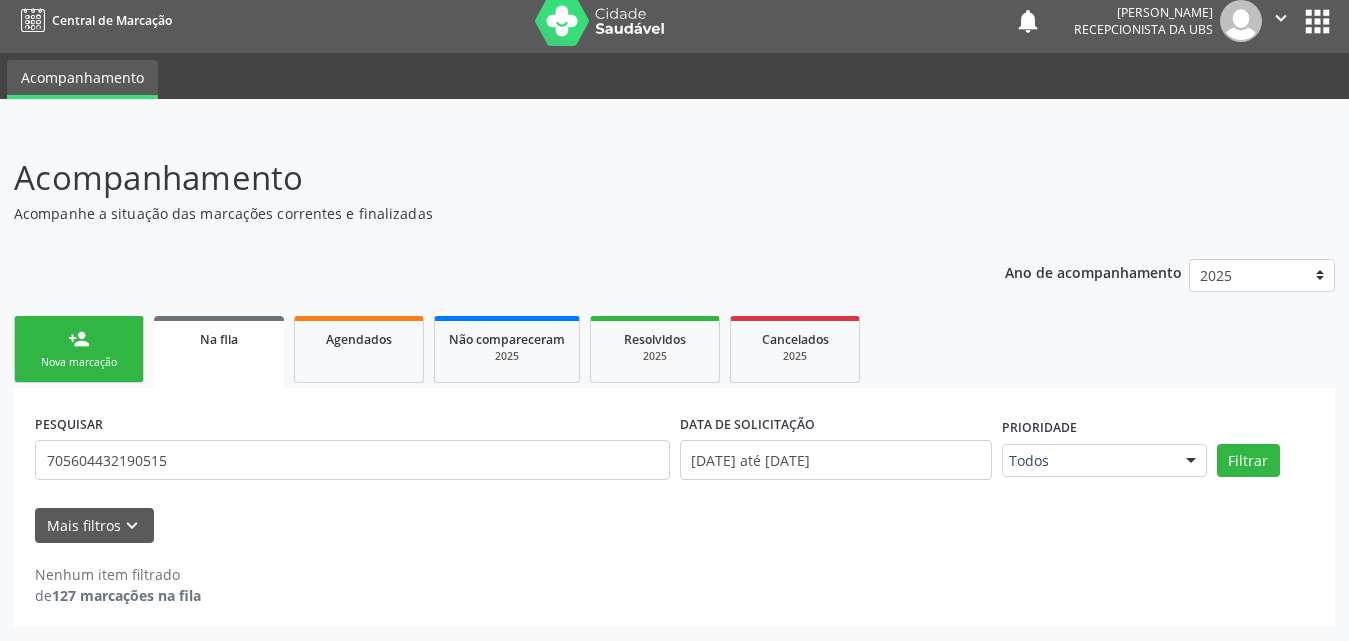 click on "Na fila" at bounding box center (219, 352) 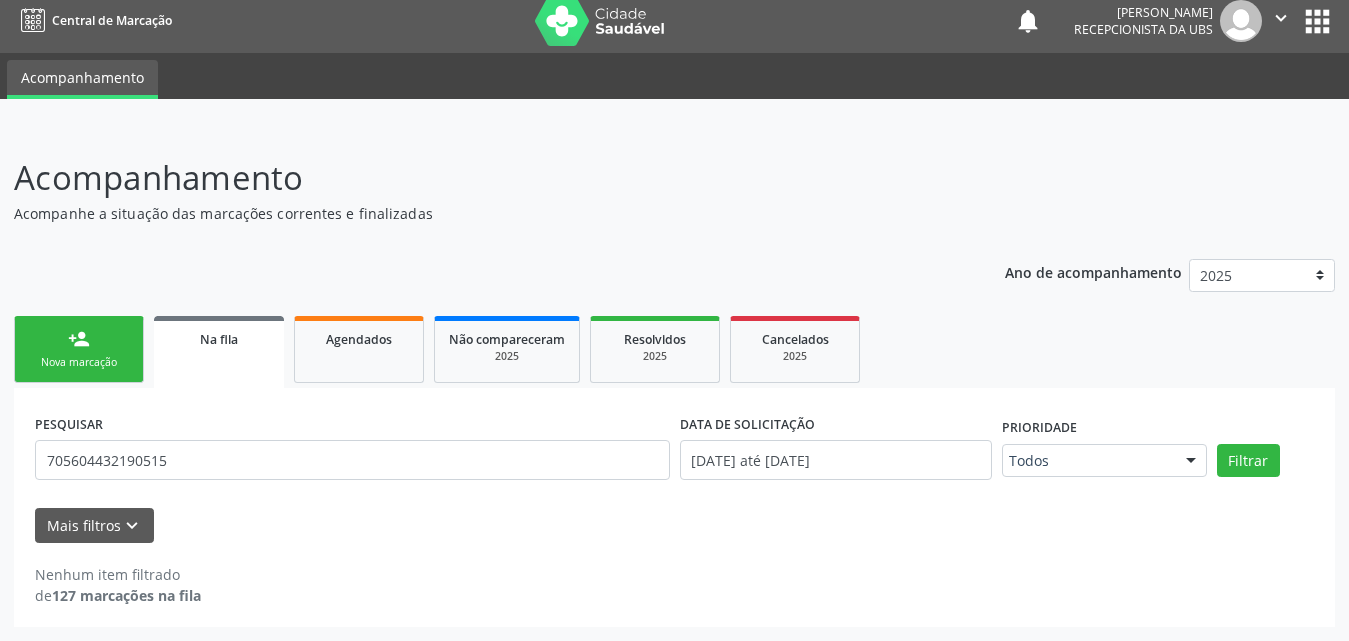 click on "person_add" at bounding box center [79, 339] 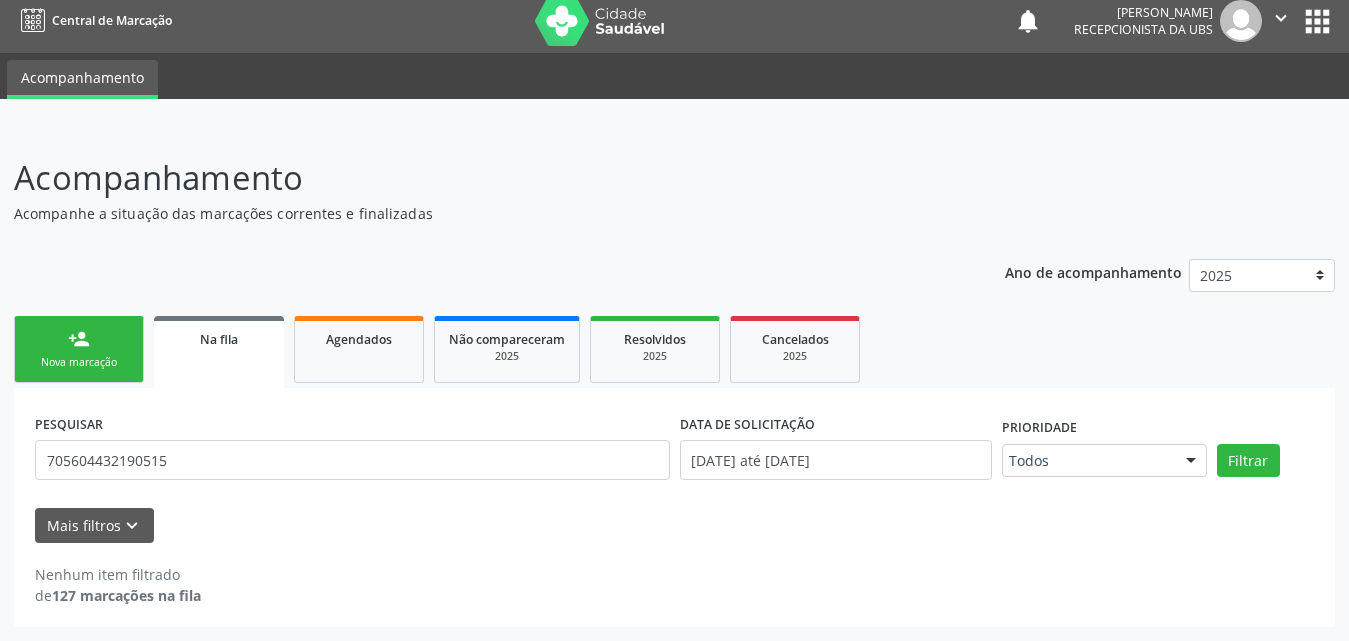 click on "Agendados" at bounding box center (359, 338) 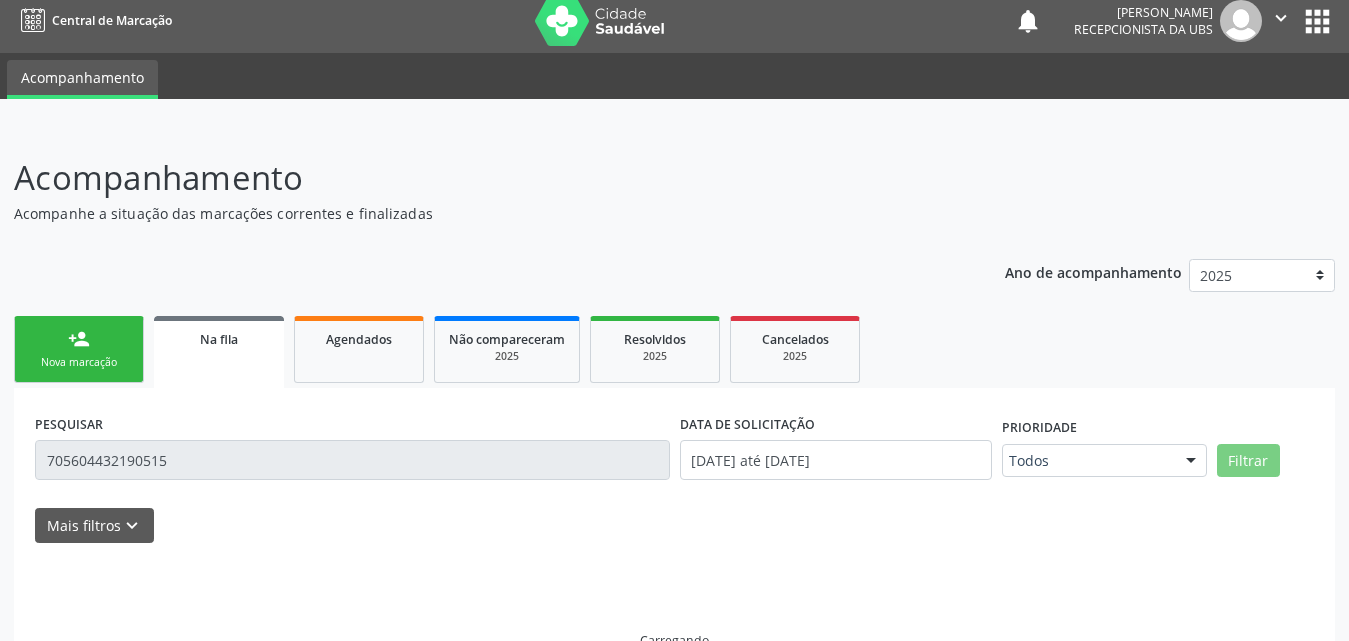 scroll, scrollTop: 0, scrollLeft: 0, axis: both 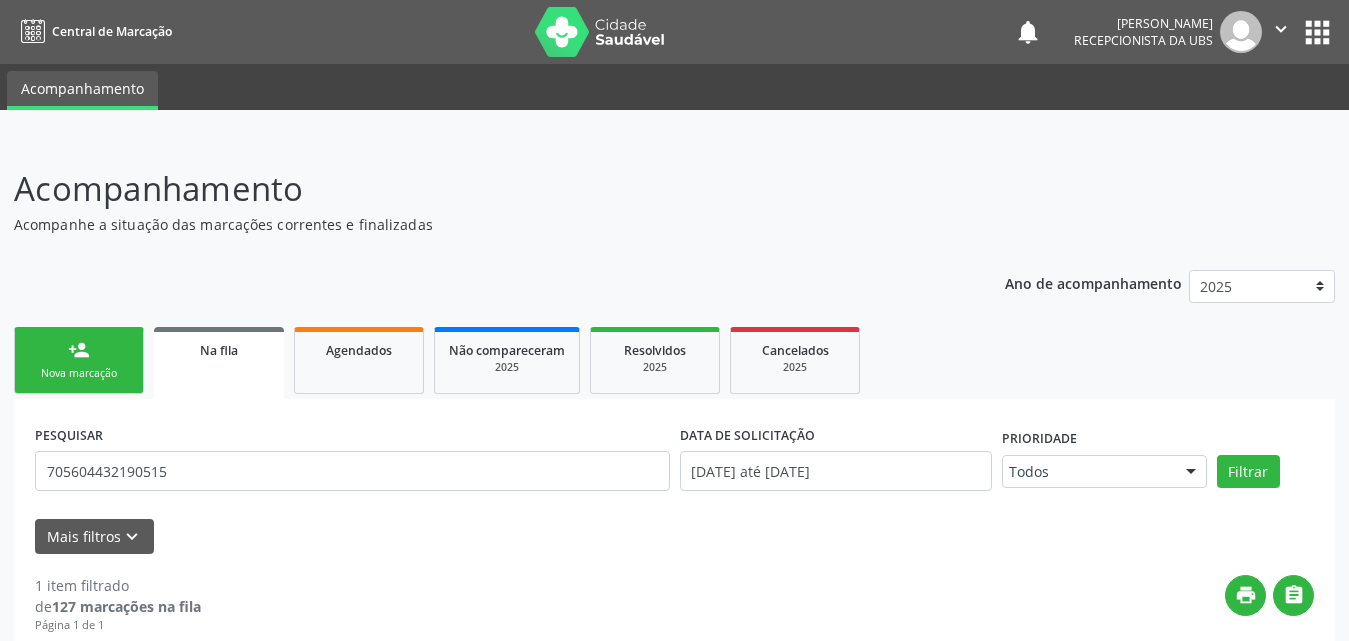 click on "Na fila" at bounding box center [219, 350] 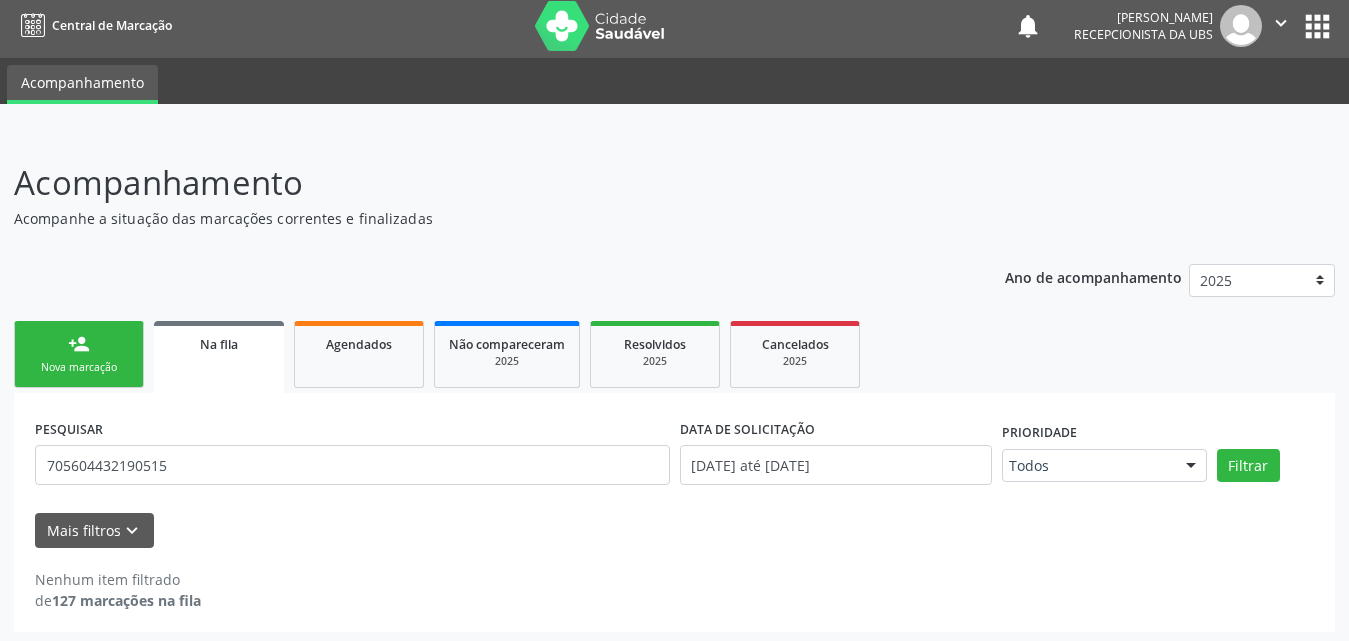 scroll, scrollTop: 11, scrollLeft: 0, axis: vertical 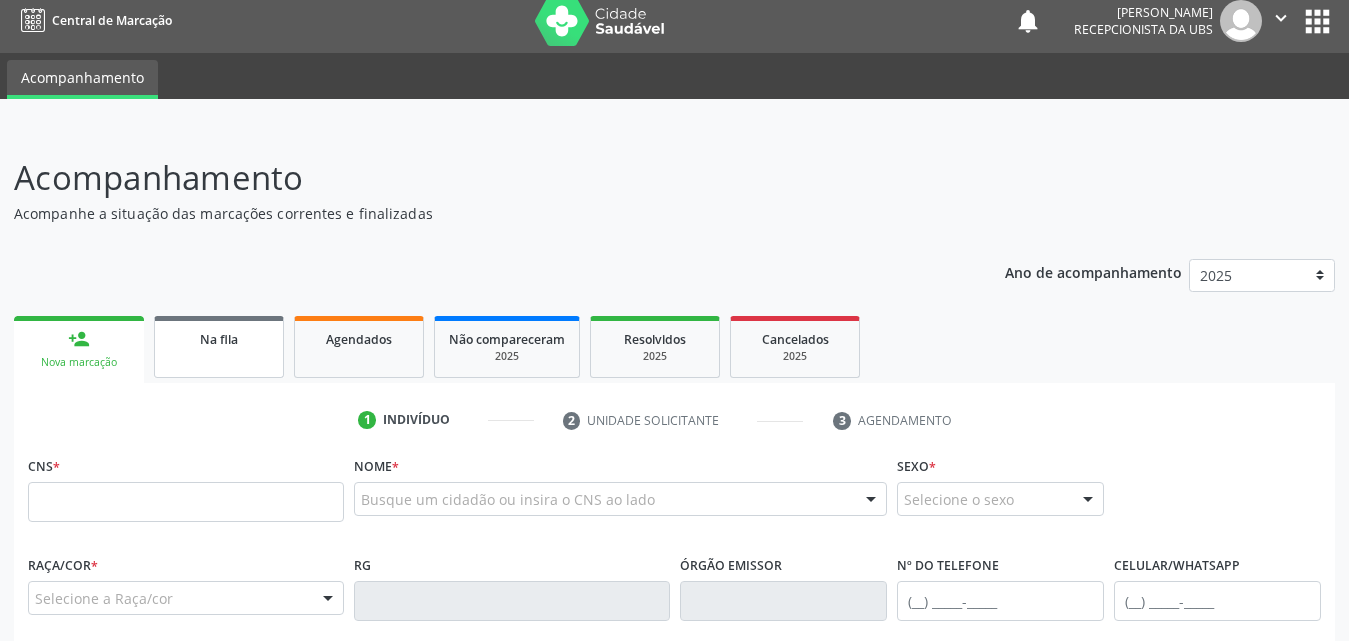click on "Na fila" at bounding box center (219, 347) 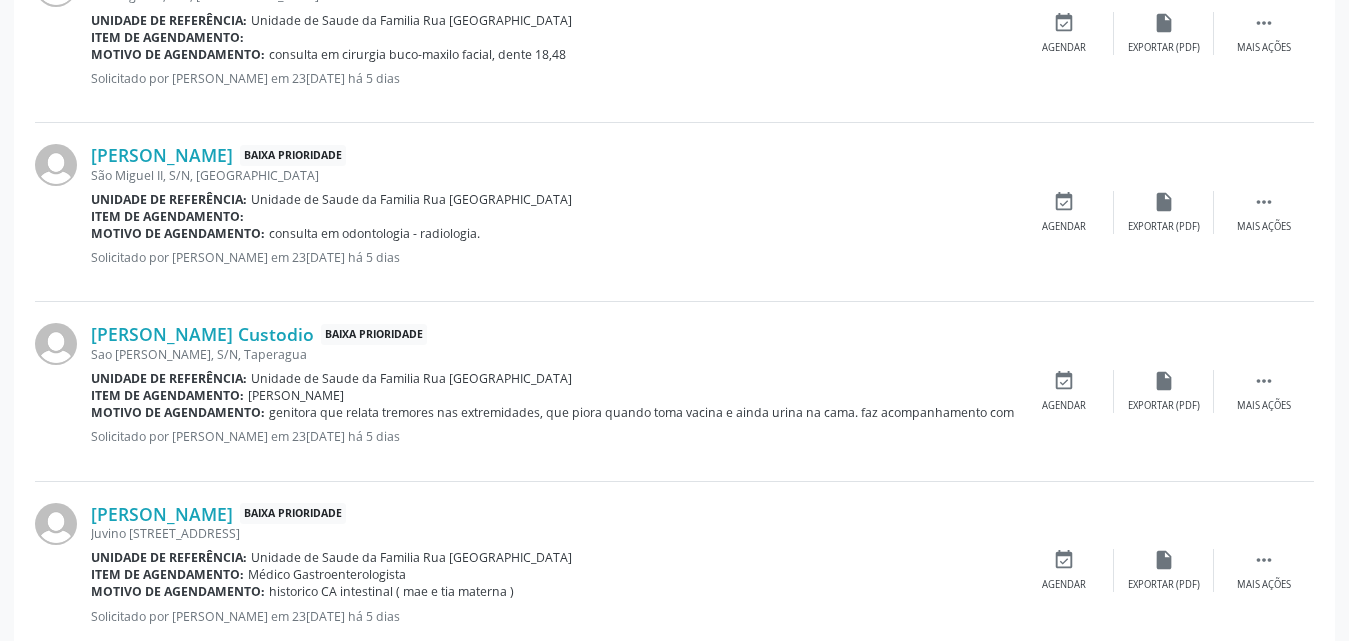 scroll, scrollTop: 2771, scrollLeft: 0, axis: vertical 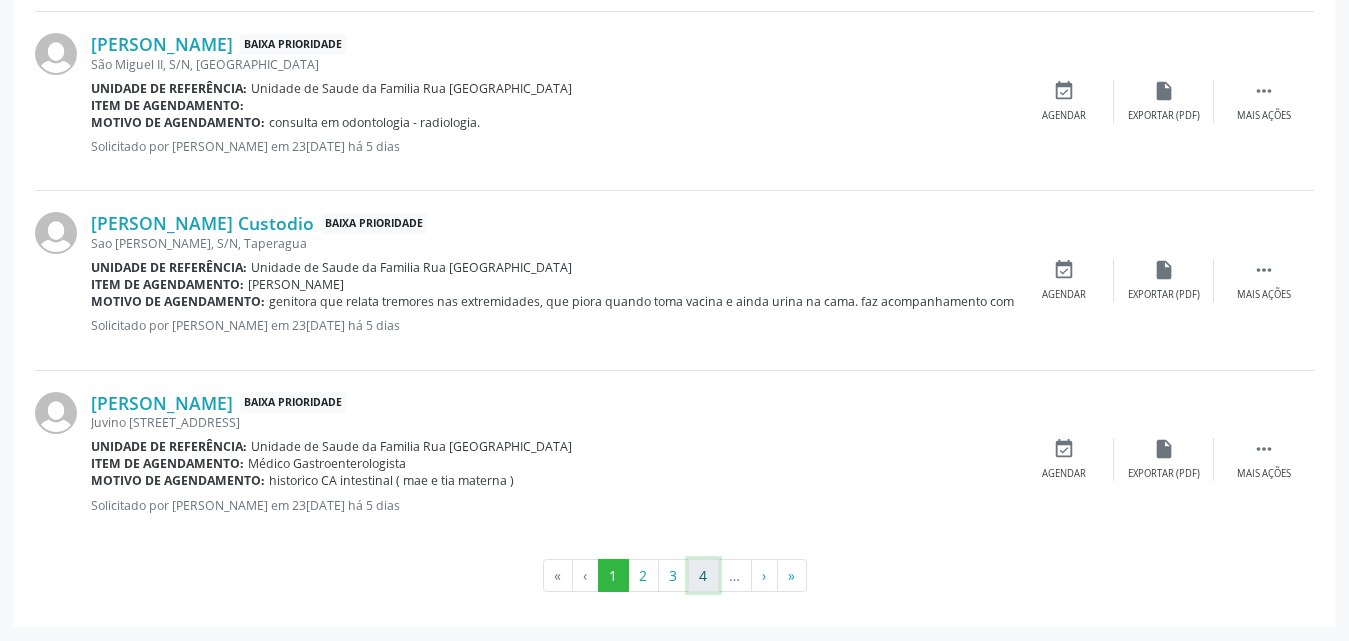 click on "4" at bounding box center (703, 576) 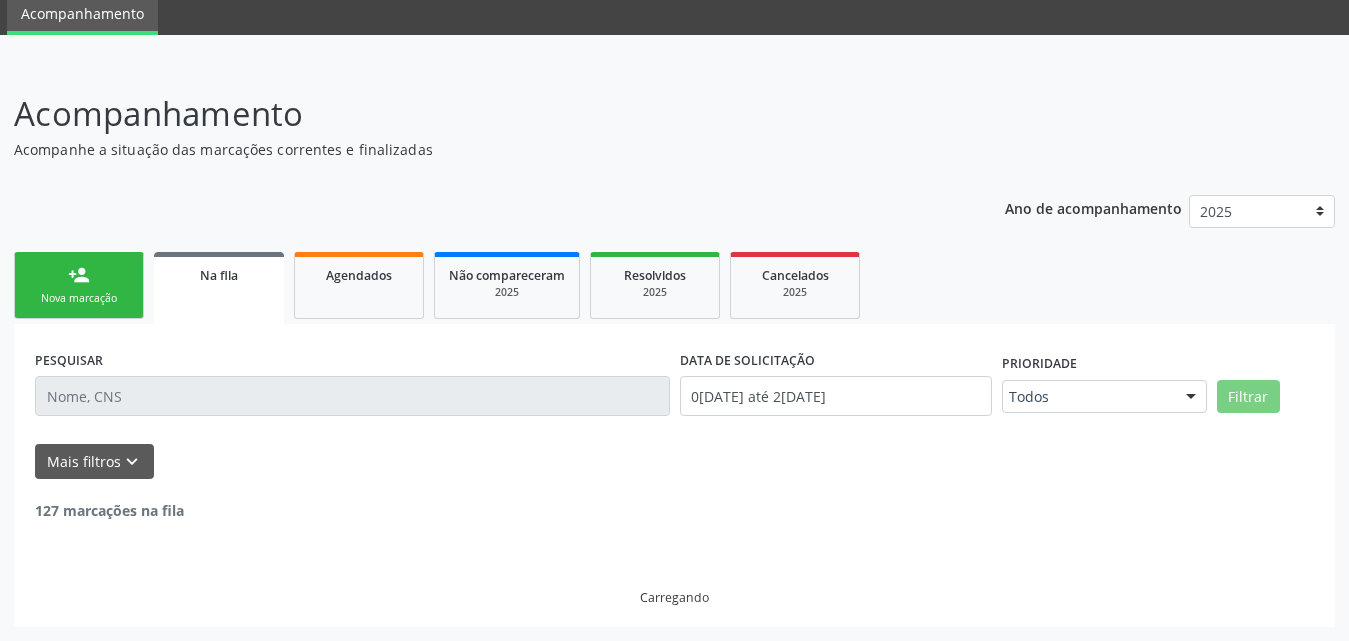 scroll, scrollTop: 2754, scrollLeft: 0, axis: vertical 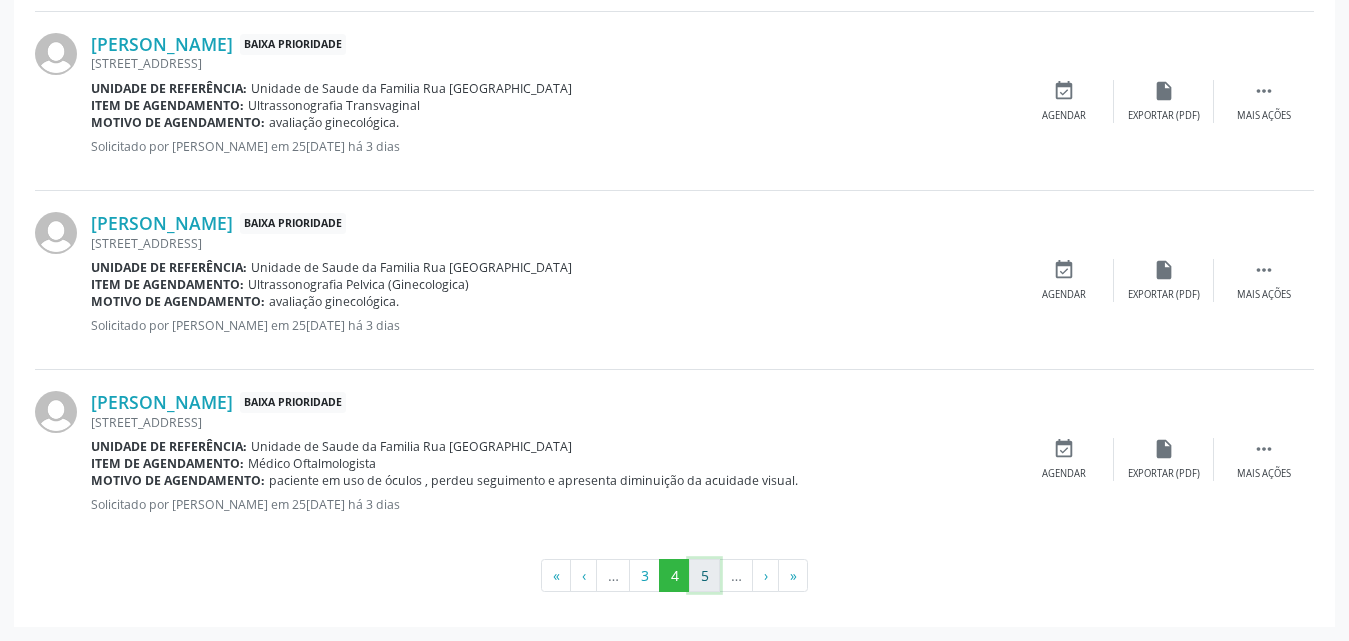 click on "5" at bounding box center [704, 576] 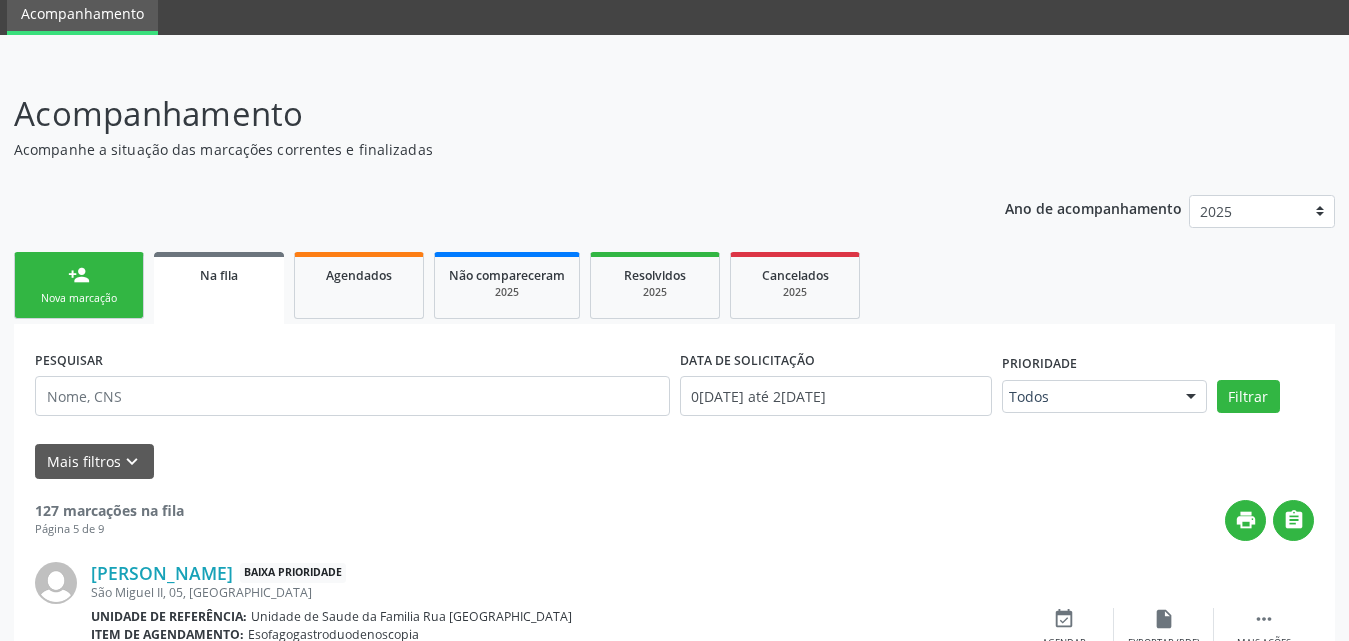 scroll, scrollTop: 2754, scrollLeft: 0, axis: vertical 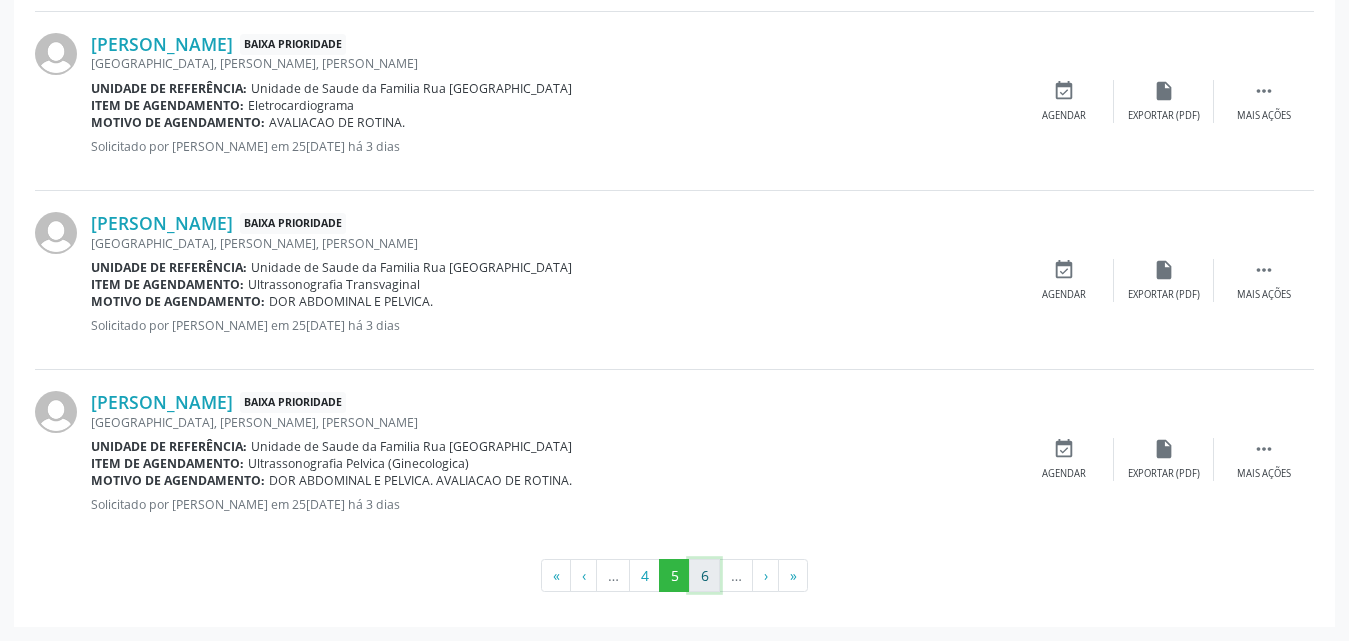 click on "6" at bounding box center (704, 576) 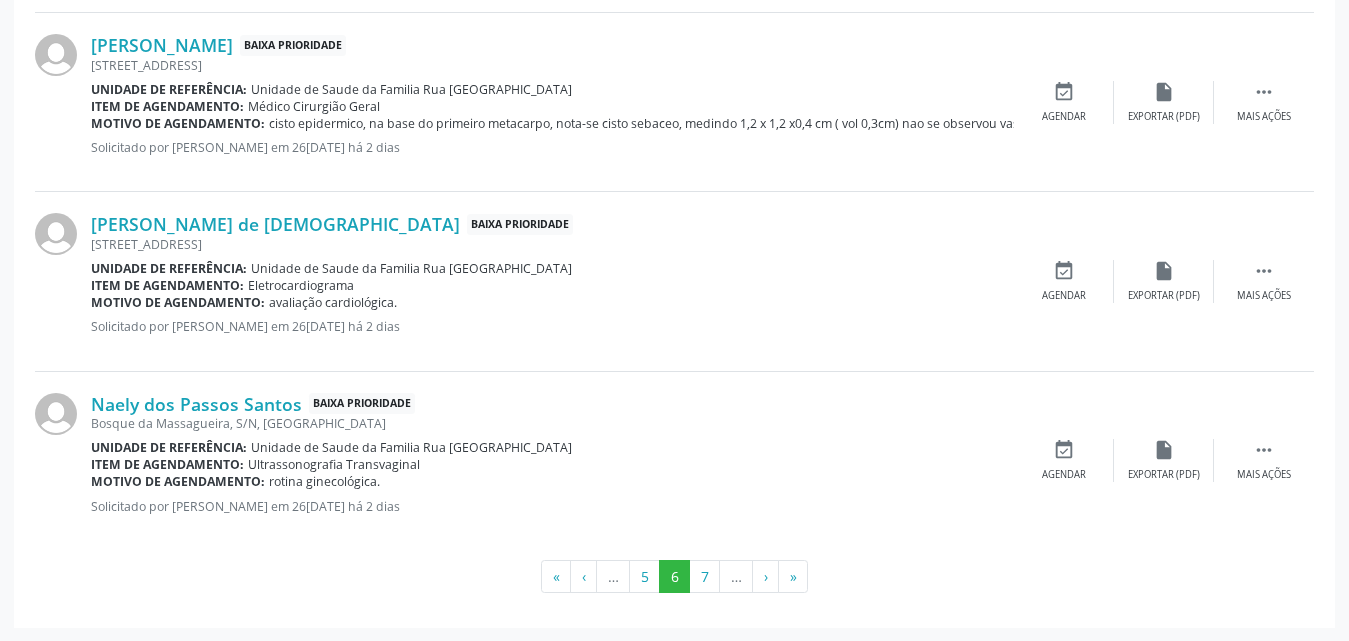 scroll, scrollTop: 2771, scrollLeft: 0, axis: vertical 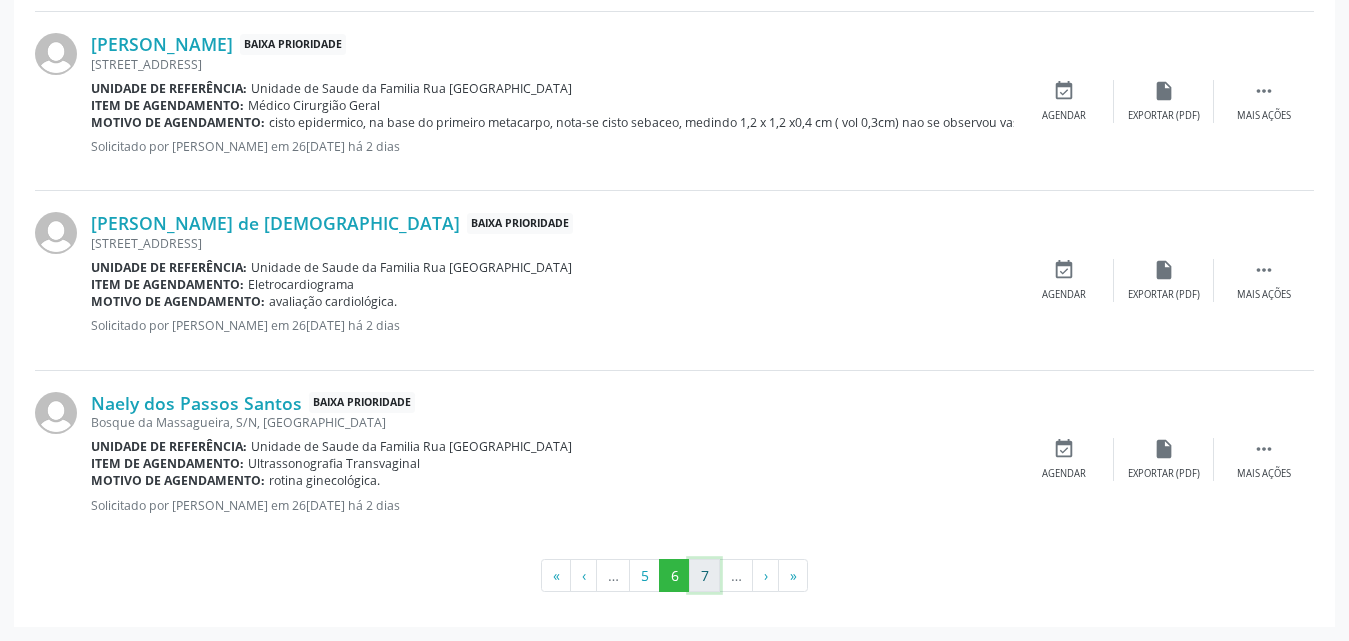 click on "7" at bounding box center (704, 576) 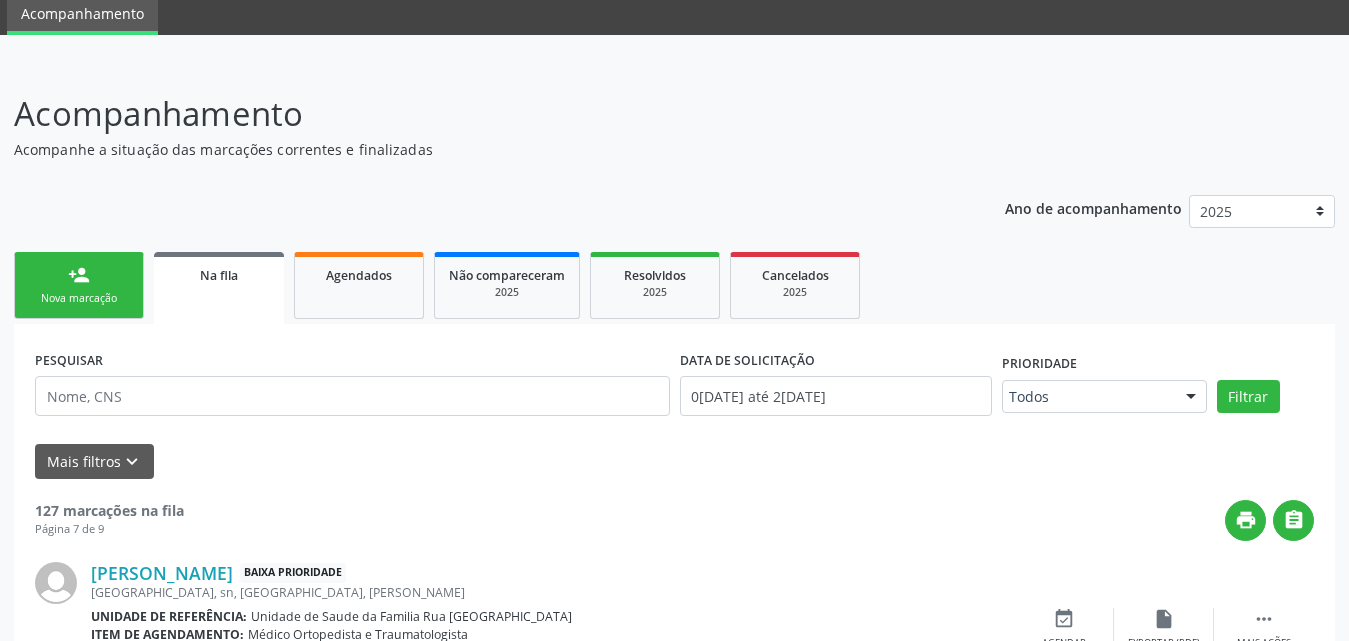 scroll, scrollTop: 2754, scrollLeft: 0, axis: vertical 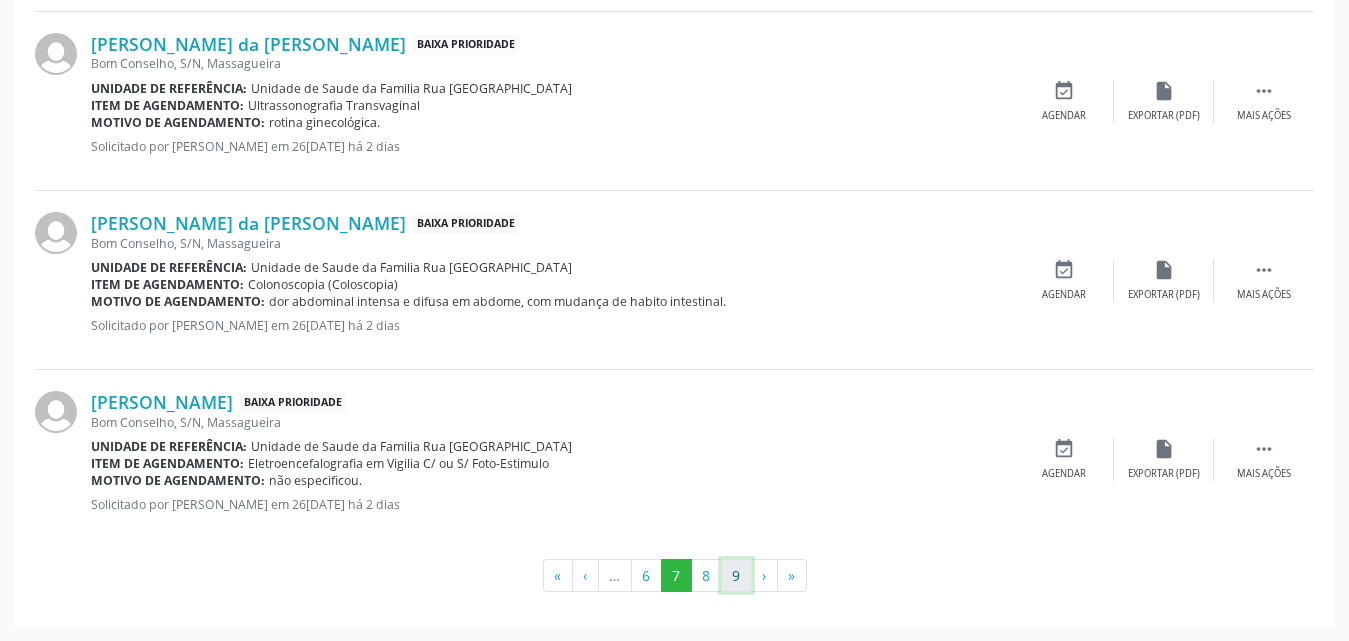 click on "9" at bounding box center [736, 576] 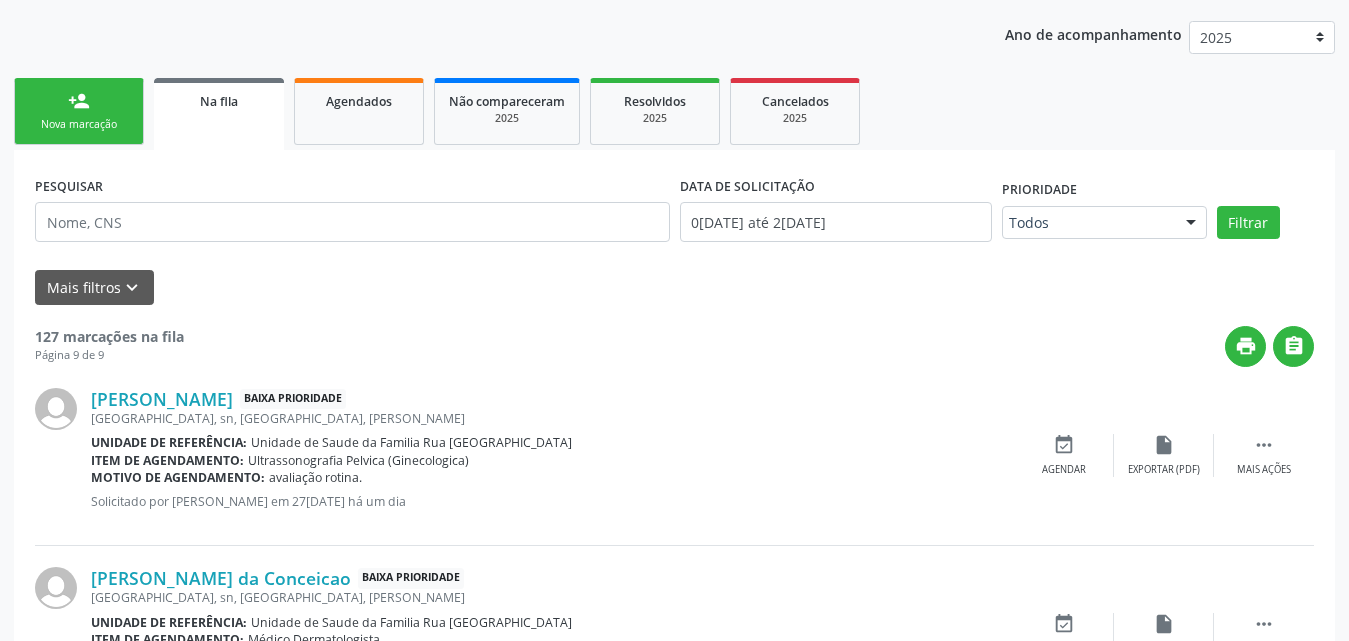 scroll, scrollTop: 200, scrollLeft: 0, axis: vertical 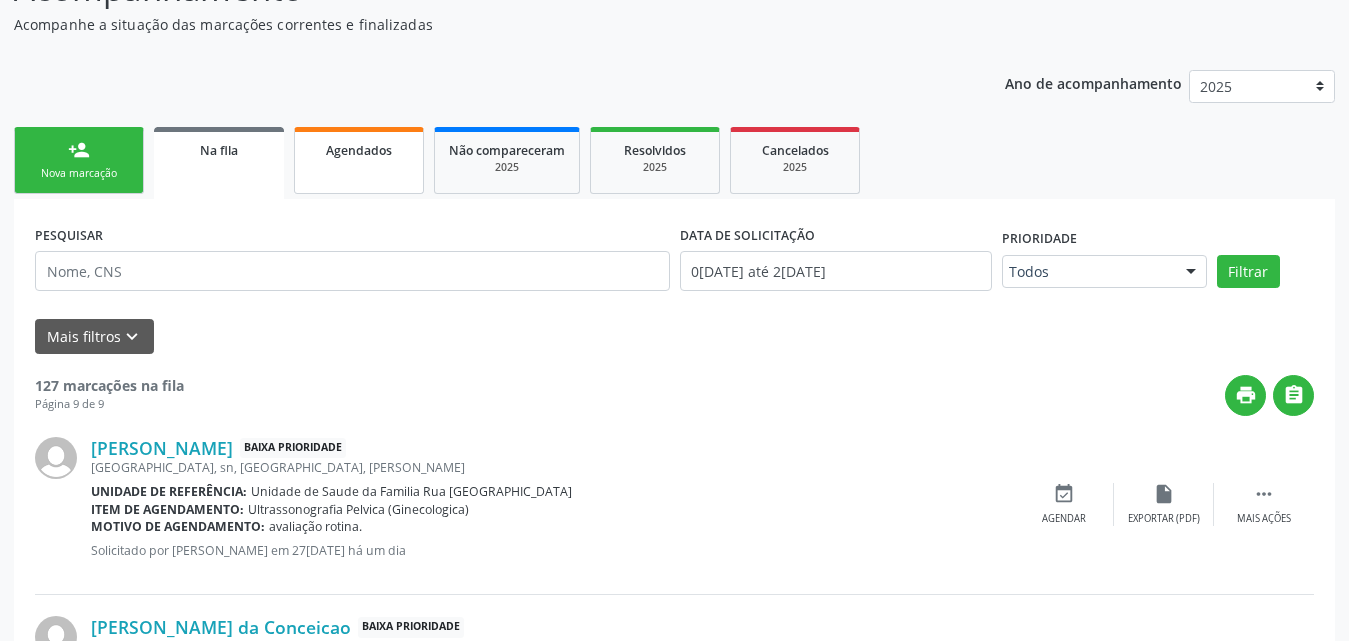 click on "Agendados" at bounding box center (359, 150) 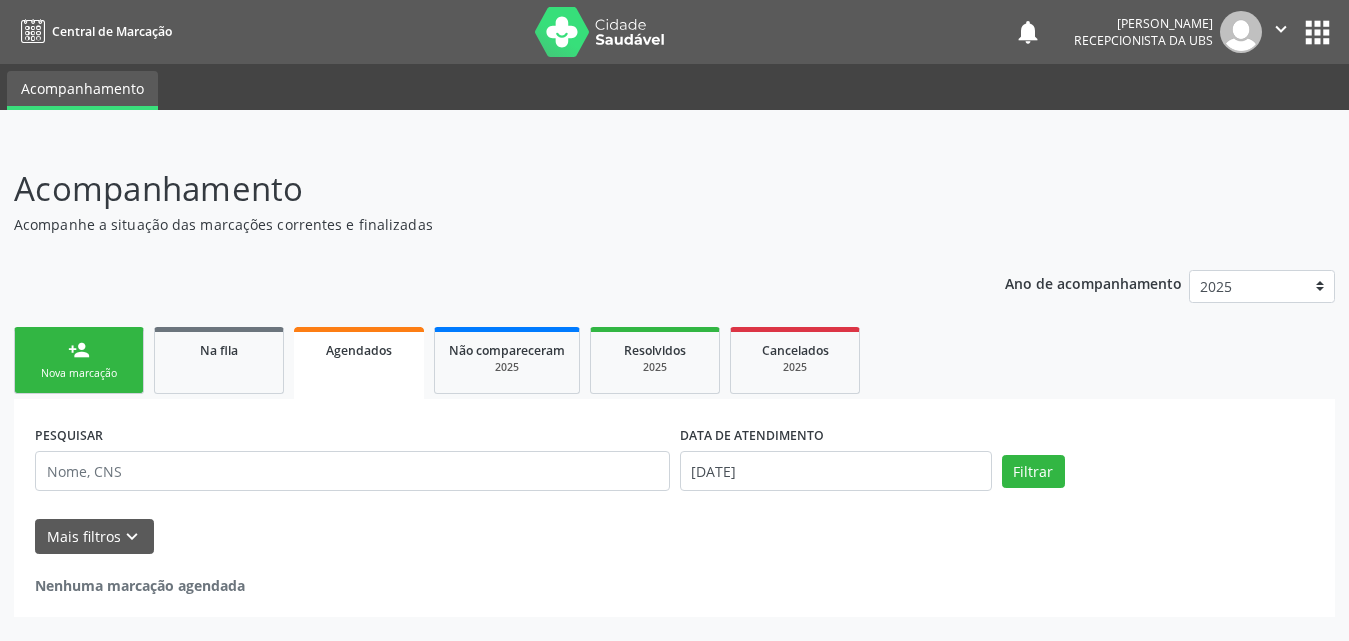 scroll, scrollTop: 0, scrollLeft: 0, axis: both 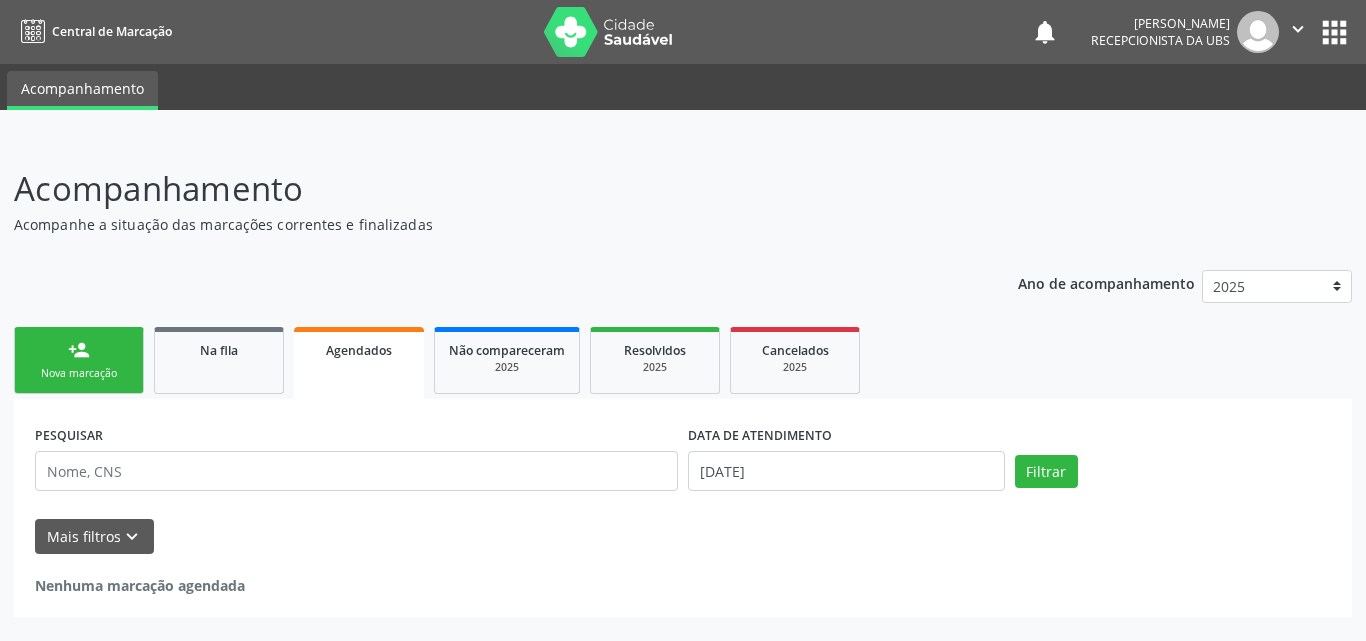 click on "person_add" at bounding box center (79, 350) 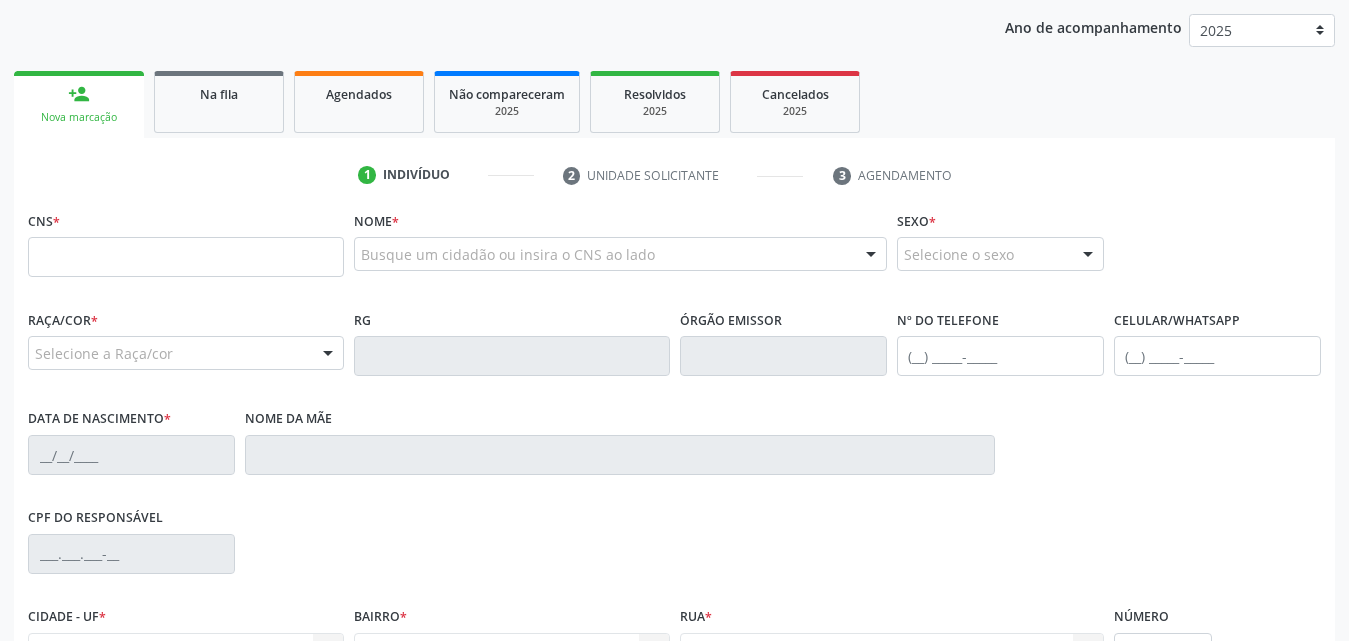 scroll, scrollTop: 200, scrollLeft: 0, axis: vertical 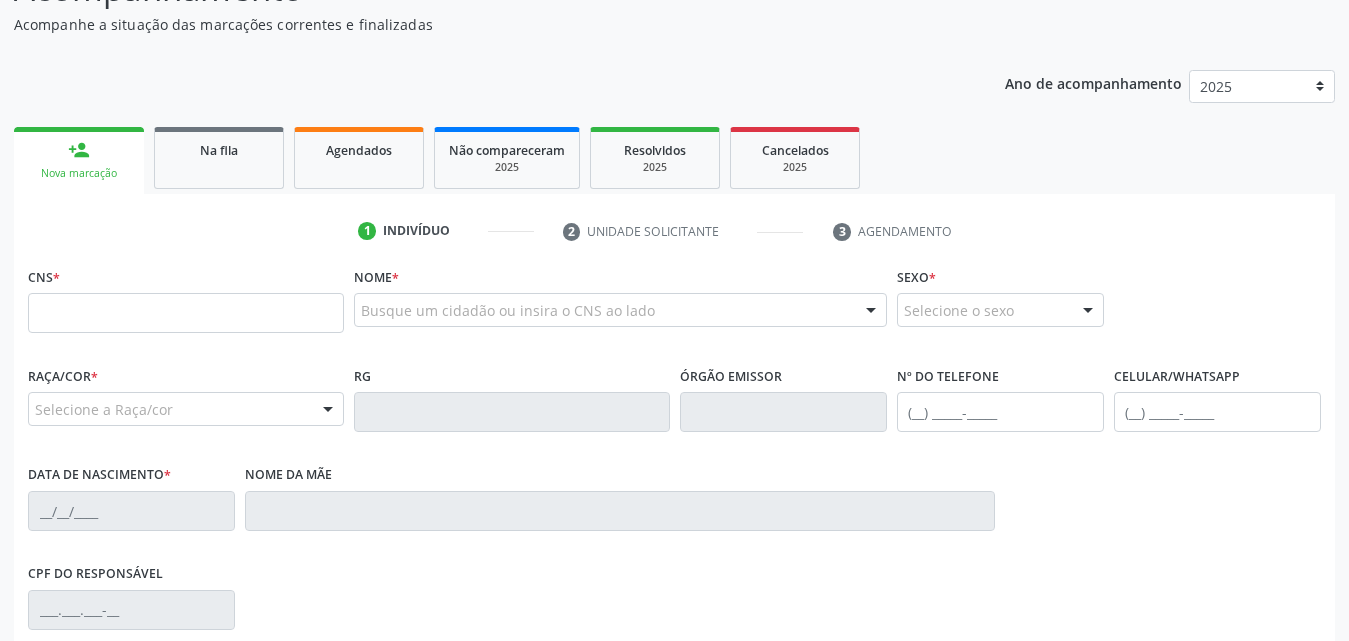 click on "Nova marcação" at bounding box center [79, 173] 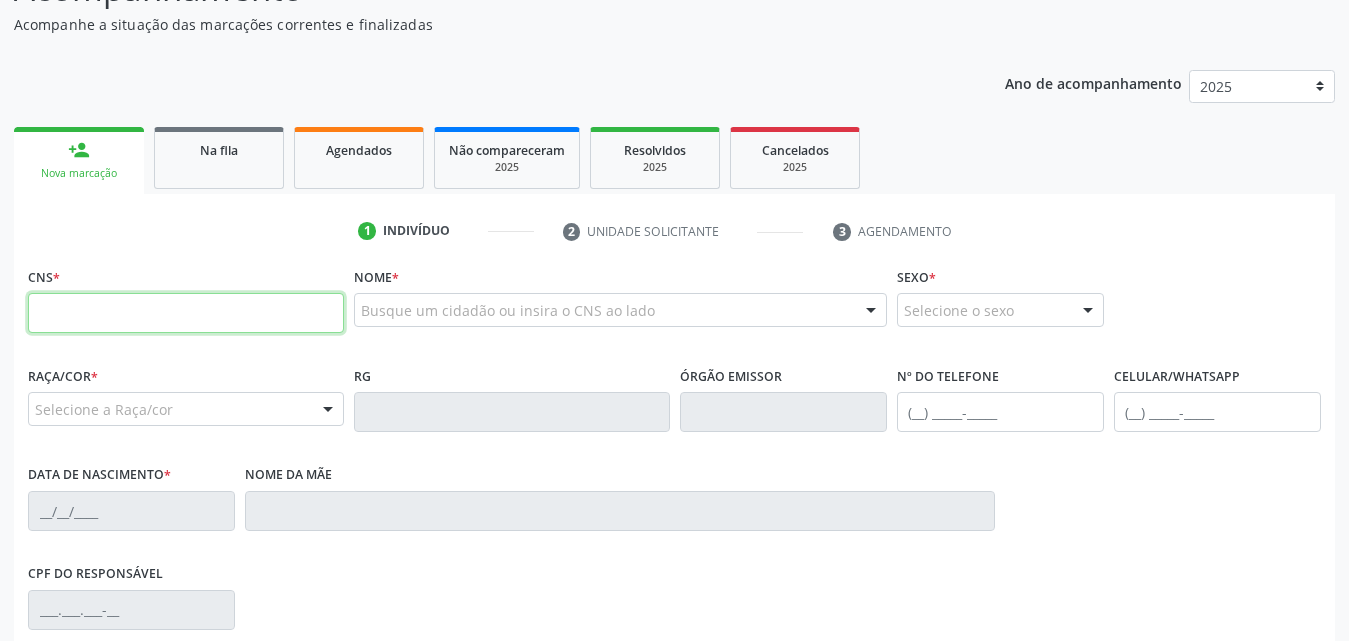 click at bounding box center [186, 313] 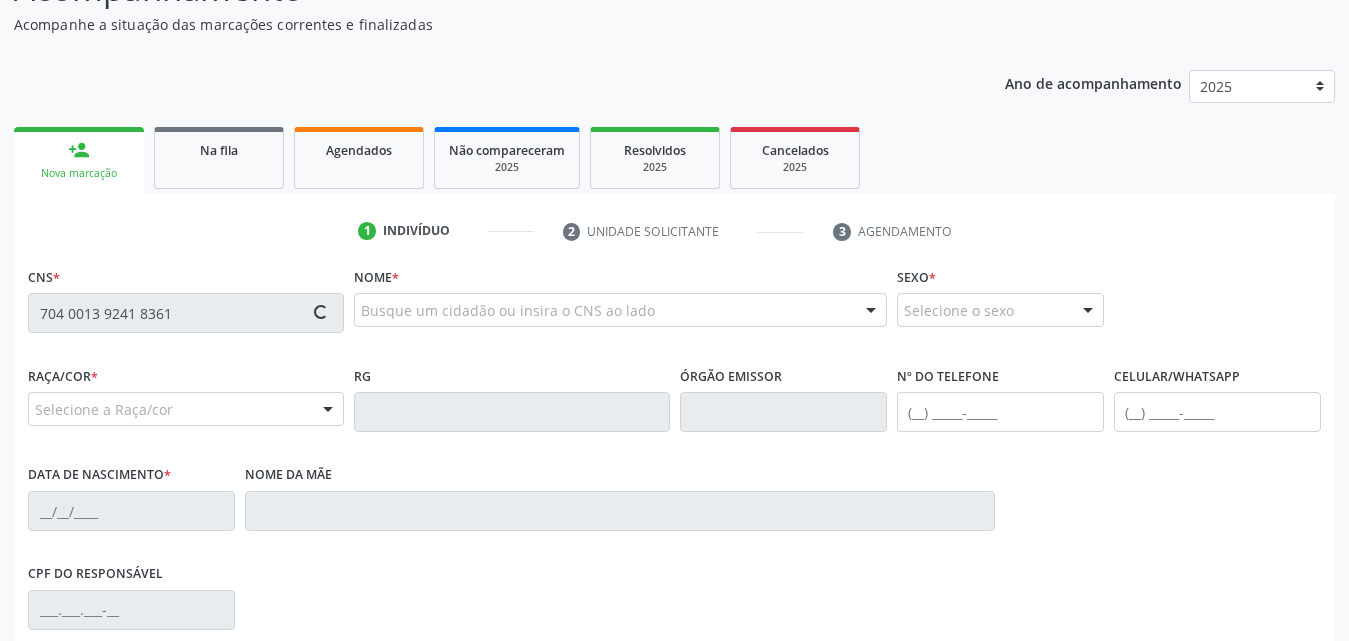 type on "704 0013 9241 8361" 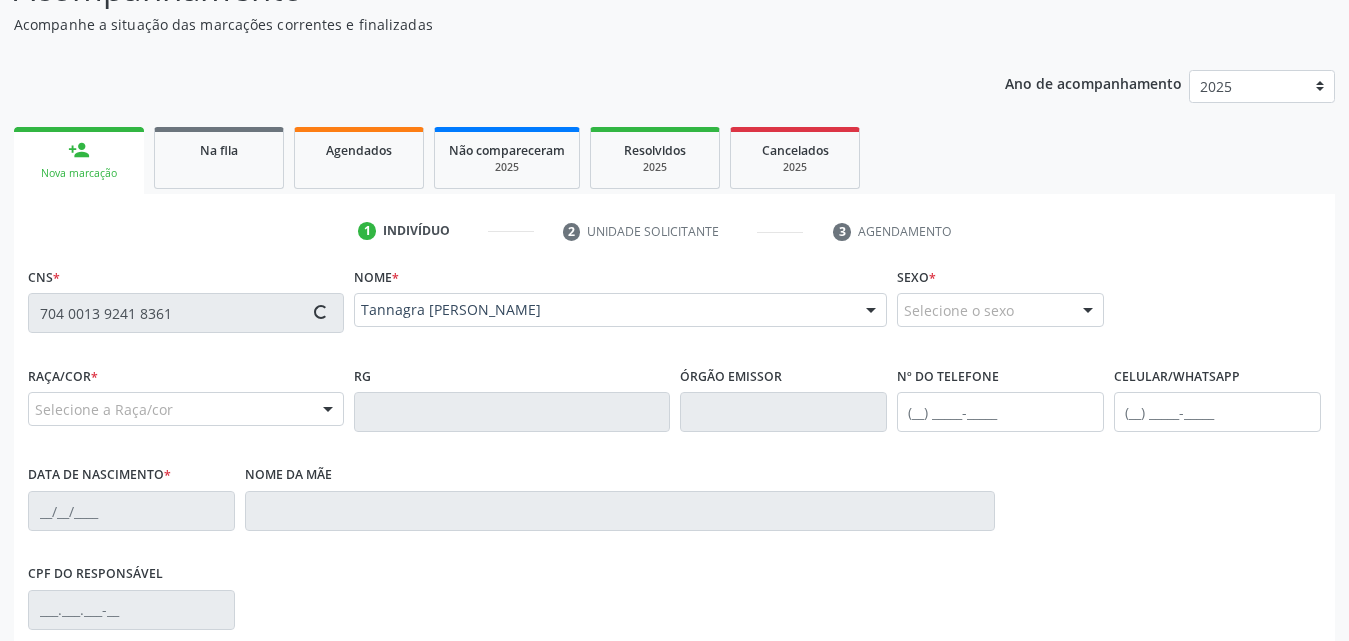 type on "[PHONE_NUMBER]" 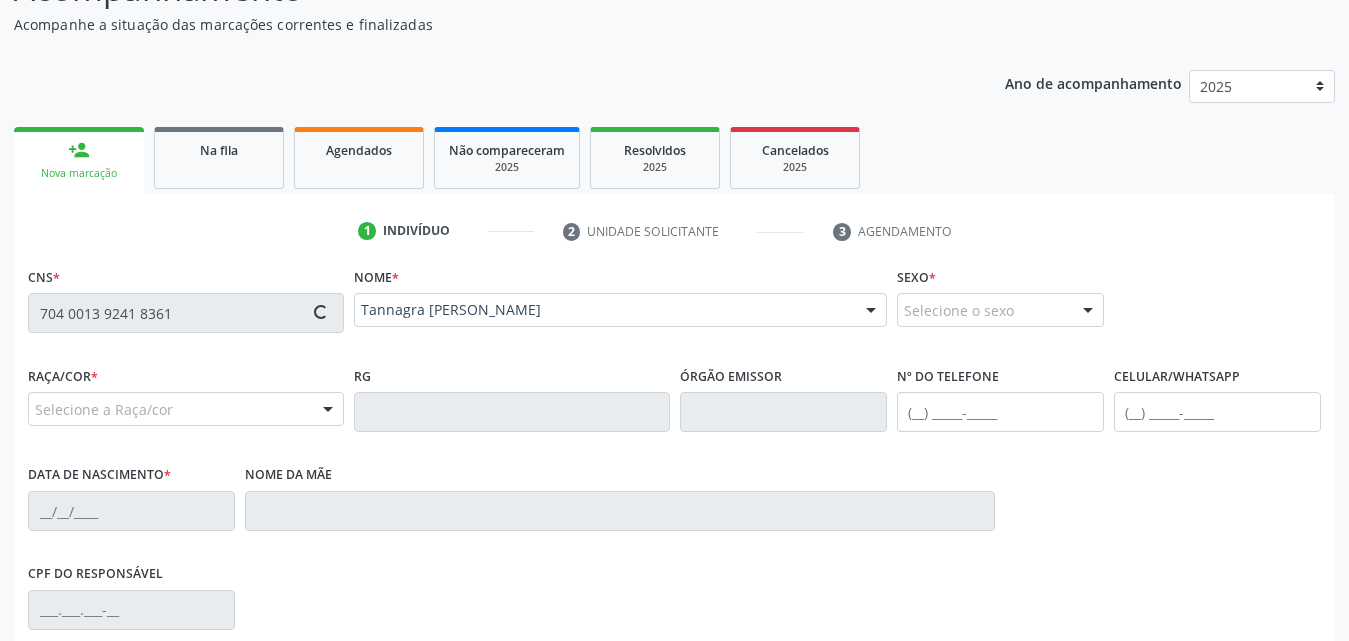 type on "[DATE]" 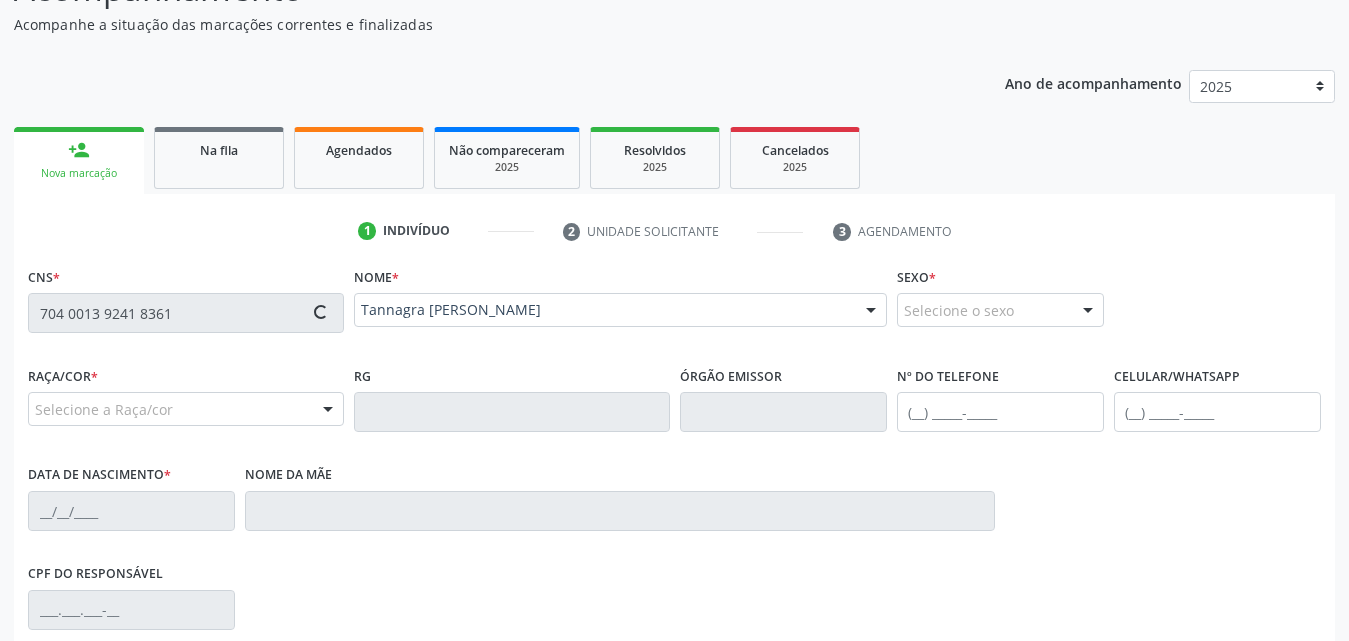 type on "27" 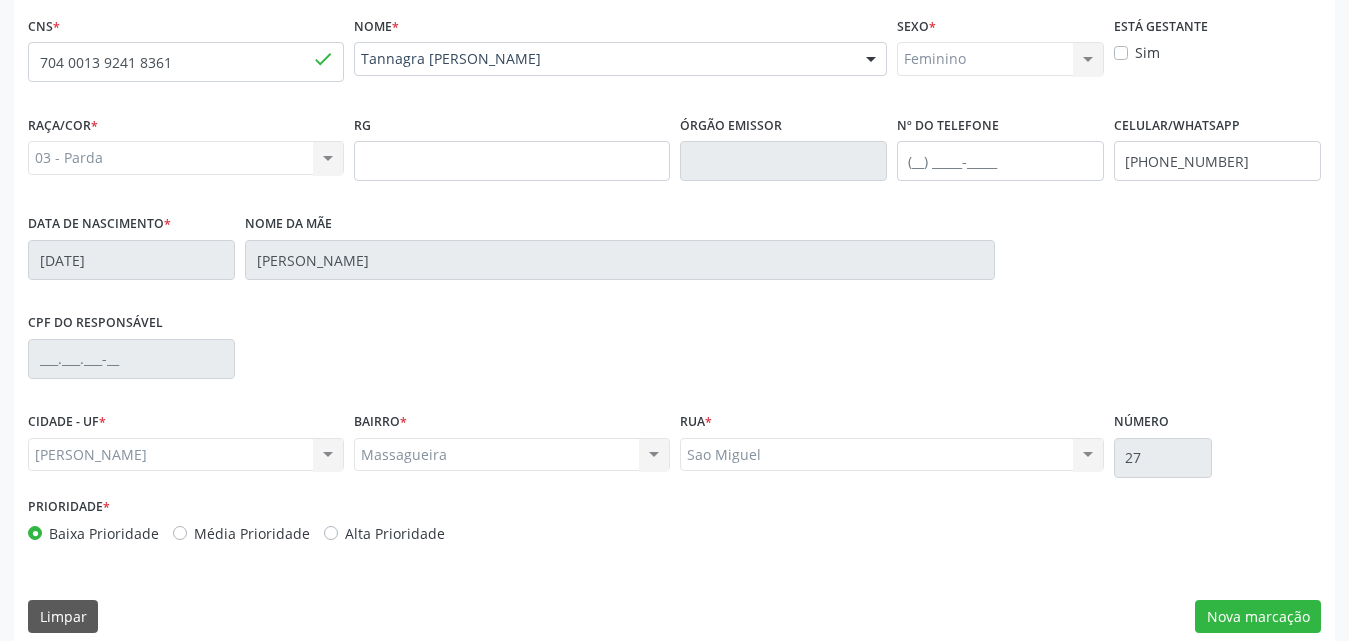 scroll, scrollTop: 471, scrollLeft: 0, axis: vertical 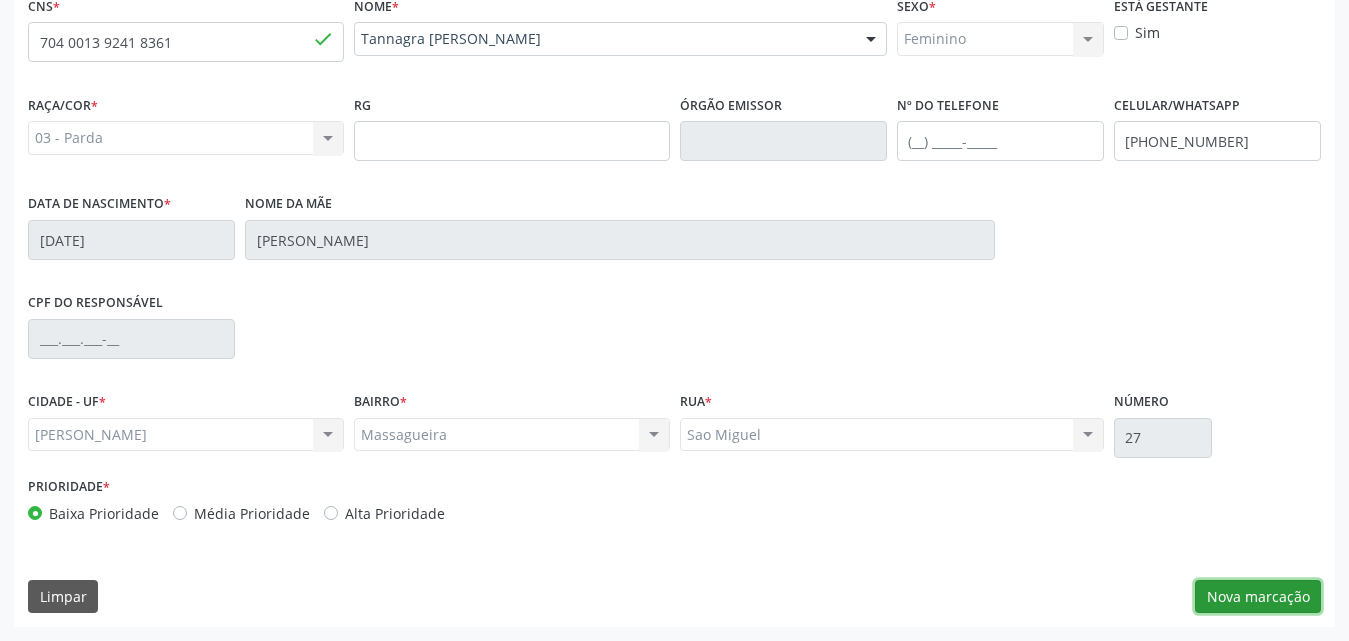 click on "Nova marcação" at bounding box center (1258, 597) 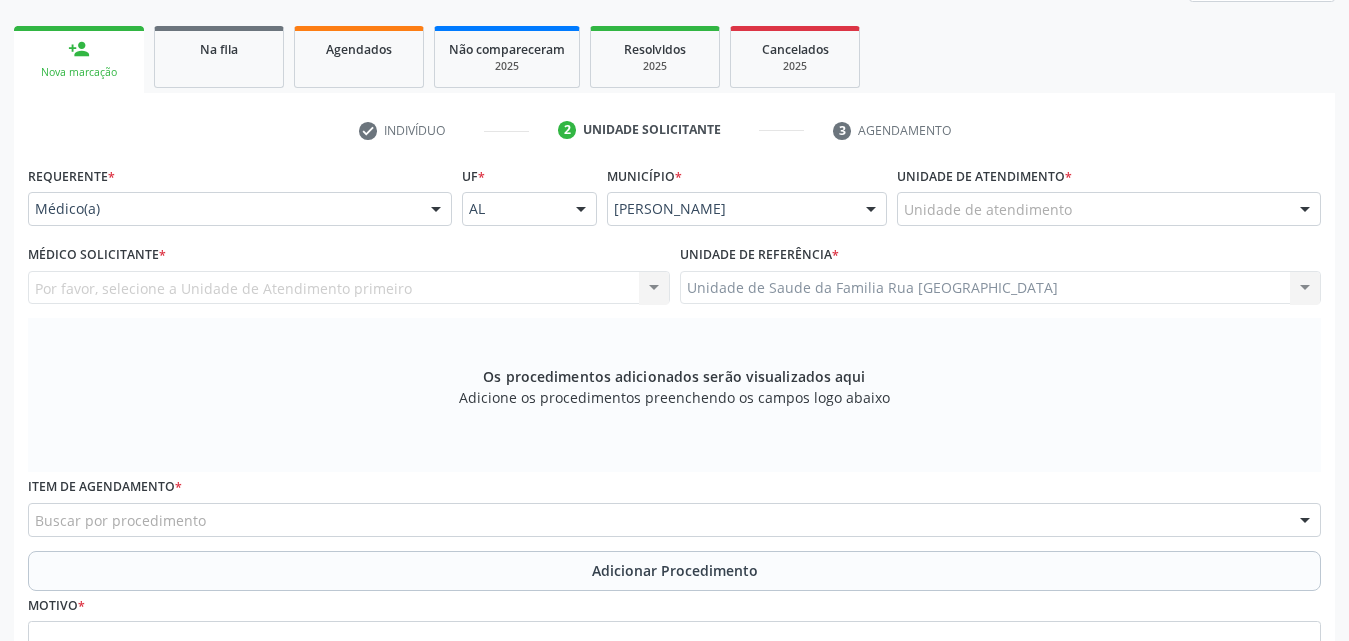 scroll, scrollTop: 171, scrollLeft: 0, axis: vertical 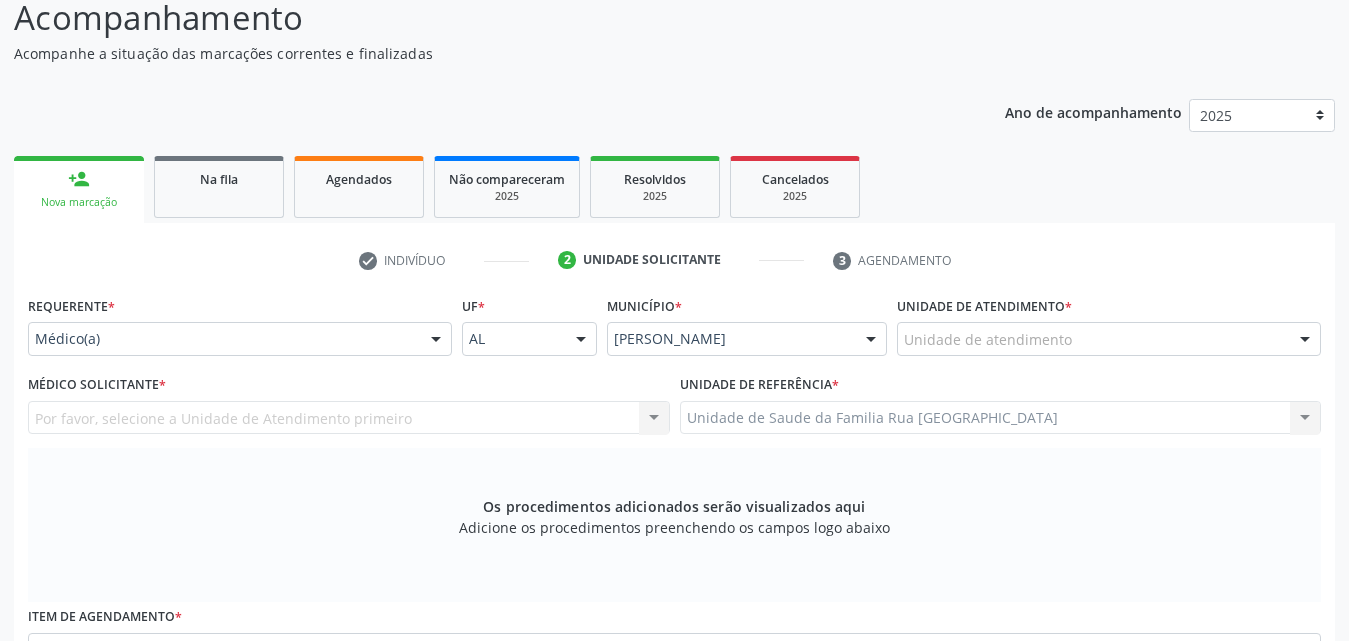 click at bounding box center [436, 340] 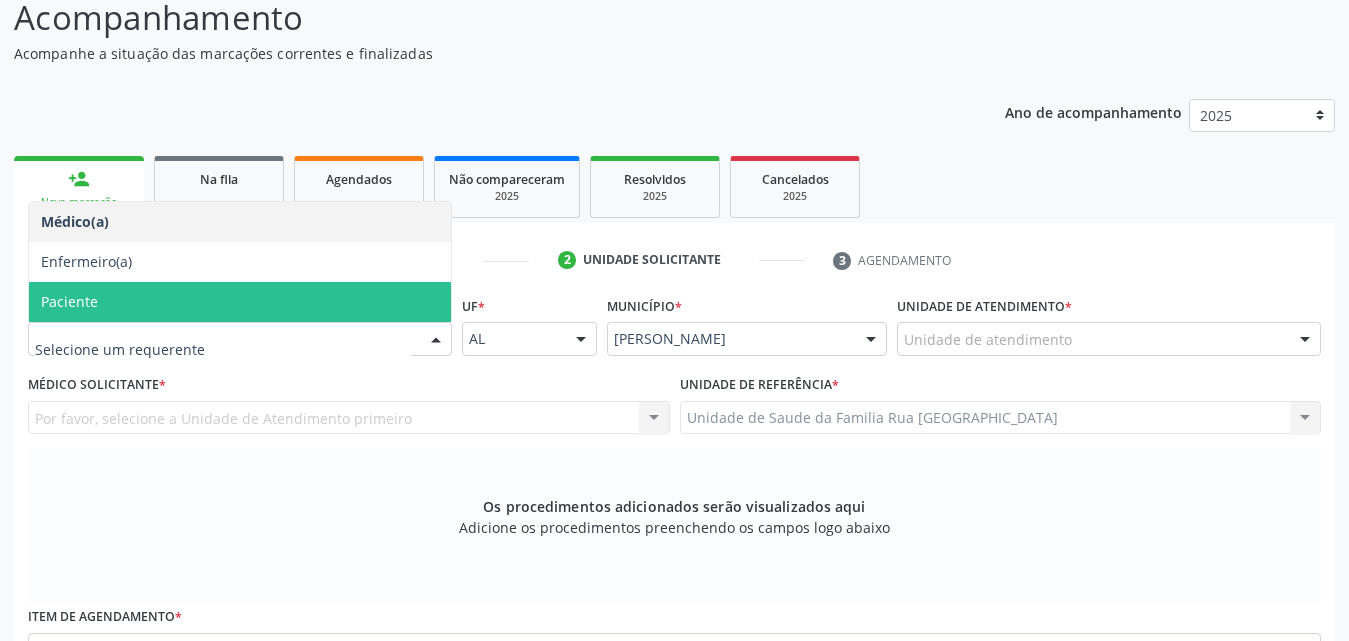 click on "Paciente" at bounding box center (240, 302) 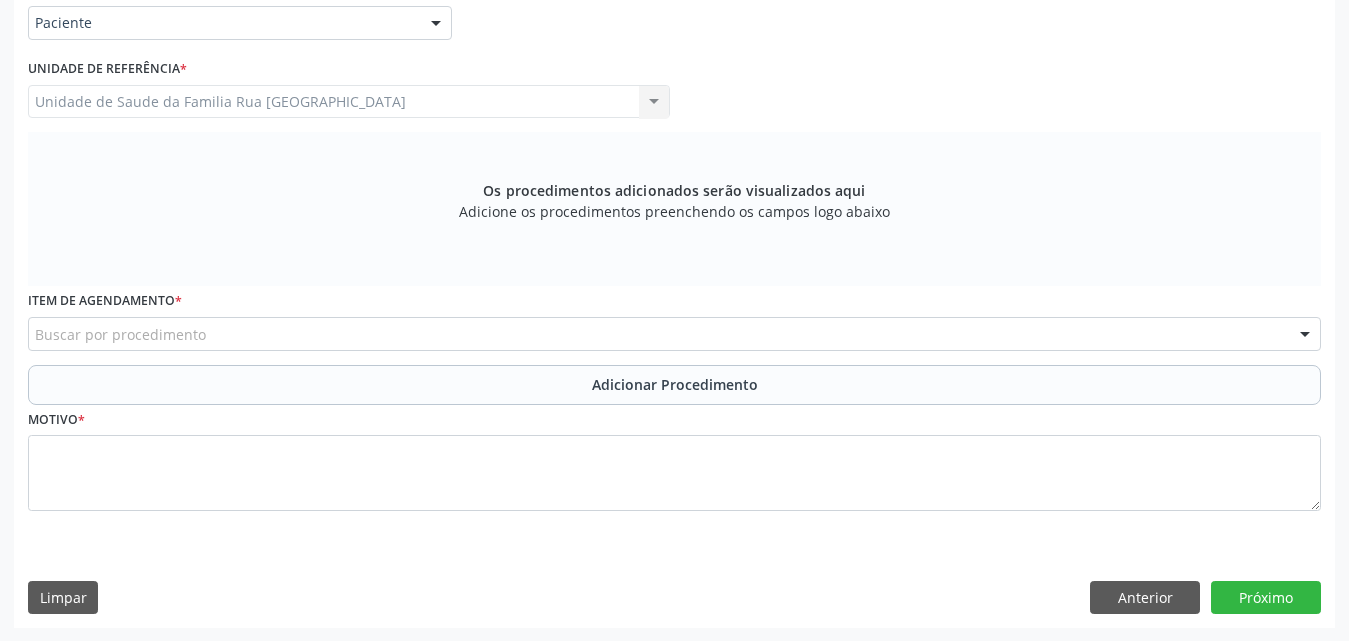 scroll, scrollTop: 488, scrollLeft: 0, axis: vertical 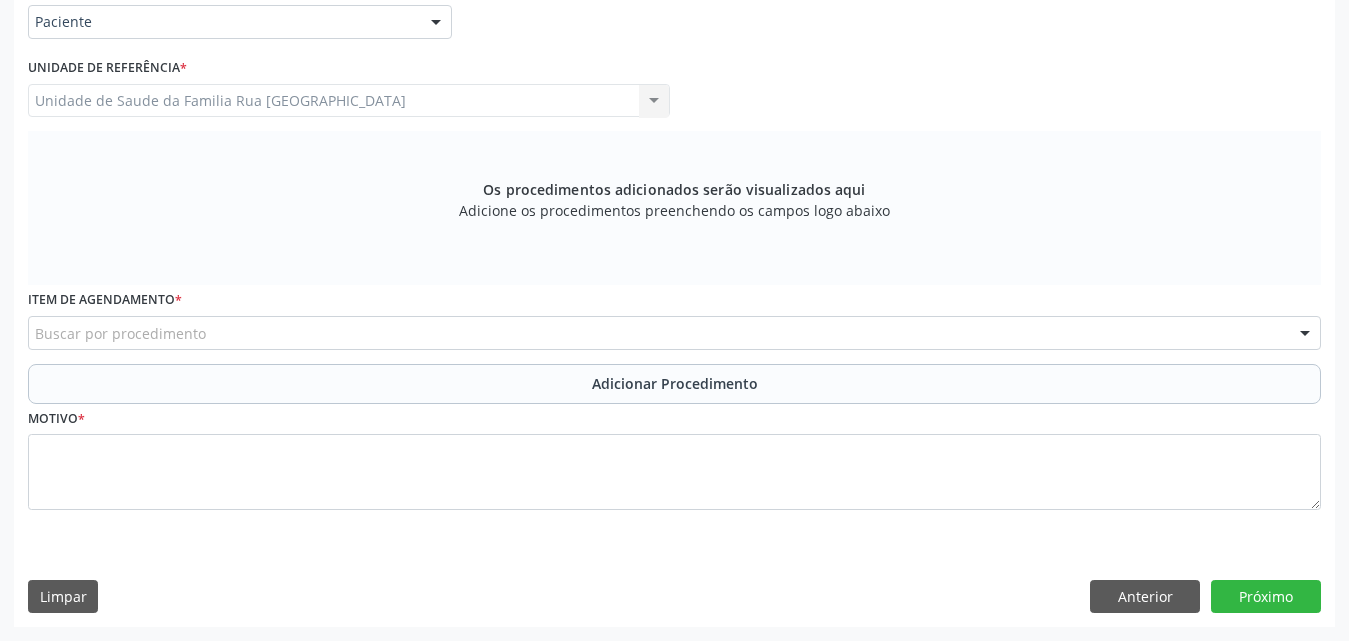 click on "Buscar por procedimento" at bounding box center [674, 333] 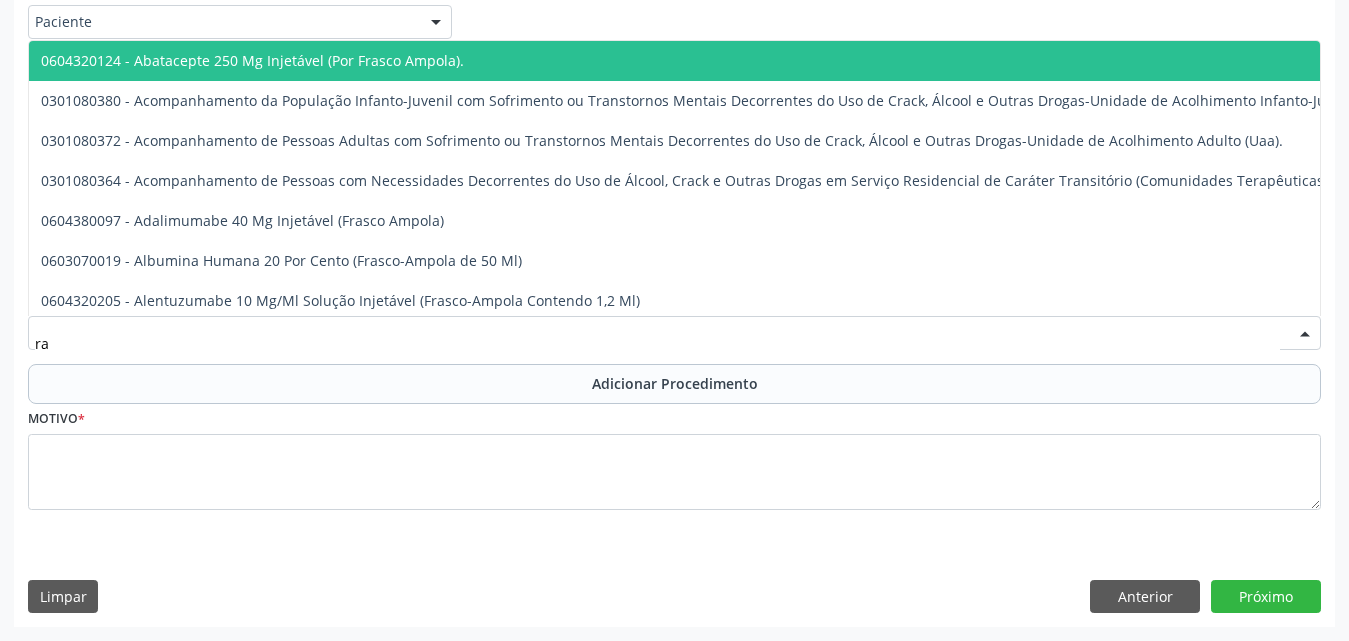type on "r" 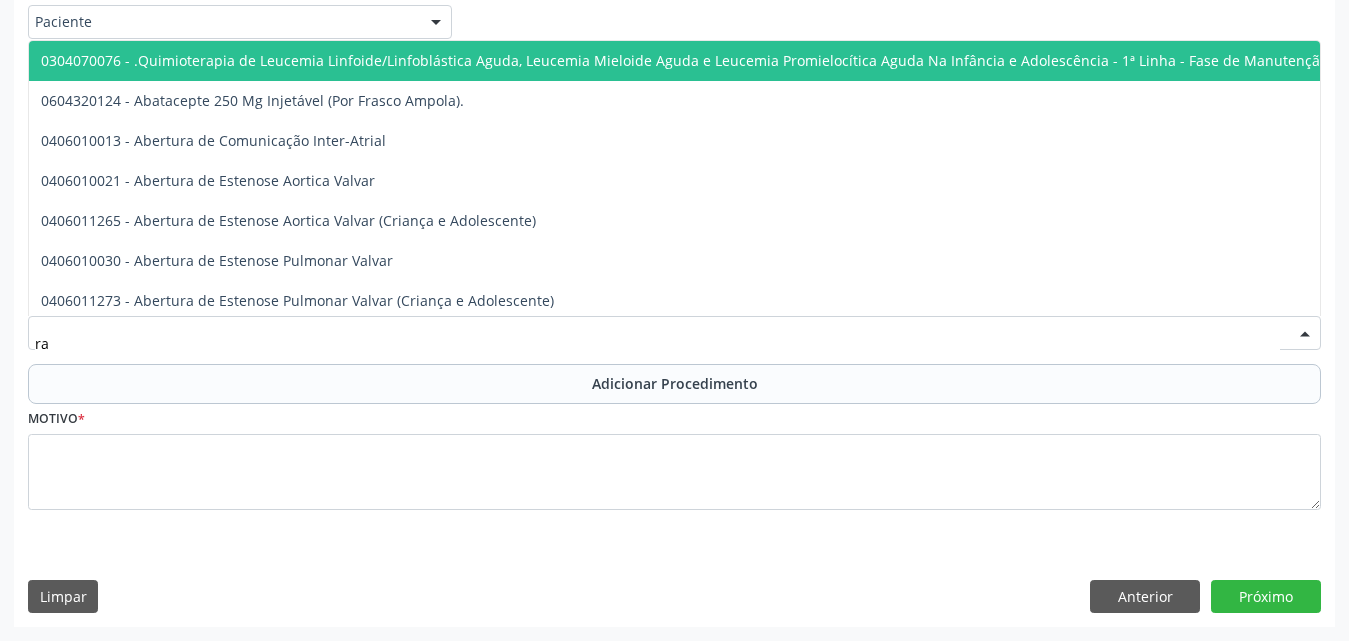 type on "r" 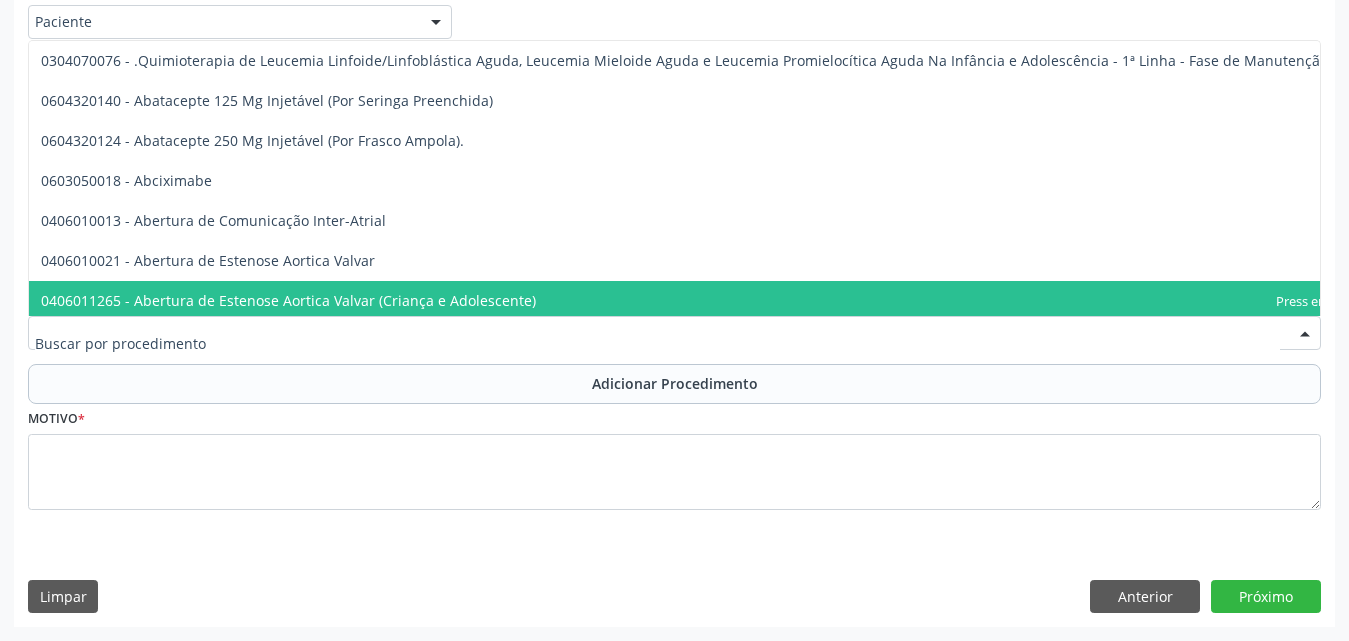 click at bounding box center [657, 343] 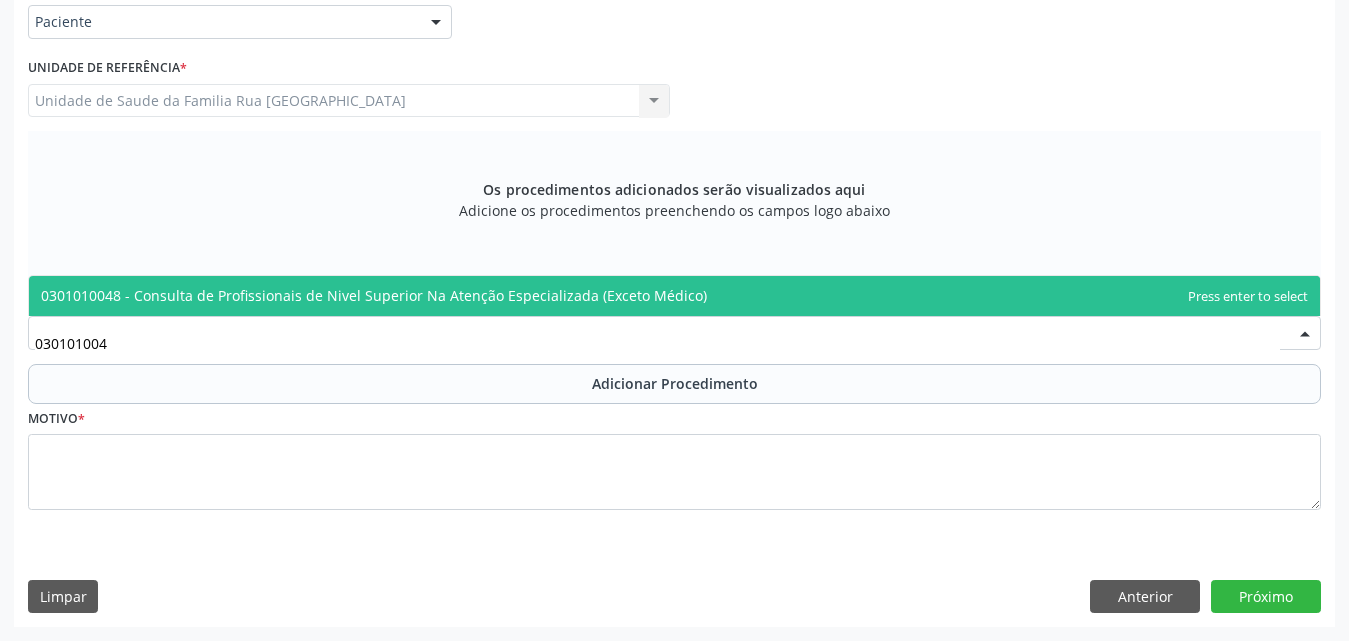 type on "0301010048" 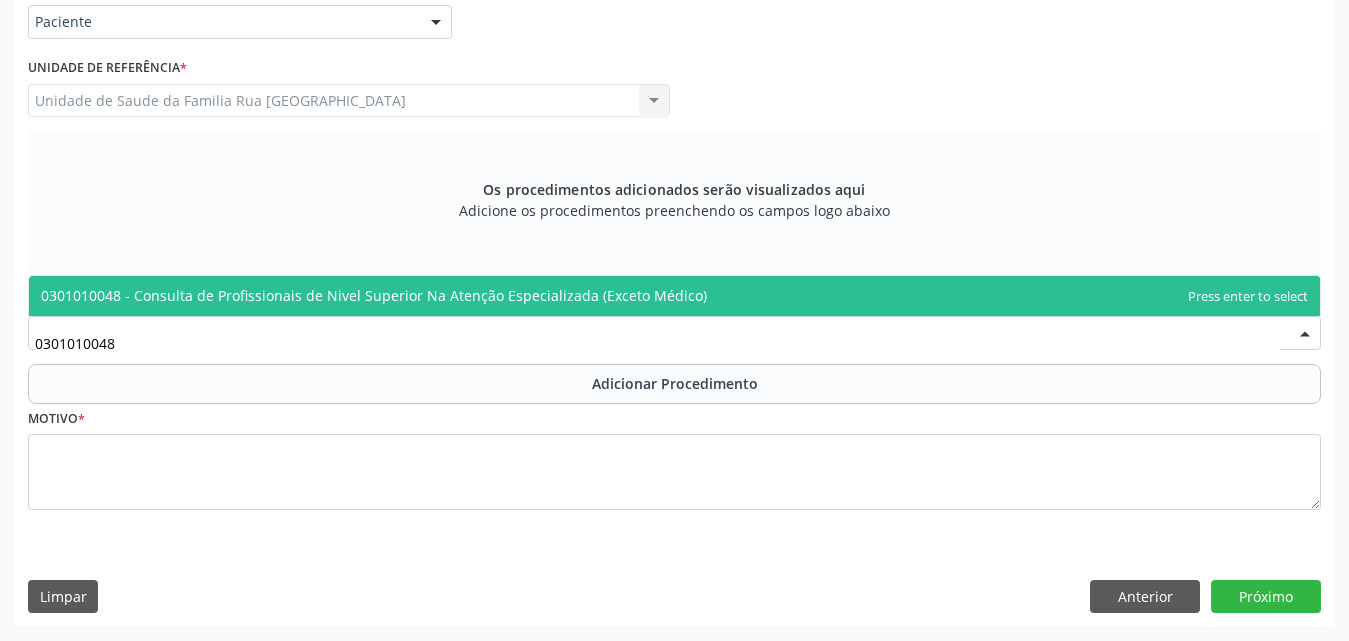 click on "0301010048 - Consulta de Profissionais de Nivel Superior Na Atenção Especializada (Exceto Médico)" at bounding box center [374, 295] 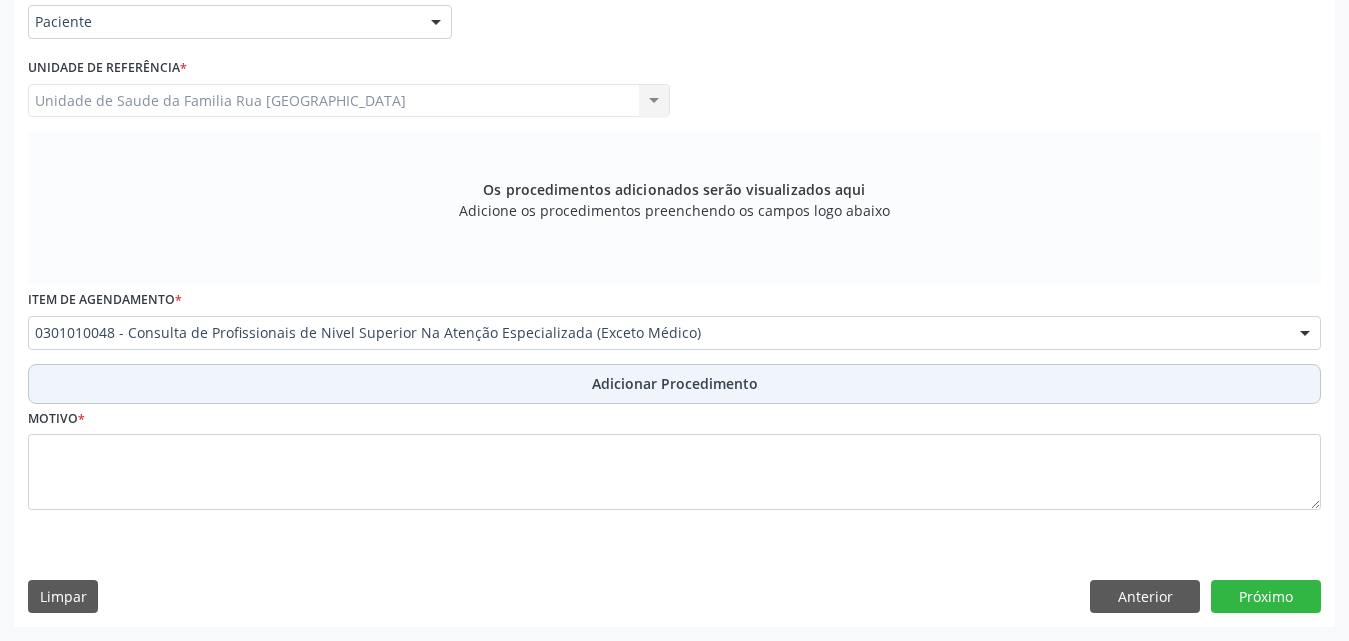 click on "Adicionar Procedimento" at bounding box center [675, 383] 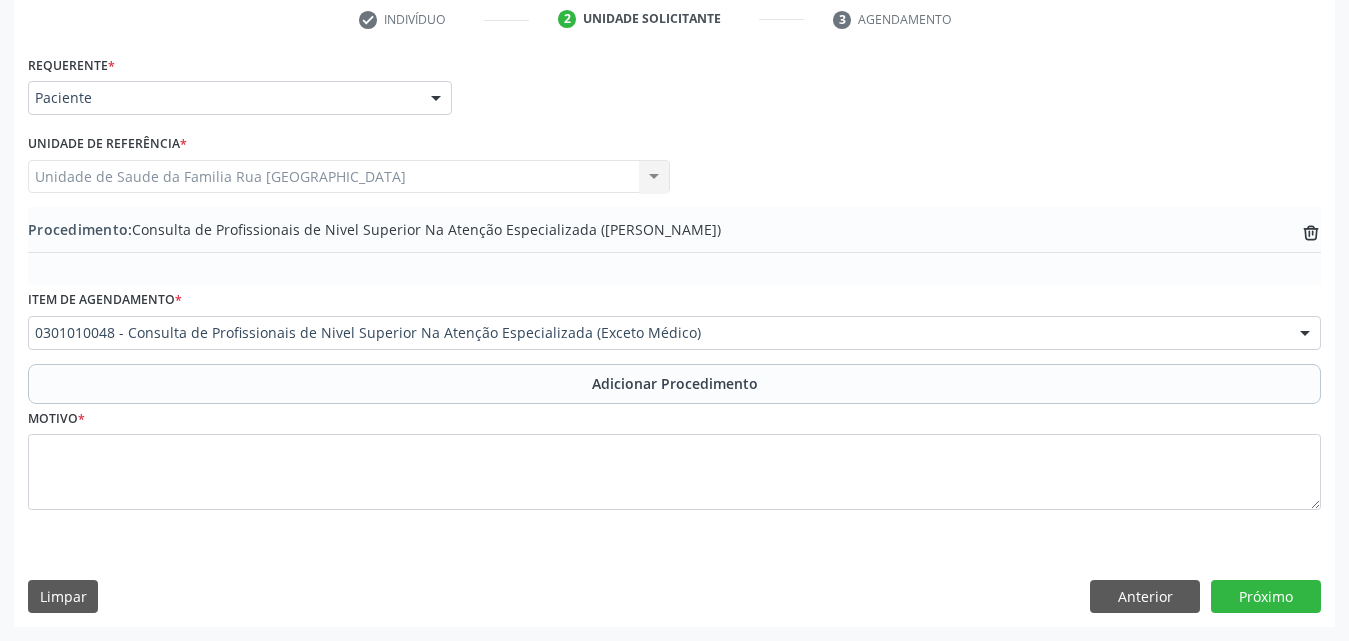 scroll, scrollTop: 412, scrollLeft: 0, axis: vertical 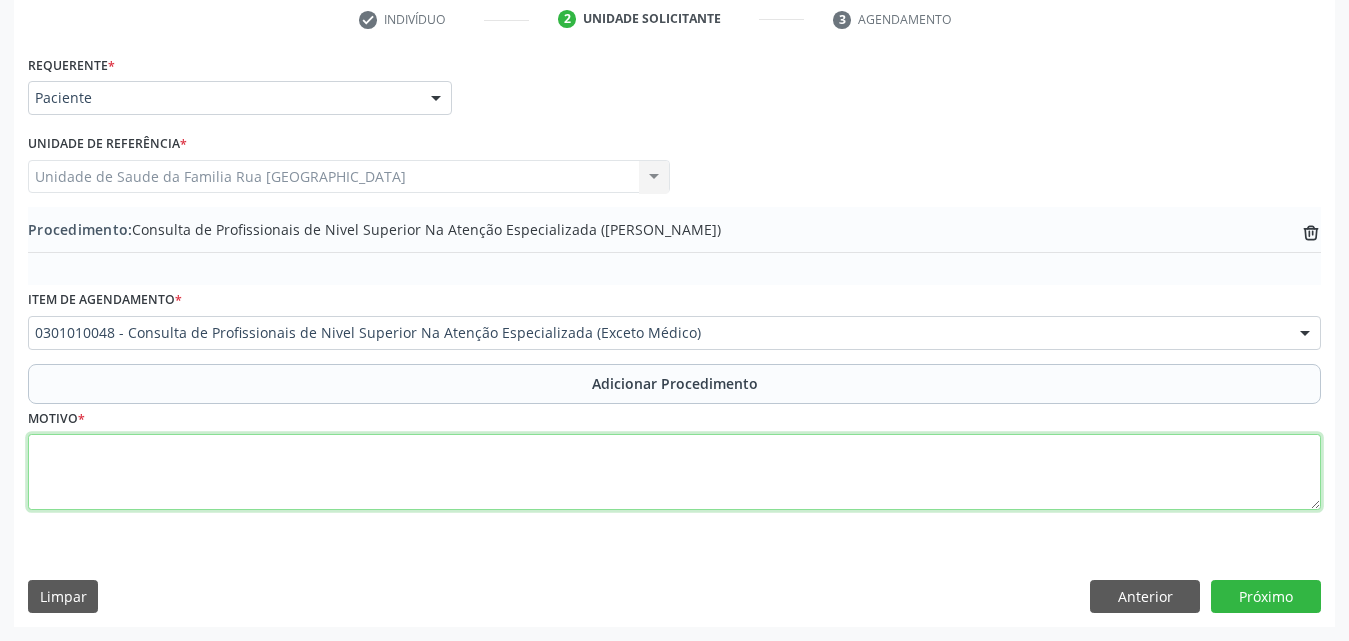 click at bounding box center [674, 472] 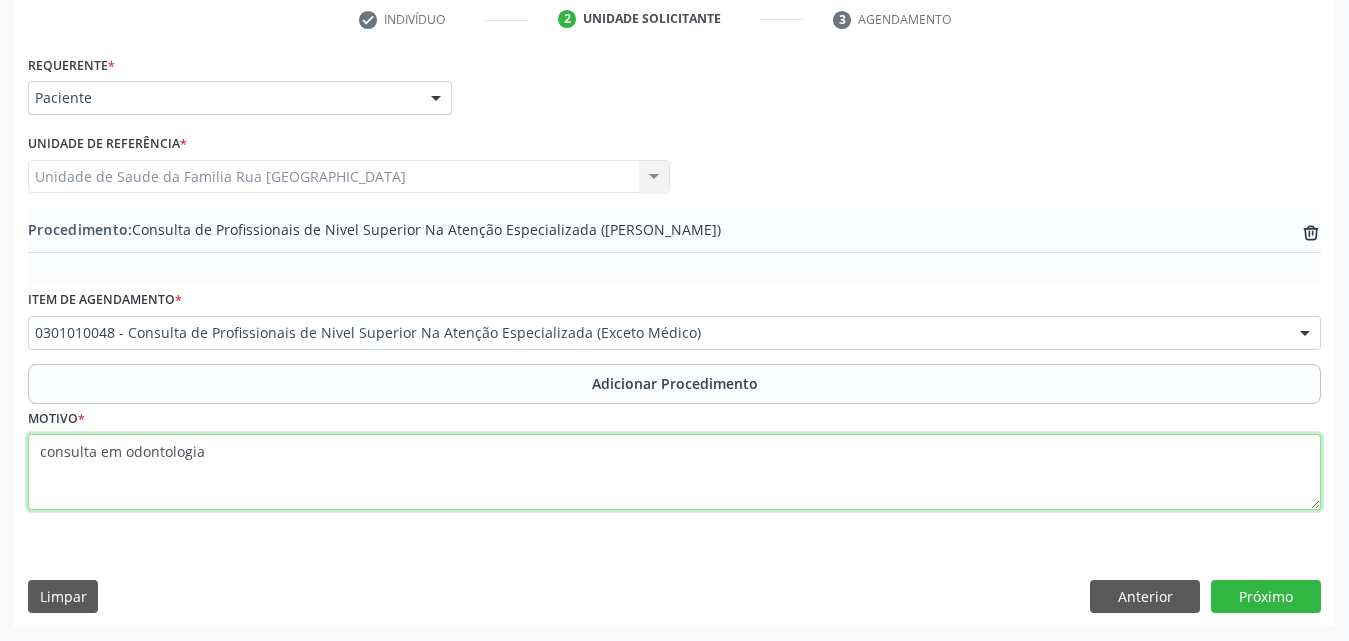 type on "consulta em odontologia" 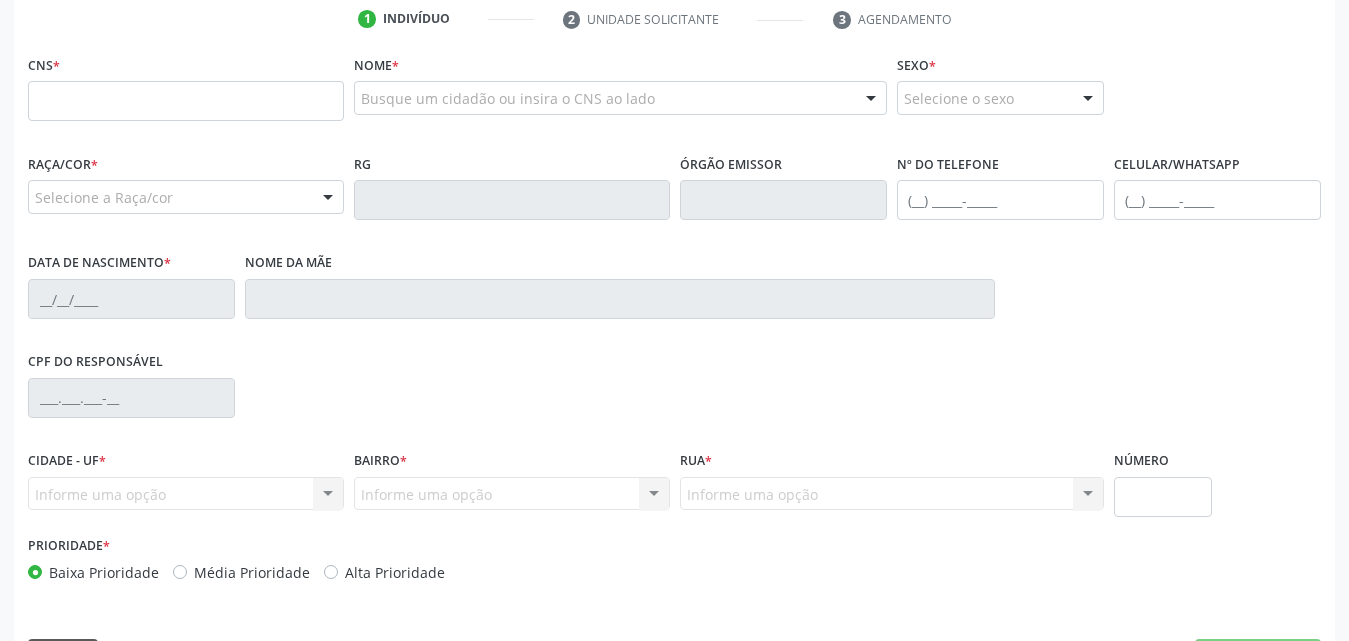 scroll, scrollTop: 412, scrollLeft: 0, axis: vertical 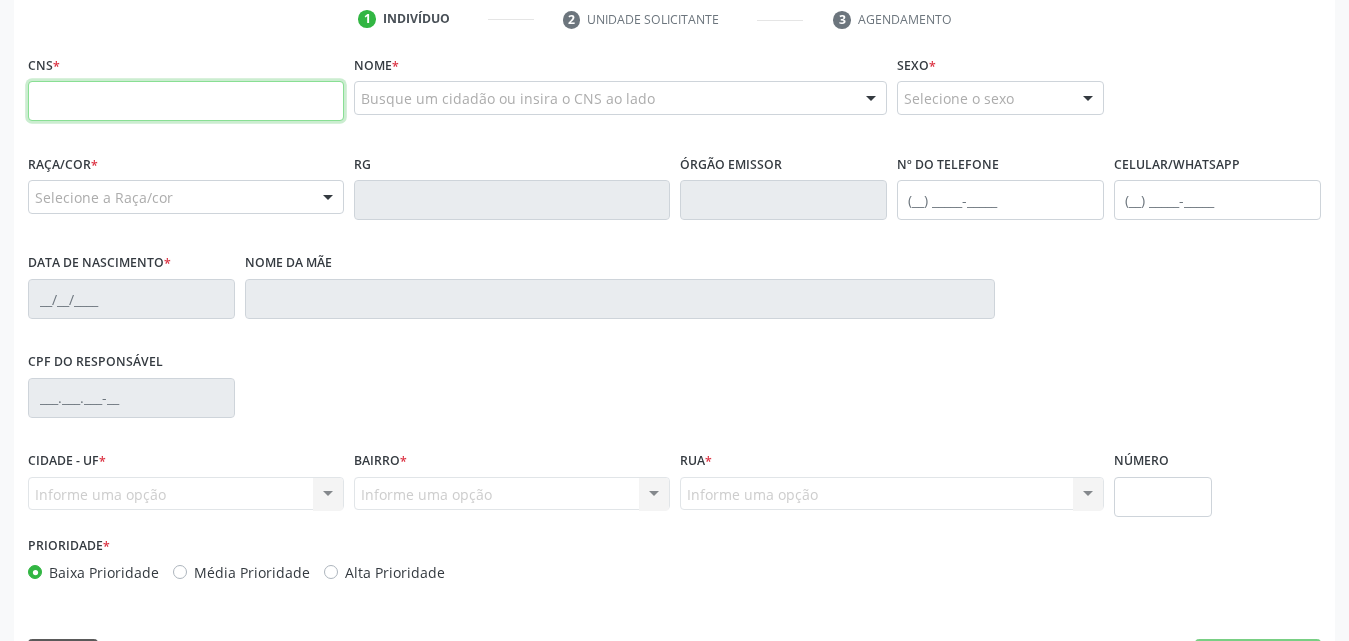 click at bounding box center (186, 101) 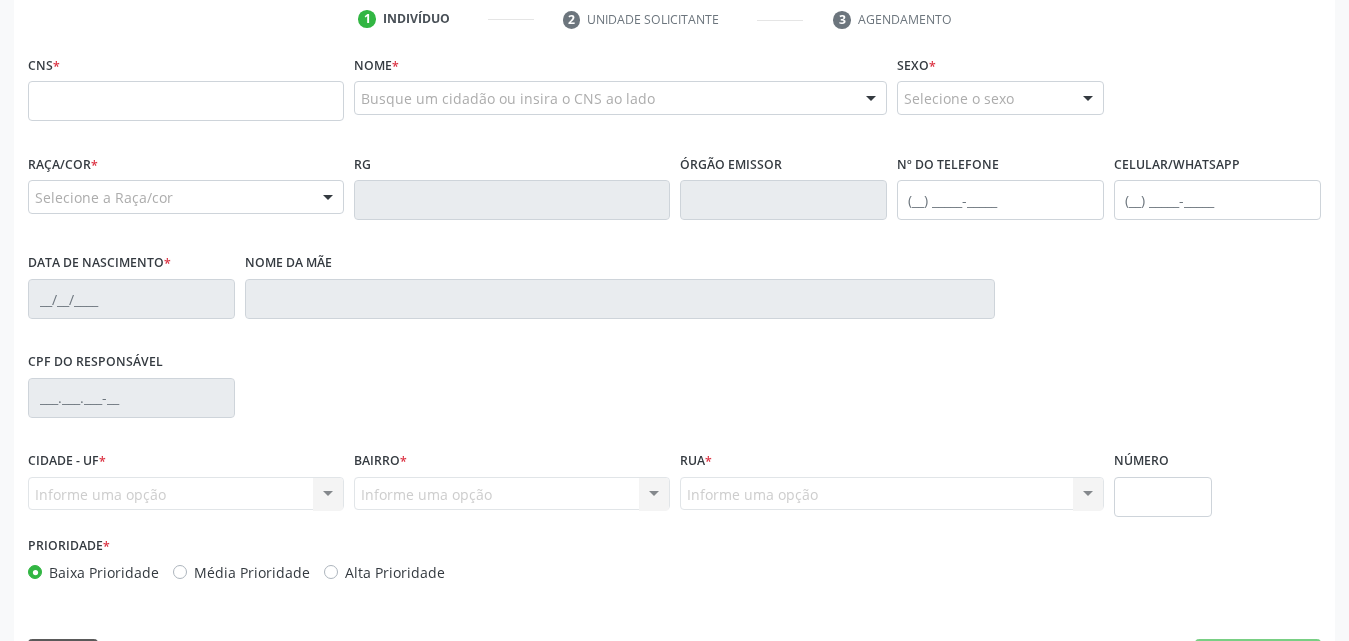 click on "CPF do responsável" at bounding box center [674, 396] 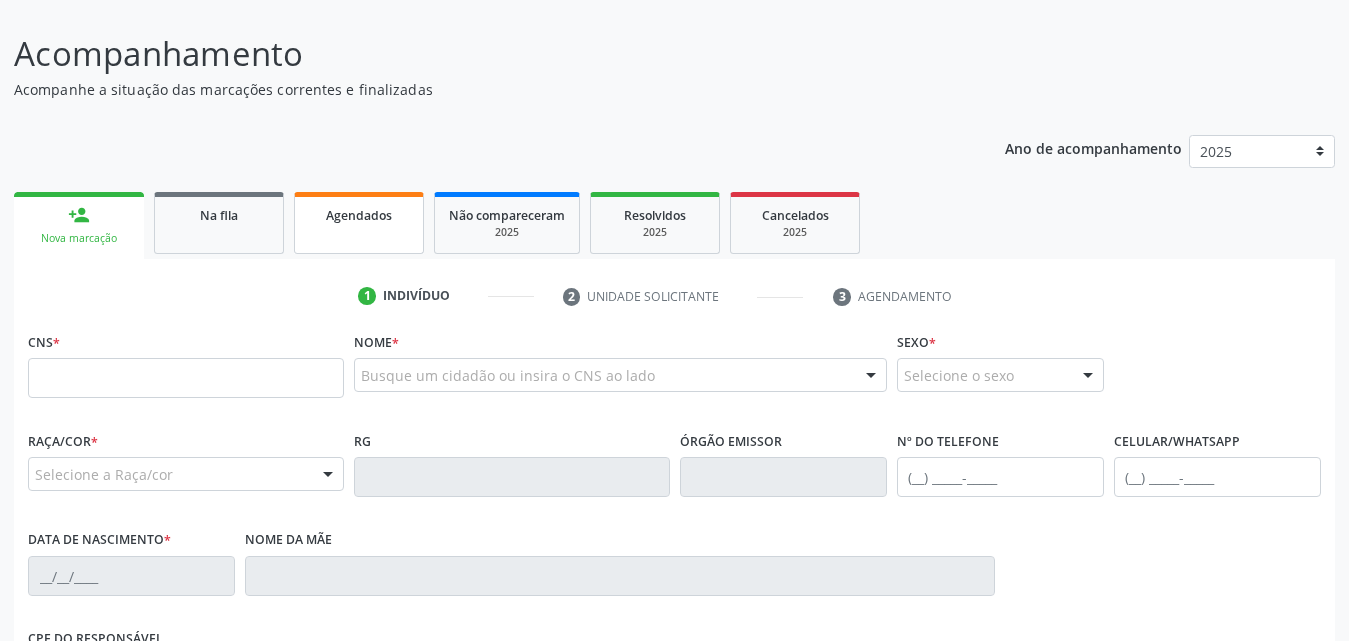 scroll, scrollTop: 112, scrollLeft: 0, axis: vertical 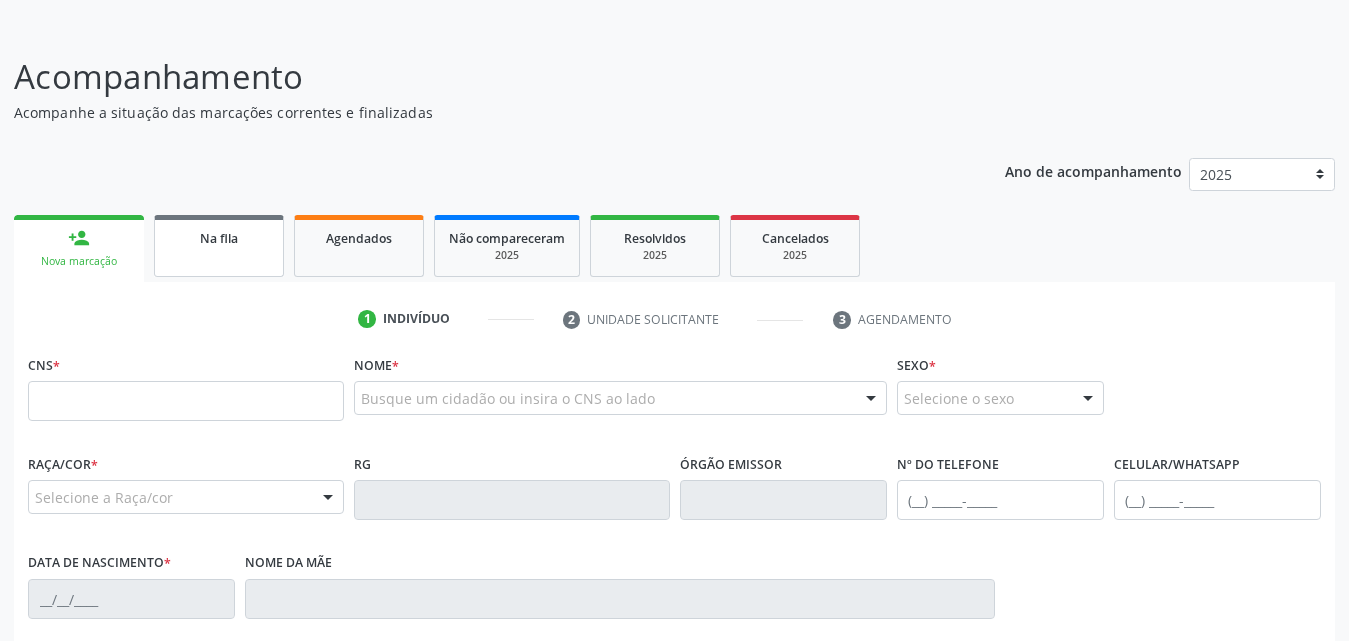 click on "Na fila" at bounding box center (219, 246) 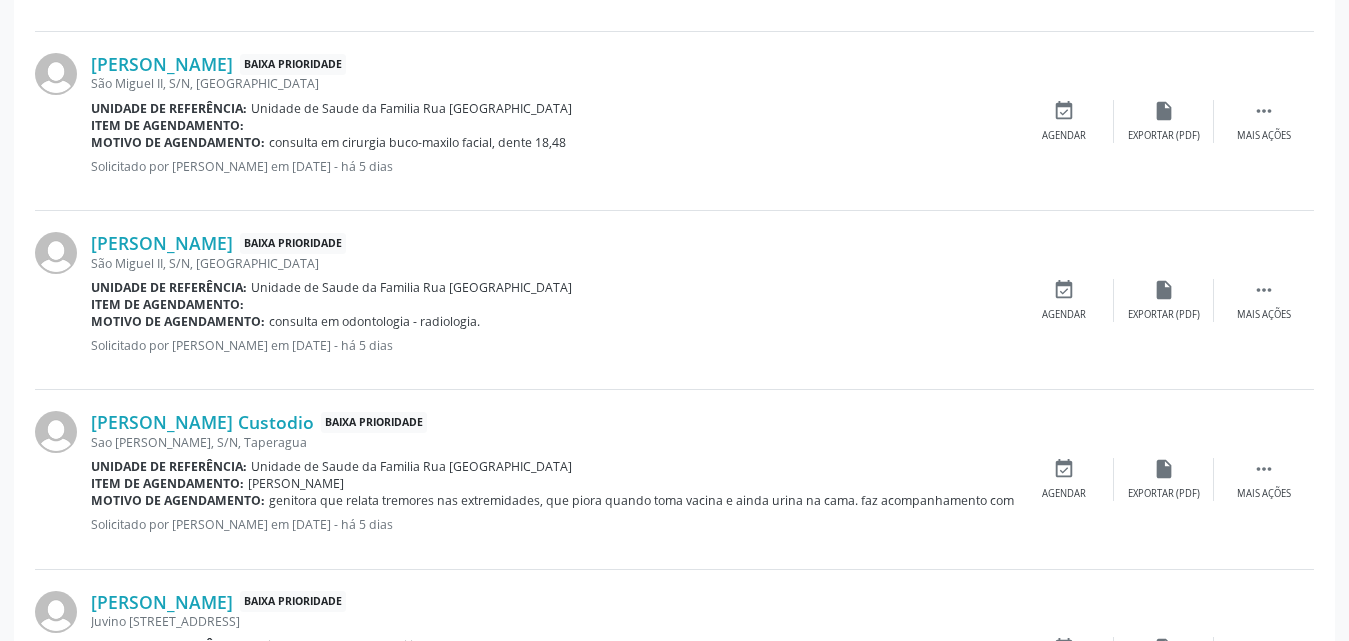 scroll, scrollTop: 2771, scrollLeft: 0, axis: vertical 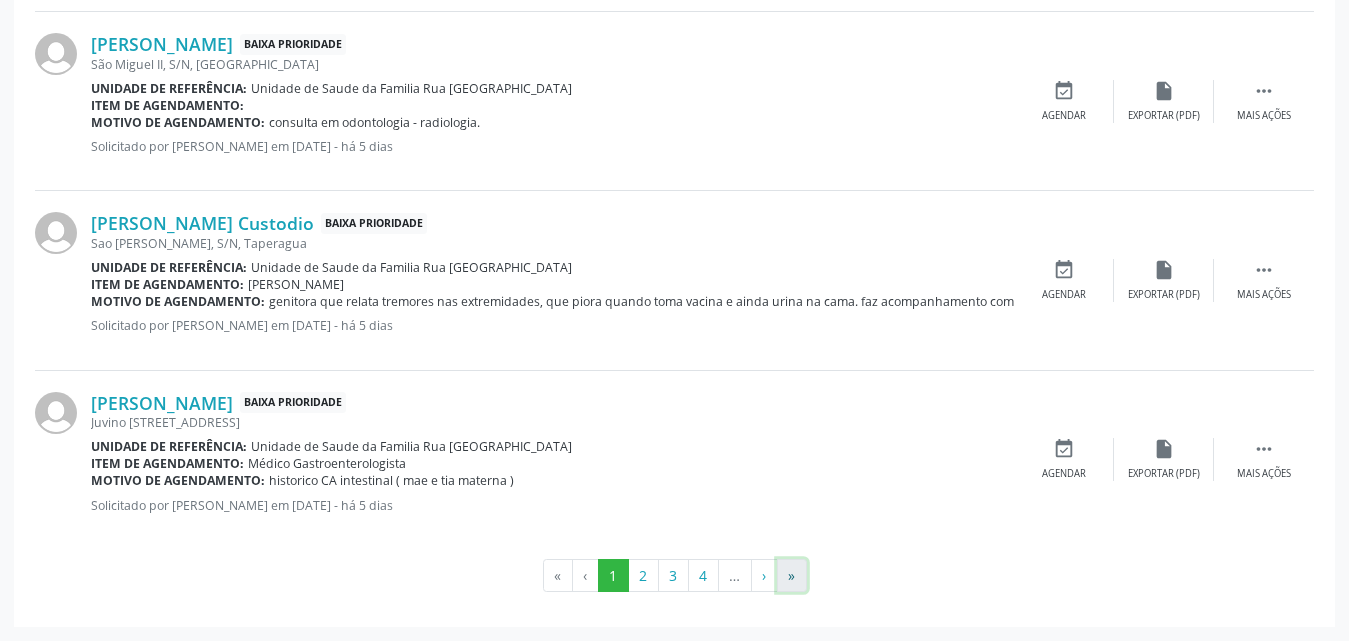 click on "»" at bounding box center (792, 576) 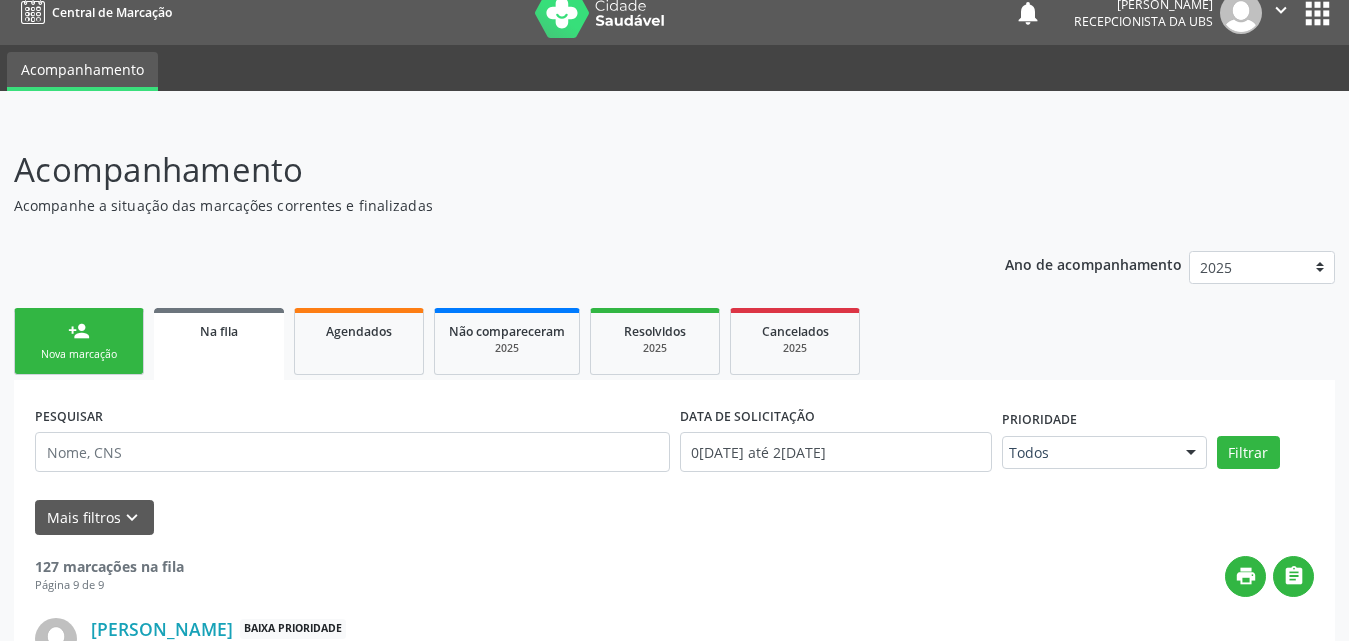 scroll, scrollTop: 0, scrollLeft: 0, axis: both 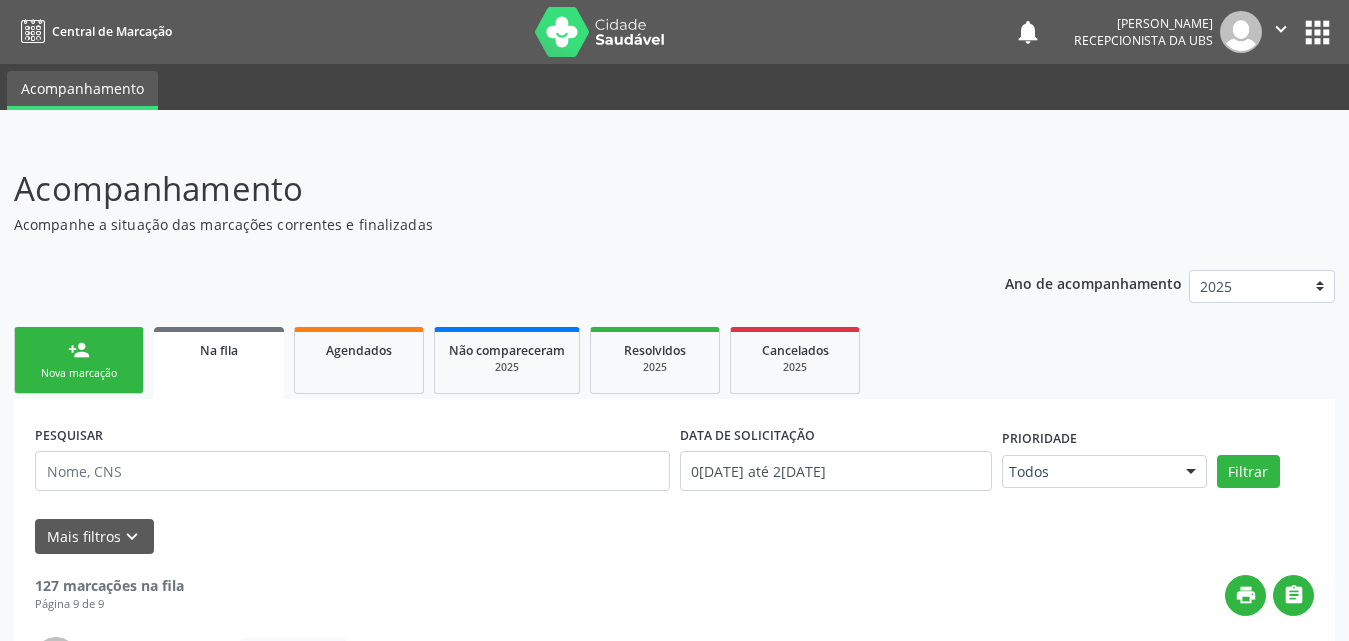 click on "Nova marcação" at bounding box center [79, 373] 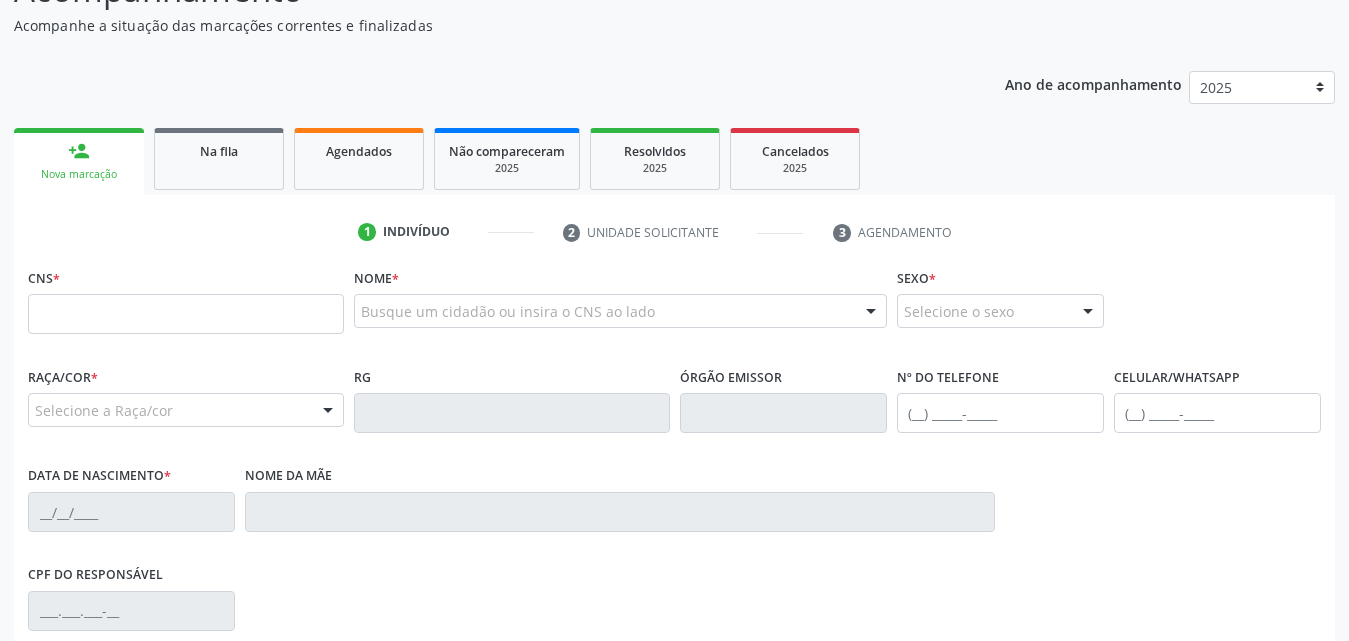 scroll, scrollTop: 200, scrollLeft: 0, axis: vertical 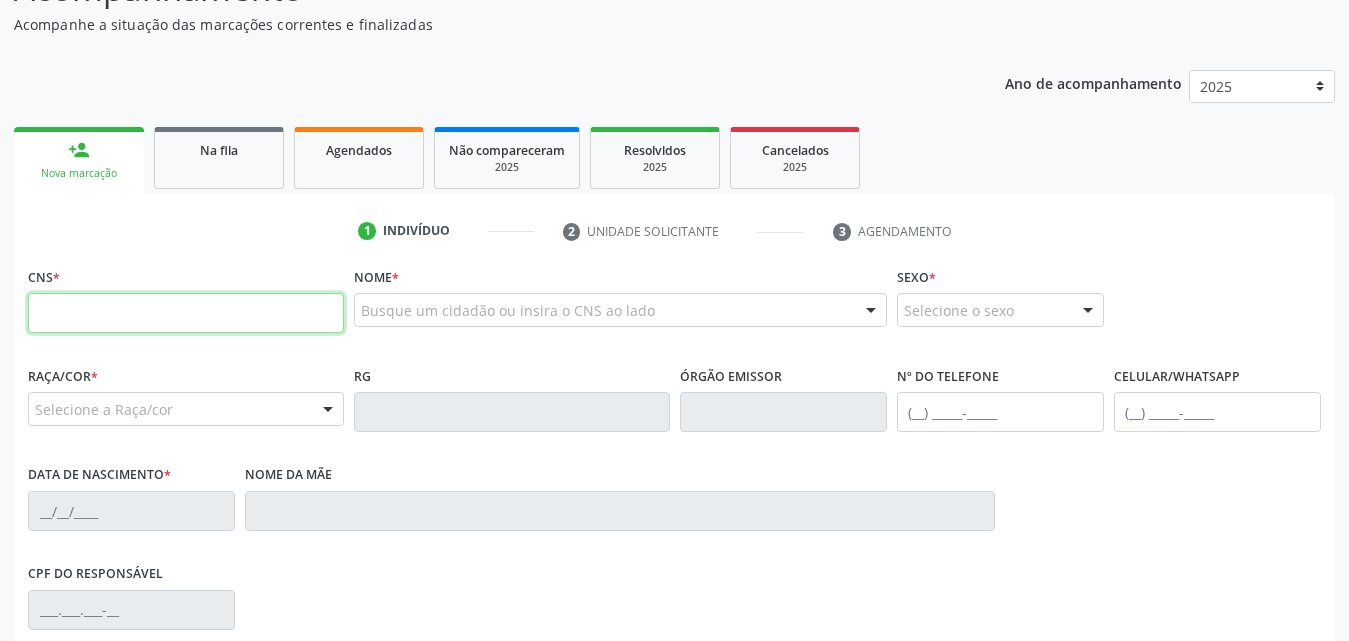 click at bounding box center [186, 313] 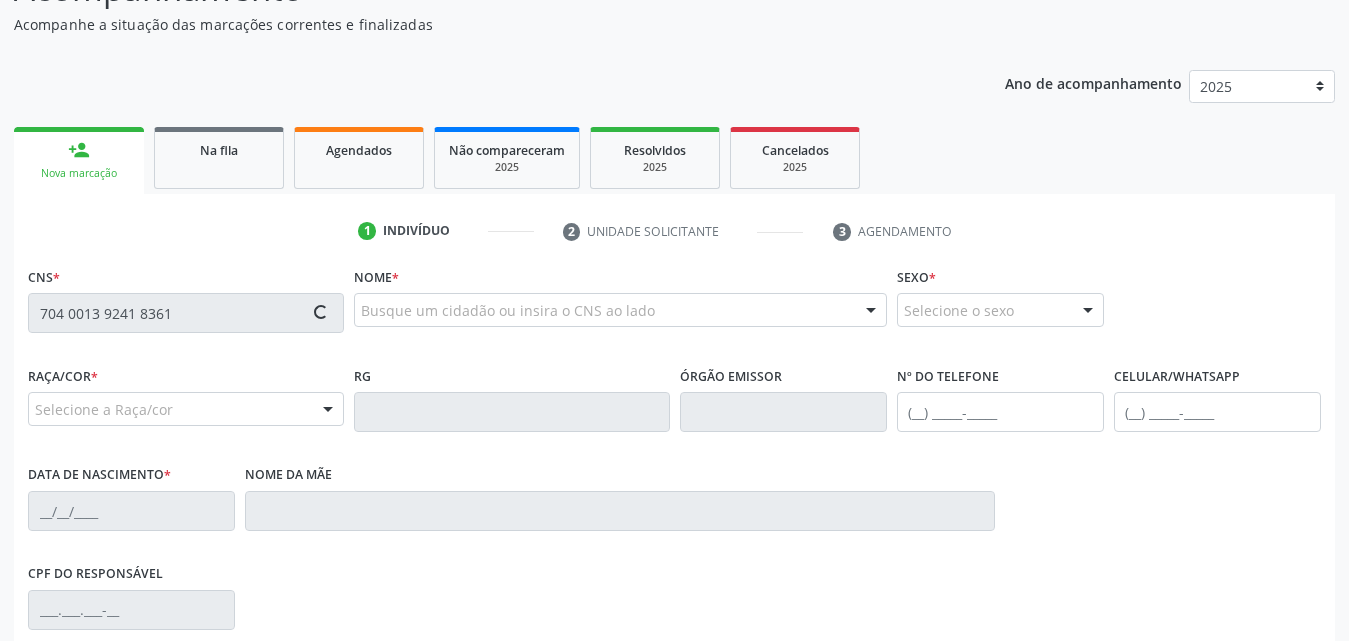 type on "704 0013 9241 8361" 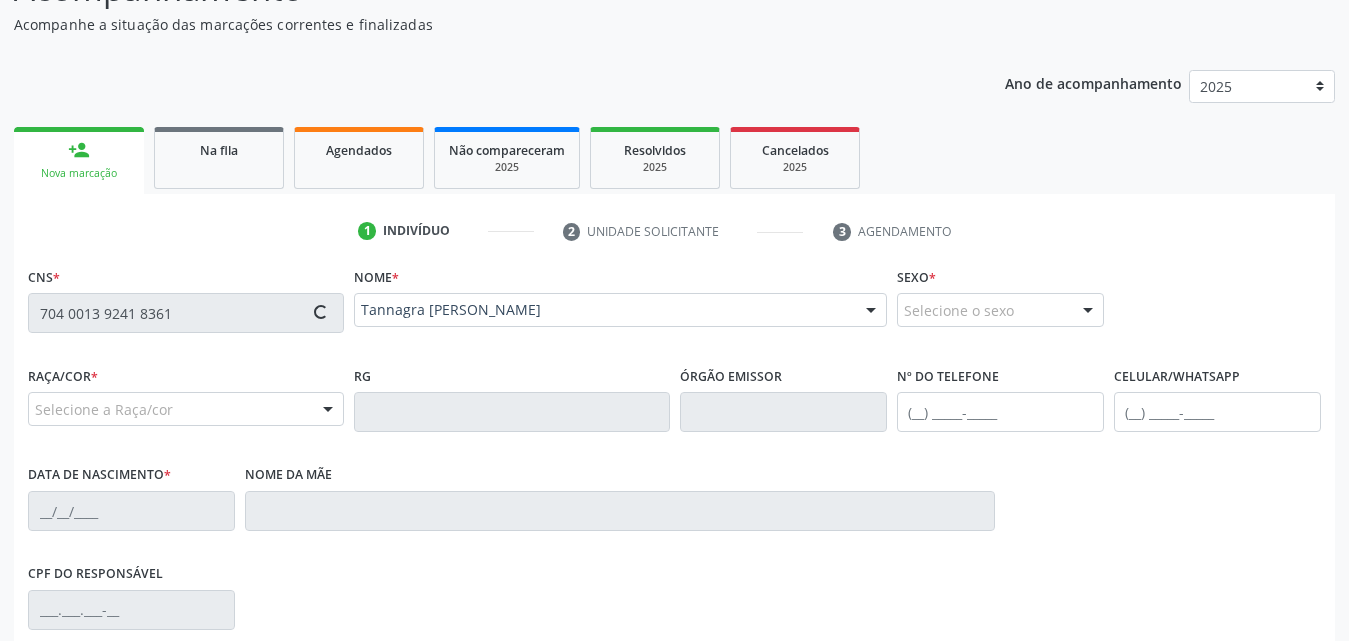type on "[PHONE_NUMBER]" 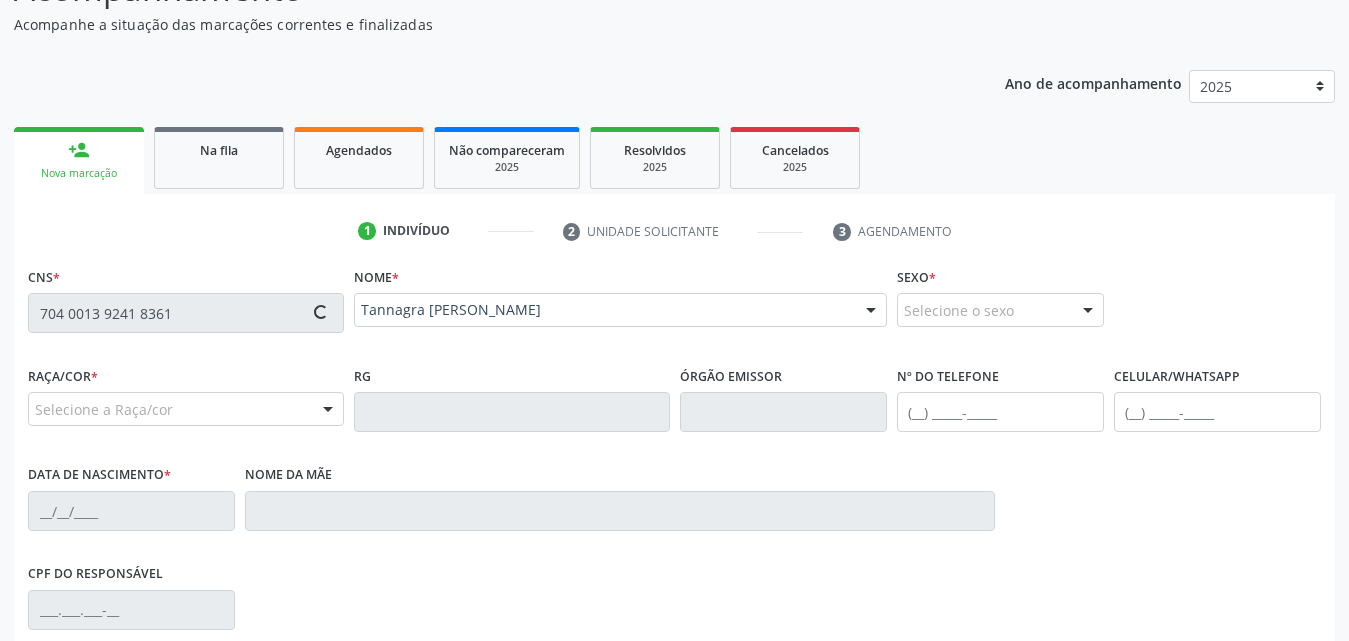 type on "[DATE]" 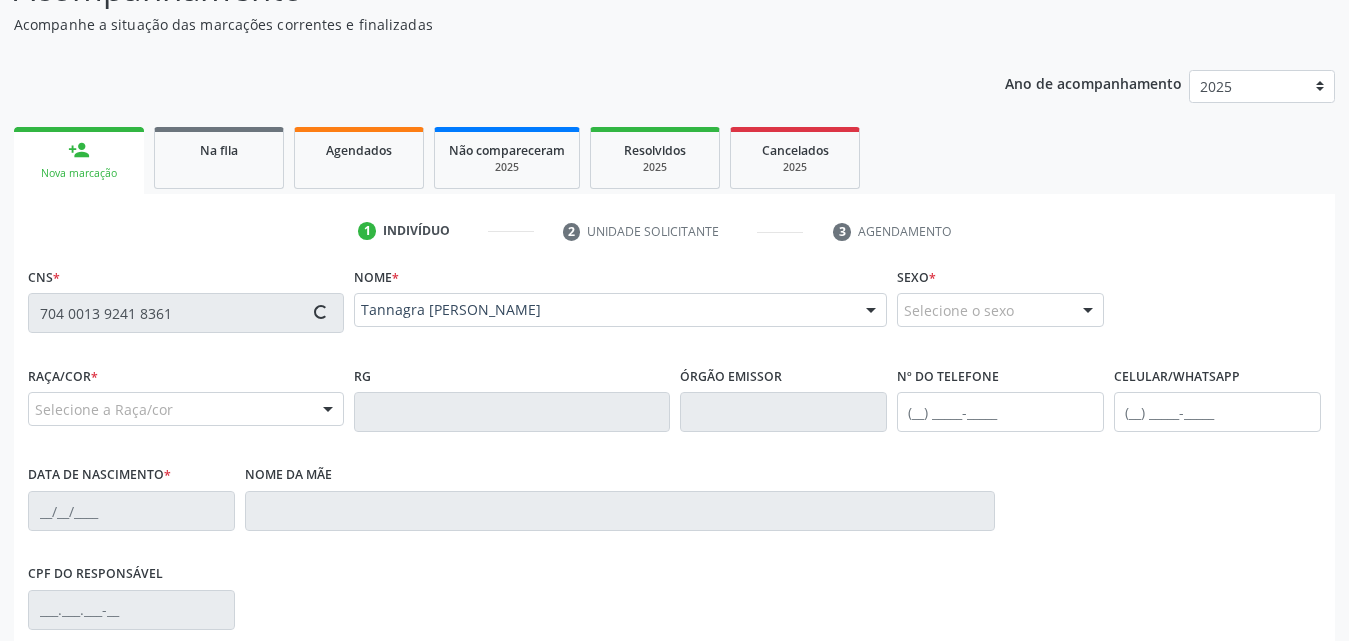 type on "27" 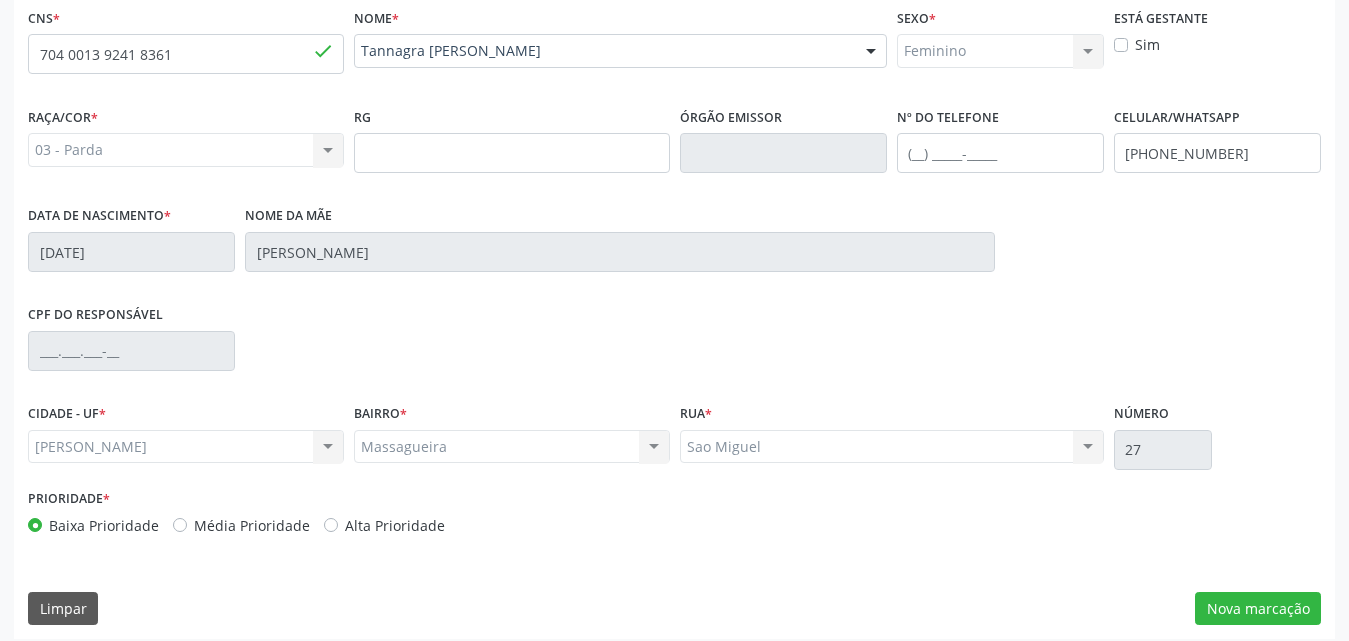 scroll, scrollTop: 471, scrollLeft: 0, axis: vertical 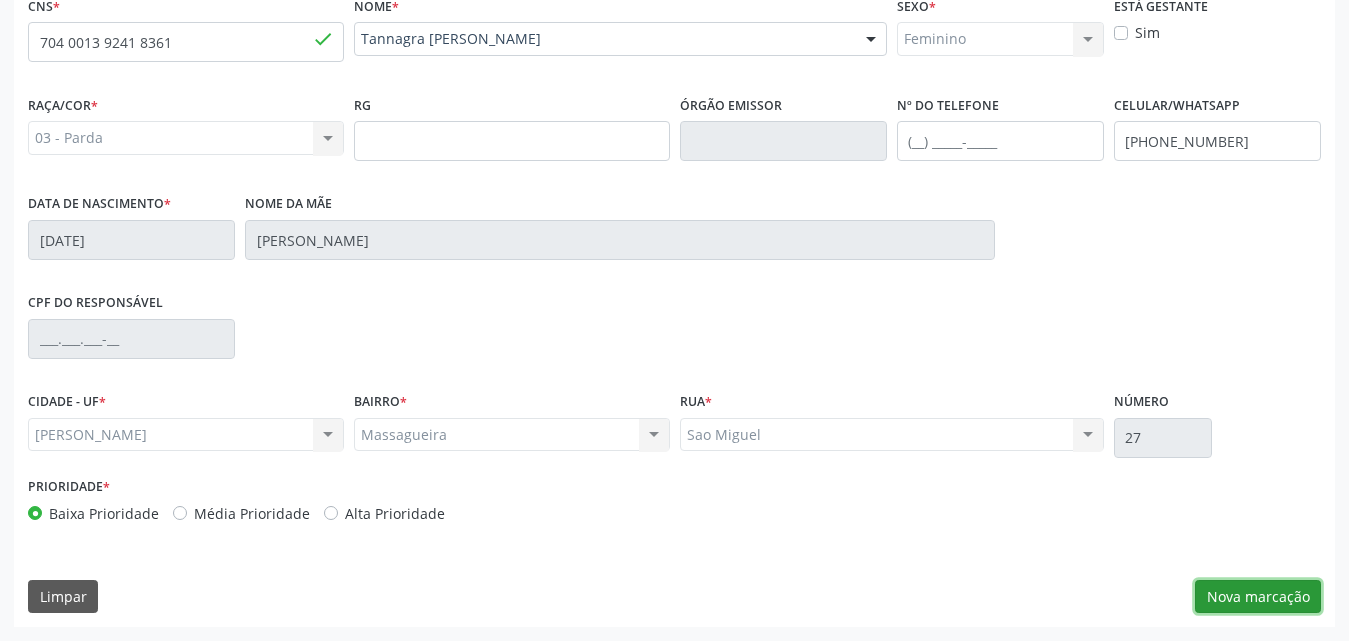 click on "Nova marcação" at bounding box center [1258, 597] 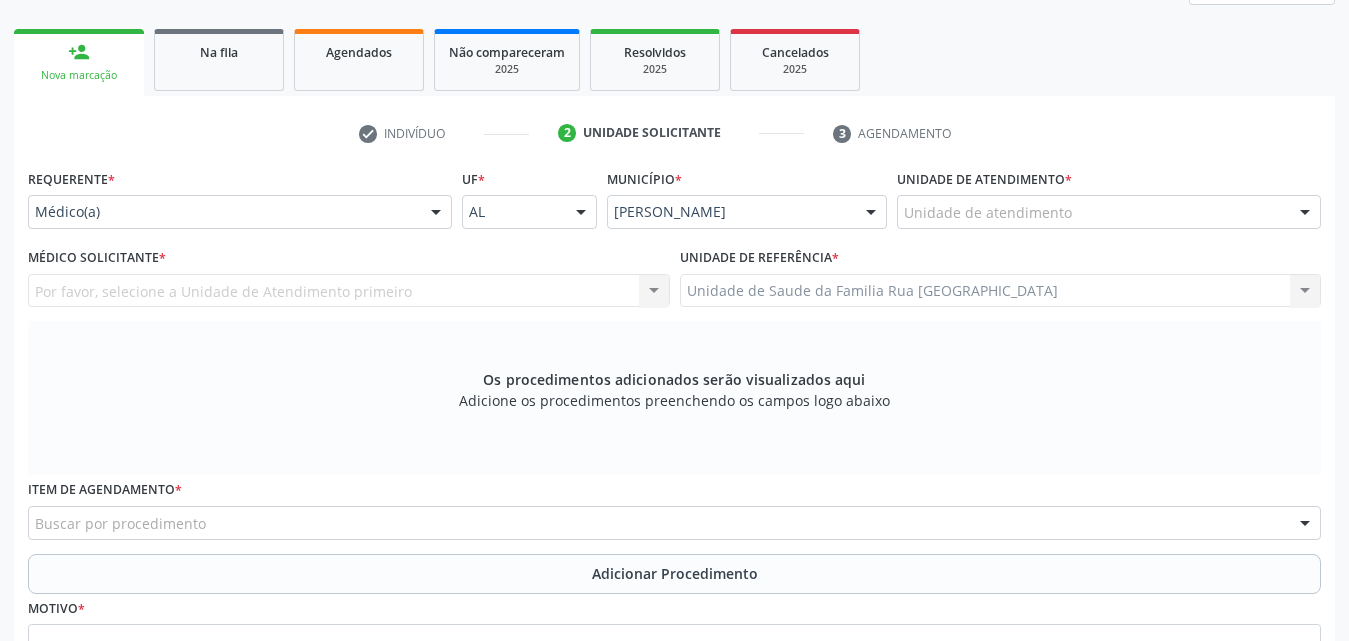 scroll, scrollTop: 171, scrollLeft: 0, axis: vertical 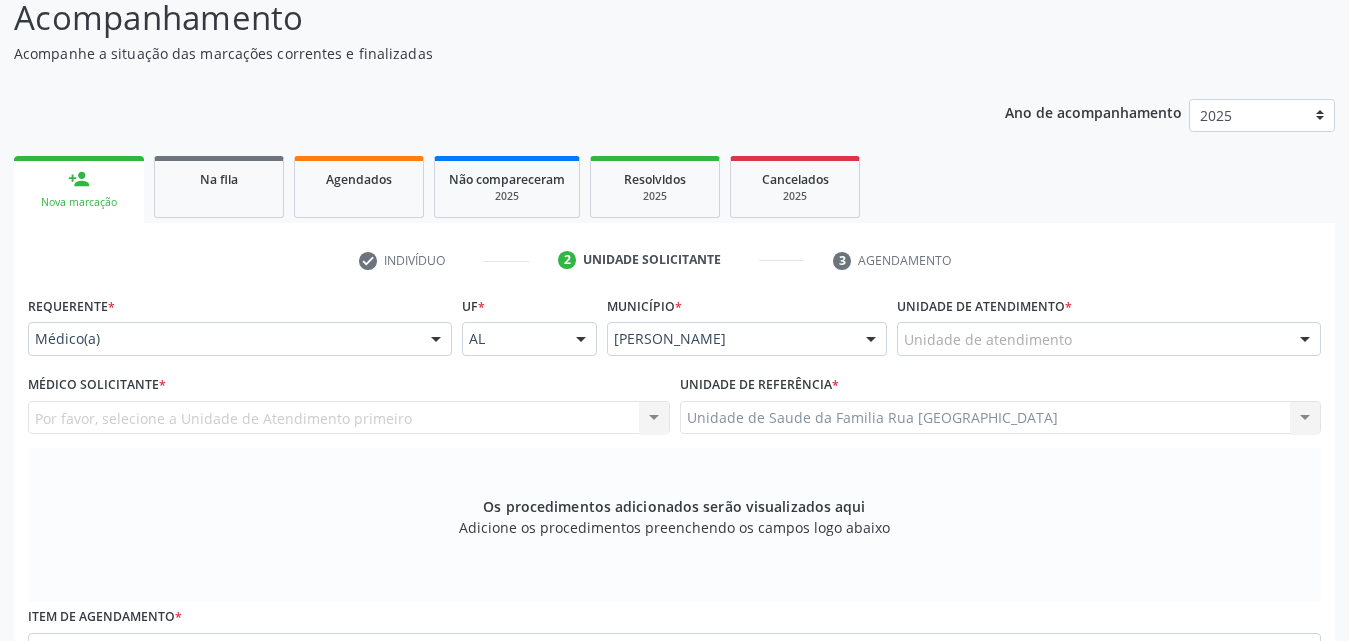 click at bounding box center (436, 340) 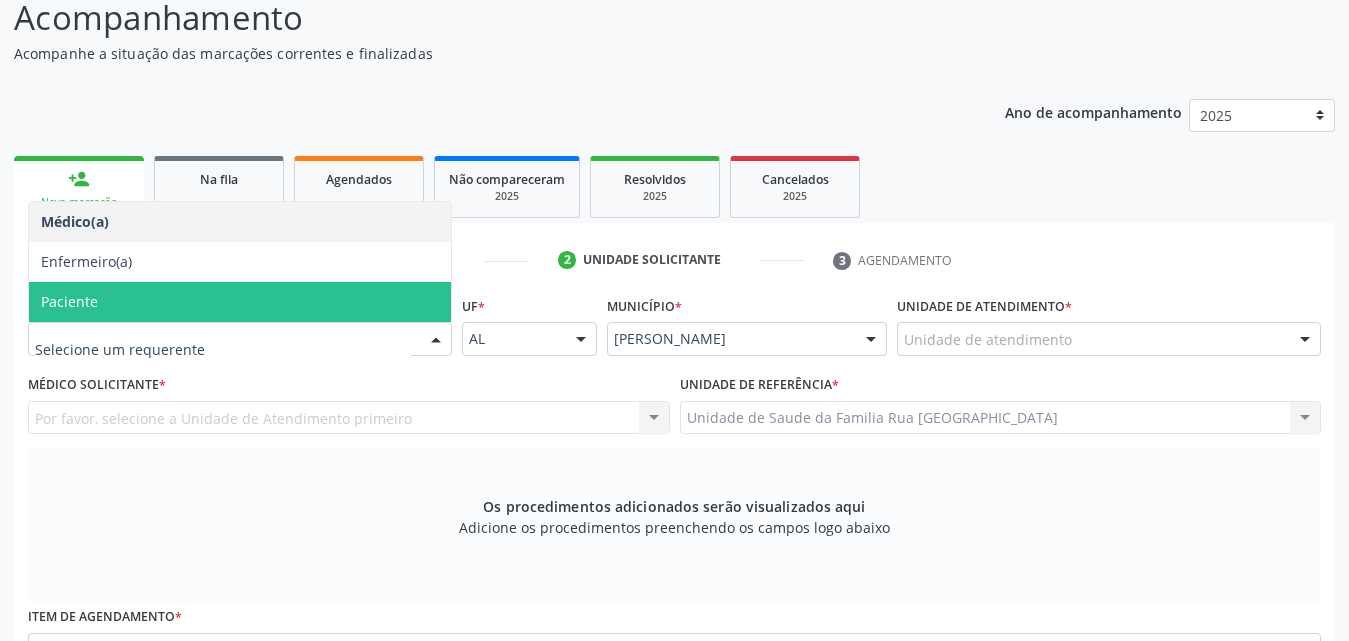 click on "Paciente" at bounding box center (240, 302) 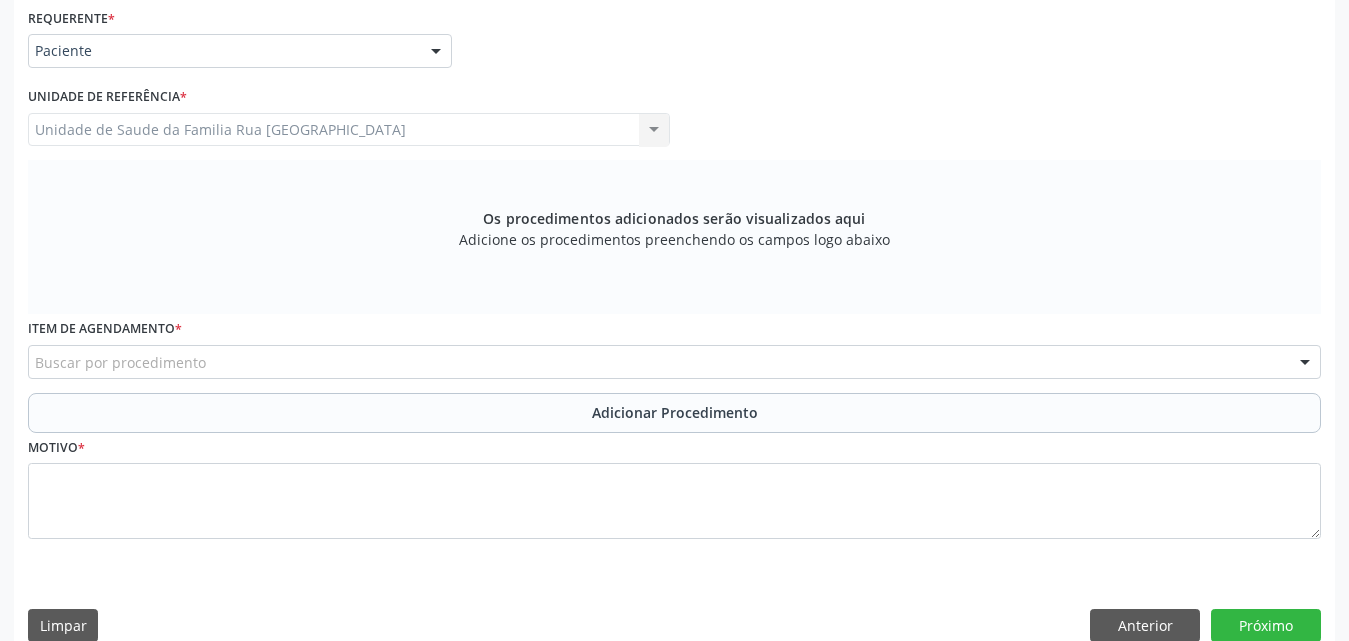 scroll, scrollTop: 488, scrollLeft: 0, axis: vertical 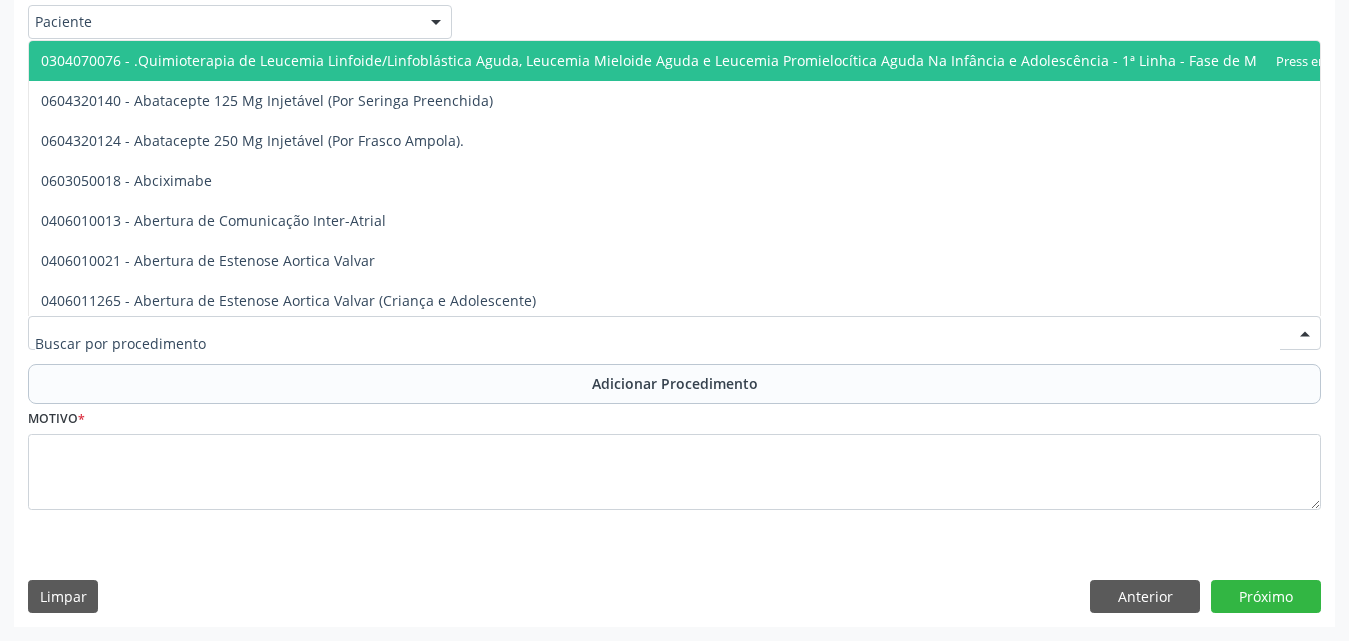 click at bounding box center (674, 333) 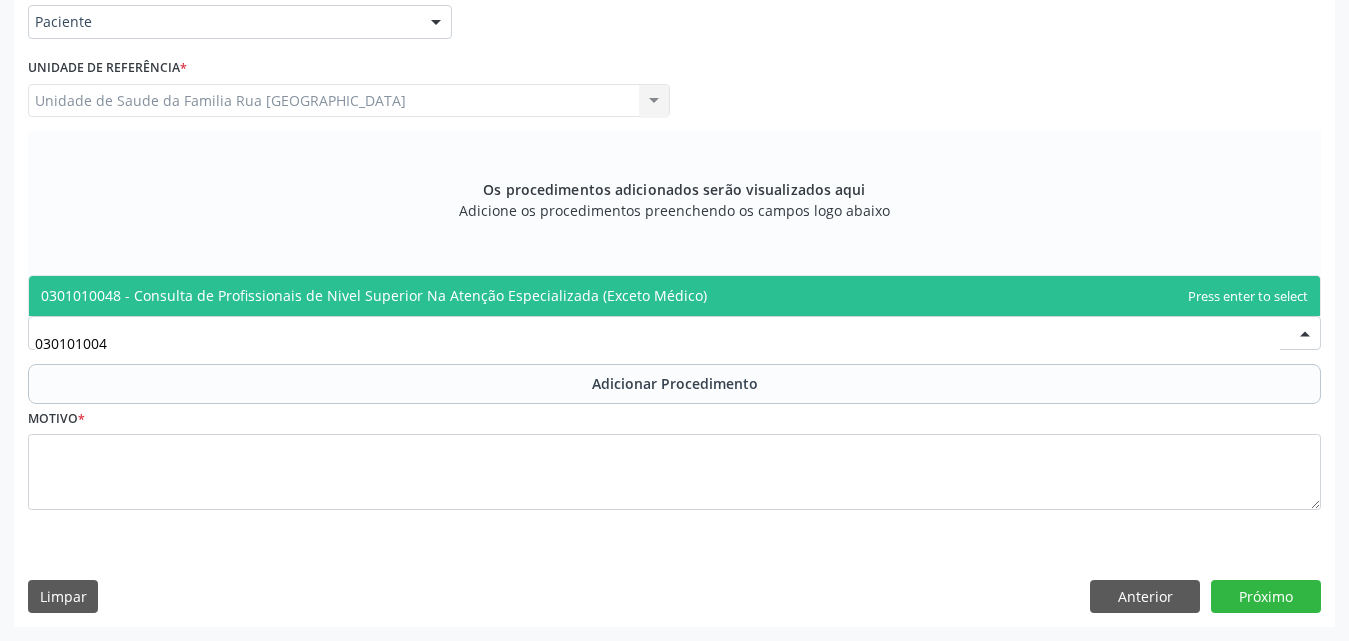 type on "0301010048" 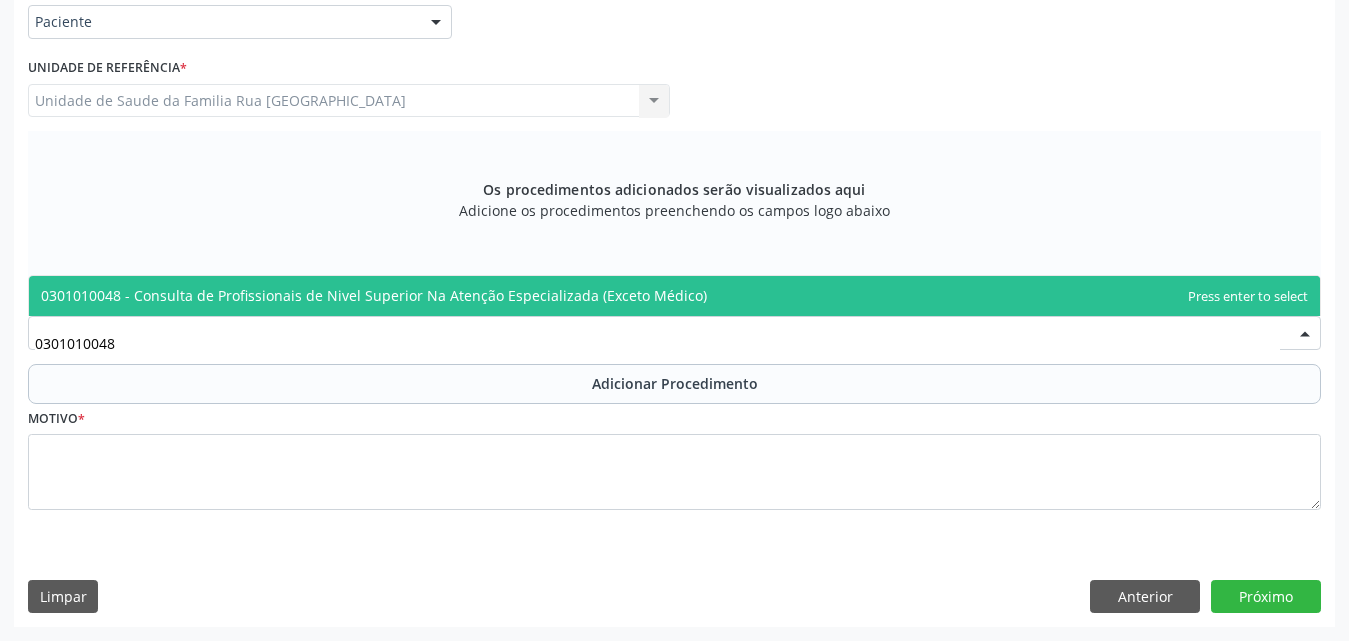 click on "0301010048 - Consulta de Profissionais de Nivel Superior Na Atenção Especializada (Exceto Médico)" at bounding box center (374, 295) 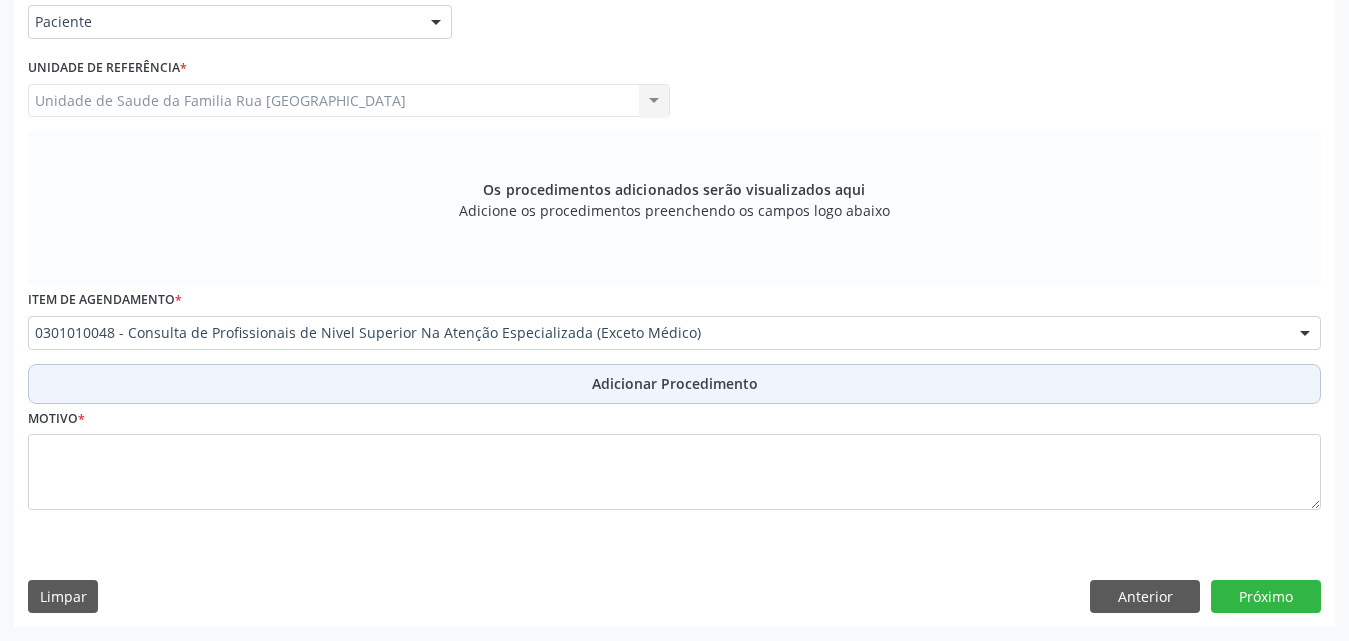 click on "Adicionar Procedimento" at bounding box center [675, 383] 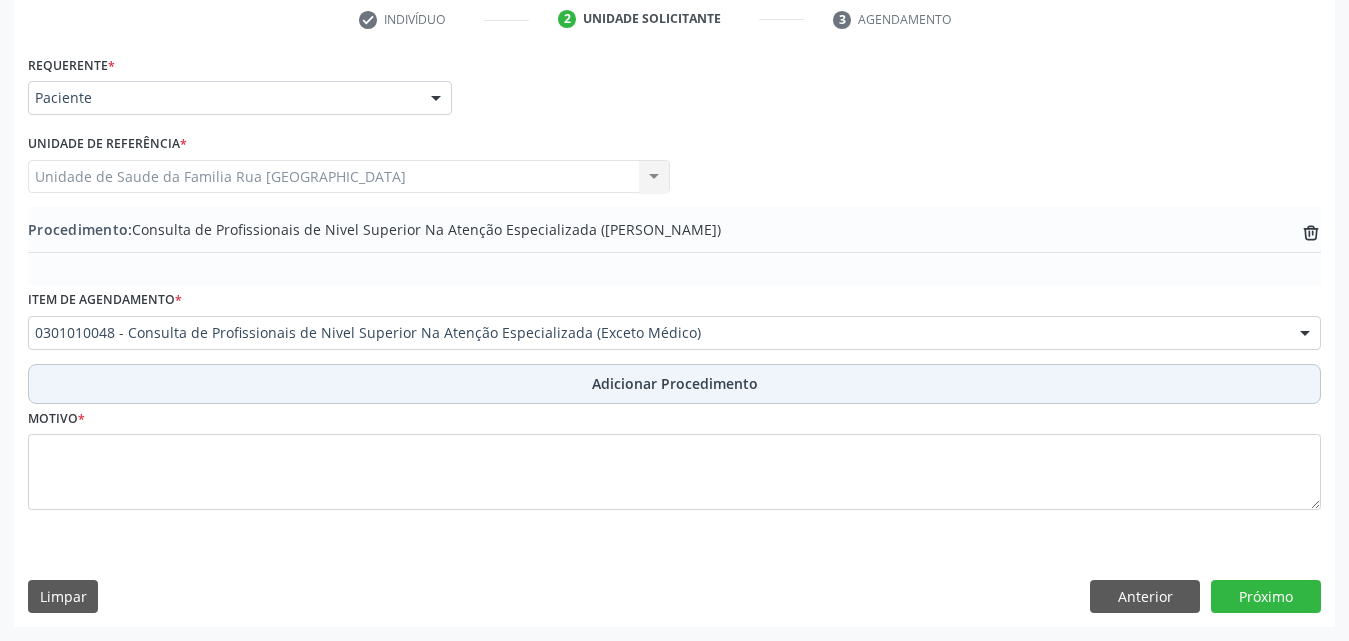 scroll, scrollTop: 412, scrollLeft: 0, axis: vertical 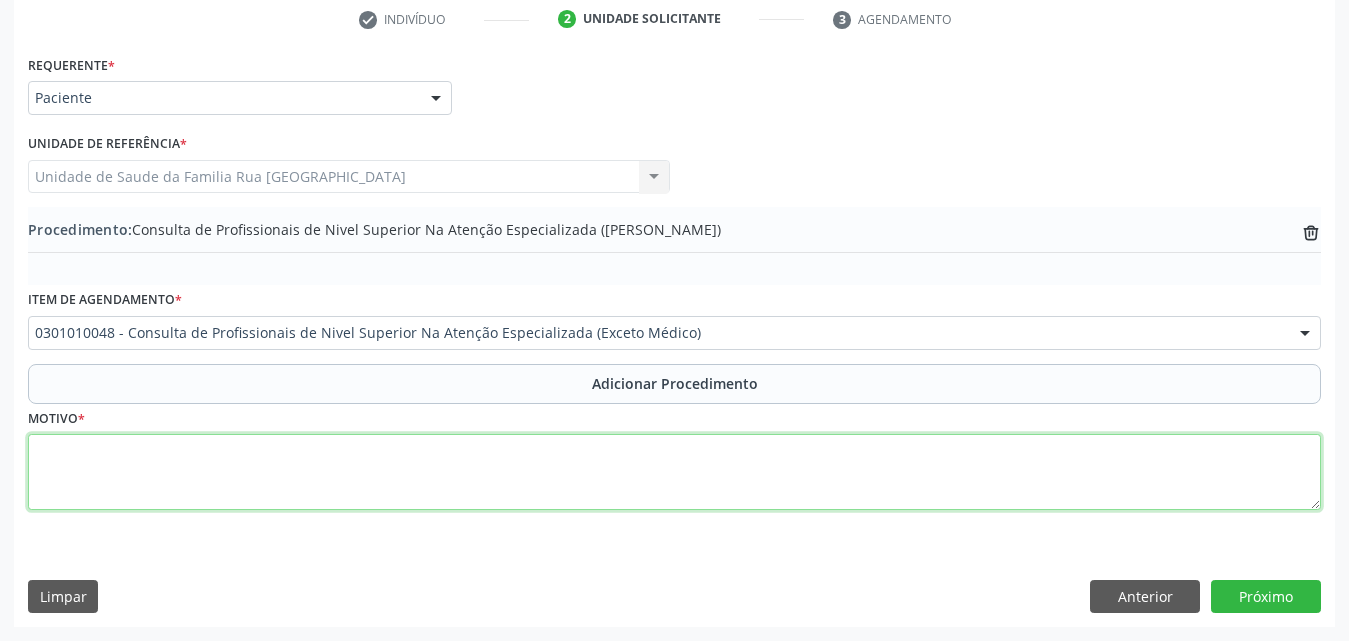 click at bounding box center [674, 472] 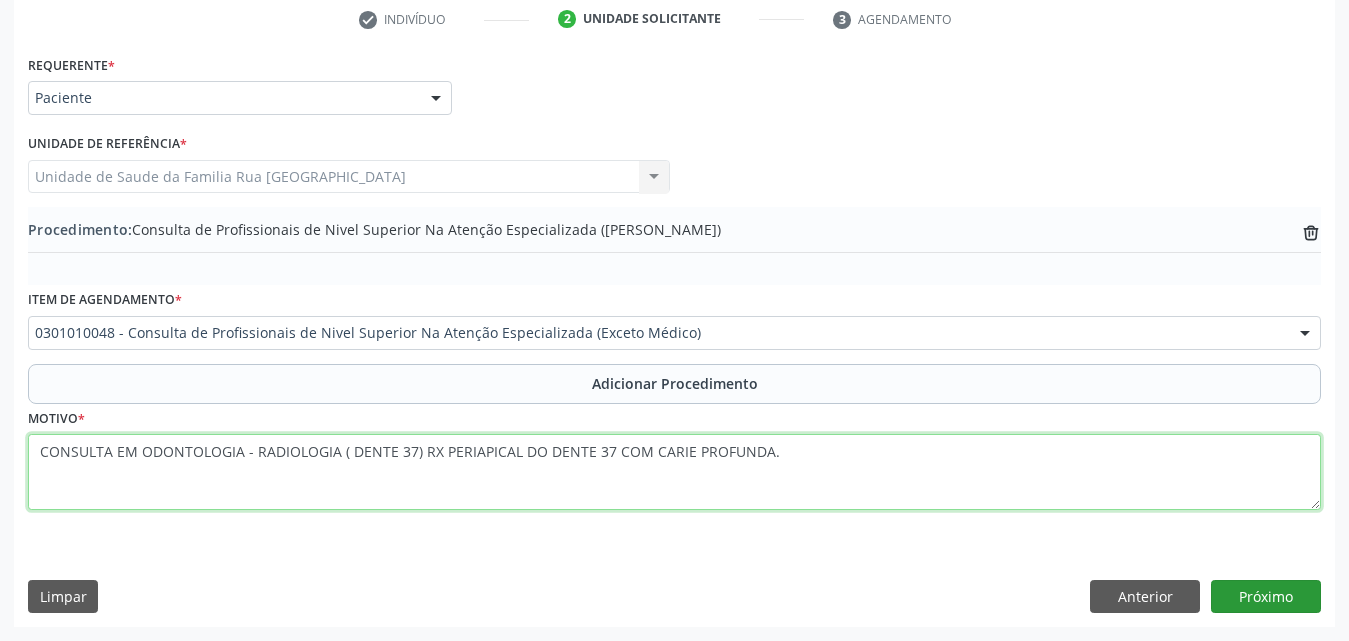 type on "CONSULTA EM ODONTOLOGIA - RADIOLOGIA ( DENTE 37) RX PERIAPICAL DO DENTE 37 COM CARIE PROFUNDA." 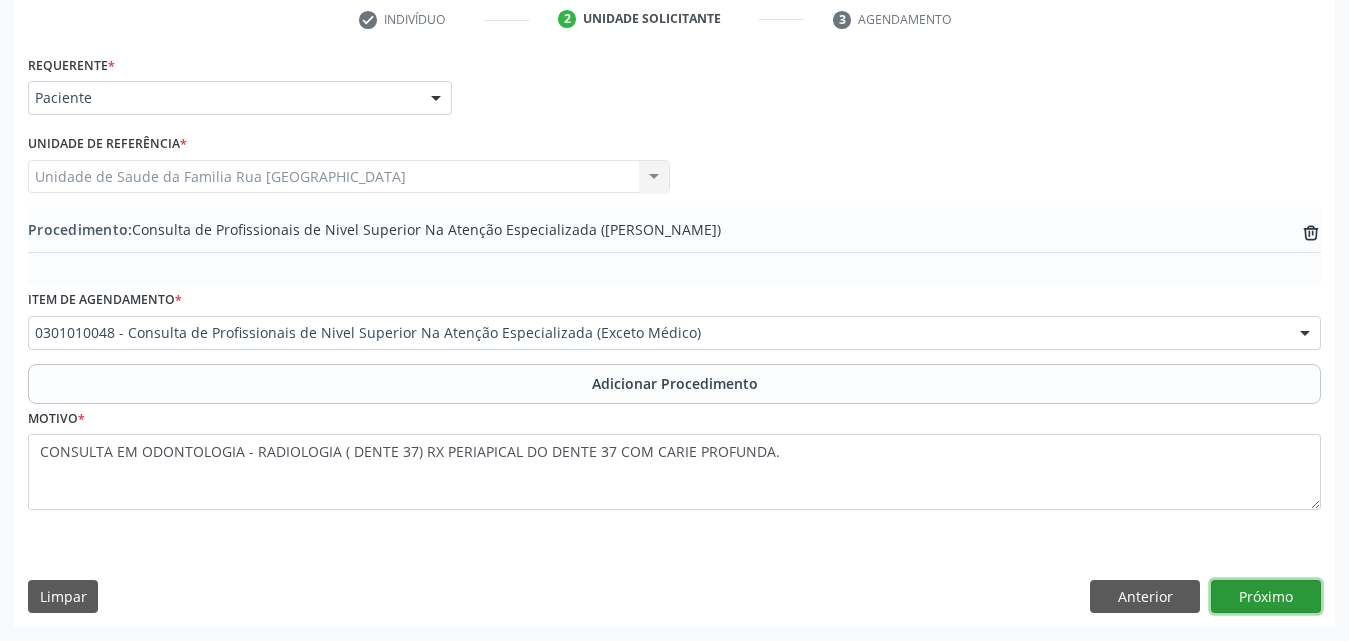 click on "Próximo" at bounding box center [1266, 597] 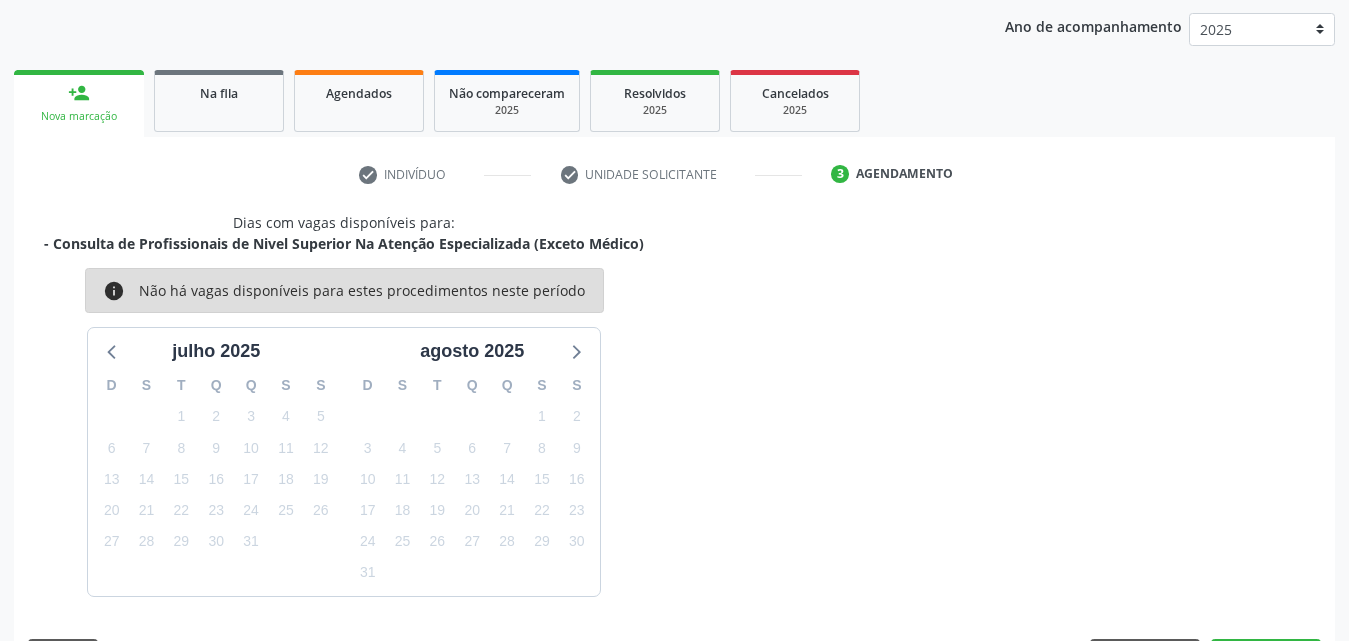 scroll, scrollTop: 316, scrollLeft: 0, axis: vertical 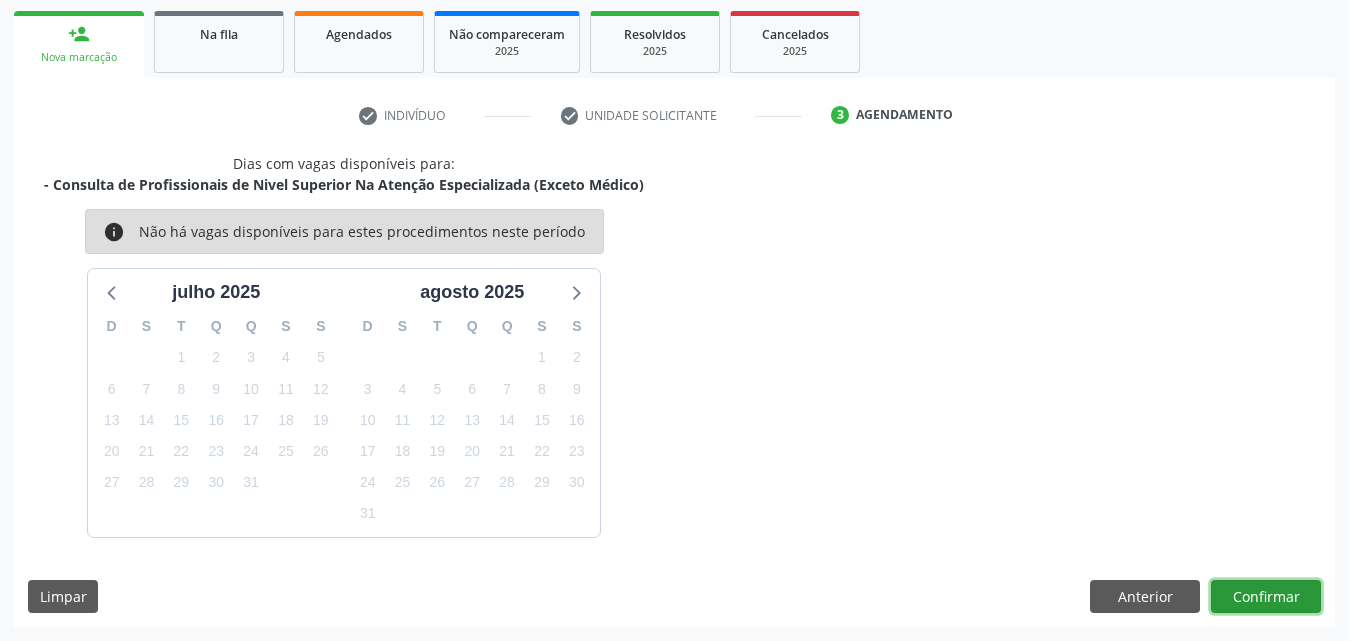 click on "Confirmar" at bounding box center [1266, 597] 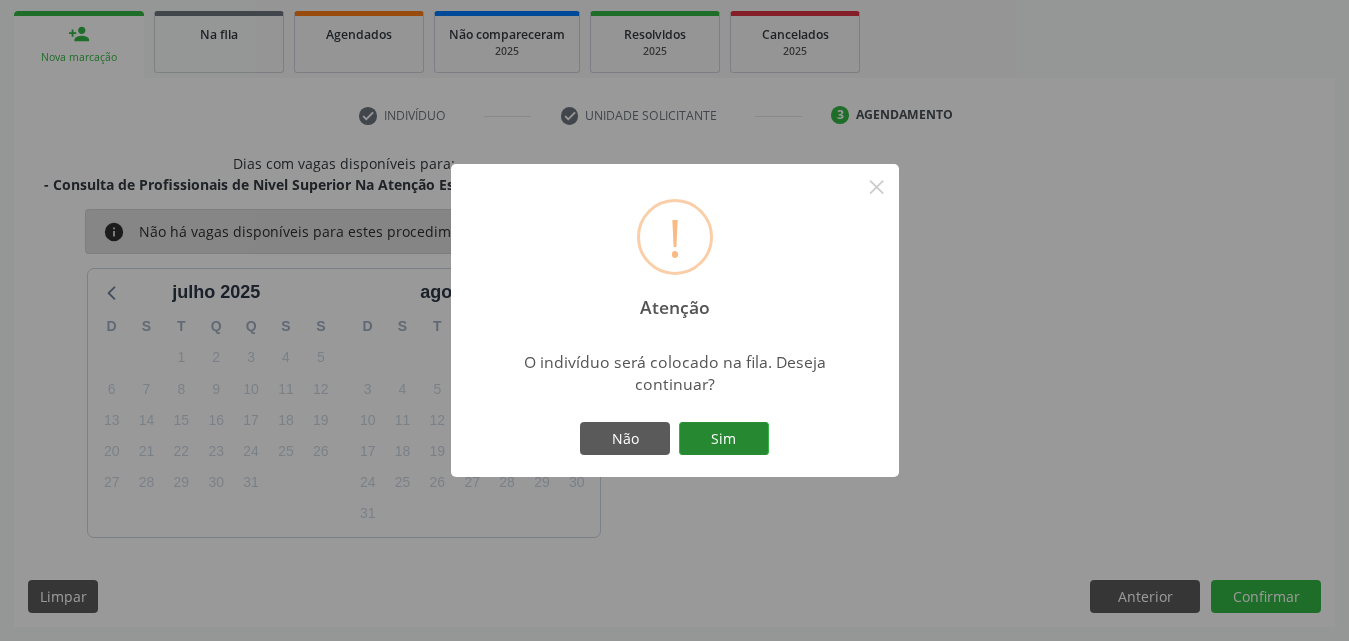 click on "Sim" at bounding box center [724, 439] 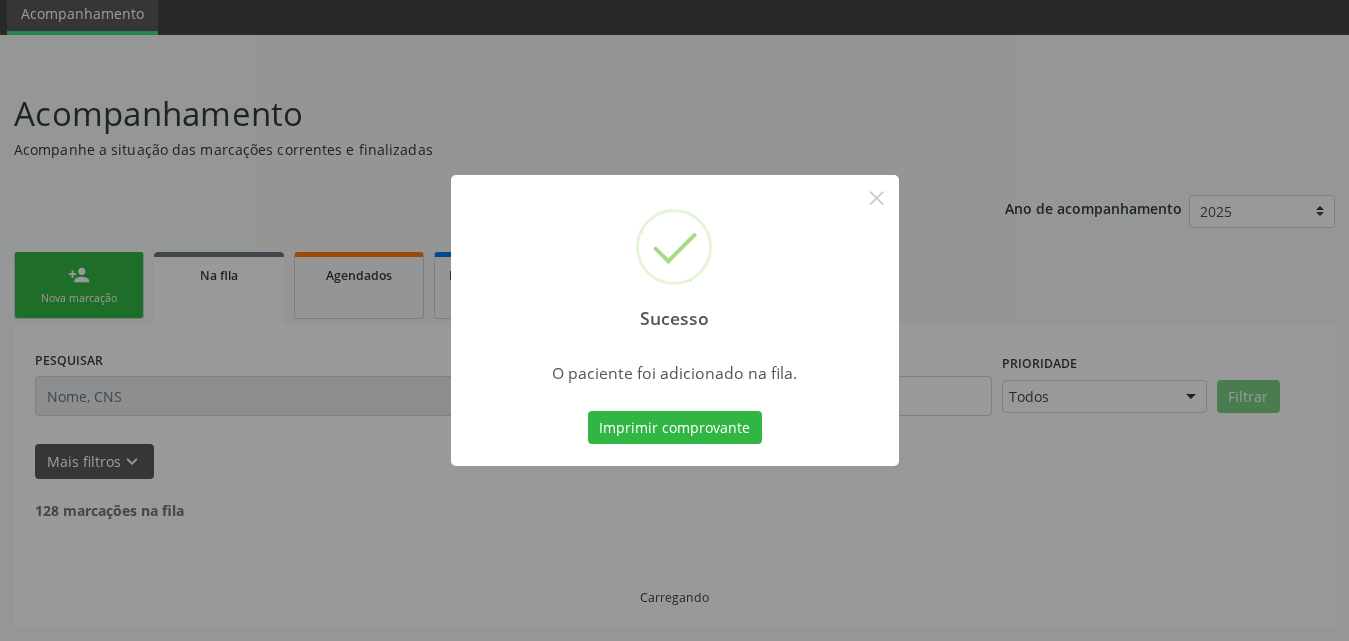 scroll, scrollTop: 54, scrollLeft: 0, axis: vertical 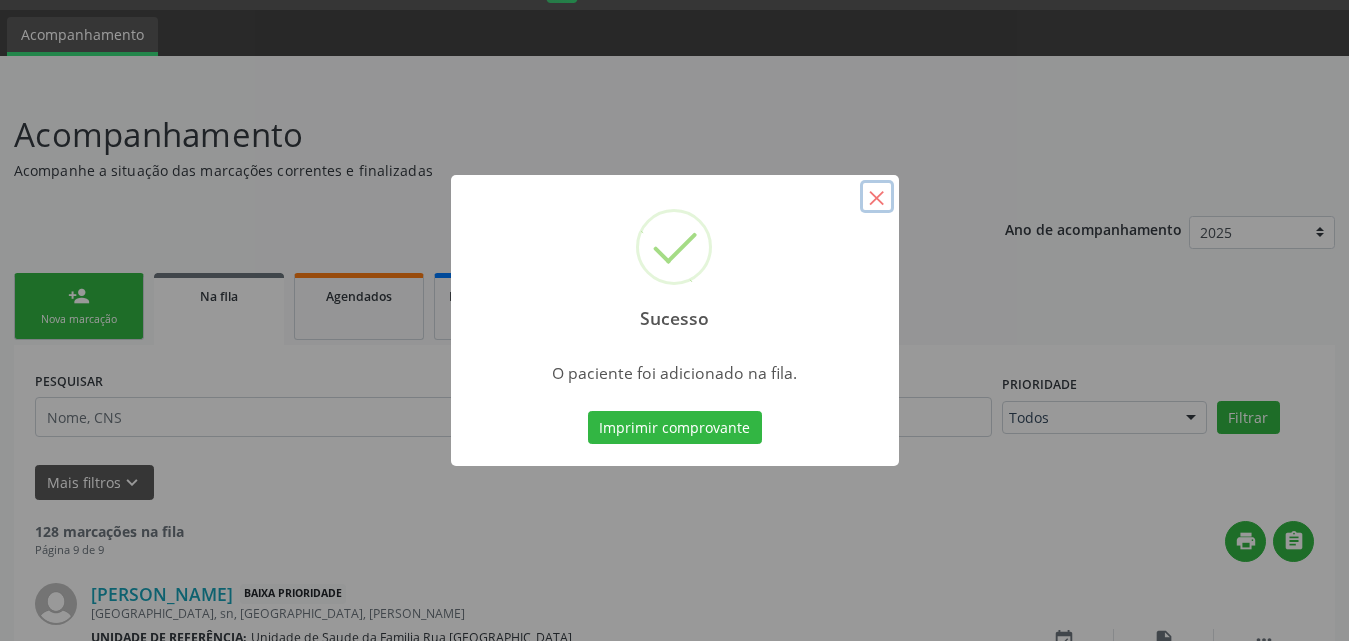 click on "×" at bounding box center [877, 197] 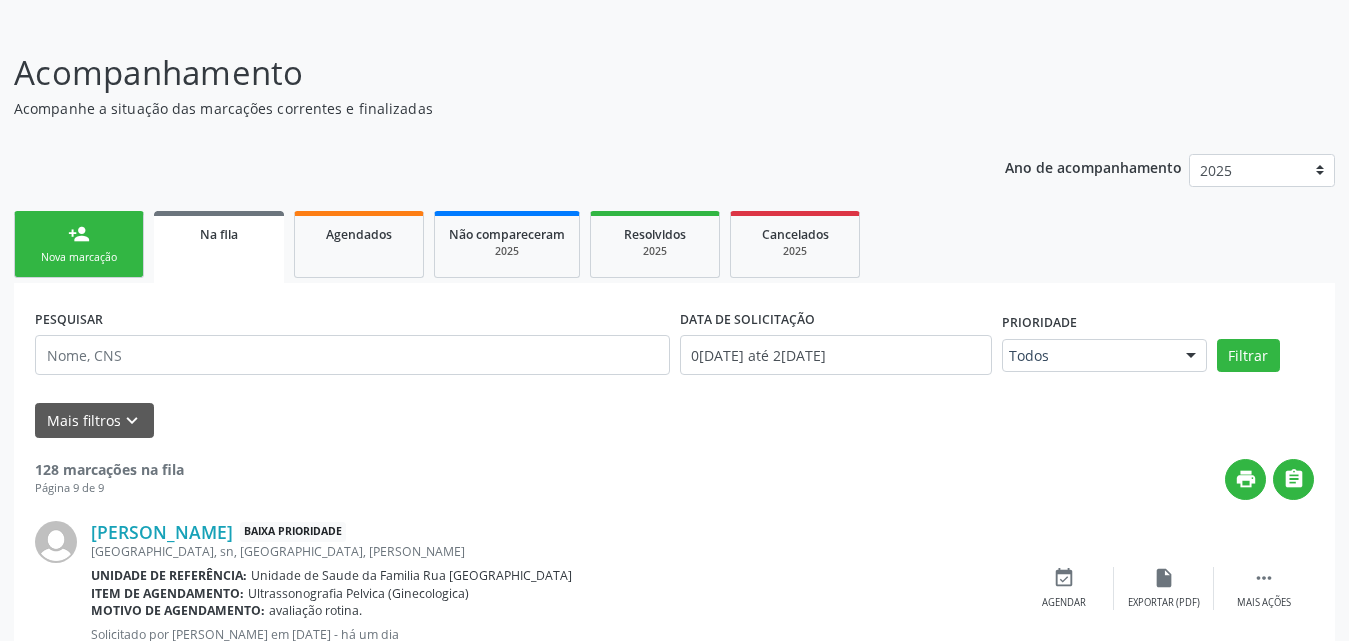 scroll, scrollTop: 0, scrollLeft: 0, axis: both 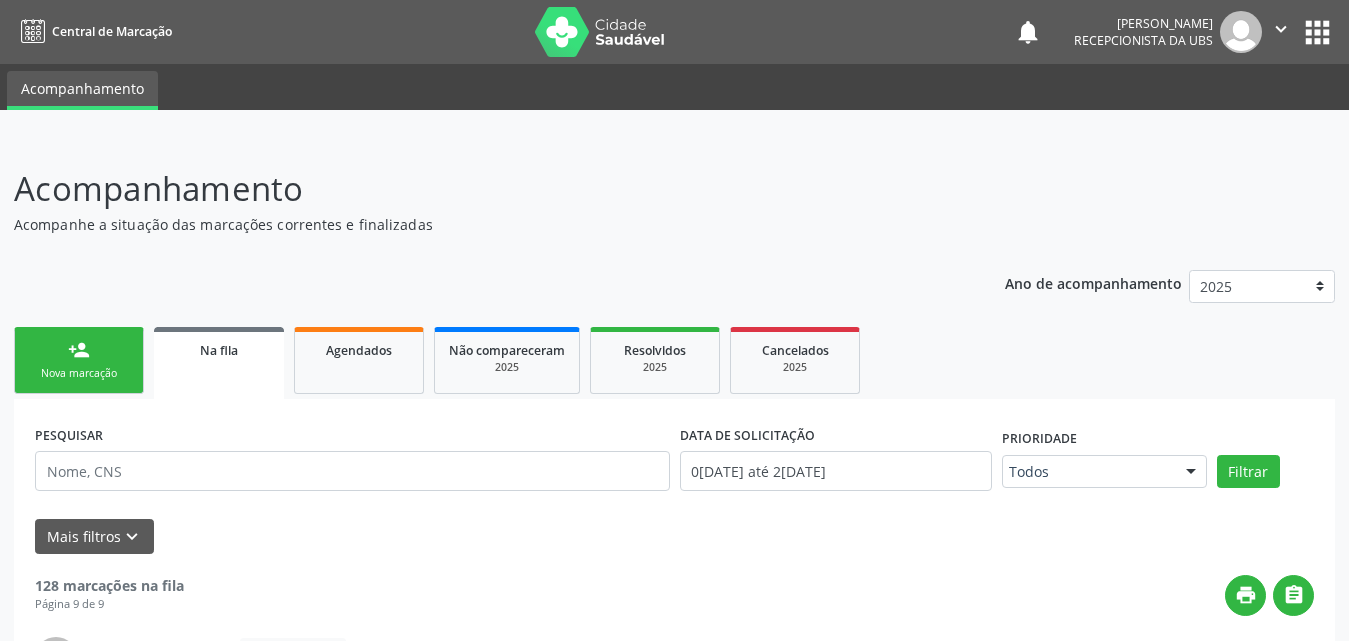 click on "Nova marcação" at bounding box center [79, 373] 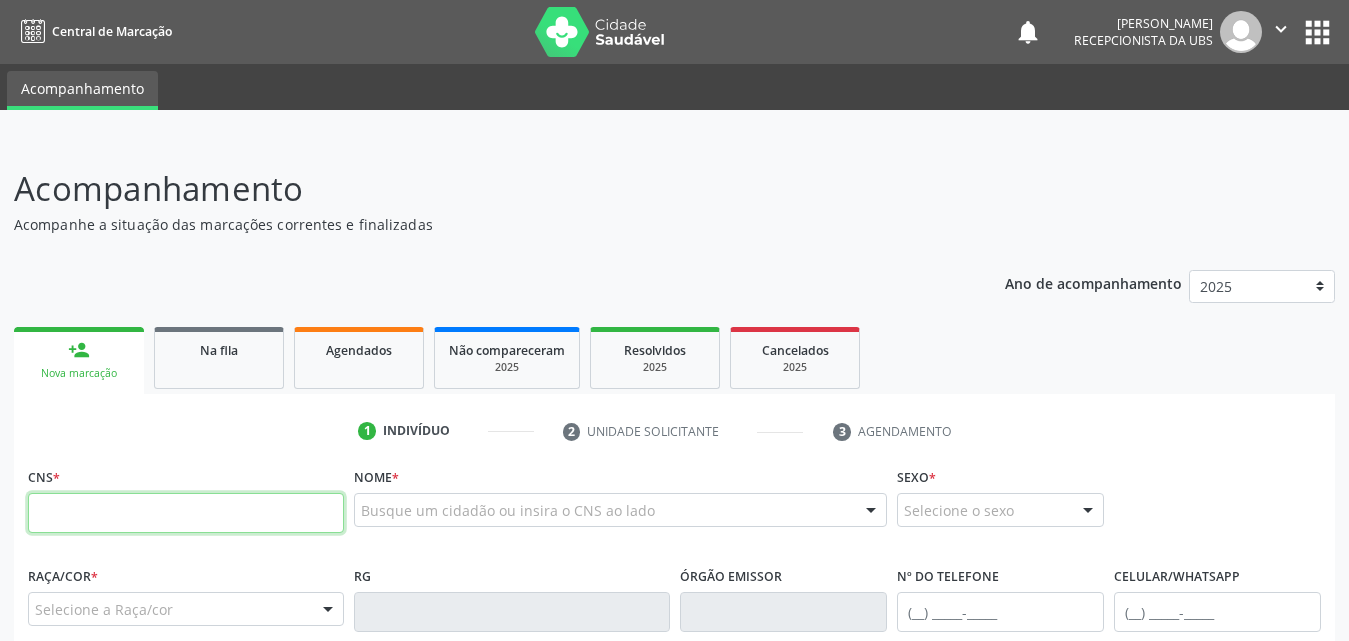 click at bounding box center (186, 513) 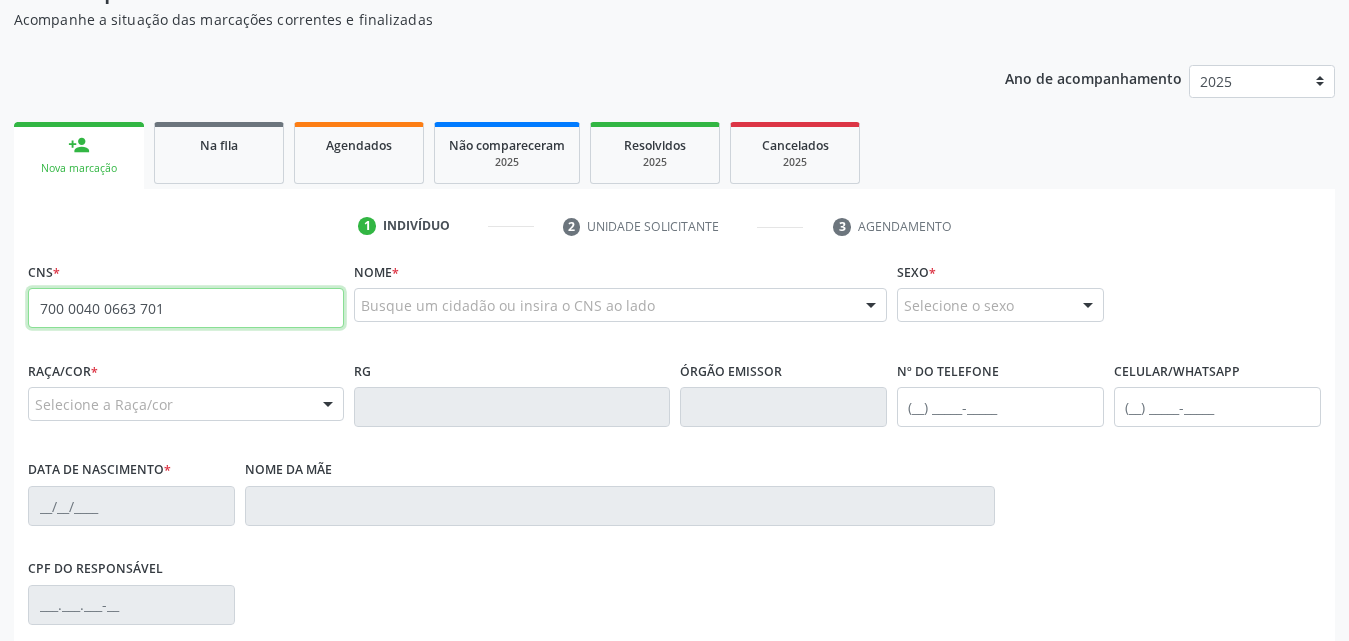 scroll, scrollTop: 300, scrollLeft: 0, axis: vertical 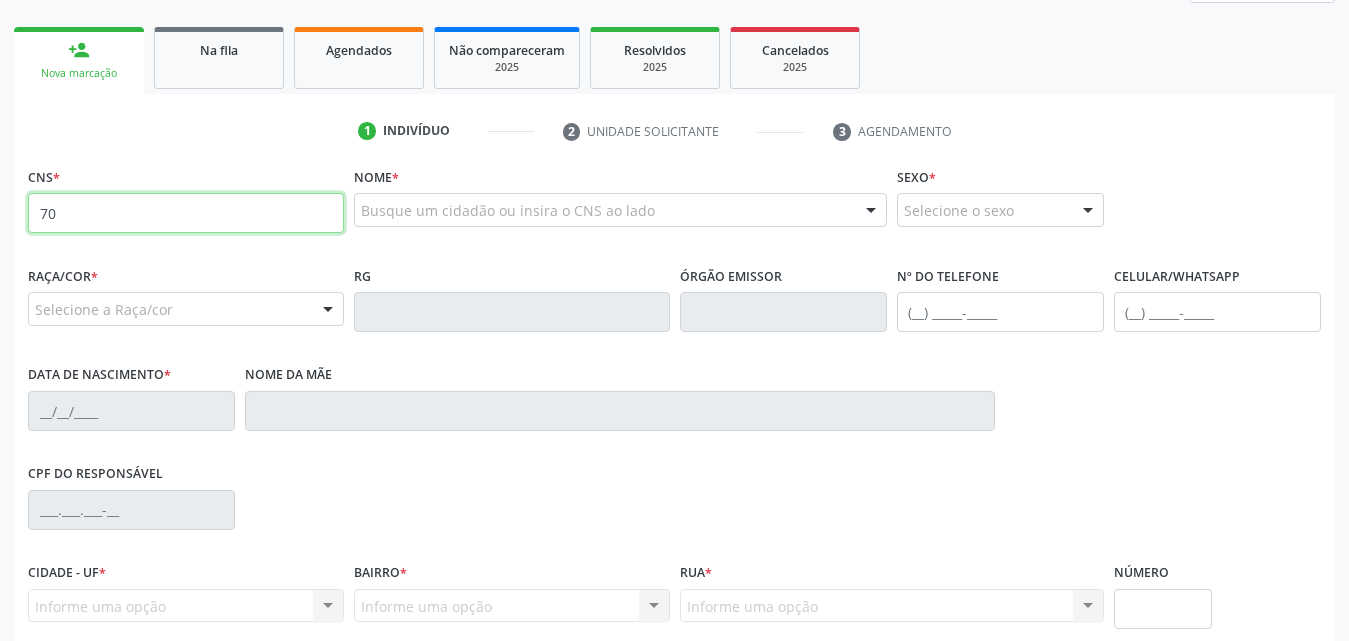 type on "7" 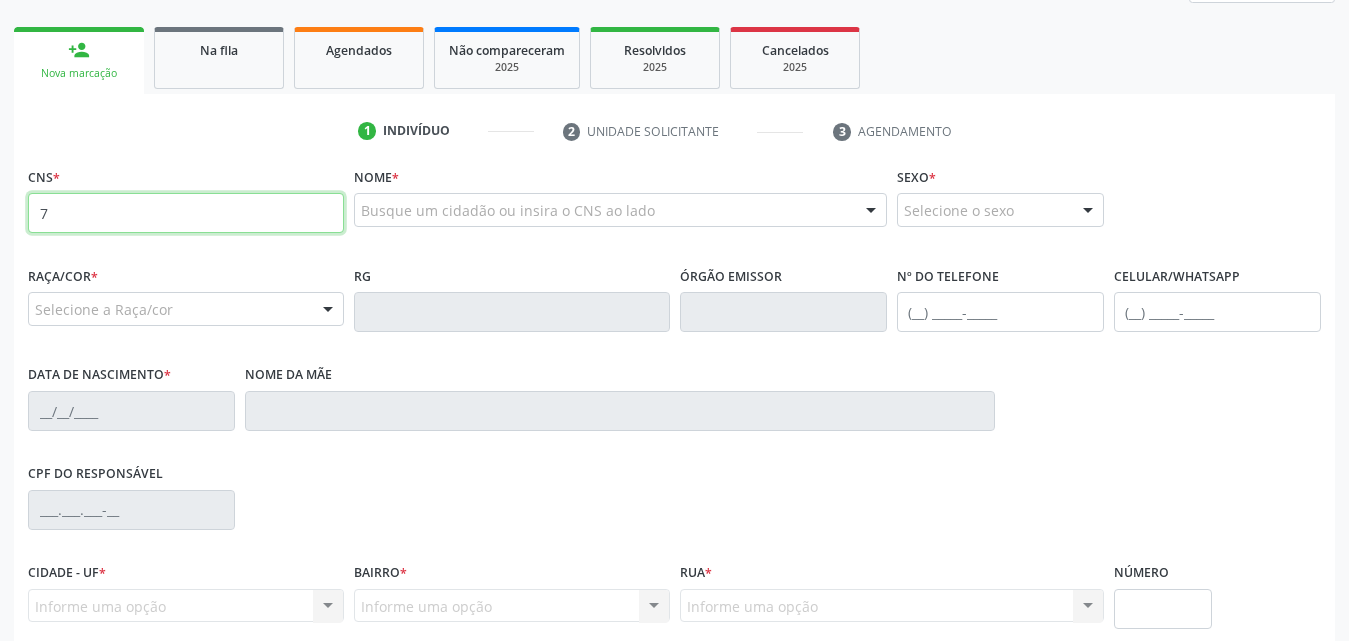 type 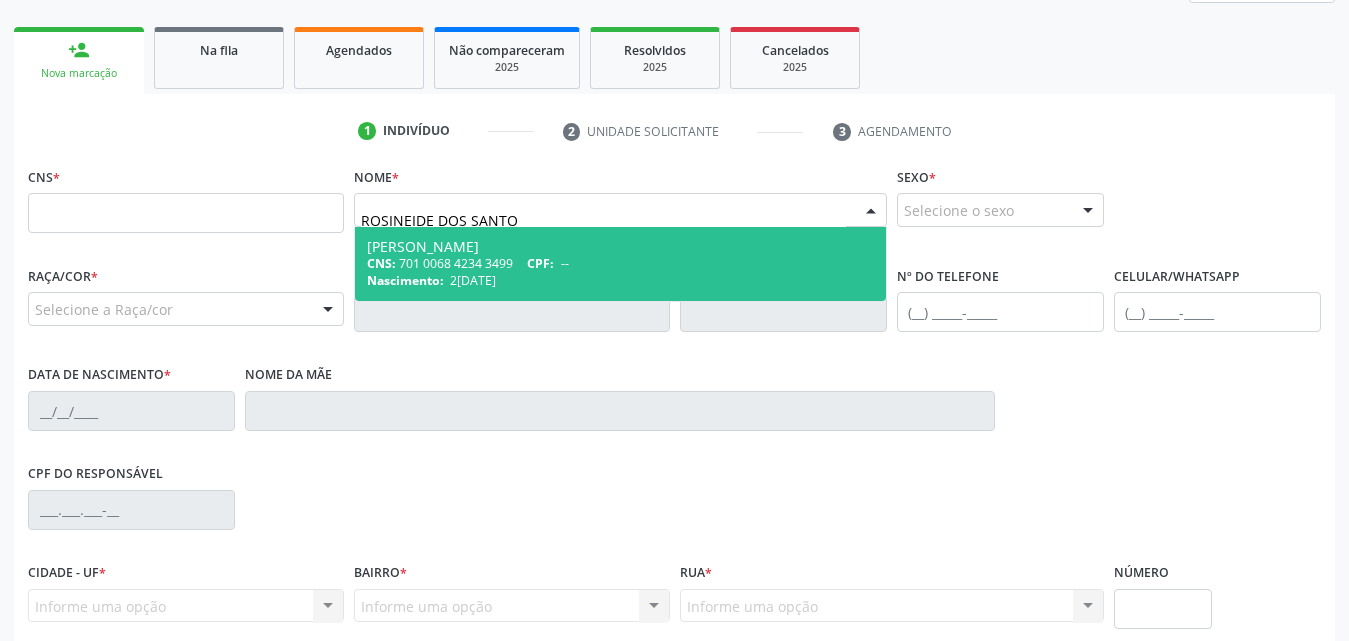 type on "[PERSON_NAME]" 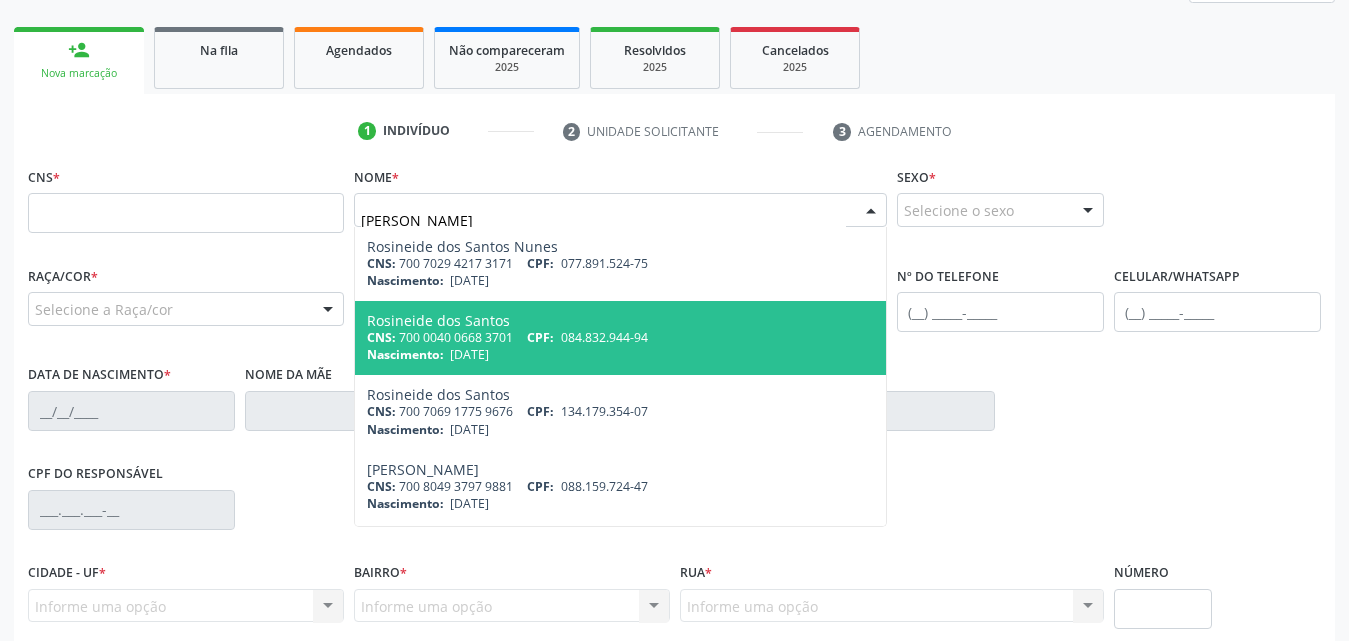 click on "Rosineide dos Santos
CNS:
700 0040 0668 3701
CPF:
084.832.944-94
Nascimento:
1[DATE]" at bounding box center [620, 338] 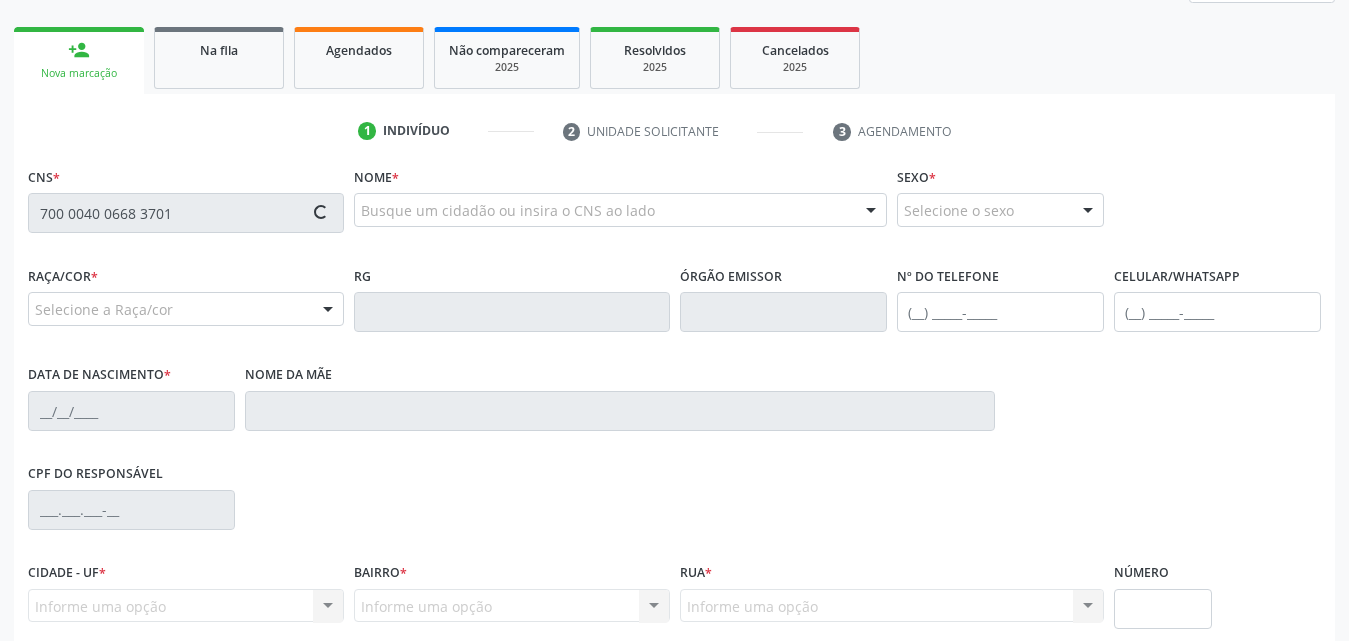 type on "700 0040 0668 3701" 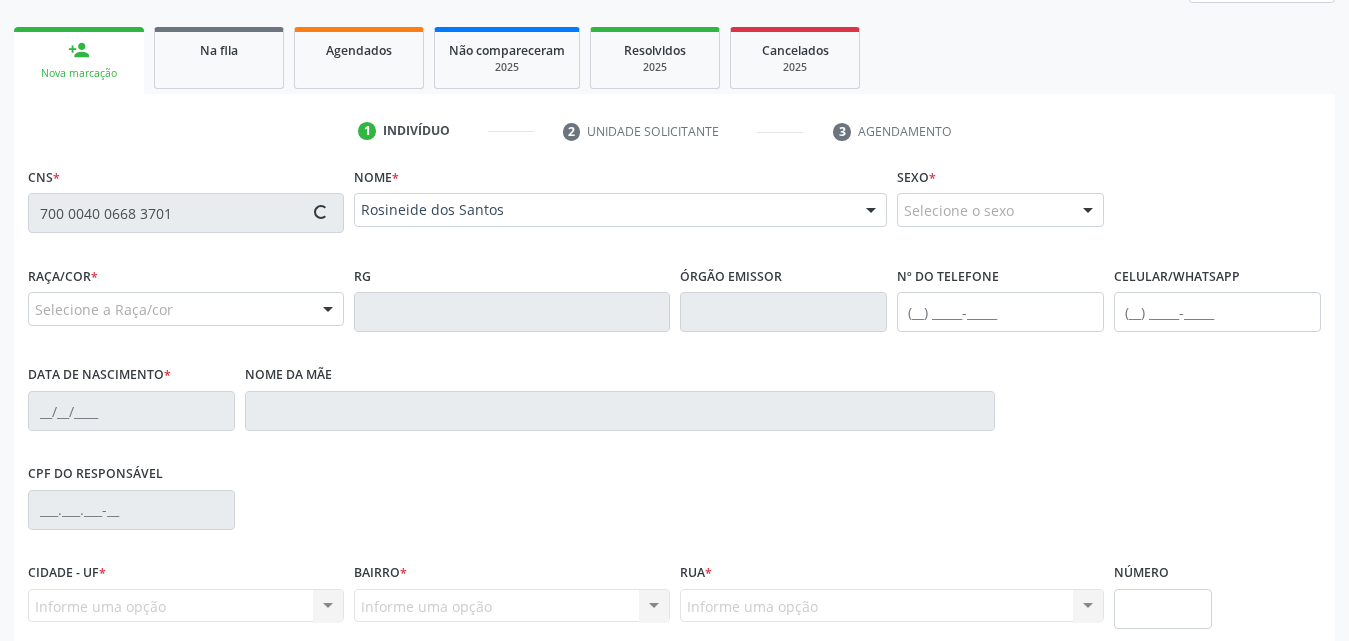 type on "[PHONE_NUMBER]" 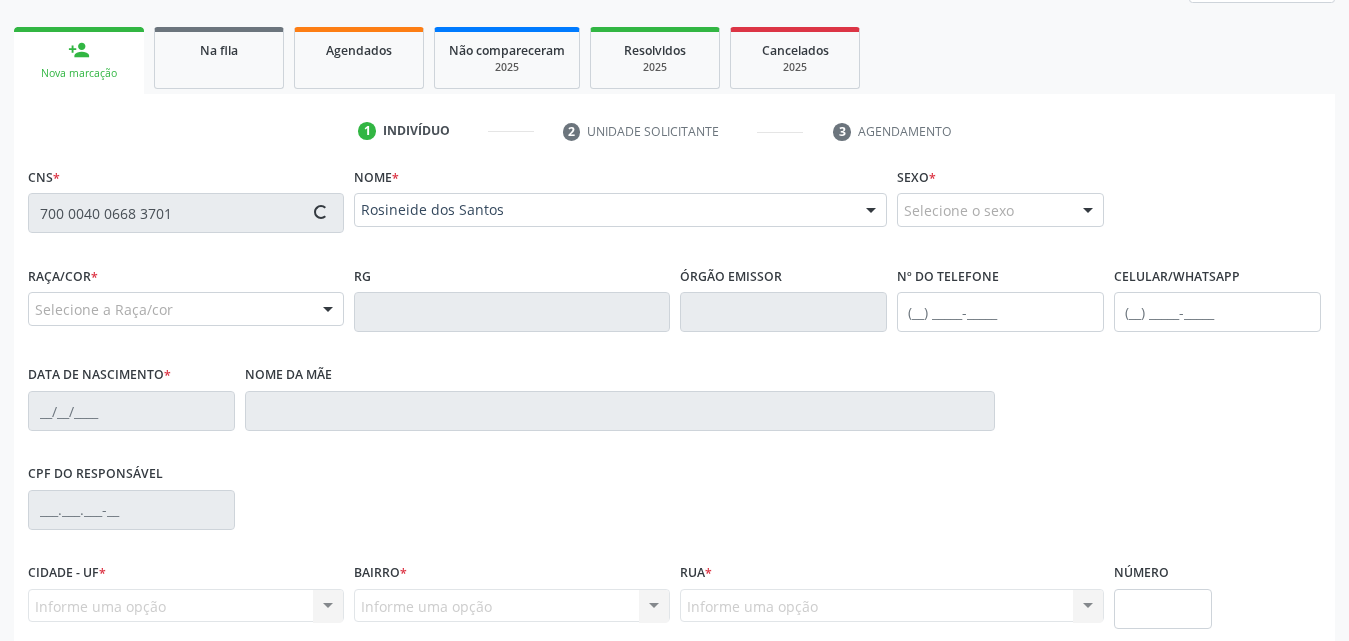 type on "[DATE]" 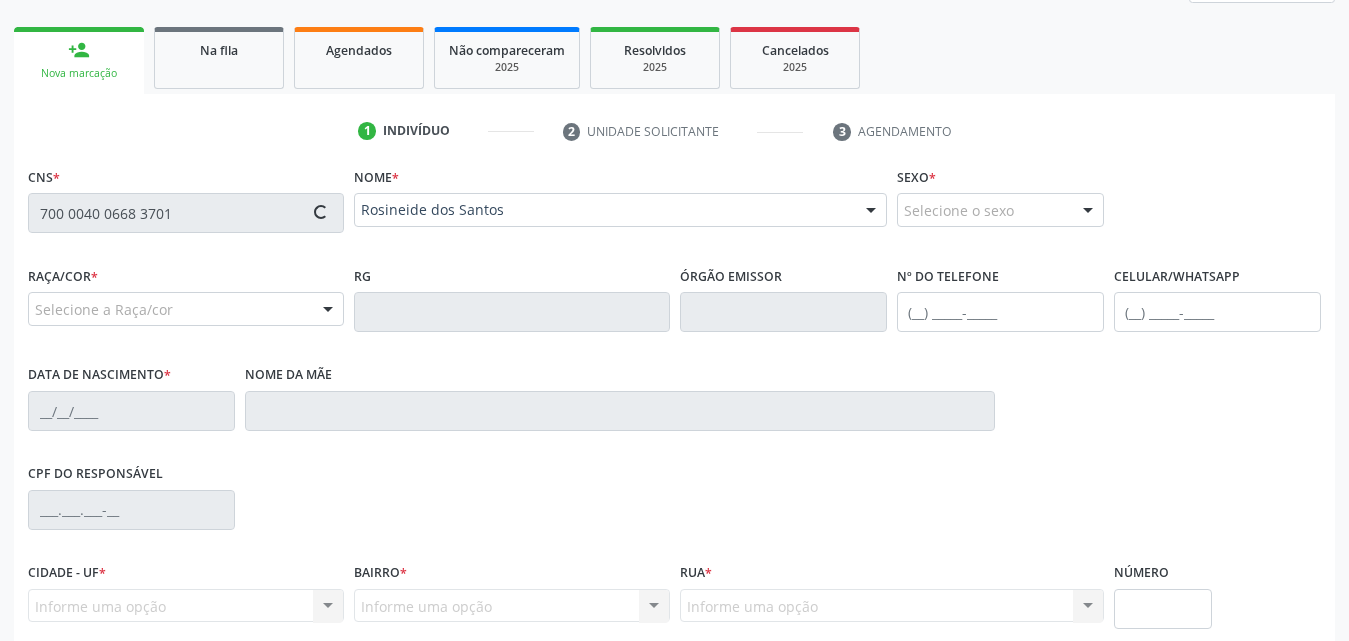 type on "[PERSON_NAME]" 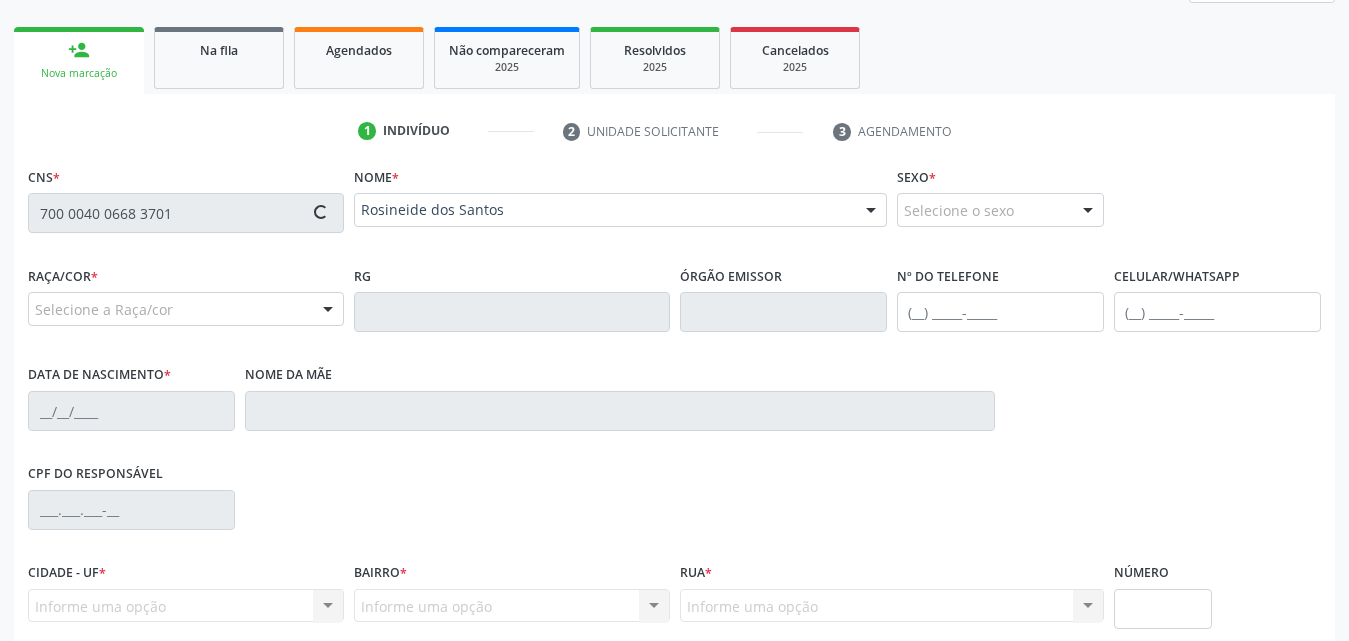 type on "115" 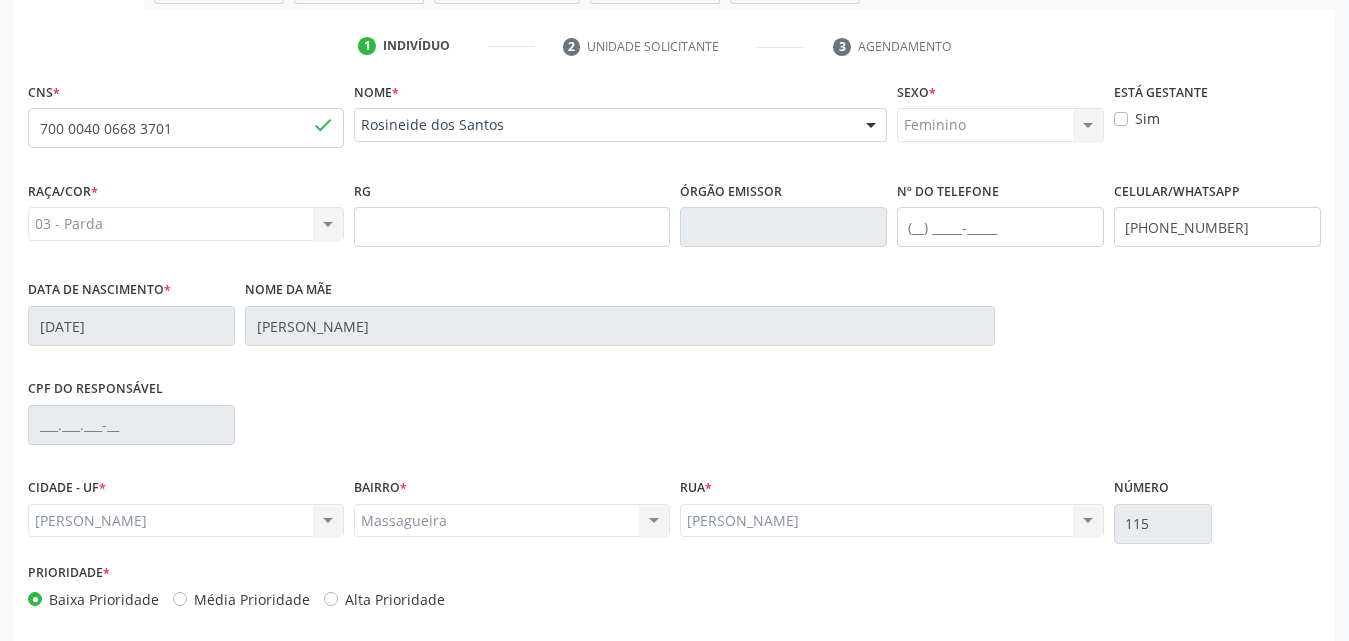 scroll, scrollTop: 471, scrollLeft: 0, axis: vertical 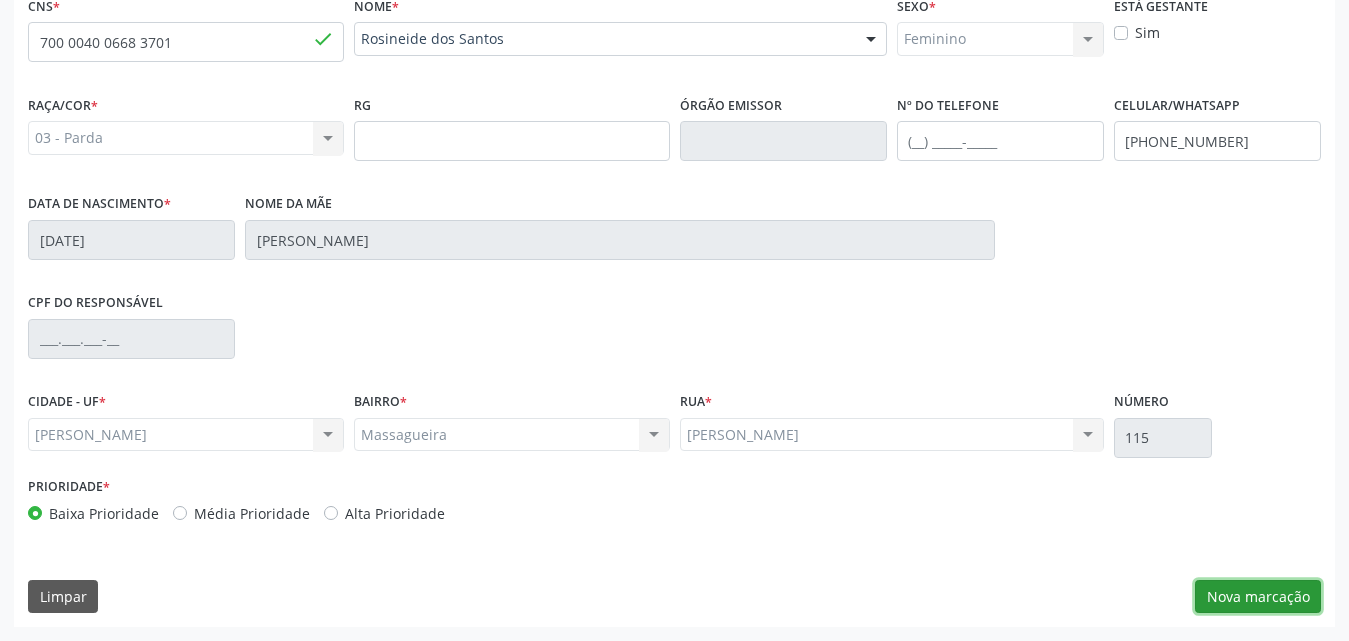 click on "Nova marcação" at bounding box center [1258, 597] 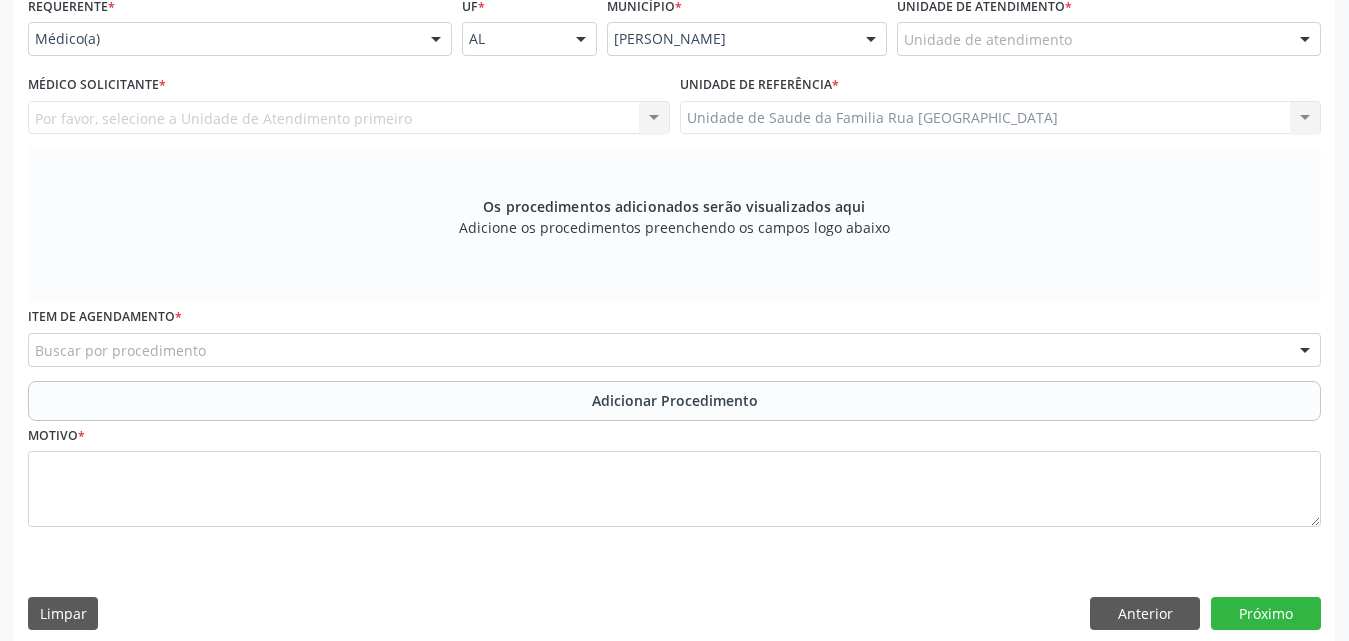 scroll, scrollTop: 171, scrollLeft: 0, axis: vertical 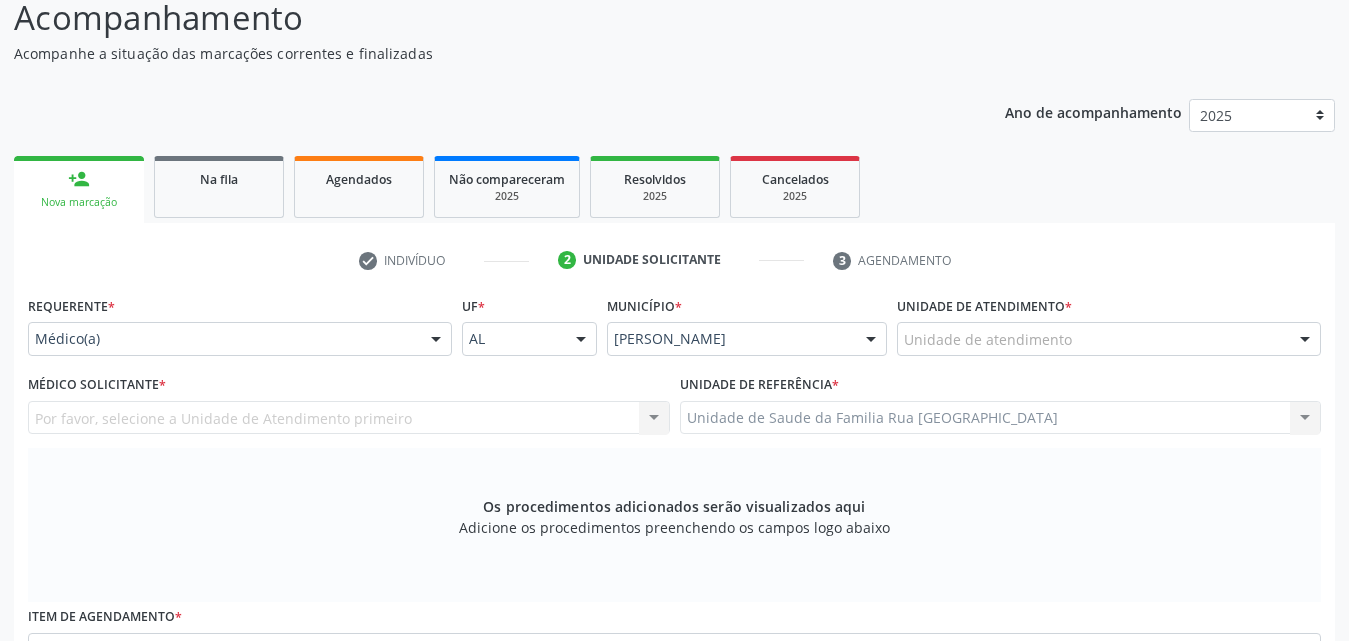 click at bounding box center [436, 340] 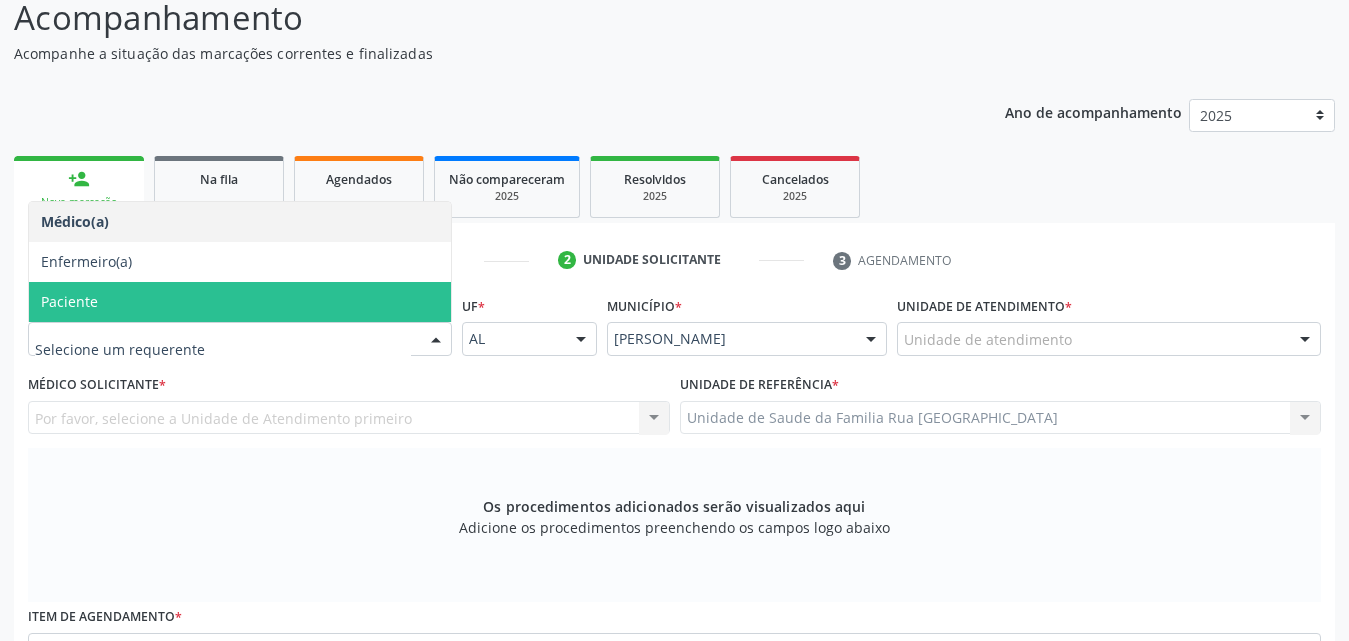 click on "Paciente" at bounding box center (240, 302) 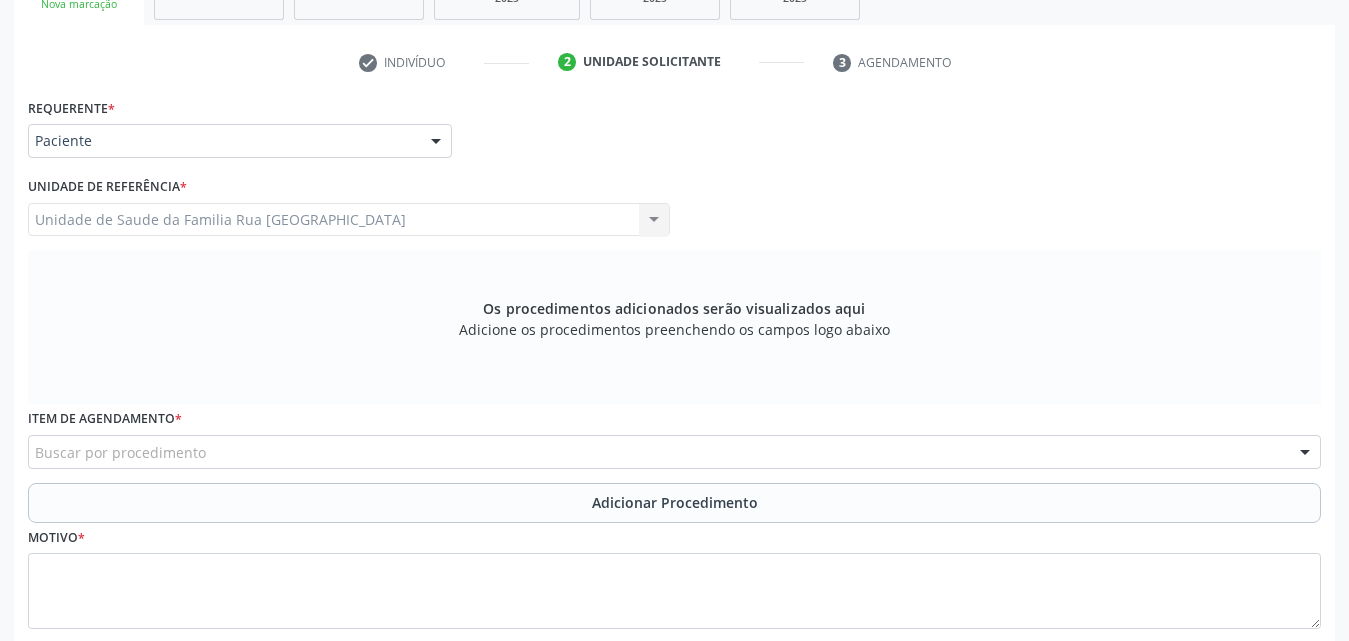 scroll, scrollTop: 488, scrollLeft: 0, axis: vertical 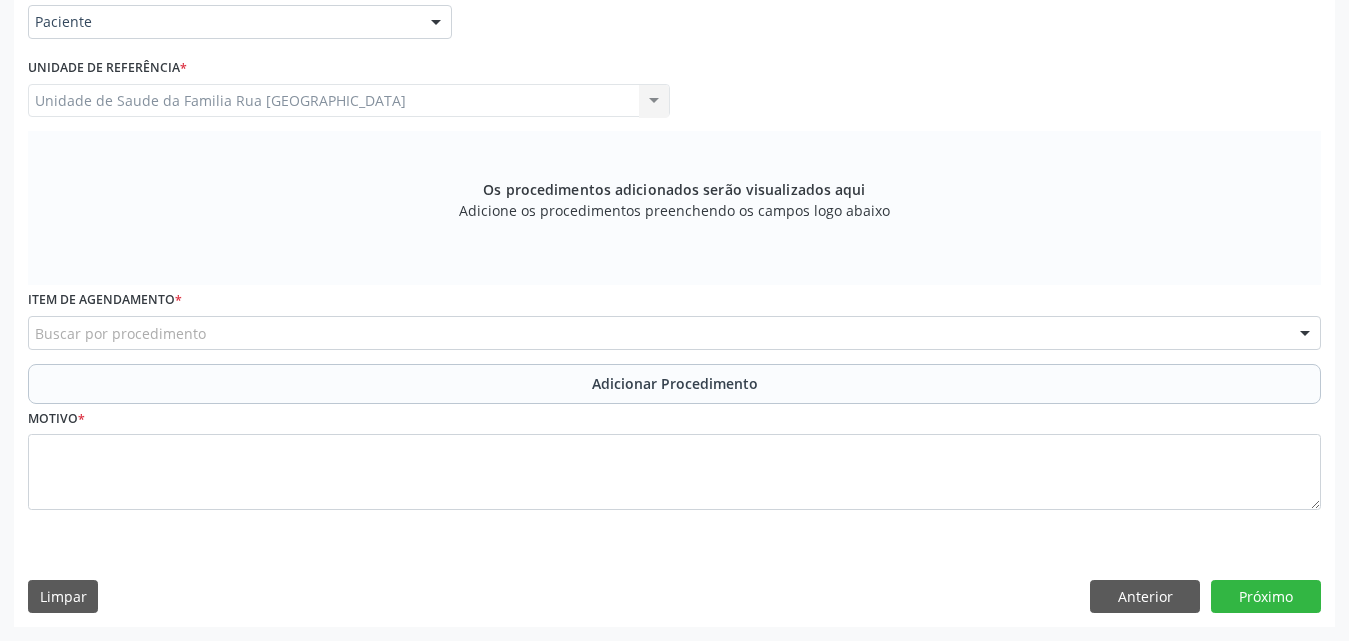 click on "Buscar por procedimento" at bounding box center (674, 333) 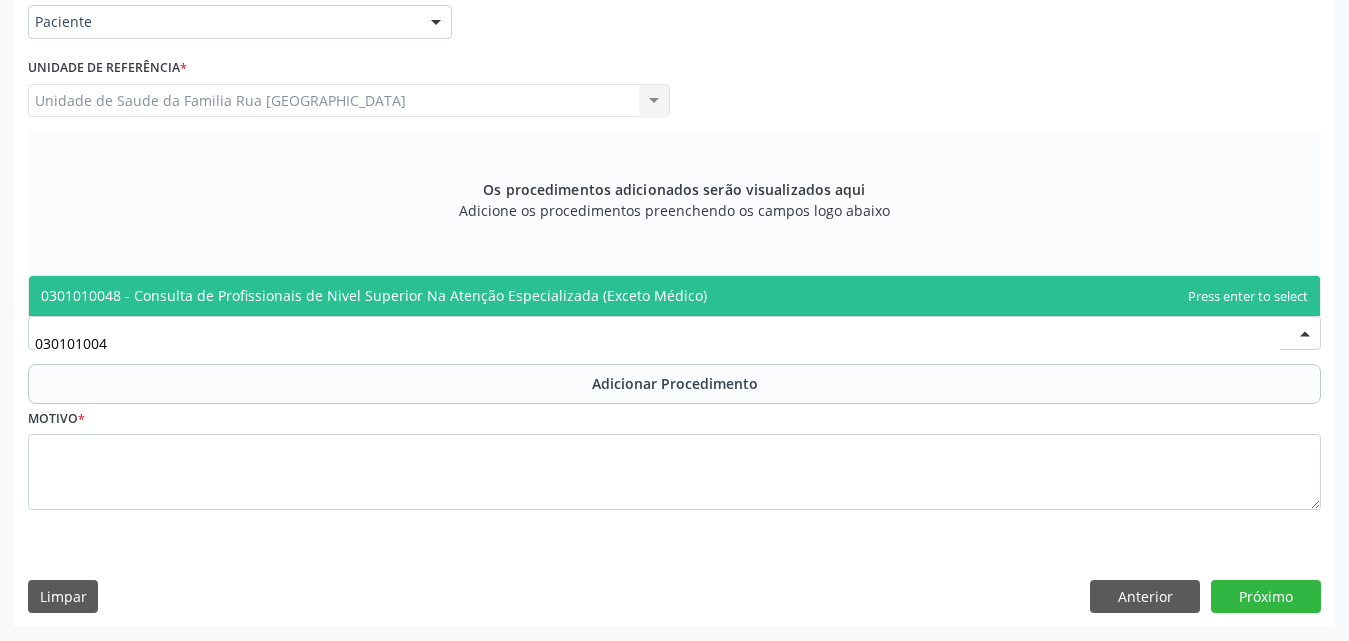type on "0301010048" 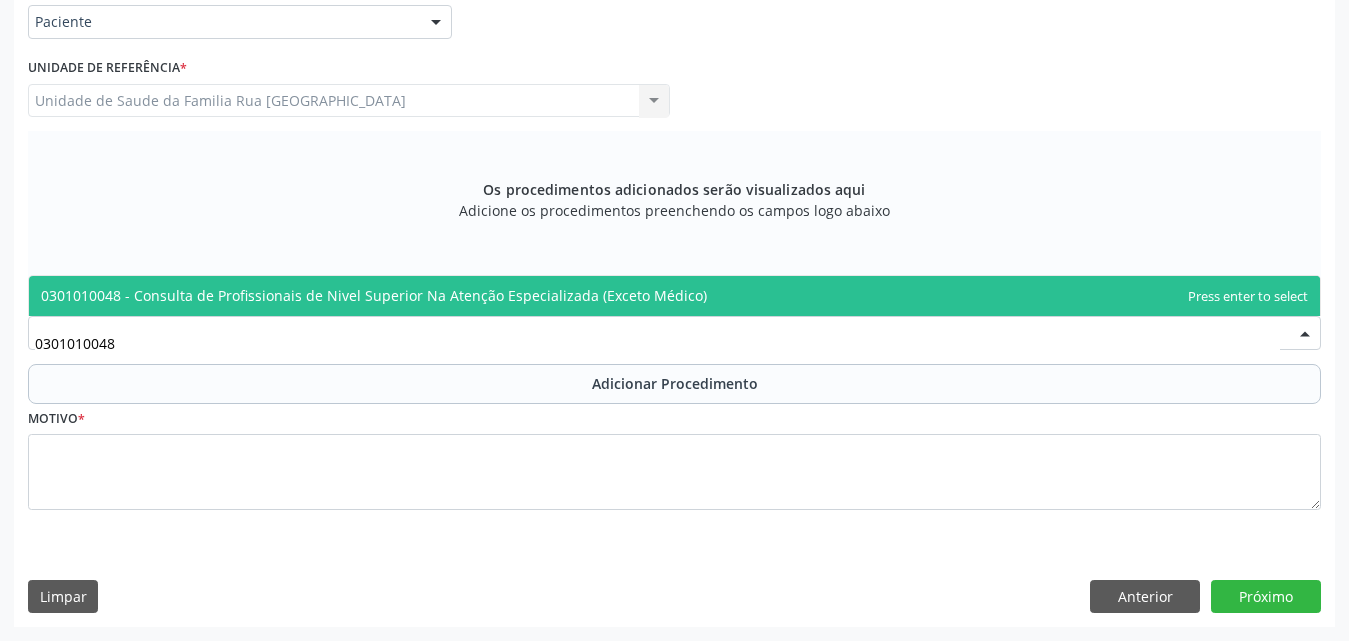 click on "0301010048 - Consulta de Profissionais de Nivel Superior Na Atenção Especializada (Exceto Médico)" at bounding box center (374, 295) 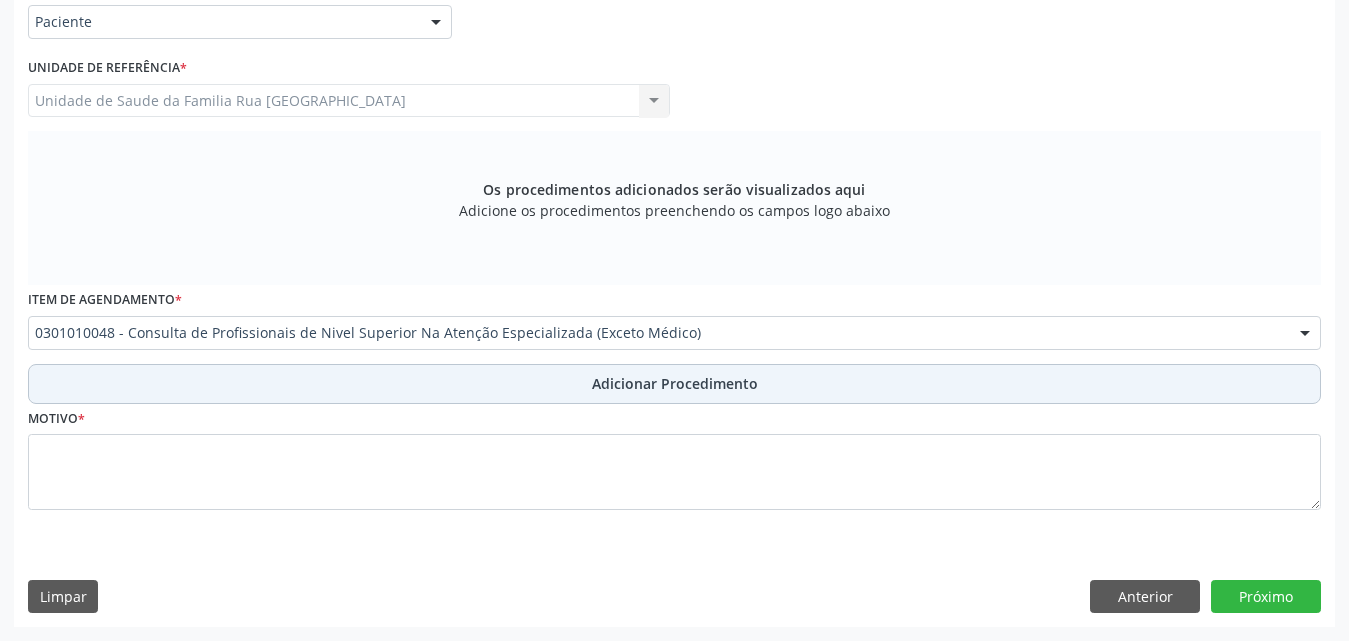 click on "Adicionar Procedimento" at bounding box center (675, 383) 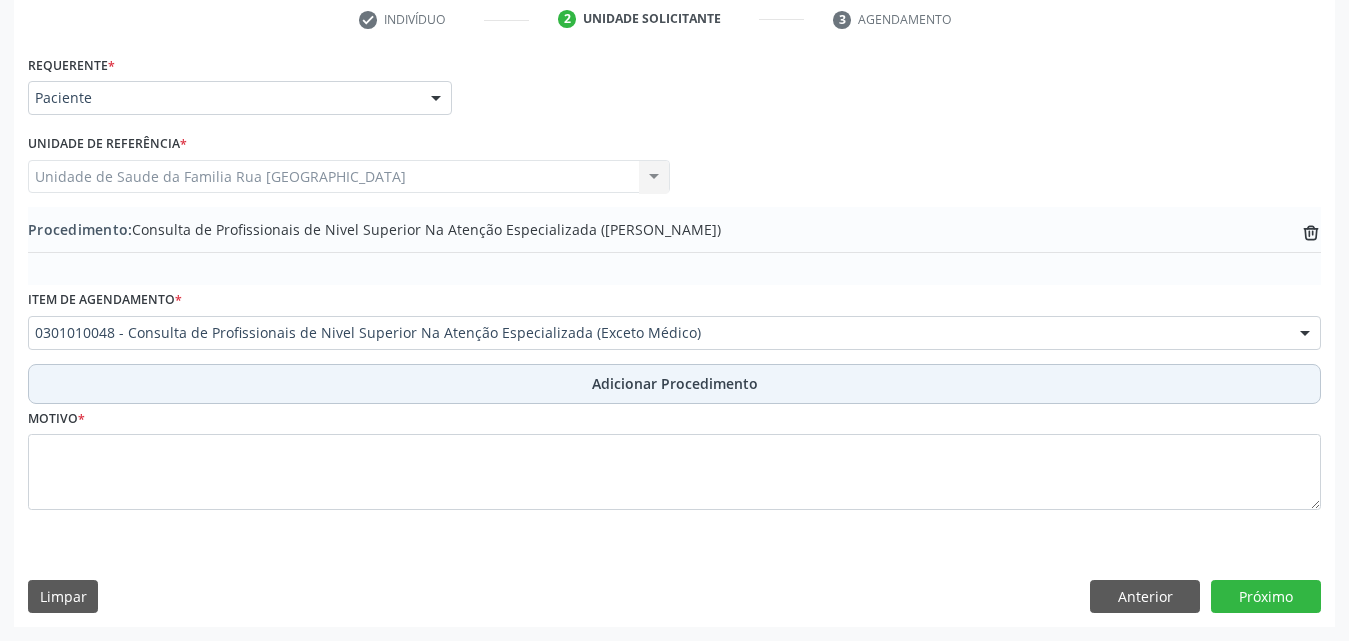 scroll, scrollTop: 412, scrollLeft: 0, axis: vertical 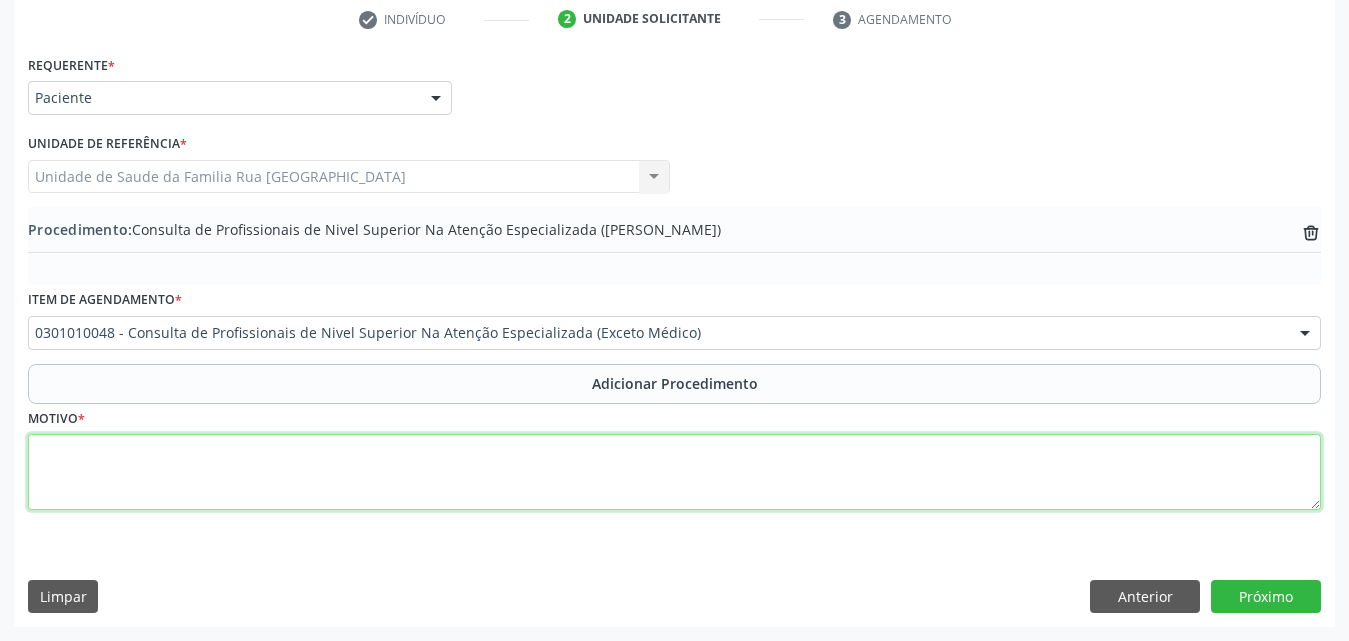 click at bounding box center [674, 472] 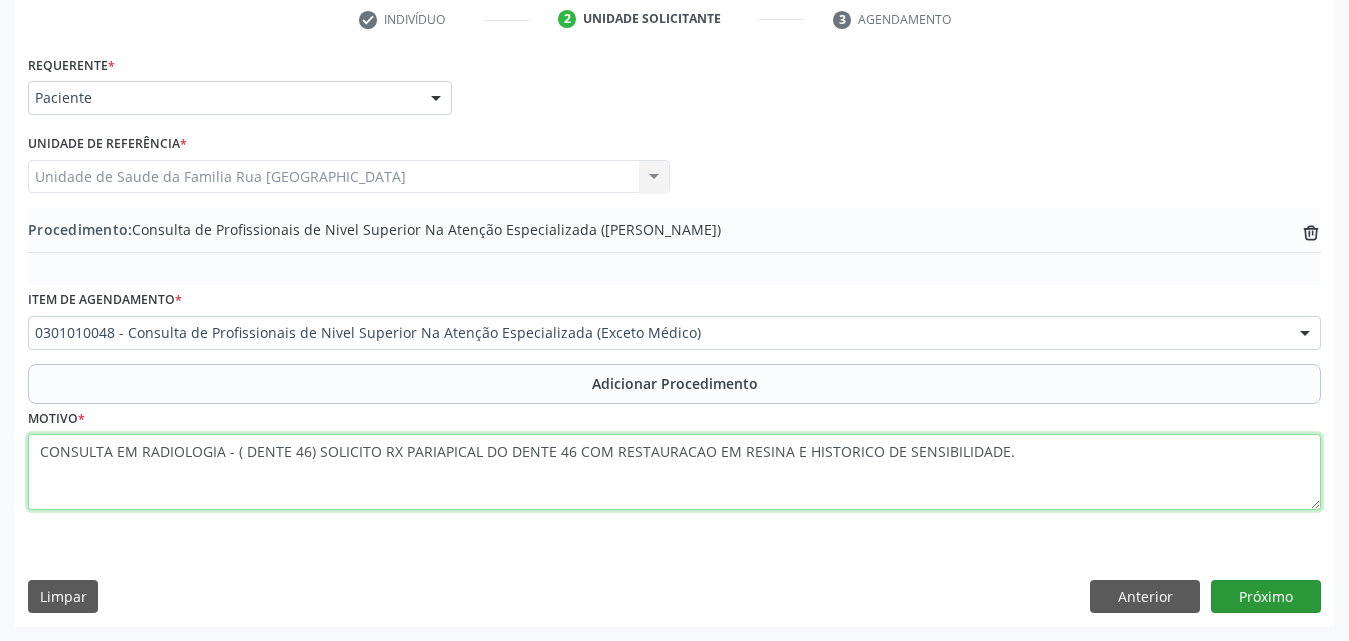 type on "CONSULTA EM RADIOLOGIA - ( DENTE 46) SOLICITO RX PARIAPICAL DO DENTE 46 COM RESTAURACAO EM RESINA E HISTORICO DE SENSIBILIDADE." 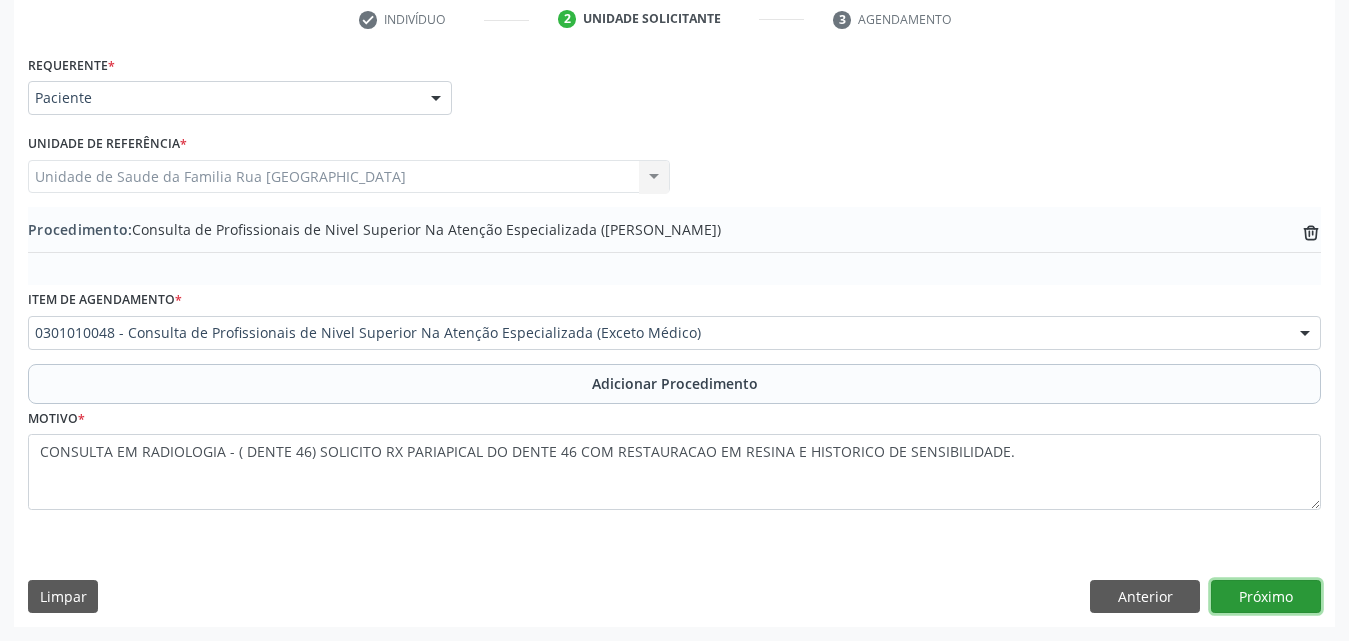 click on "Próximo" at bounding box center [1266, 597] 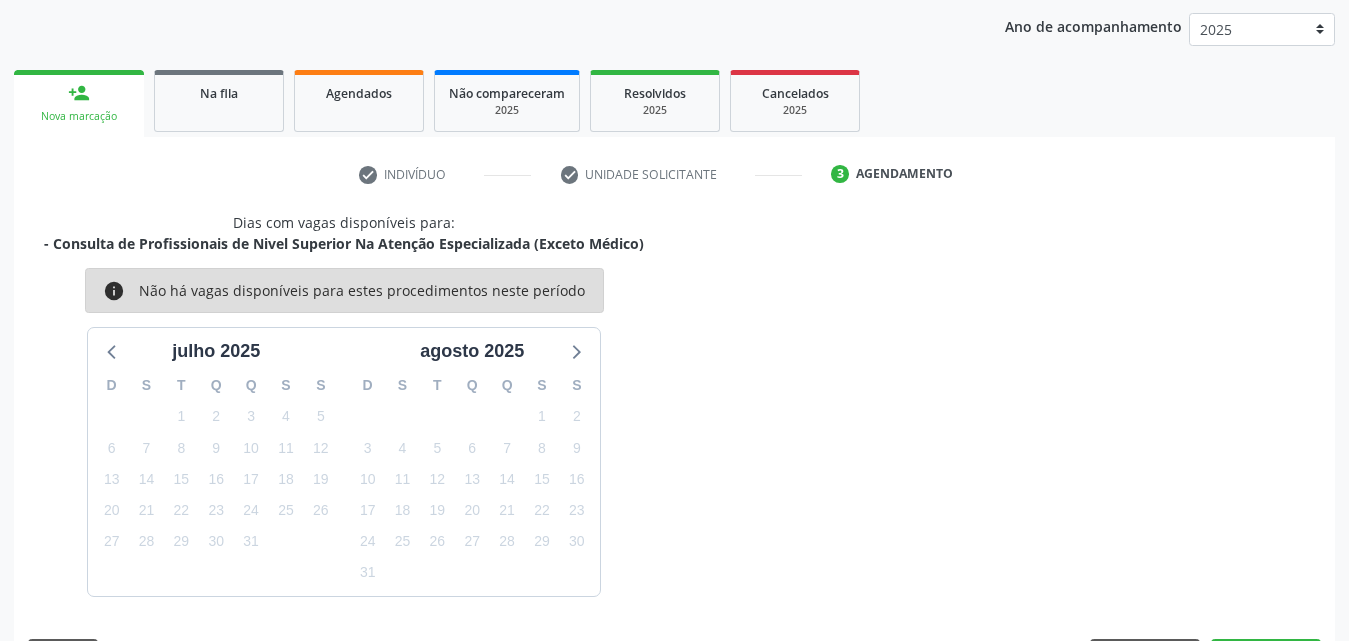 scroll, scrollTop: 316, scrollLeft: 0, axis: vertical 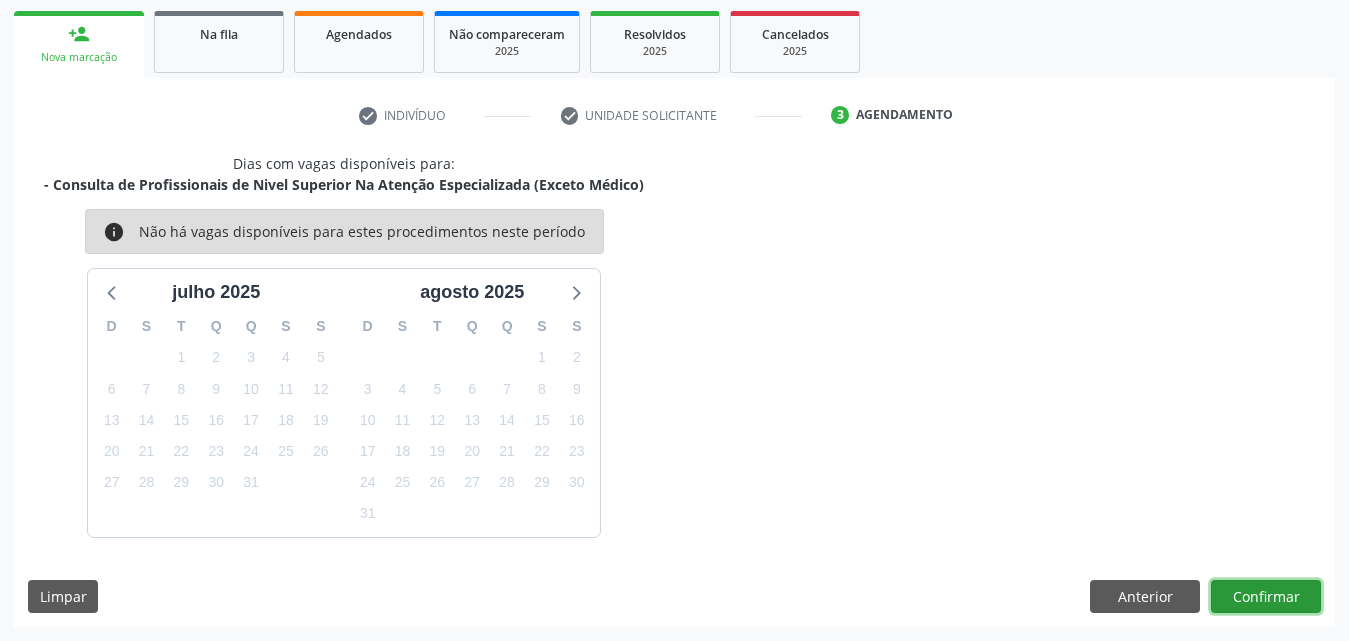 click on "Confirmar" at bounding box center (1266, 597) 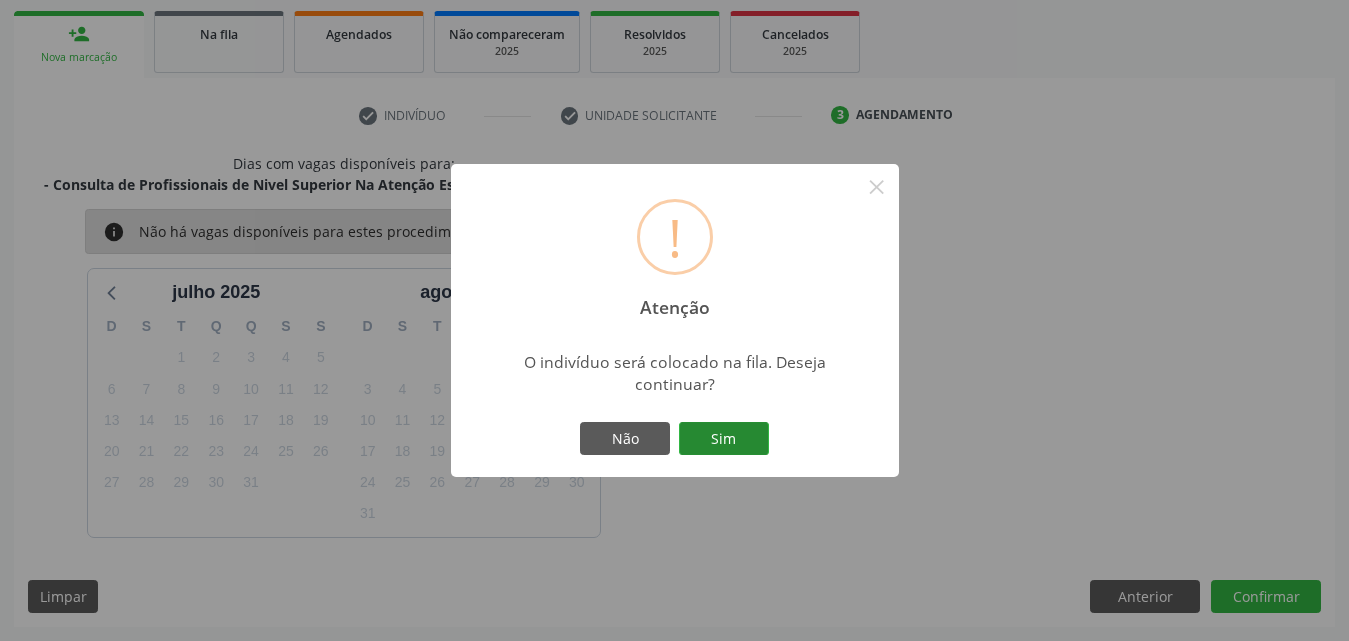click on "Sim" at bounding box center [724, 439] 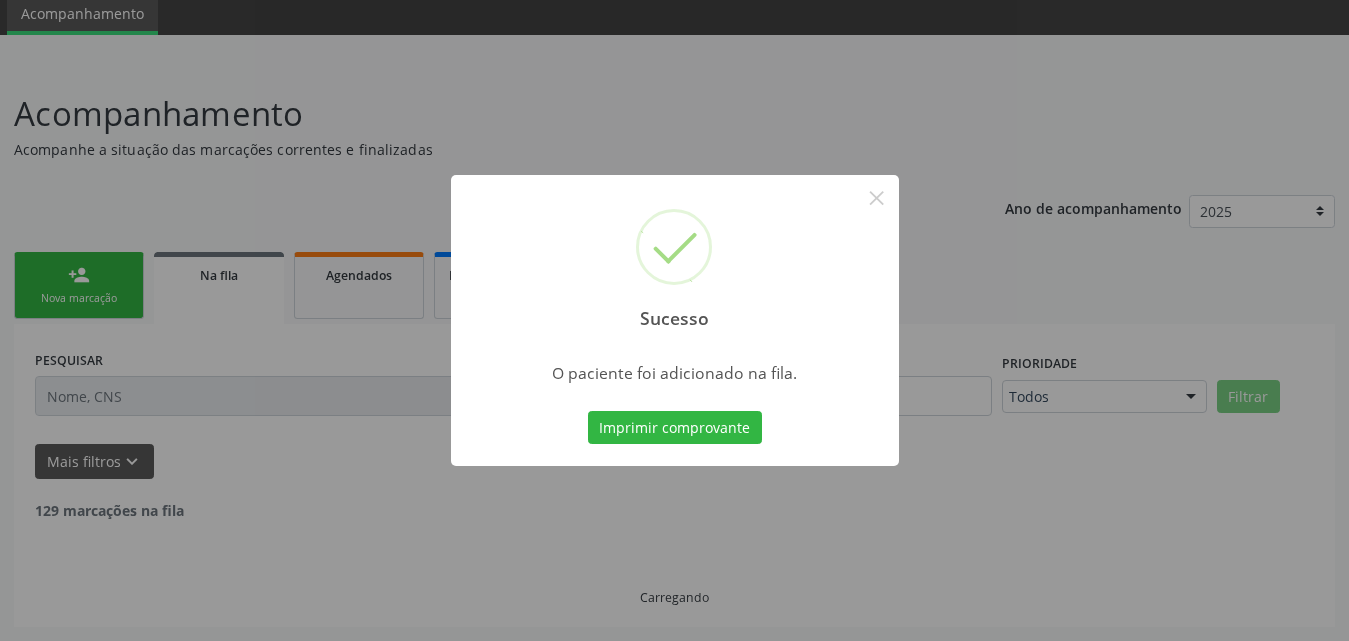 scroll, scrollTop: 54, scrollLeft: 0, axis: vertical 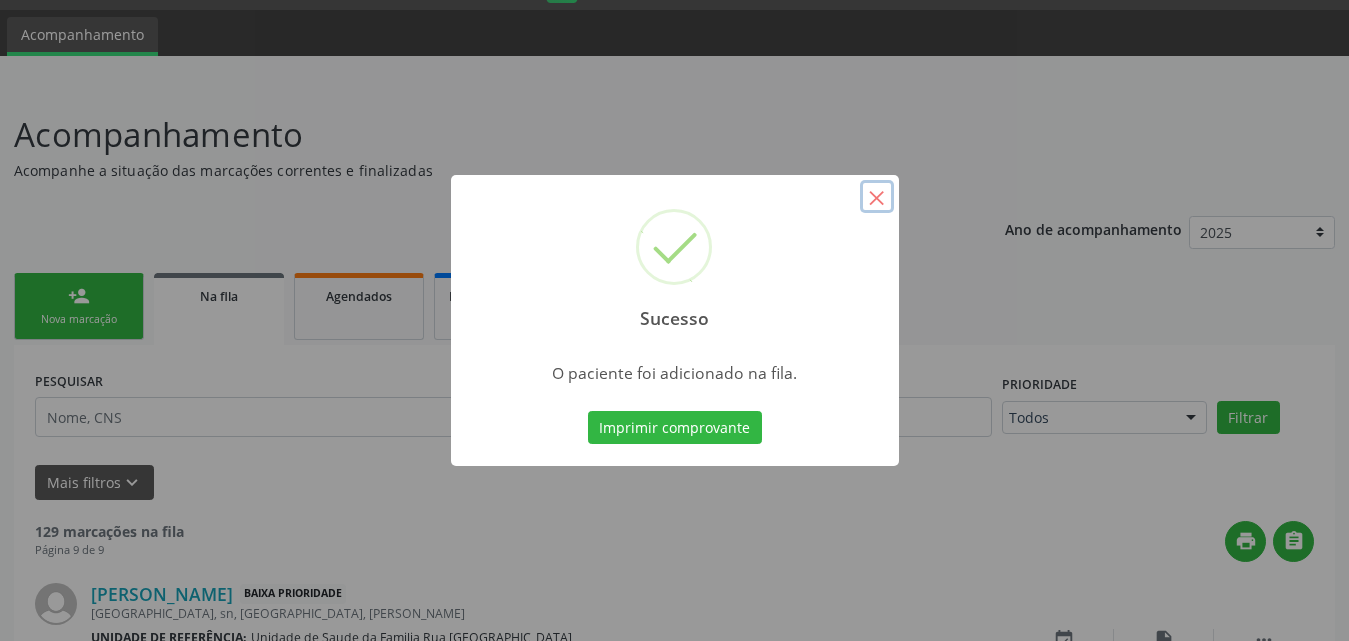 click on "×" at bounding box center [877, 197] 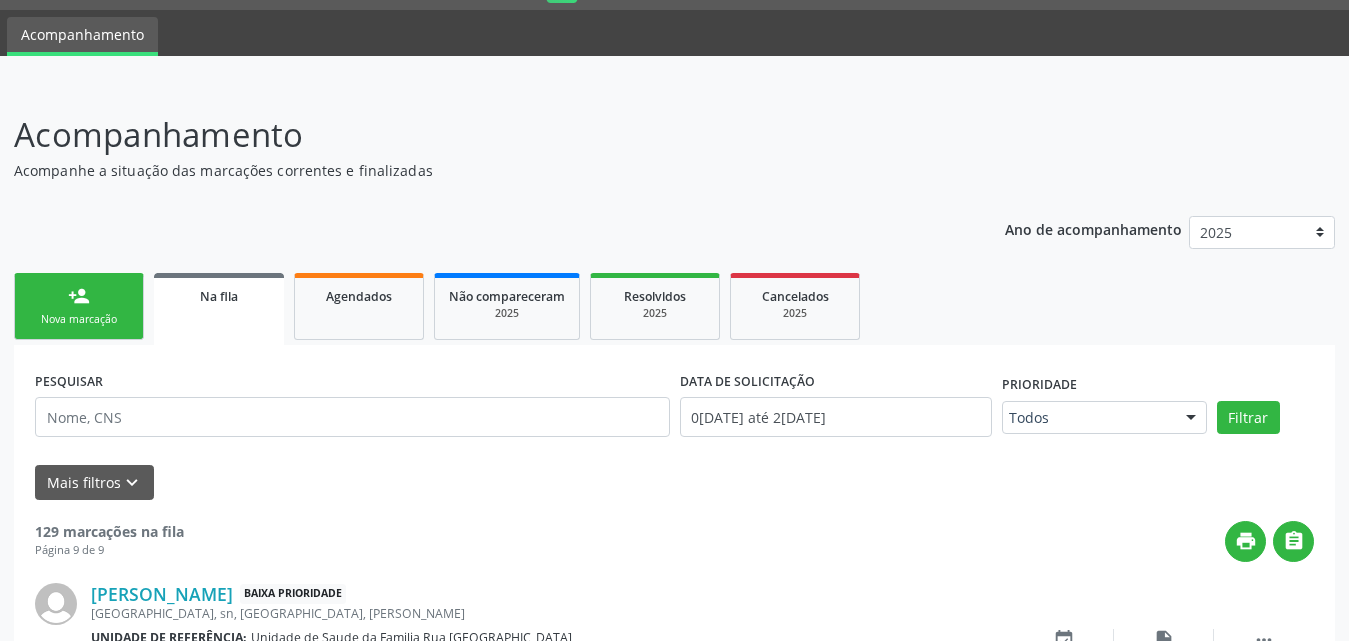 click on "Nova marcação" at bounding box center (79, 319) 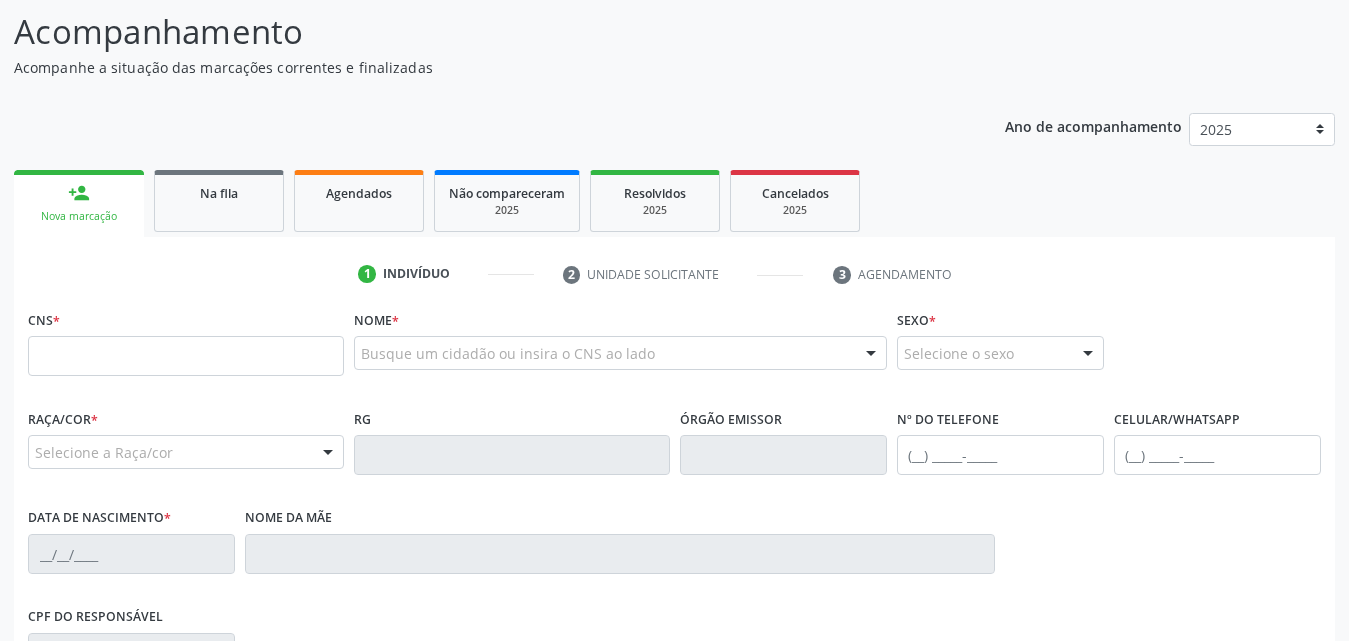 scroll, scrollTop: 254, scrollLeft: 0, axis: vertical 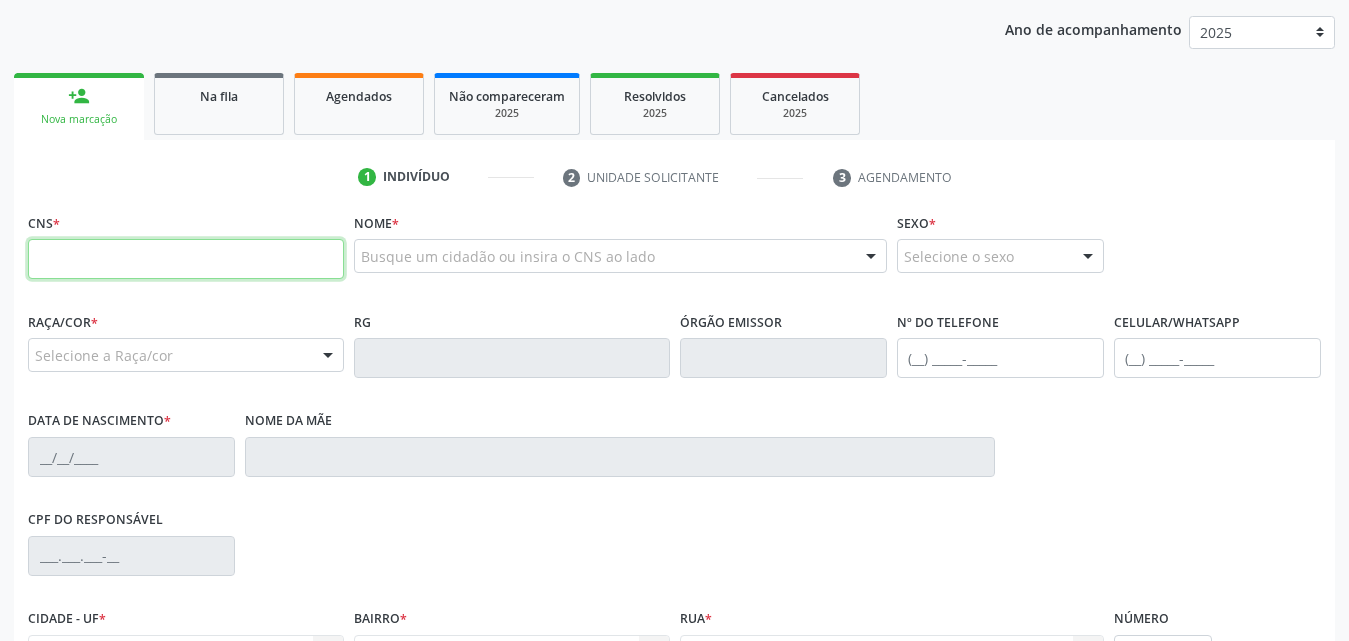 click at bounding box center (186, 259) 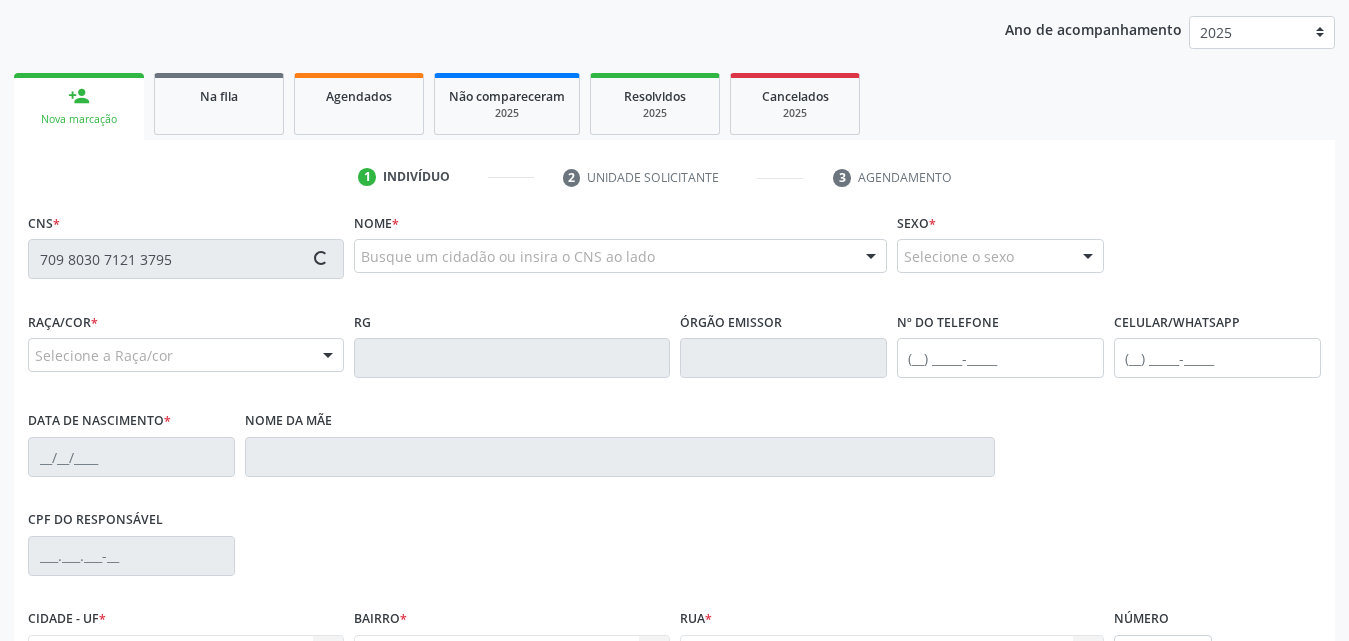 type on "709 8030 7121 3795" 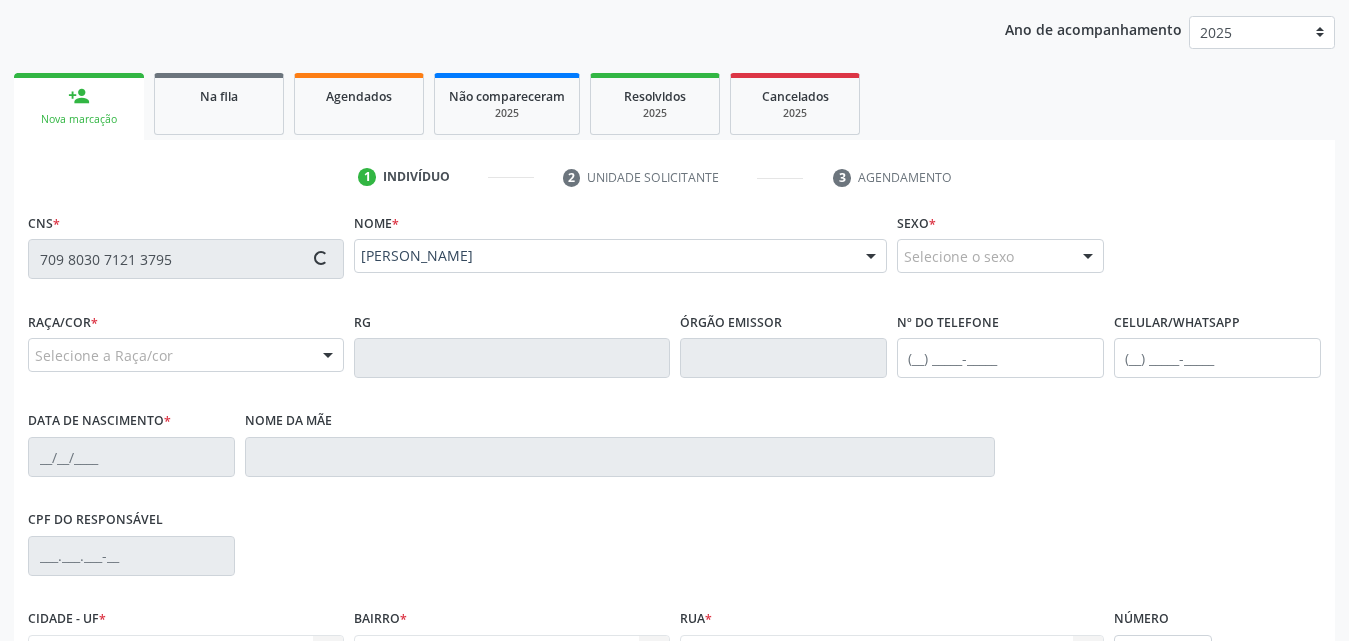 type on "(82) 99358-9300" 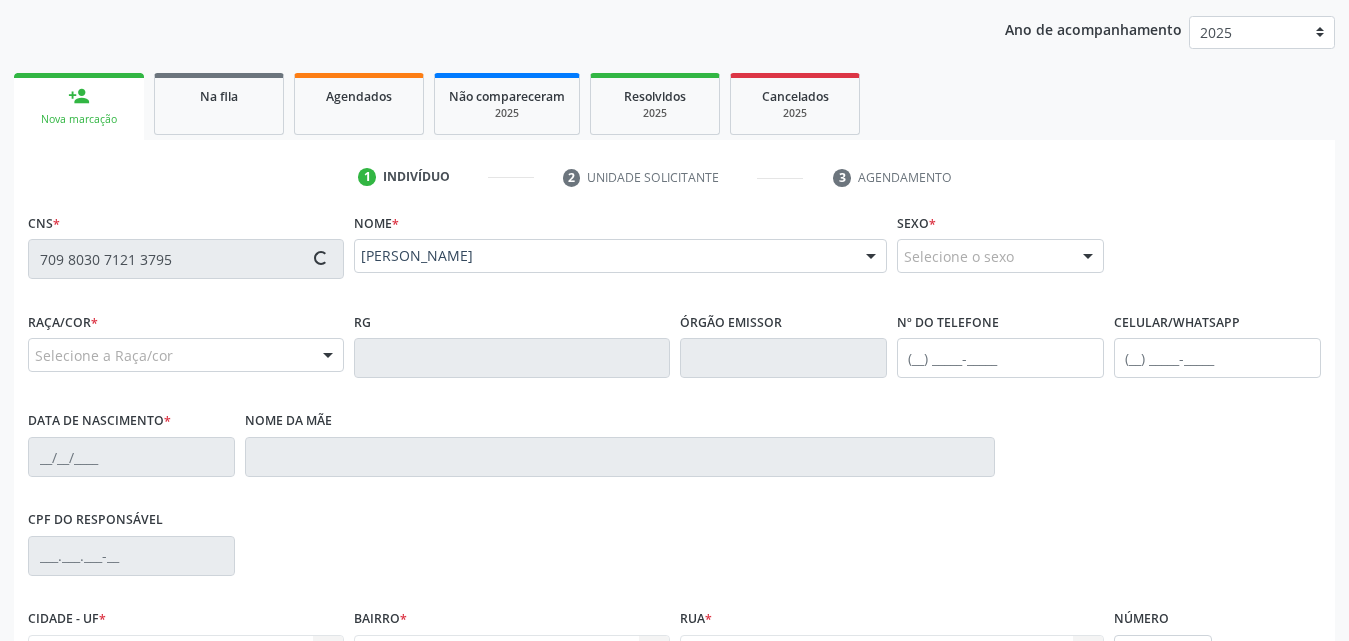 type on "06/02/1974" 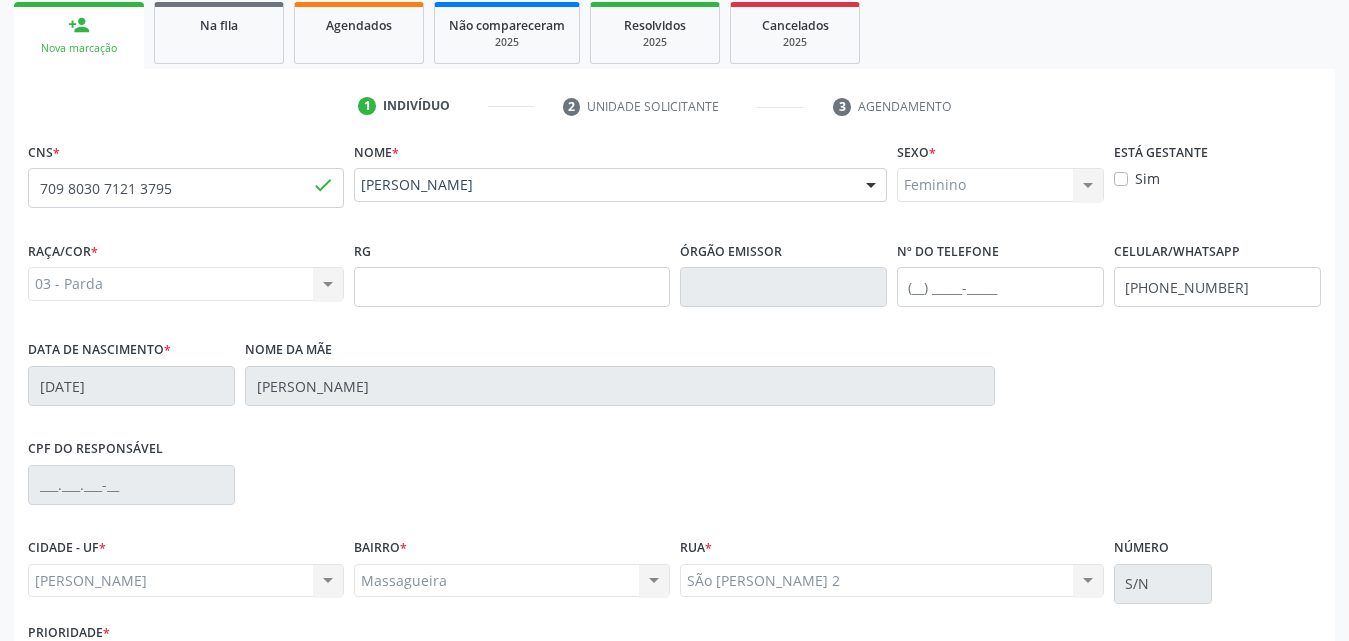 scroll, scrollTop: 471, scrollLeft: 0, axis: vertical 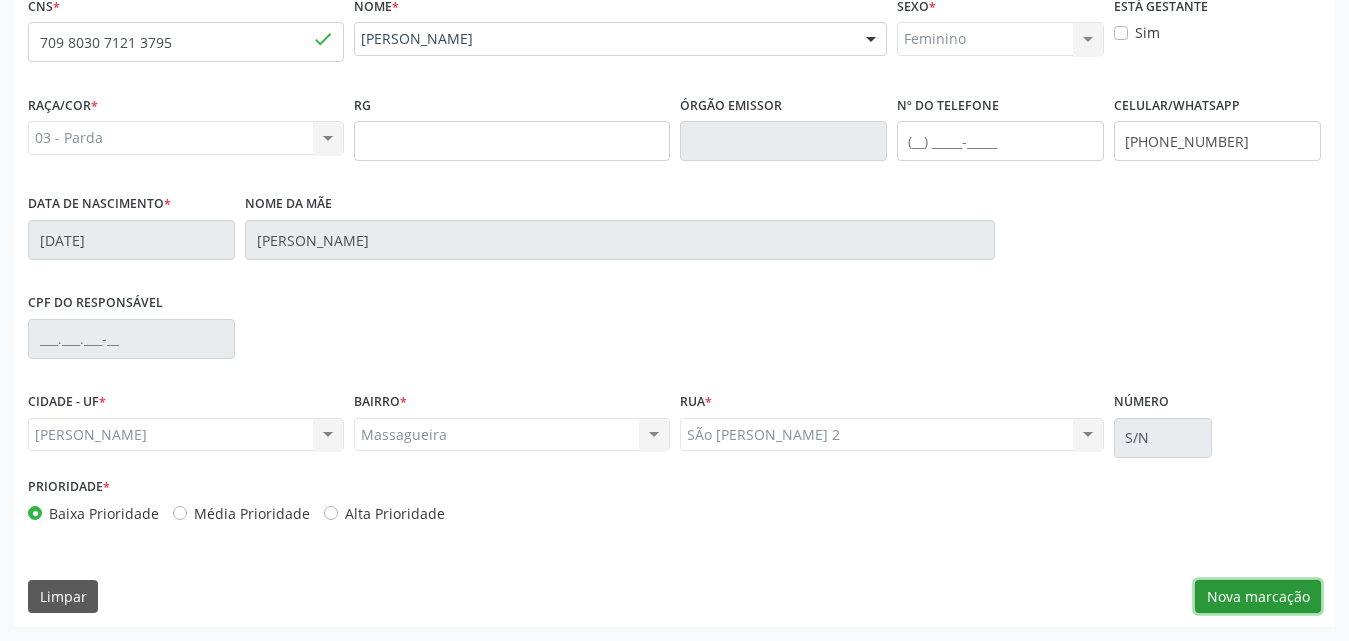 click on "Nova marcação" at bounding box center (1258, 597) 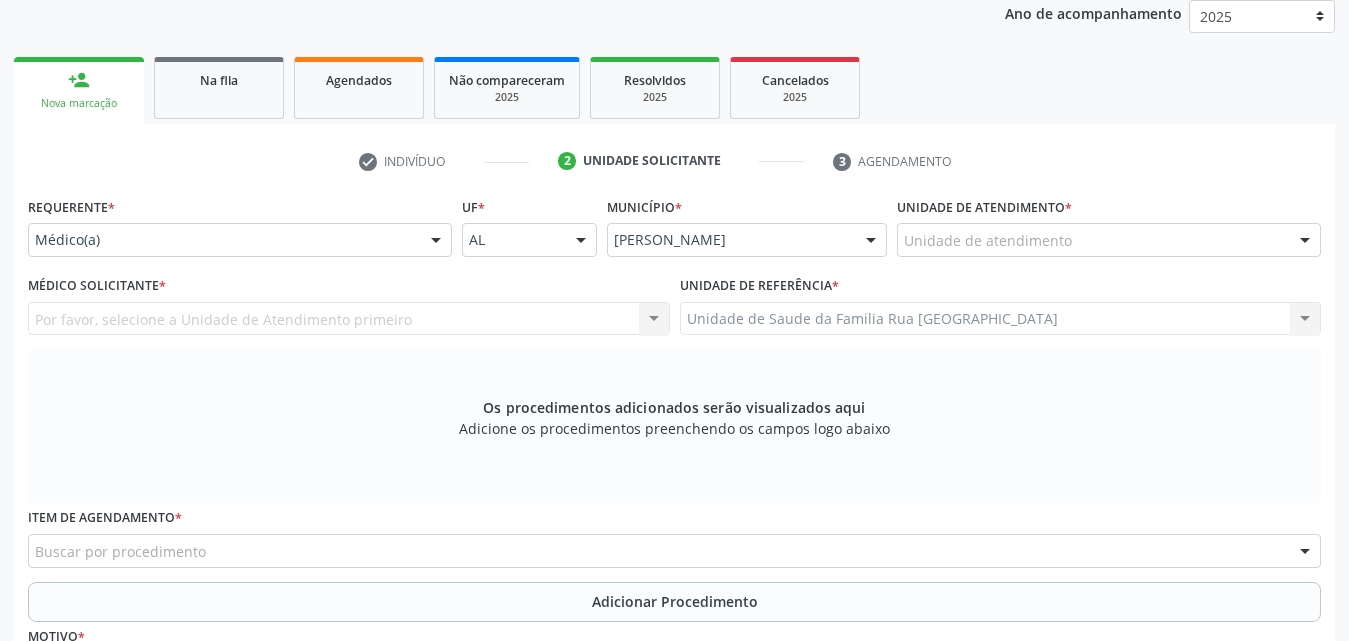 scroll, scrollTop: 271, scrollLeft: 0, axis: vertical 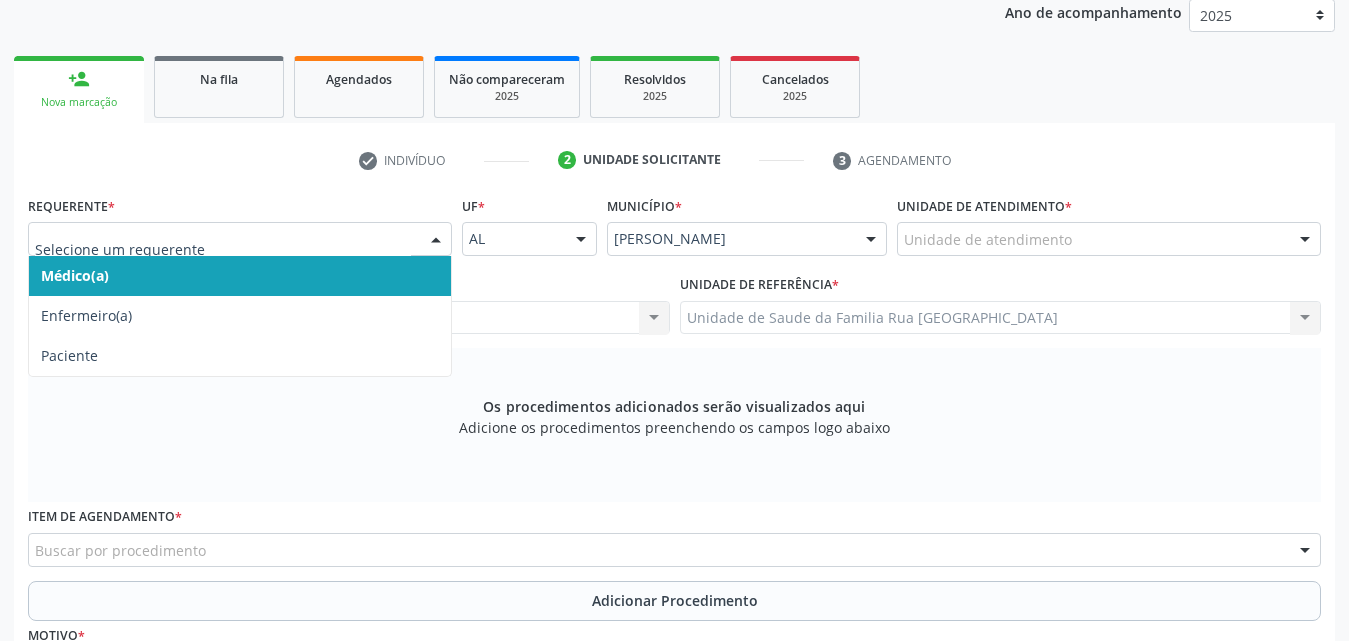 click at bounding box center (436, 240) 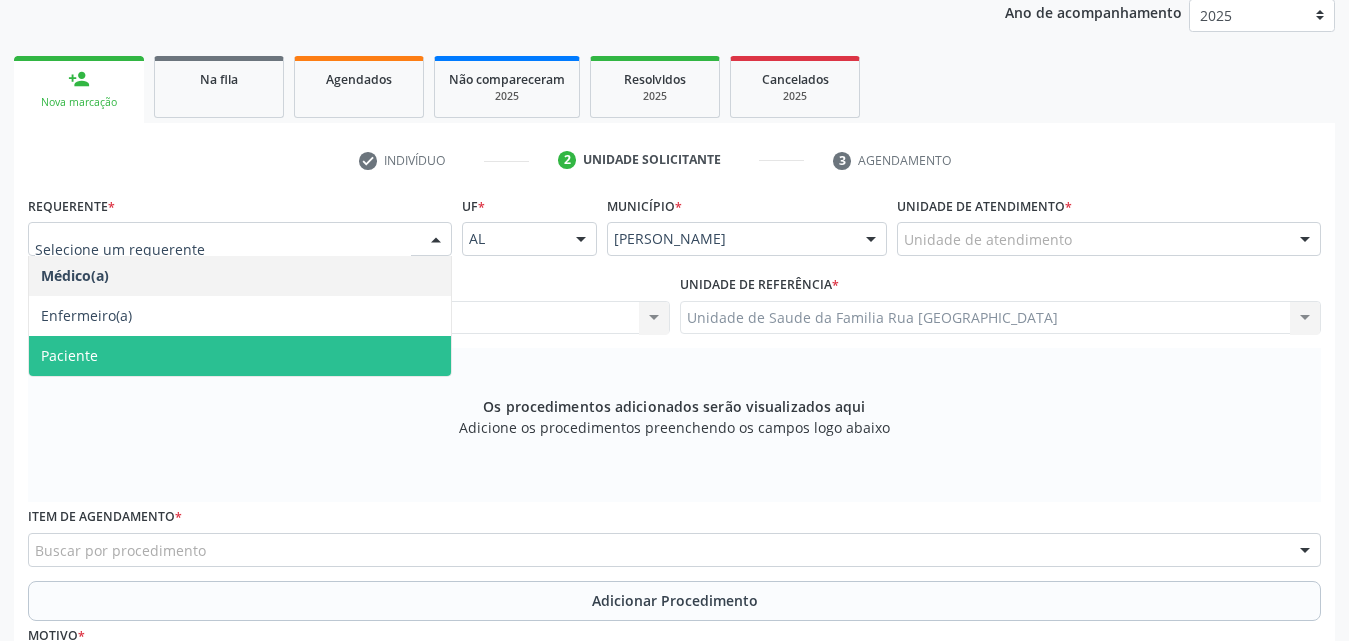 click on "Paciente" at bounding box center [240, 356] 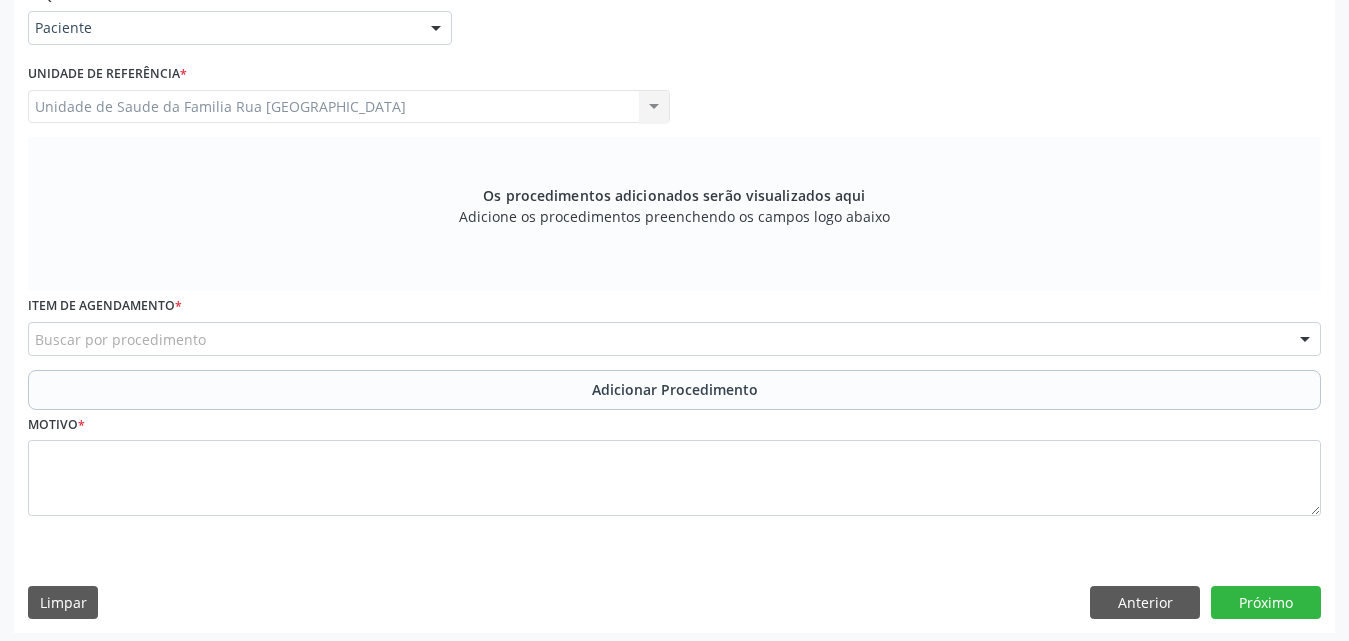 scroll, scrollTop: 488, scrollLeft: 0, axis: vertical 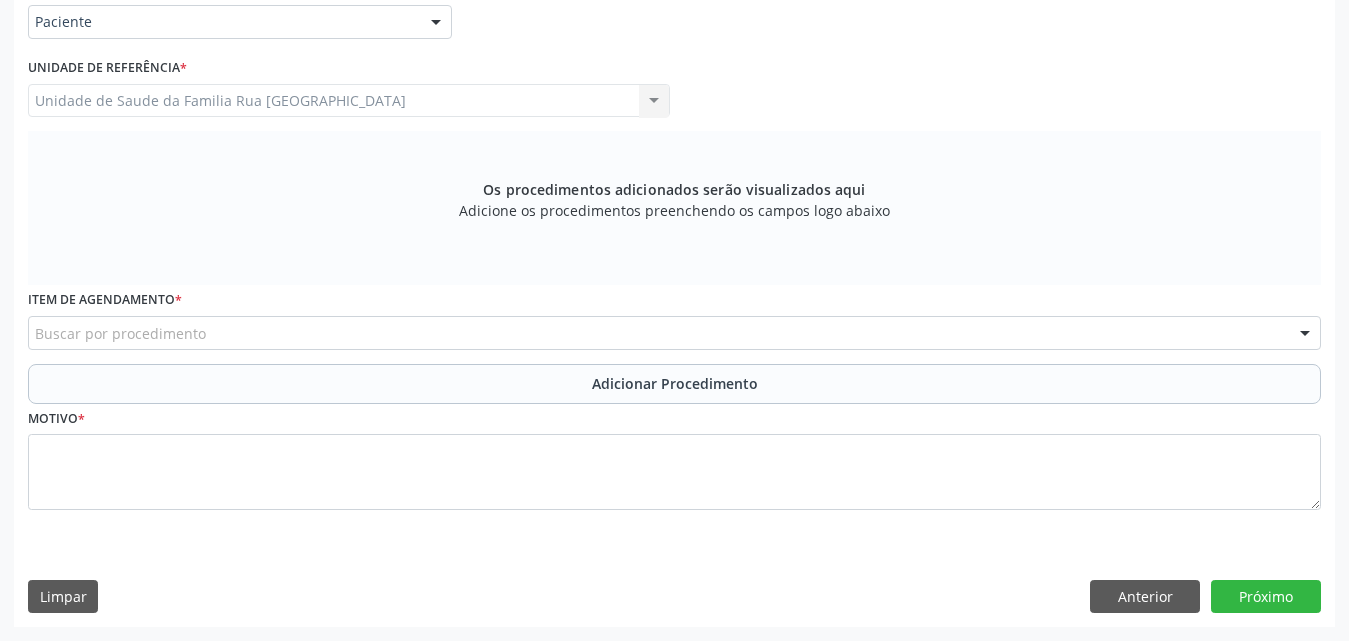 click on "Buscar por procedimento" at bounding box center (674, 333) 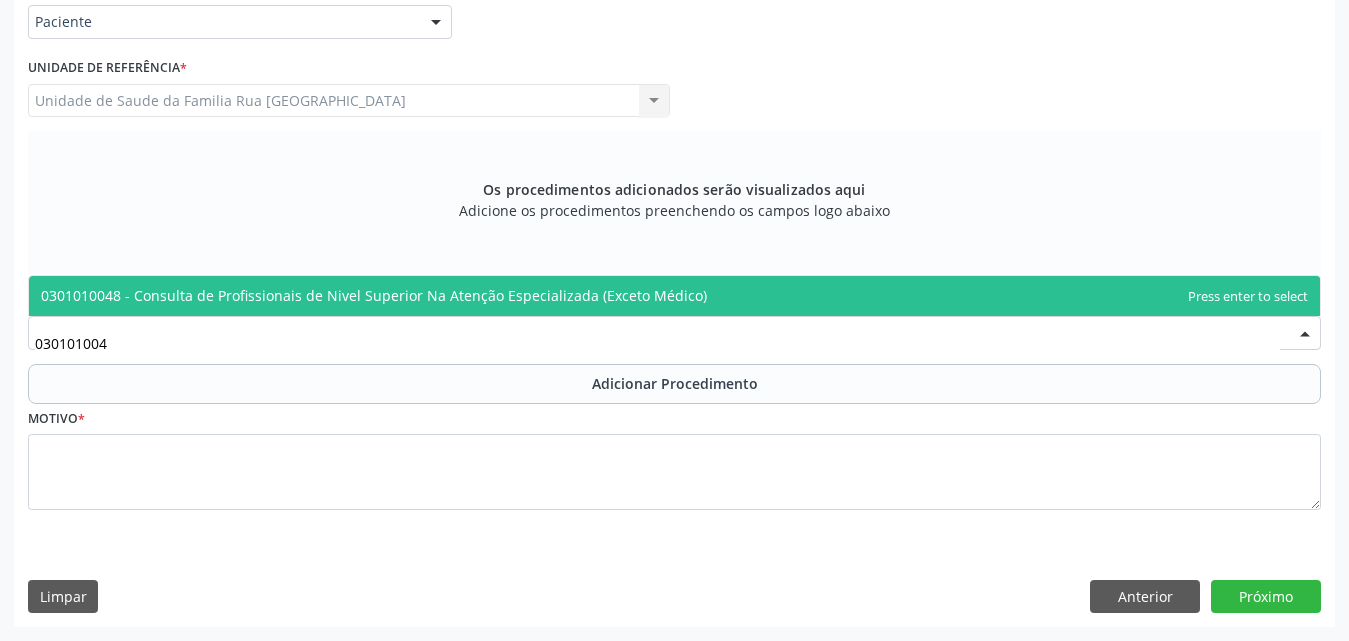 type on "0301010048" 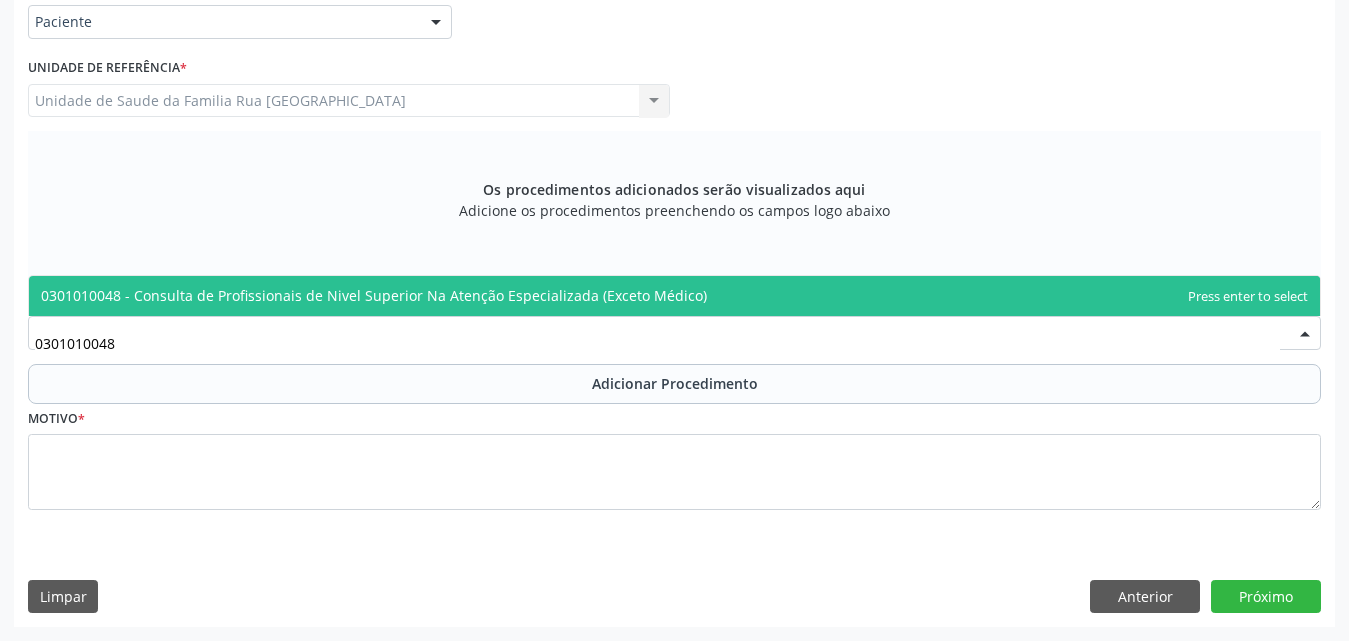 click on "0301010048 - Consulta de Profissionais de Nivel Superior Na Atenção Especializada (Exceto Médico)" at bounding box center [674, 296] 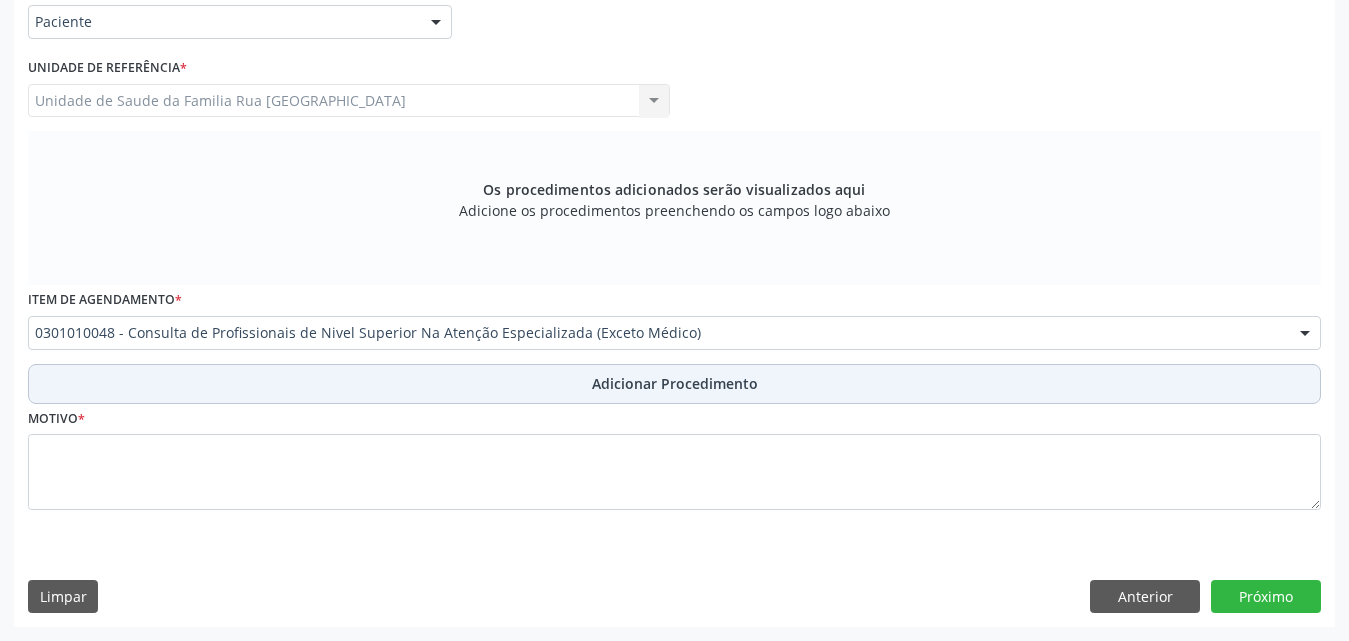 click on "Adicionar Procedimento" at bounding box center [675, 383] 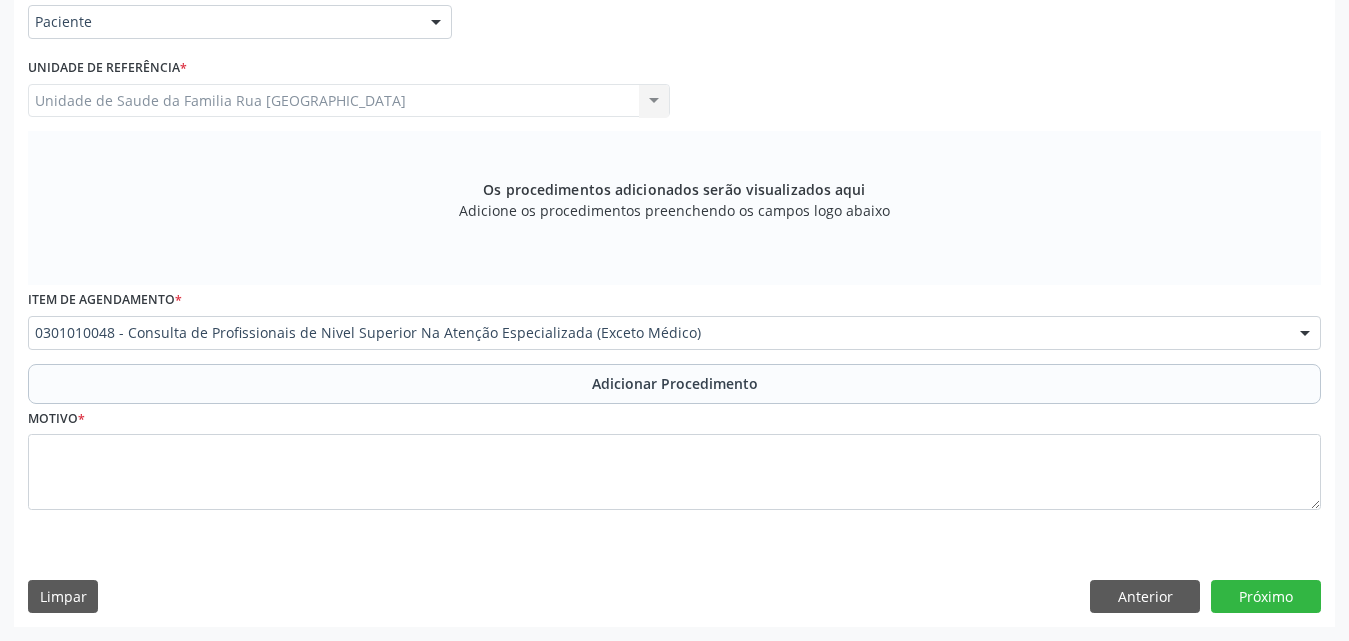 scroll, scrollTop: 412, scrollLeft: 0, axis: vertical 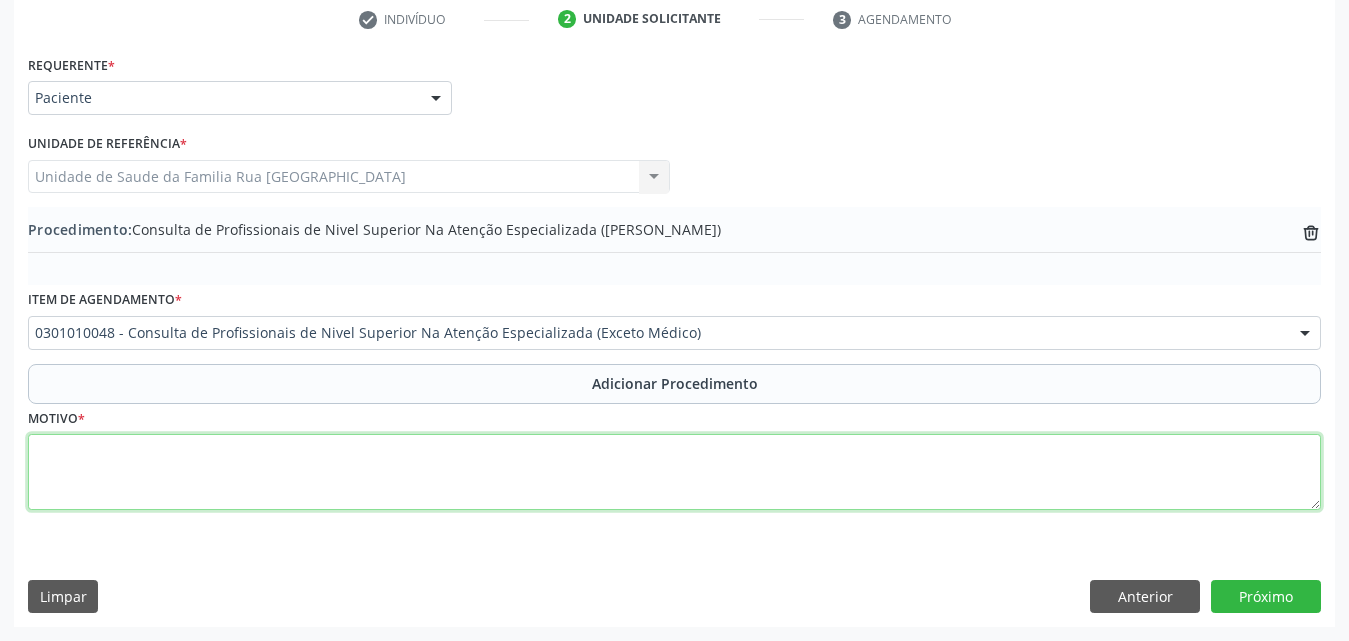 click at bounding box center [674, 472] 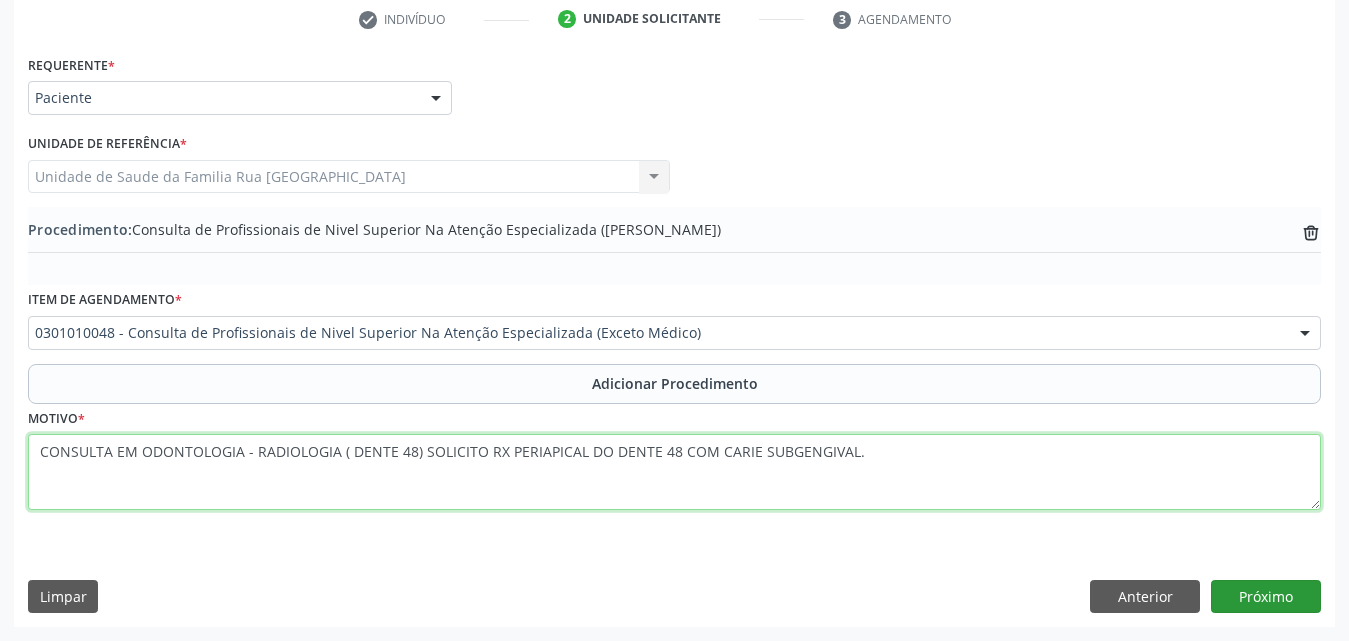 type on "CONSULTA EM ODONTOLOGIA - RADIOLOGIA ( DENTE 48) SOLICITO RX PERIAPICAL DO DENTE 48 COM CARIE SUBGENGIVAL." 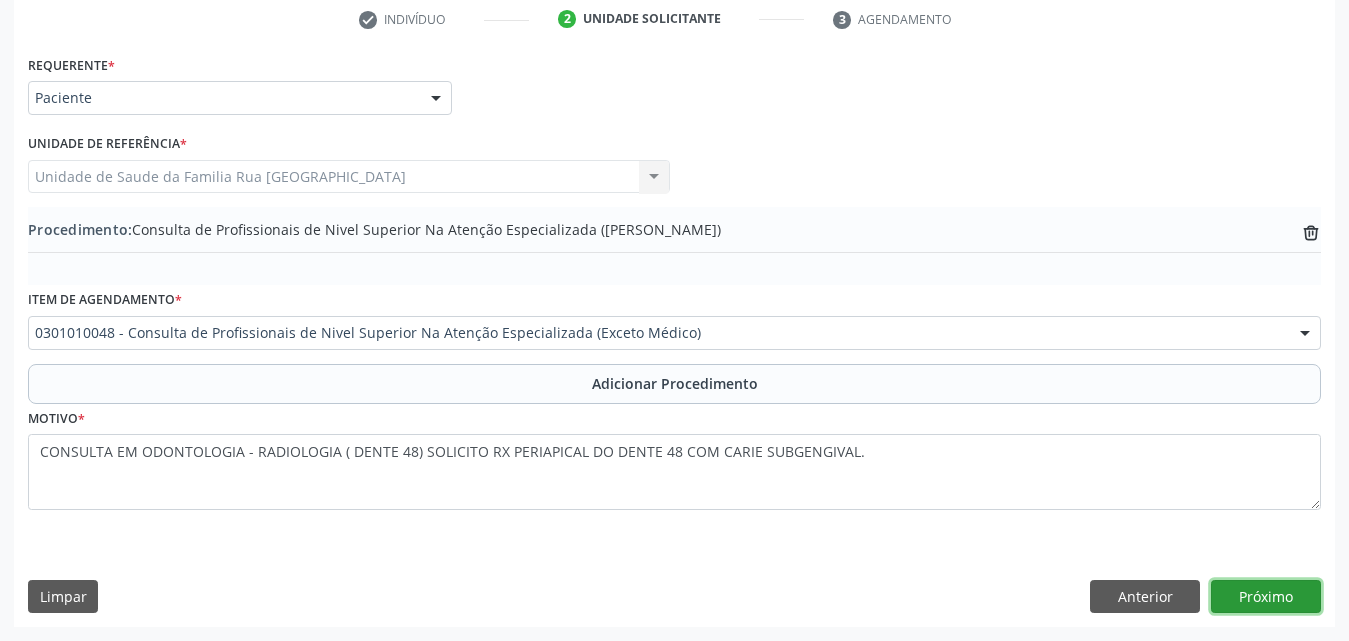 click on "Próximo" at bounding box center (1266, 597) 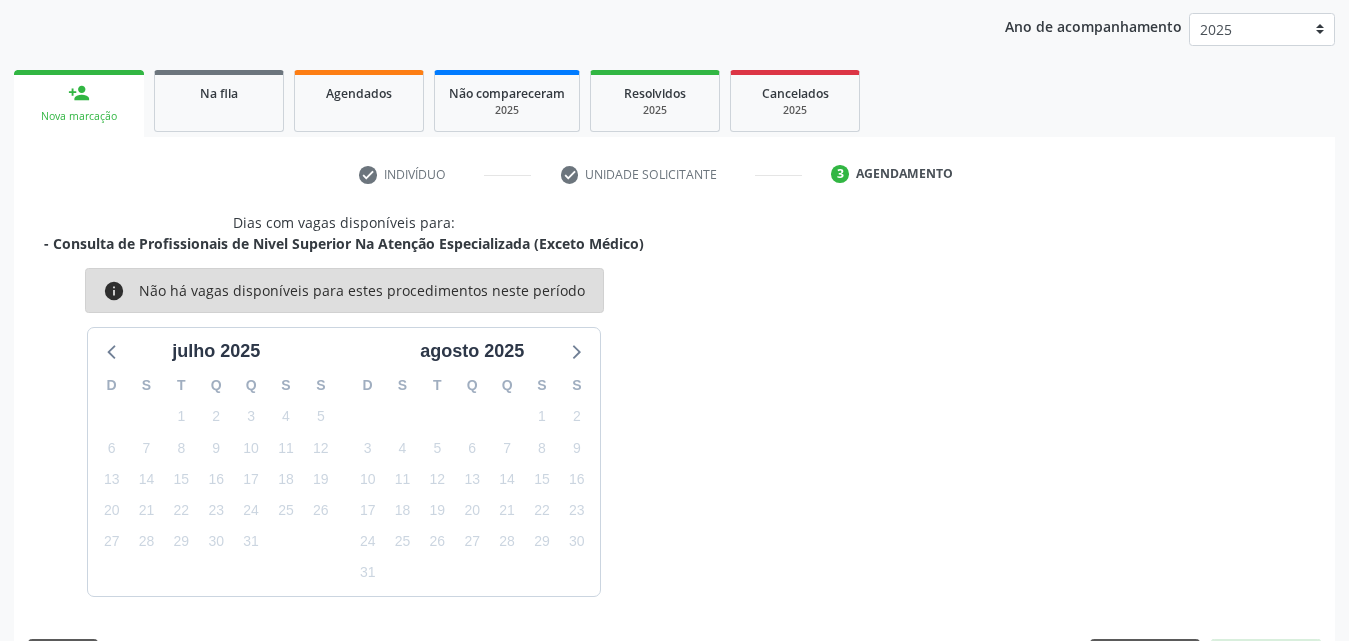 scroll, scrollTop: 316, scrollLeft: 0, axis: vertical 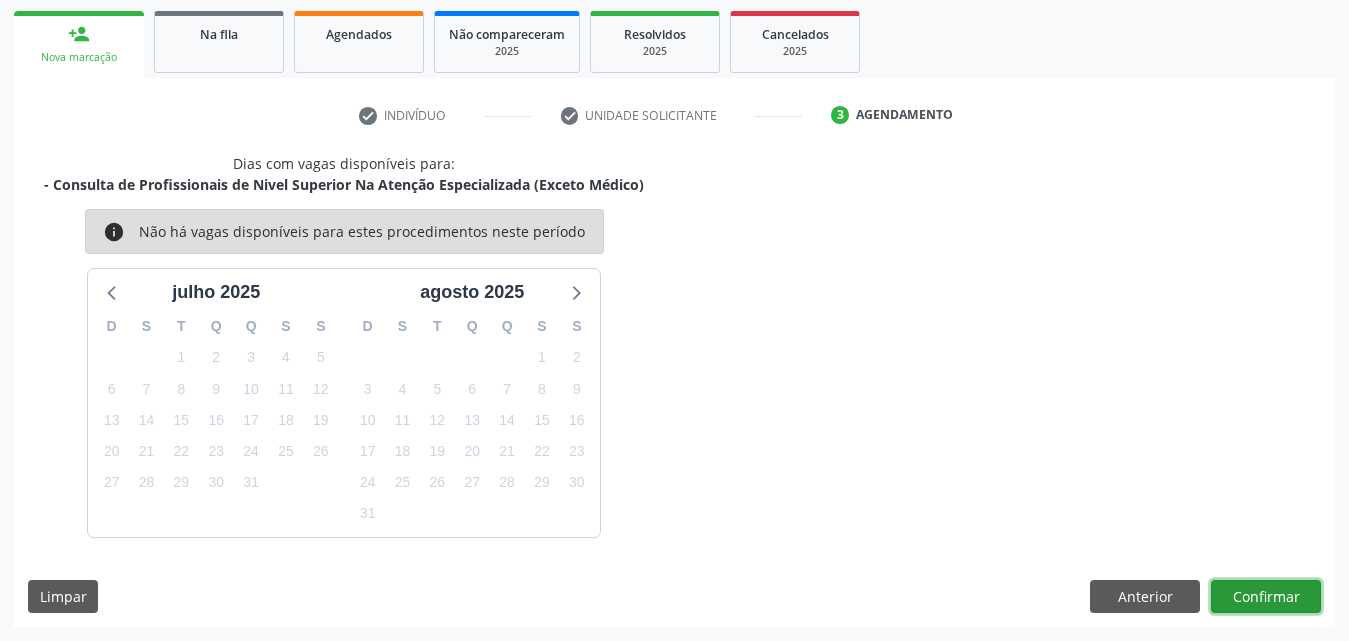 click on "Confirmar" at bounding box center [1266, 597] 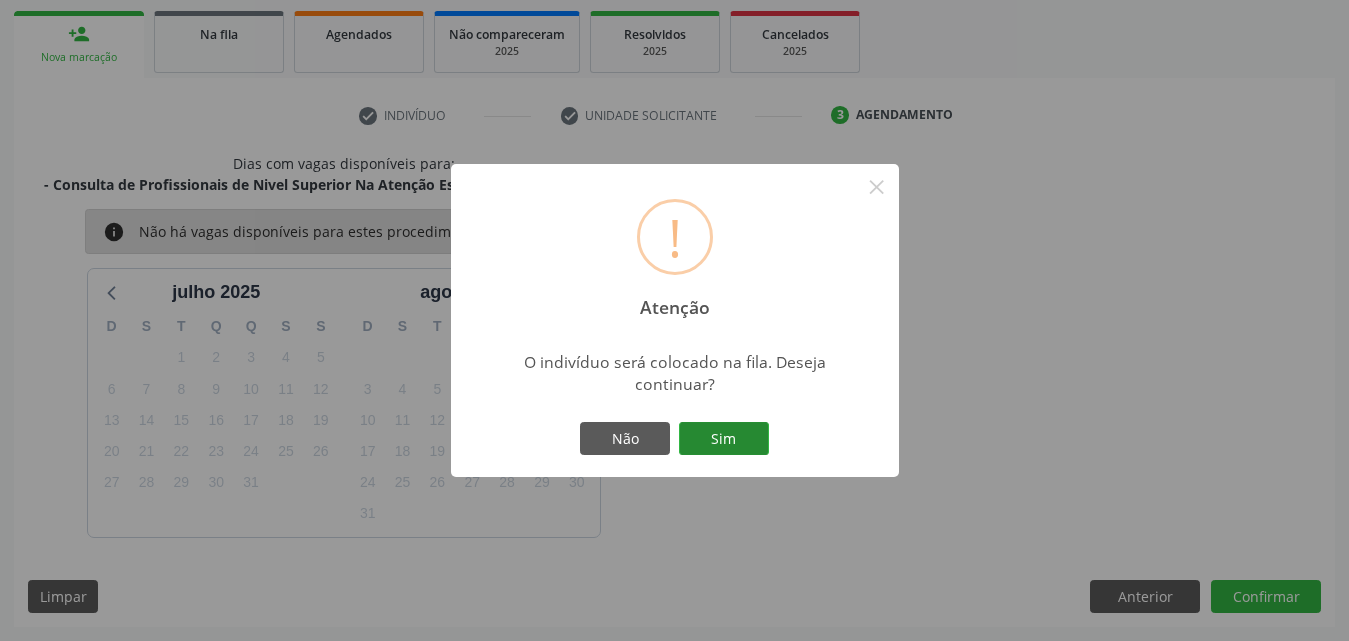 click on "Sim" at bounding box center (724, 439) 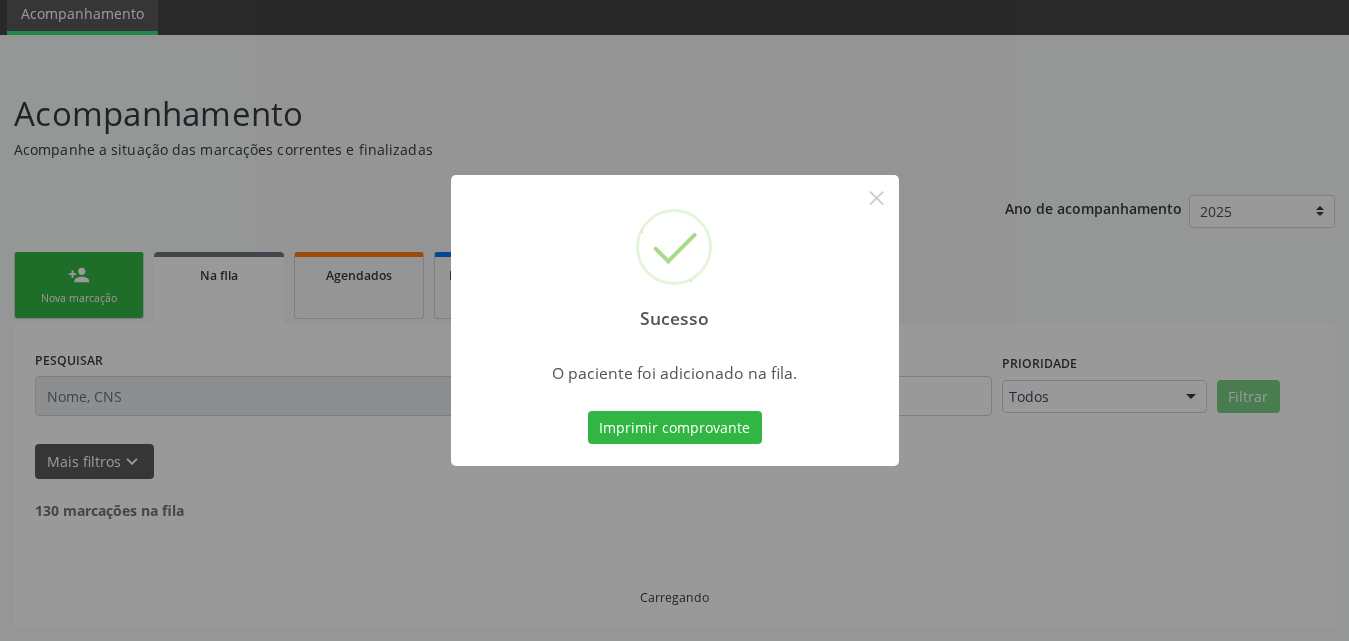 scroll, scrollTop: 54, scrollLeft: 0, axis: vertical 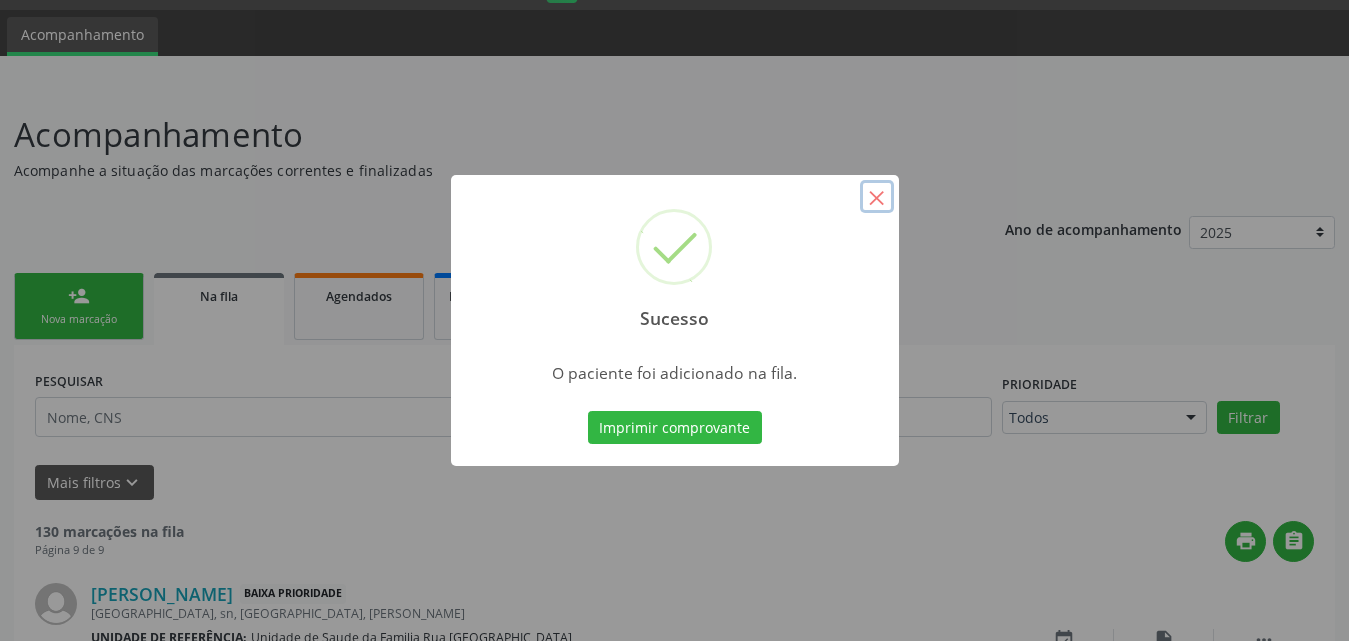 click on "×" at bounding box center (877, 197) 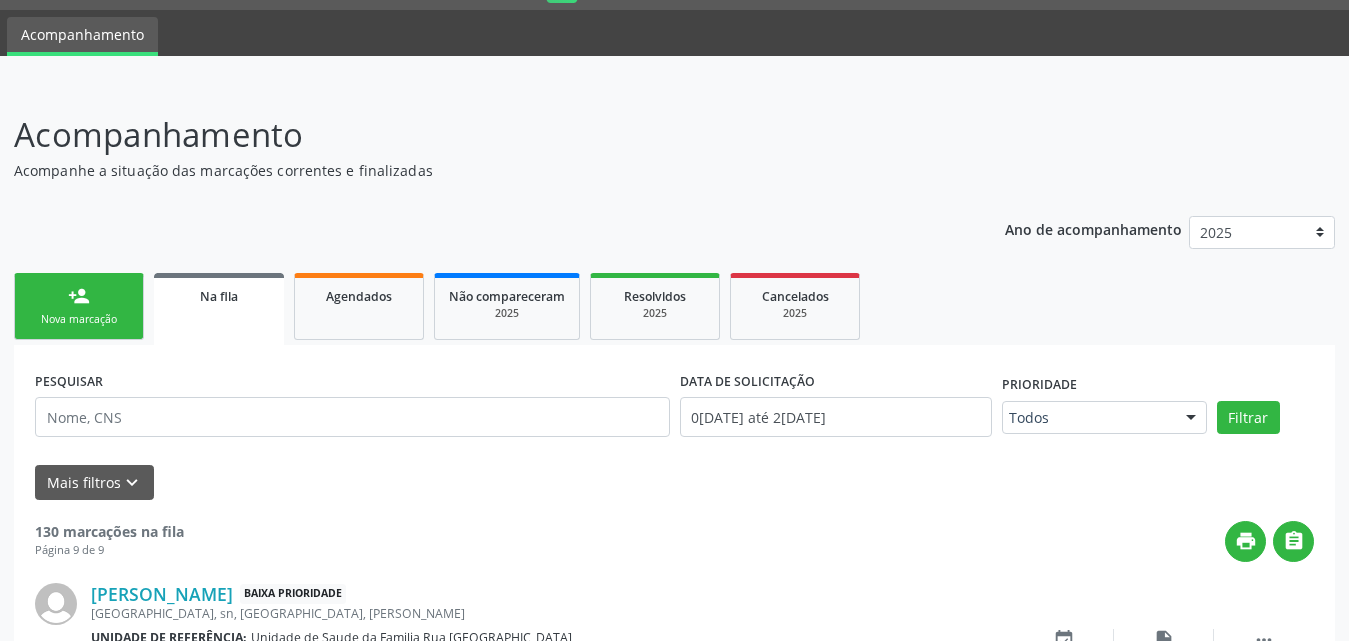 click on "Na fila" at bounding box center (219, 296) 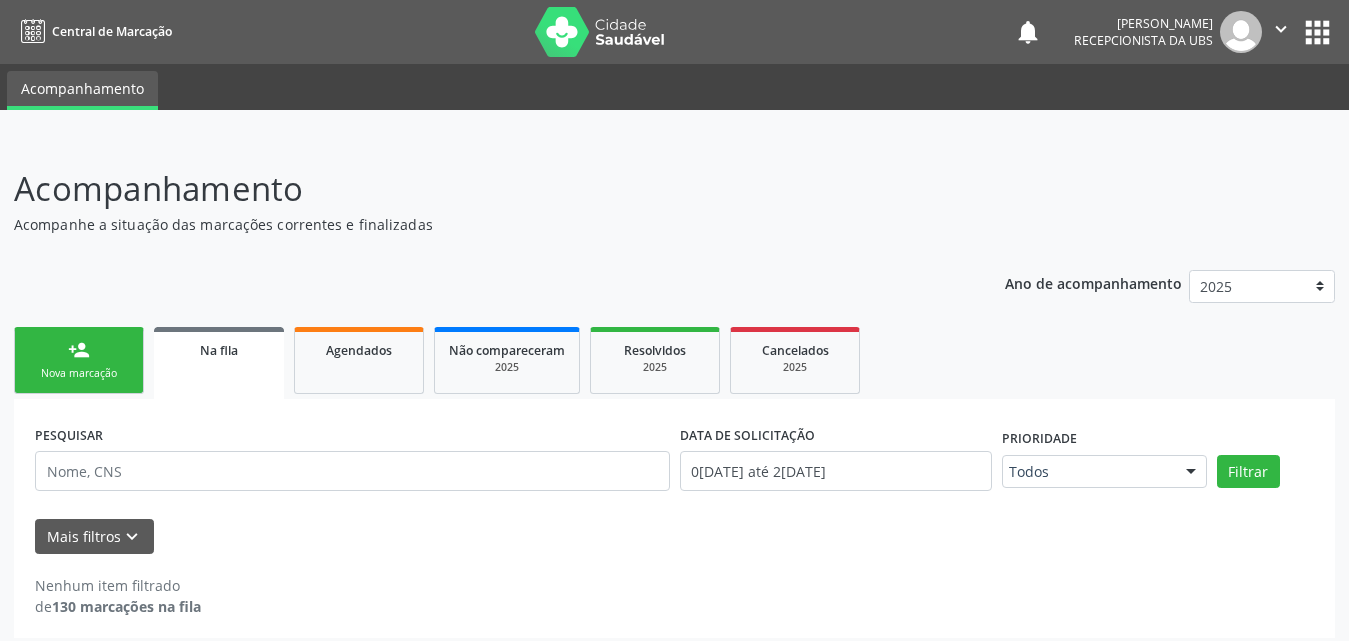 scroll, scrollTop: 11, scrollLeft: 0, axis: vertical 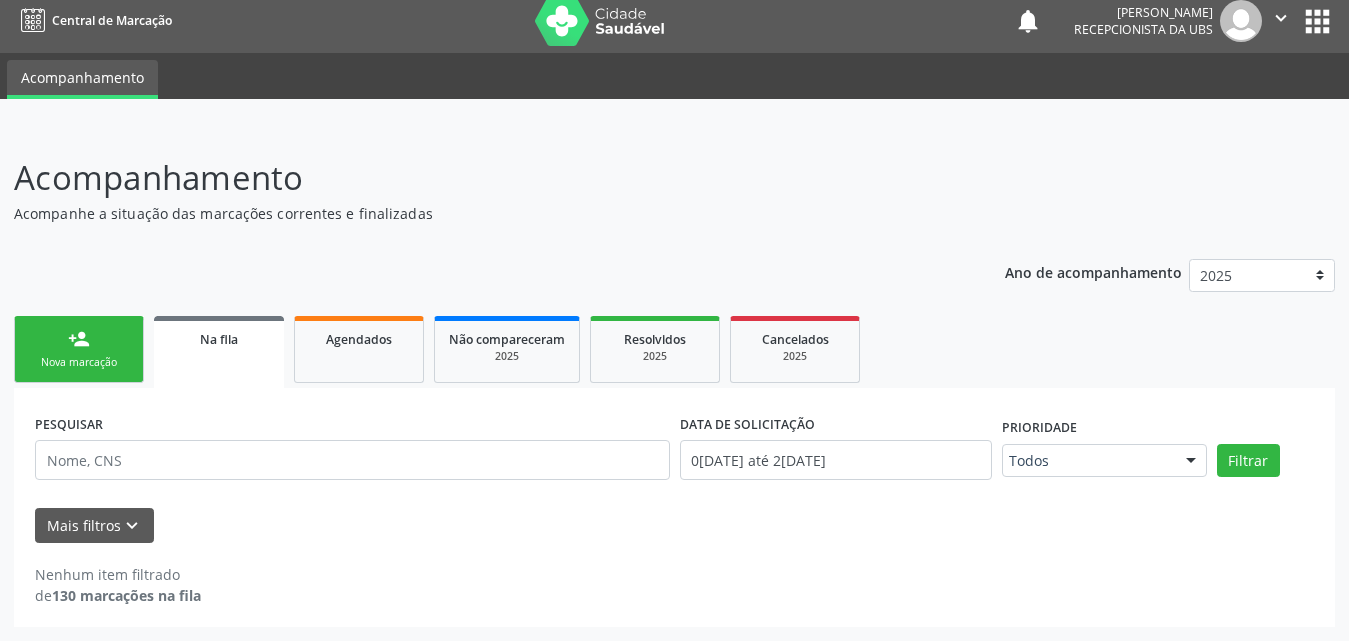 click on "person_add
Nova marcação" at bounding box center (79, 349) 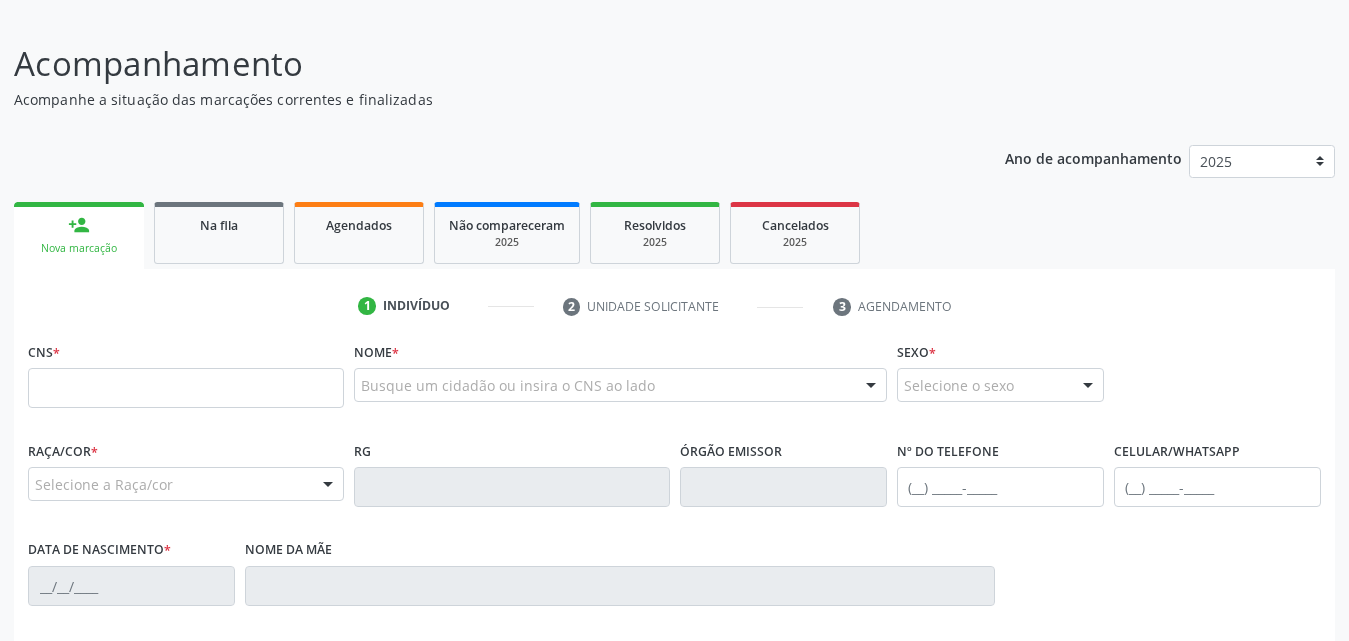 scroll, scrollTop: 271, scrollLeft: 0, axis: vertical 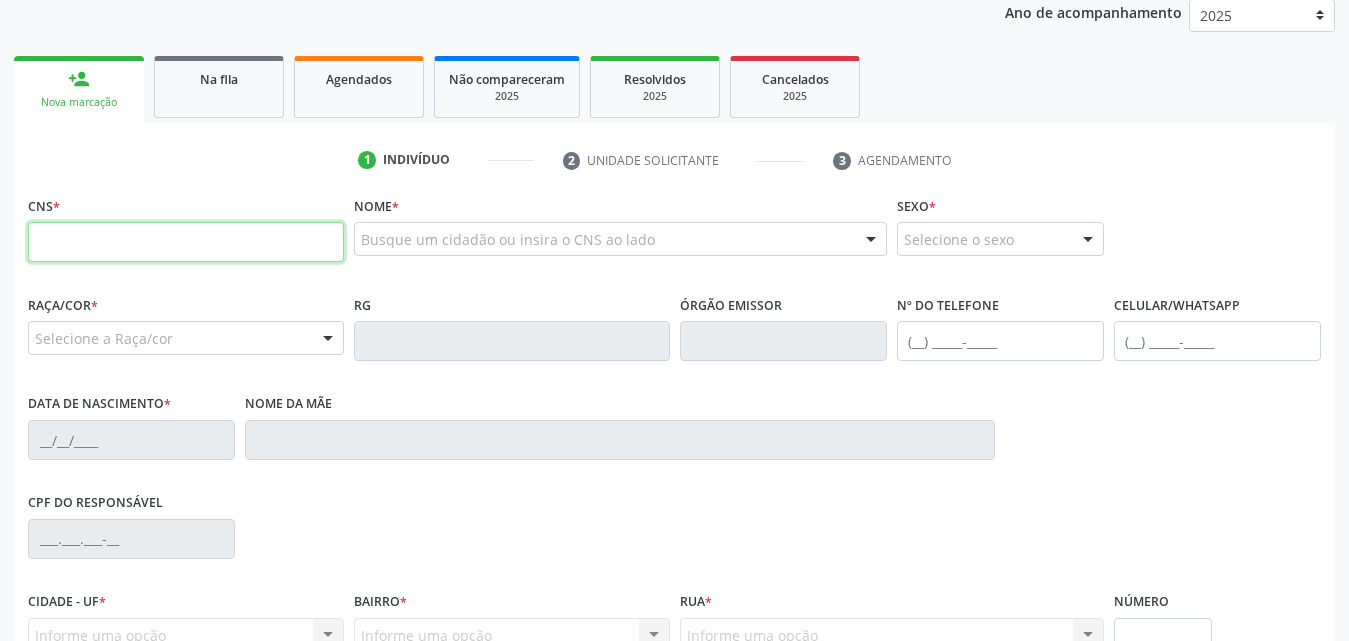 drag, startPoint x: 218, startPoint y: 236, endPoint x: 518, endPoint y: 231, distance: 300.04166 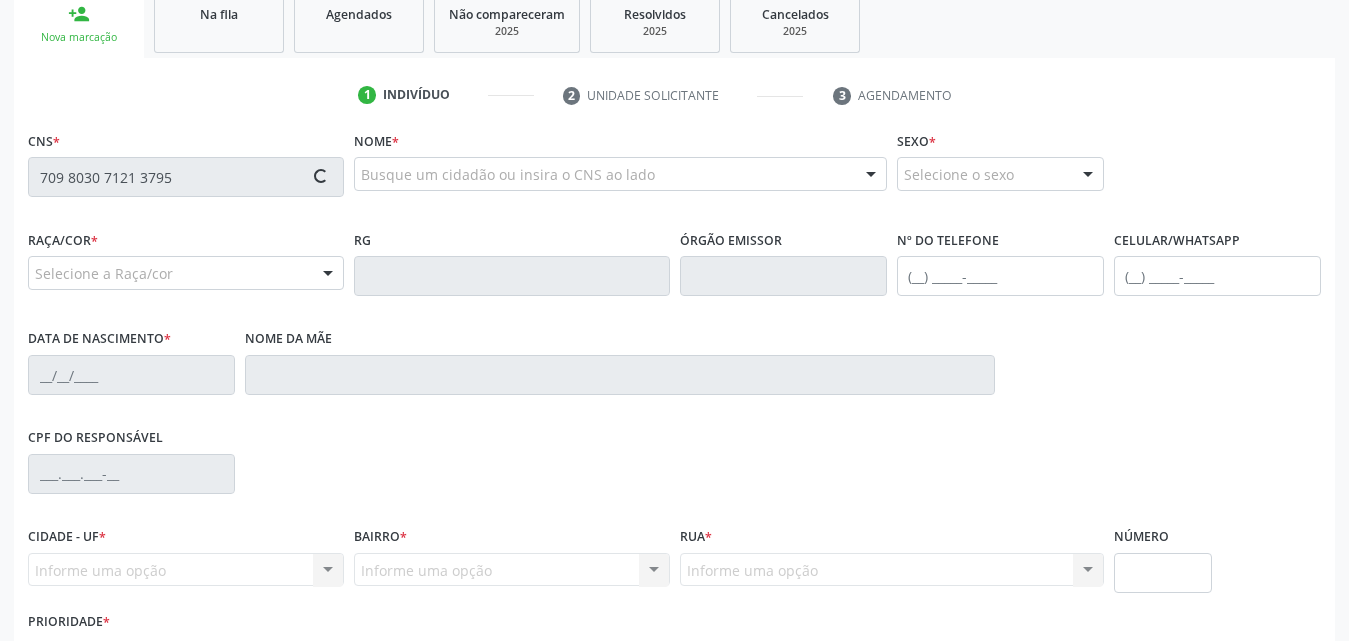 type on "709 8030 7121 3795" 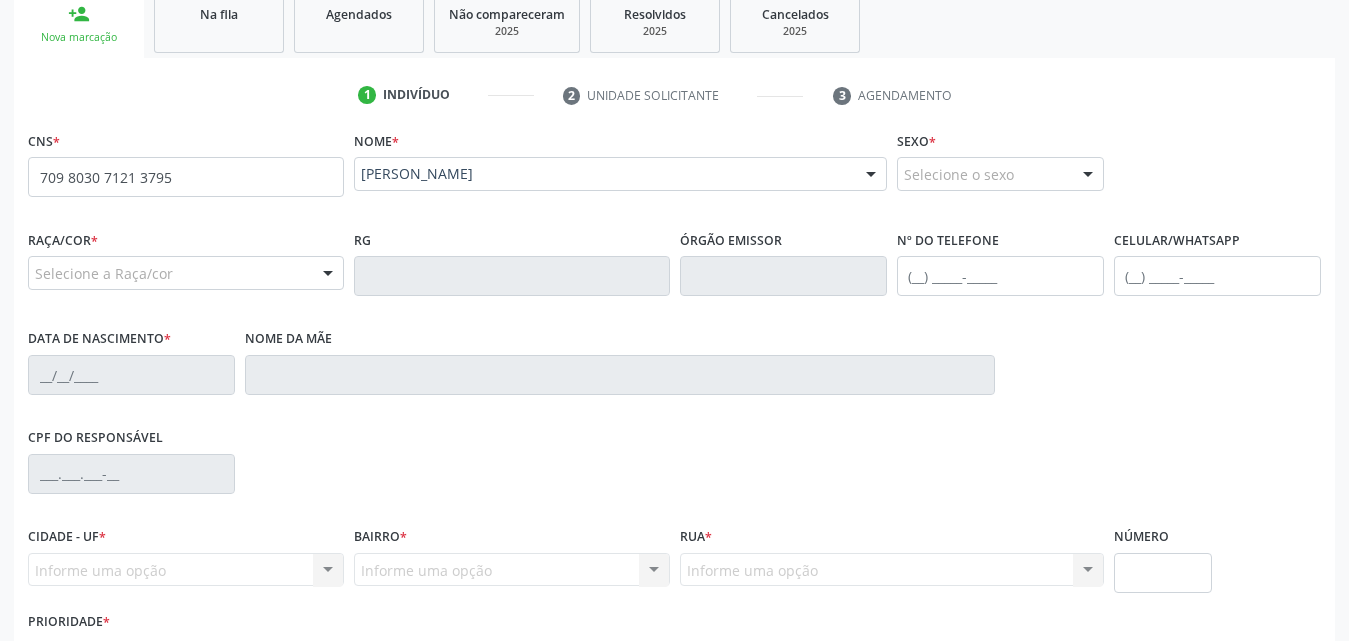 scroll, scrollTop: 371, scrollLeft: 0, axis: vertical 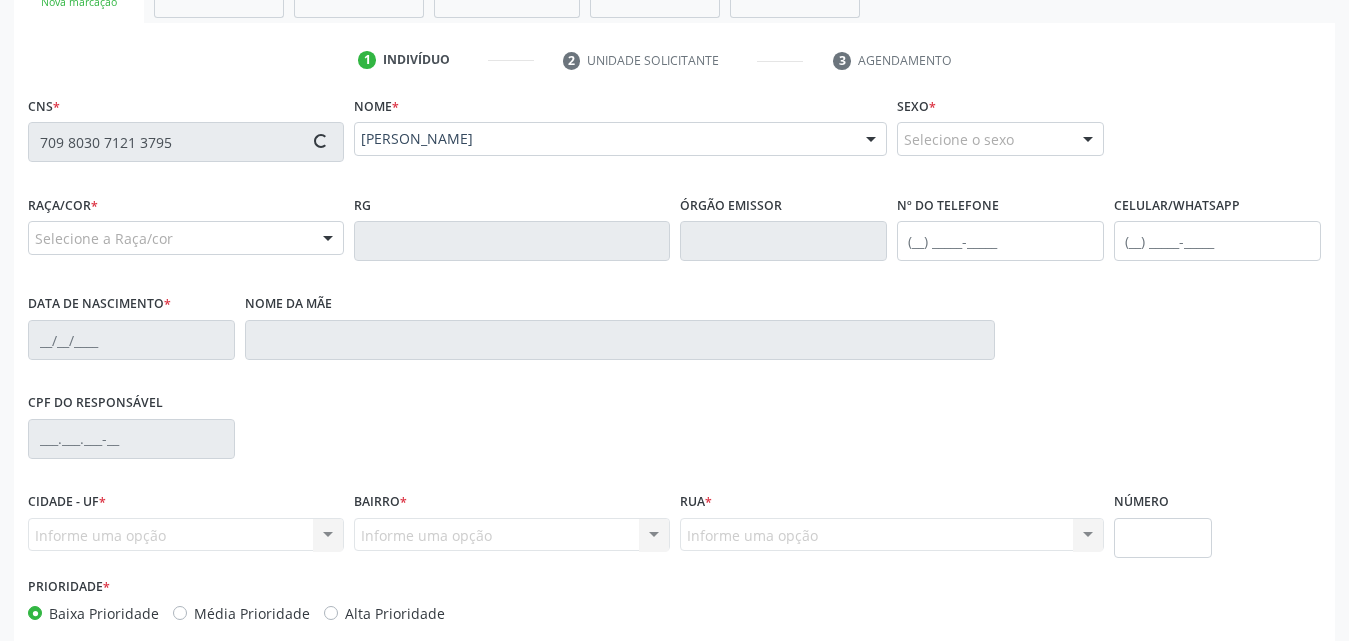 type on "(82) 99358-9300" 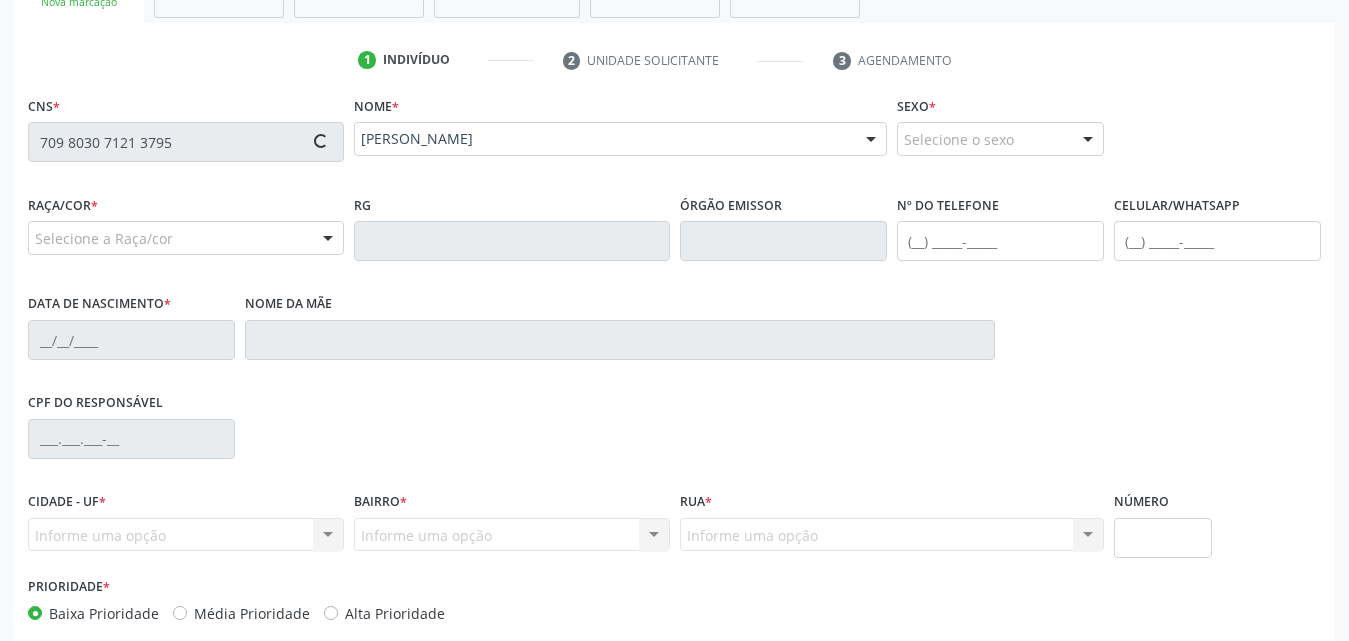 type on "S/N" 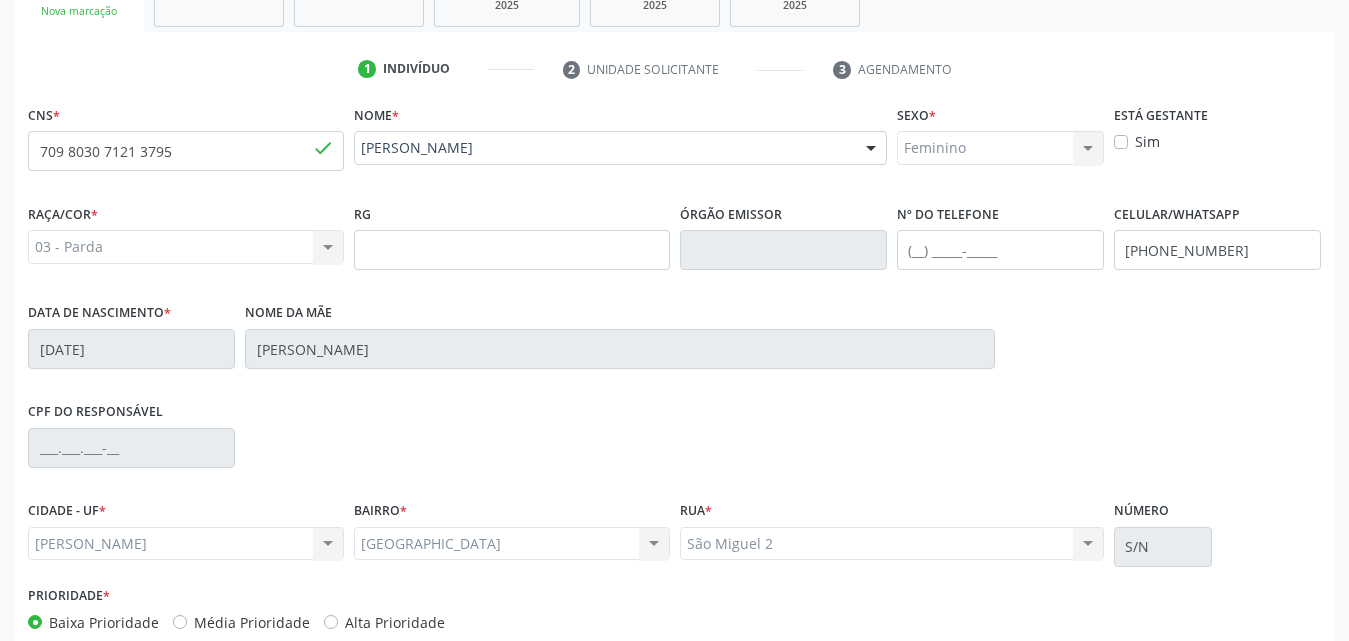 scroll, scrollTop: 471, scrollLeft: 0, axis: vertical 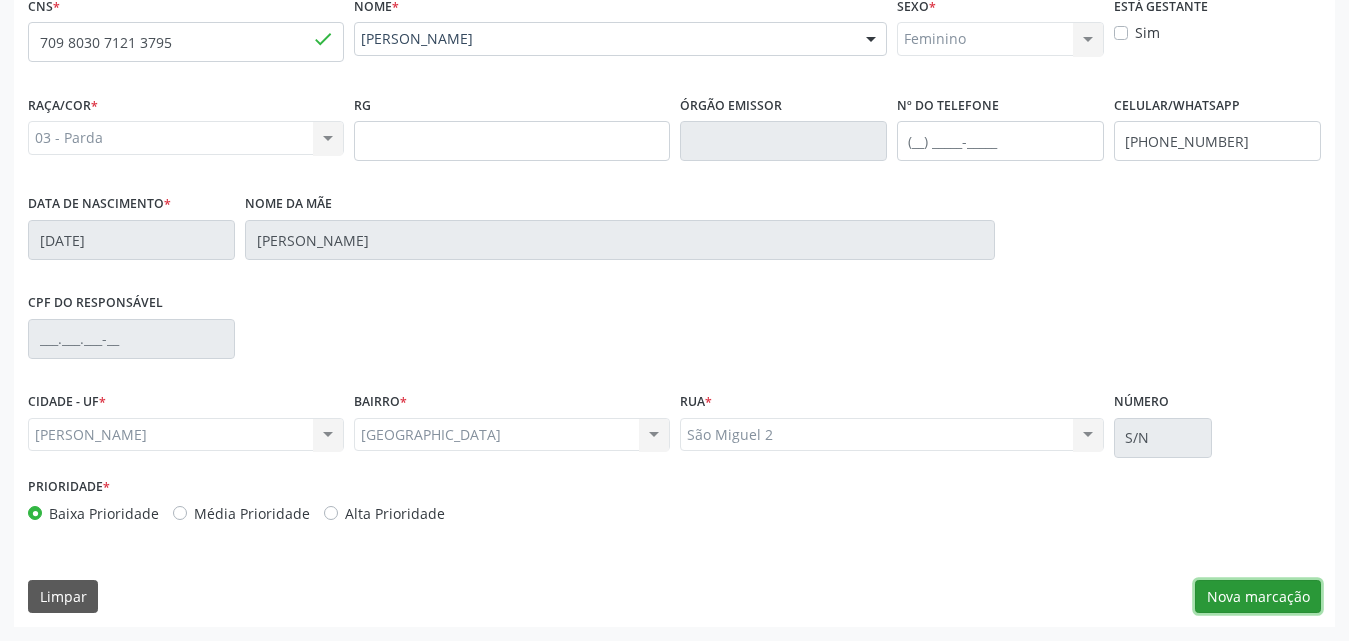 click on "Nova marcação" at bounding box center [1258, 597] 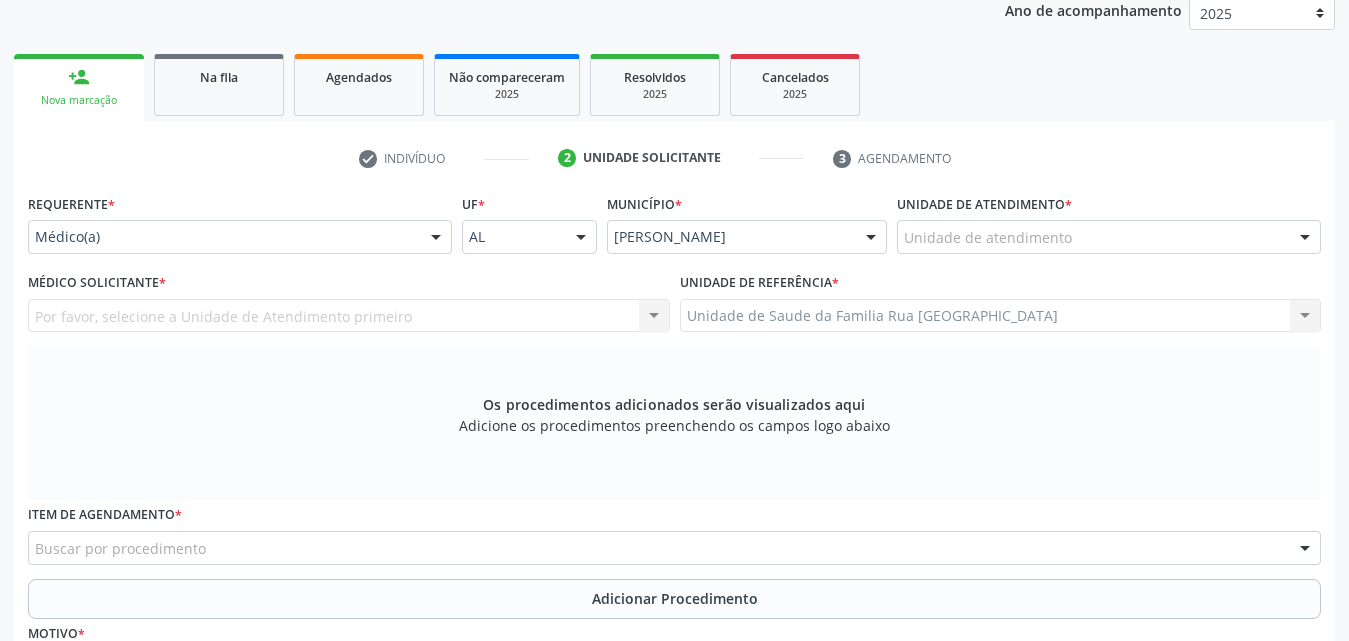 scroll, scrollTop: 271, scrollLeft: 0, axis: vertical 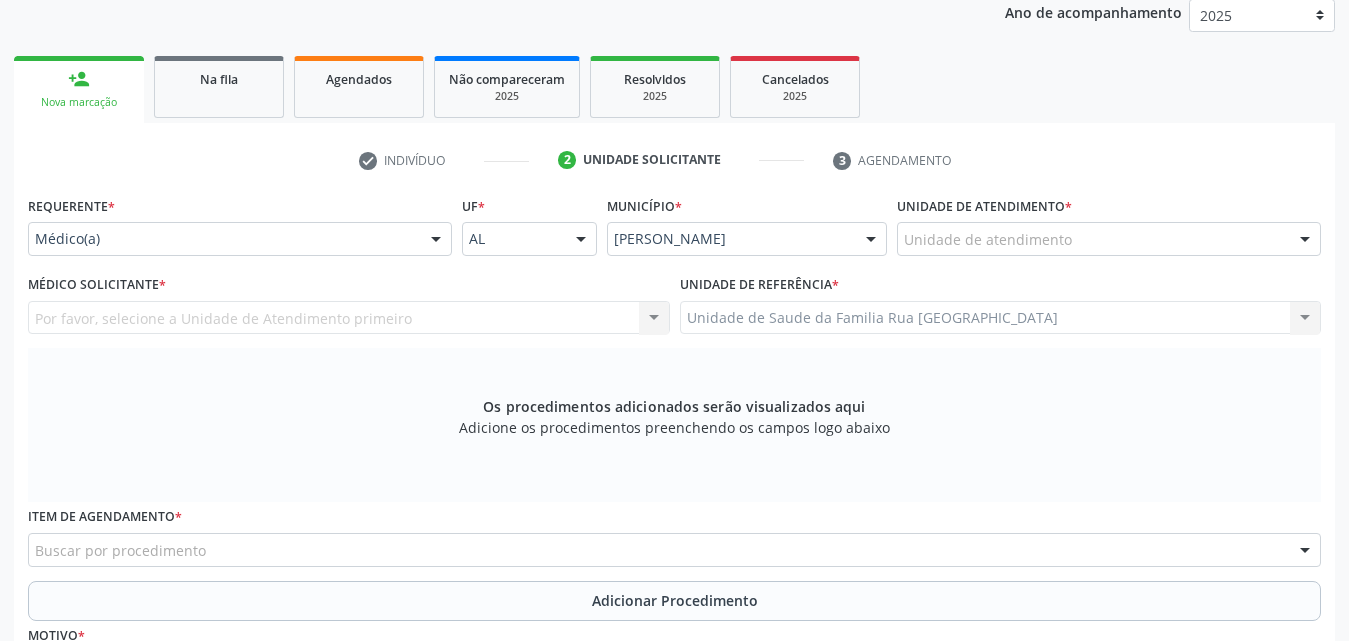 click at bounding box center [436, 240] 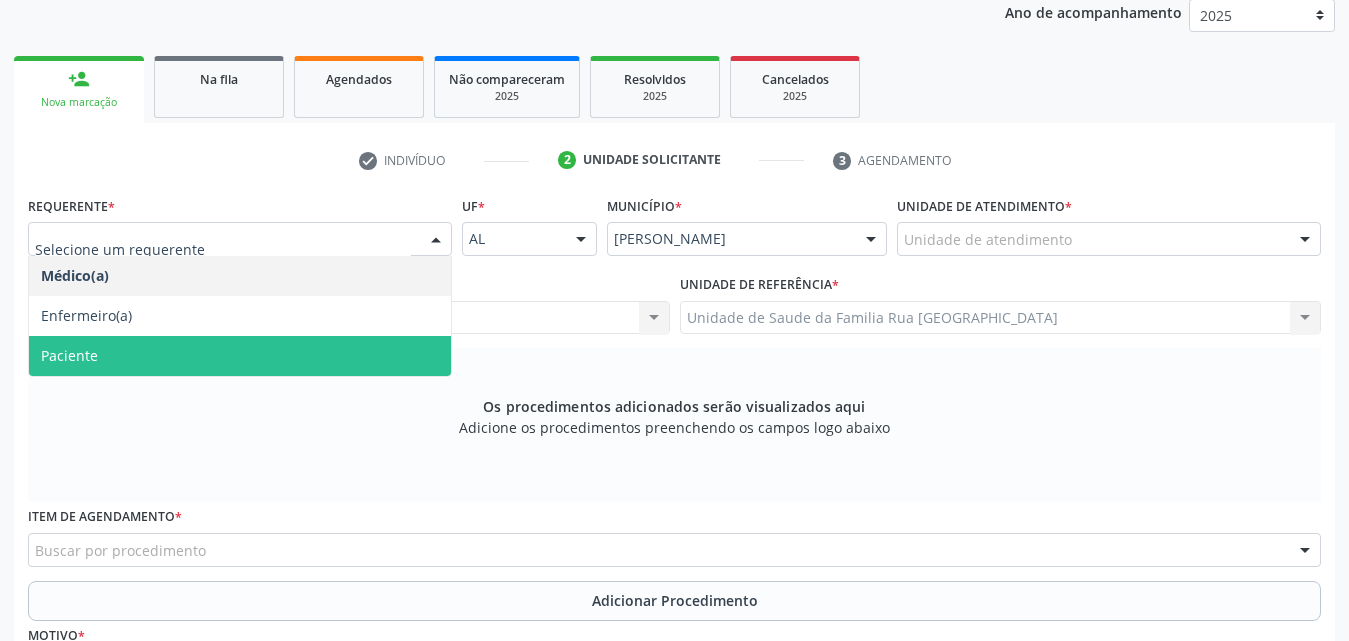 click on "Paciente" at bounding box center (240, 356) 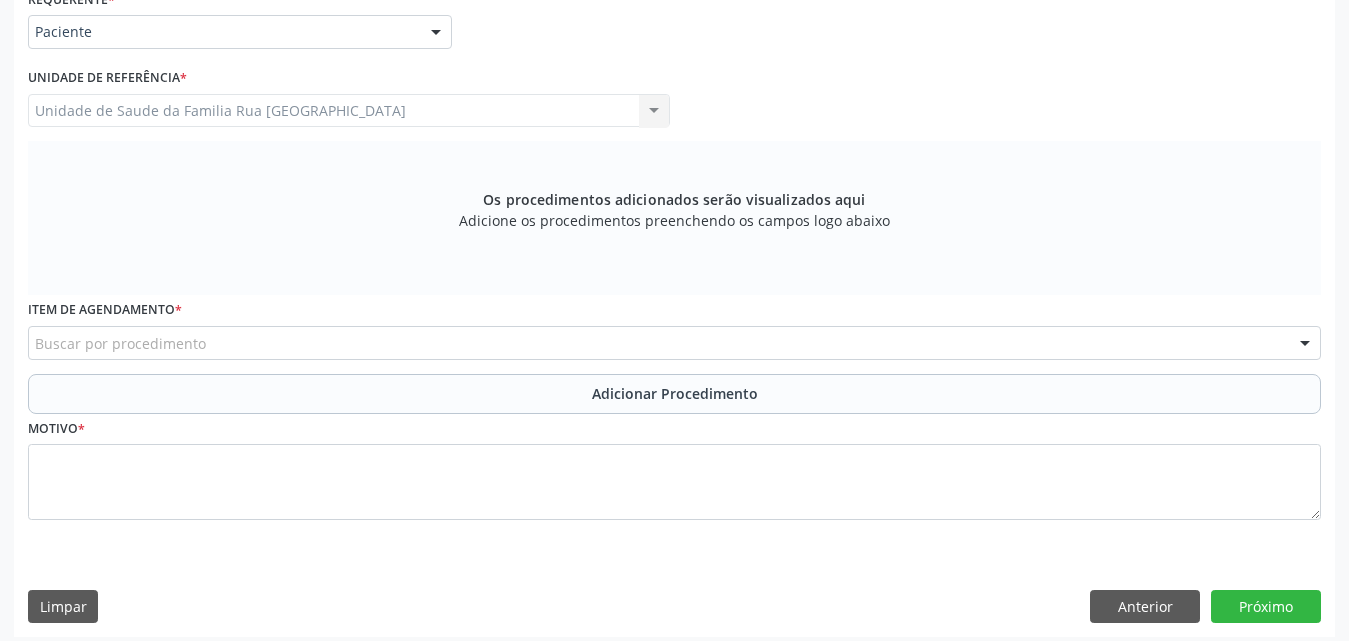scroll, scrollTop: 488, scrollLeft: 0, axis: vertical 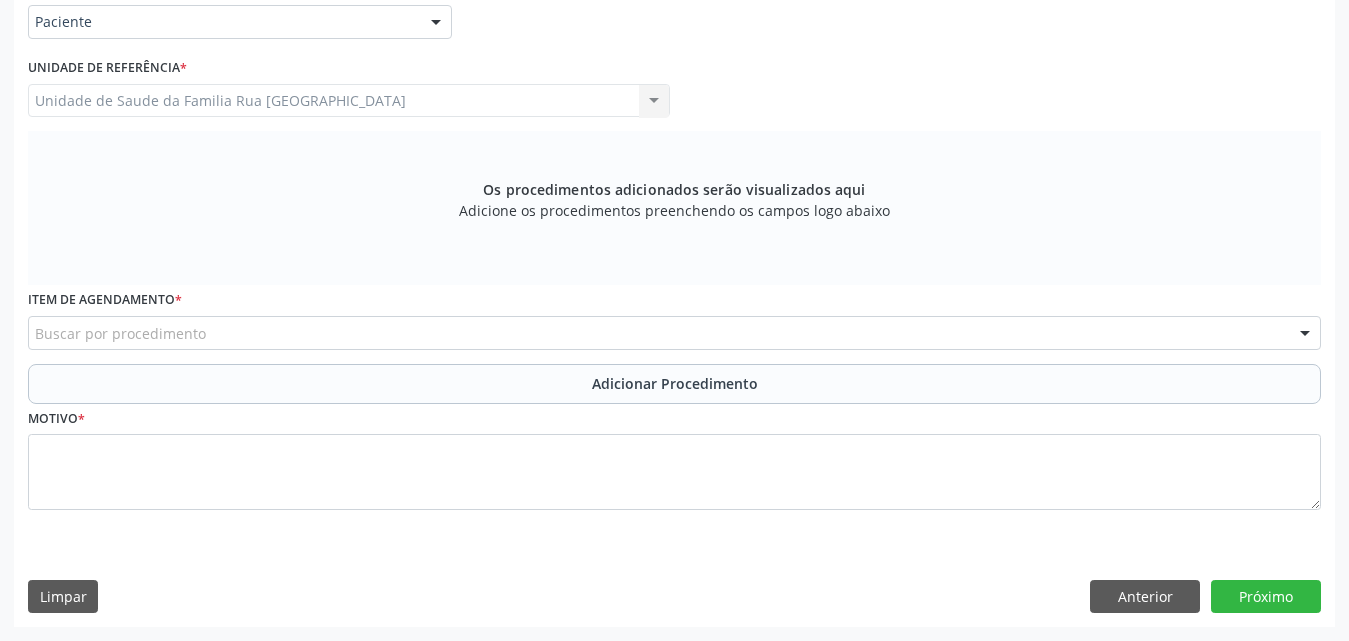 click on "Buscar por procedimento" at bounding box center [674, 333] 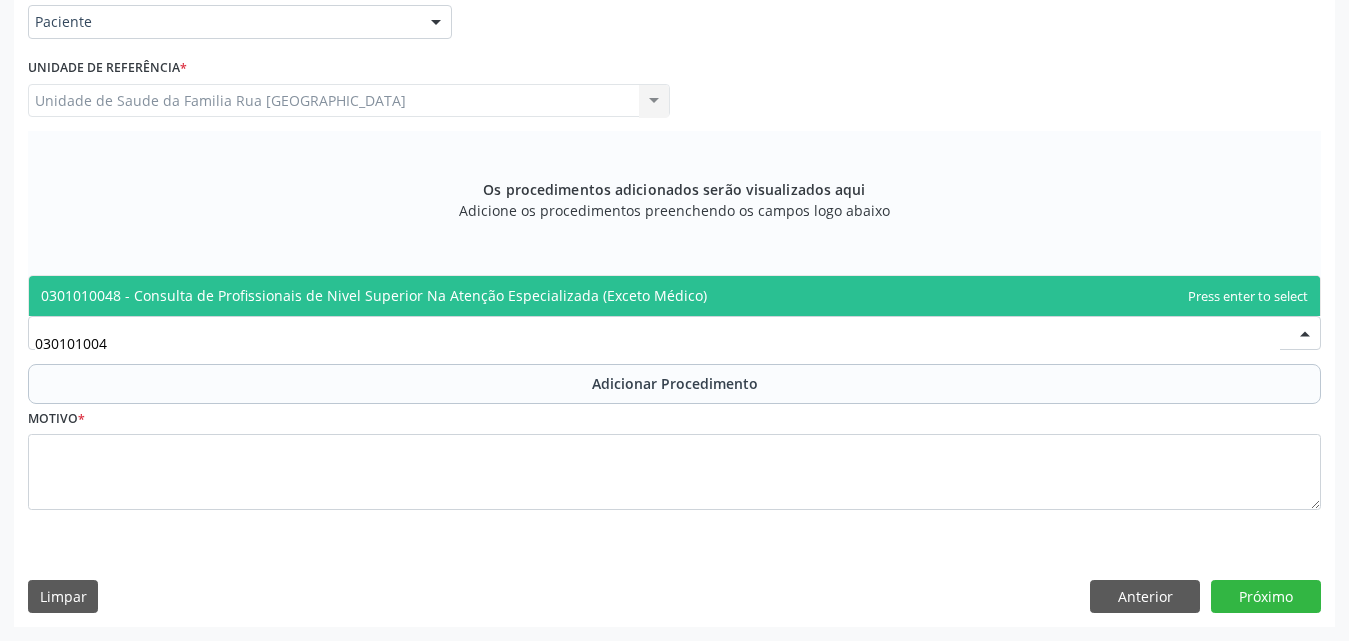 type on "0301010048" 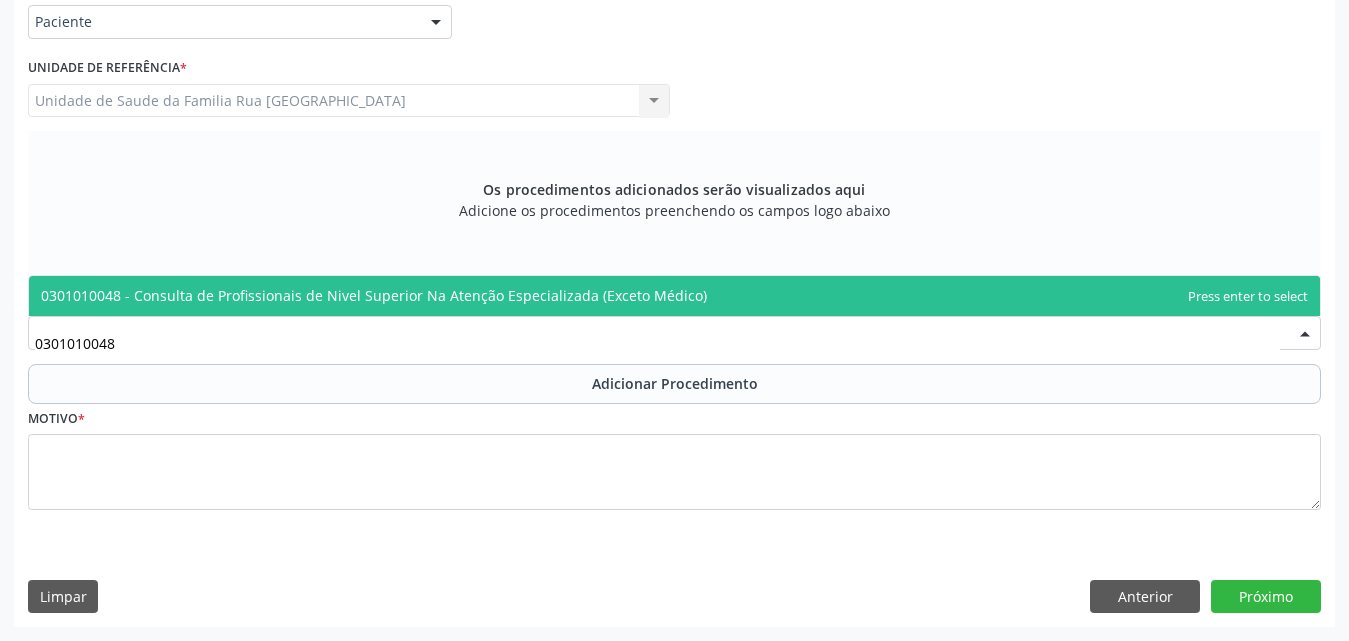 click on "0301010048 - Consulta de Profissionais de Nivel Superior Na Atenção Especializada (Exceto Médico)" at bounding box center [374, 295] 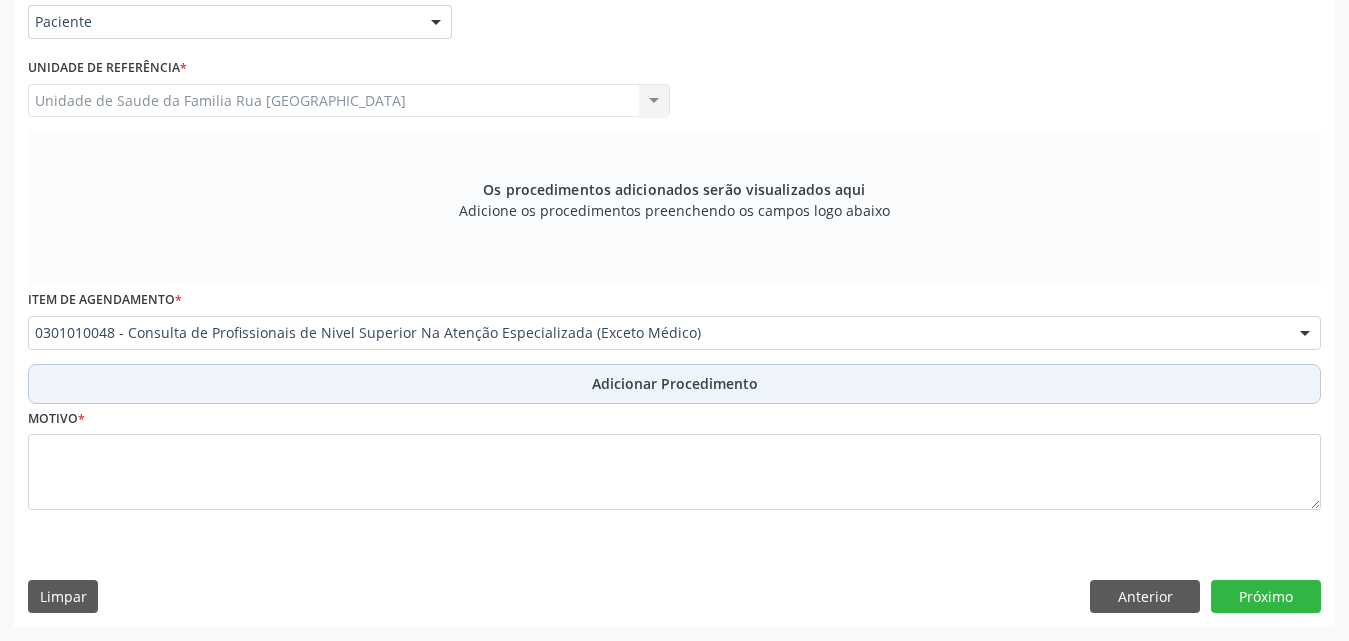 click on "Adicionar Procedimento" at bounding box center (675, 383) 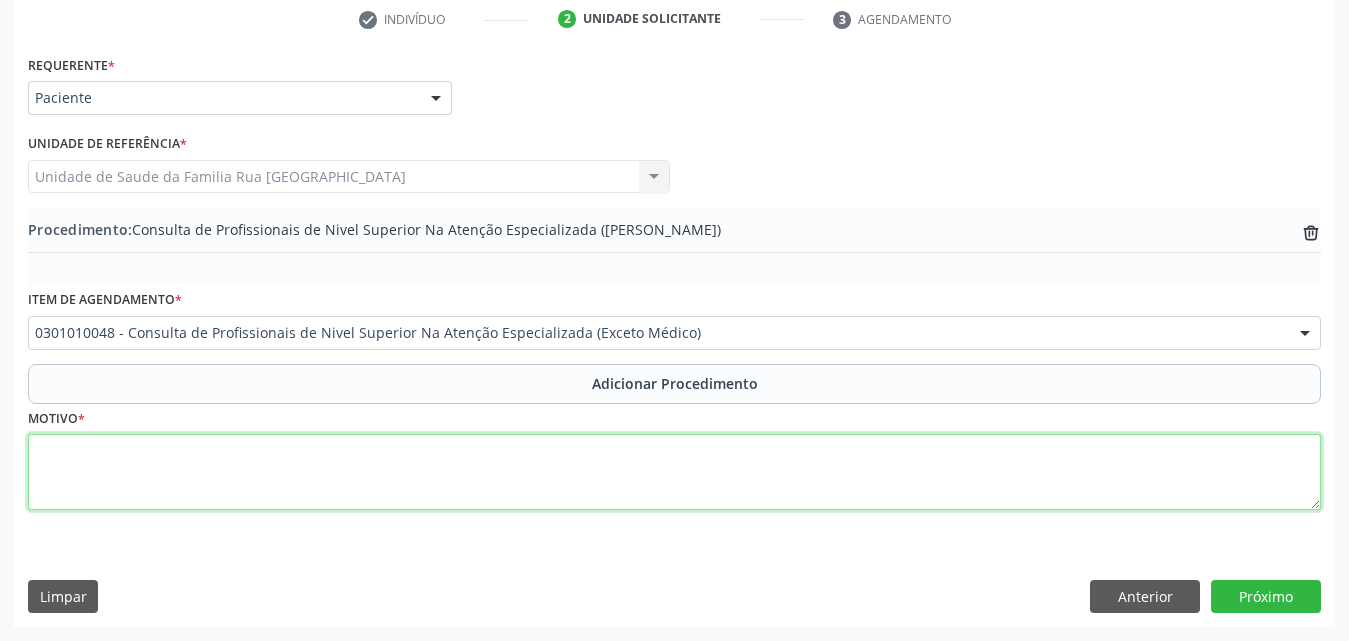 click at bounding box center [674, 472] 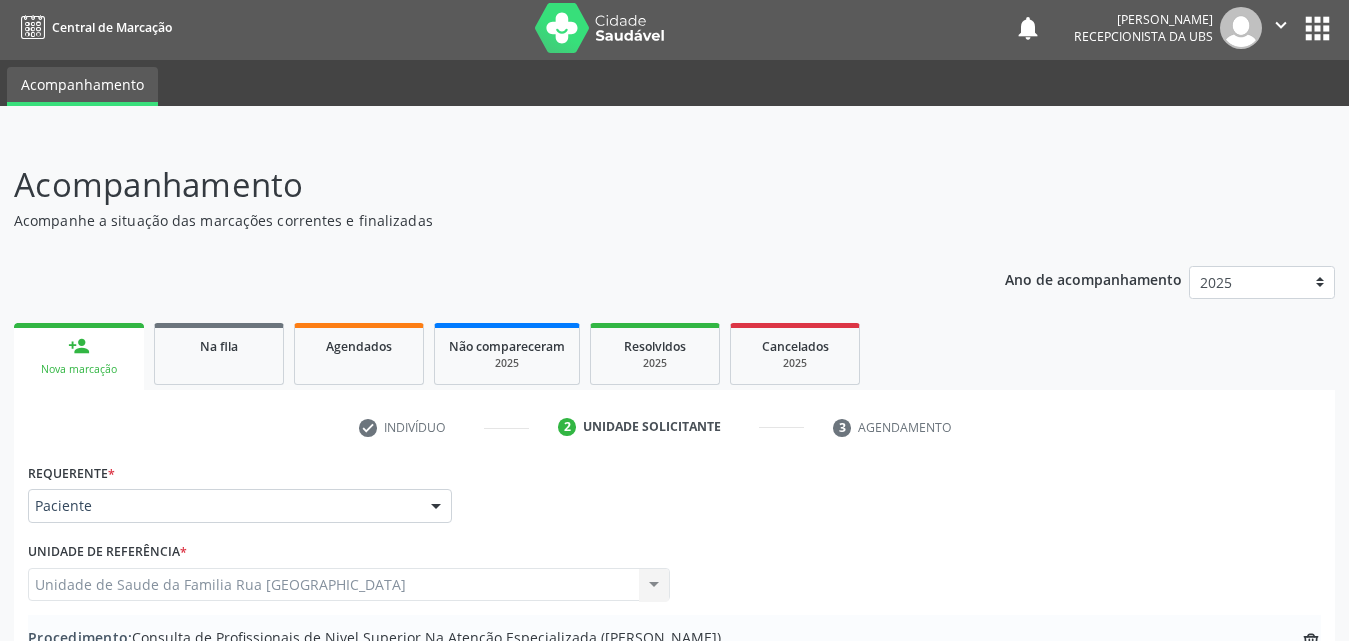 scroll, scrollTop: 0, scrollLeft: 0, axis: both 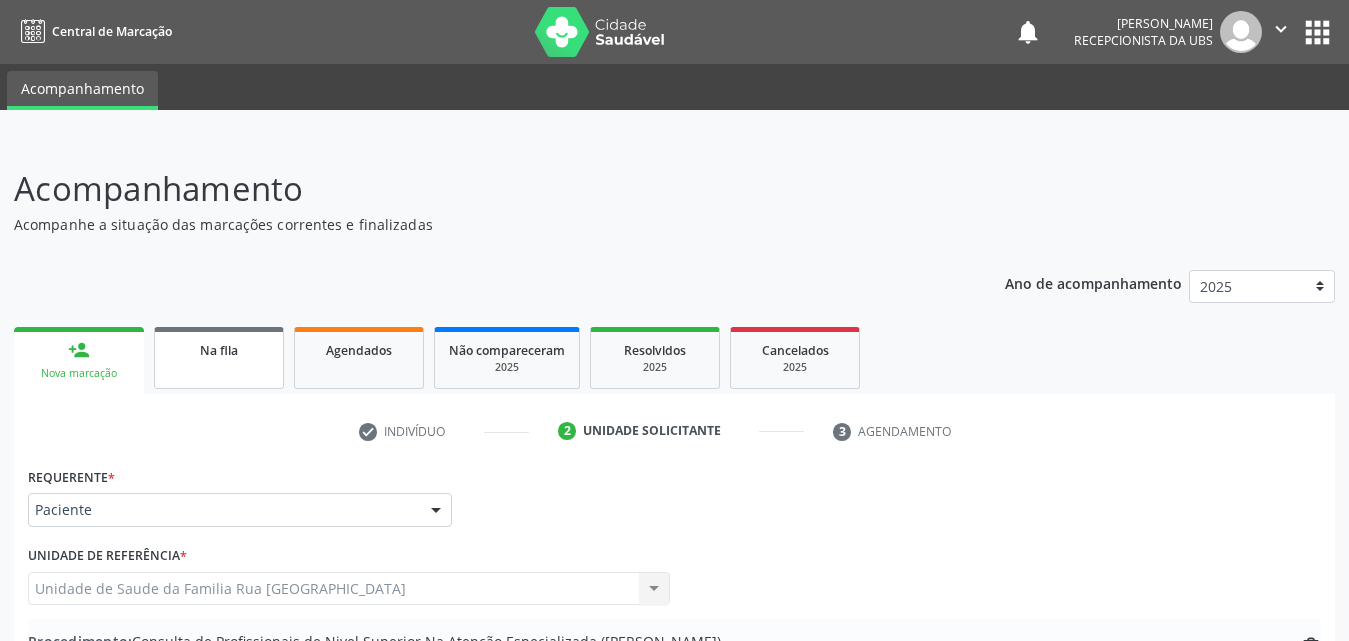 type on "ENCAMINHO PACIENTE PARA EXODONTIA DO DENTE 48, COM CARIE PROFUNDA SUBGENGIVAL" 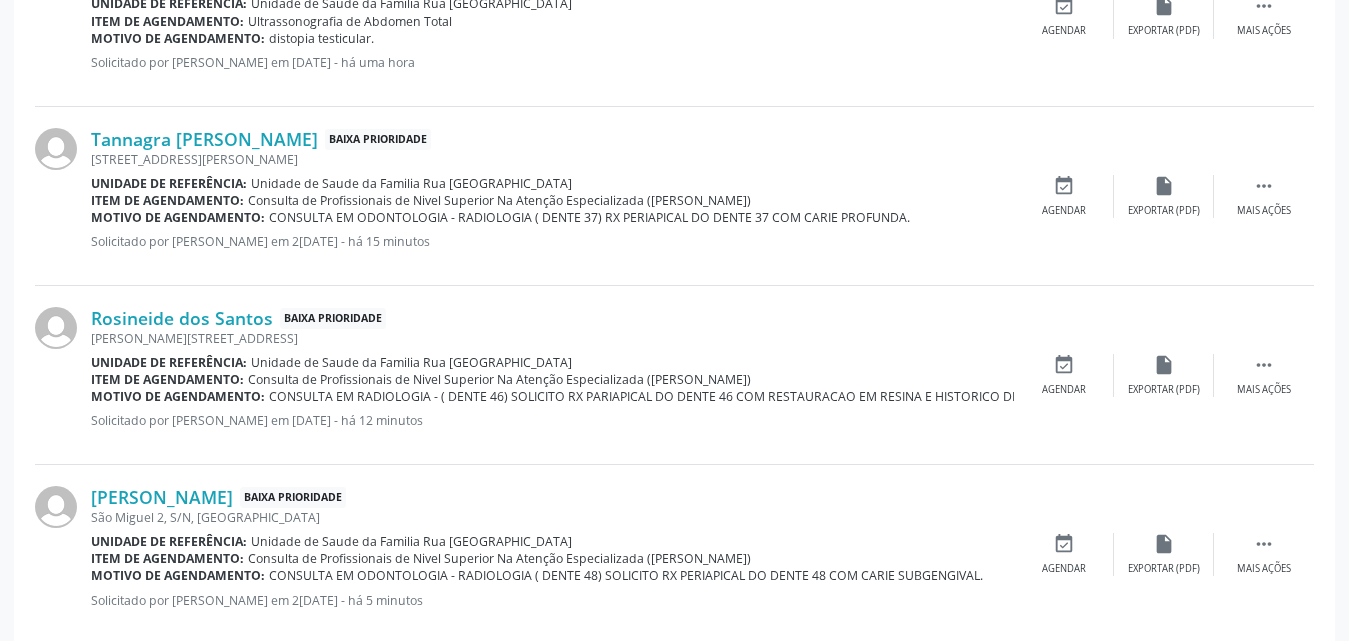 scroll, scrollTop: 1858, scrollLeft: 0, axis: vertical 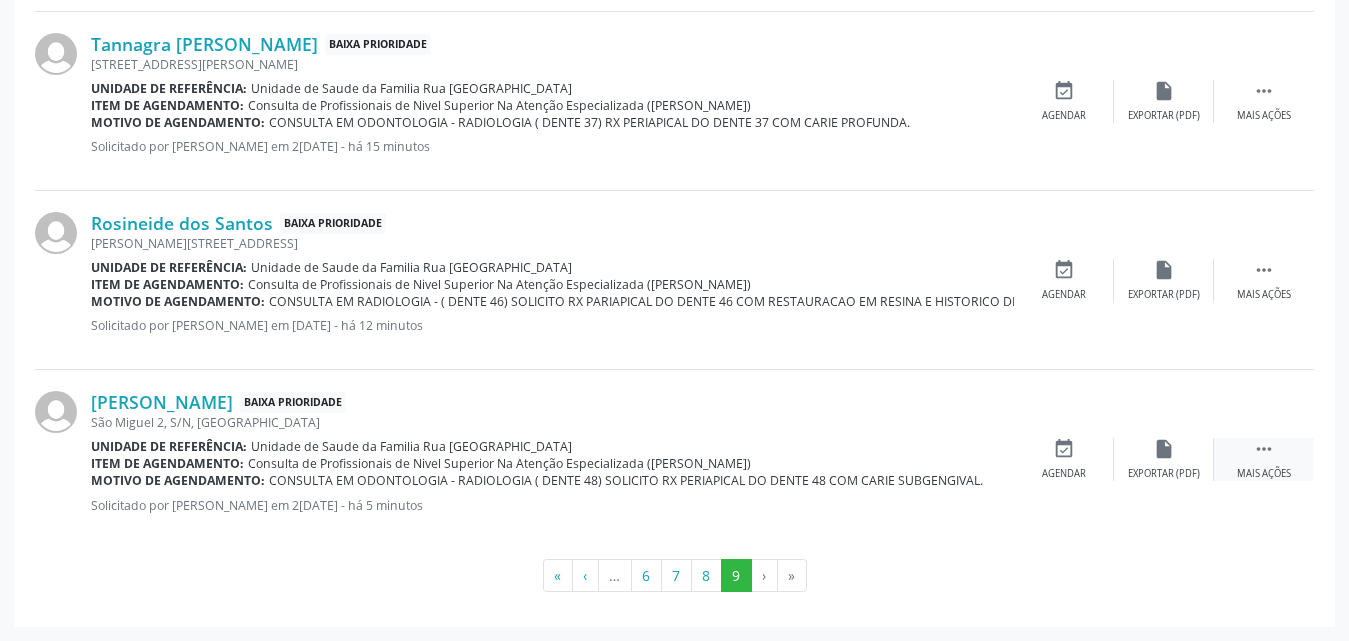 click on "" at bounding box center [1264, 449] 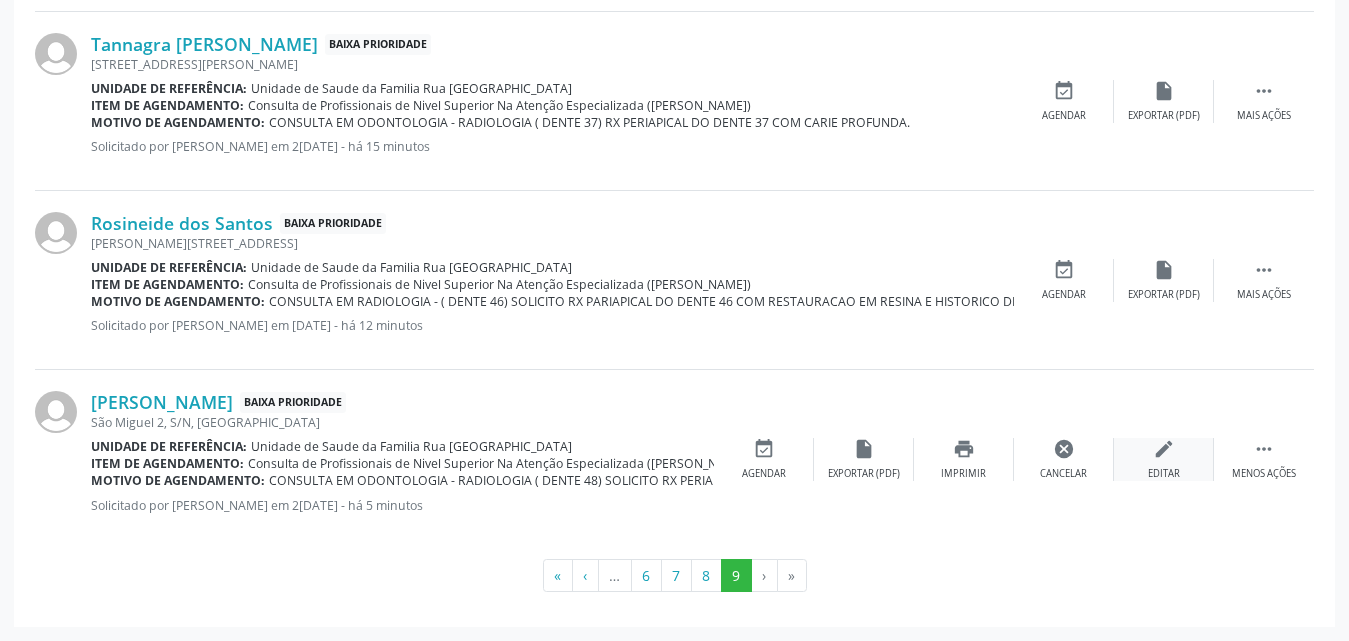 click on "Editar" at bounding box center [1164, 474] 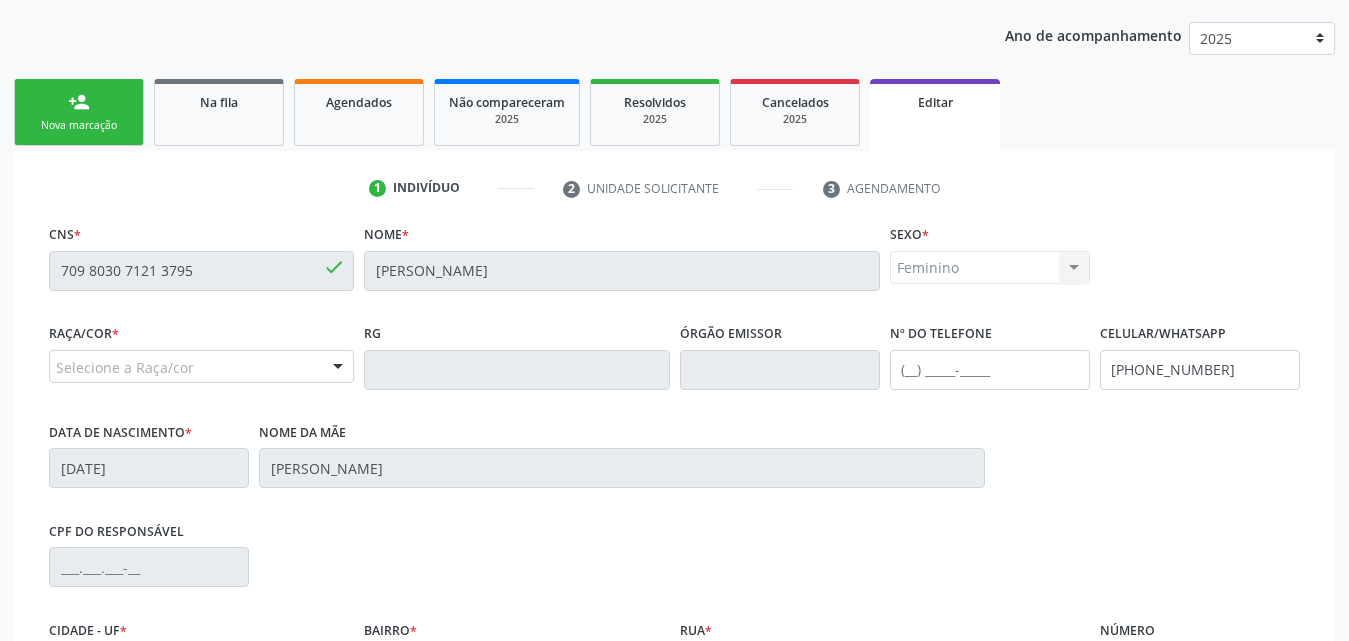 scroll, scrollTop: 298, scrollLeft: 0, axis: vertical 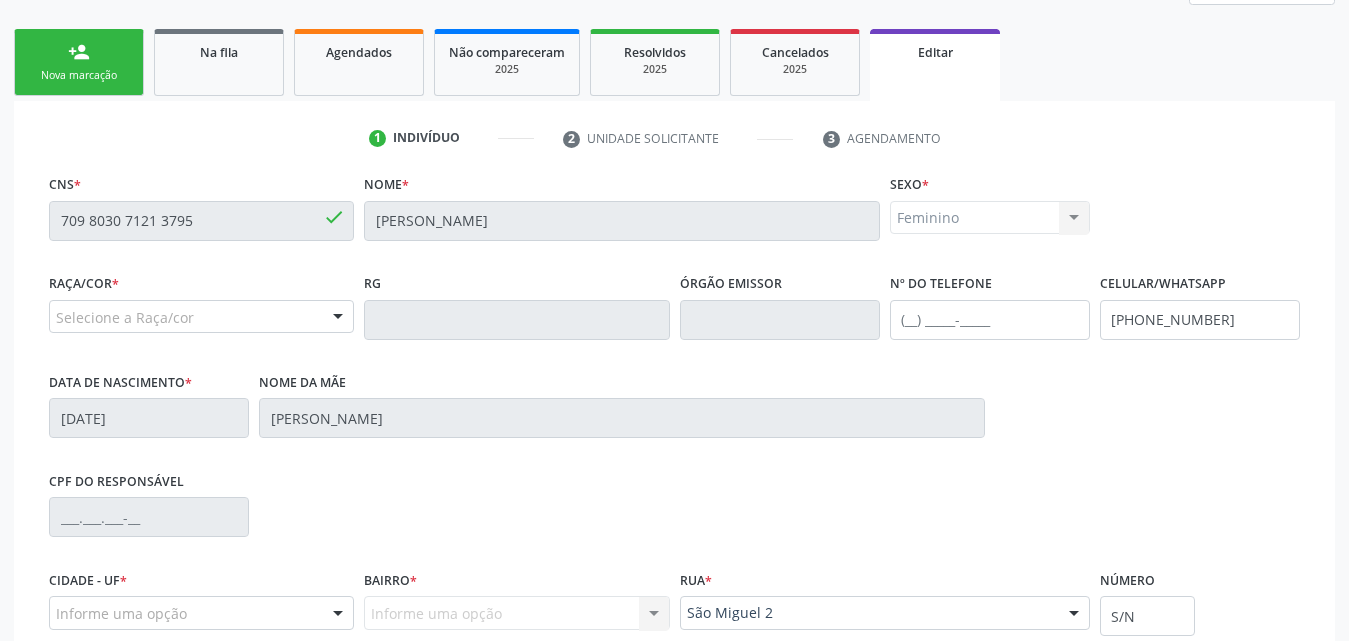 click at bounding box center [338, 318] 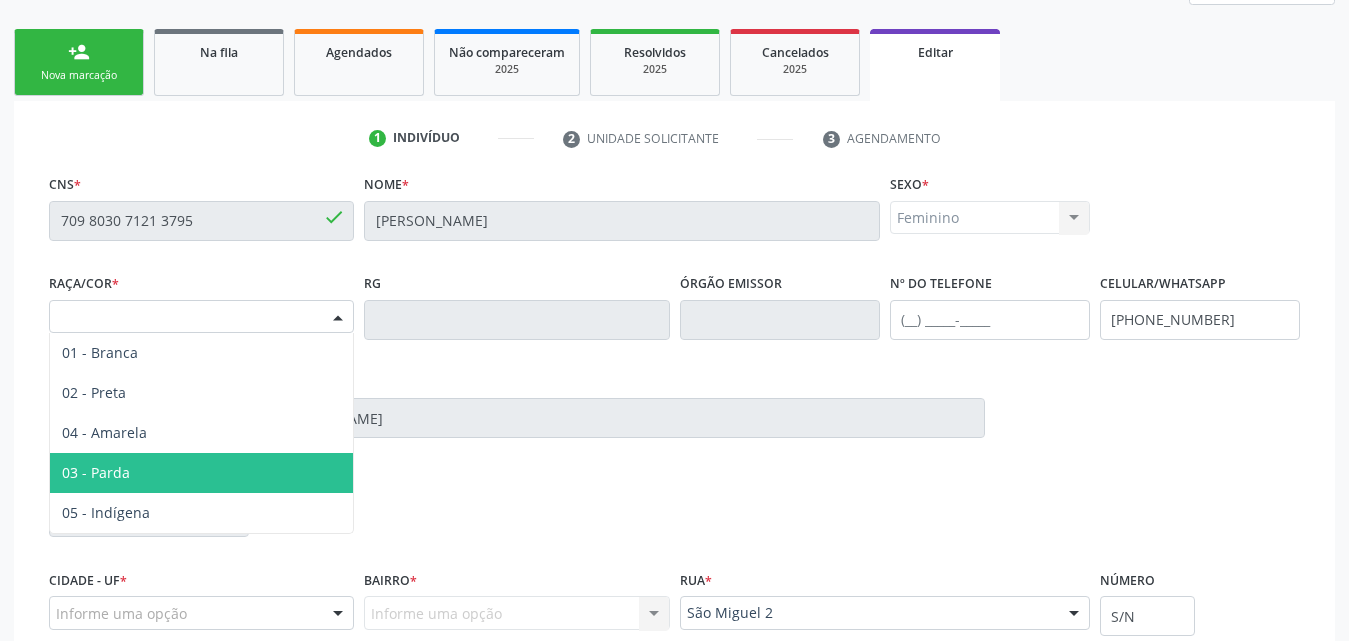 click on "03 - Parda" at bounding box center [201, 473] 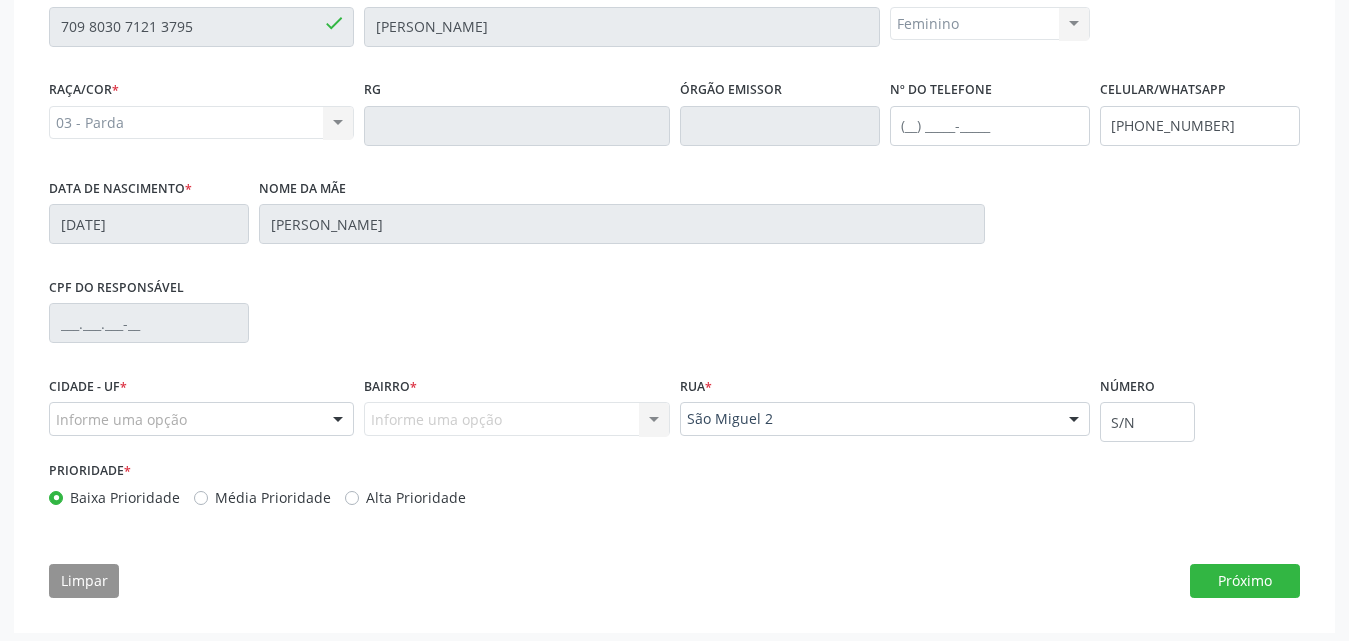 scroll, scrollTop: 498, scrollLeft: 0, axis: vertical 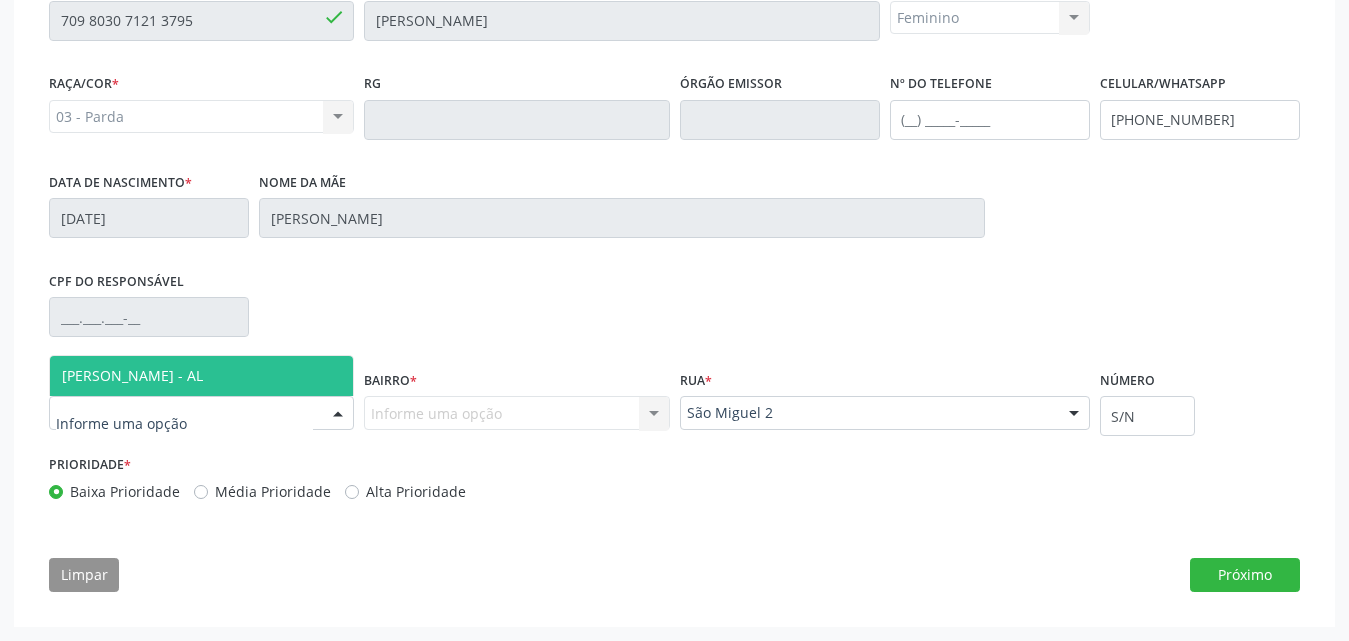 click at bounding box center (338, 414) 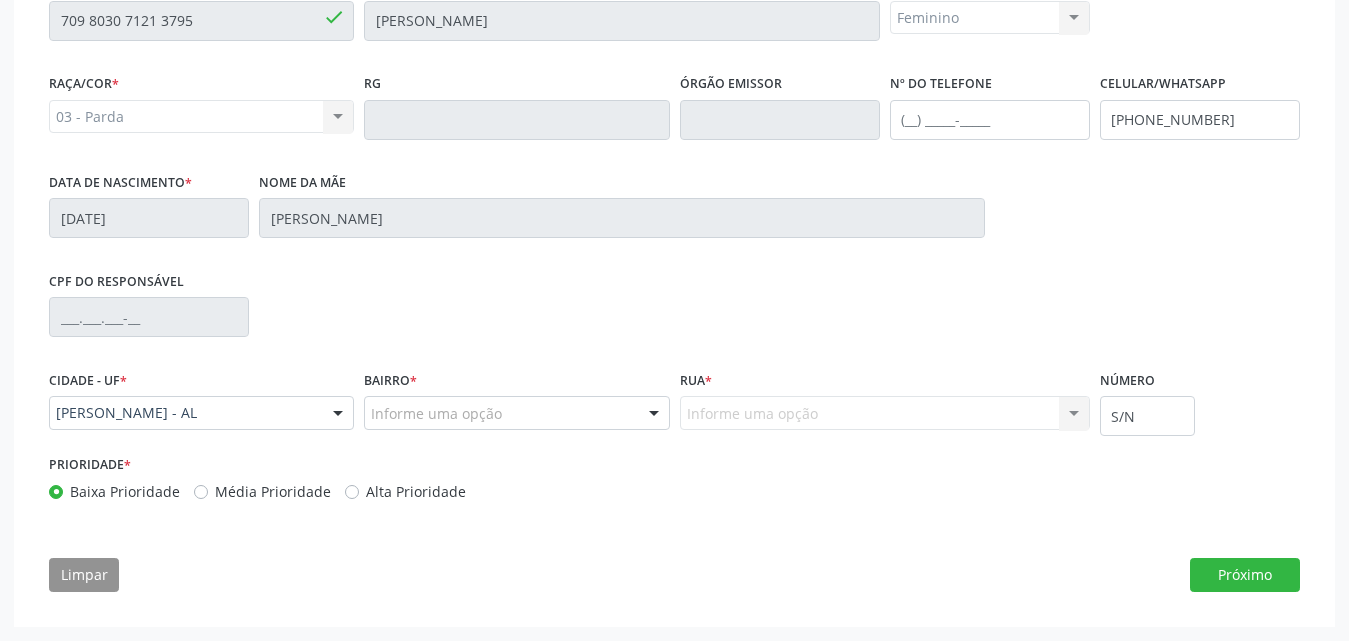 click on "Informe uma opção" at bounding box center (516, 413) 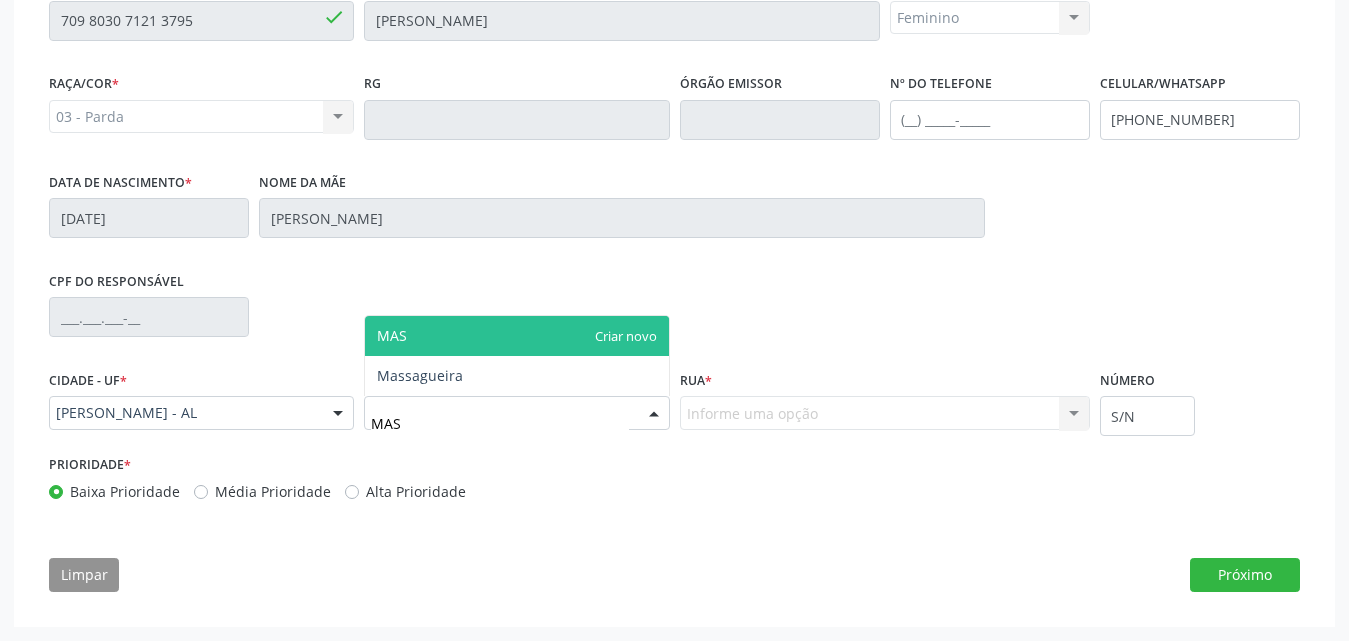 type on "MASS" 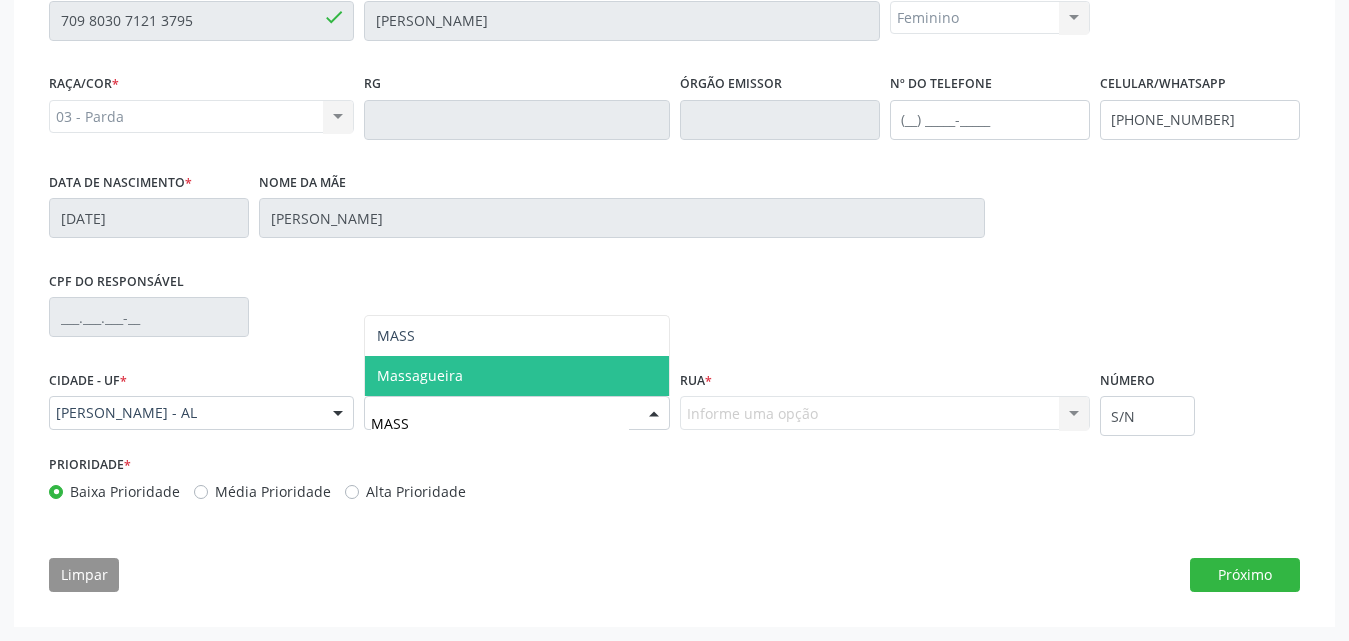 click on "Massagueira" at bounding box center [516, 376] 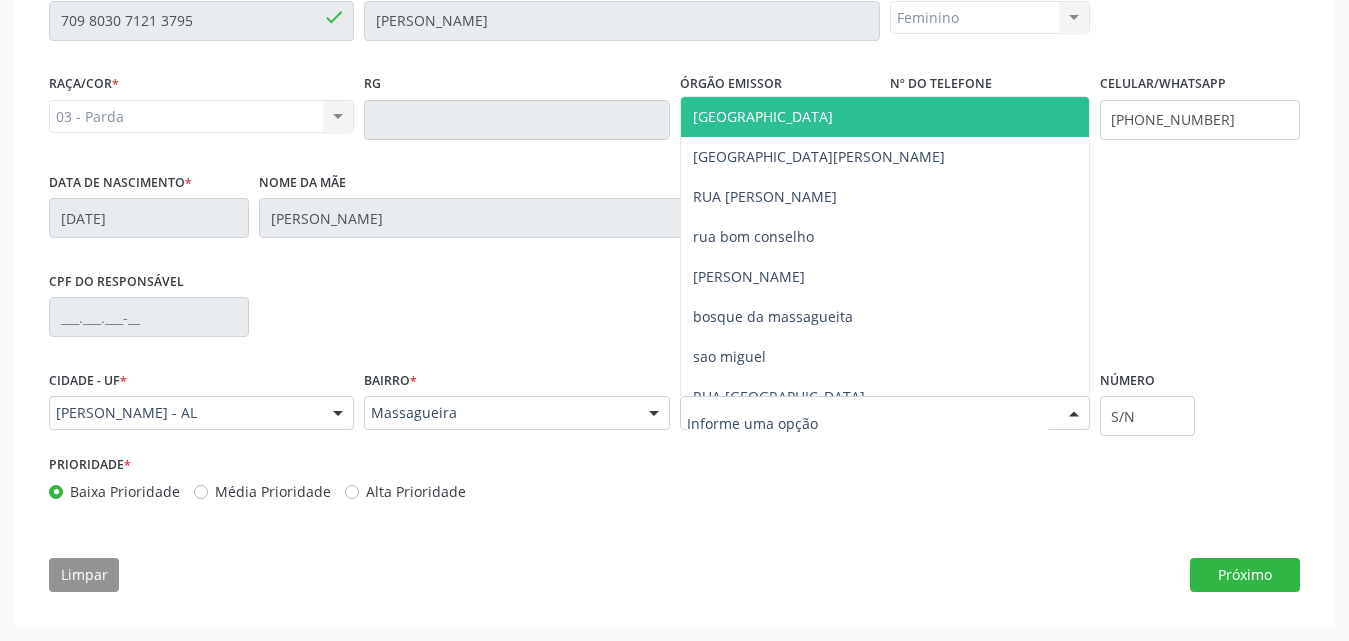 click at bounding box center (885, 413) 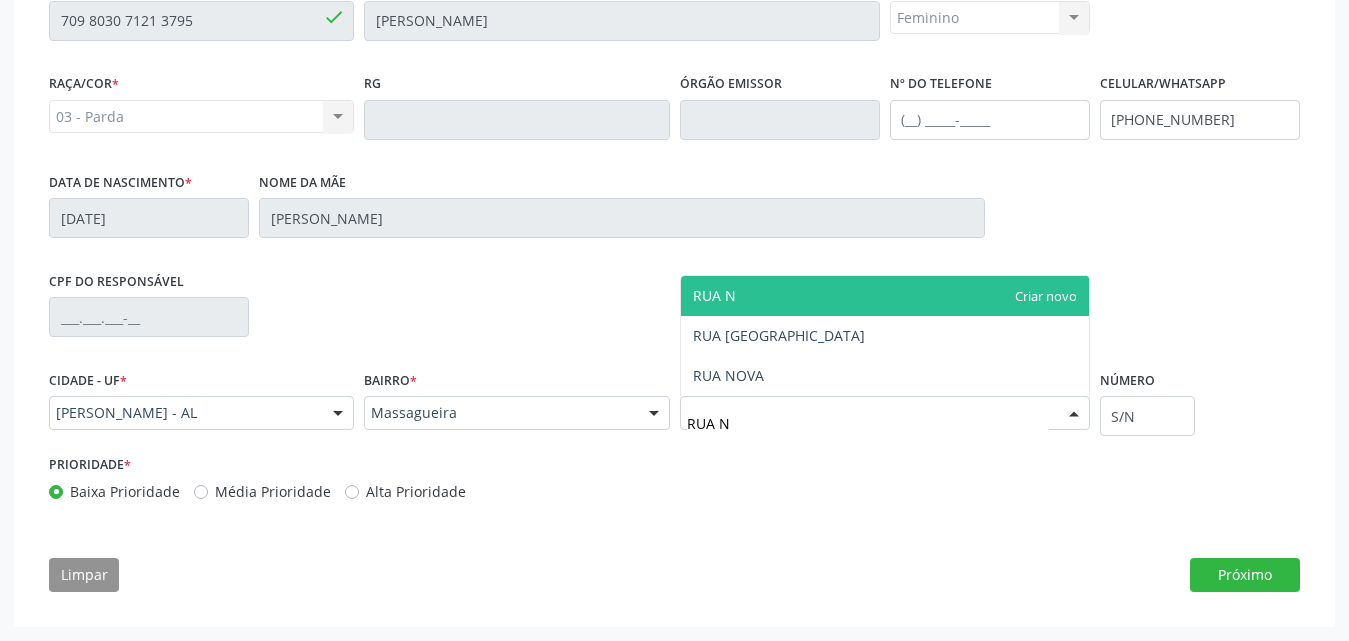 type on "RUA NO" 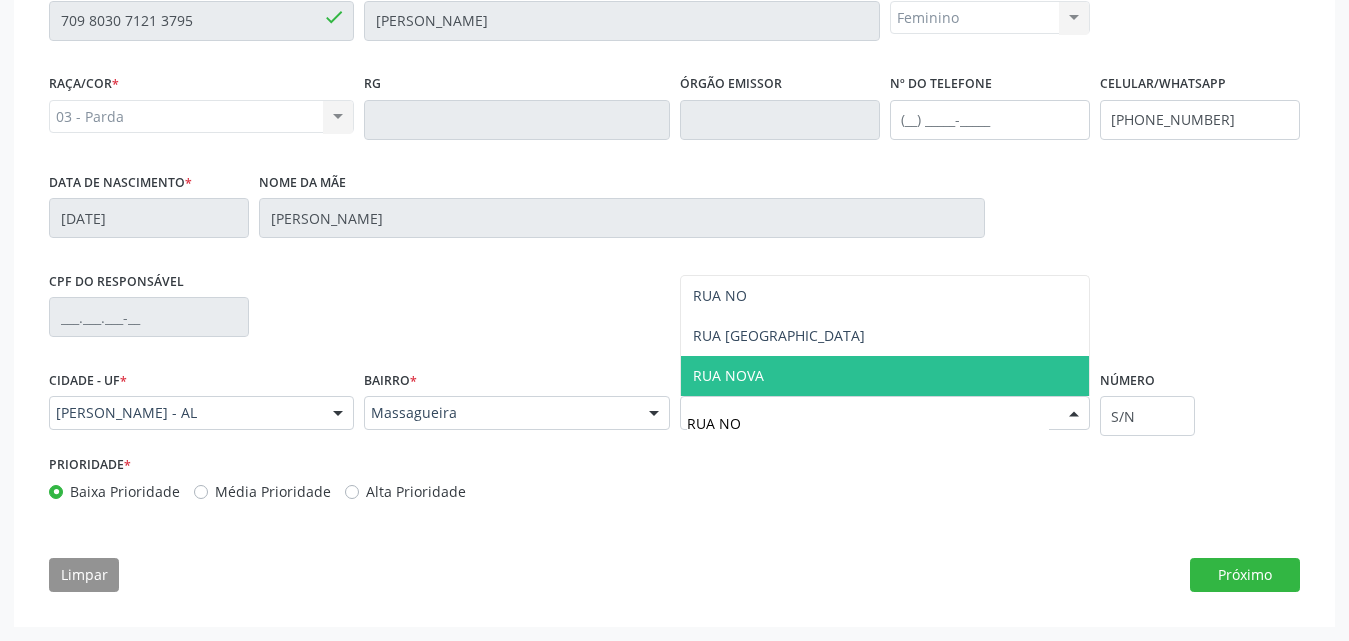click on "RUA NOVA" at bounding box center [885, 376] 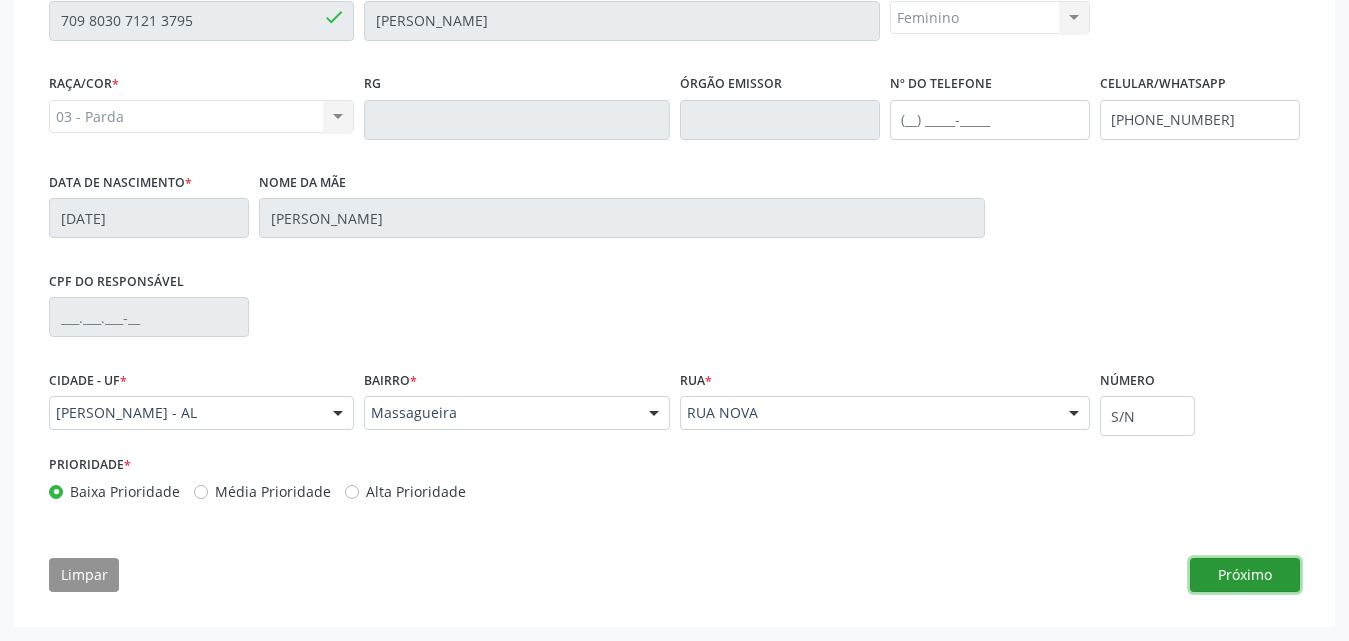 click on "Próximo" at bounding box center (1245, 575) 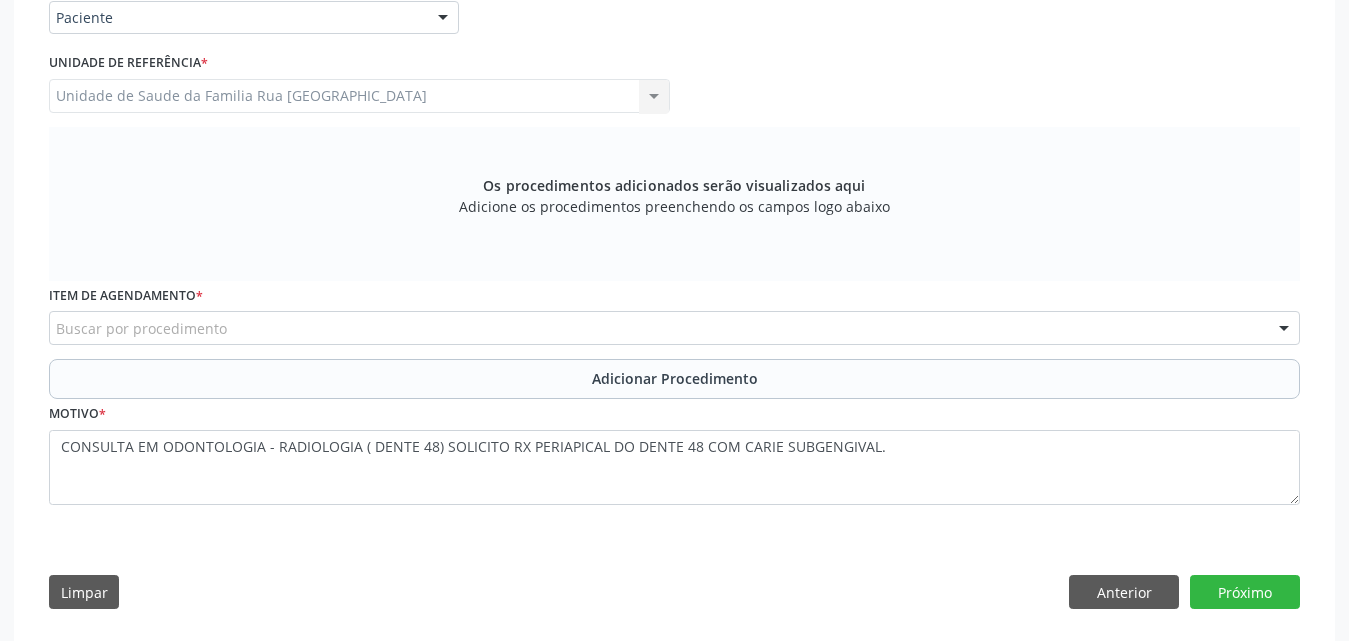 scroll, scrollTop: 515, scrollLeft: 0, axis: vertical 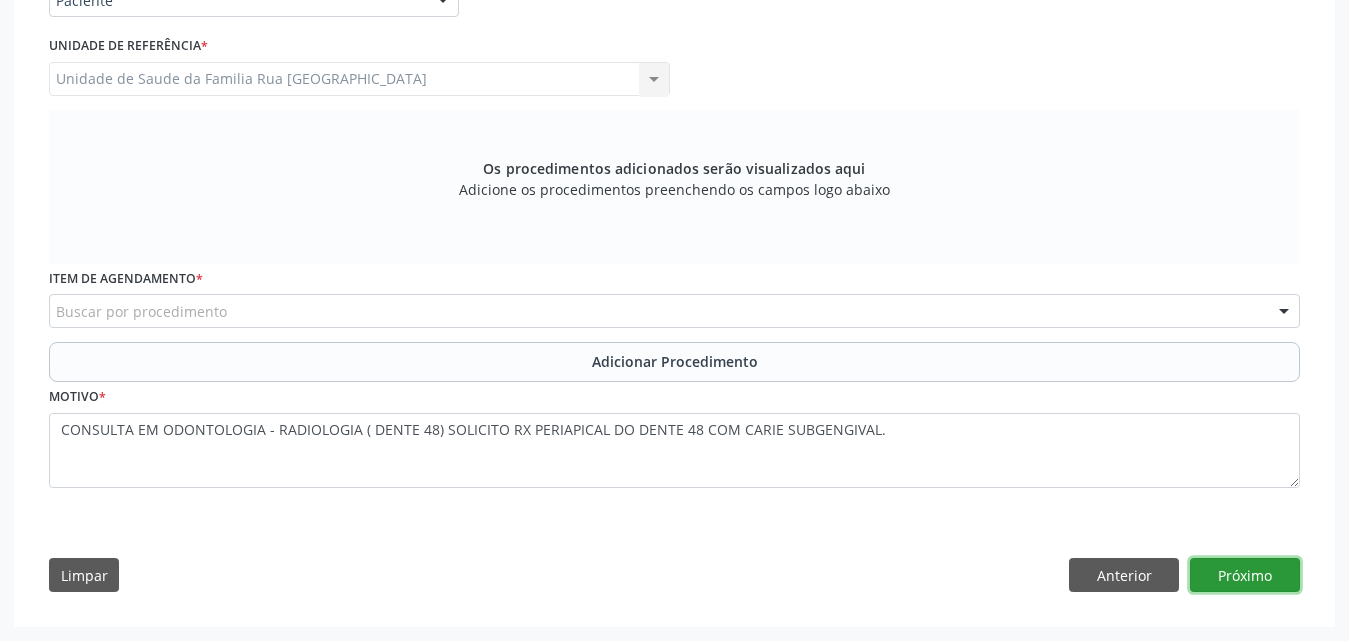click on "Próximo" at bounding box center [1245, 575] 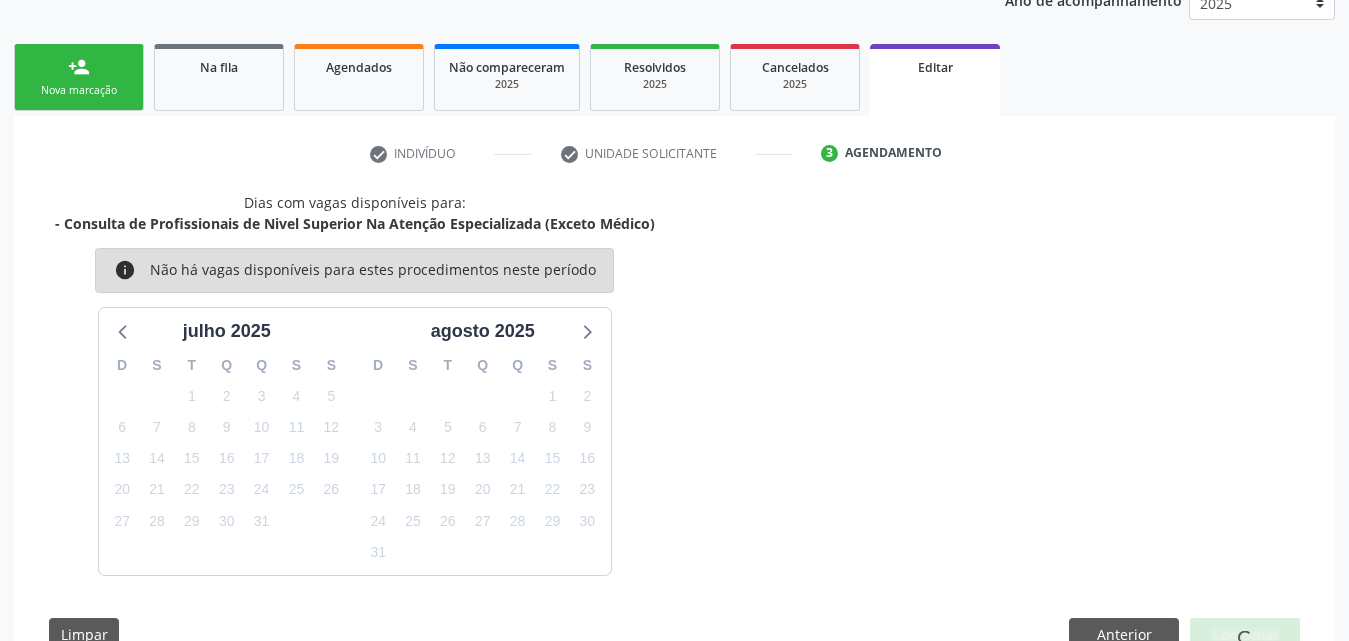 scroll, scrollTop: 342, scrollLeft: 0, axis: vertical 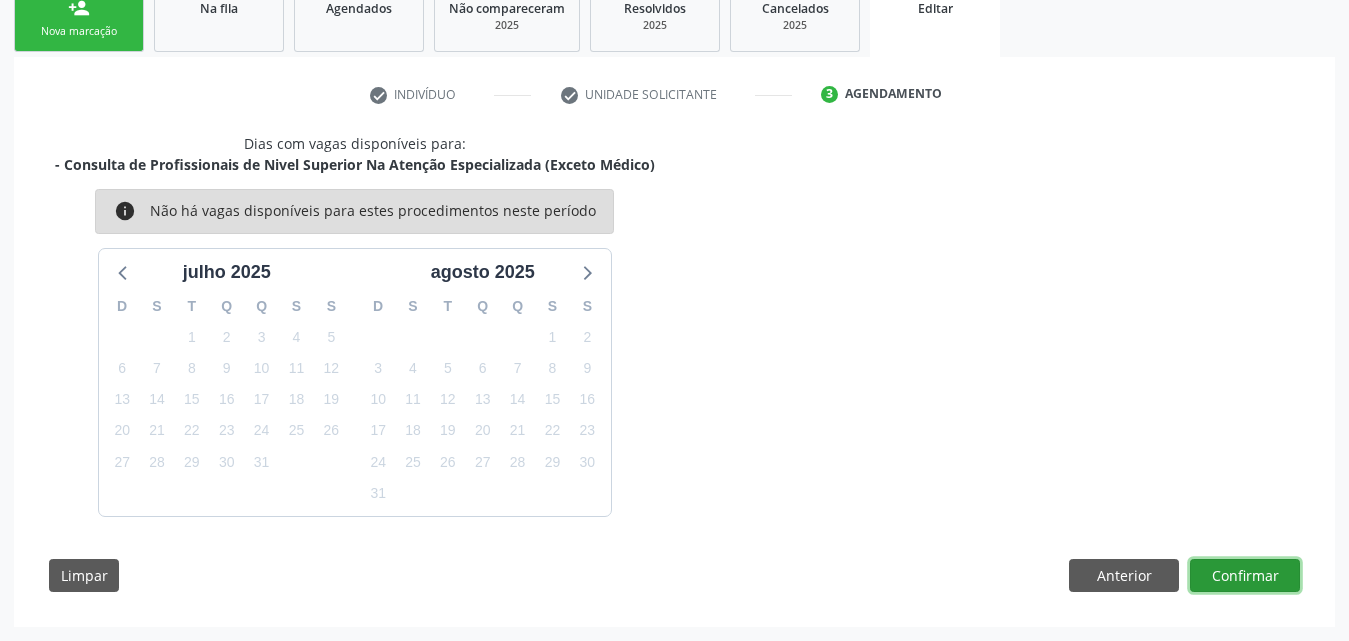 click on "Confirmar" at bounding box center [1245, 576] 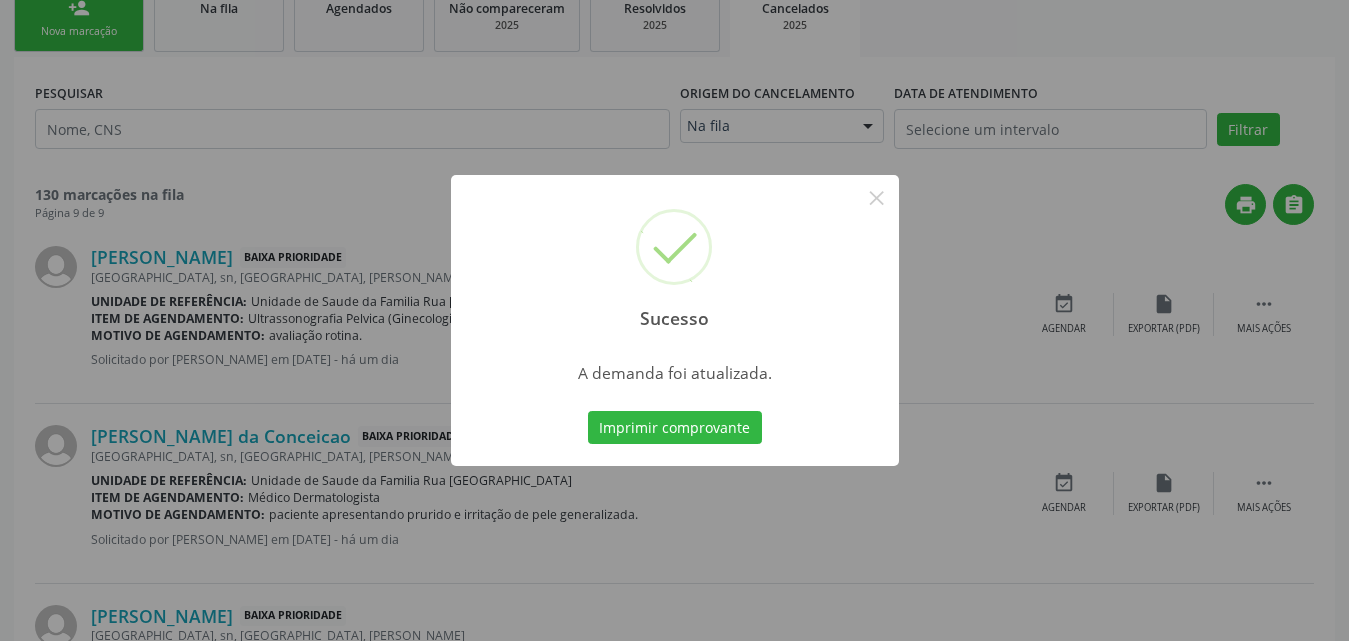 scroll, scrollTop: 0, scrollLeft: 0, axis: both 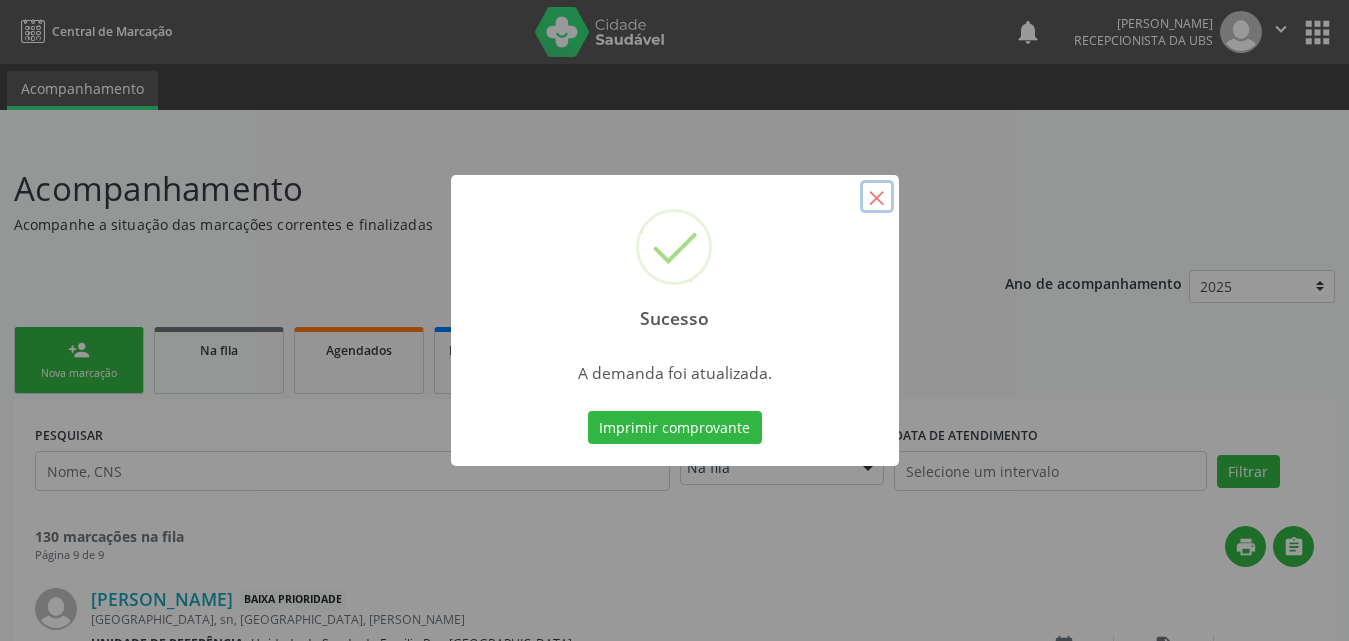 click on "×" at bounding box center [877, 197] 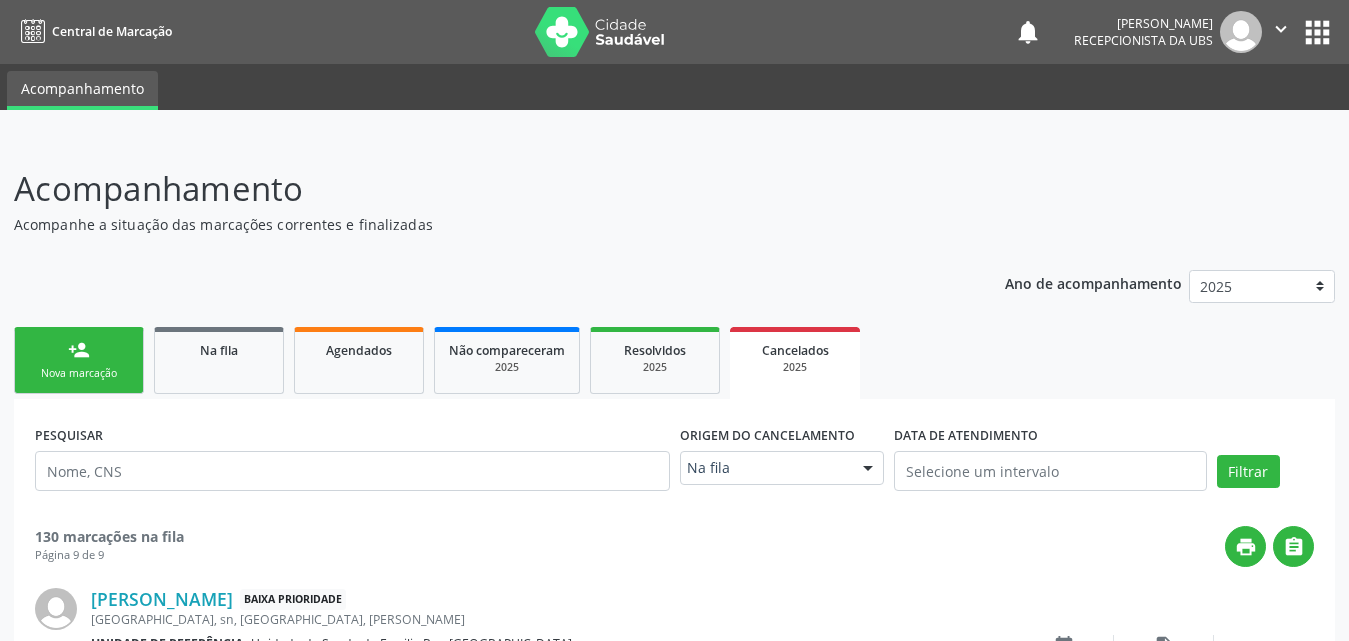 click on "person_add
Nova marcação" at bounding box center (79, 360) 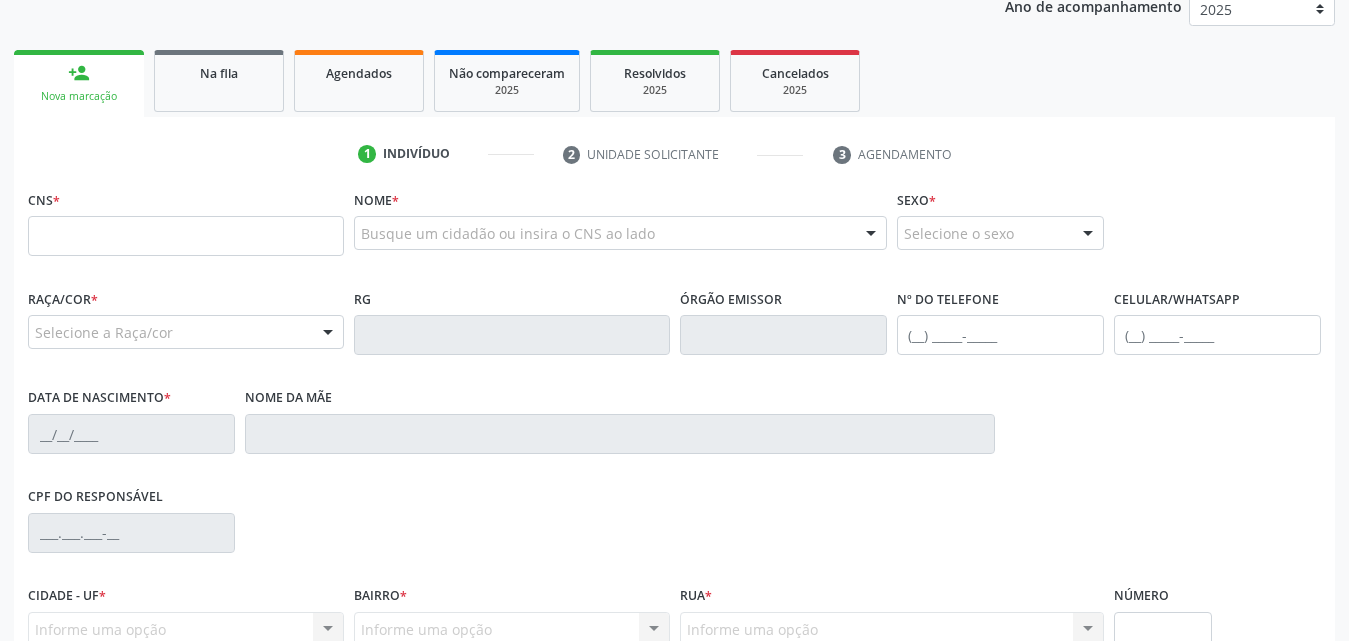 scroll, scrollTop: 300, scrollLeft: 0, axis: vertical 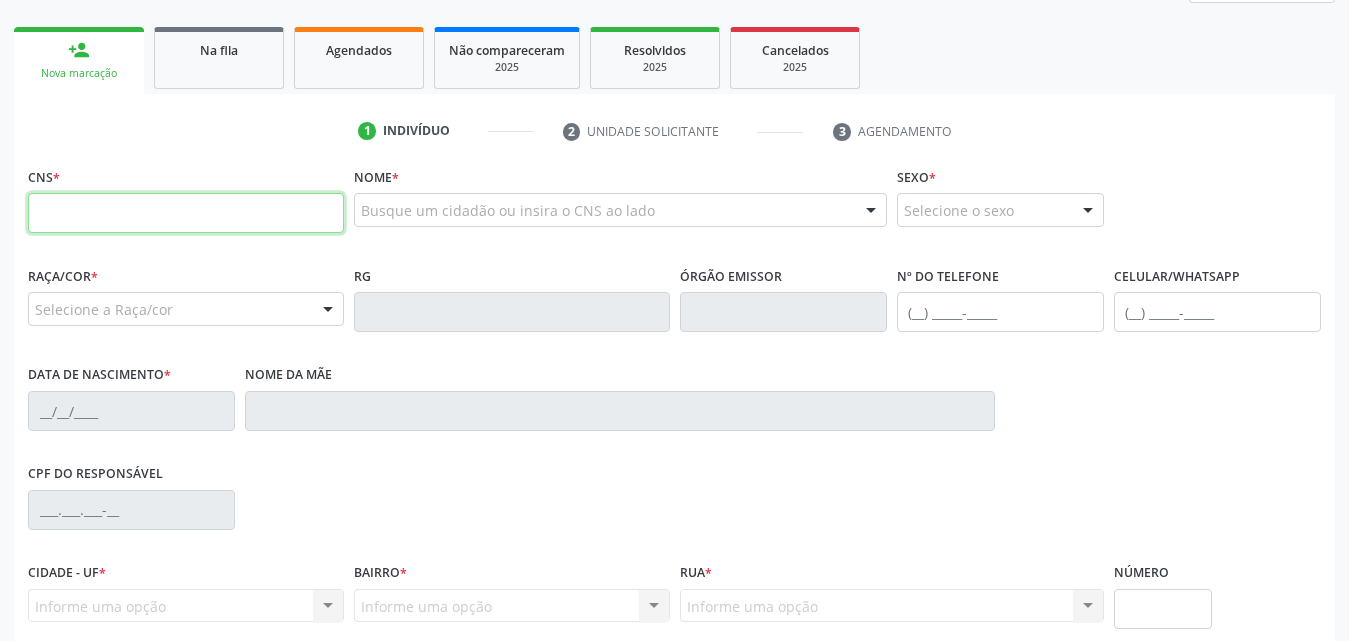 click at bounding box center [186, 213] 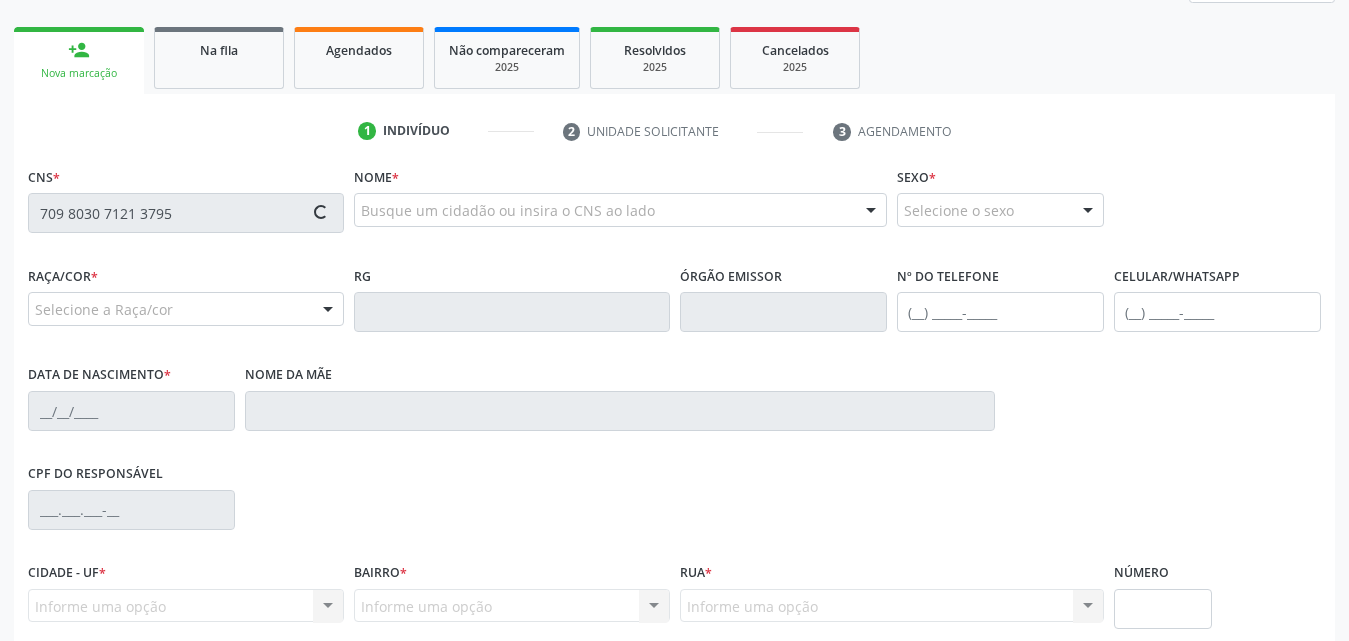 type on "709 8030 7121 3795" 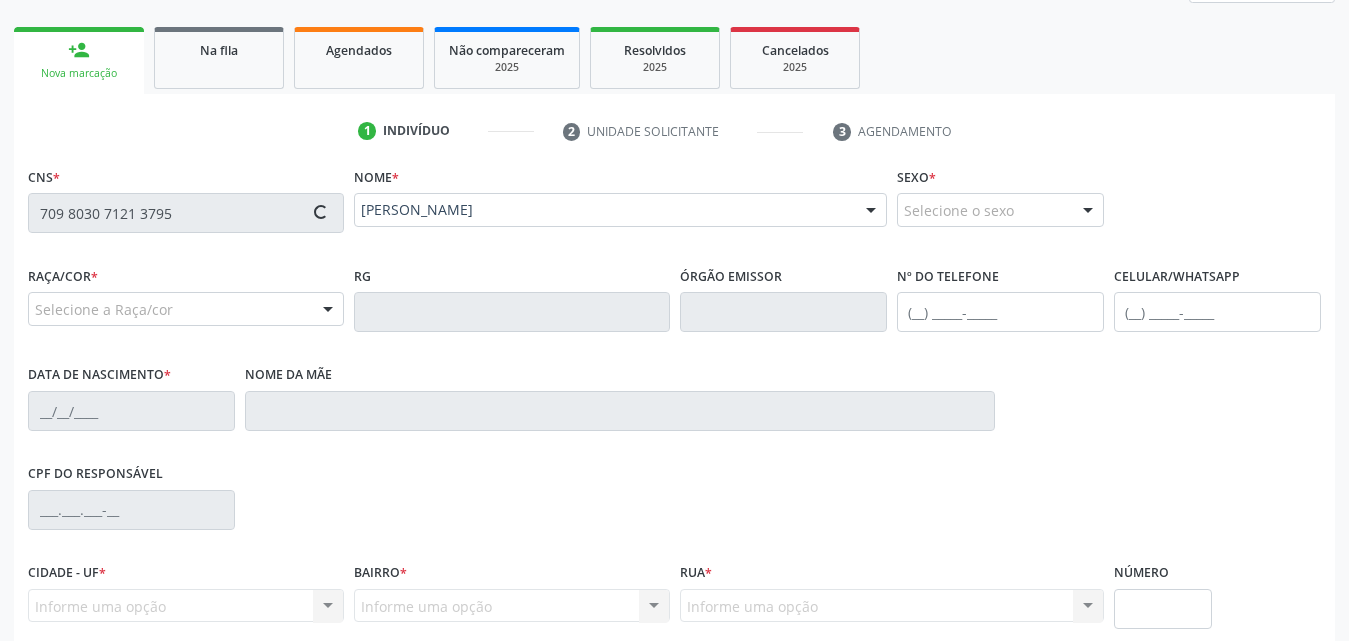 type on "(82) 99358-9300" 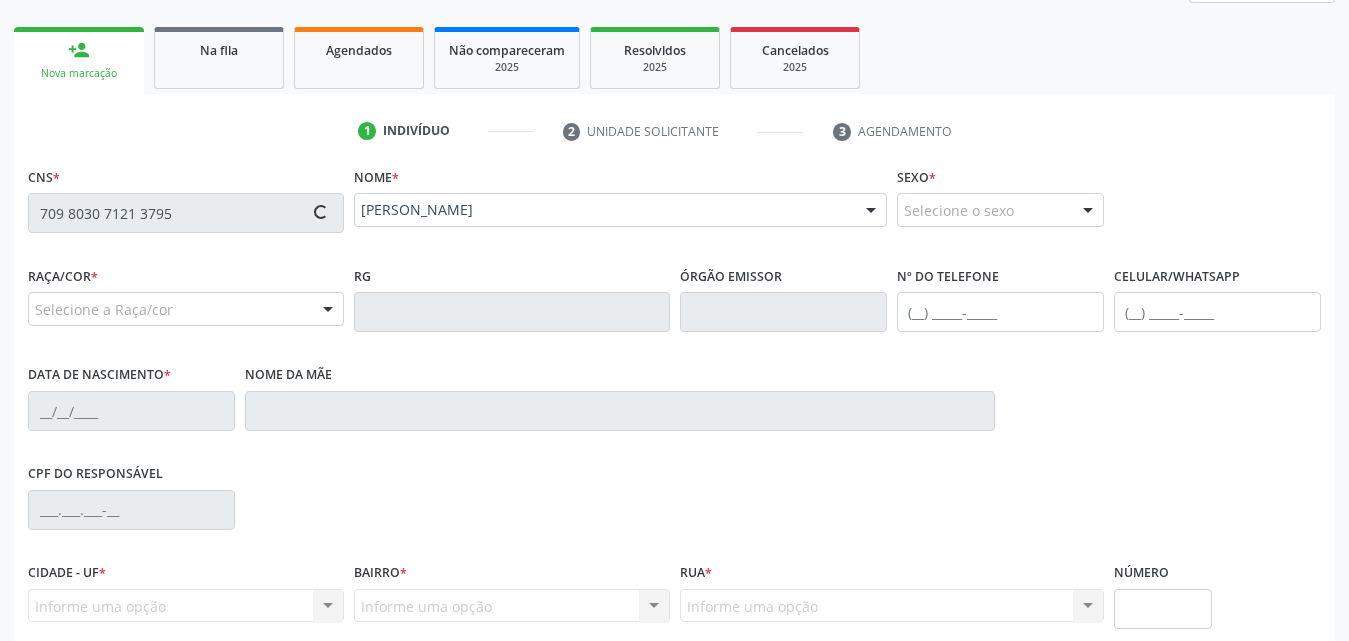 type on "06/02/1974" 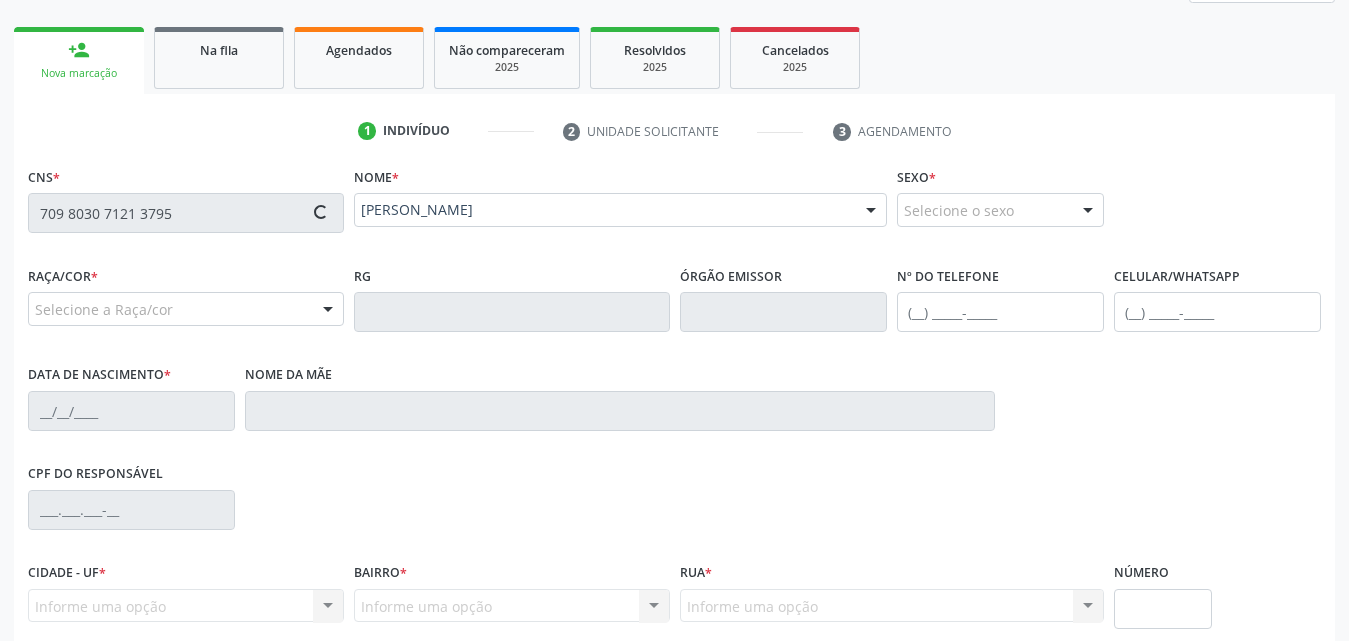 type on "S/N" 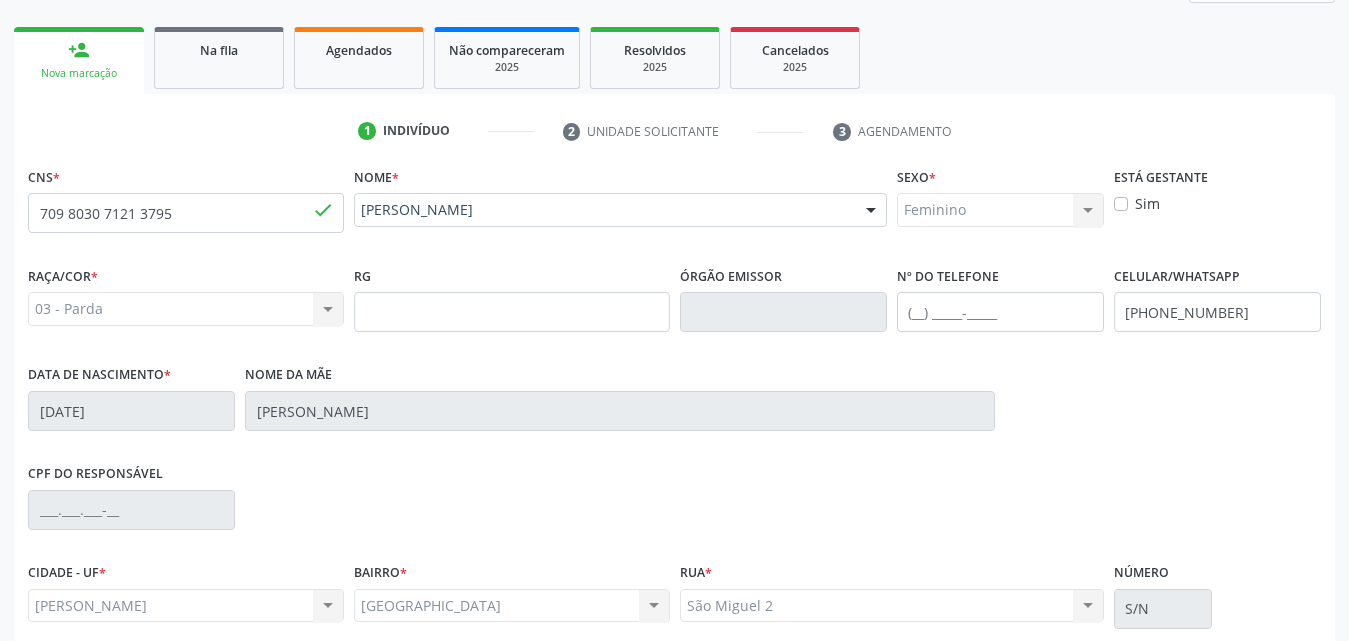 scroll, scrollTop: 471, scrollLeft: 0, axis: vertical 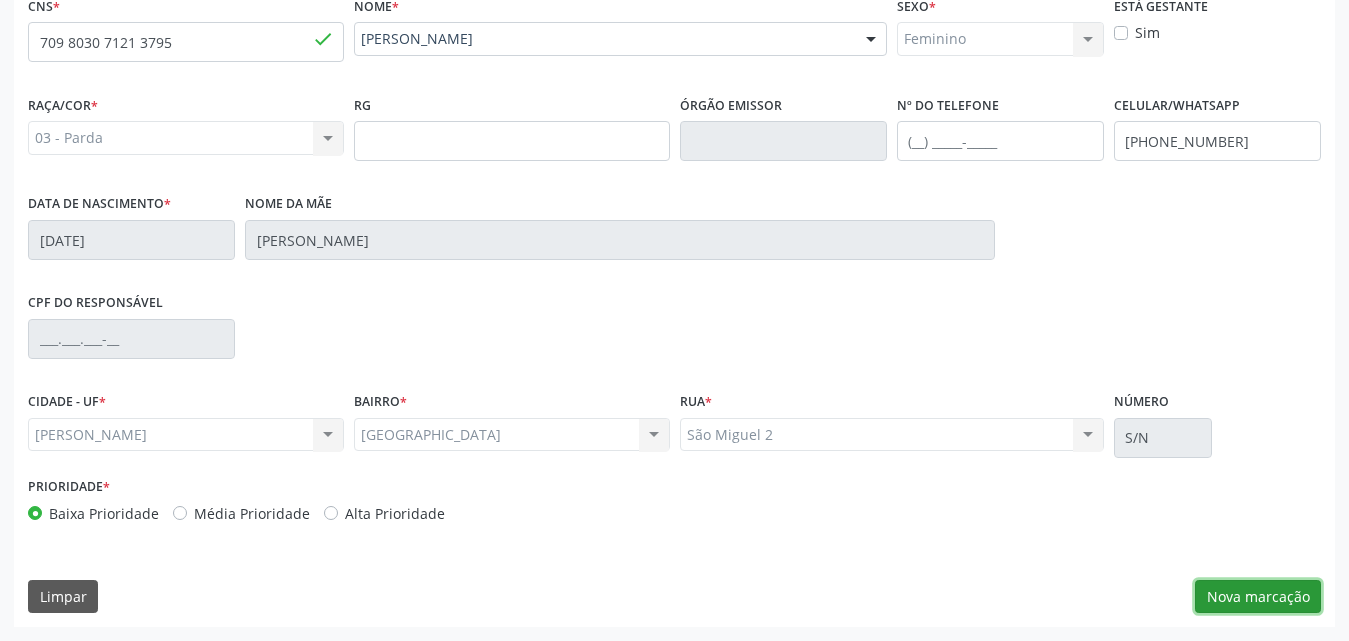 click on "Nova marcação" at bounding box center [1258, 597] 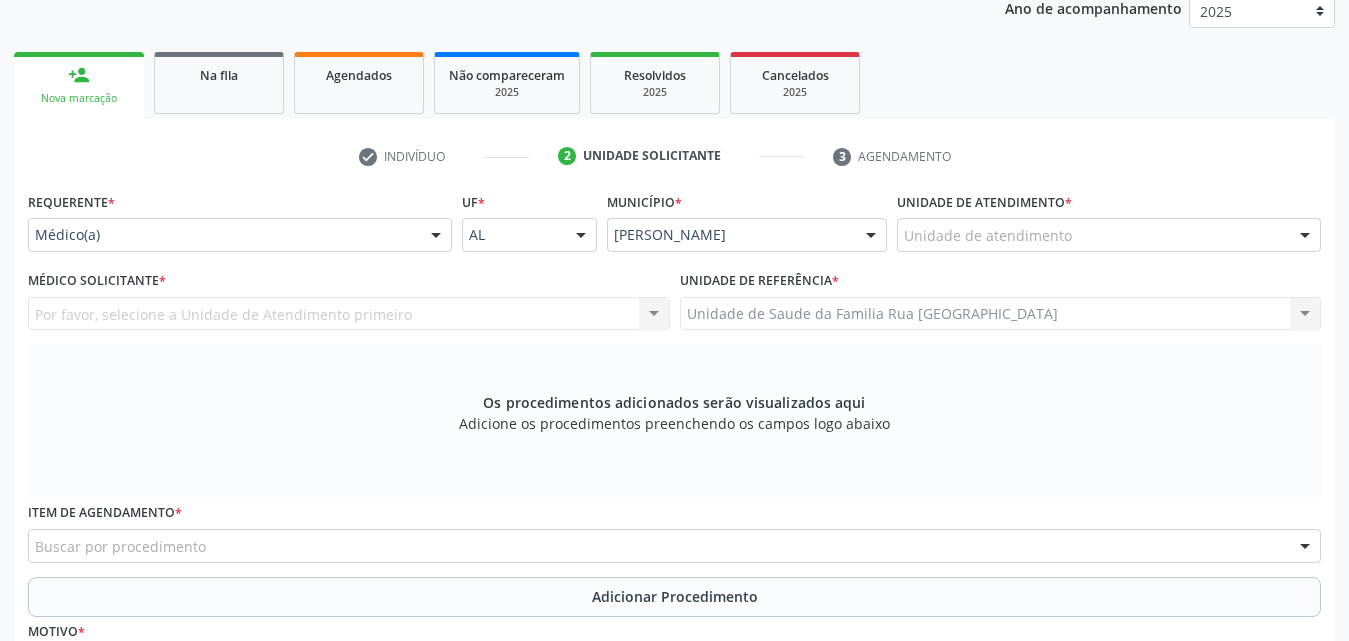 scroll, scrollTop: 271, scrollLeft: 0, axis: vertical 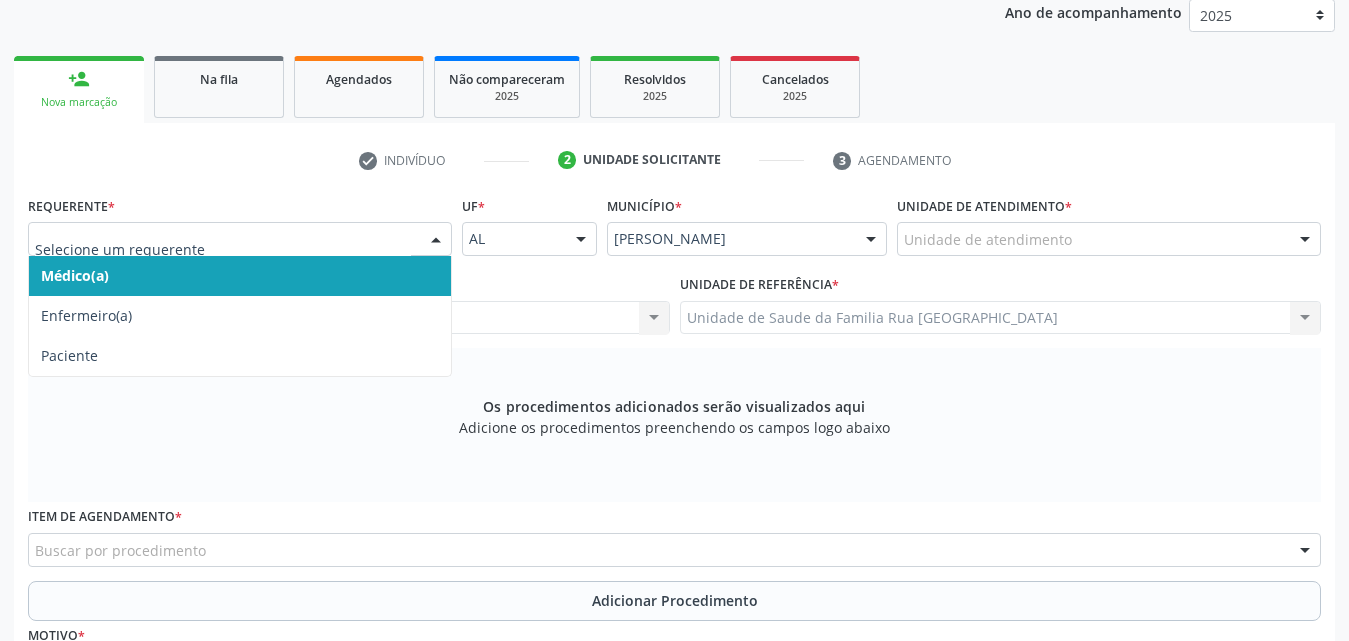 click at bounding box center (436, 240) 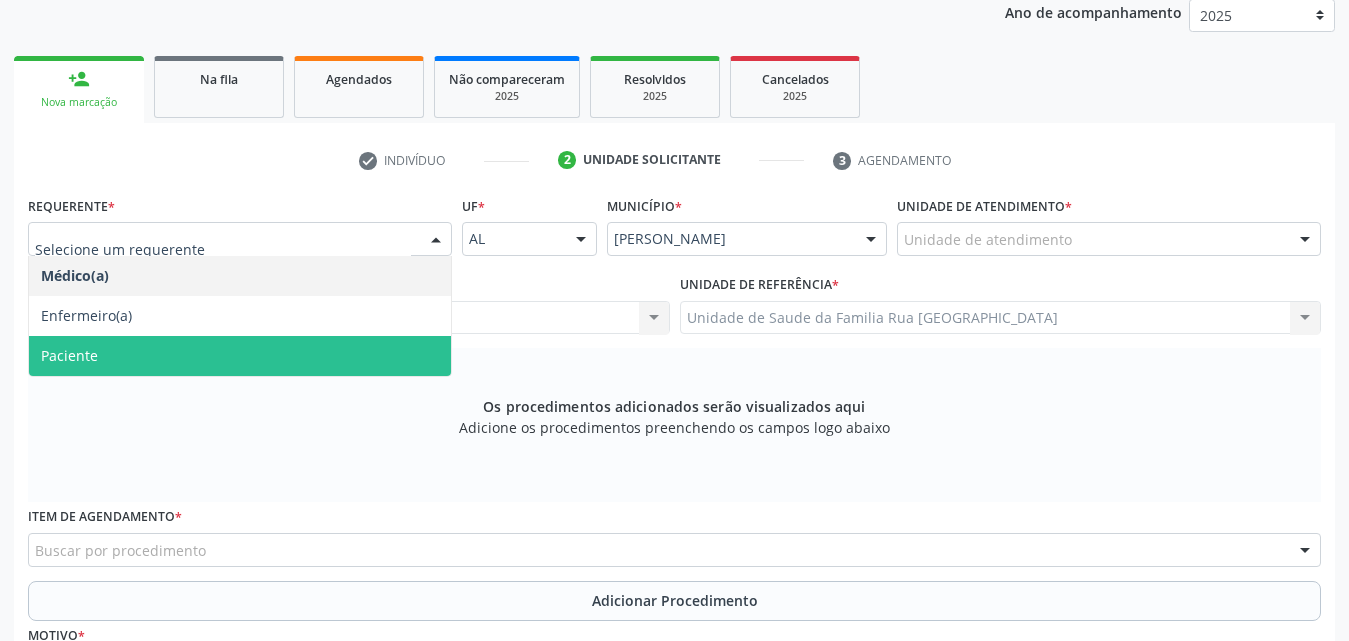 click on "Paciente" at bounding box center [240, 356] 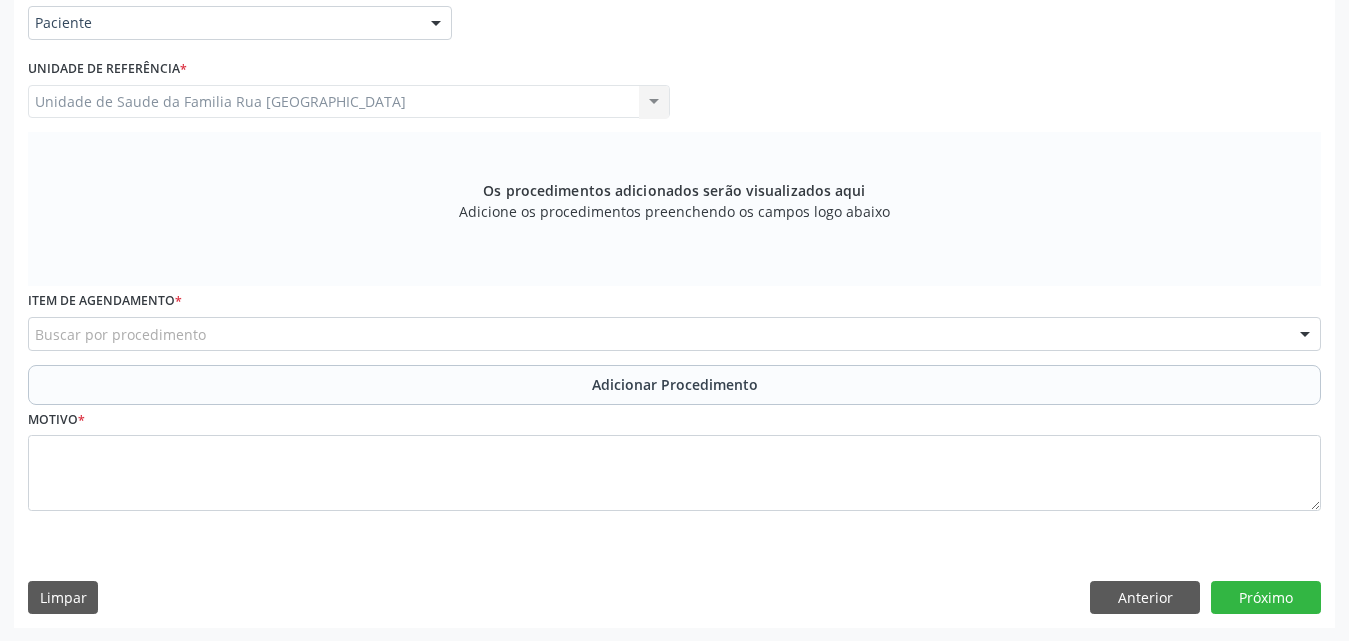scroll, scrollTop: 488, scrollLeft: 0, axis: vertical 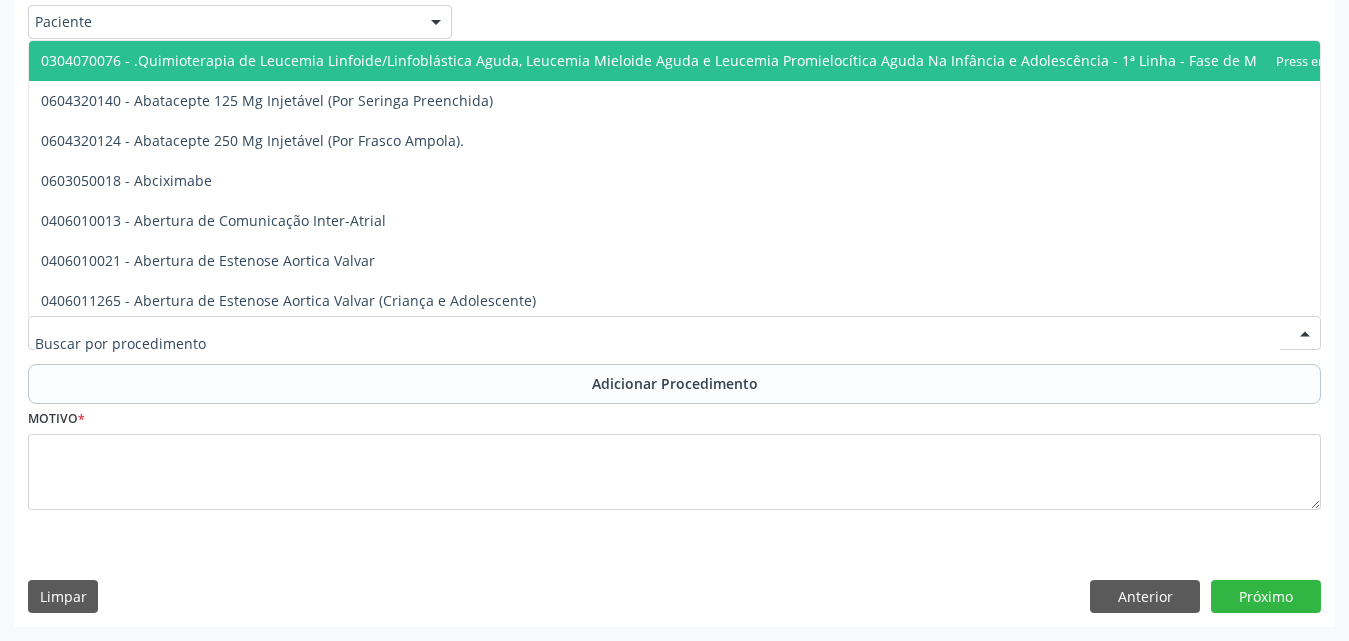click at bounding box center (674, 333) 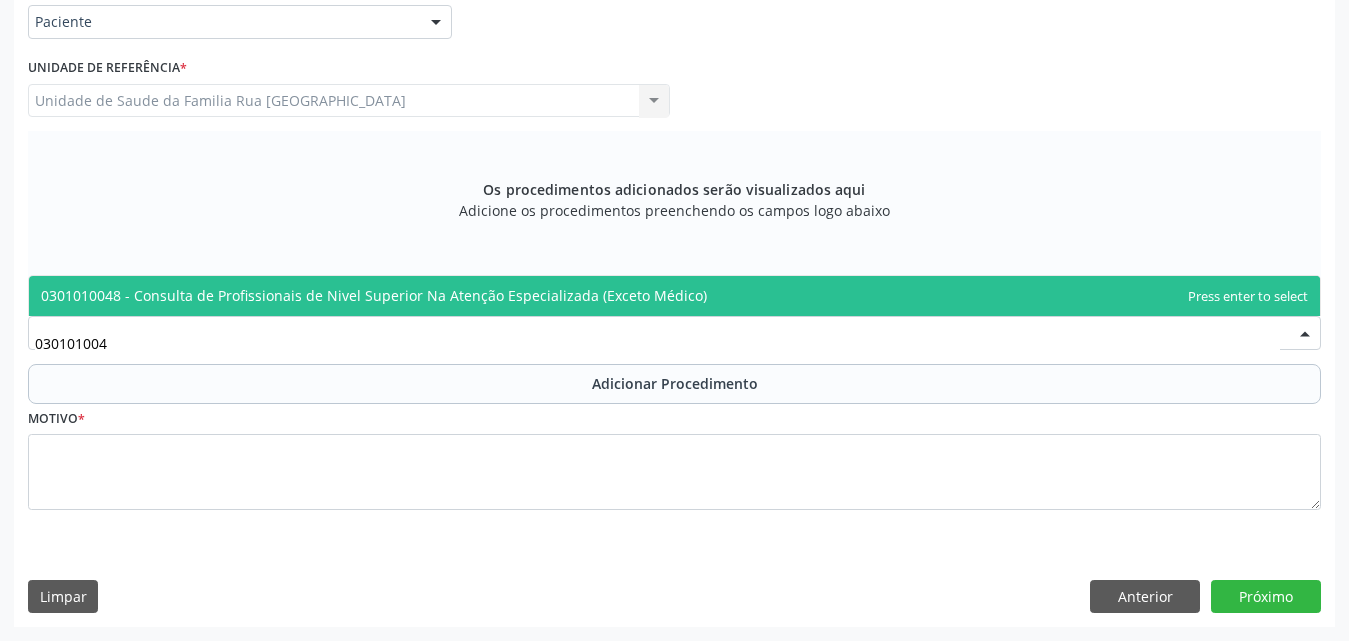 type on "0301010048" 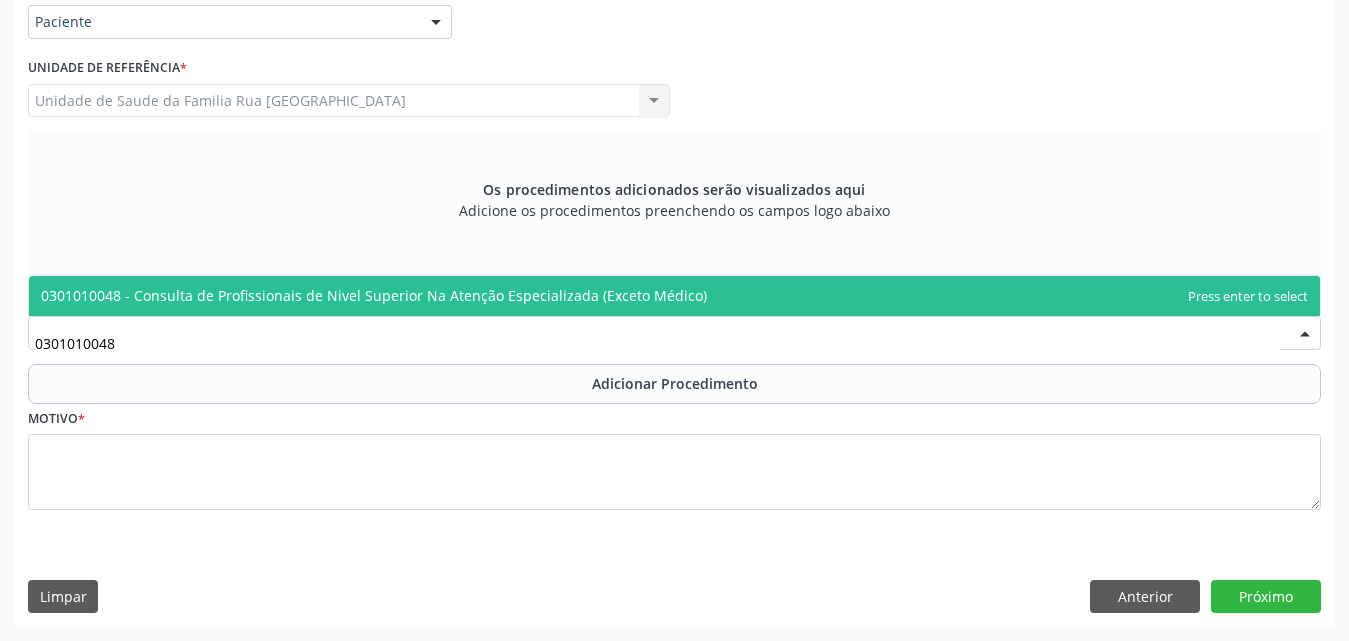 click on "0301010048 - Consulta de Profissionais de Nivel Superior Na Atenção Especializada (Exceto Médico)" at bounding box center [374, 295] 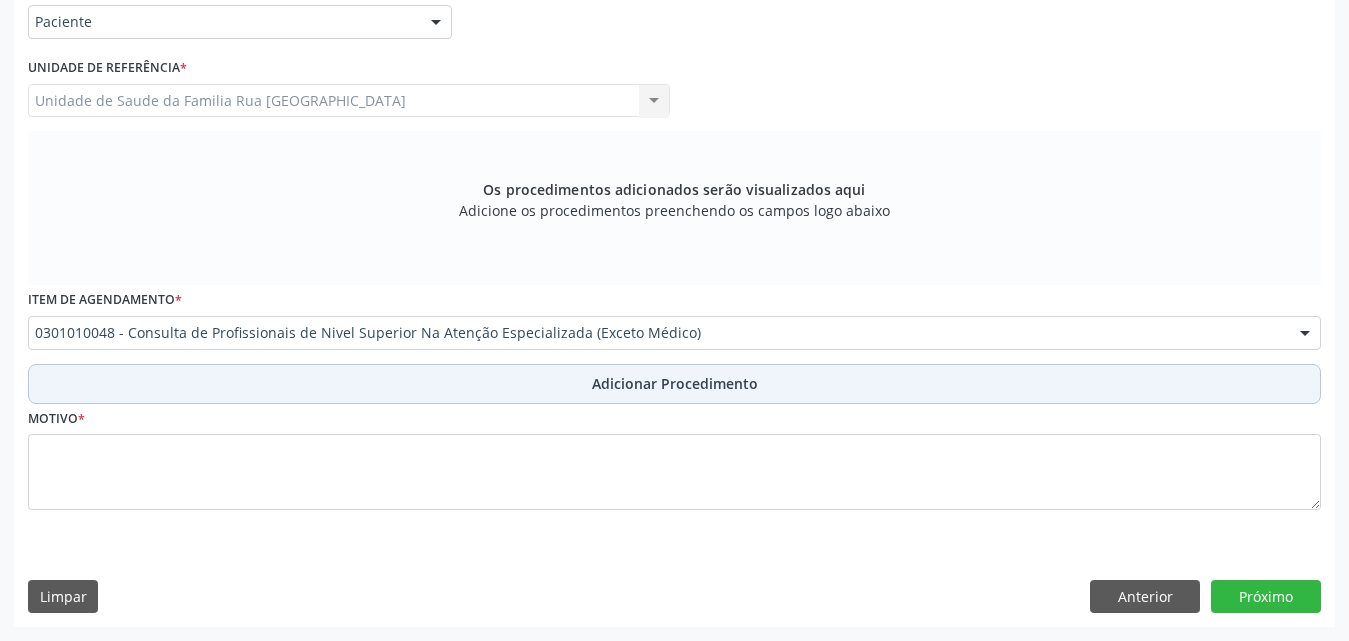 click on "Adicionar Procedimento" at bounding box center (675, 383) 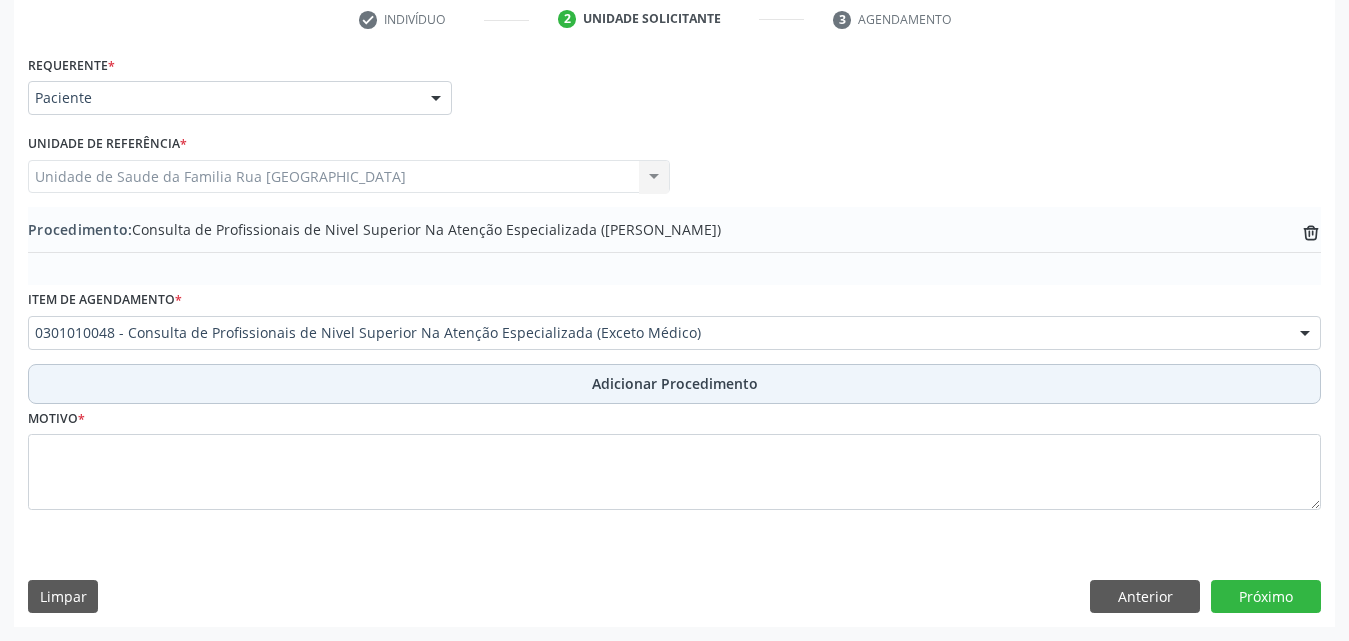 scroll, scrollTop: 412, scrollLeft: 0, axis: vertical 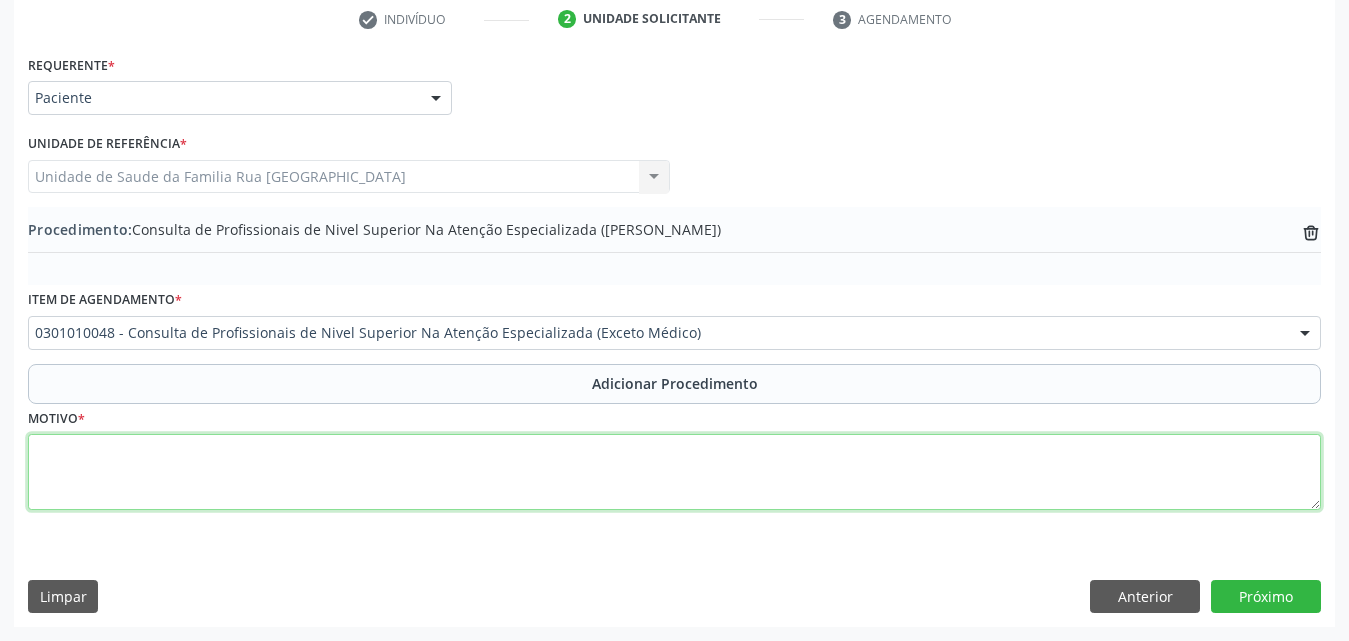 click at bounding box center (674, 472) 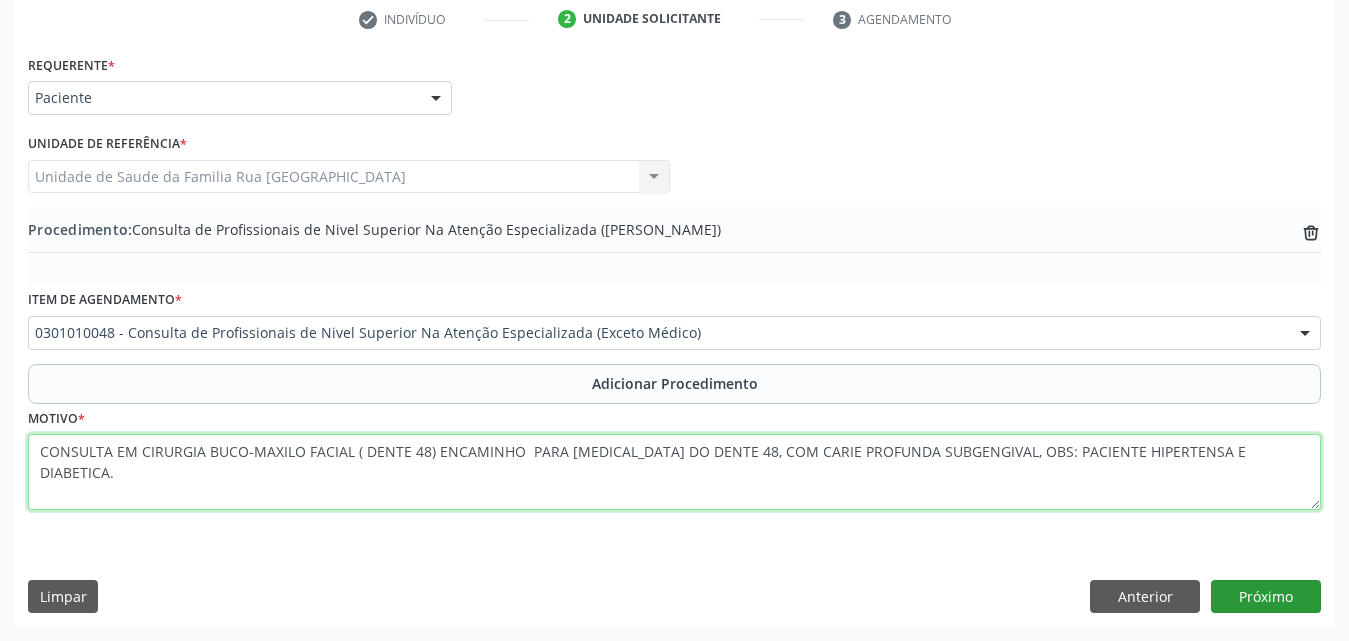 type on "CONSULTA EM CIRURGIA BUCO-MAXILO FACIAL ( DENTE 48) ENCAMINHO  PARA EXODONTIA DO DENTE 48, COM CARIE PROFUNDA SUBGENGIVAL, OBS: PACIENTE HIPERTENSA E DIABETICA." 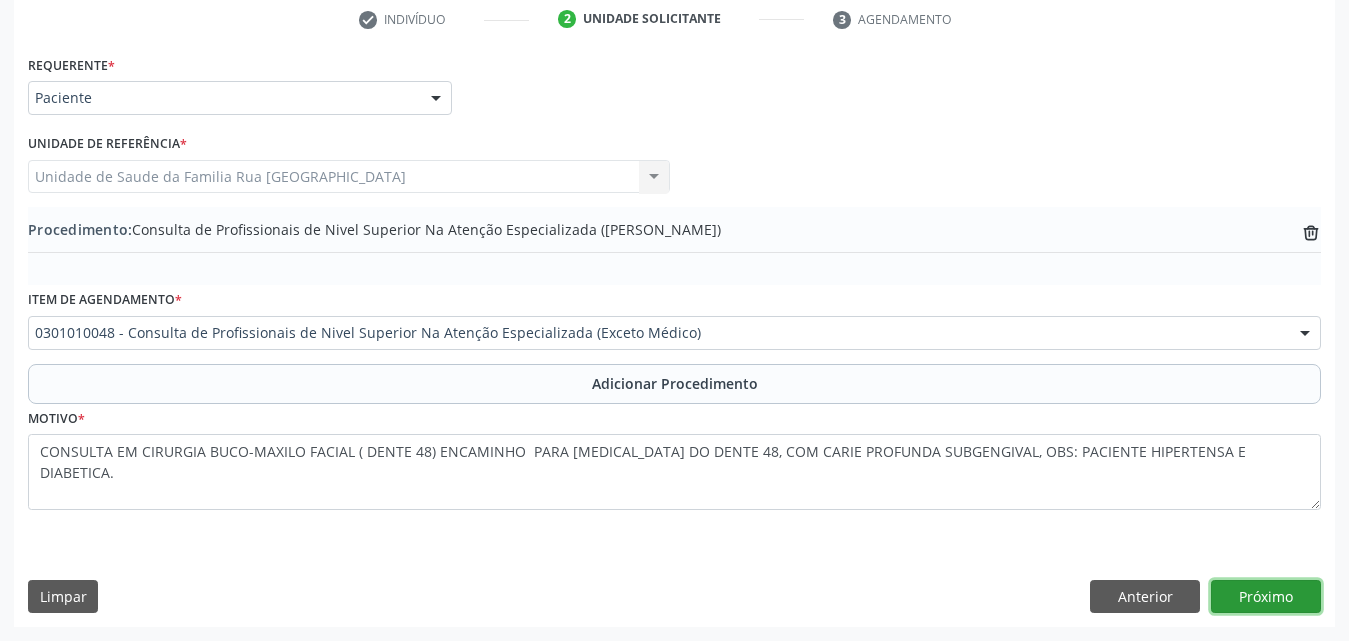 click on "Próximo" at bounding box center [1266, 597] 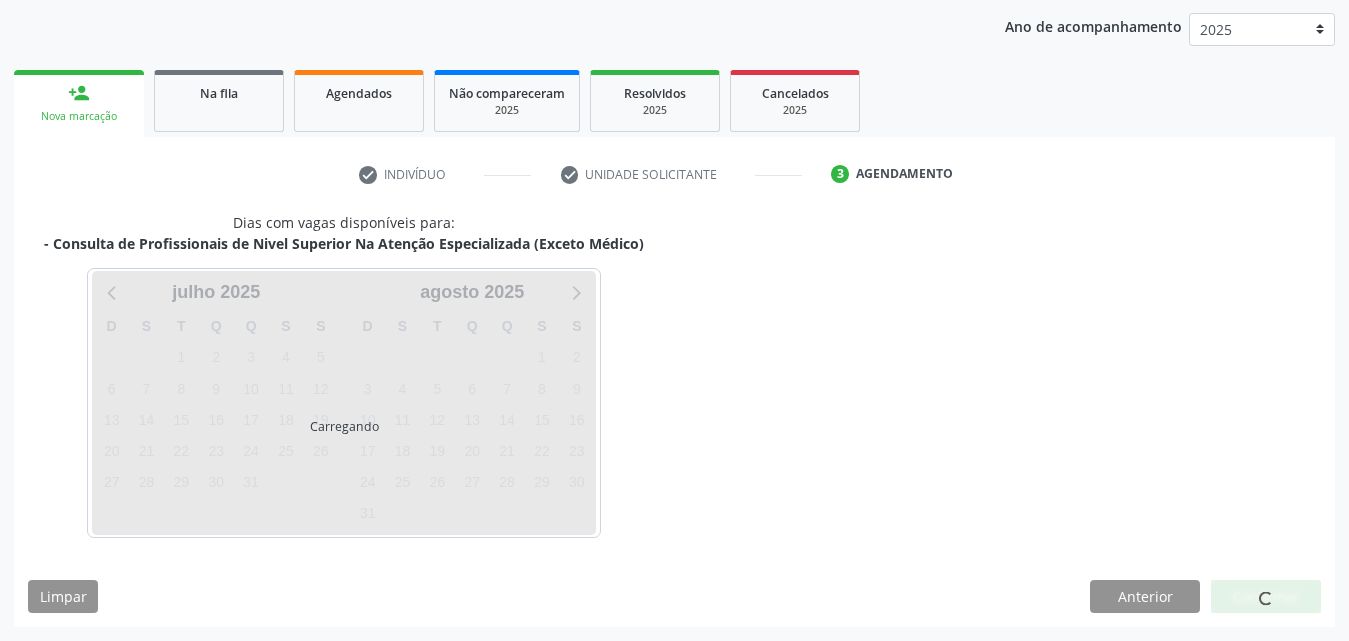 scroll, scrollTop: 316, scrollLeft: 0, axis: vertical 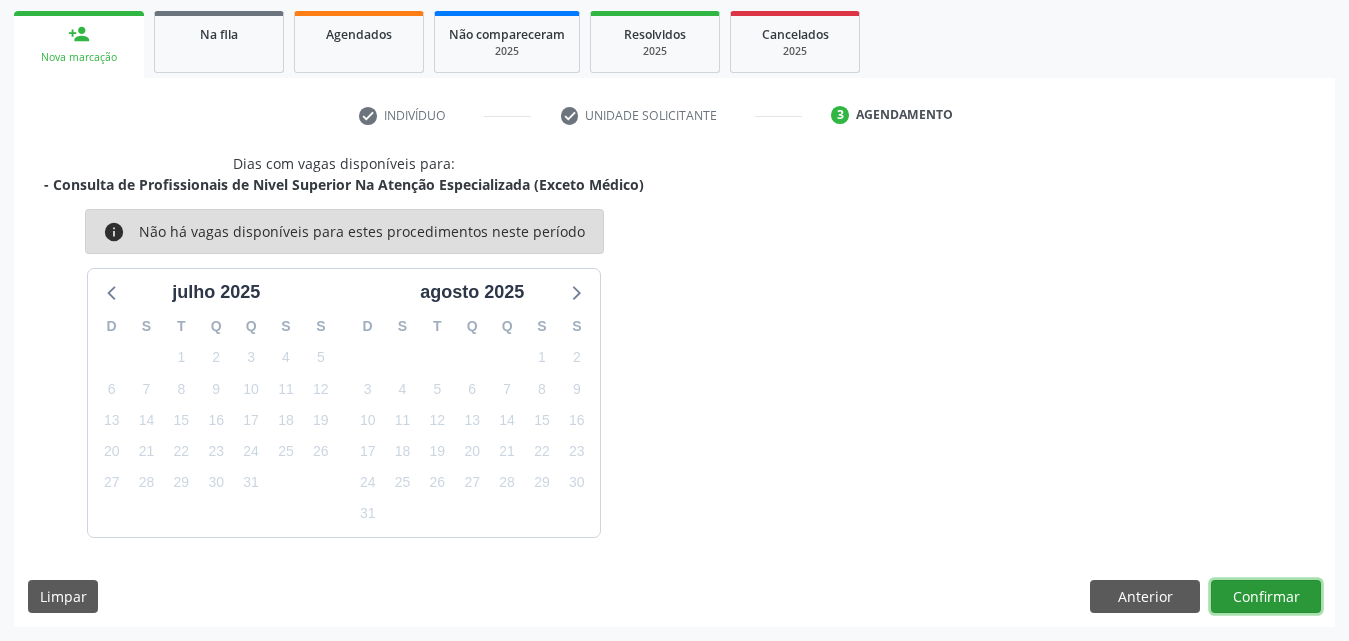 click on "Confirmar" at bounding box center [1266, 597] 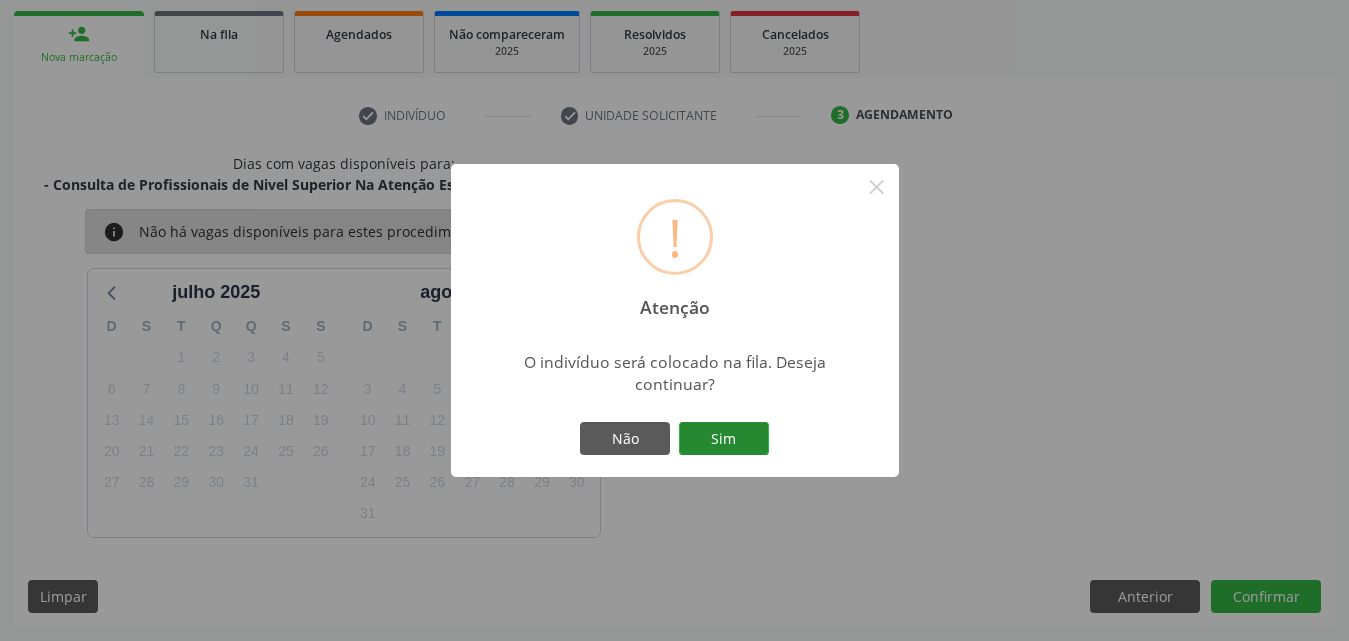 click on "Sim" at bounding box center (724, 439) 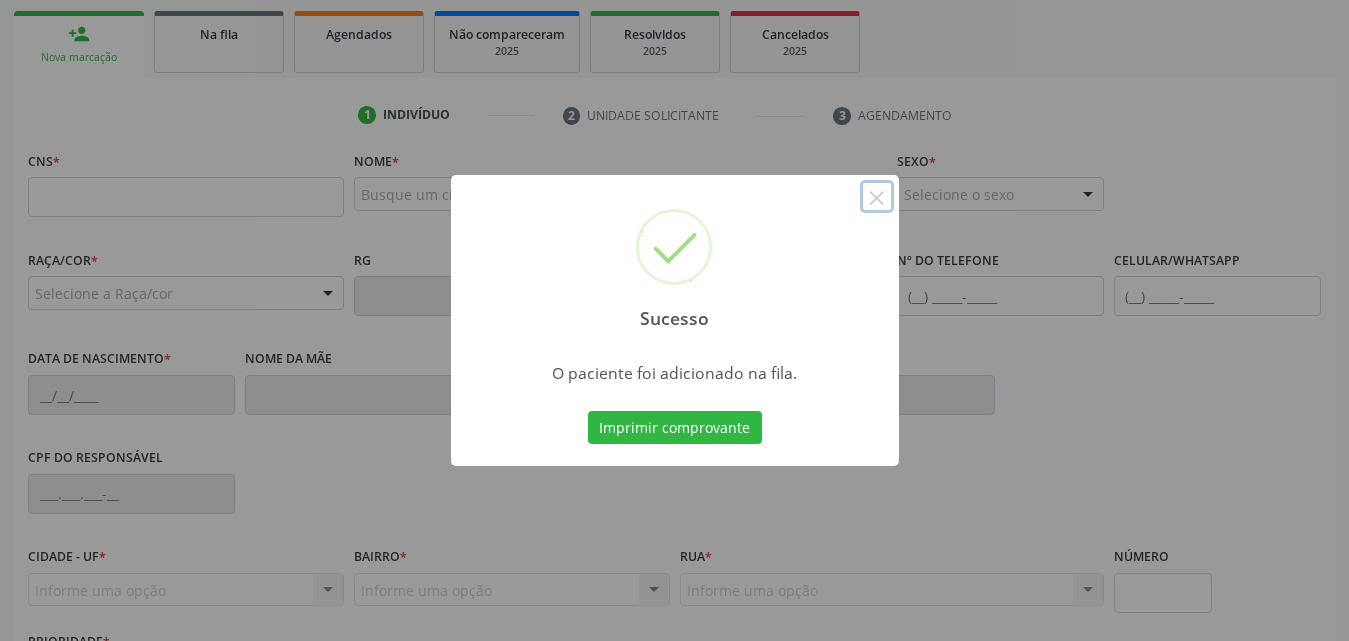 click on "×" at bounding box center [877, 197] 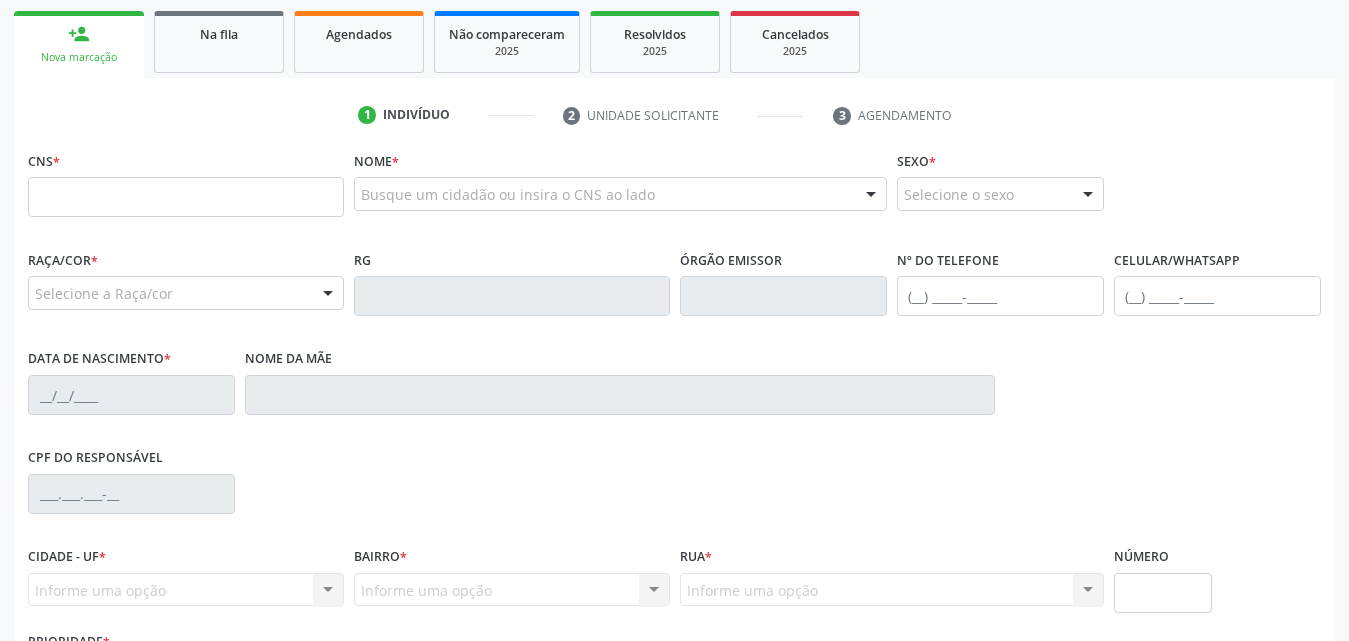 scroll, scrollTop: 0, scrollLeft: 0, axis: both 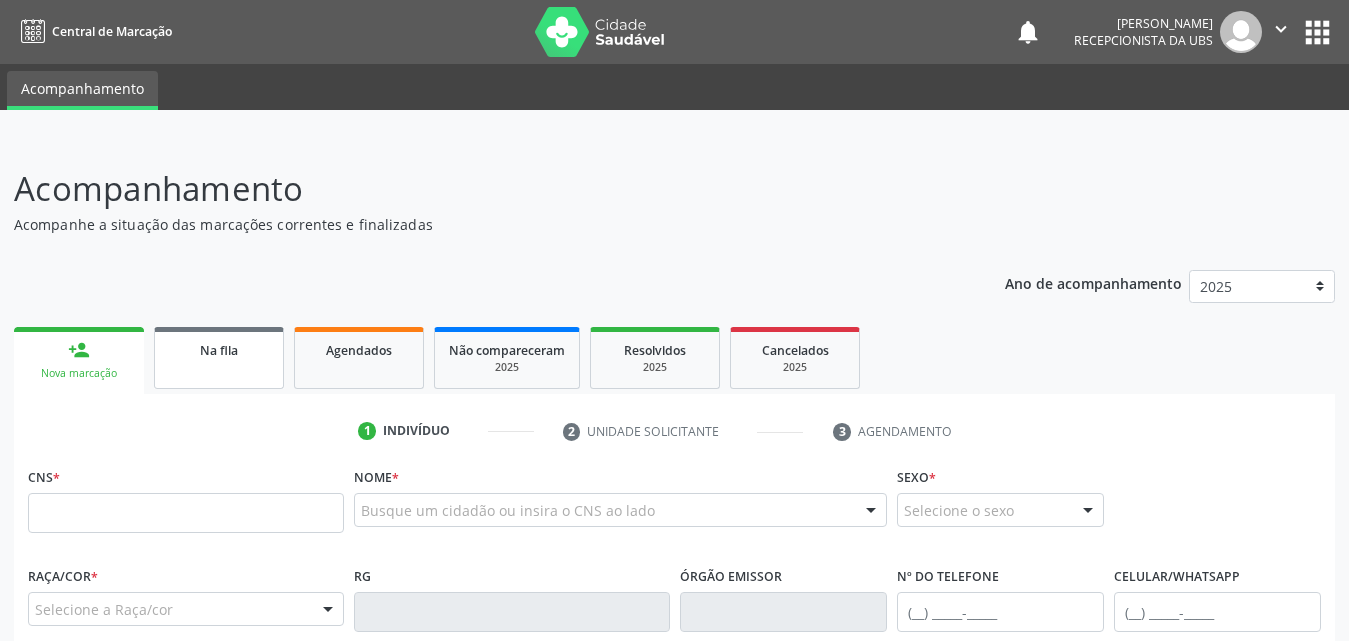 click on "Na fila" at bounding box center [219, 358] 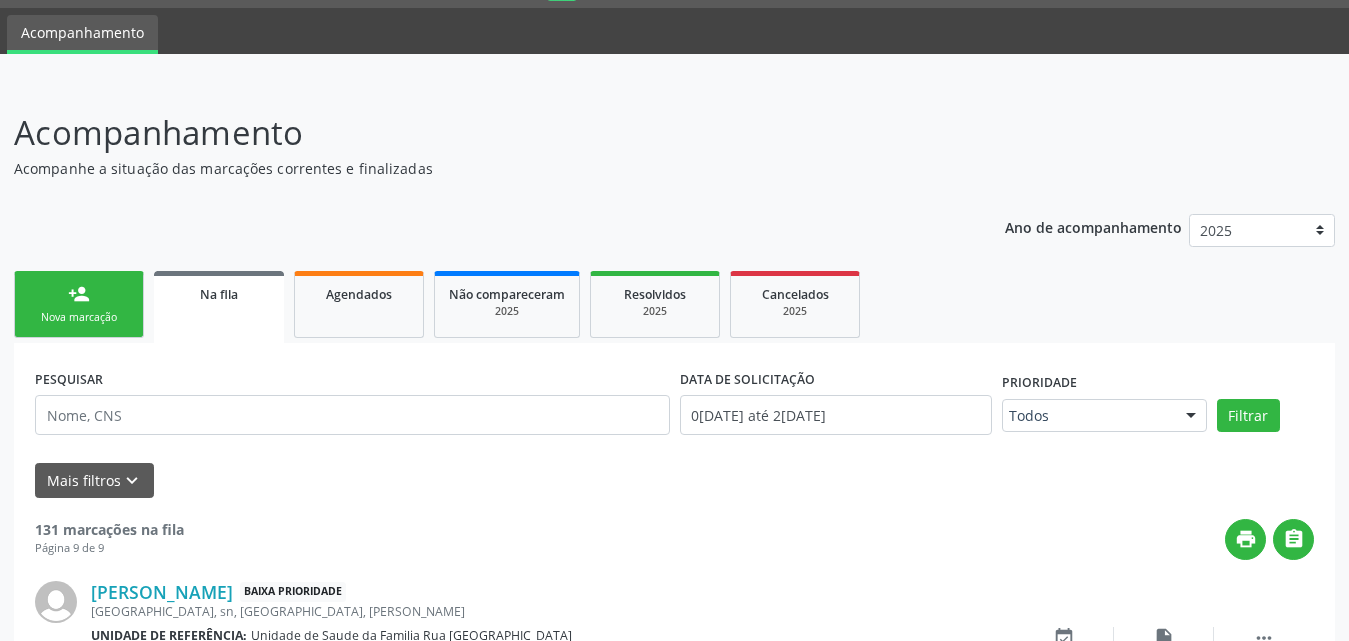 scroll, scrollTop: 0, scrollLeft: 0, axis: both 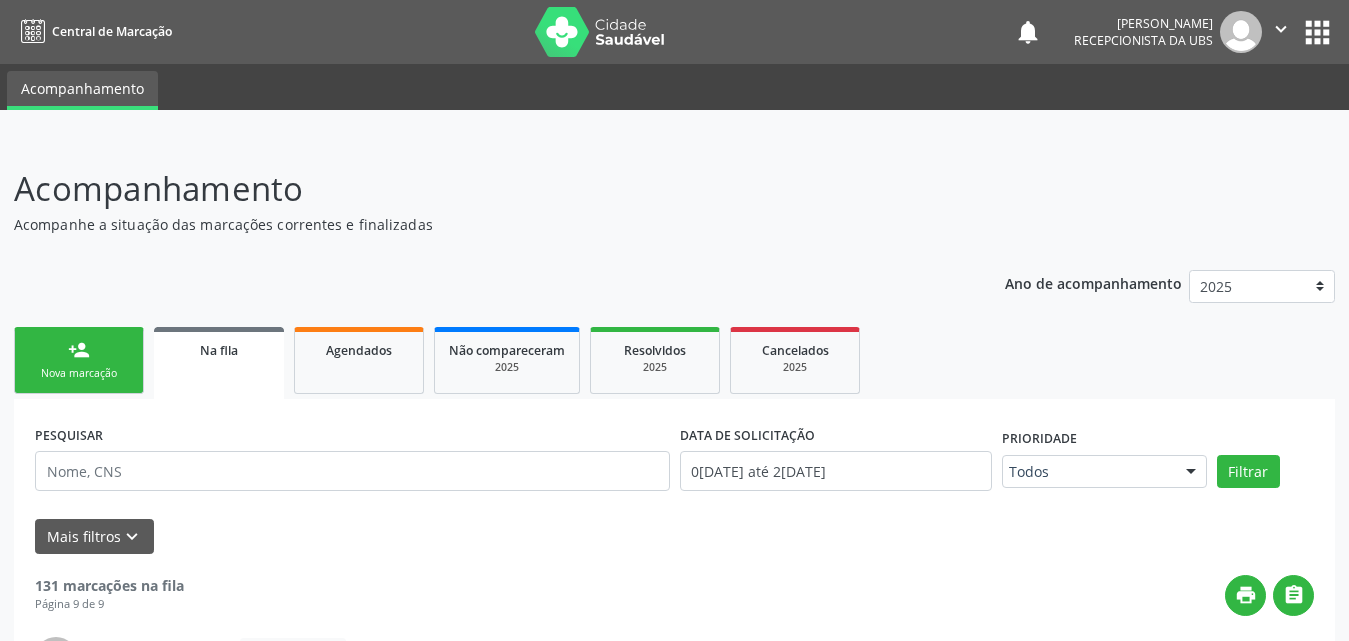 click on "person_add
Nova marcação" at bounding box center (79, 360) 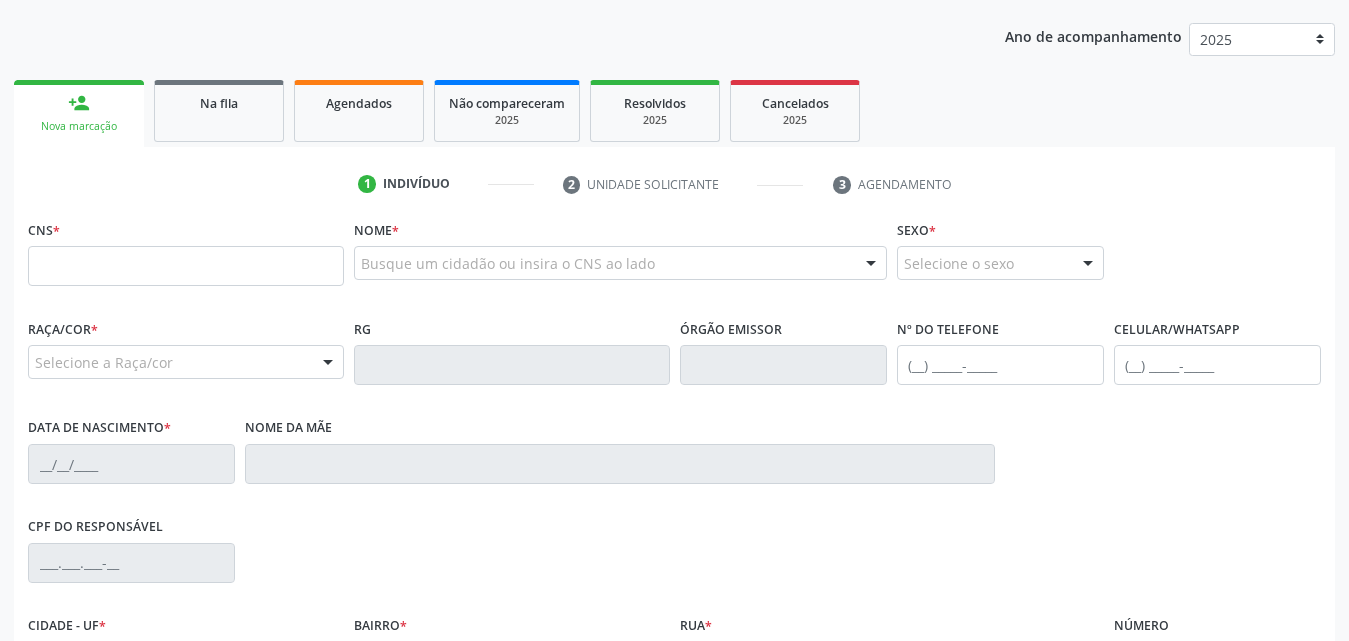 scroll, scrollTop: 300, scrollLeft: 0, axis: vertical 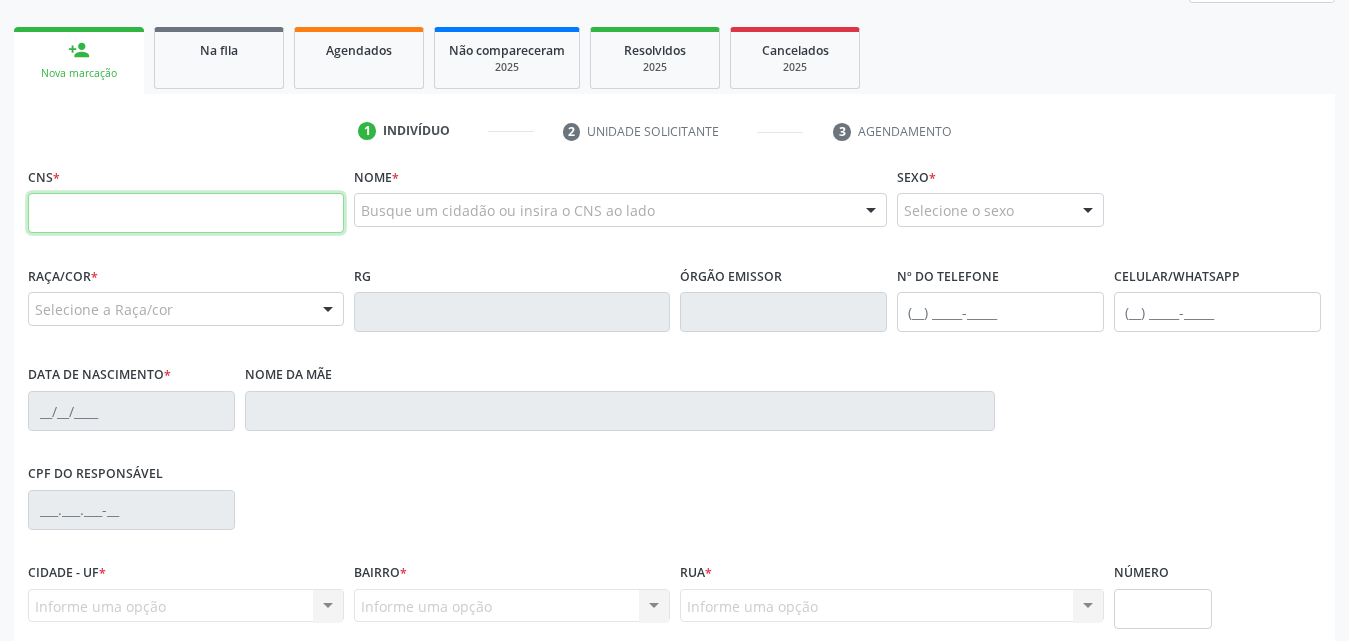 click at bounding box center (186, 213) 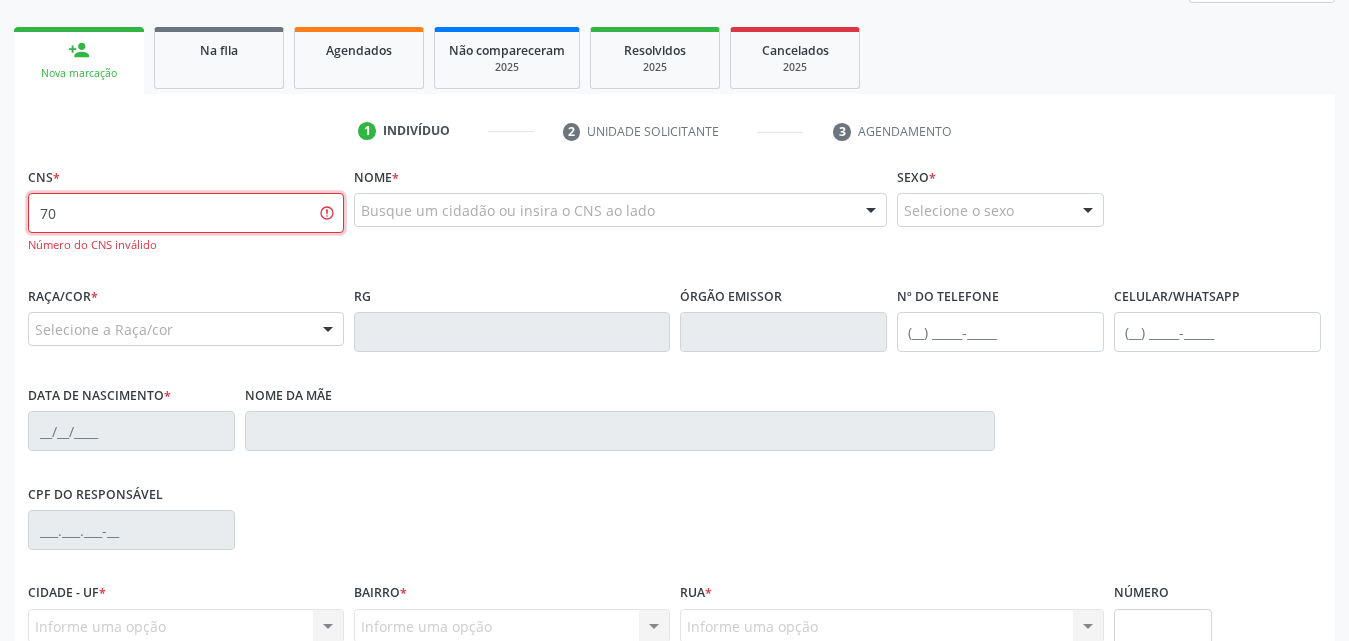 type on "7" 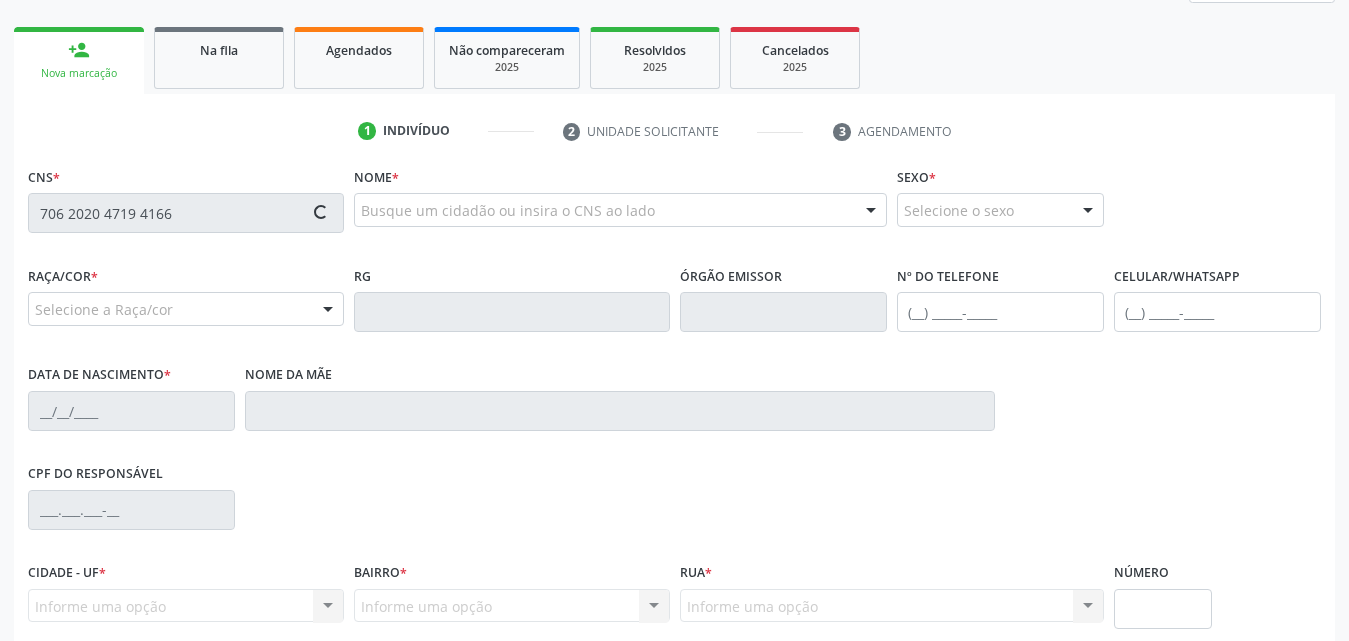 type on "706 2020 4719 4166" 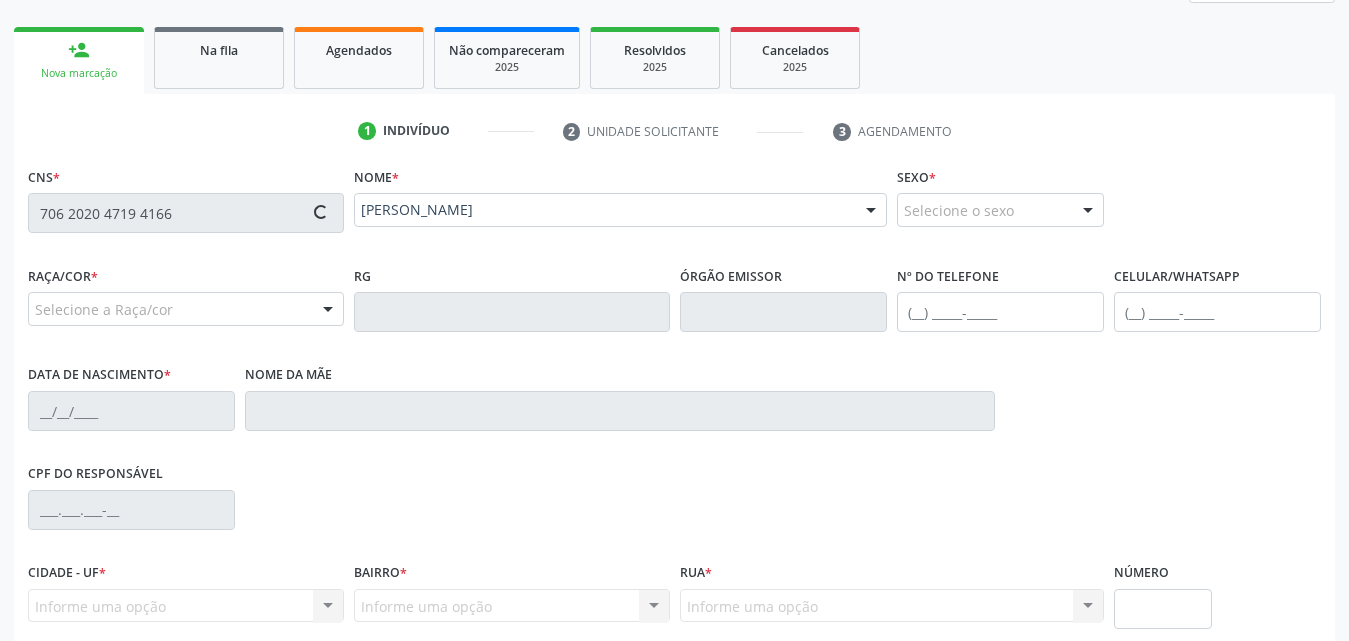 type on "(82) 99426-9521" 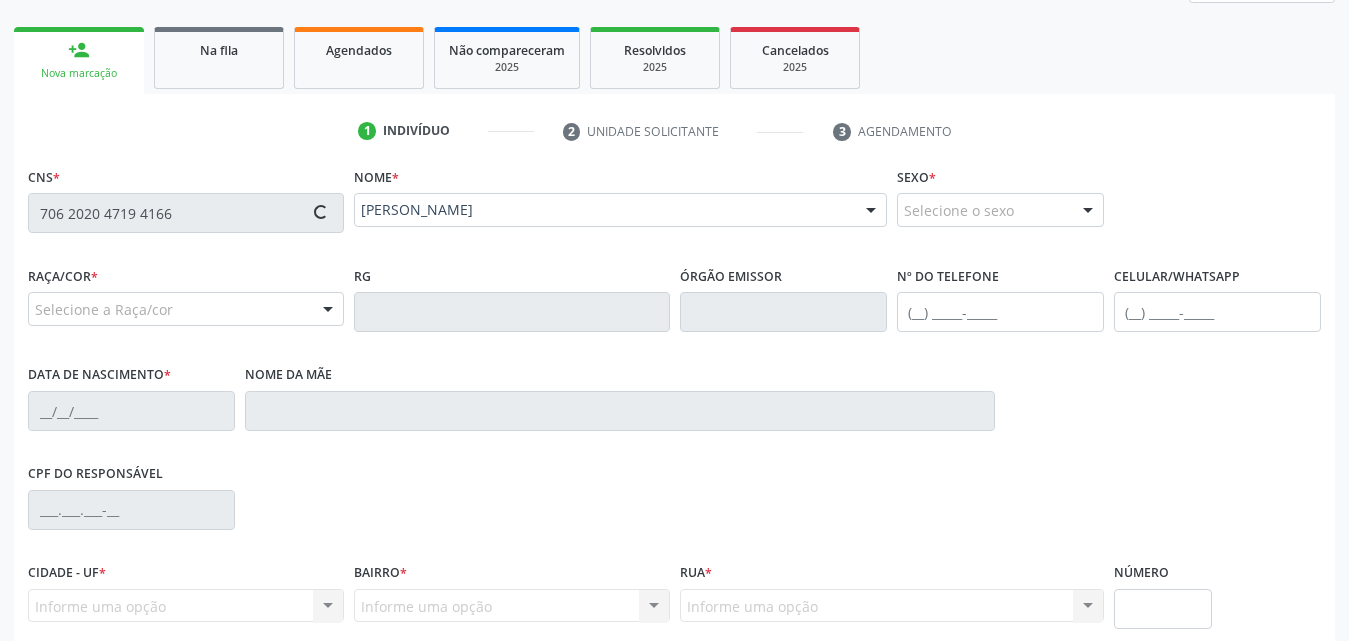 type on "21/08/2021" 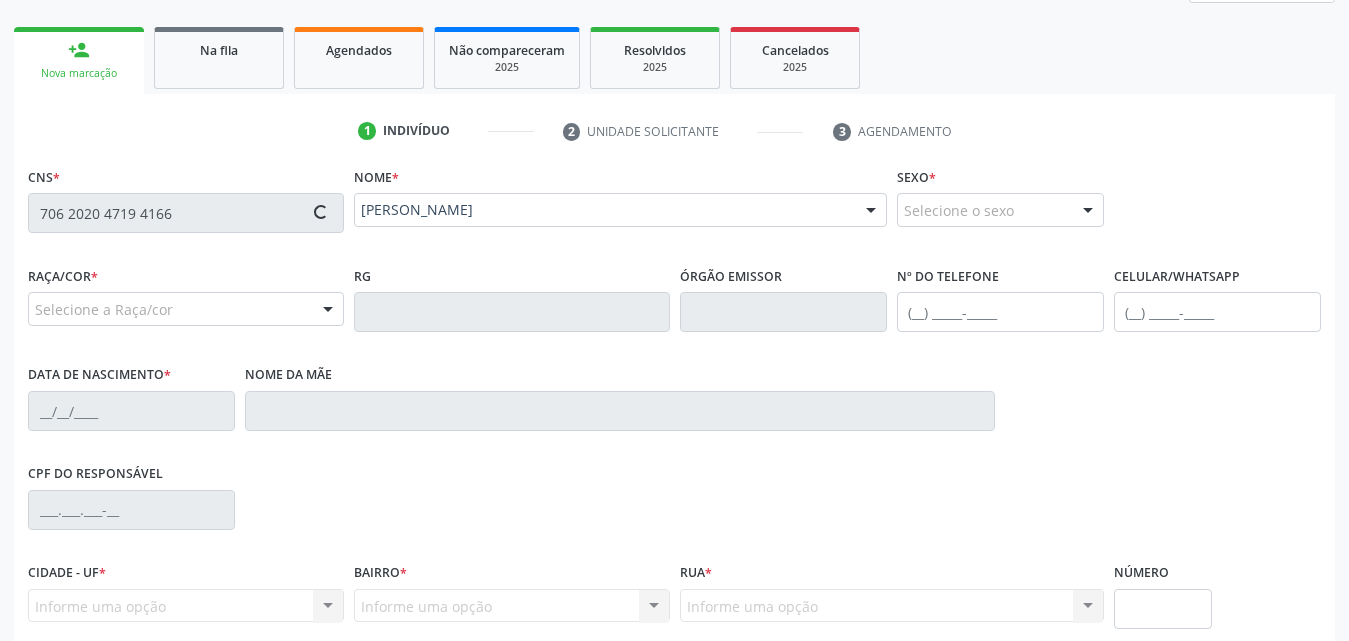 type on "33" 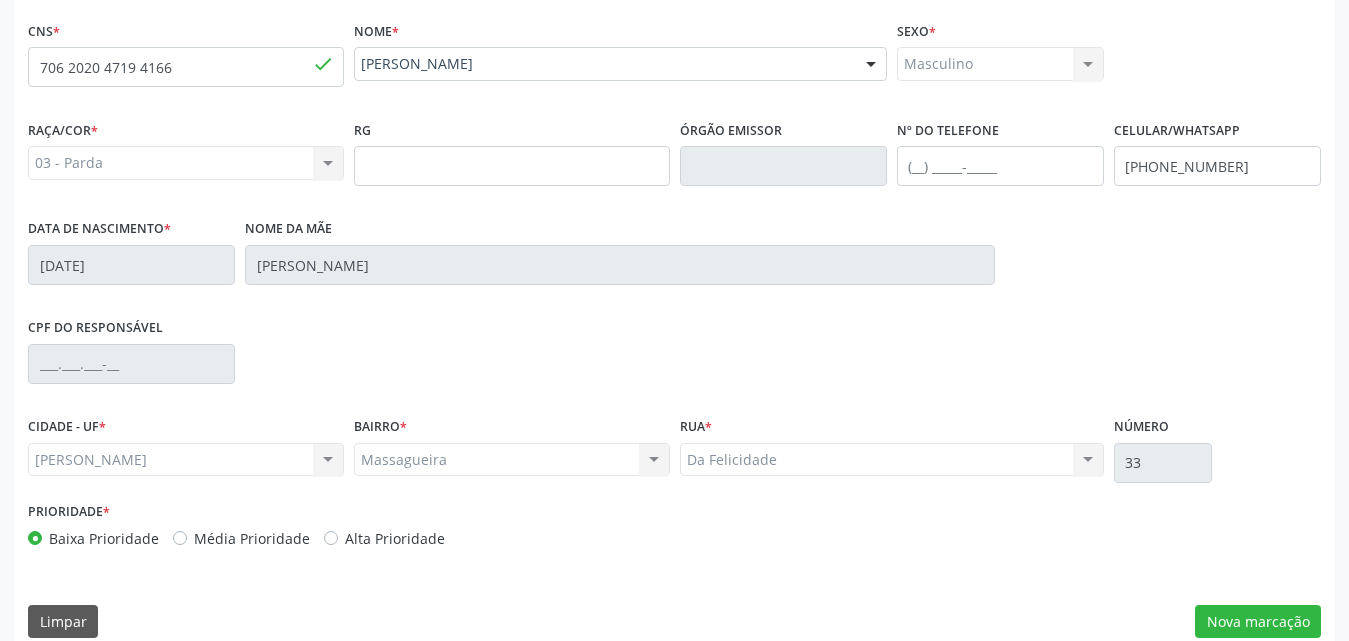 scroll, scrollTop: 471, scrollLeft: 0, axis: vertical 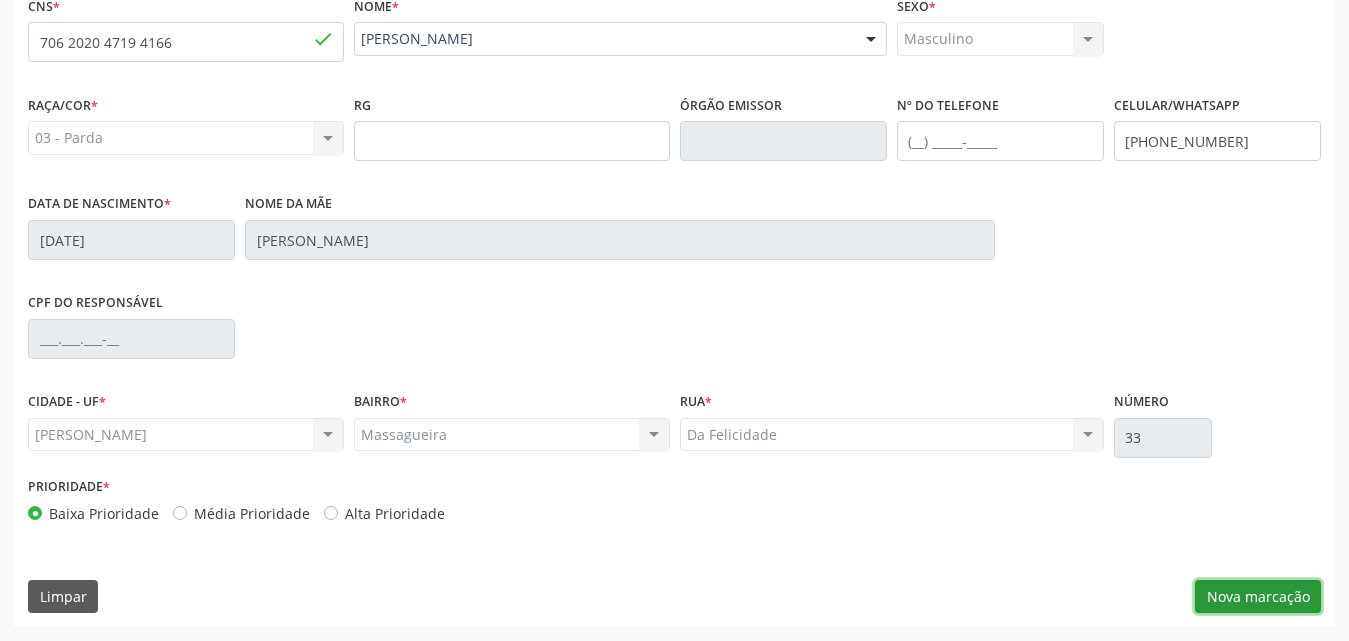 click on "Nova marcação" at bounding box center [1258, 597] 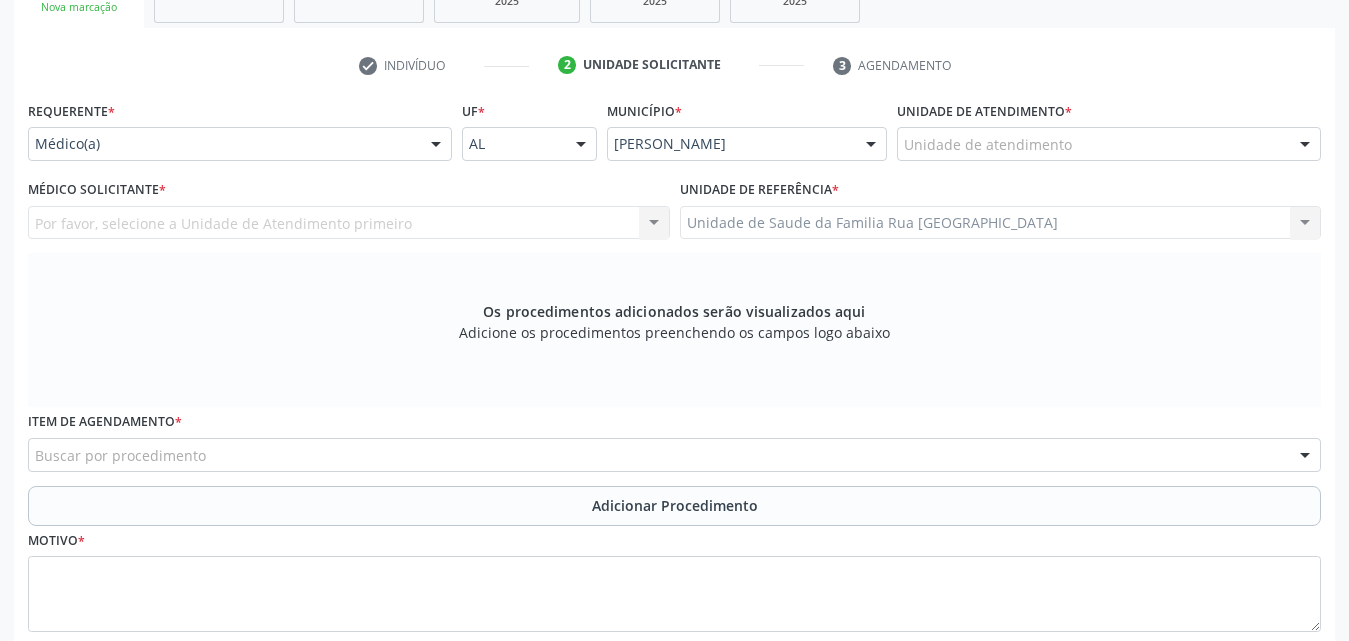 scroll, scrollTop: 371, scrollLeft: 0, axis: vertical 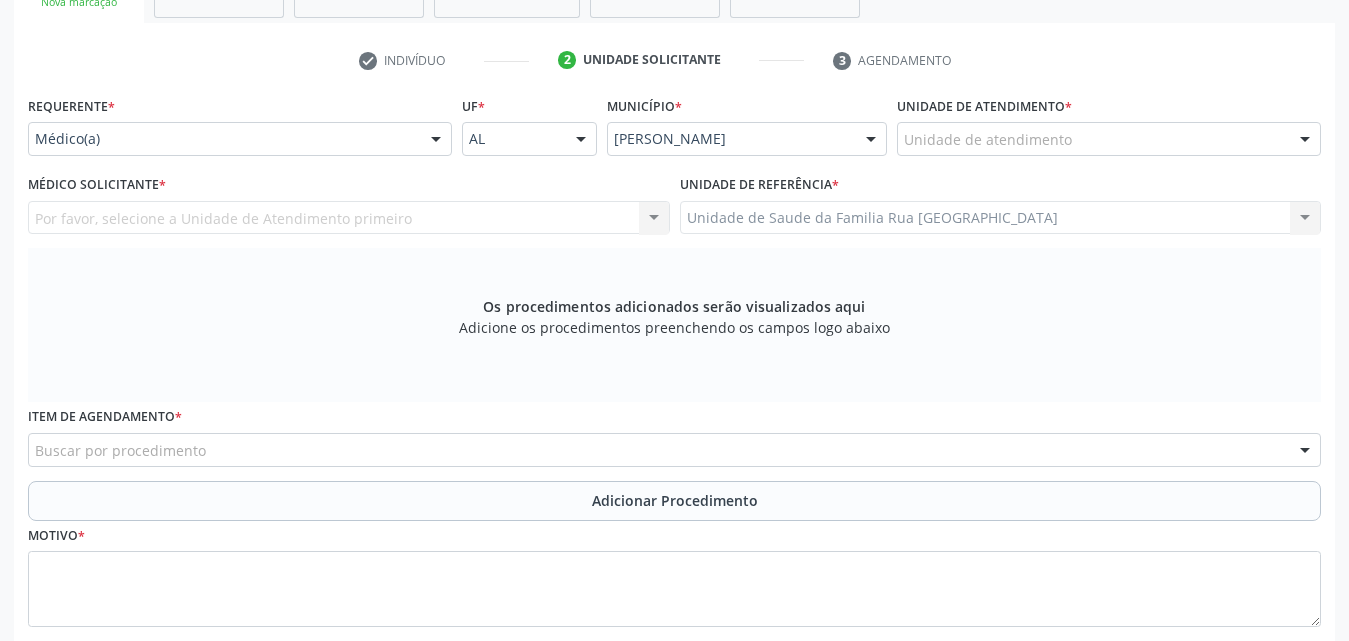 click at bounding box center [436, 140] 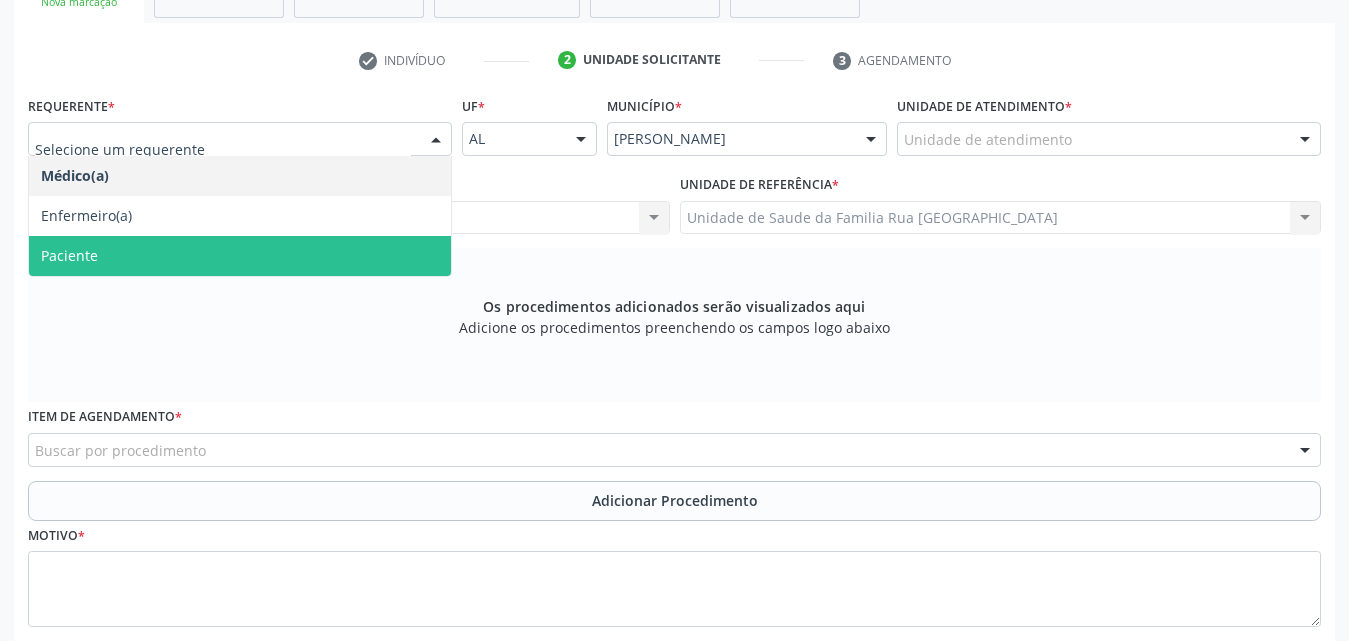 click on "Paciente" at bounding box center [240, 256] 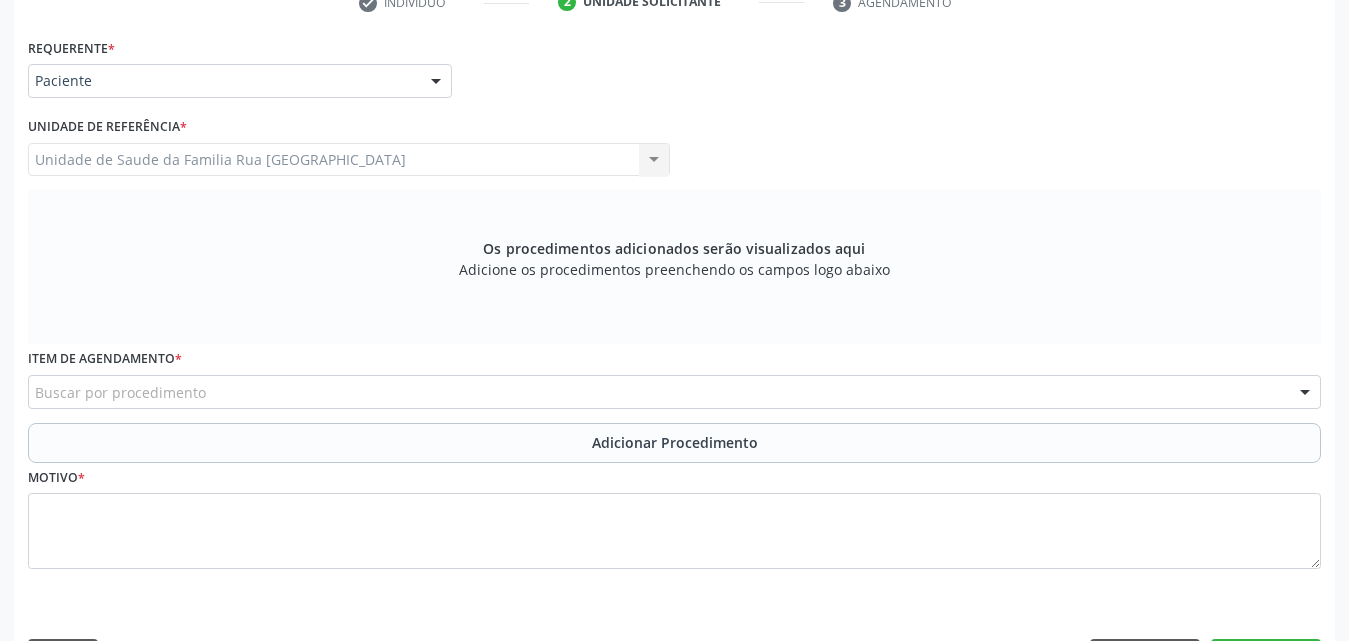 scroll, scrollTop: 488, scrollLeft: 0, axis: vertical 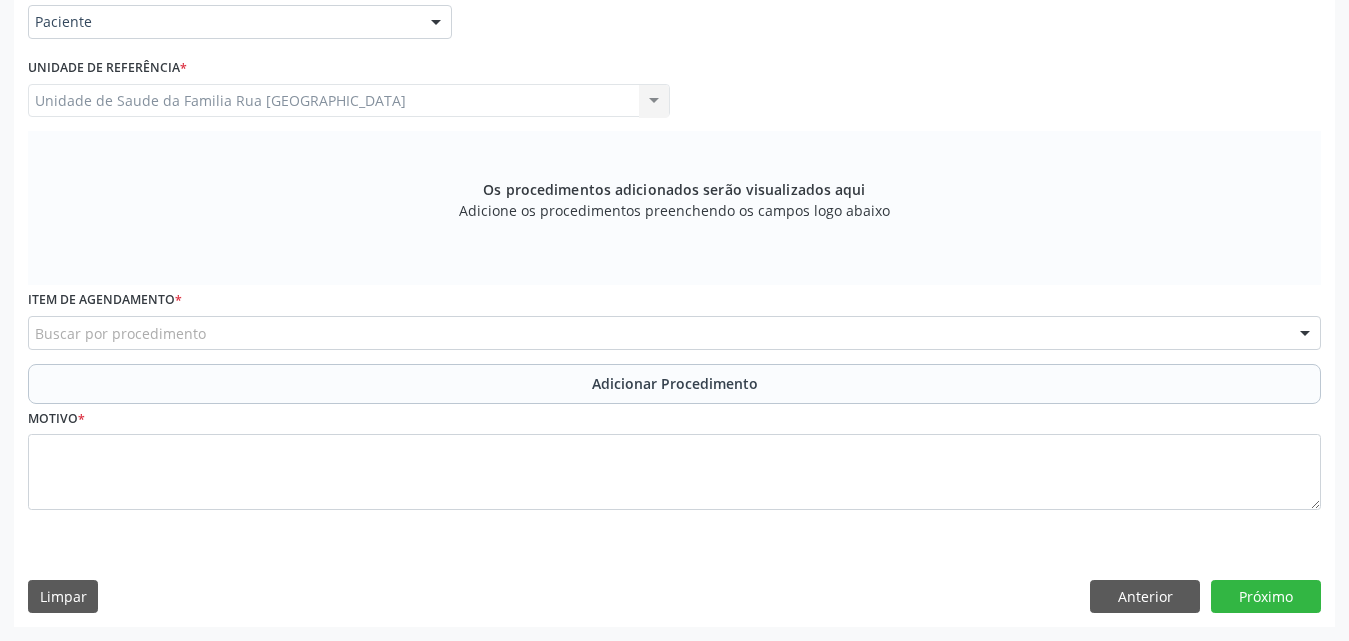 click on "Buscar por procedimento" at bounding box center (674, 333) 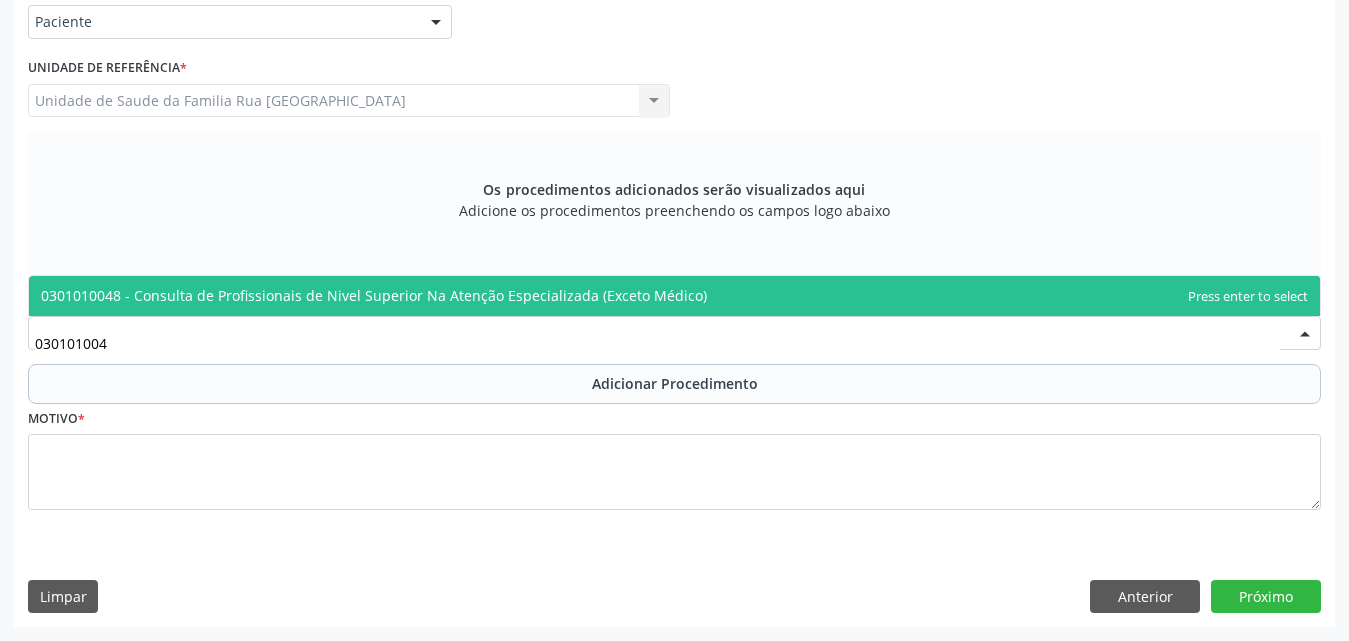 type on "0301010048" 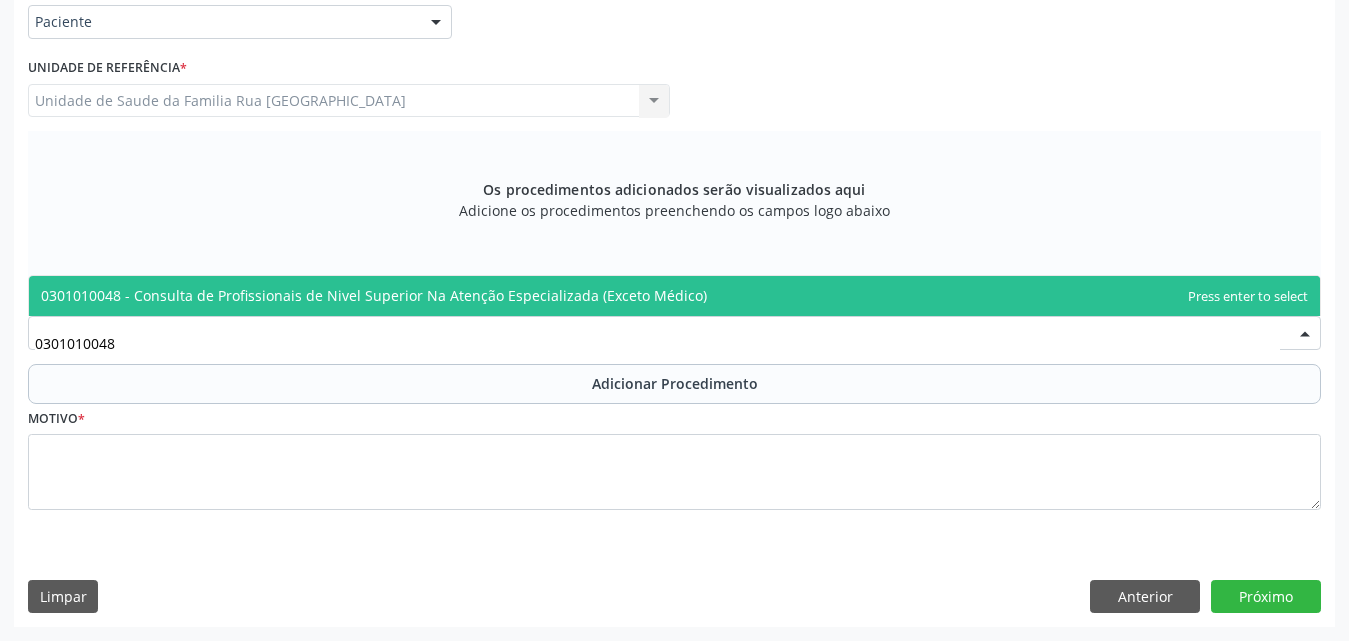 click on "0301010048 - Consulta de Profissionais de Nivel Superior Na Atenção Especializada (Exceto Médico)" at bounding box center (674, 296) 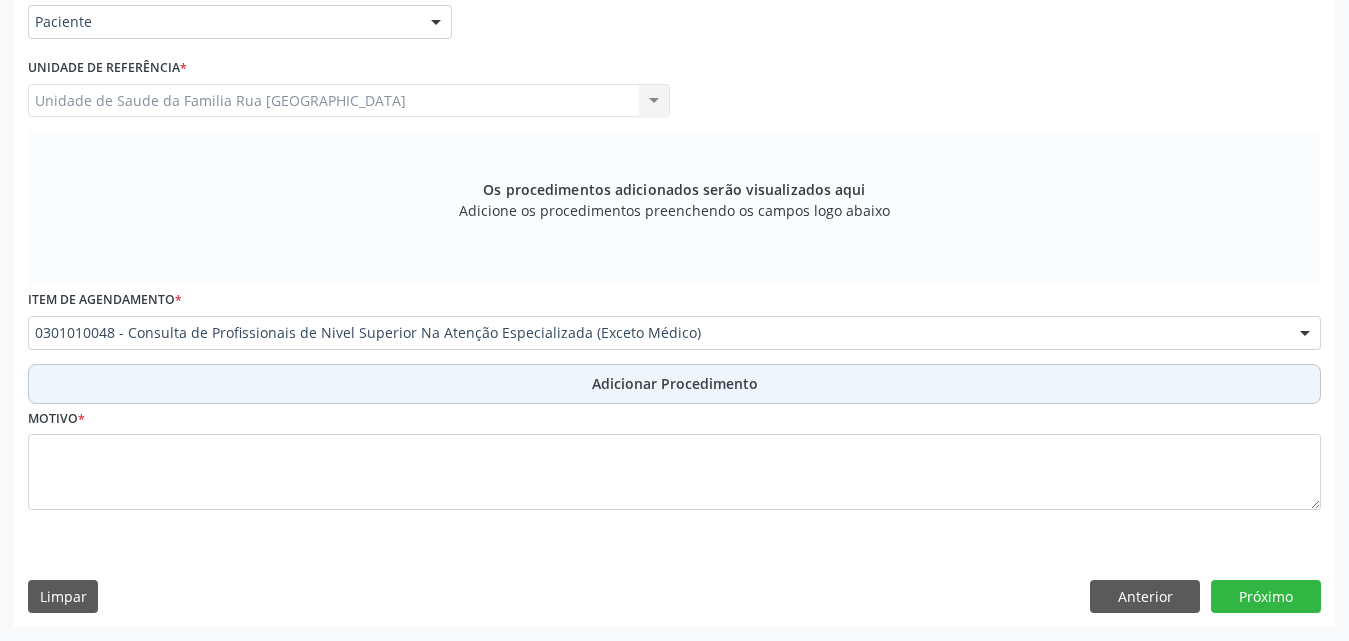 click on "Adicionar Procedimento" at bounding box center (675, 383) 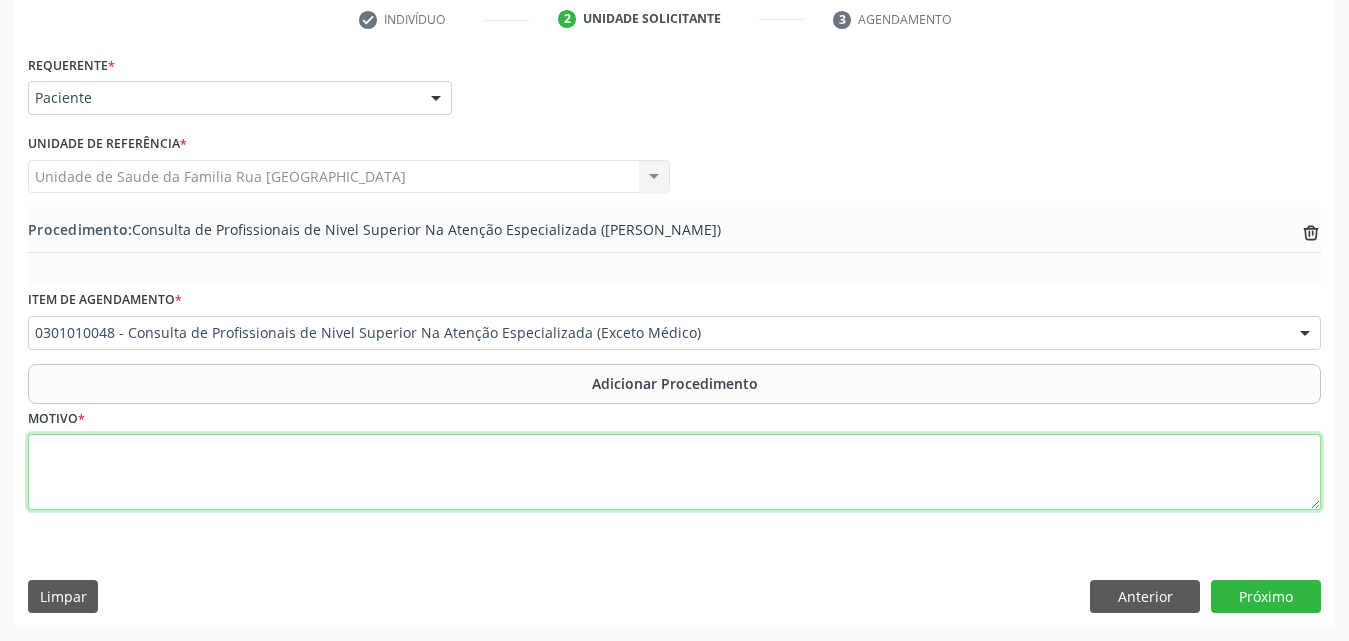 click at bounding box center (674, 472) 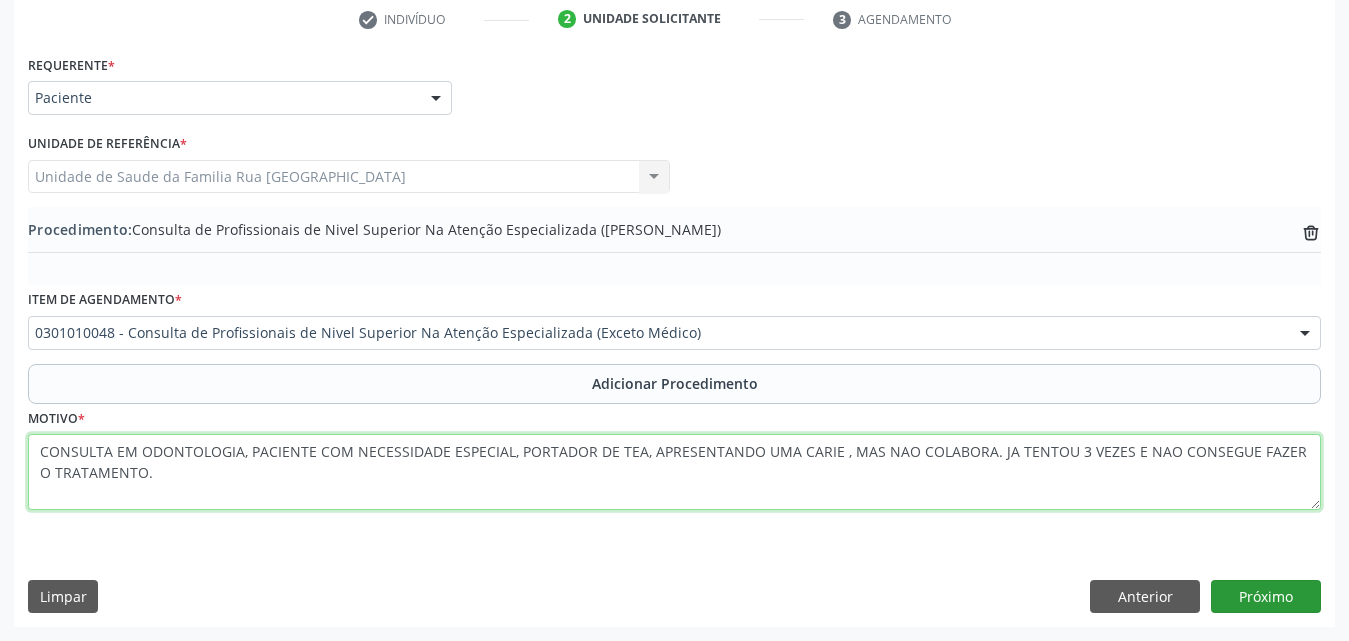 type on "CONSULTA EM ODONTOLOGIA, PACIENTE COM NECESSIDADE ESPECIAL, PORTADOR DE TEA, APRESENTANDO UMA CARIE , MAS NAO COLABORA. JA TENTOU 3 VEZES E NAO CONSEGUE FAZER O TRATAMENTO." 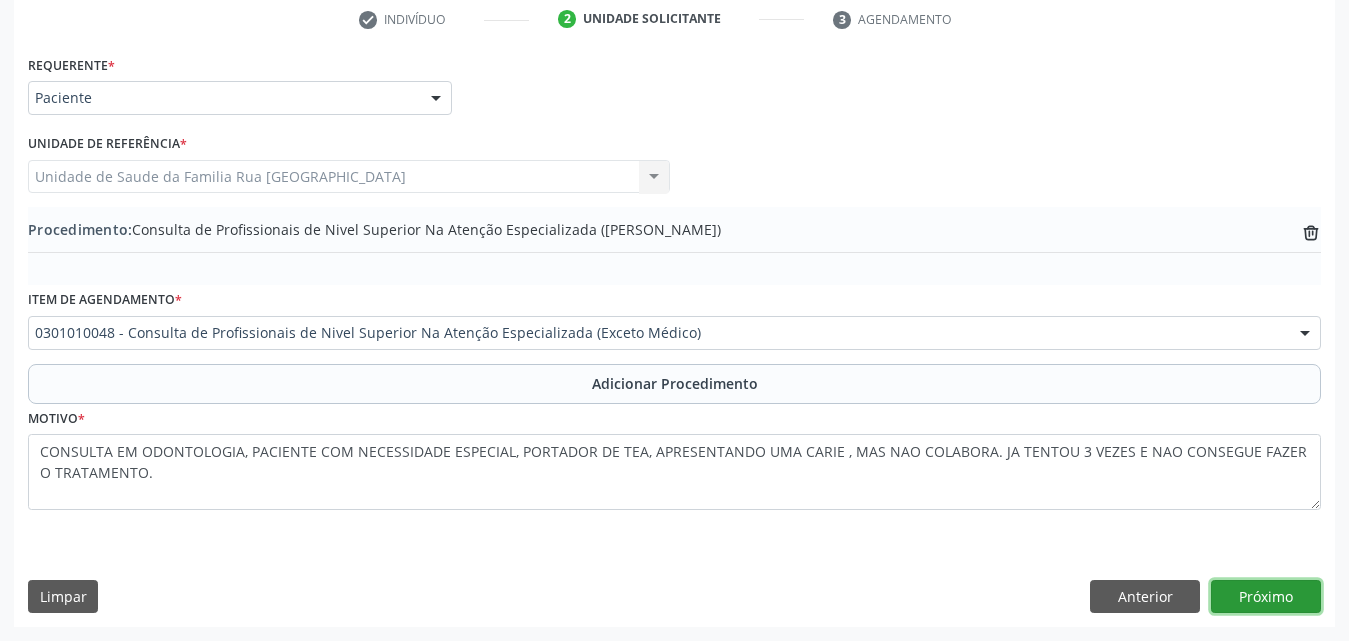 click on "Próximo" at bounding box center (1266, 597) 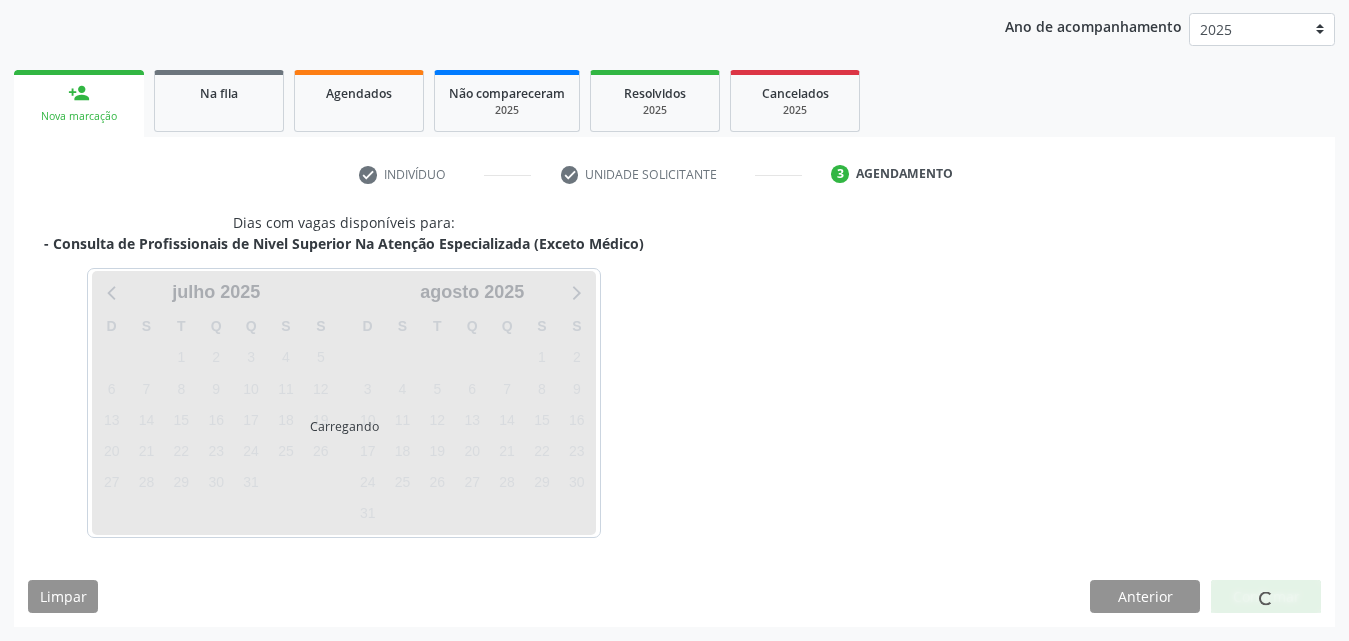 scroll, scrollTop: 316, scrollLeft: 0, axis: vertical 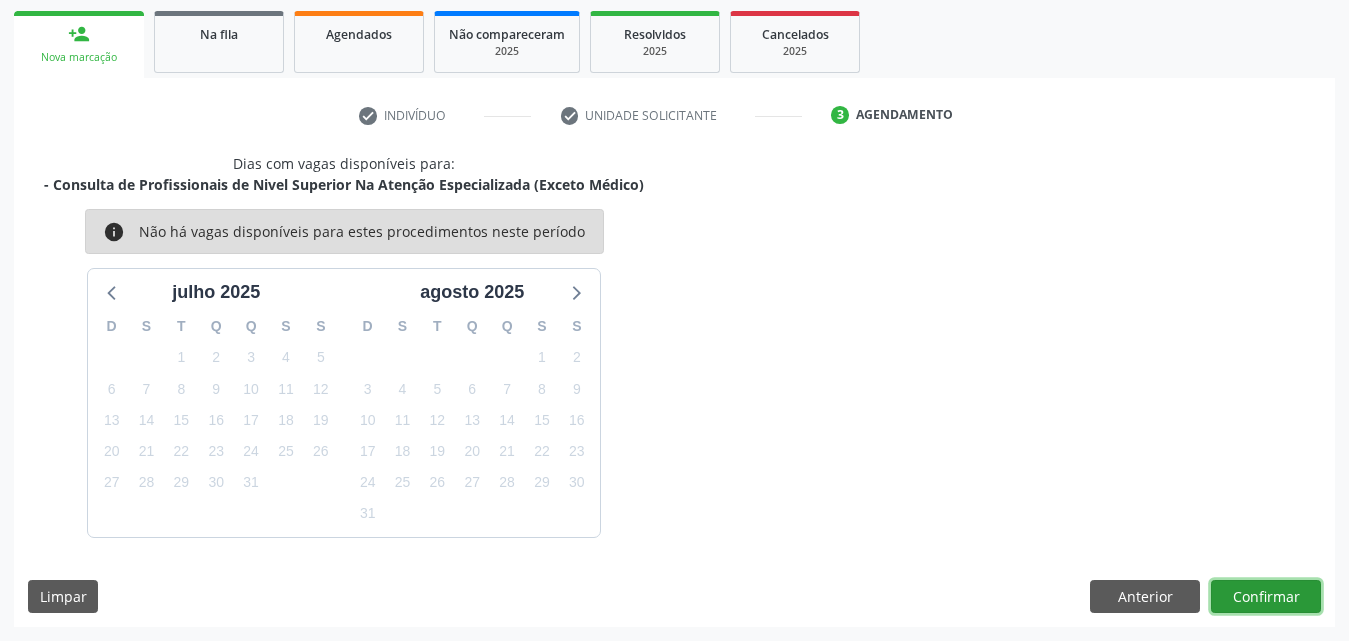 click on "Confirmar" at bounding box center (1266, 597) 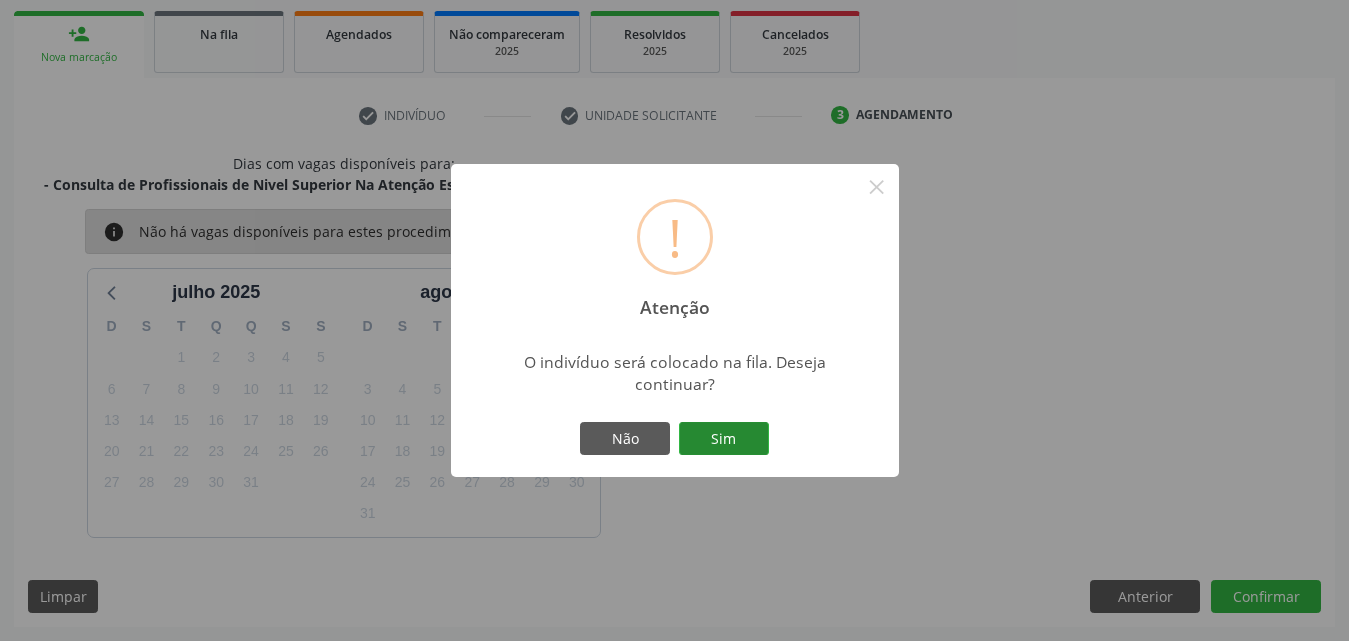click on "Sim" at bounding box center [724, 439] 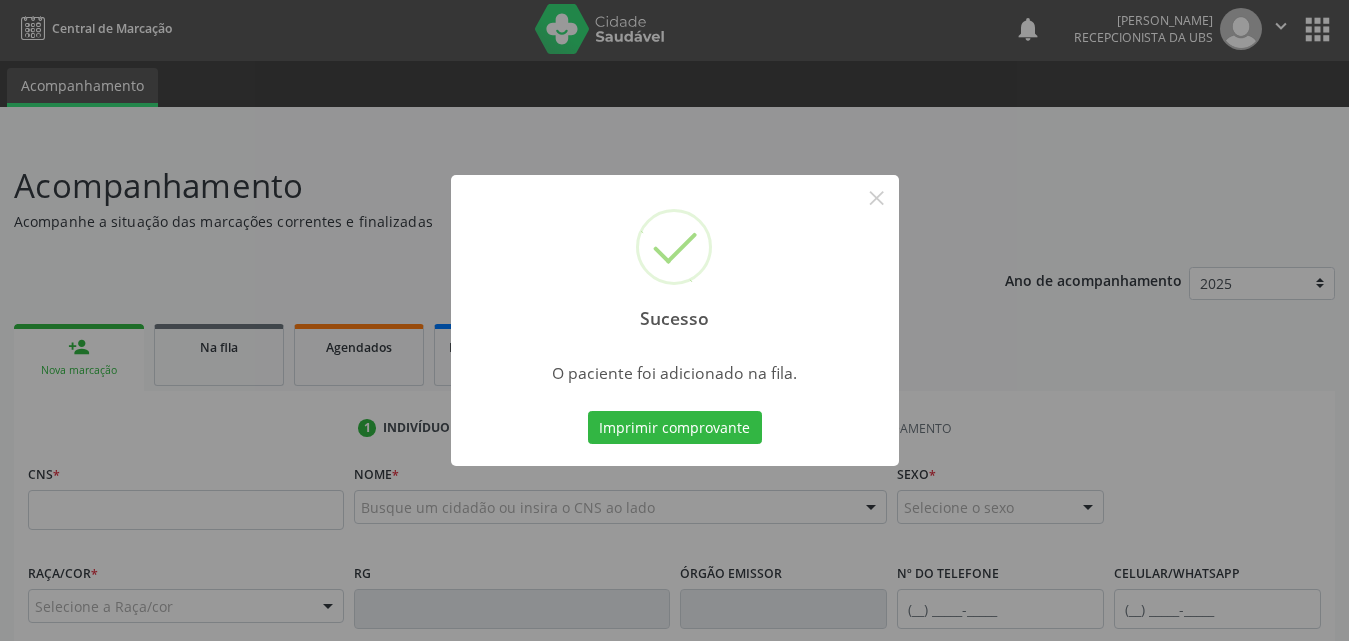 scroll, scrollTop: 0, scrollLeft: 0, axis: both 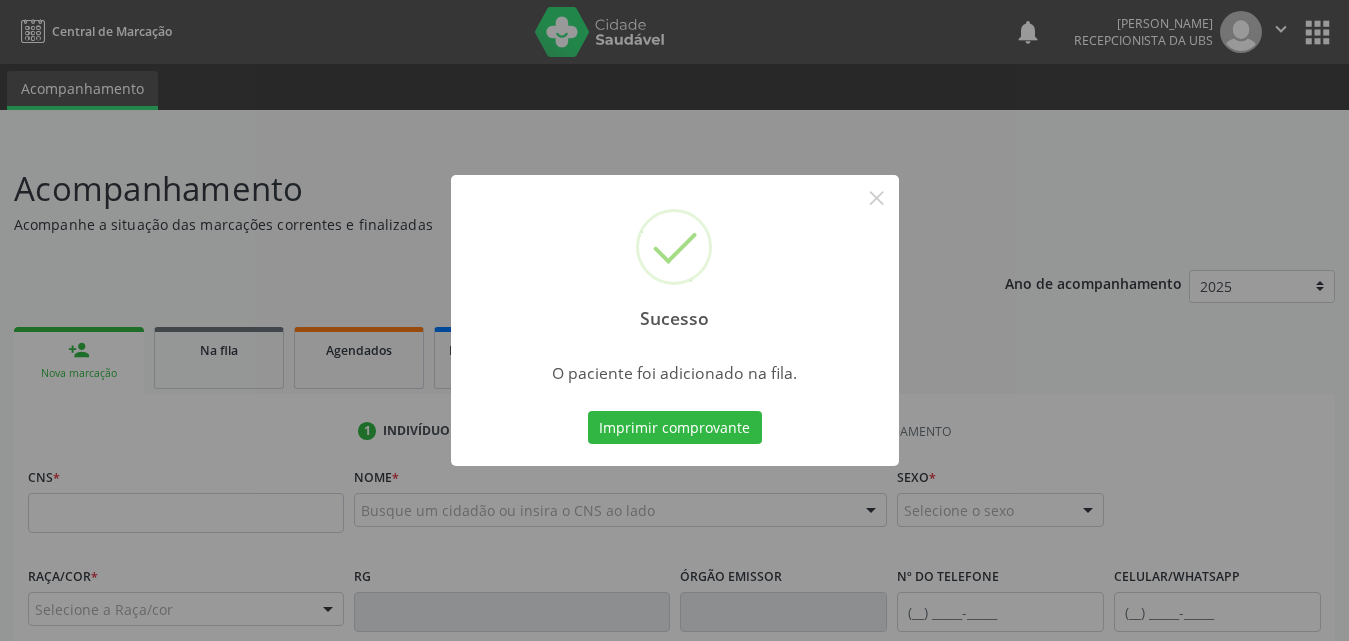 click on "Sucesso × O paciente foi adicionado na fila. Imprimir comprovante Cancel" at bounding box center [674, 320] 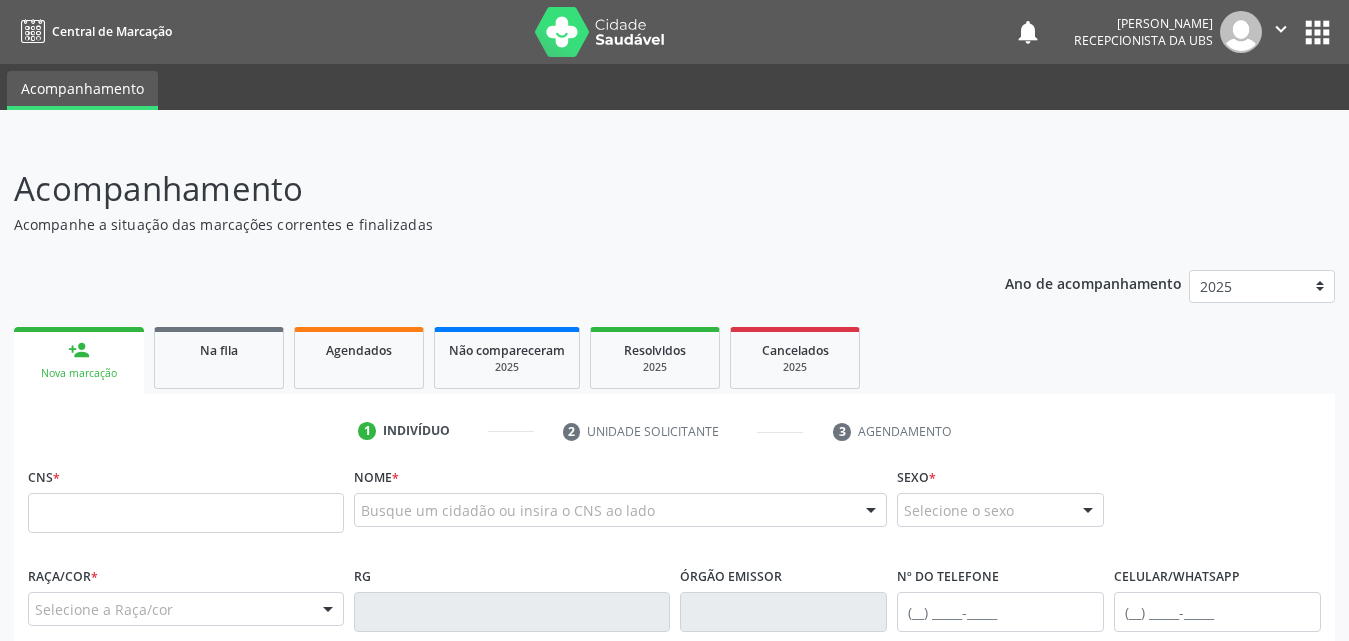 click on "person_add
Nova marcação" at bounding box center [79, 360] 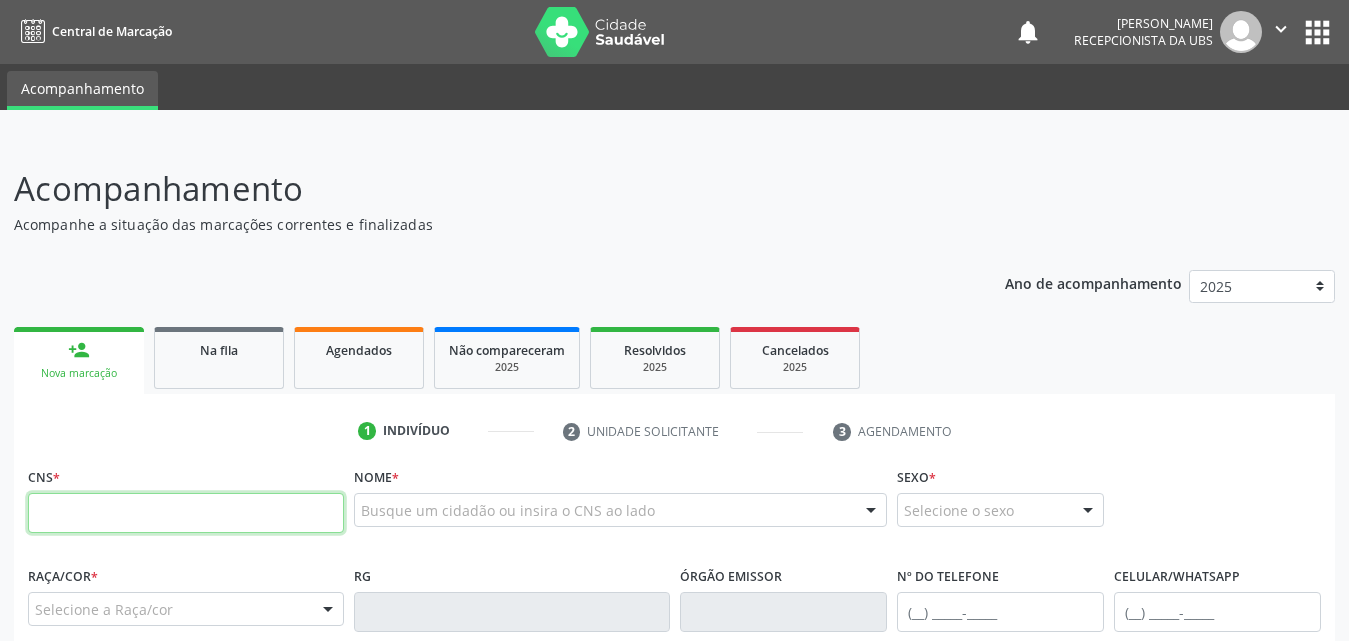 click at bounding box center [186, 513] 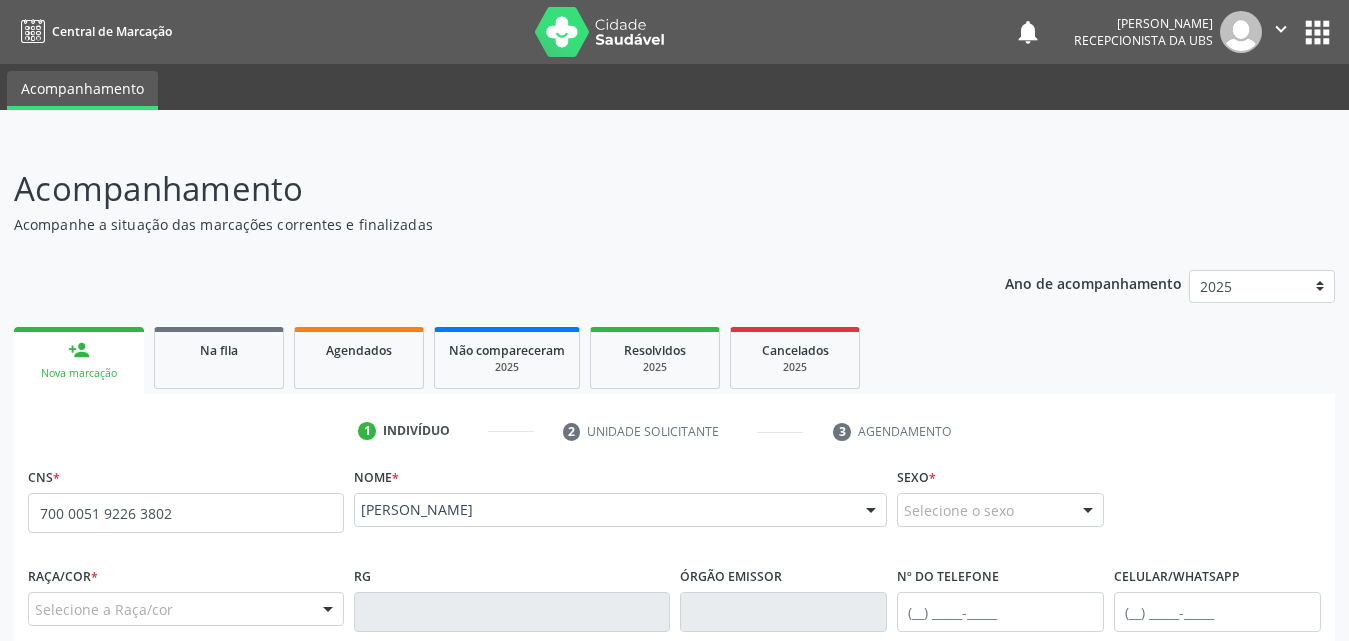 type on "700 0051 9226 3802" 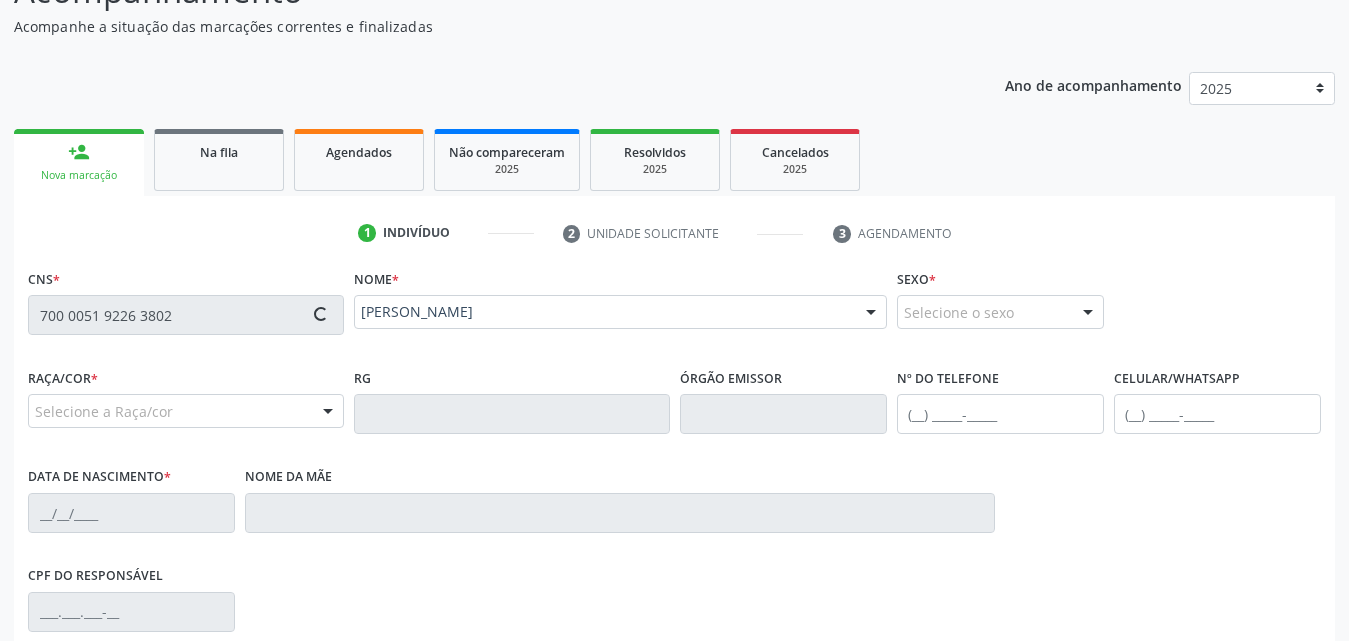scroll, scrollTop: 200, scrollLeft: 0, axis: vertical 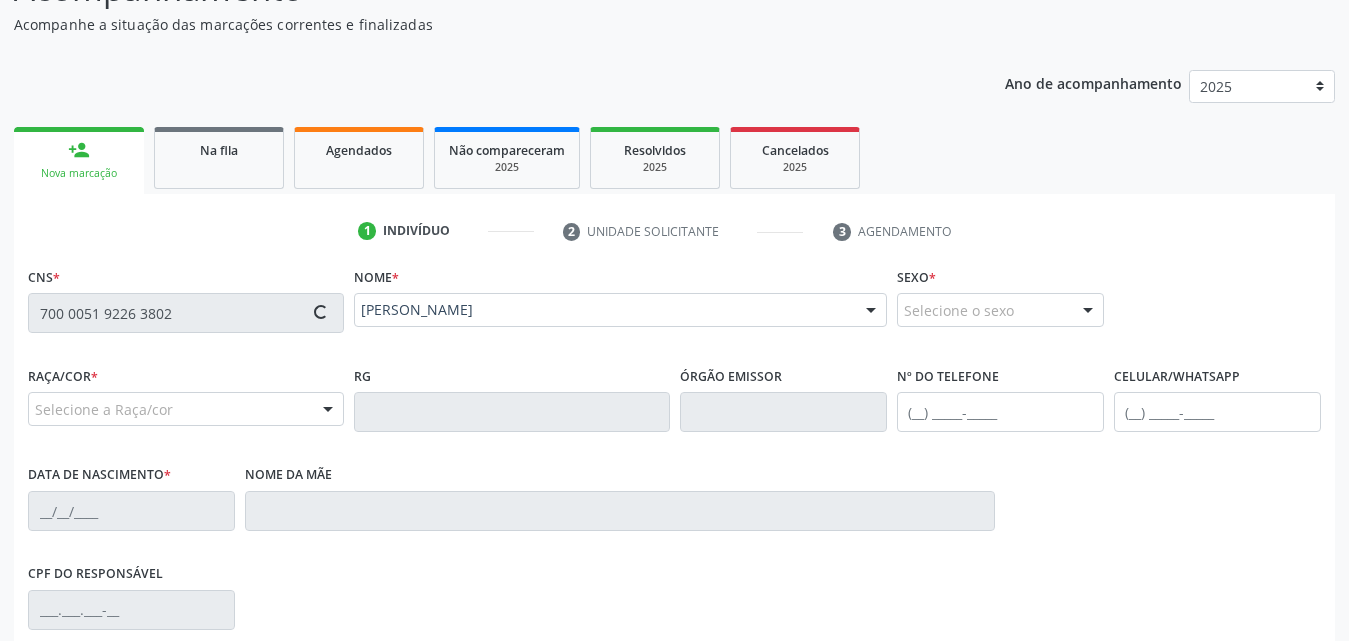 type on "(82) 99111-1820" 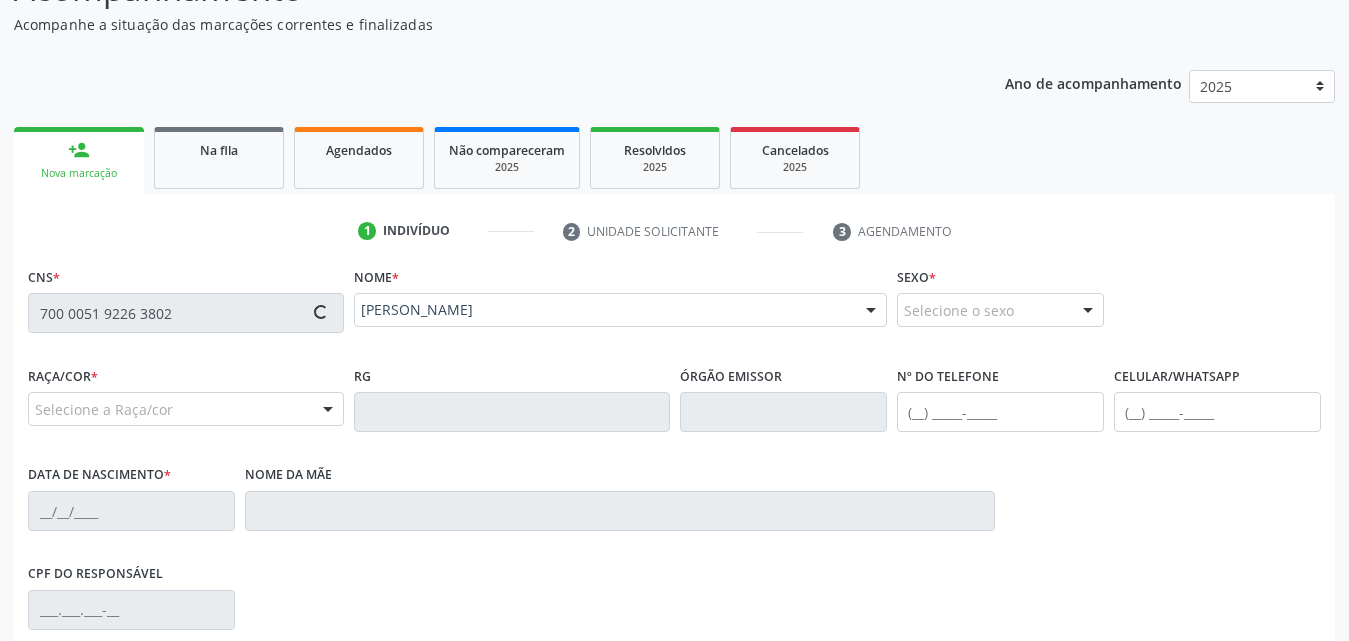 type on "24/10/2002" 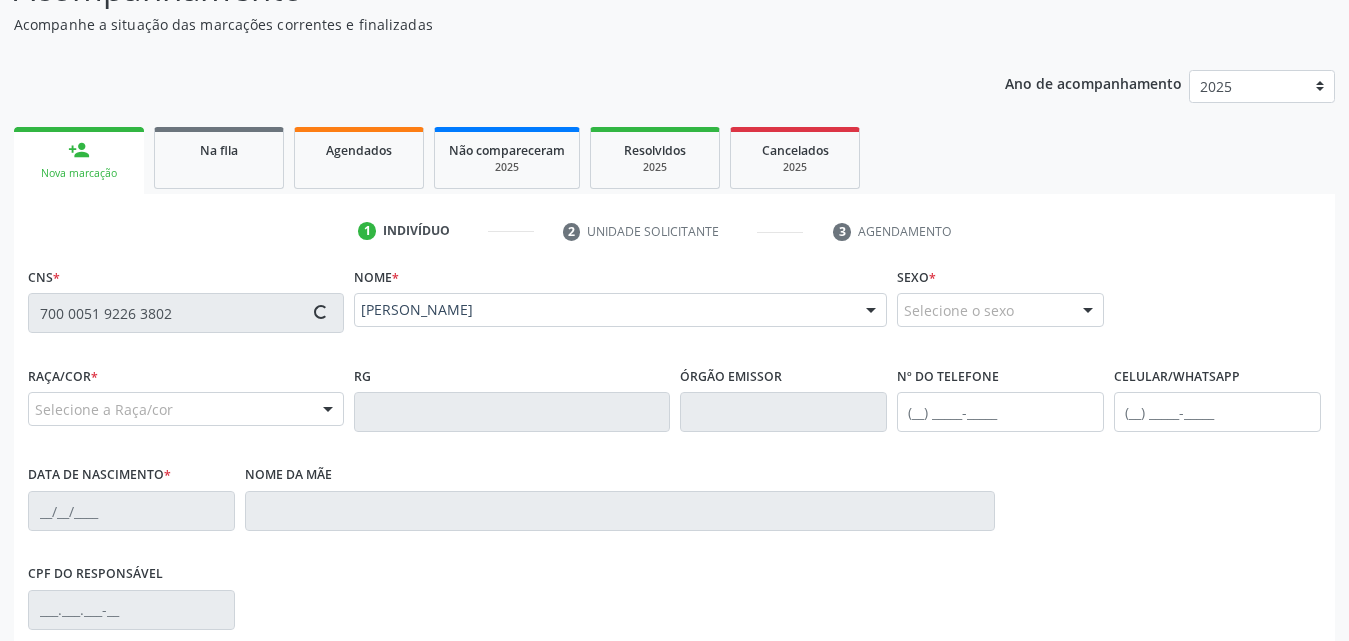 type on "298" 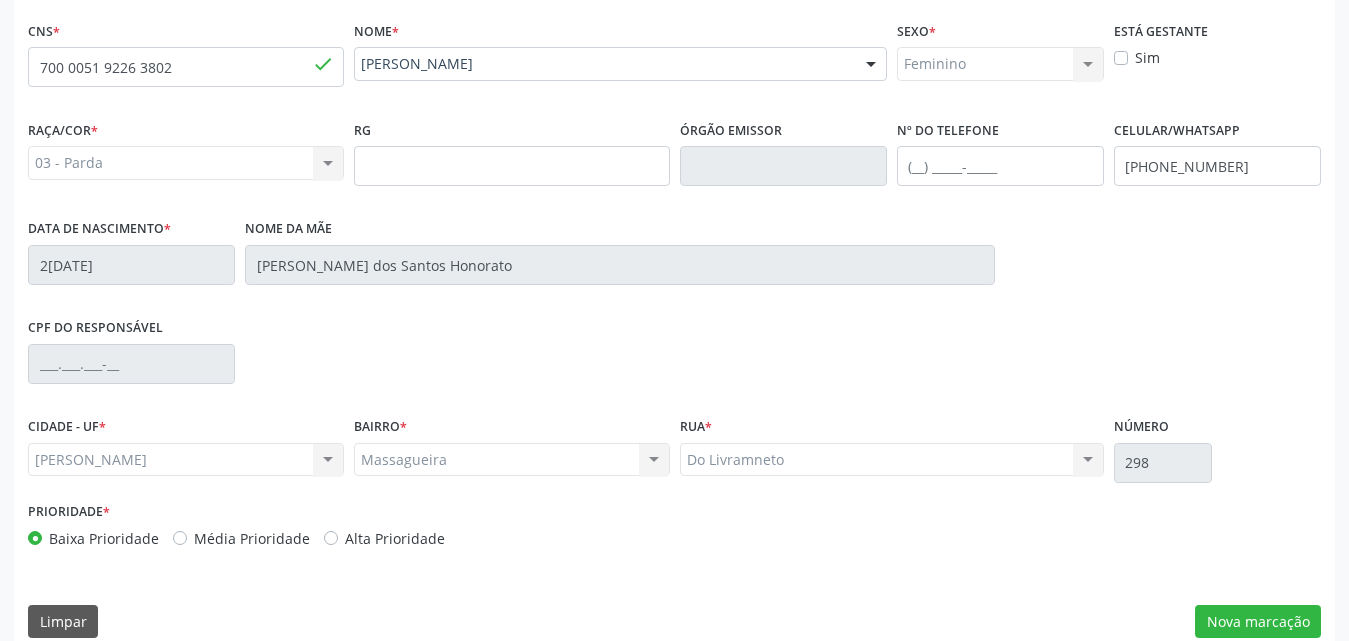 scroll, scrollTop: 471, scrollLeft: 0, axis: vertical 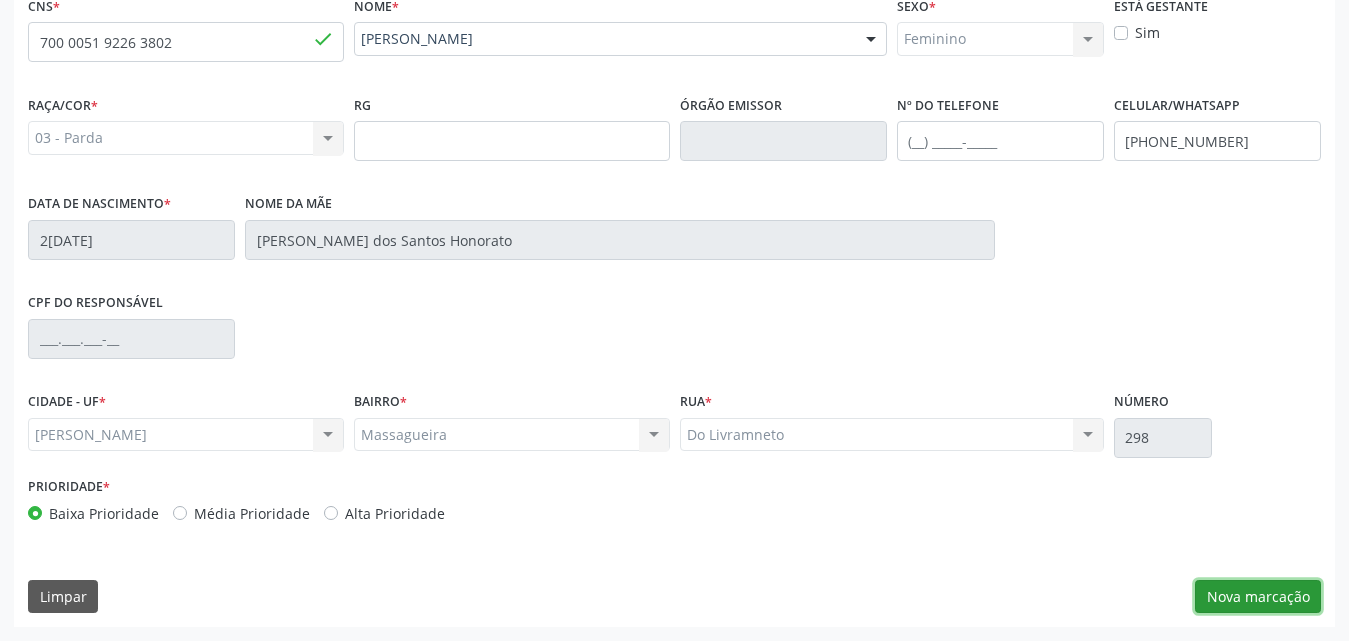 click on "Nova marcação" at bounding box center (1258, 597) 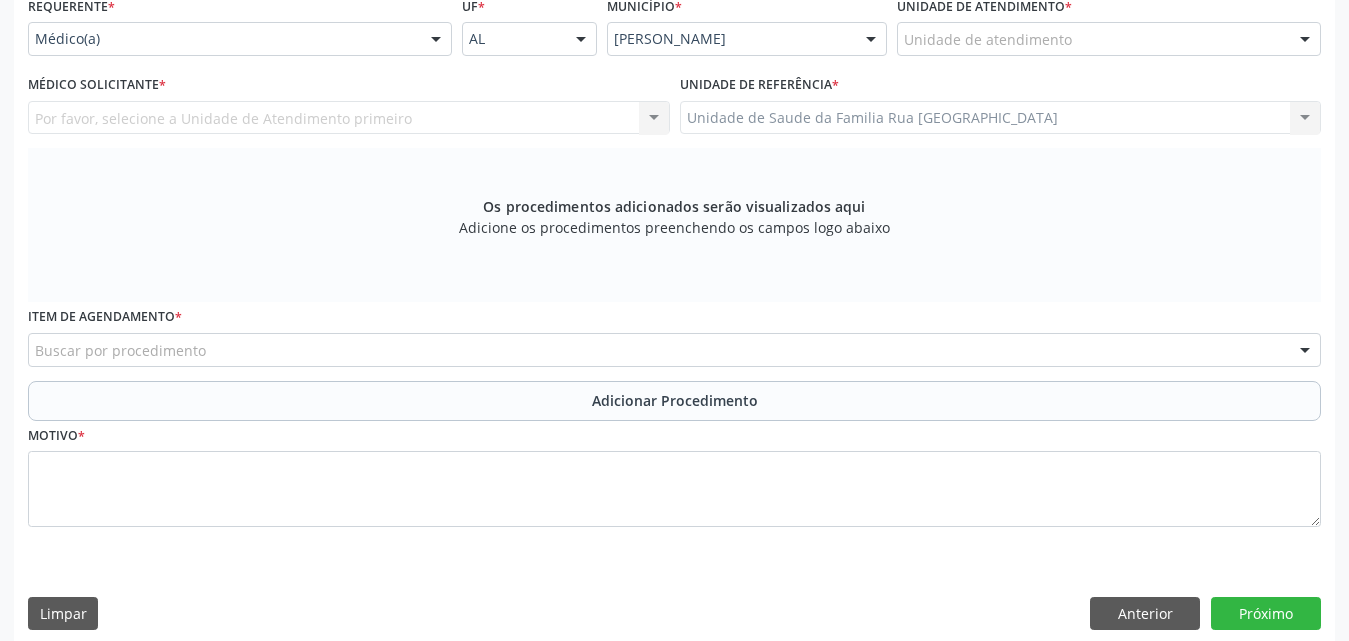 scroll, scrollTop: 171, scrollLeft: 0, axis: vertical 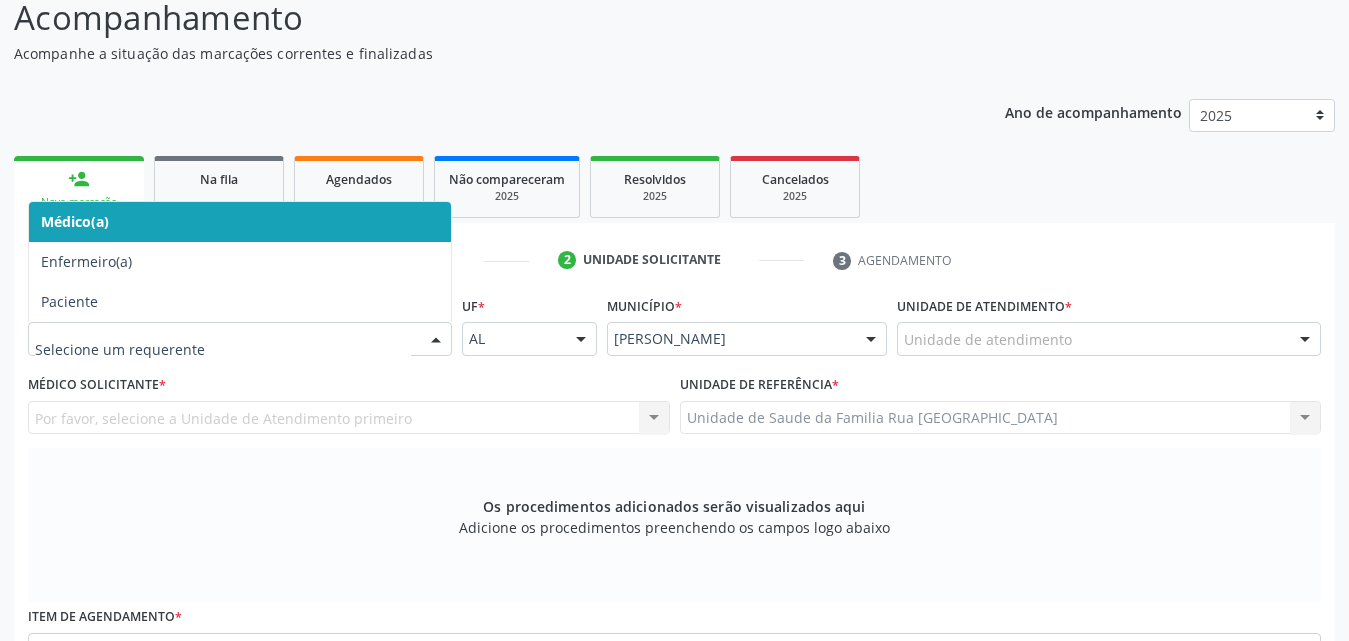 click at bounding box center [436, 340] 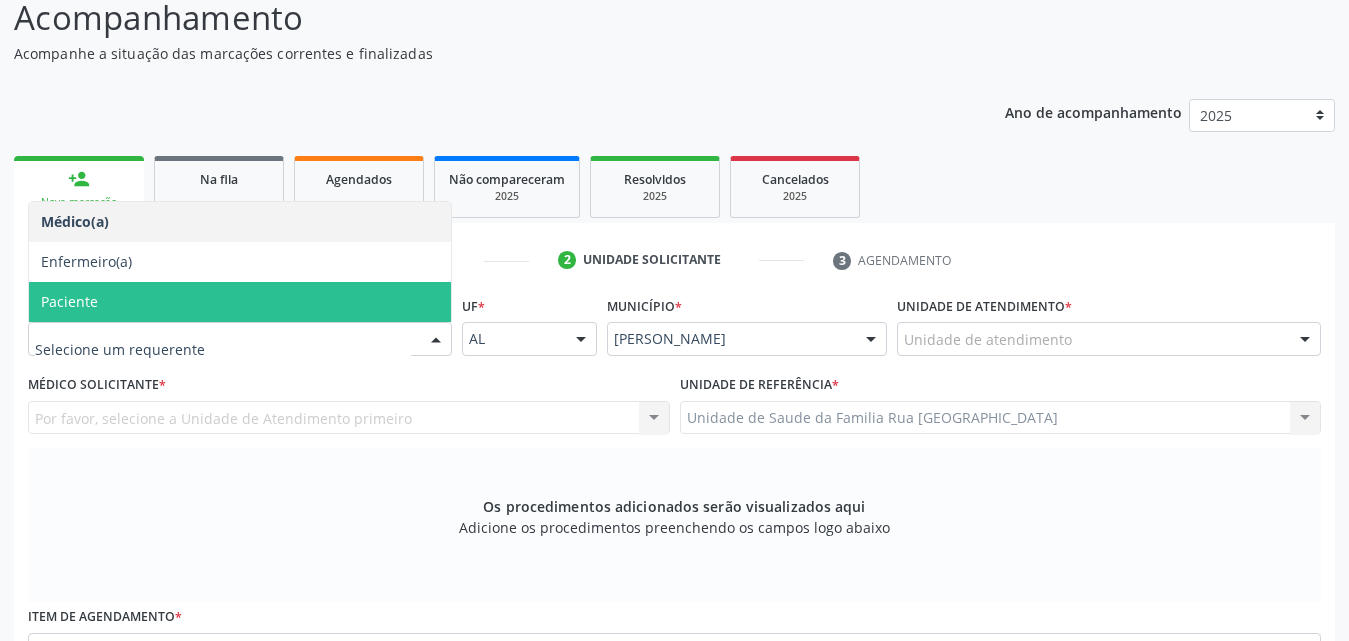 click on "Paciente" at bounding box center [240, 302] 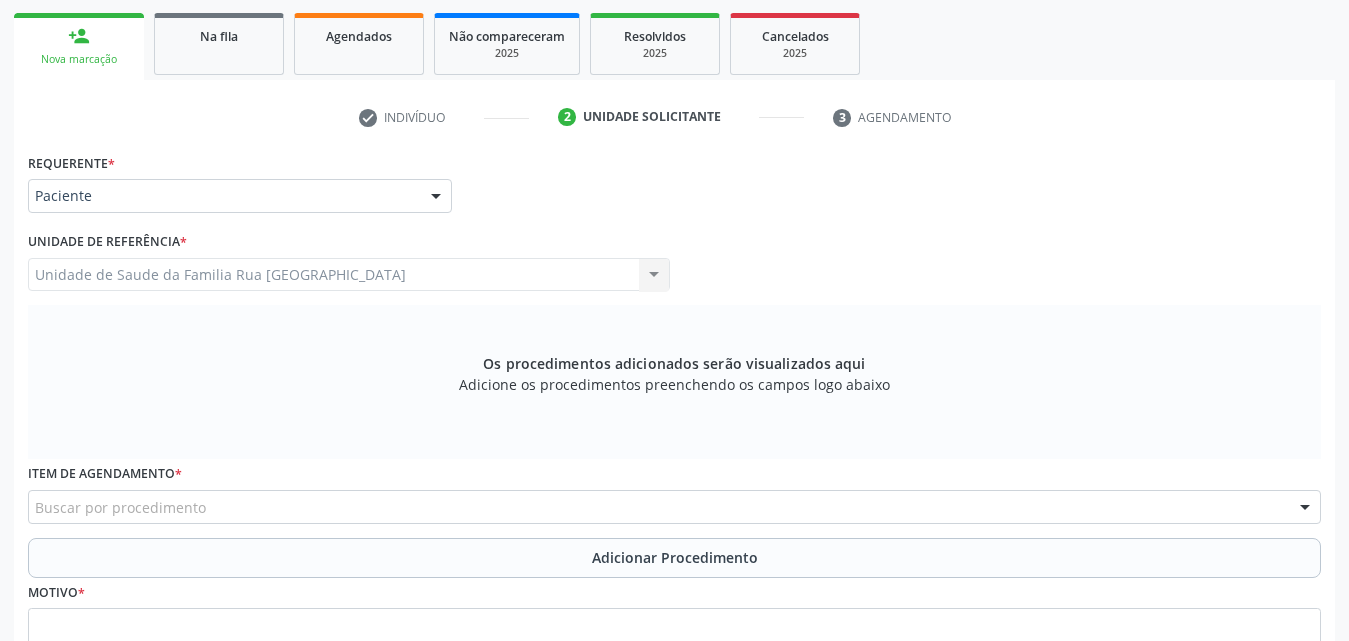 scroll, scrollTop: 471, scrollLeft: 0, axis: vertical 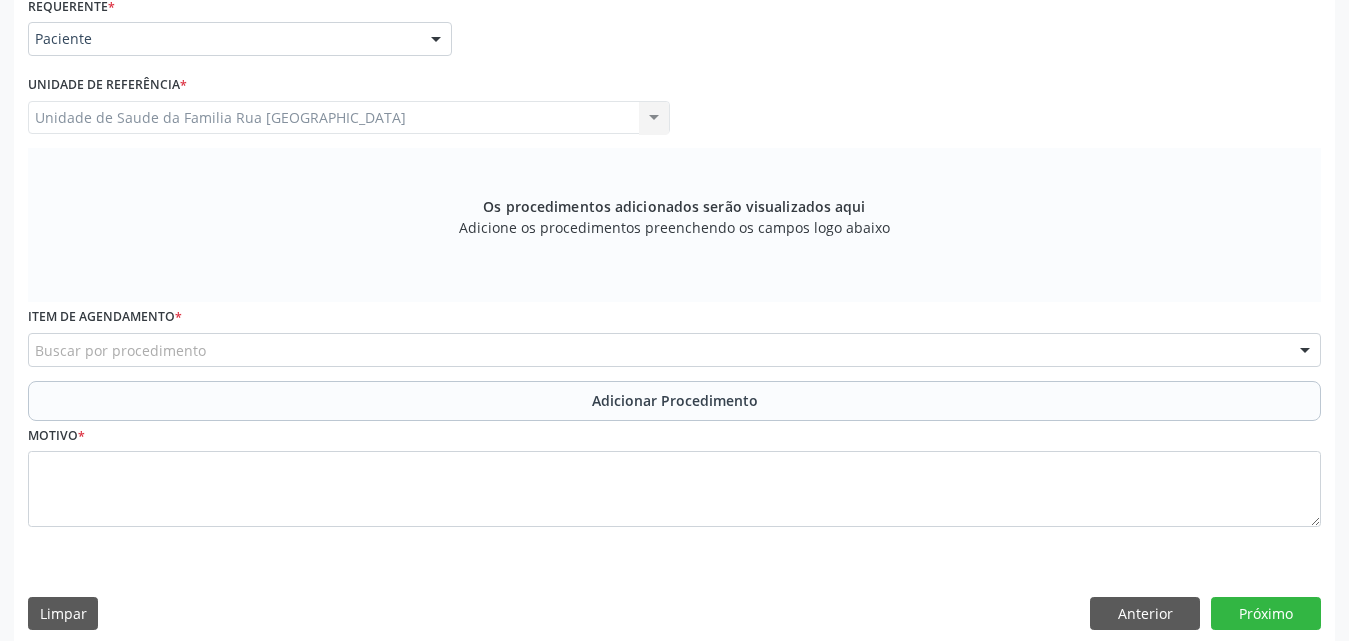 click on "Buscar por procedimento" at bounding box center (674, 350) 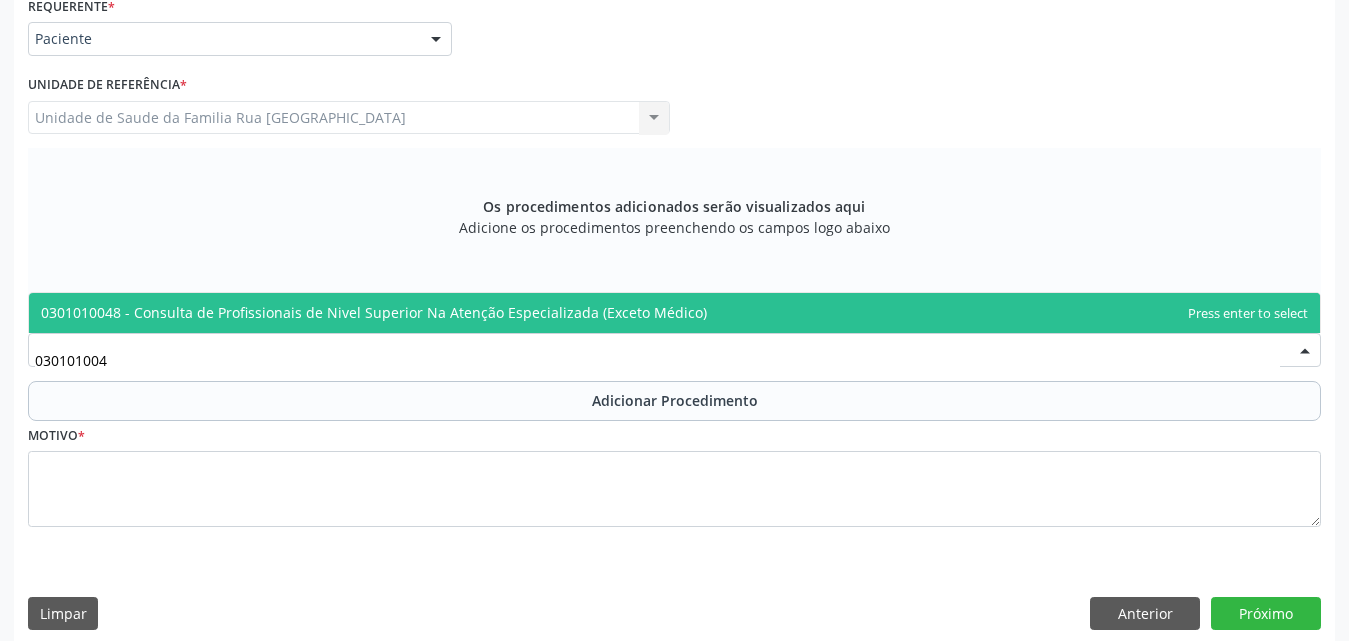 type on "0301010048" 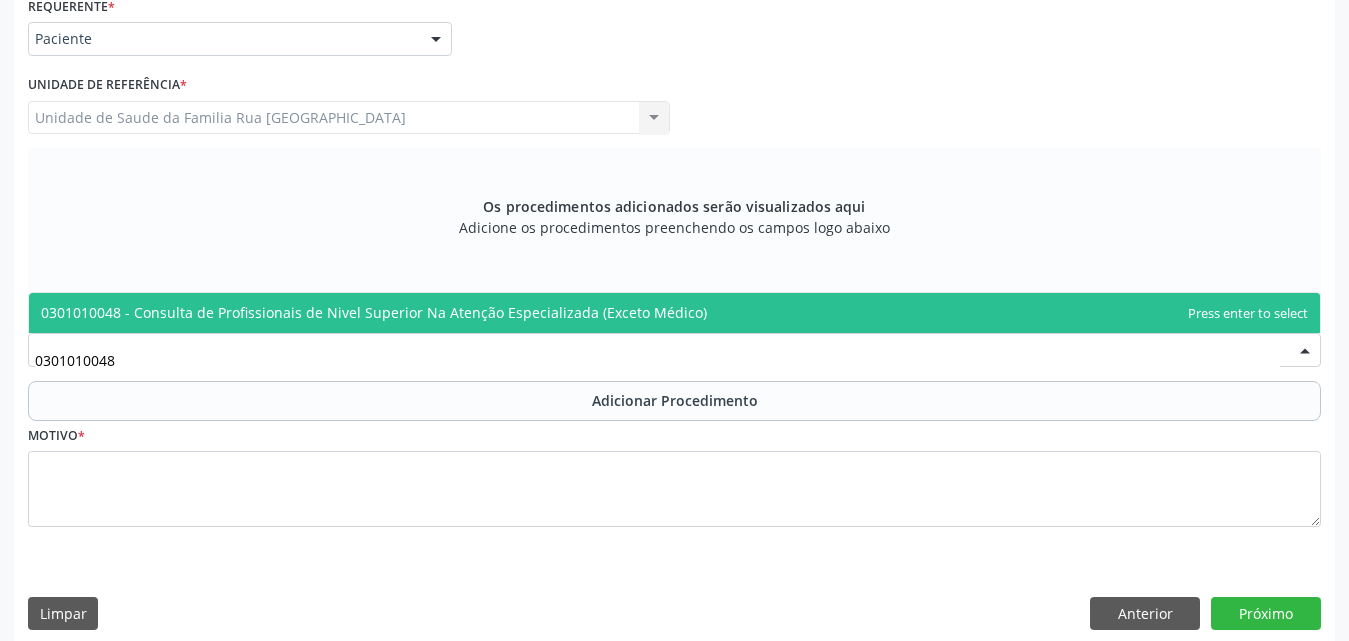 click on "0301010048 - Consulta de Profissionais de Nivel Superior Na Atenção Especializada (Exceto Médico)" at bounding box center (374, 312) 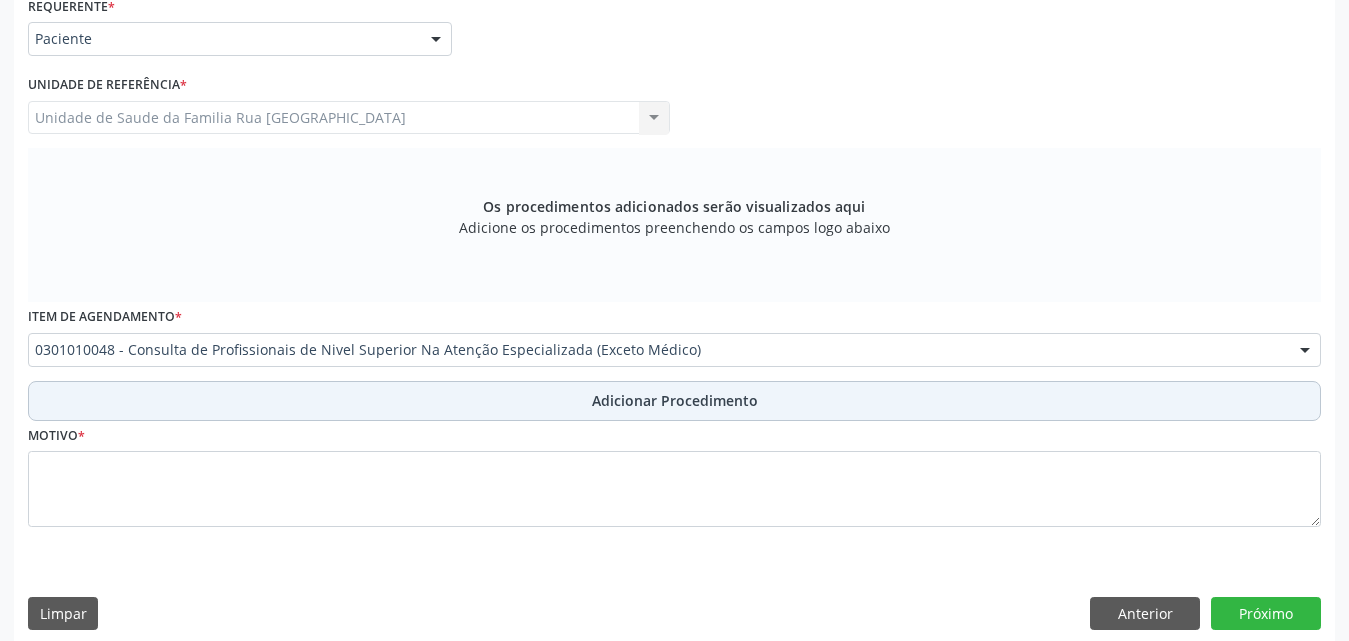 click on "Adicionar Procedimento" at bounding box center (675, 400) 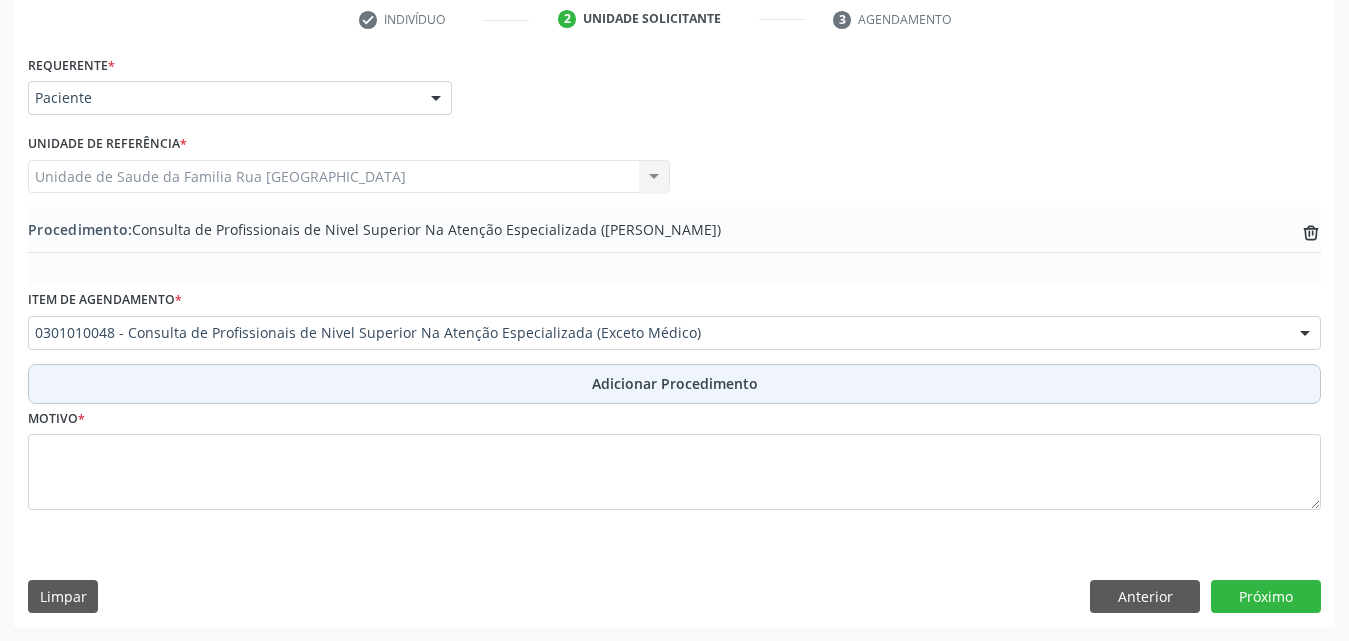 scroll, scrollTop: 412, scrollLeft: 0, axis: vertical 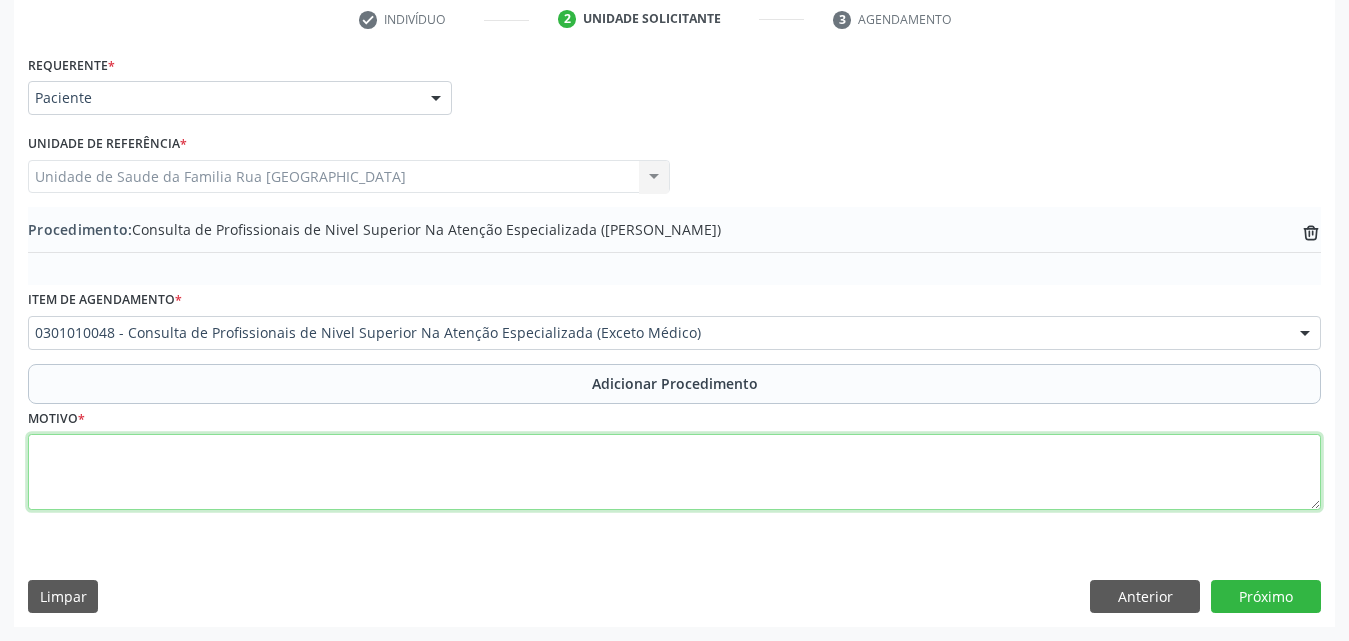 click at bounding box center [674, 472] 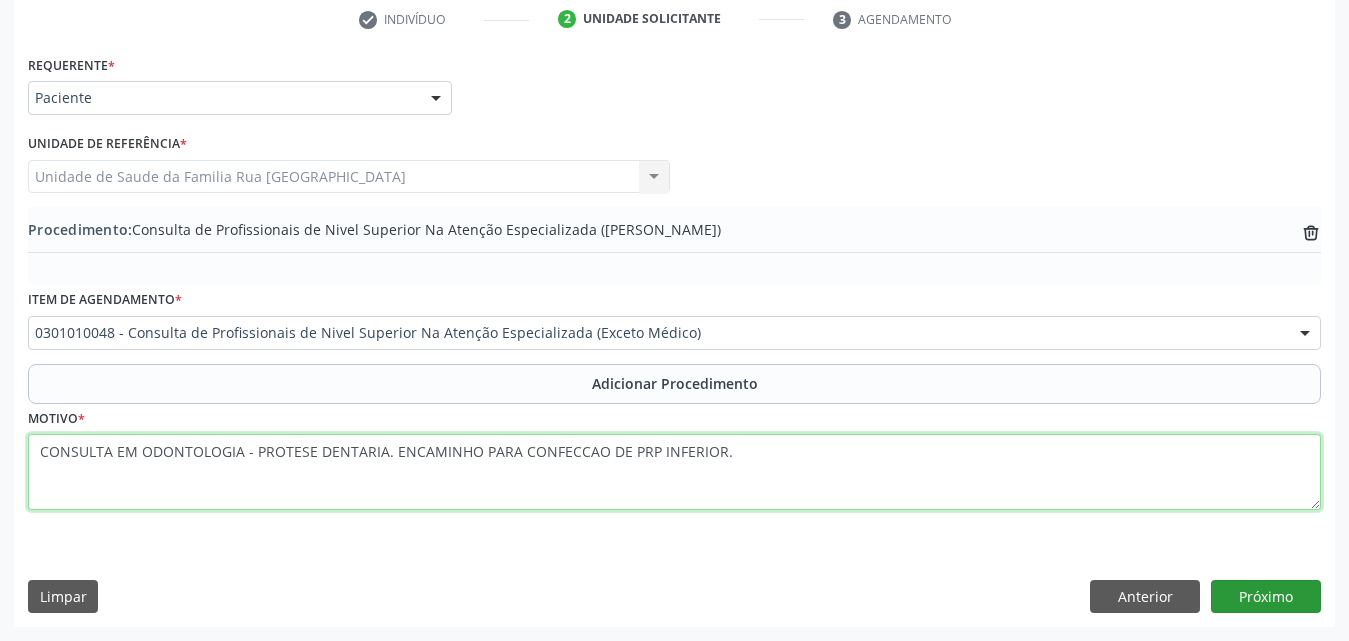 type on "CONSULTA EM ODONTOLOGIA - PROTESE DENTARIA. ENCAMINHO PARA CONFECCAO DE PRP INFERIOR." 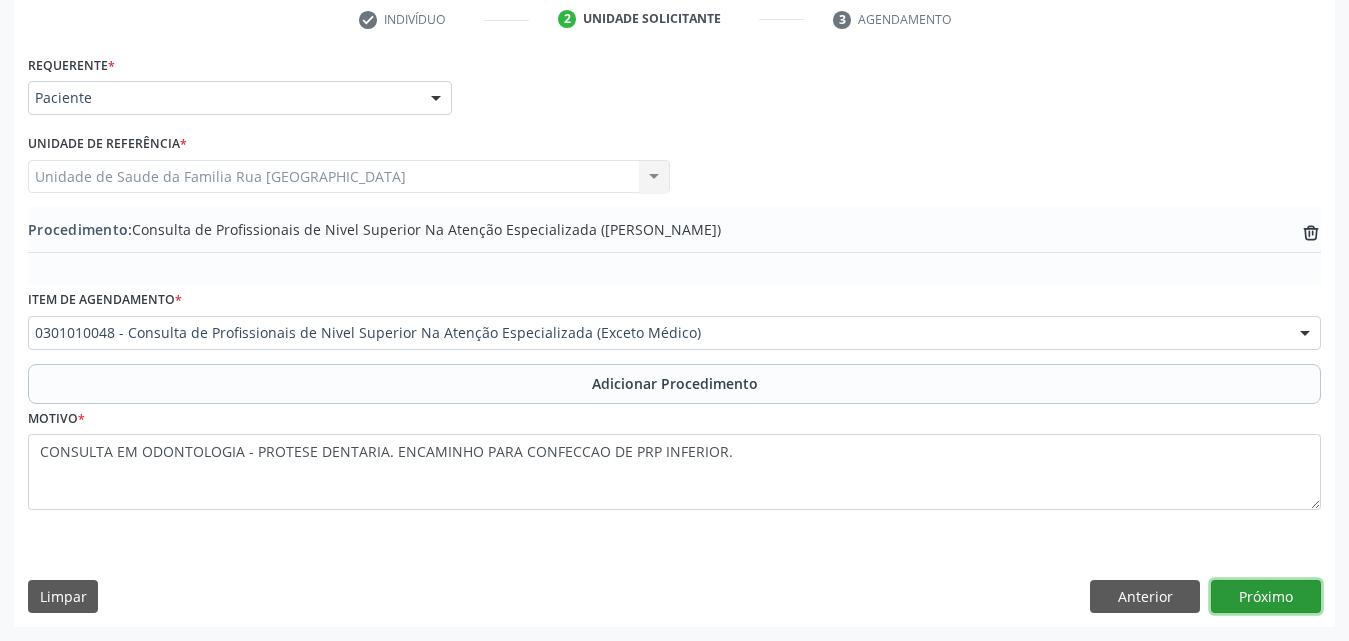 click on "Próximo" at bounding box center (1266, 597) 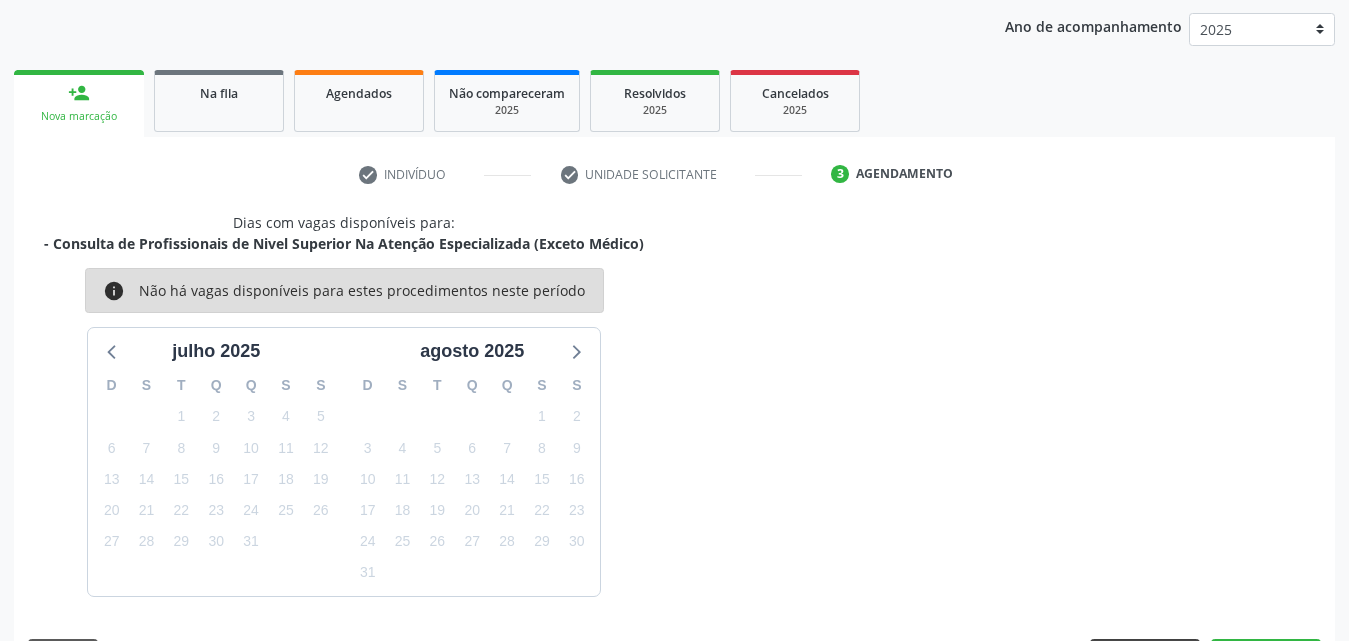 scroll, scrollTop: 316, scrollLeft: 0, axis: vertical 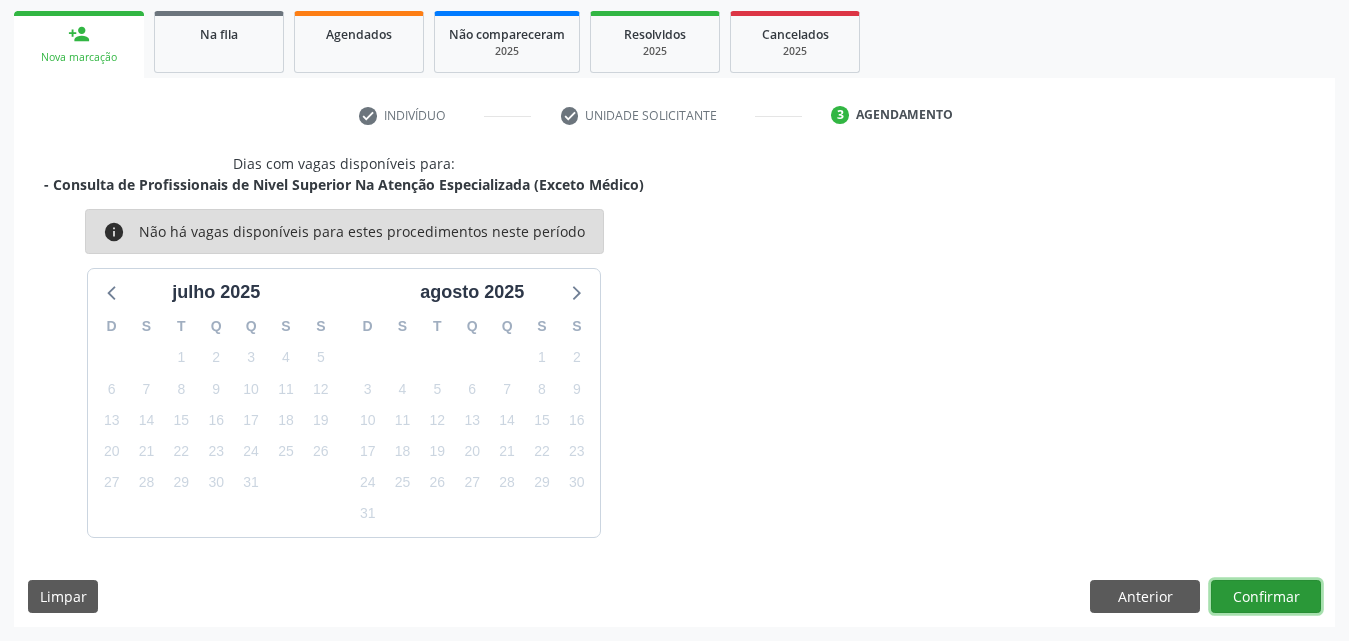 click on "Confirmar" at bounding box center [1266, 597] 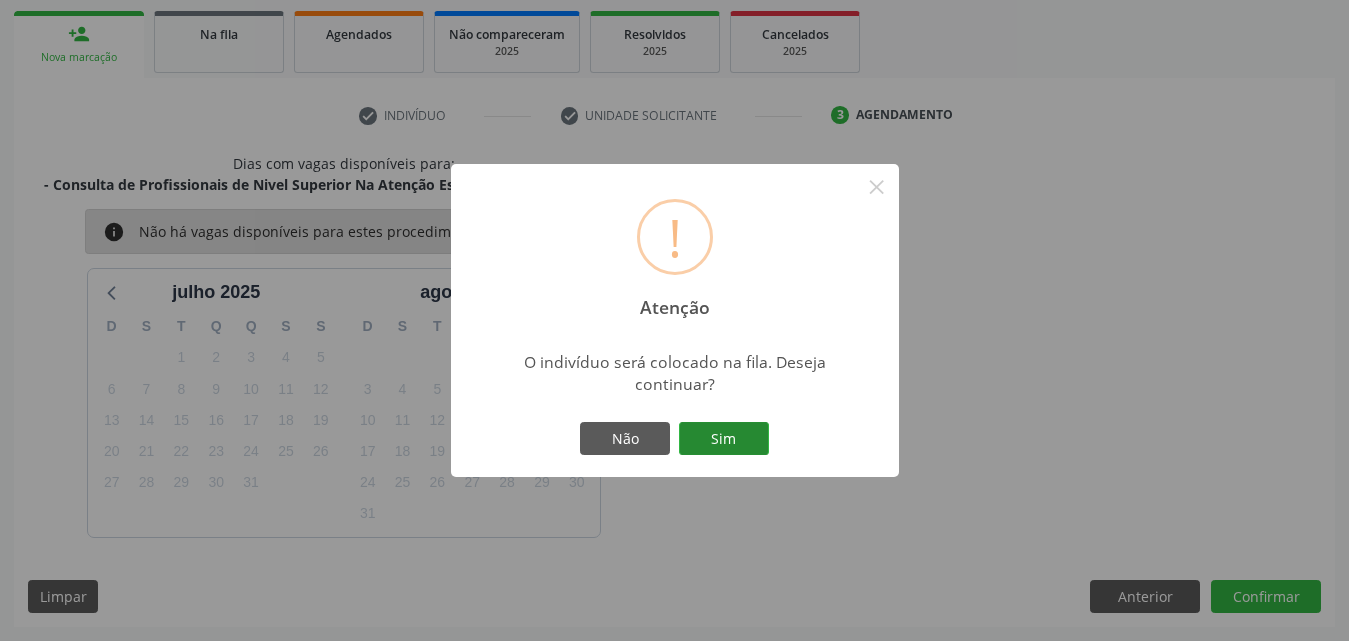 click on "Sim" at bounding box center (724, 439) 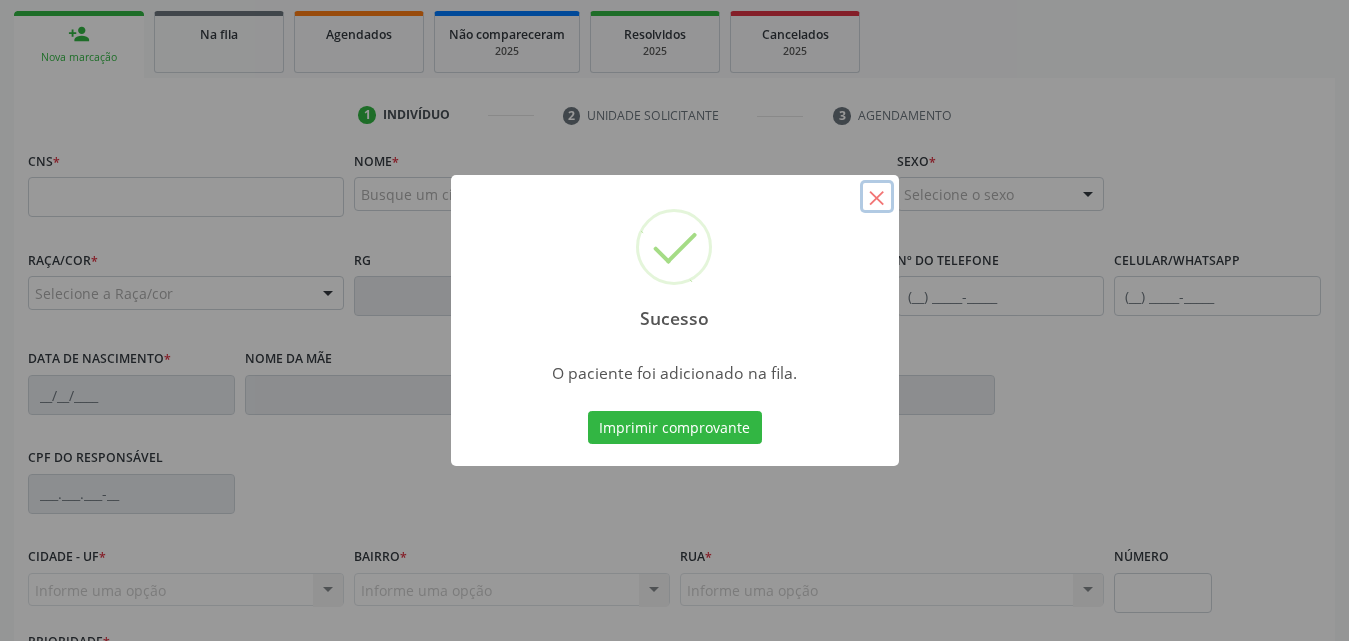 click on "×" at bounding box center (877, 197) 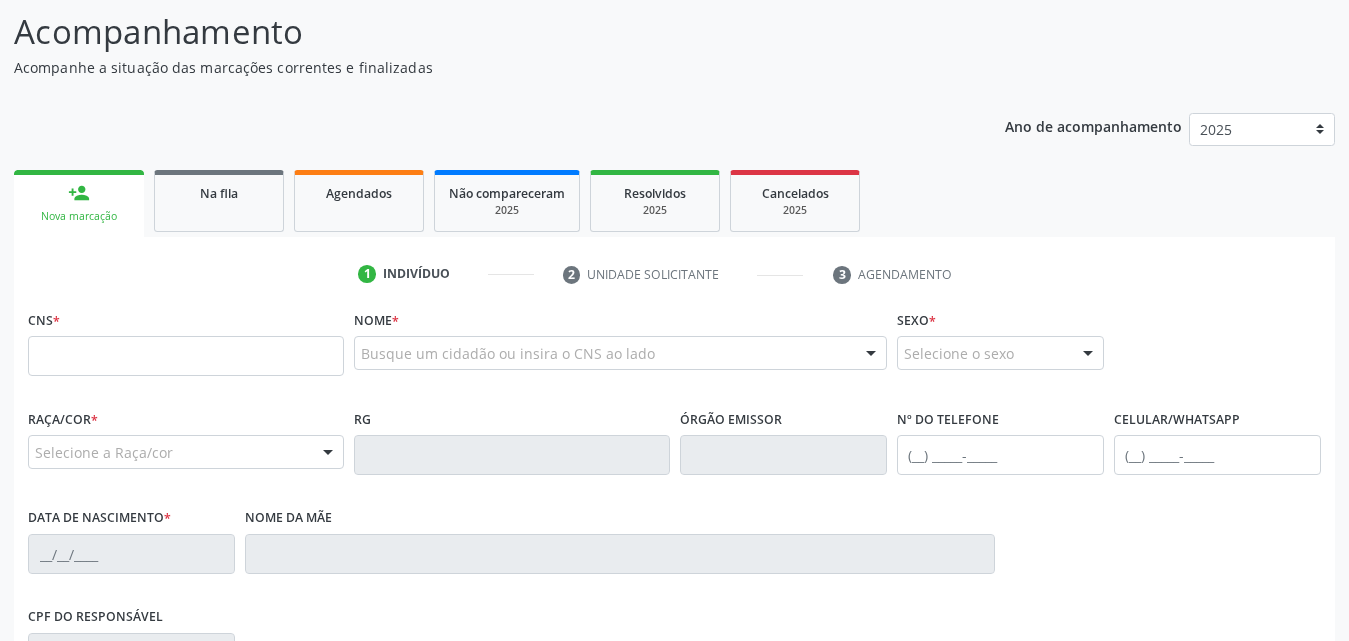 scroll, scrollTop: 300, scrollLeft: 0, axis: vertical 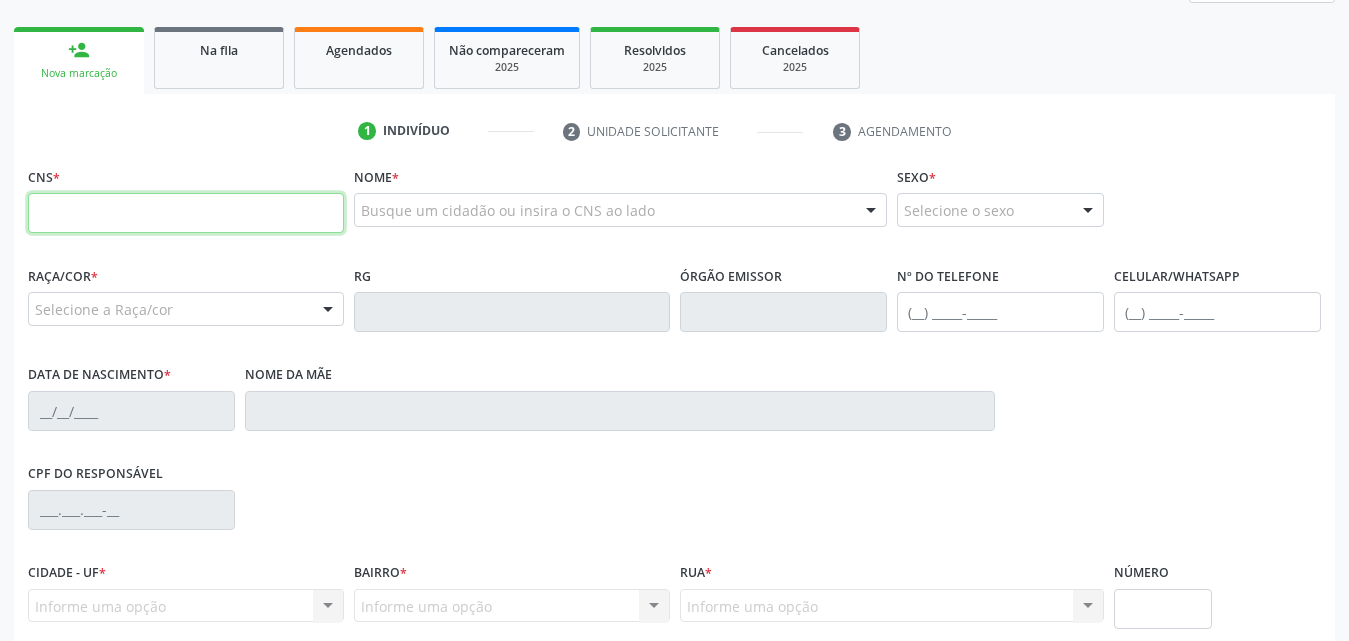 click at bounding box center [186, 213] 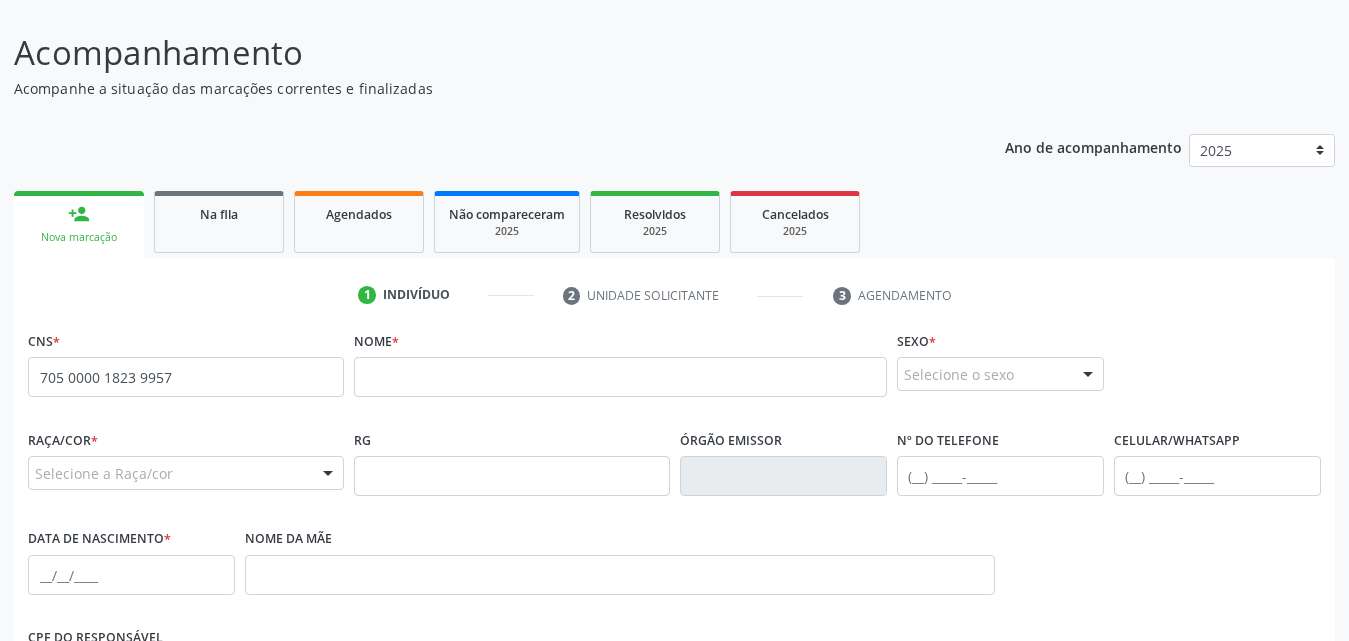 scroll, scrollTop: 171, scrollLeft: 0, axis: vertical 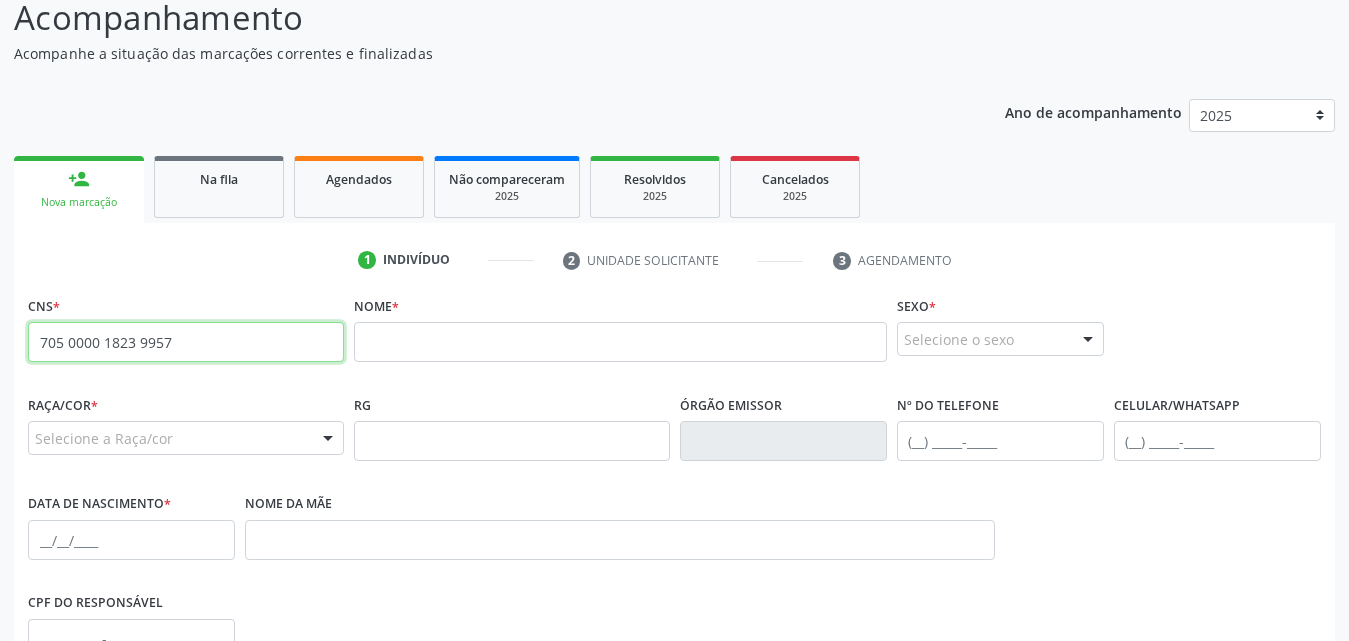 click on "705 0000 1823 9957" at bounding box center [186, 342] 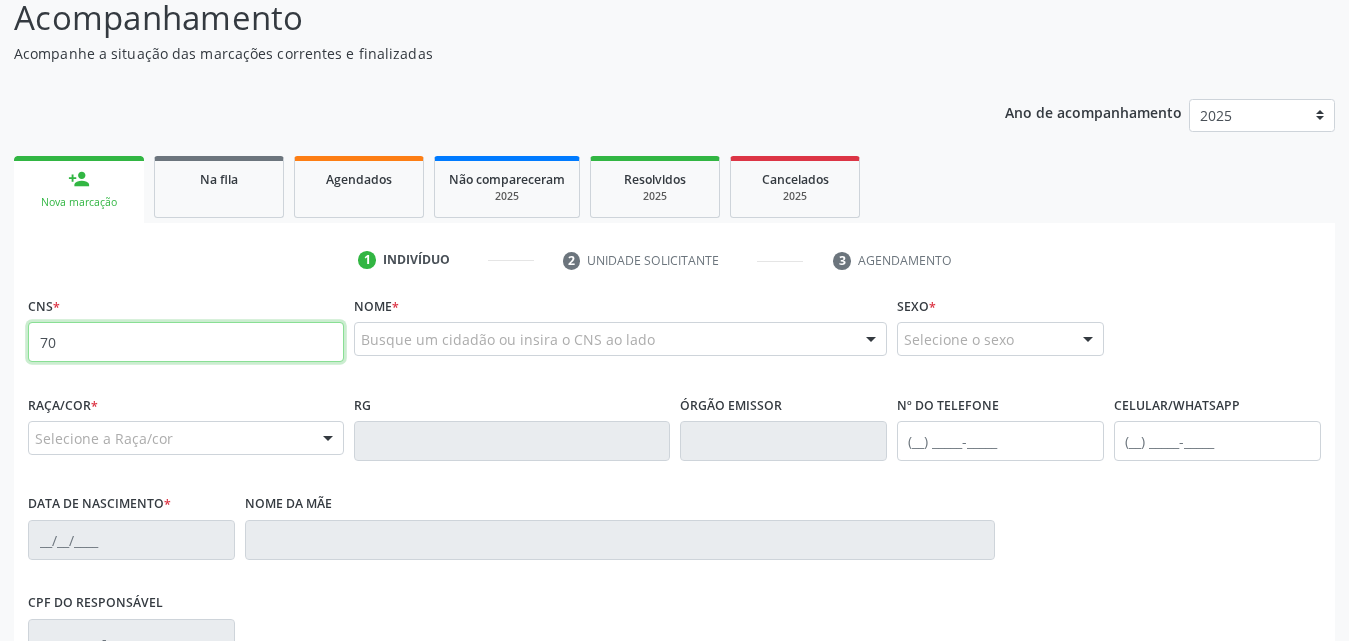 type on "7" 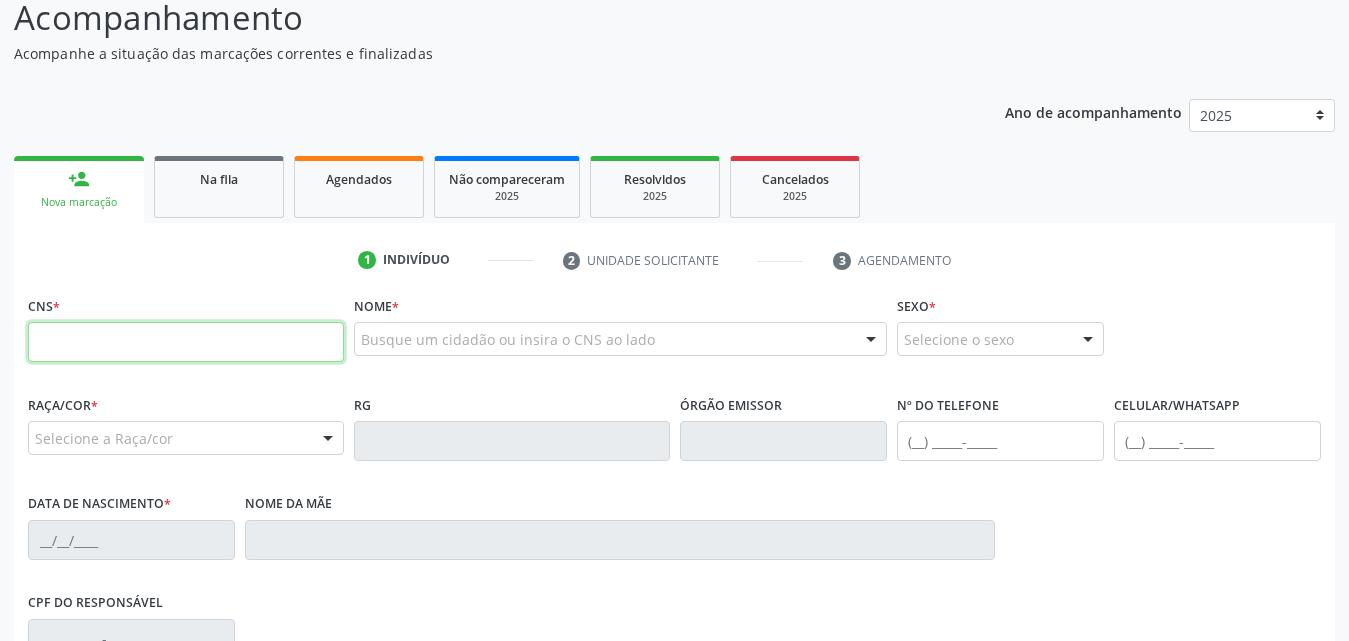 type 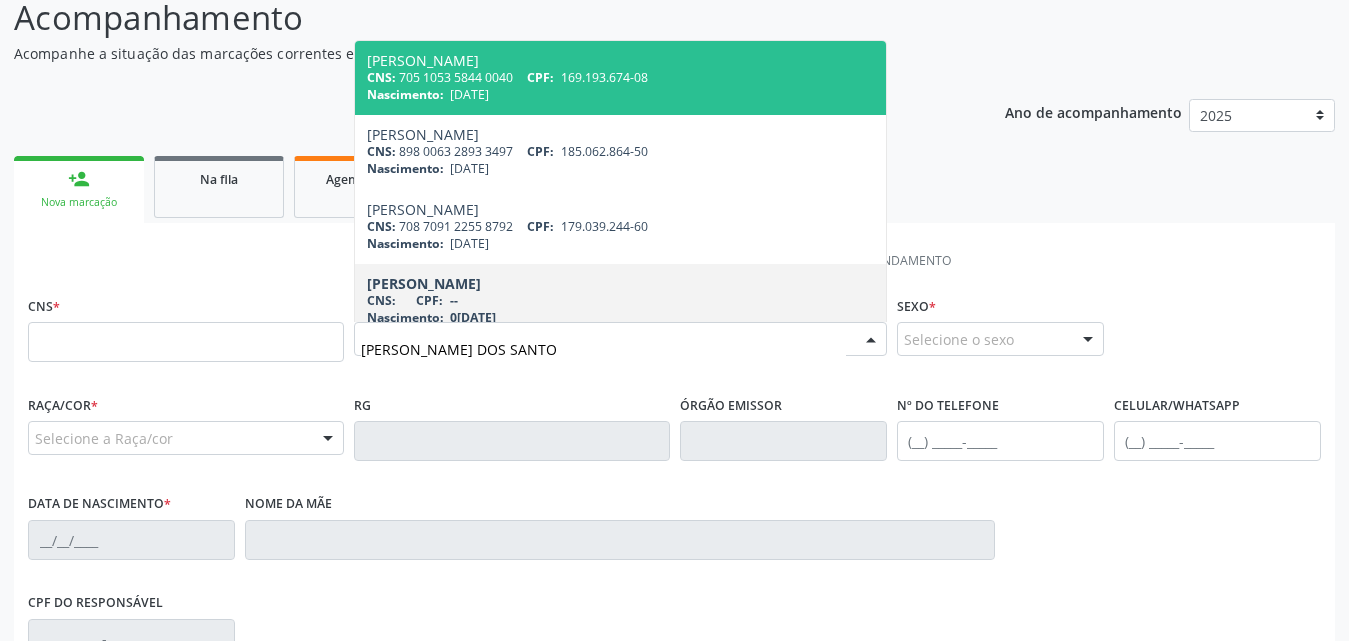 type on "MARIA ISIS DOS SANTOS" 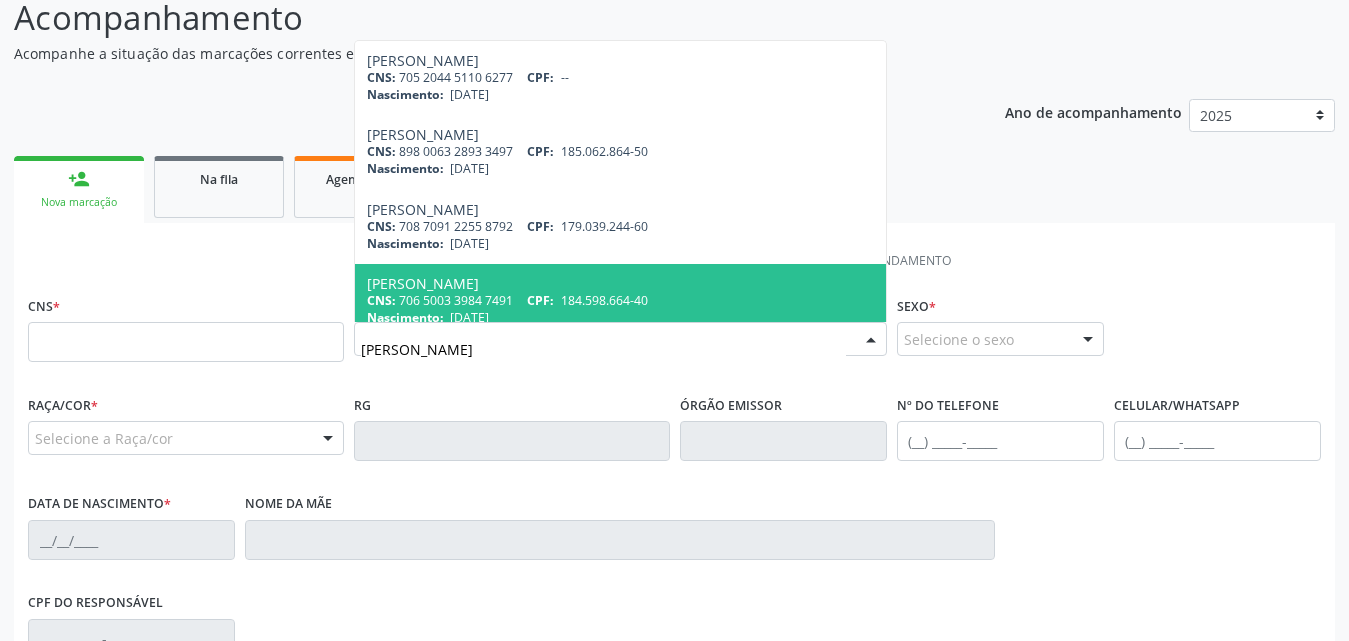 click on "CNS:
706 5003 3984 7491
CPF:
184.598.664-40" at bounding box center (620, 300) 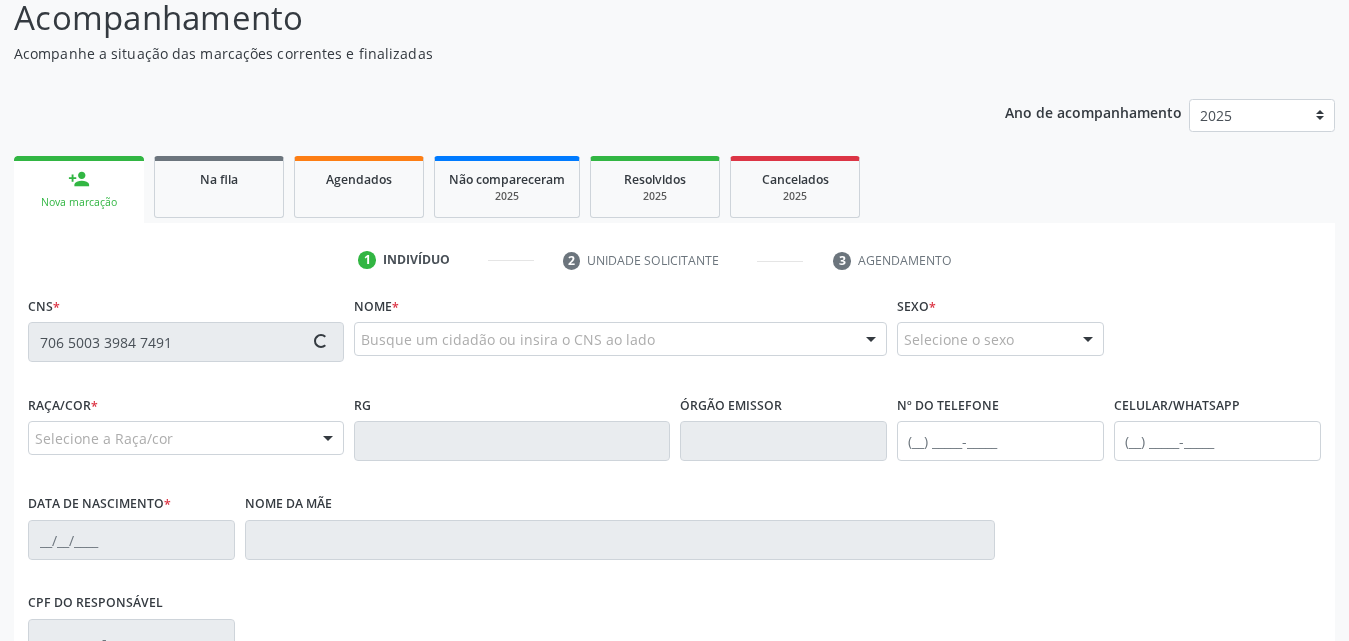type on "706 5003 3984 7491" 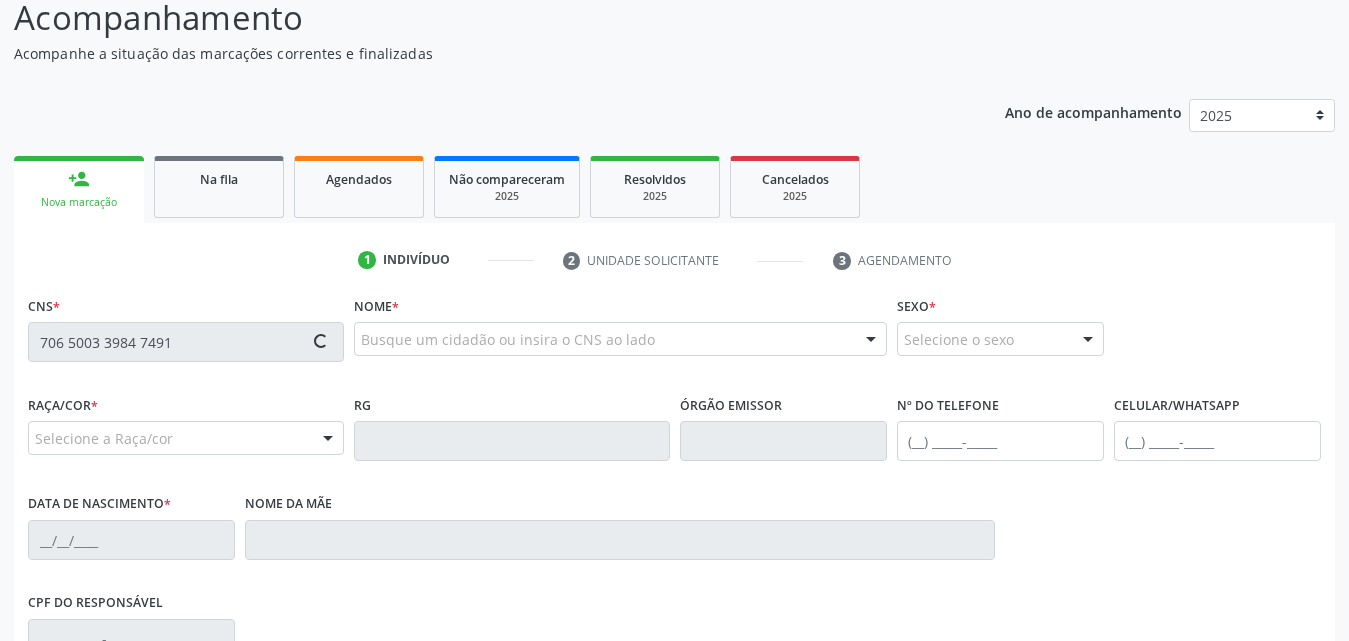 type 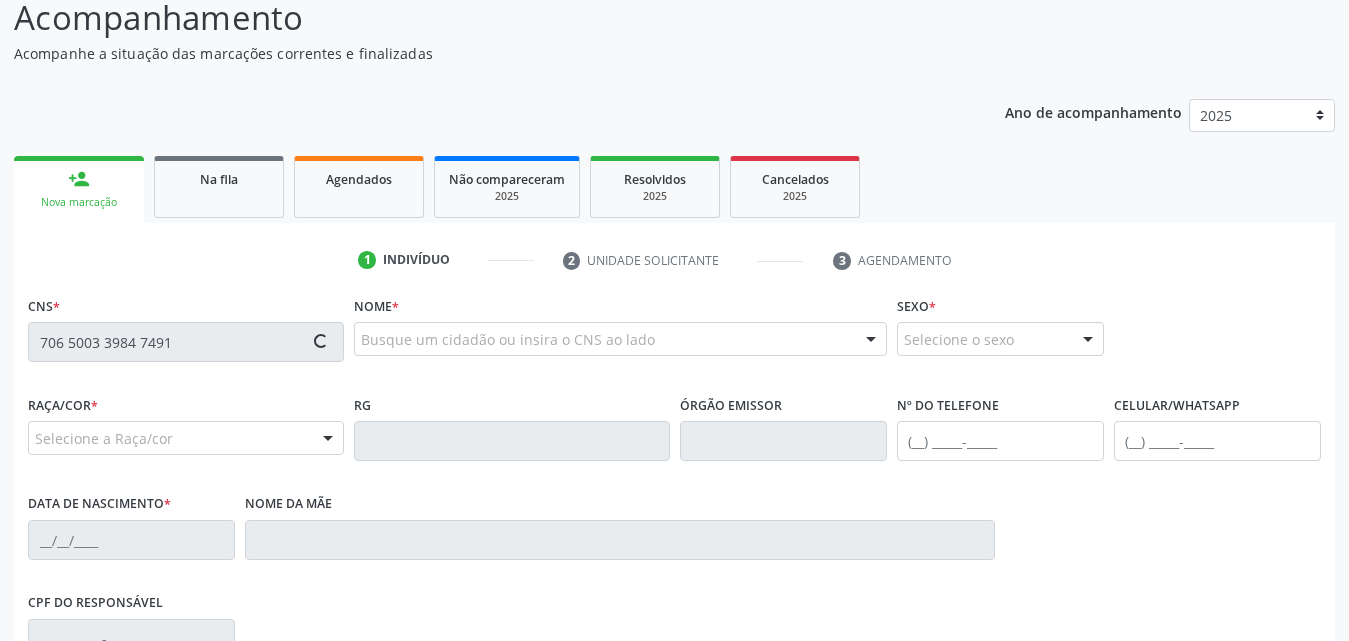 type 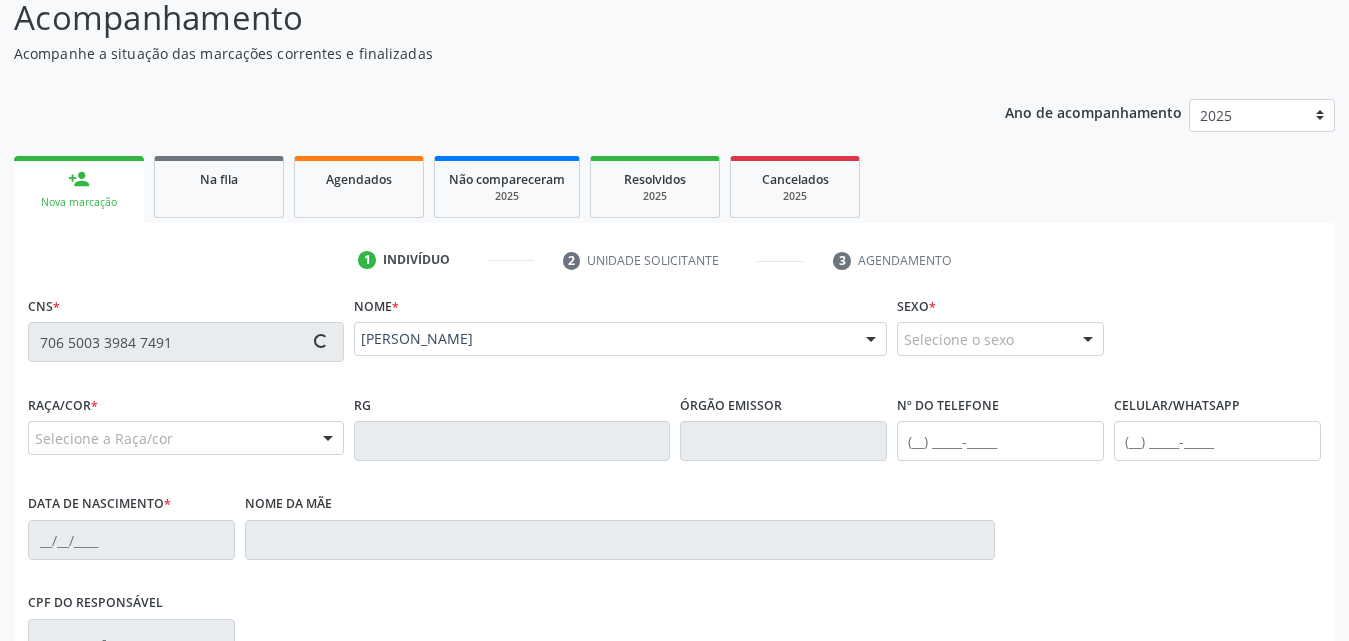 type on "(82) 99396-6475" 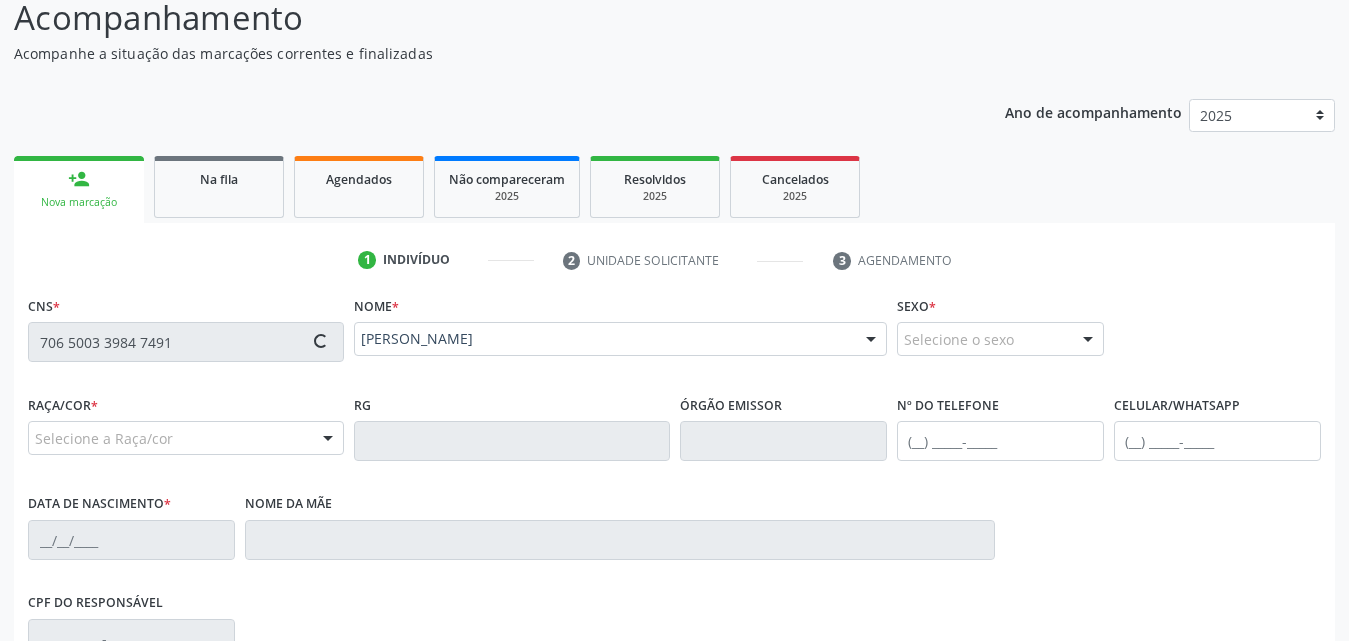 type on "21/02/2023" 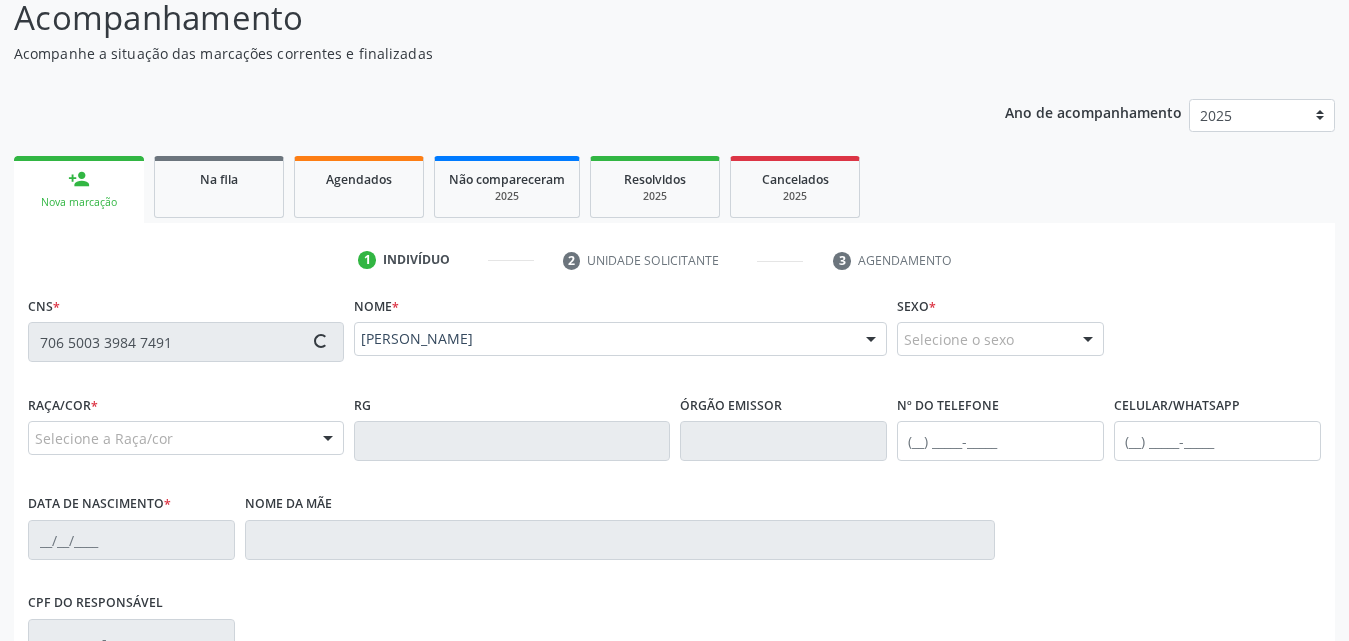 type on "421" 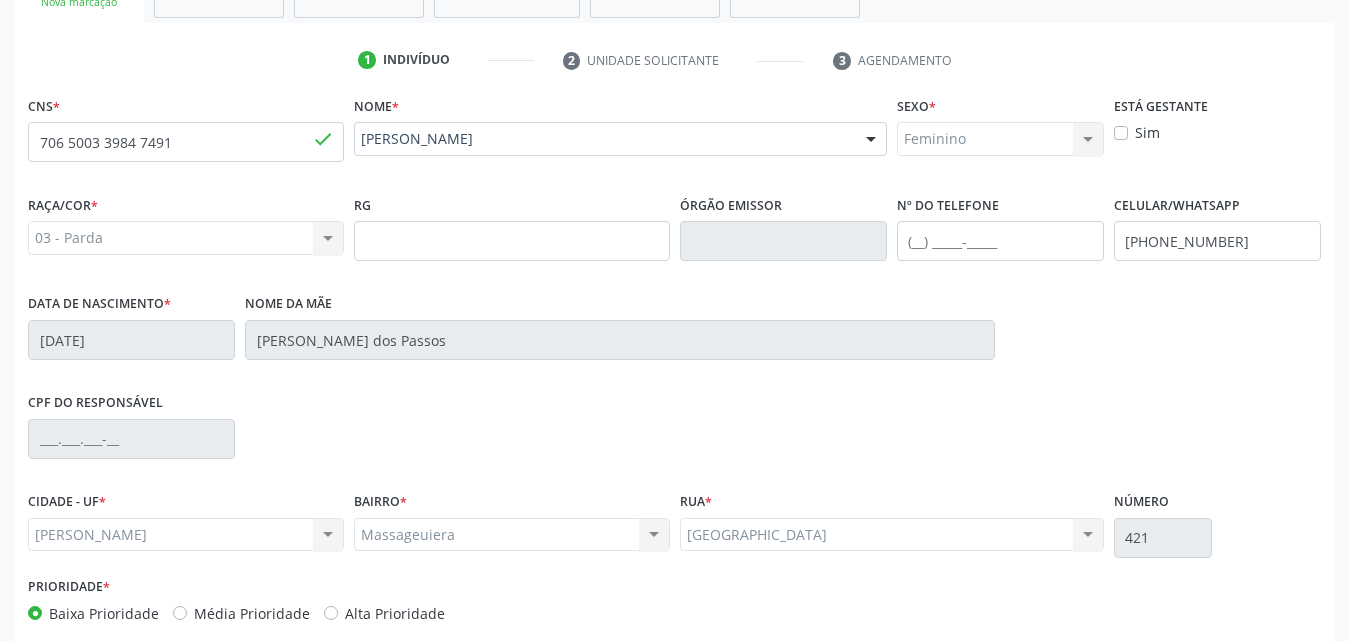 scroll, scrollTop: 471, scrollLeft: 0, axis: vertical 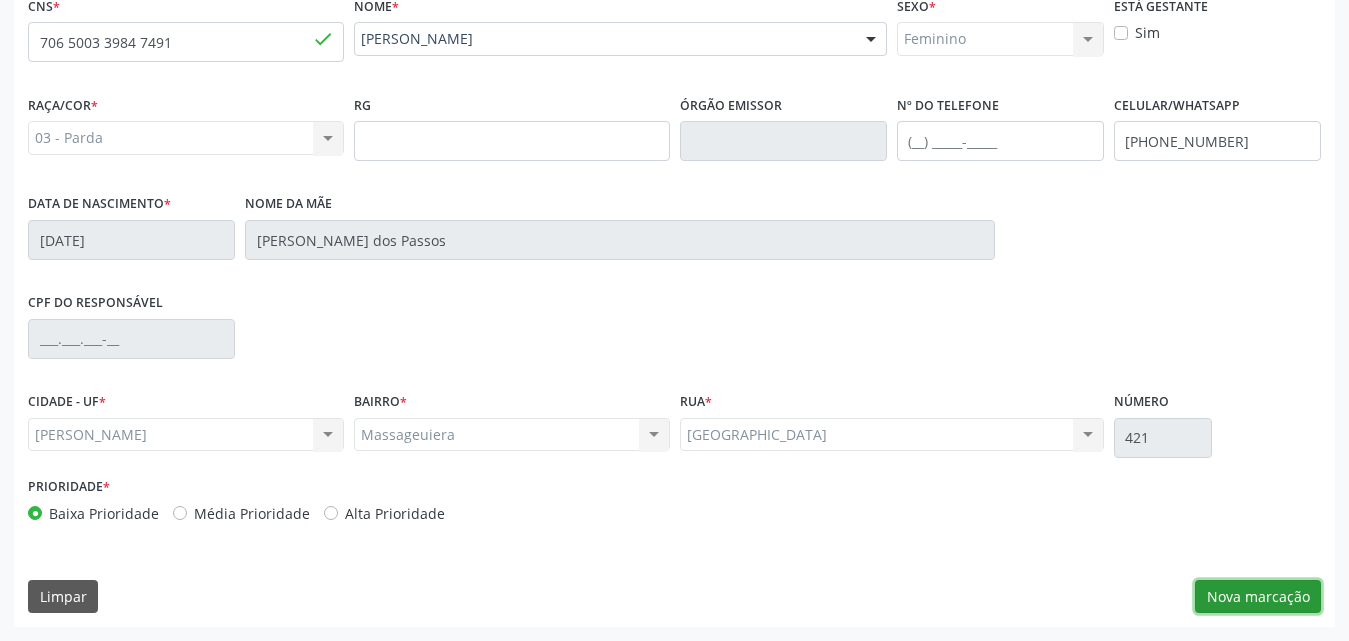 click on "Nova marcação" at bounding box center [1258, 597] 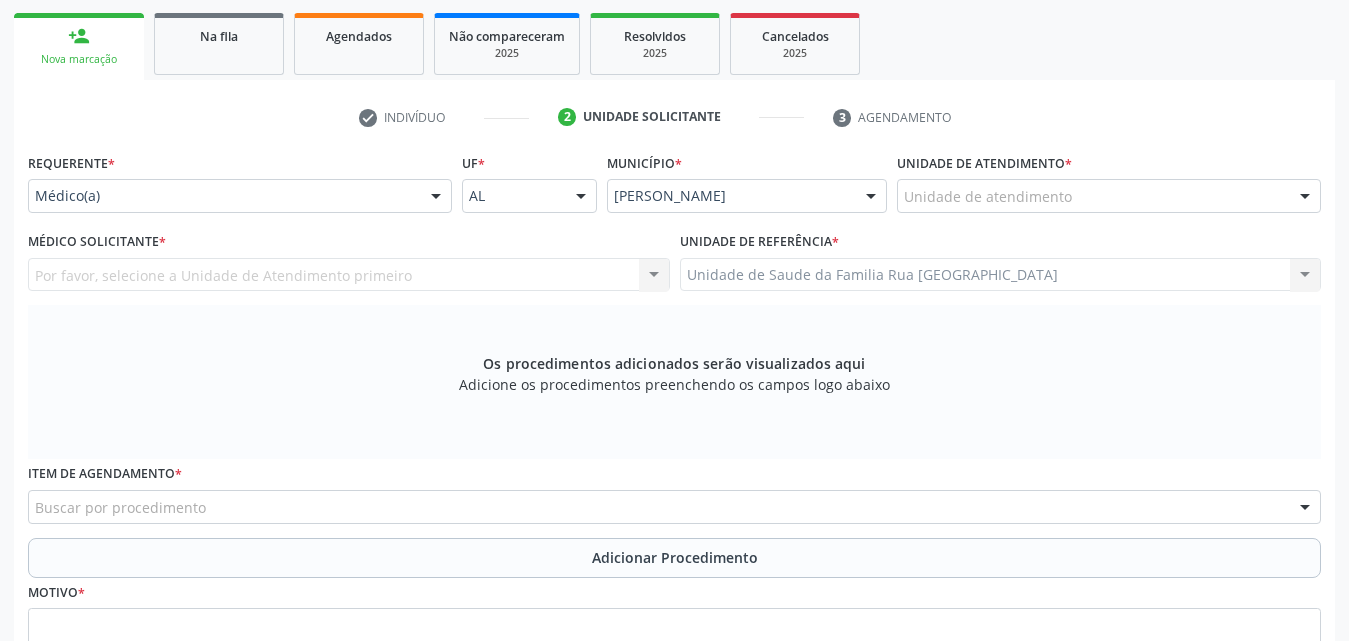 scroll, scrollTop: 271, scrollLeft: 0, axis: vertical 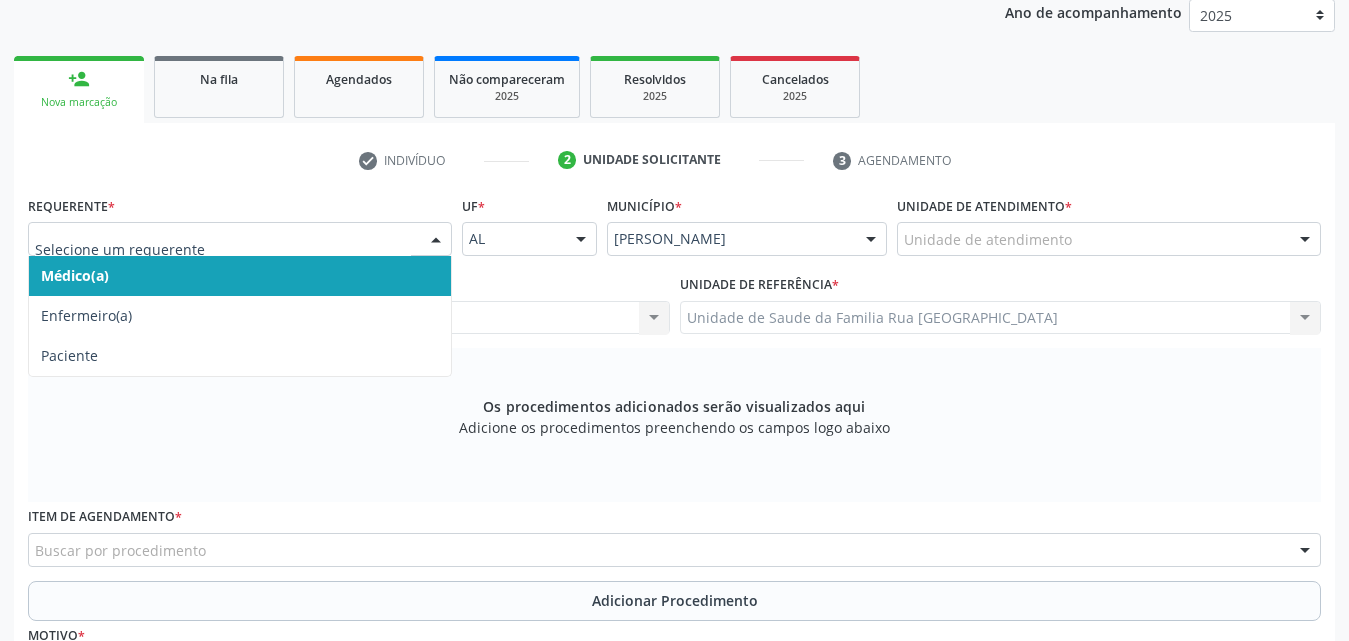 click at bounding box center [436, 240] 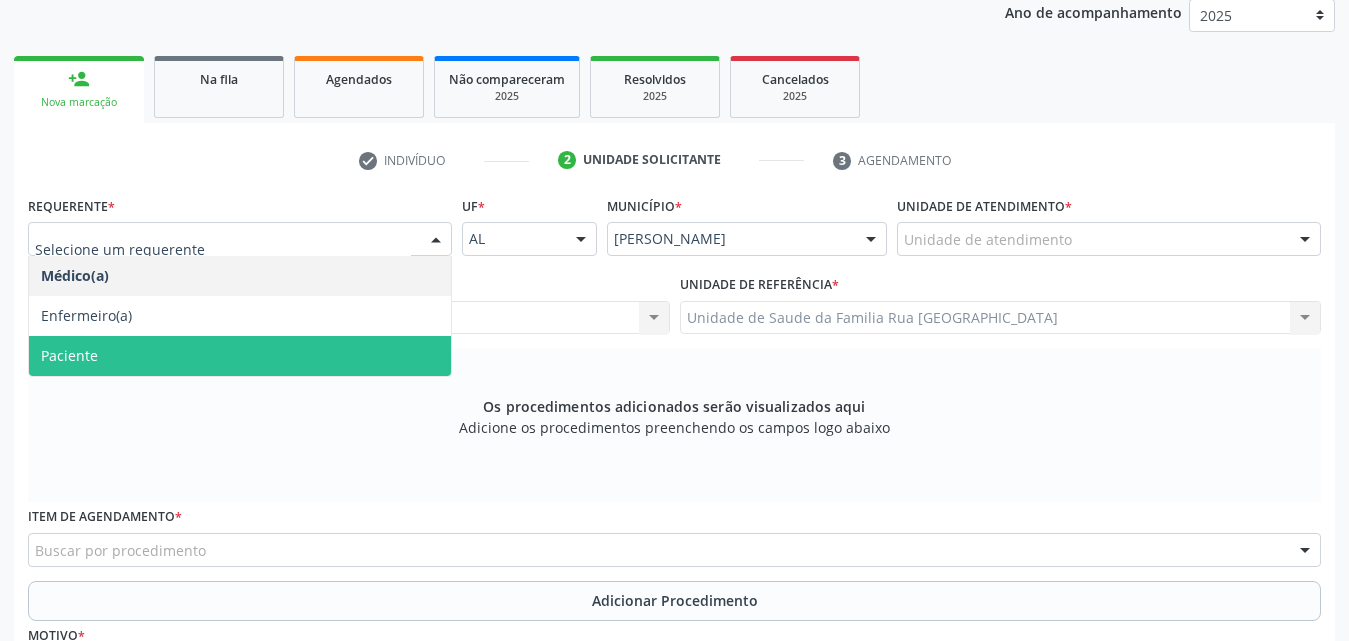 click on "Paciente" at bounding box center [240, 356] 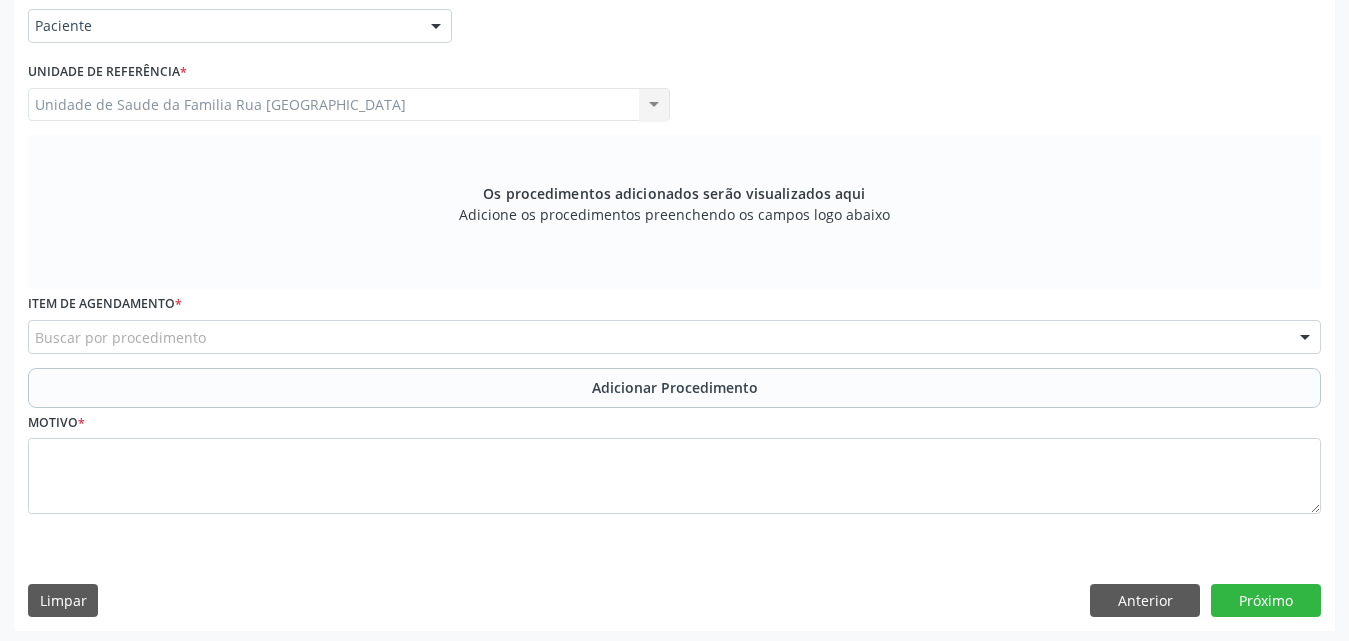 scroll, scrollTop: 488, scrollLeft: 0, axis: vertical 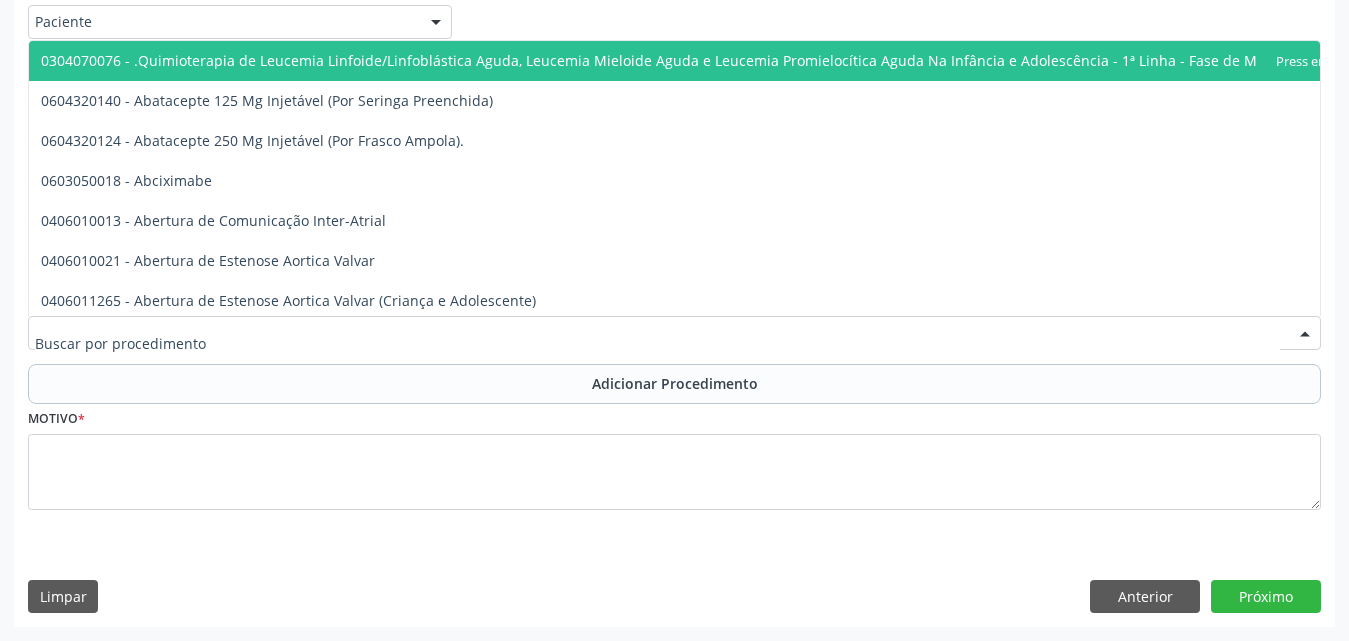 click at bounding box center (674, 333) 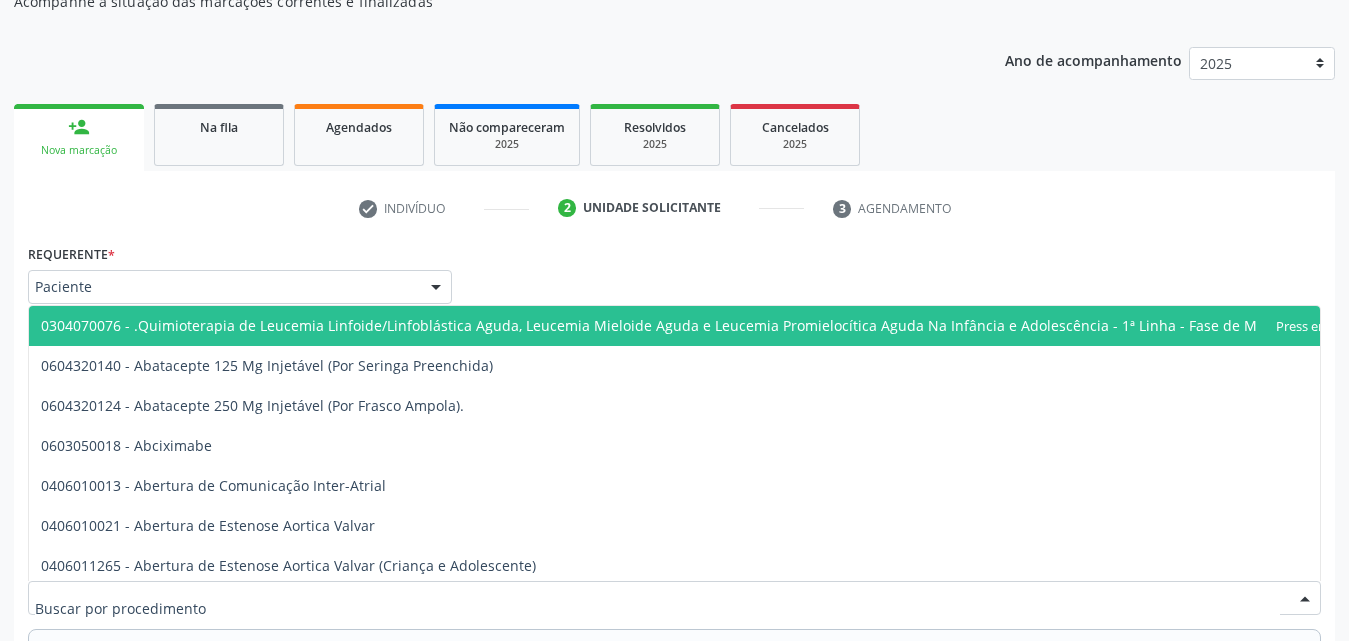 scroll, scrollTop: 300, scrollLeft: 0, axis: vertical 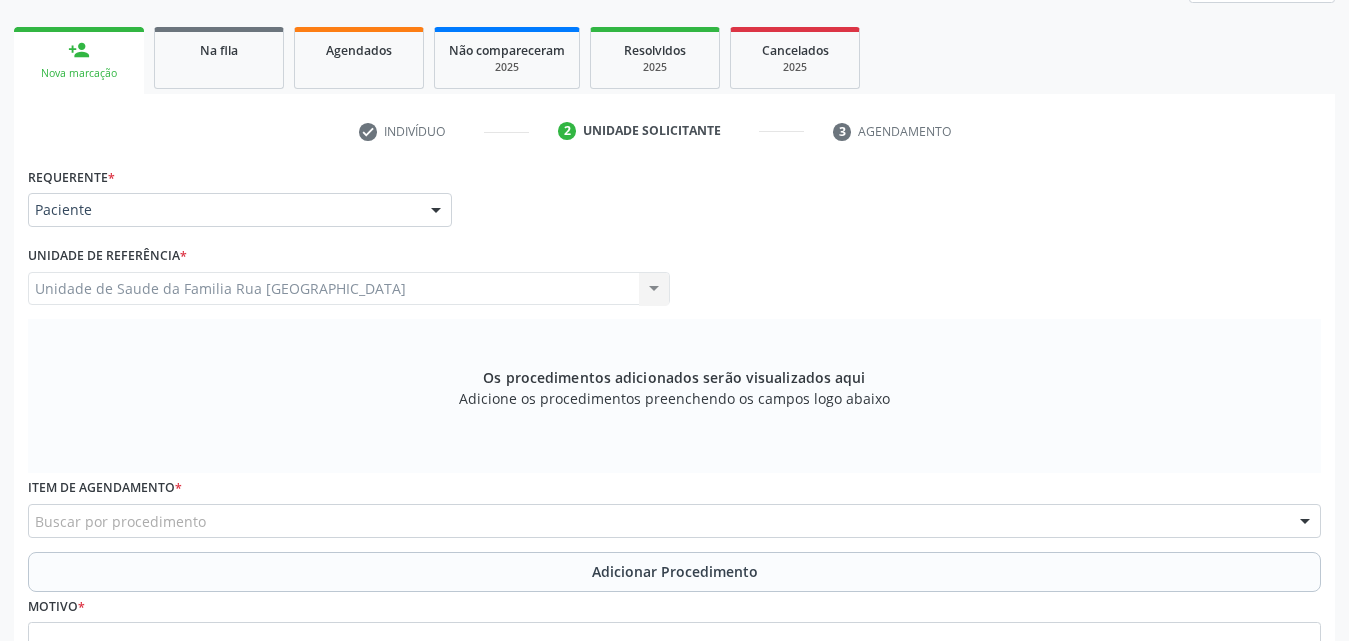 click on "check
Indivíduo
2
Unidade solicitante
3
Agendamento
CNS
*
706 5003 3984 7491       done
Nome
*
Maria Isis dos Santos Correia de Melo
Maria Isis dos Santos Correia de Melo
CNS:
706 5003 3984 7491
CPF:    --   Nascimento:
21/02/2023
Nenhum resultado encontrado para: "   "
Digite o nome ou CNS para buscar um indivíduo
Sexo
*
Feminino         Masculino   Feminino
Nenhum resultado encontrado para: "   "
Não há nenhuma opção para ser exibida.
Está gestante
Sim
Raça/cor
*
03 - Parda         01 - Branca   02 - Preta   04 - Amarela   03 - Parda   05 - Indígena
Nenhum resultado encontrado para: "   "
Não há nenhuma opção para ser exibida." at bounding box center (674, 465) 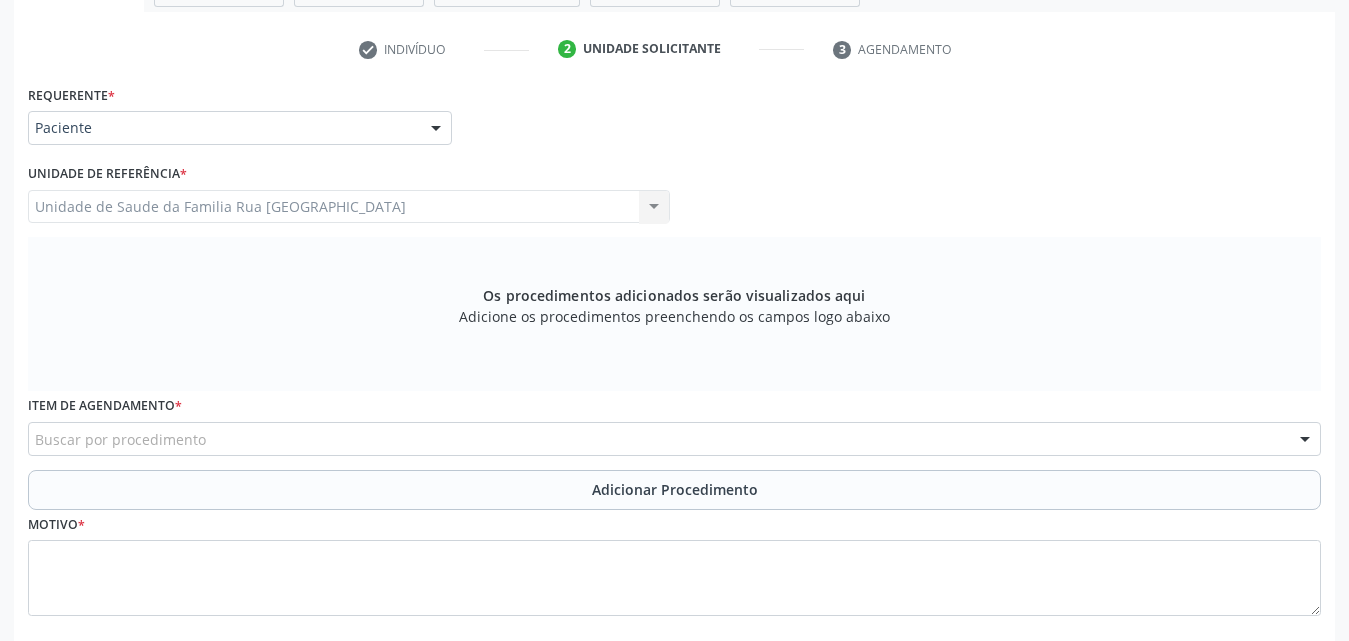 scroll, scrollTop: 488, scrollLeft: 0, axis: vertical 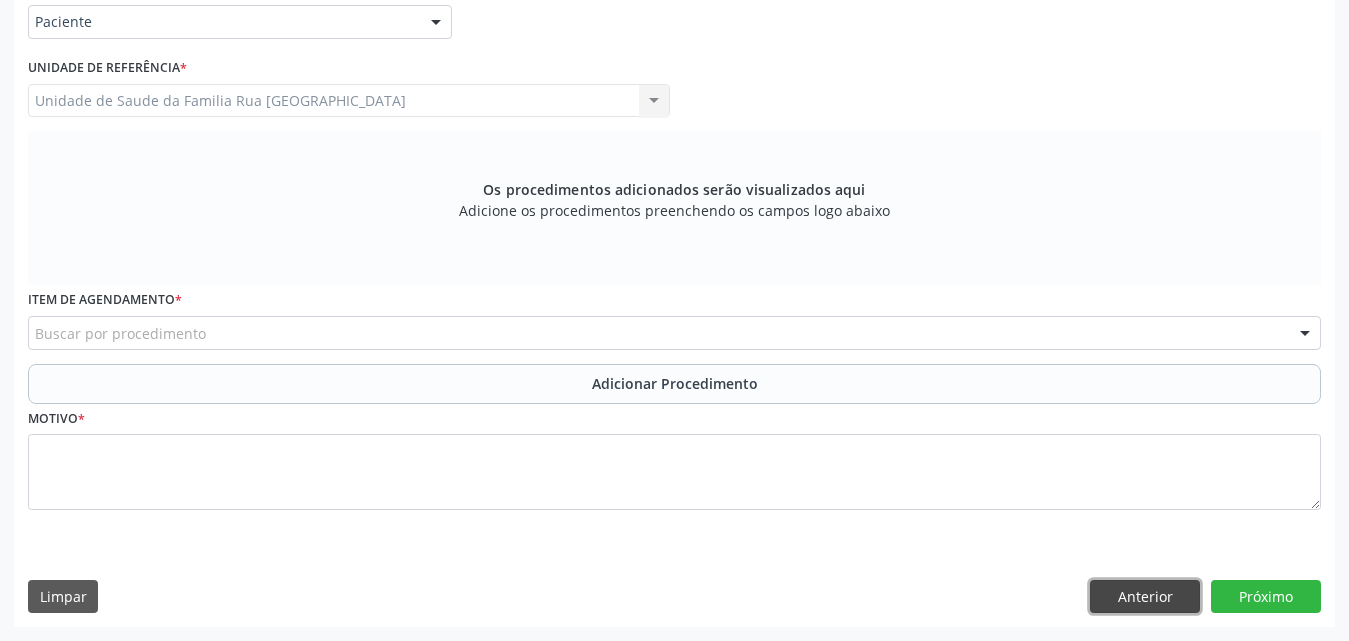 click on "Anterior" at bounding box center (1145, 597) 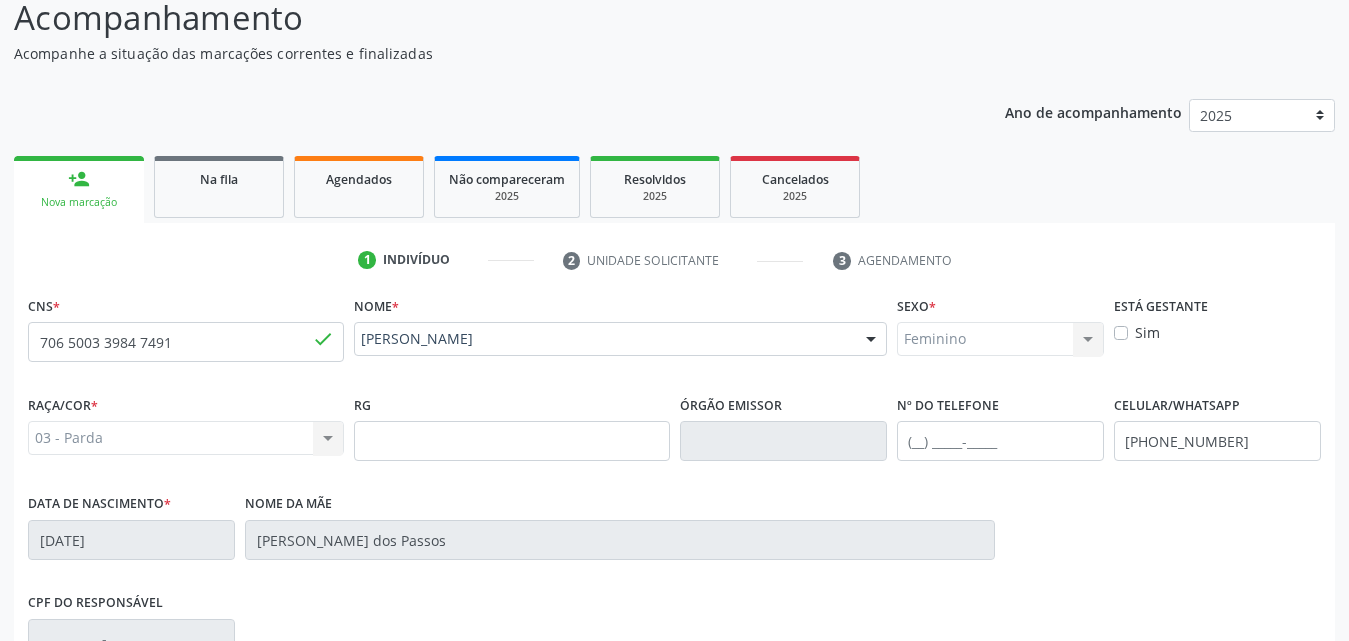 scroll, scrollTop: 471, scrollLeft: 0, axis: vertical 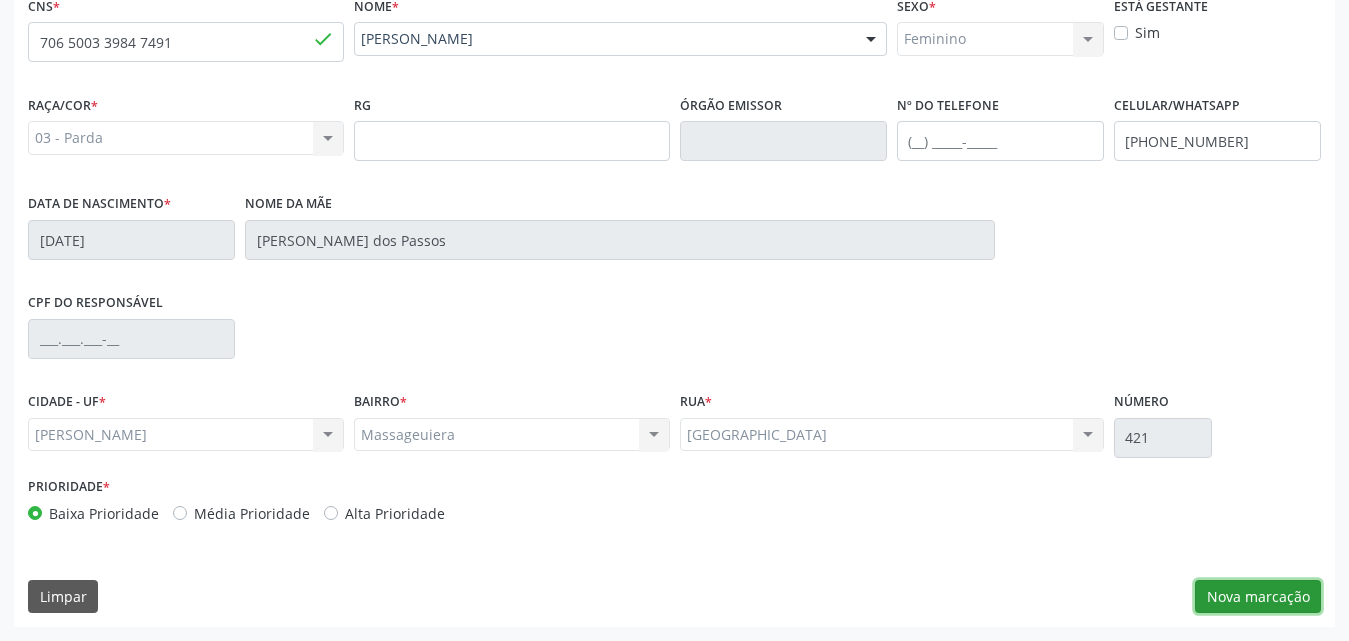 click on "Nova marcação" at bounding box center [1258, 597] 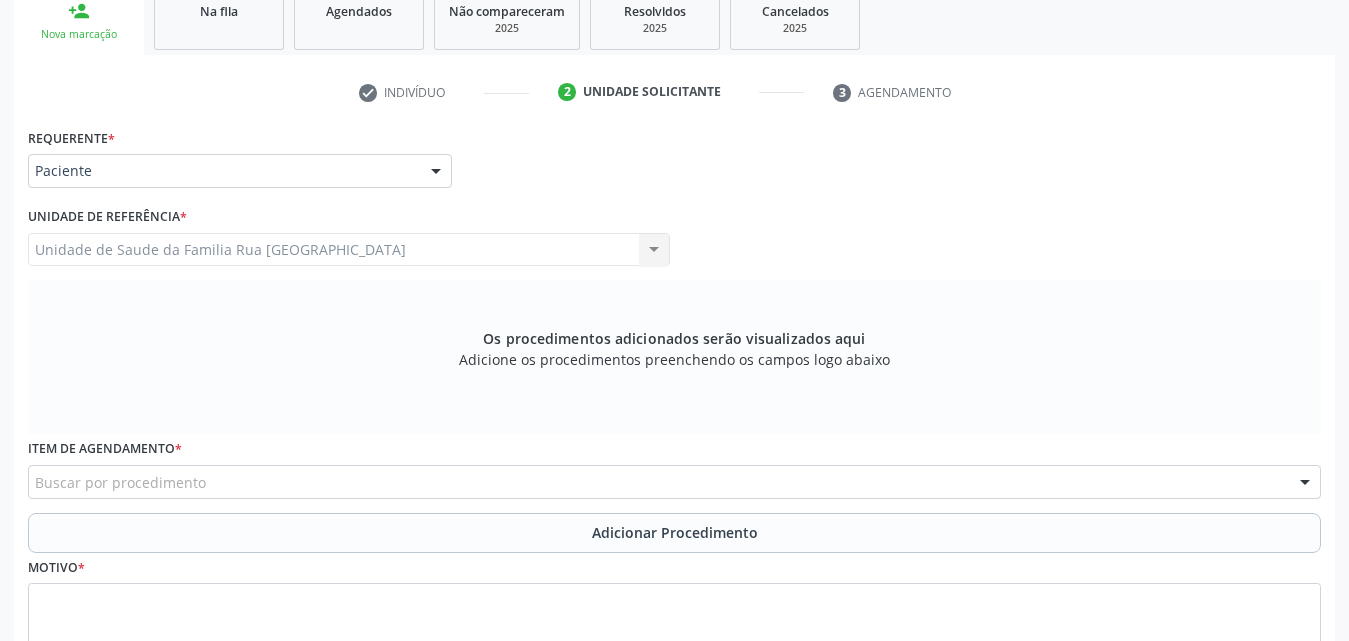 scroll, scrollTop: 271, scrollLeft: 0, axis: vertical 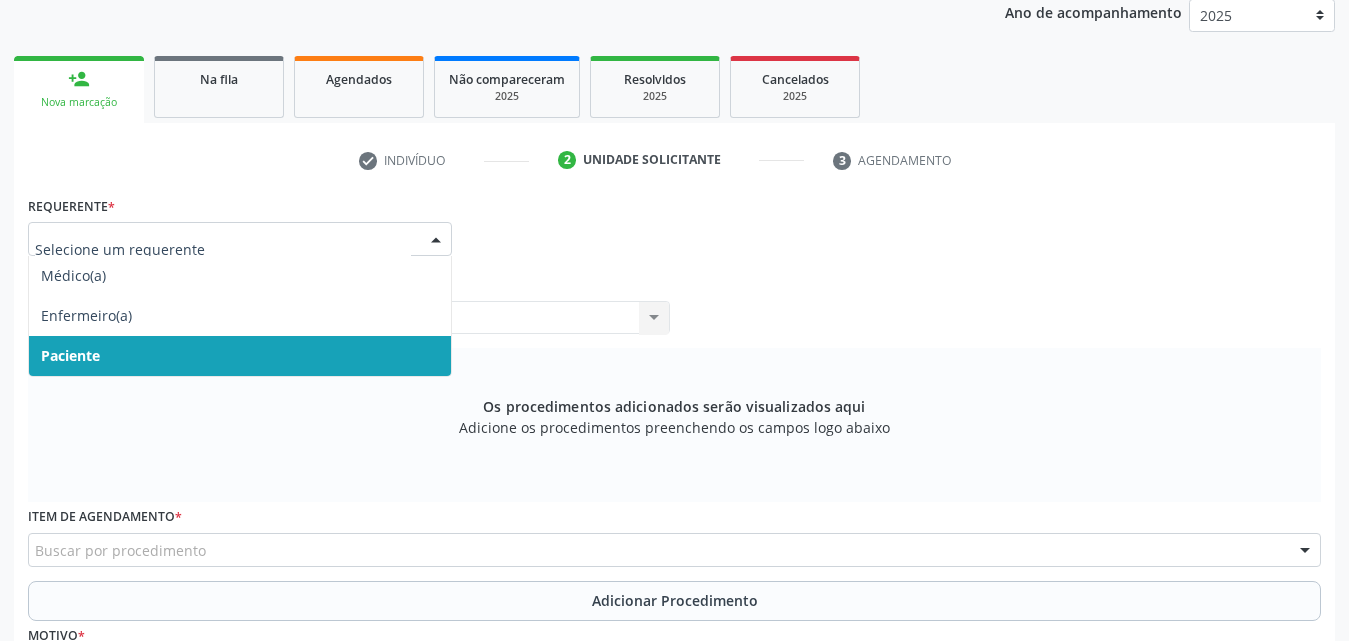 click at bounding box center (436, 240) 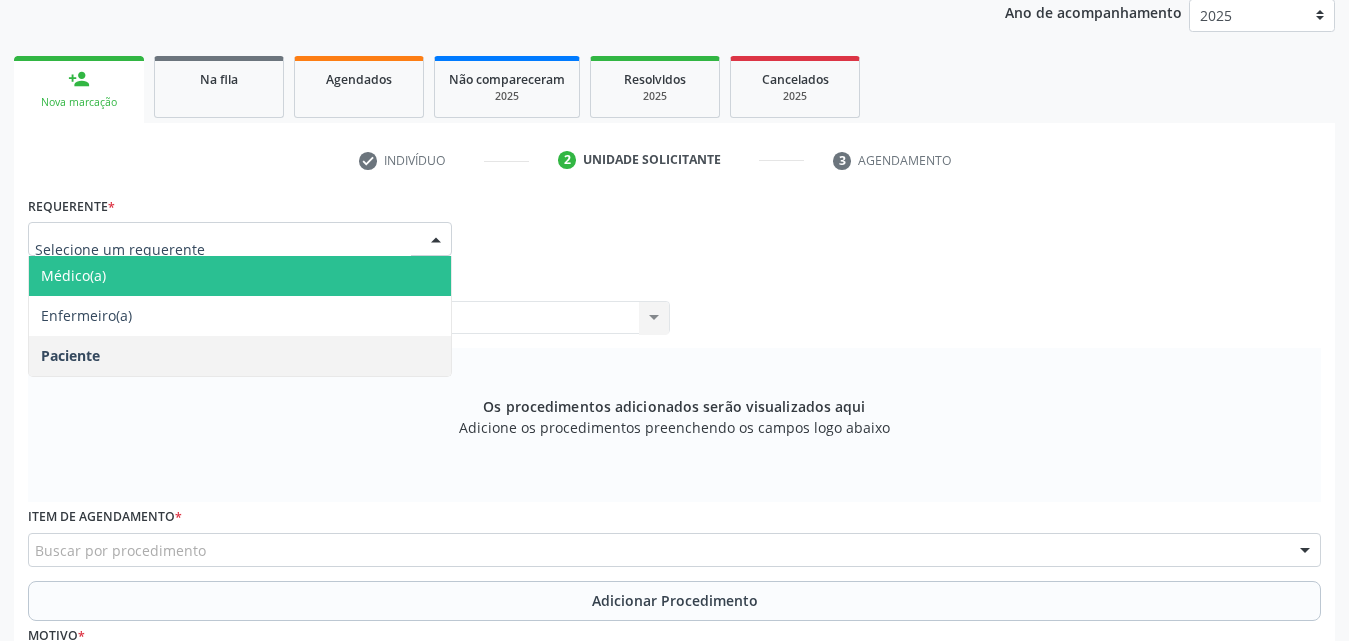 click on "Médico(a)" at bounding box center (240, 276) 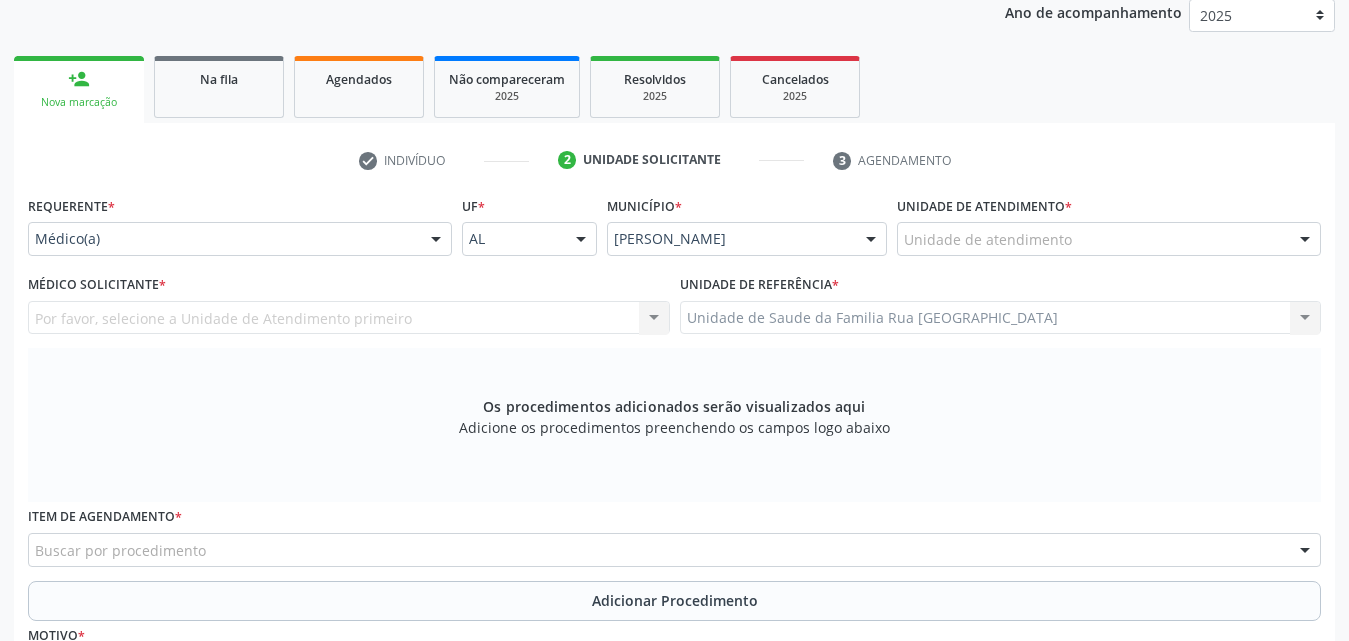 click on "Unidade de atendimento" at bounding box center (1109, 239) 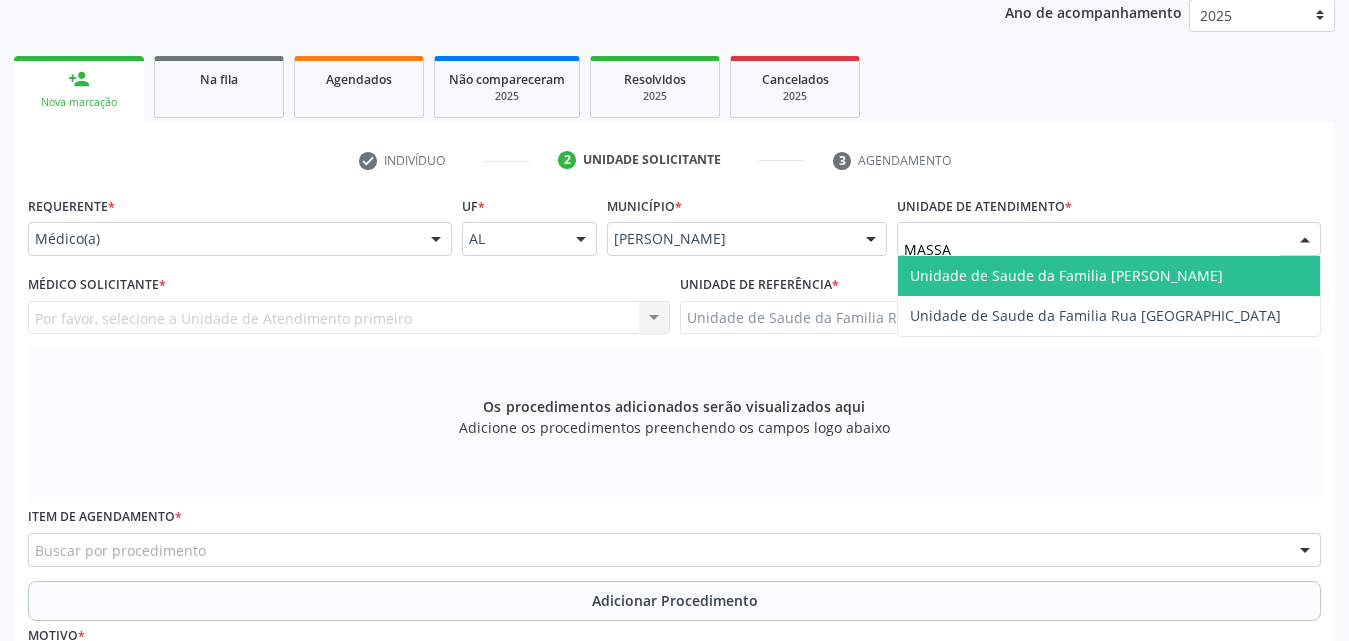 click on "Unidade de Saude da Familia Massagueira" at bounding box center [1066, 275] 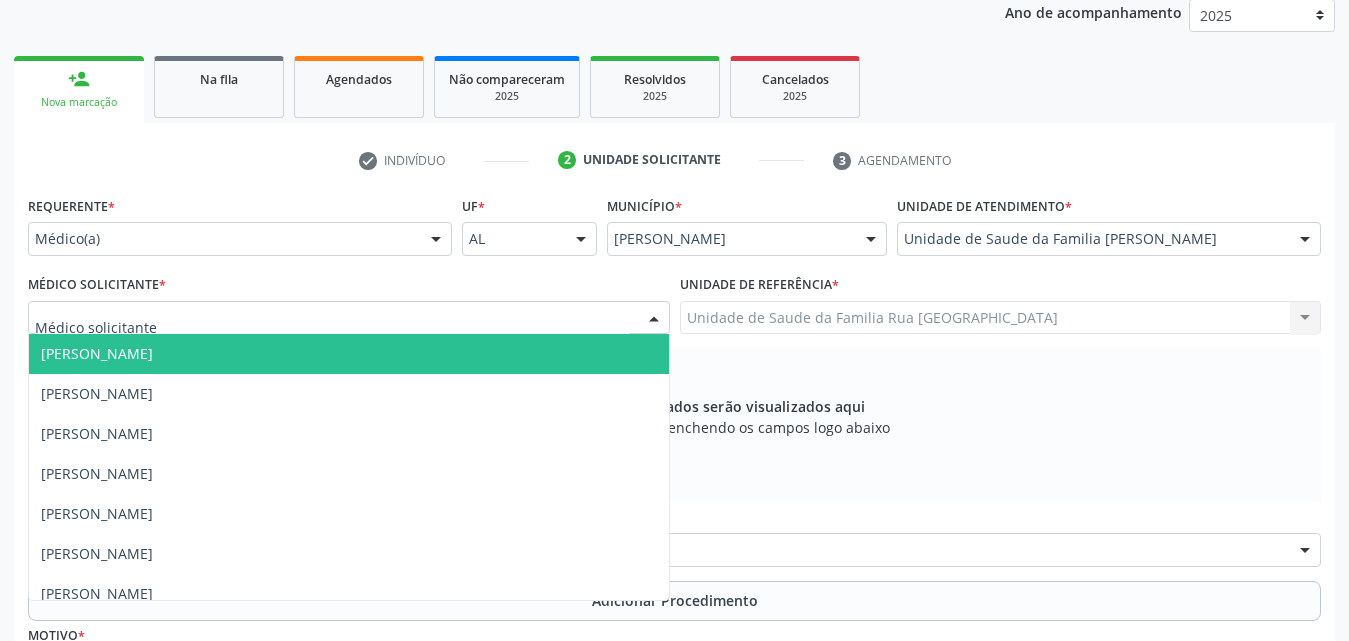 click at bounding box center (654, 319) 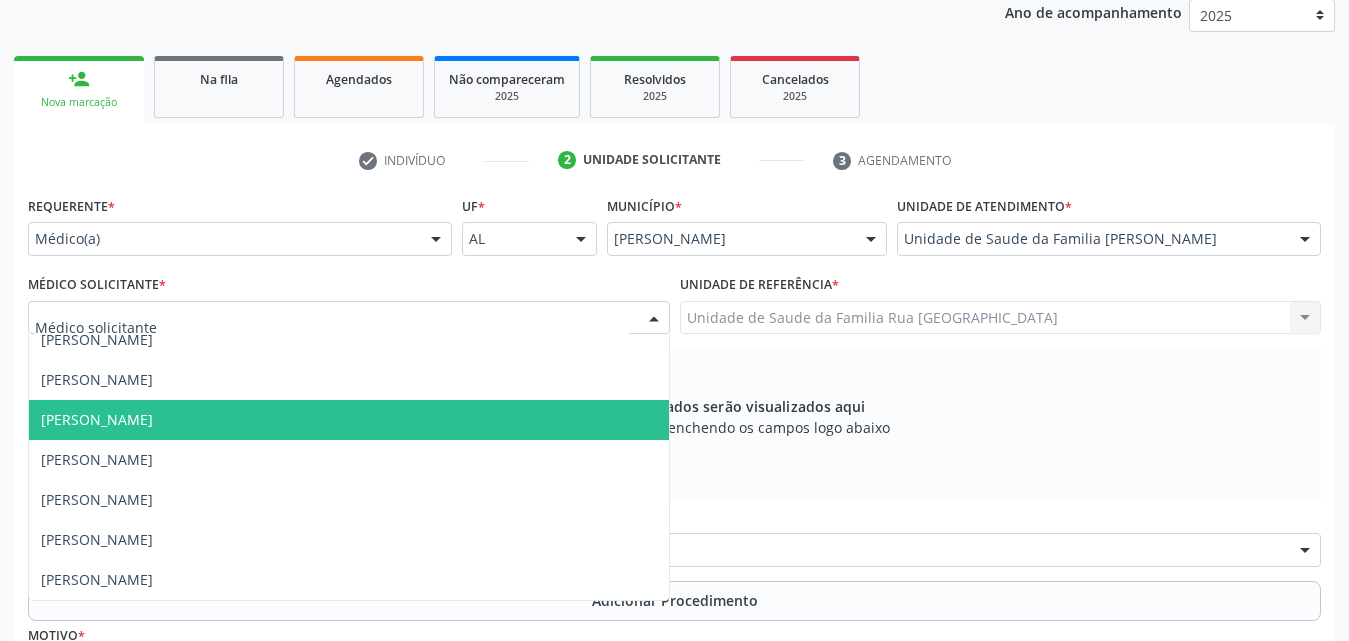 scroll, scrollTop: 0, scrollLeft: 0, axis: both 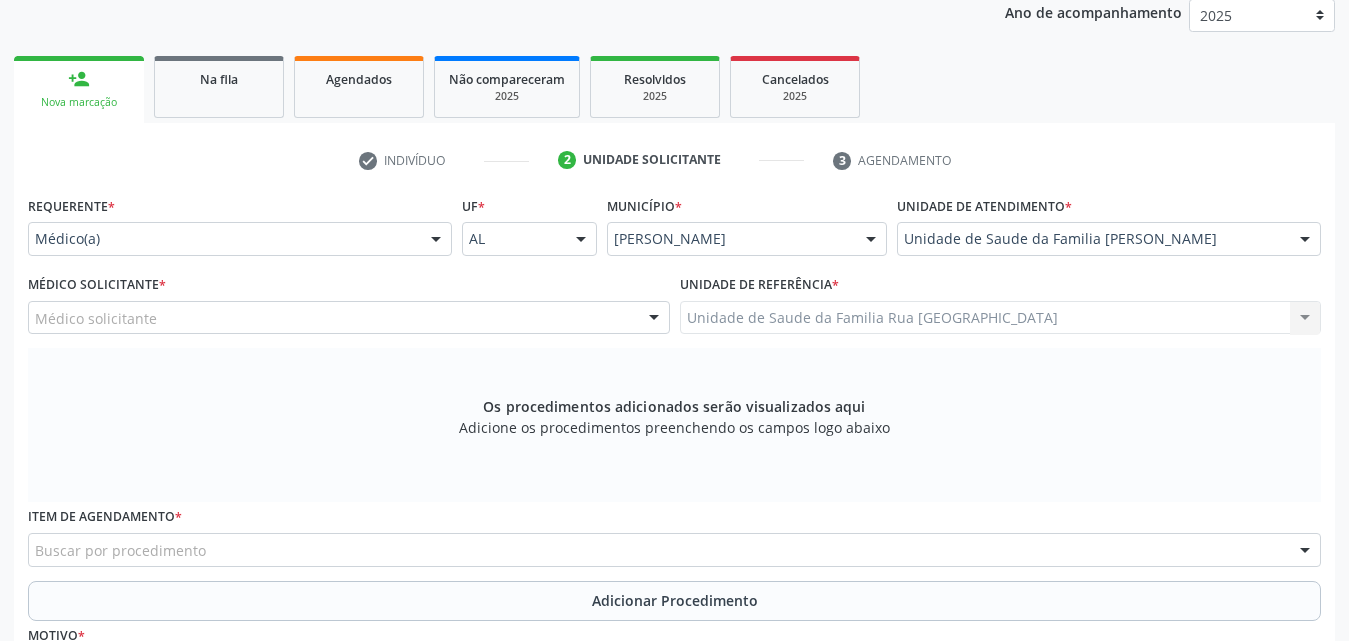 click on "Os procedimentos adicionados serão visualizados aqui
Adicione os procedimentos preenchendo os campos logo abaixo" at bounding box center [674, 425] 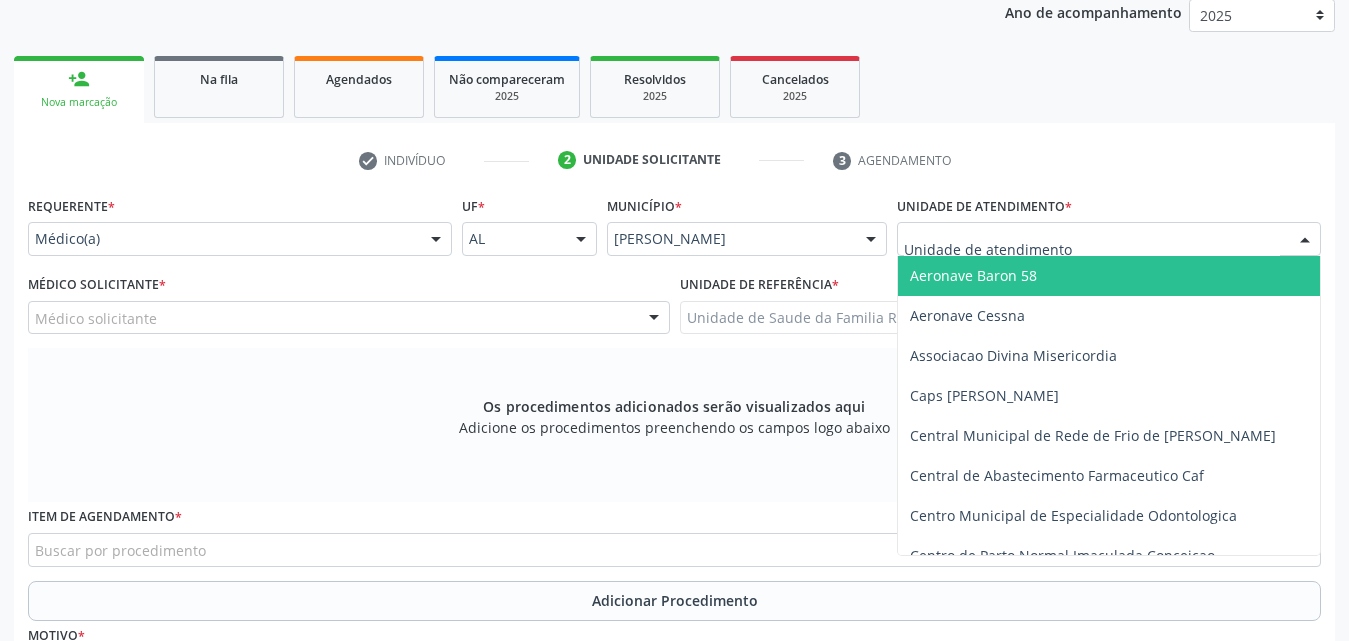 click at bounding box center [1305, 240] 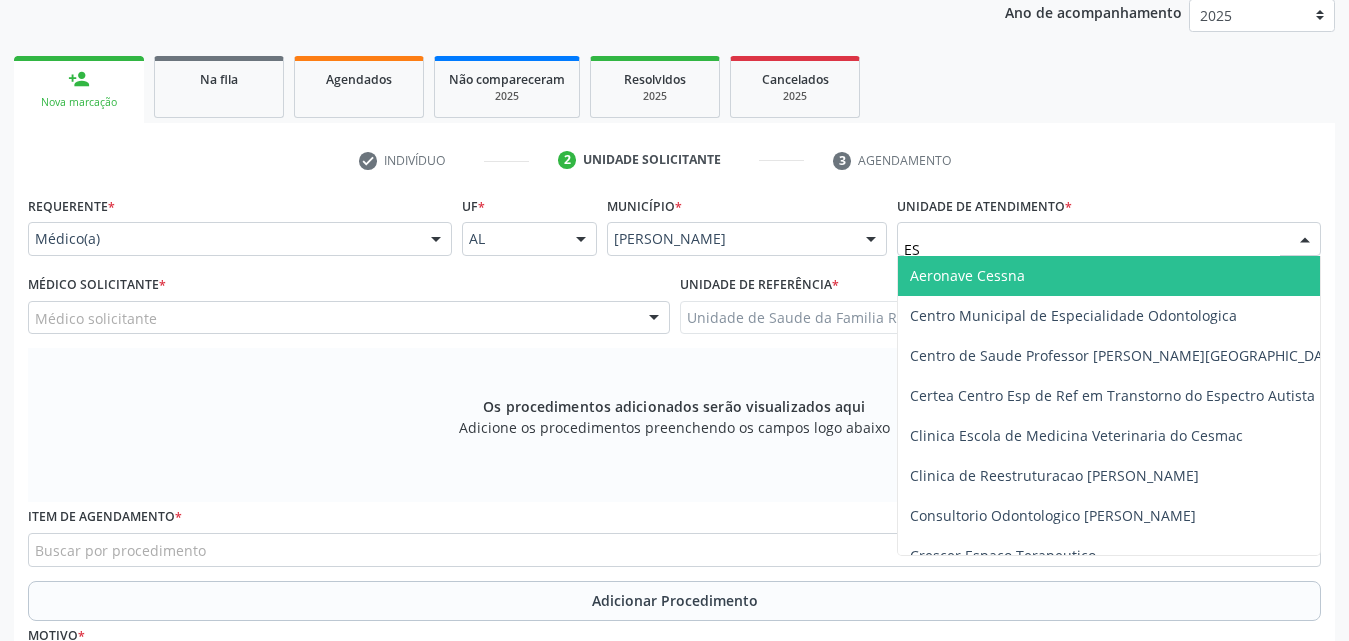 type on "EST" 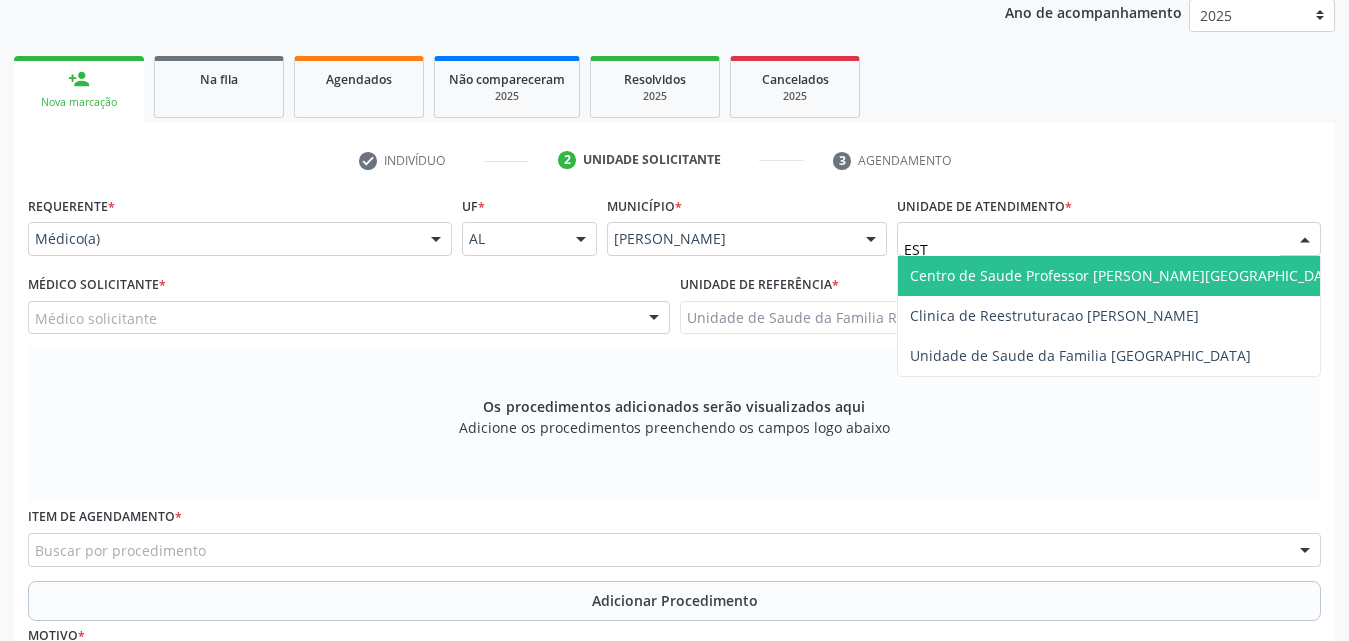 click on "Centro de Saude Professor Estacio de Lima" at bounding box center [1127, 275] 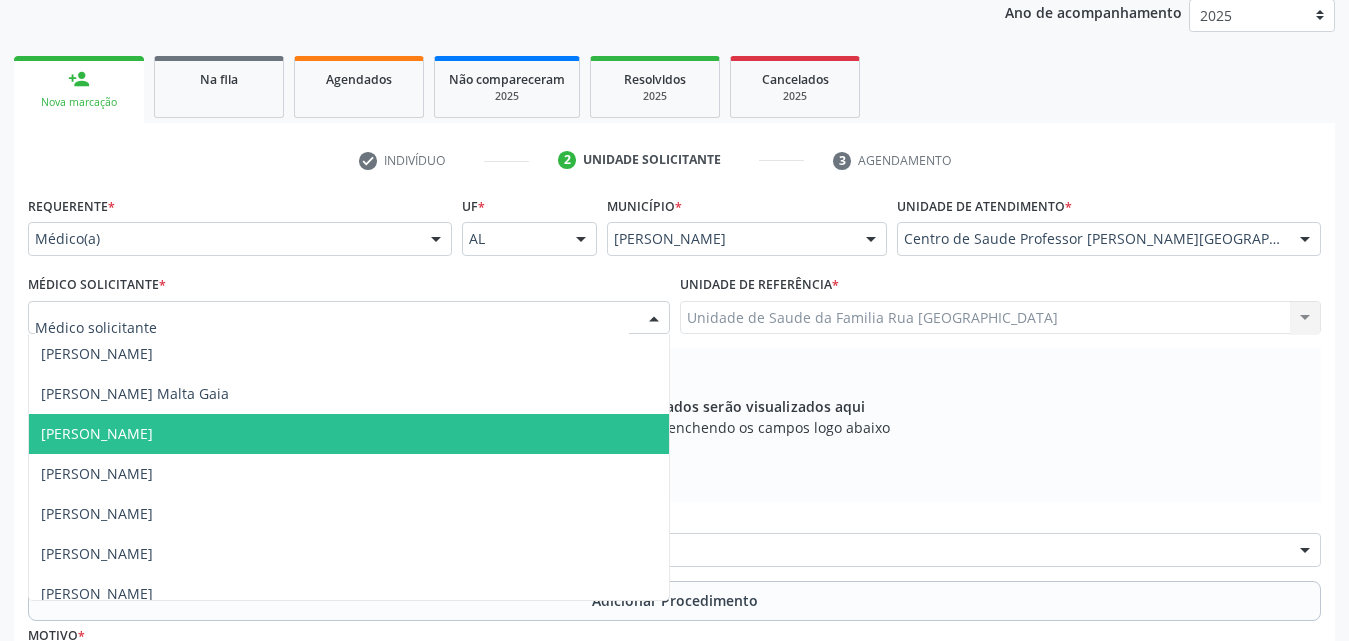 click at bounding box center (654, 319) 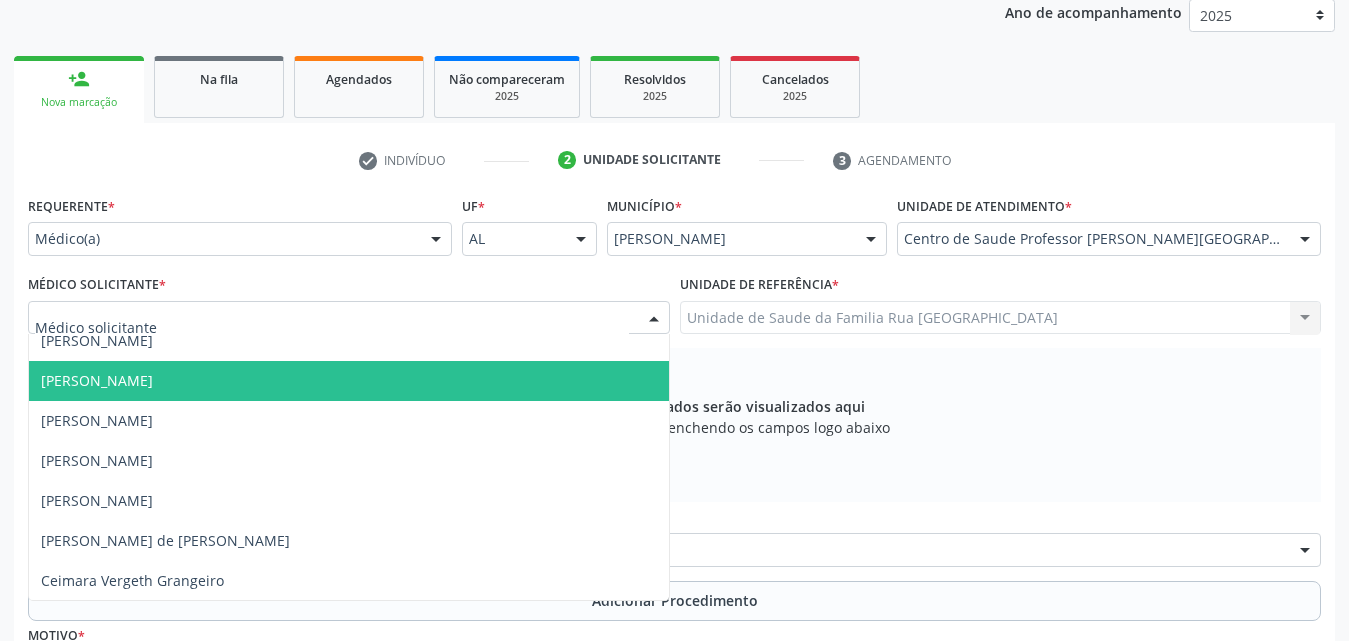 scroll, scrollTop: 0, scrollLeft: 0, axis: both 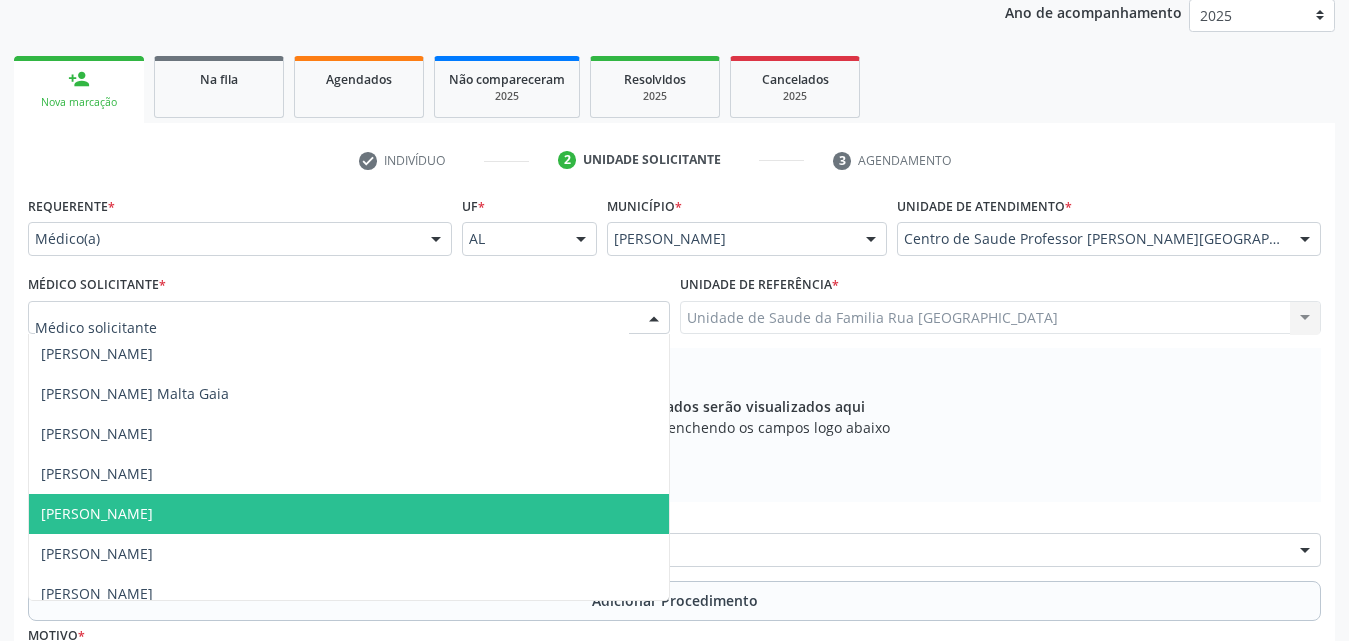click on "Os procedimentos adicionados serão visualizados aqui
Adicione os procedimentos preenchendo os campos logo abaixo" at bounding box center (674, 425) 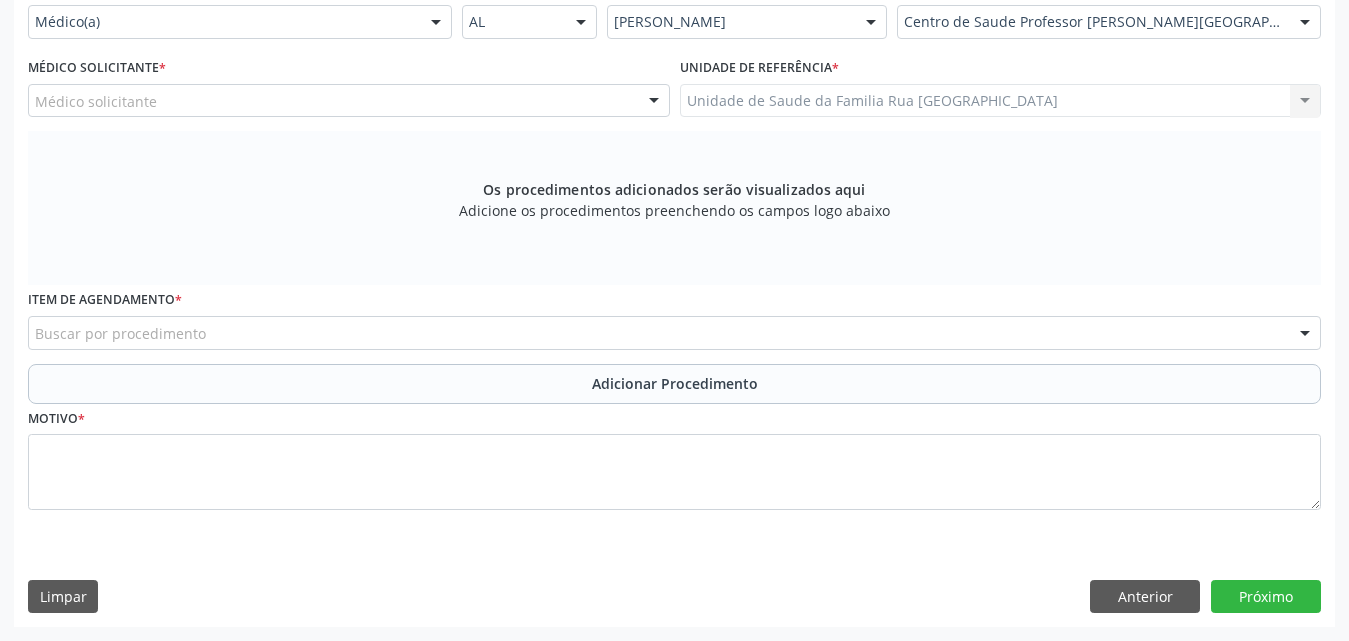 scroll, scrollTop: 188, scrollLeft: 0, axis: vertical 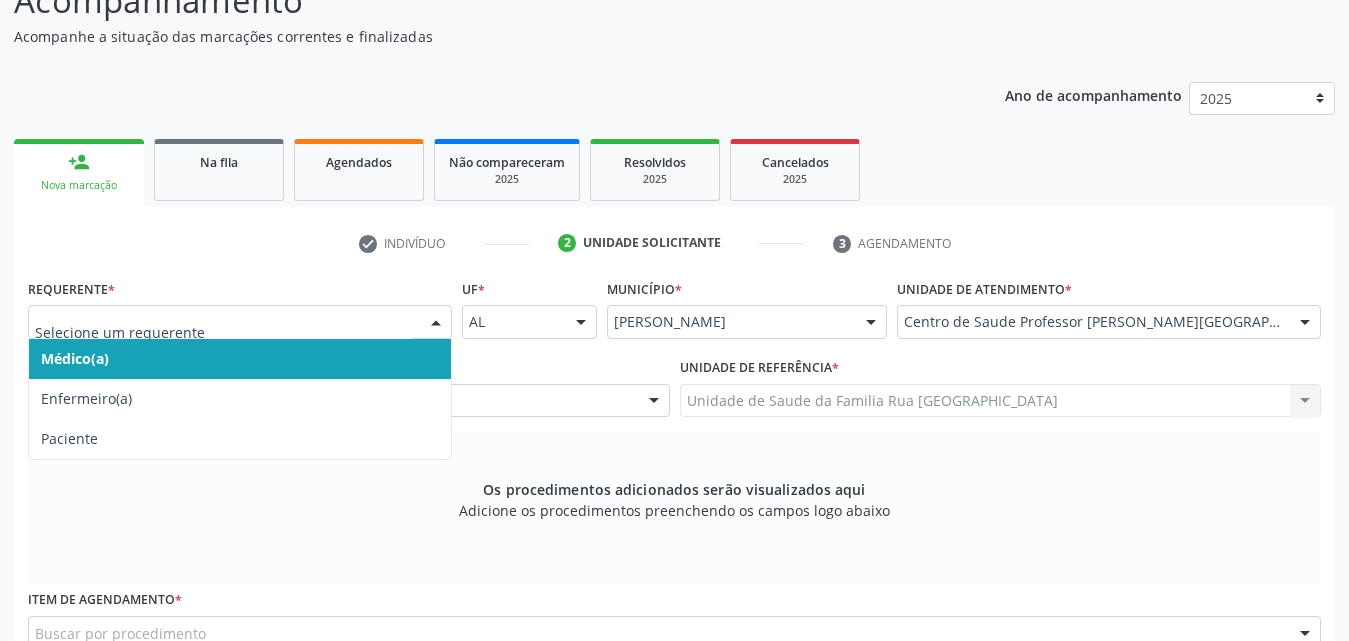 click at bounding box center (436, 323) 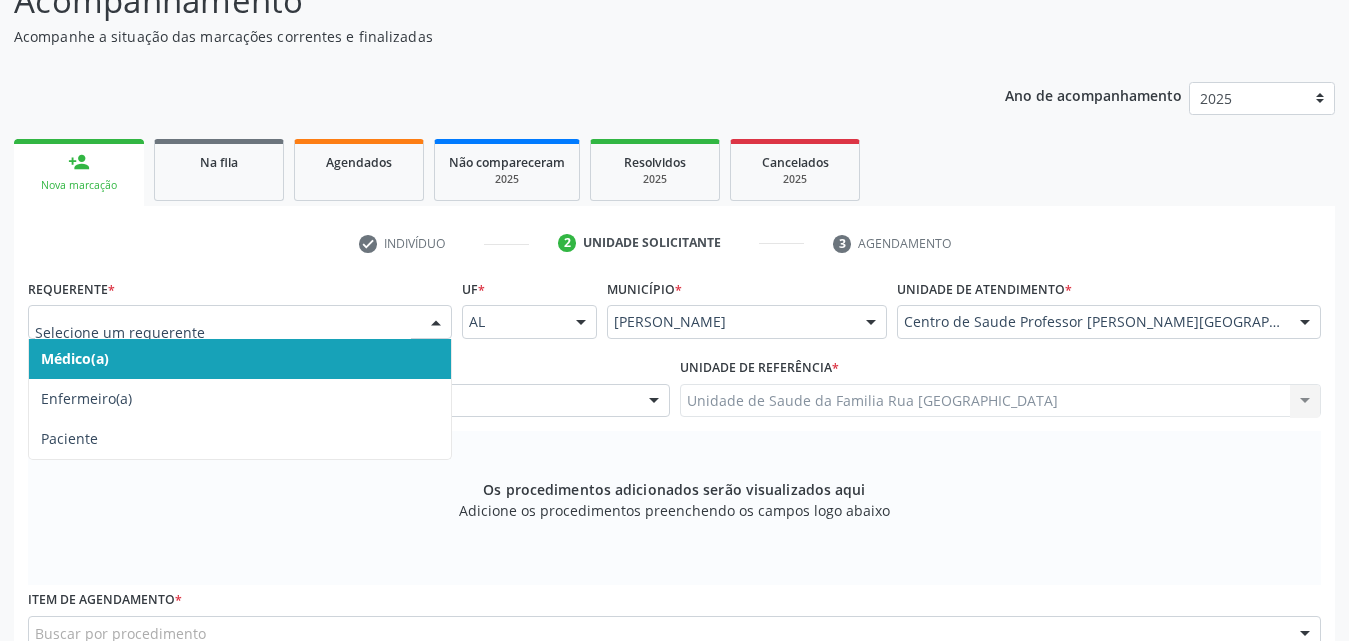click on "Médico(a)" at bounding box center (240, 359) 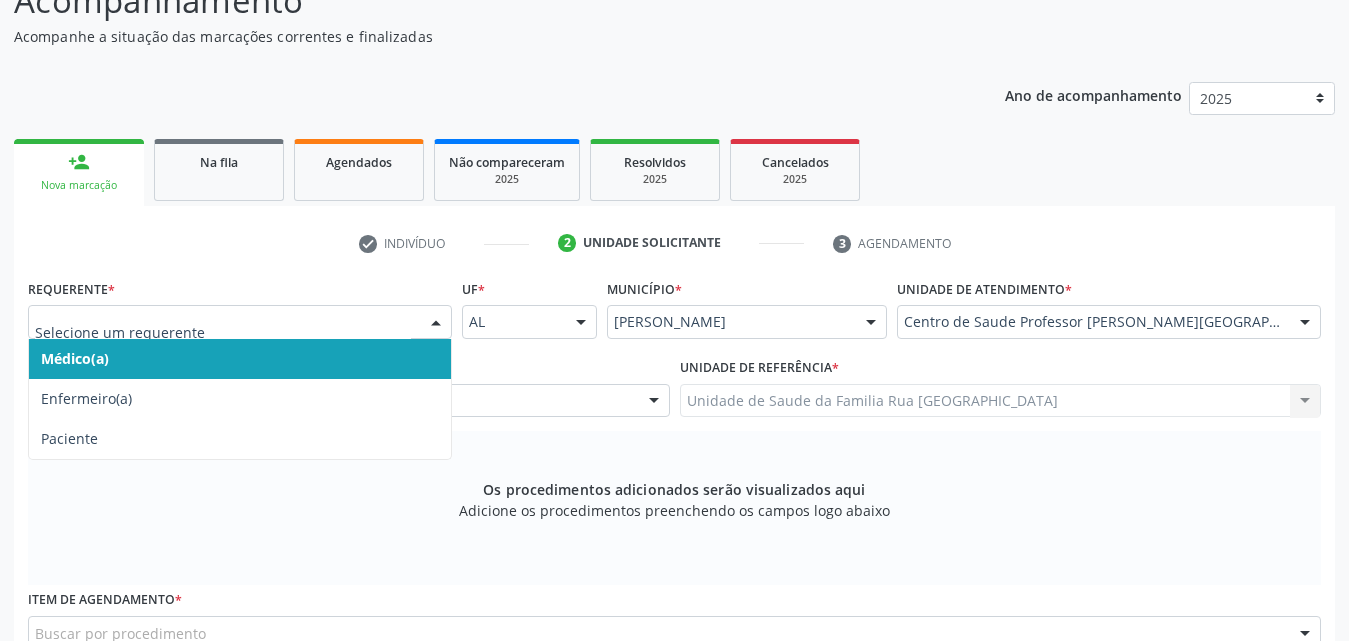 click at bounding box center [436, 323] 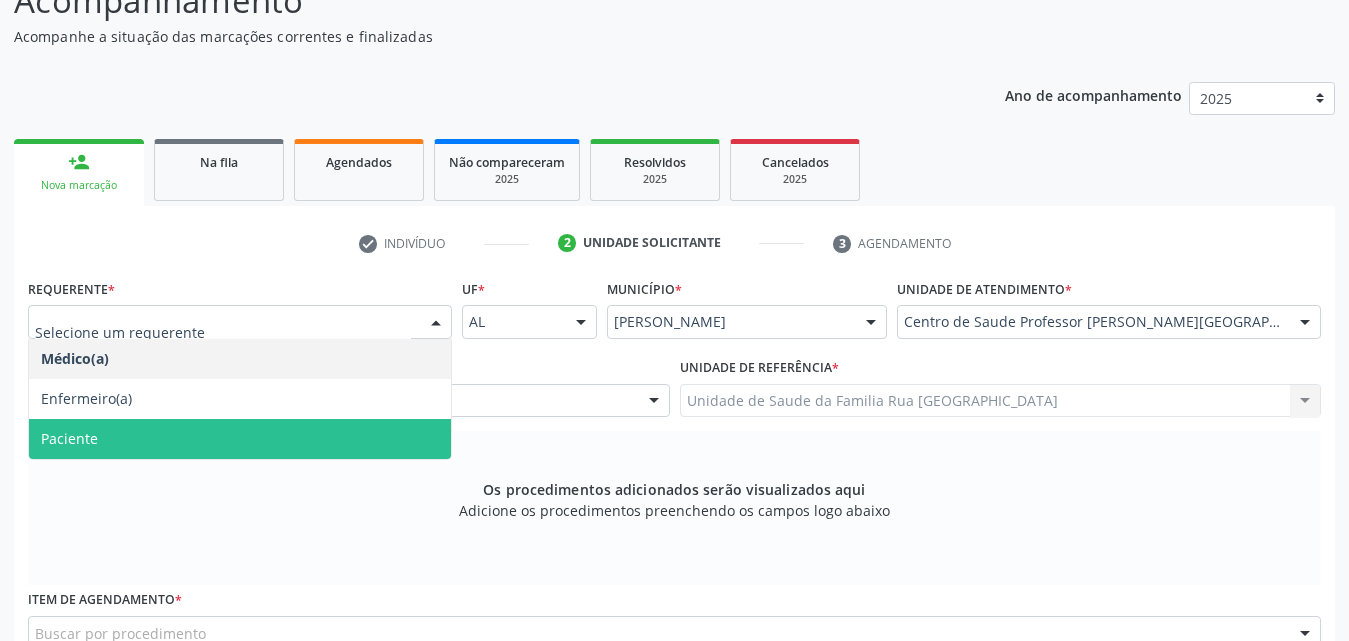 click on "Paciente" at bounding box center [240, 439] 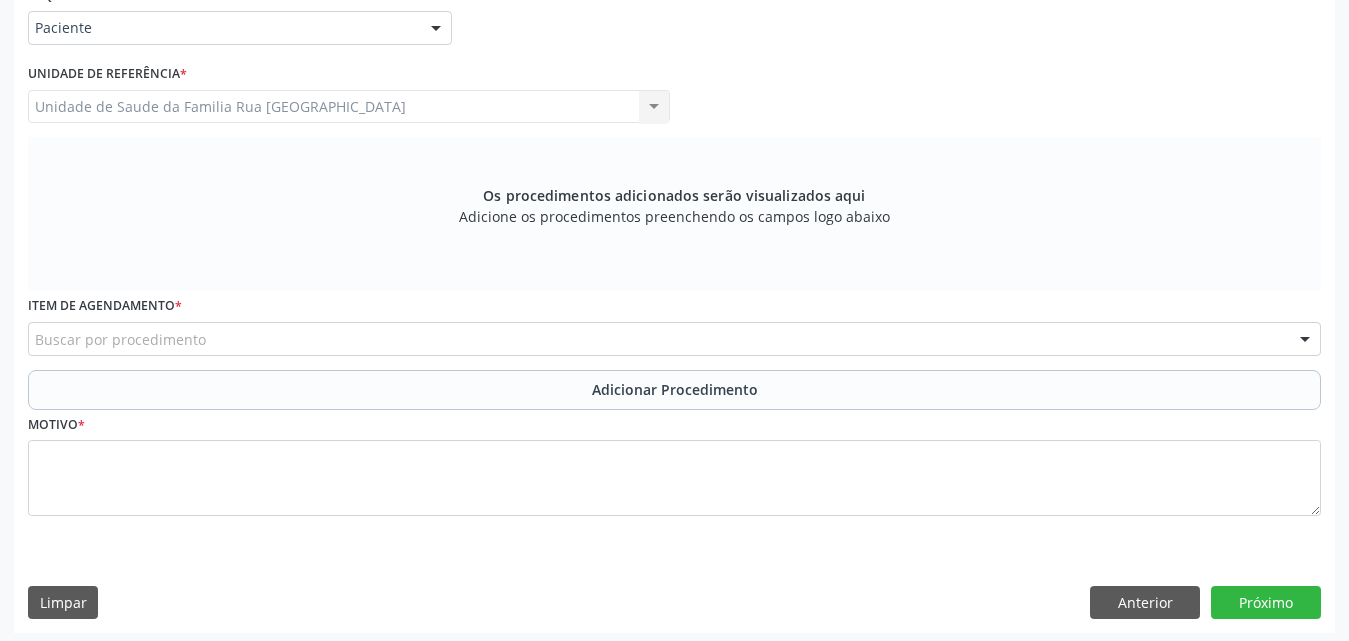 scroll, scrollTop: 488, scrollLeft: 0, axis: vertical 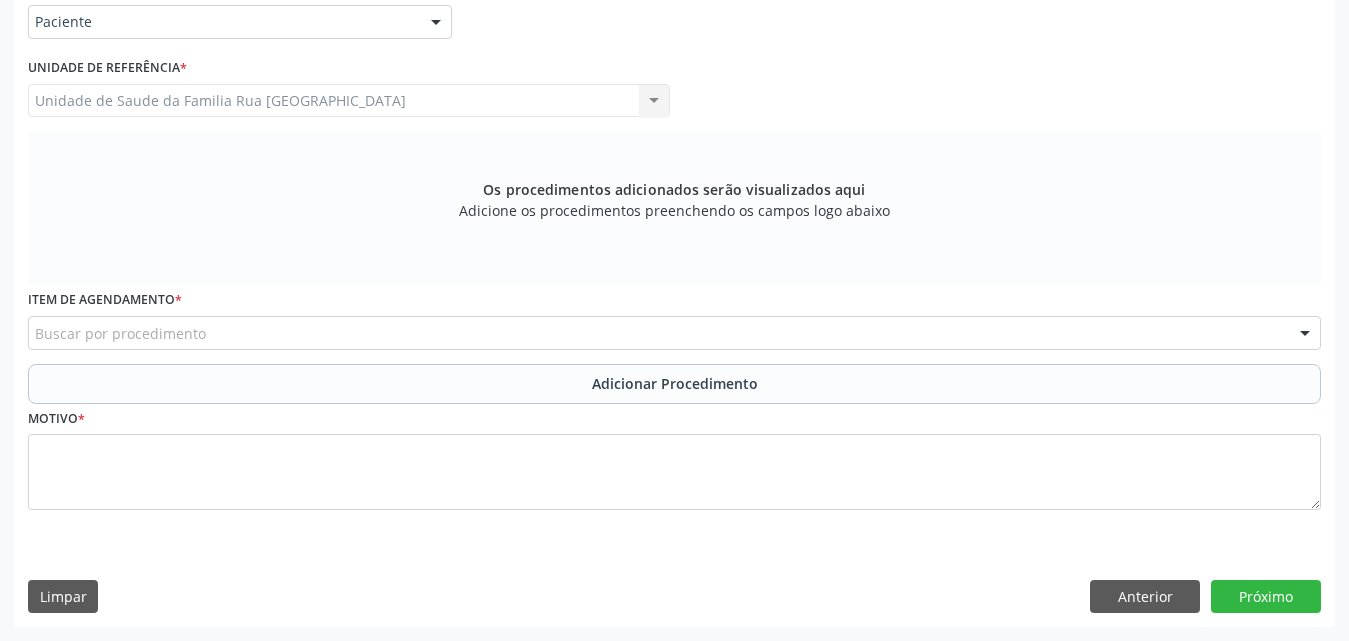 click on "Buscar por procedimento" at bounding box center (674, 333) 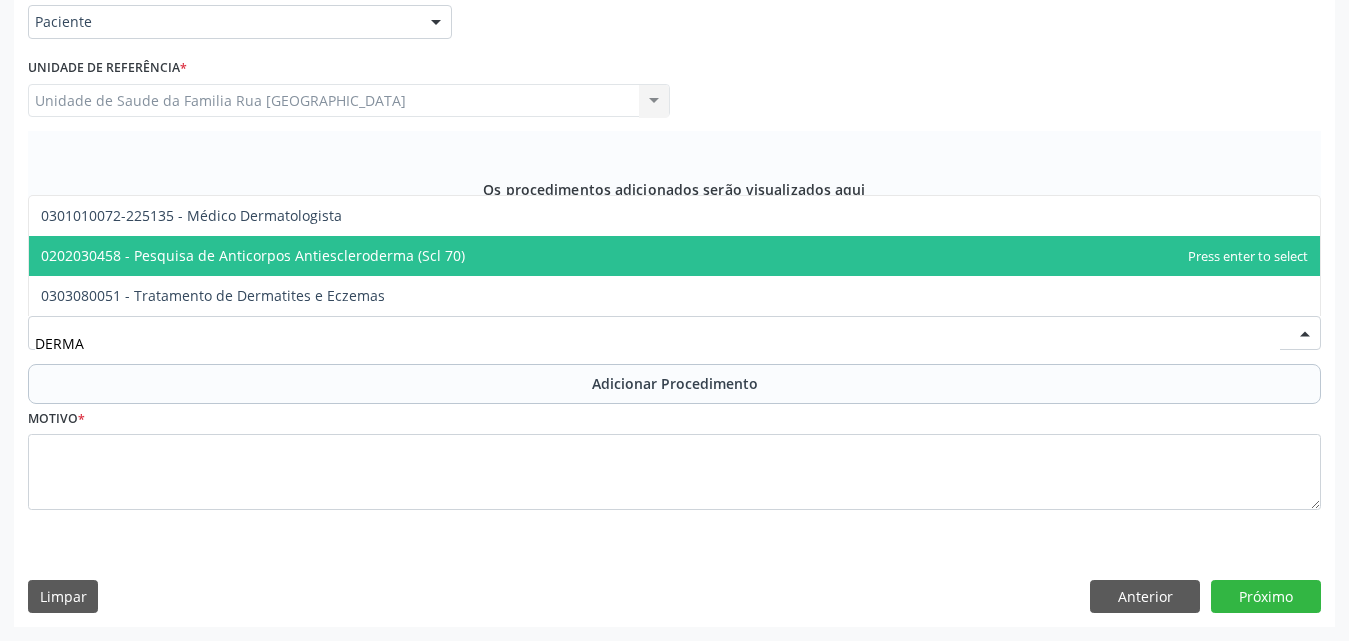 scroll, scrollTop: 0, scrollLeft: 0, axis: both 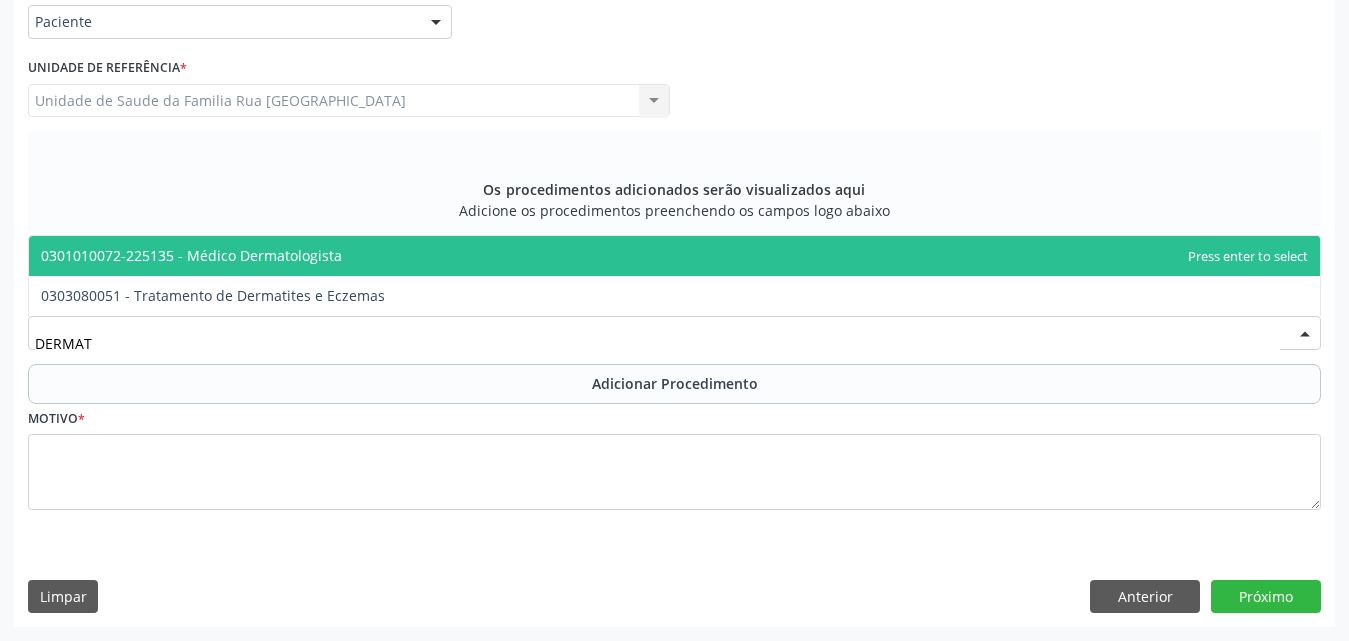type on "DERMATO" 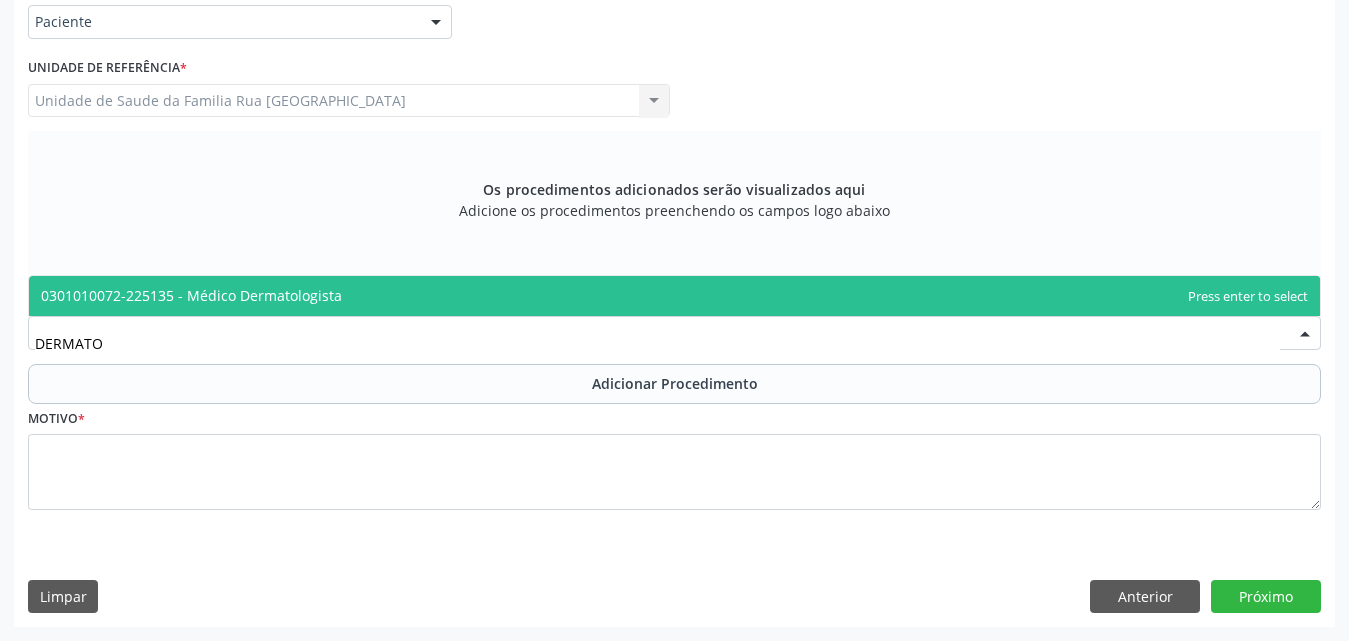 click on "0301010072-225135 - Médico Dermatologista" at bounding box center [674, 296] 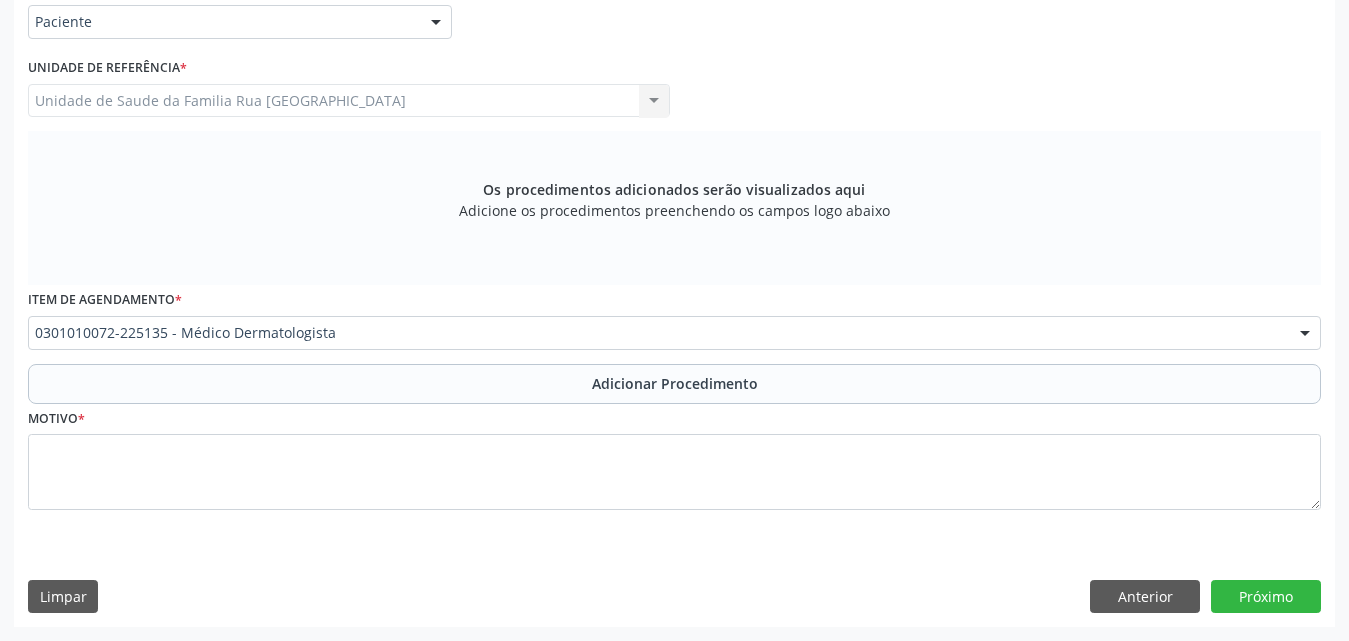 drag, startPoint x: 647, startPoint y: 381, endPoint x: 460, endPoint y: 443, distance: 197.01015 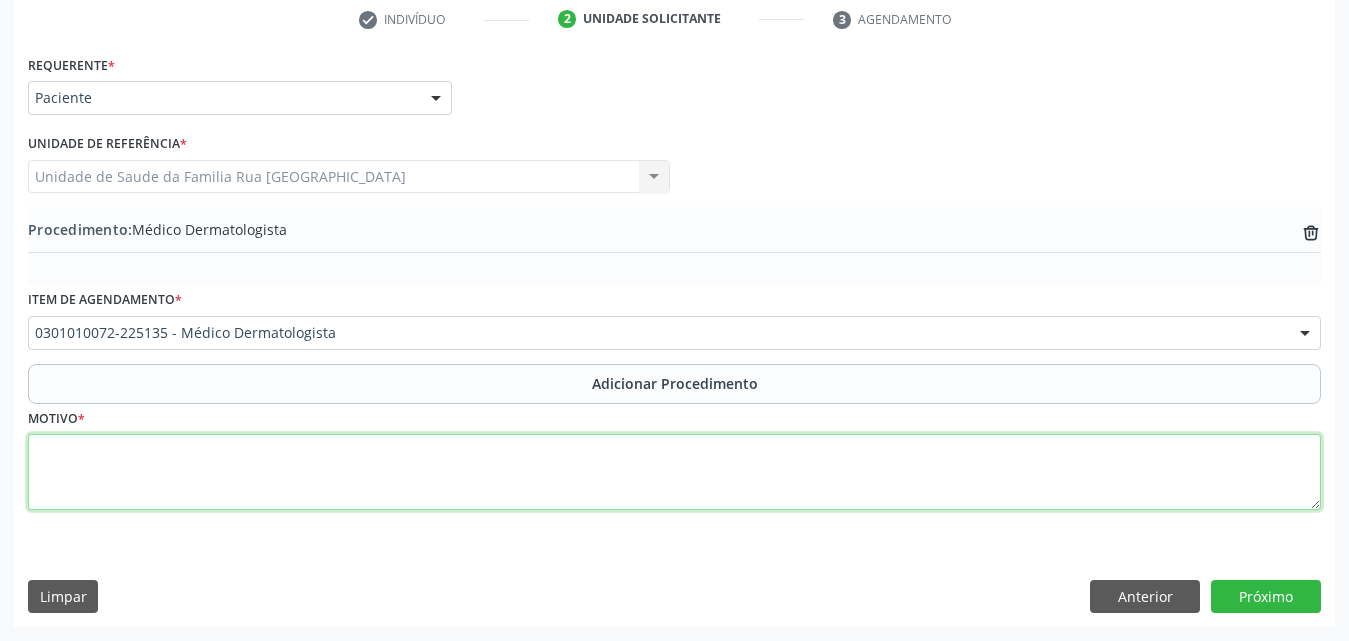 click at bounding box center [674, 472] 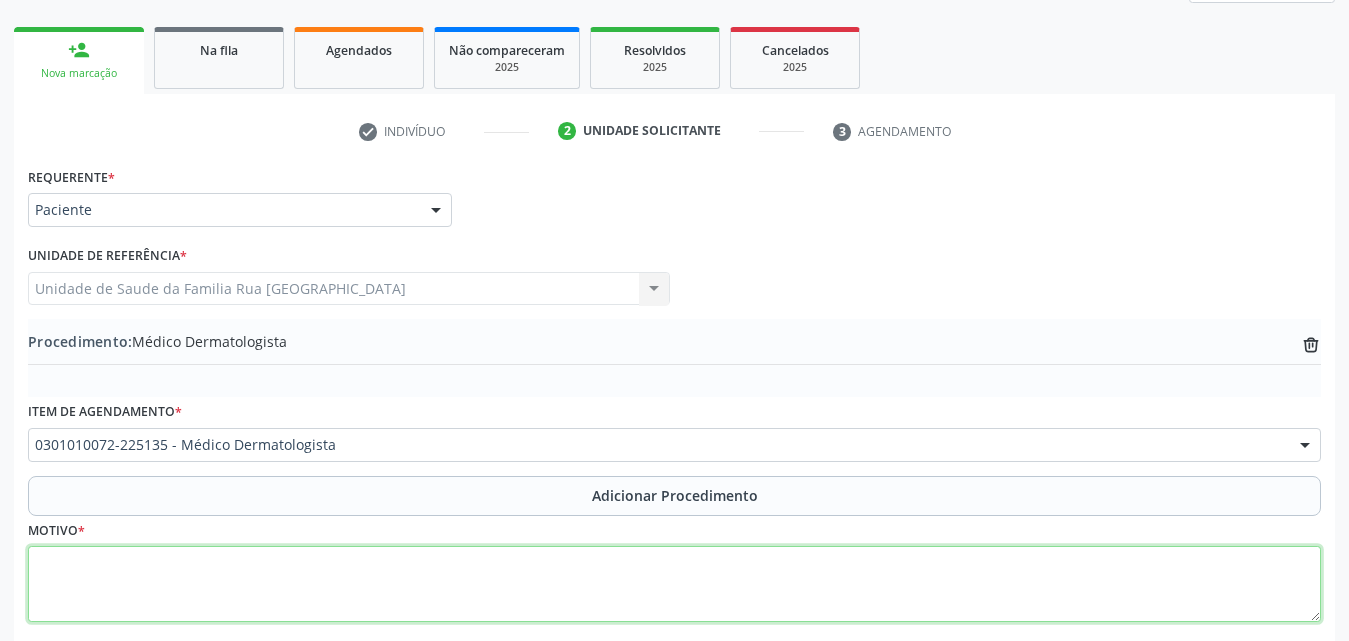 scroll, scrollTop: 412, scrollLeft: 0, axis: vertical 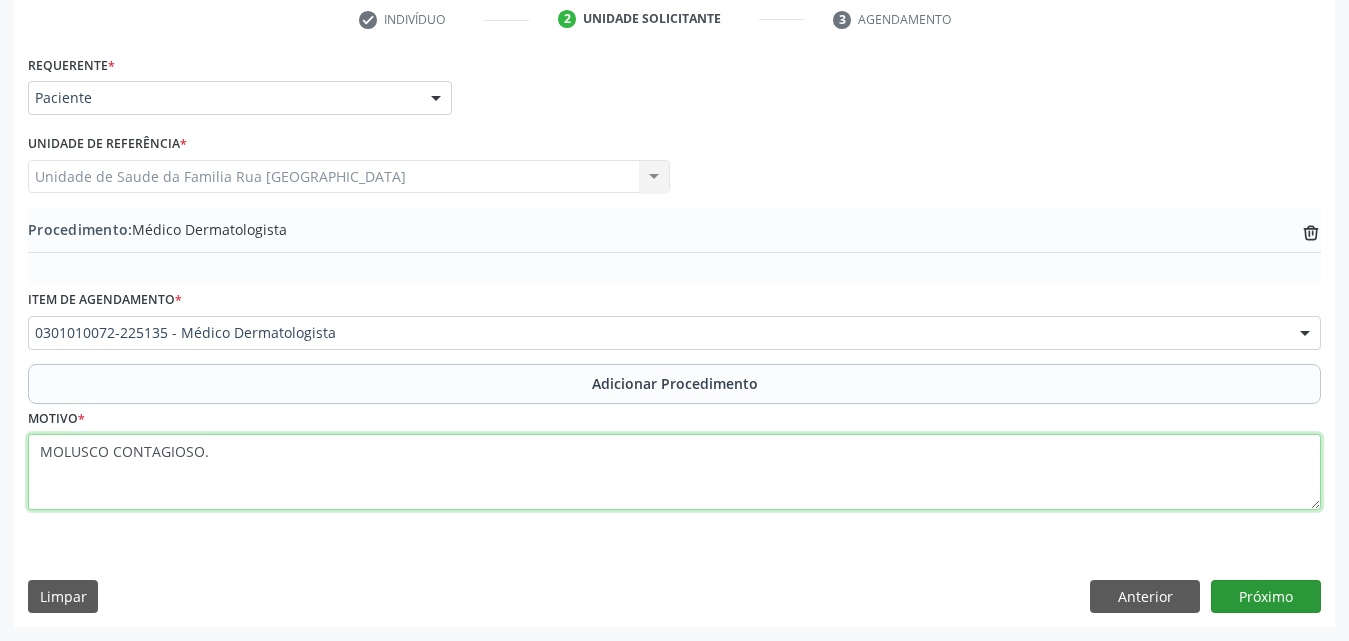 type on "MOLUSCO CONTAGIOSO." 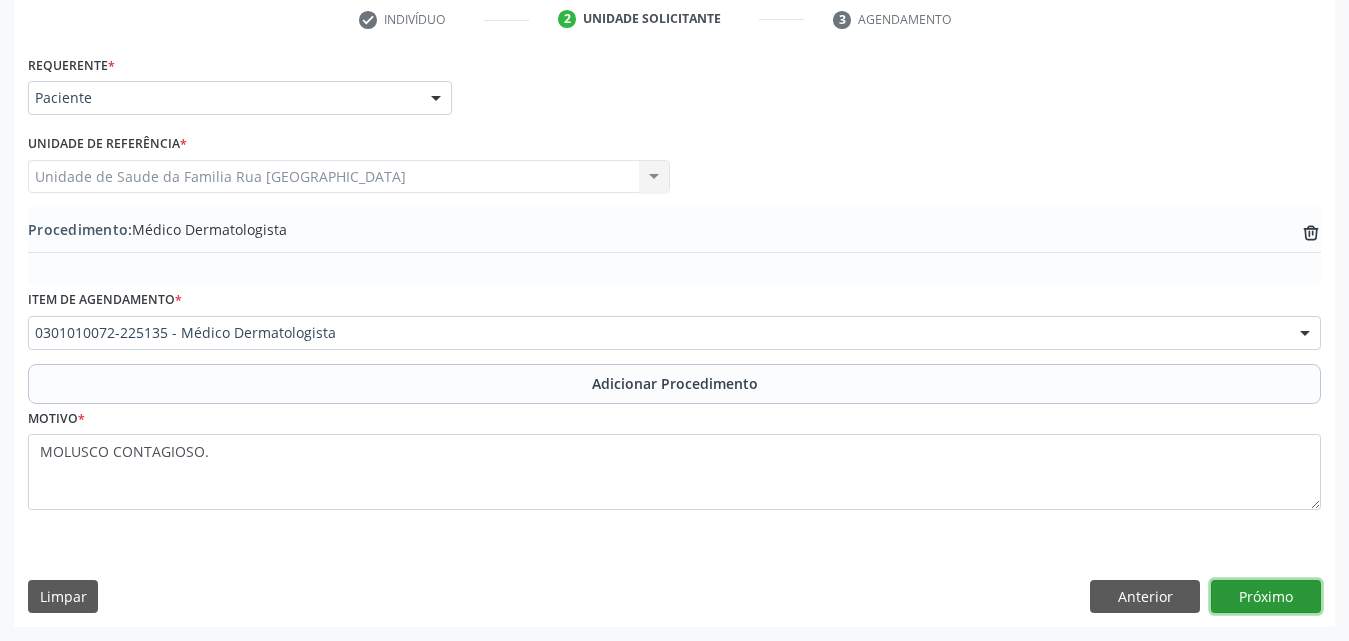 click on "Próximo" at bounding box center [1266, 597] 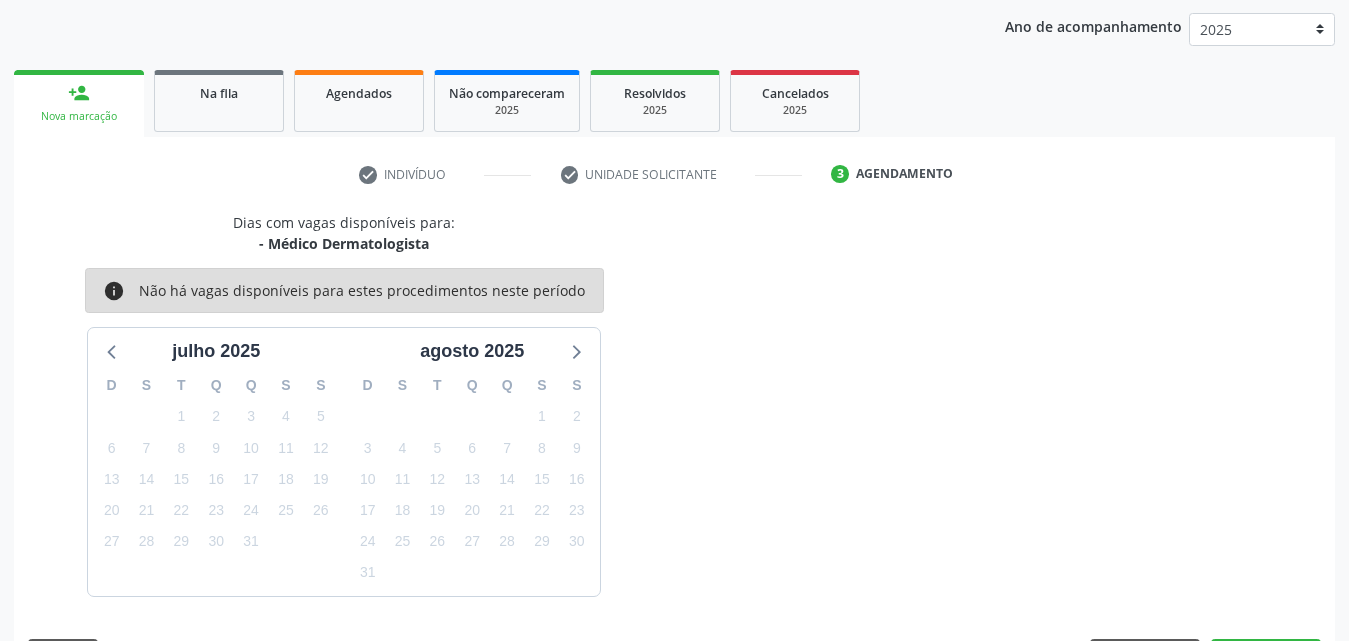 scroll, scrollTop: 316, scrollLeft: 0, axis: vertical 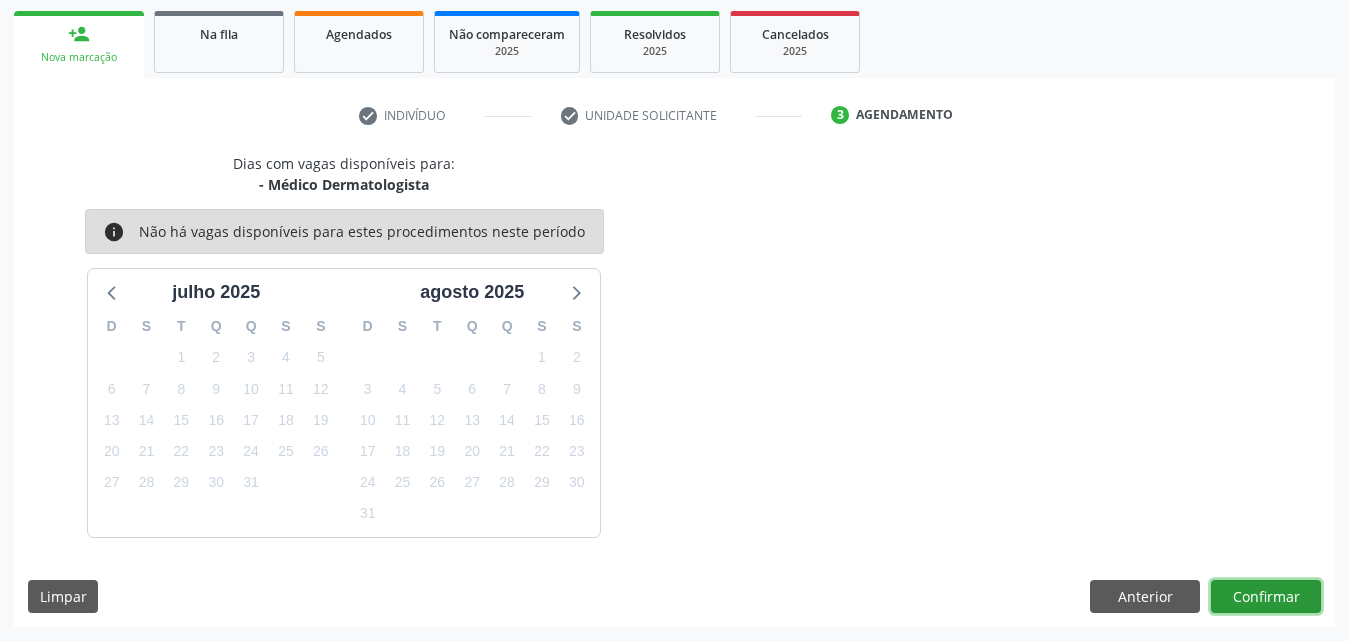 click on "Confirmar" at bounding box center [1266, 597] 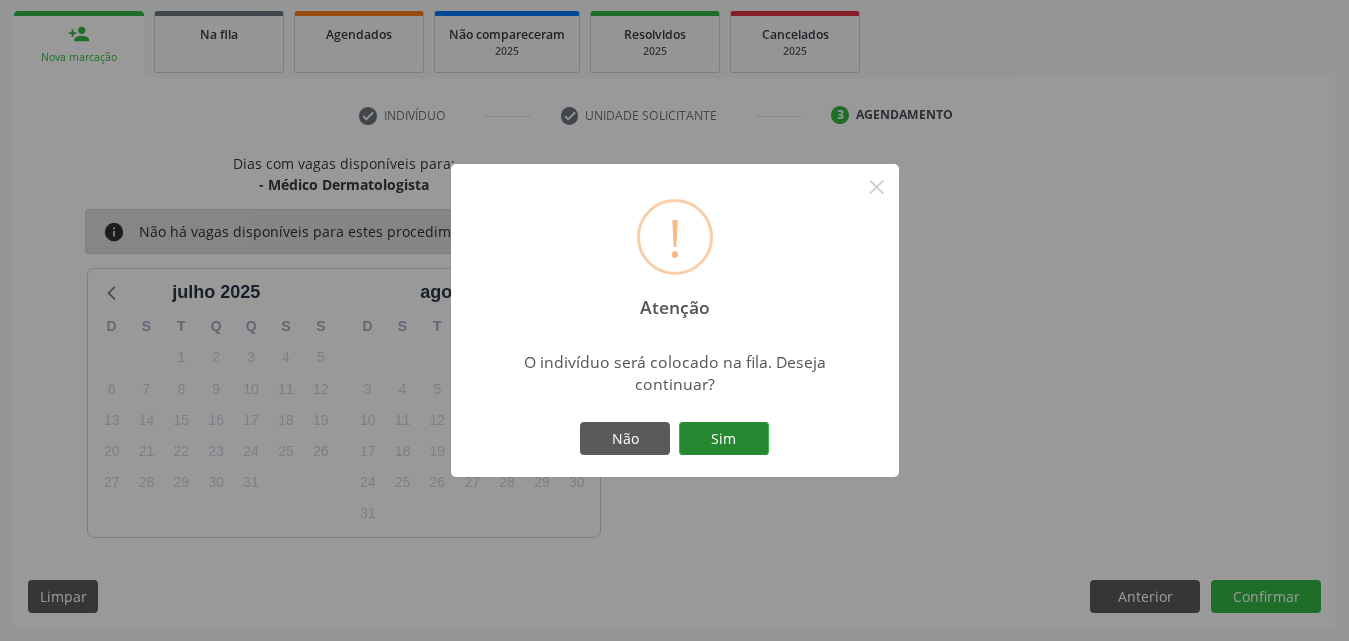 drag, startPoint x: 746, startPoint y: 444, endPoint x: 751, endPoint y: 426, distance: 18.681541 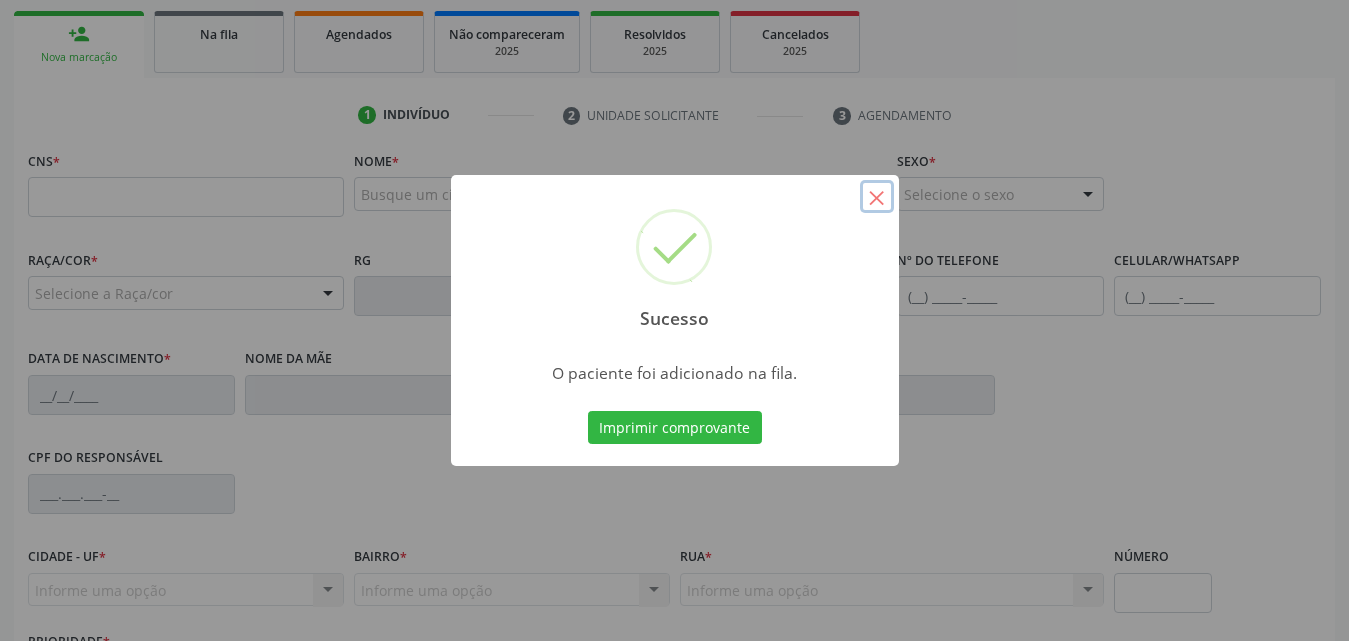 click on "×" at bounding box center [877, 197] 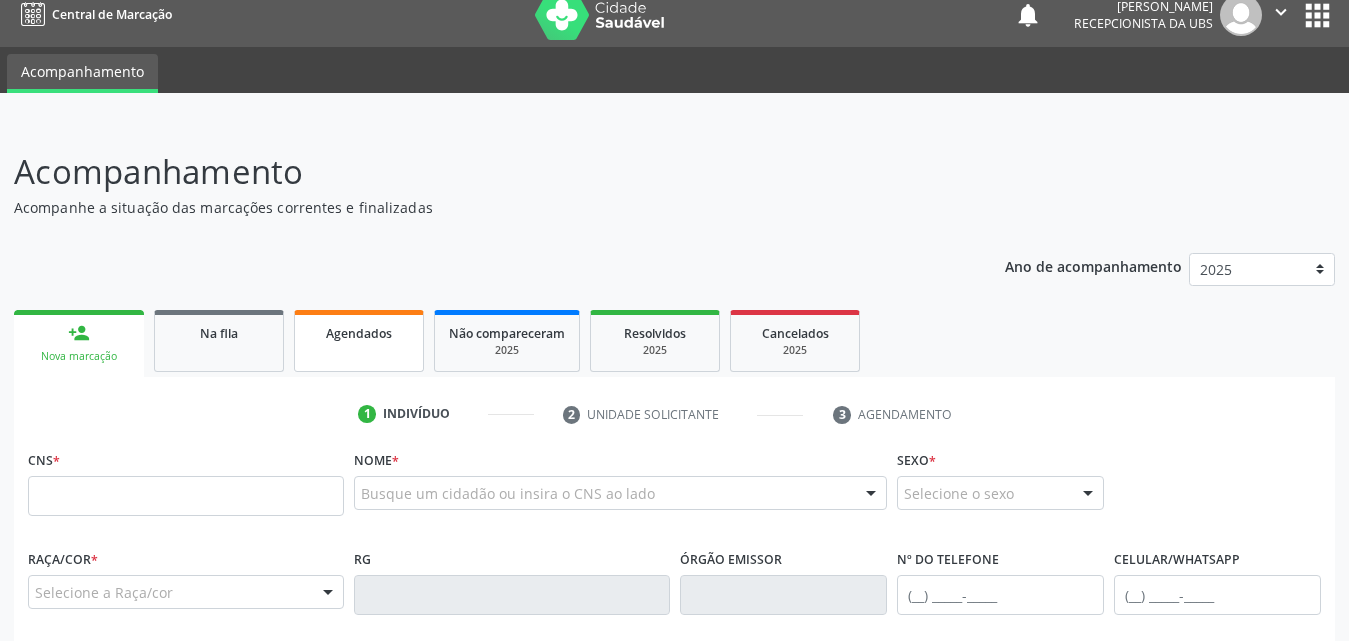 scroll, scrollTop: 16, scrollLeft: 0, axis: vertical 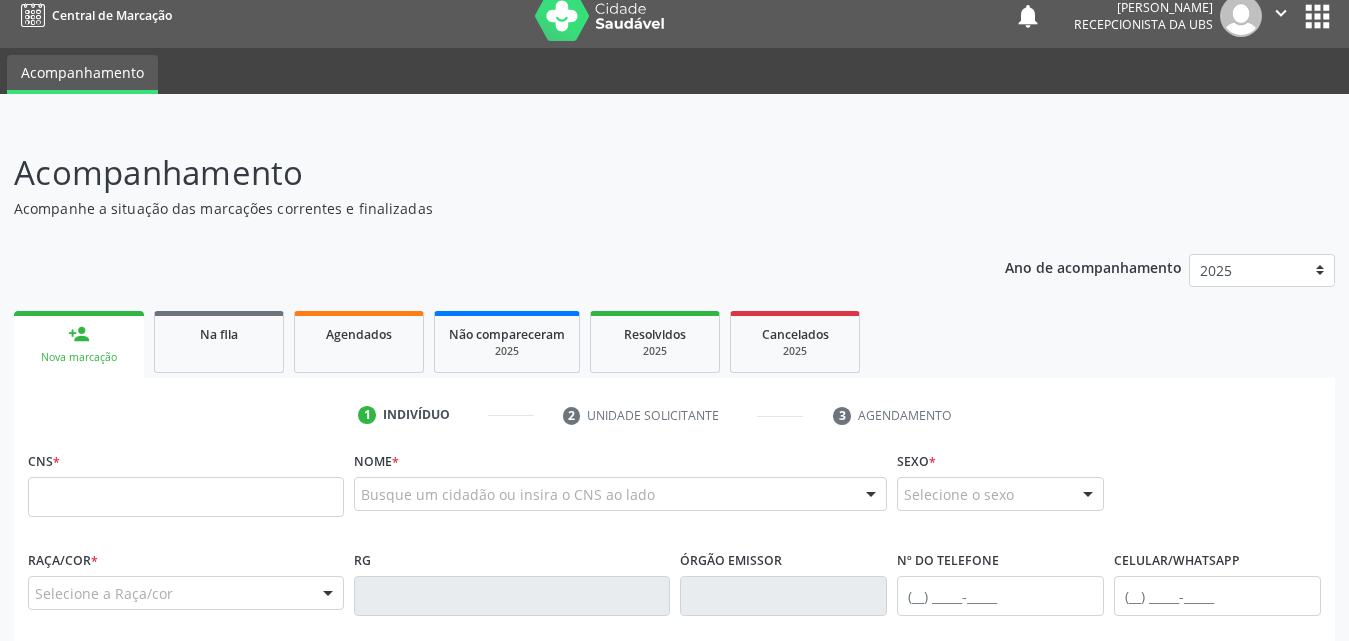 click on "Nova marcação" at bounding box center [79, 357] 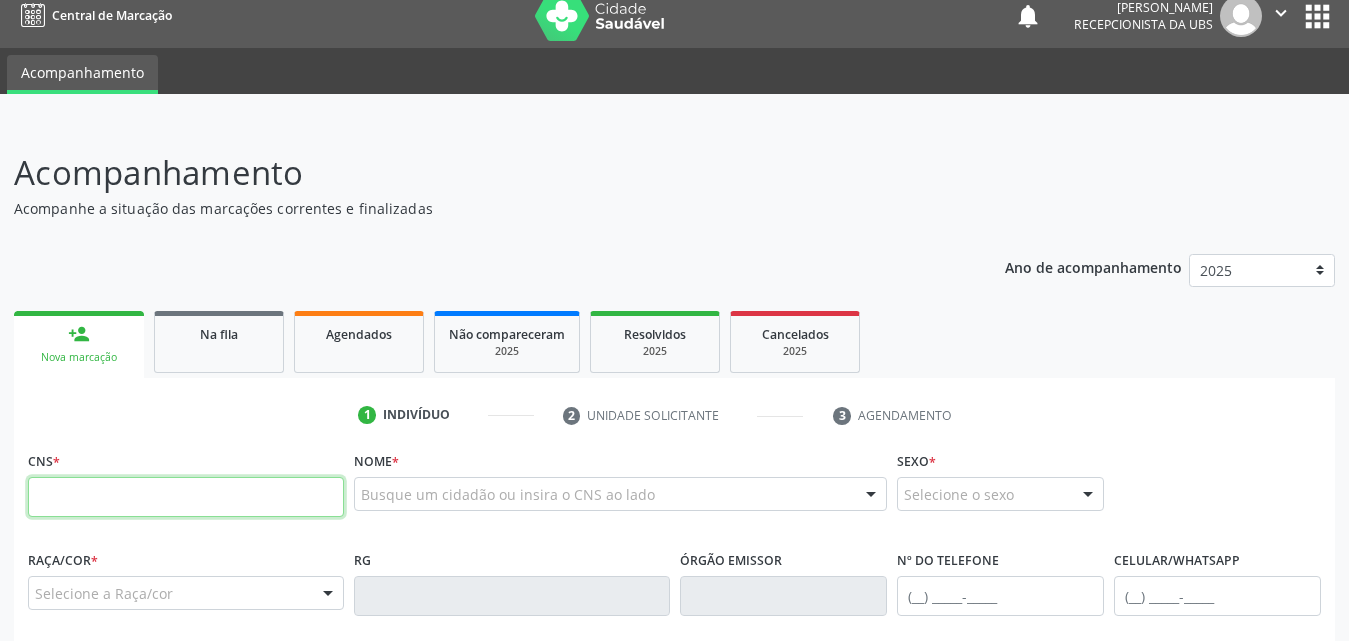 click at bounding box center (186, 497) 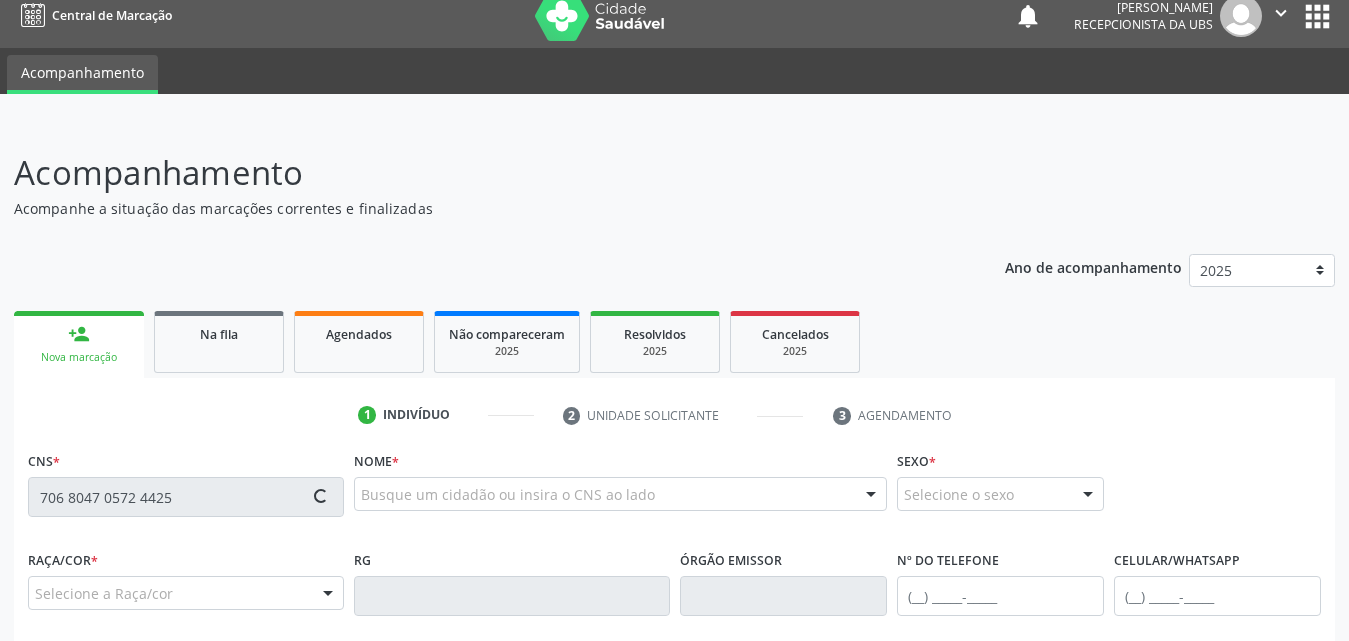 type on "706 8047 0572 4425" 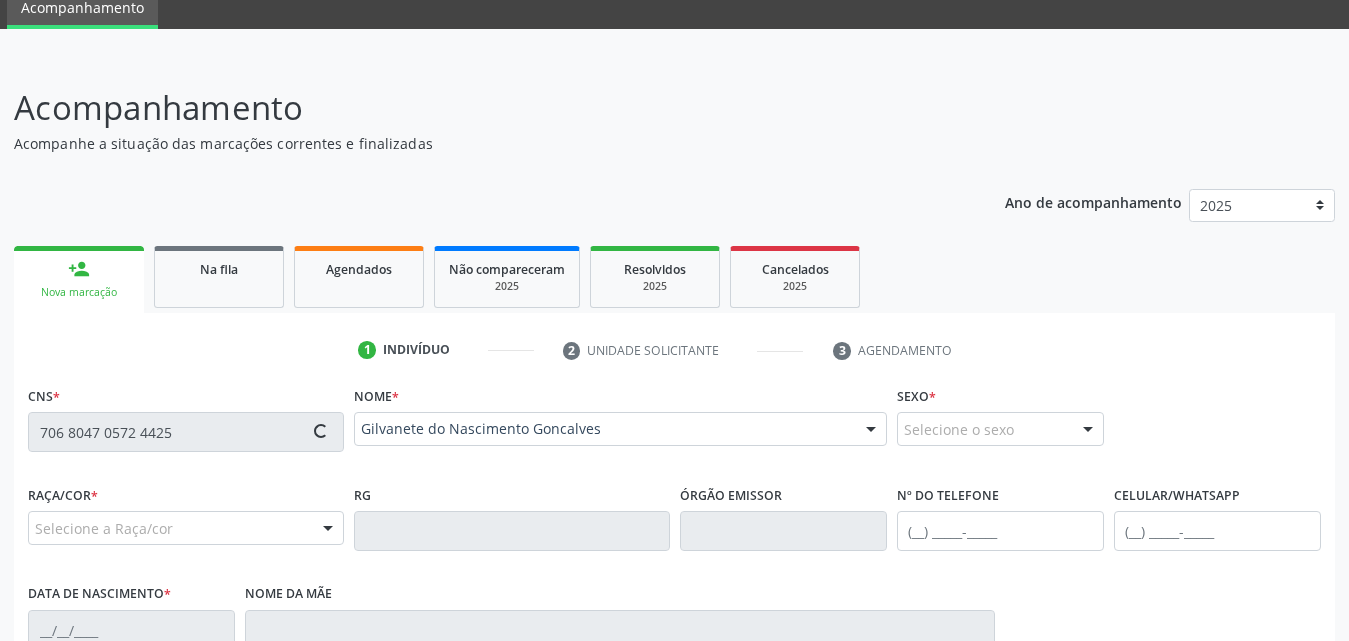 scroll, scrollTop: 116, scrollLeft: 0, axis: vertical 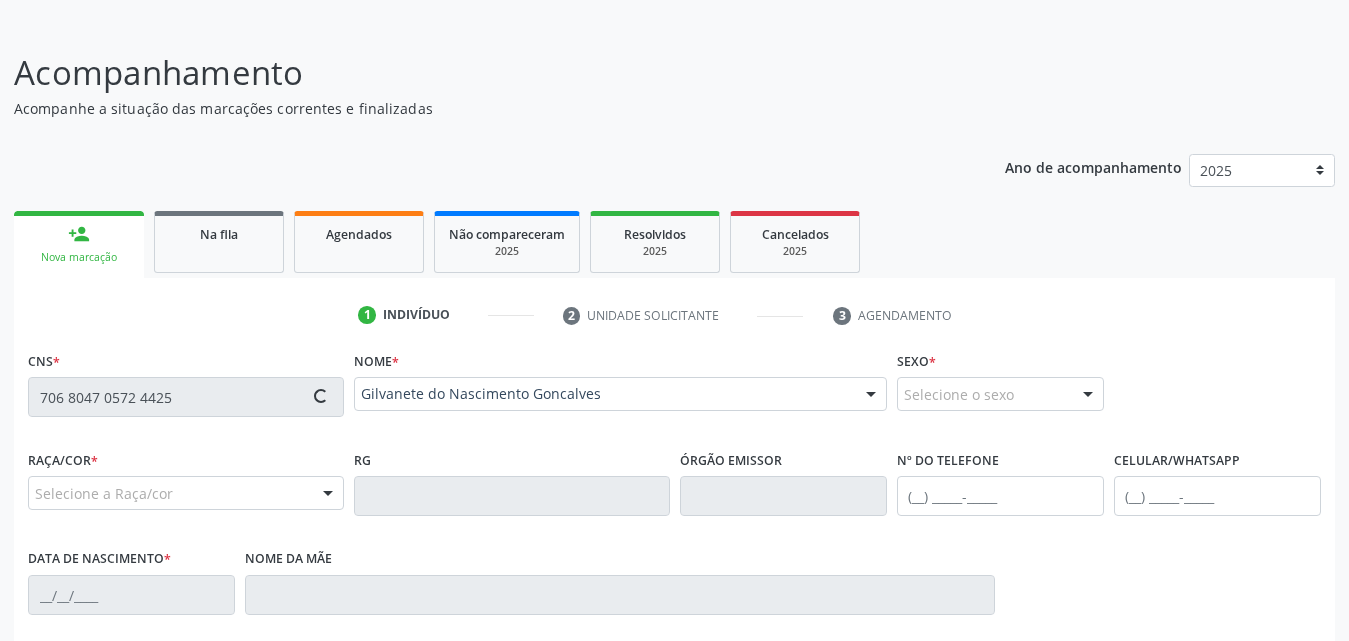 type on "(82) 99322-3956" 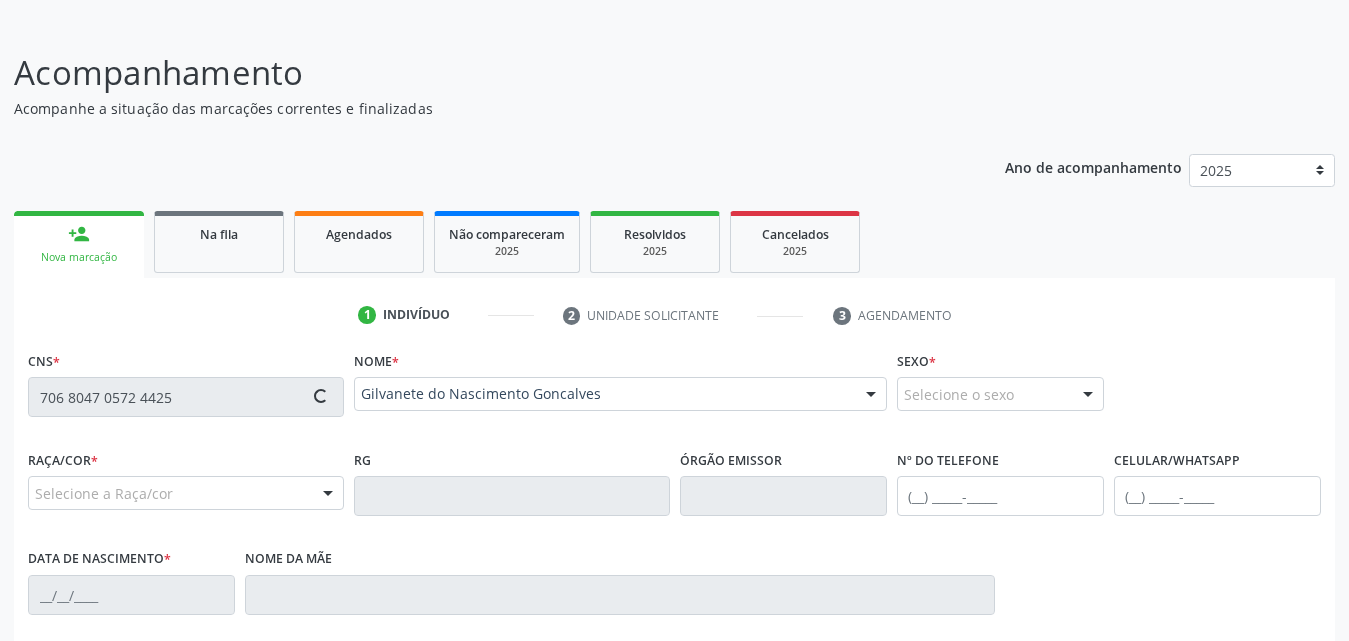 type on "07/05/1966" 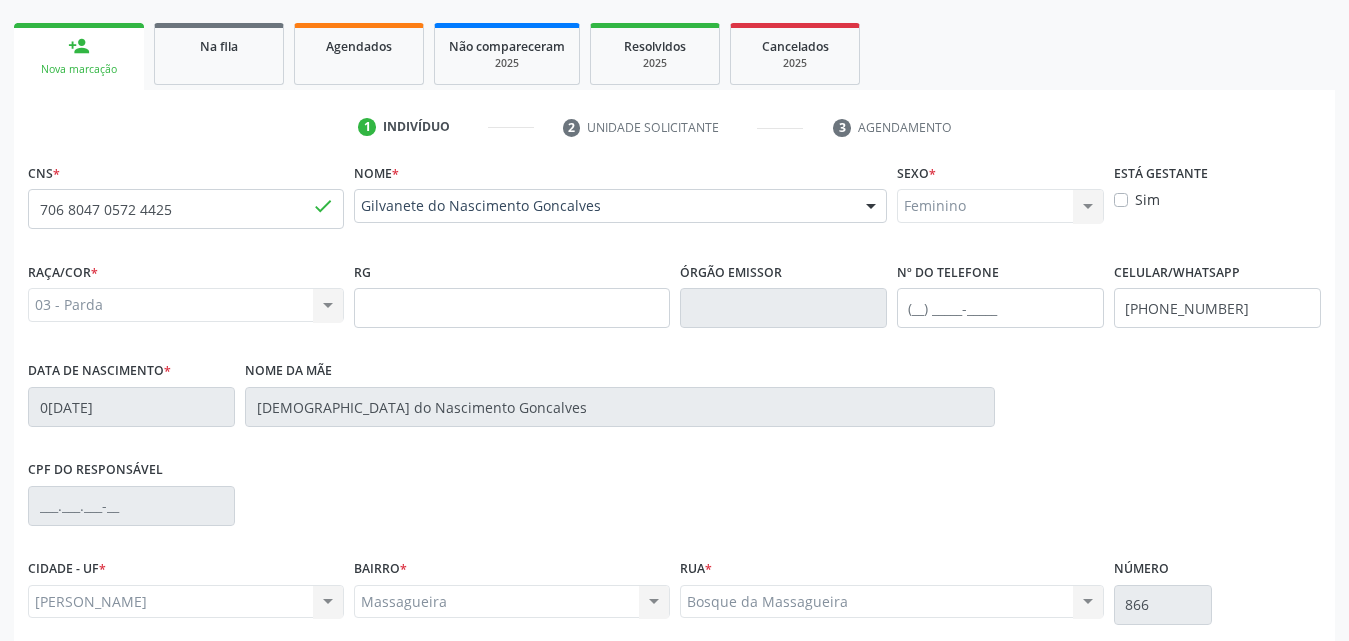 scroll, scrollTop: 471, scrollLeft: 0, axis: vertical 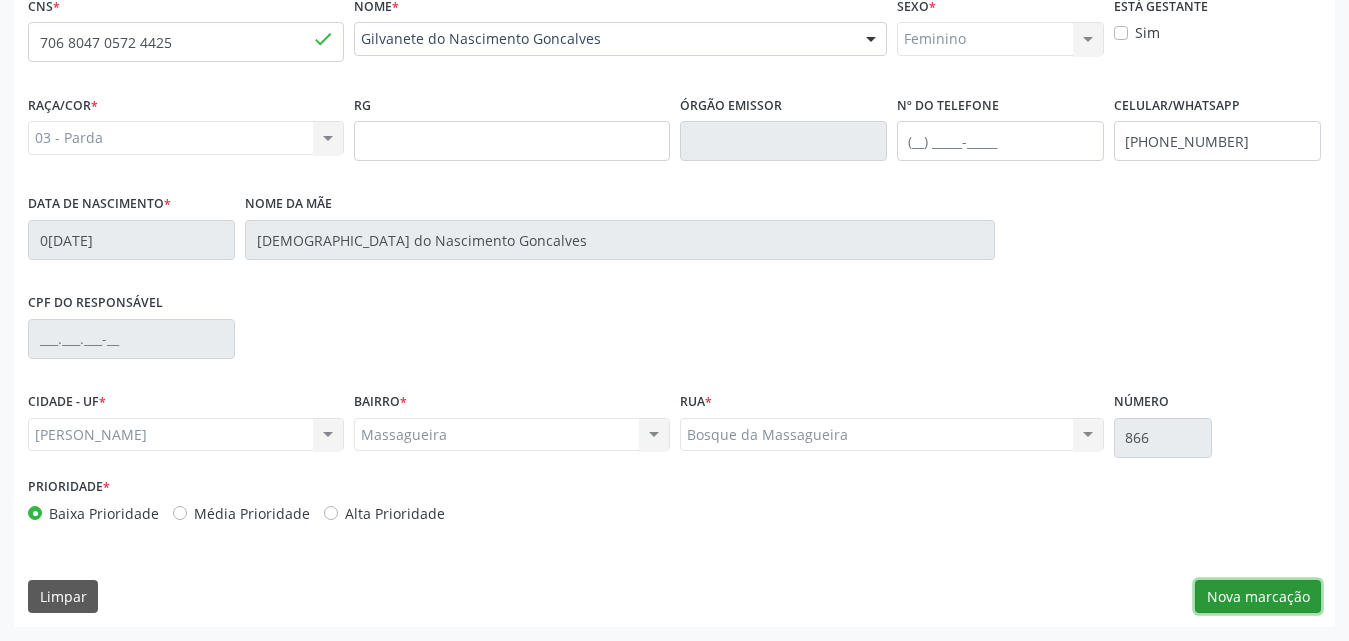 click on "Nova marcação" at bounding box center (1258, 597) 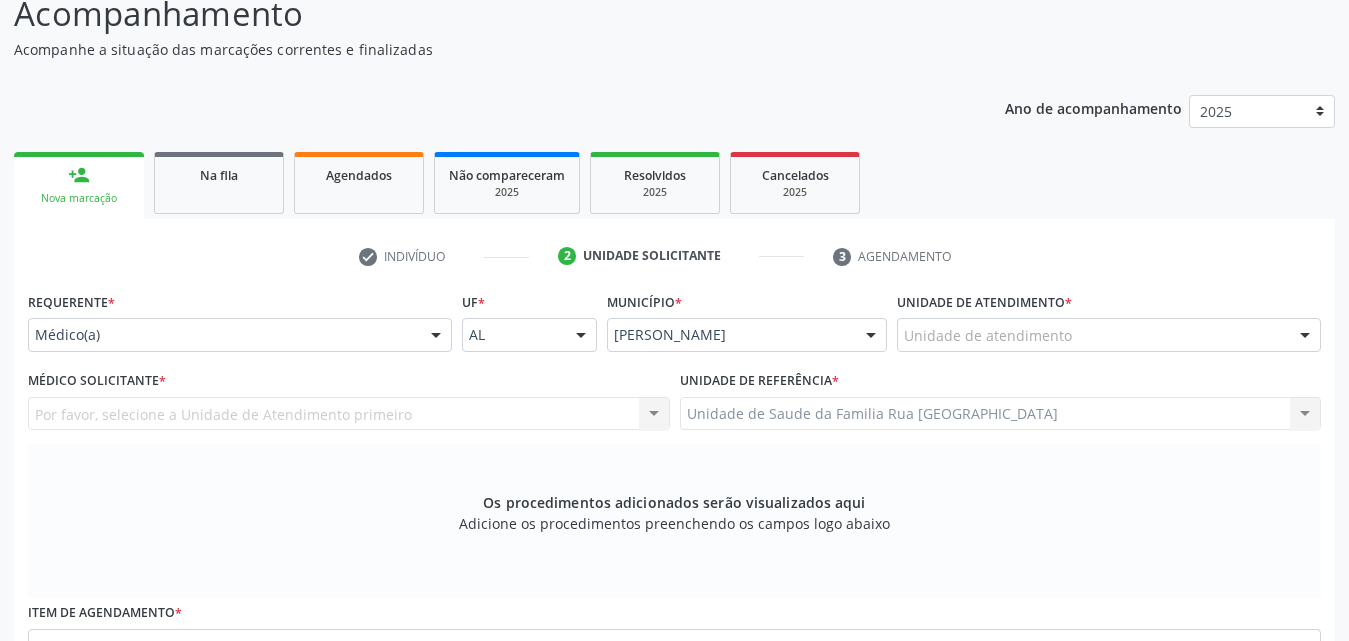 scroll, scrollTop: 200, scrollLeft: 0, axis: vertical 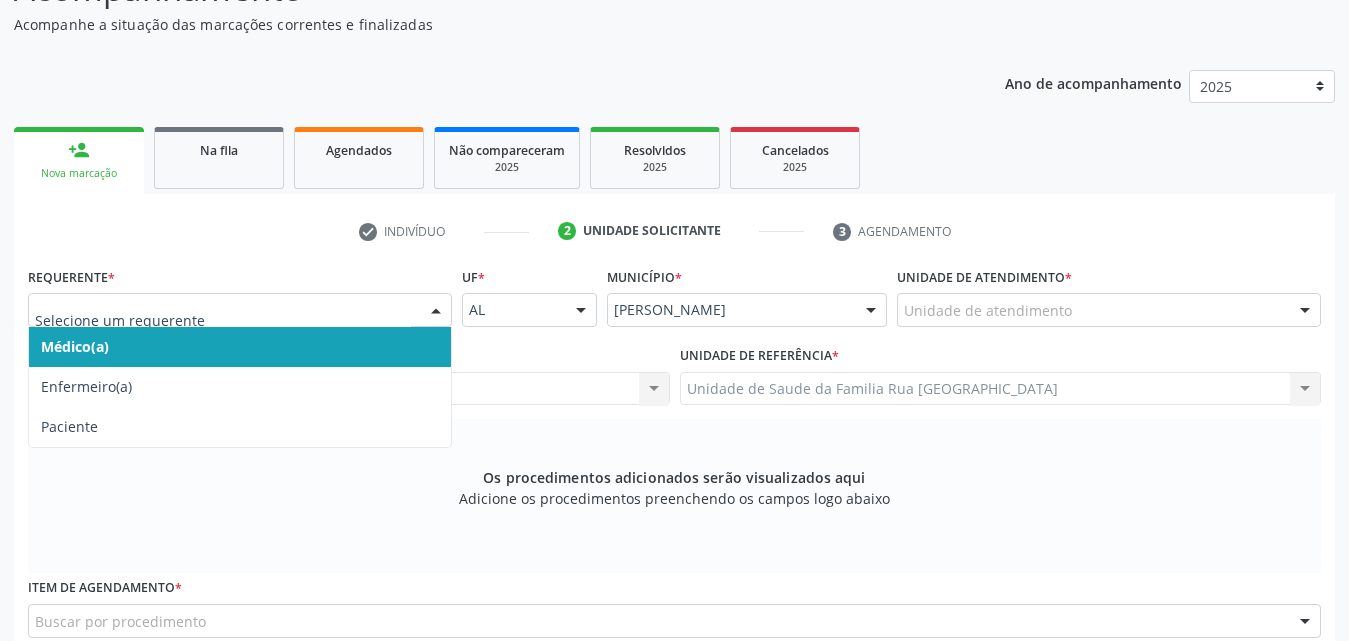 click at bounding box center (436, 311) 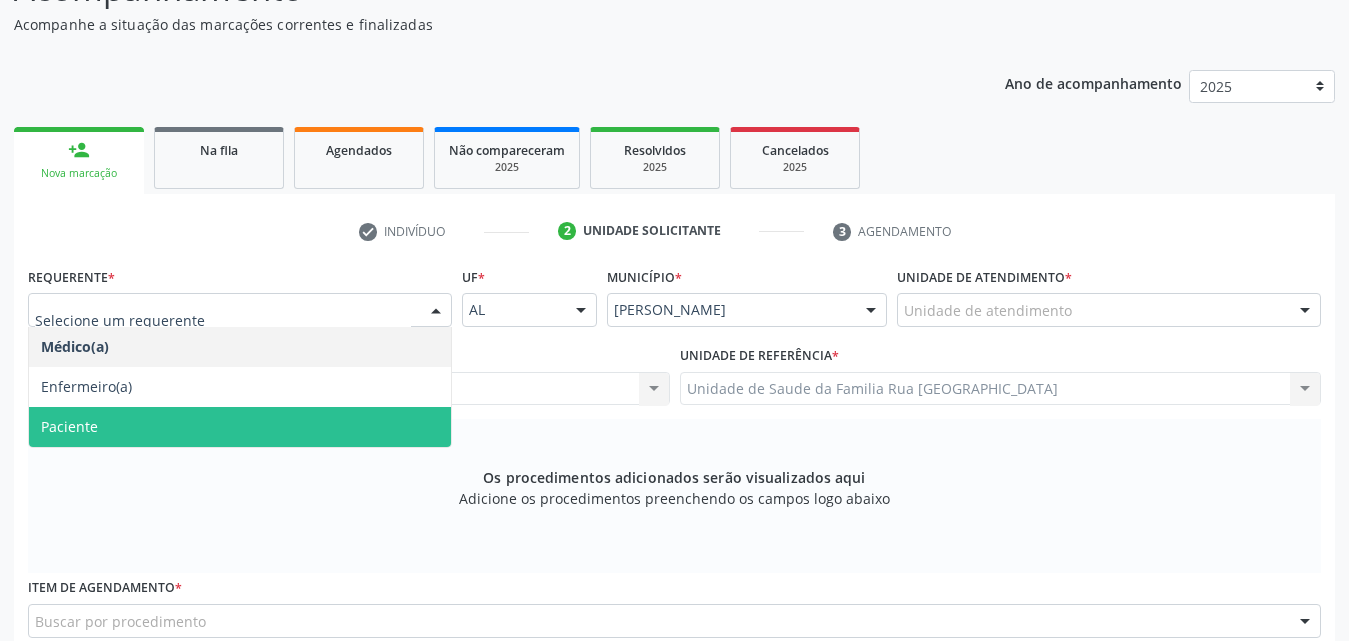 click on "Paciente" at bounding box center [240, 427] 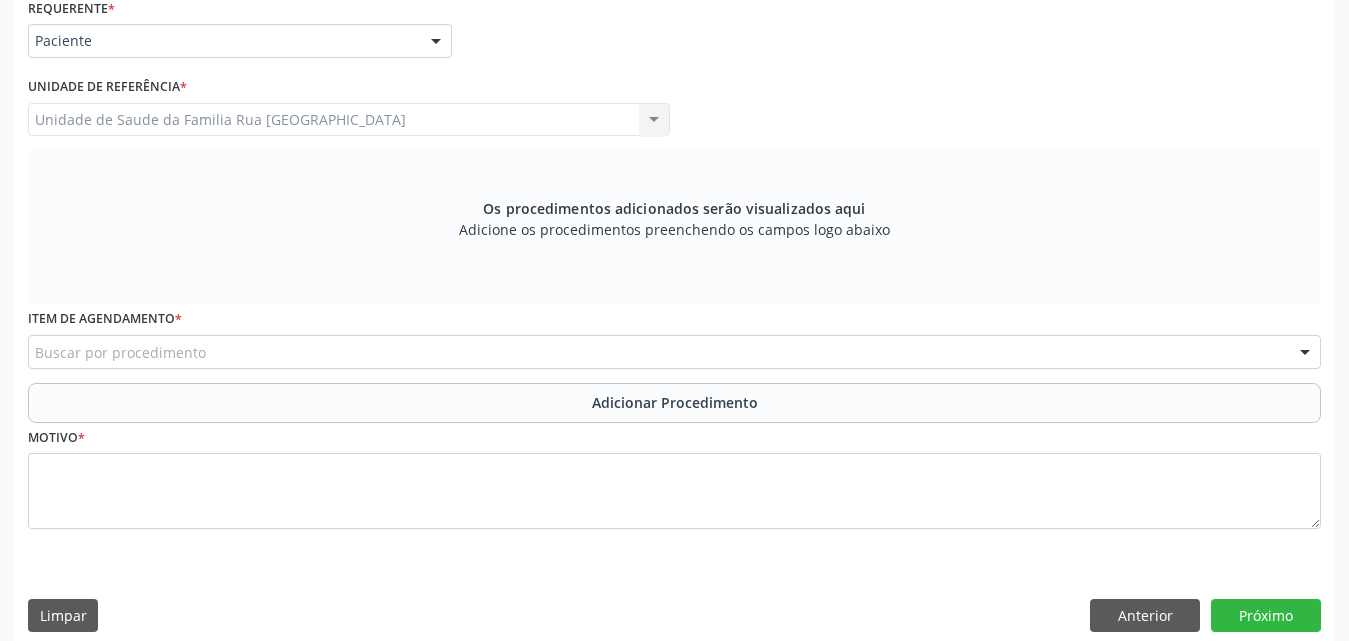 scroll, scrollTop: 488, scrollLeft: 0, axis: vertical 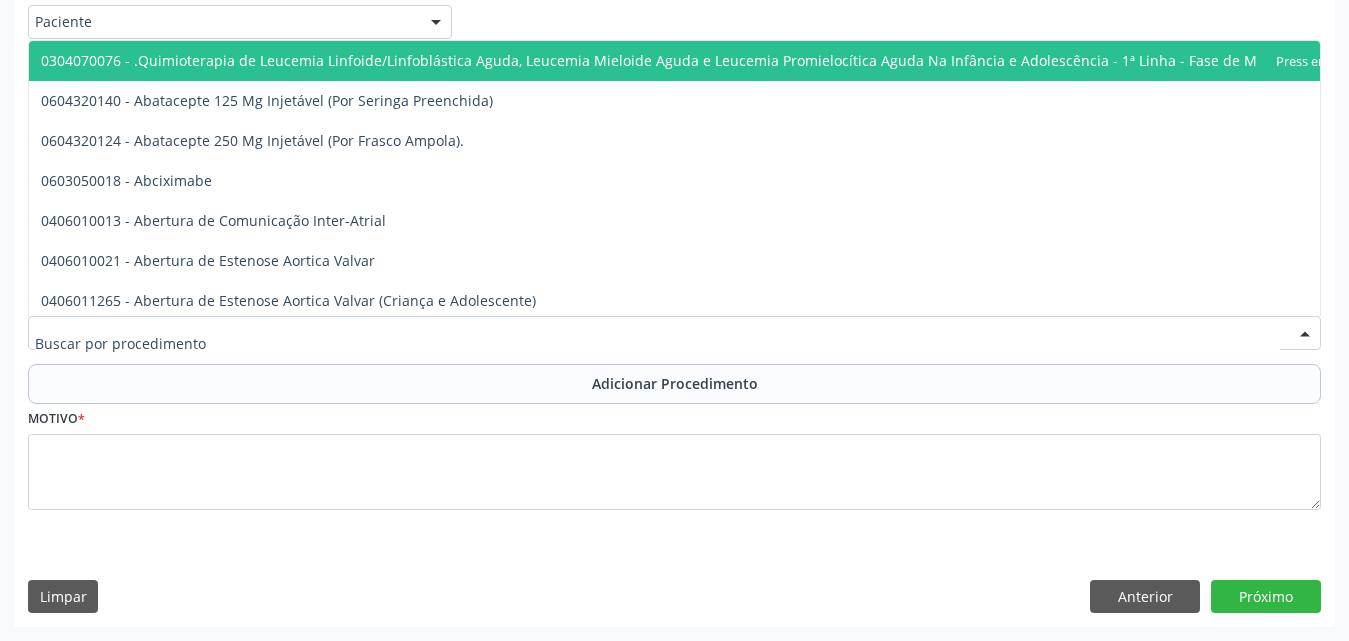 click at bounding box center (674, 333) 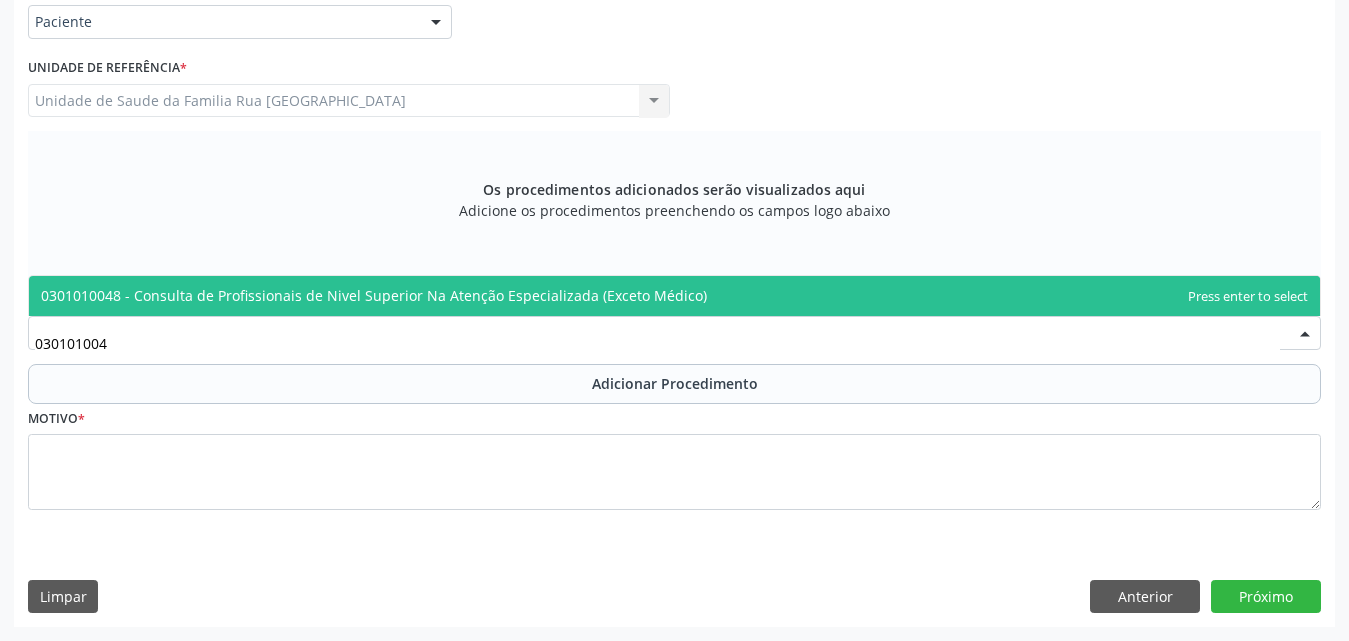 type on "0301010048" 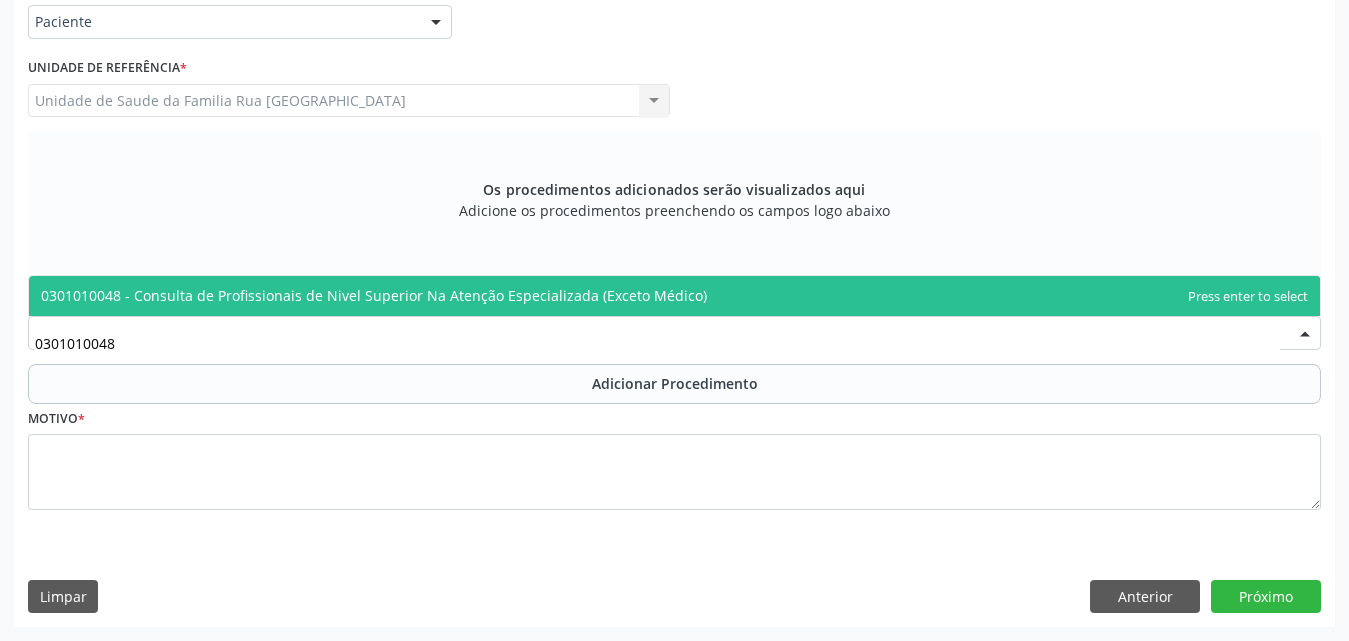 click on "0301010048 - Consulta de Profissionais de Nivel Superior Na Atenção Especializada (Exceto Médico)" at bounding box center [374, 295] 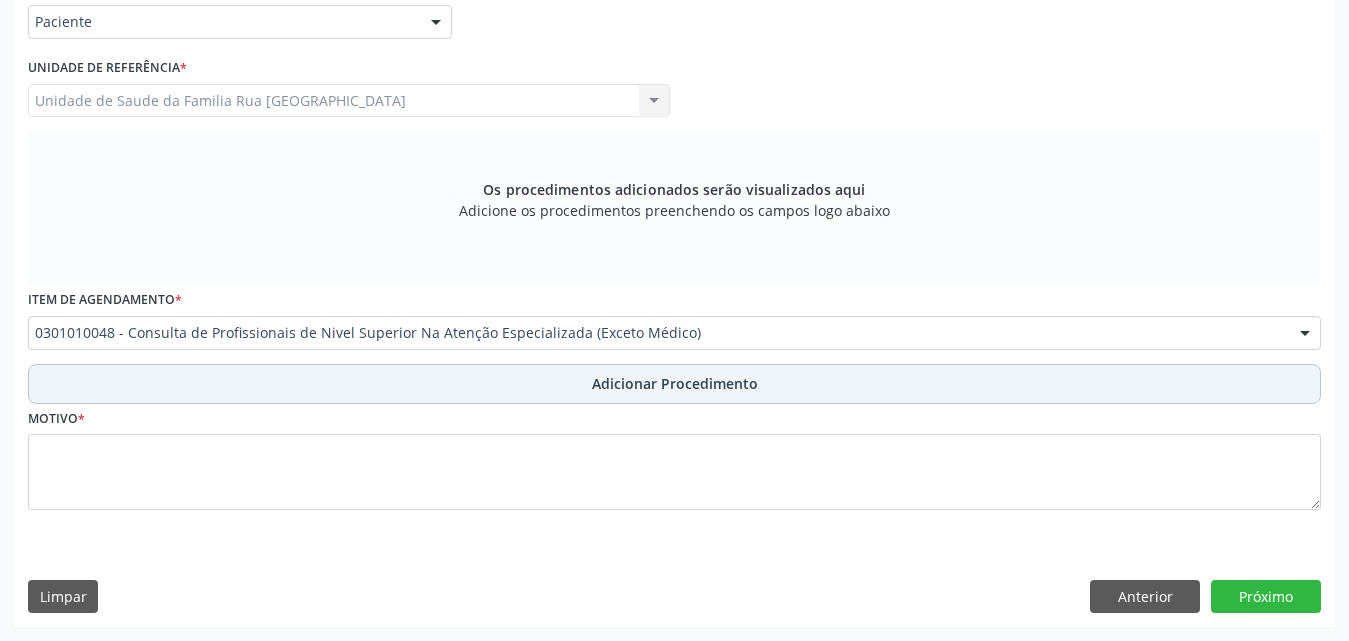 click on "Adicionar Procedimento" at bounding box center [675, 383] 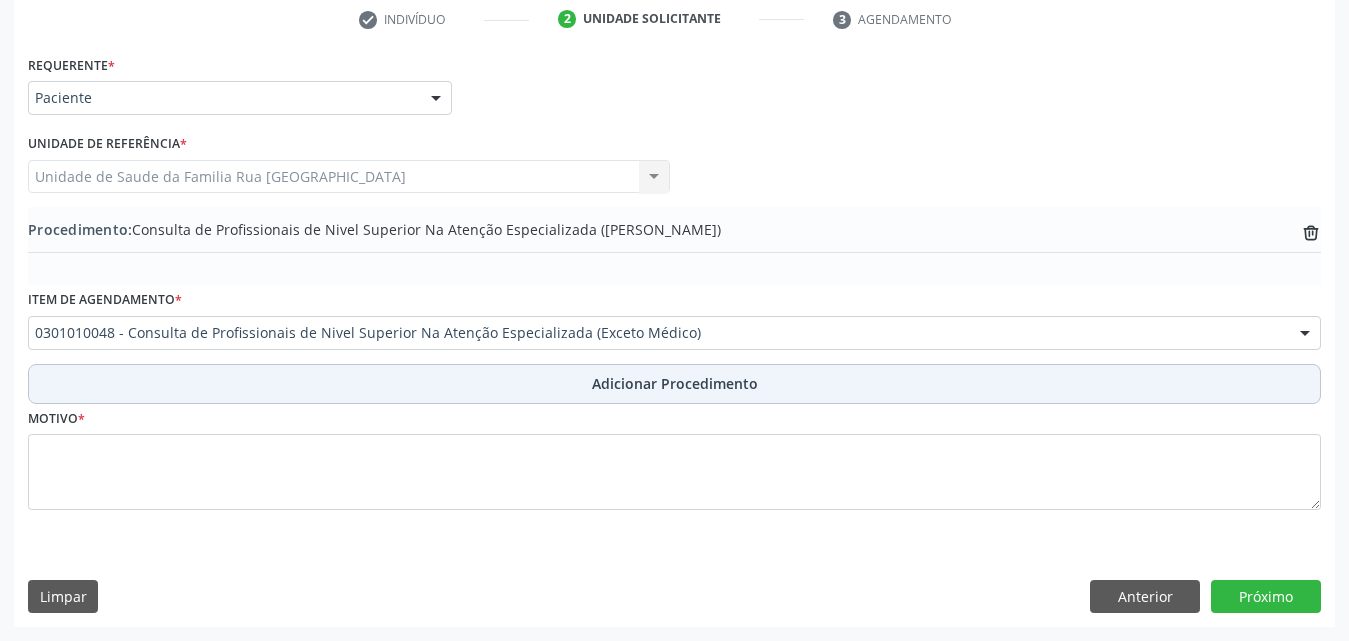 scroll, scrollTop: 412, scrollLeft: 0, axis: vertical 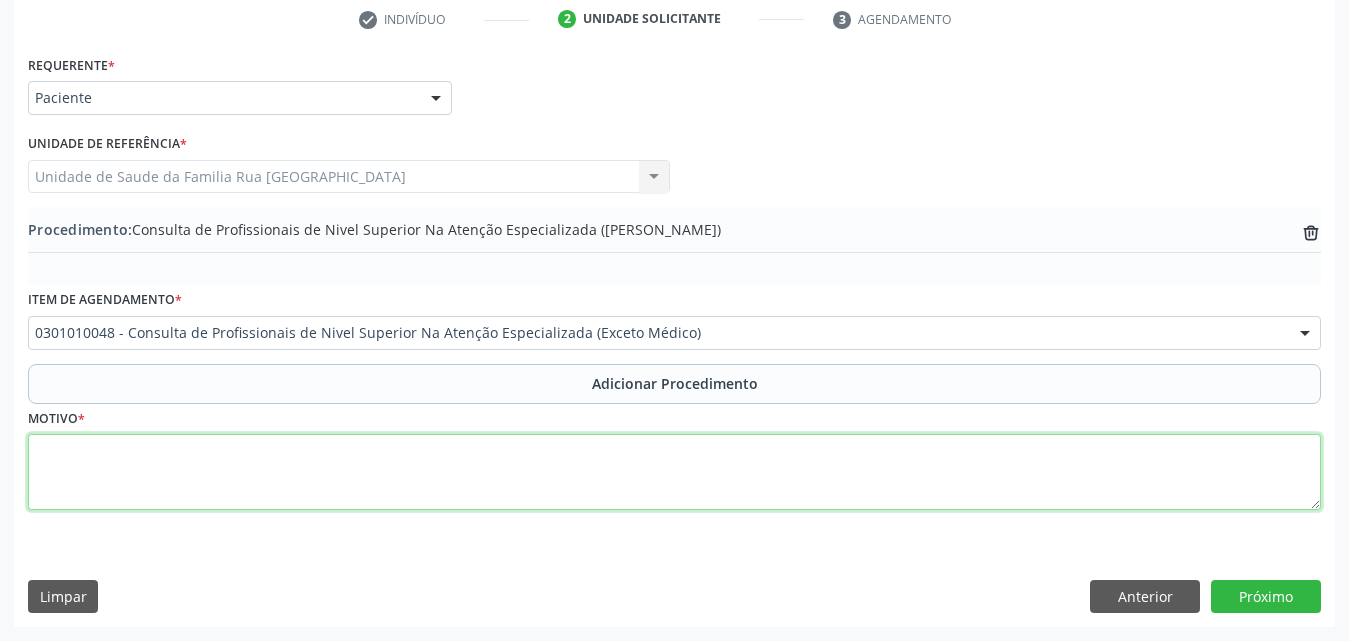 click at bounding box center (674, 472) 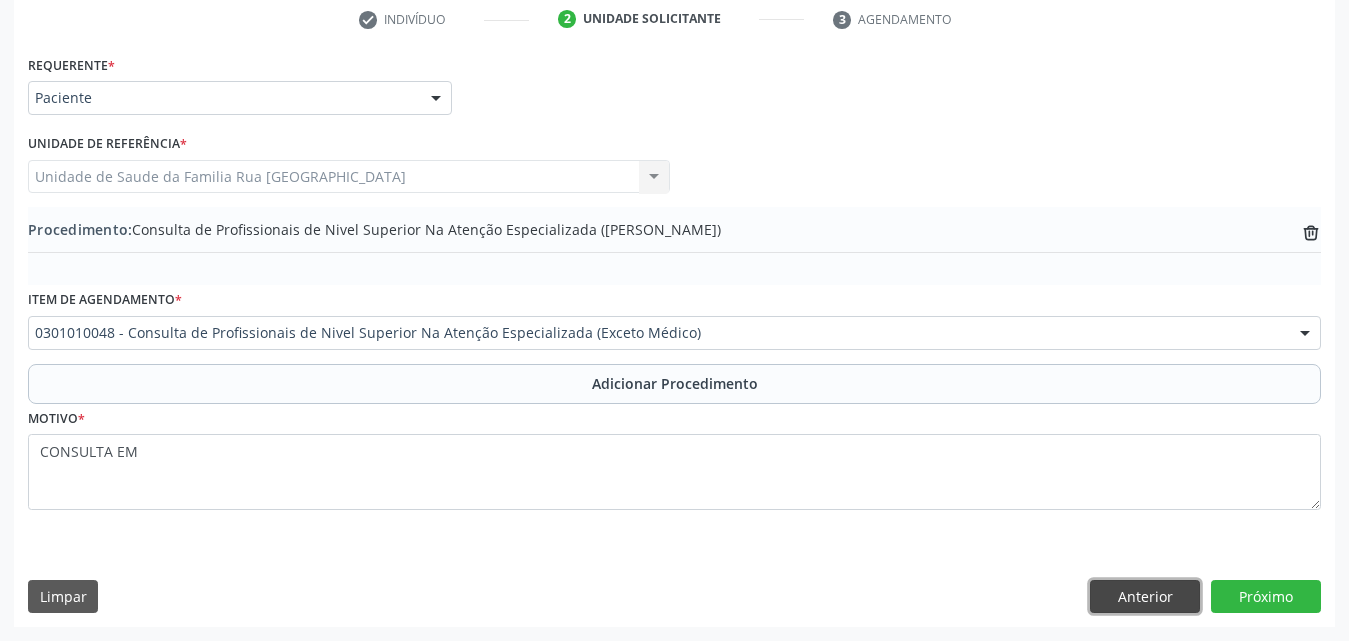 click on "Anterior" at bounding box center [1145, 597] 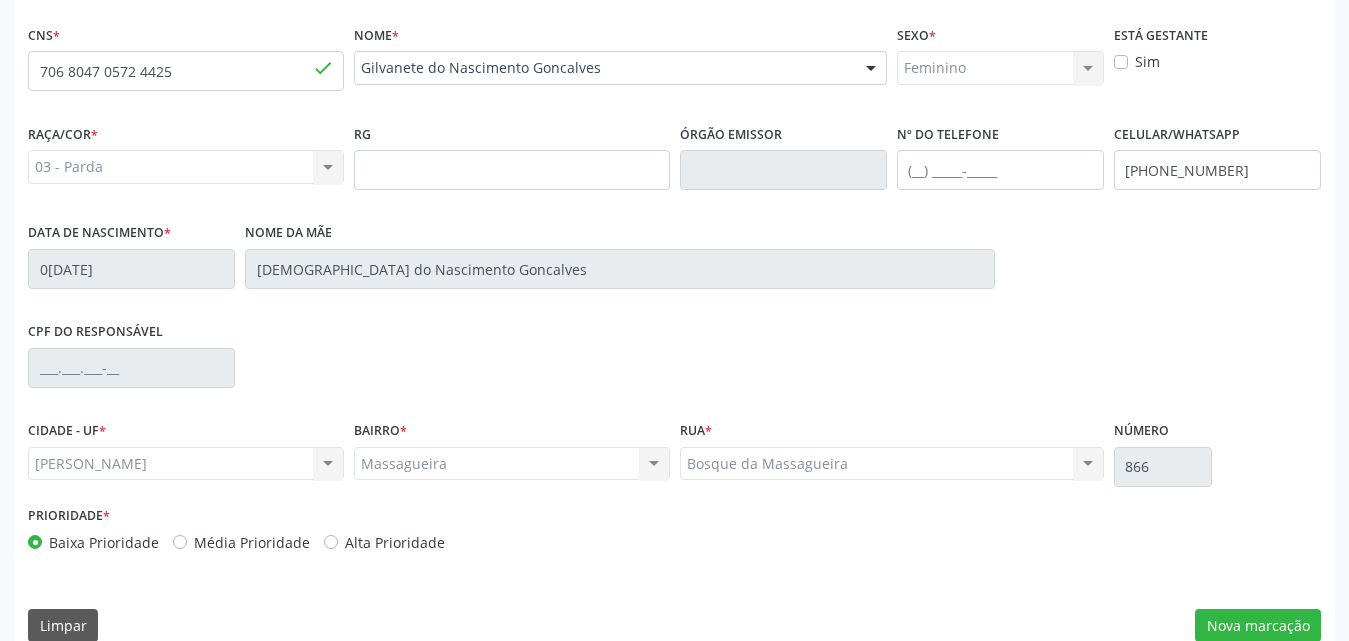 scroll, scrollTop: 471, scrollLeft: 0, axis: vertical 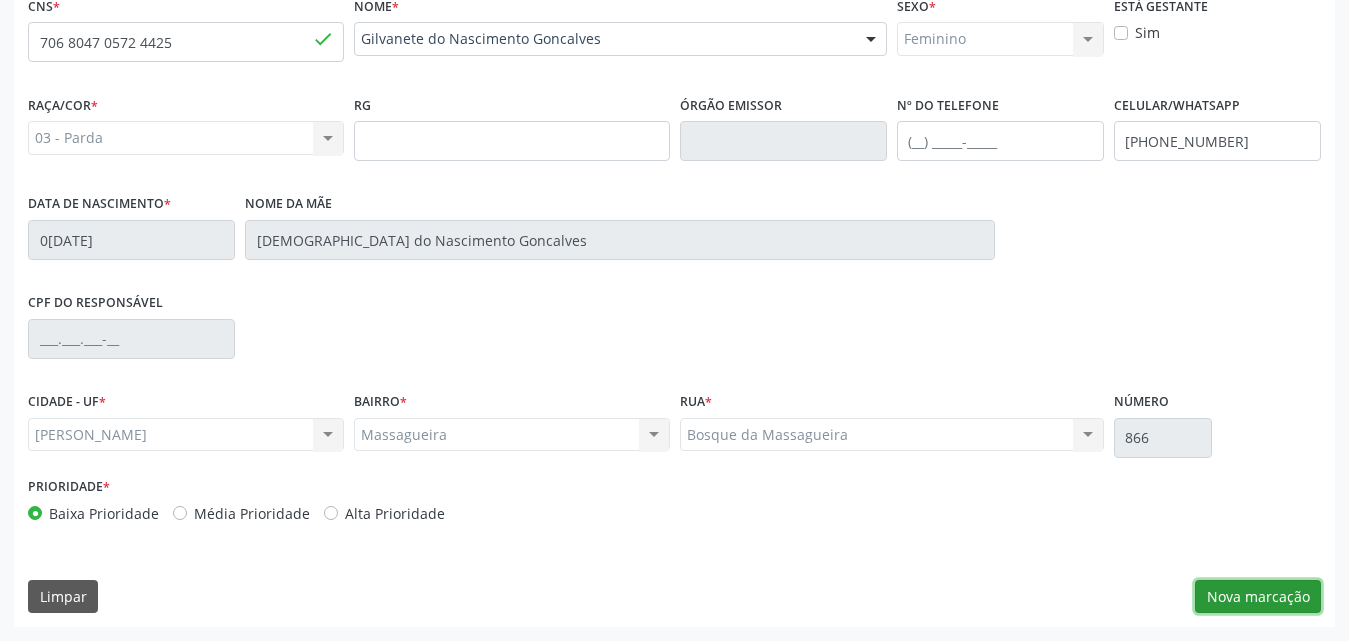 click on "Nova marcação" at bounding box center (1258, 597) 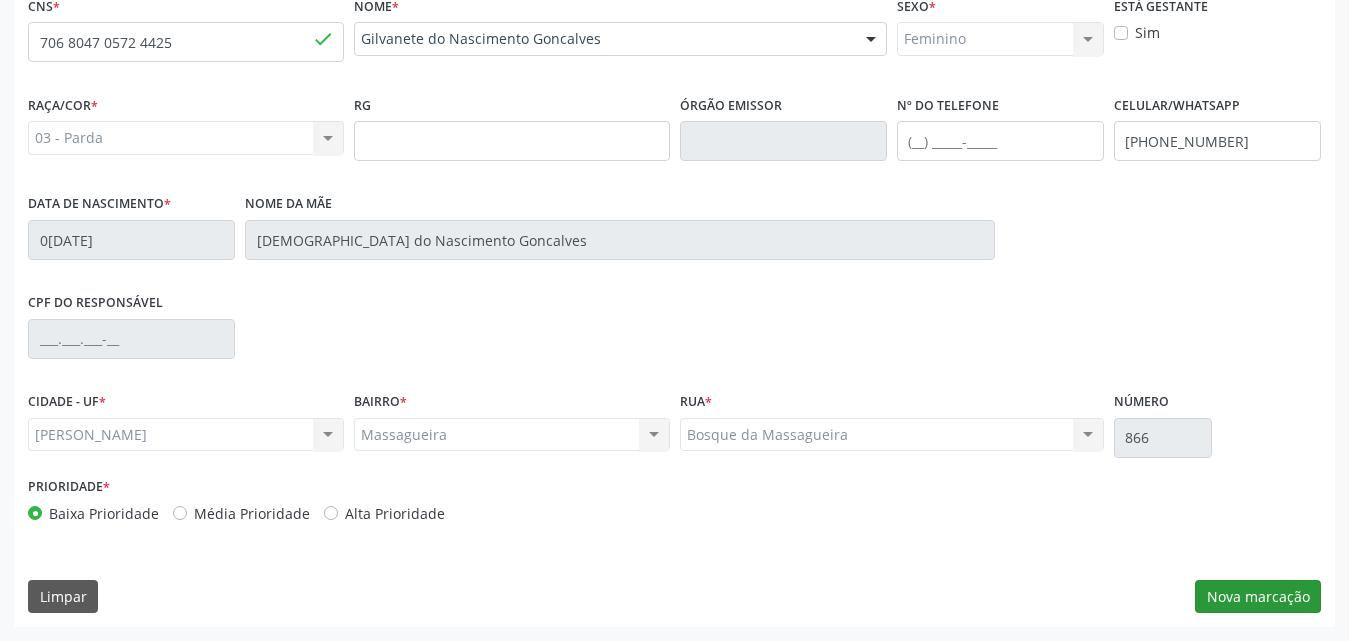 scroll, scrollTop: 412, scrollLeft: 0, axis: vertical 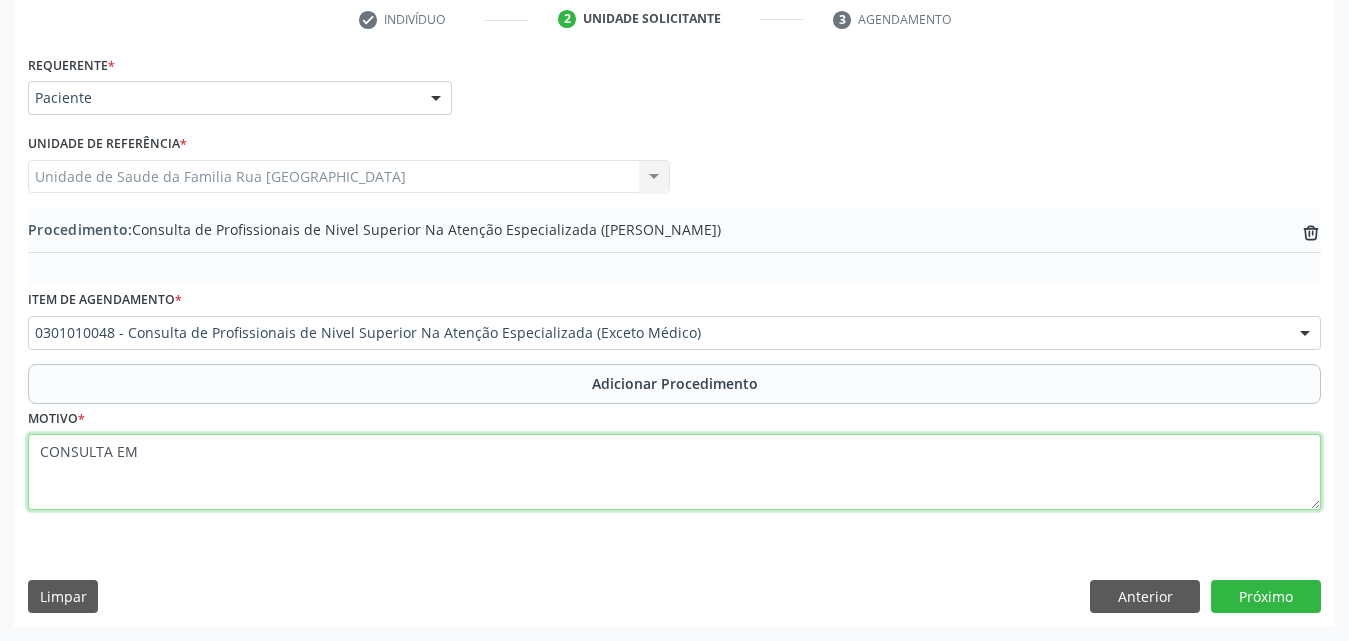 click on "CONSULTA EM" at bounding box center [674, 472] 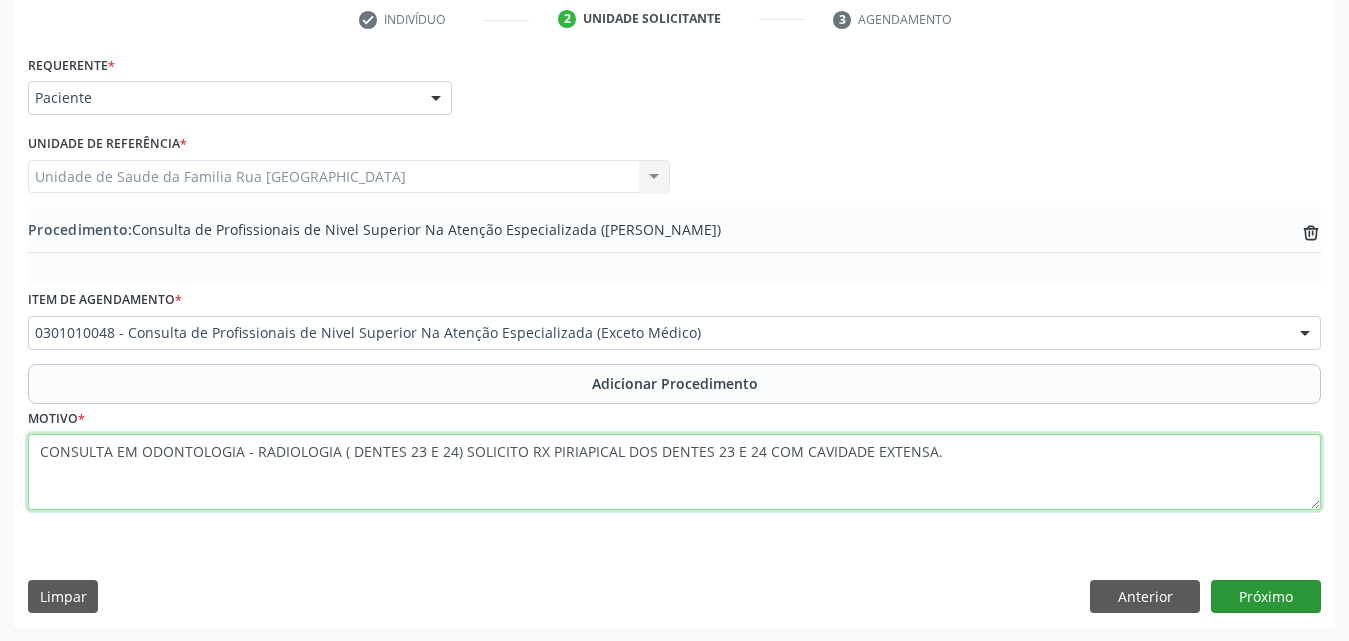 type on "CONSULTA EM ODONTOLOGIA - RADIOLOGIA ( DENTES 23 E 24) SOLICITO RX PIRIAPICAL DOS DENTES 23 E 24 COM CAVIDADE EXTENSA." 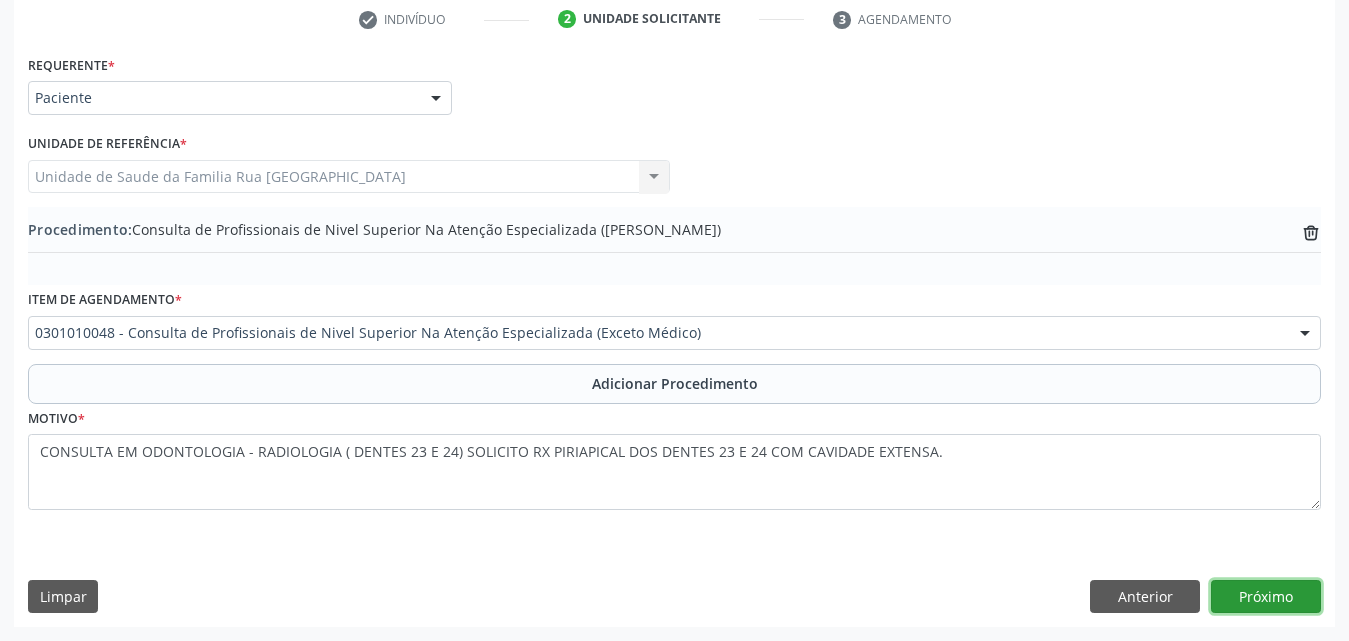 click on "Próximo" at bounding box center [1266, 597] 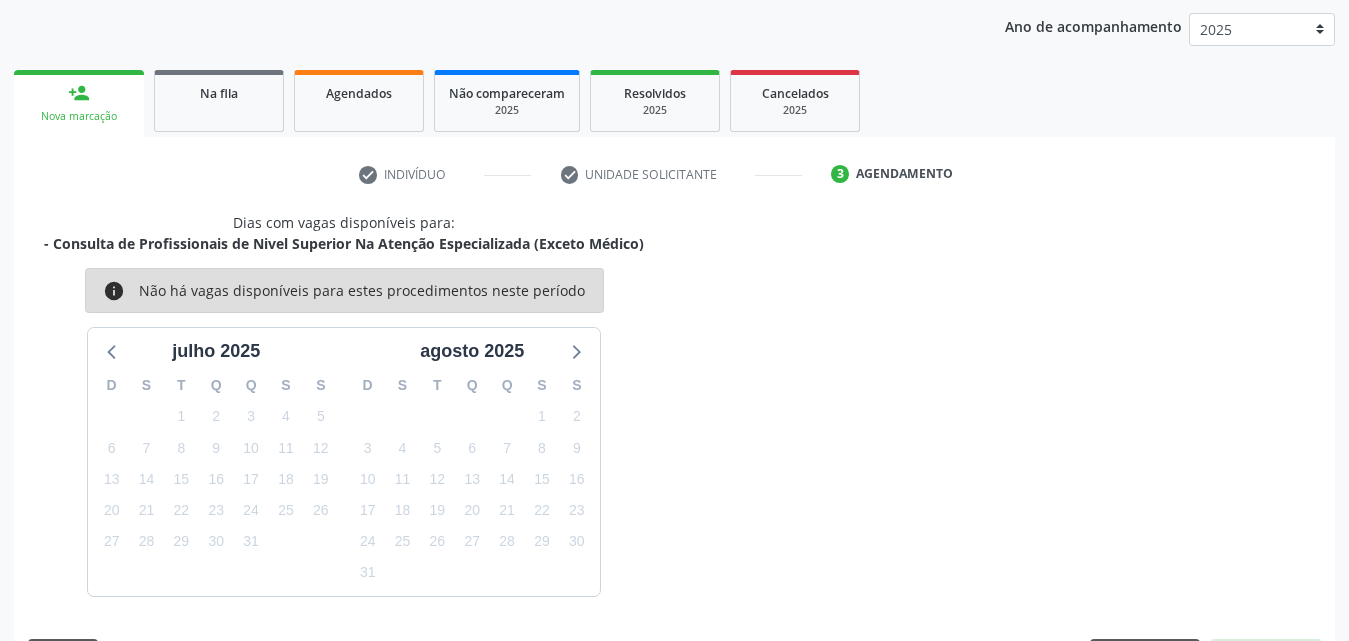scroll, scrollTop: 316, scrollLeft: 0, axis: vertical 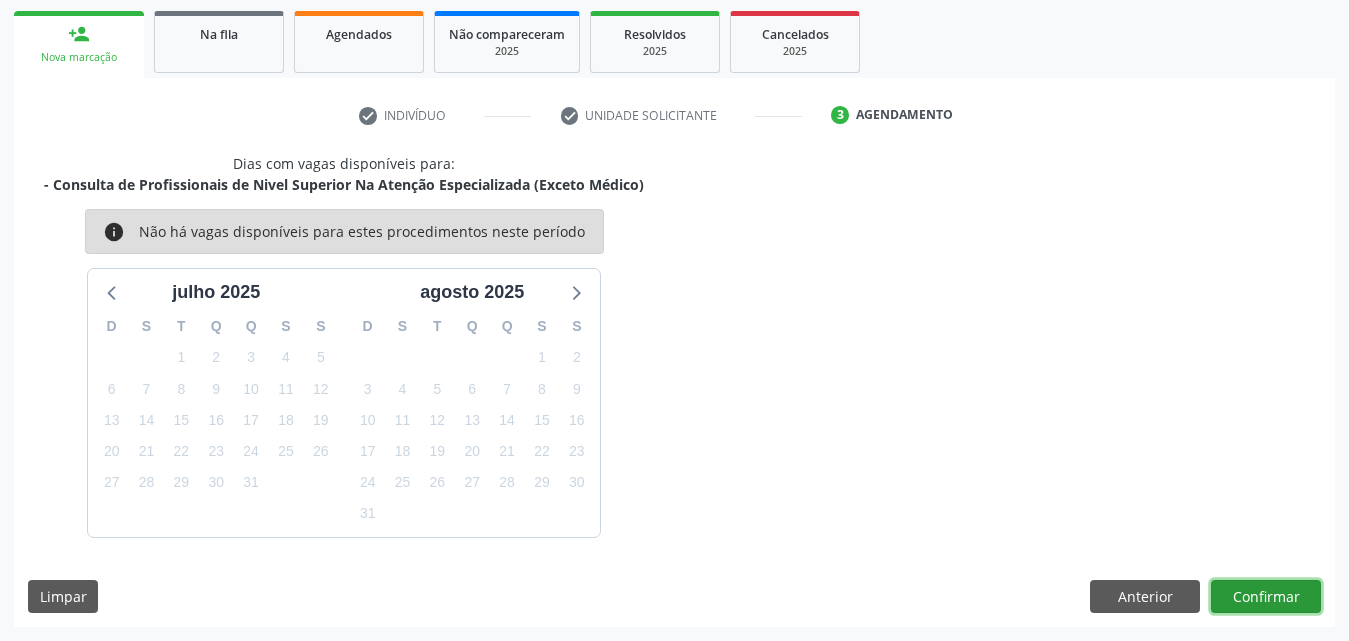 click on "Confirmar" at bounding box center [1266, 597] 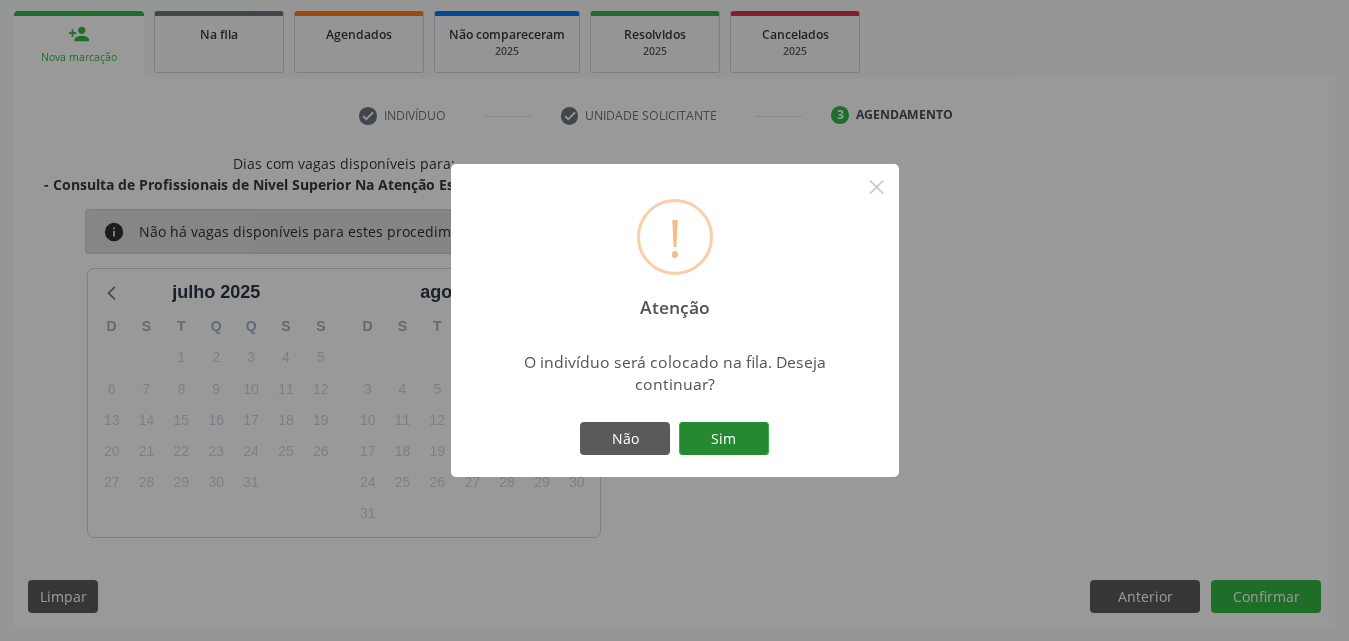 click on "Sim" at bounding box center (724, 439) 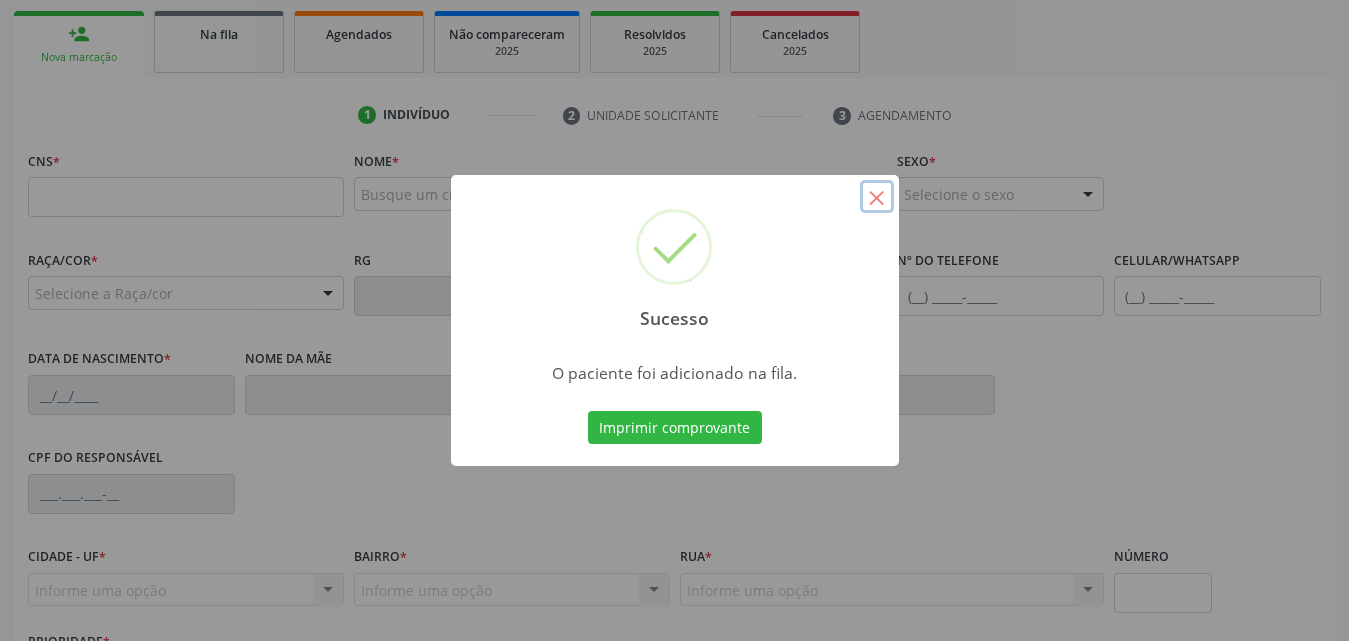 click on "×" at bounding box center (877, 197) 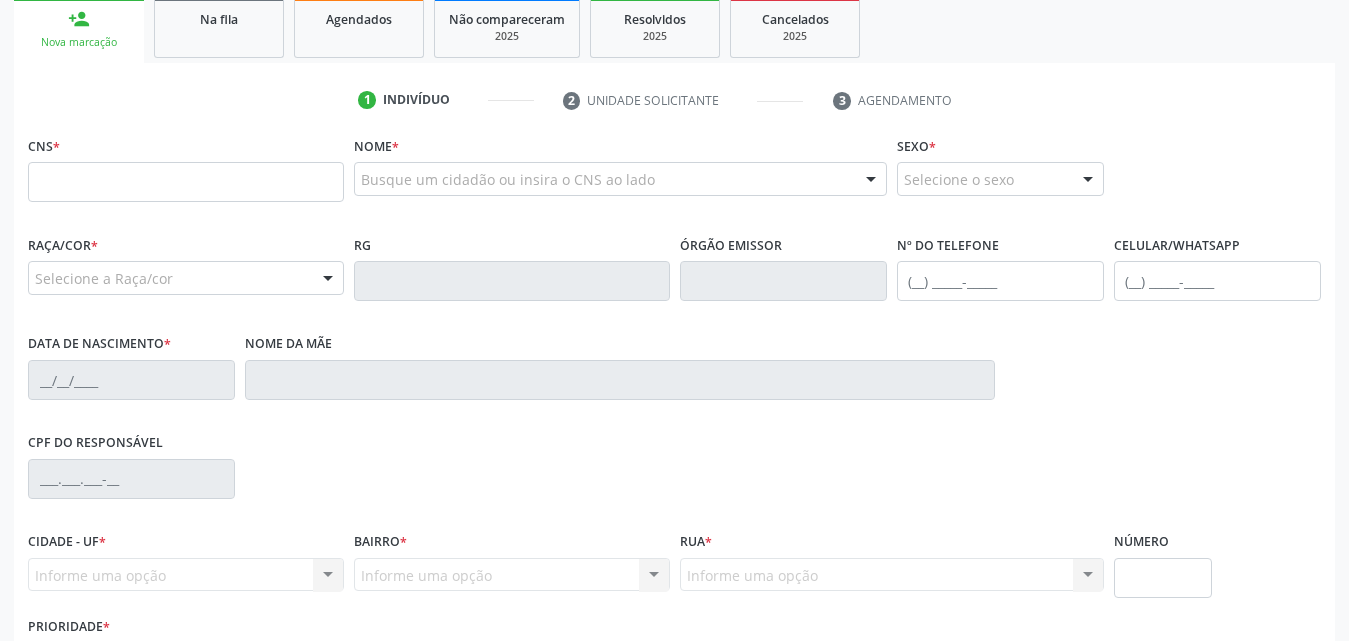 scroll, scrollTop: 171, scrollLeft: 0, axis: vertical 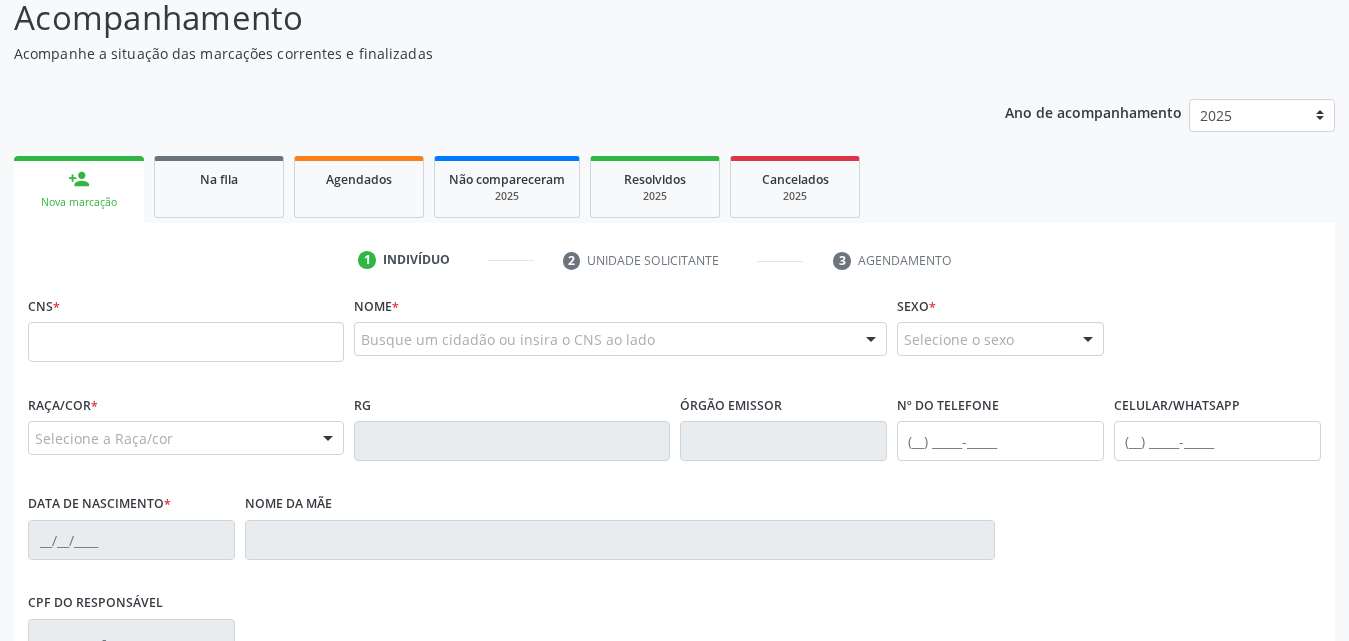 click on "Nova marcação" at bounding box center [79, 202] 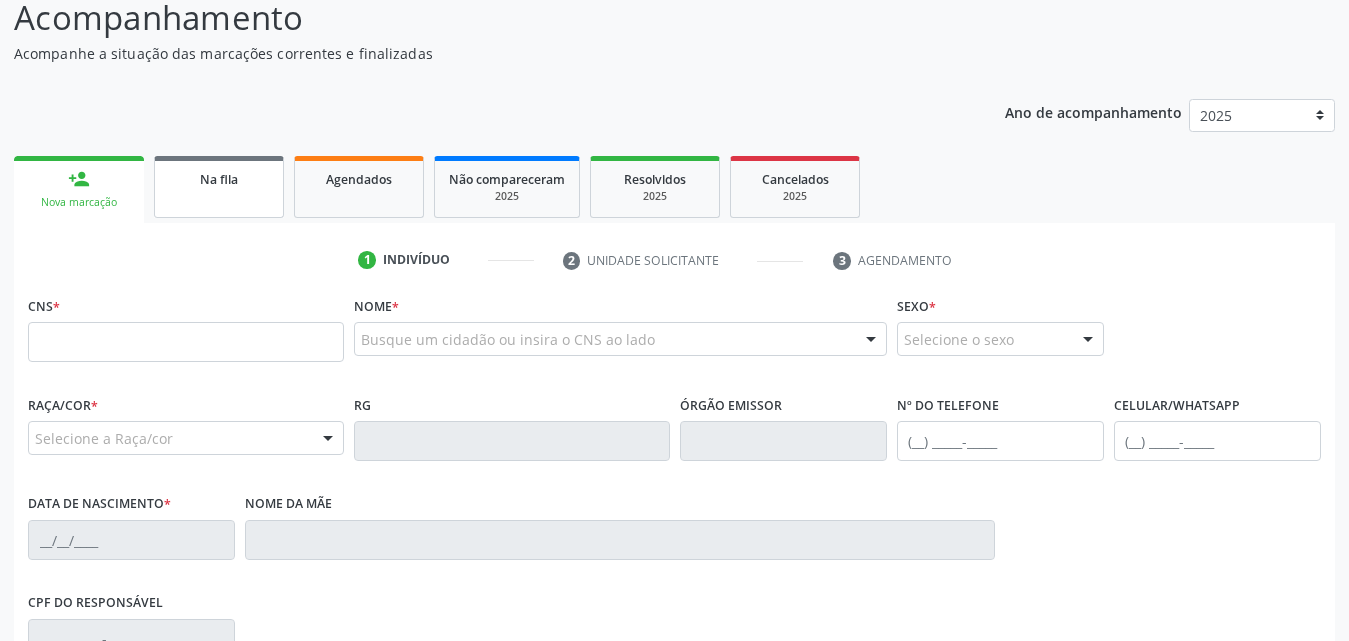click on "Na fila" at bounding box center [219, 179] 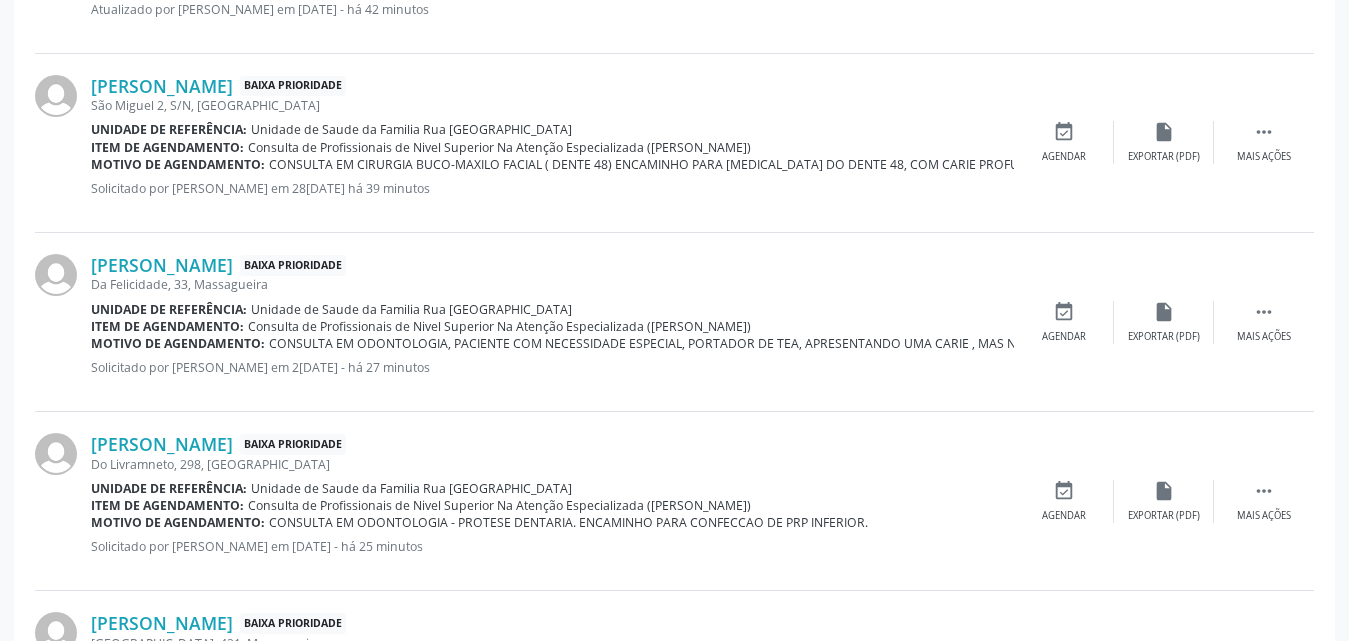 scroll, scrollTop: 2771, scrollLeft: 0, axis: vertical 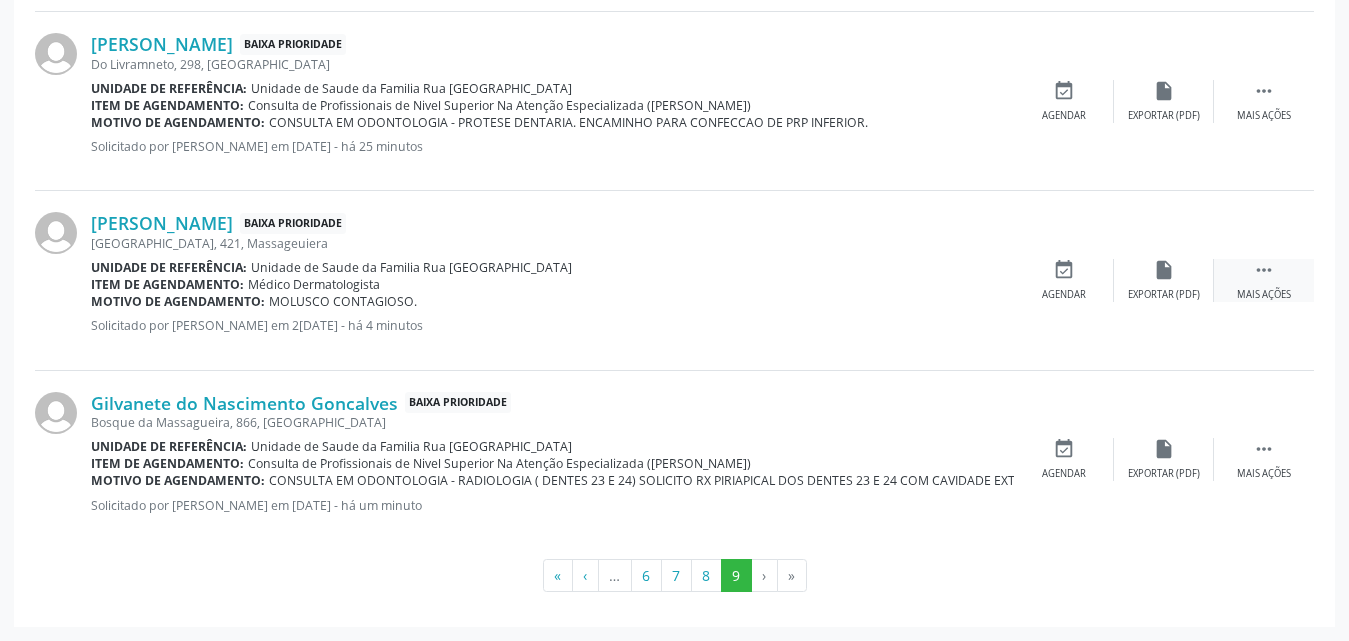 click on "" at bounding box center (1264, 270) 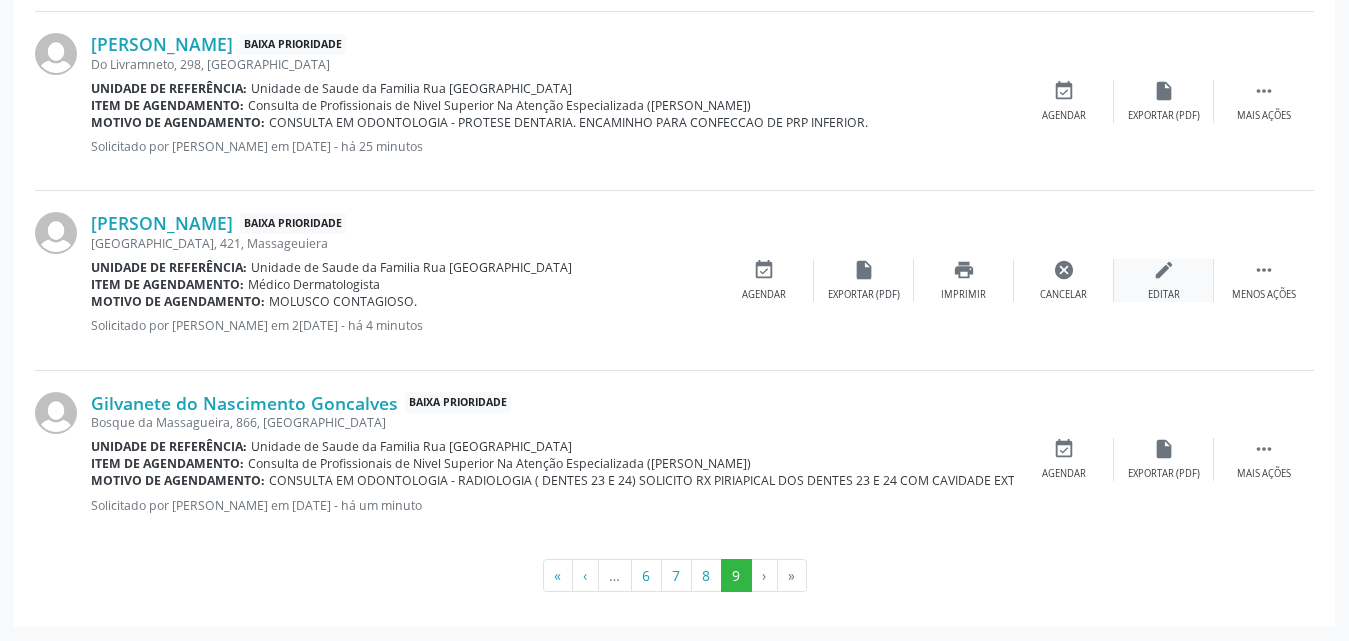 click on "Editar" at bounding box center (1164, 295) 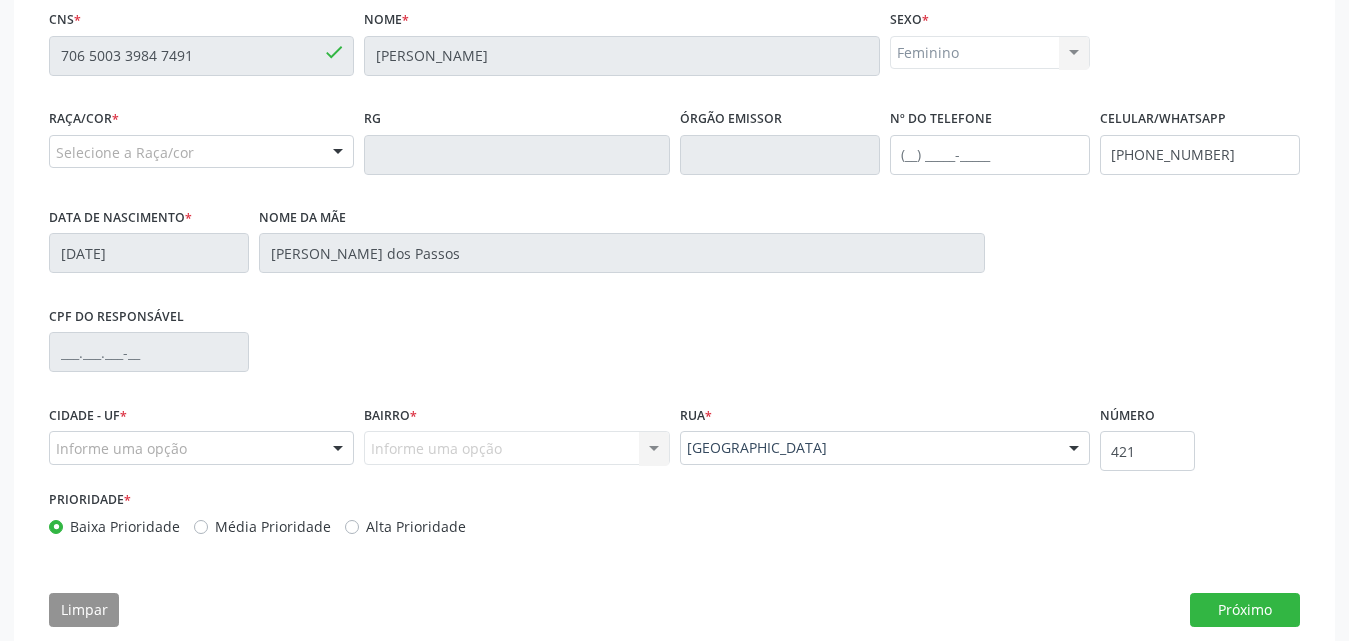 scroll, scrollTop: 498, scrollLeft: 0, axis: vertical 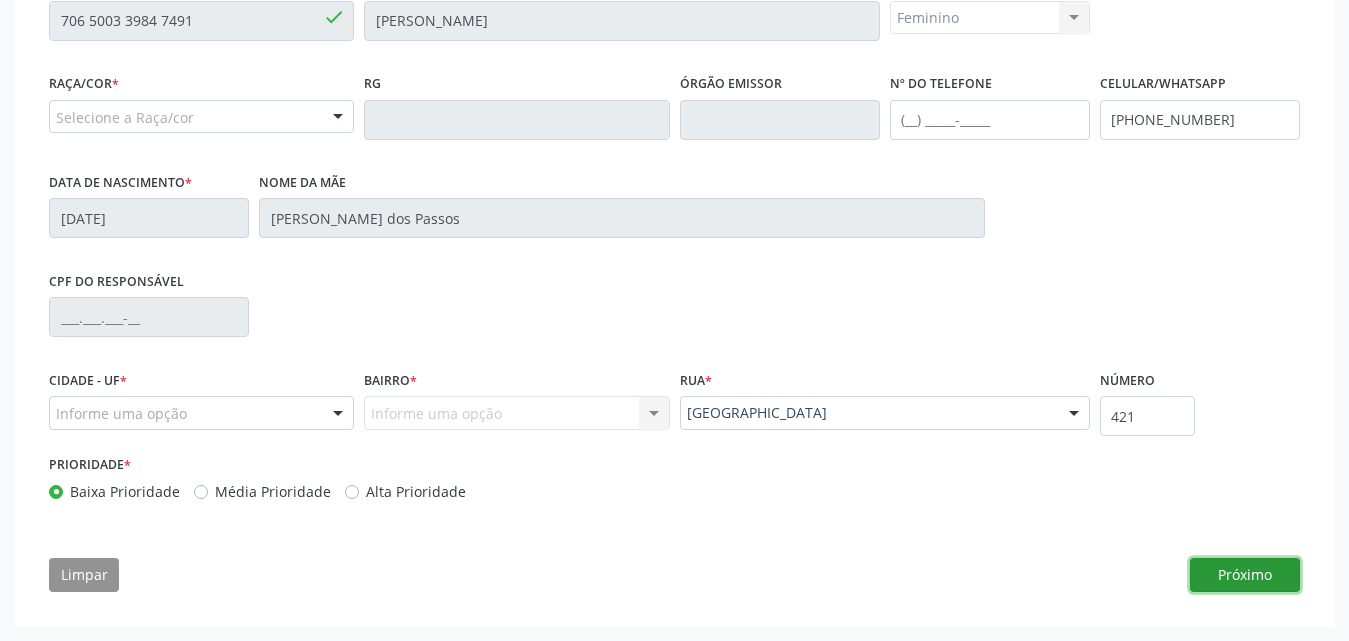 click on "Próximo" at bounding box center (1245, 575) 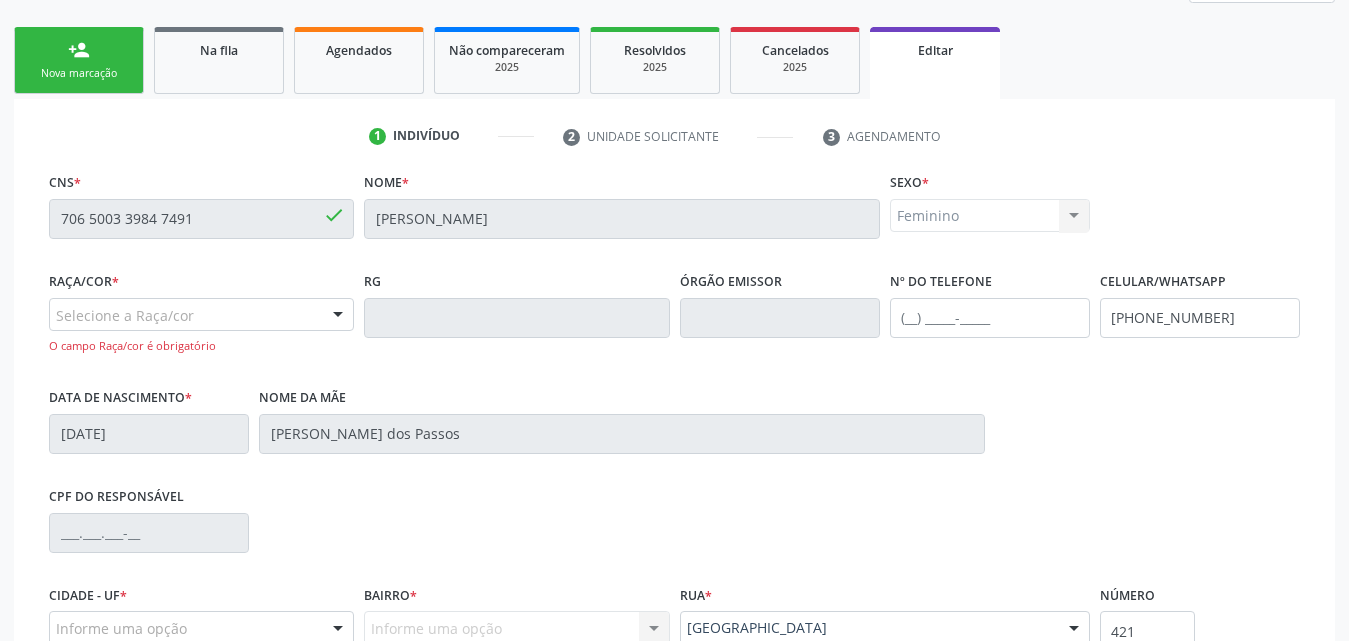 scroll, scrollTop: 298, scrollLeft: 0, axis: vertical 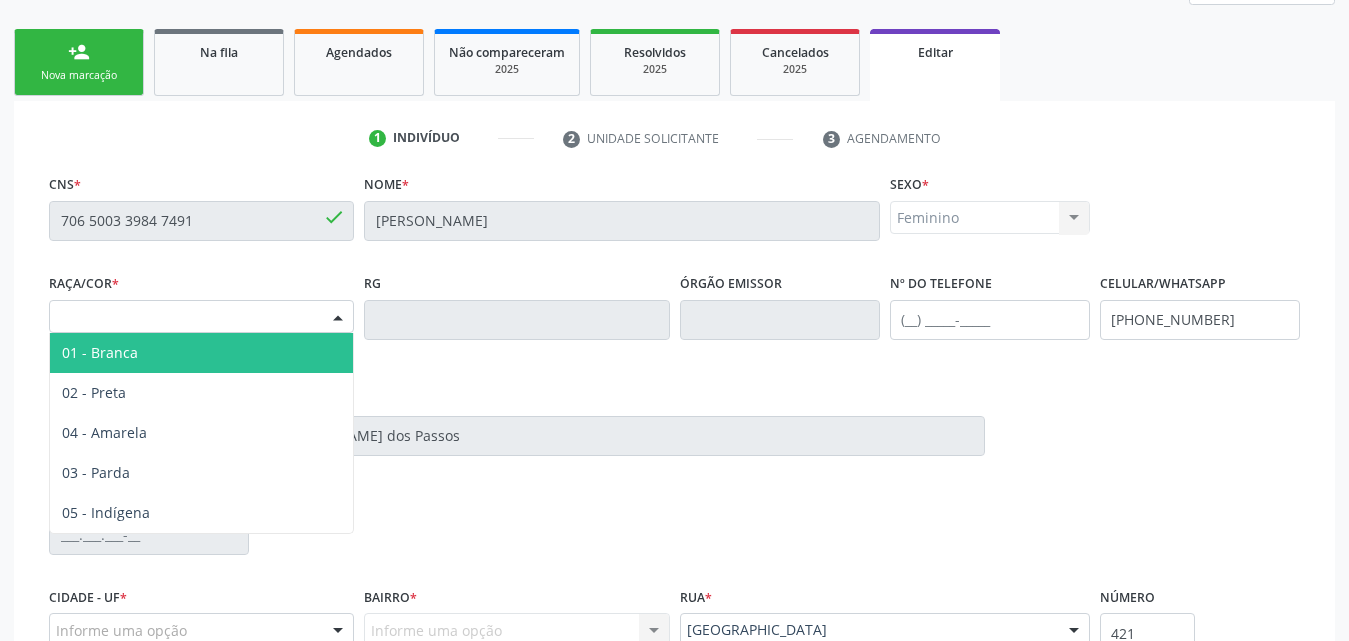click at bounding box center [338, 318] 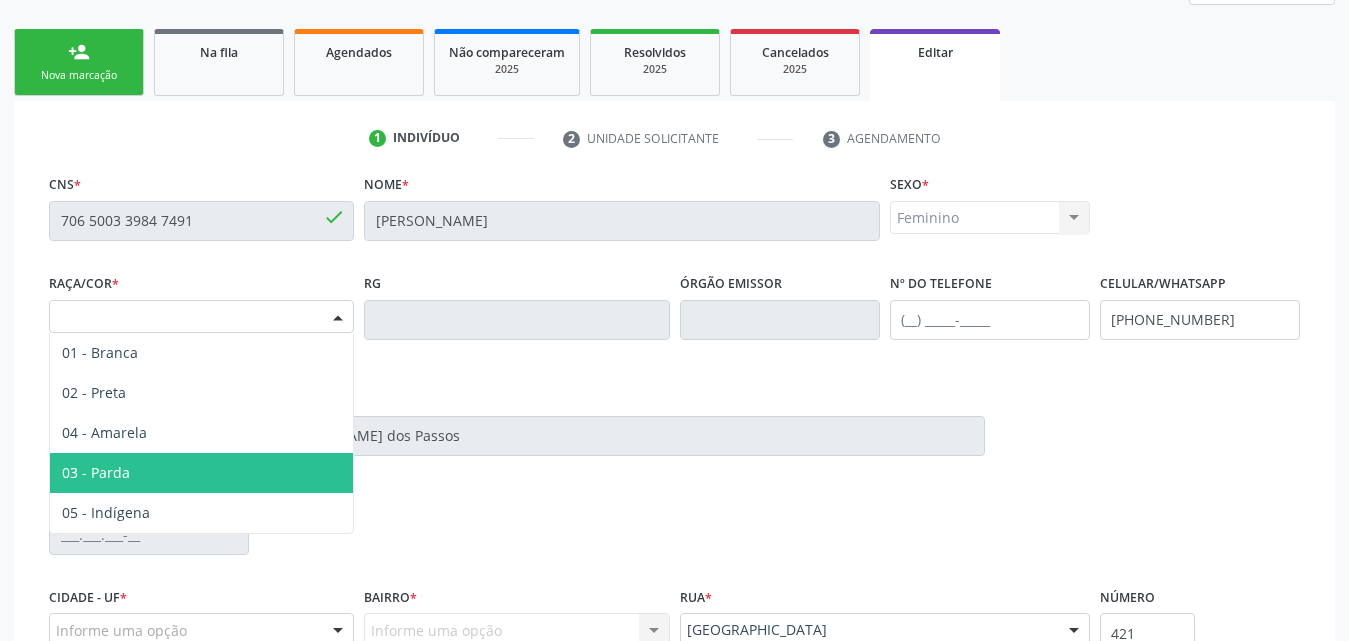 click on "03 - Parda" at bounding box center (201, 473) 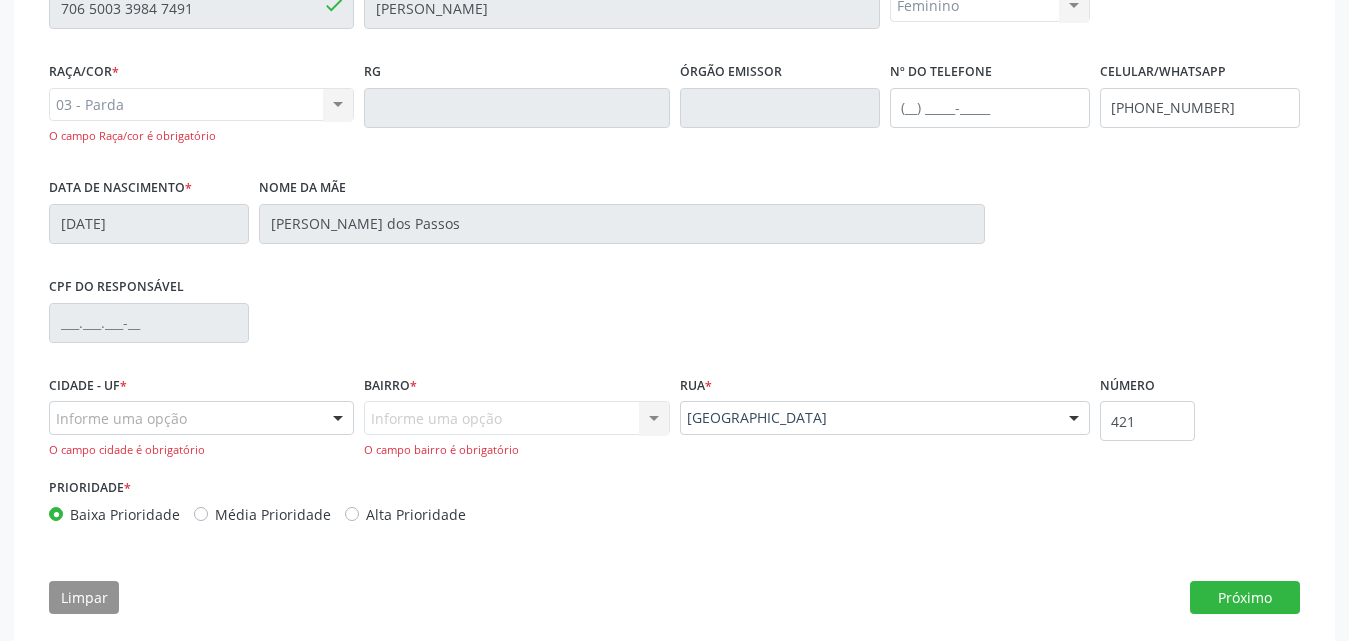 scroll, scrollTop: 532, scrollLeft: 0, axis: vertical 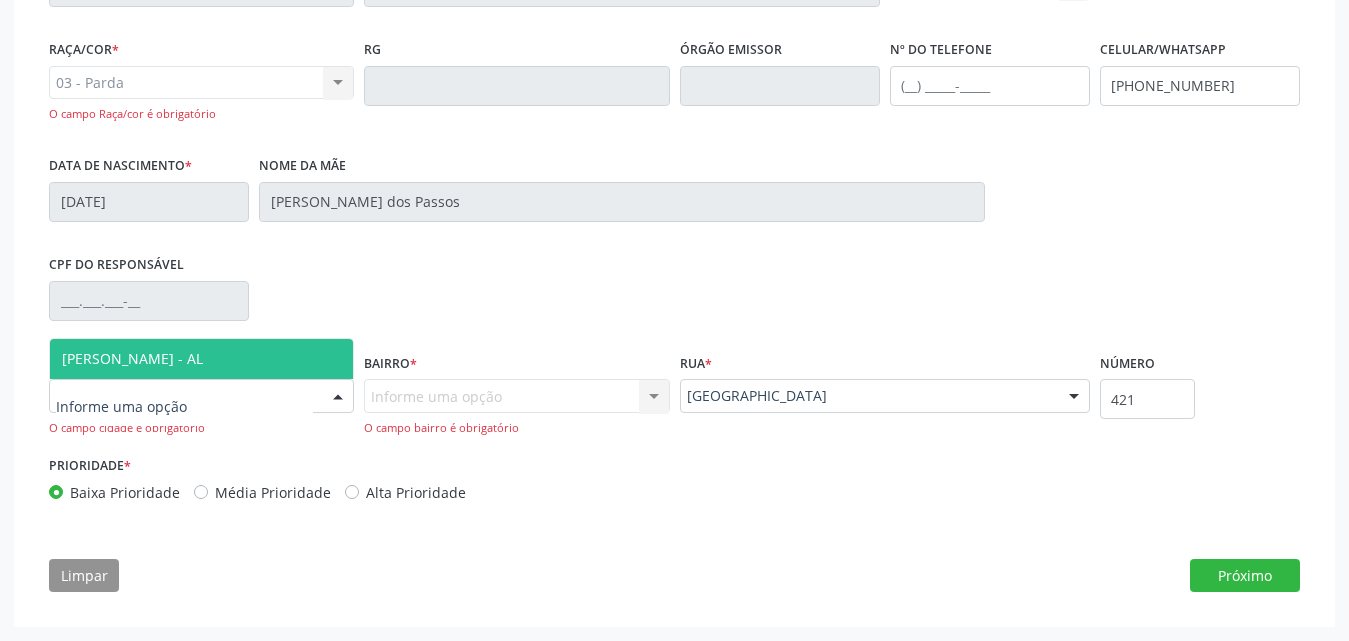 click at bounding box center (201, 396) 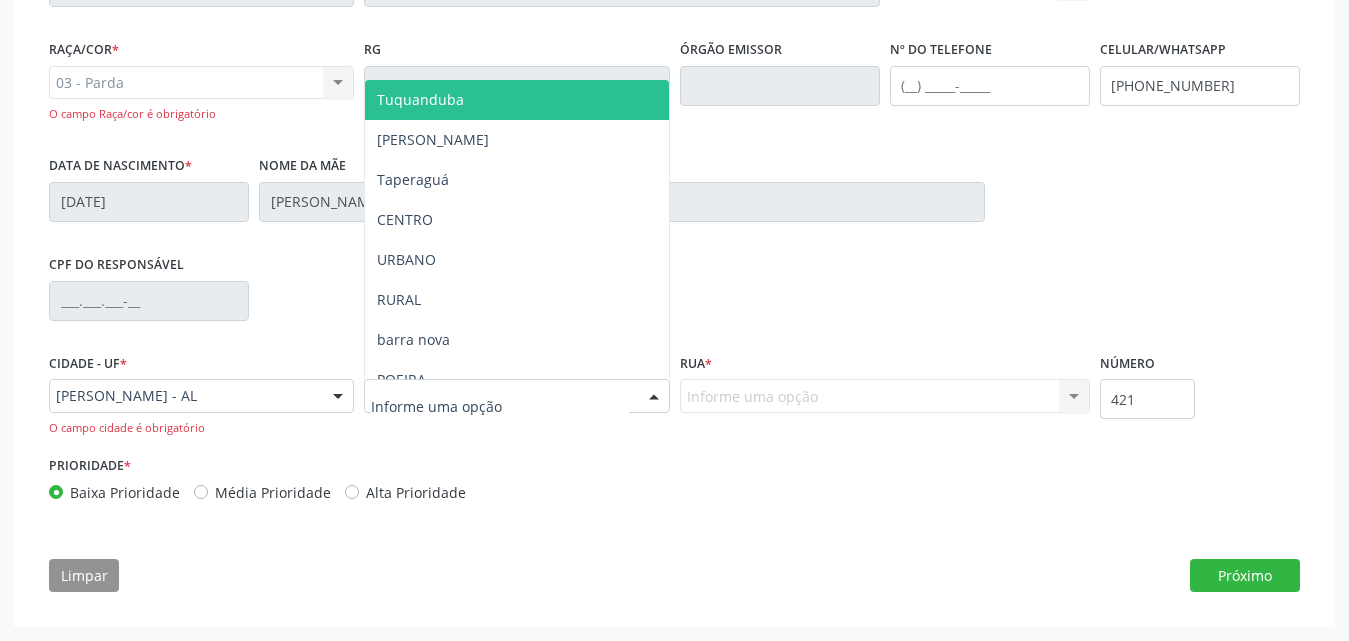 type on "M" 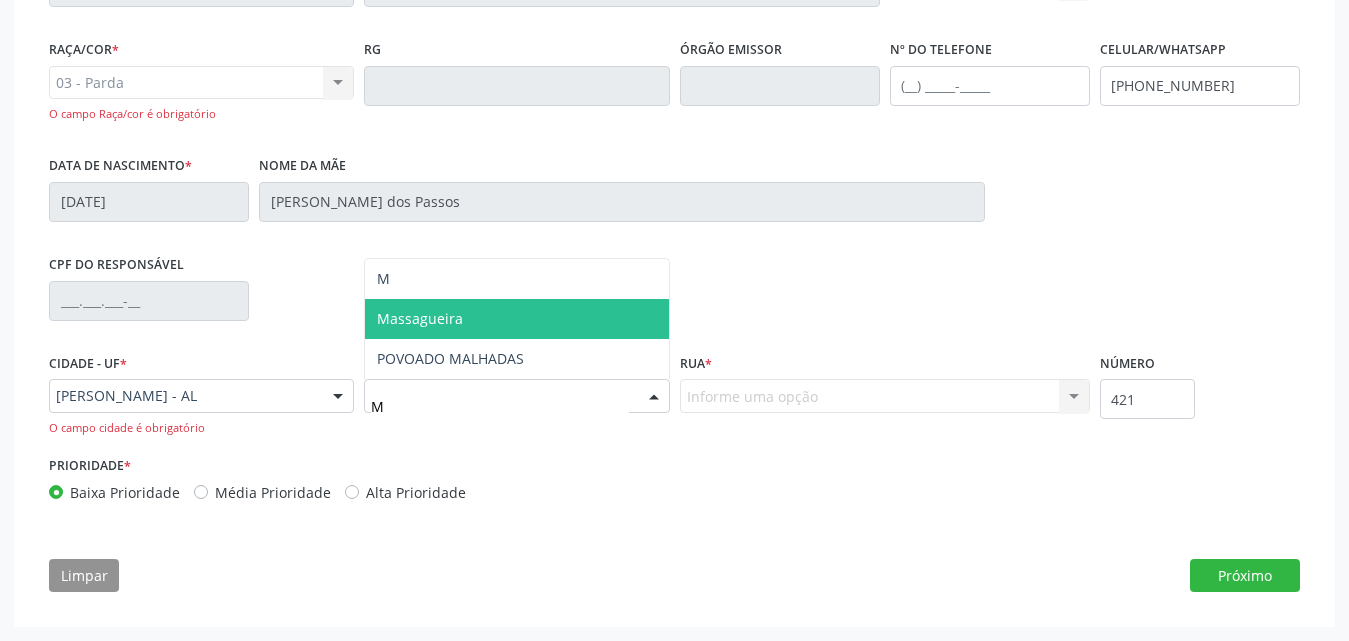 click on "Massagueira" at bounding box center [516, 319] 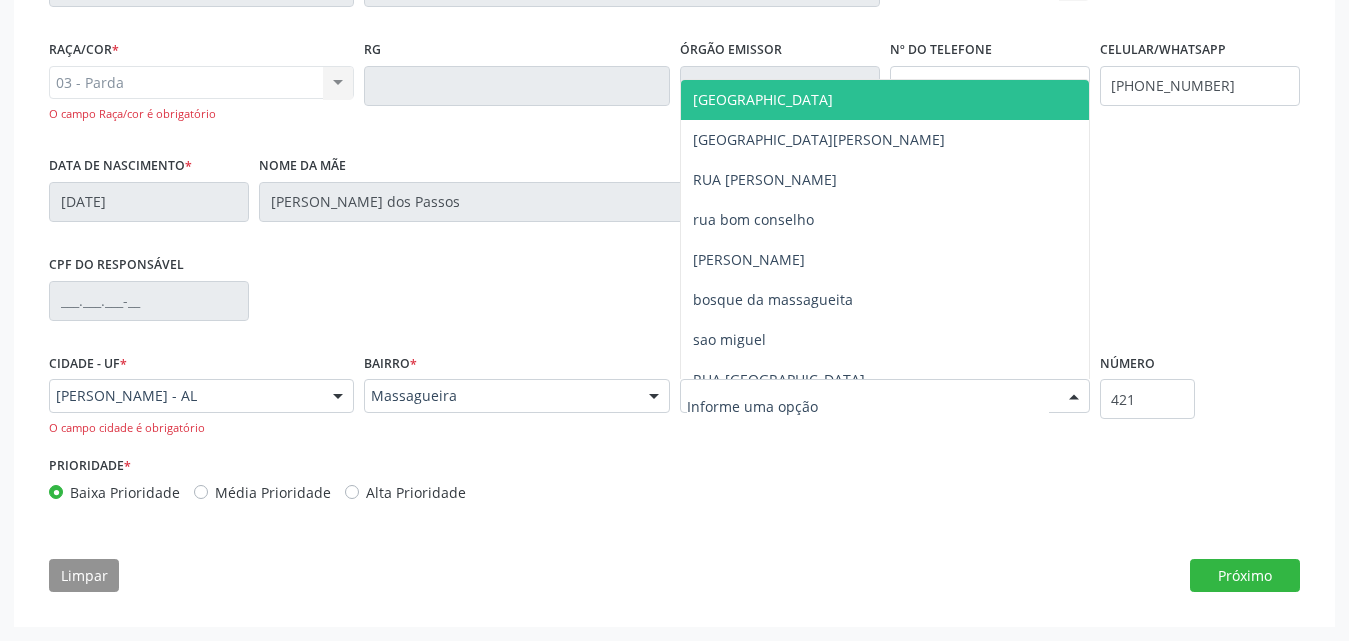 click at bounding box center (885, 396) 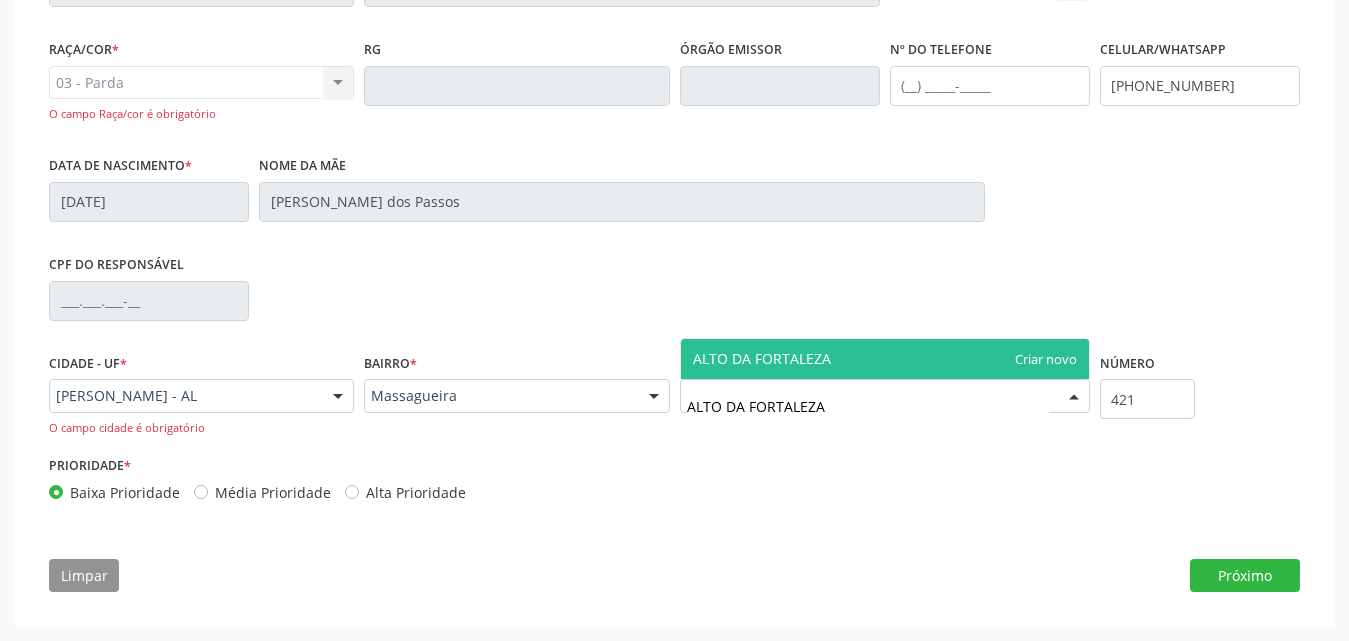 type on "ALTO DA FORTALEZA" 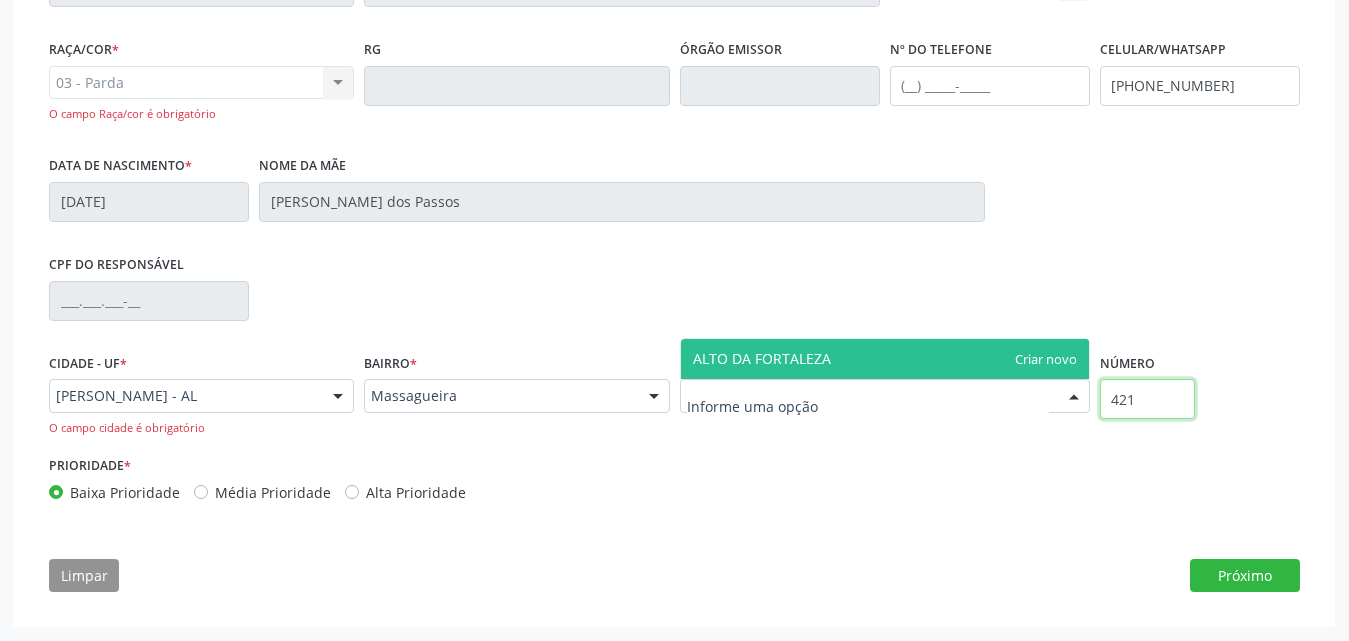 click on "421" at bounding box center (1147, 399) 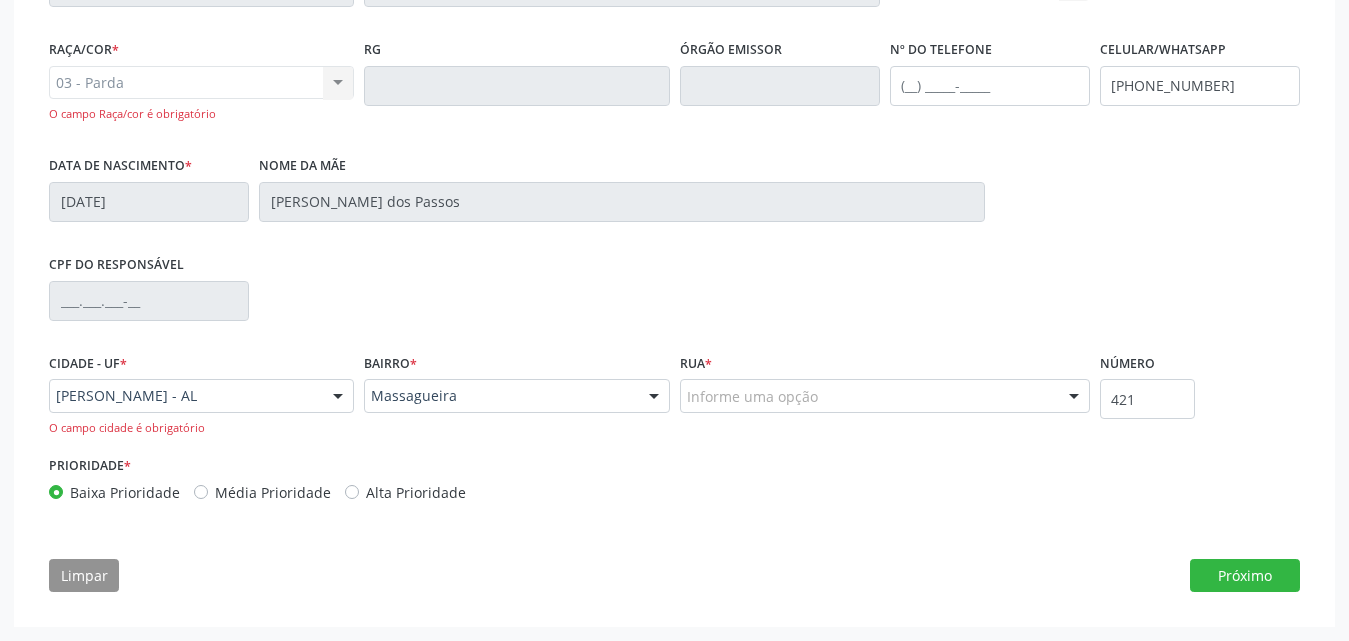 click on "Informe uma opção" at bounding box center [885, 396] 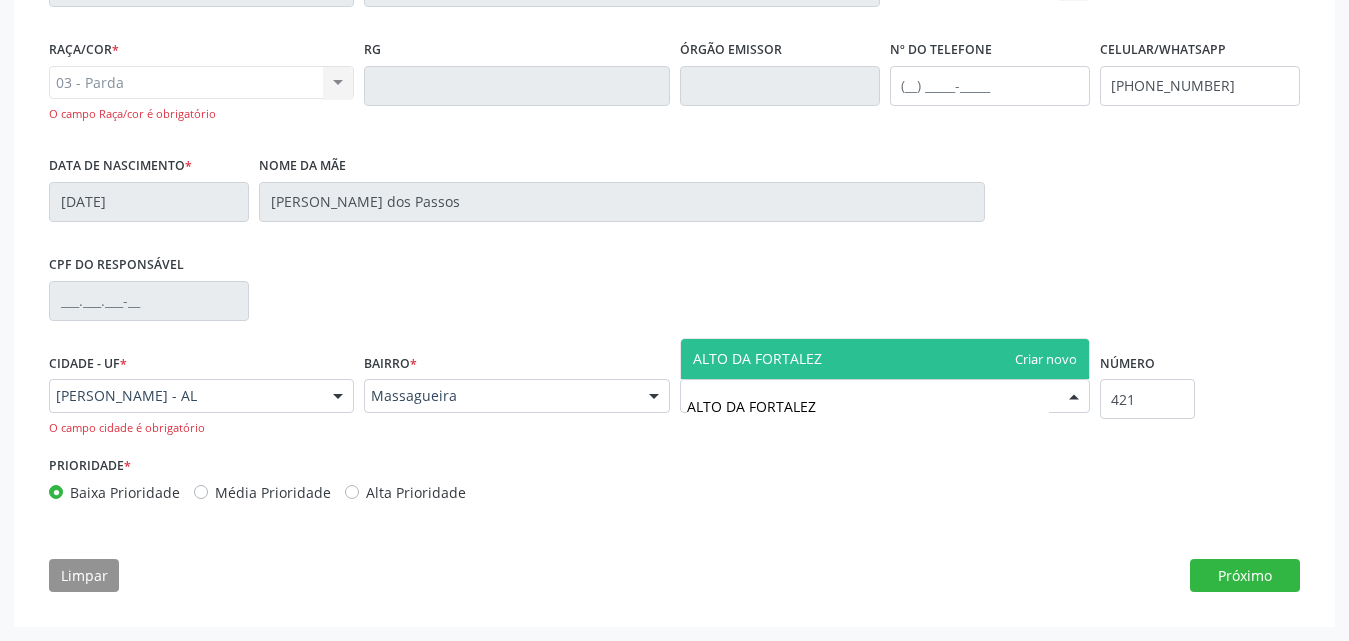 type on "ALTO DA FORTALEZA" 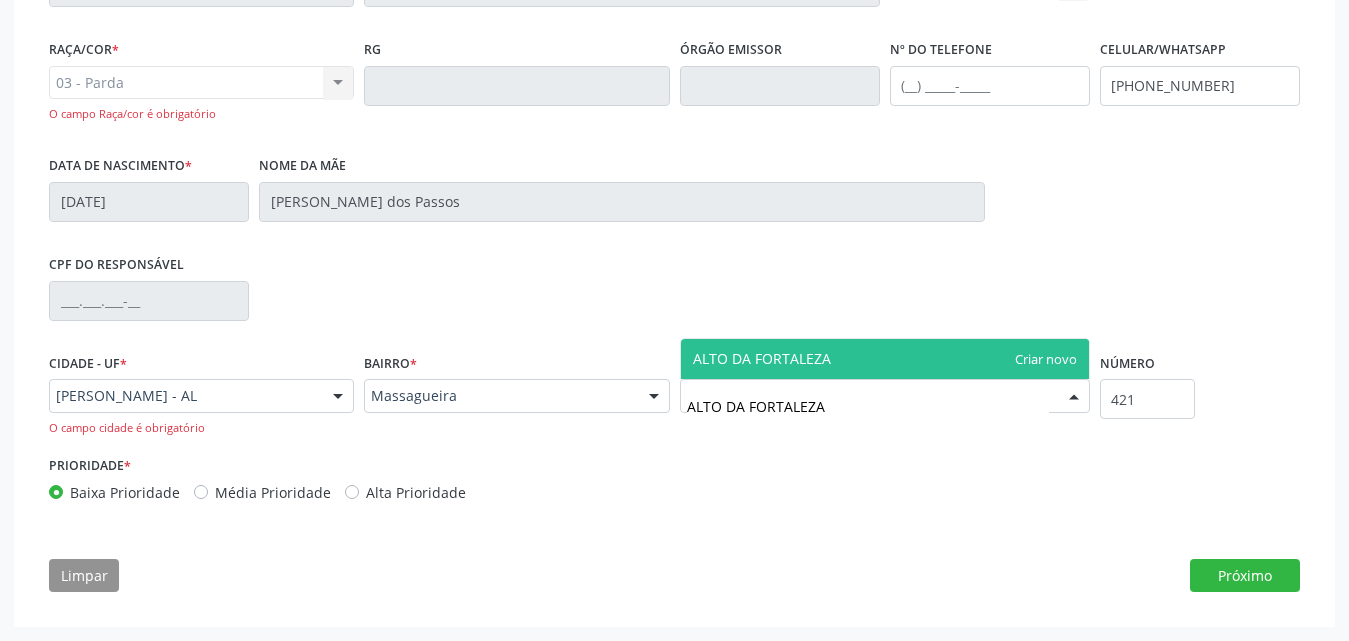 click on "ALTO DA FORTALEZA" at bounding box center [885, 359] 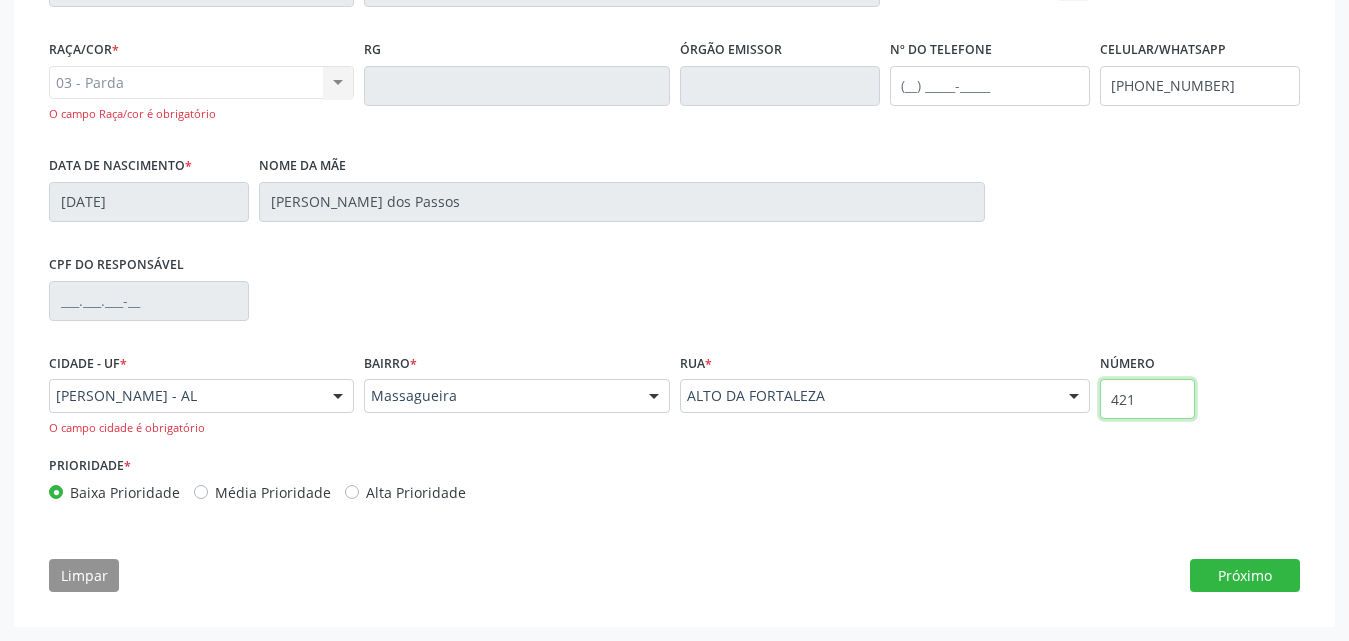 click on "421" at bounding box center [1147, 399] 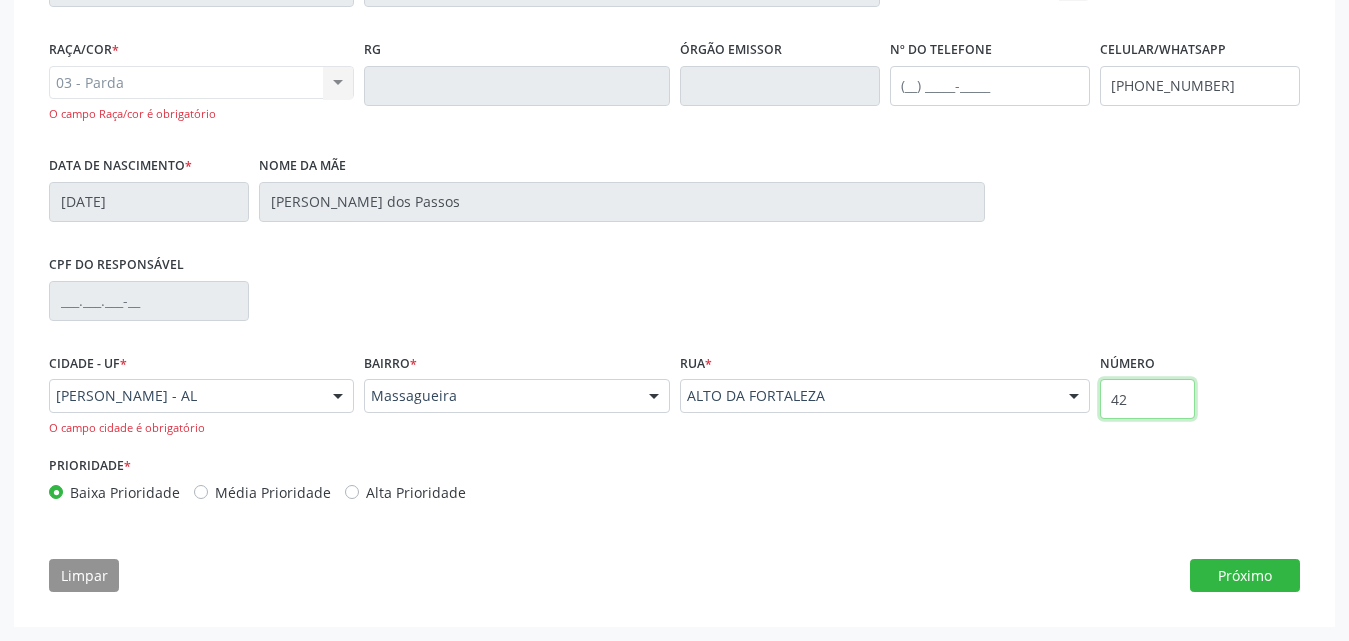 type on "4" 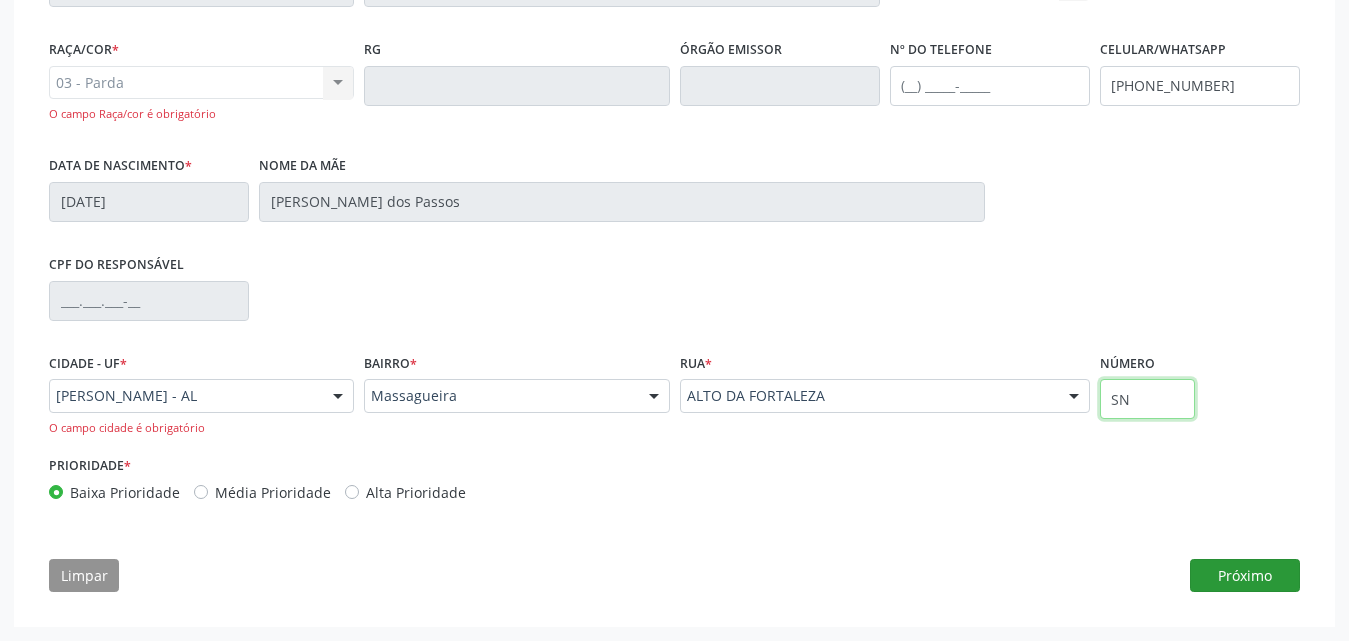 type on "SN" 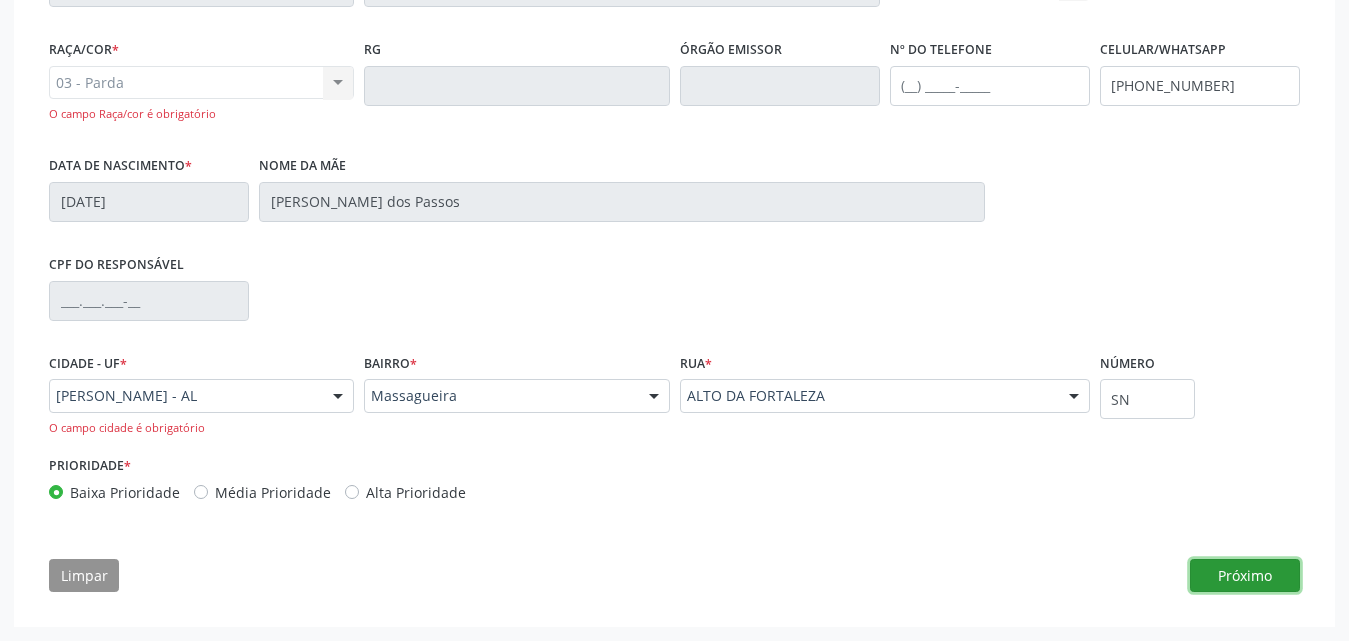 click on "Próximo" at bounding box center (1245, 576) 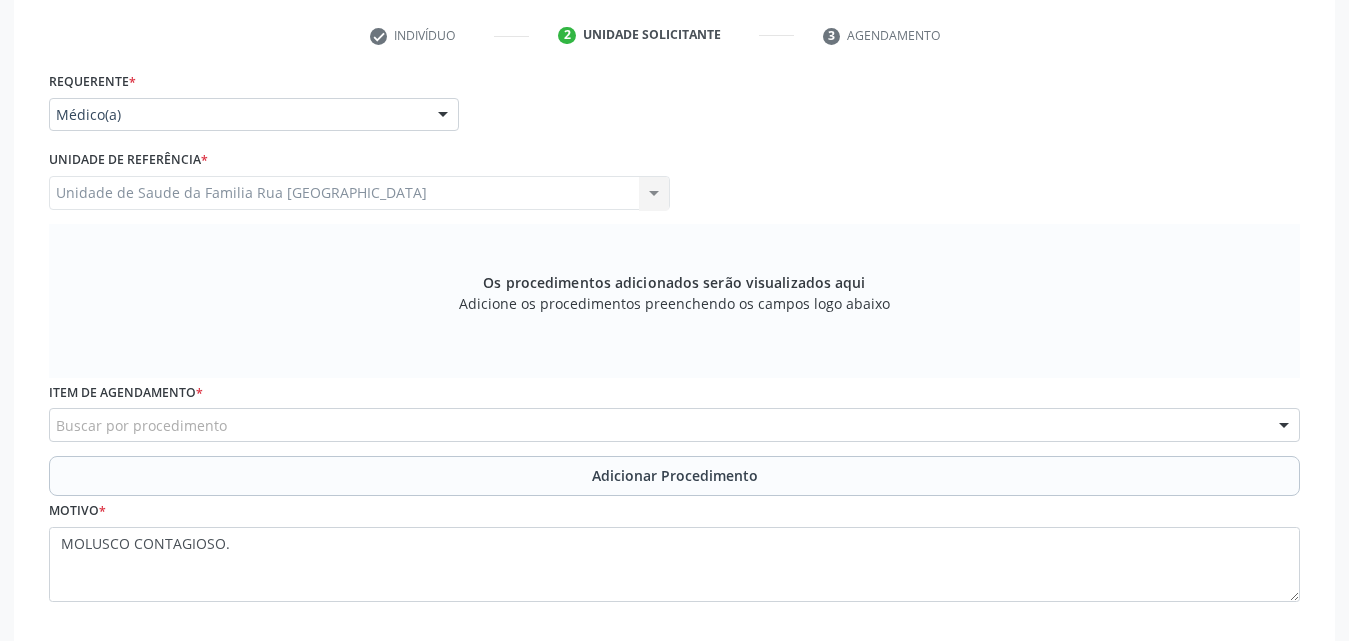 scroll, scrollTop: 215, scrollLeft: 0, axis: vertical 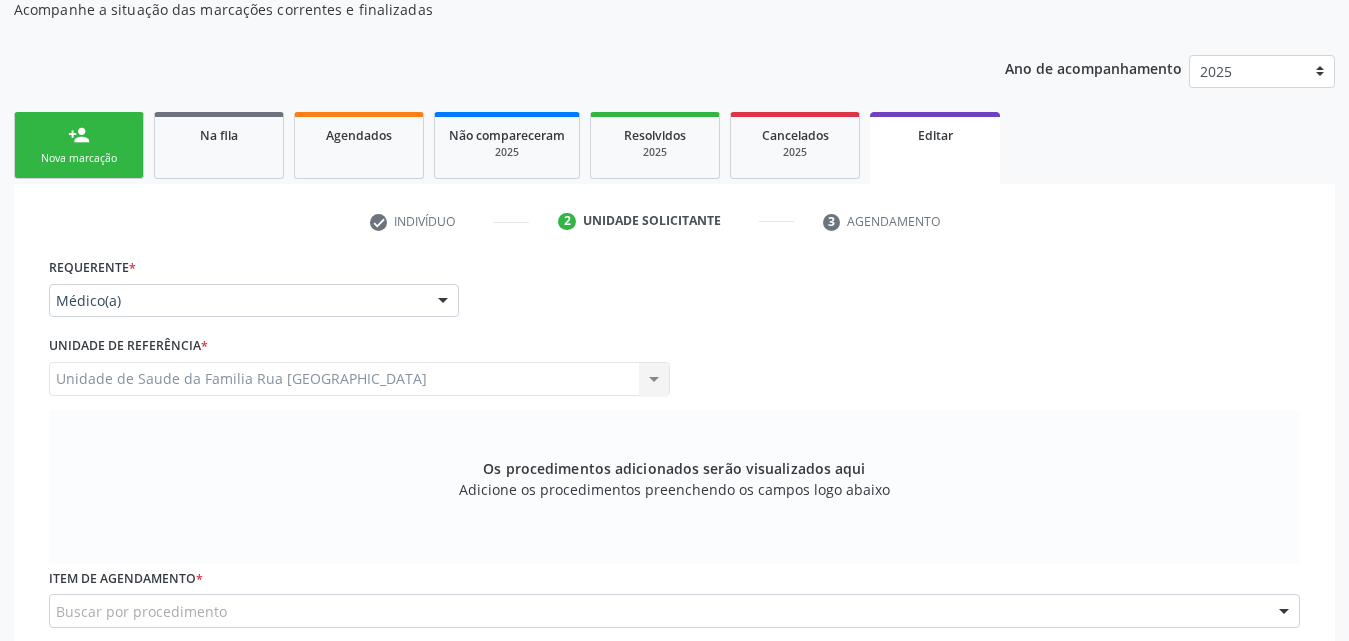 click at bounding box center (443, 302) 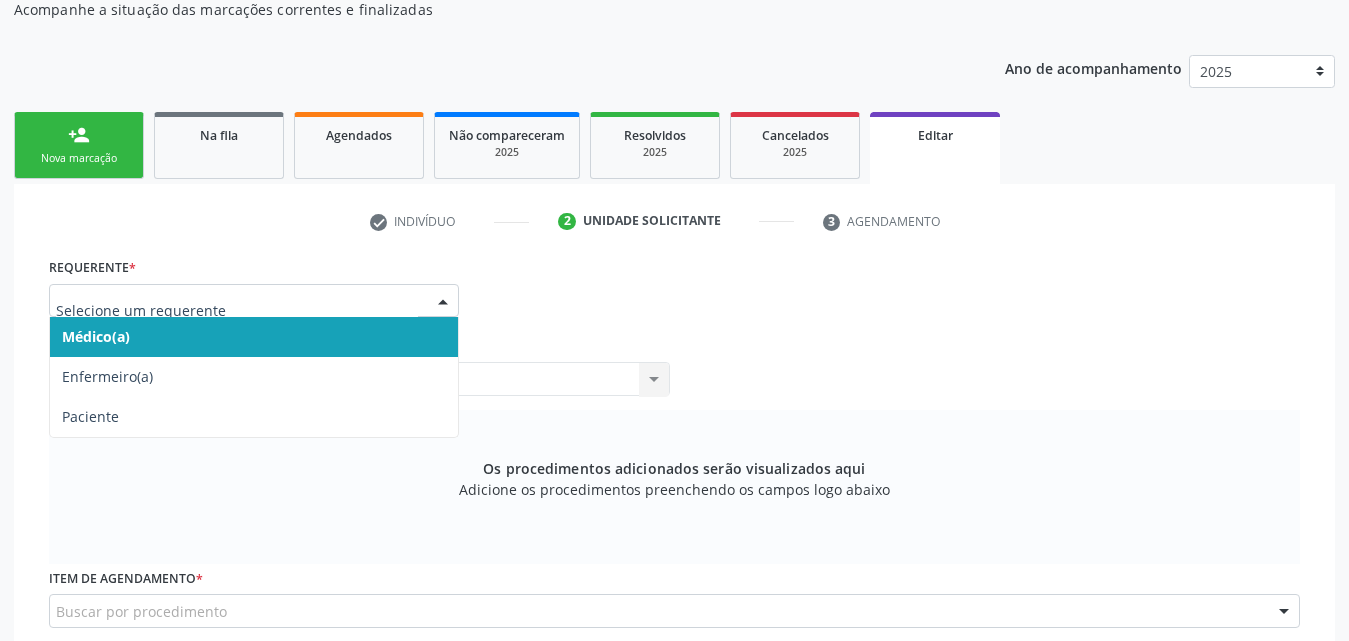 click on "Médico(a)" at bounding box center [254, 337] 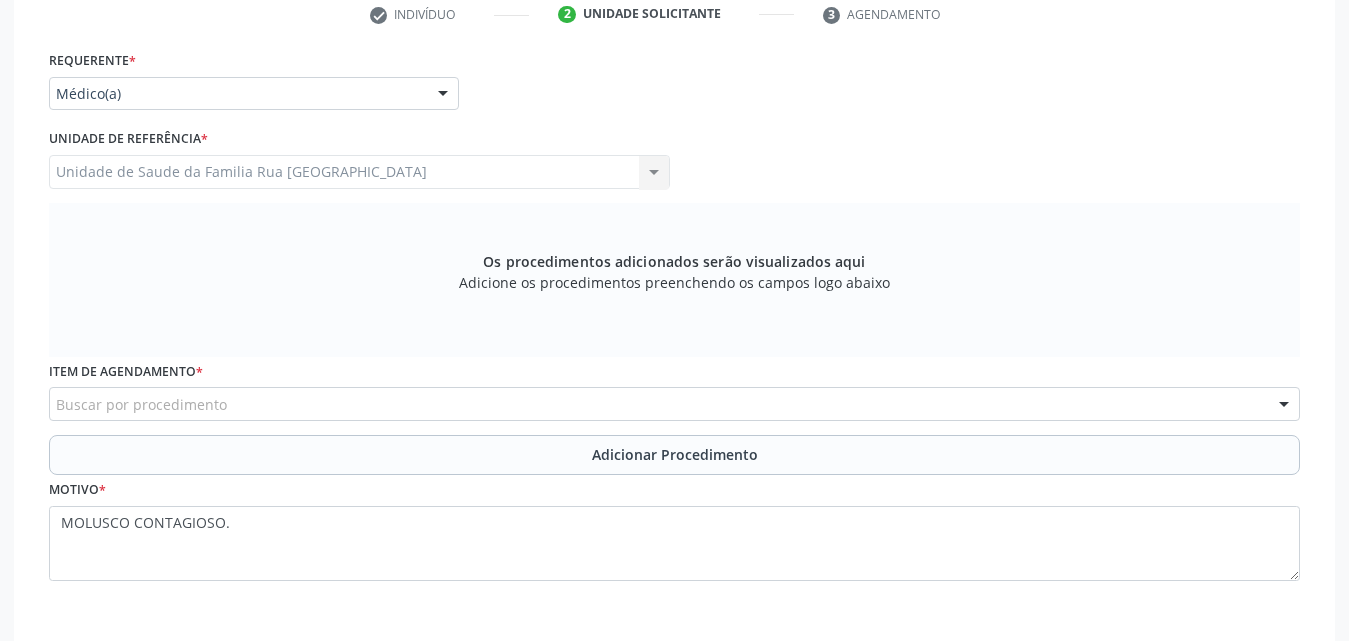 scroll, scrollTop: 315, scrollLeft: 0, axis: vertical 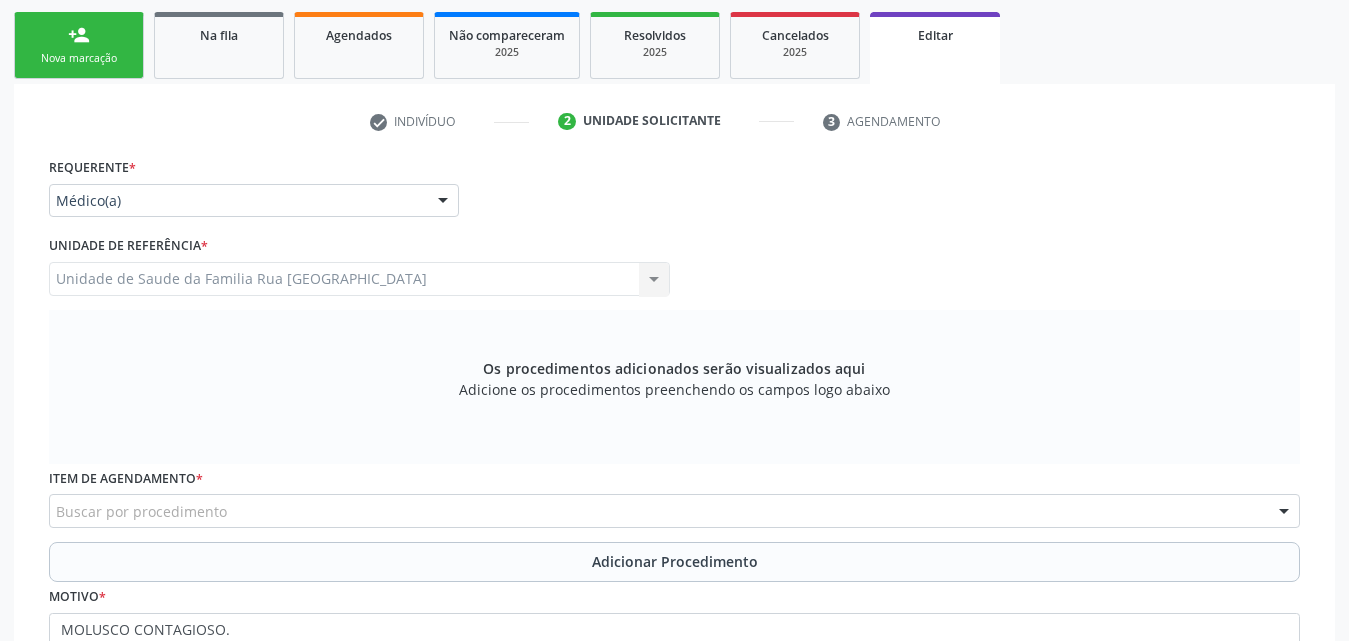 click on "Unidade de Saude da Familia Rua Nova Massagueira II         Unidade de Saude da Familia Rua Nova Massagueira II
Nenhum resultado encontrado para: "   "
Não há nenhuma opção para ser exibida." at bounding box center [359, 279] 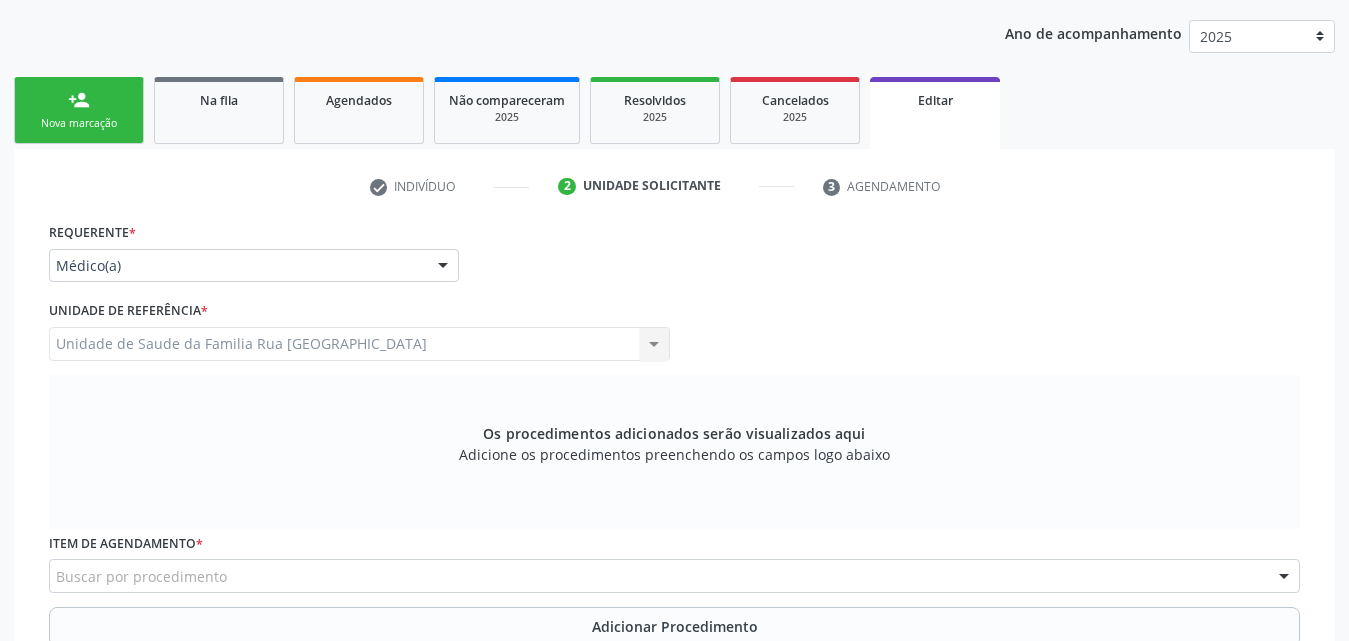 scroll, scrollTop: 215, scrollLeft: 0, axis: vertical 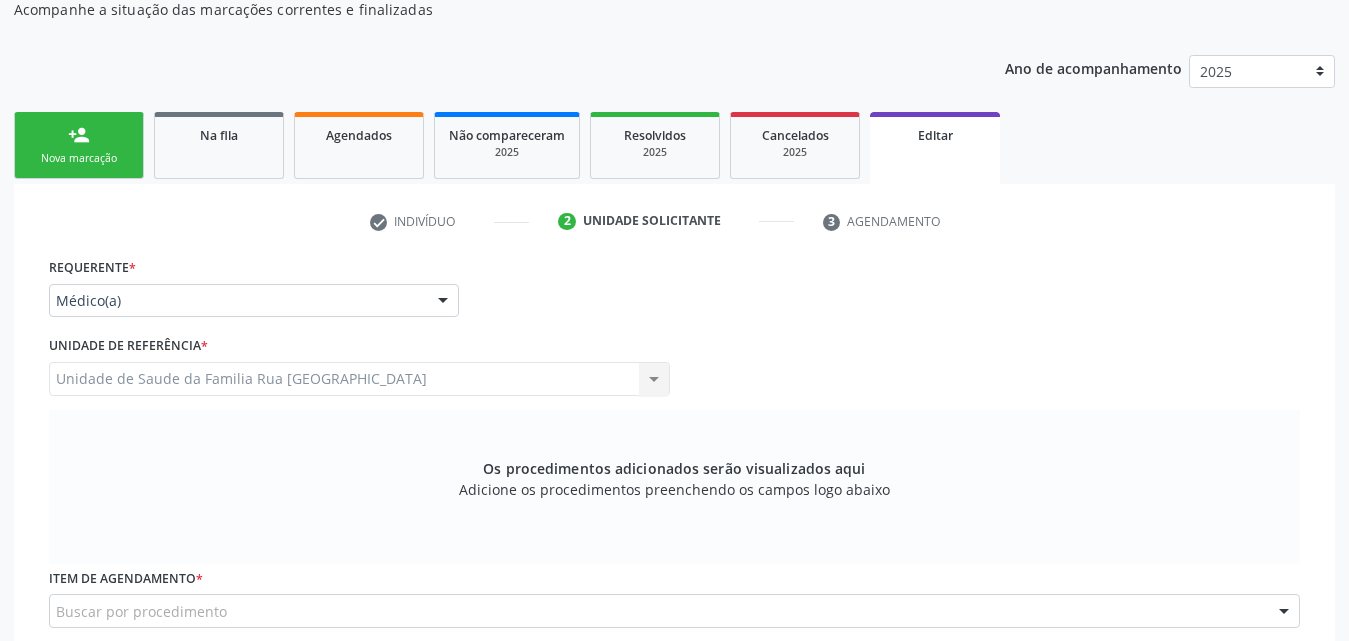 click on "check
Indivíduo" at bounding box center (450, 222) 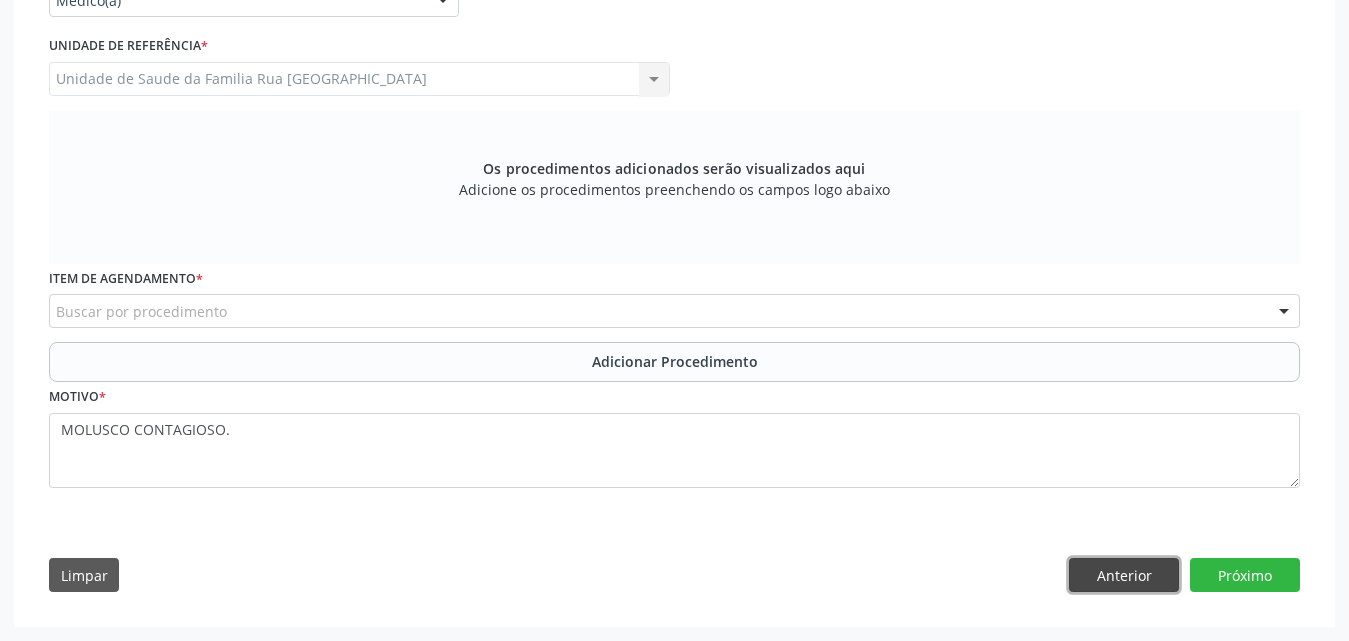 click on "Anterior" at bounding box center [1124, 575] 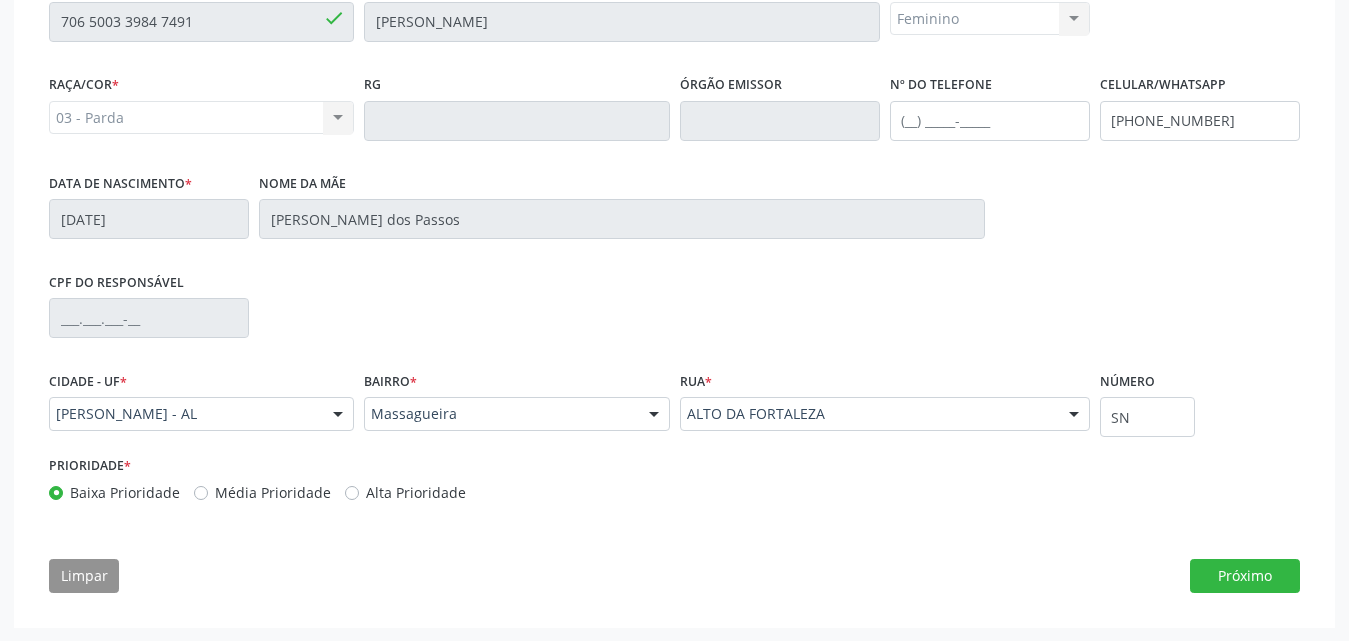 scroll, scrollTop: 498, scrollLeft: 0, axis: vertical 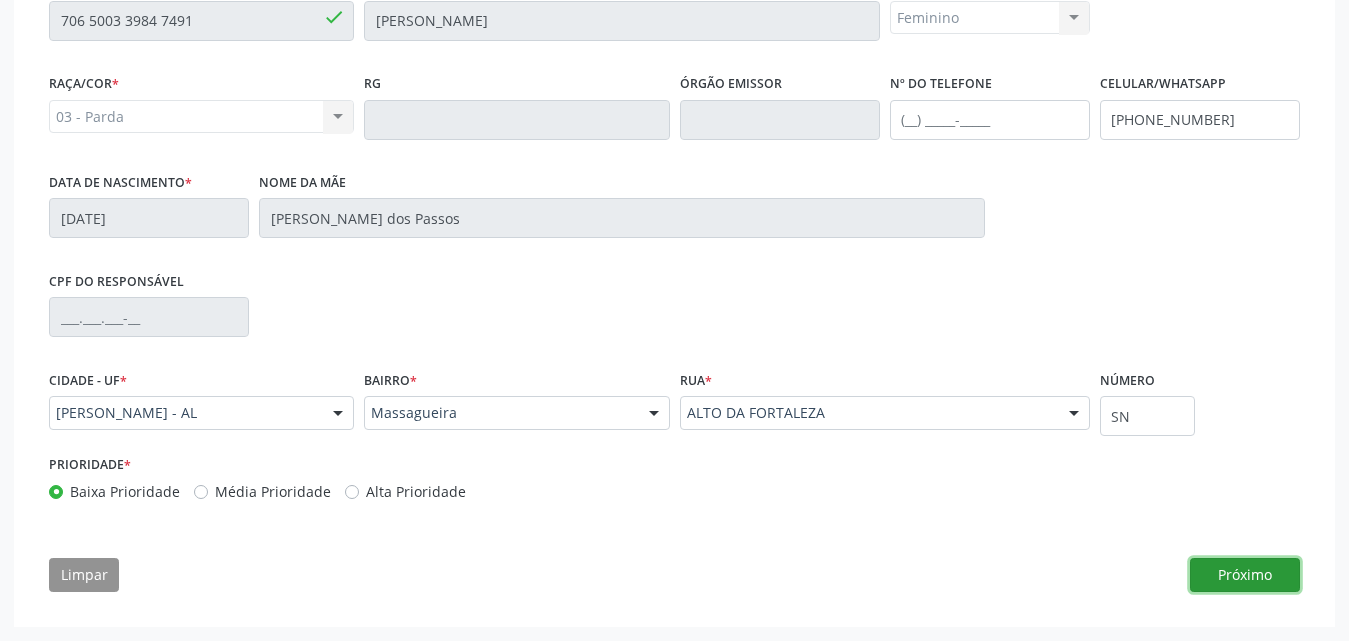 click on "Próximo" at bounding box center [1245, 575] 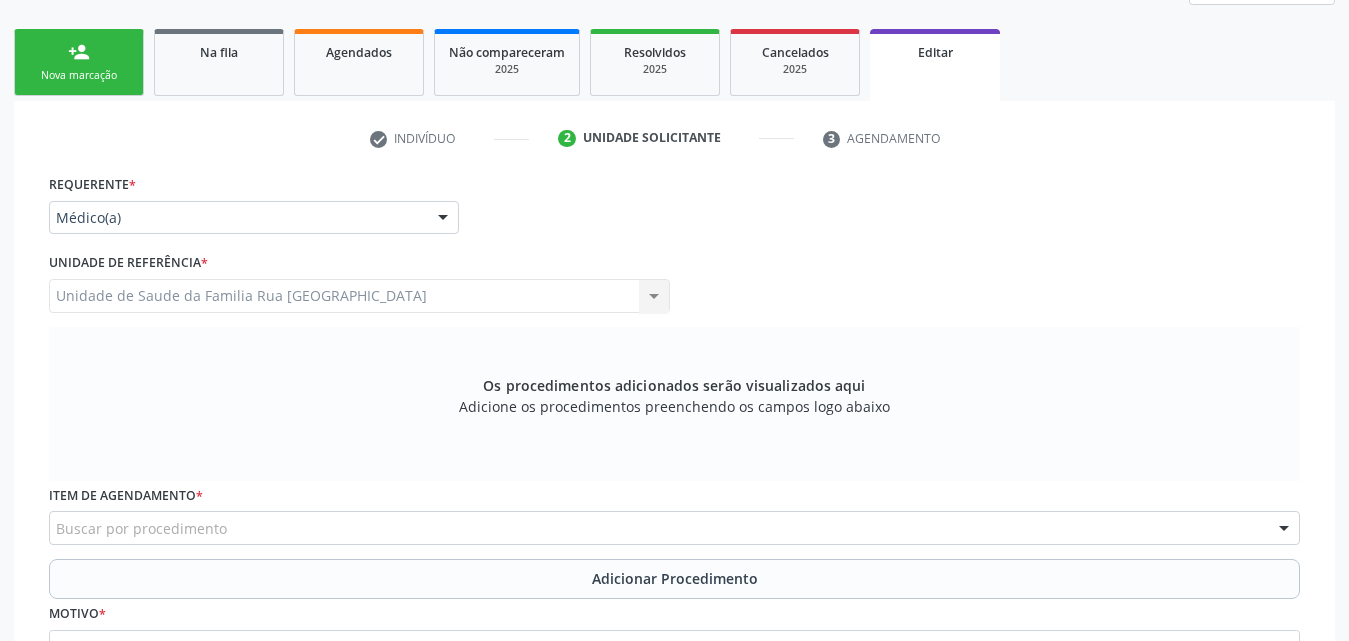 scroll, scrollTop: 198, scrollLeft: 0, axis: vertical 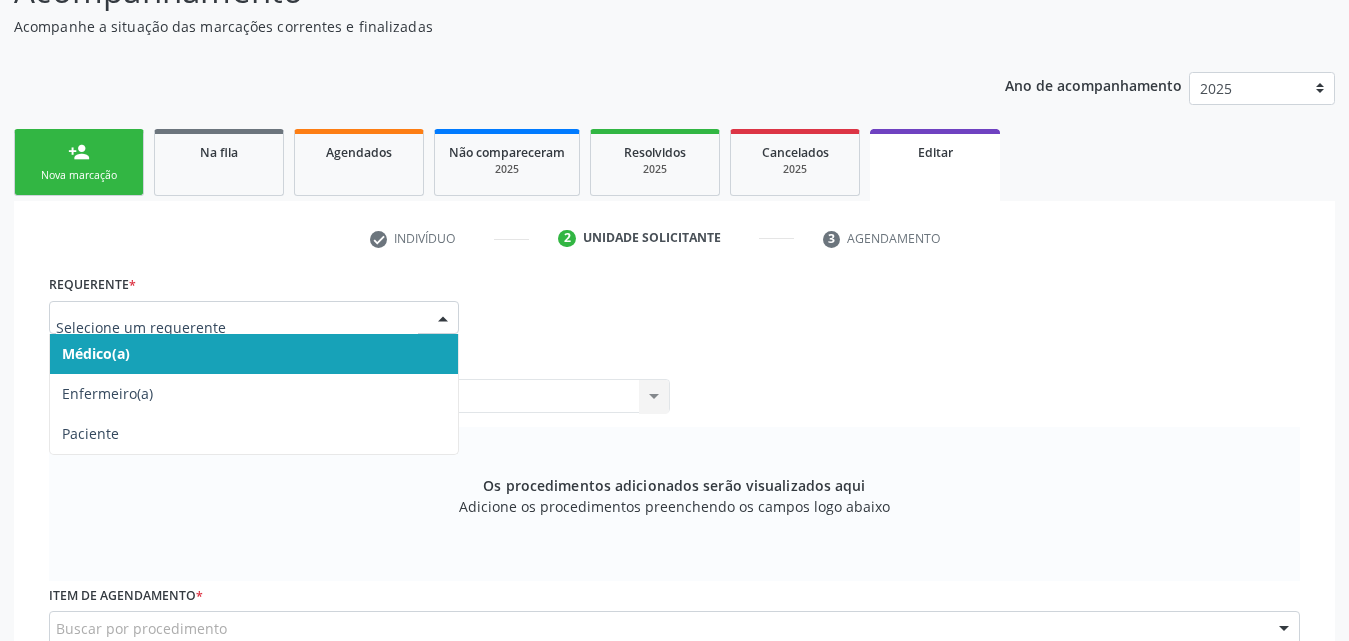 click at bounding box center [443, 319] 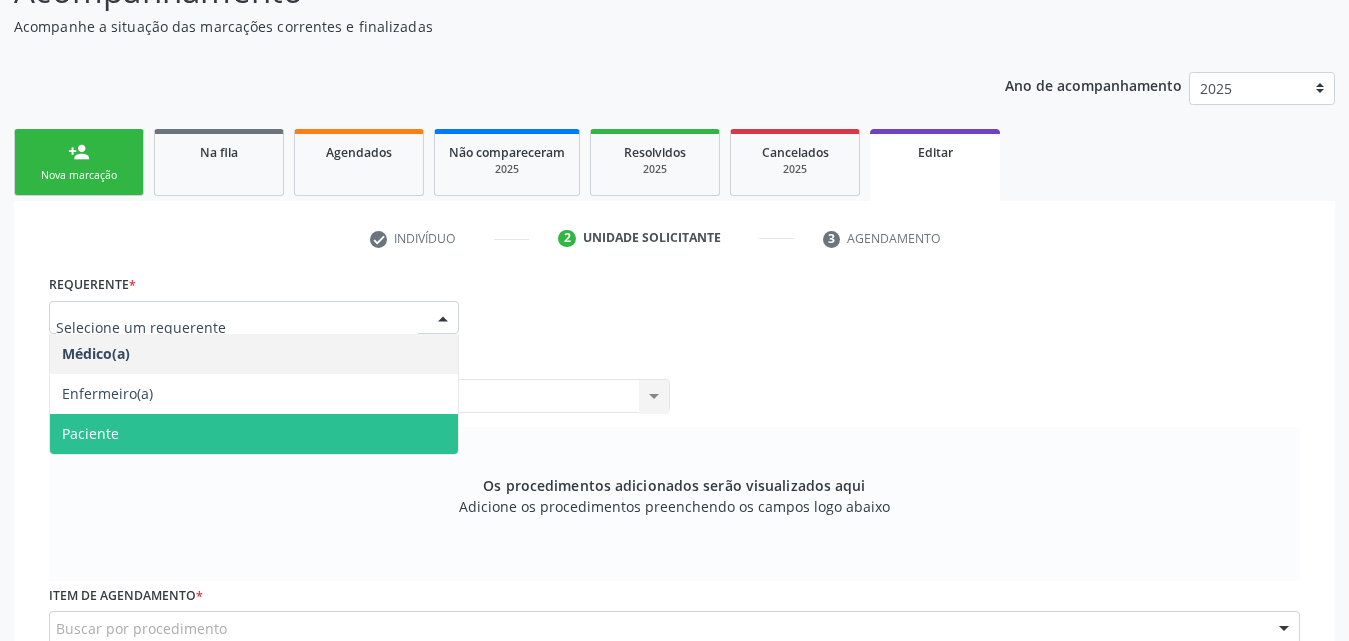 click on "Paciente" at bounding box center [254, 434] 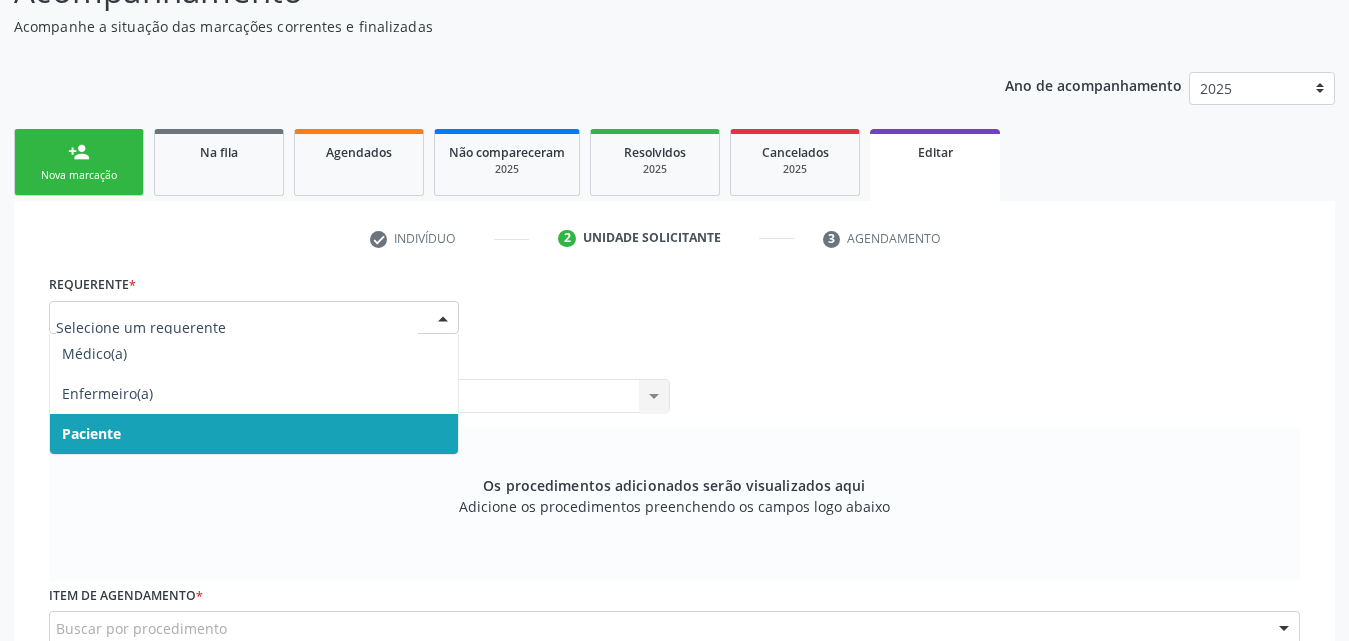 click at bounding box center [443, 319] 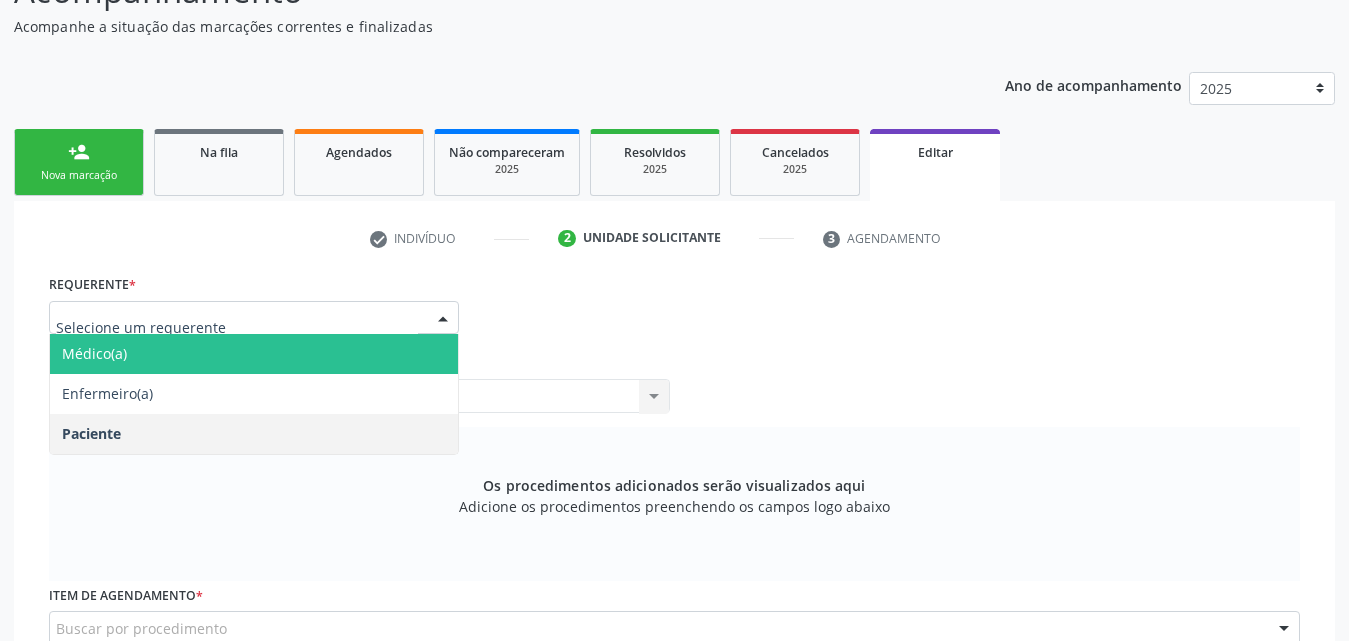click on "Médico(a)" at bounding box center (254, 354) 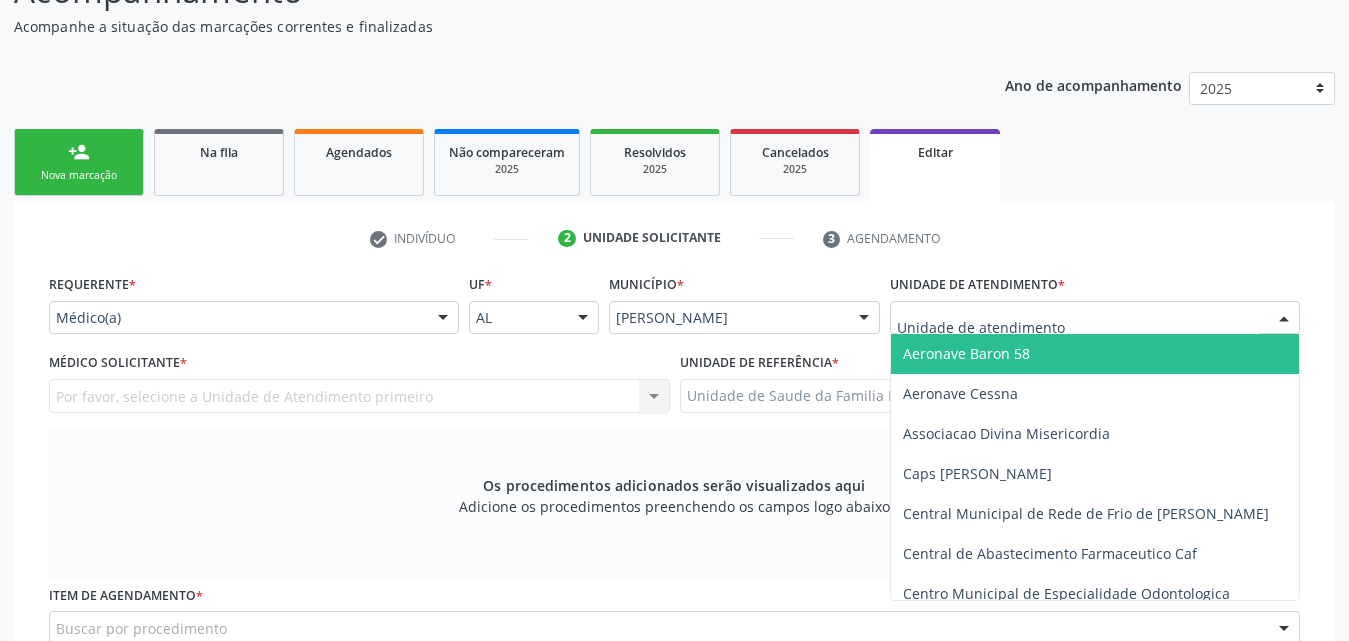 click at bounding box center [1095, 318] 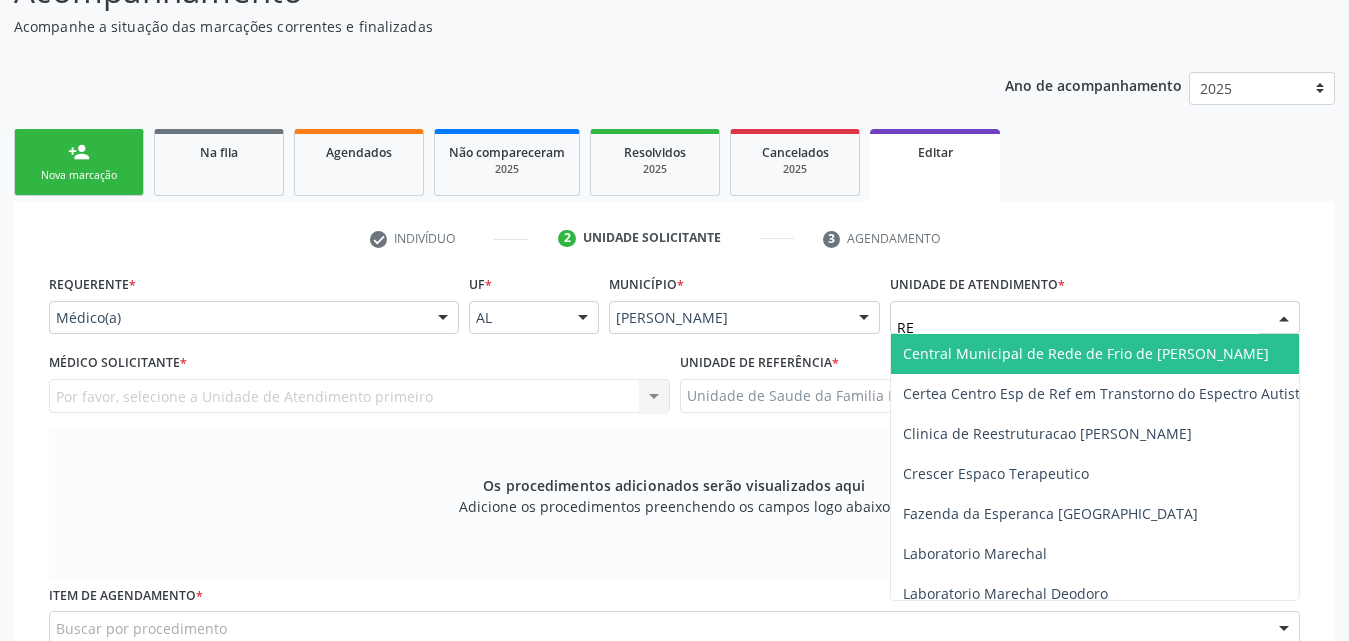 type on "R" 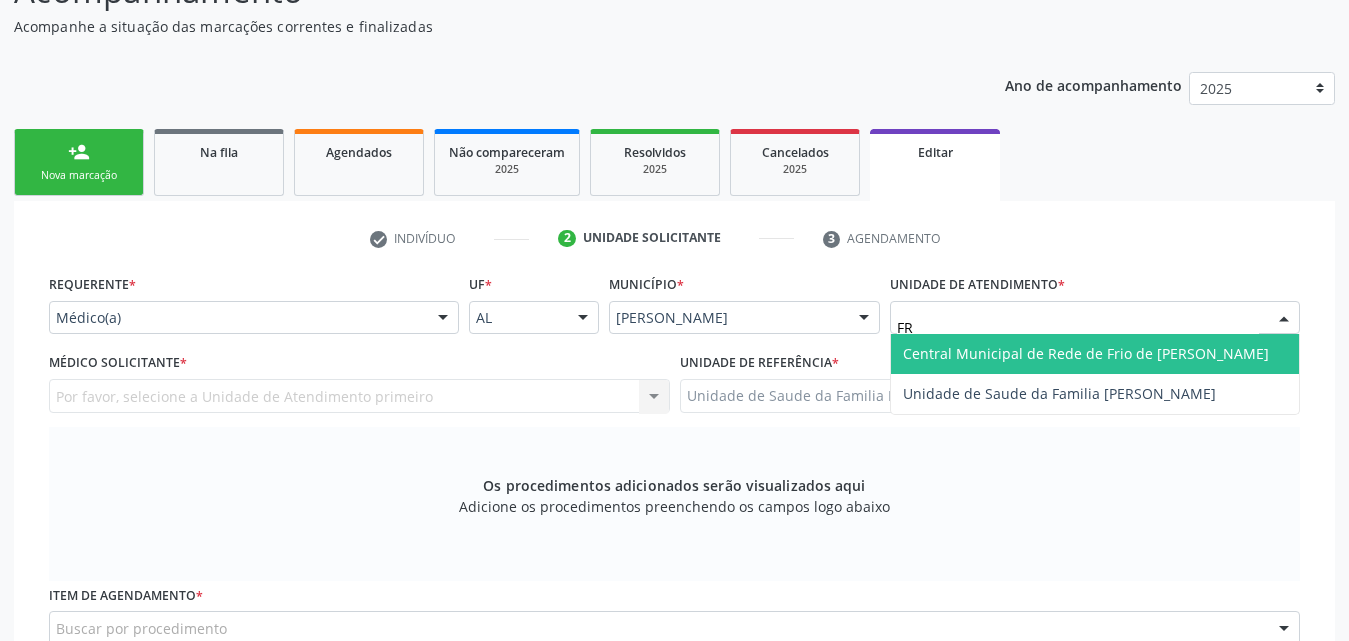 type on "F" 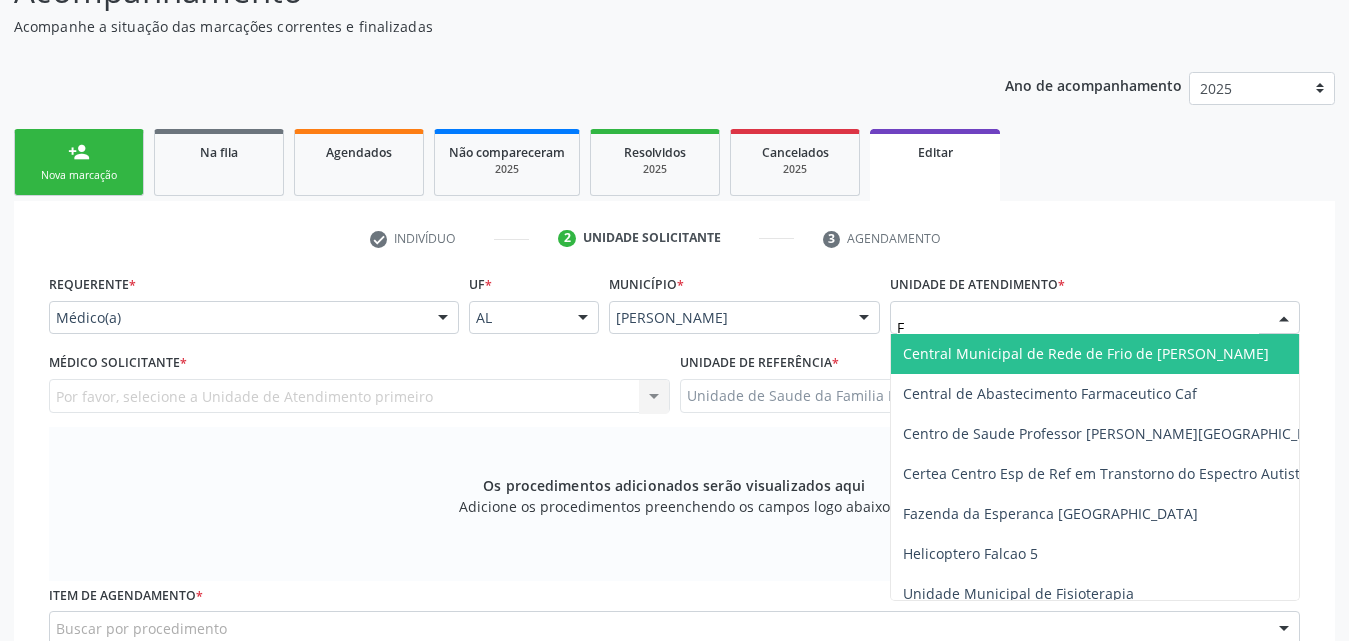 type 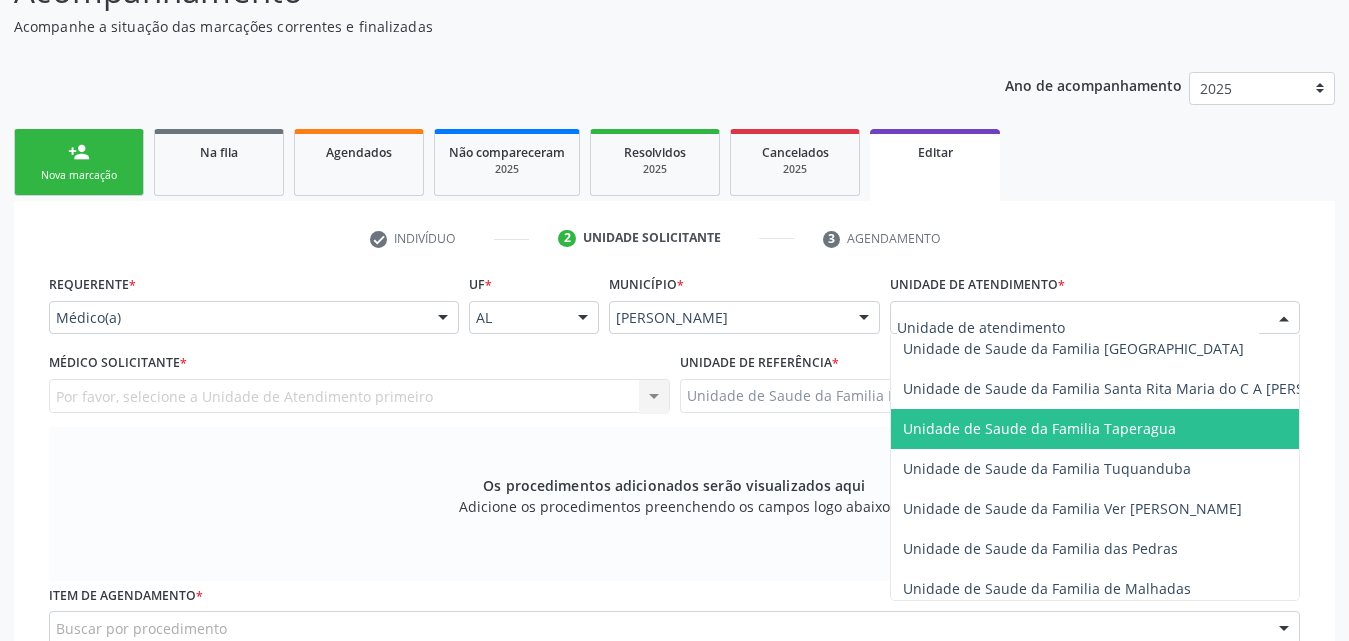 scroll, scrollTop: 1400, scrollLeft: 0, axis: vertical 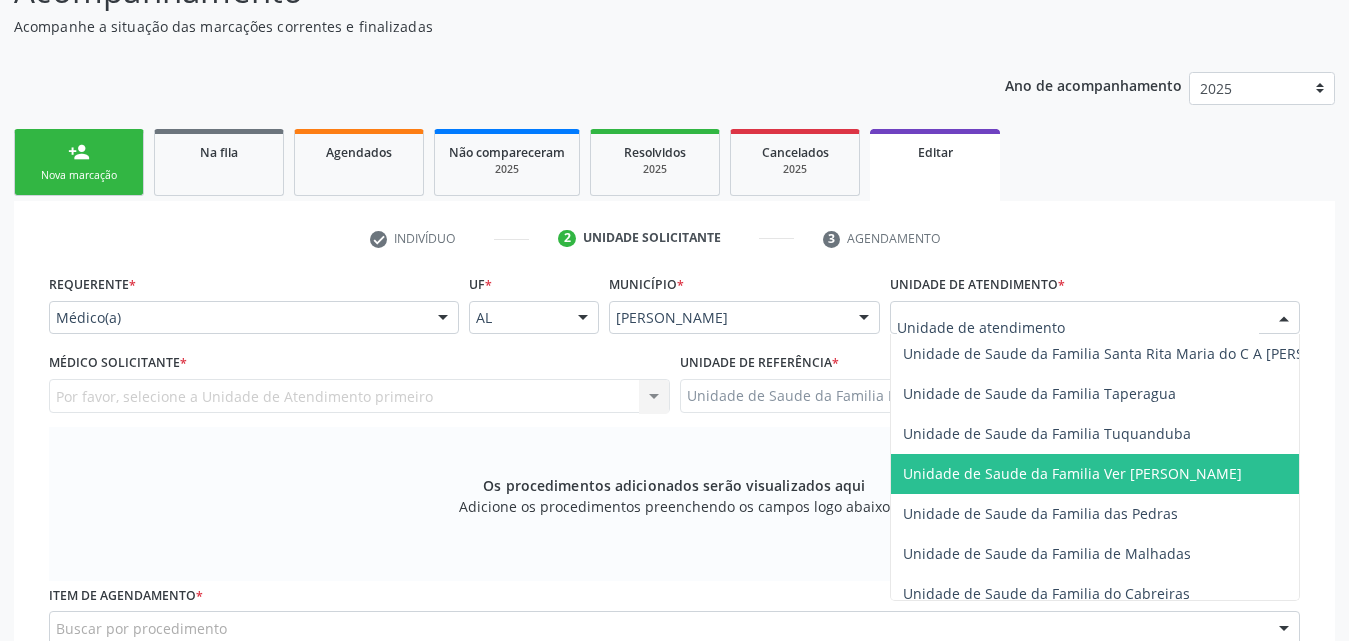 click on "Unidade de Saude da Familia Ver Flavio Teixeira Rodrigues" at bounding box center [1072, 473] 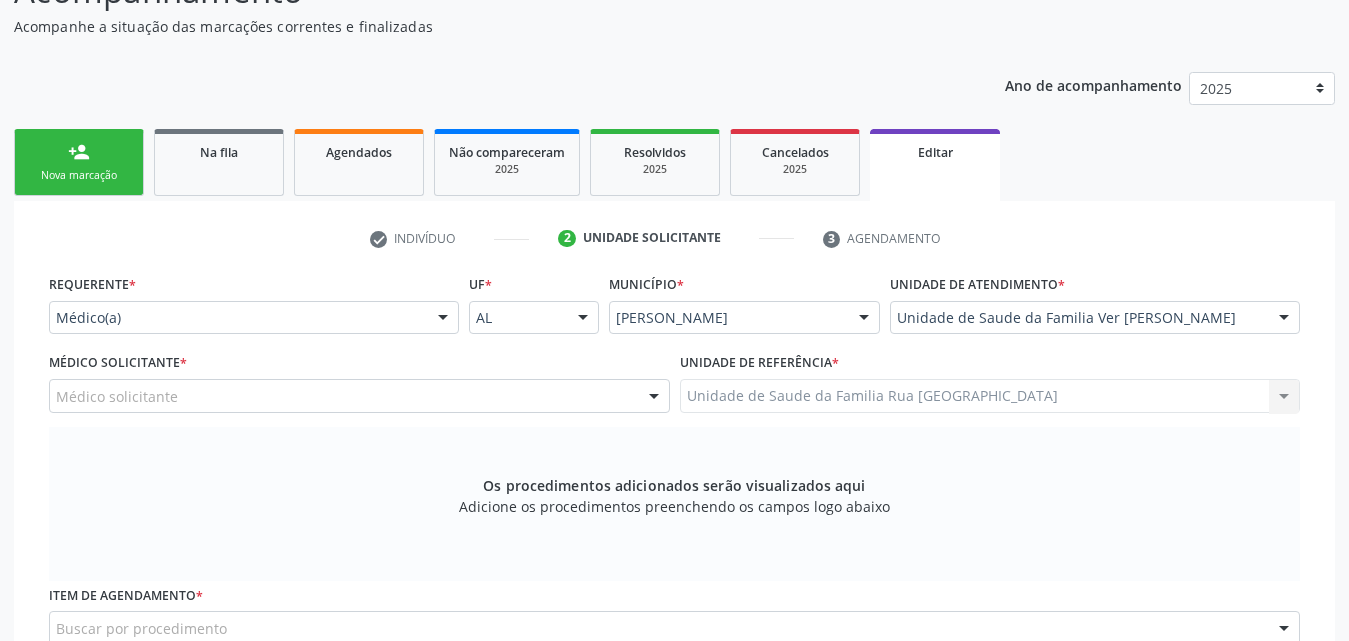 click at bounding box center (654, 397) 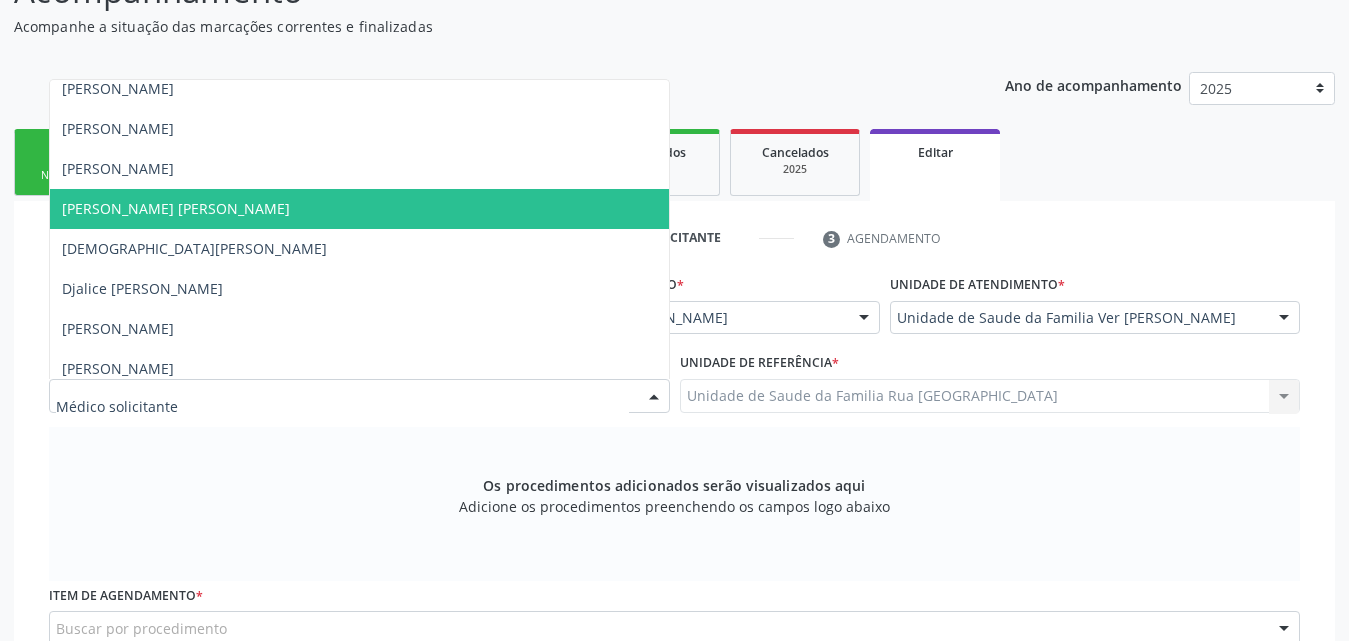 scroll, scrollTop: 100, scrollLeft: 0, axis: vertical 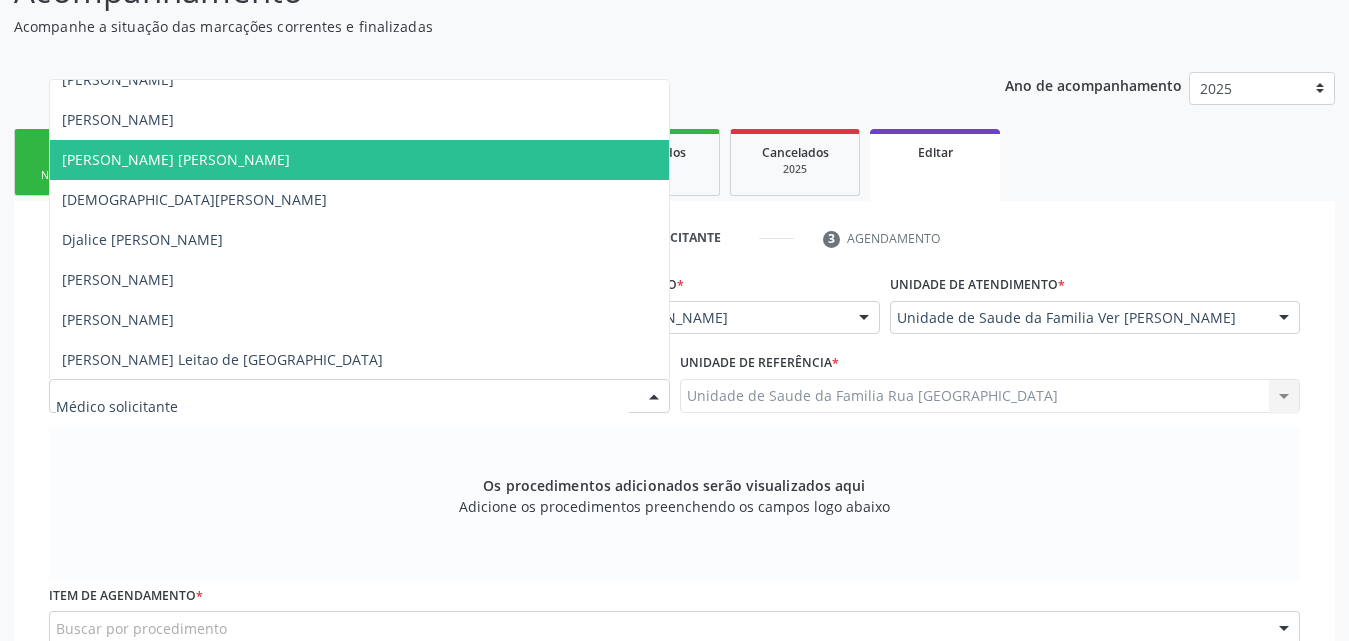 click on "Clerton Martins Neiva Monteiro" at bounding box center [359, 160] 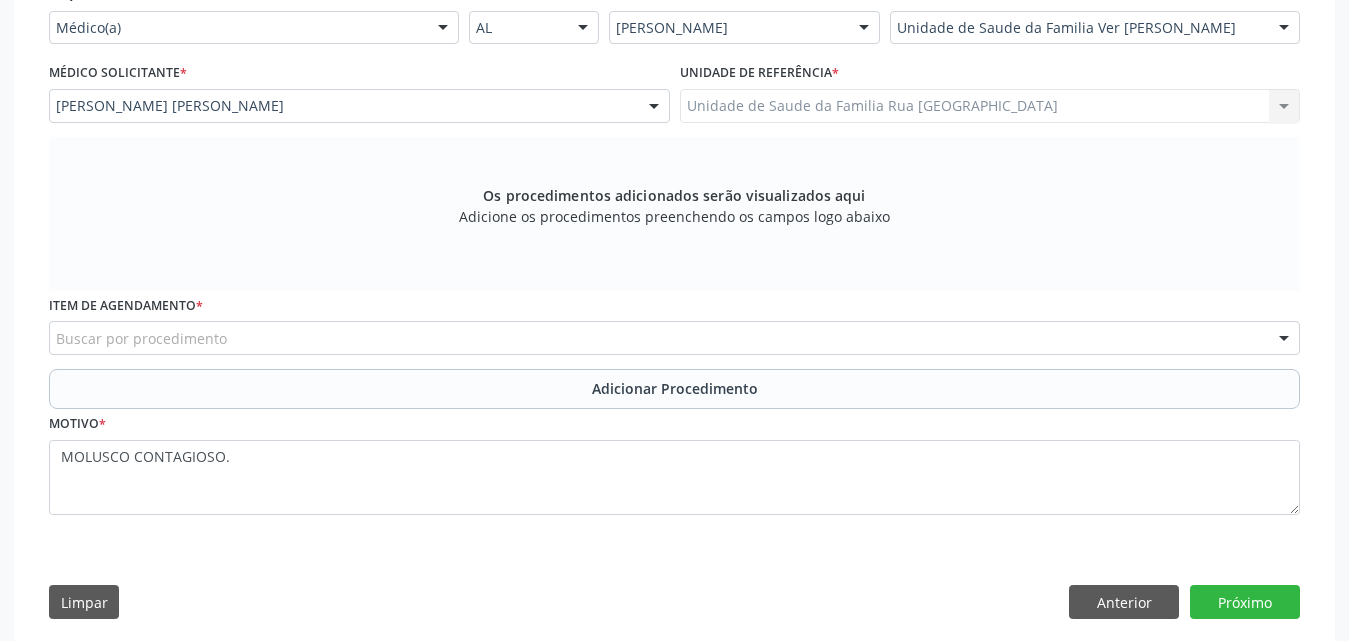 scroll, scrollTop: 498, scrollLeft: 0, axis: vertical 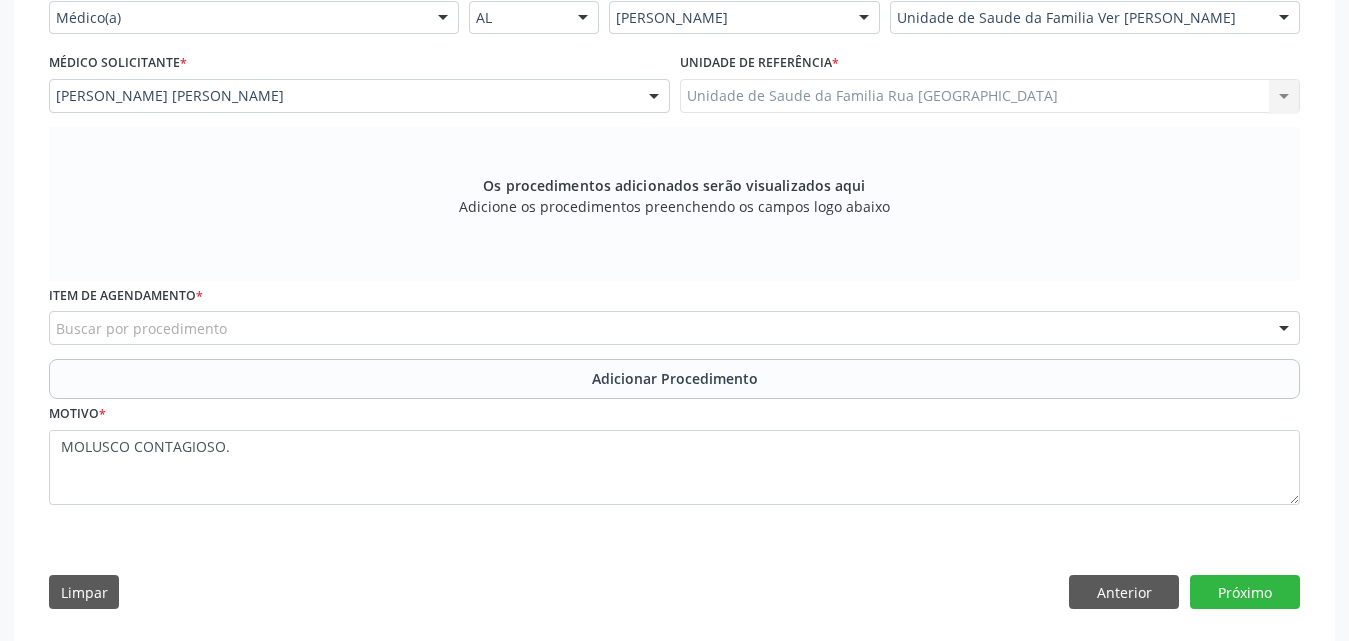 click on "Buscar por procedimento" at bounding box center (674, 328) 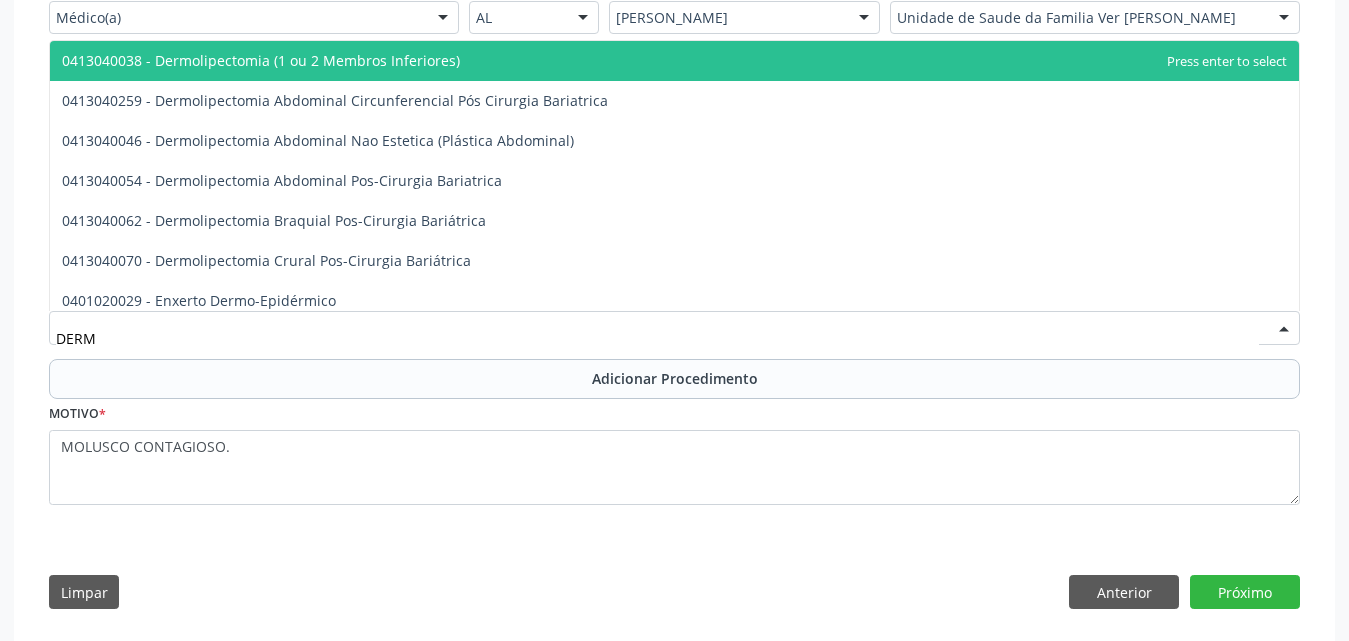 type on "DERMA" 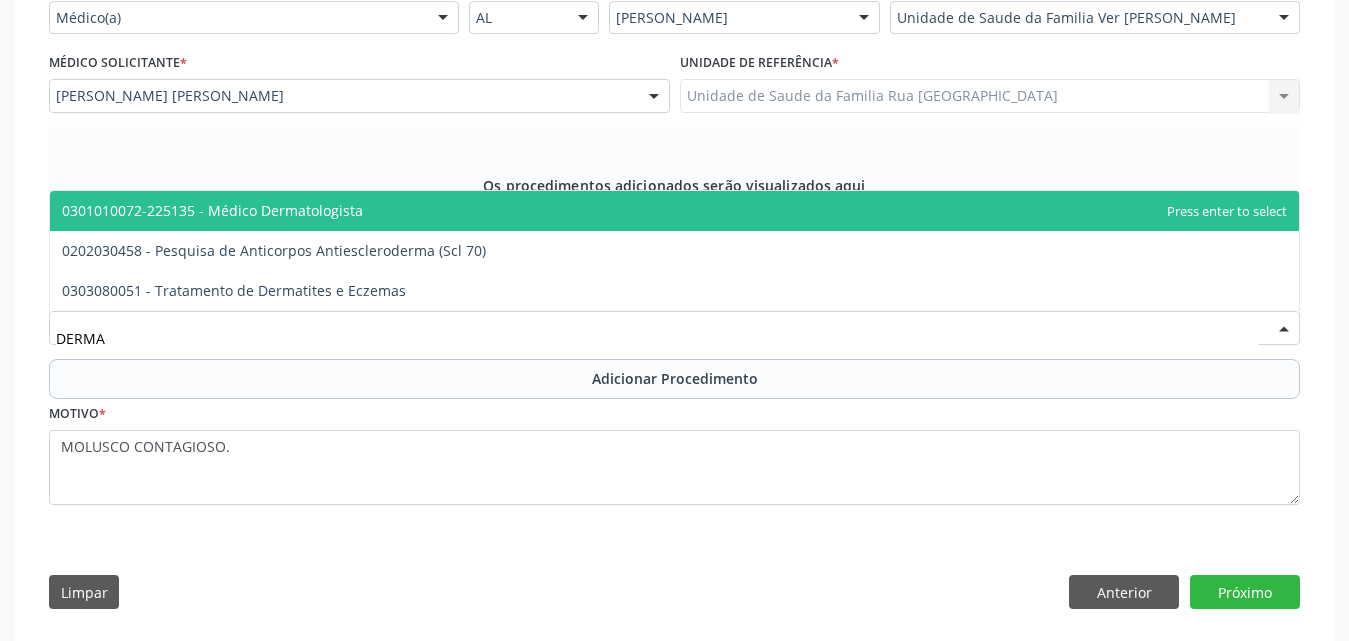 click on "0301010072-225135 - Médico Dermatologista" at bounding box center (674, 211) 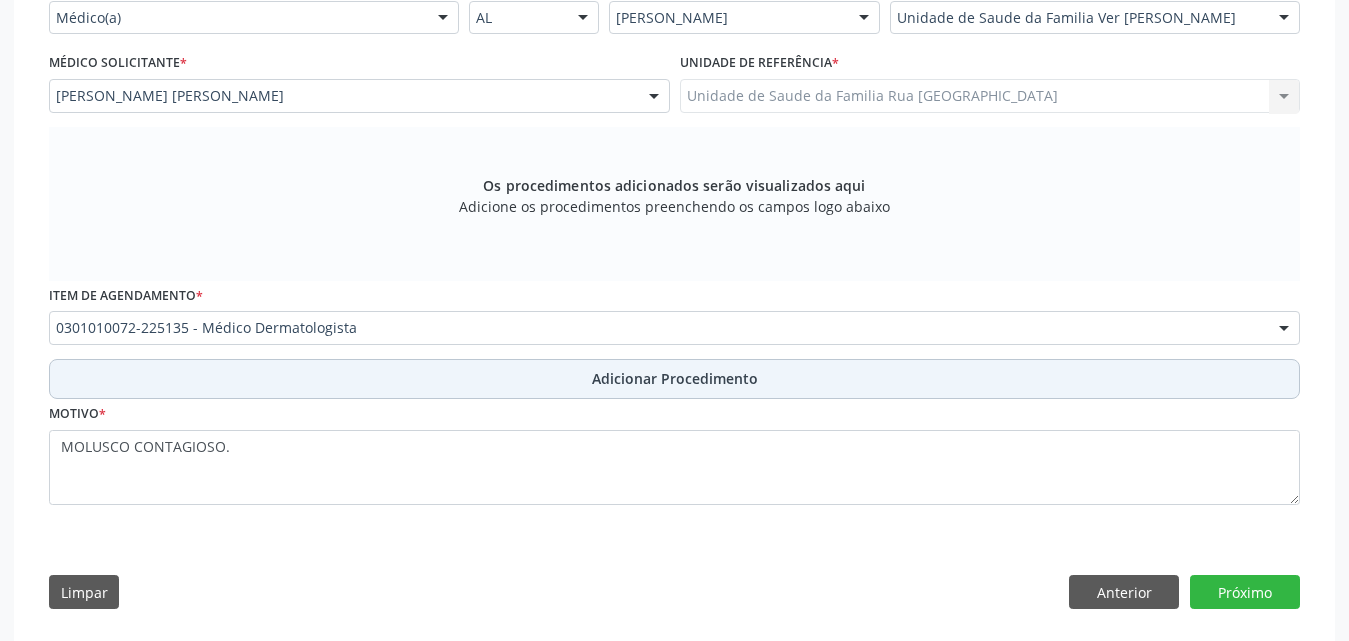 click on "Adicionar Procedimento" at bounding box center [675, 378] 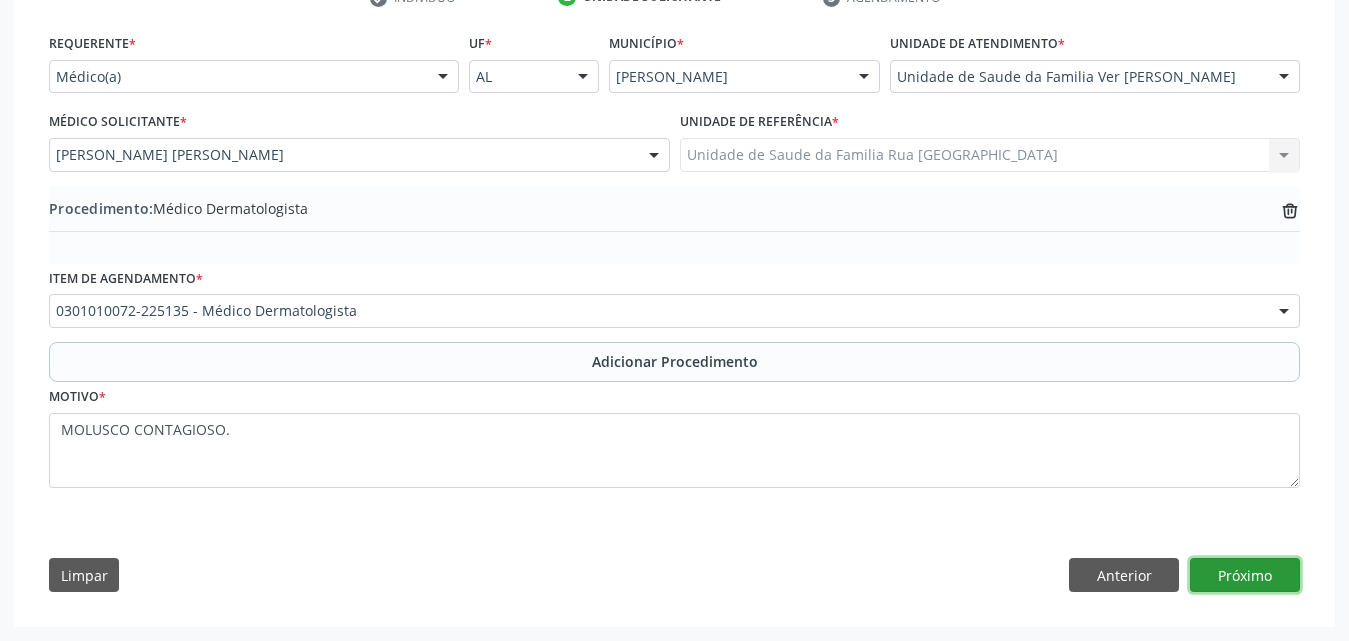 click on "Próximo" at bounding box center [1245, 575] 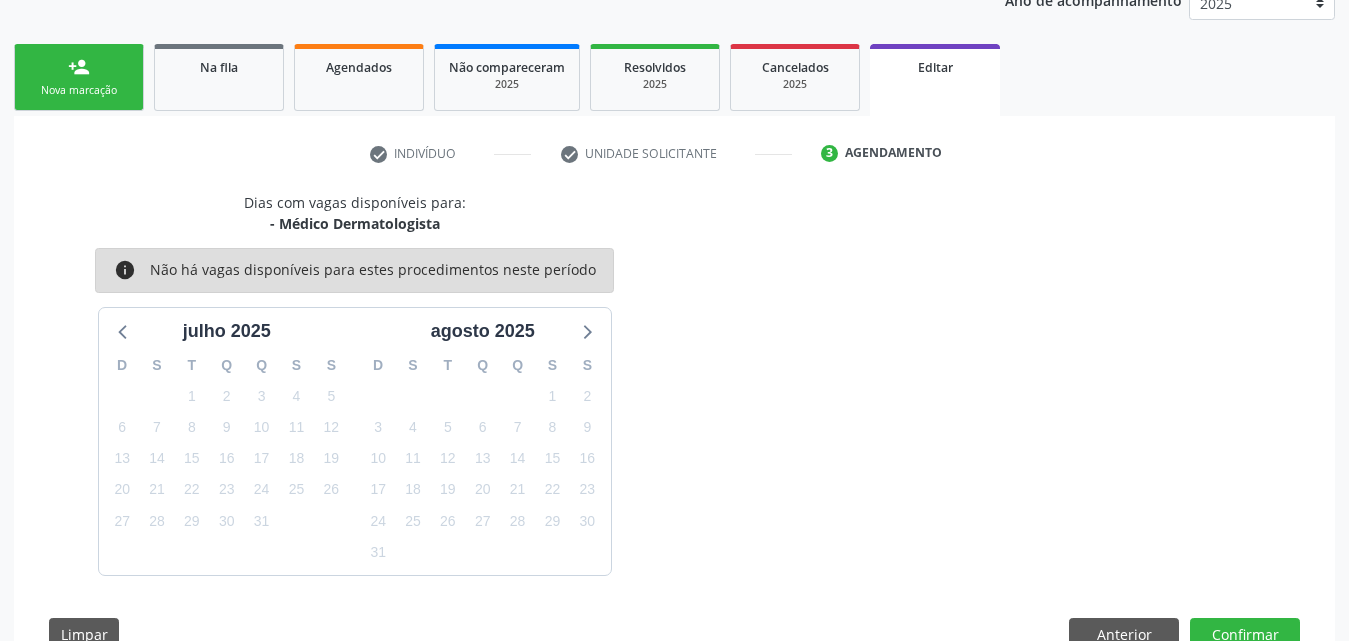 scroll, scrollTop: 342, scrollLeft: 0, axis: vertical 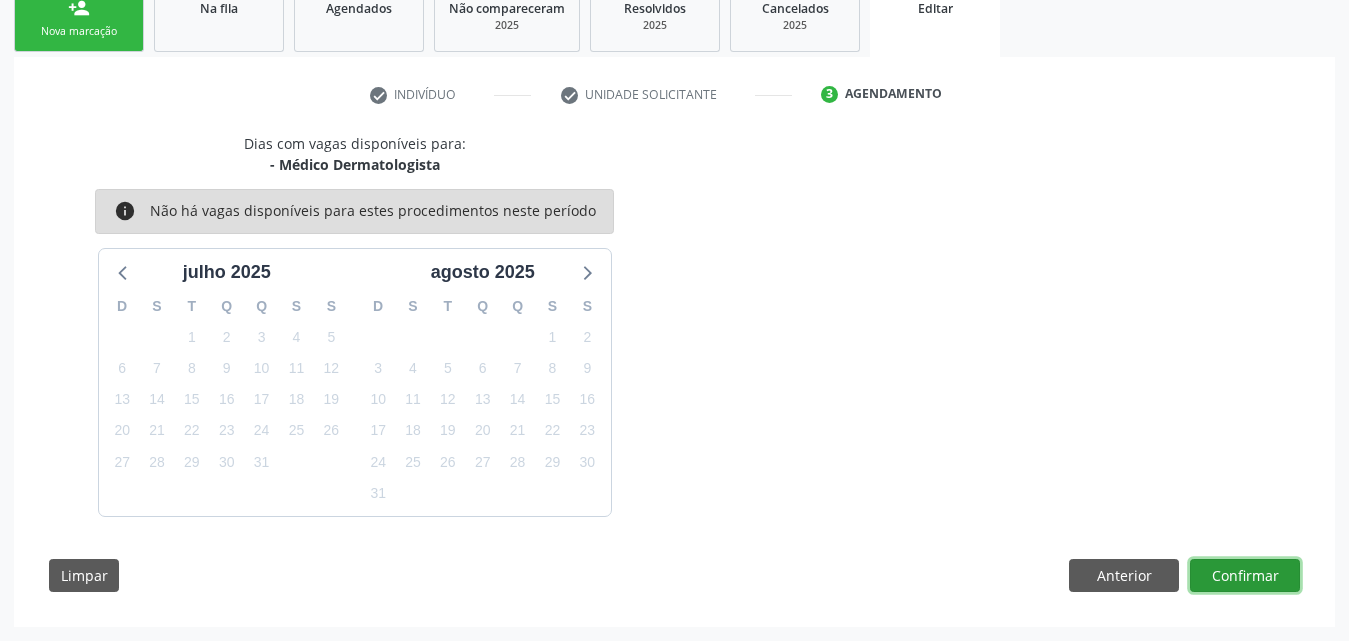 click on "Confirmar" at bounding box center (1245, 576) 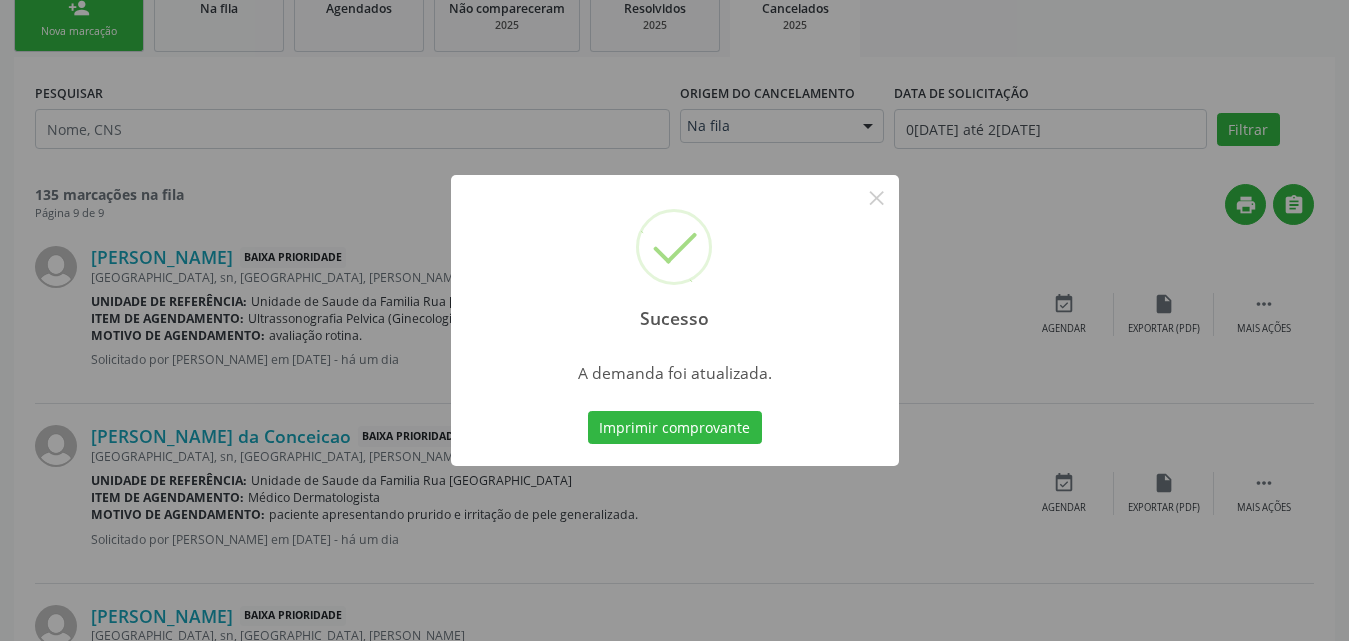 scroll, scrollTop: 0, scrollLeft: 0, axis: both 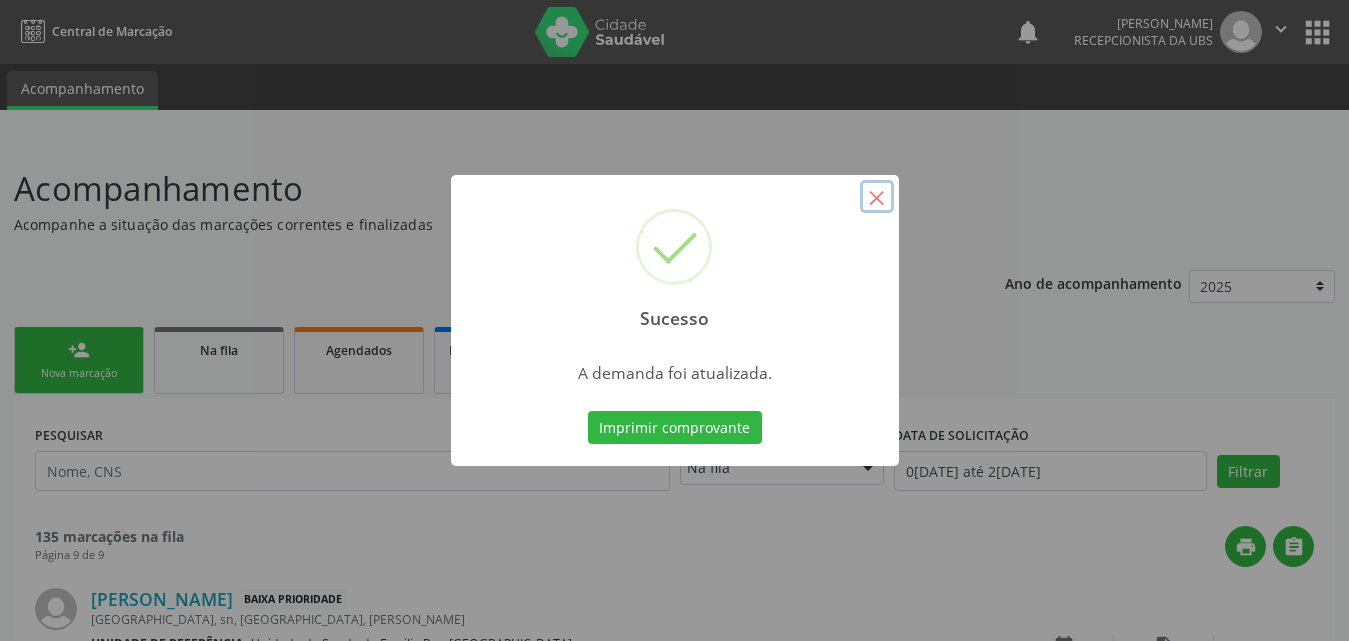 click on "×" at bounding box center [877, 197] 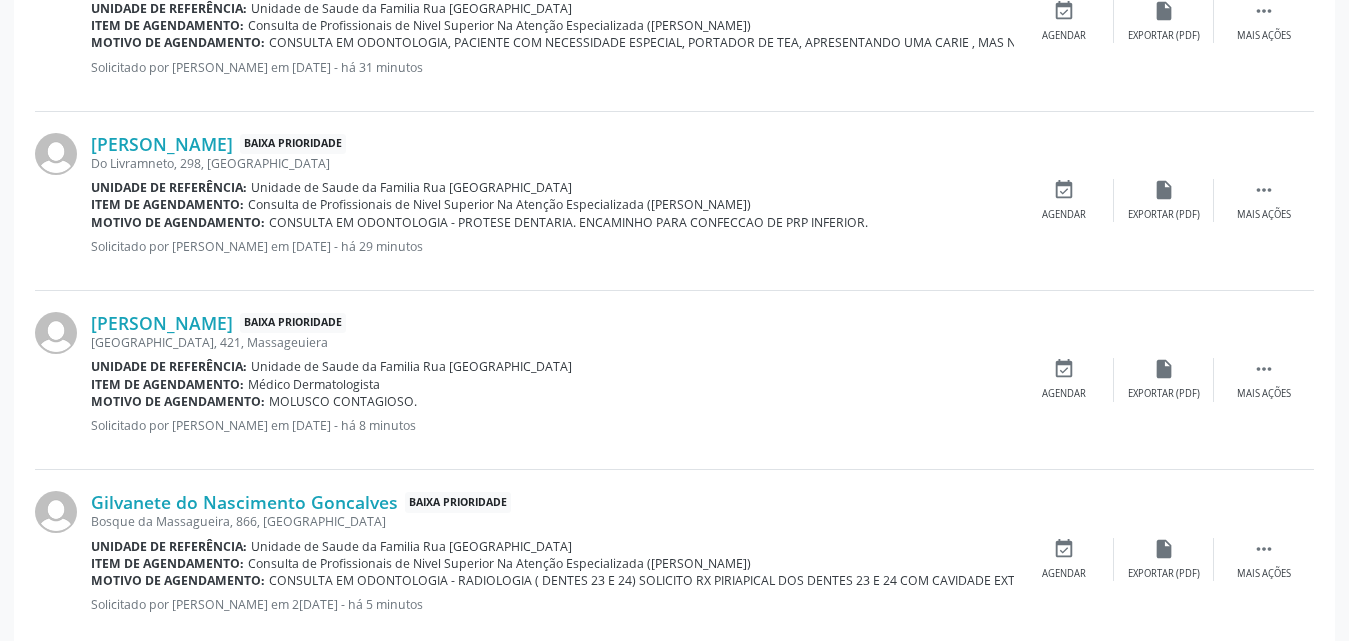 scroll, scrollTop: 2723, scrollLeft: 0, axis: vertical 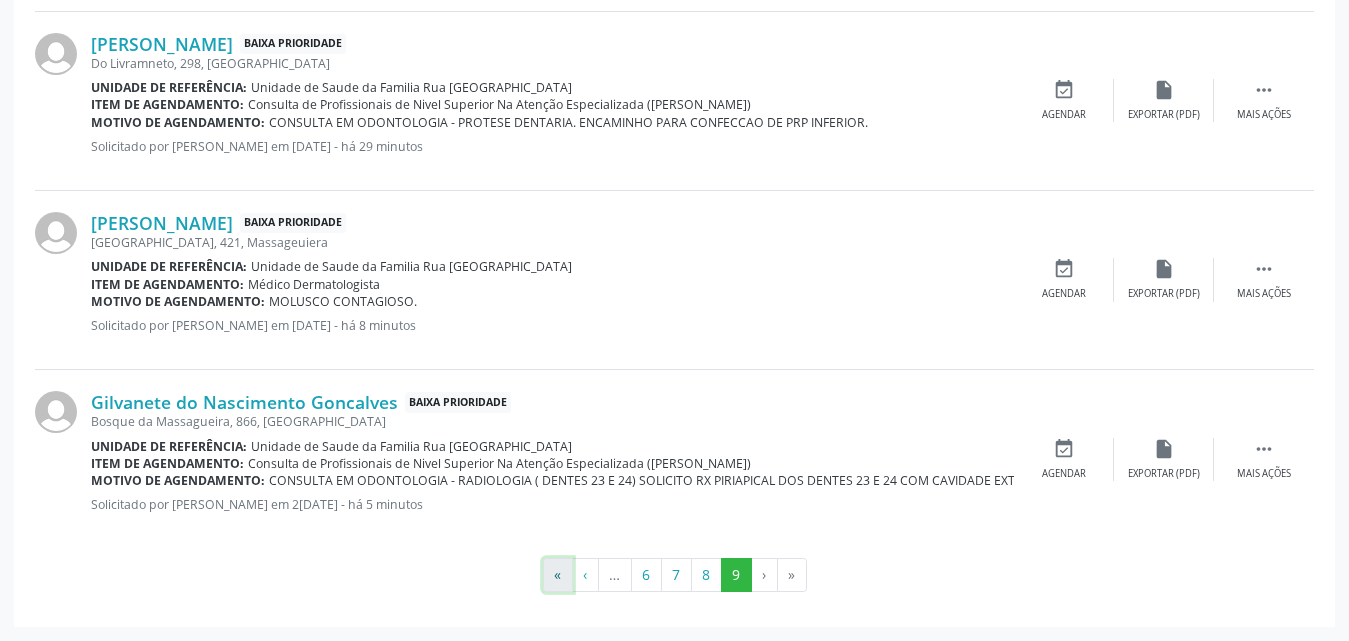 click on "«" at bounding box center (558, 575) 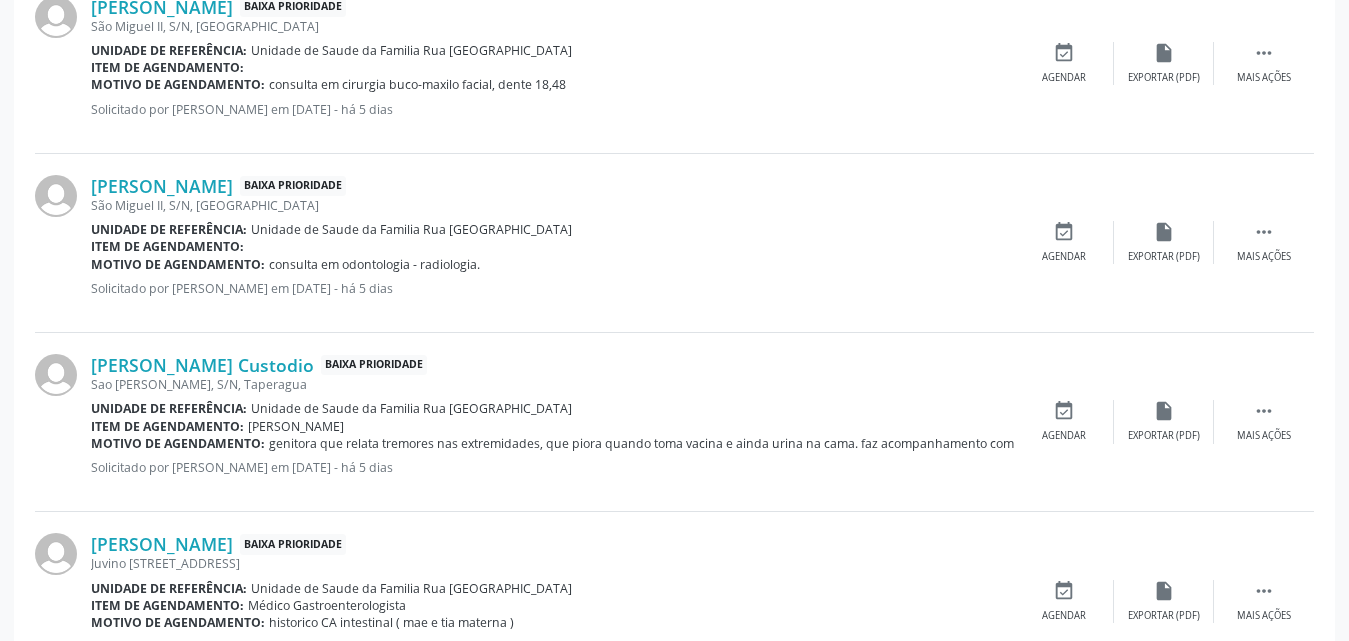 scroll, scrollTop: 2723, scrollLeft: 0, axis: vertical 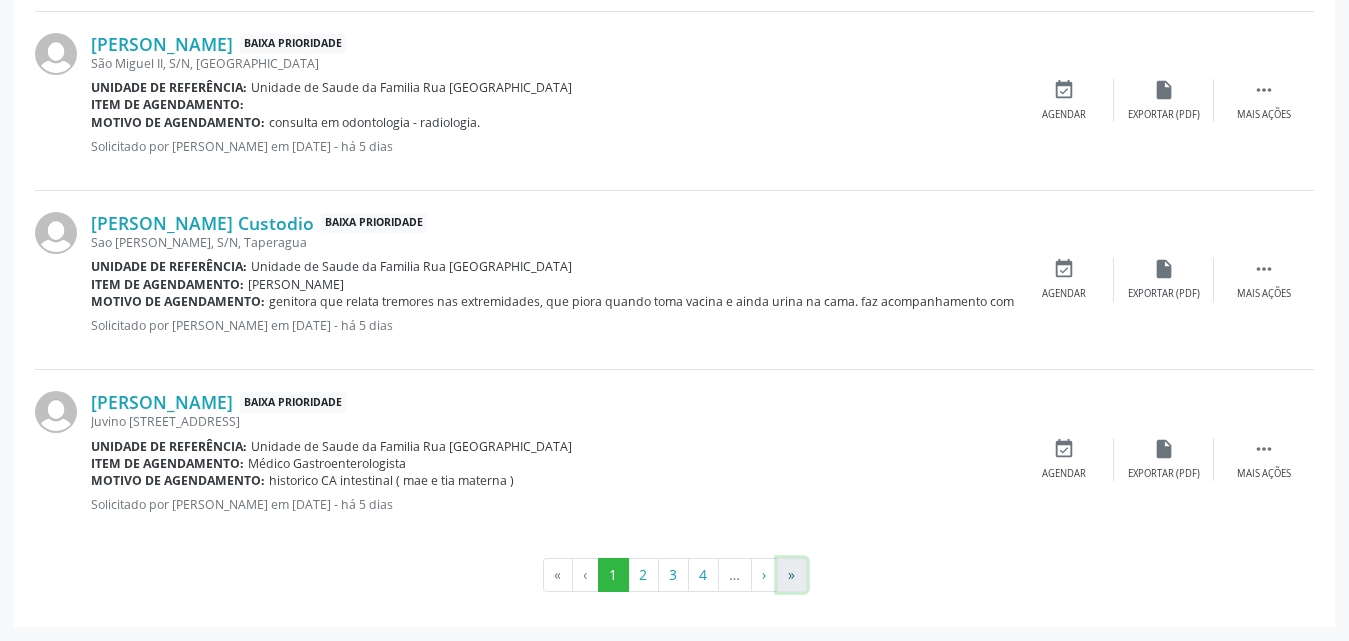 click on "»" at bounding box center (792, 575) 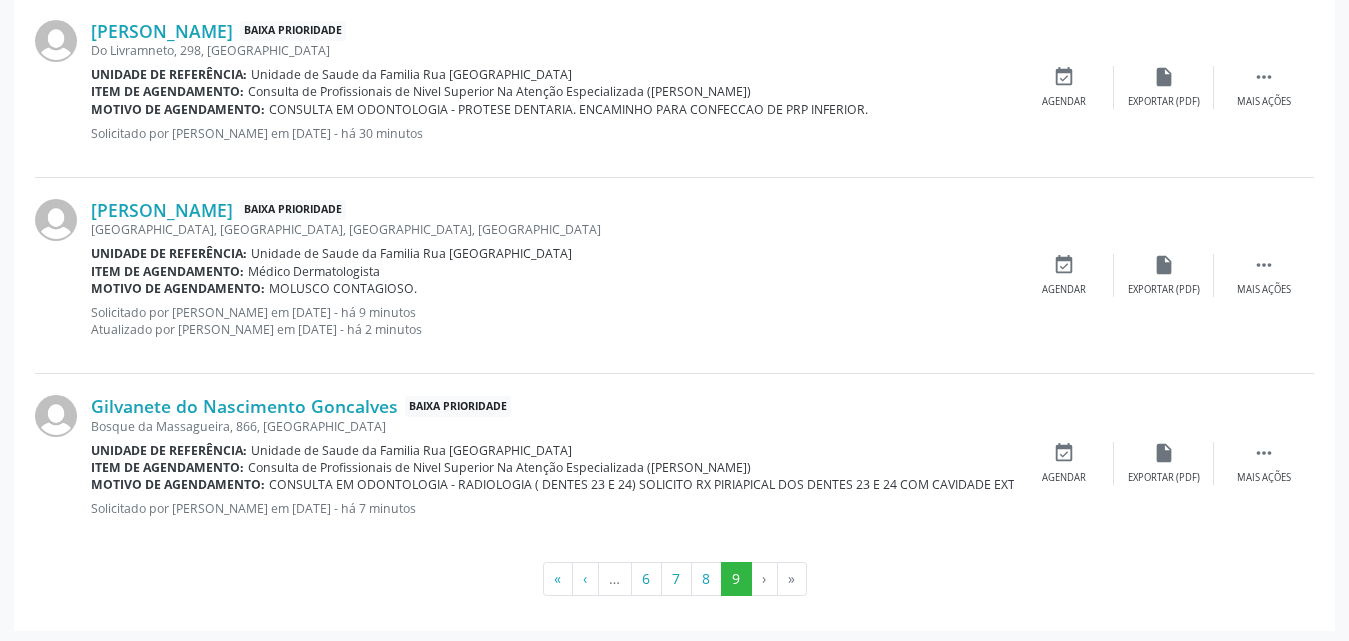 scroll, scrollTop: 2740, scrollLeft: 0, axis: vertical 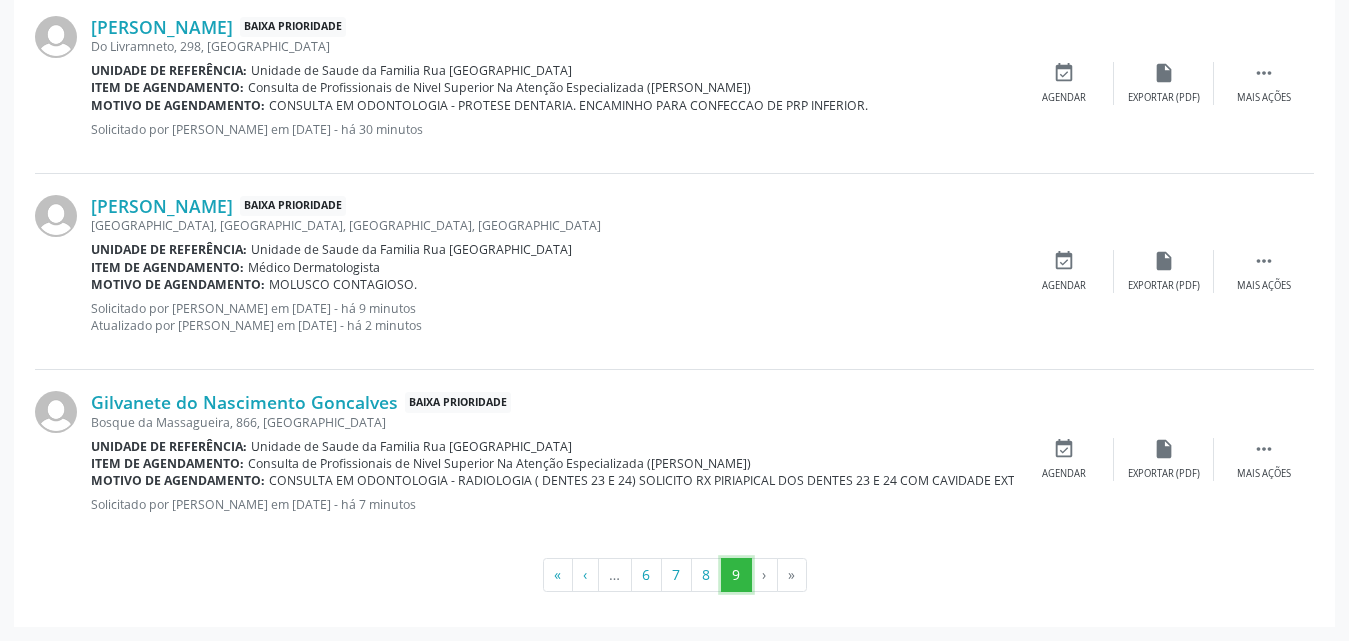 click on "9" at bounding box center (736, 575) 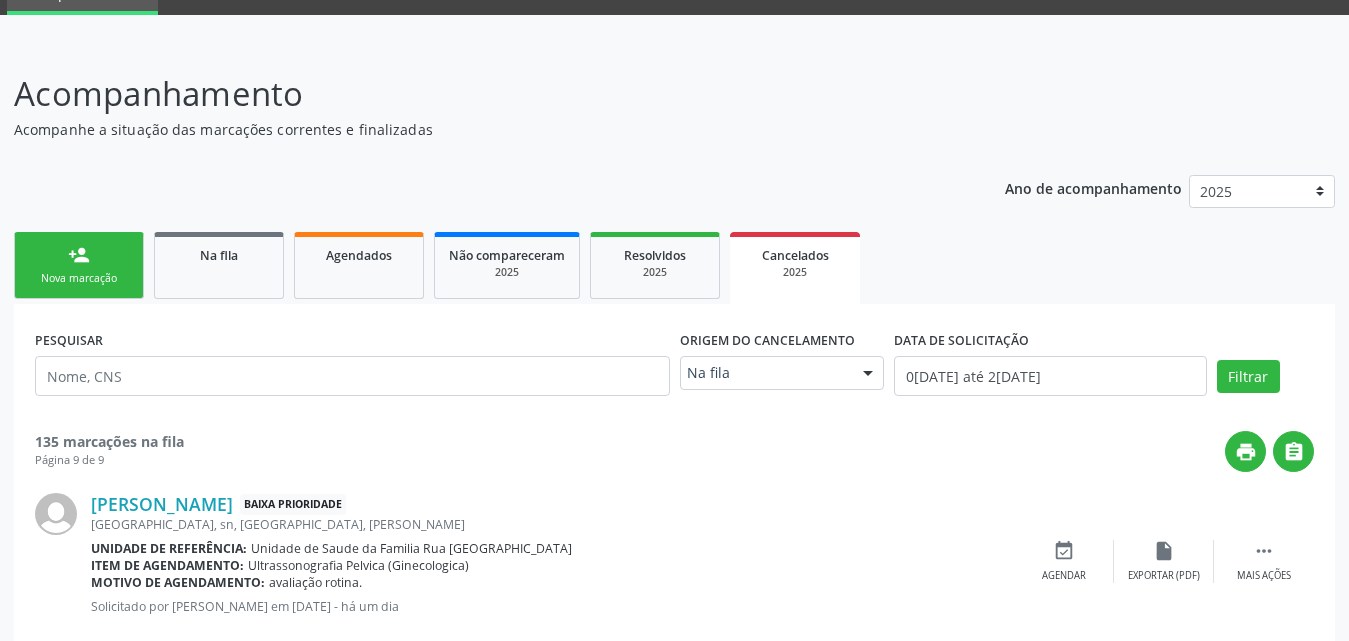scroll, scrollTop: 0, scrollLeft: 0, axis: both 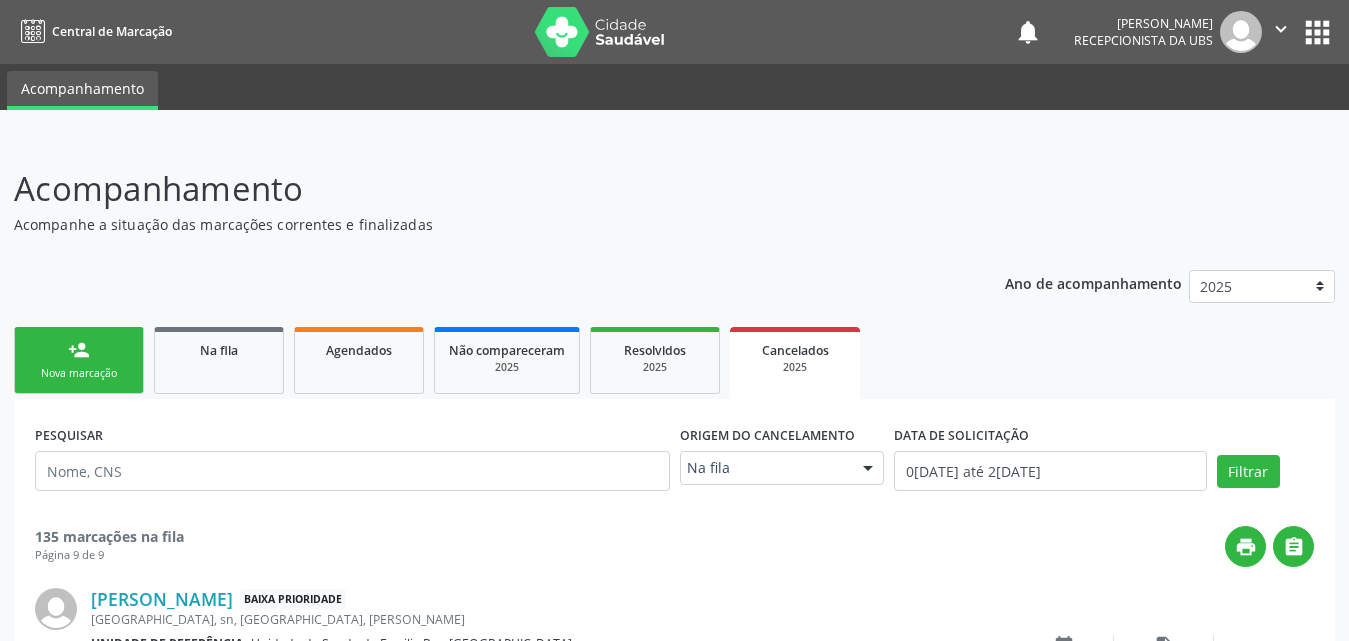 click on "Nova marcação" at bounding box center [79, 373] 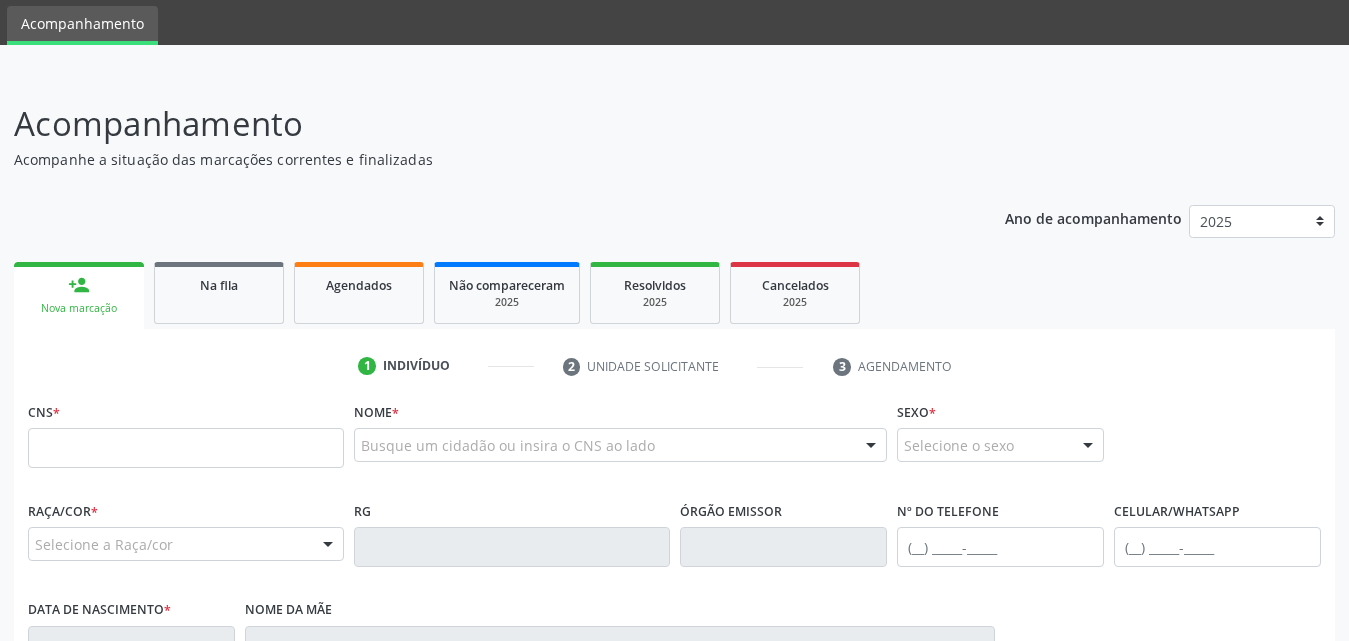 scroll, scrollTop: 100, scrollLeft: 0, axis: vertical 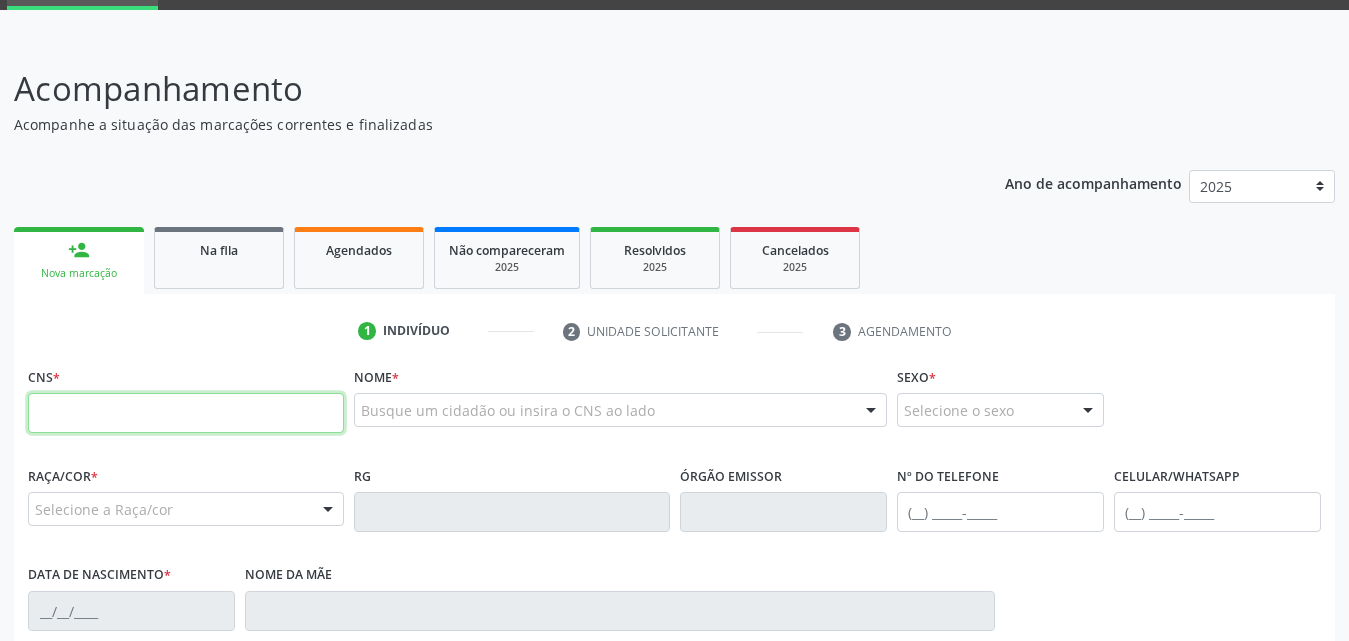 click at bounding box center (186, 413) 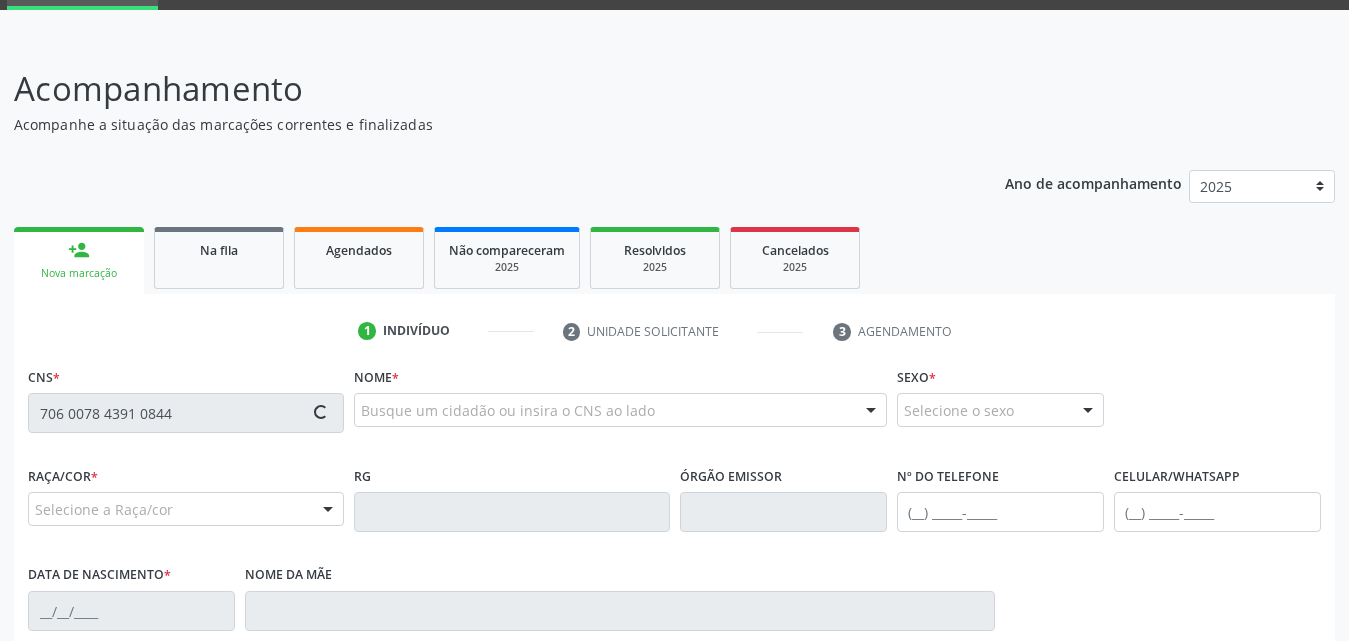 type on "706 0078 4391 0844" 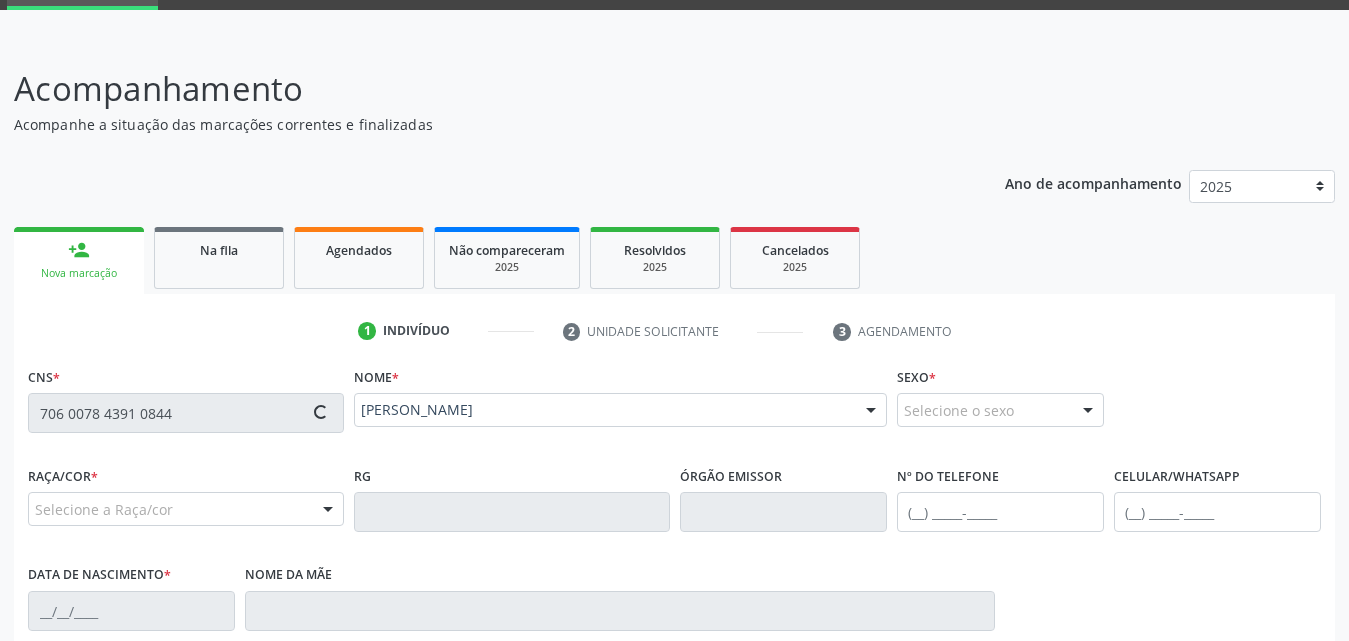 type on "(82) 99184-5832" 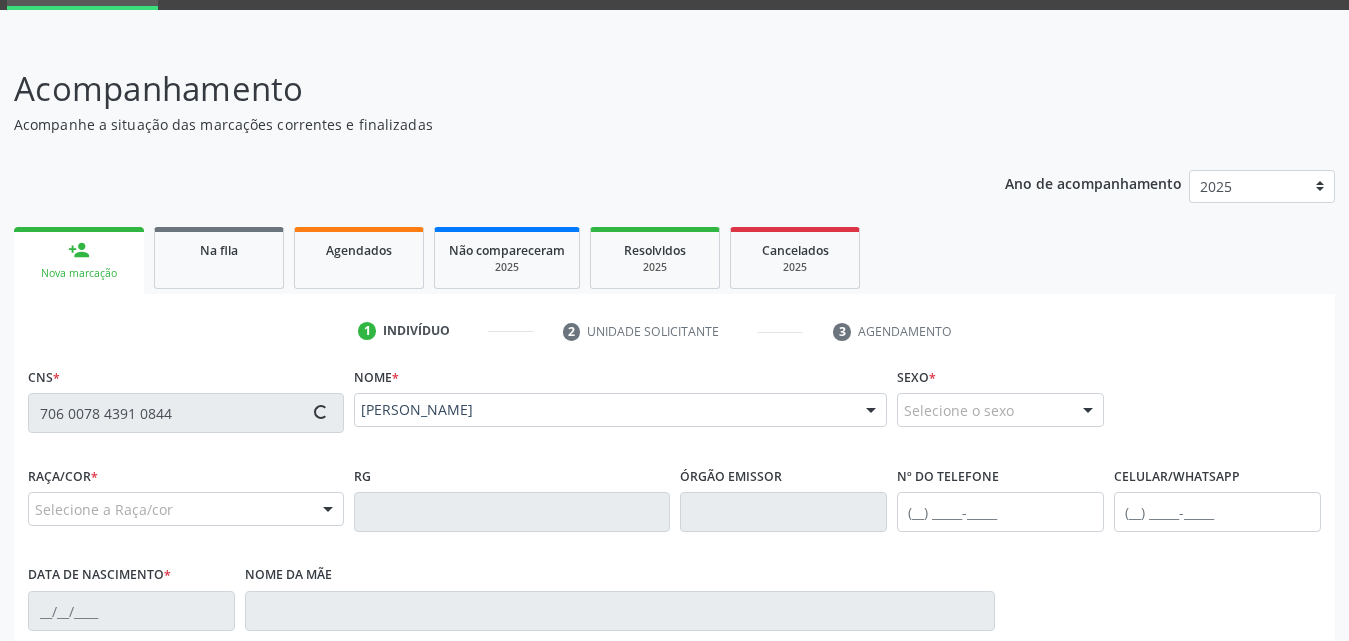type on "07/07/1982" 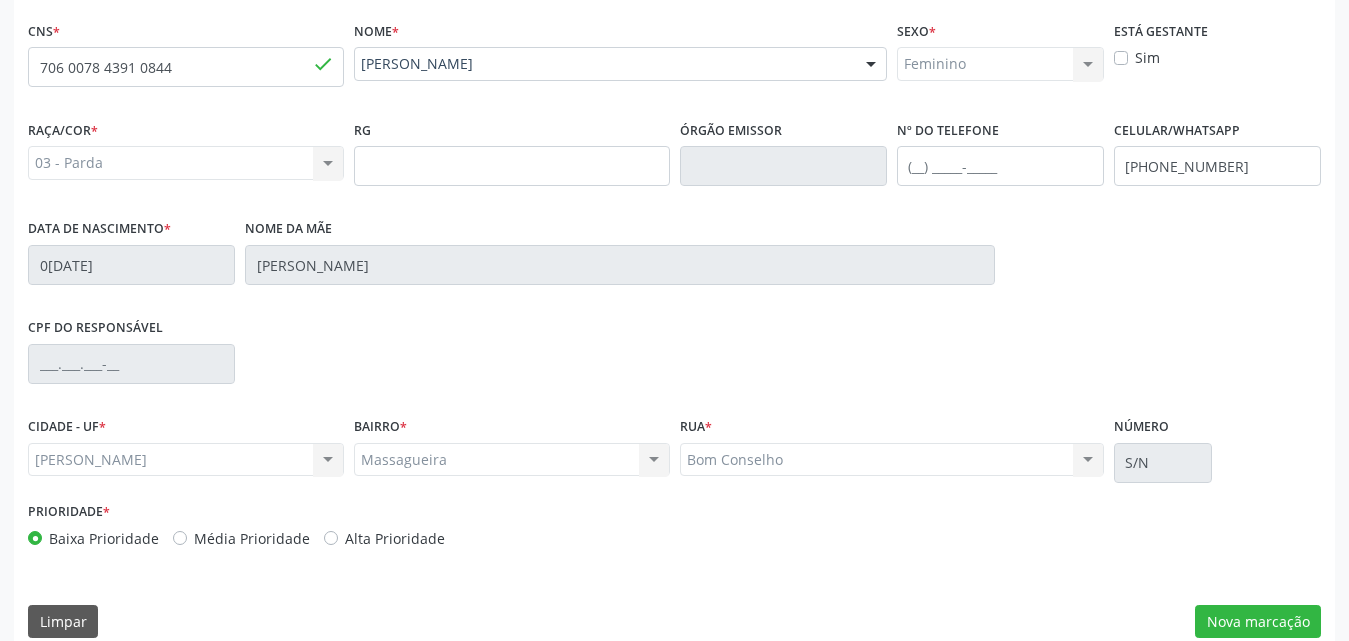 scroll, scrollTop: 471, scrollLeft: 0, axis: vertical 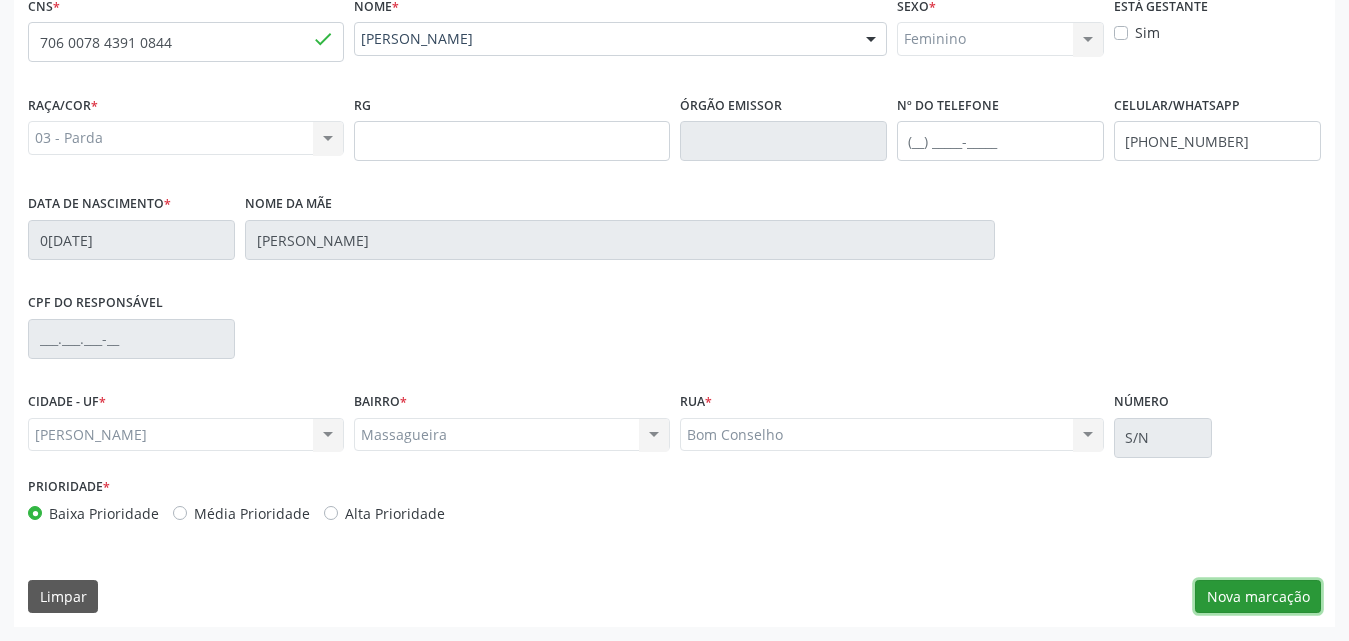 click on "Nova marcação" at bounding box center [1258, 597] 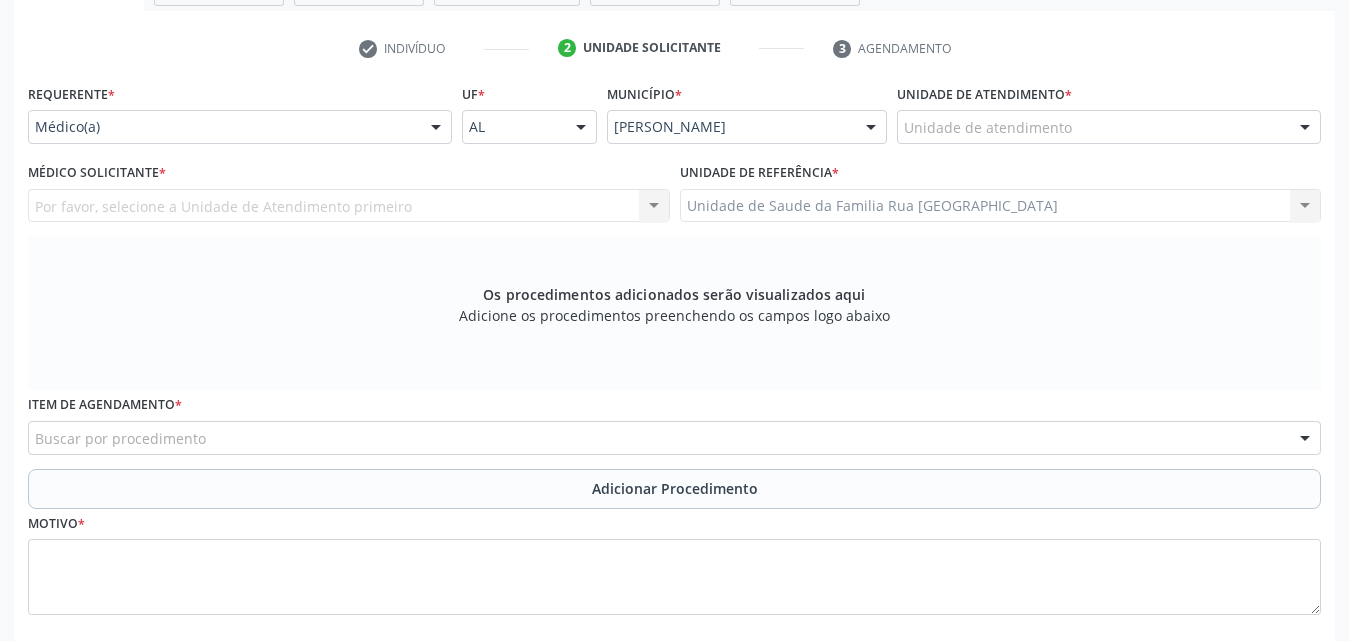 scroll, scrollTop: 271, scrollLeft: 0, axis: vertical 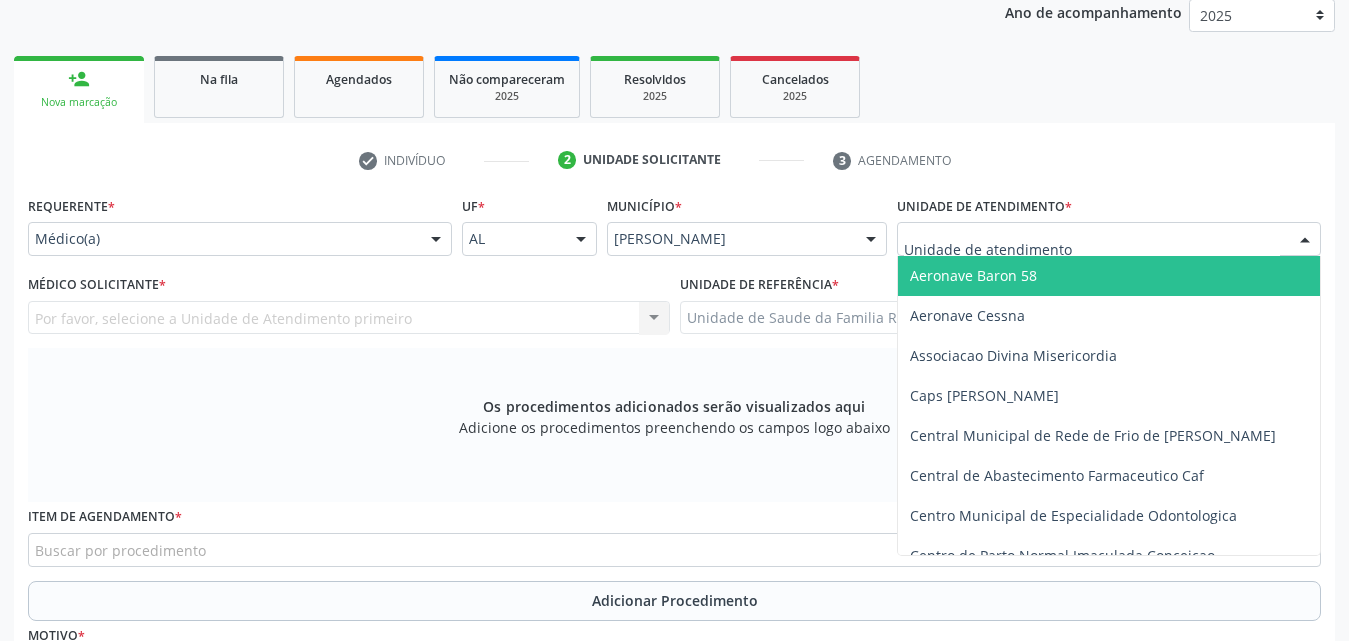 click at bounding box center (1305, 240) 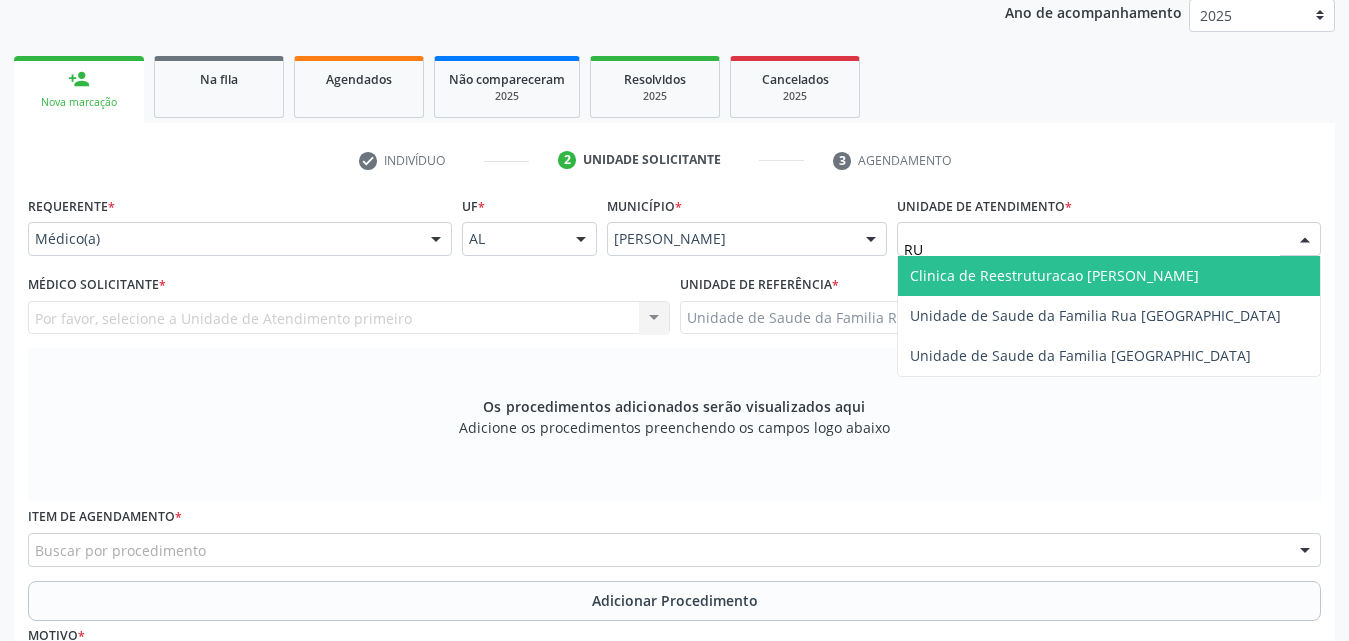 type on "RUA" 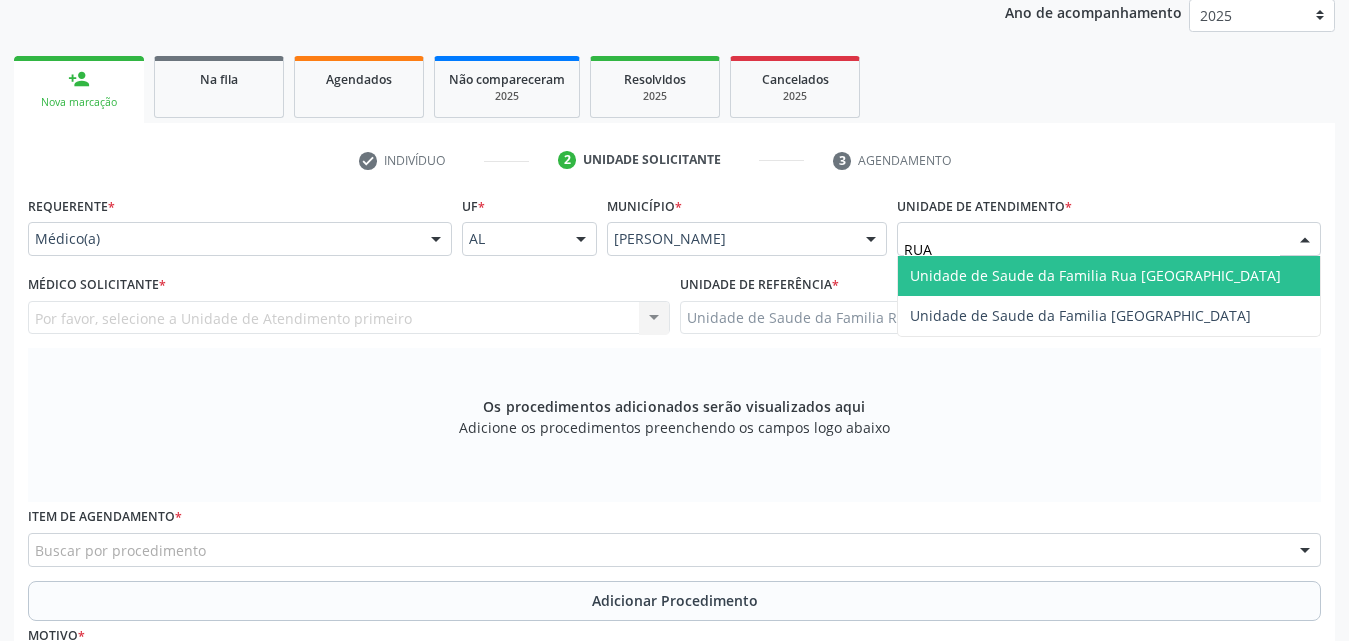 click on "Unidade de Saude da Familia Rua [GEOGRAPHIC_DATA]" at bounding box center (1095, 275) 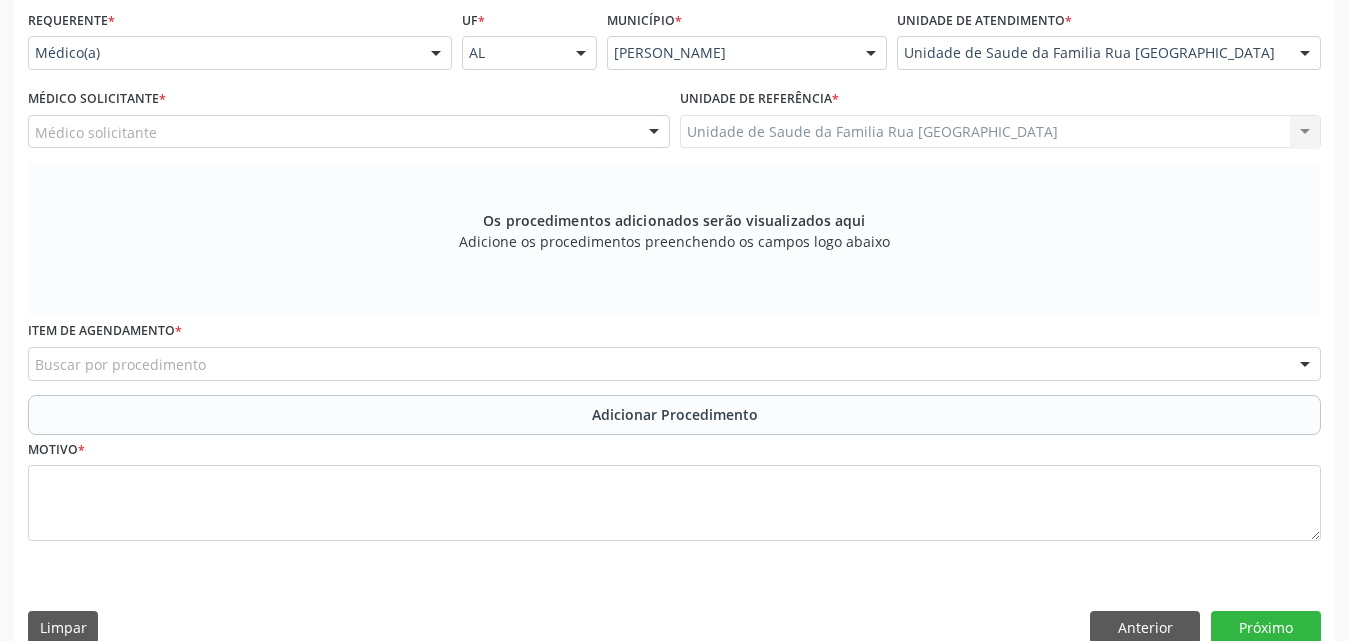 scroll, scrollTop: 471, scrollLeft: 0, axis: vertical 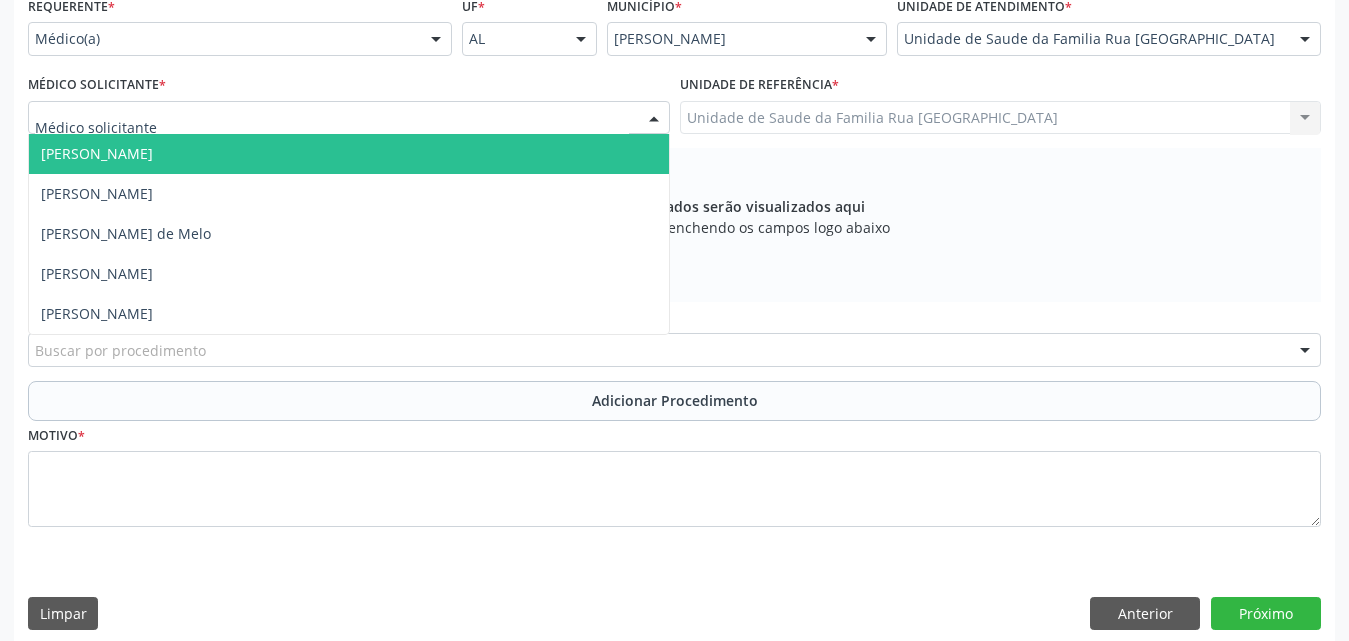 click at bounding box center (654, 119) 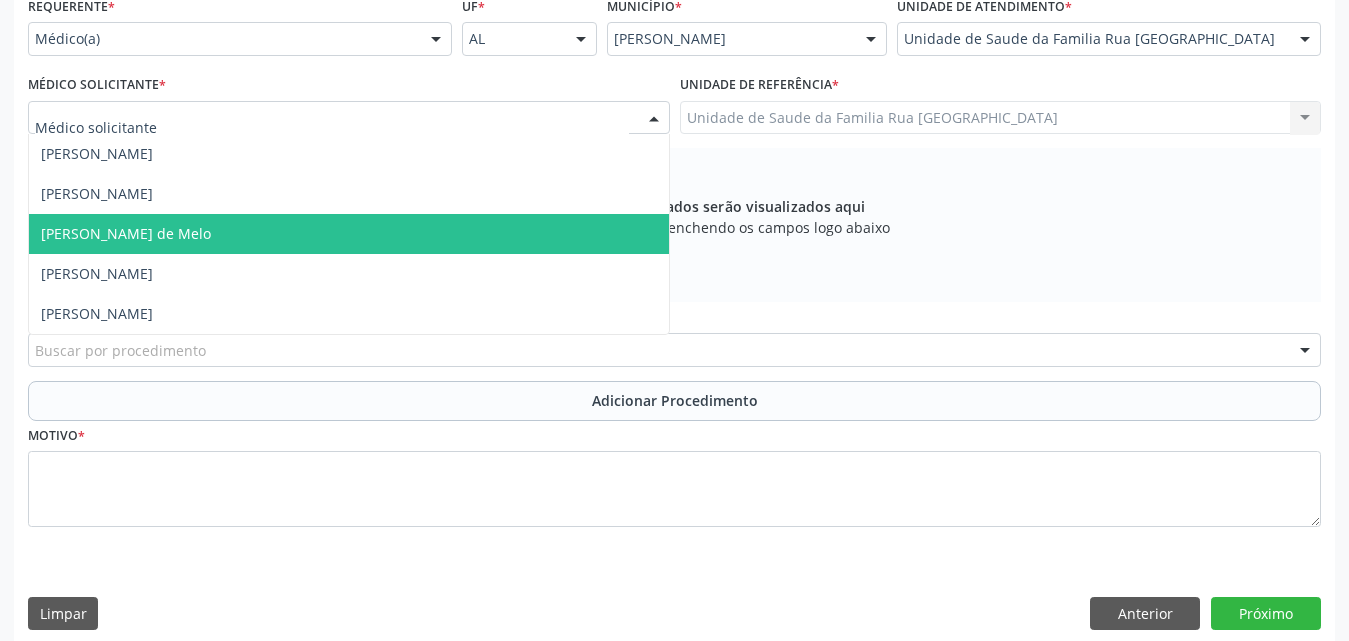 click on "Rodrigo Paranhos de Melo" at bounding box center [349, 234] 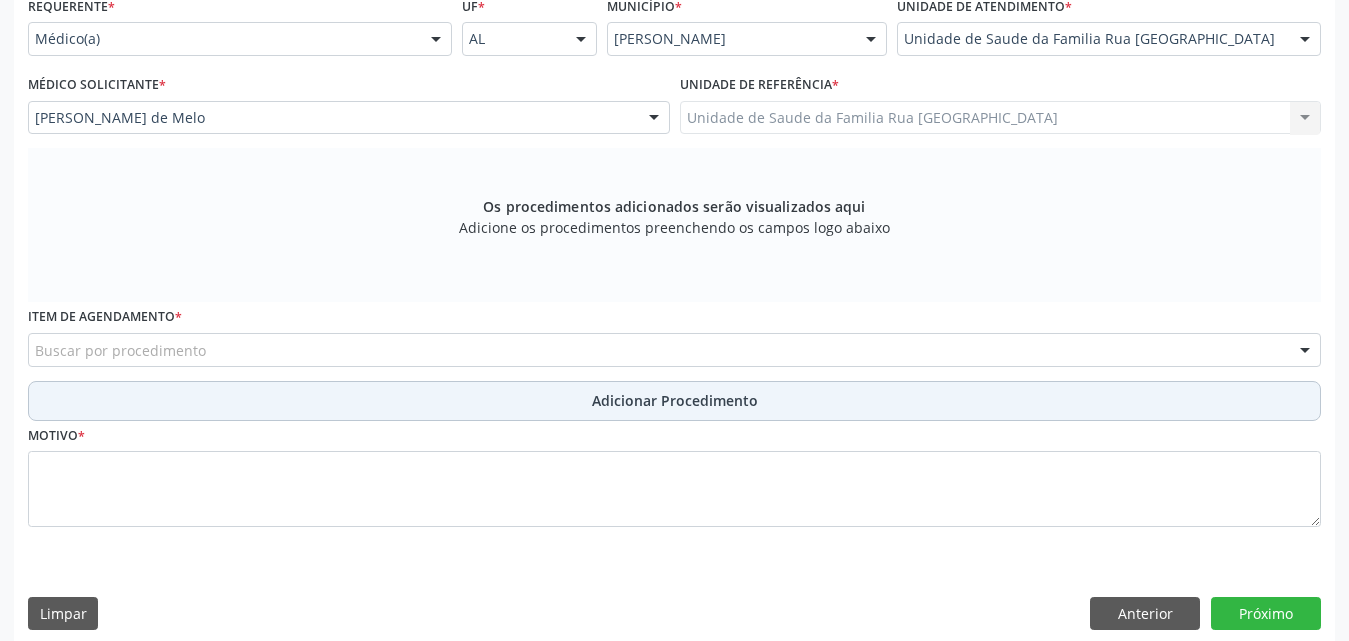 scroll, scrollTop: 488, scrollLeft: 0, axis: vertical 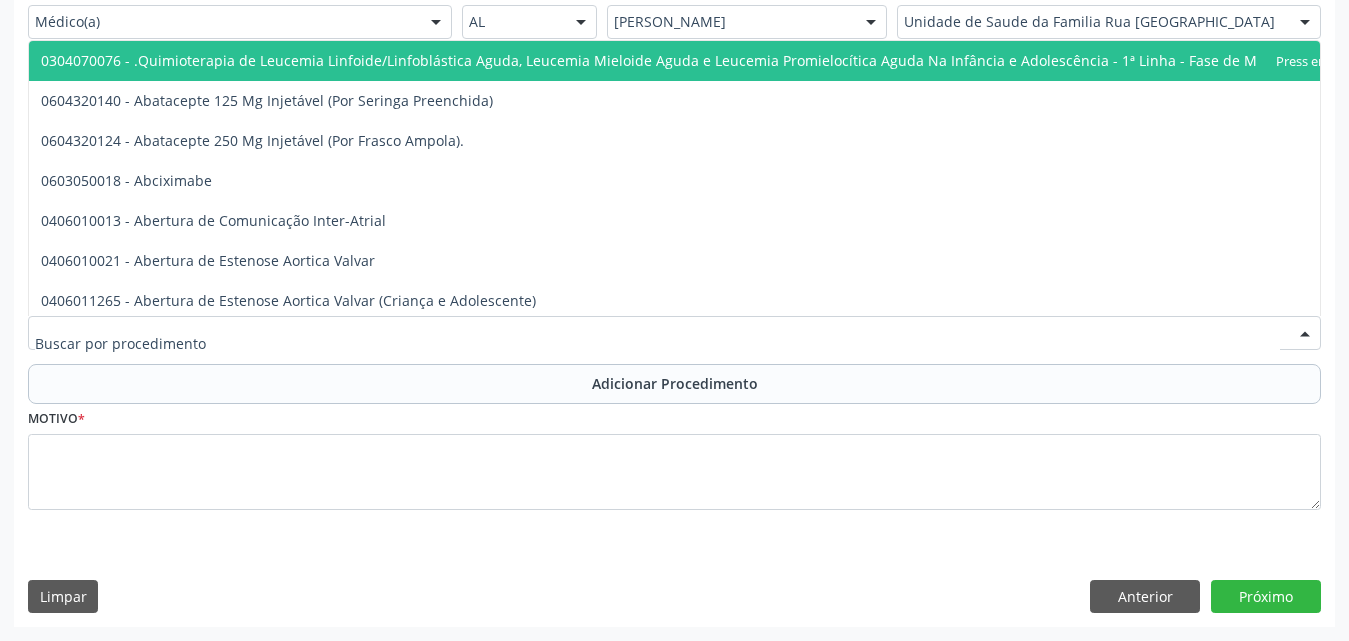 click at bounding box center [674, 333] 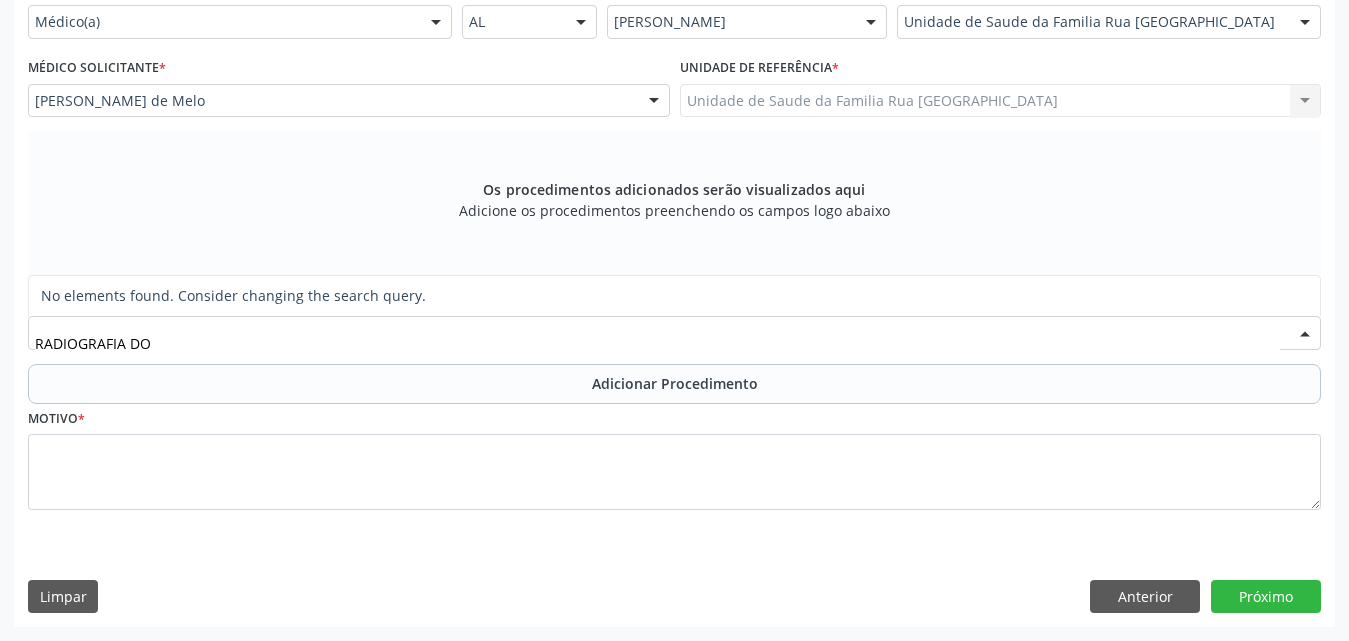 scroll, scrollTop: 0, scrollLeft: 0, axis: both 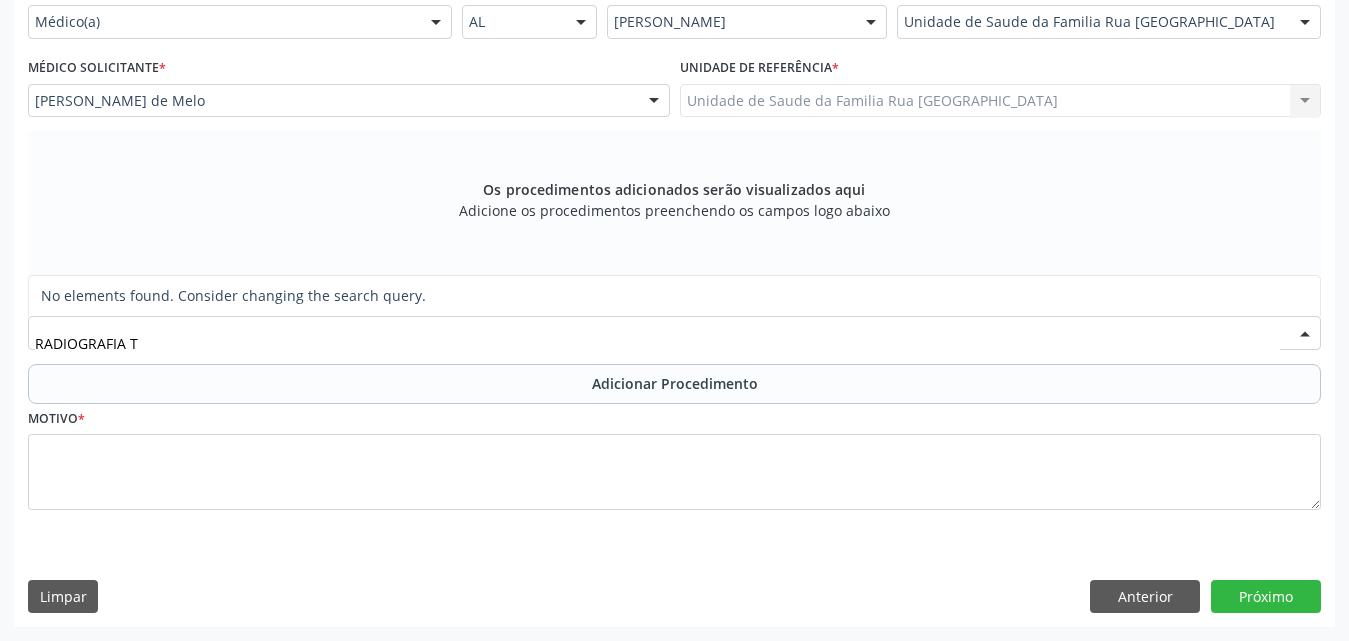 type on "RADIOGRAFIA" 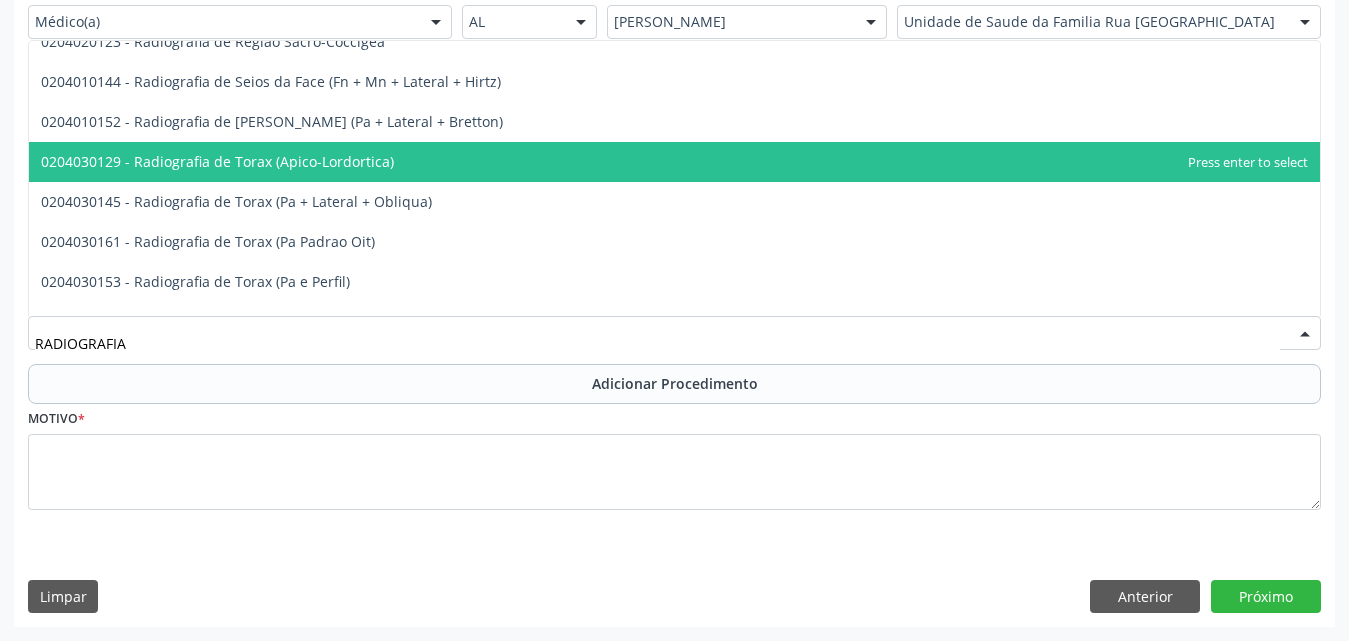 scroll, scrollTop: 2500, scrollLeft: 0, axis: vertical 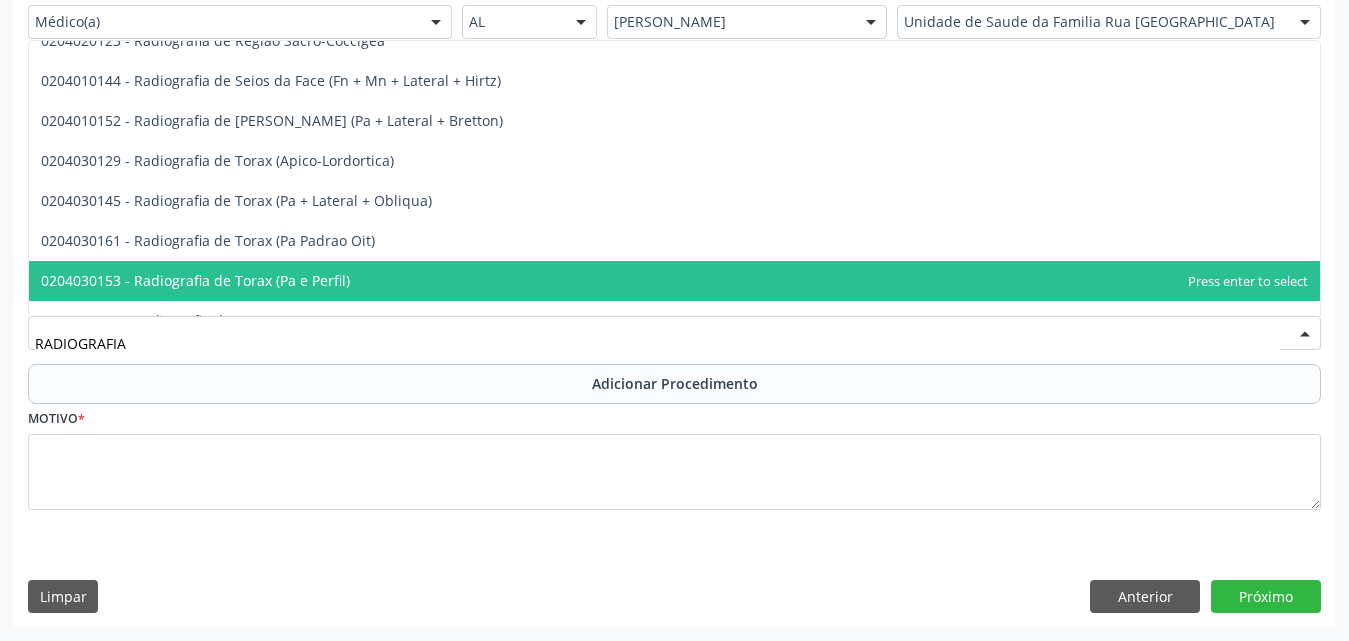 click on "0204030153 - Radiografia de Torax (Pa e Perfil)" at bounding box center [195, 280] 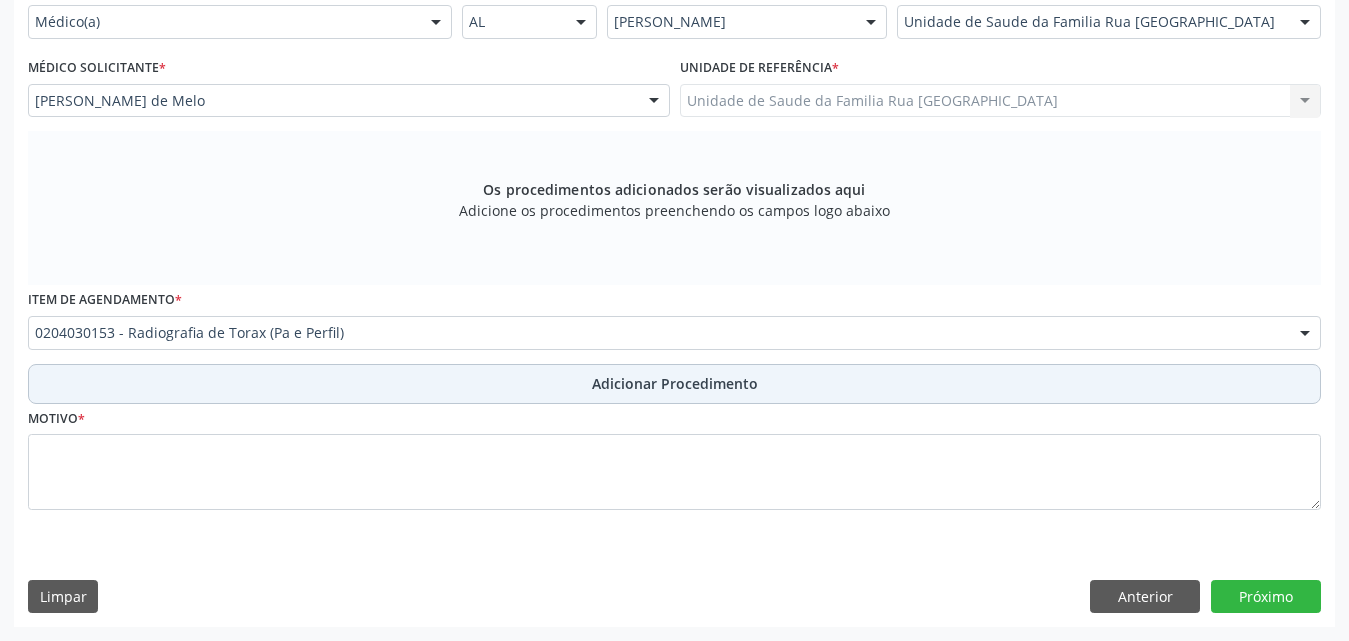 click on "Adicionar Procedimento" at bounding box center (675, 383) 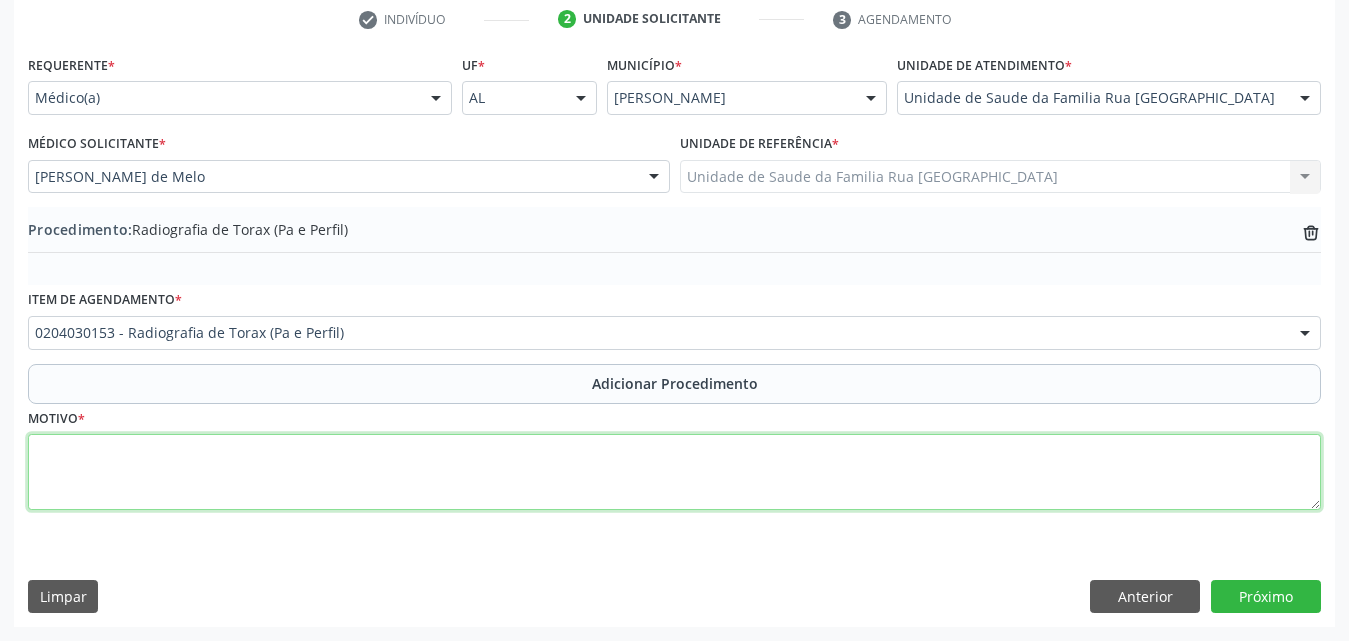 click at bounding box center (674, 472) 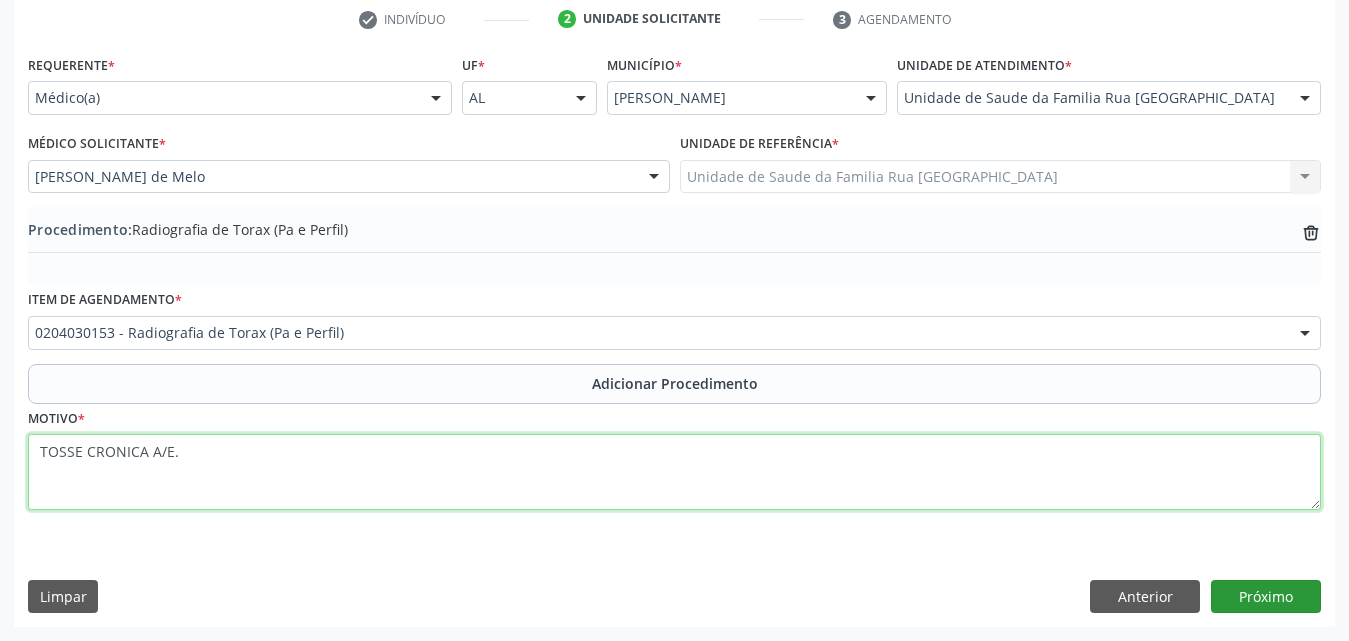 type on "TOSSE CRONICA A/E." 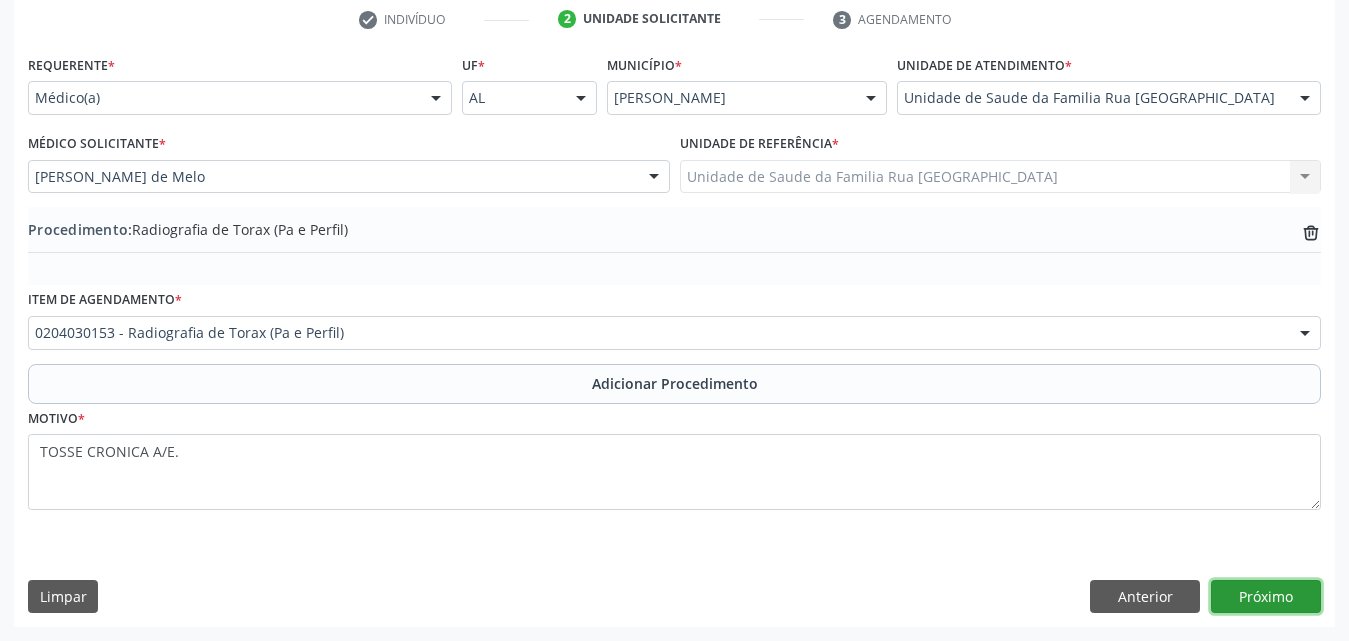 click on "Próximo" at bounding box center [1266, 597] 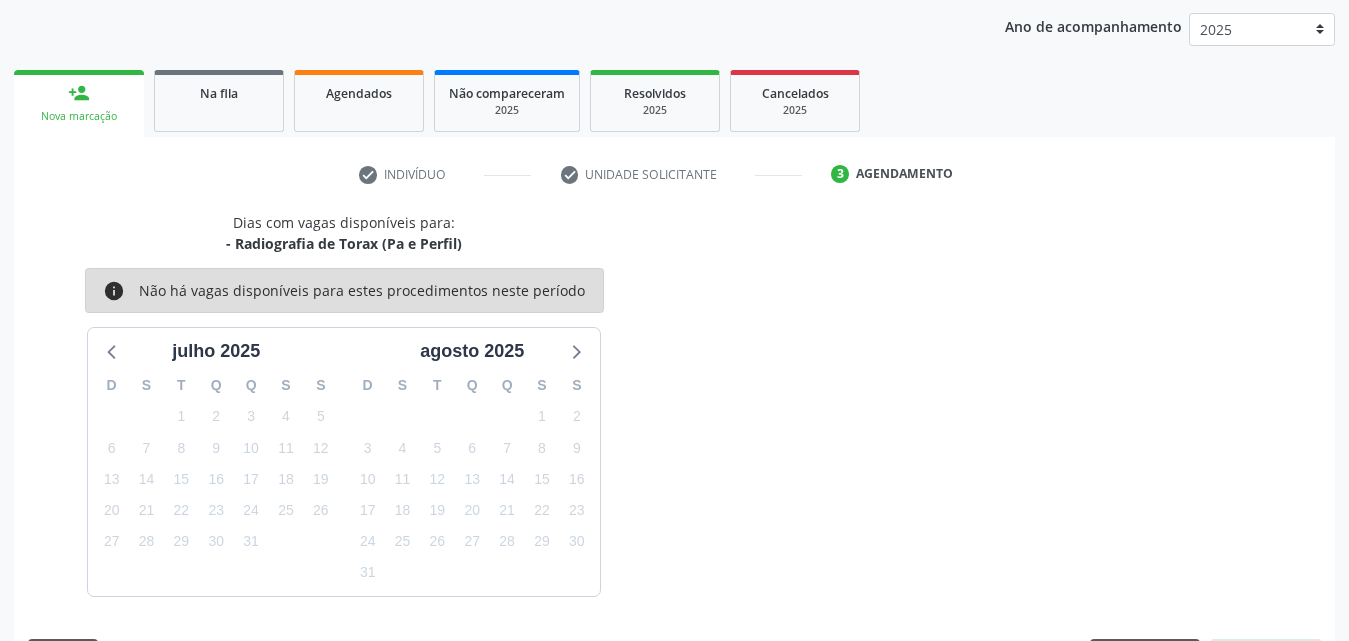 scroll, scrollTop: 316, scrollLeft: 0, axis: vertical 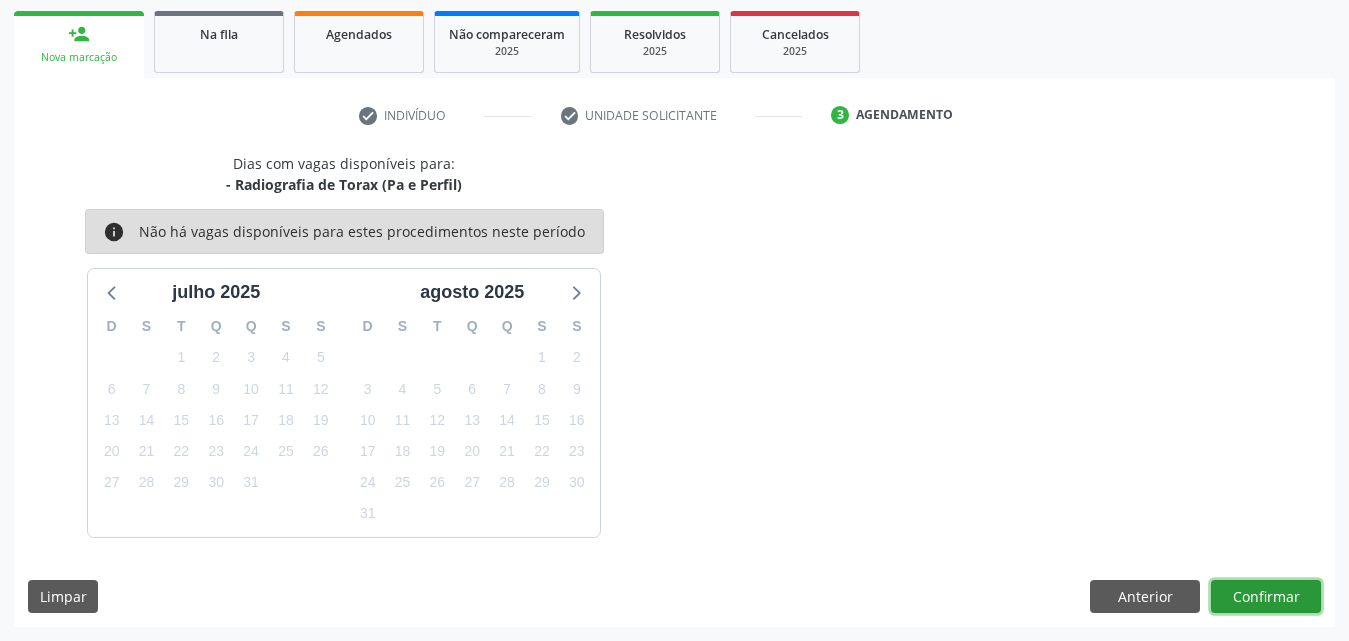 click on "Confirmar" at bounding box center [1266, 597] 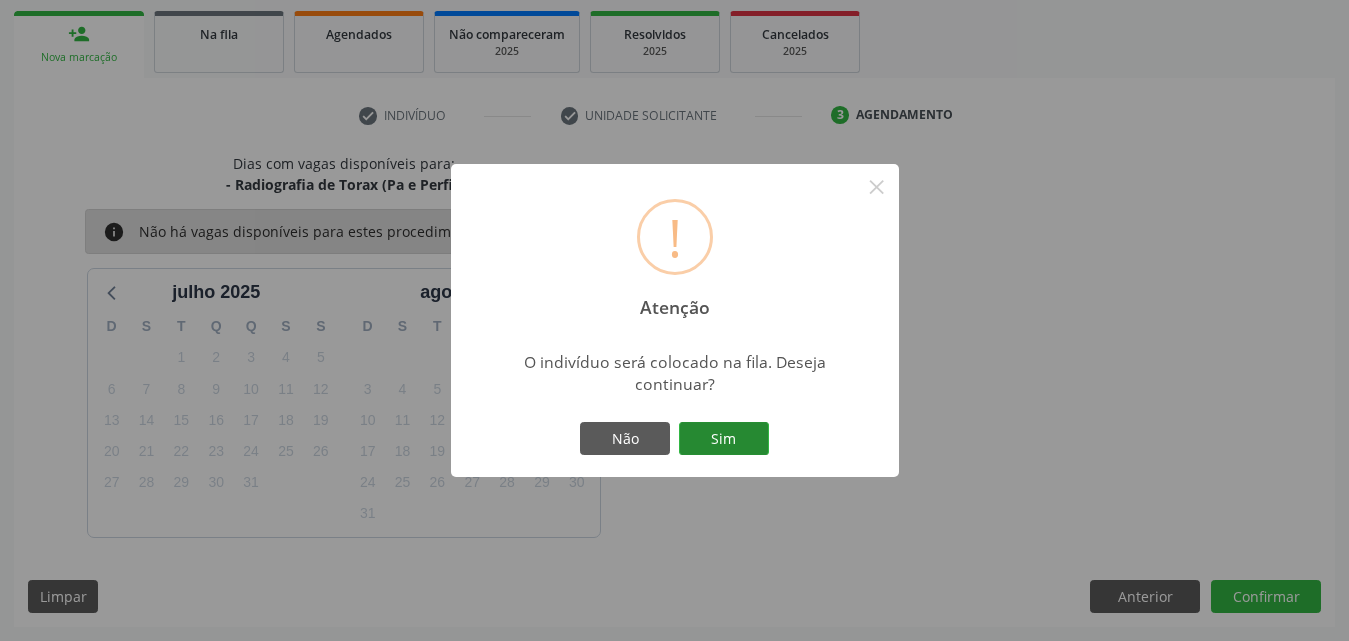 click on "Sim" at bounding box center (724, 439) 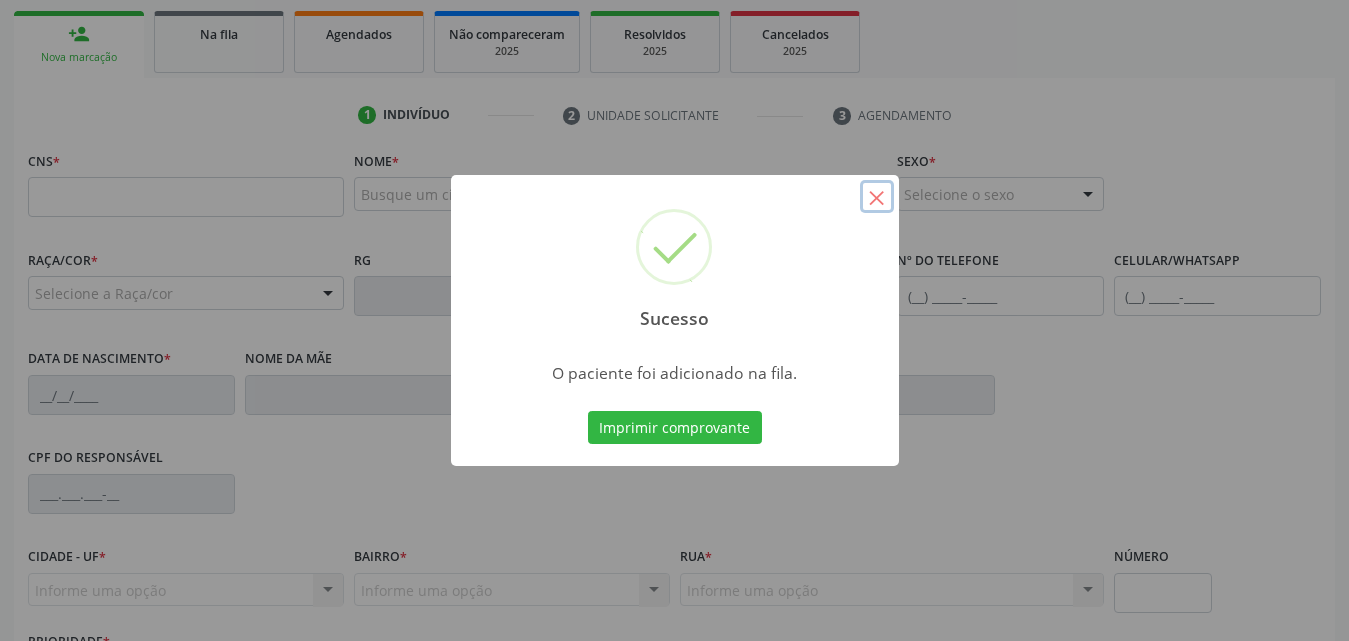 click on "×" at bounding box center [877, 197] 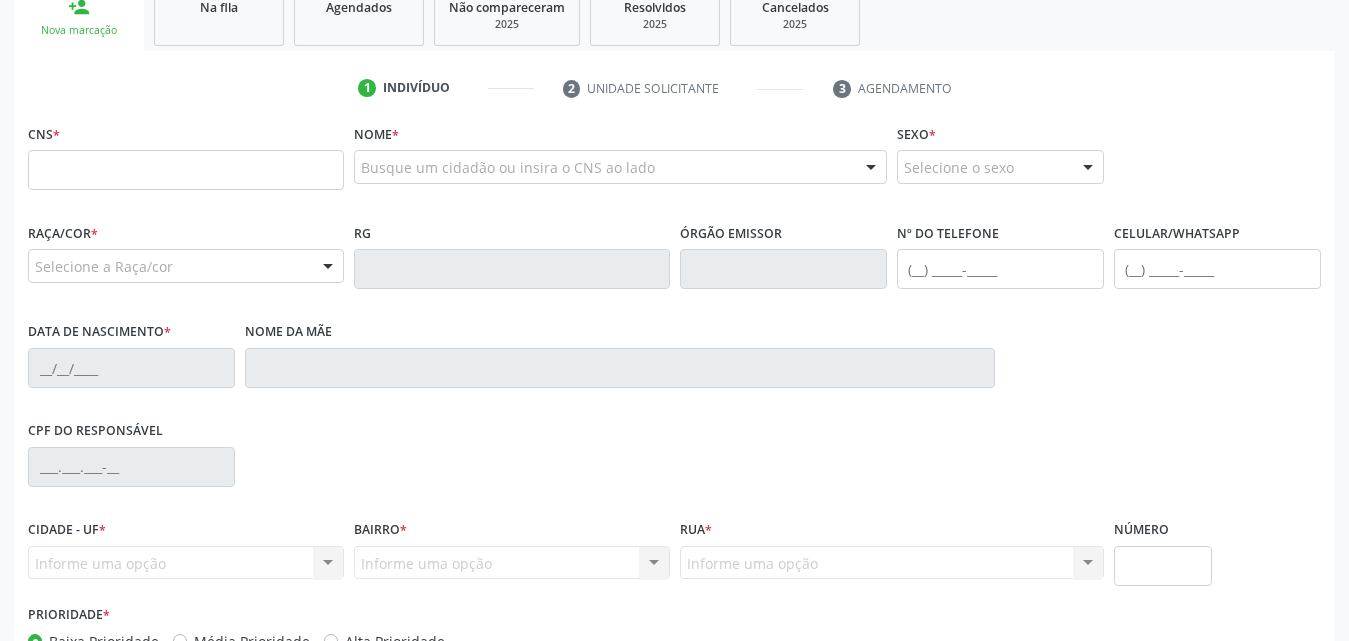 scroll, scrollTop: 400, scrollLeft: 0, axis: vertical 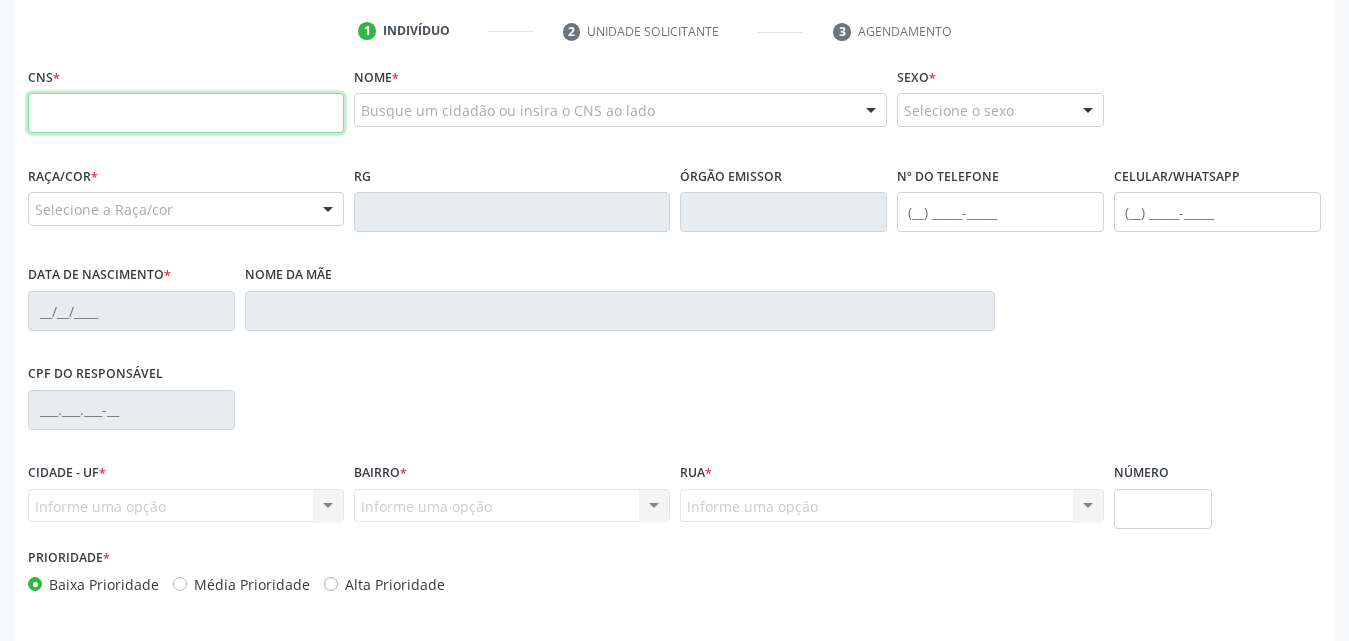 click at bounding box center [186, 113] 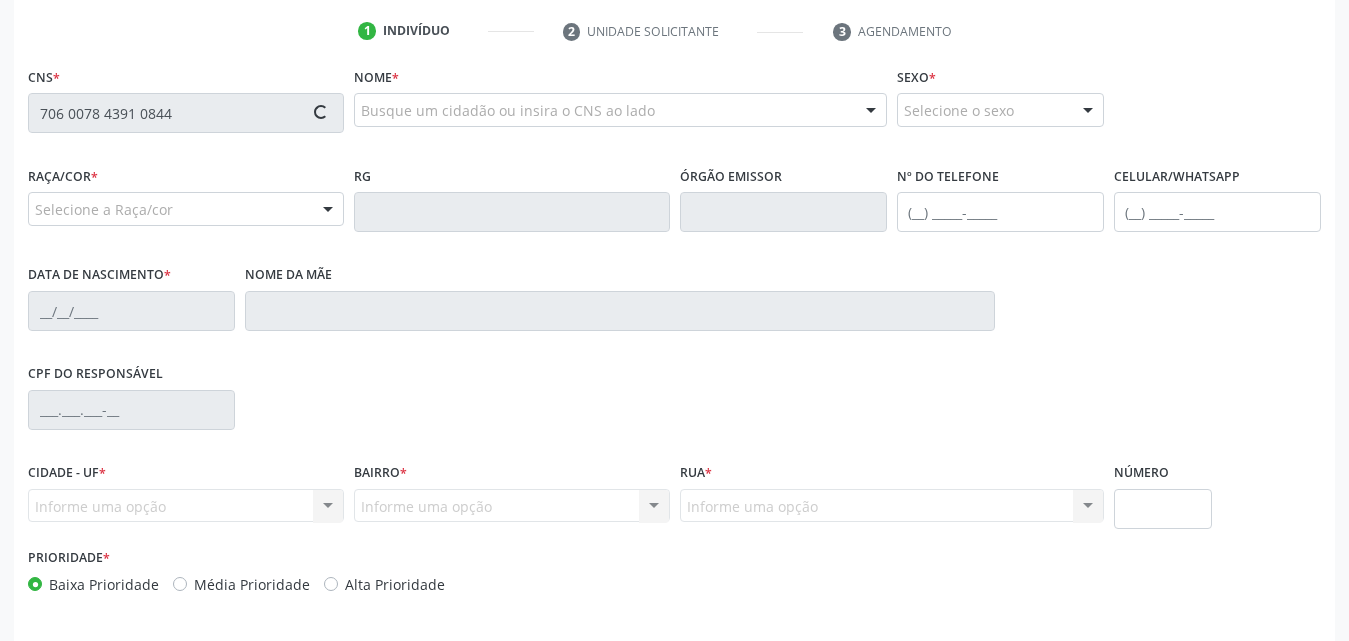 type on "706 0078 4391 0844" 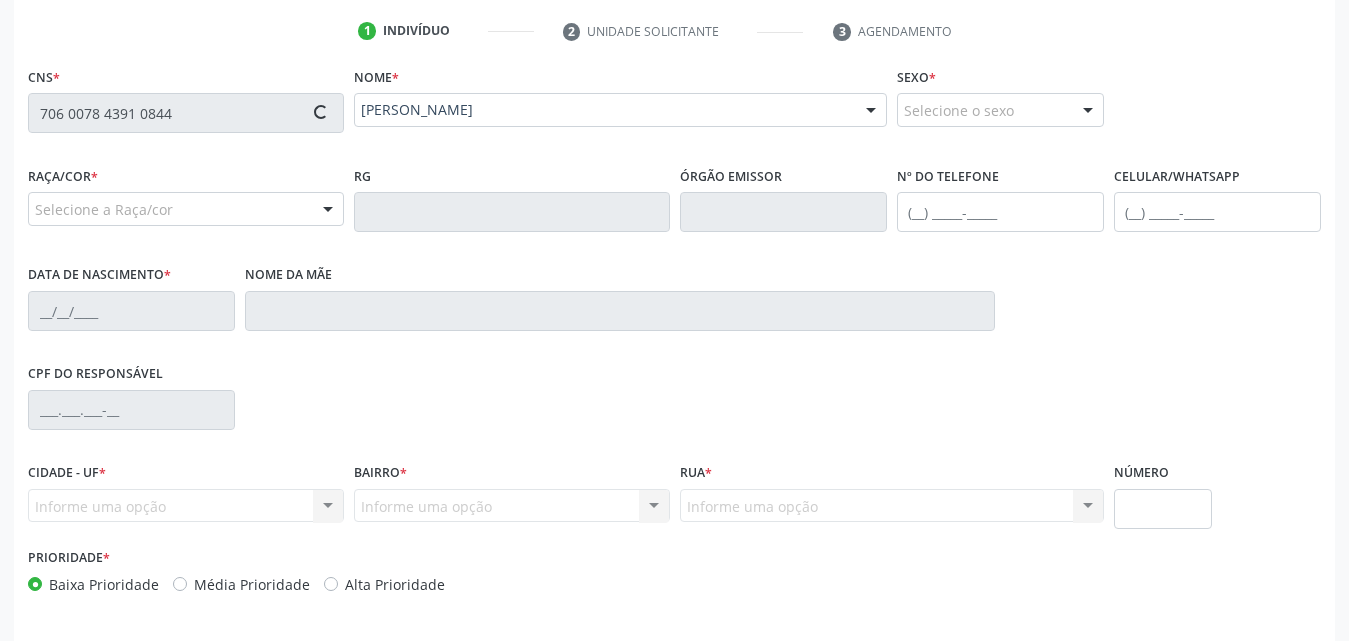 type on "(82) 99184-5832" 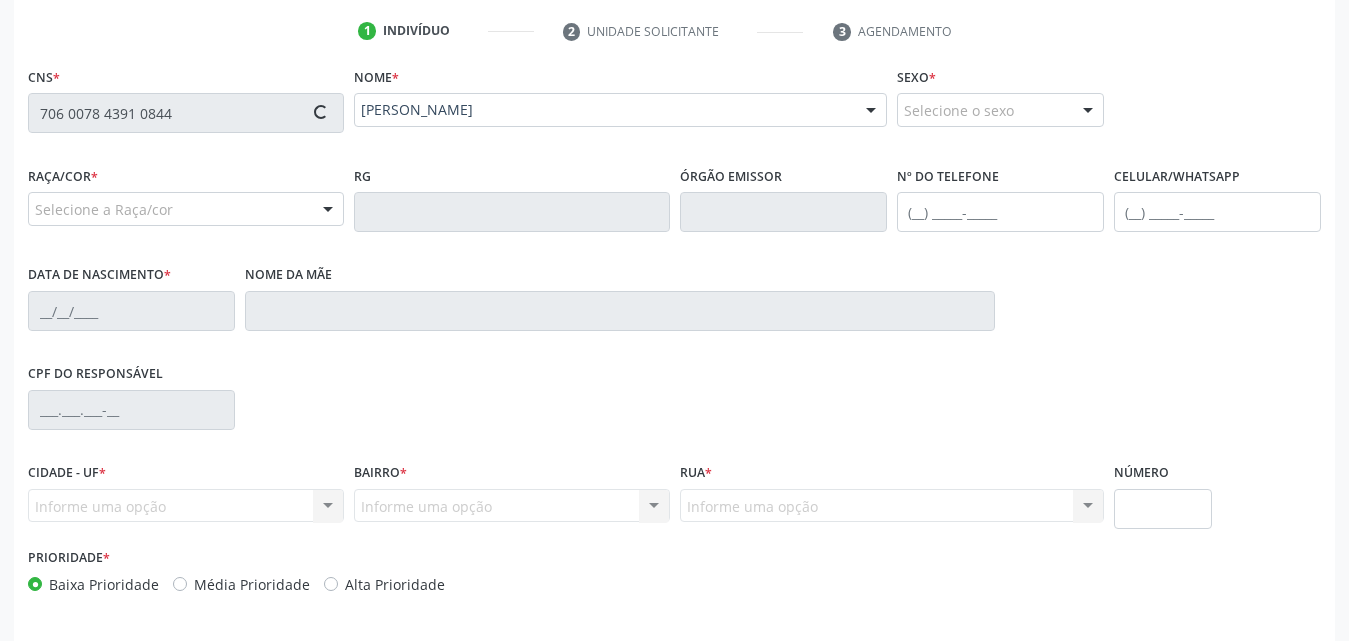 type on "07/07/1982" 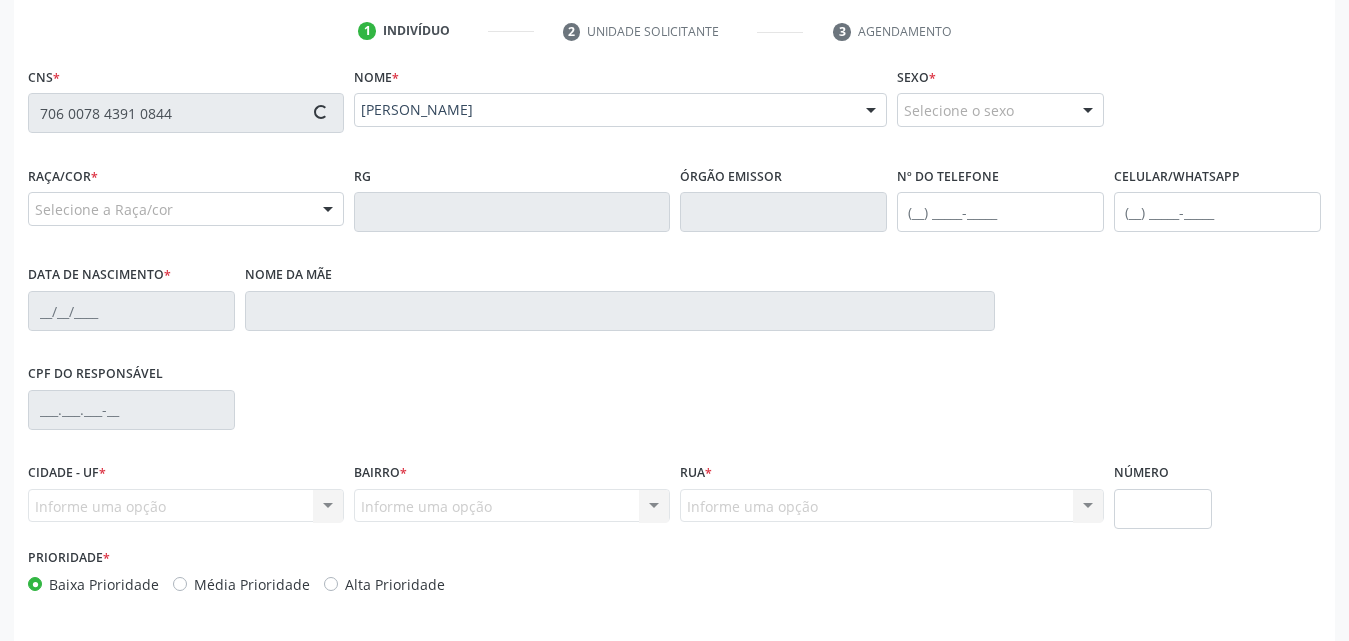 type on "Miriam da Silva Ferreira" 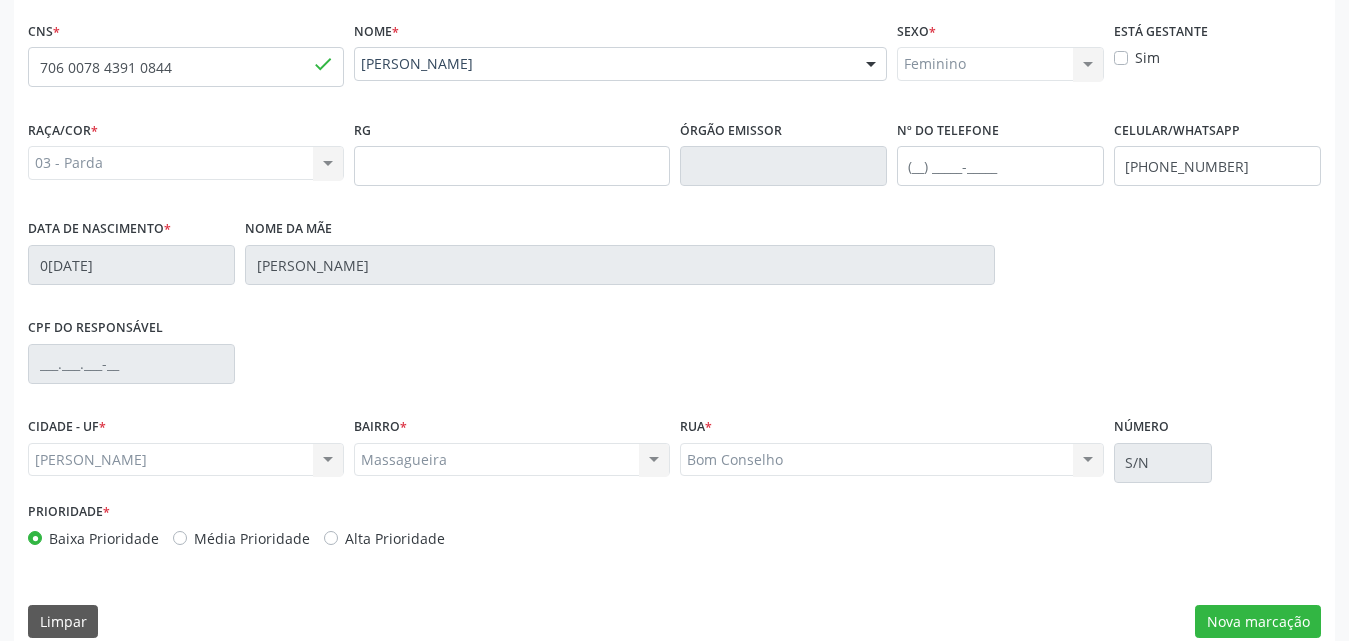 scroll, scrollTop: 471, scrollLeft: 0, axis: vertical 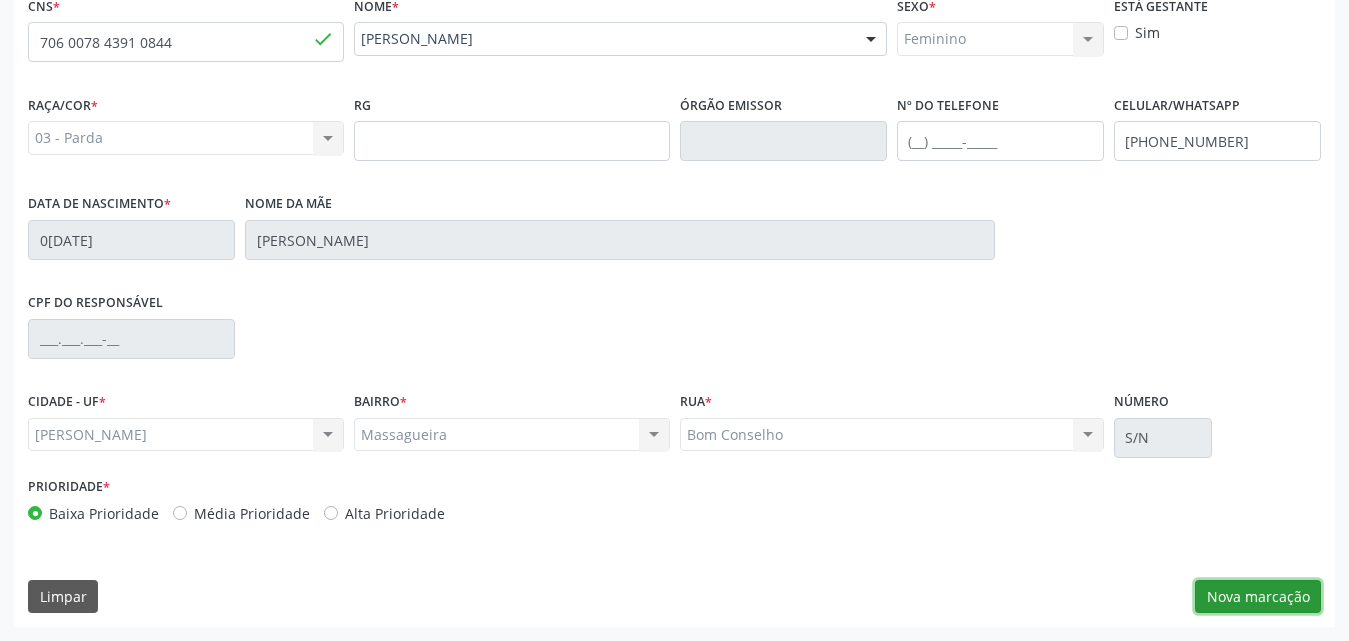 click on "Nova marcação" at bounding box center [1258, 597] 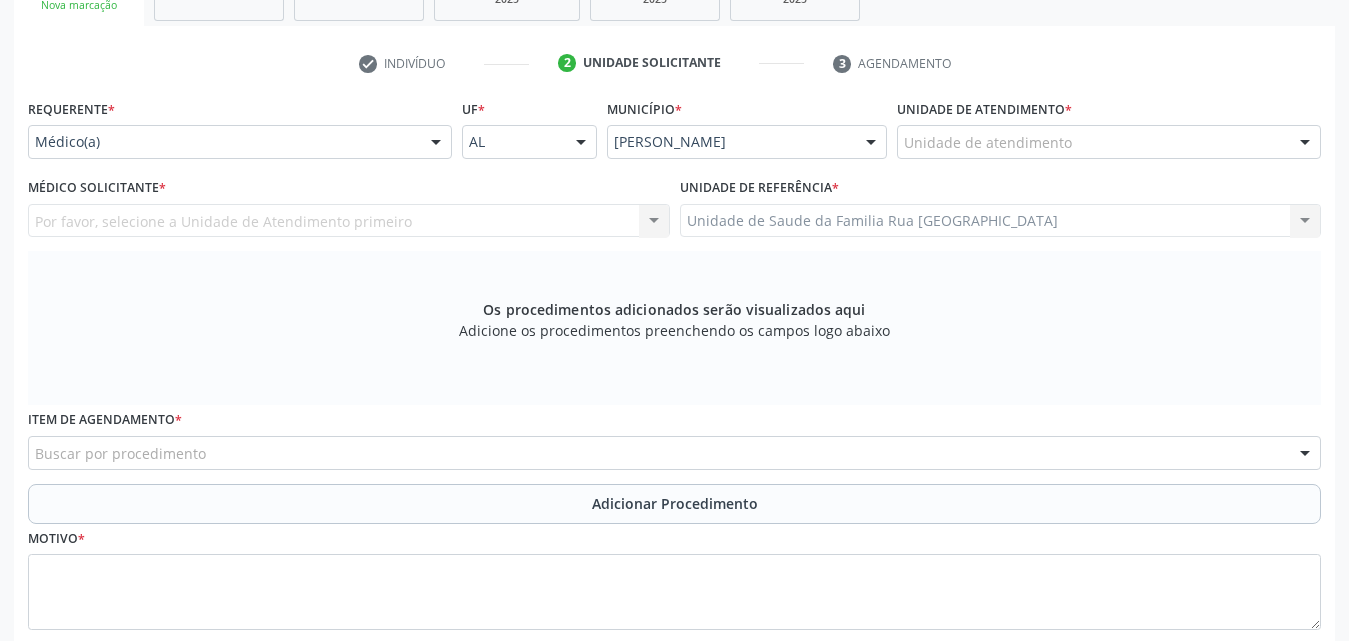 scroll, scrollTop: 271, scrollLeft: 0, axis: vertical 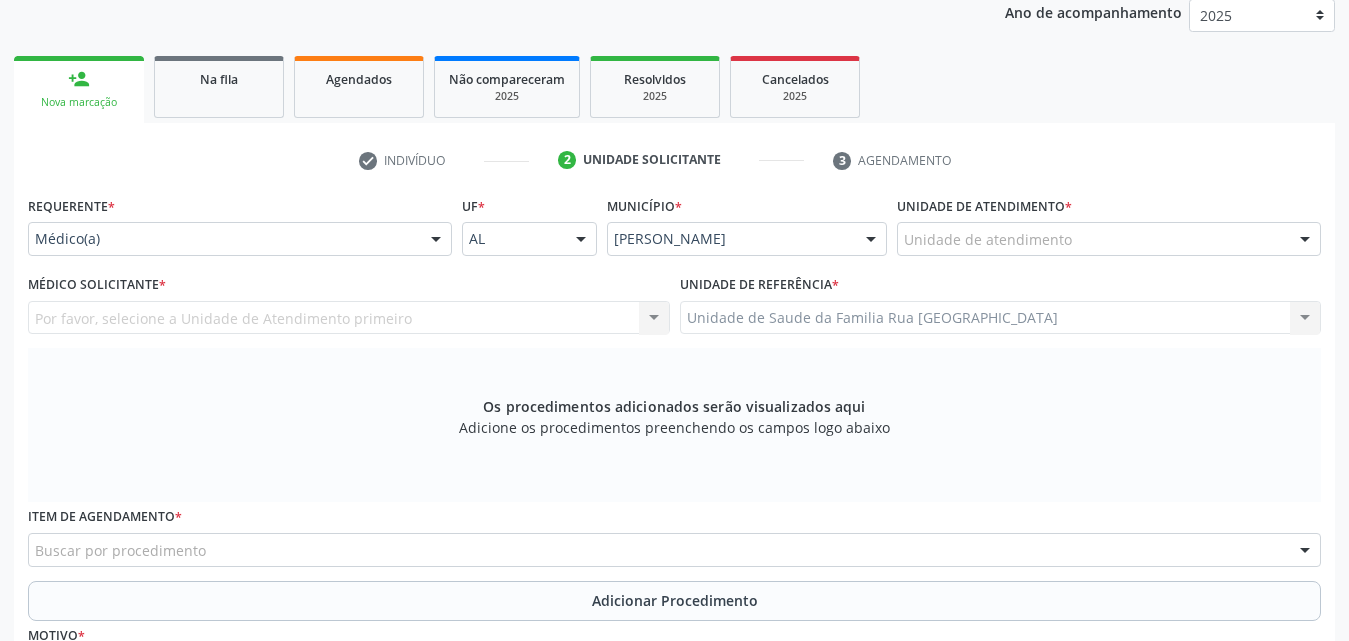 click on "Unidade de atendimento" at bounding box center (1109, 239) 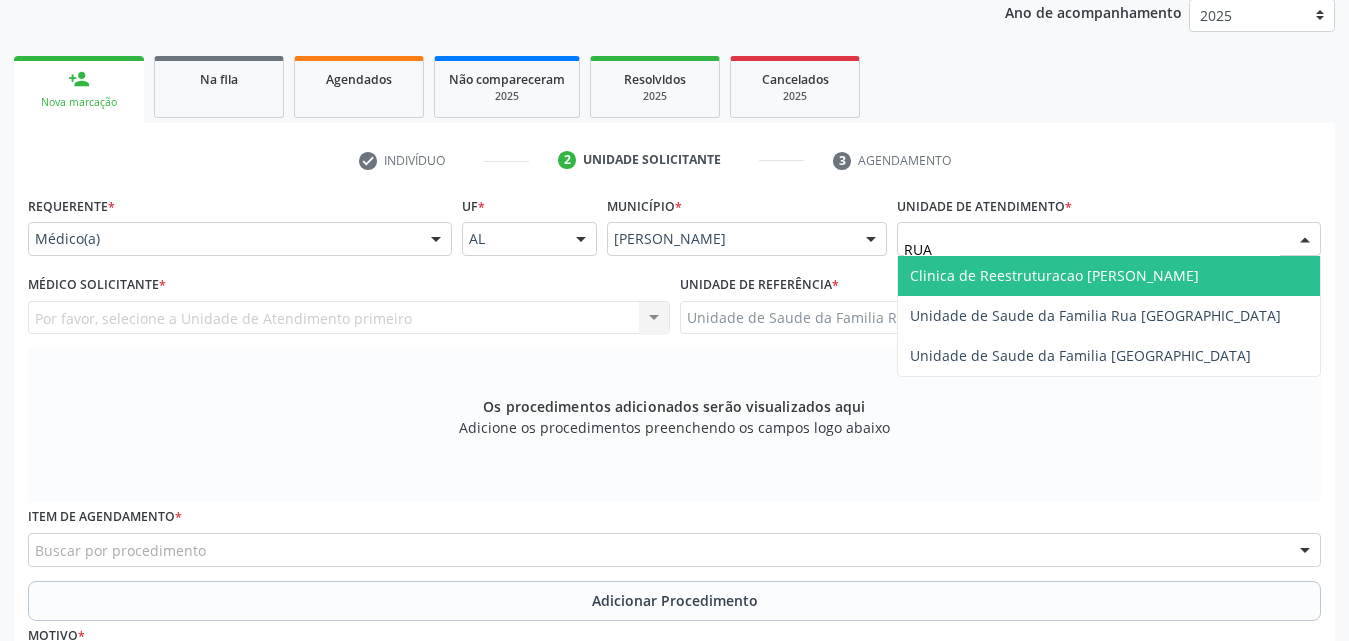 type on "RUA" 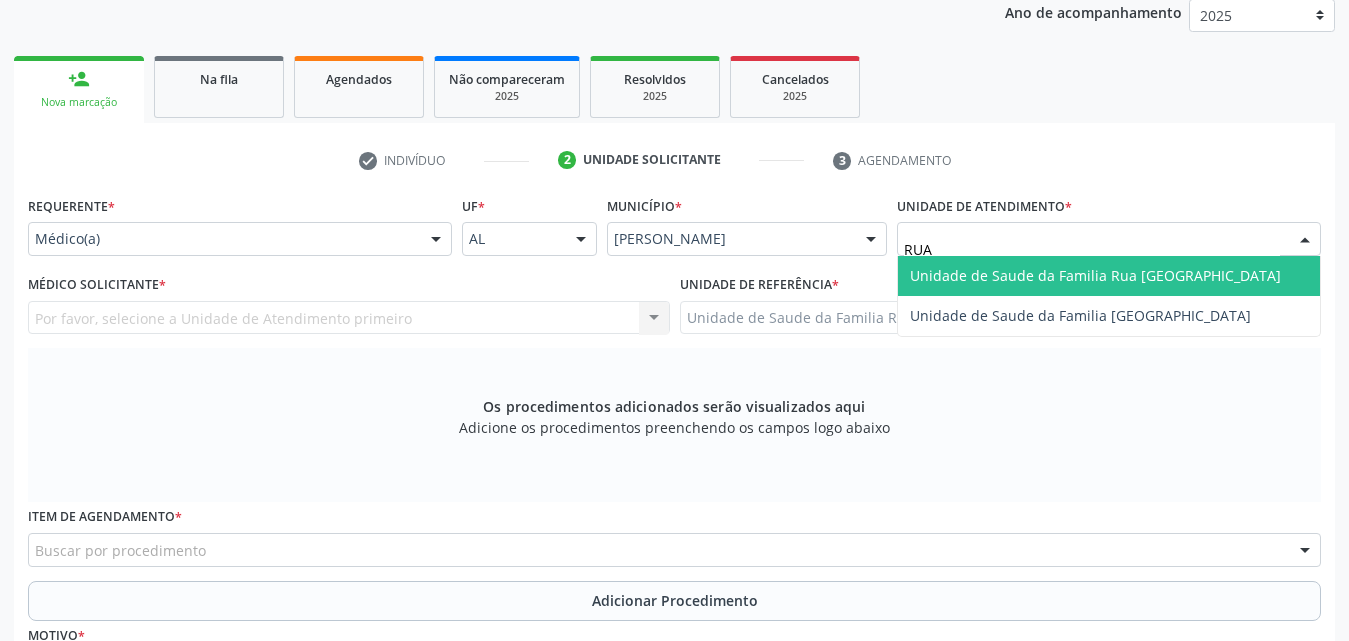 click on "Unidade de Saude da Familia Rua [GEOGRAPHIC_DATA]" at bounding box center [1095, 275] 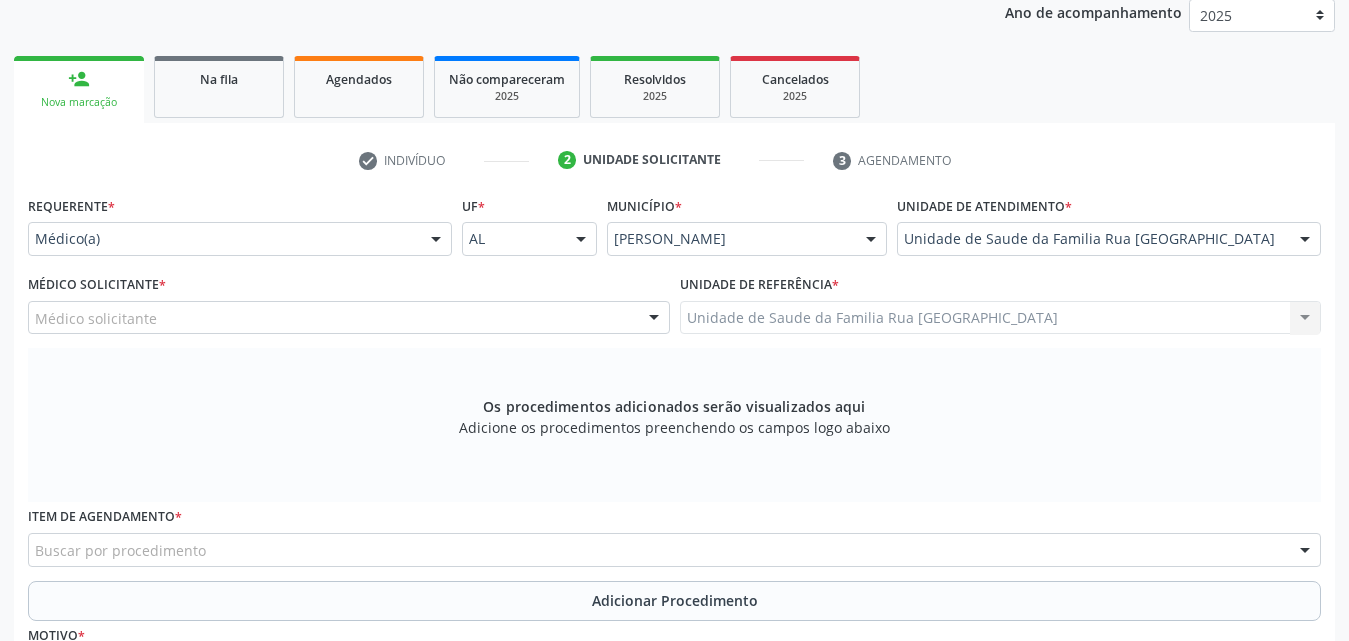 click at bounding box center (654, 319) 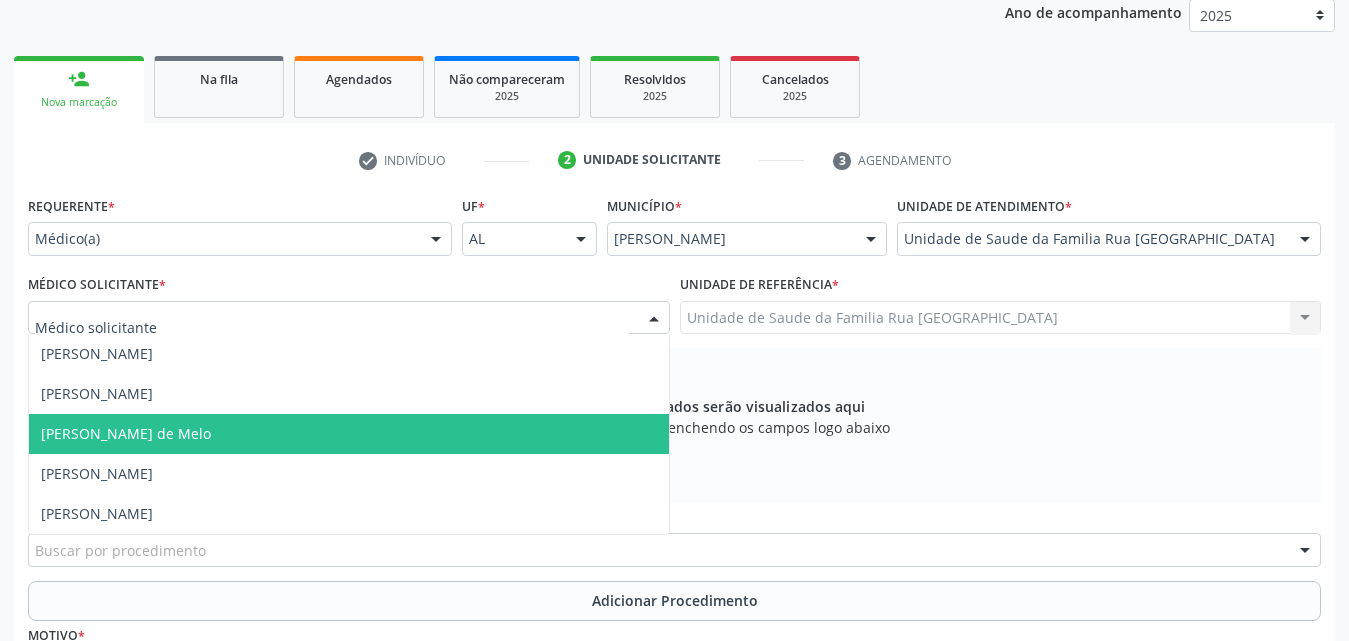 drag, startPoint x: 167, startPoint y: 427, endPoint x: 337, endPoint y: 409, distance: 170.95029 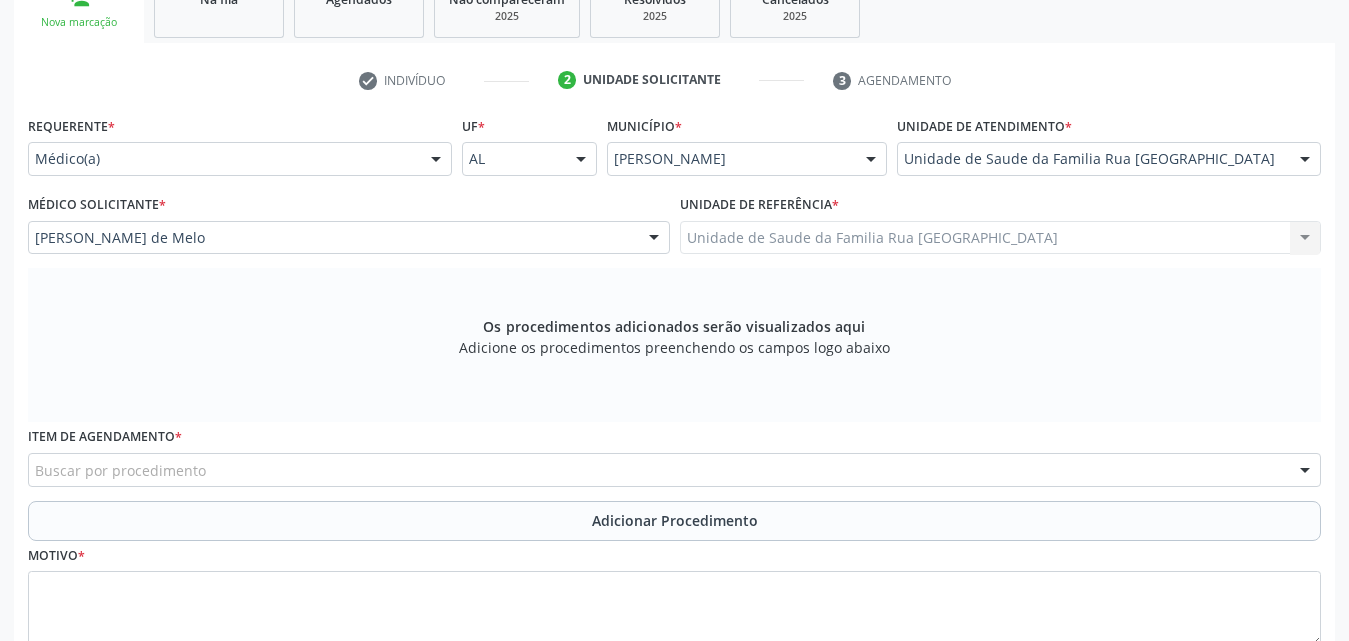 scroll, scrollTop: 471, scrollLeft: 0, axis: vertical 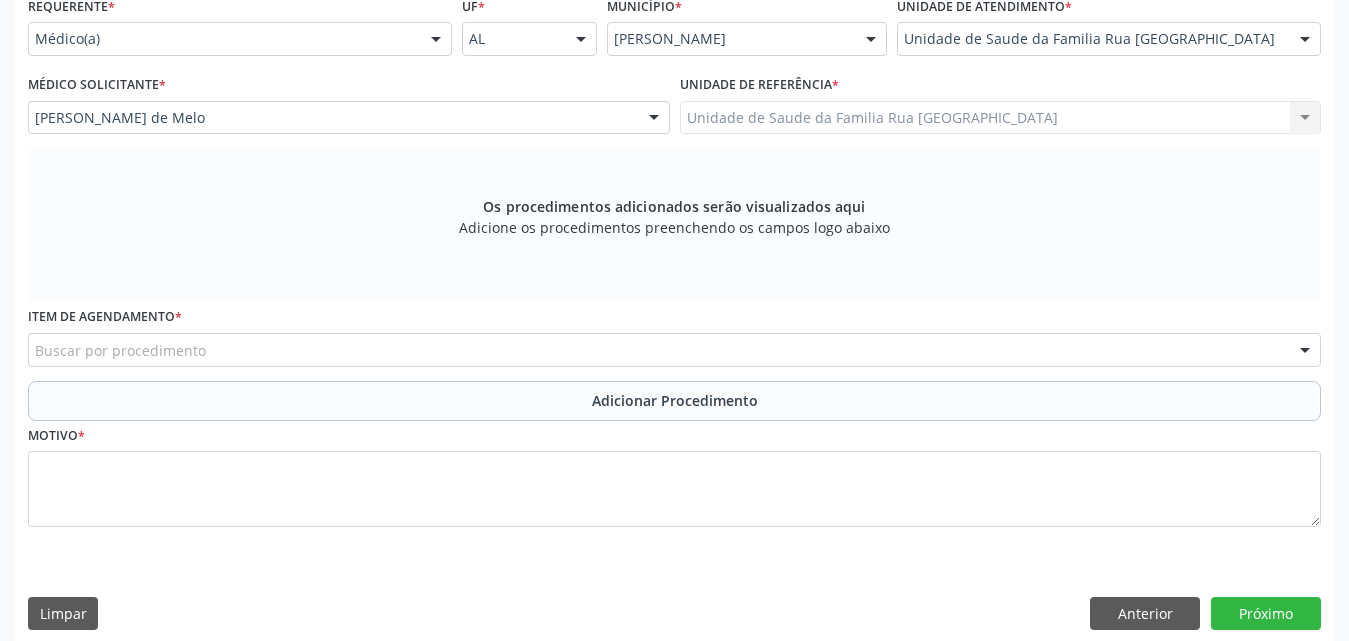 click on "Buscar por procedimento" at bounding box center (674, 350) 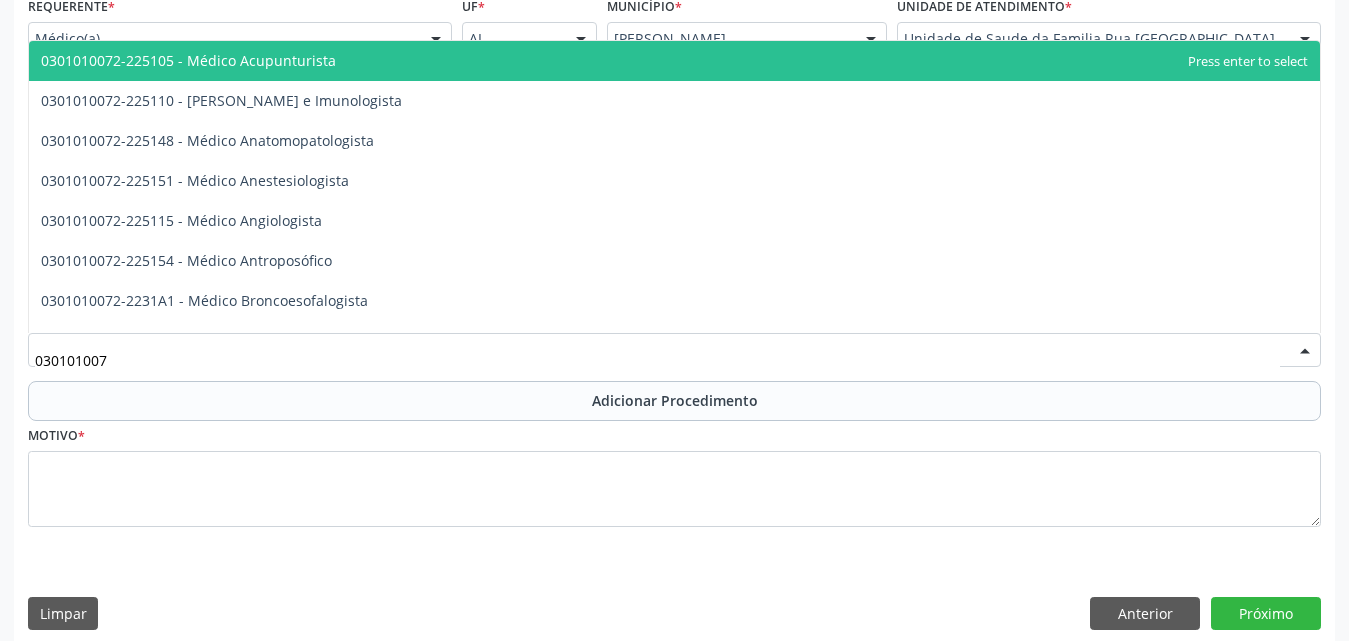 type on "0301010072" 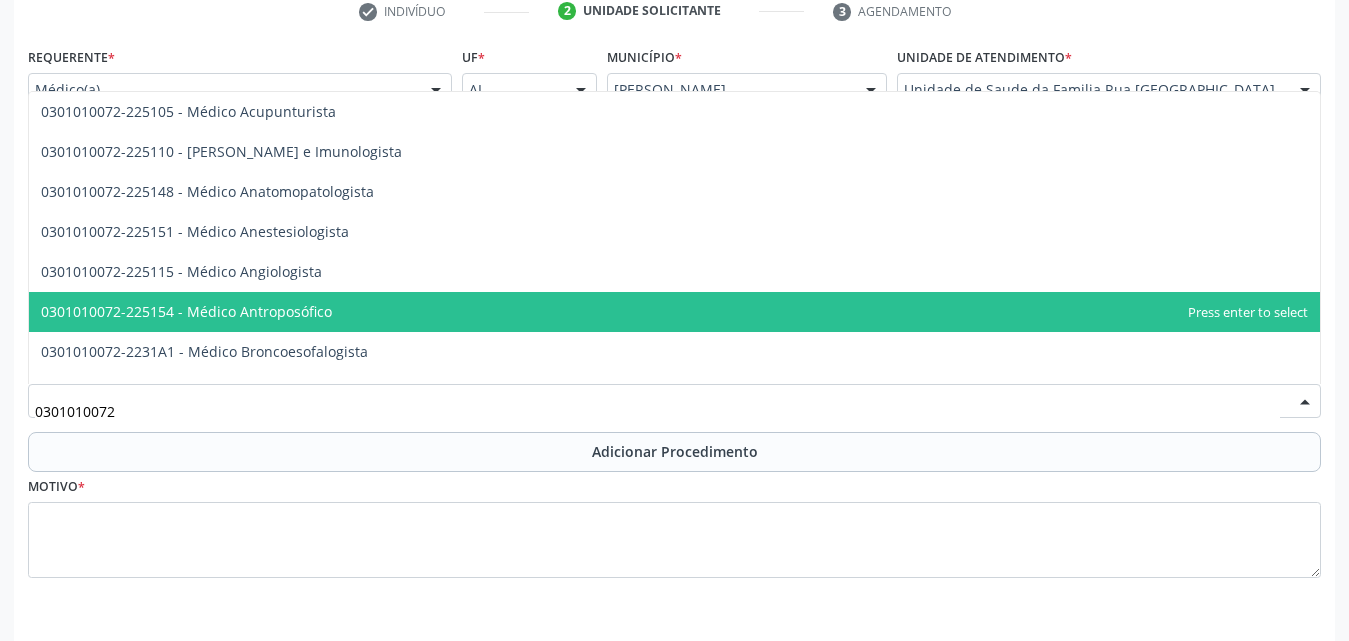 scroll, scrollTop: 371, scrollLeft: 0, axis: vertical 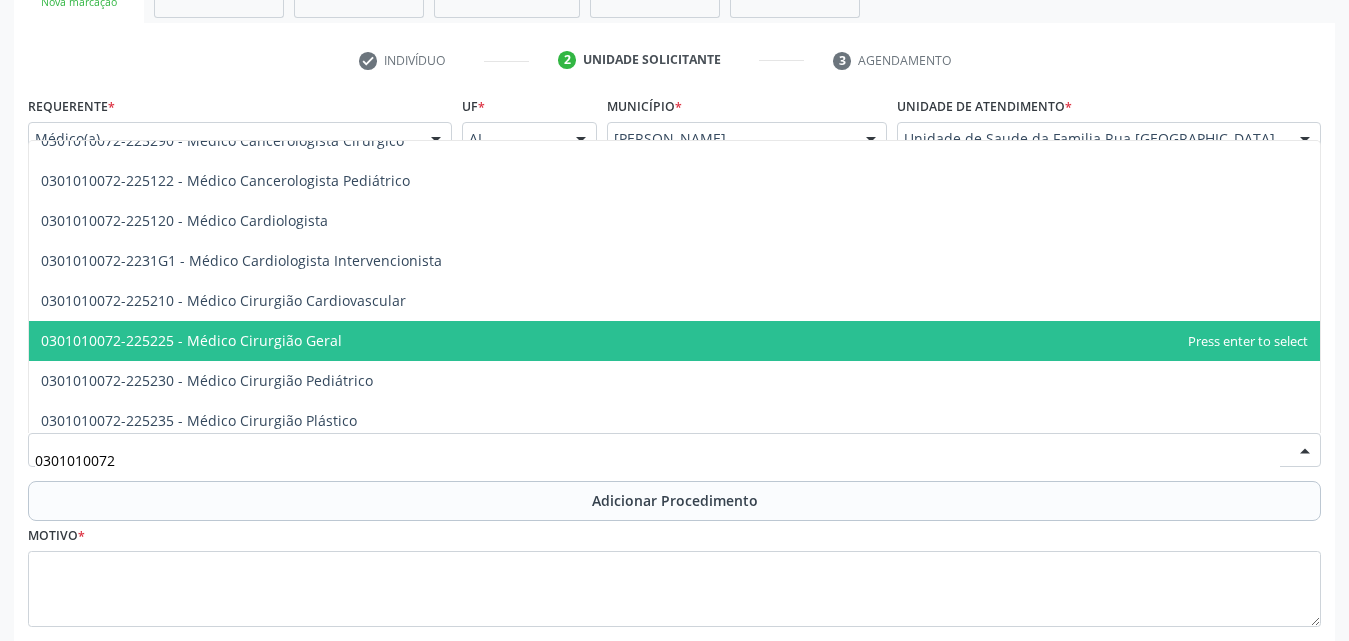 click on "0301010072-225225 - Médico Cirurgião Geral" at bounding box center [674, 341] 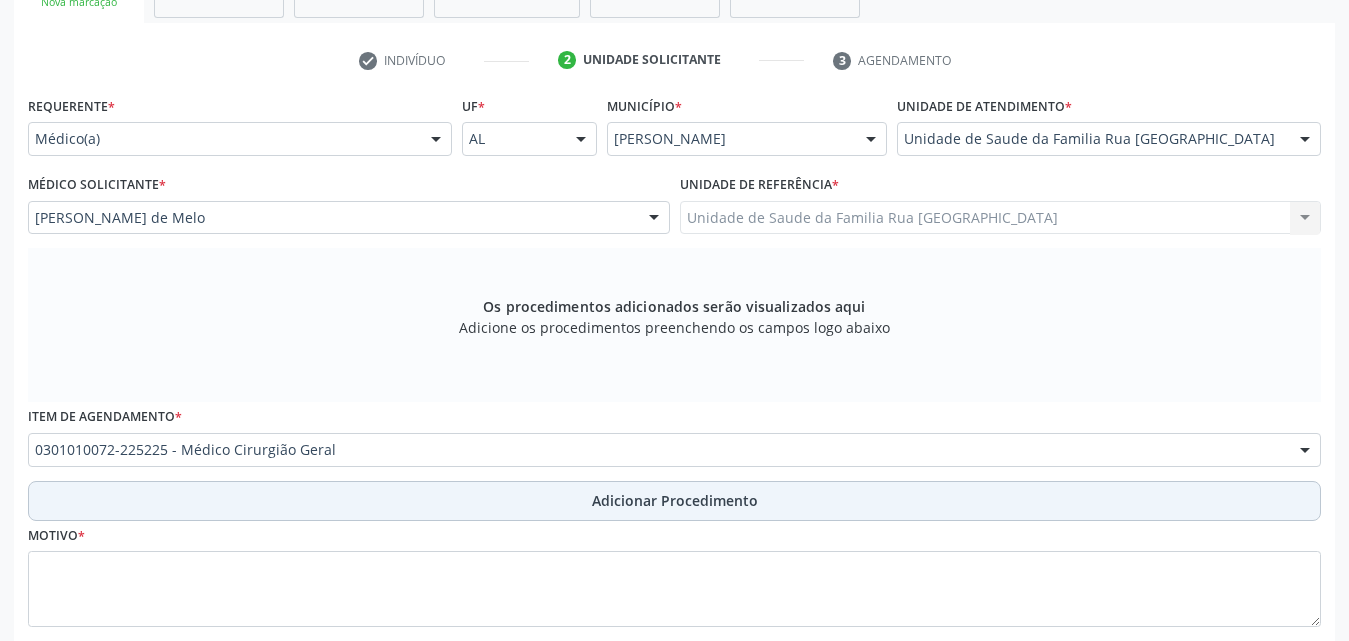 click on "Adicionar Procedimento" at bounding box center [675, 500] 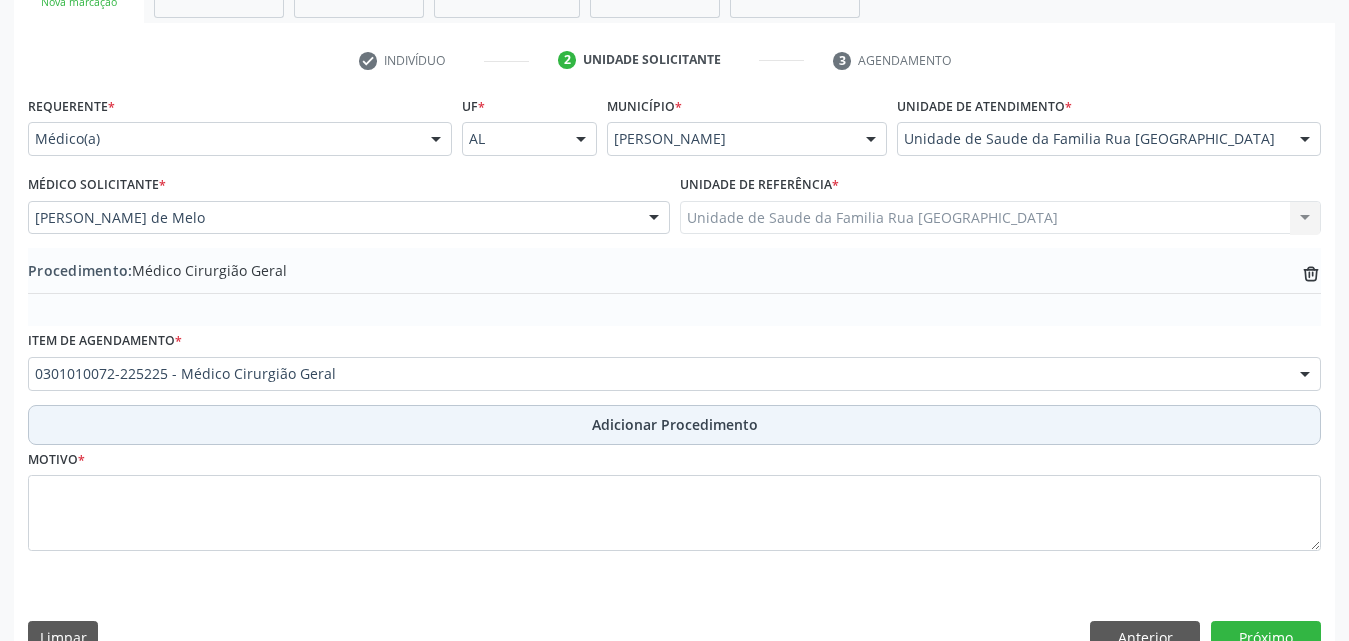 scroll, scrollTop: 412, scrollLeft: 0, axis: vertical 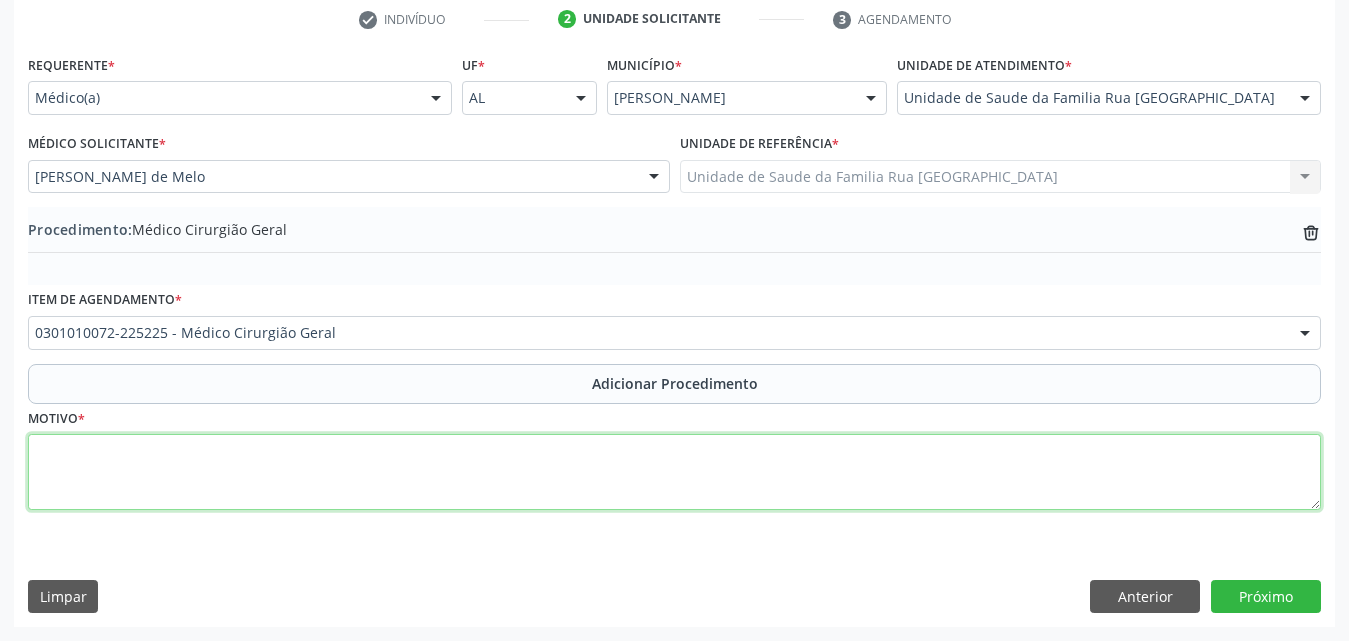click at bounding box center [674, 472] 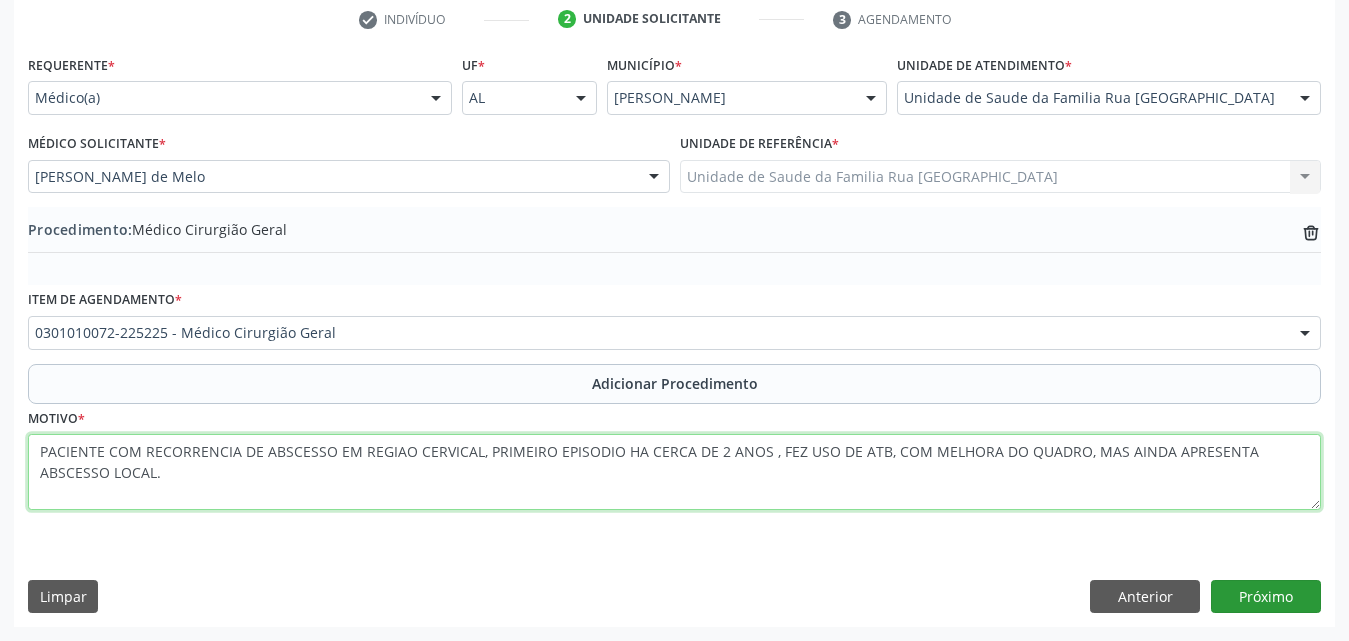 type on "PACIENTE COM RECORRENCIA DE ABSCESSO EM REGIAO CERVICAL, PRIMEIRO EPISODIO HA CERCA DE 2 ANOS , FEZ USO DE ATB, COM MELHORA DO QUADRO, MAS AINDA APRESENTA ABSCESSO LOCAL." 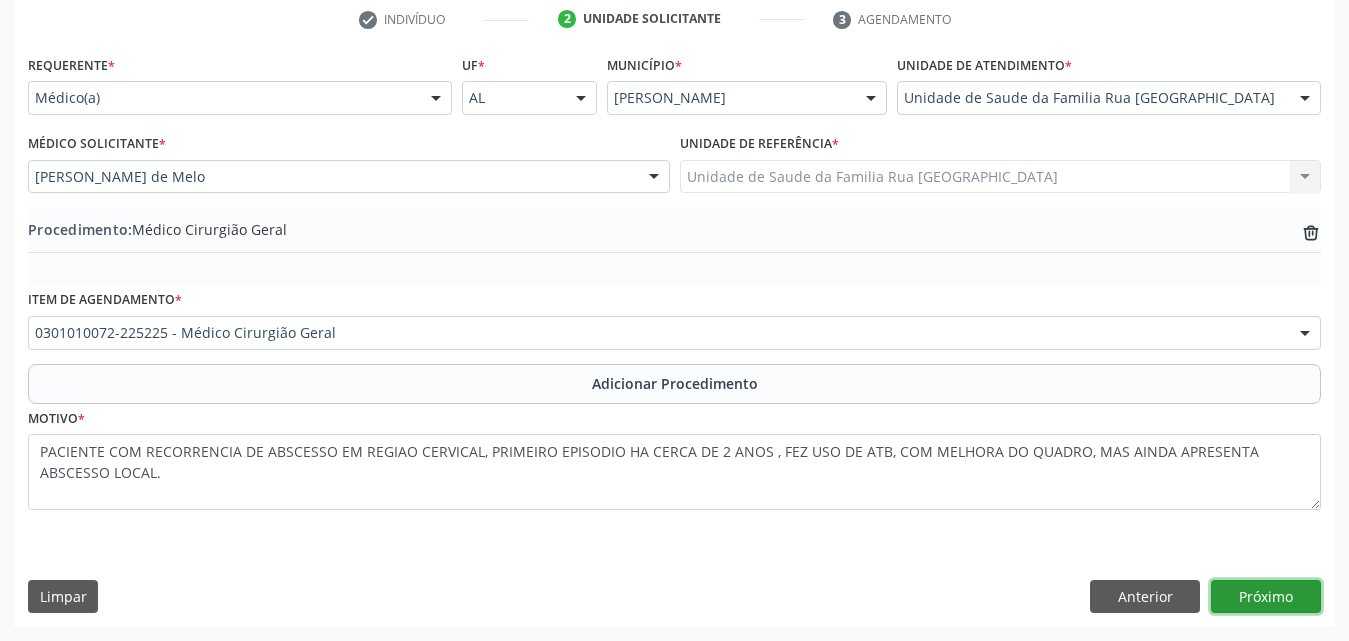 click on "Próximo" at bounding box center [1266, 597] 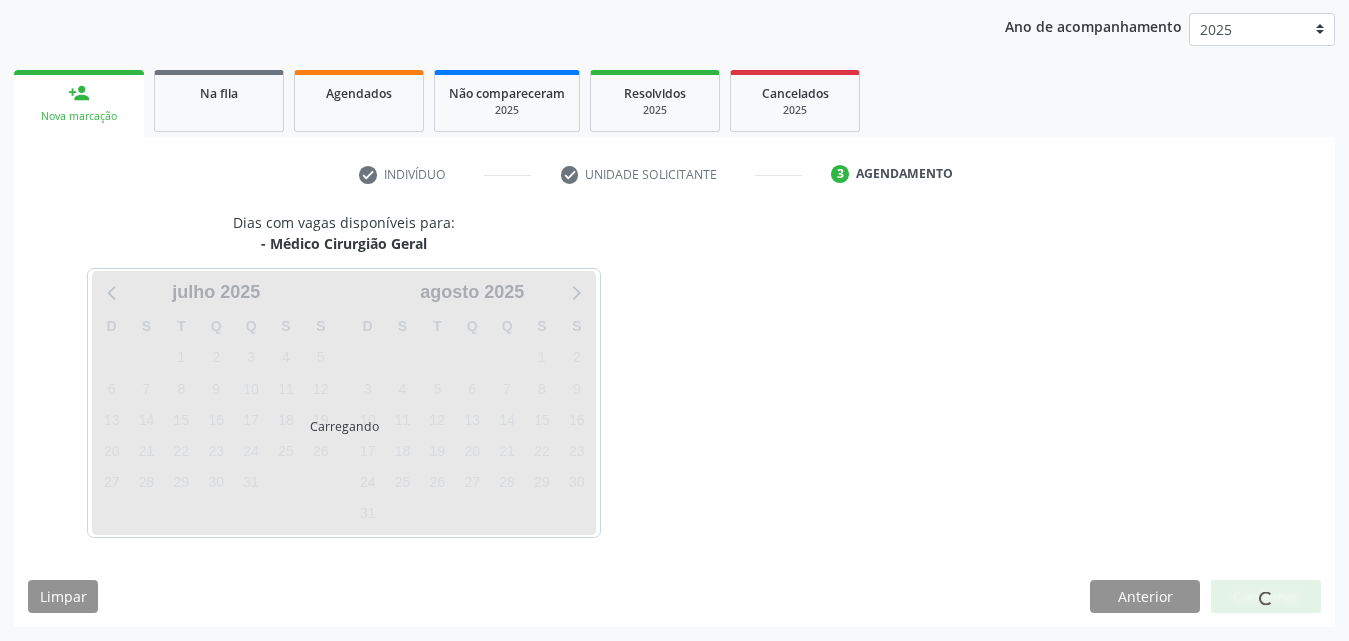 scroll, scrollTop: 316, scrollLeft: 0, axis: vertical 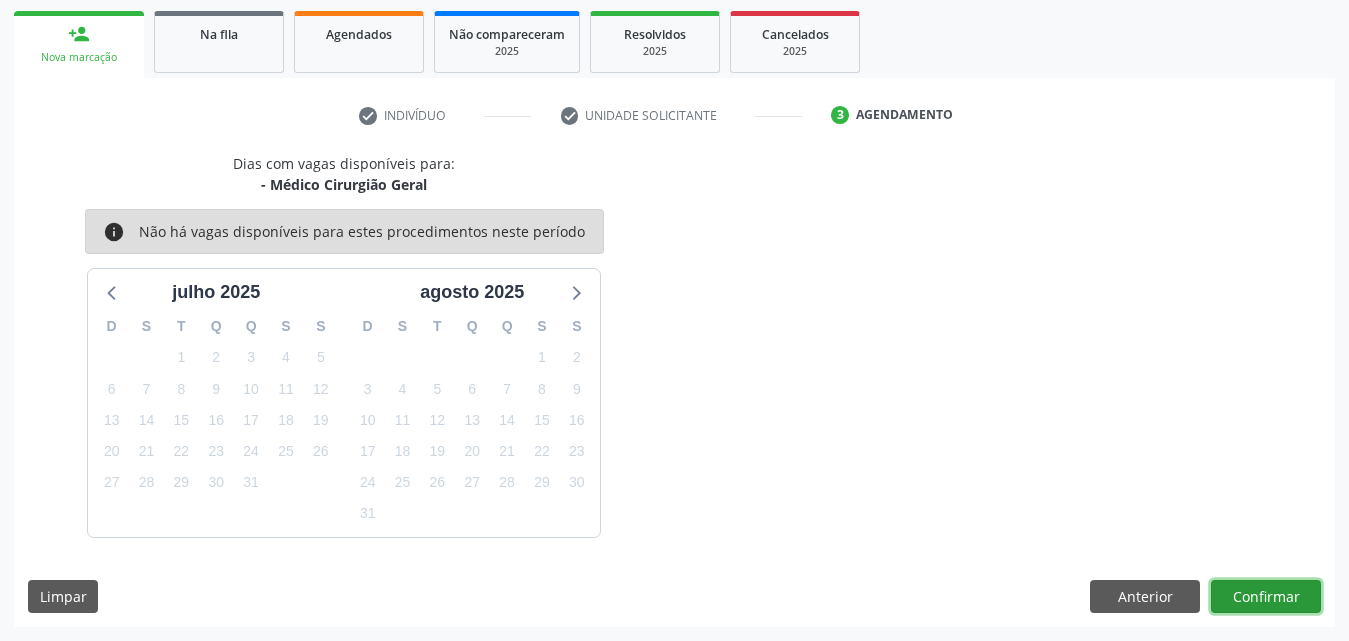 click on "Confirmar" at bounding box center (1266, 597) 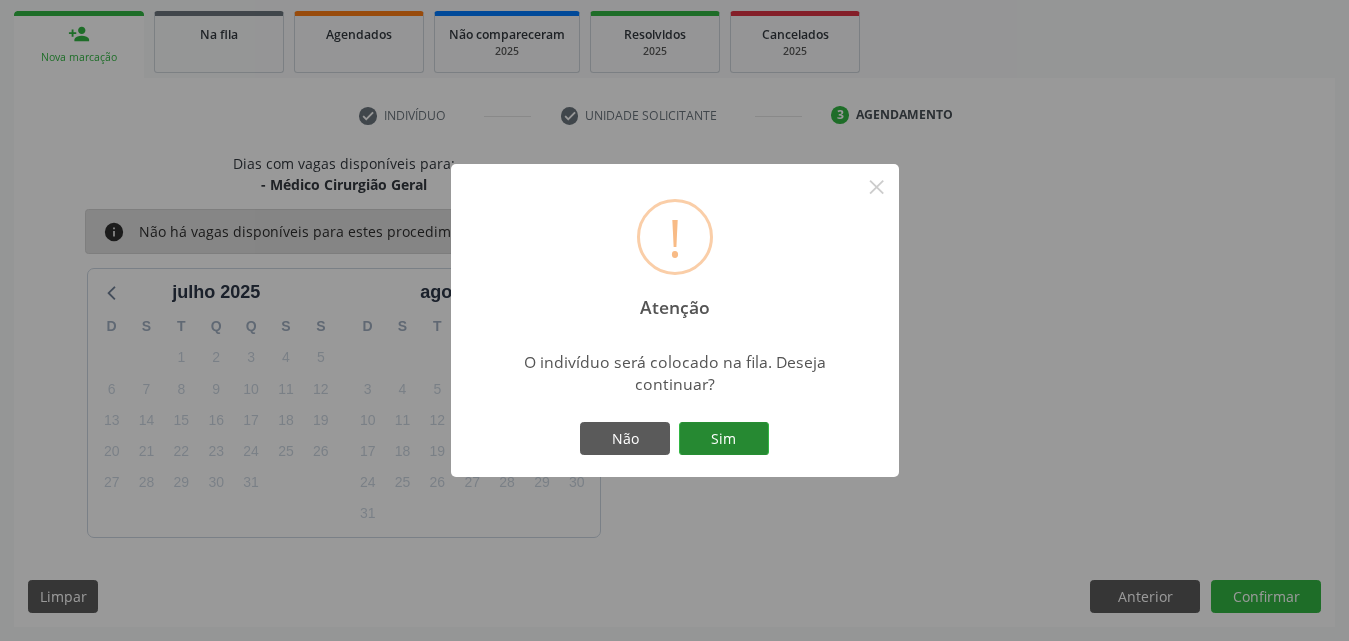 click on "Sim" at bounding box center (724, 439) 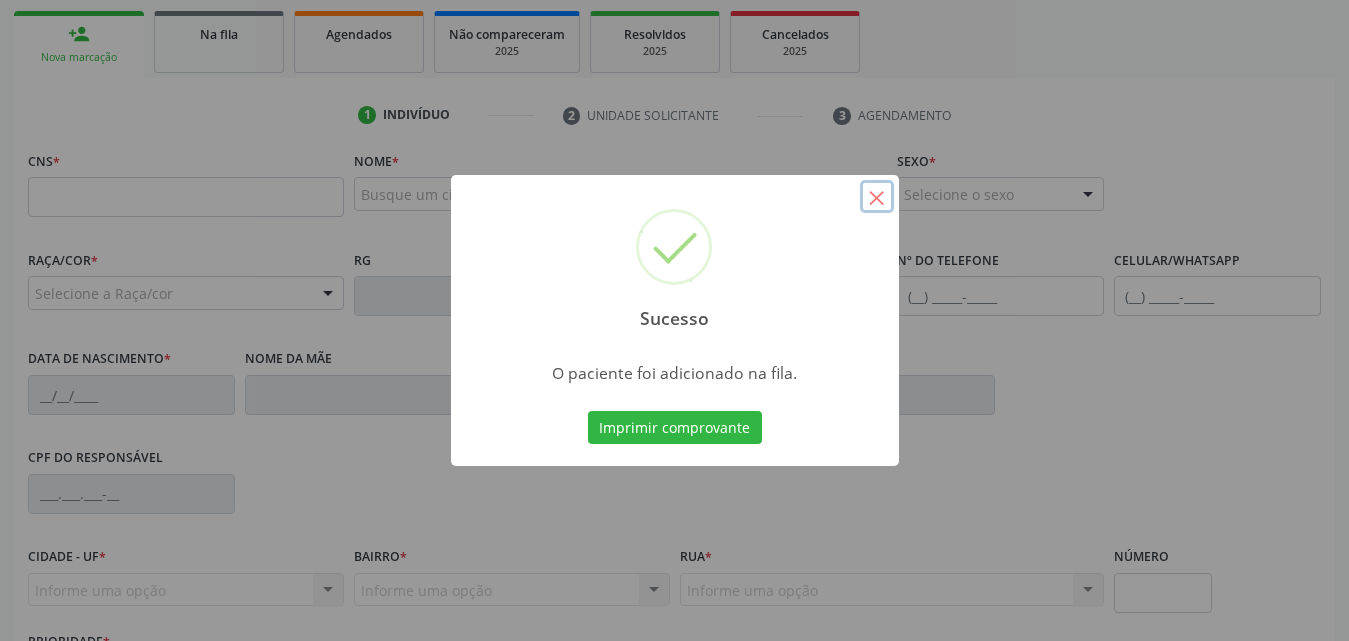 click on "×" at bounding box center [877, 197] 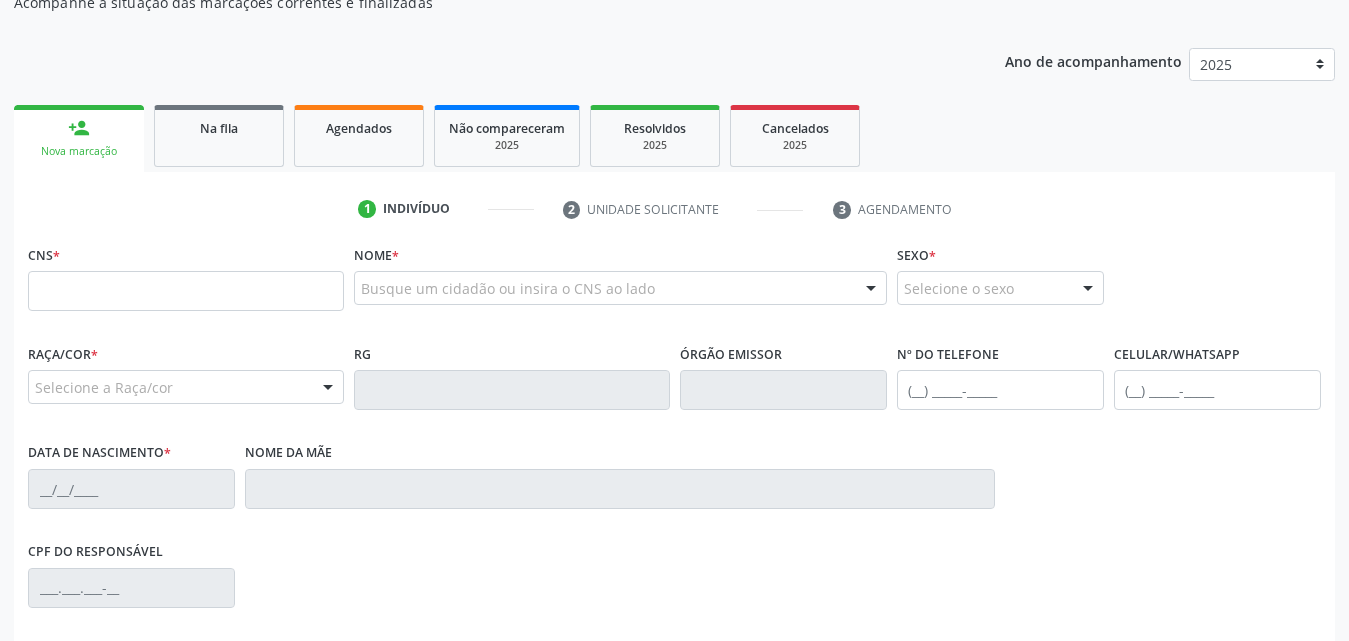 scroll, scrollTop: 116, scrollLeft: 0, axis: vertical 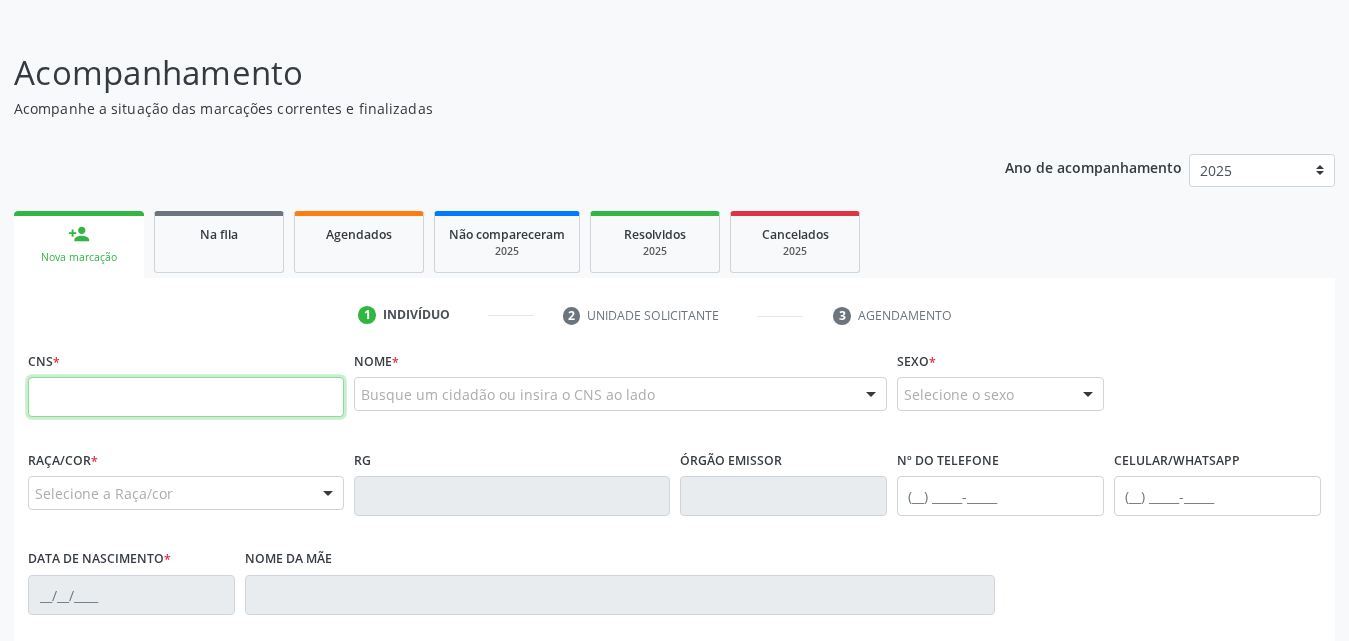 click at bounding box center (186, 397) 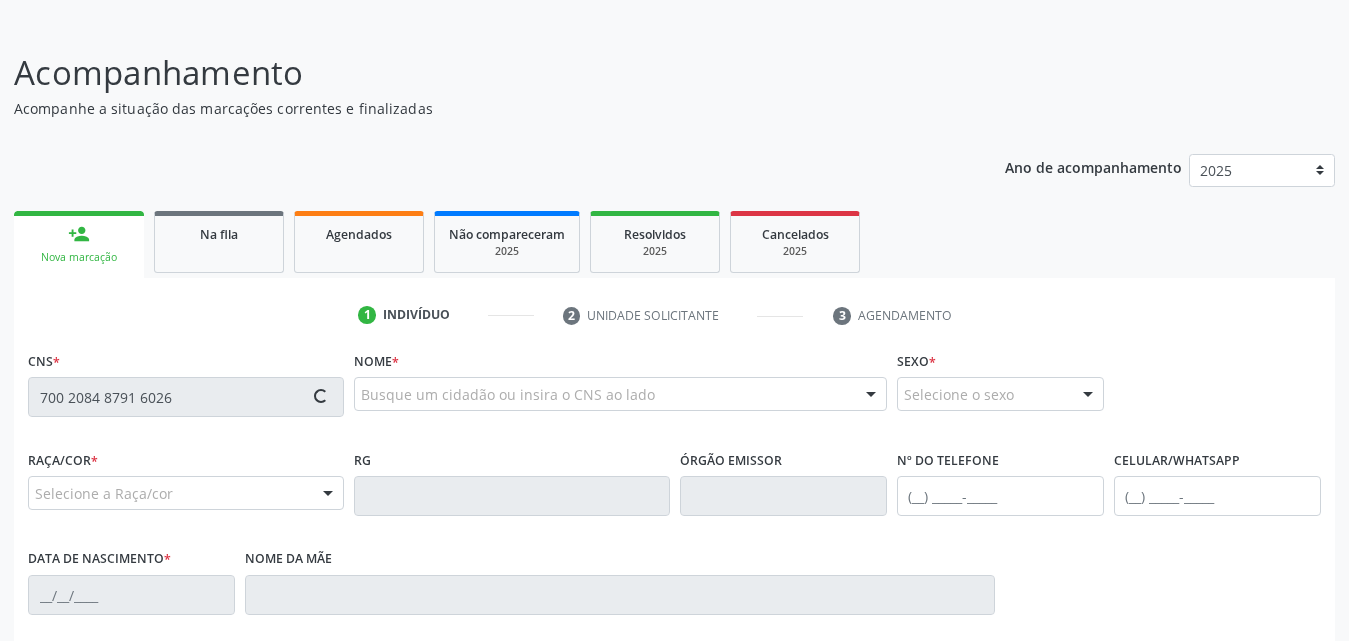 type on "700 2084 8791 6026" 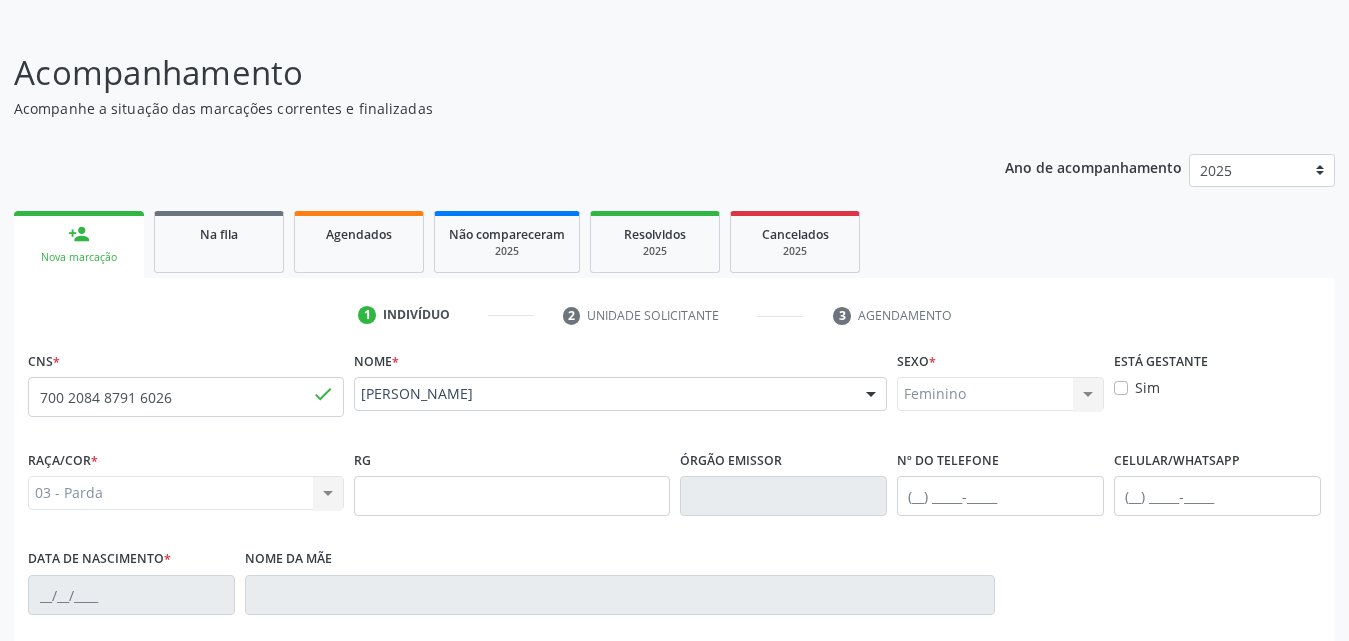 type on "(82) 99103-4216" 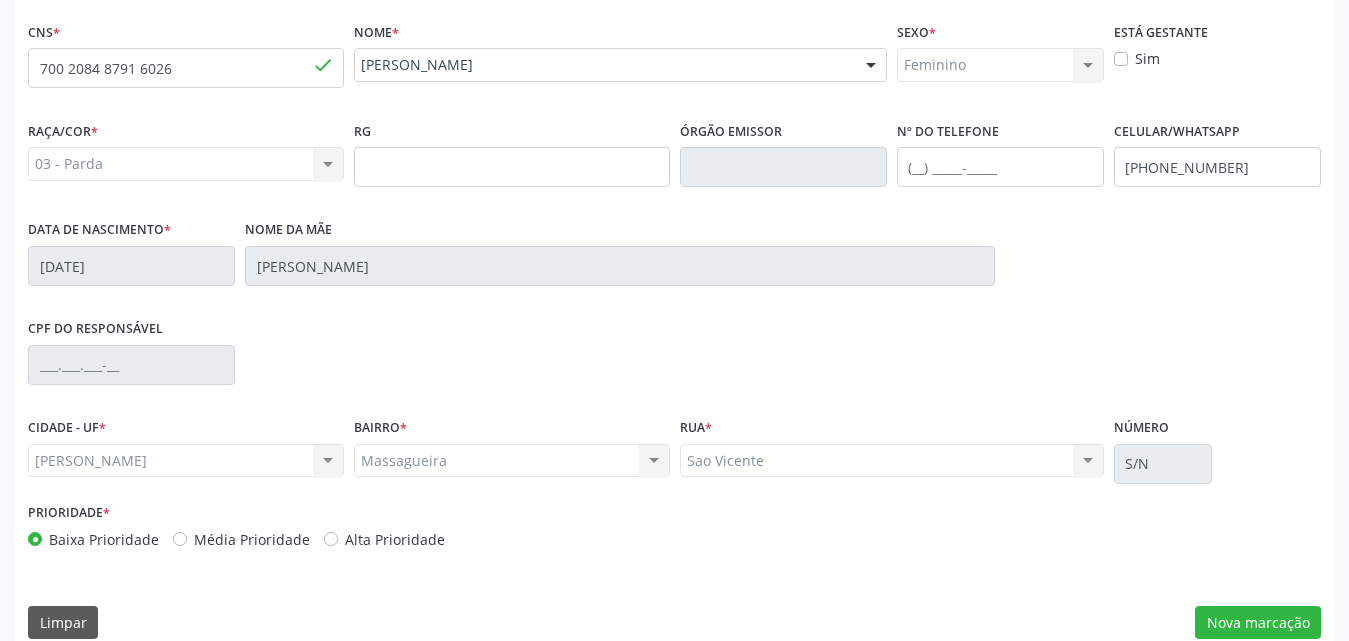 scroll, scrollTop: 471, scrollLeft: 0, axis: vertical 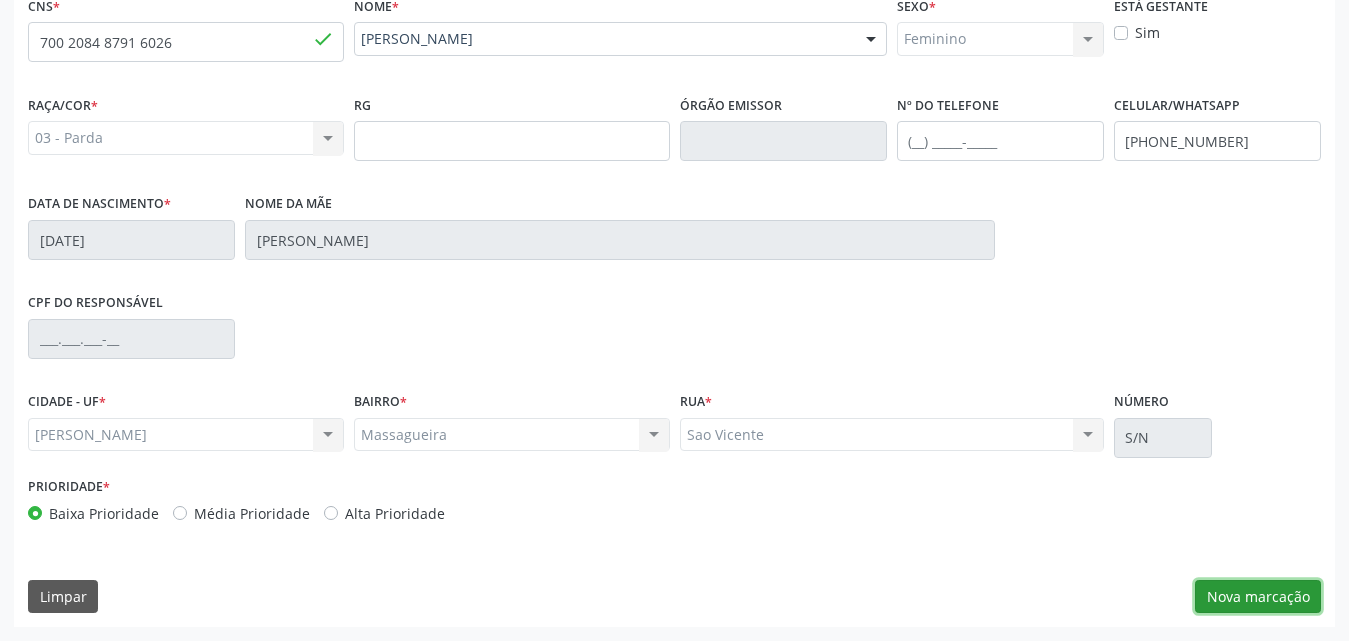 click on "Nova marcação" at bounding box center (1258, 597) 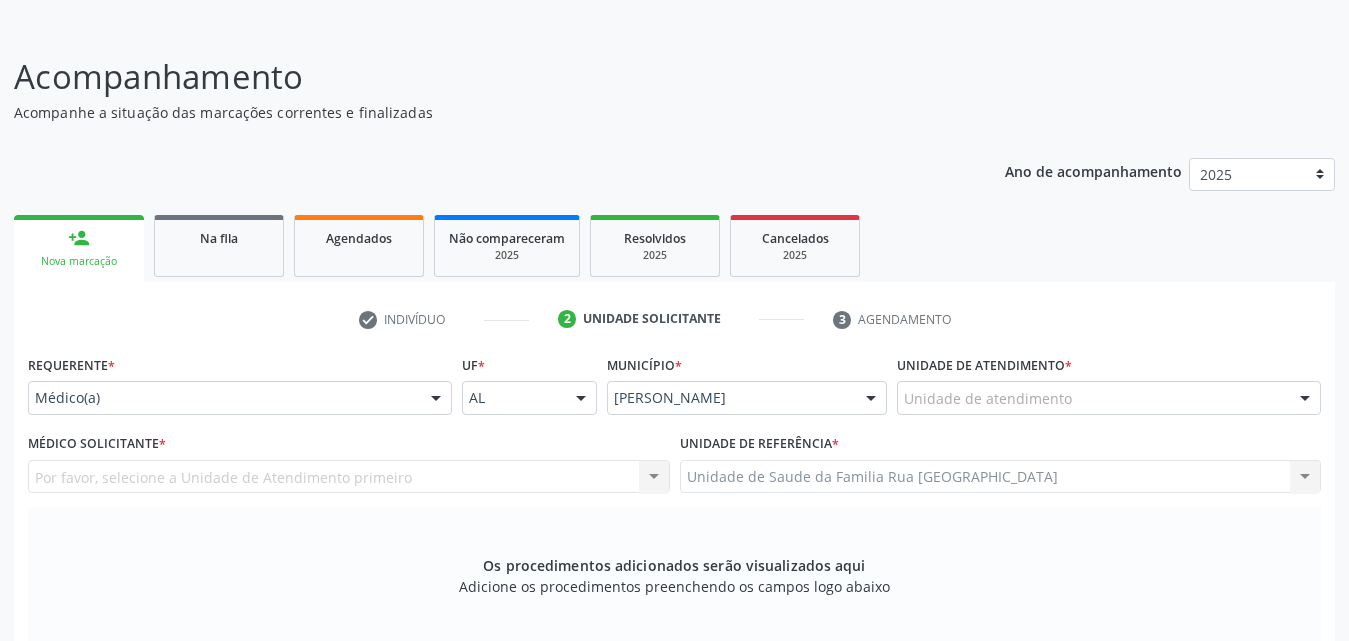 scroll, scrollTop: 71, scrollLeft: 0, axis: vertical 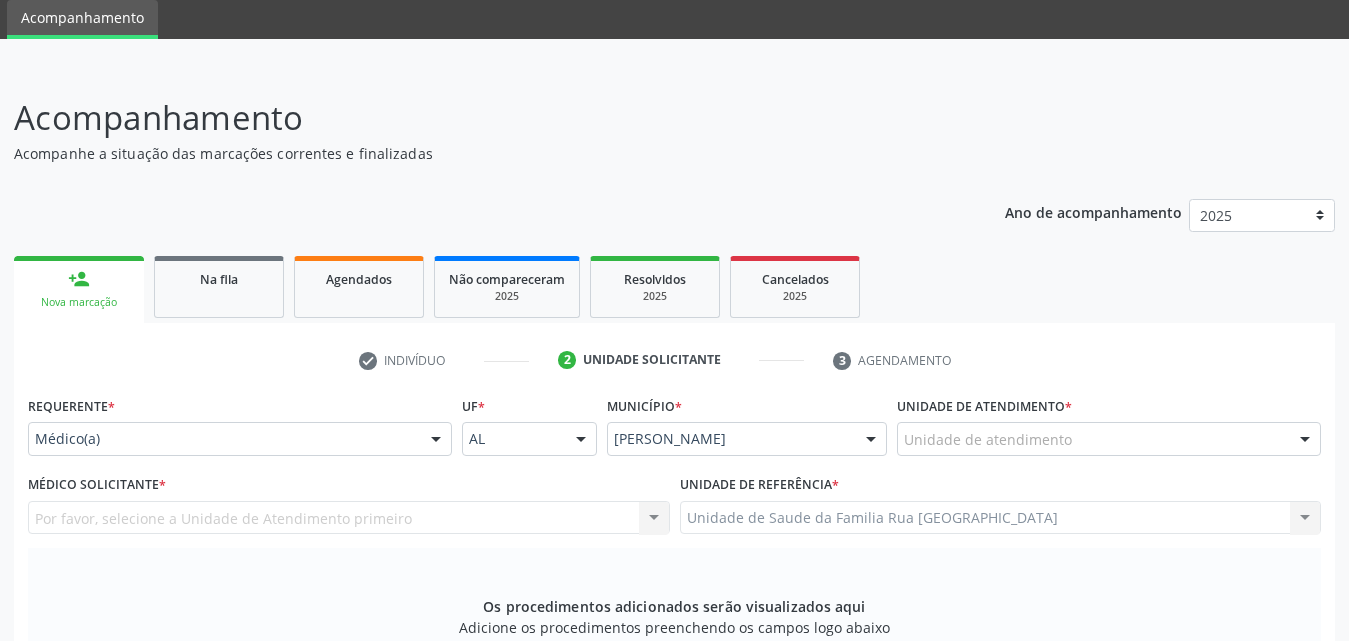 click at bounding box center (436, 440) 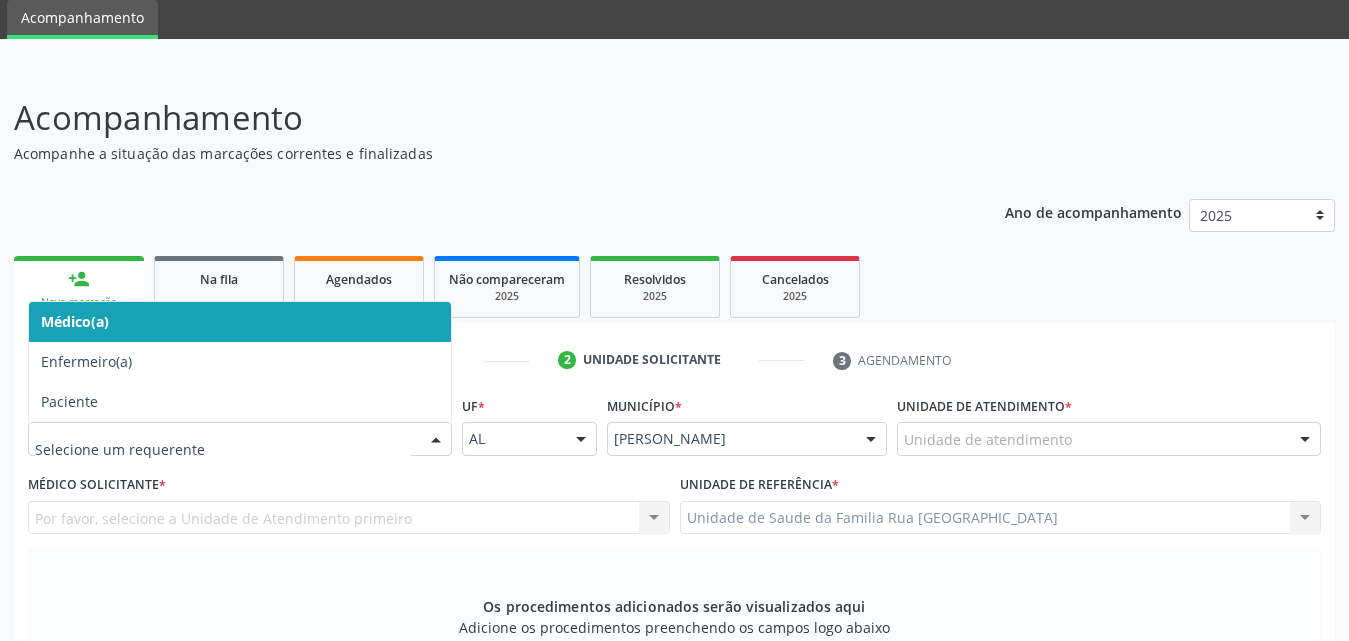 click on "Médico(a)" at bounding box center (240, 322) 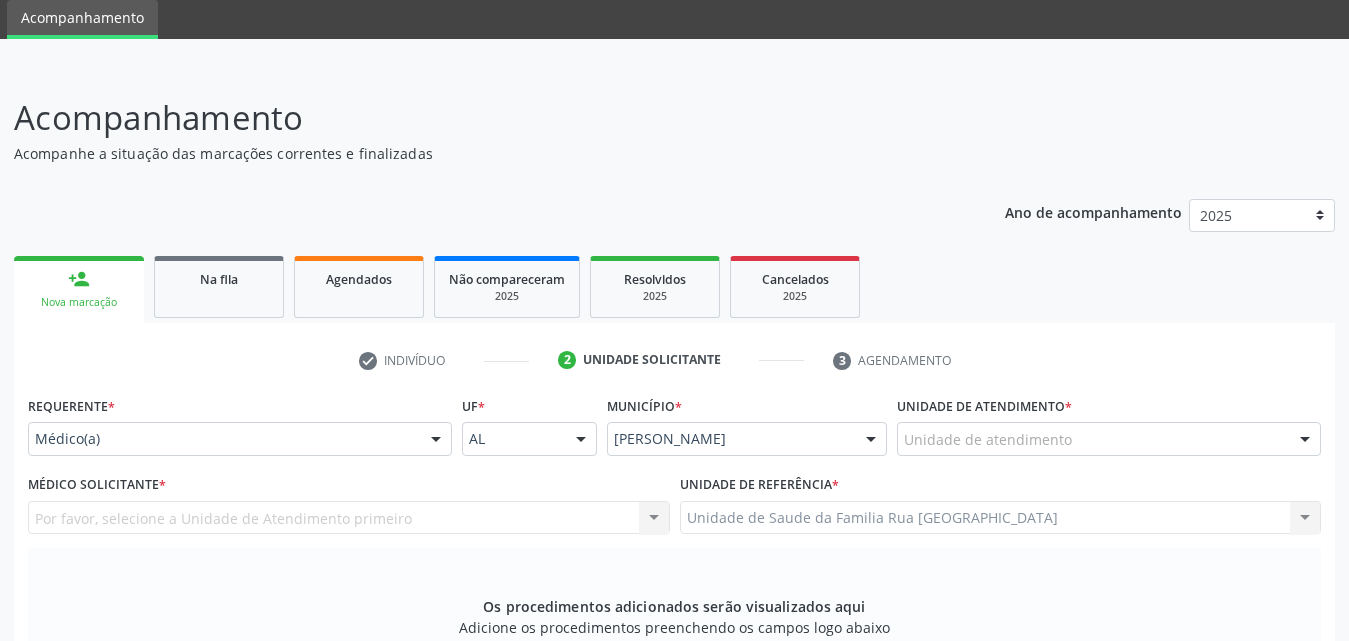 click on "Unidade de atendimento" at bounding box center [1109, 439] 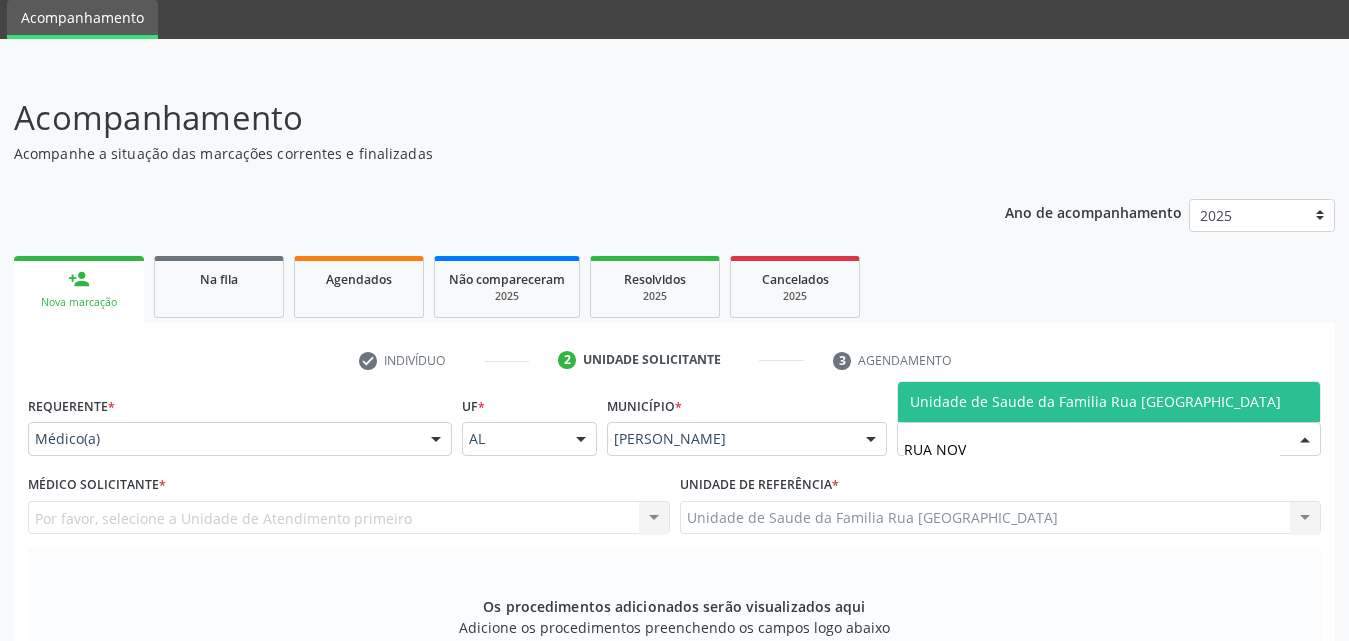 type on "RUA NOVA" 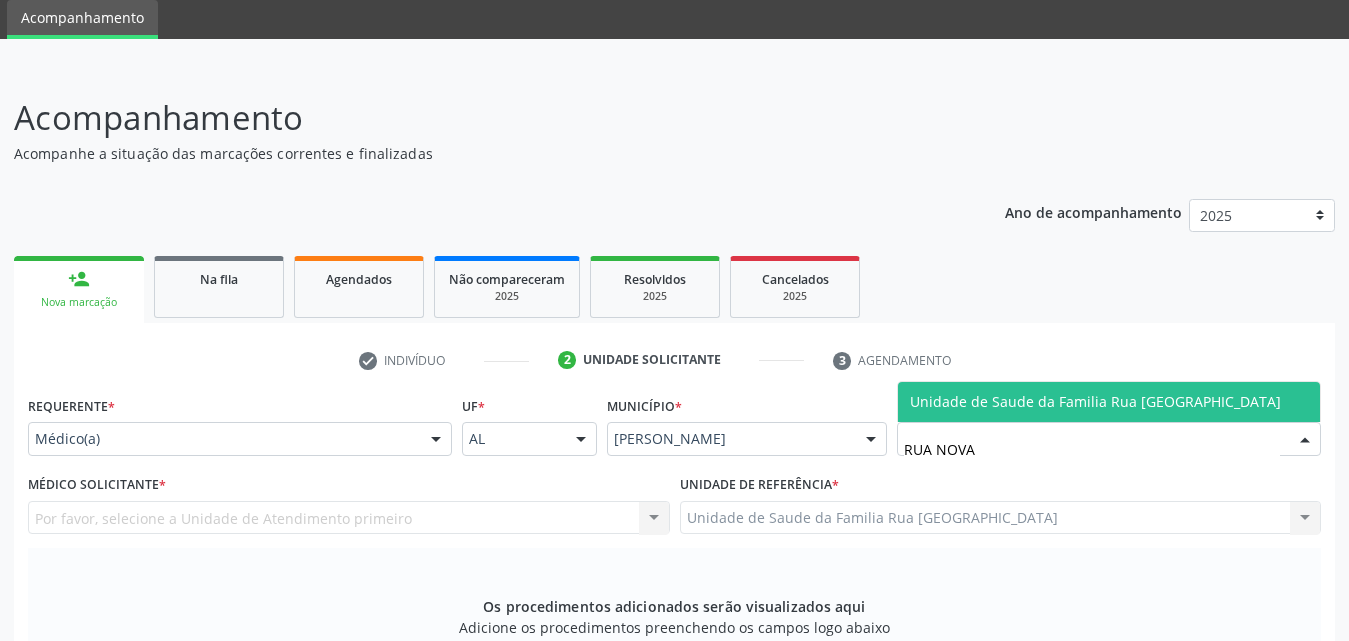 click on "Unidade de Saude da Familia Rua [GEOGRAPHIC_DATA]" at bounding box center [1095, 401] 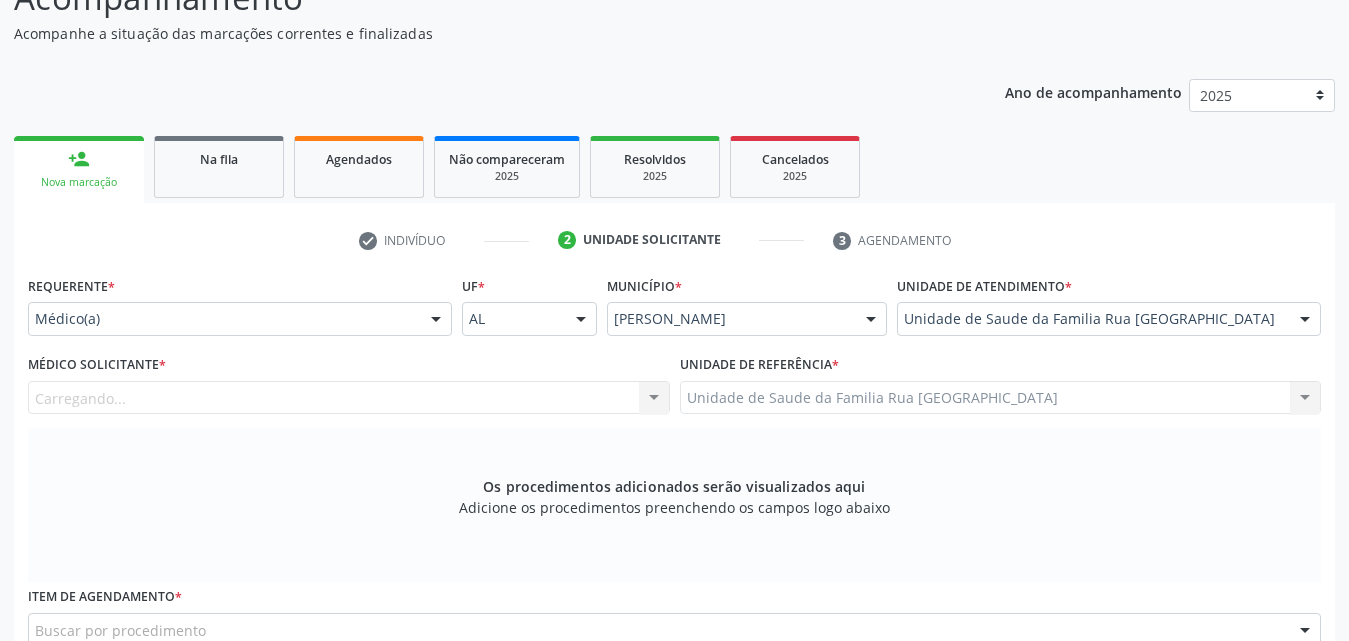 scroll, scrollTop: 371, scrollLeft: 0, axis: vertical 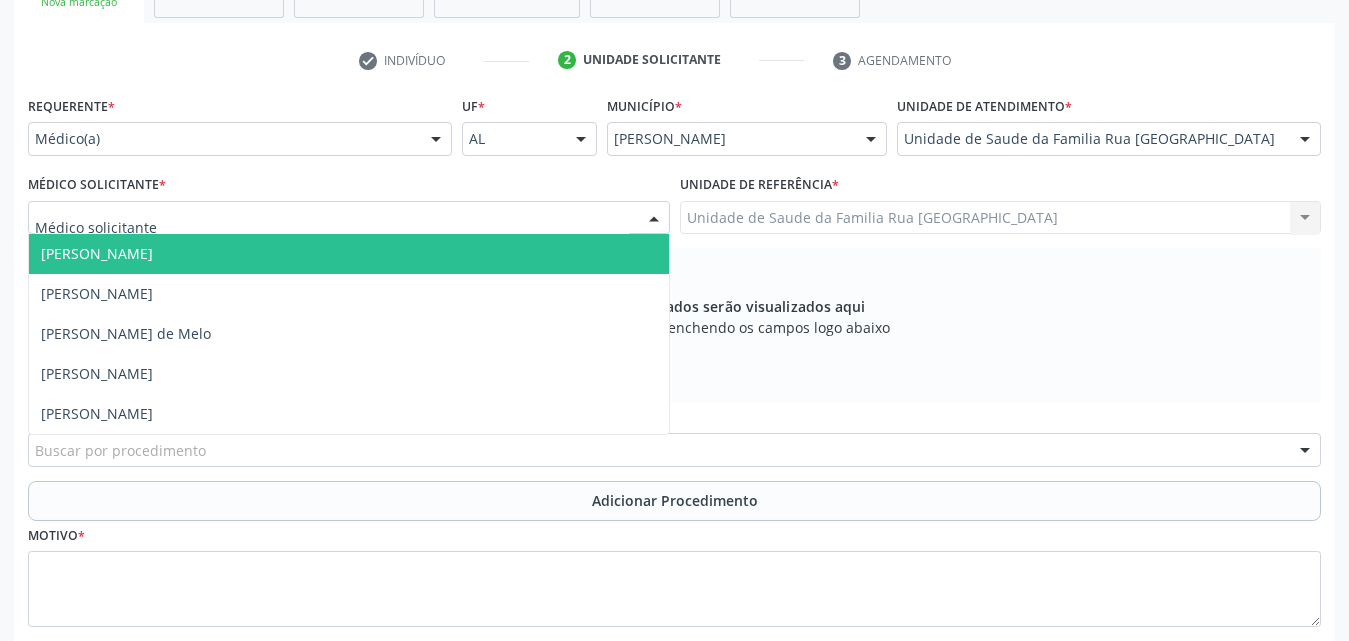 click at bounding box center [654, 219] 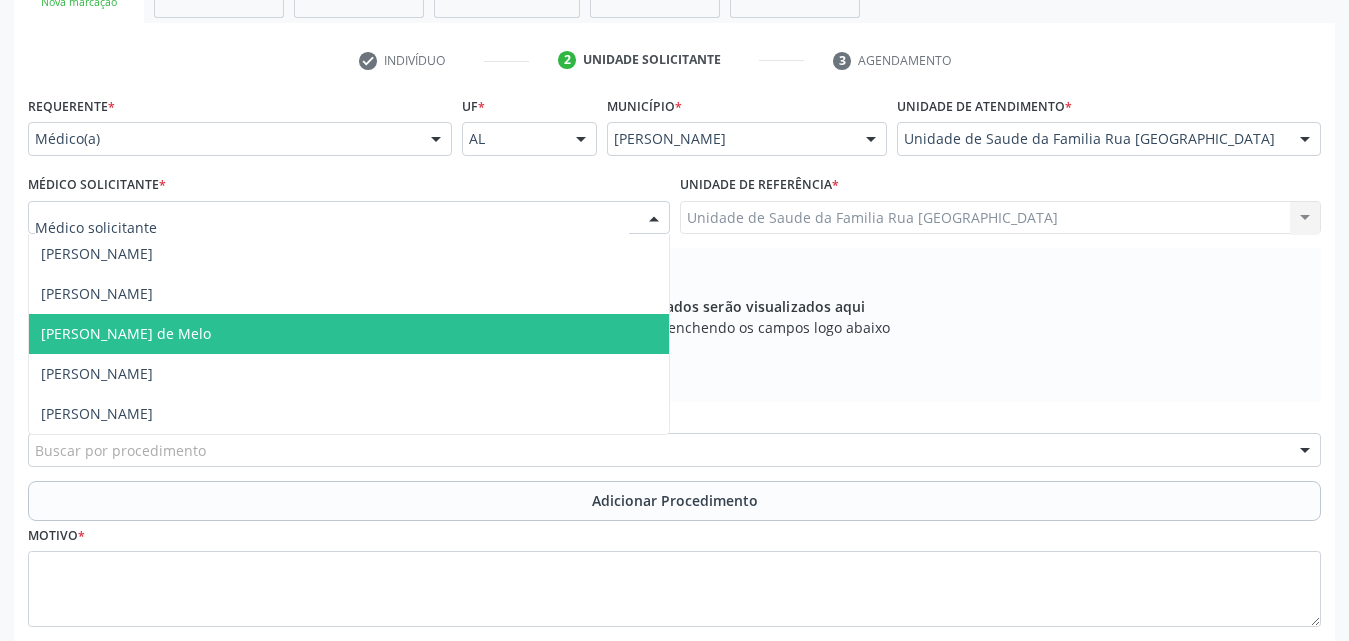 click on "Rodrigo Paranhos de Melo" at bounding box center [349, 334] 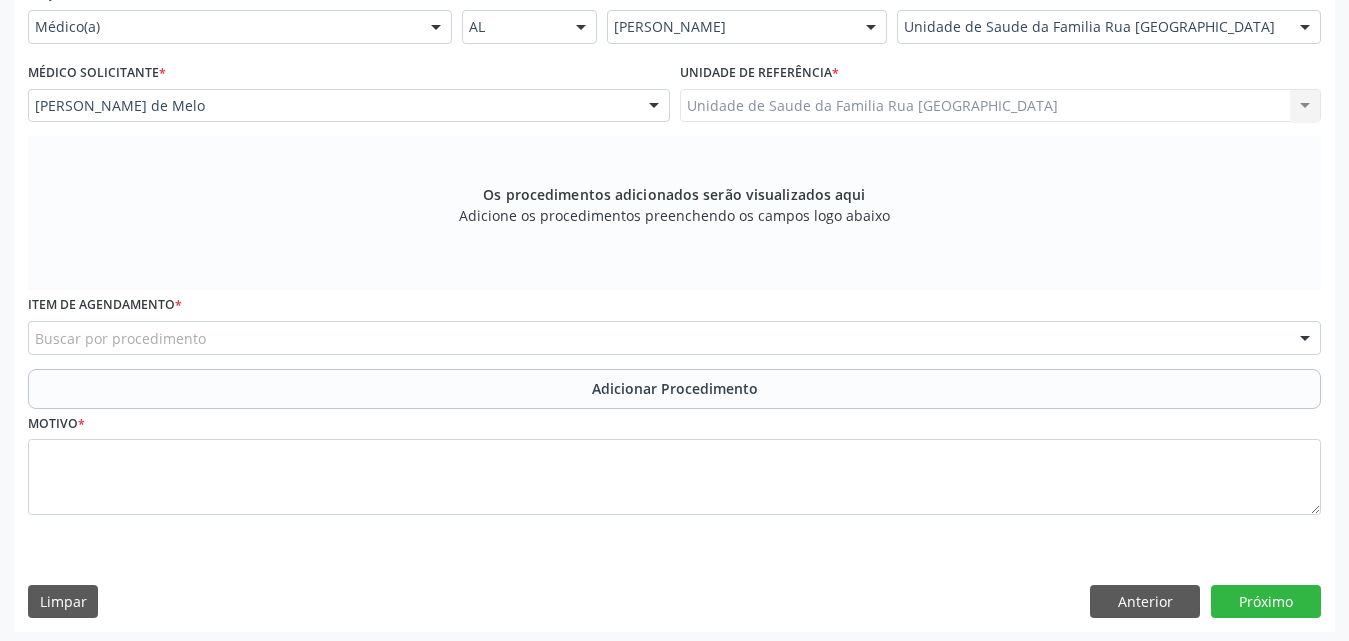 scroll, scrollTop: 488, scrollLeft: 0, axis: vertical 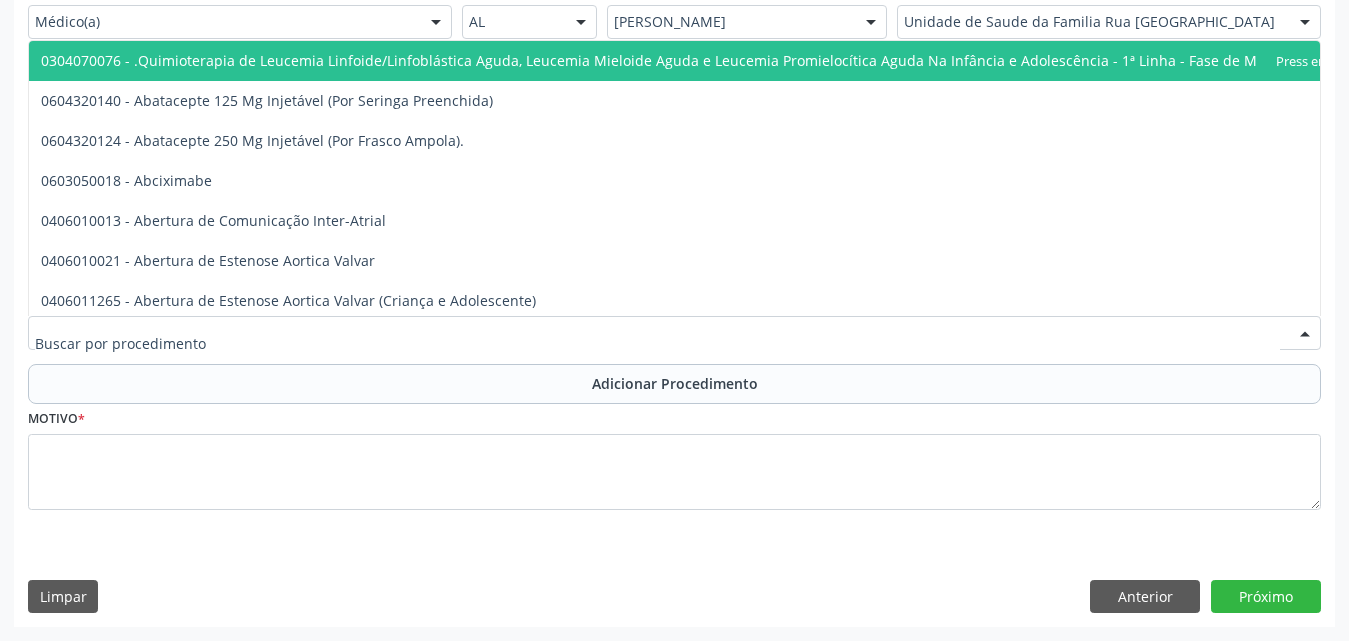click at bounding box center [674, 333] 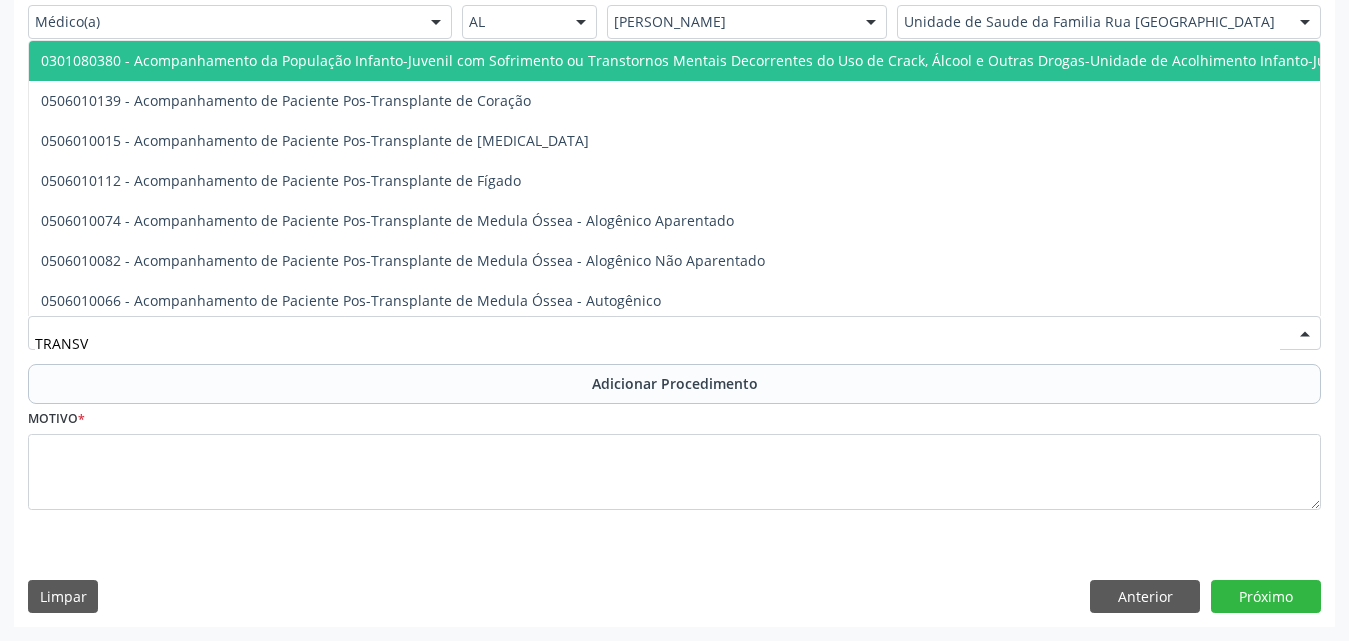 type on "TRANSVA" 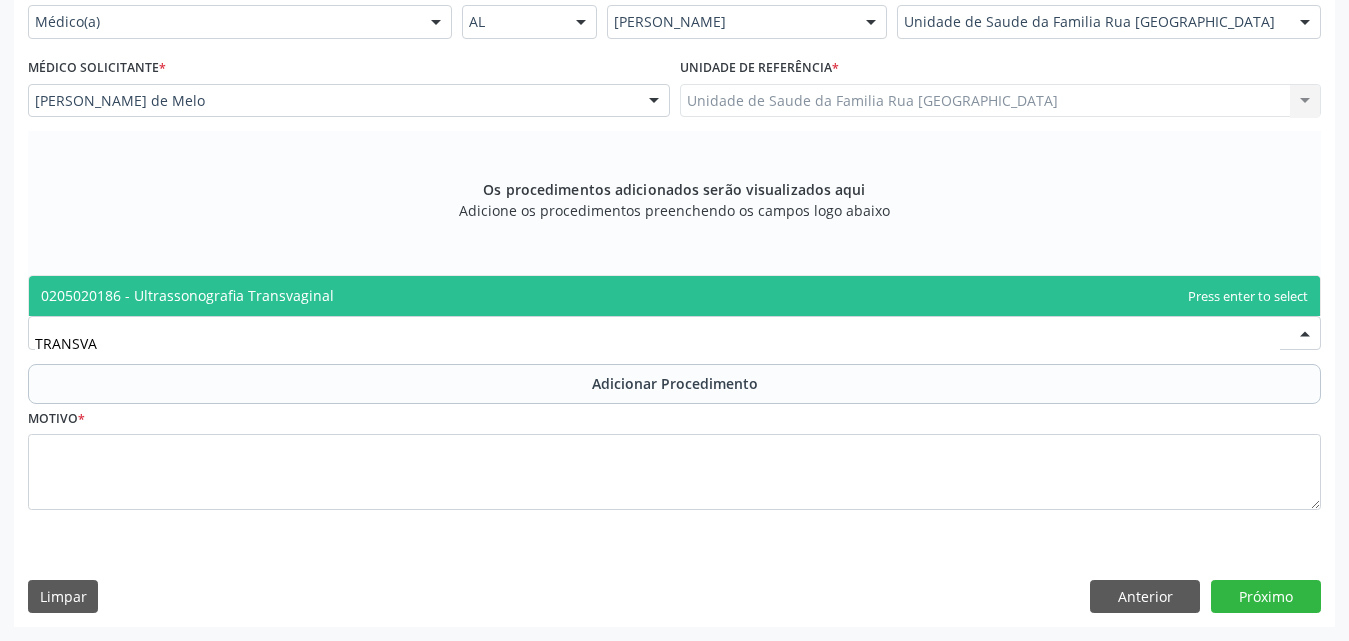 click on "0205020186 - Ultrassonografia Transvaginal" at bounding box center [674, 296] 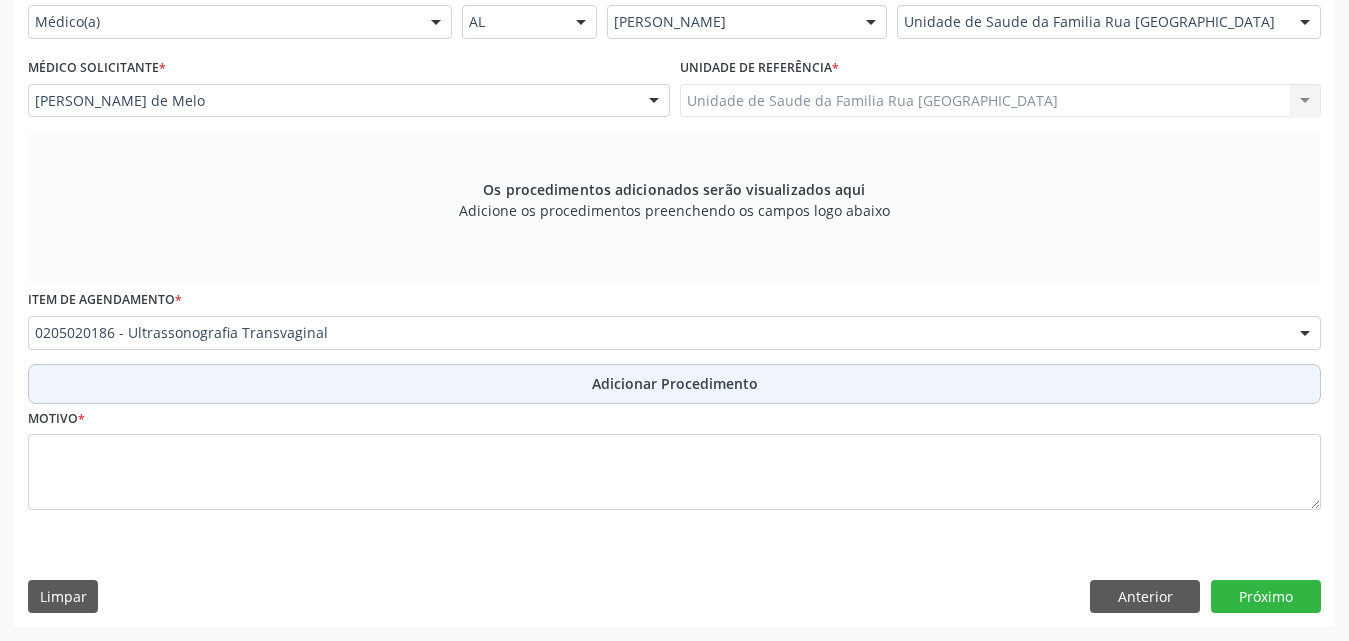 click on "Adicionar Procedimento" at bounding box center [675, 383] 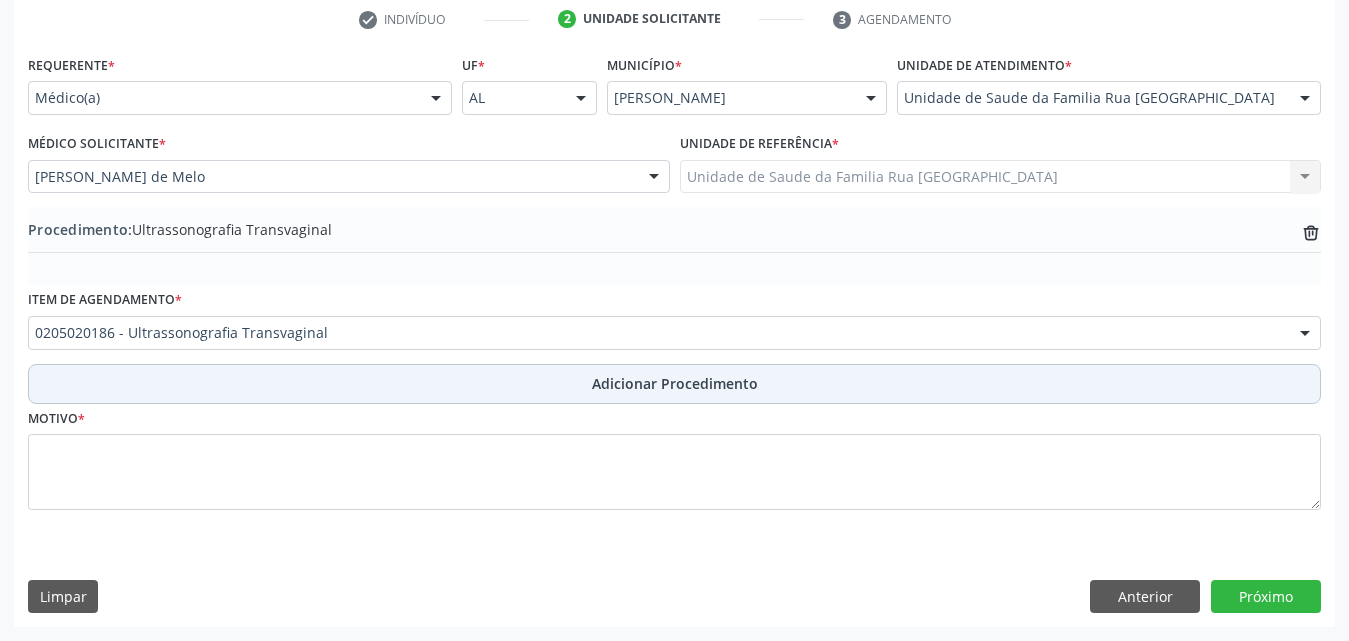 scroll, scrollTop: 412, scrollLeft: 0, axis: vertical 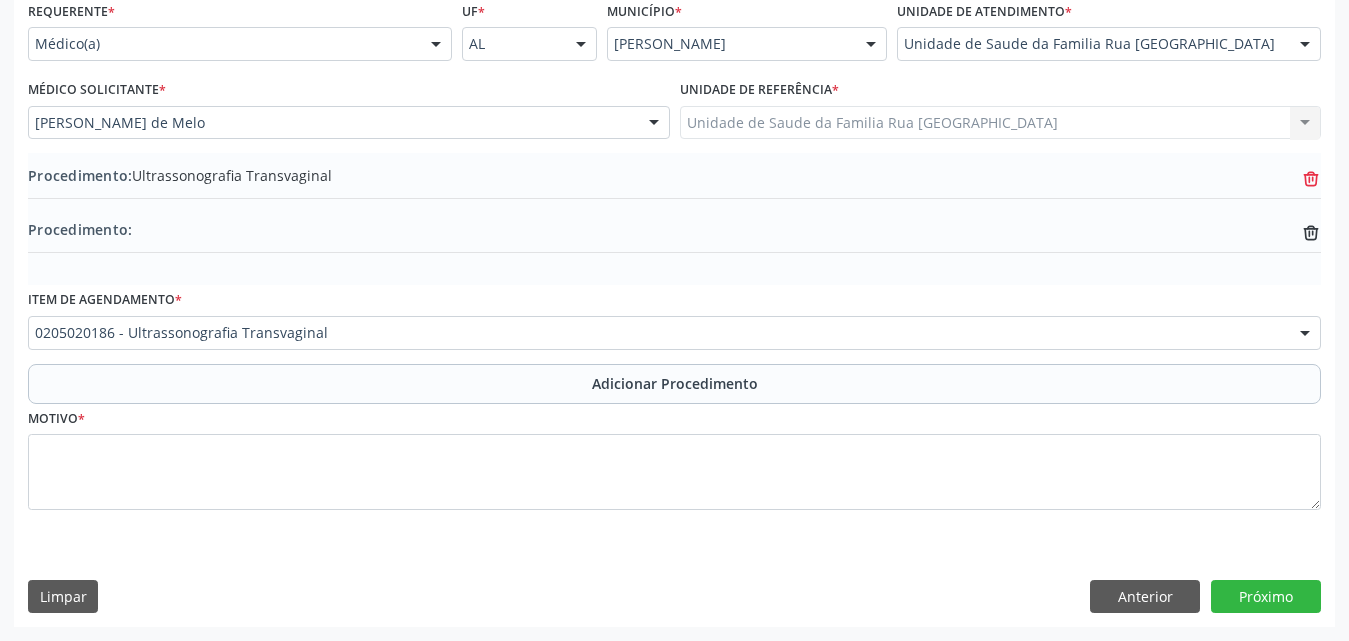 click on "trash-outline icon" 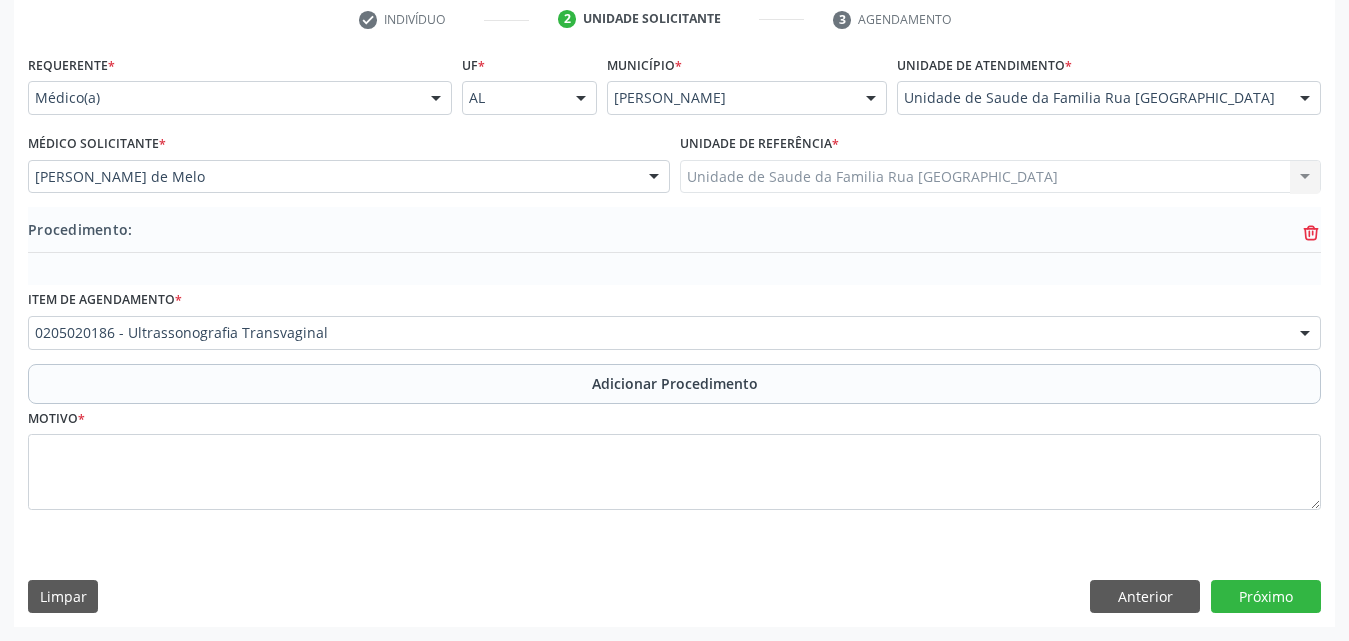 scroll, scrollTop: 412, scrollLeft: 0, axis: vertical 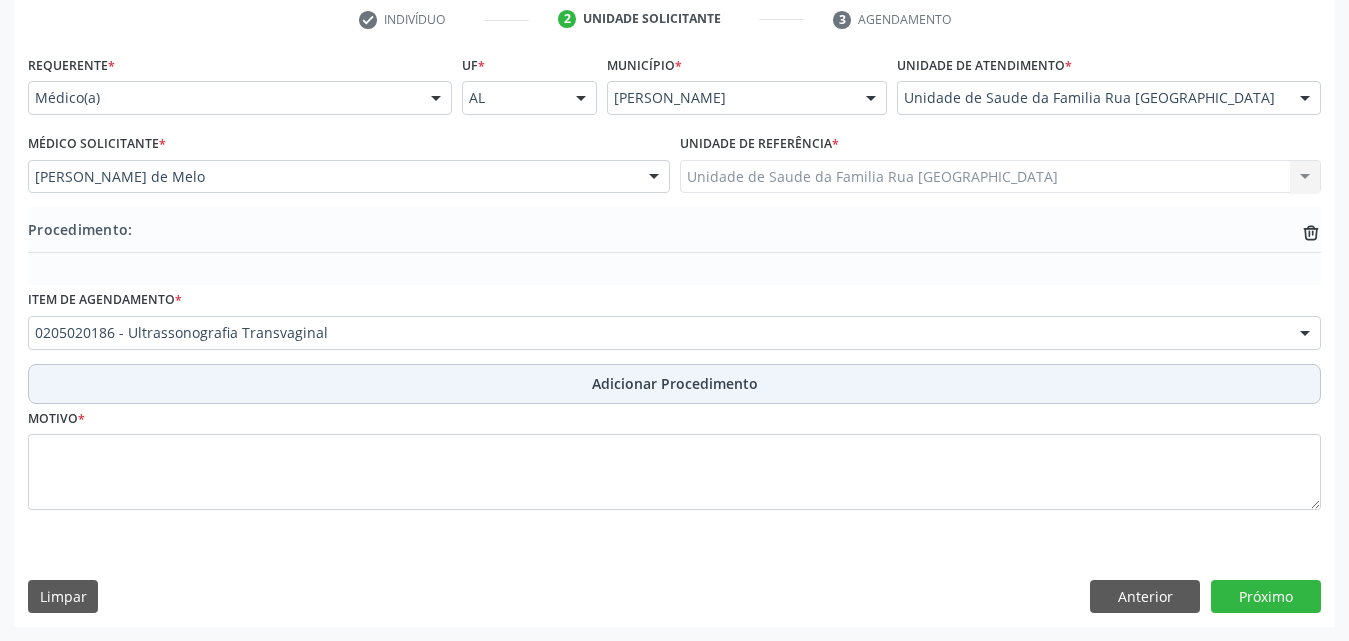 click on "Adicionar Procedimento" at bounding box center (675, 383) 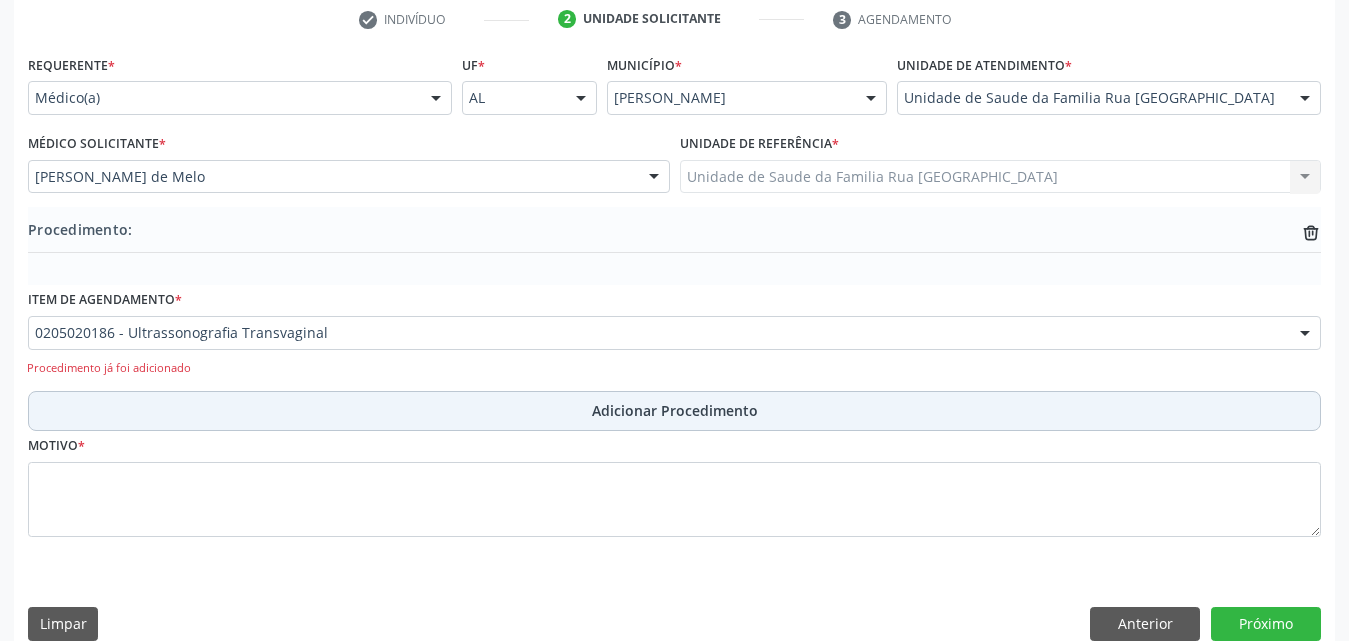 click on "Adicionar Procedimento" at bounding box center [674, 411] 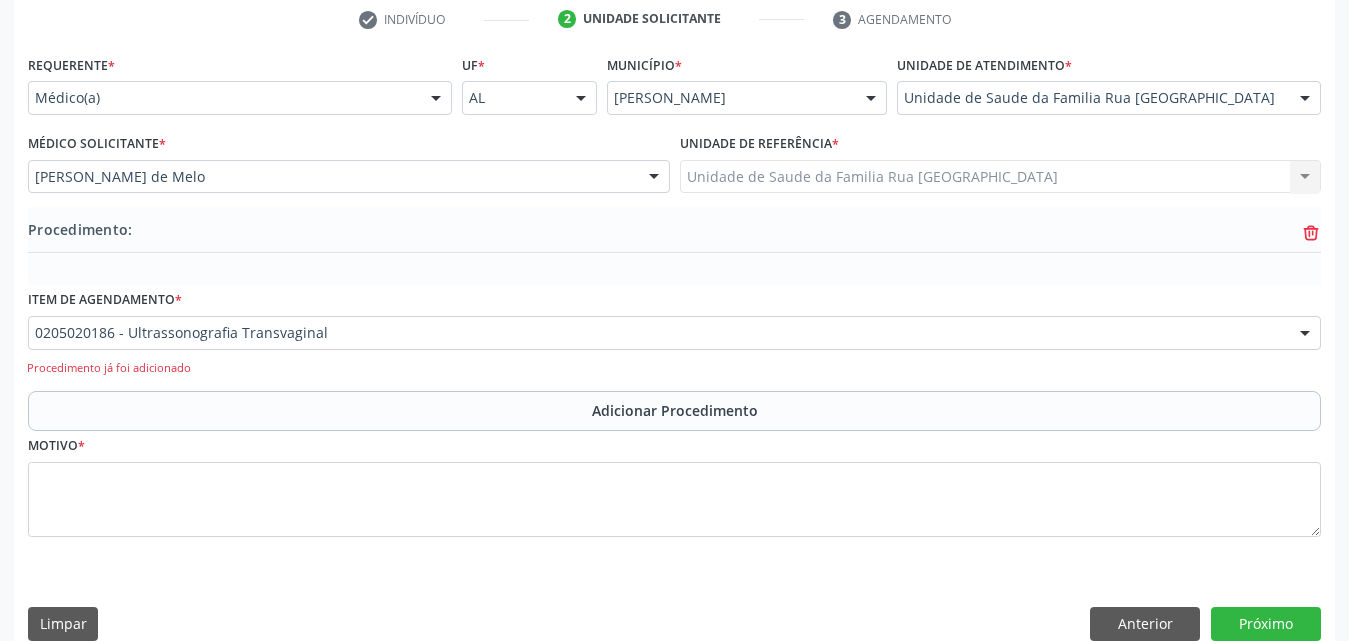 click 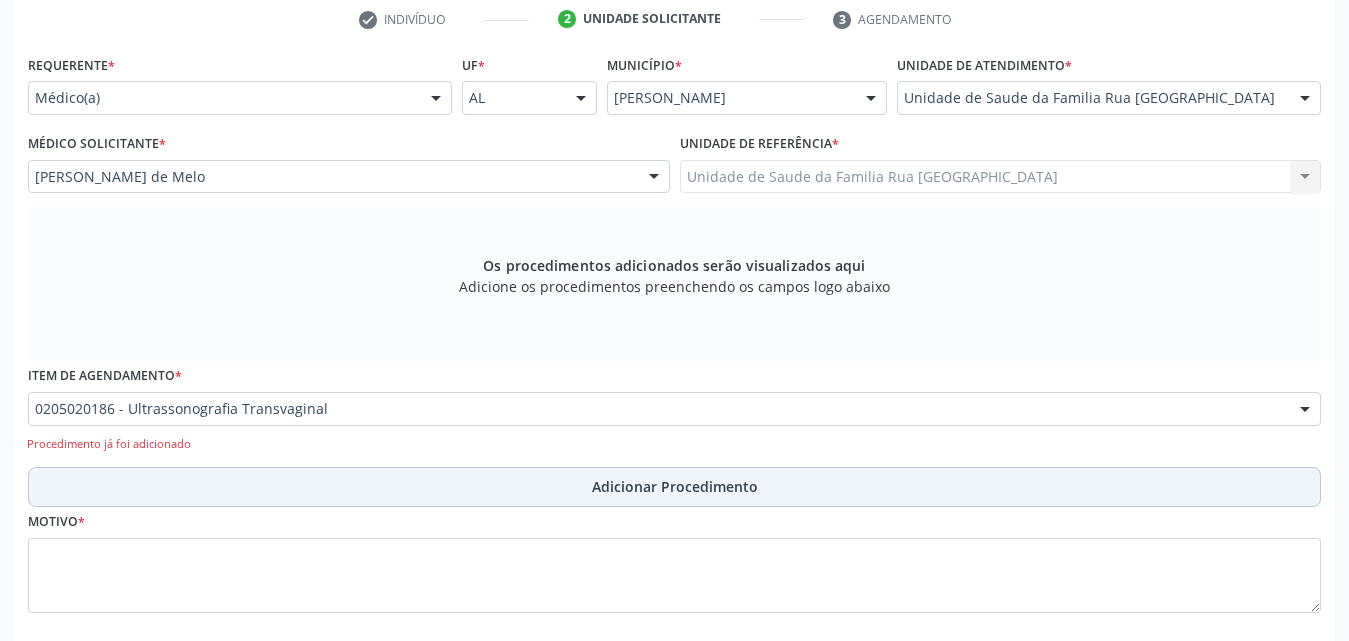 click on "Adicionar Procedimento" at bounding box center [675, 486] 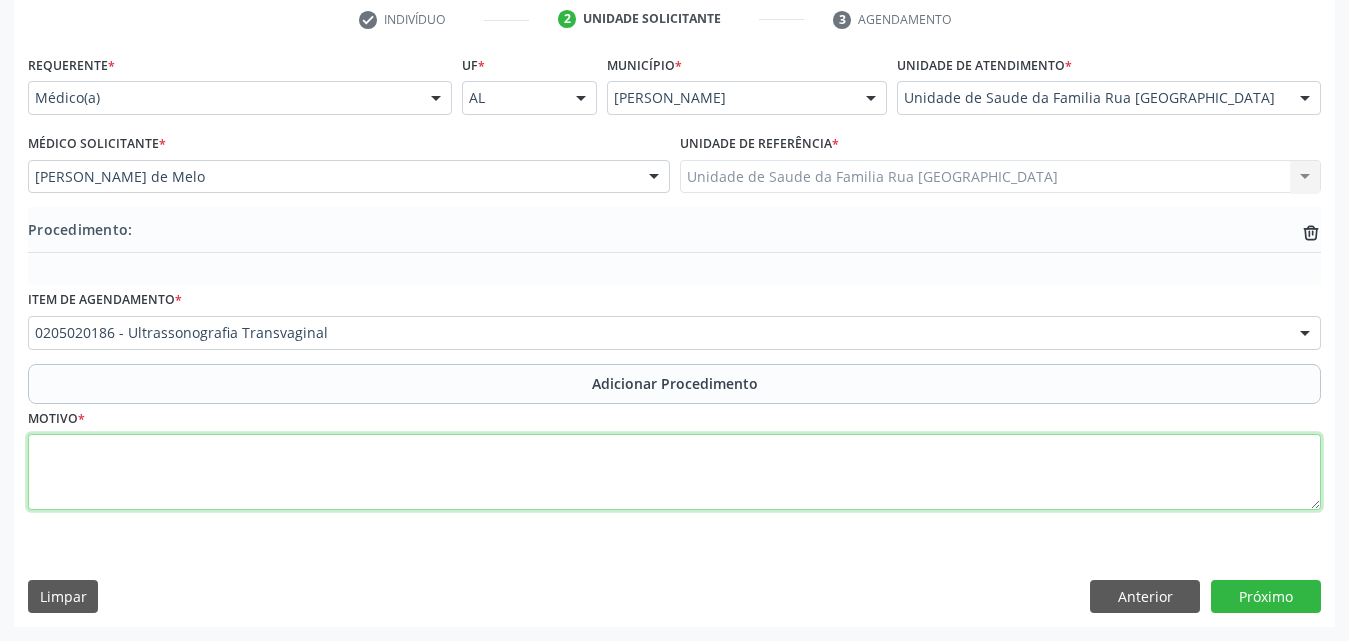 click at bounding box center [674, 472] 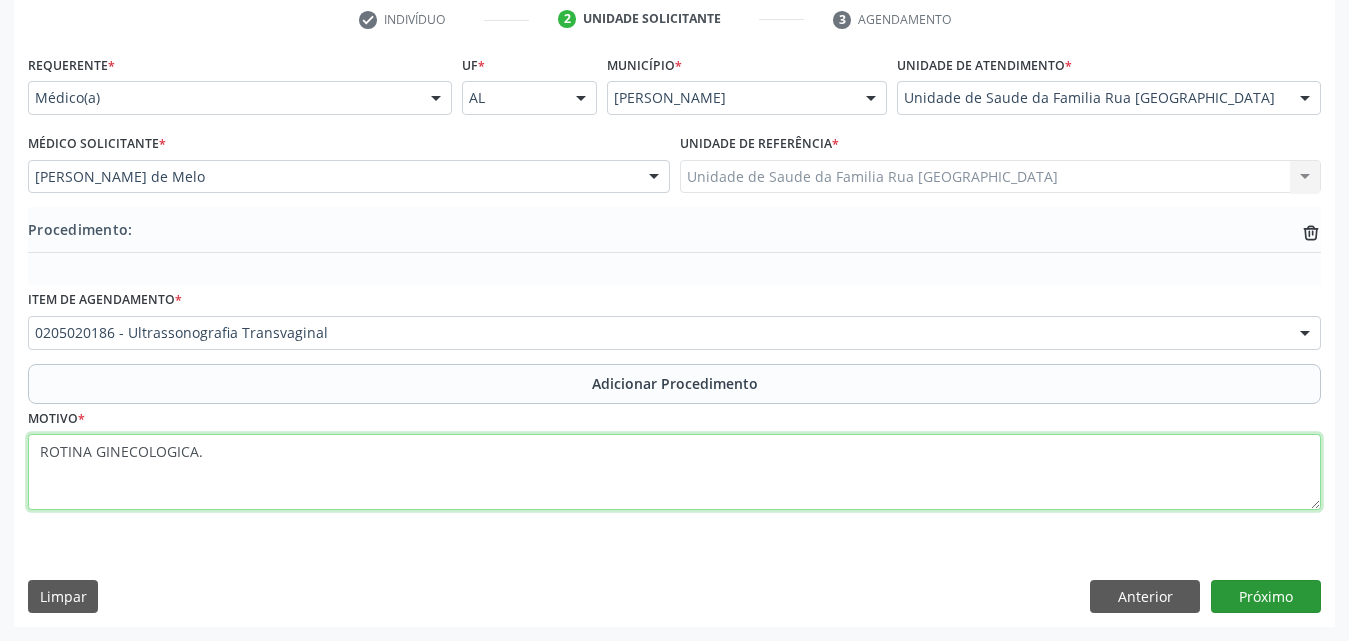 type on "ROTINA GINECOLOGICA." 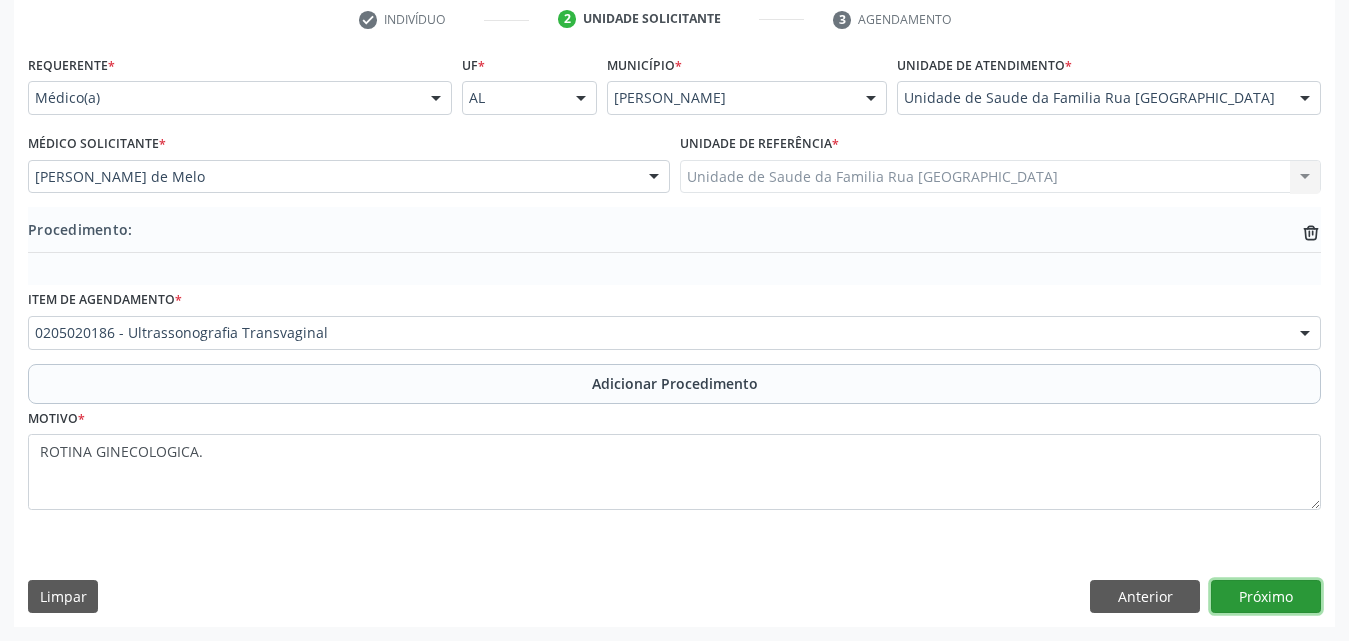 click on "Próximo" at bounding box center (1266, 597) 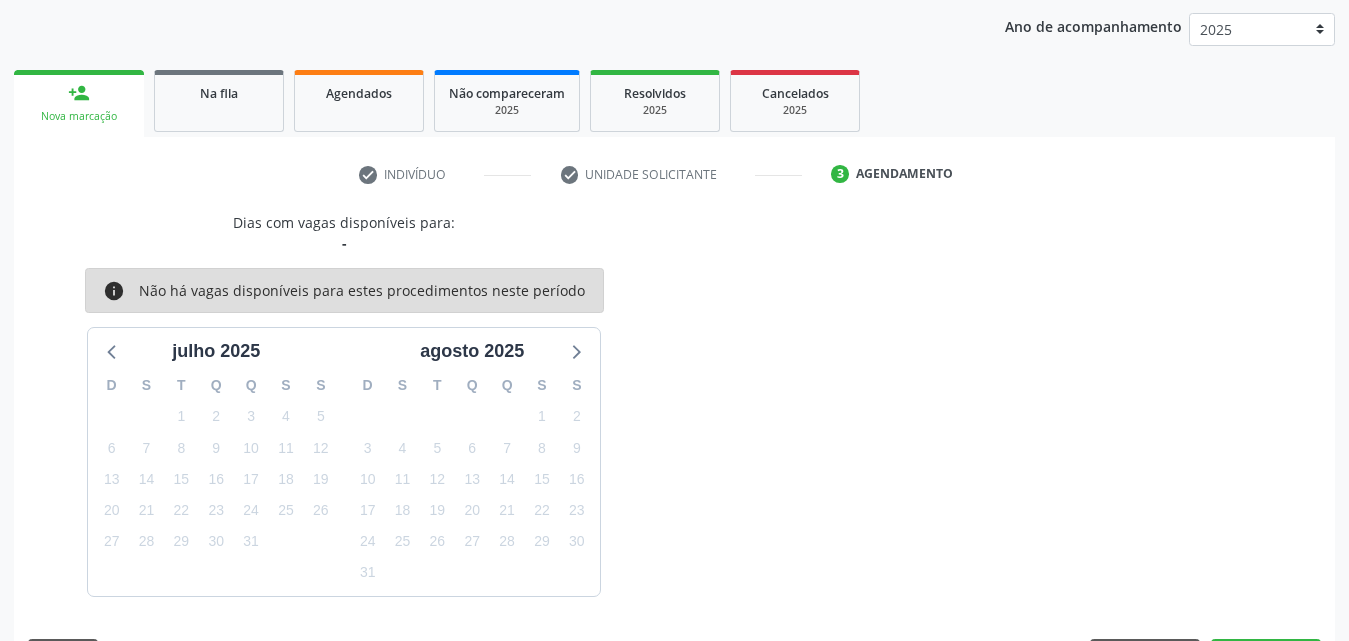 scroll, scrollTop: 316, scrollLeft: 0, axis: vertical 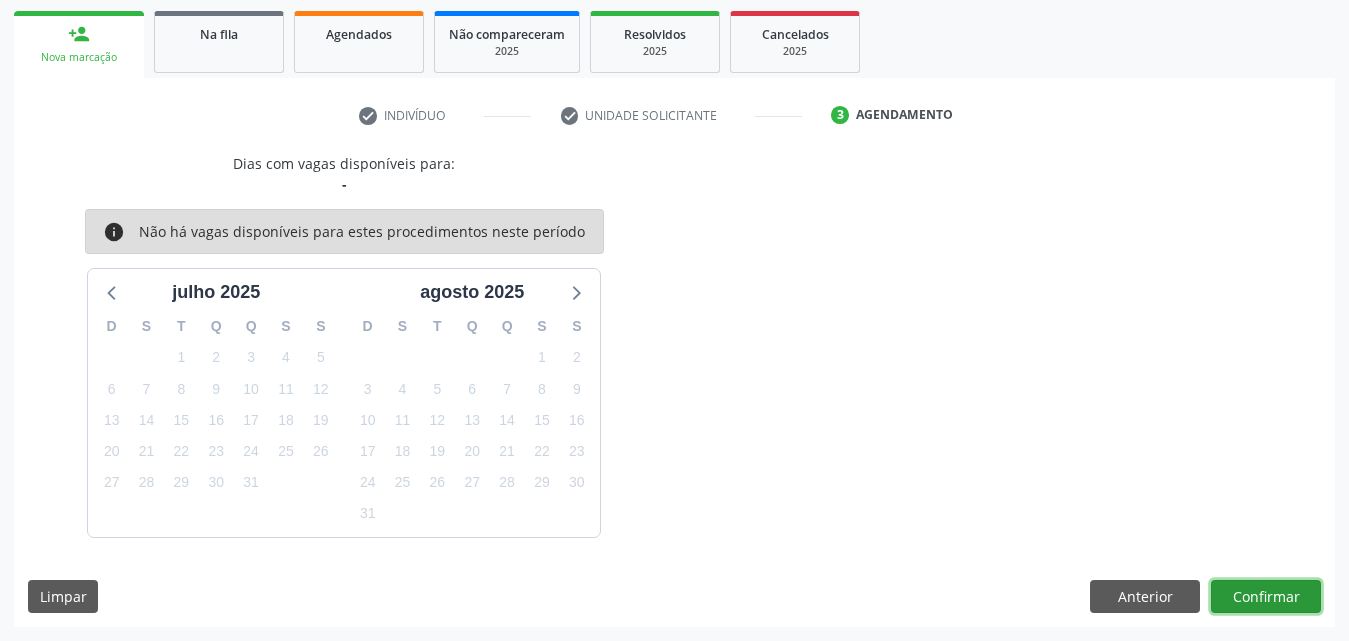 click on "Confirmar" at bounding box center [1266, 597] 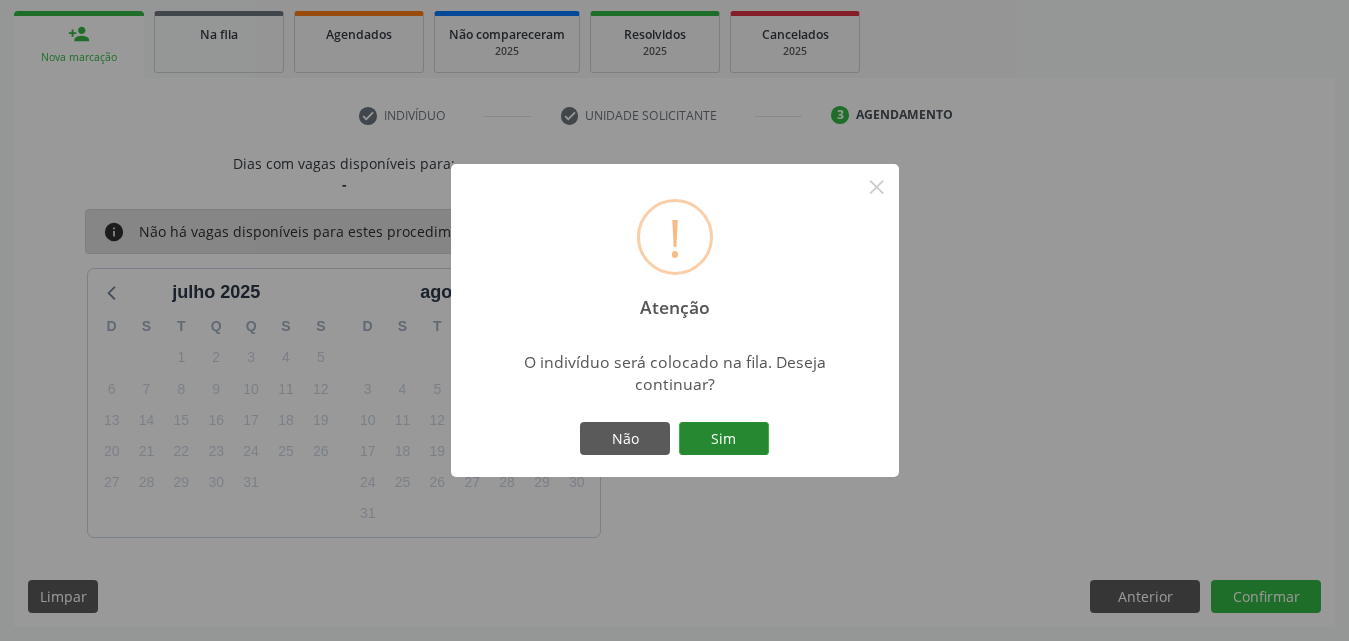 click on "Sim" at bounding box center [724, 439] 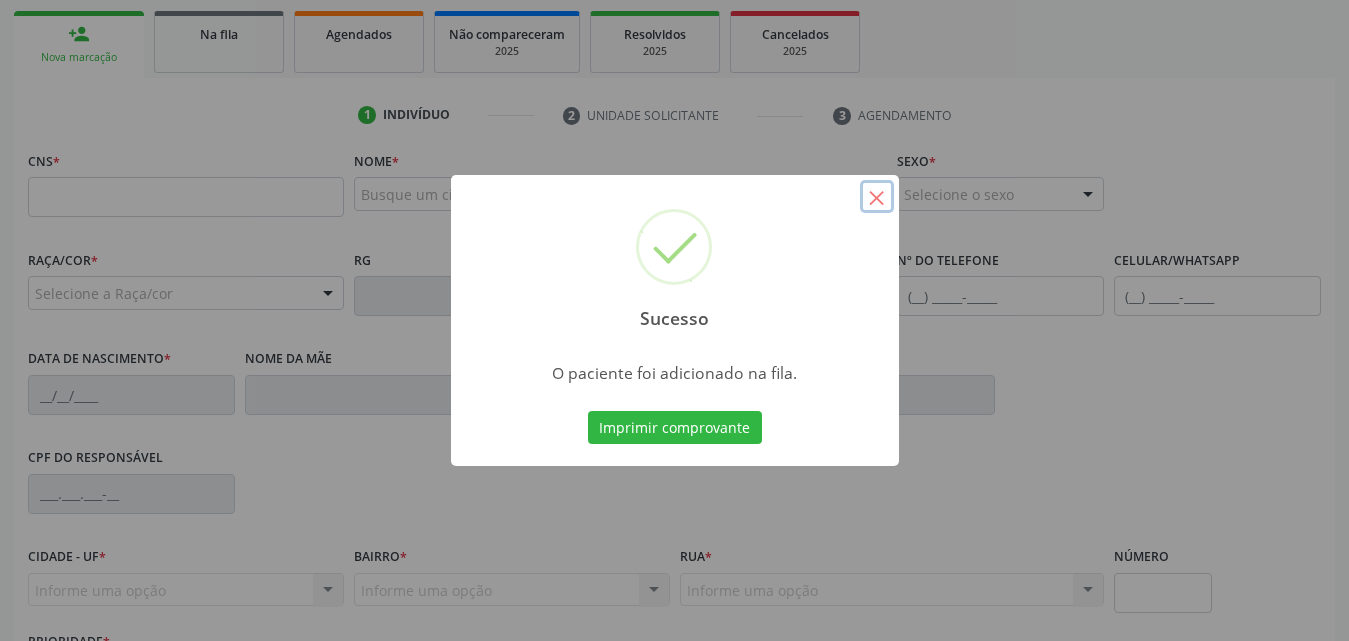 click on "×" at bounding box center (877, 197) 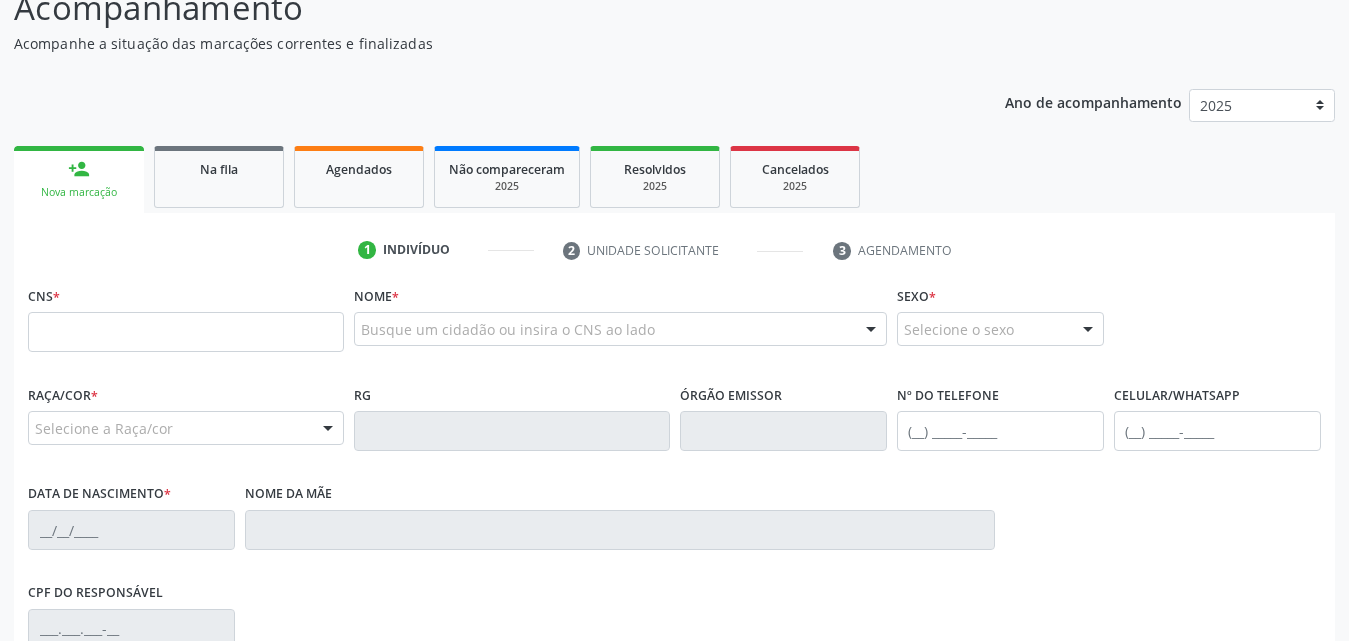 scroll, scrollTop: 216, scrollLeft: 0, axis: vertical 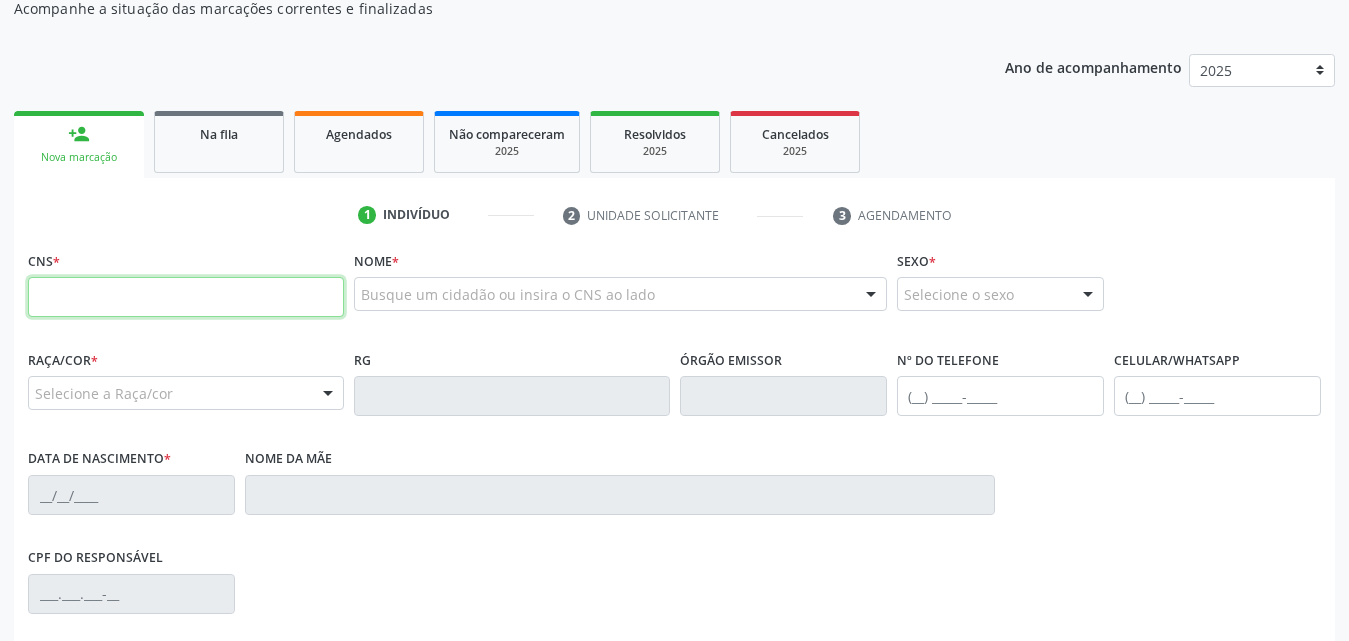 click at bounding box center (186, 297) 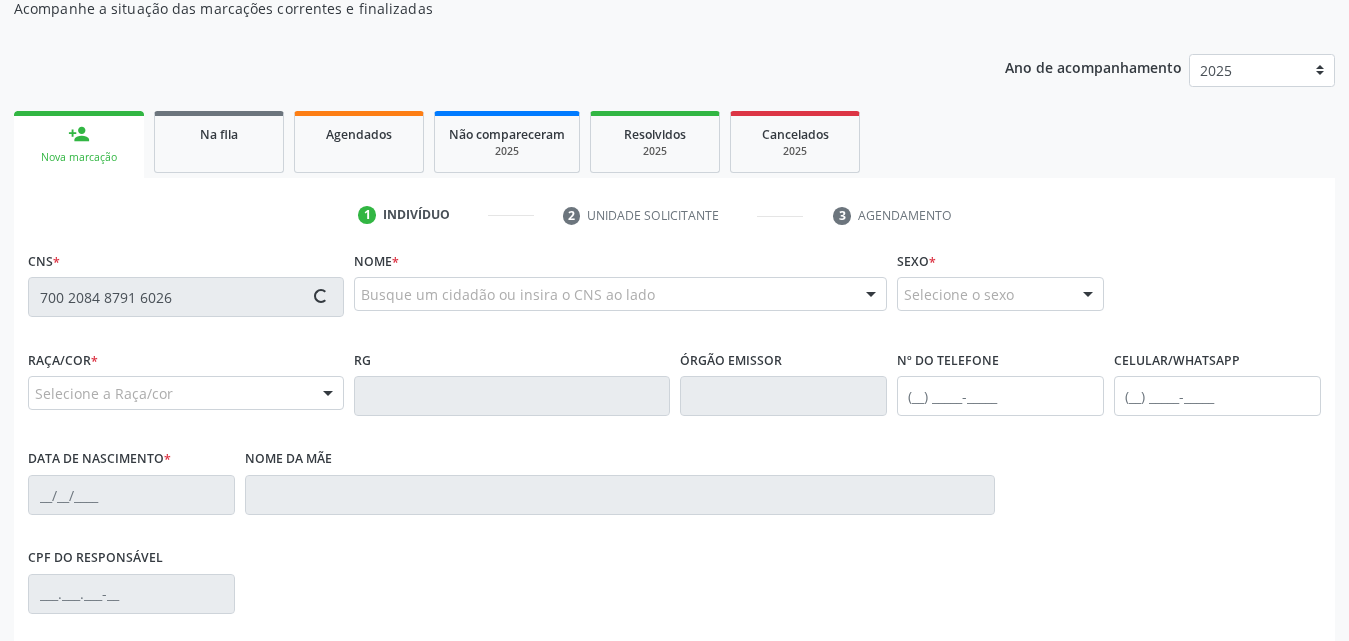 type on "700 2084 8791 6026" 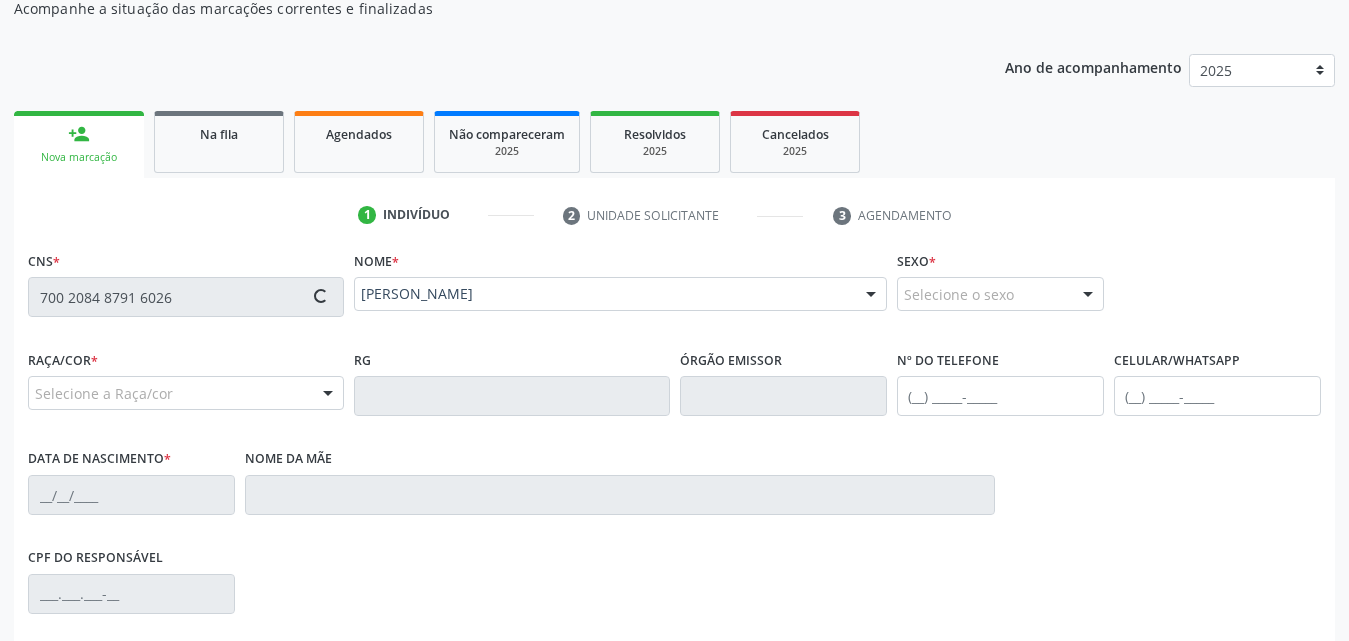 type on "(82) 99103-4216" 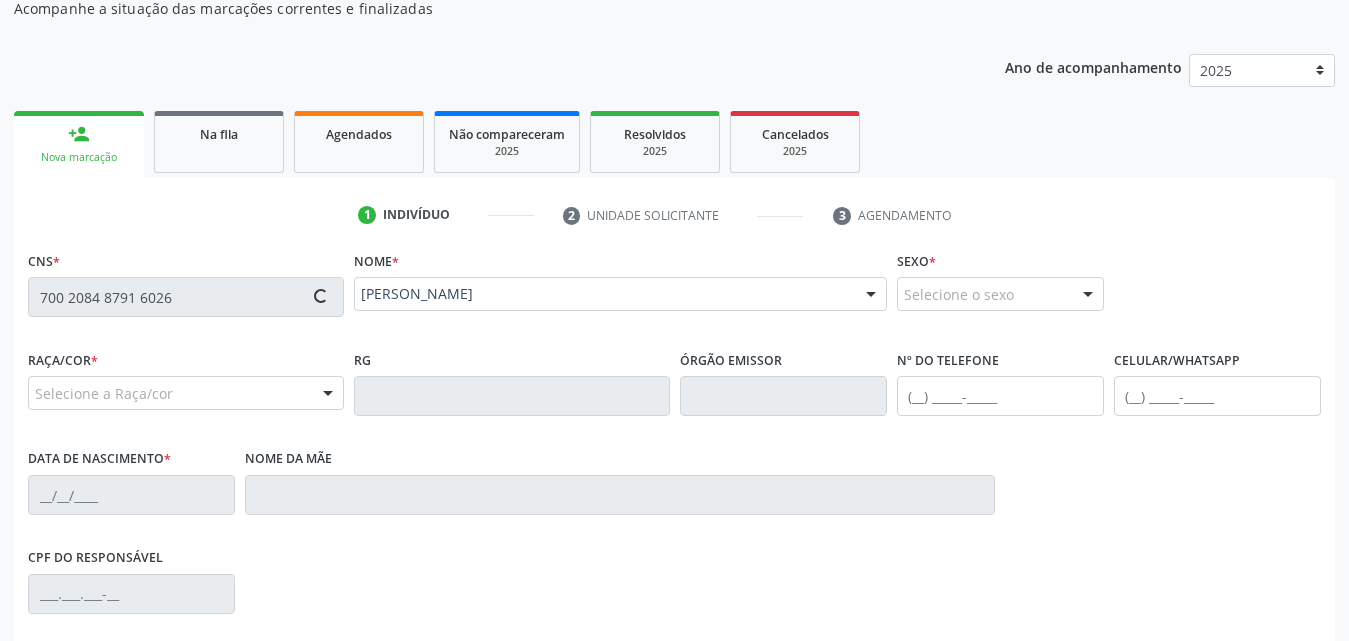 type on "02/03/1998" 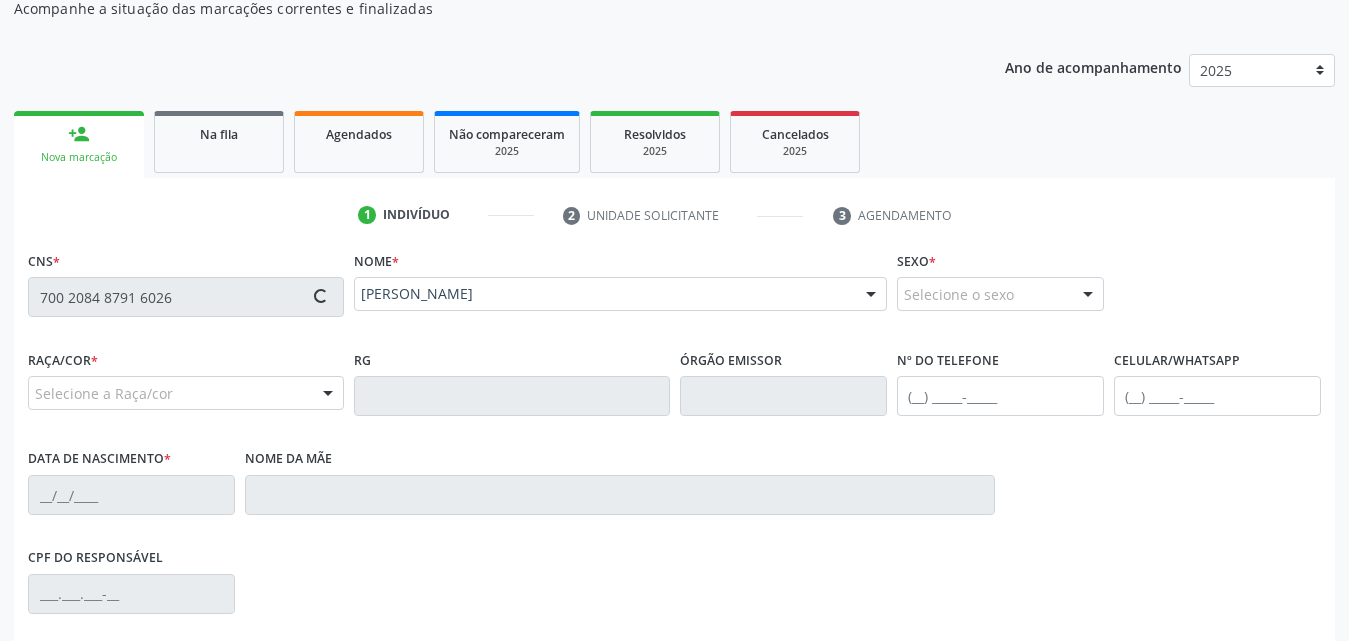 type on "Marcia Adriana Mendes Santos" 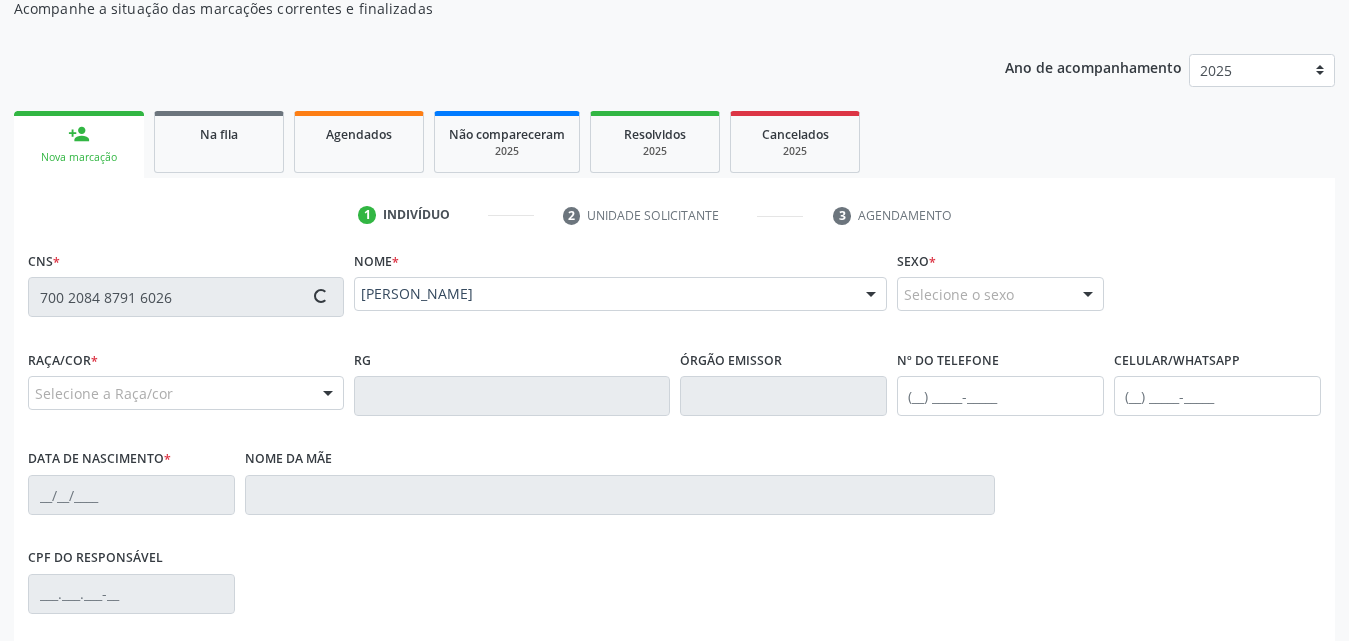 type on "S/N" 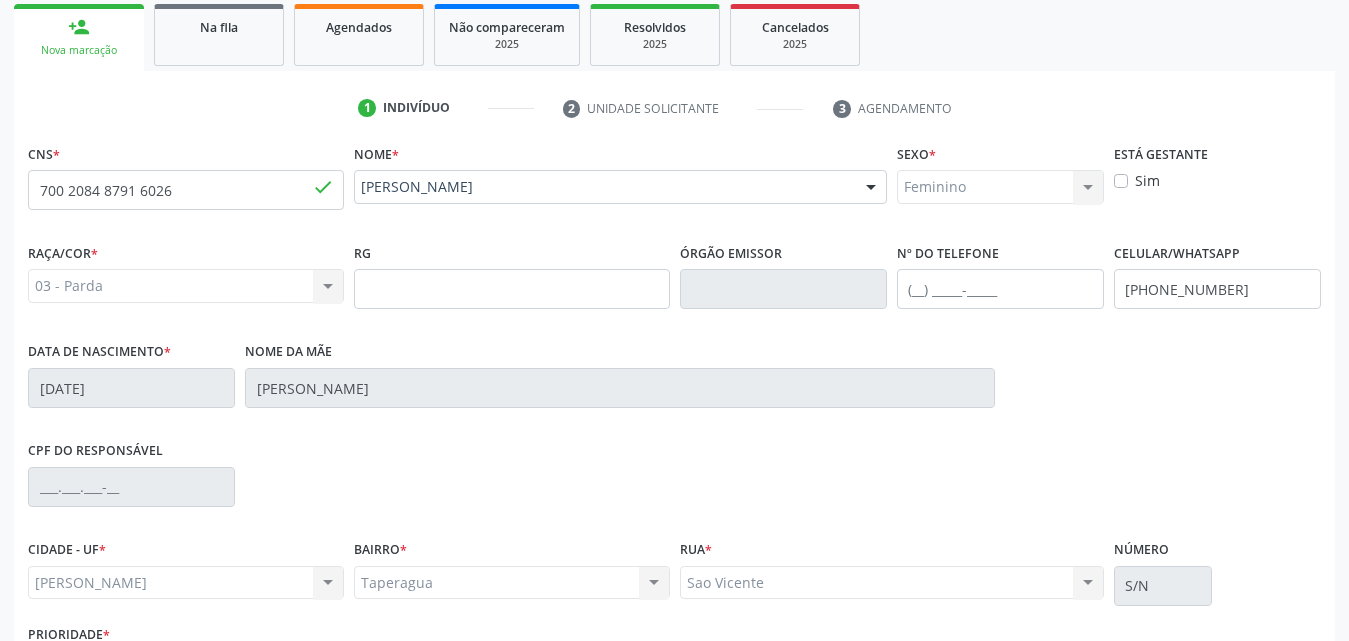 scroll, scrollTop: 471, scrollLeft: 0, axis: vertical 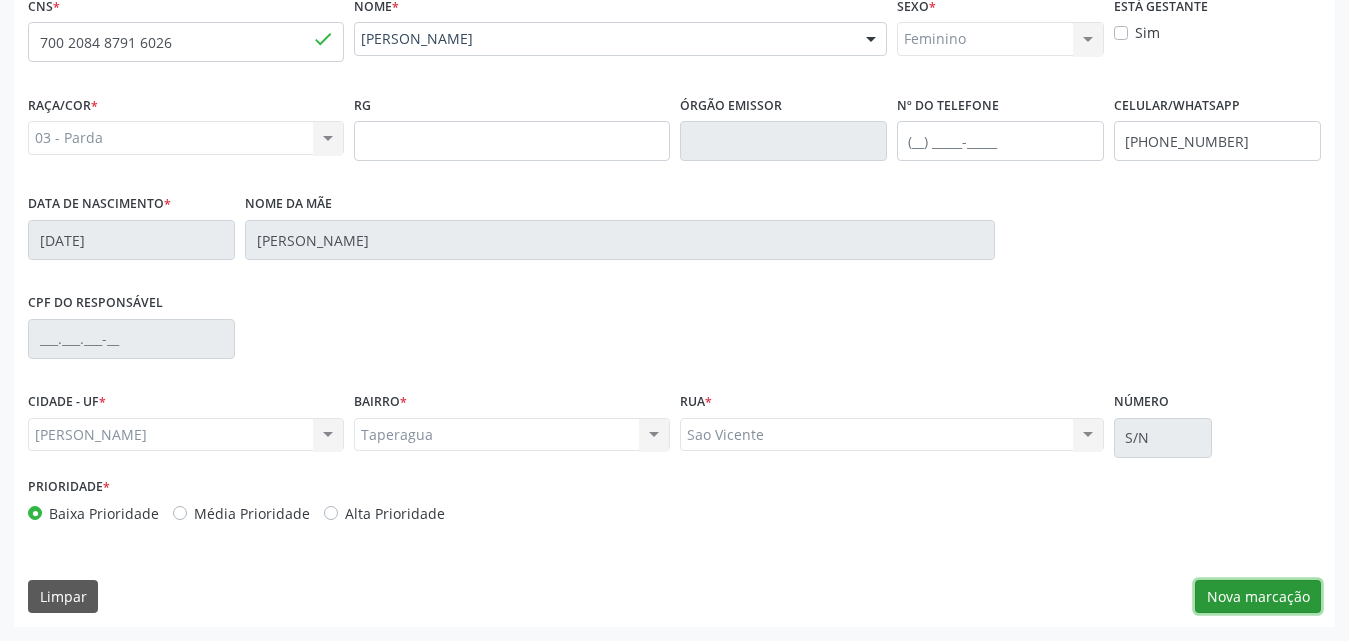 click on "Nova marcação" at bounding box center (1258, 597) 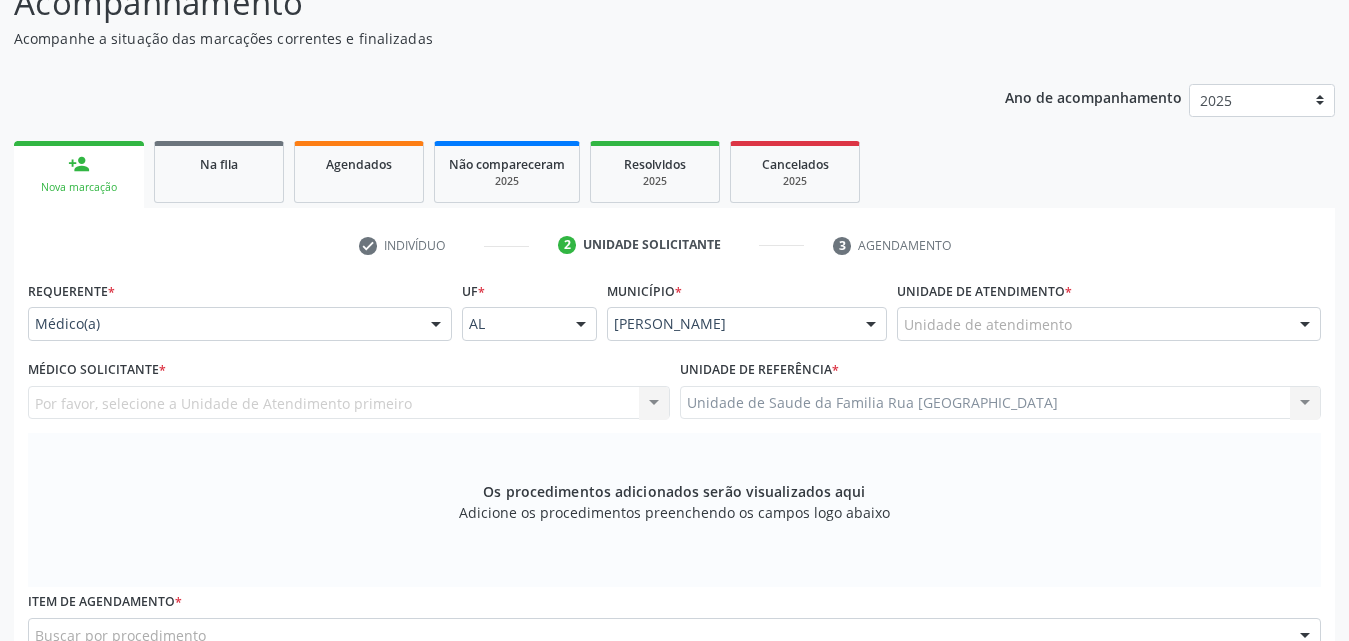 scroll, scrollTop: 171, scrollLeft: 0, axis: vertical 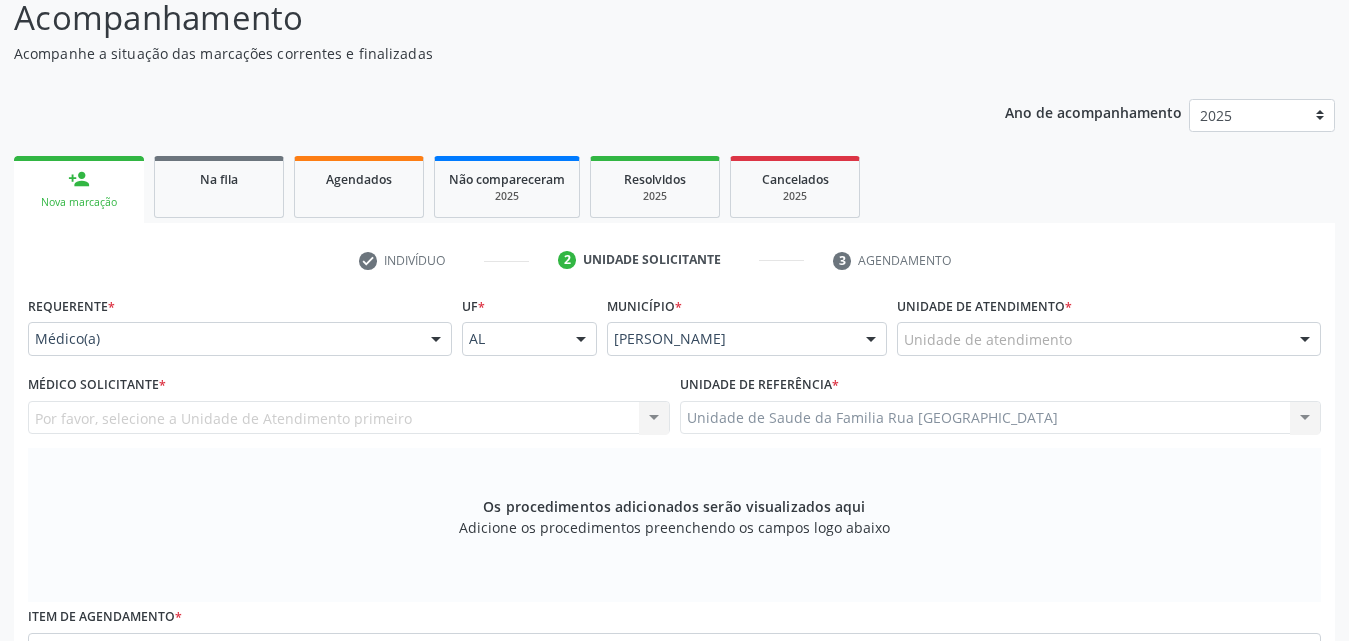 drag, startPoint x: 1093, startPoint y: 341, endPoint x: 1106, endPoint y: 329, distance: 17.691807 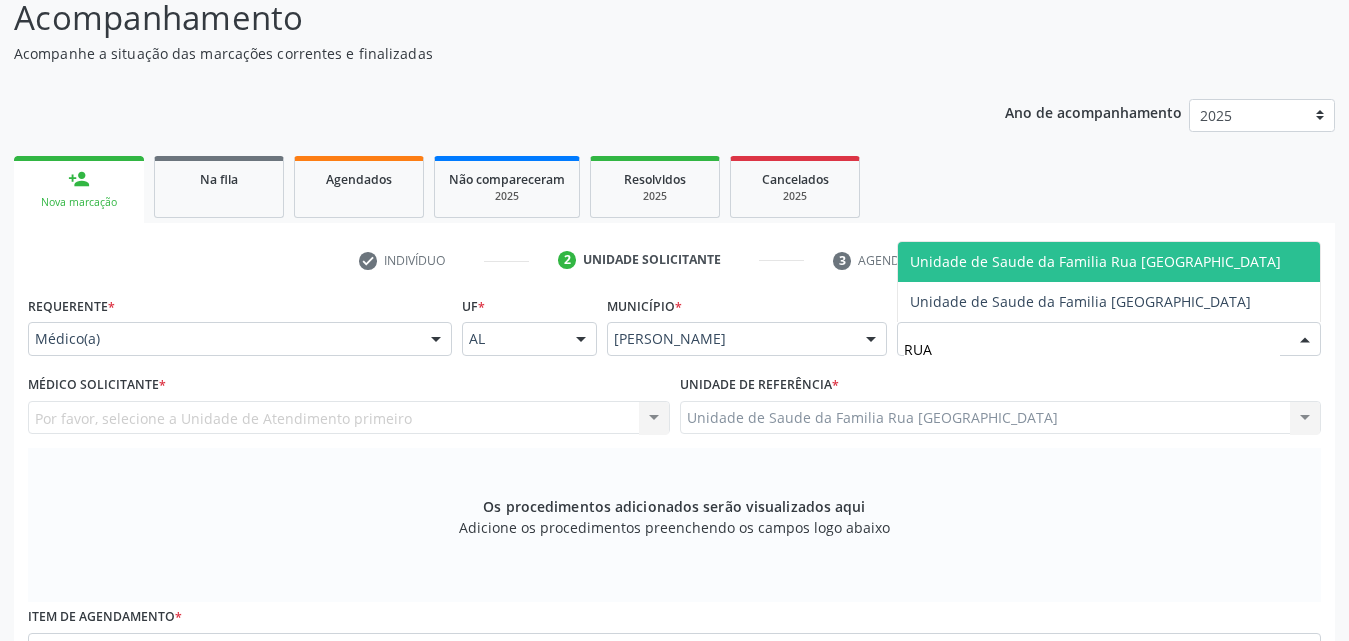 type on "RUA N" 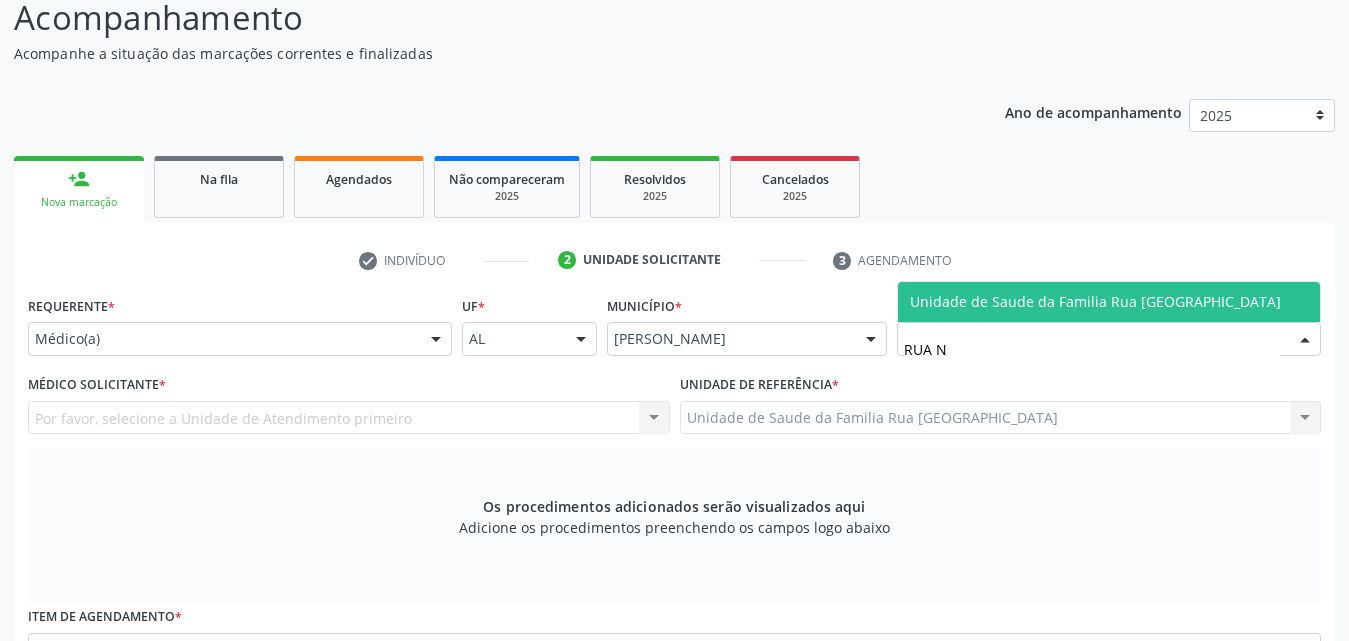 click on "Unidade de Saude da Familia Rua [GEOGRAPHIC_DATA]" at bounding box center (1095, 301) 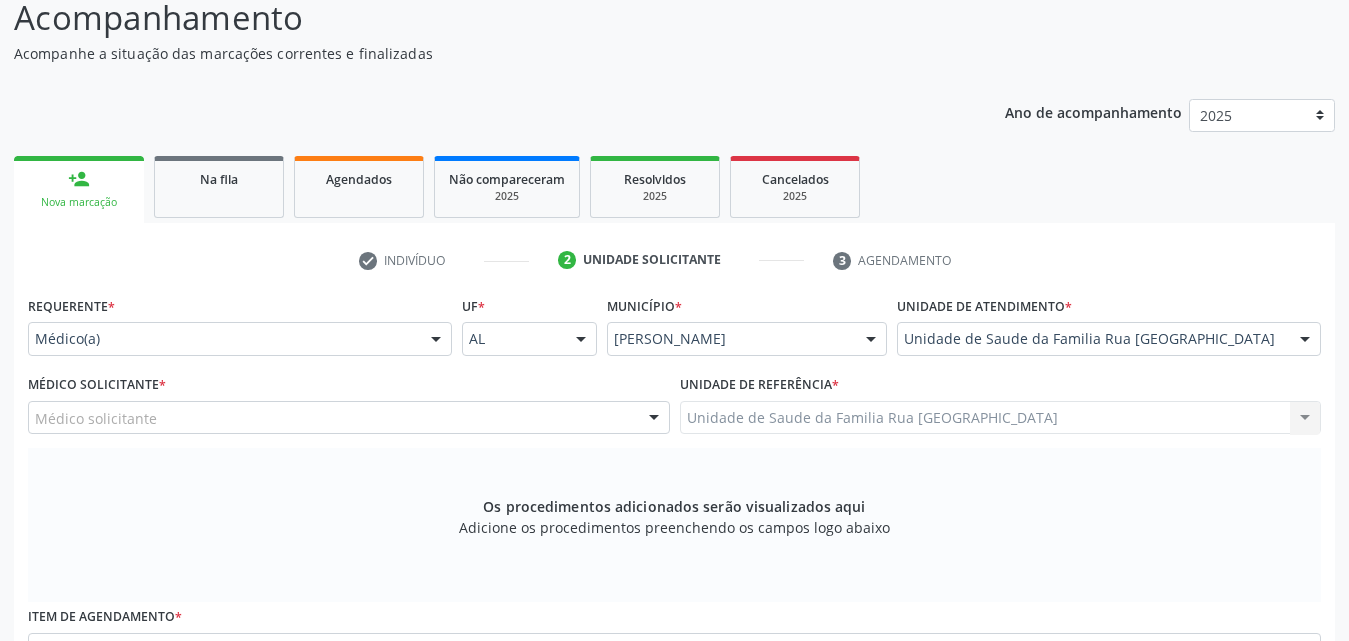 click at bounding box center (654, 419) 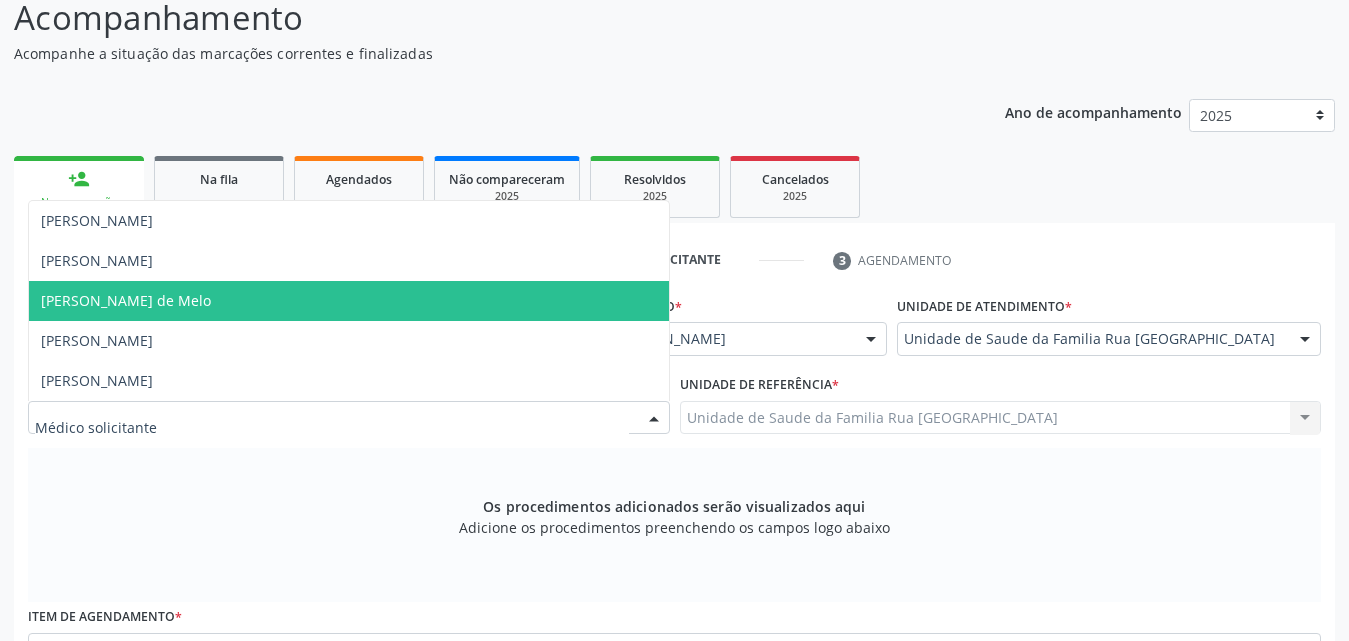 click on "Rodrigo Paranhos de Melo" at bounding box center (349, 301) 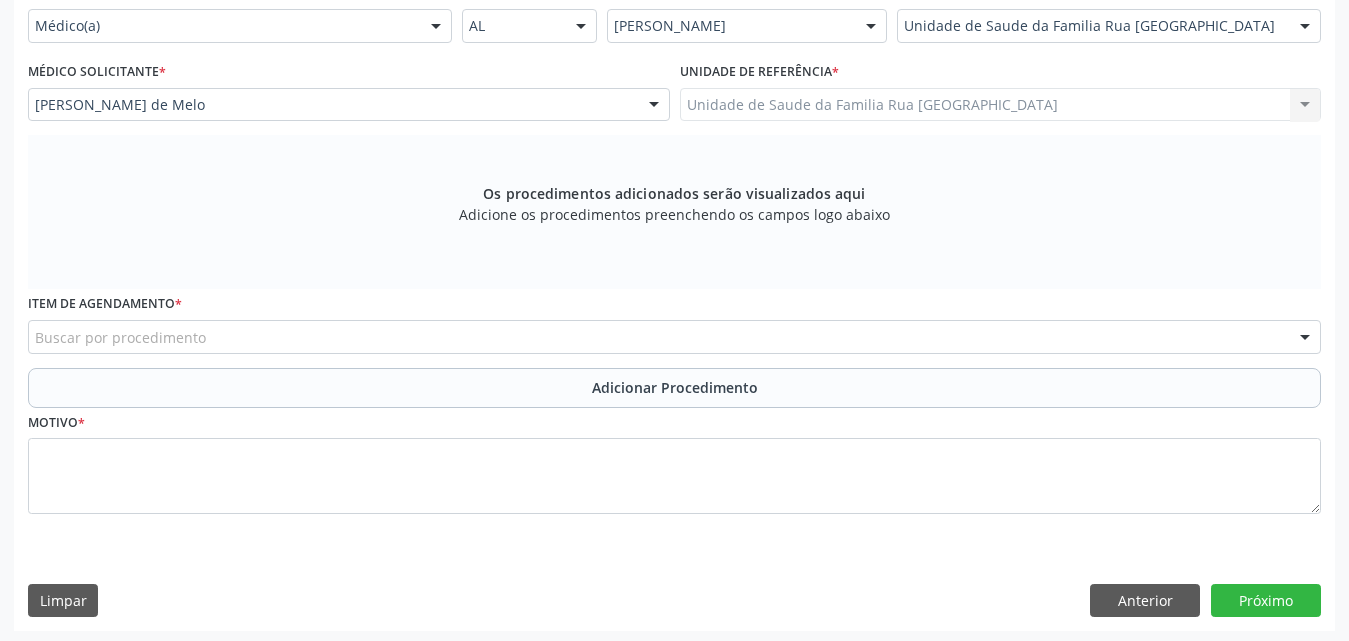 scroll, scrollTop: 488, scrollLeft: 0, axis: vertical 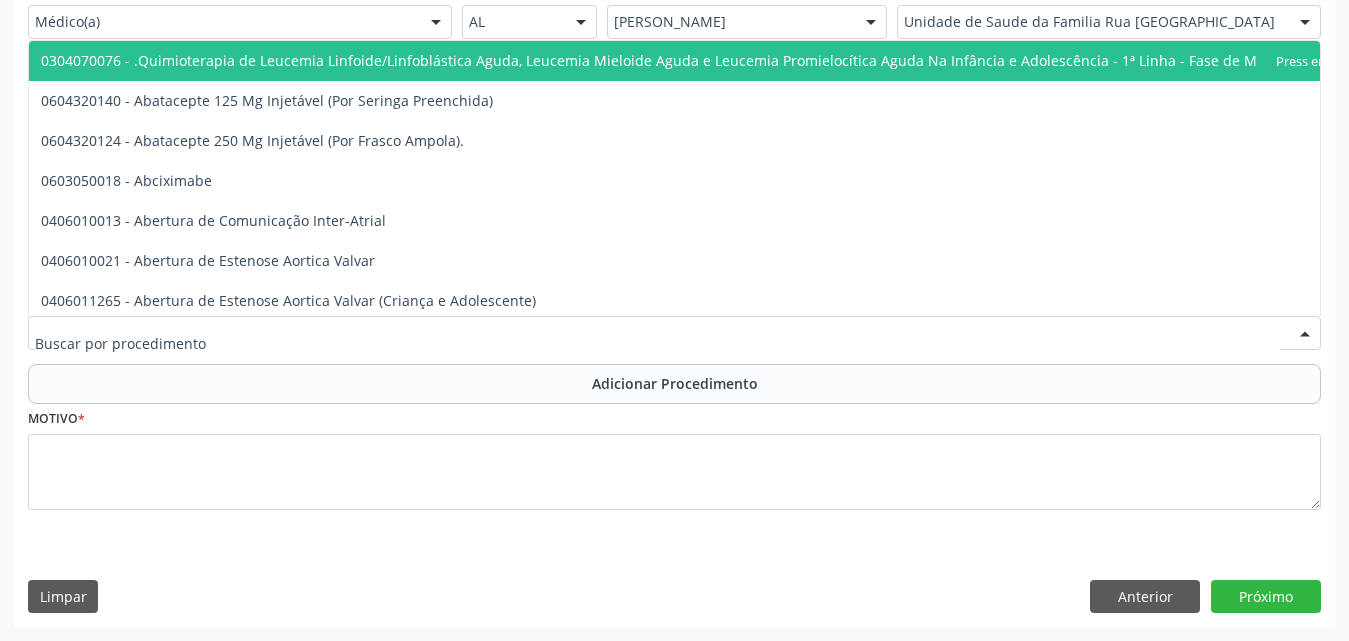 click at bounding box center (674, 333) 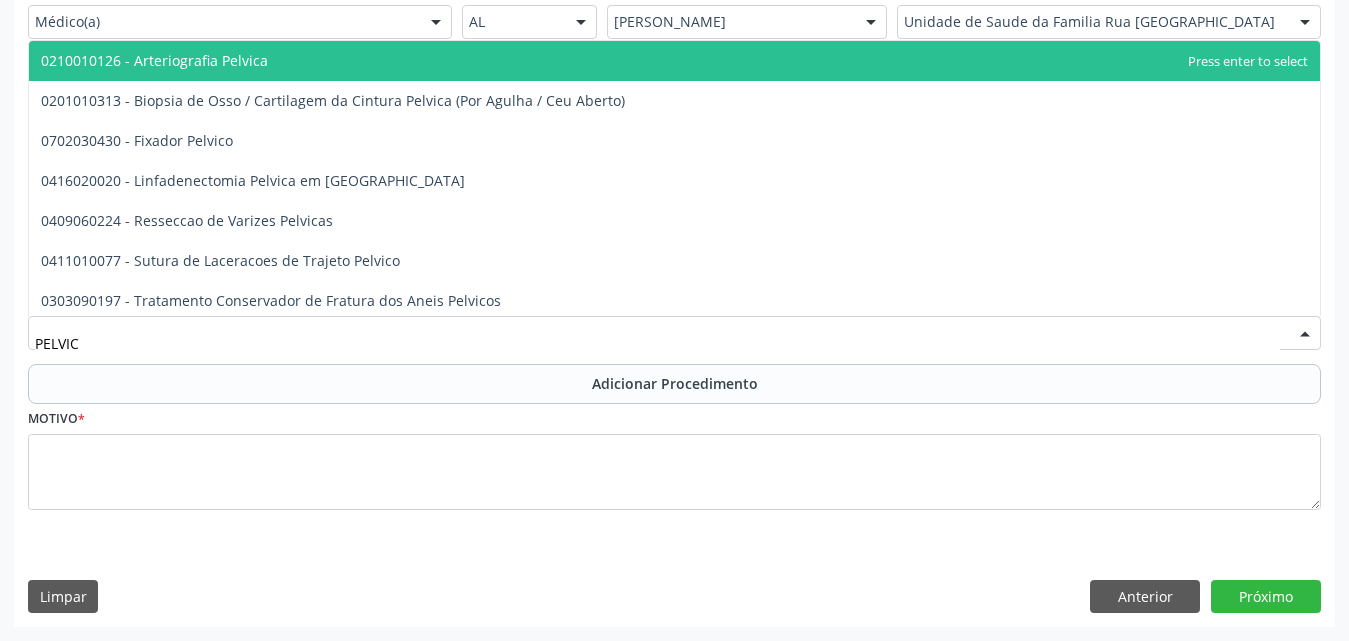 type on "PELVICA" 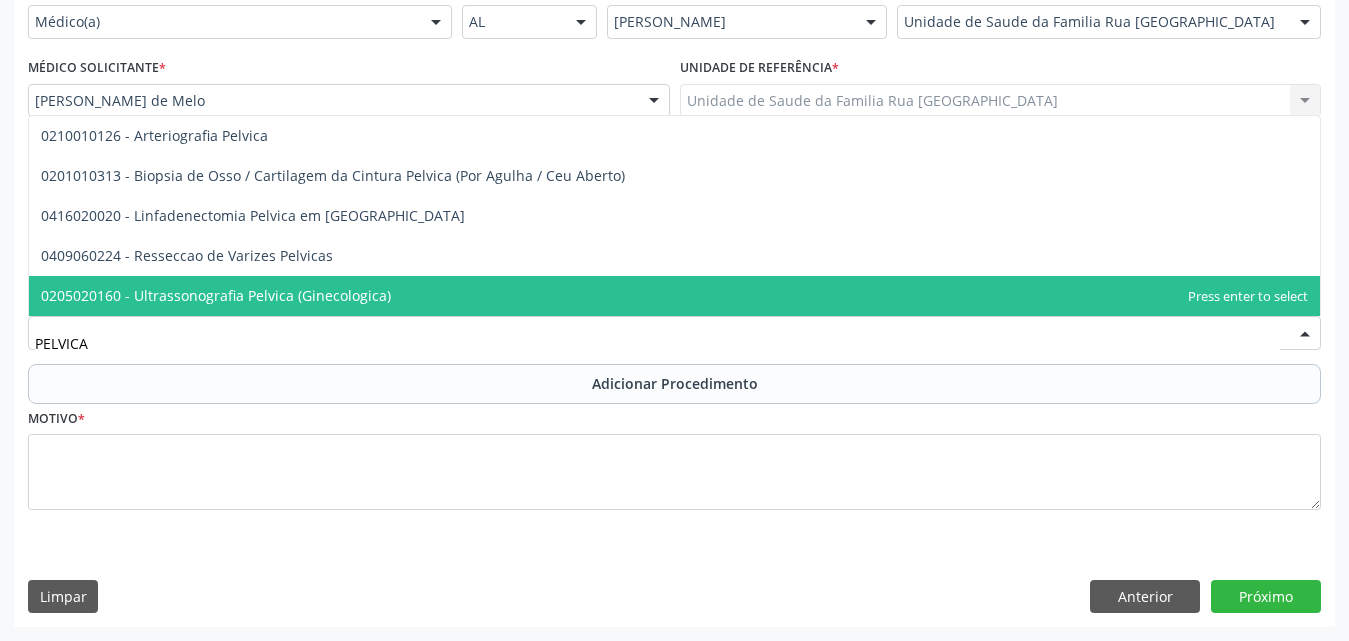 click on "0205020160 - Ultrassonografia Pelvica (Ginecologica)" at bounding box center [216, 295] 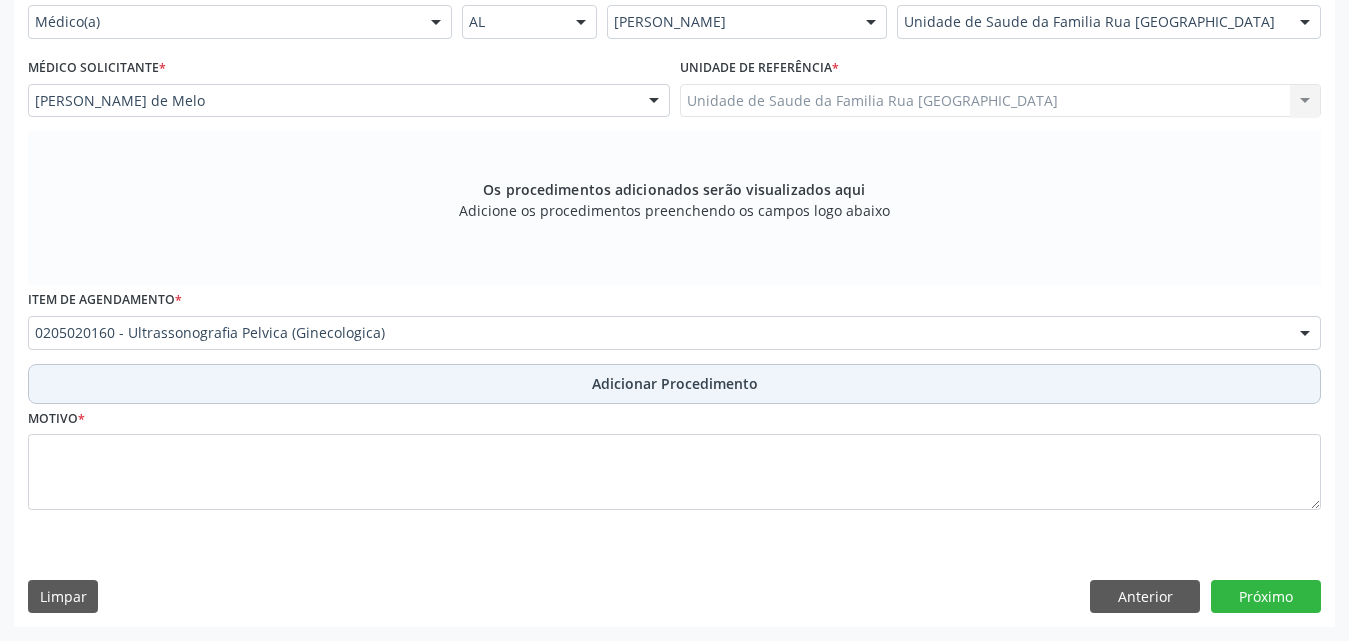 click on "Adicionar Procedimento" at bounding box center (675, 383) 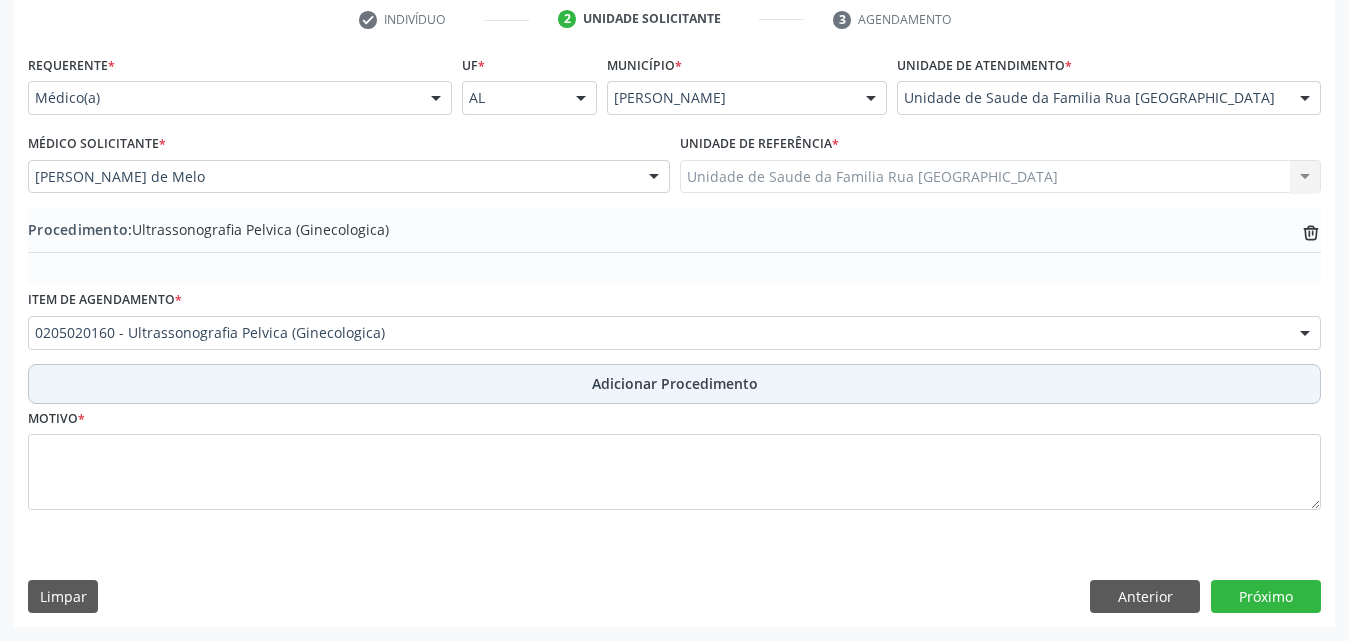 scroll, scrollTop: 412, scrollLeft: 0, axis: vertical 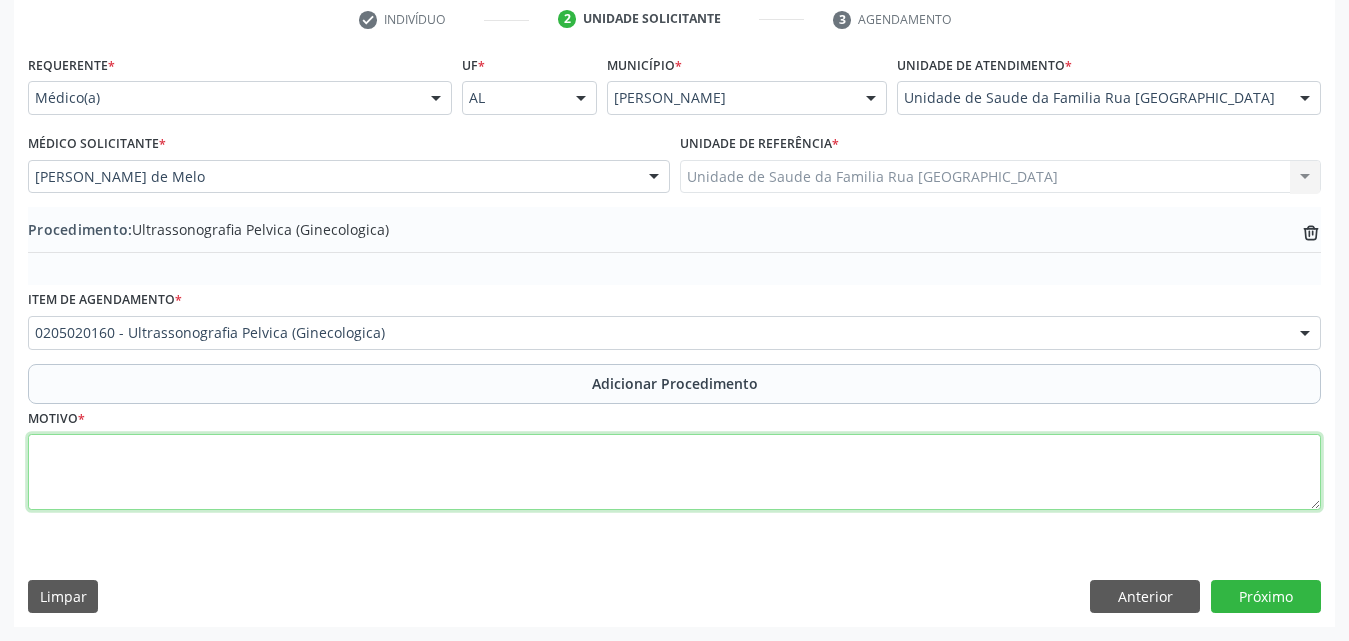 click at bounding box center [674, 472] 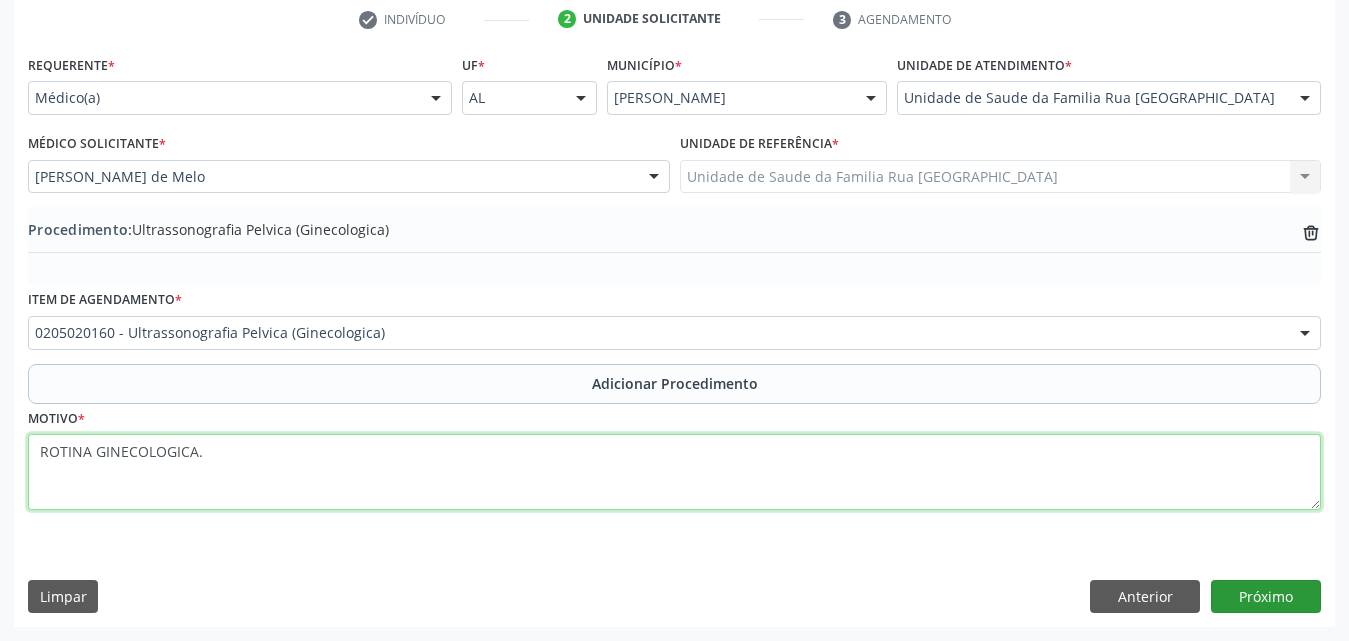 type on "ROTINA GINECOLOGICA." 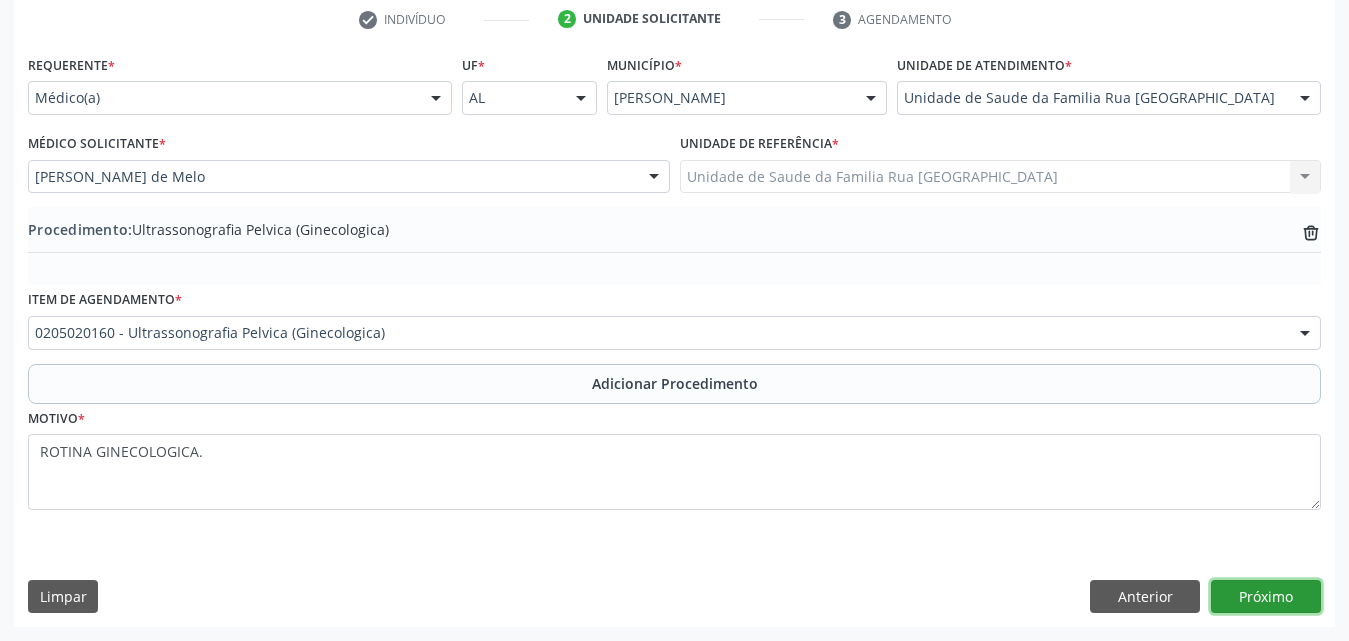 click on "Próximo" at bounding box center [1266, 597] 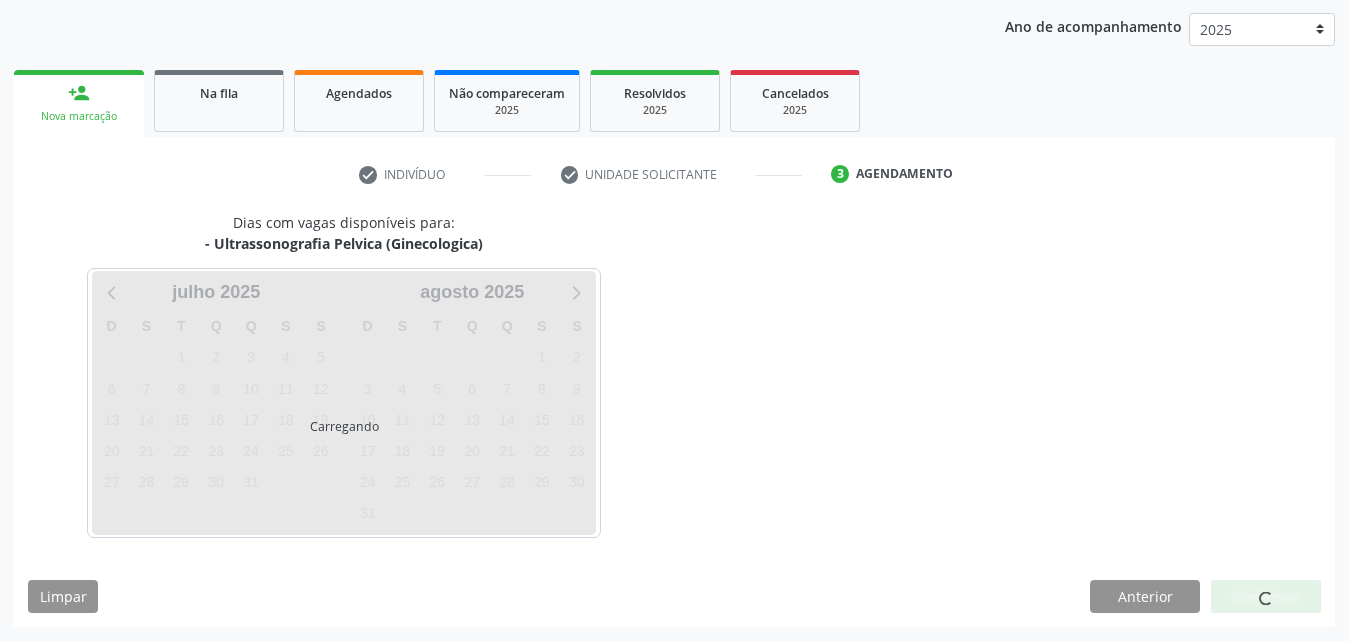 scroll, scrollTop: 316, scrollLeft: 0, axis: vertical 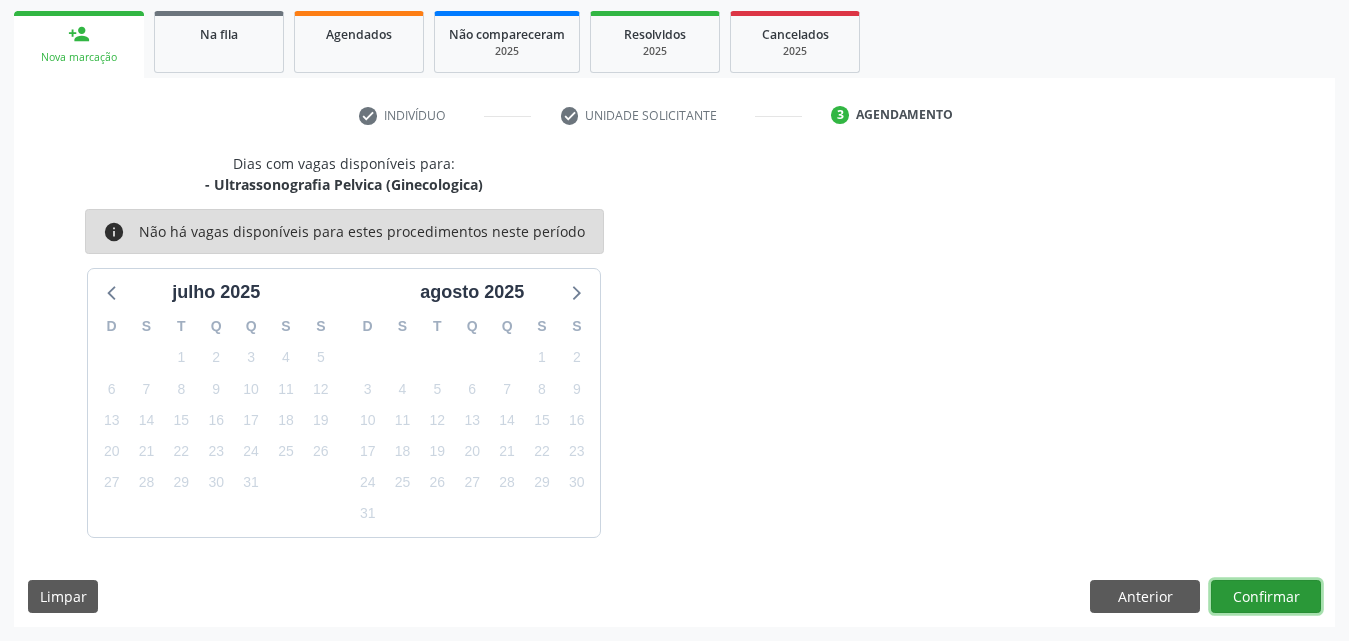 click on "Confirmar" at bounding box center (1266, 597) 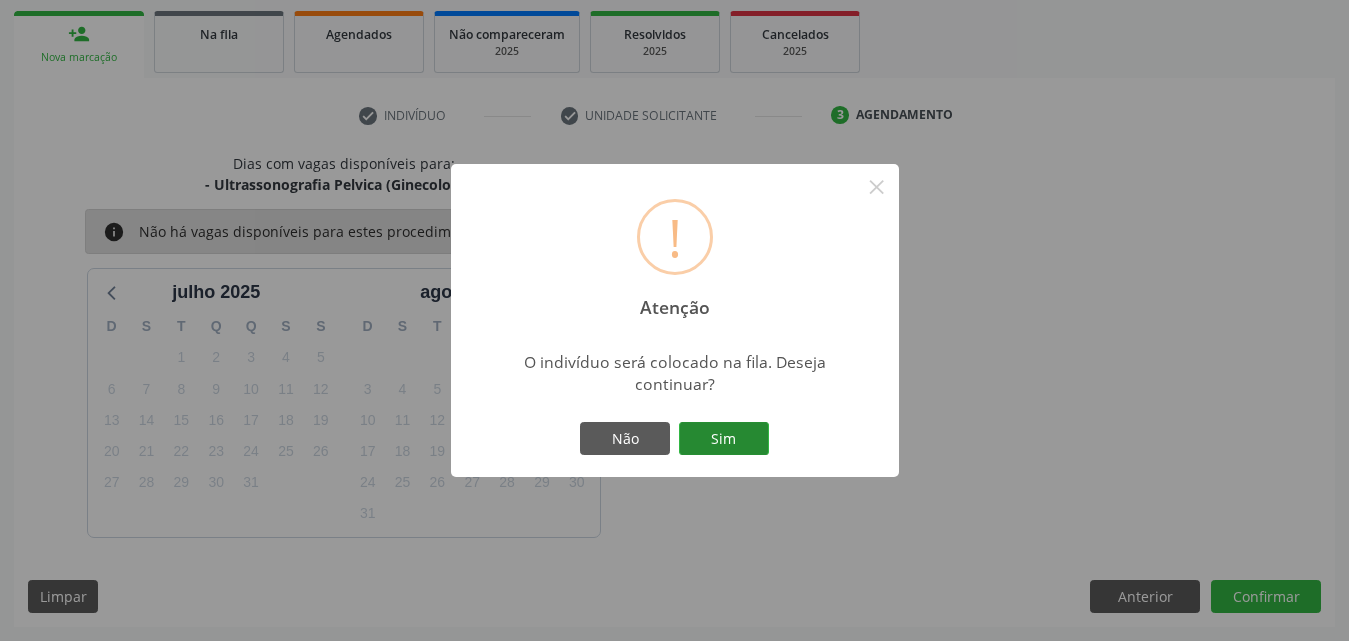 click on "Sim" at bounding box center [724, 439] 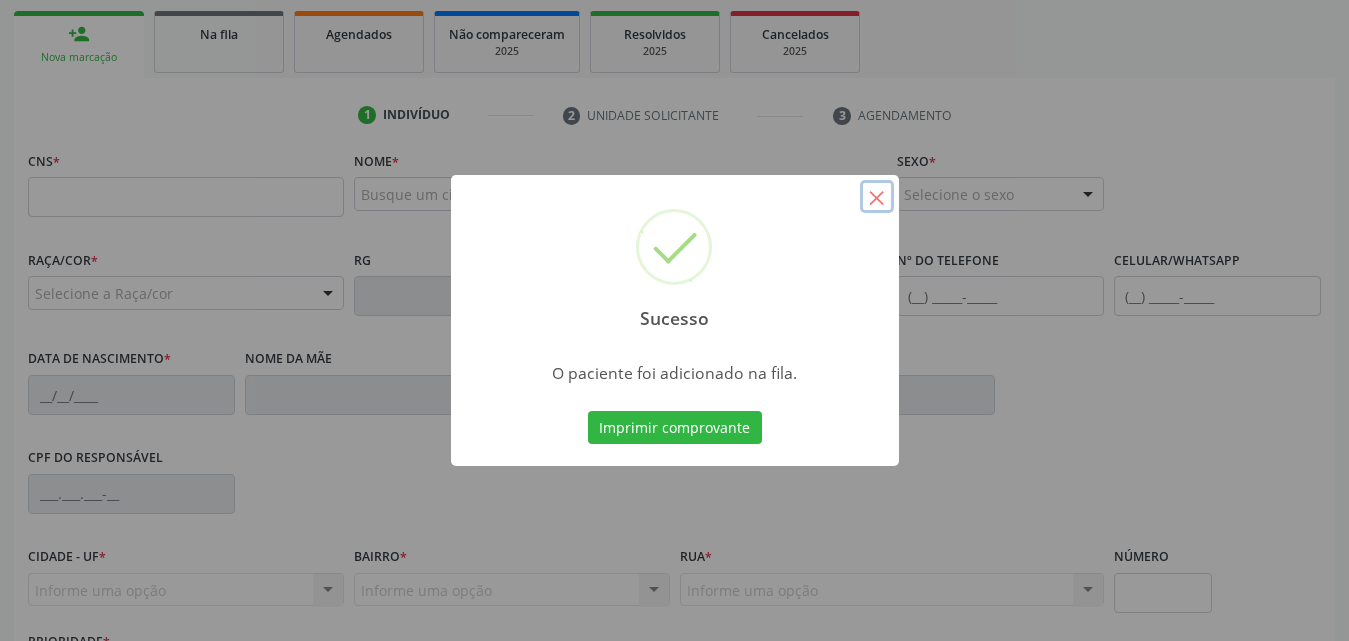 click on "×" at bounding box center (877, 197) 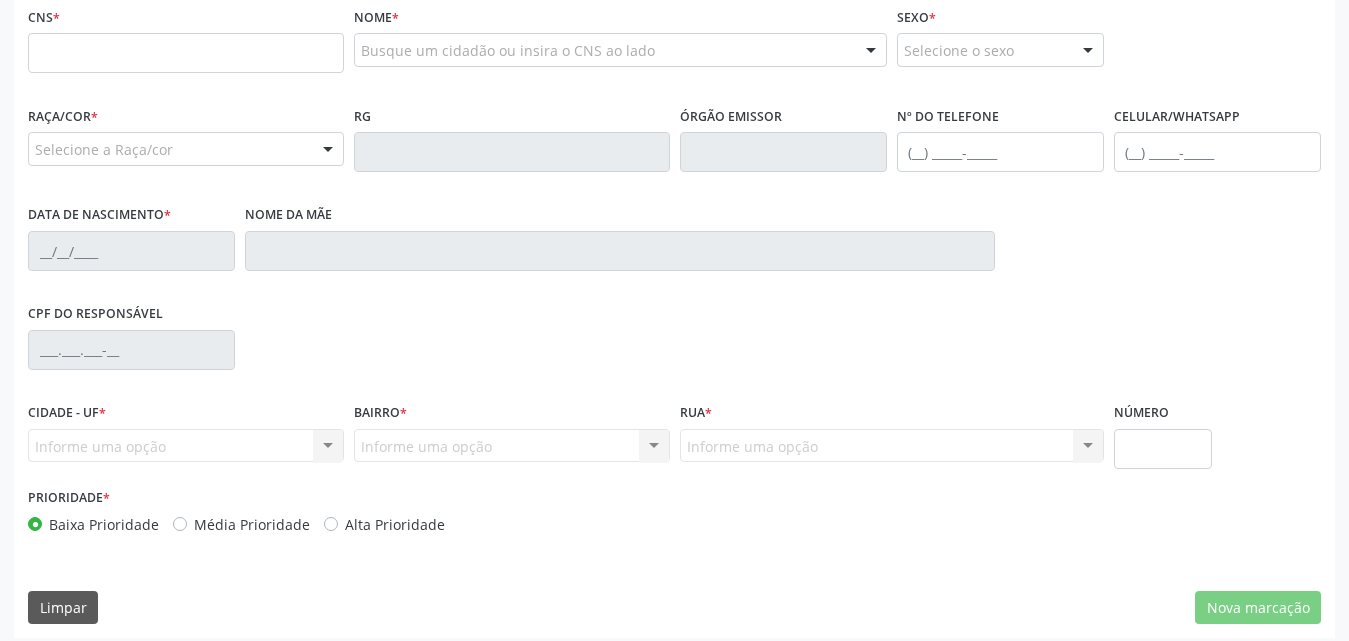 scroll, scrollTop: 471, scrollLeft: 0, axis: vertical 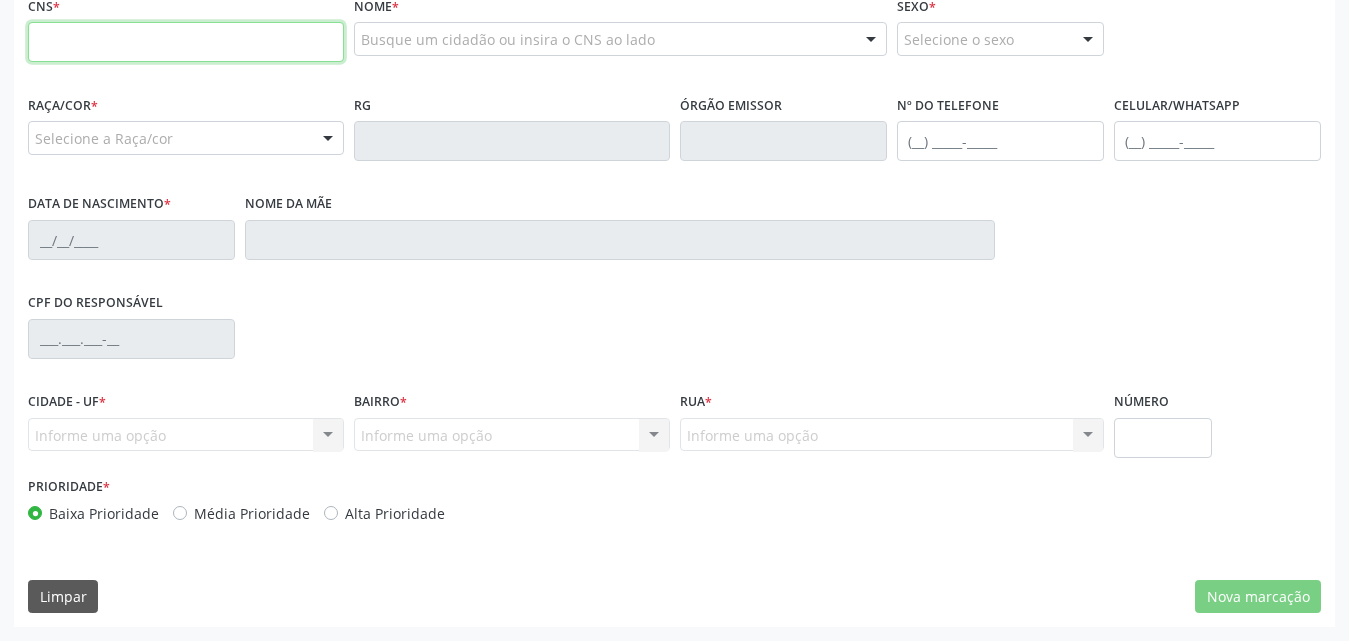 click at bounding box center (186, 42) 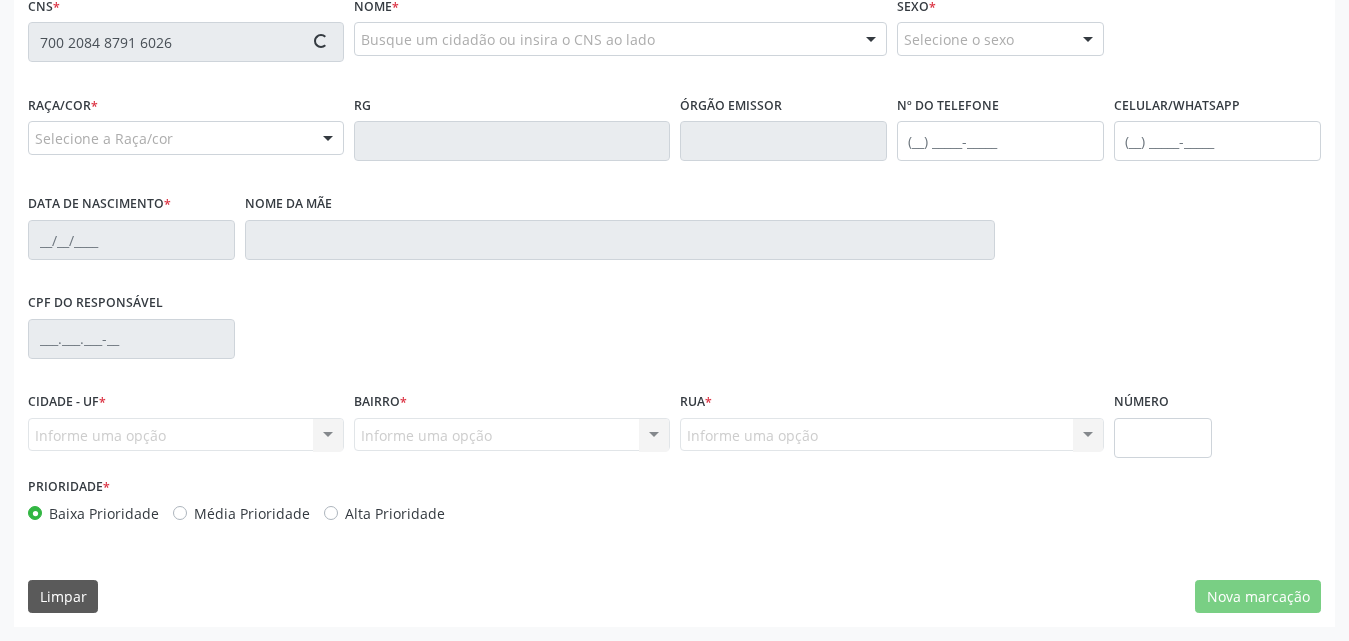 type on "700 2084 8791 6026" 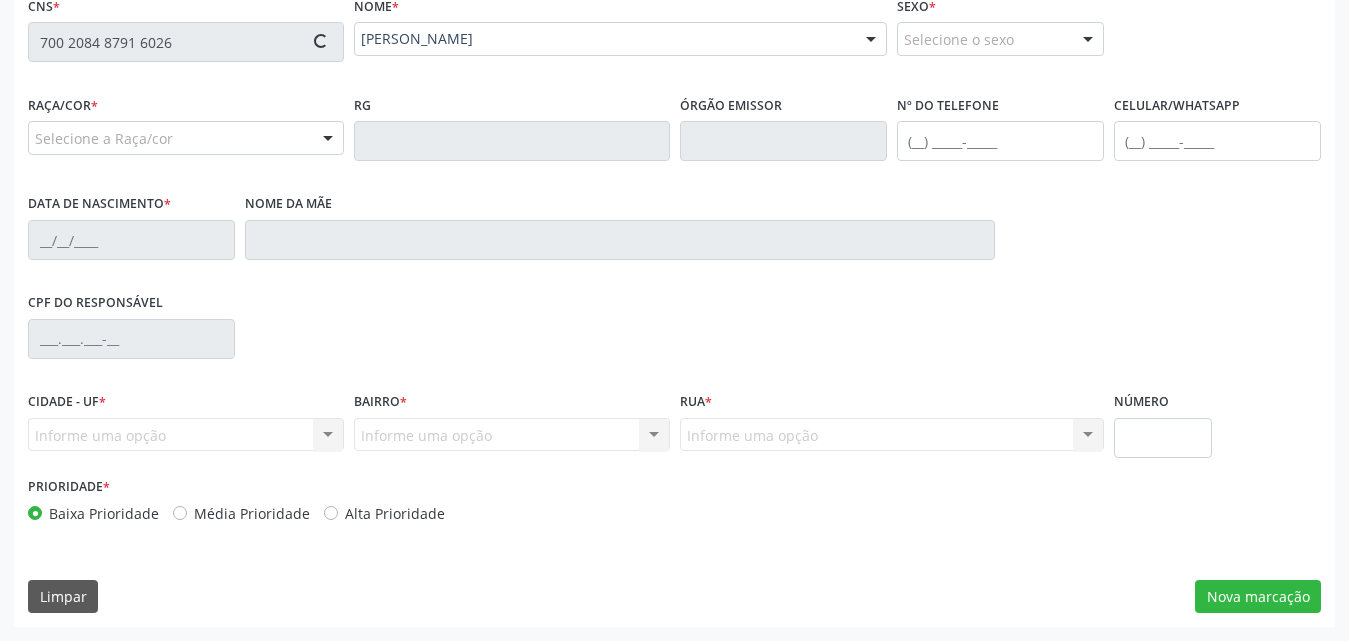 type on "(82) 99103-4216" 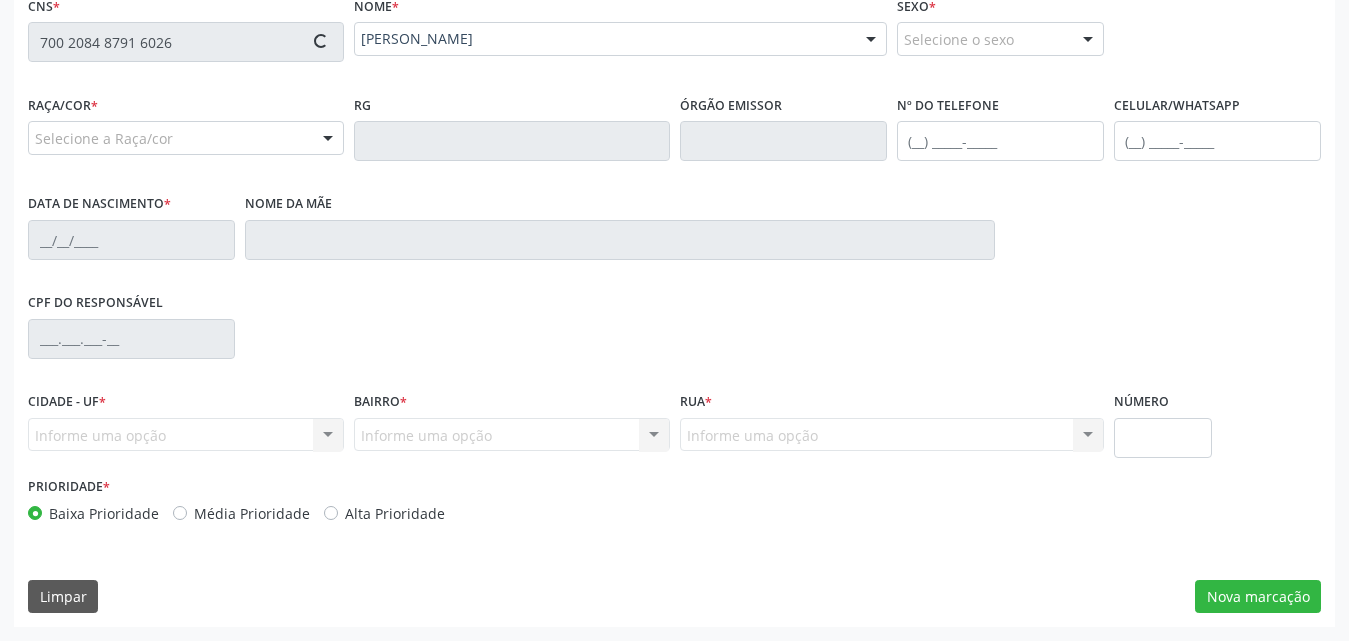 type on "02/03/1998" 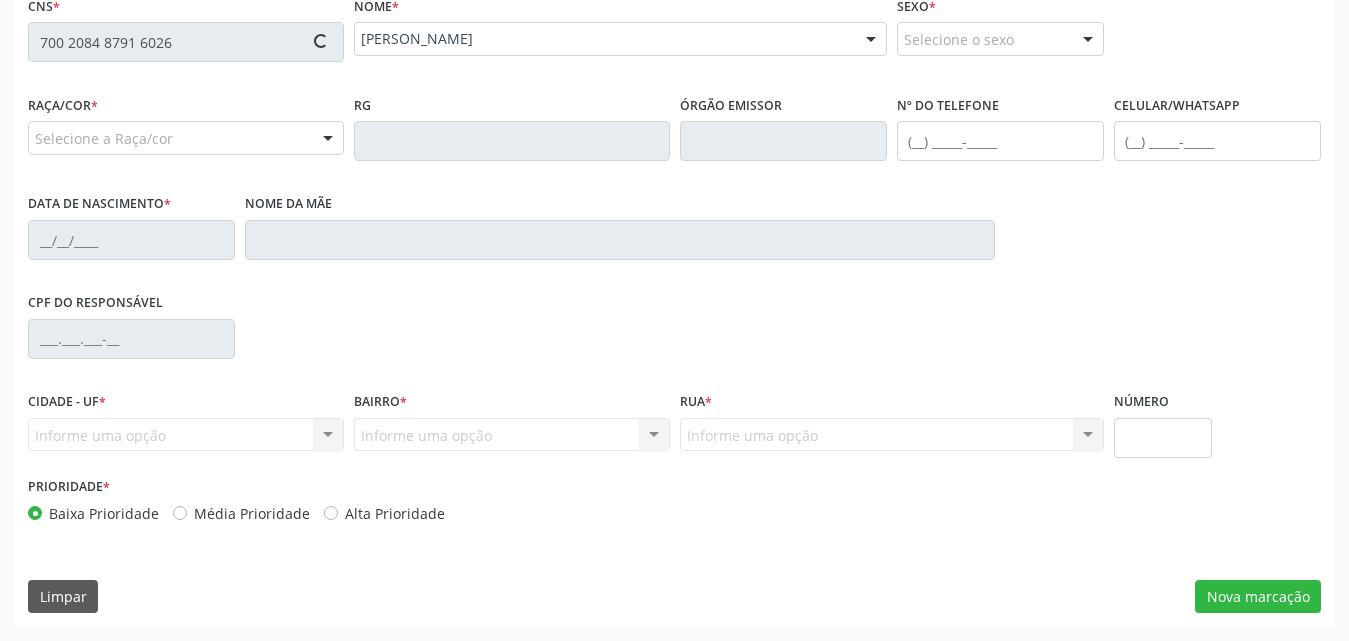 type on "S/N" 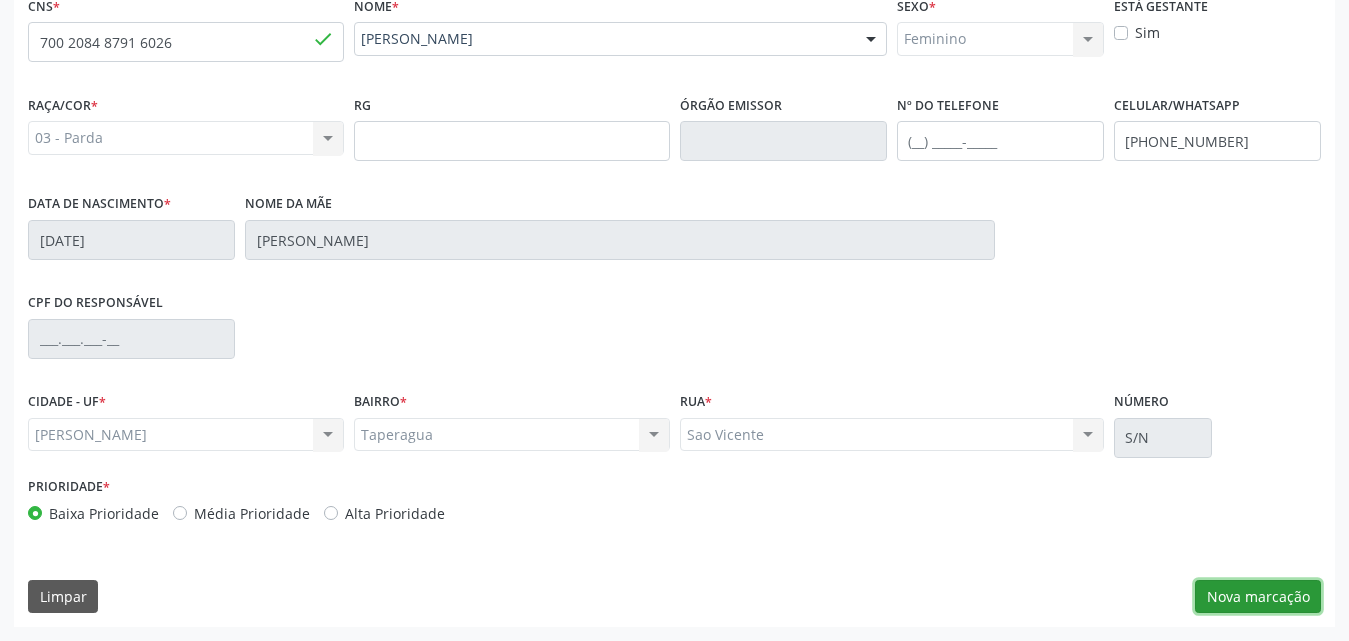 click on "Nova marcação" at bounding box center (1258, 597) 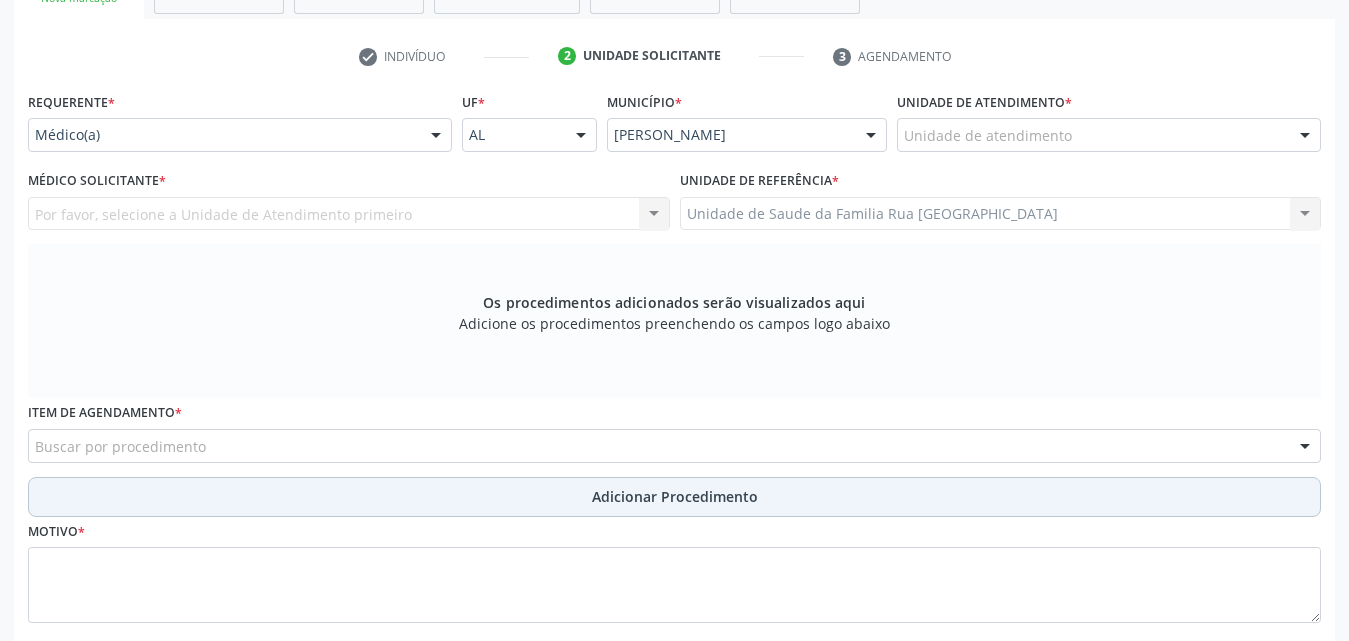 scroll, scrollTop: 271, scrollLeft: 0, axis: vertical 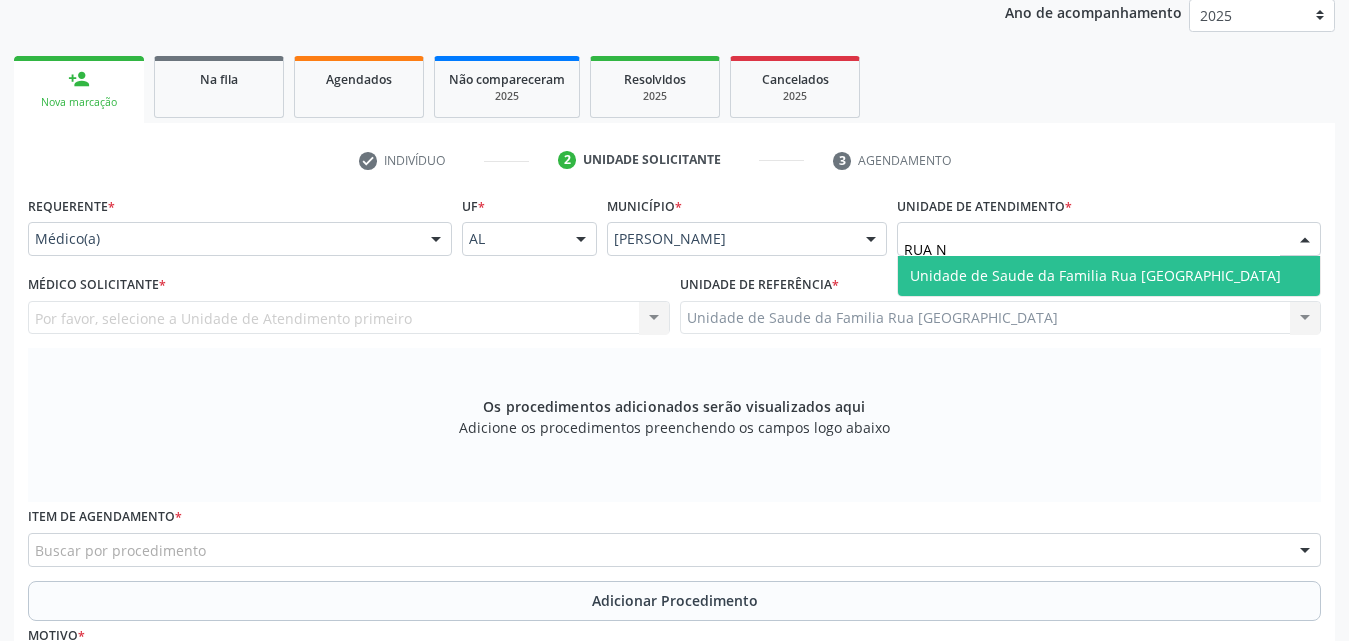 type on "RUA NO" 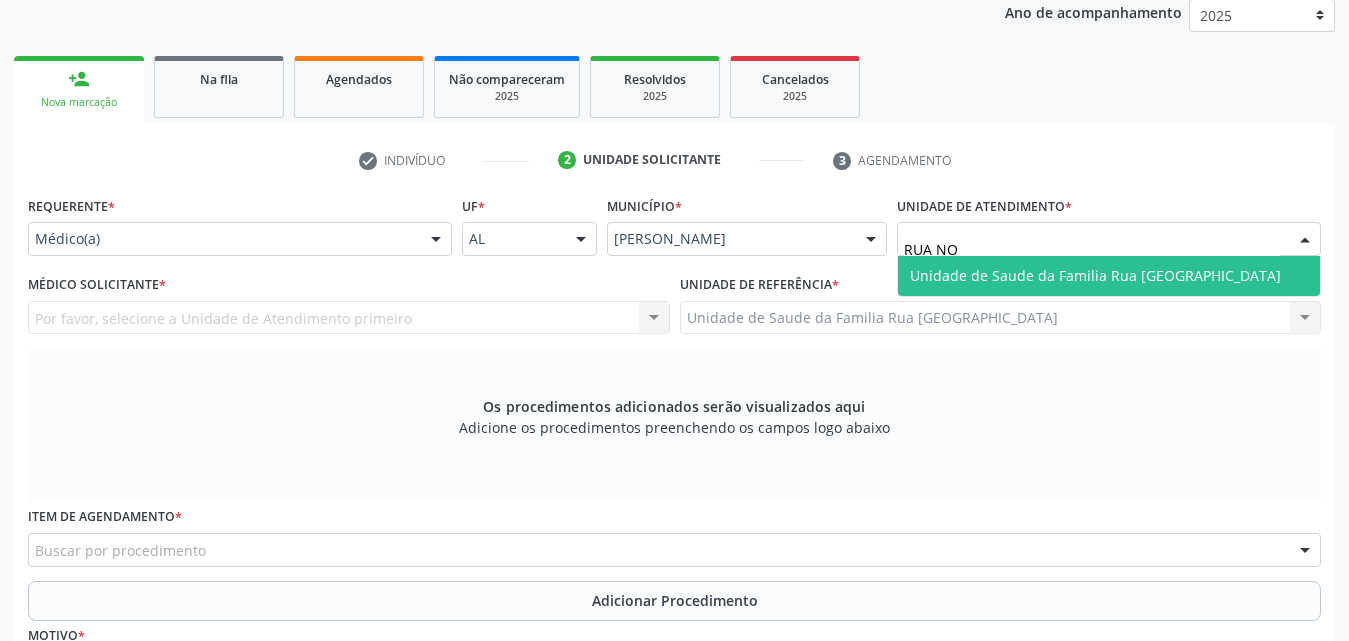 click on "Unidade de Saude da Familia Rua [GEOGRAPHIC_DATA]" at bounding box center (1095, 275) 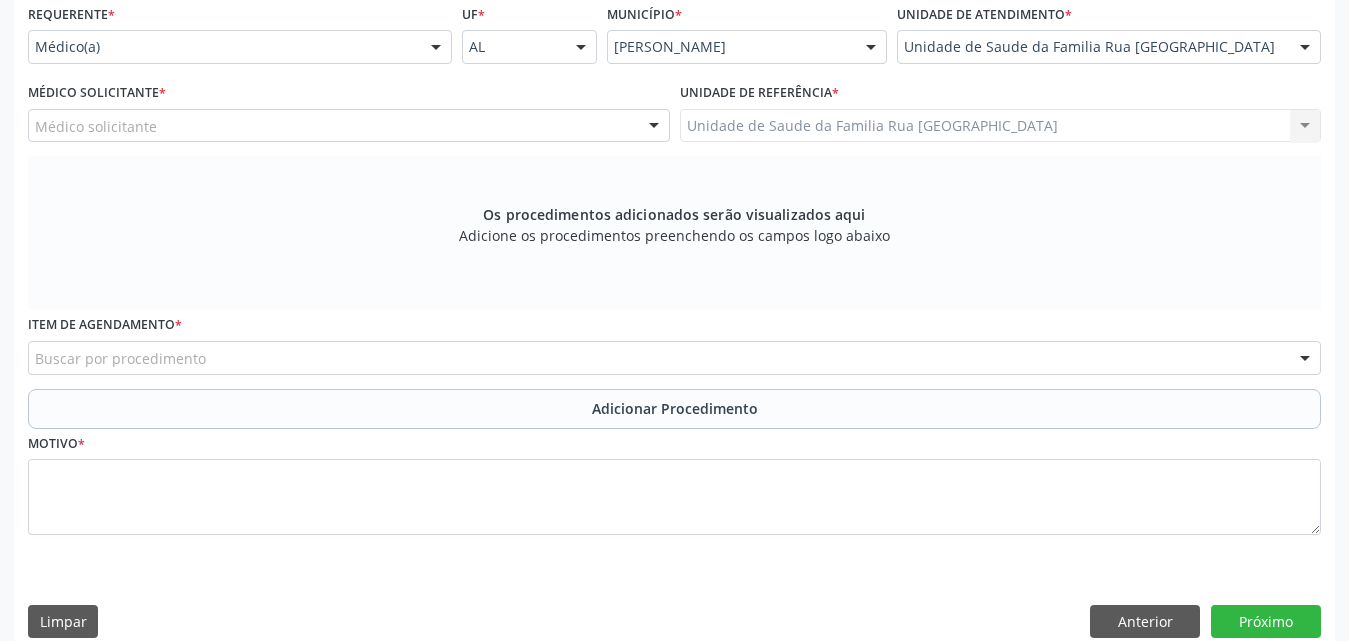 scroll, scrollTop: 471, scrollLeft: 0, axis: vertical 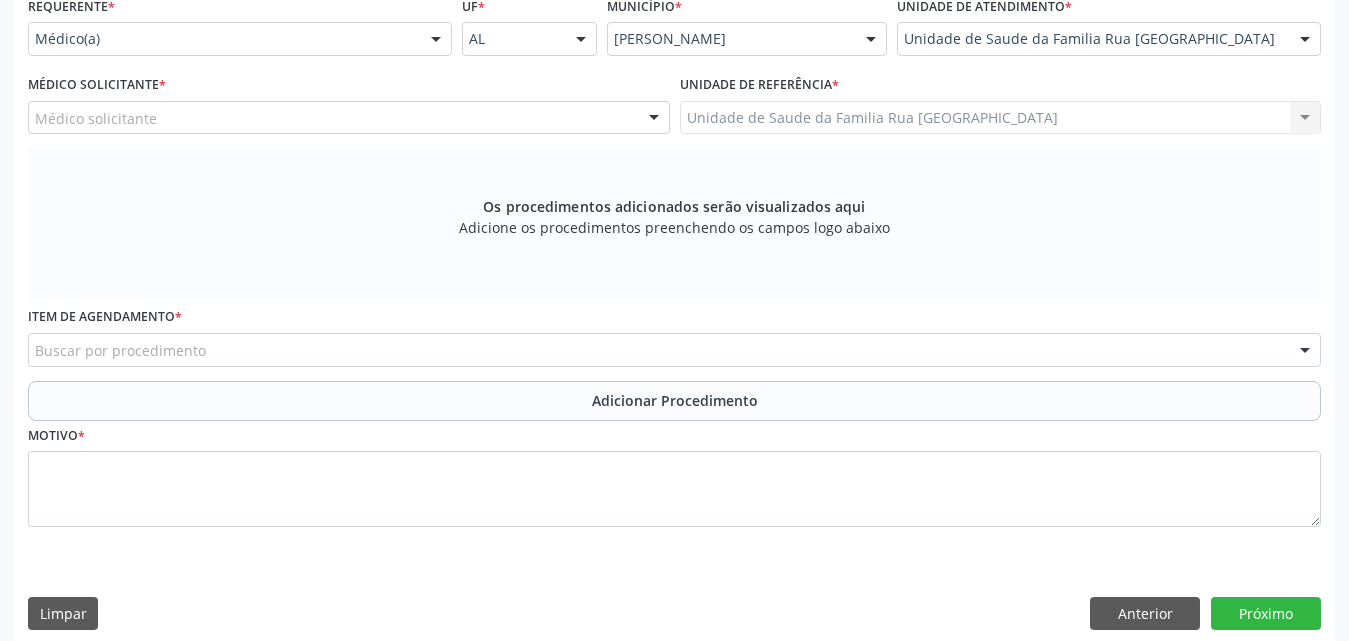 click on "Médico solicitante" at bounding box center (349, 118) 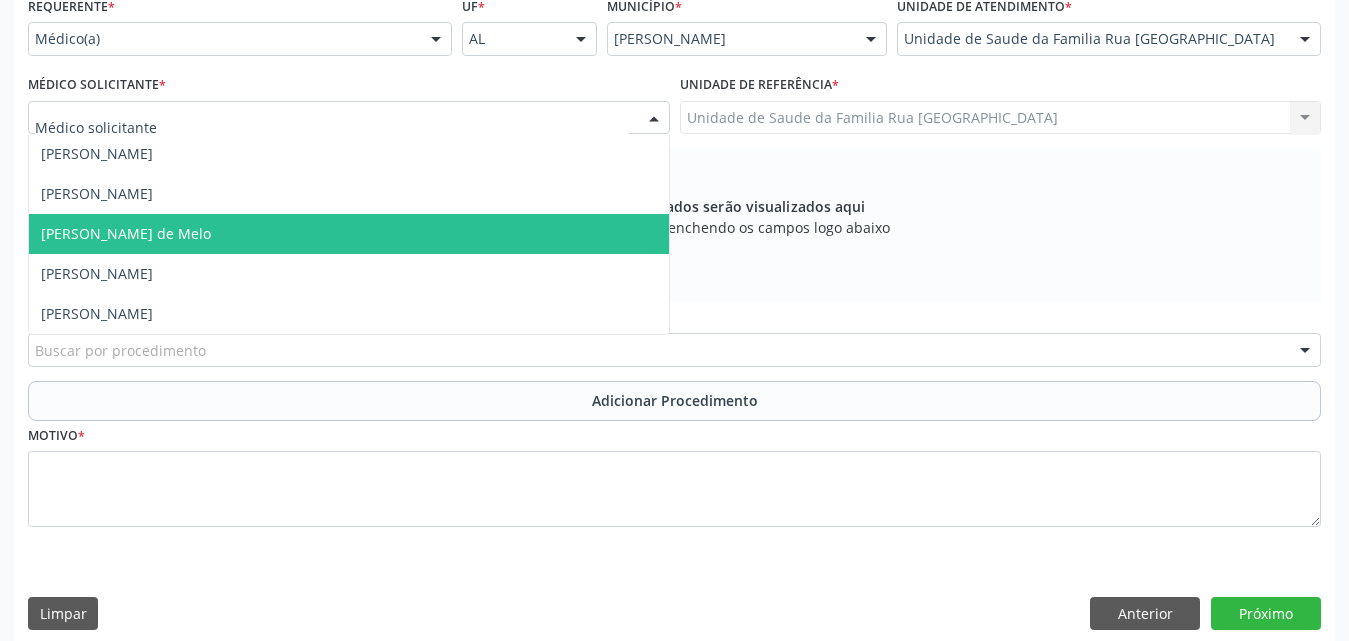 click on "Rodrigo Paranhos de Melo" at bounding box center (126, 233) 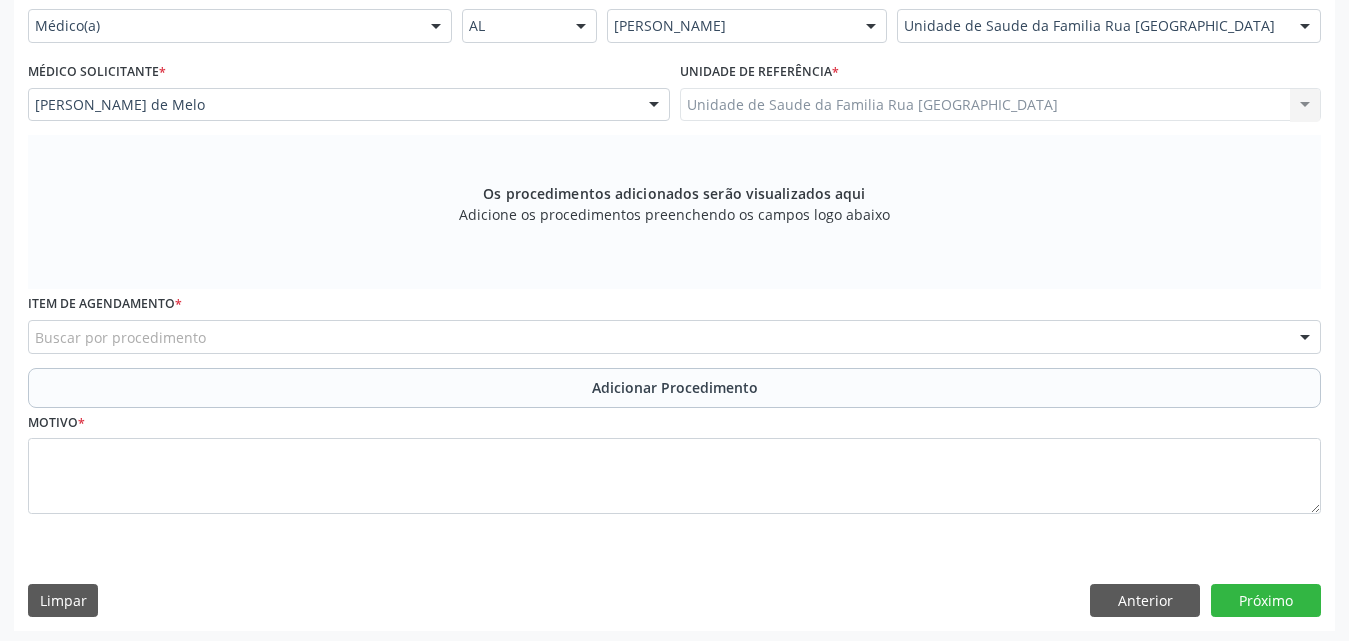 scroll, scrollTop: 488, scrollLeft: 0, axis: vertical 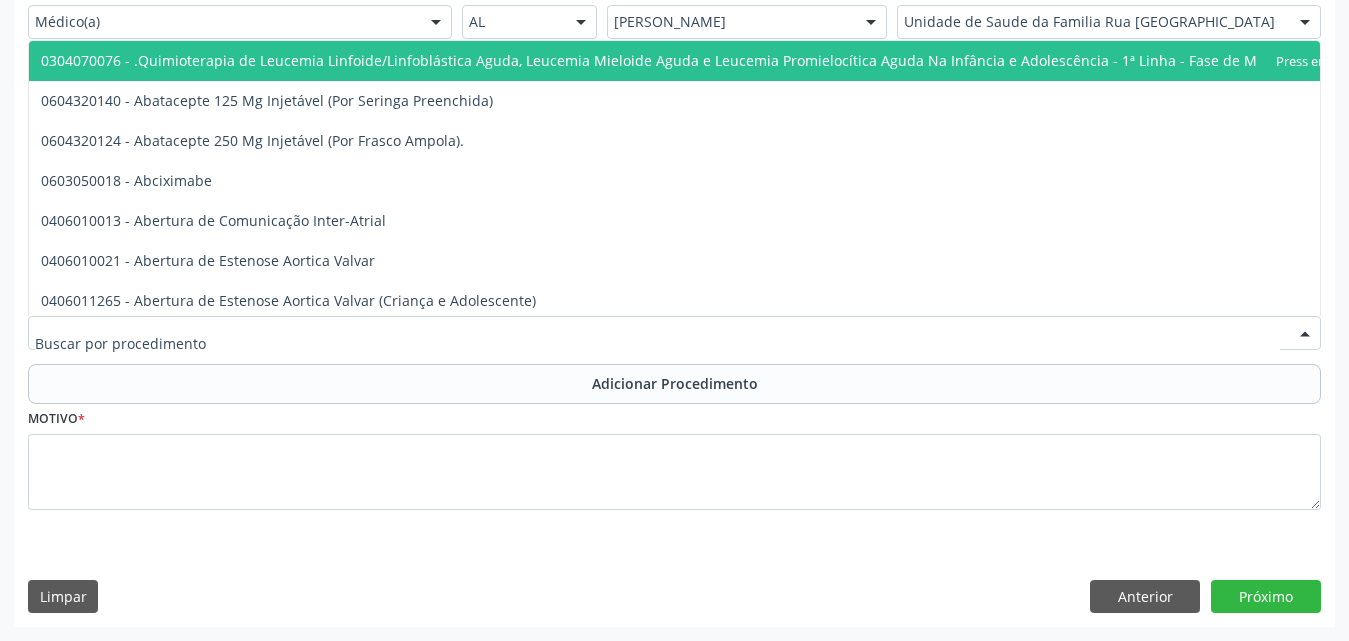 click at bounding box center (674, 333) 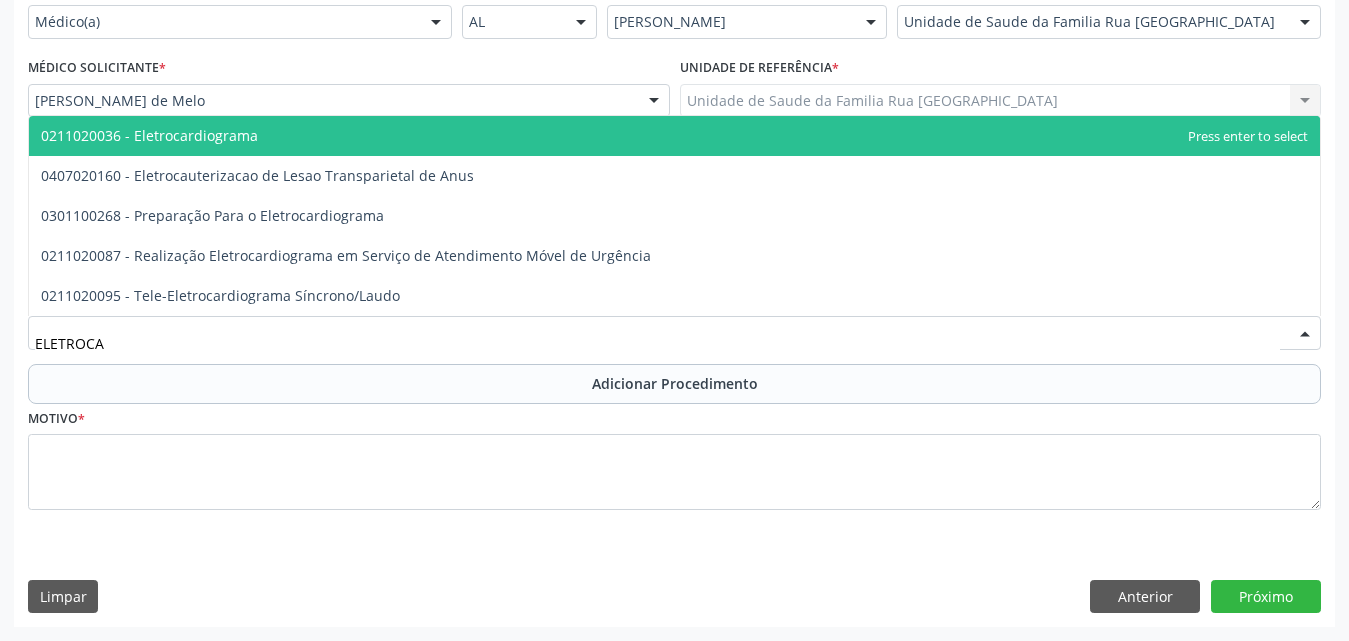 type on "ELETROCAR" 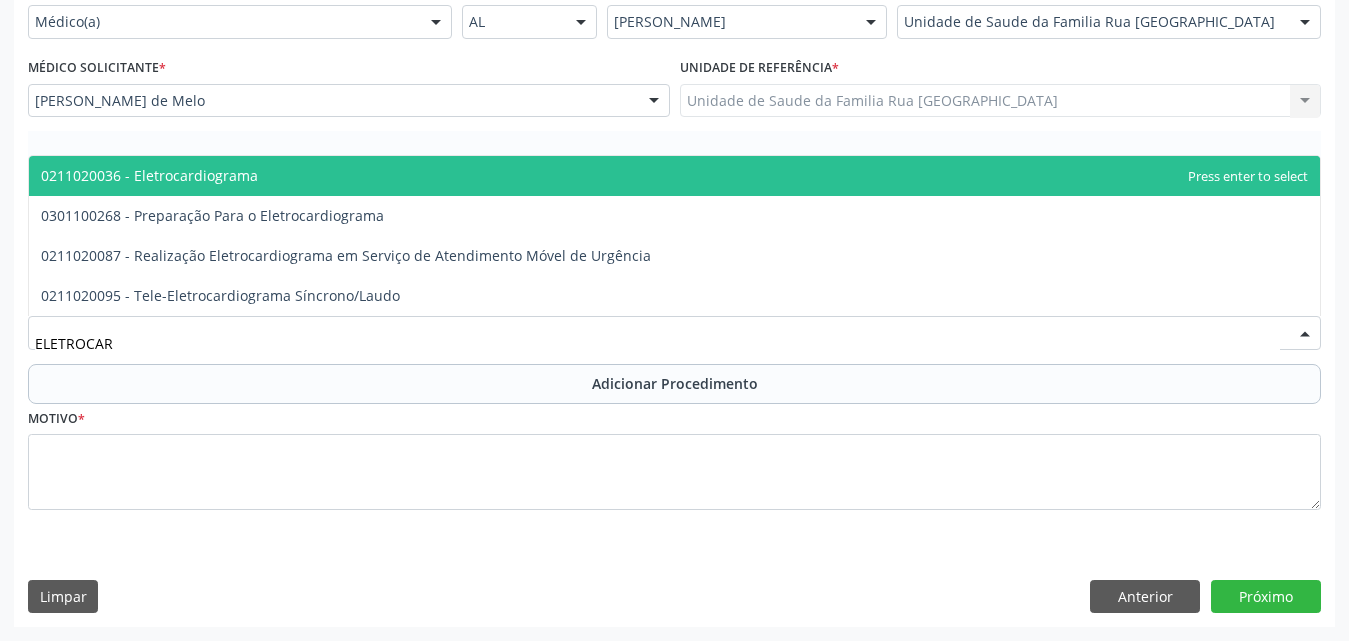click on "0211020036 - Eletrocardiograma" at bounding box center (149, 175) 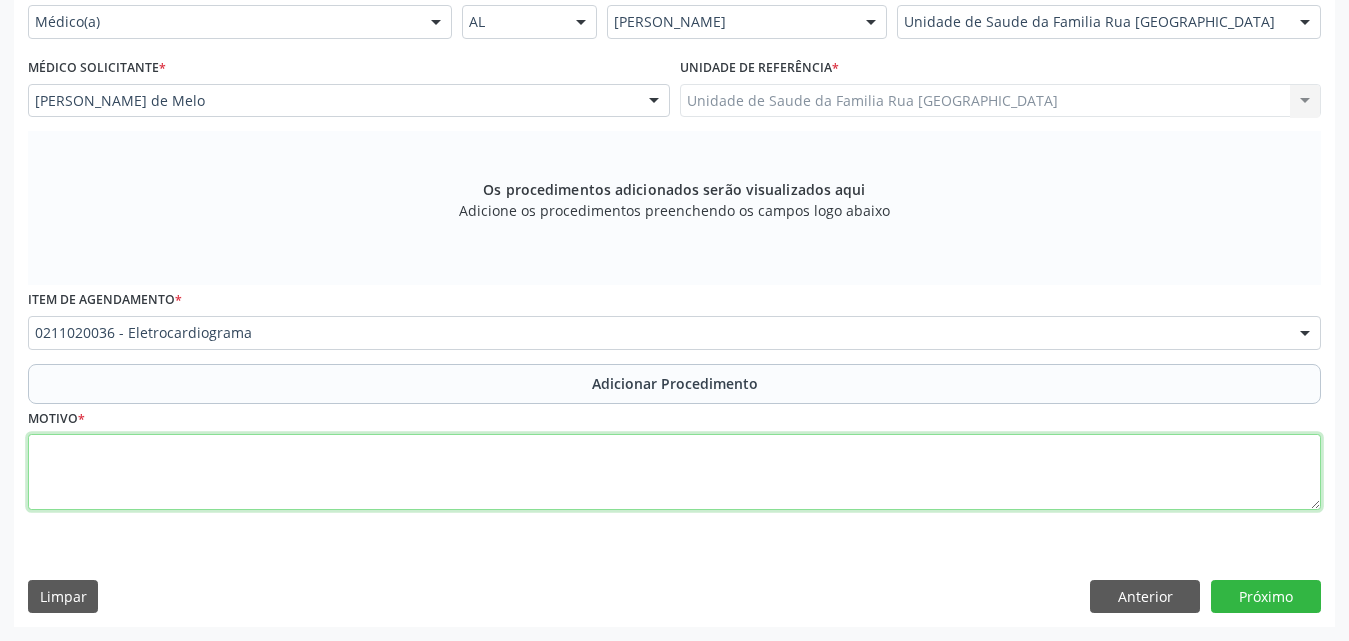 click at bounding box center (674, 472) 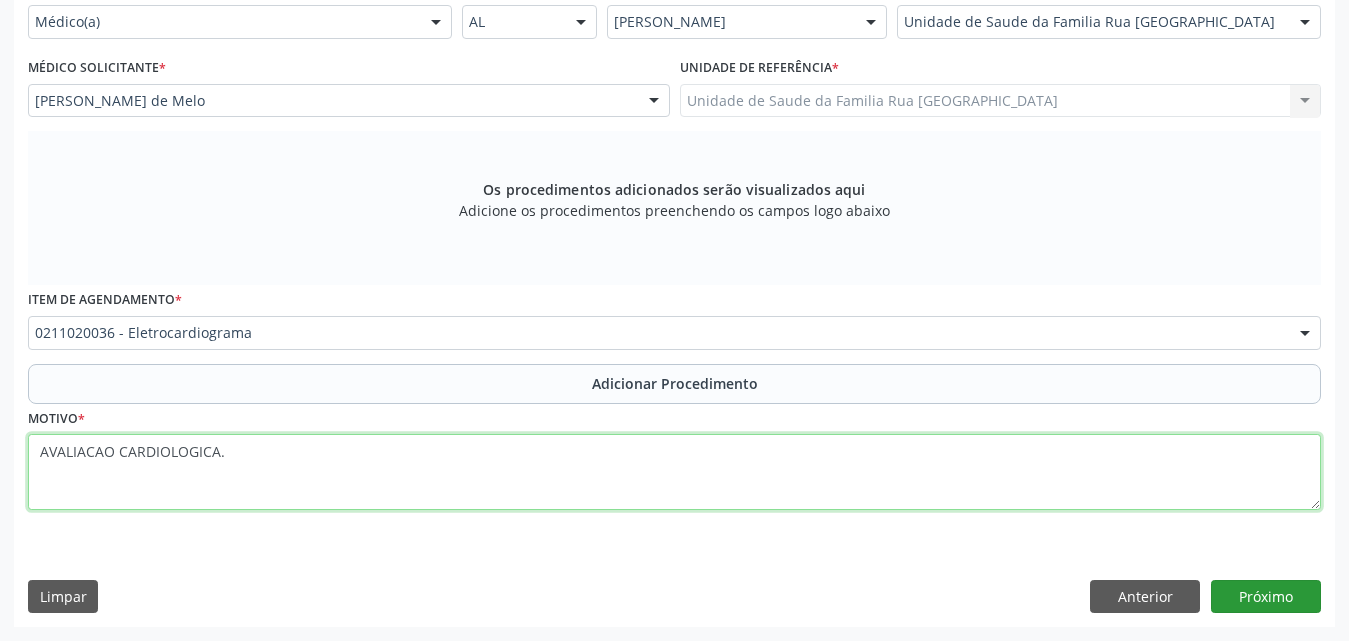 type on "AVALIACAO CARDIOLOGICA." 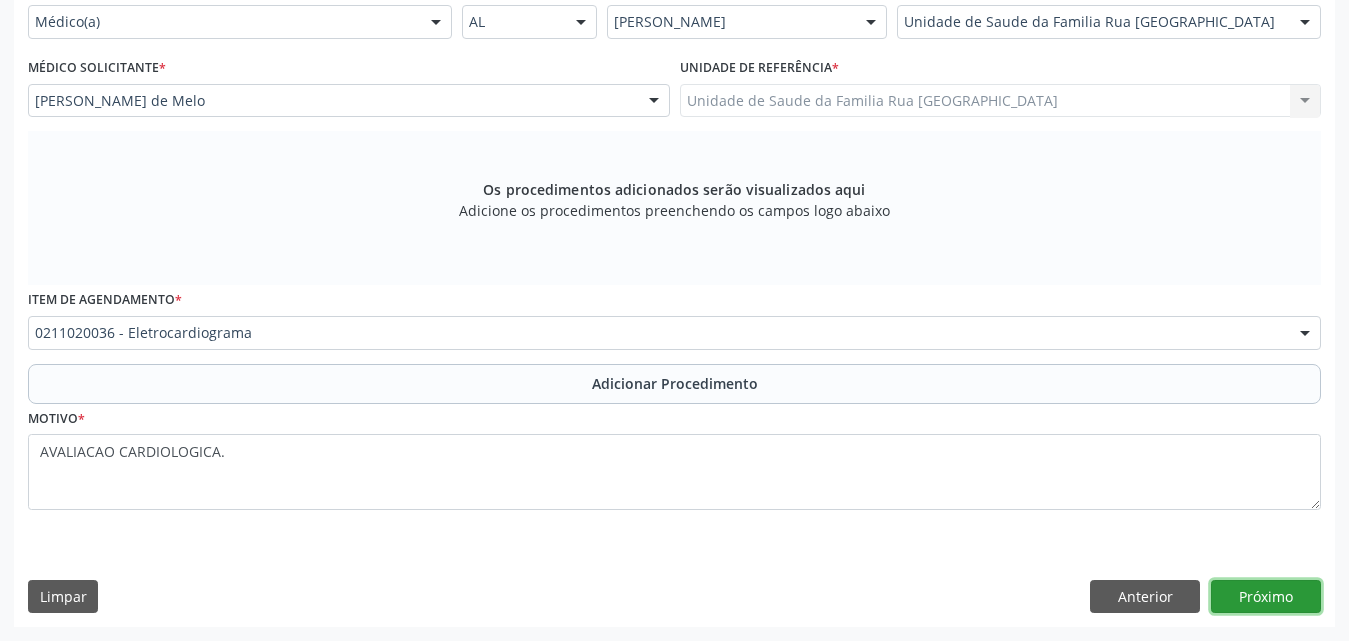 click on "Próximo" at bounding box center (1266, 597) 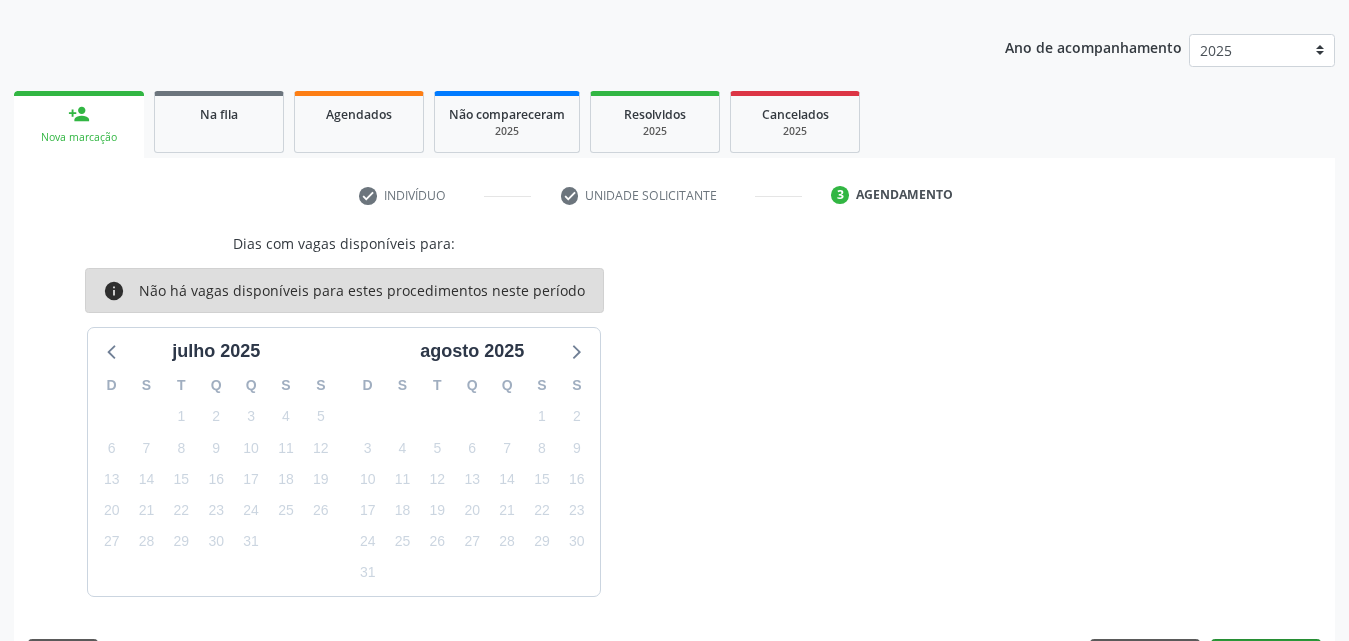 scroll, scrollTop: 295, scrollLeft: 0, axis: vertical 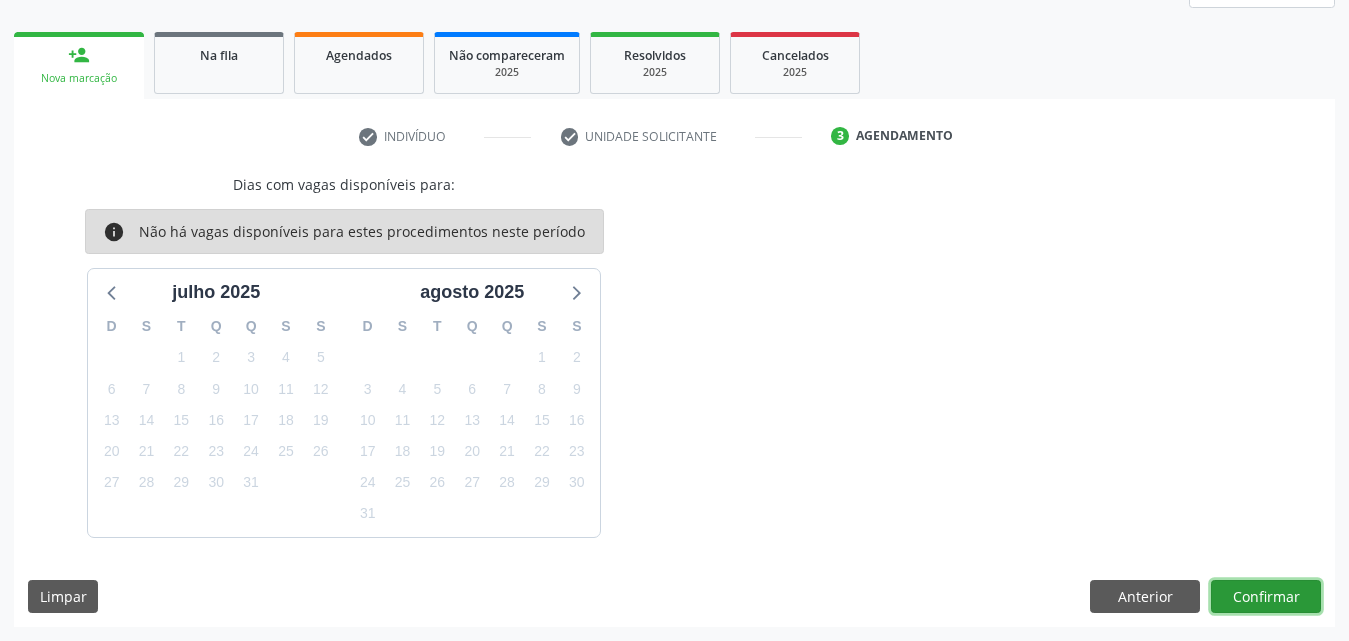 click on "Confirmar" at bounding box center [1266, 597] 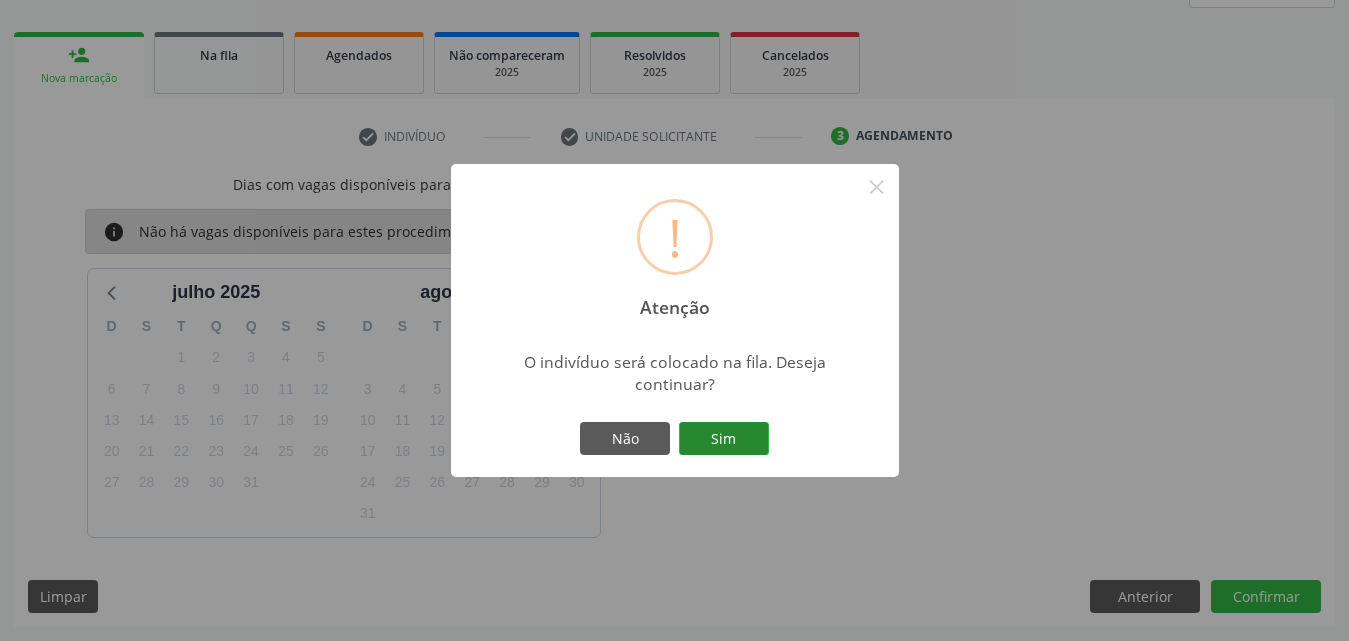 click on "Sim" at bounding box center [724, 439] 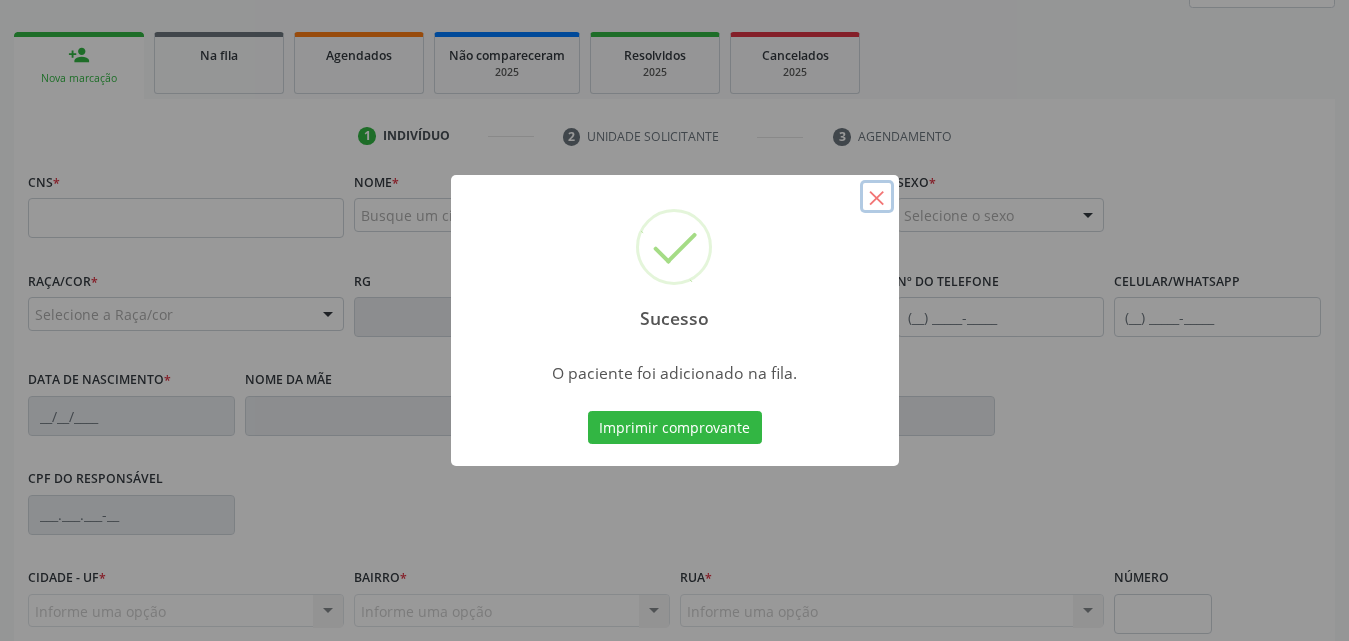 click on "×" at bounding box center [877, 197] 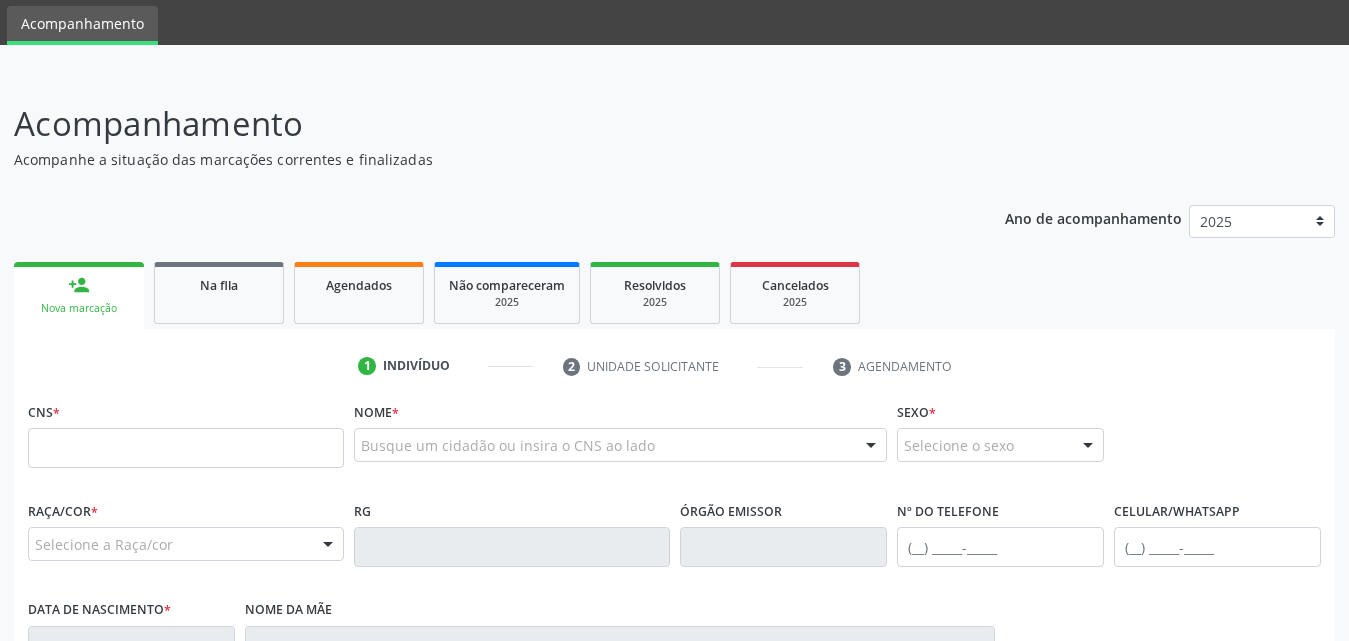 scroll, scrollTop: 100, scrollLeft: 0, axis: vertical 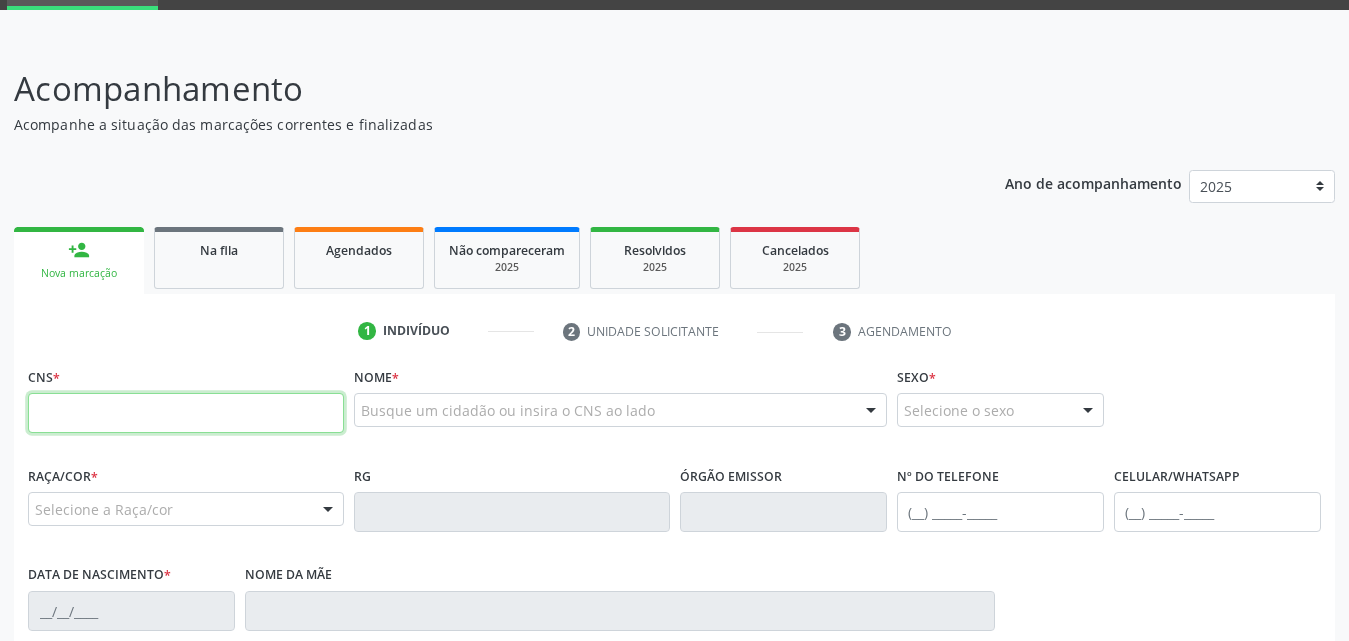 click at bounding box center (186, 413) 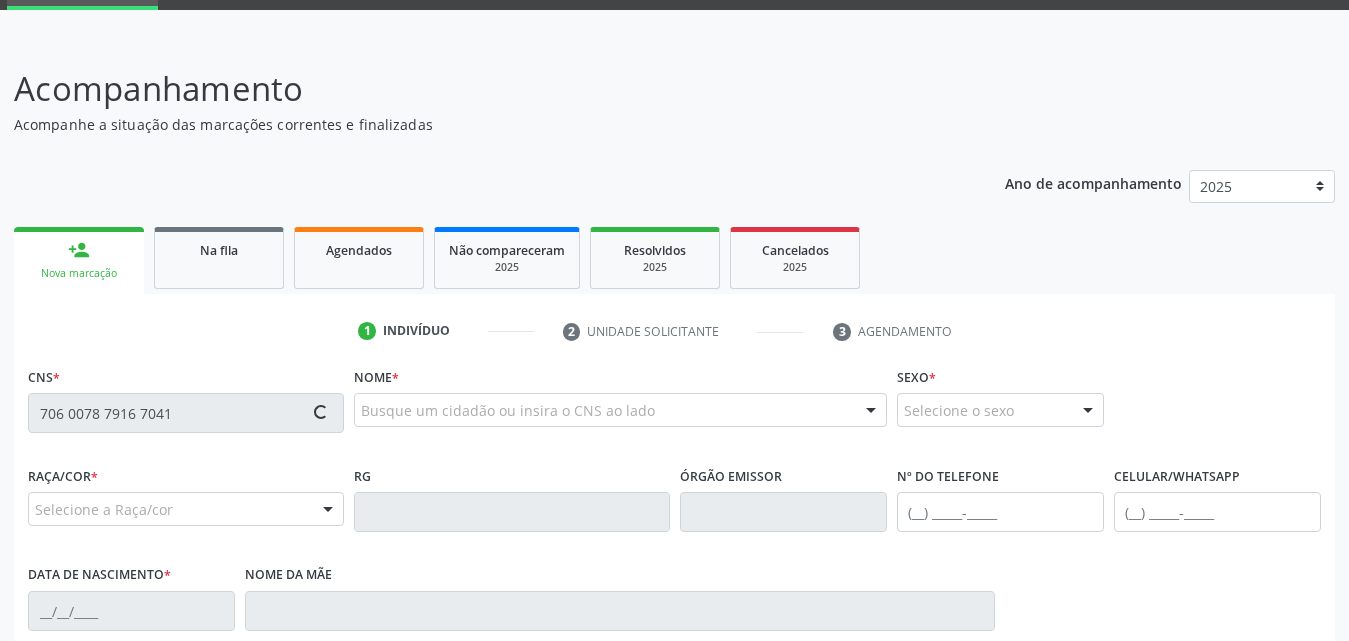 type on "706 0078 7916 7041" 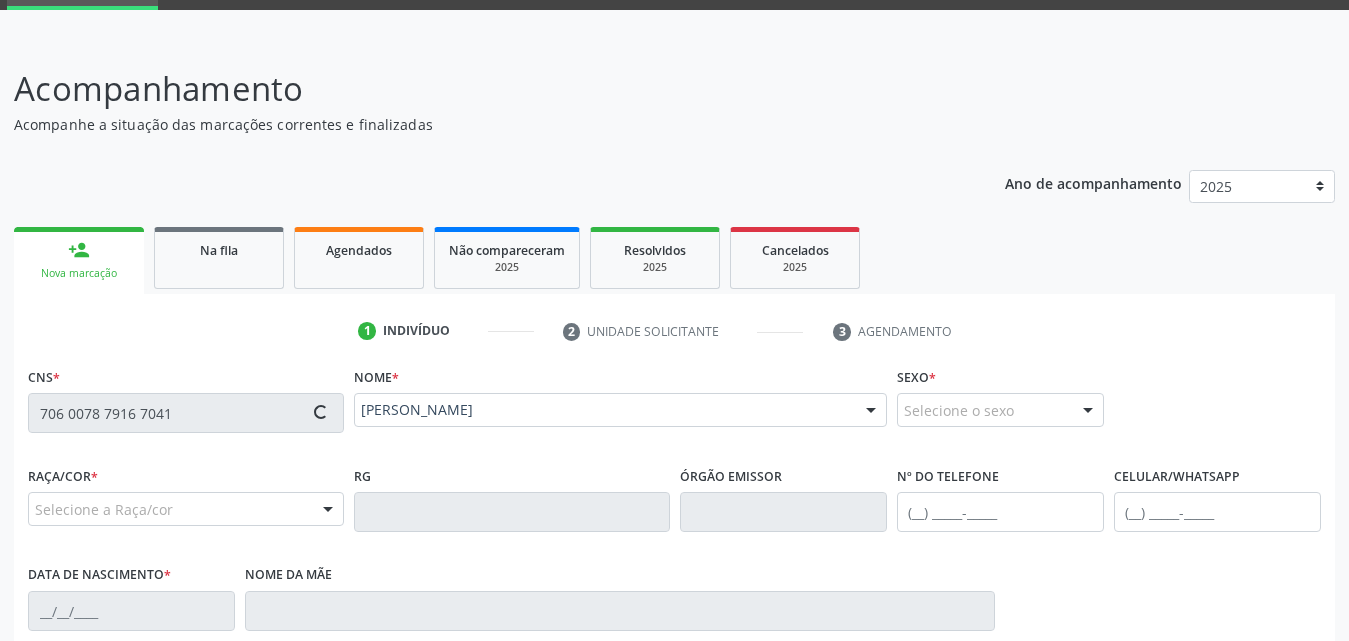 type on "(82) 99130-8238" 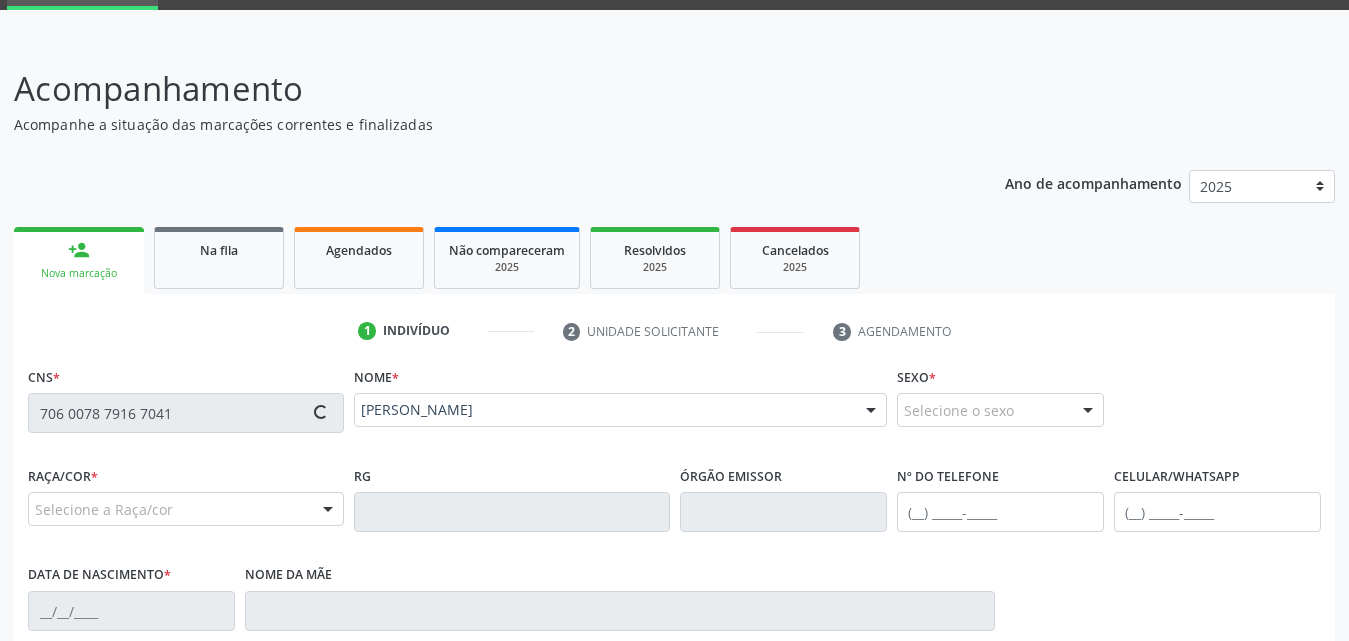 type on "01/04/1975" 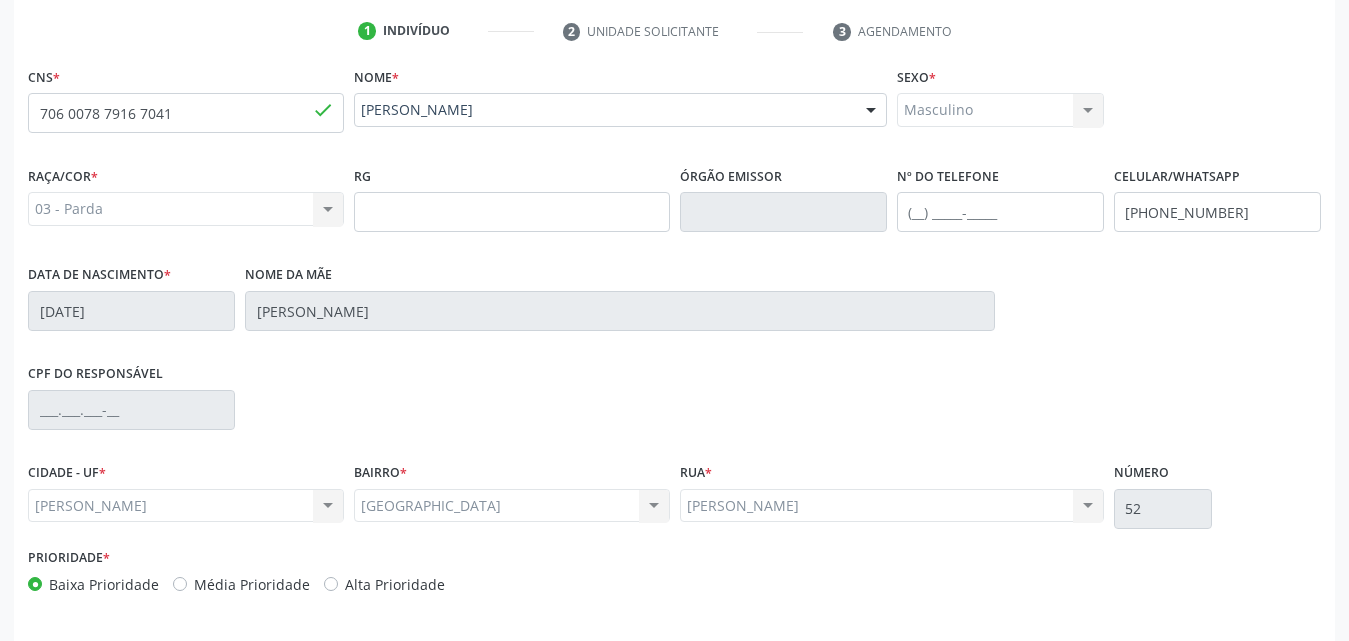scroll, scrollTop: 471, scrollLeft: 0, axis: vertical 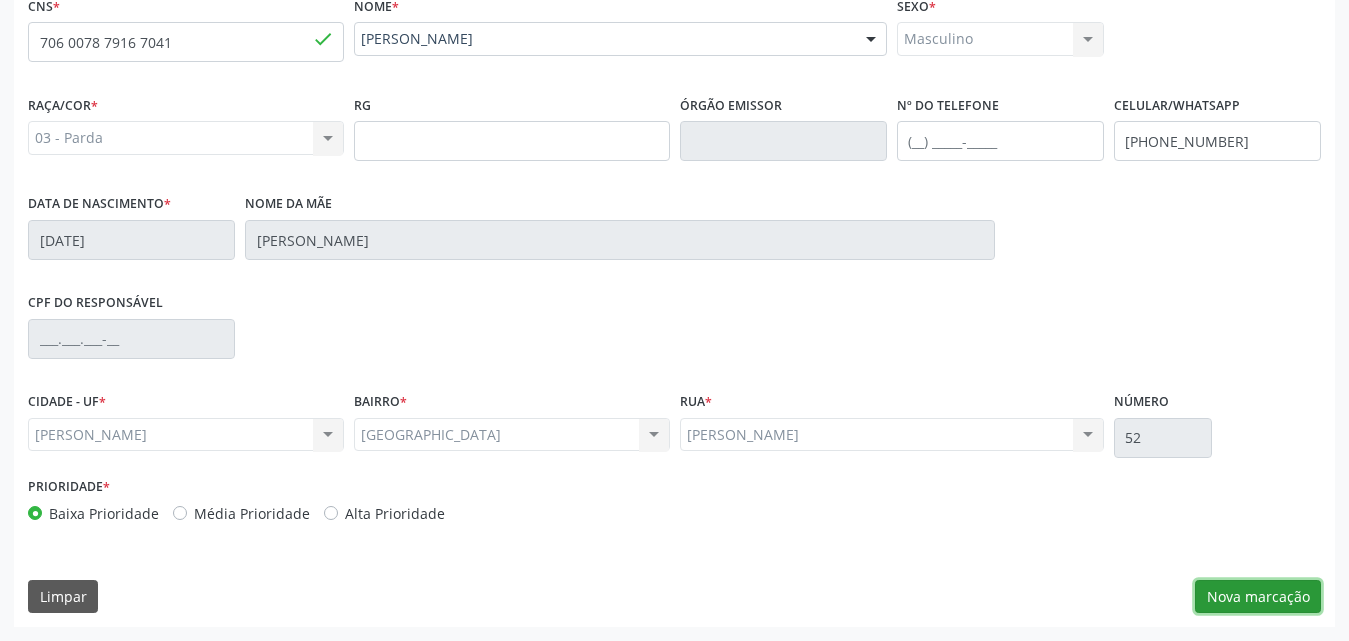 click on "Nova marcação" at bounding box center (1258, 597) 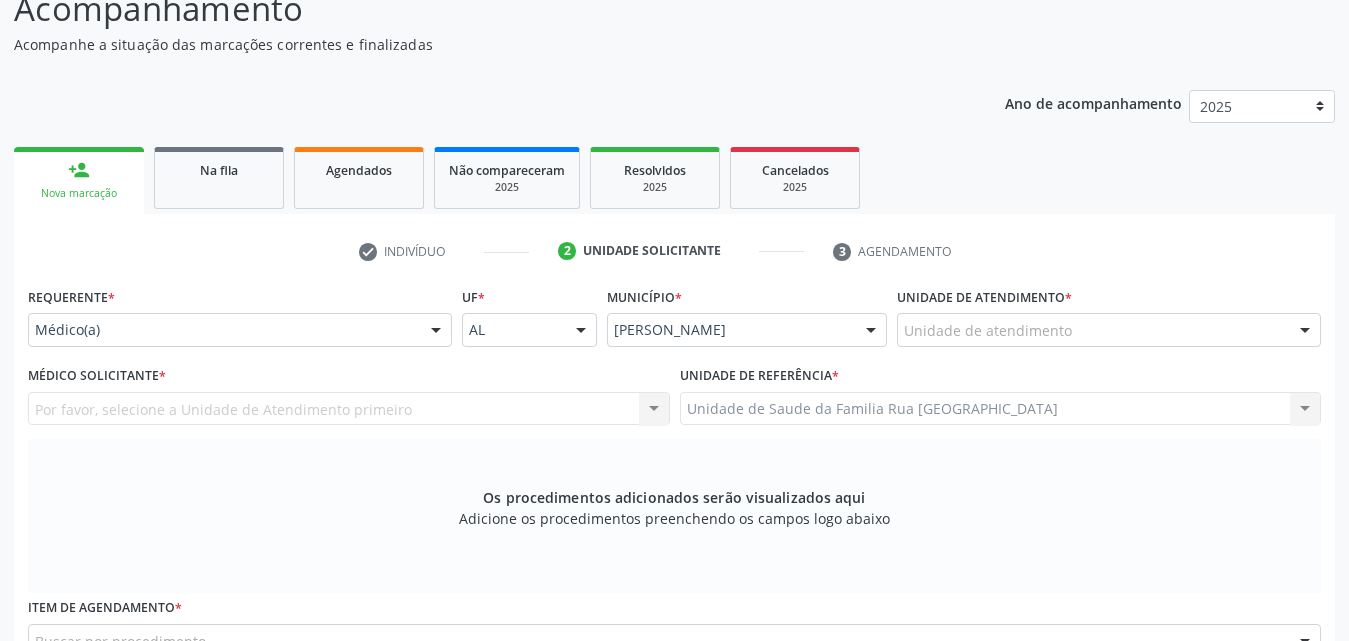scroll, scrollTop: 171, scrollLeft: 0, axis: vertical 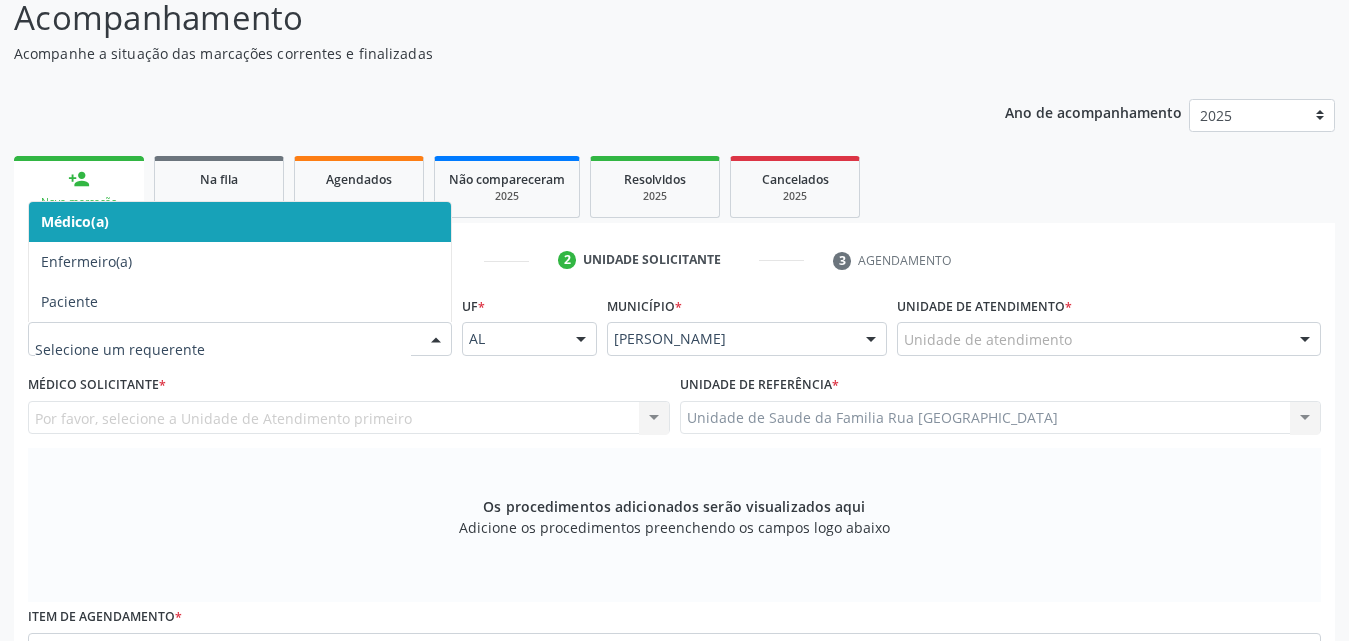 click at bounding box center [436, 340] 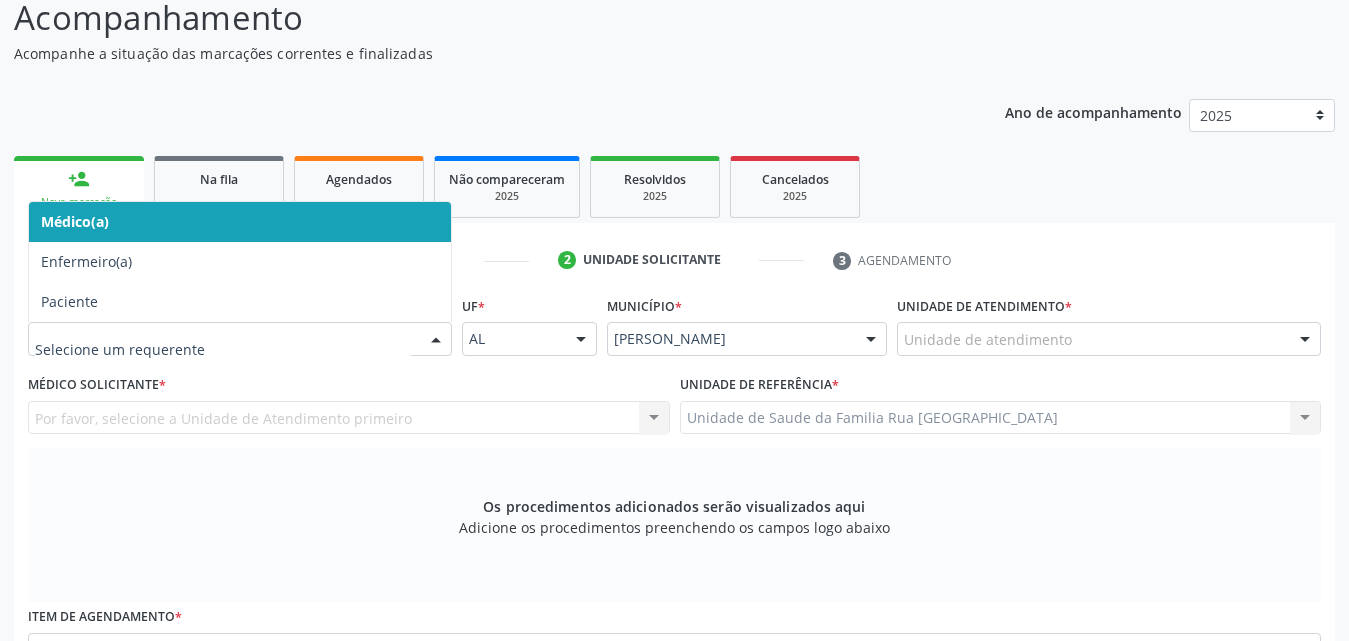 click on "Médico(a)" at bounding box center (240, 222) 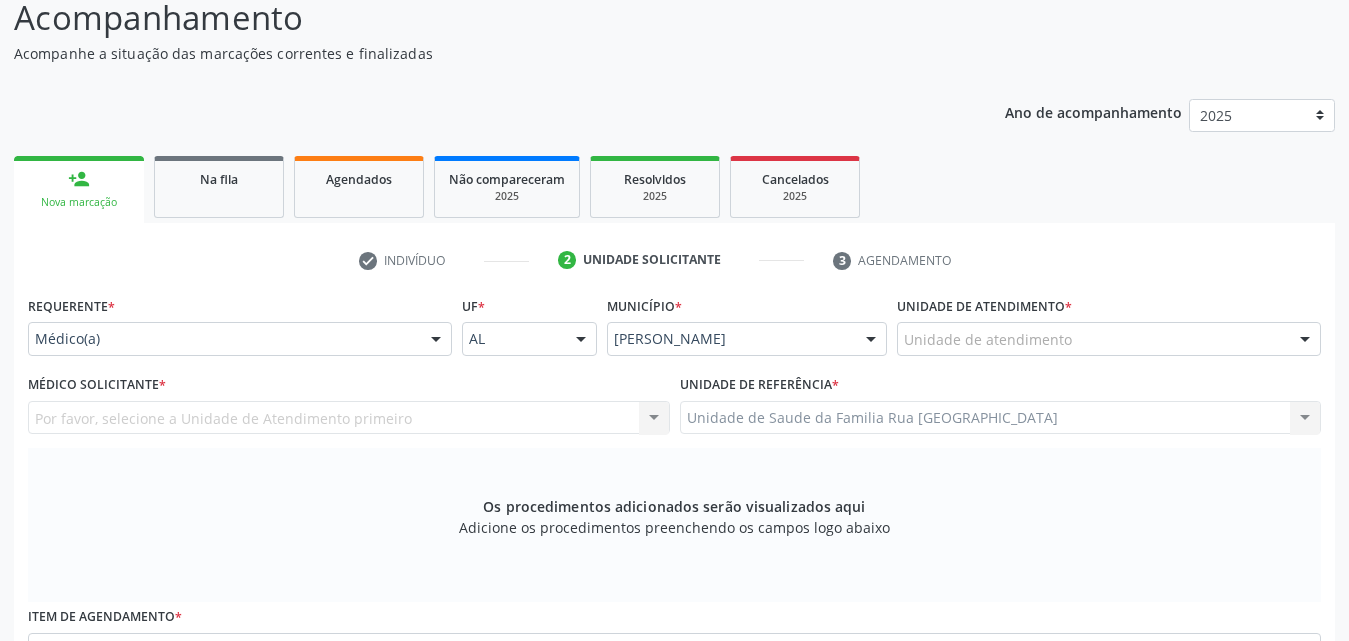 click on "Unidade de atendimento" at bounding box center [1109, 339] 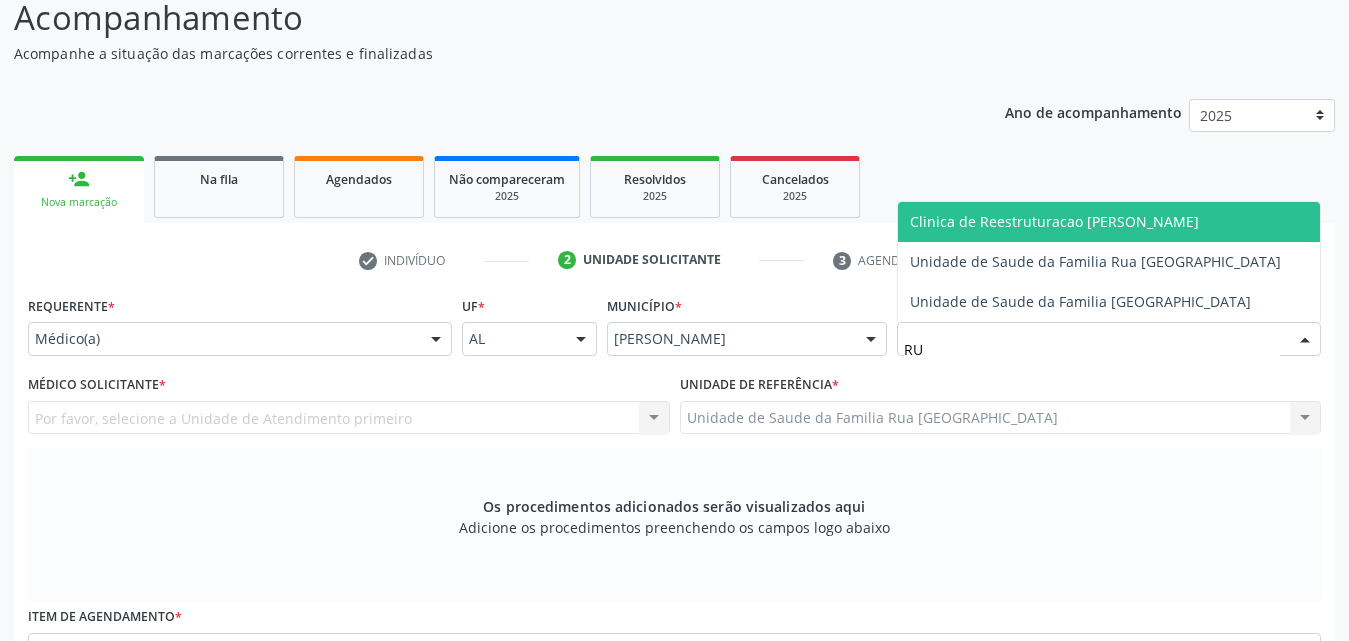 type on "RUA" 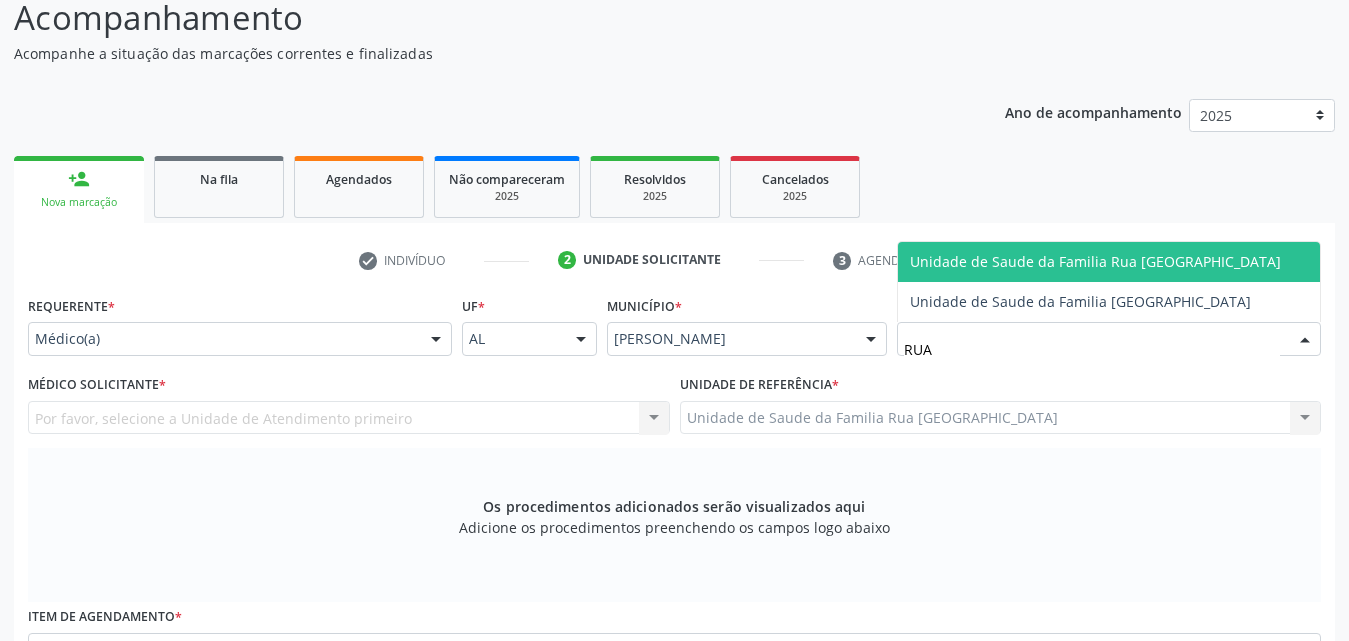 click on "Unidade de Saude da Familia Rua [GEOGRAPHIC_DATA]" at bounding box center [1109, 262] 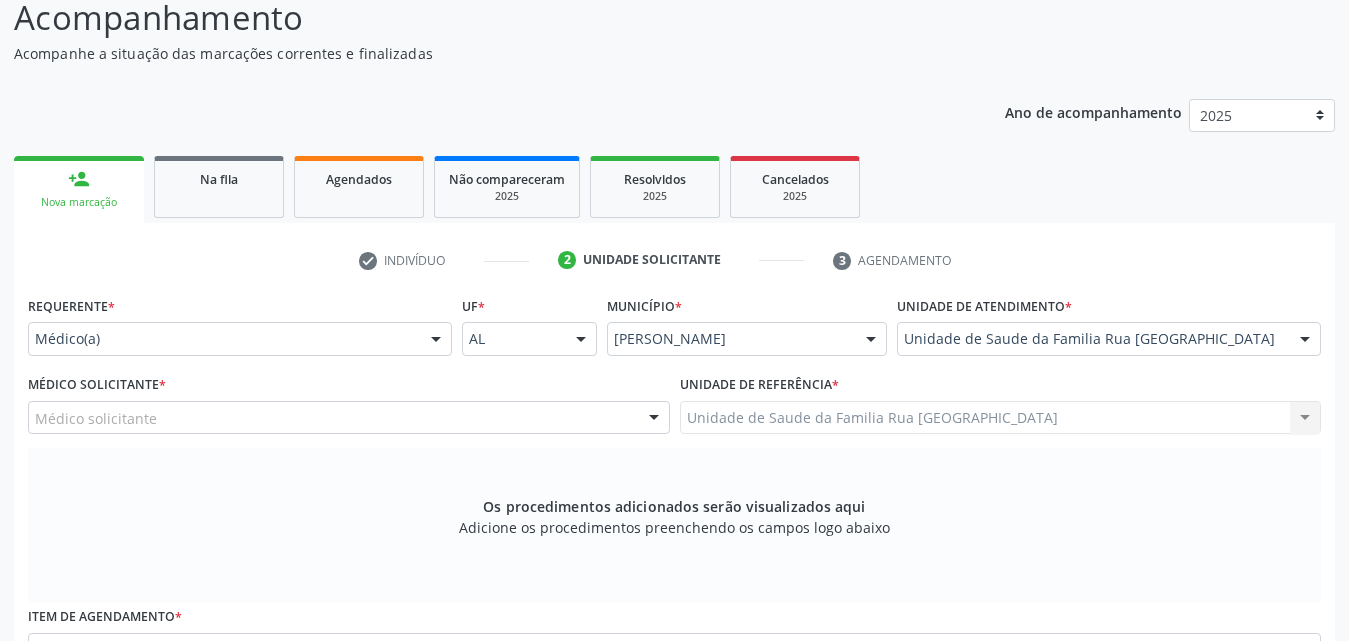 scroll, scrollTop: 271, scrollLeft: 0, axis: vertical 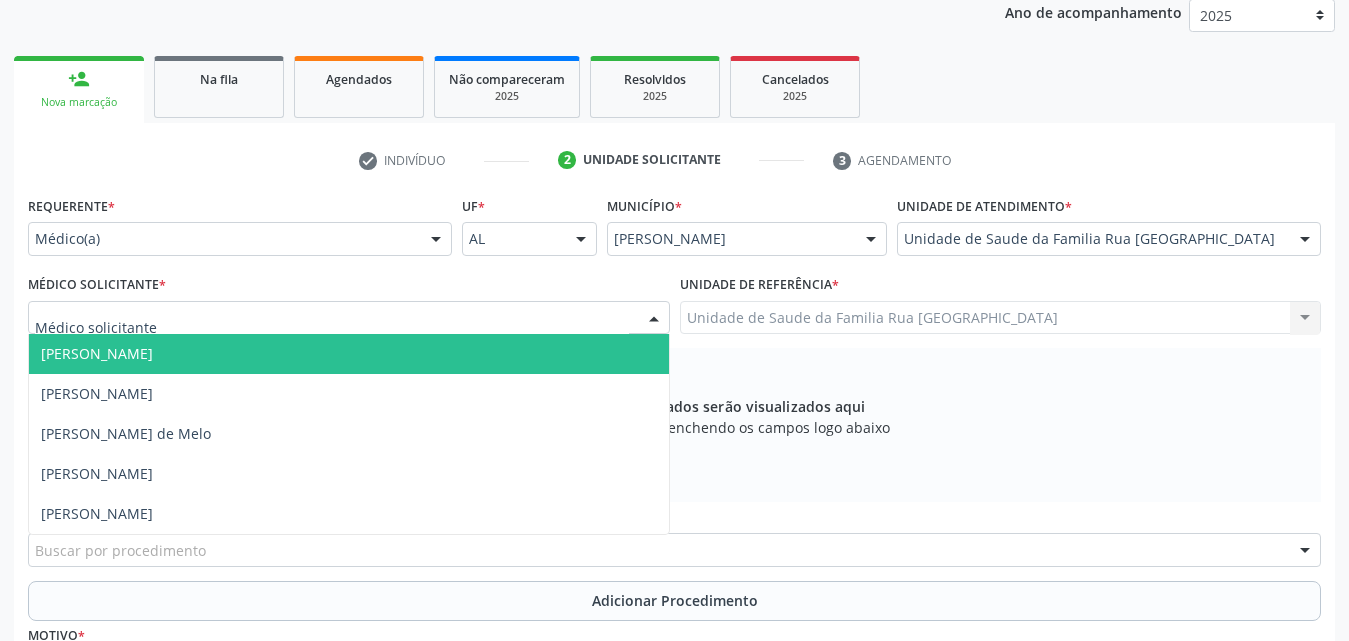 click at bounding box center [654, 319] 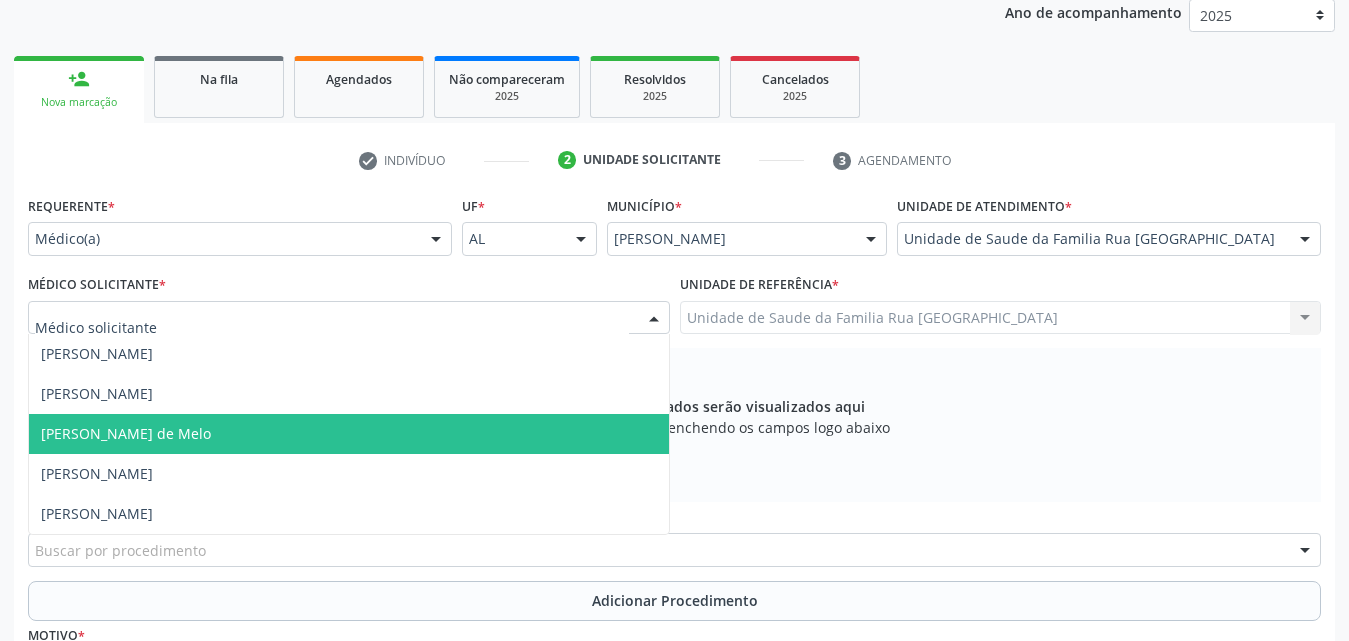 click on "Rodrigo Paranhos de Melo" at bounding box center (126, 433) 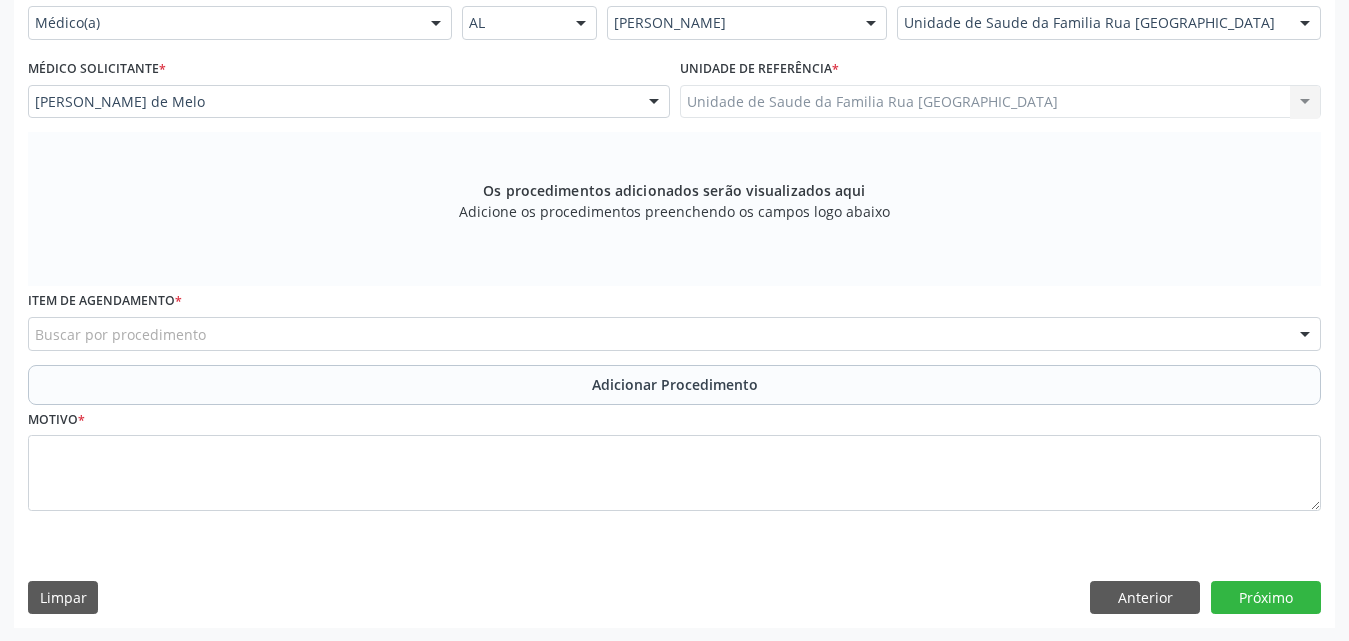 scroll, scrollTop: 488, scrollLeft: 0, axis: vertical 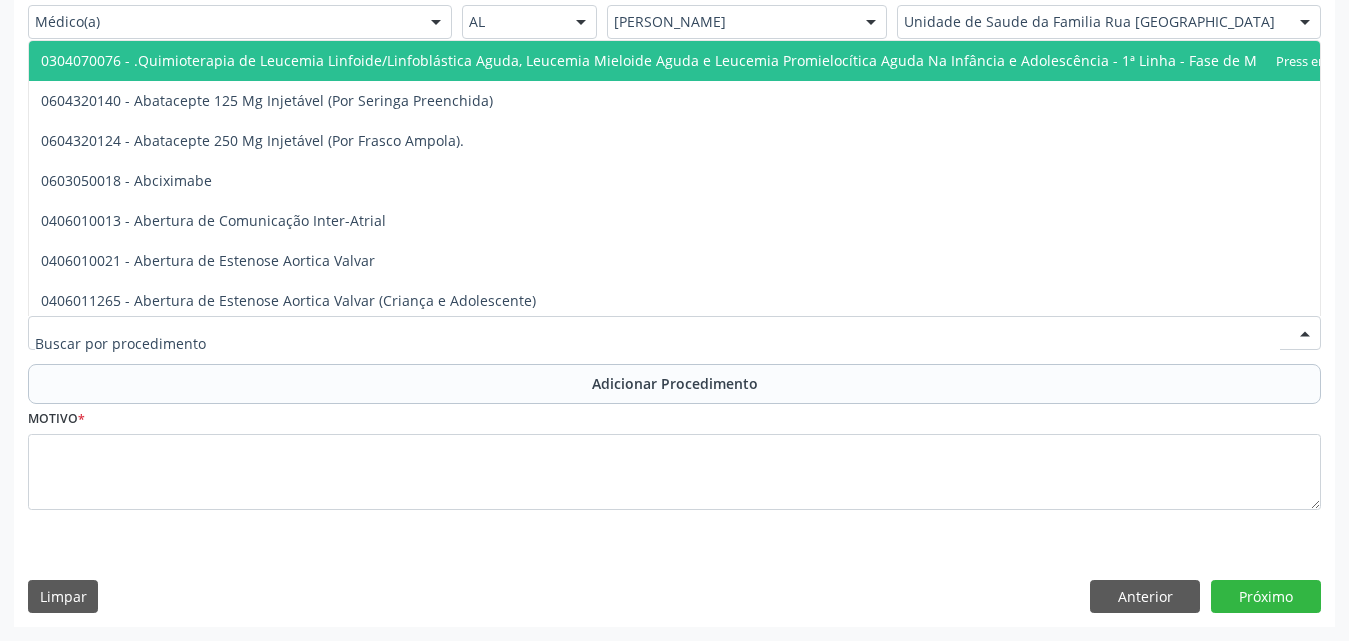 click at bounding box center [674, 333] 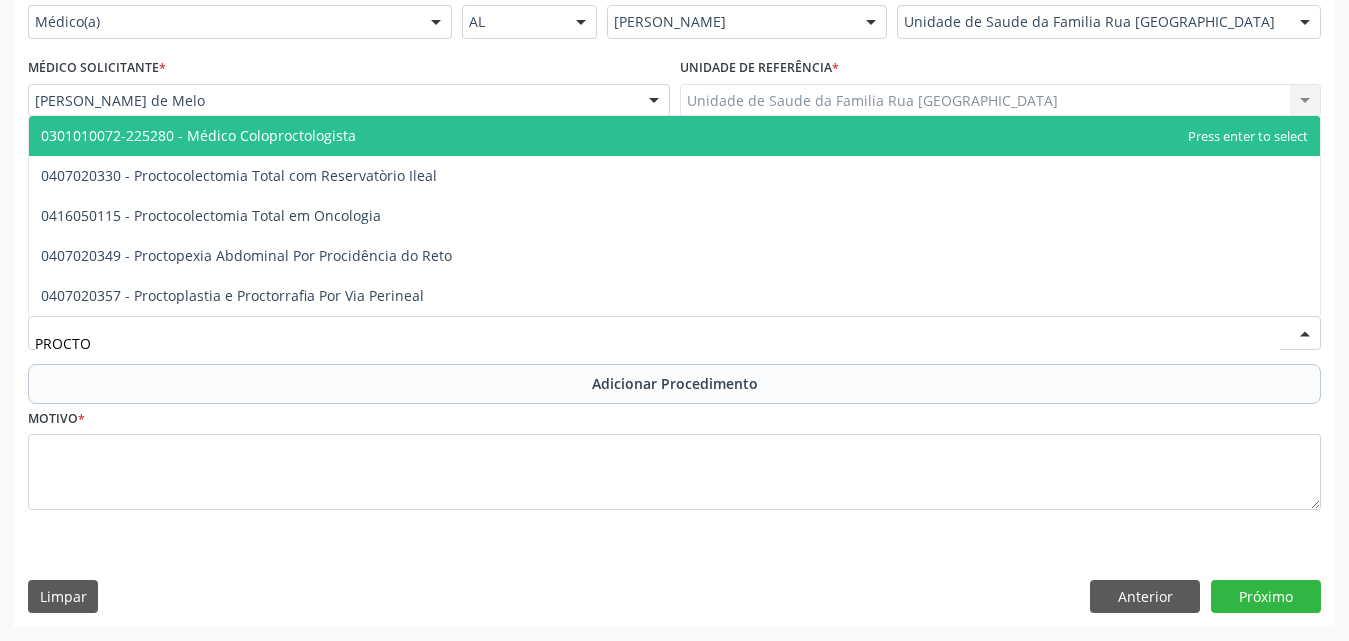 click on "0301010072-225280 - Médico Coloproctologista" at bounding box center [198, 135] 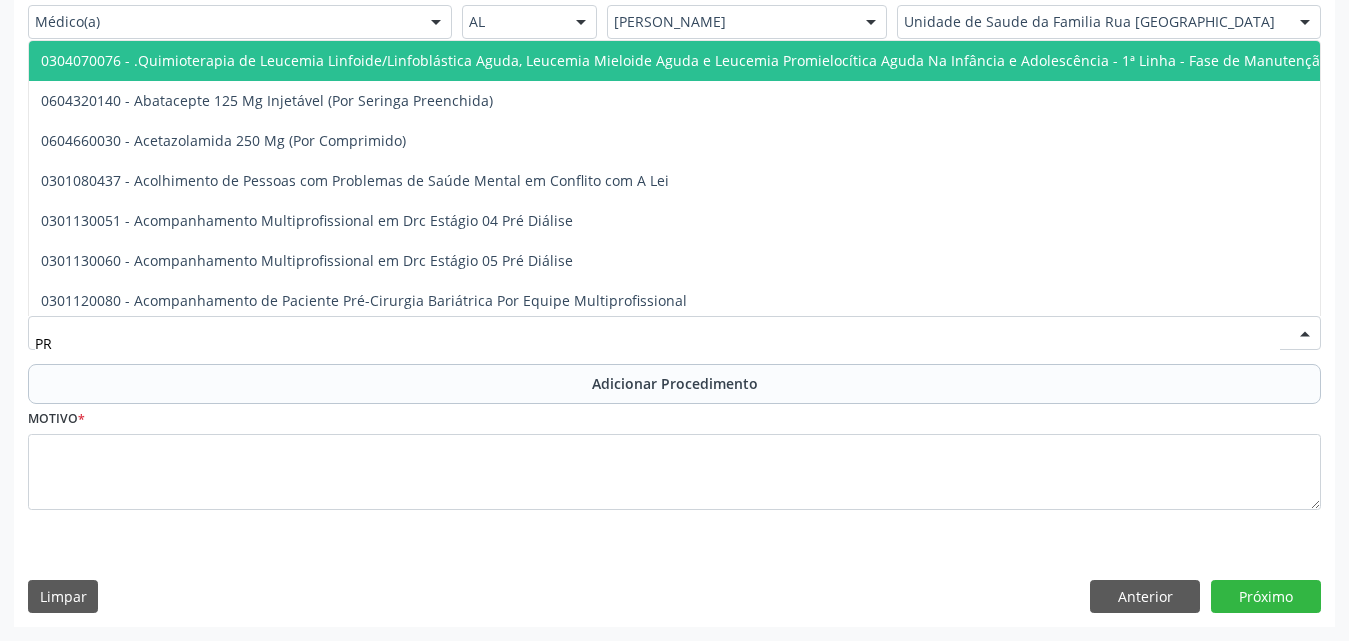 type on "P" 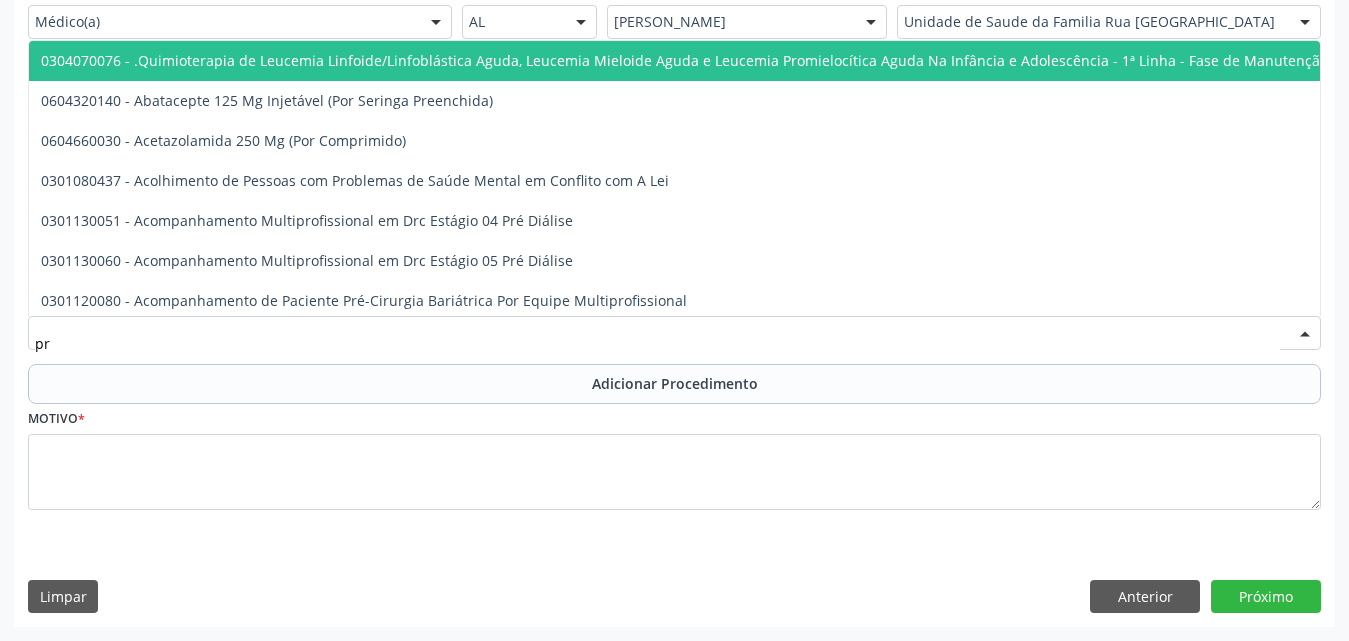 type on "p" 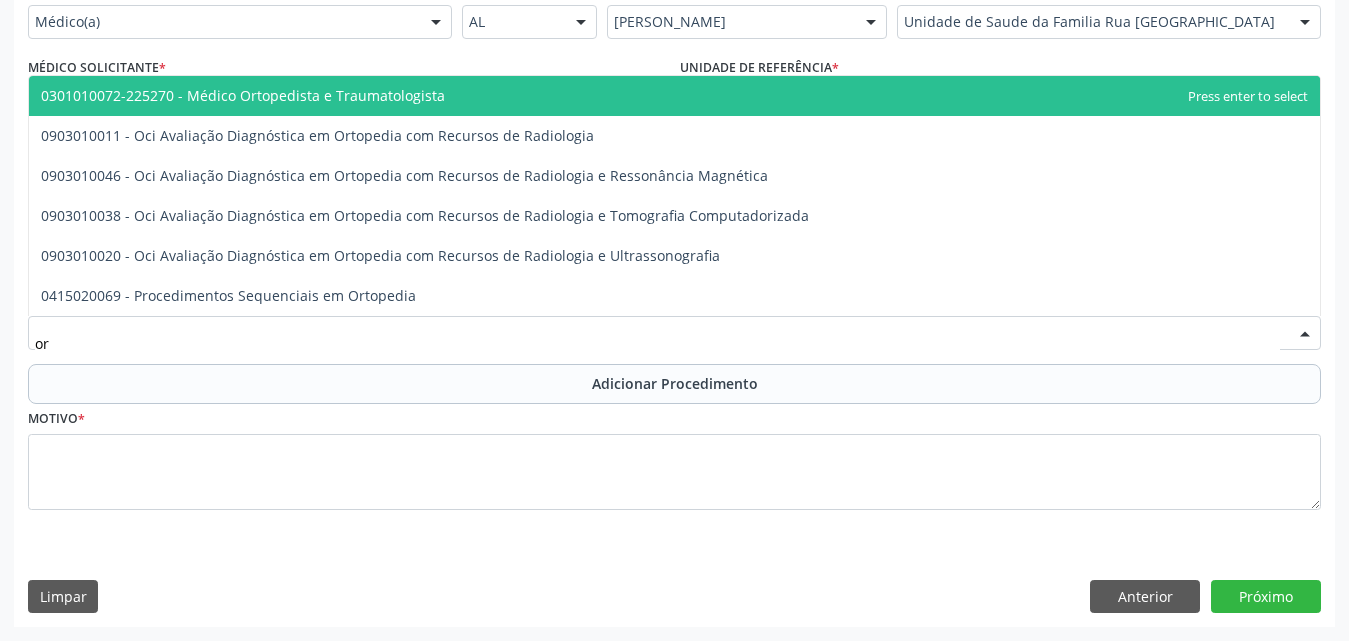 type on "o" 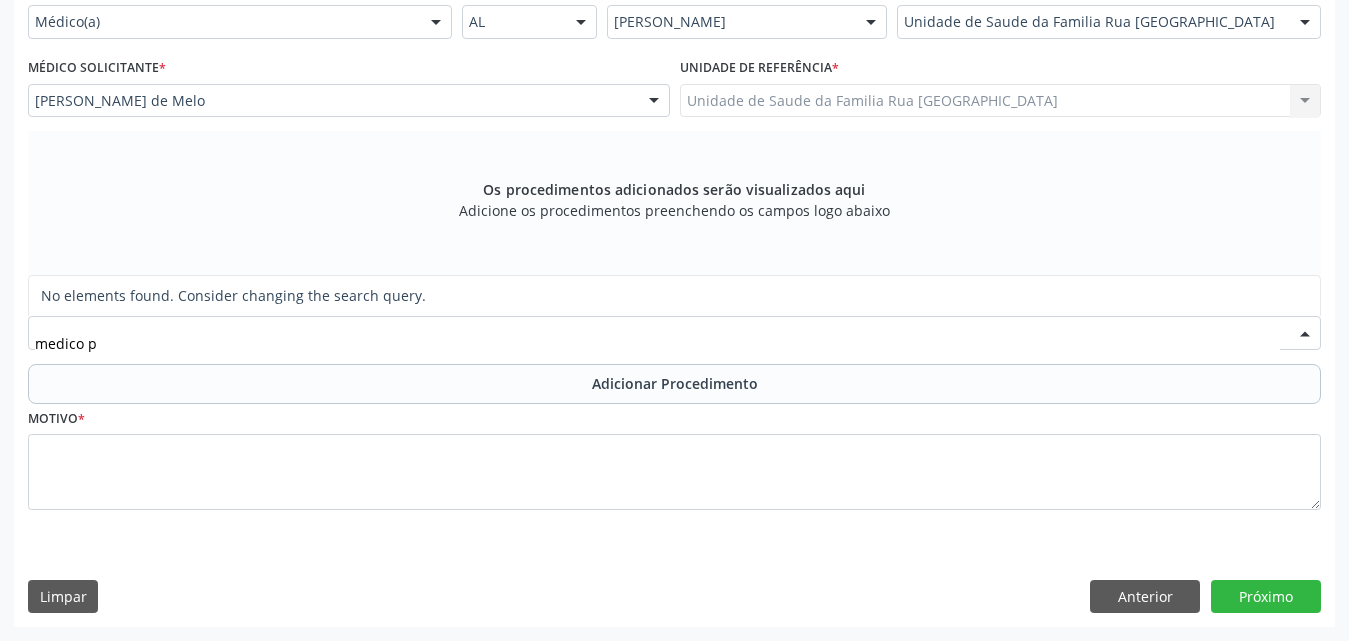 type on "medico pr" 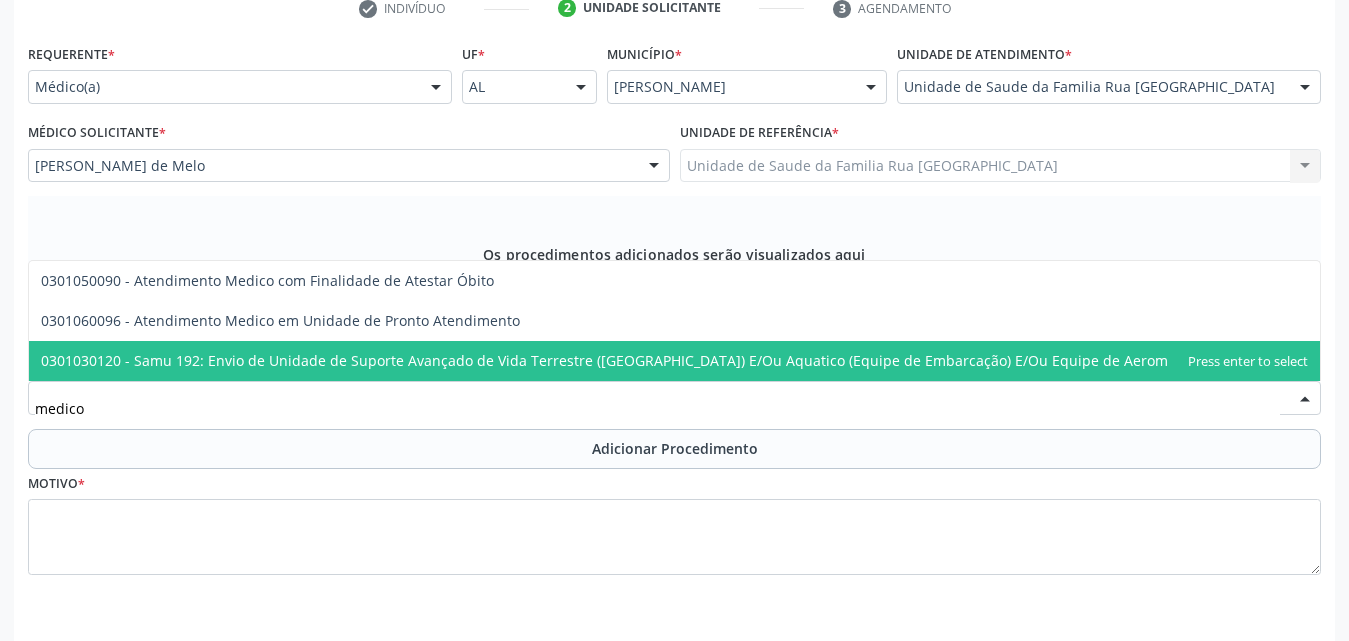 scroll, scrollTop: 388, scrollLeft: 0, axis: vertical 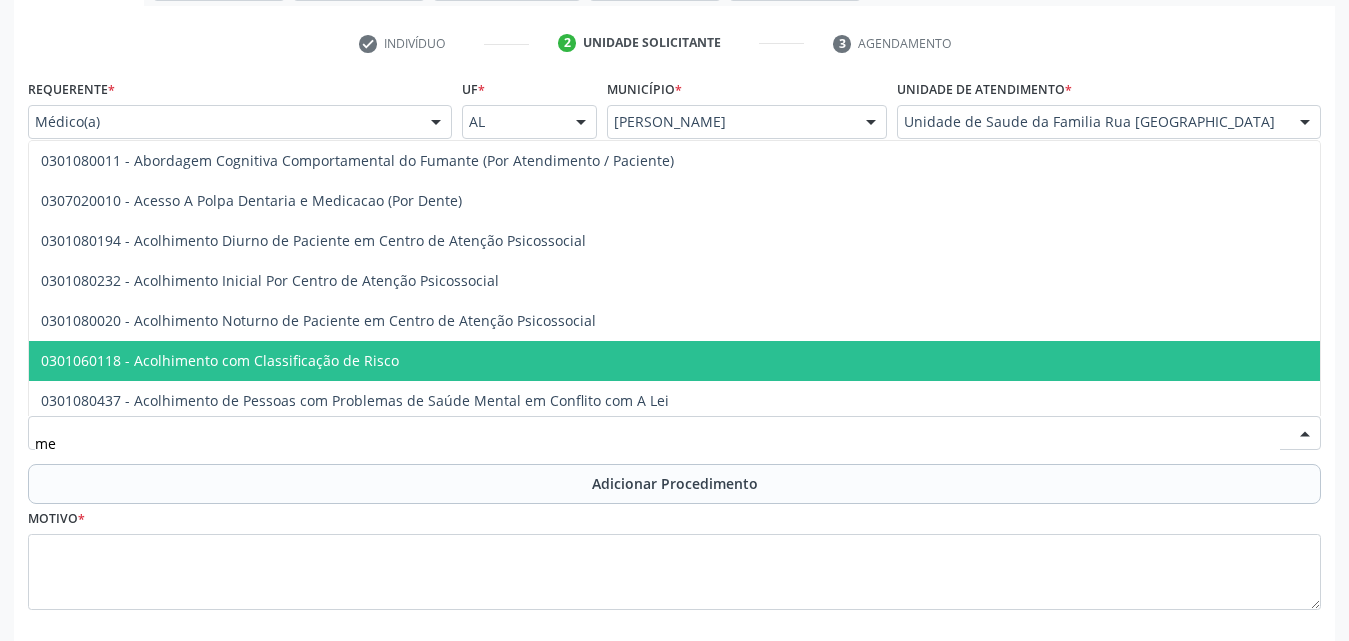 type on "m" 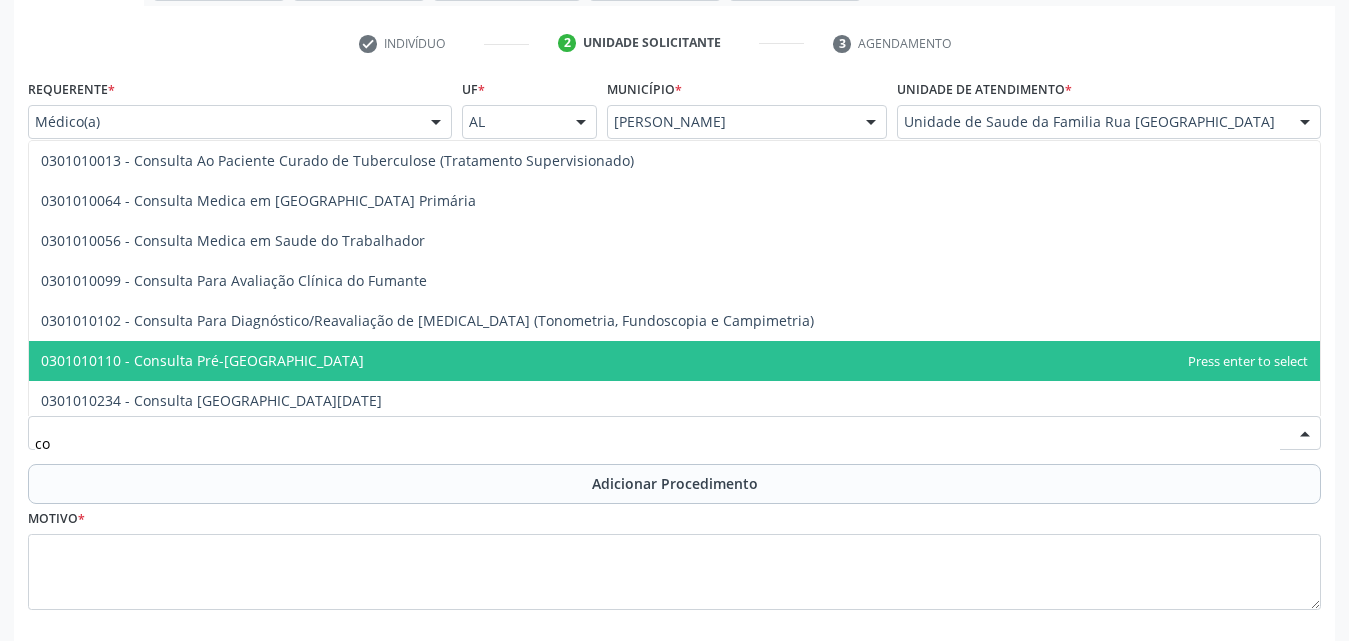 type on "c" 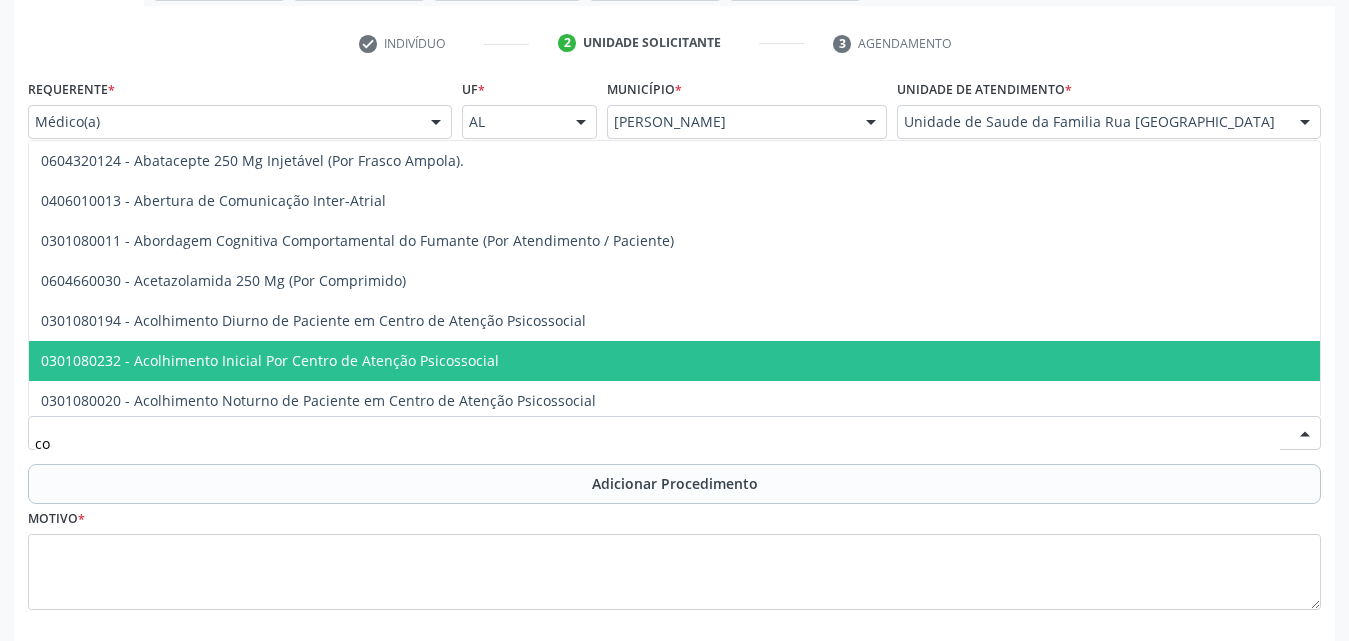 type on "c" 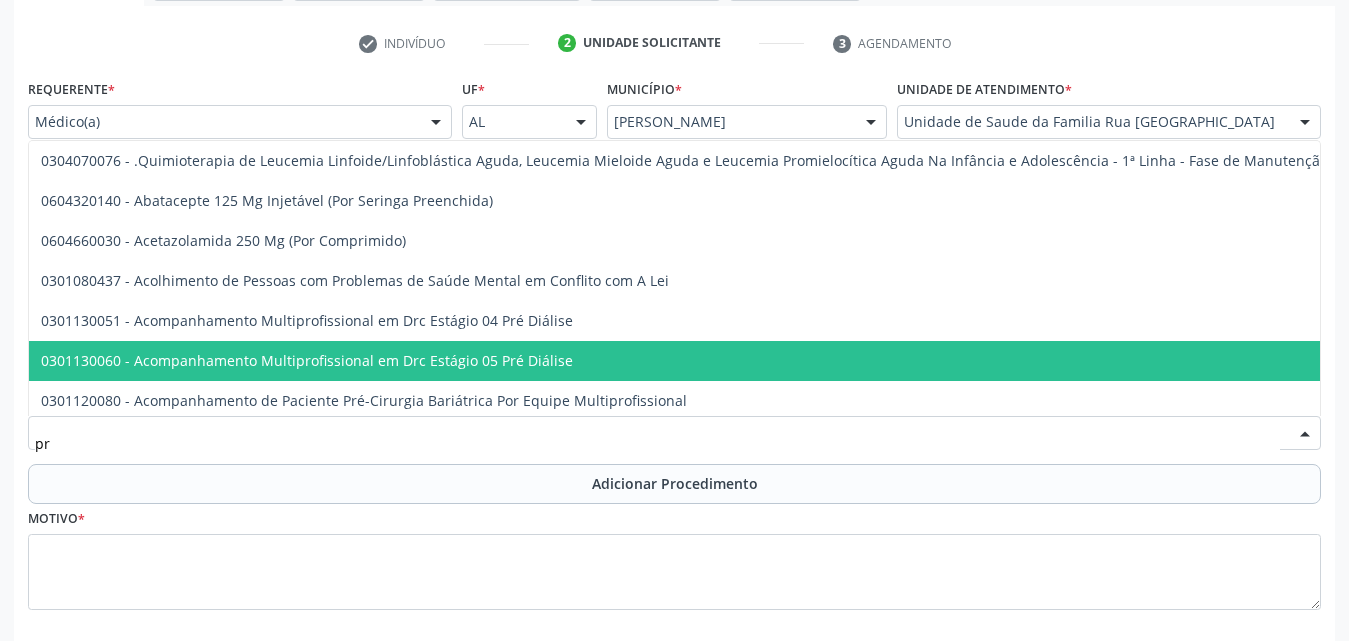 type on "p" 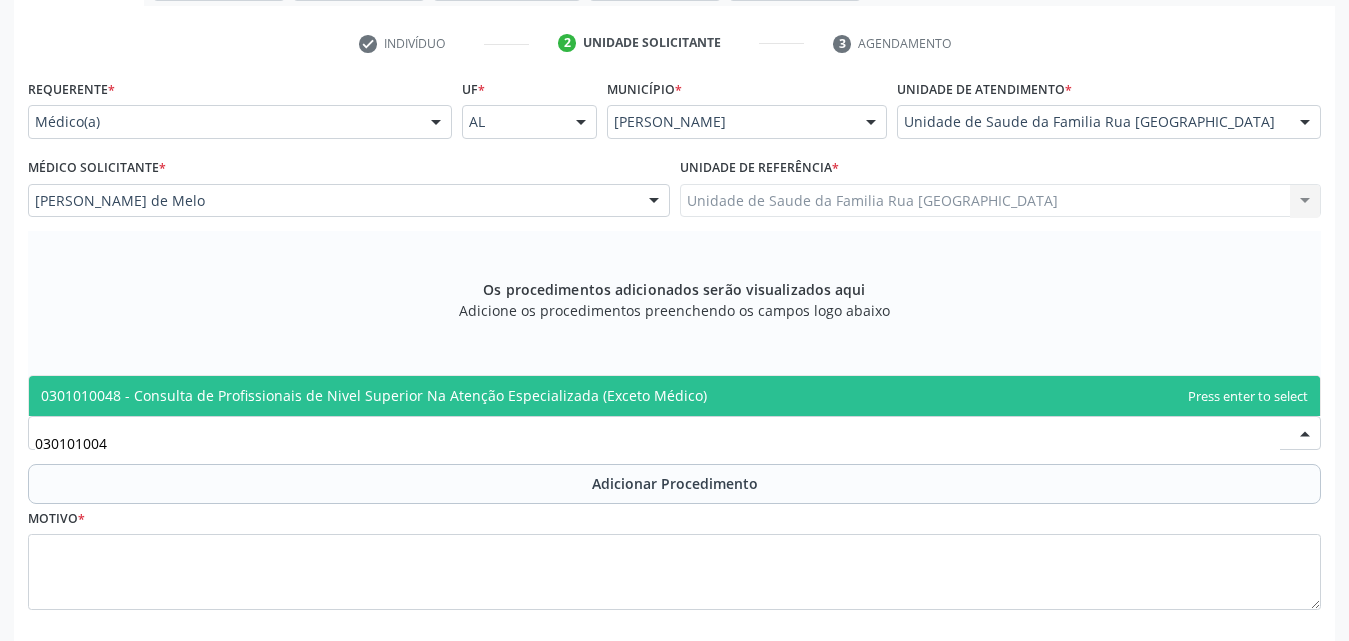 type on "0301010048" 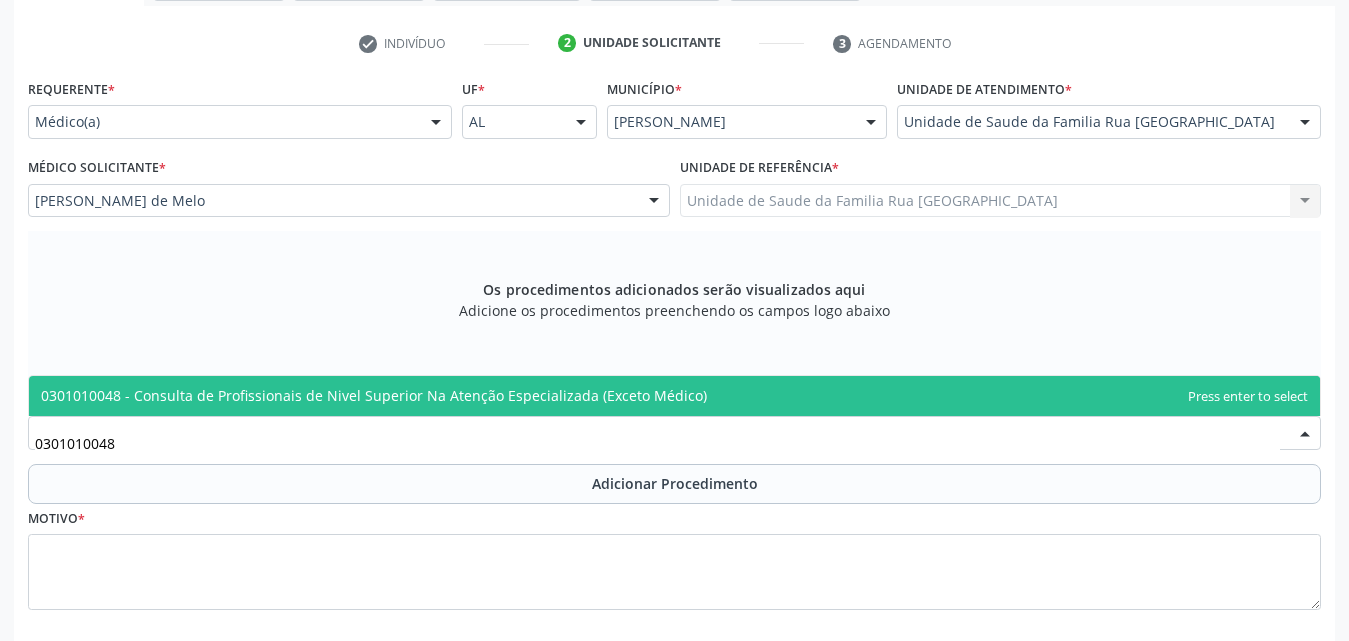 click on "0301010048 - Consulta de Profissionais de Nivel Superior Na Atenção Especializada (Exceto Médico)" at bounding box center (674, 396) 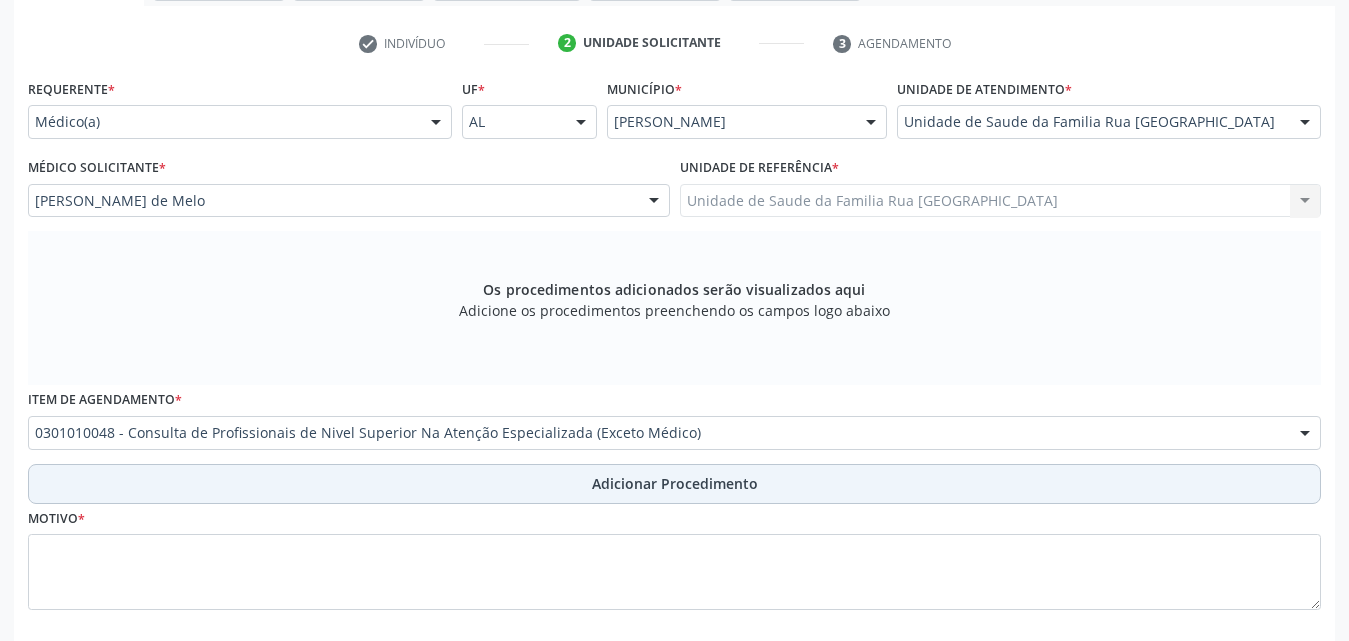 click on "Adicionar Procedimento" at bounding box center (675, 483) 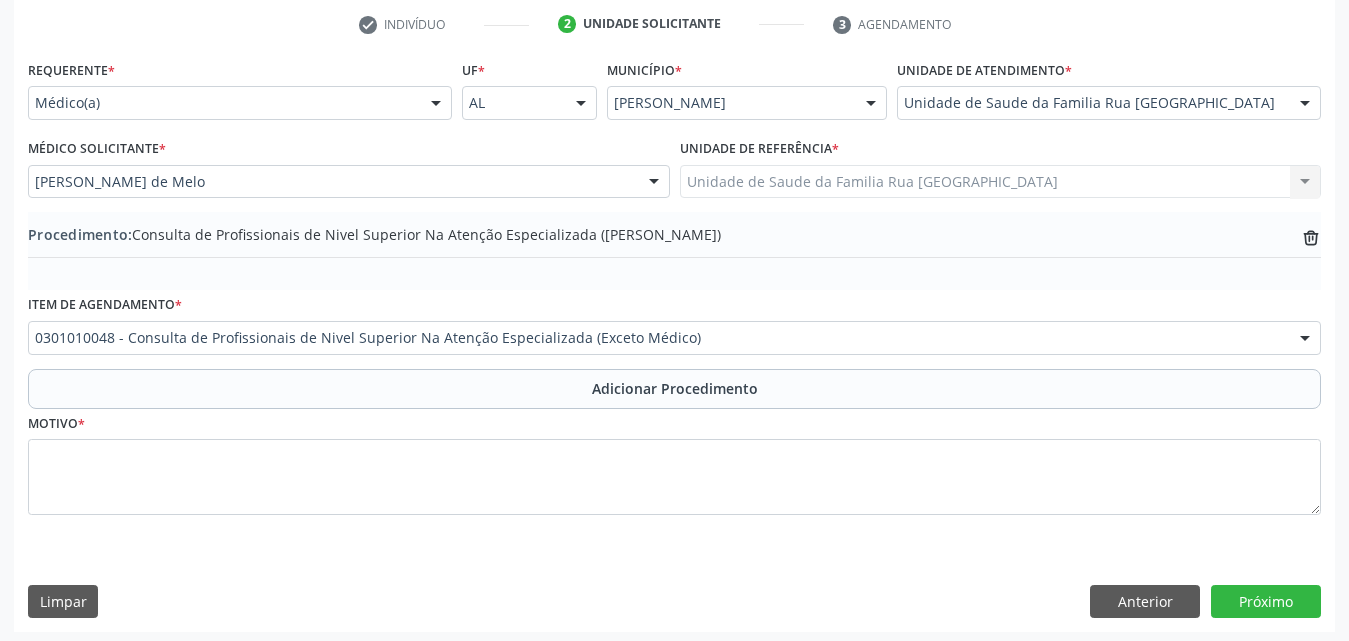 scroll, scrollTop: 412, scrollLeft: 0, axis: vertical 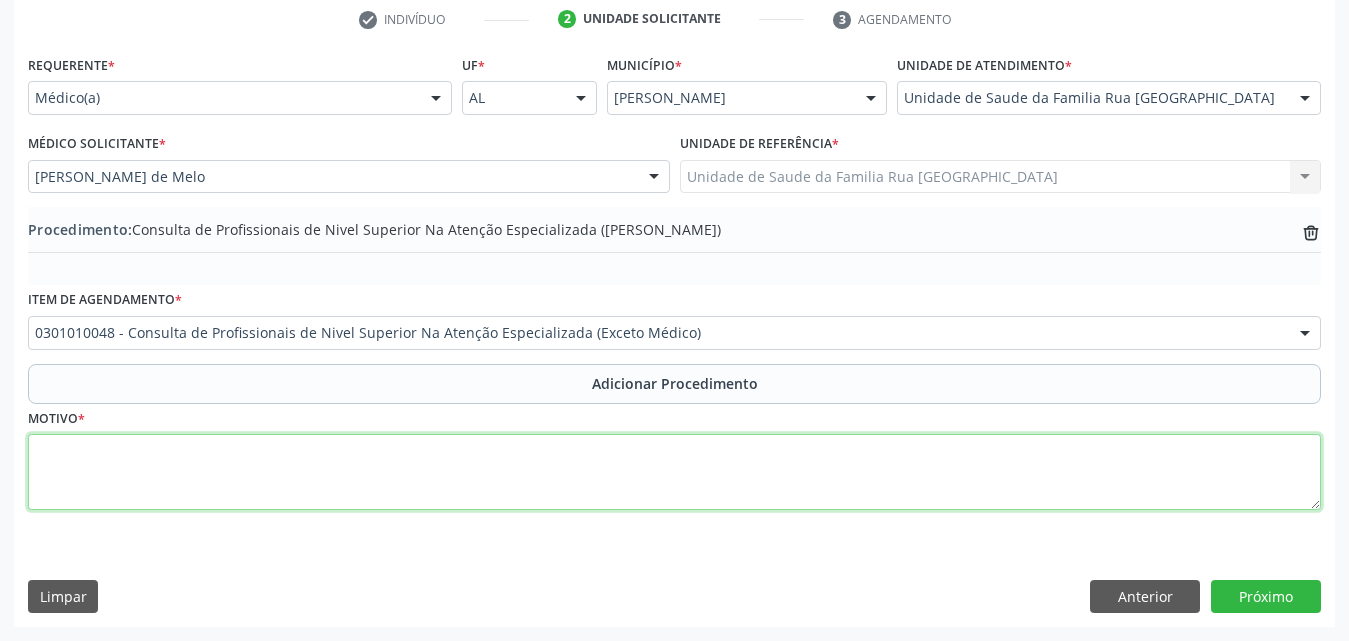 click at bounding box center [674, 472] 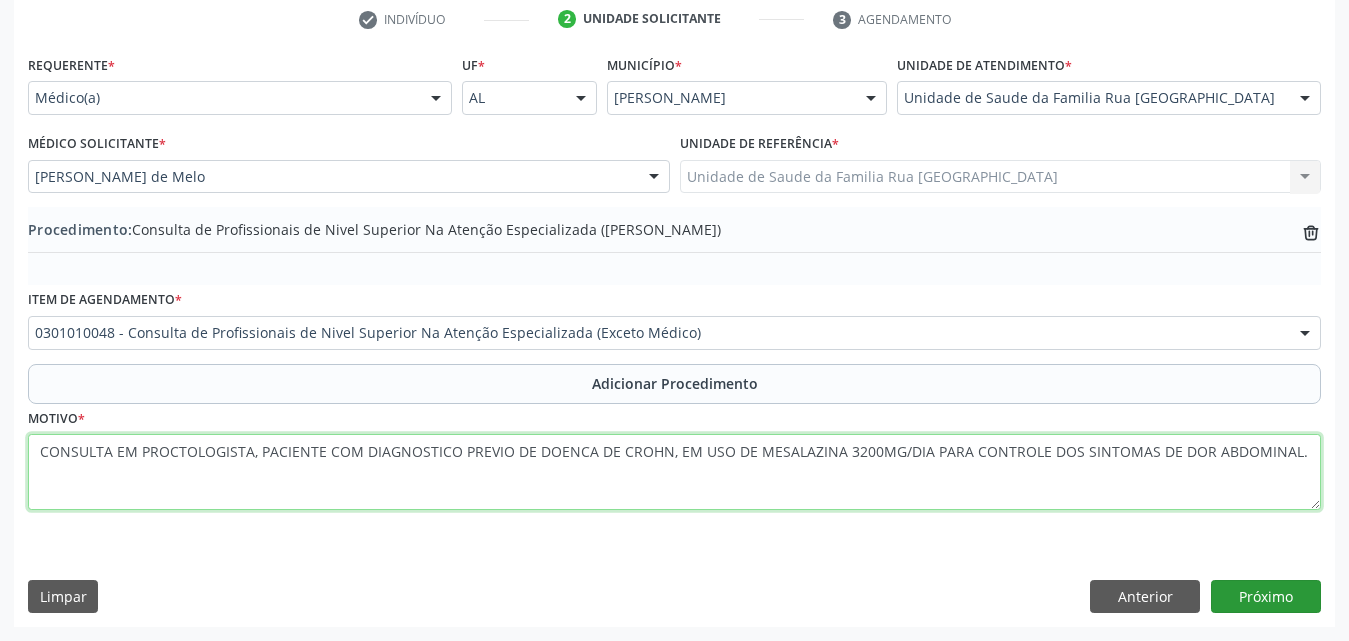 type on "CONSULTA EM PROCTOLOGISTA, PACIENTE COM DIAGNOSTICO PREVIO DE DOENCA DE CROHN, EM USO DE MESALAZINA 3200MG/DIA PARA CONTROLE DOS SINTOMAS DE DOR ABDOMINAL." 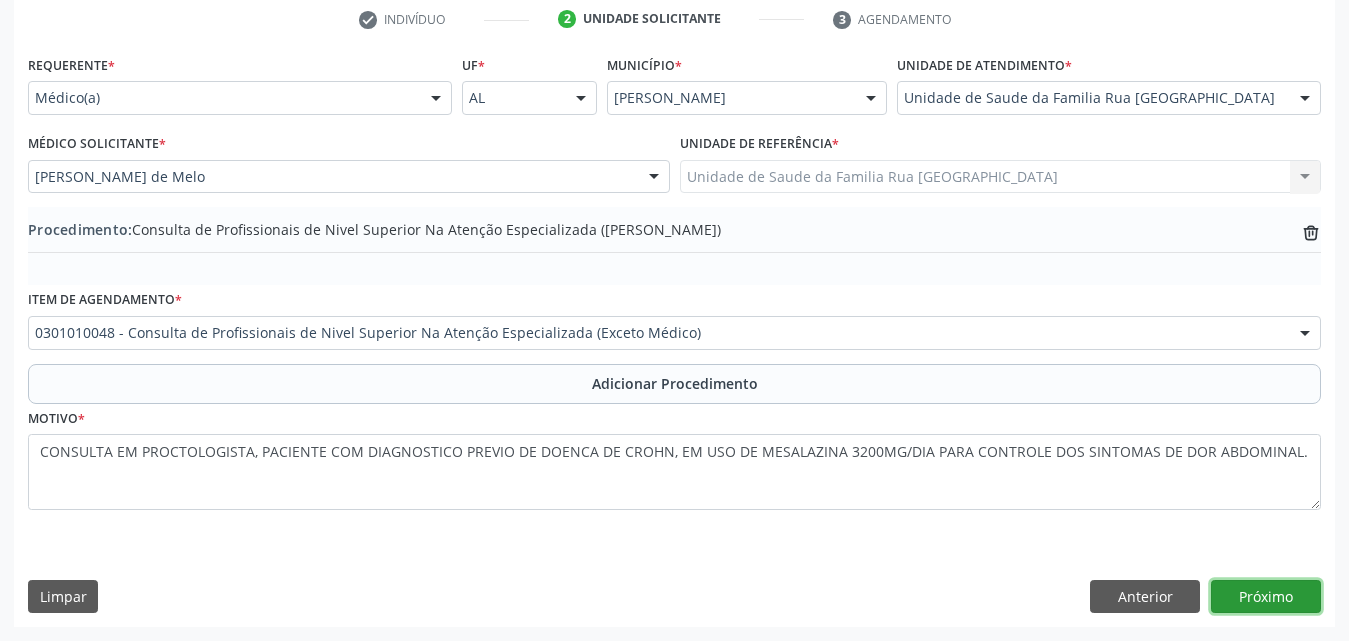 click on "Próximo" at bounding box center (1266, 597) 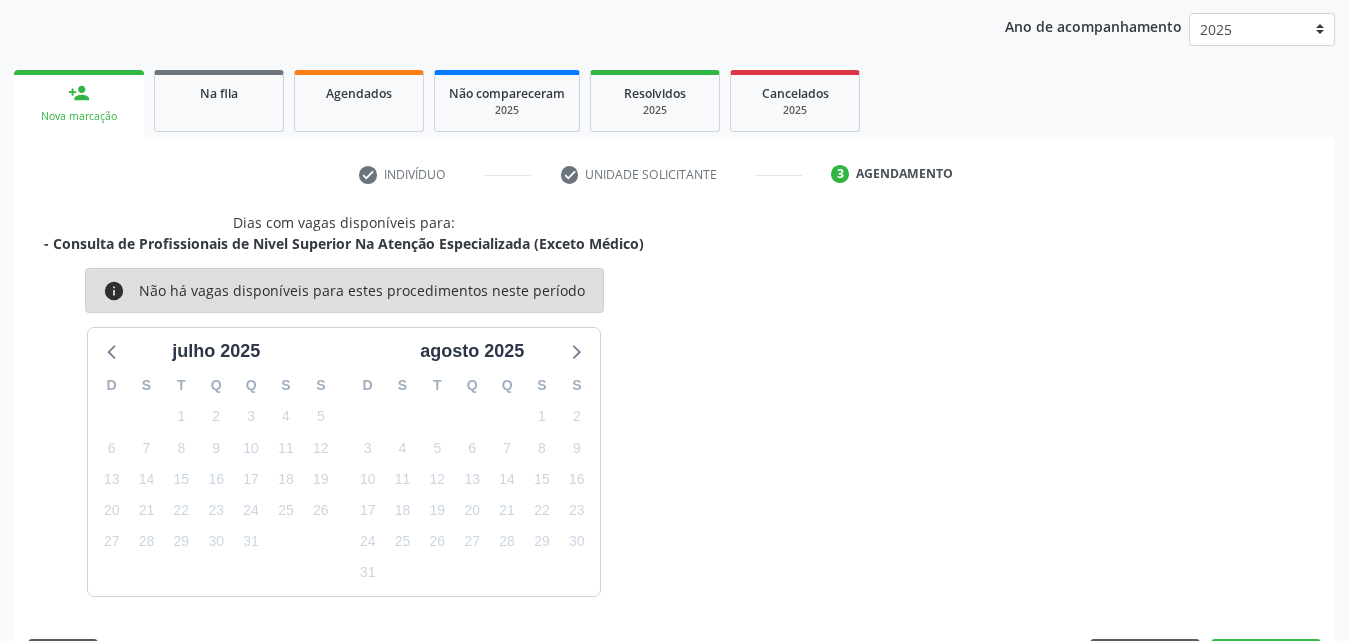 scroll, scrollTop: 316, scrollLeft: 0, axis: vertical 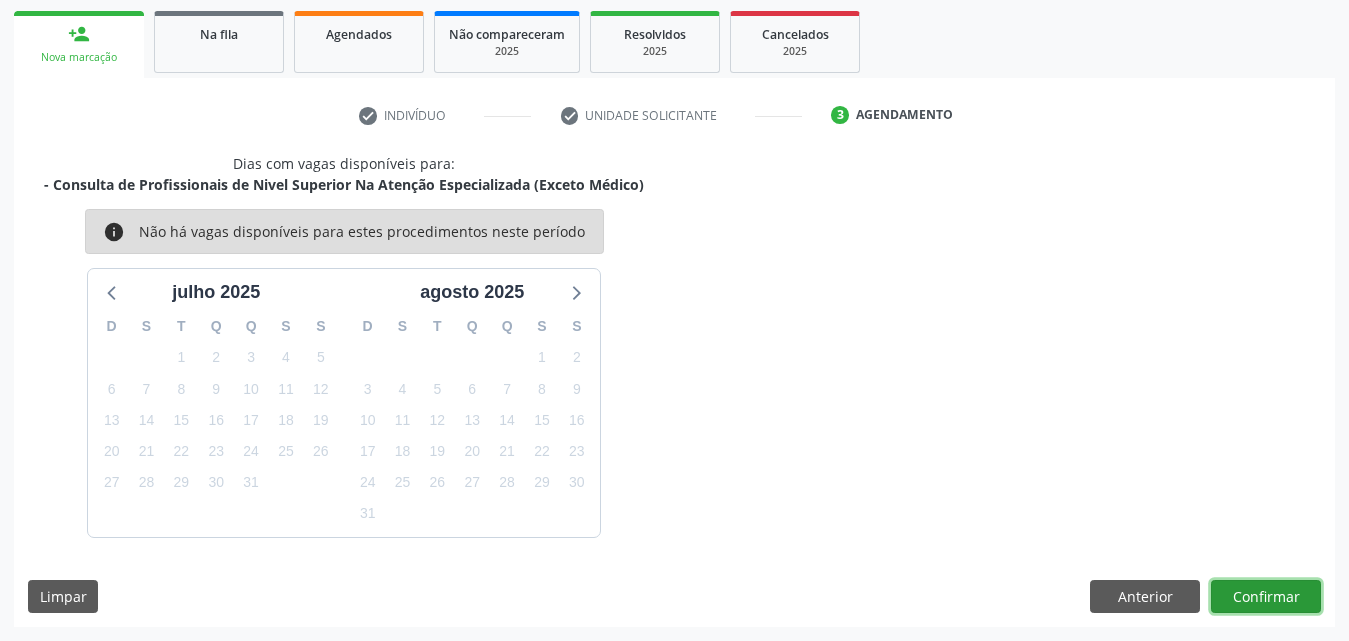 click on "Confirmar" at bounding box center (1266, 597) 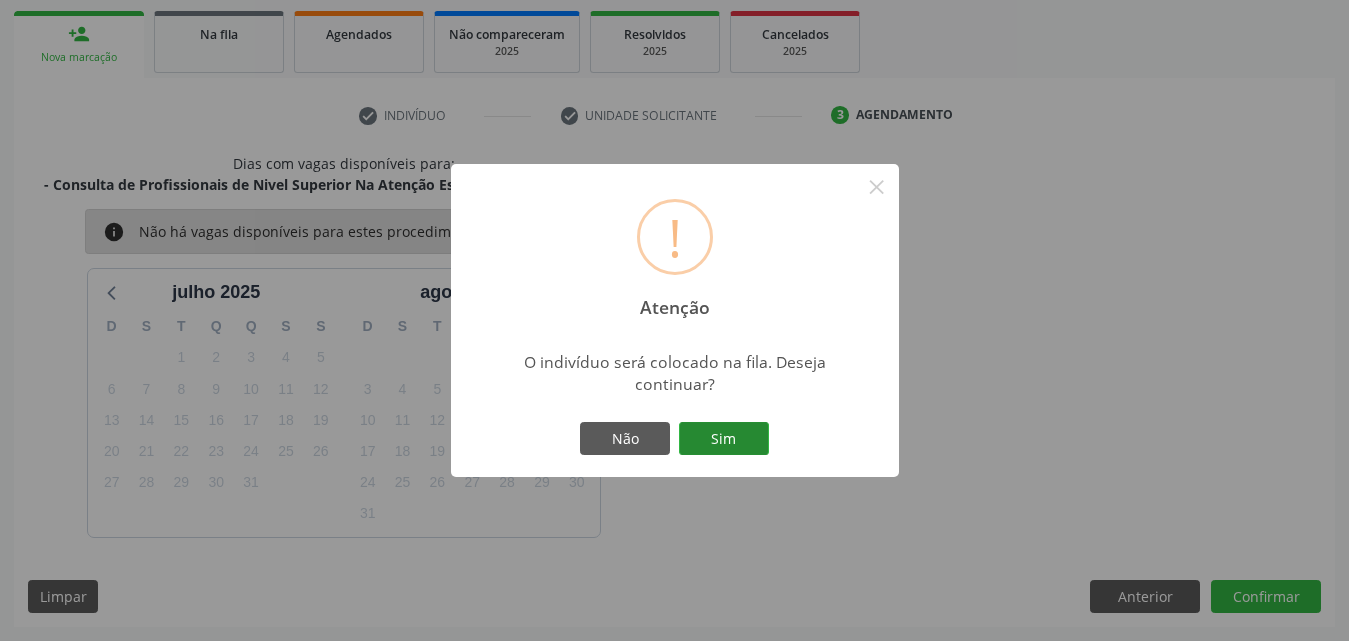 click on "Sim" at bounding box center (724, 439) 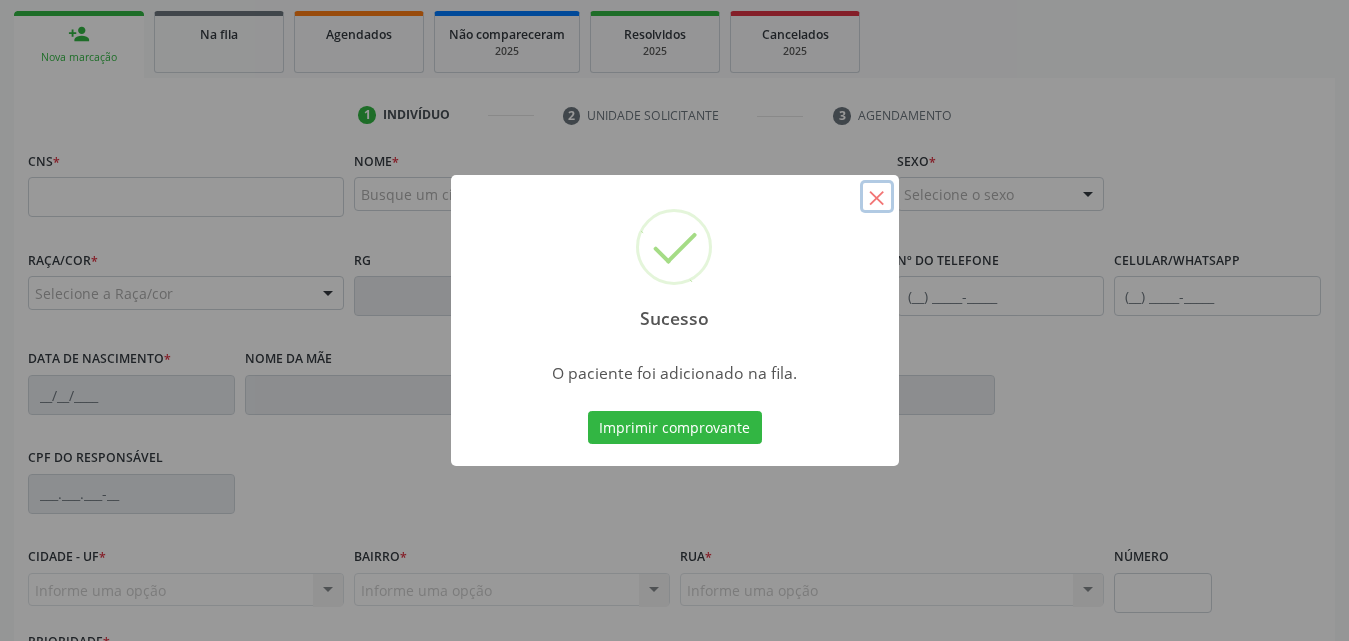 click on "×" at bounding box center [877, 197] 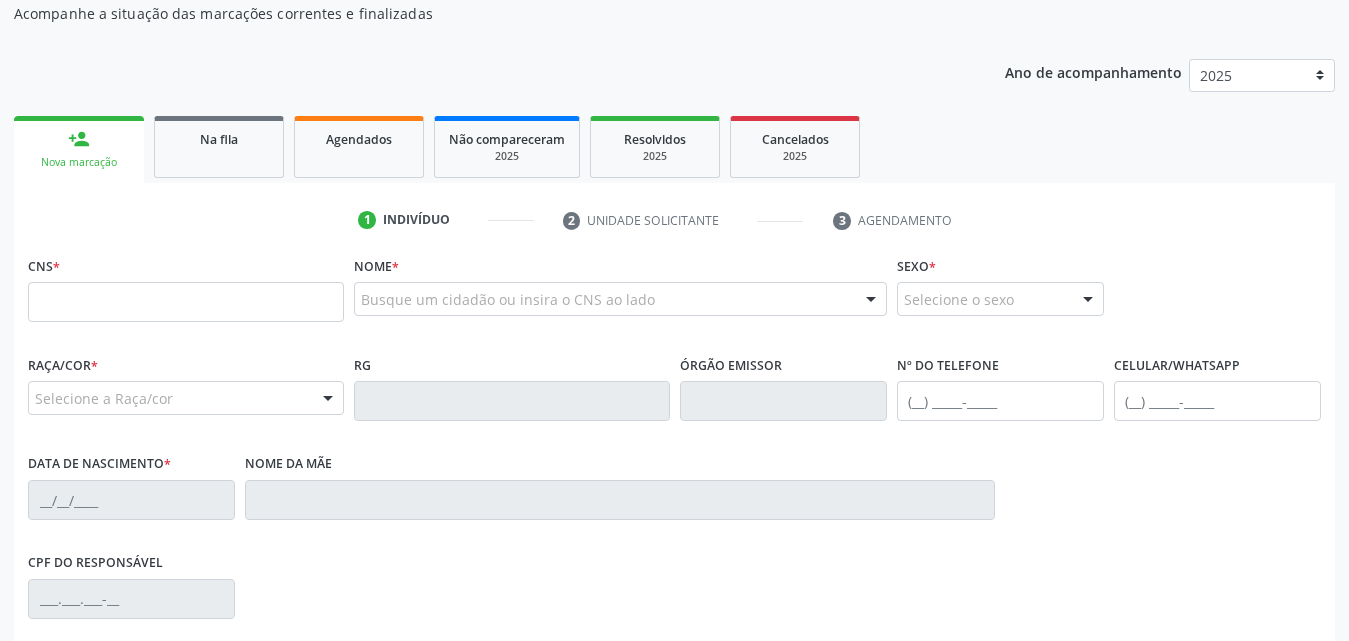 scroll, scrollTop: 216, scrollLeft: 0, axis: vertical 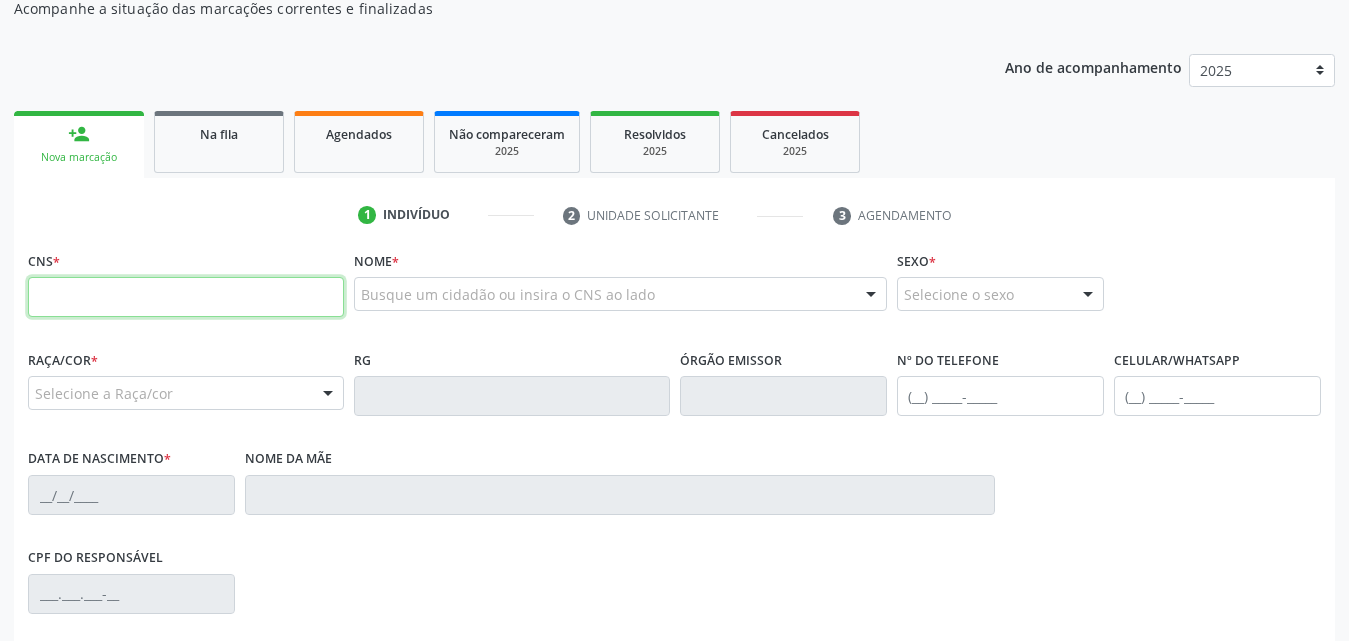 click at bounding box center [186, 297] 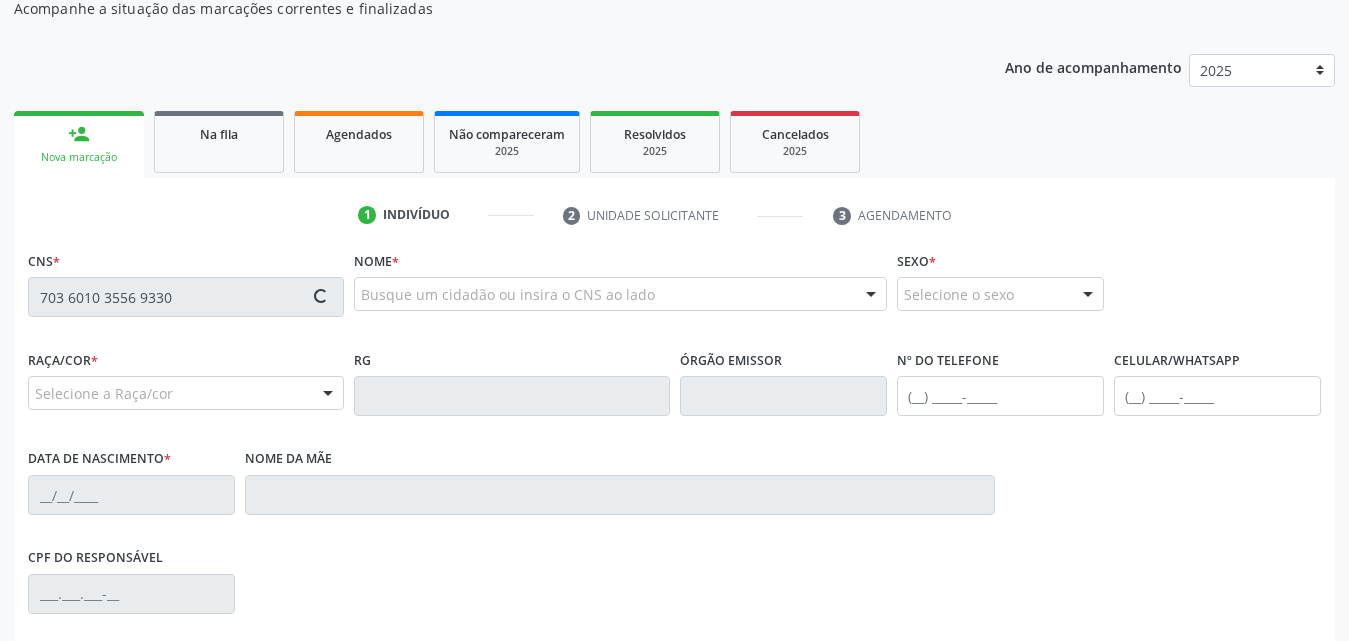 type on "703 6010 3556 9330" 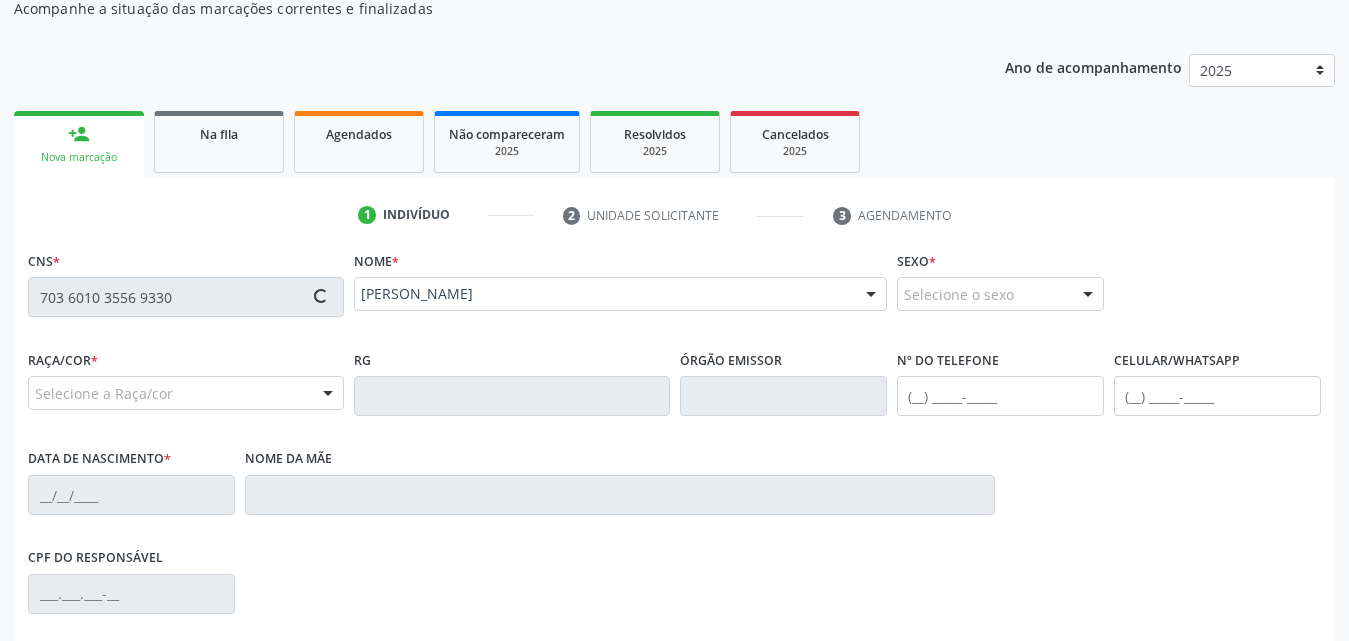 type on "(82) 98880-9375" 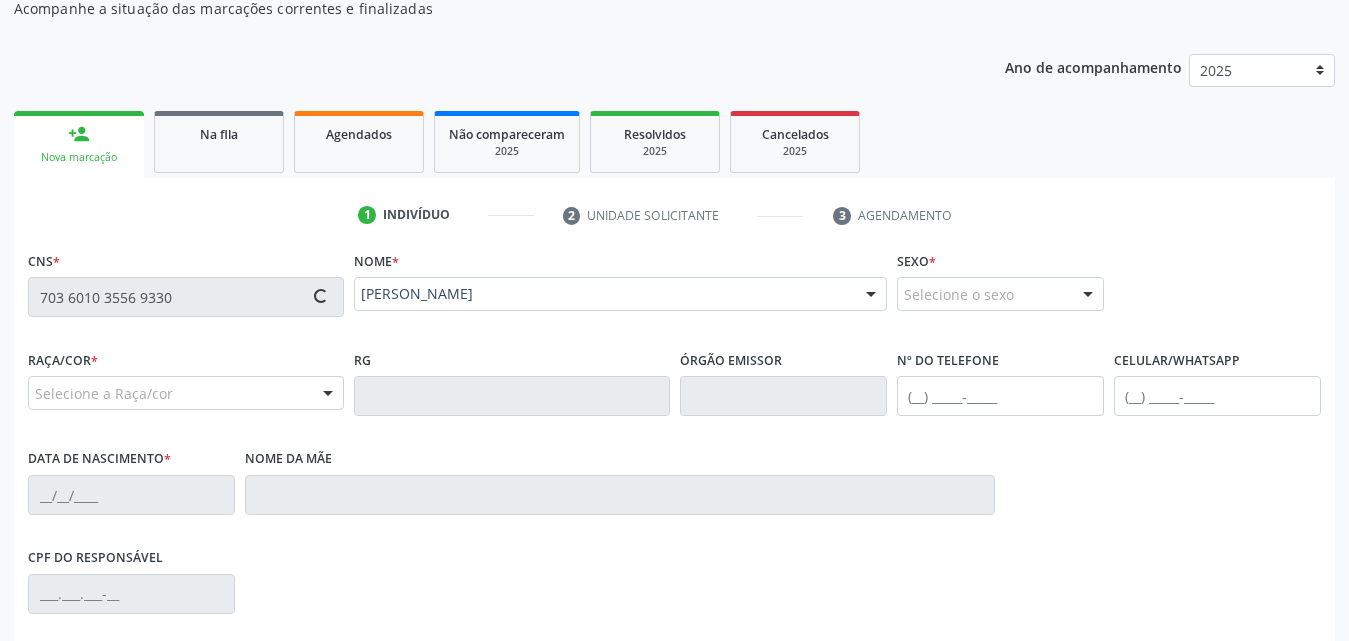 type on "26/07/2007" 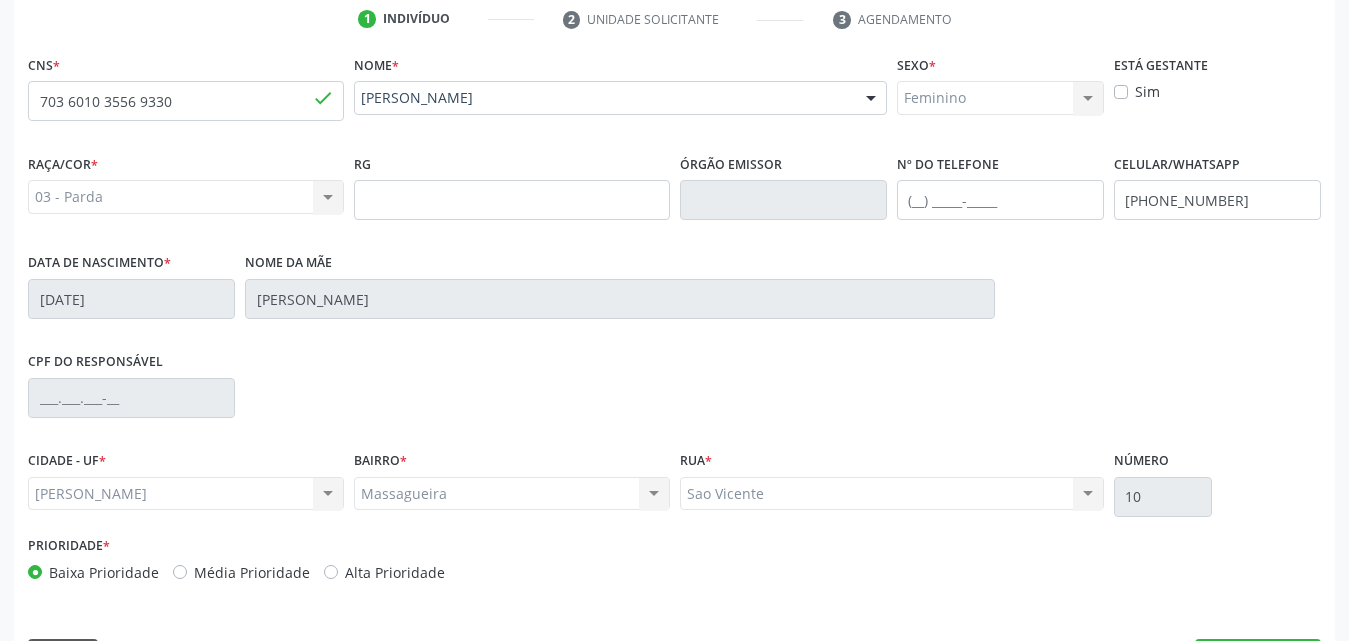 scroll, scrollTop: 471, scrollLeft: 0, axis: vertical 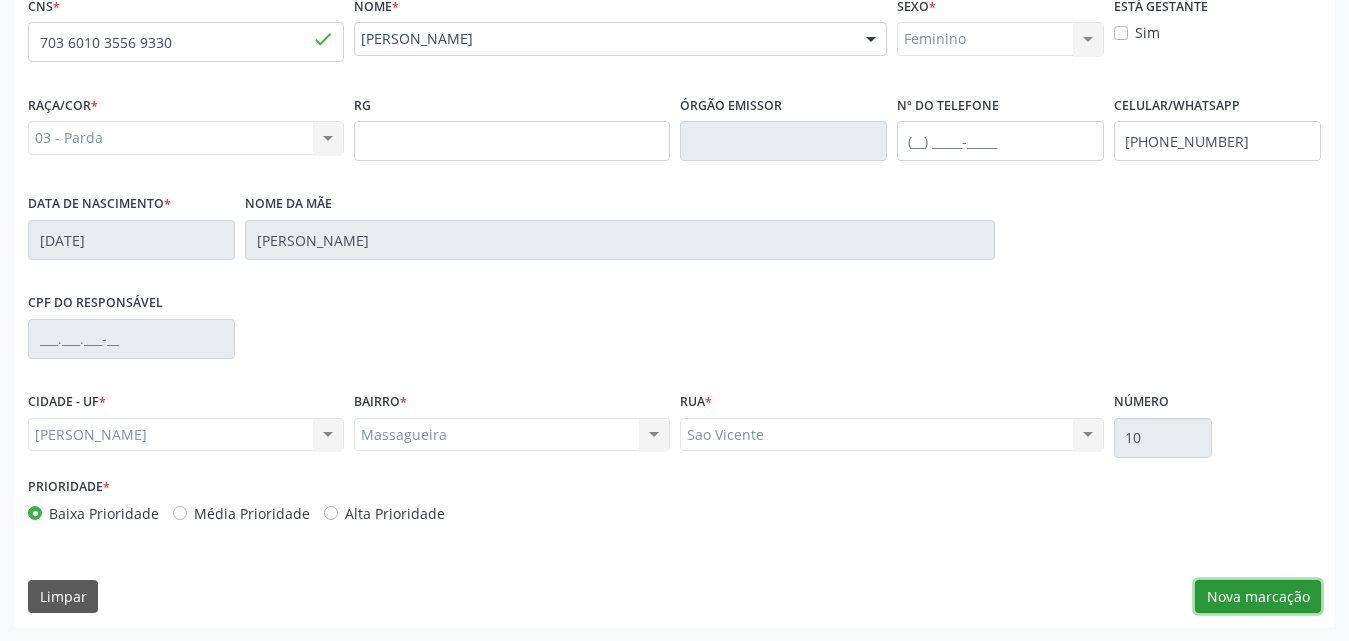 click on "Nova marcação" at bounding box center [1258, 597] 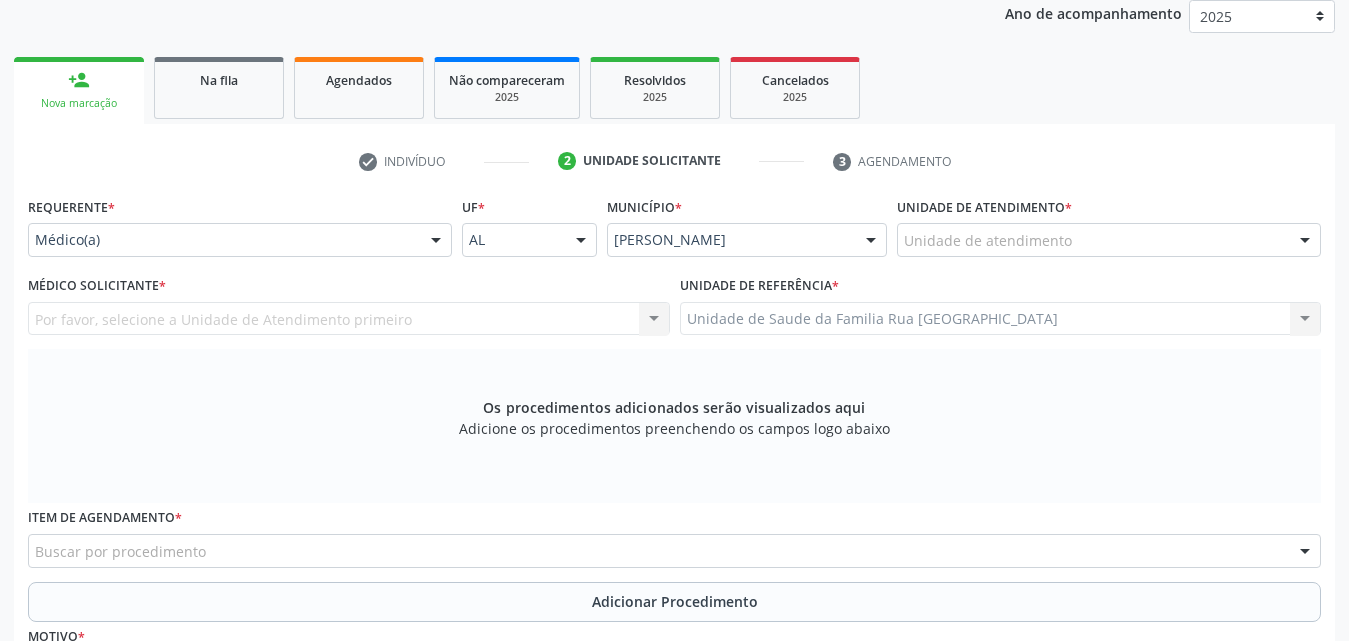 scroll, scrollTop: 271, scrollLeft: 0, axis: vertical 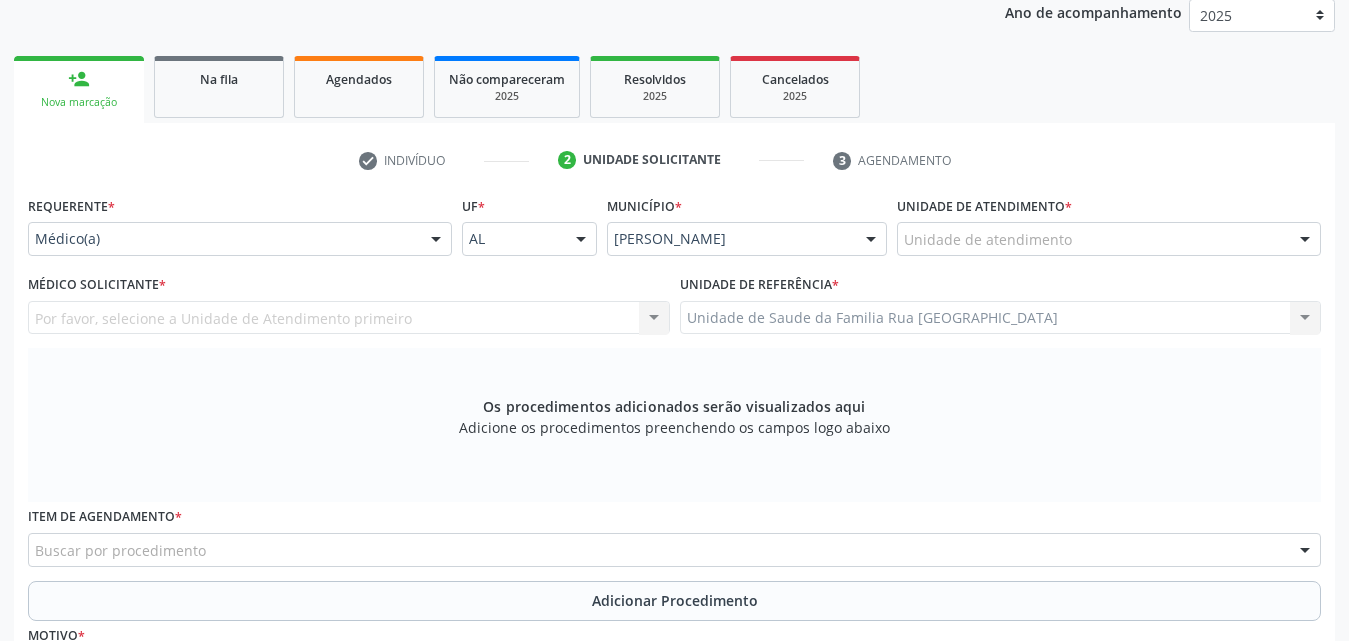 click at bounding box center (436, 240) 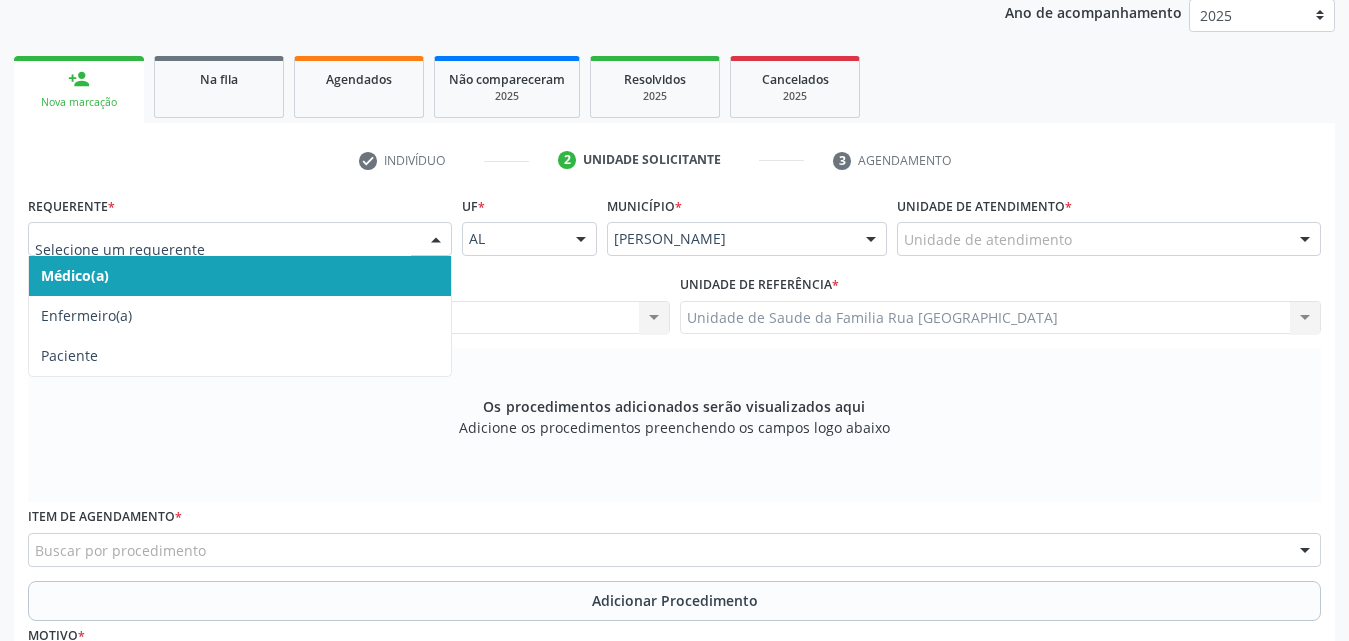 click on "Médico(a)" at bounding box center (240, 276) 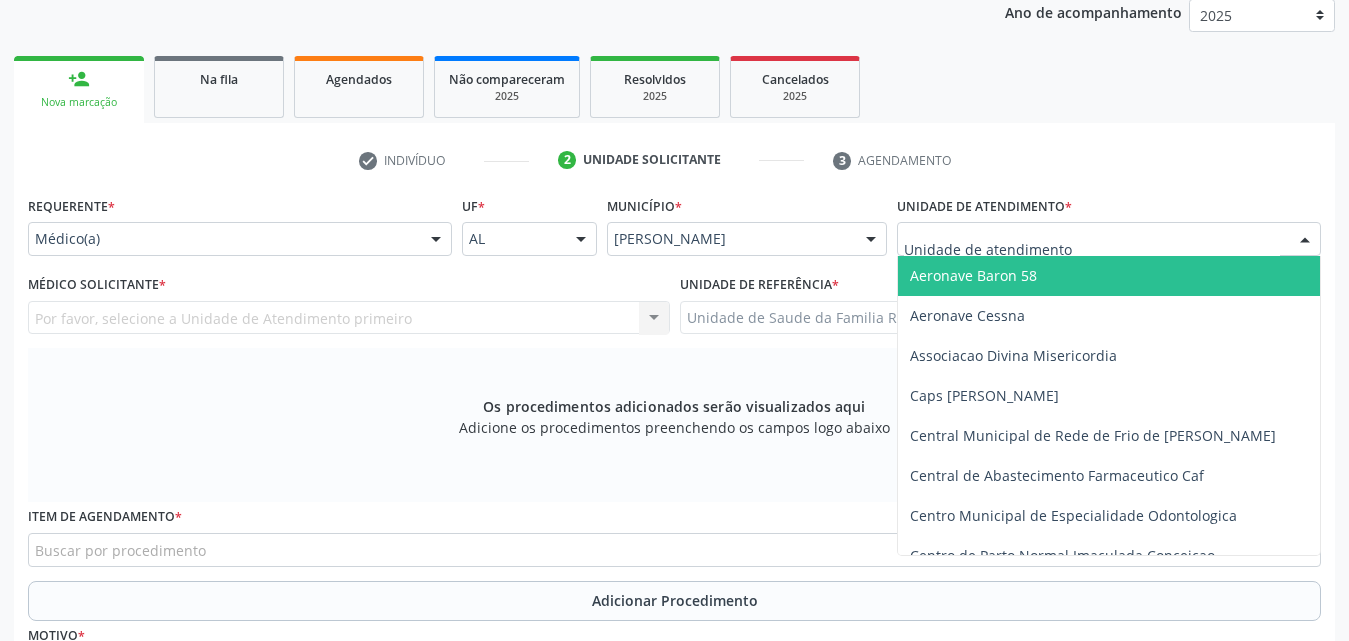 click at bounding box center (1305, 240) 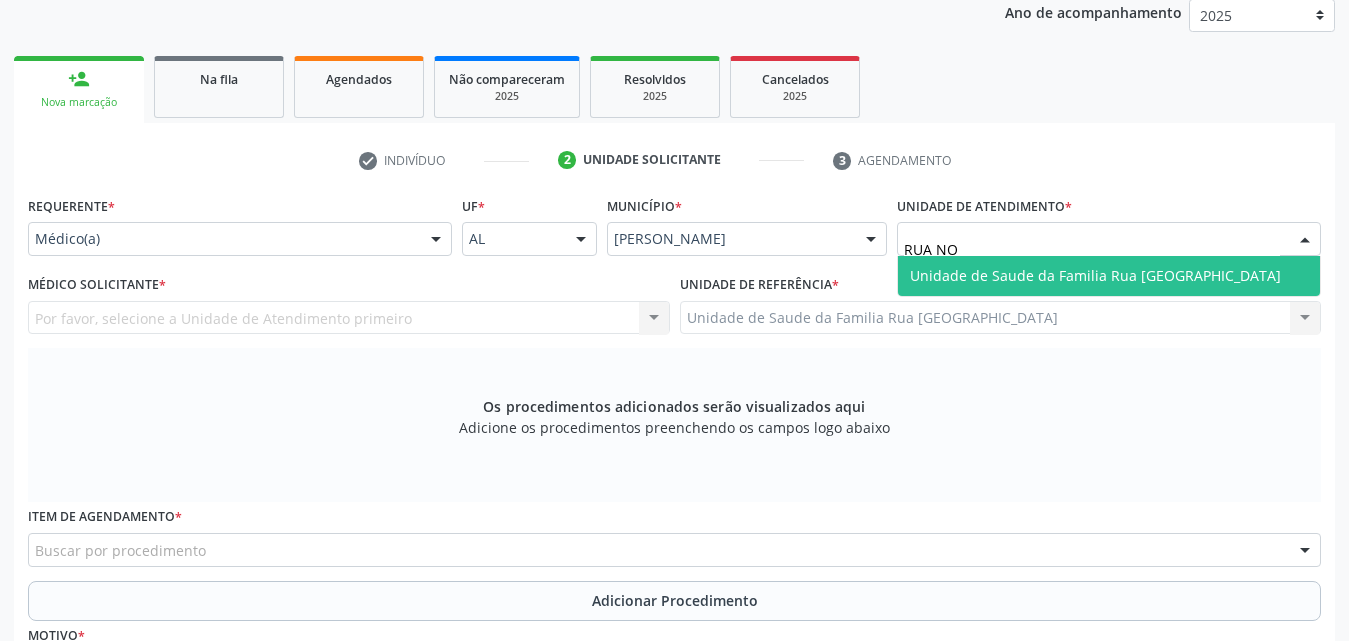 type on "RUA NOV" 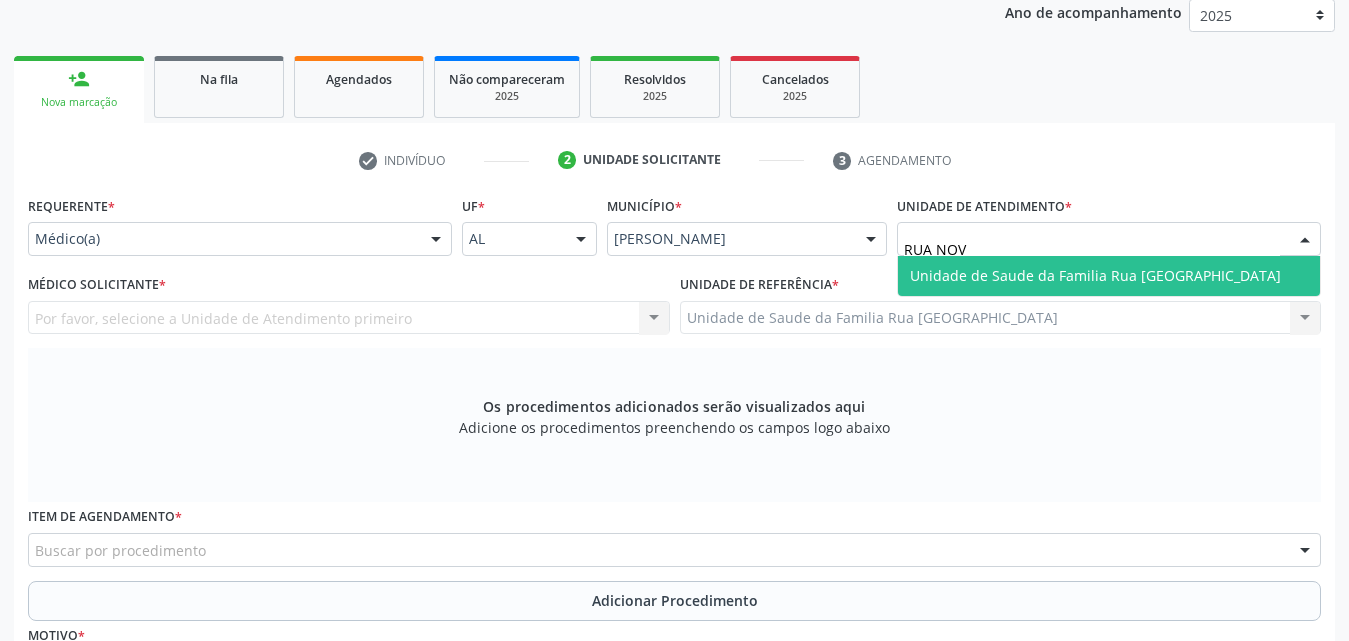 click on "Unidade de Saude da Familia Rua [GEOGRAPHIC_DATA]" at bounding box center [1095, 275] 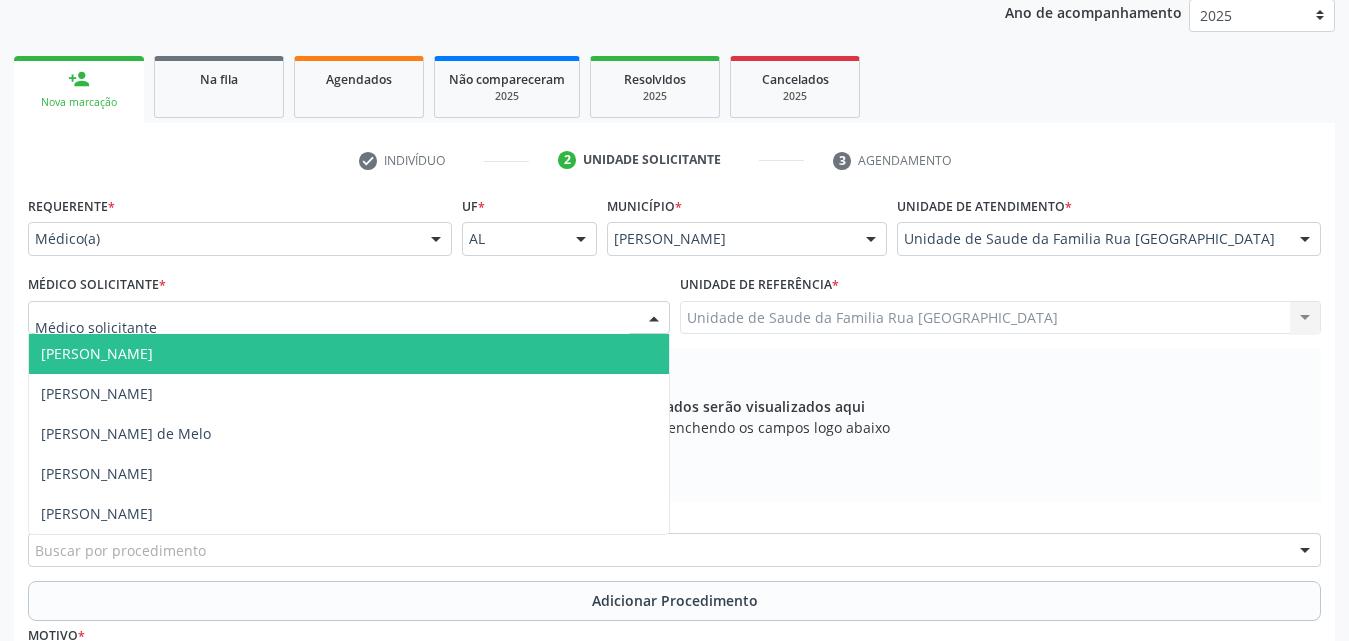 click at bounding box center [654, 319] 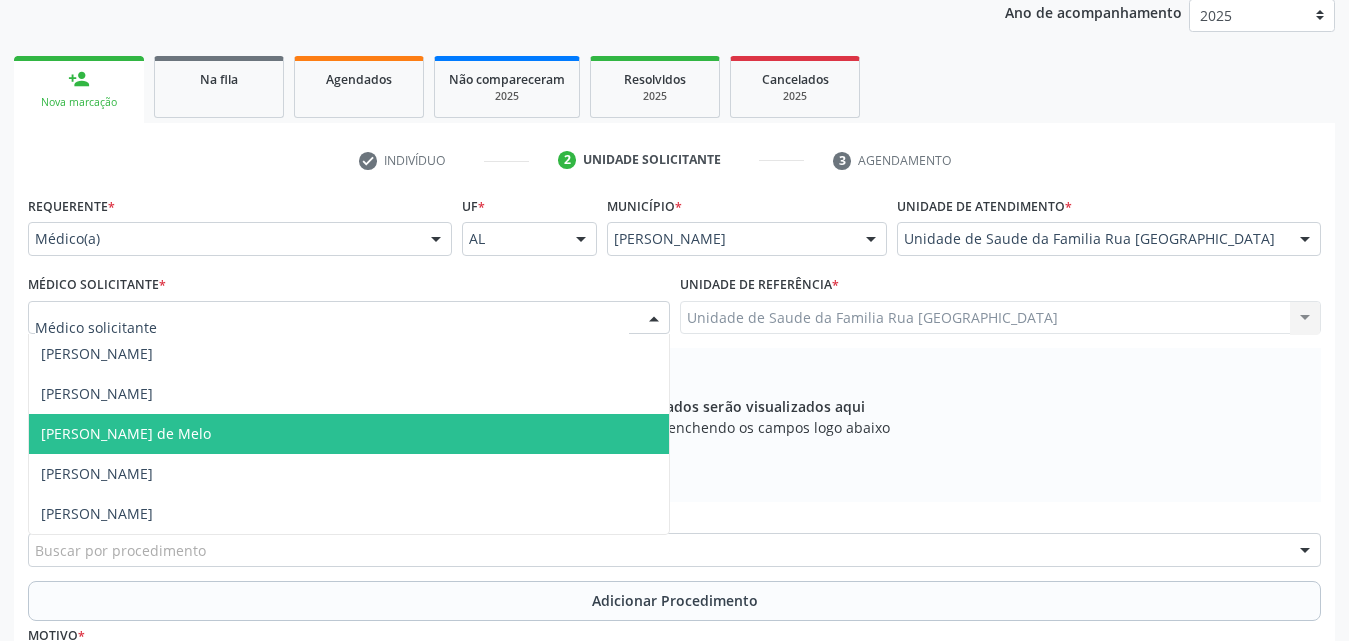 click on "[PERSON_NAME] de Melo" at bounding box center (349, 434) 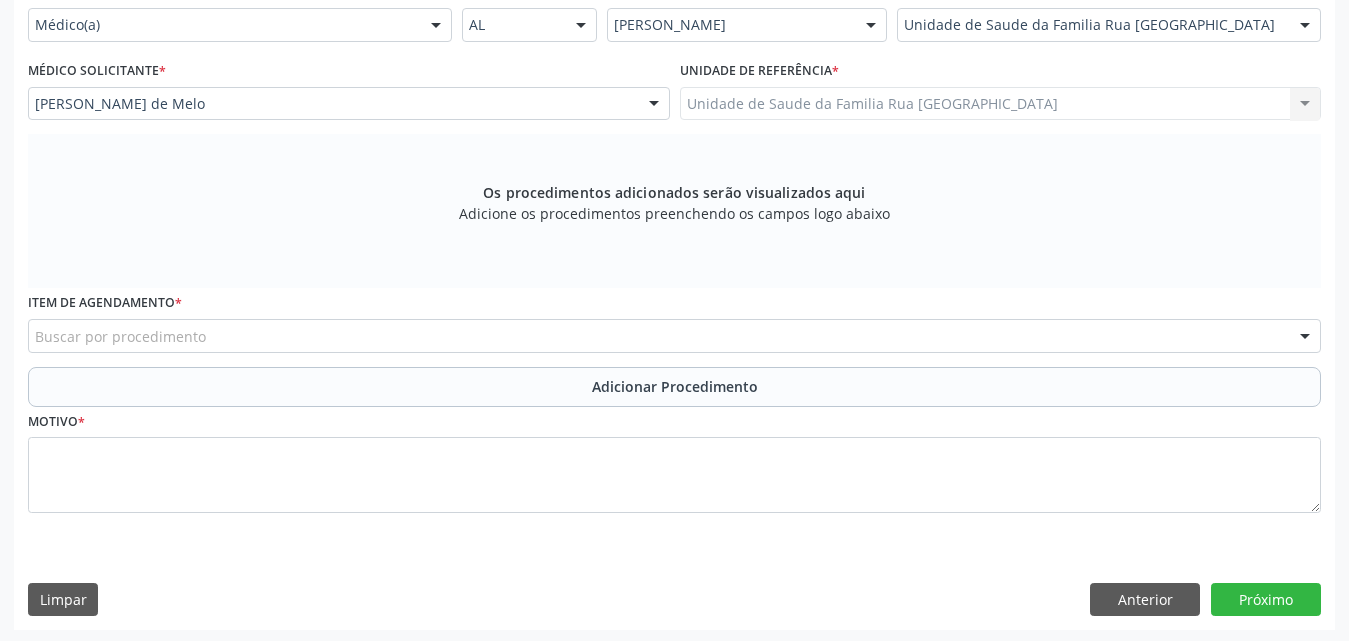 scroll, scrollTop: 488, scrollLeft: 0, axis: vertical 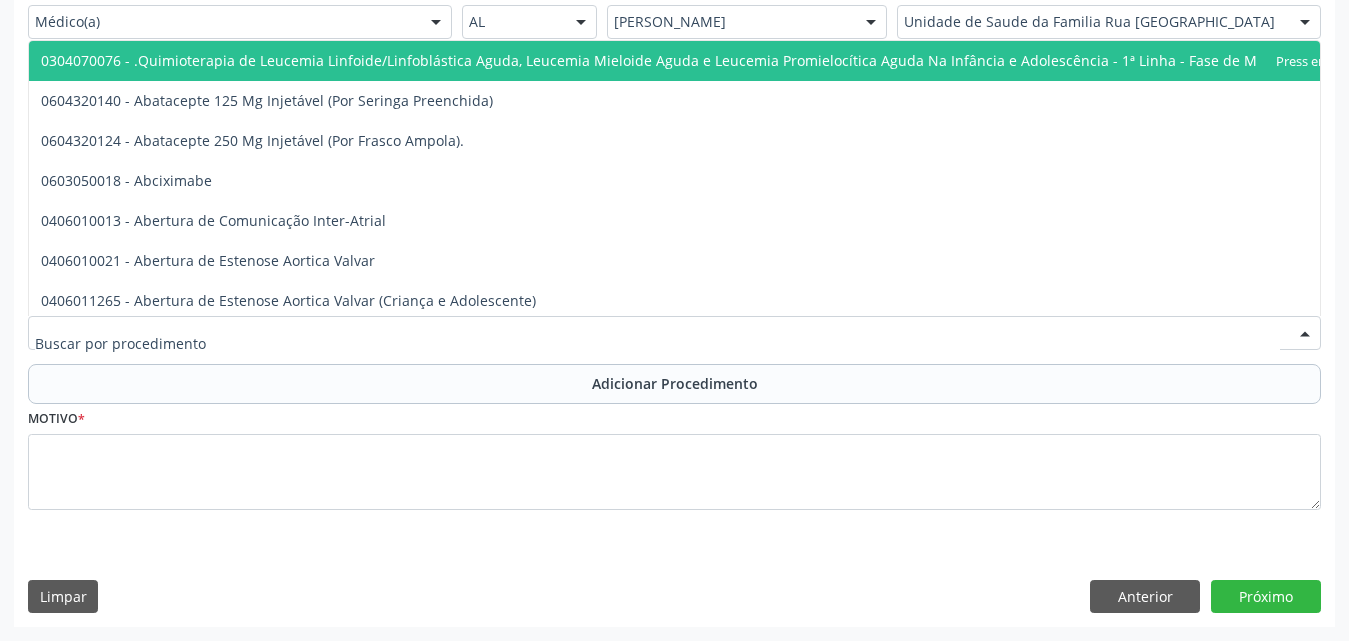 click at bounding box center (674, 333) 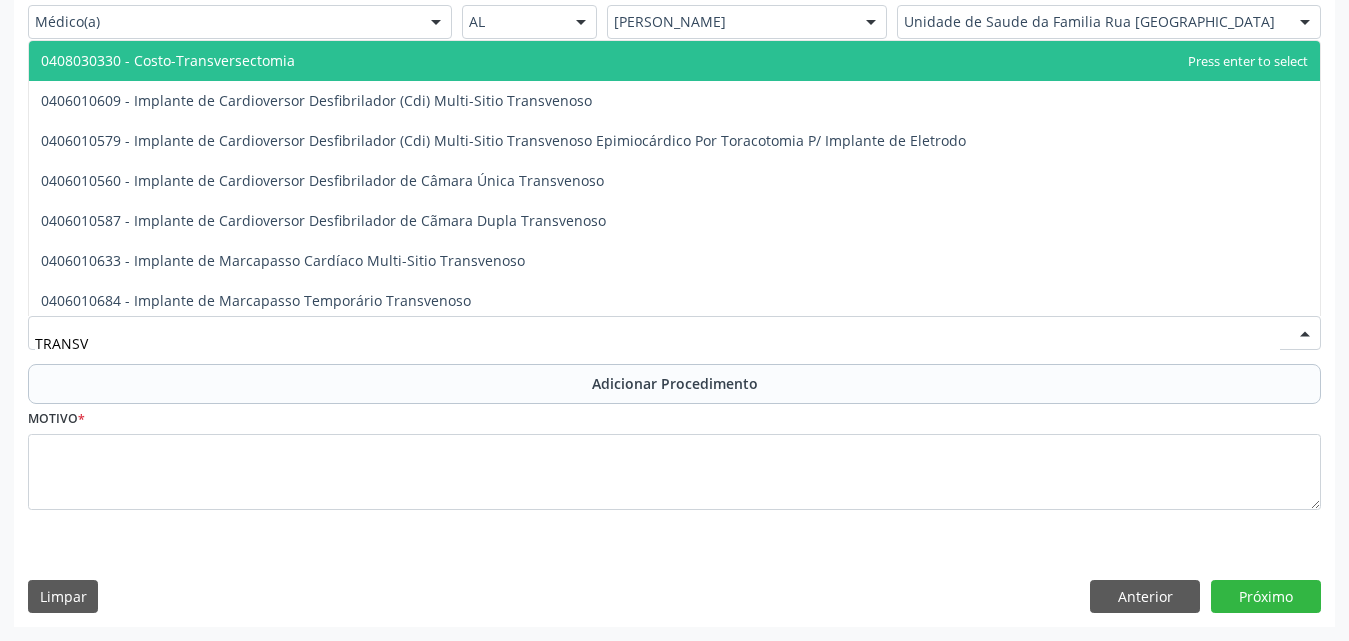 type on "TRANSVA" 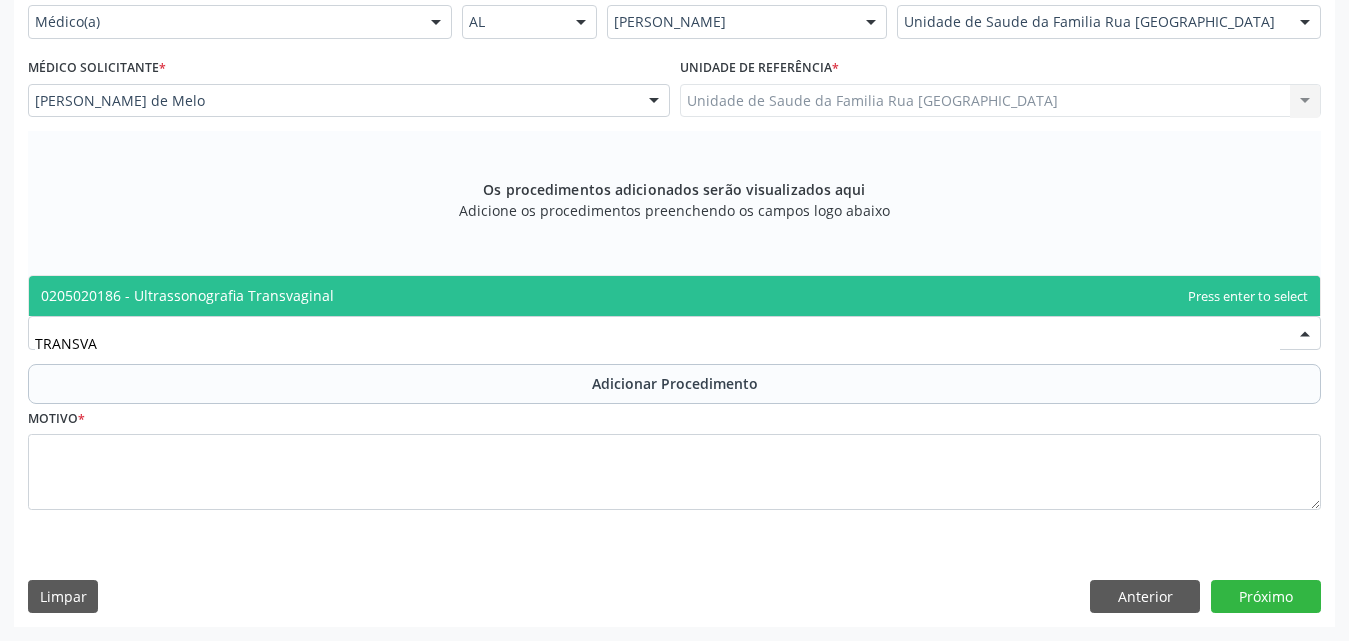 click on "0205020186 - Ultrassonografia Transvaginal" at bounding box center (674, 296) 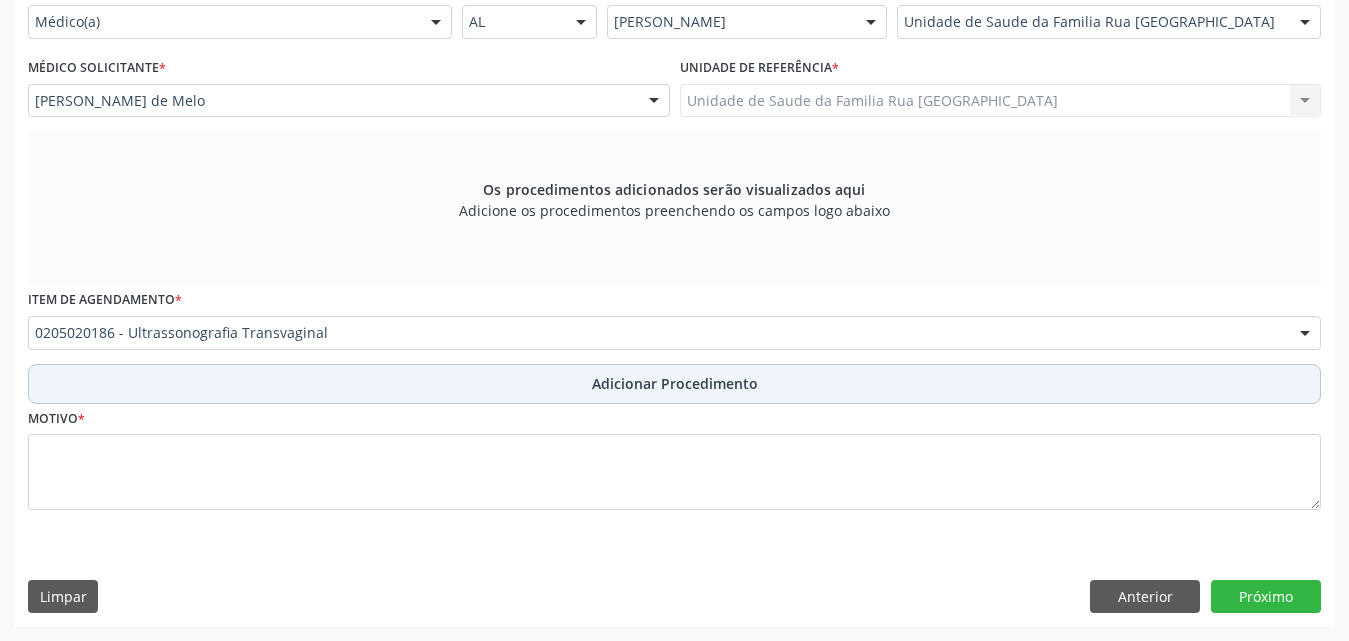 click on "Adicionar Procedimento" at bounding box center [675, 383] 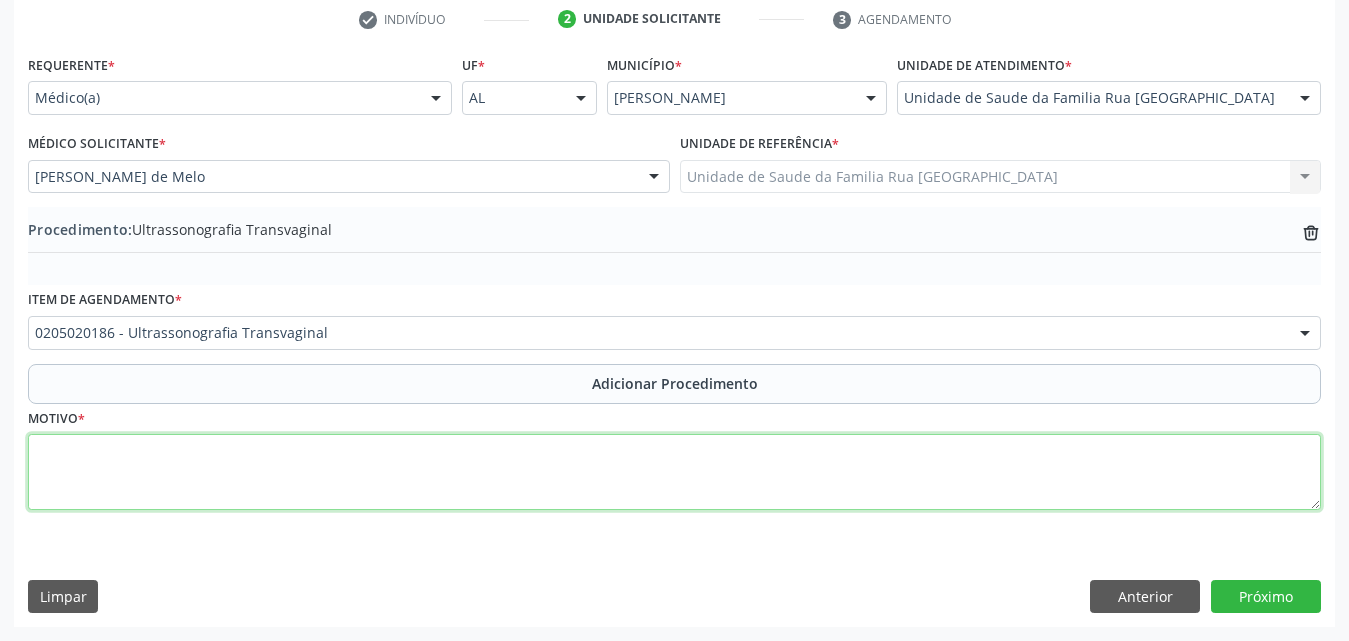 click at bounding box center (674, 472) 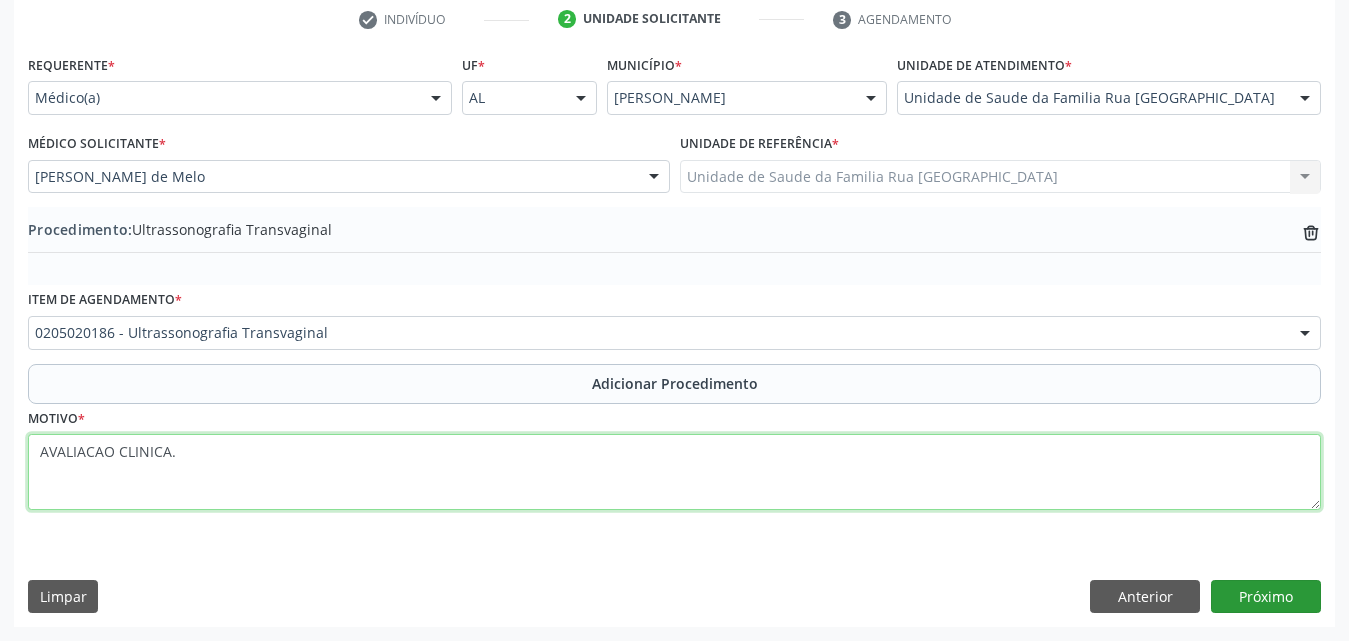 type on "AVALIACAO CLINICA." 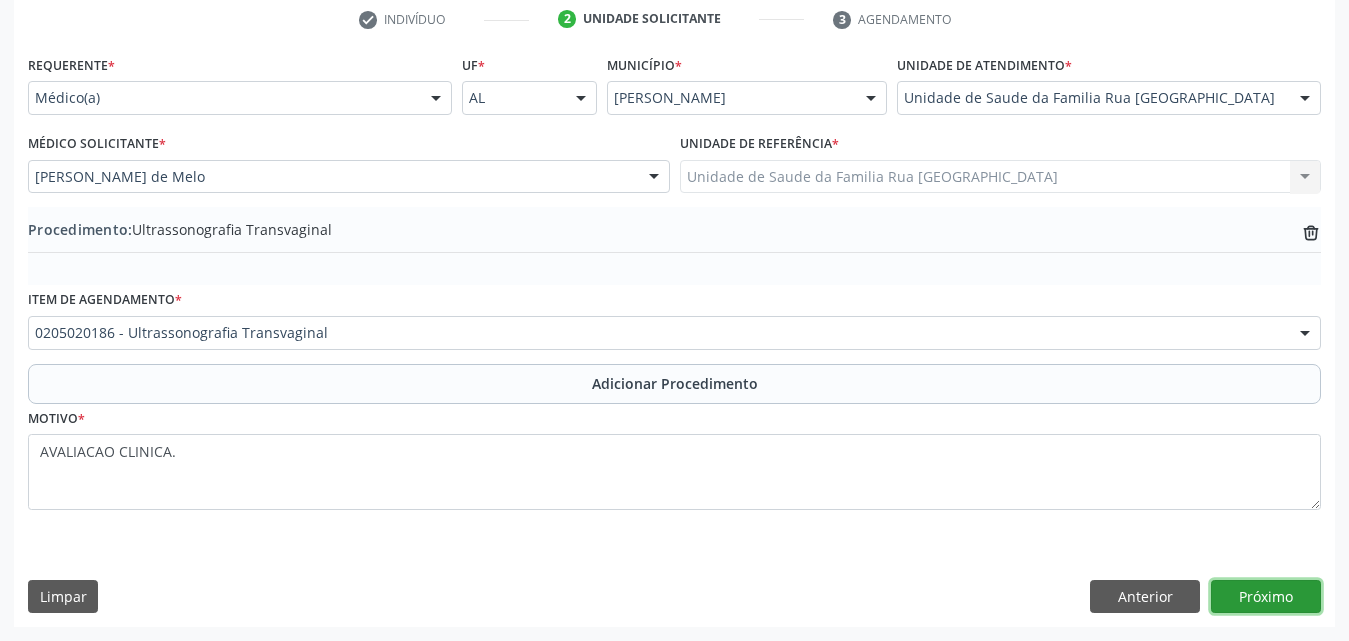 click on "Próximo" at bounding box center [1266, 597] 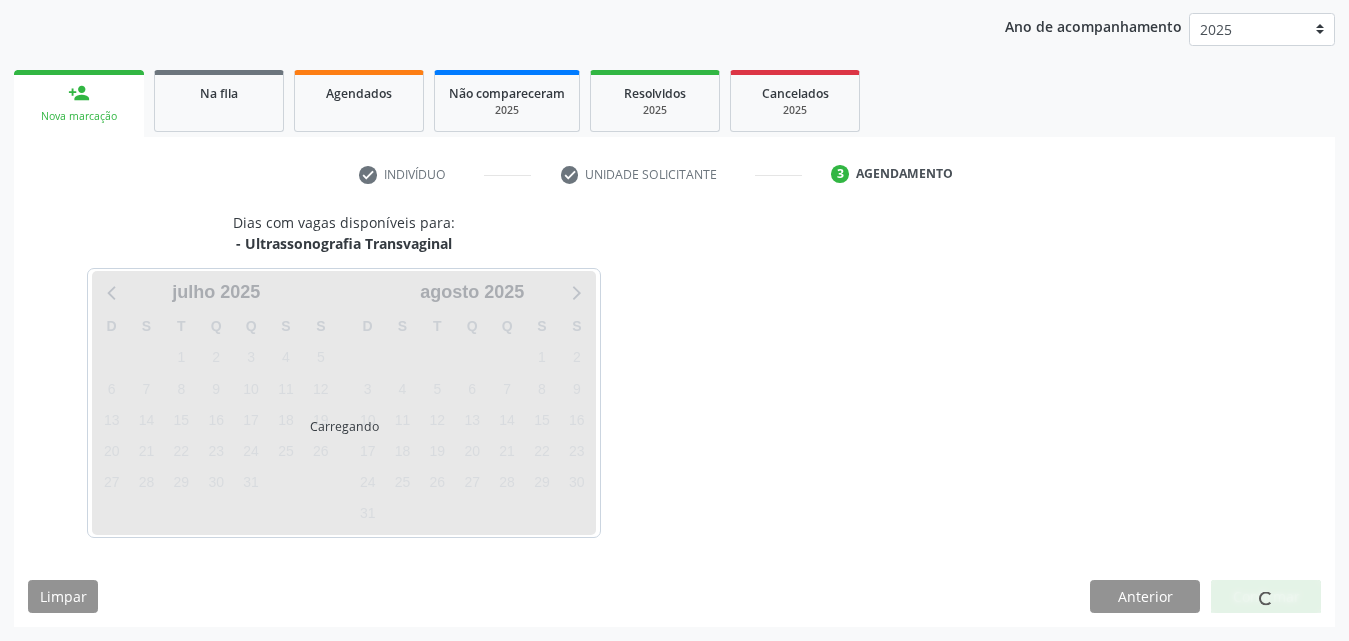 scroll, scrollTop: 316, scrollLeft: 0, axis: vertical 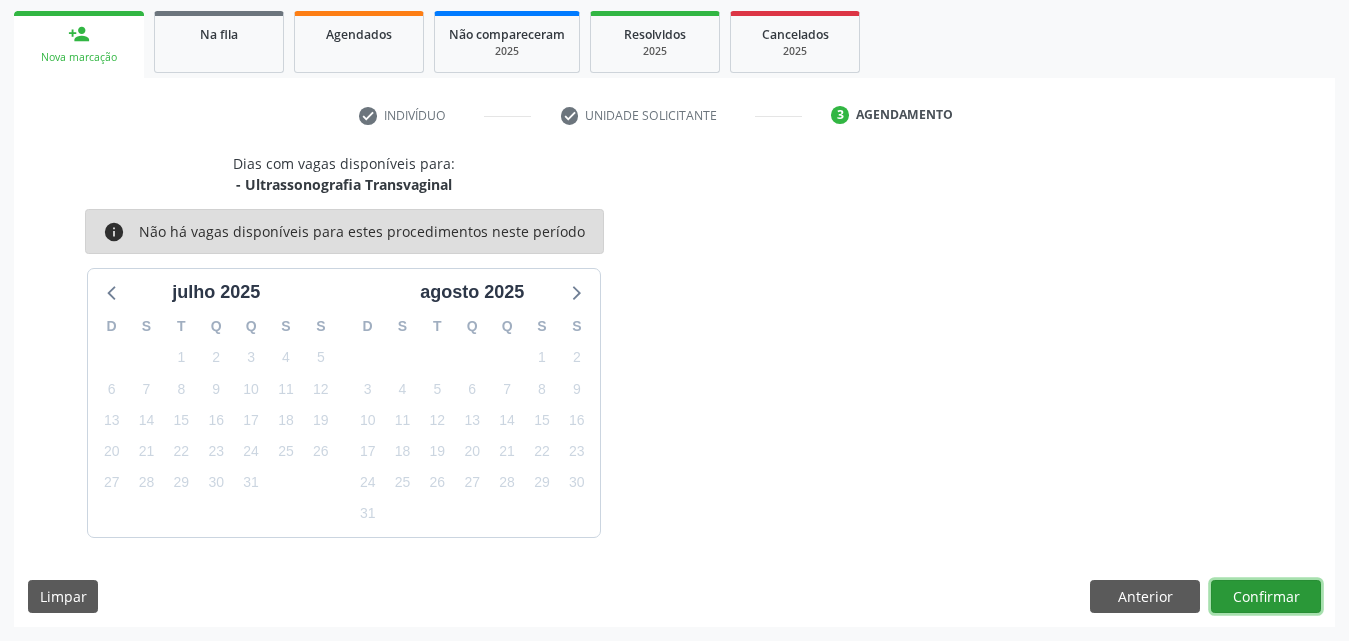drag, startPoint x: 1251, startPoint y: 582, endPoint x: 1253, endPoint y: 594, distance: 12.165525 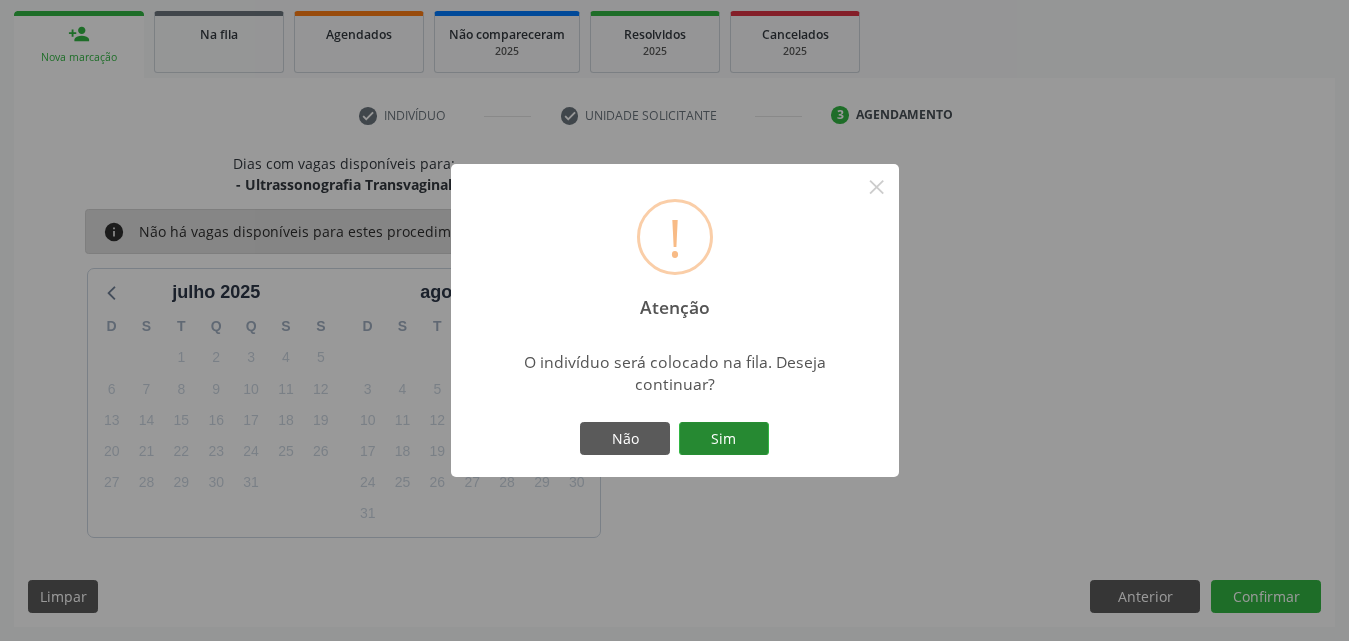click on "Sim" at bounding box center (724, 439) 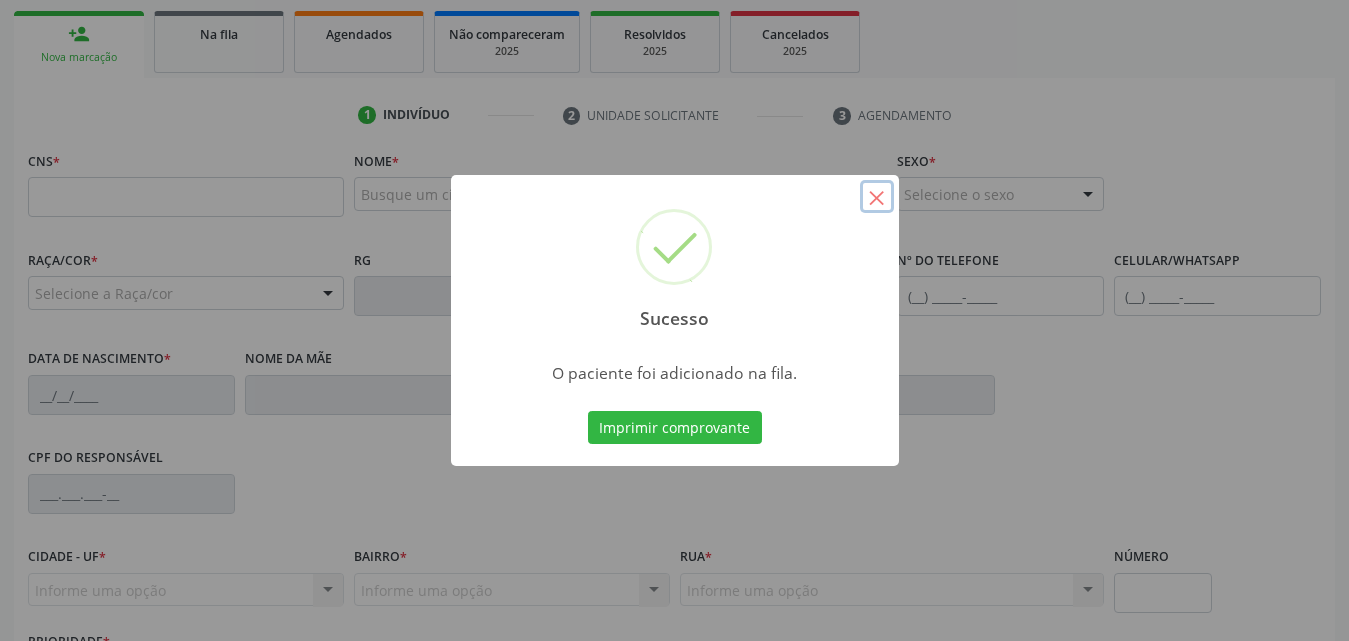 click on "×" at bounding box center (877, 197) 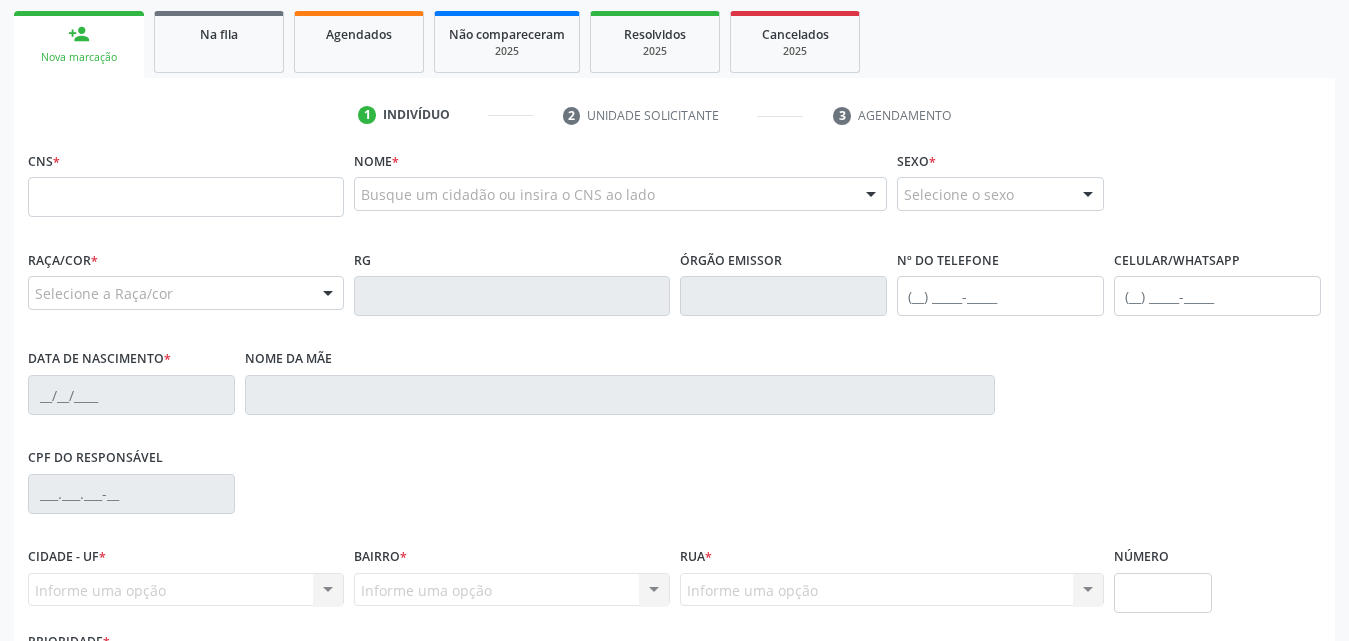 scroll, scrollTop: 0, scrollLeft: 0, axis: both 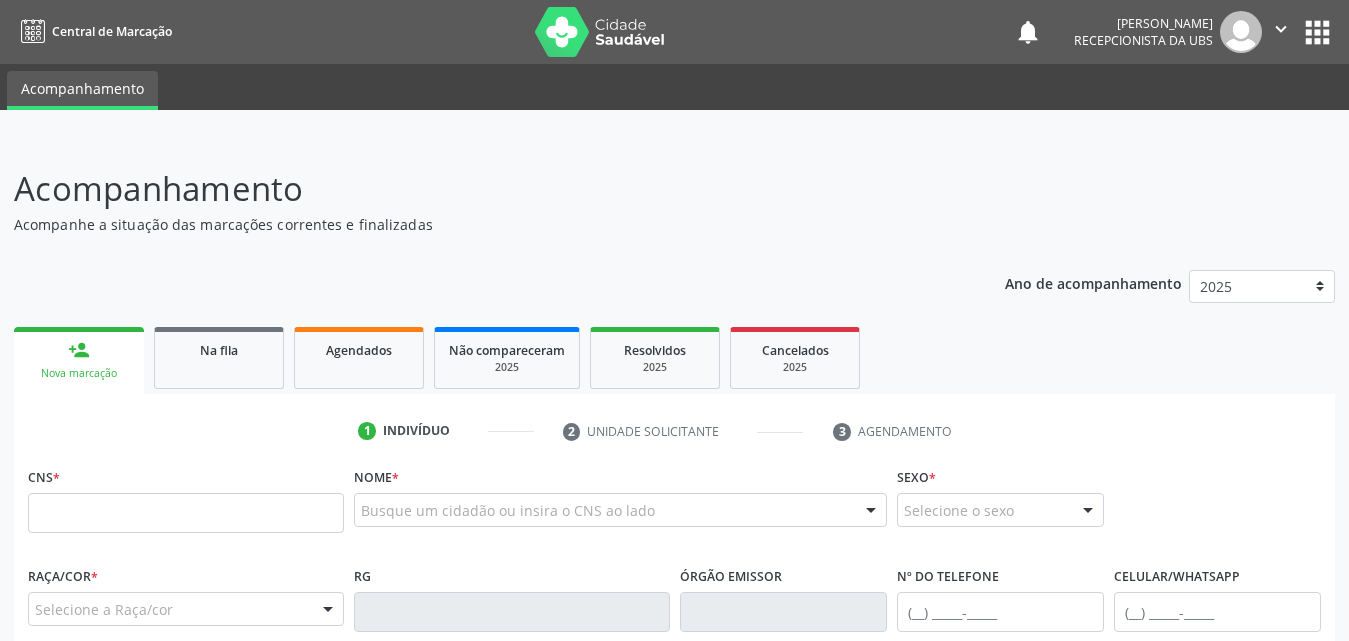 click on "Nova marcação" at bounding box center (79, 373) 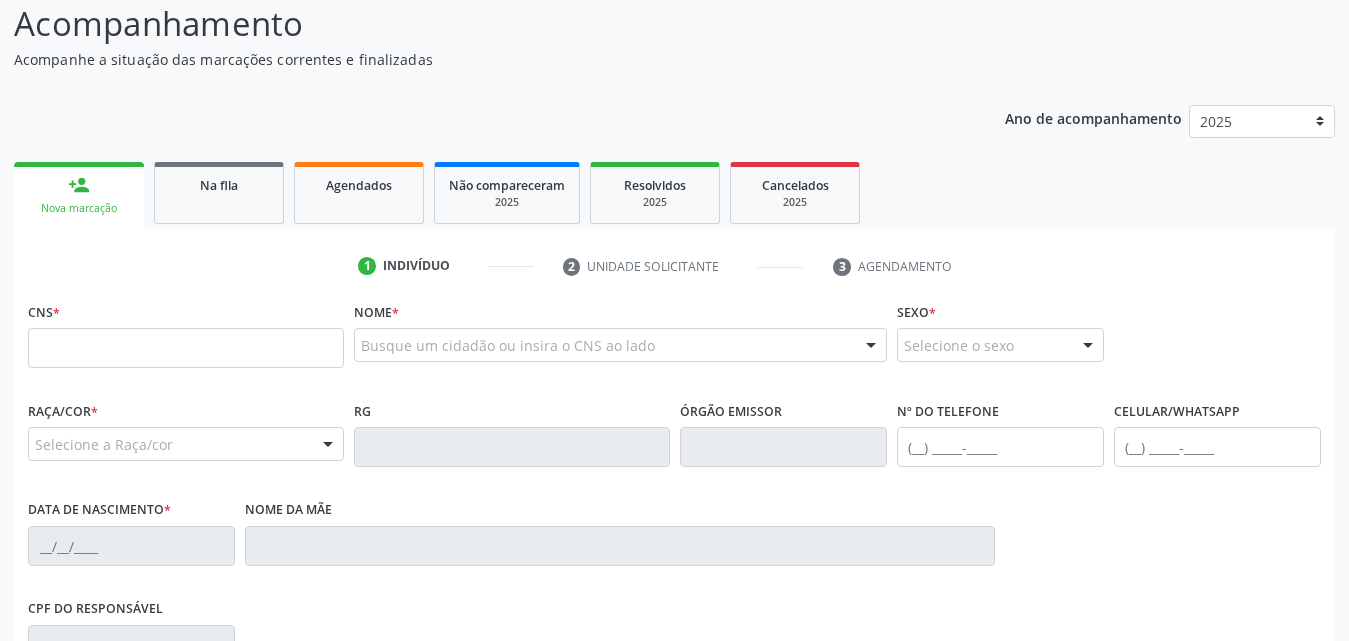 scroll, scrollTop: 200, scrollLeft: 0, axis: vertical 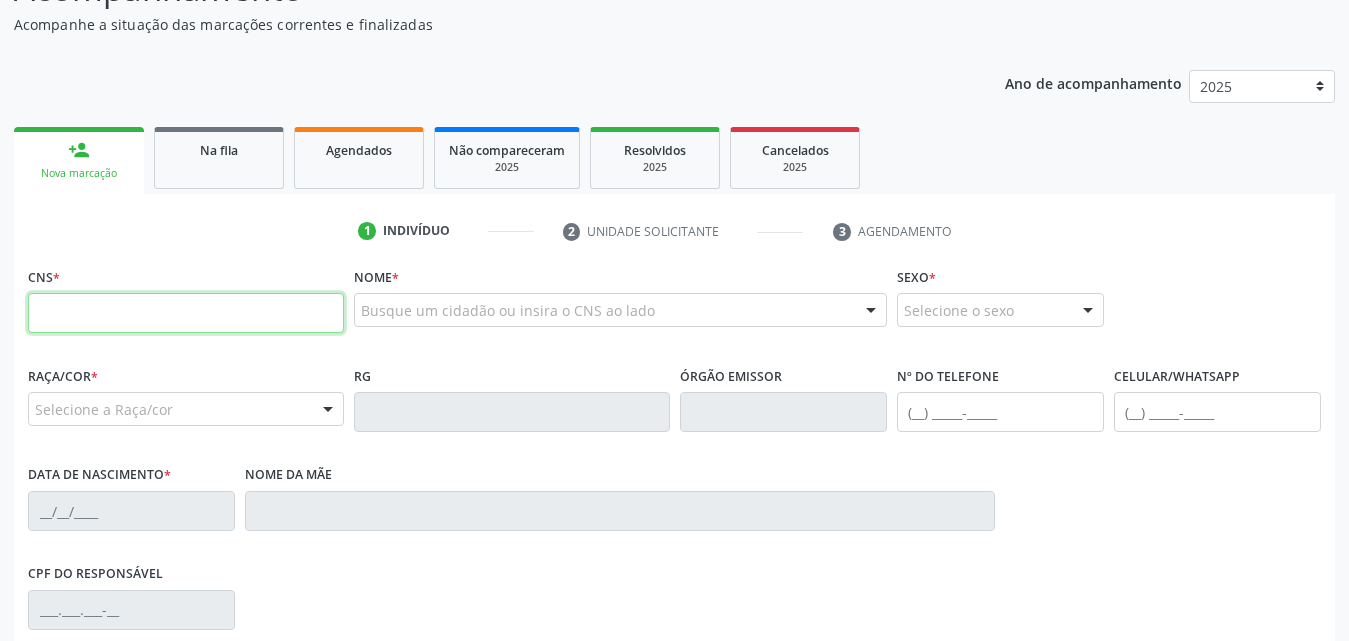 click at bounding box center [186, 313] 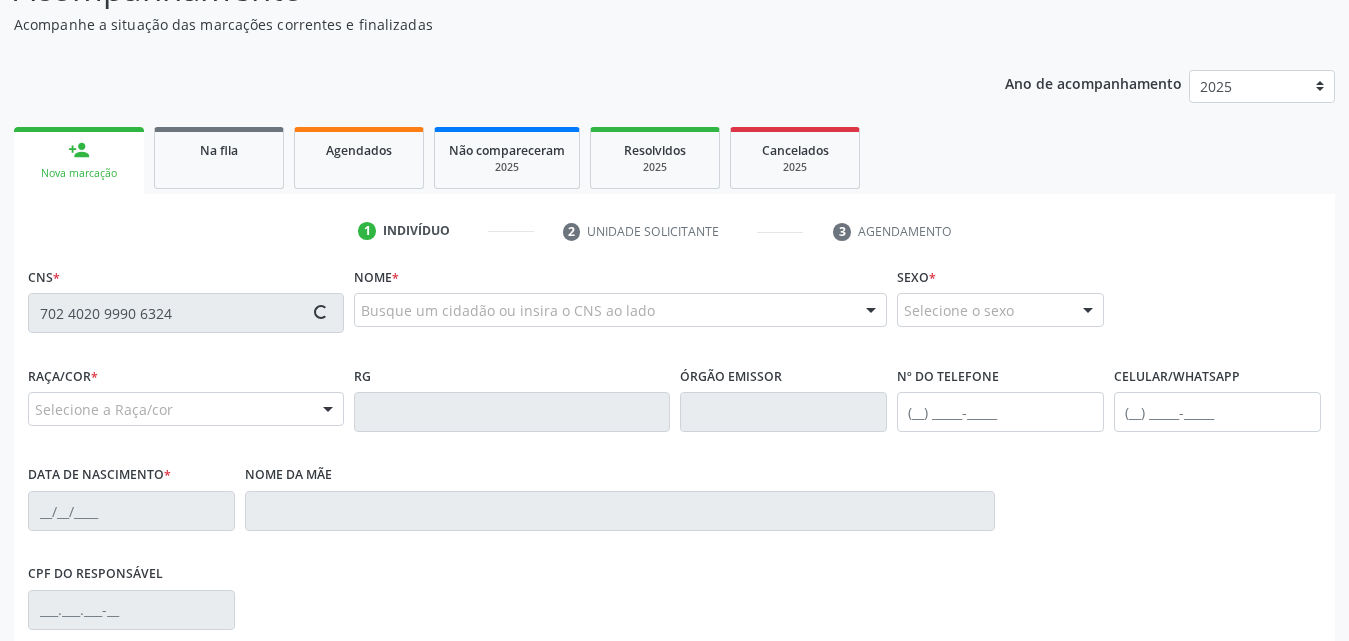 type on "702 4020 9990 6324" 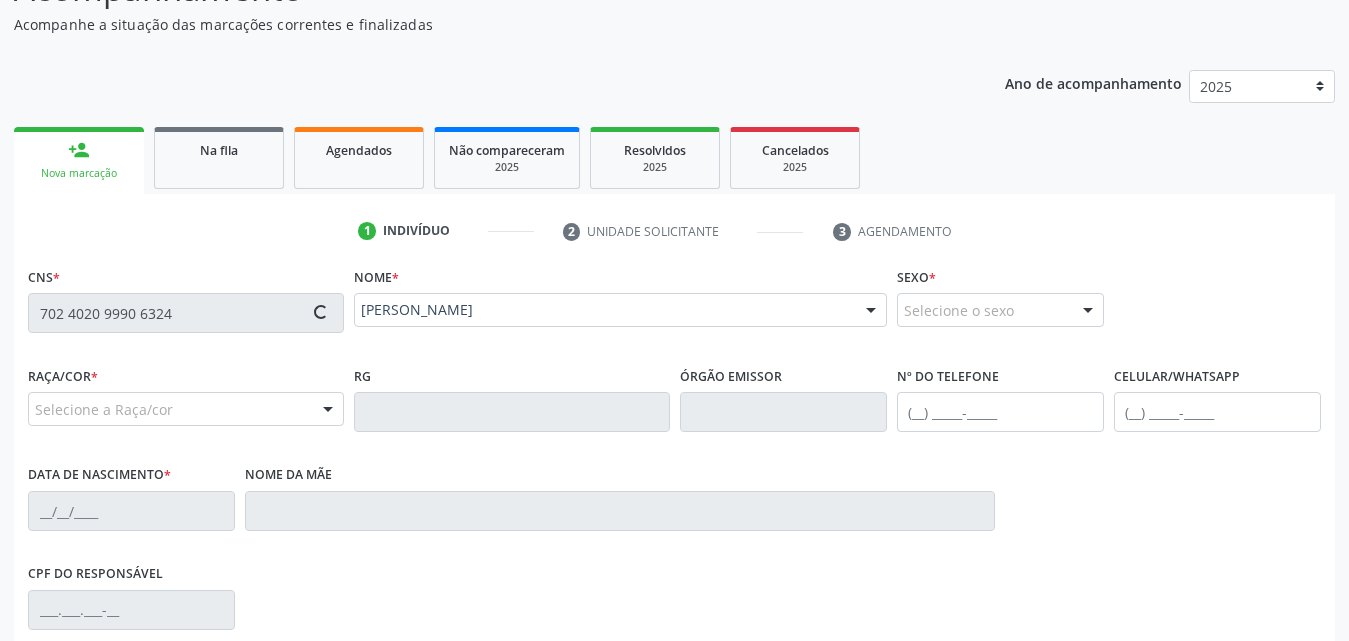 type on "(82) 99684-4331" 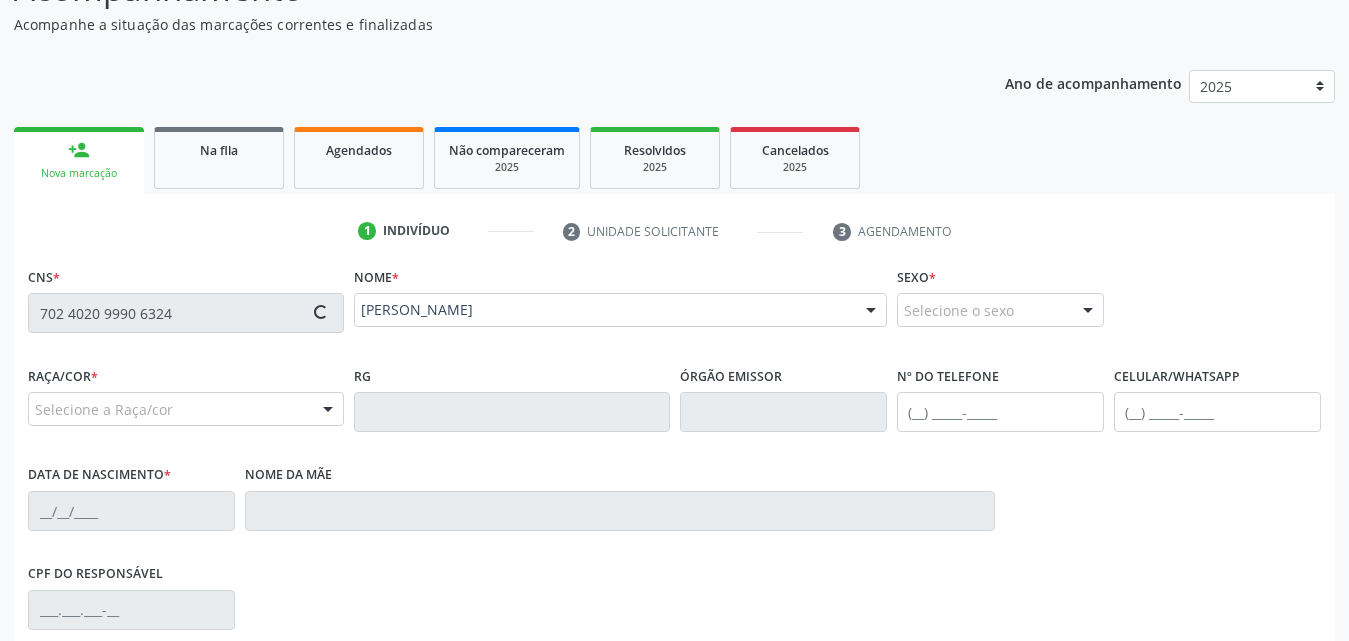 type on "16/02/2007" 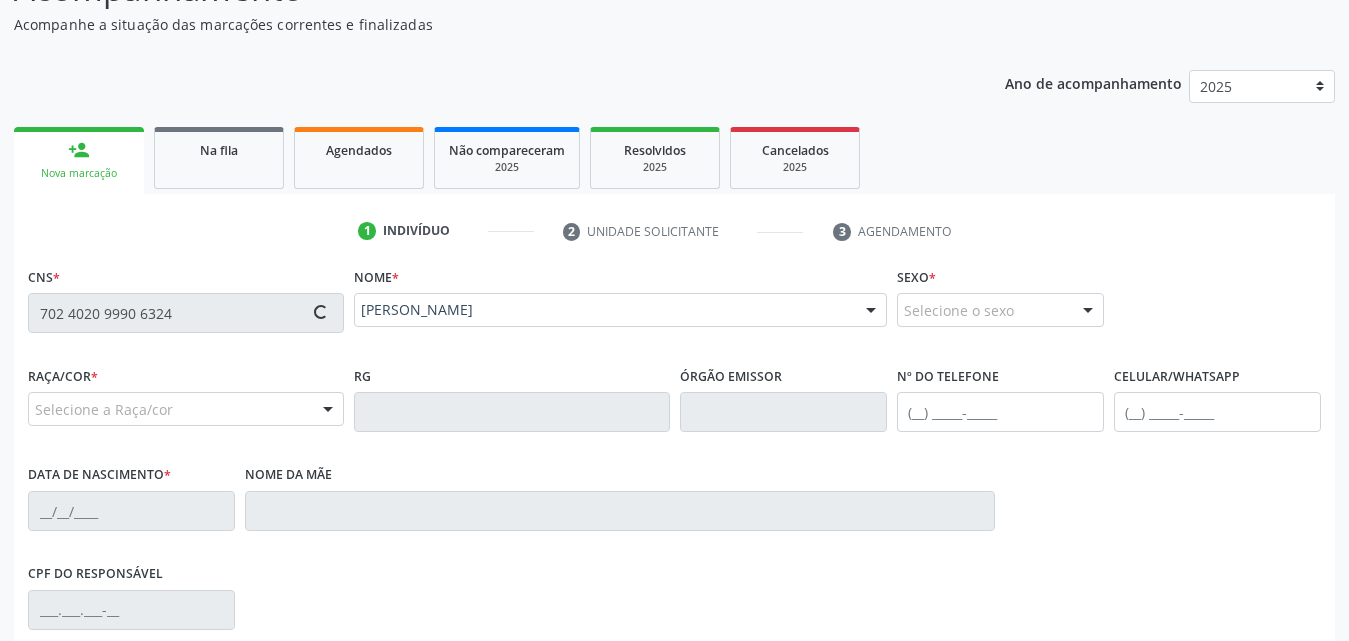 type on "Luciana Ferreira de Farias" 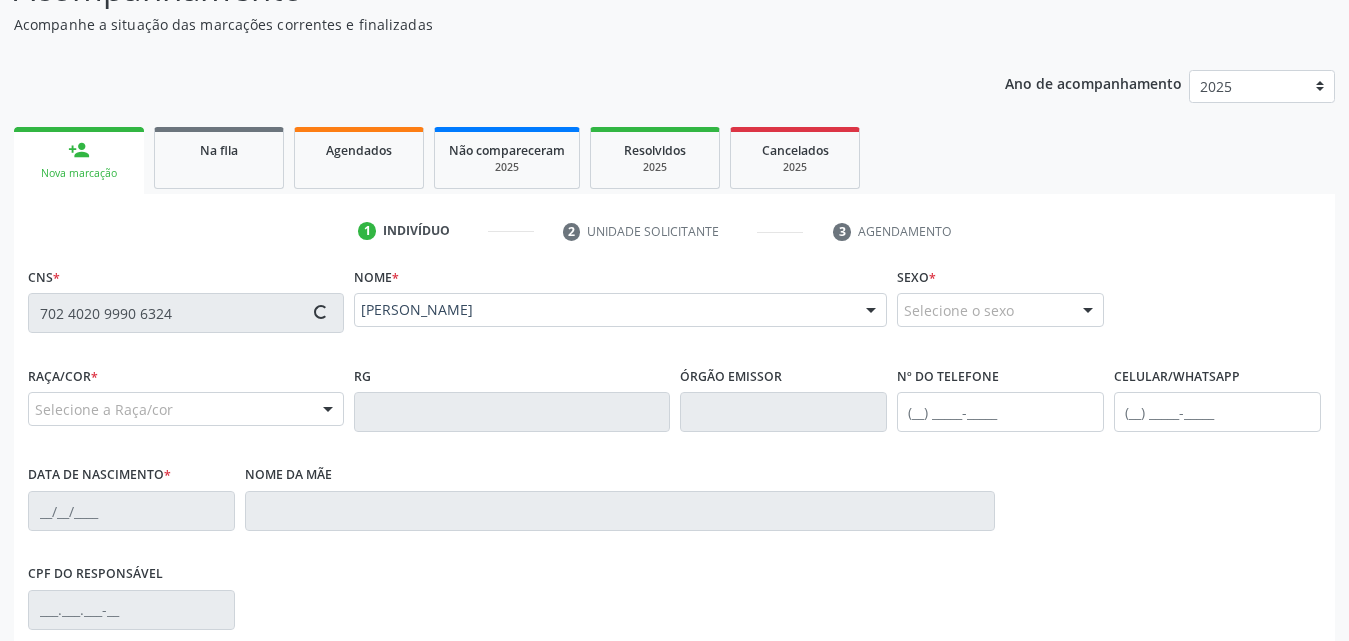 type on "559" 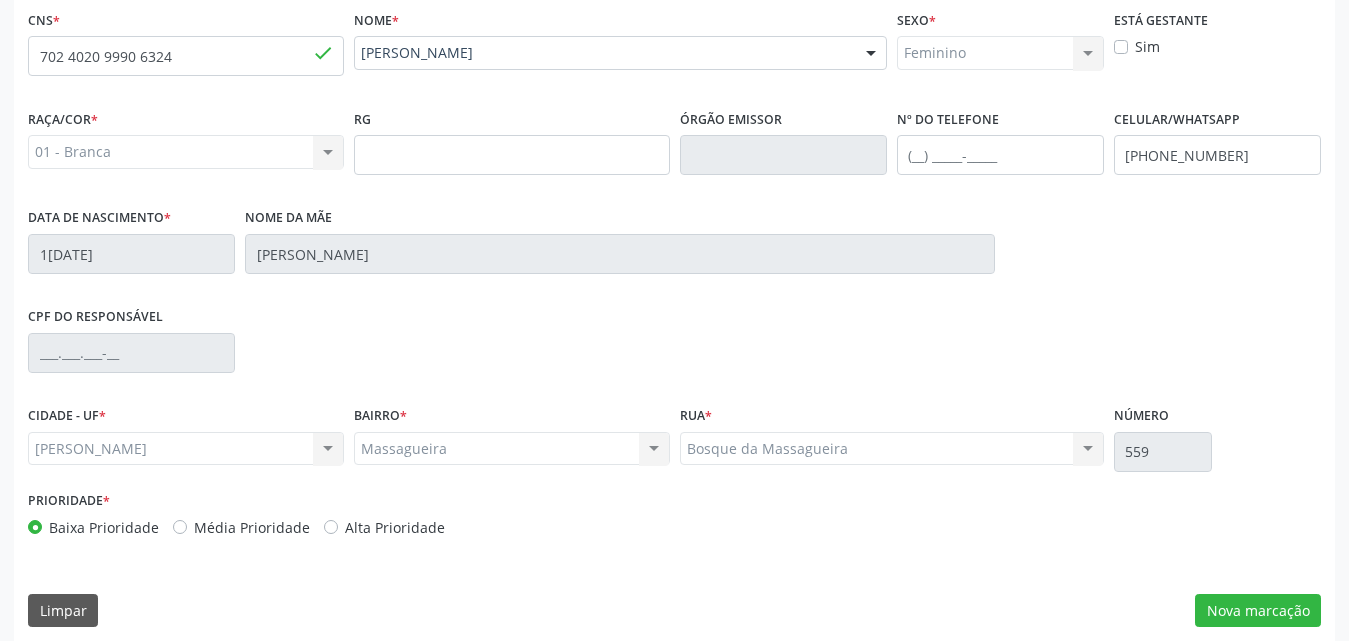 scroll, scrollTop: 471, scrollLeft: 0, axis: vertical 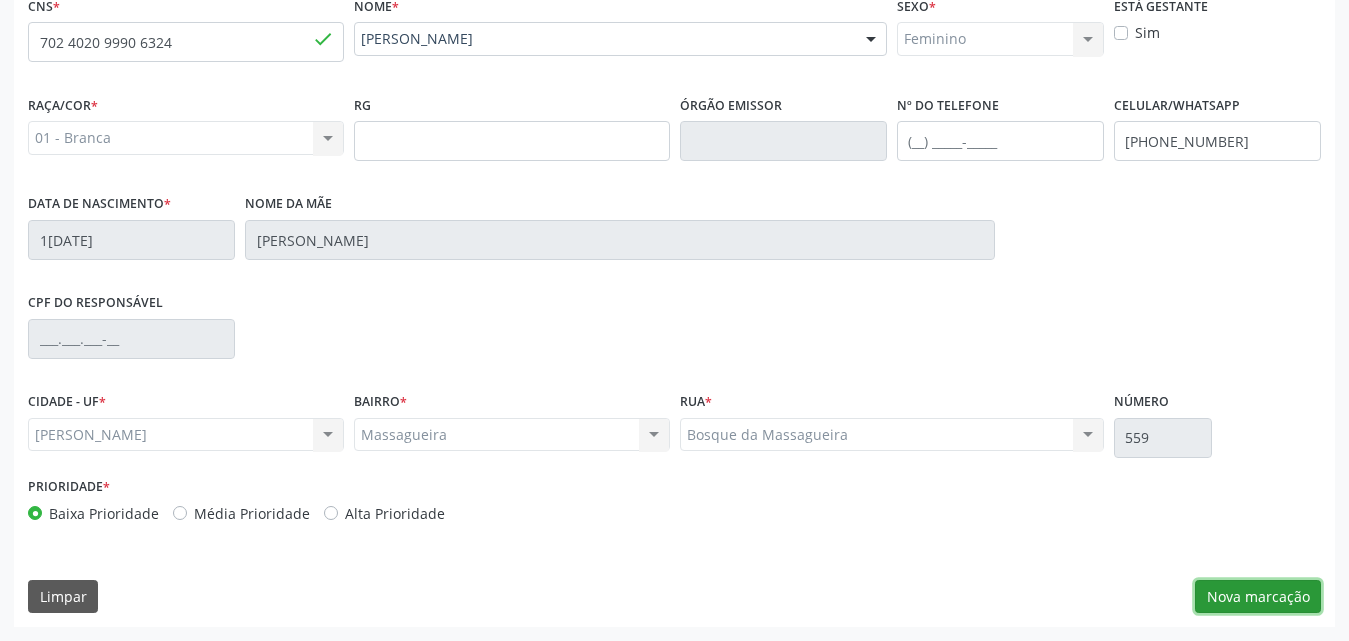 click on "Nova marcação" at bounding box center [1258, 597] 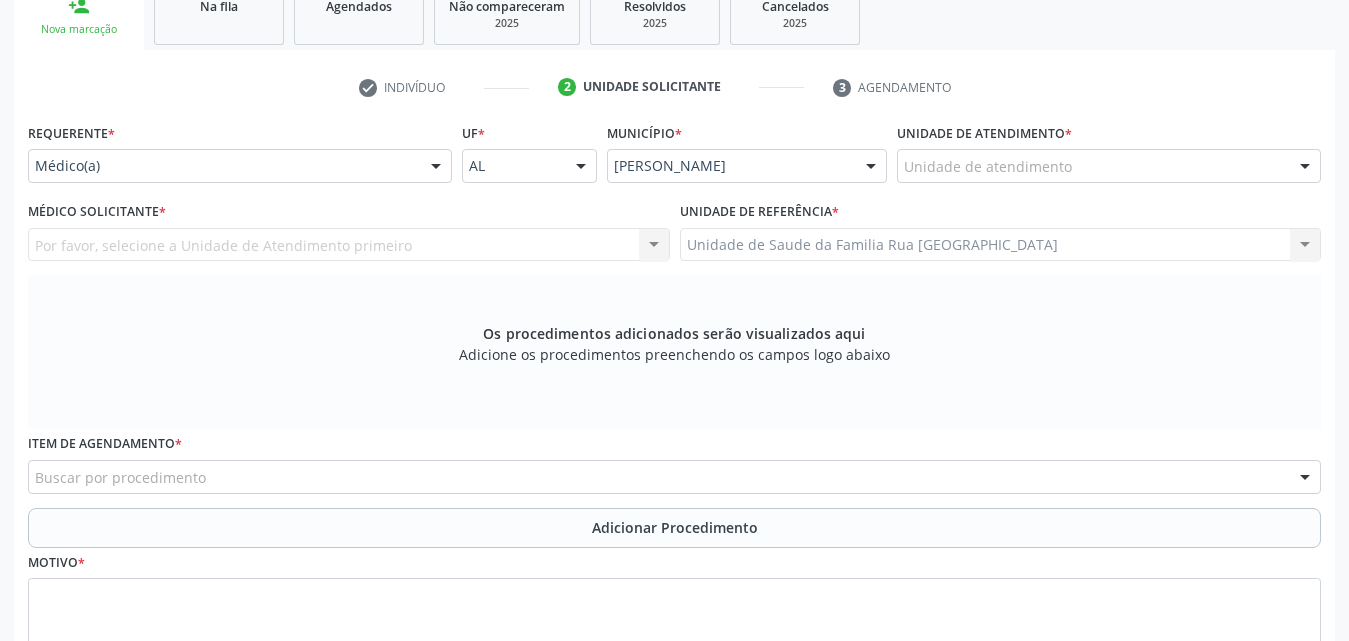scroll, scrollTop: 171, scrollLeft: 0, axis: vertical 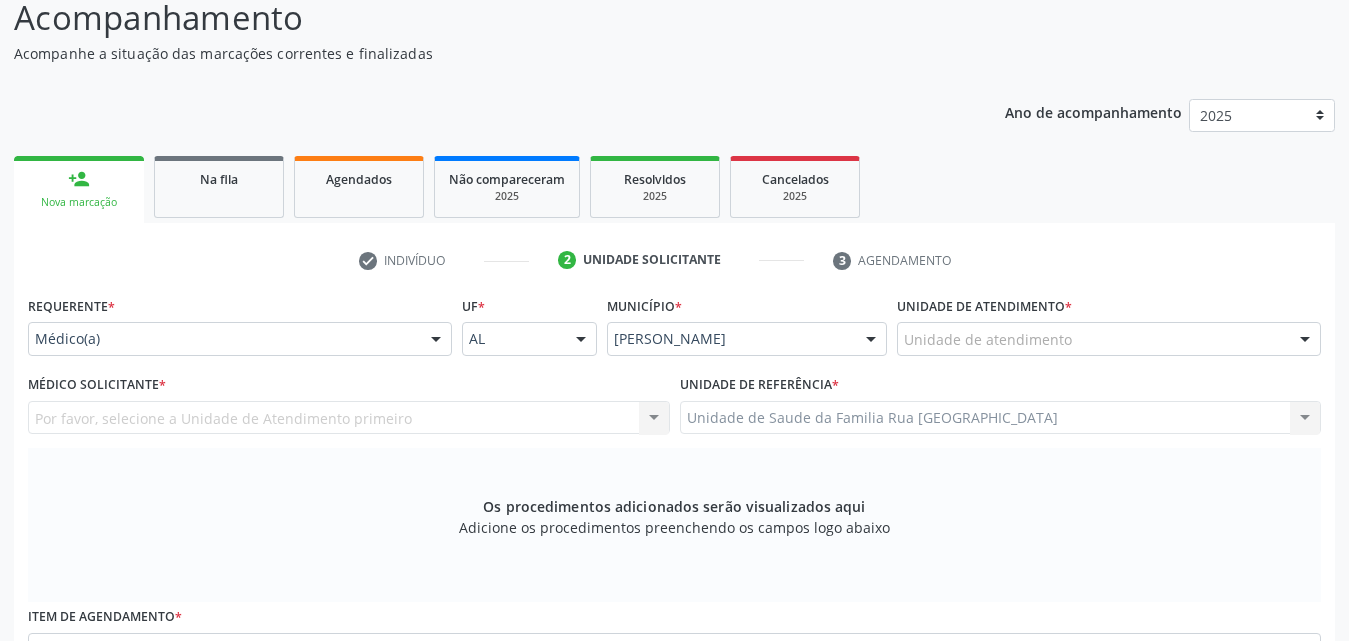click at bounding box center [436, 340] 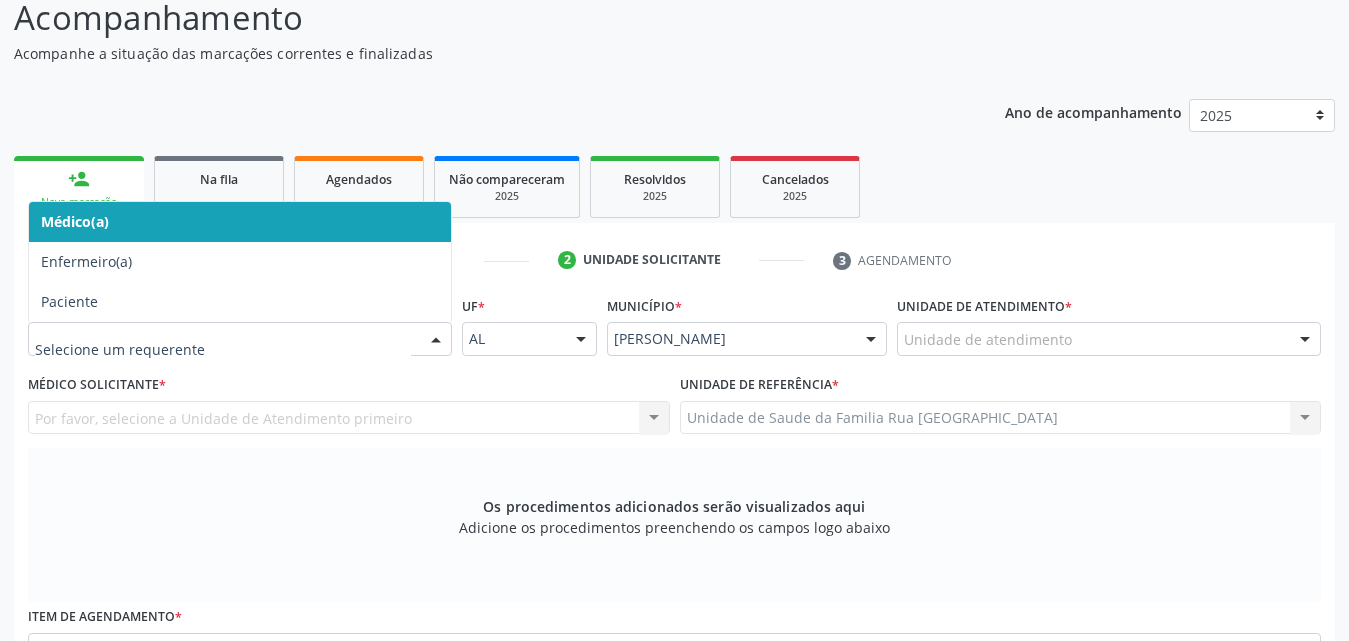 click on "Médico(a)" at bounding box center [240, 222] 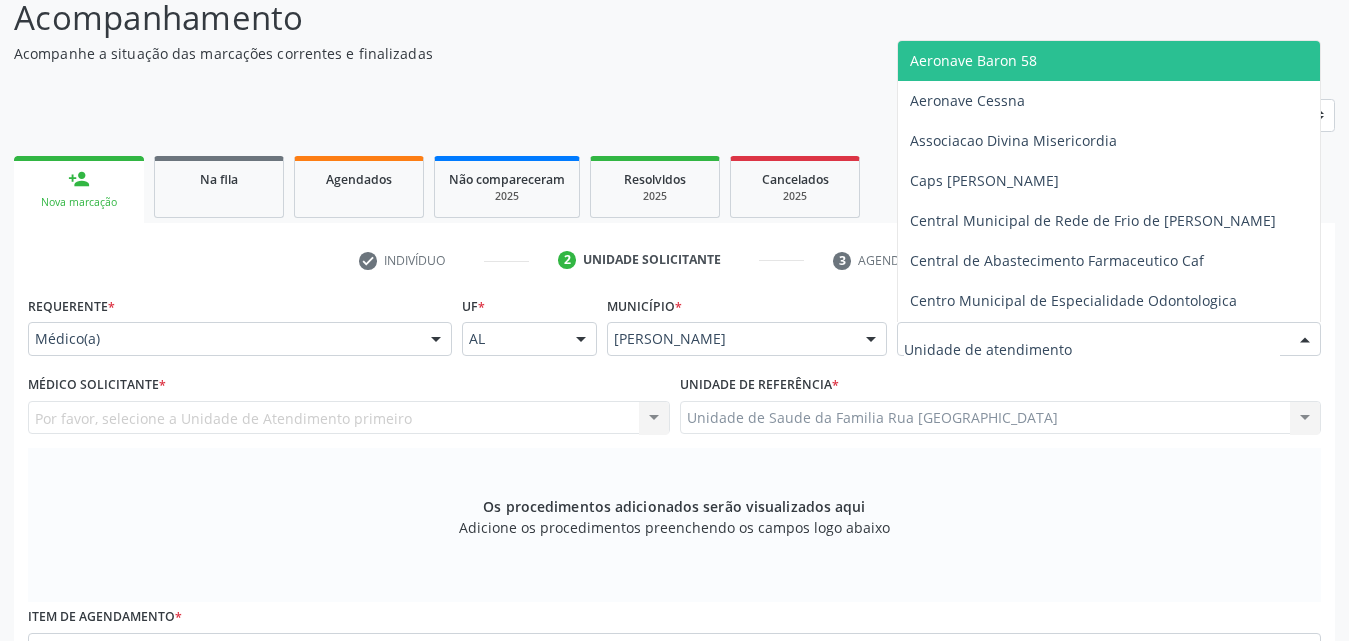 click at bounding box center (1109, 339) 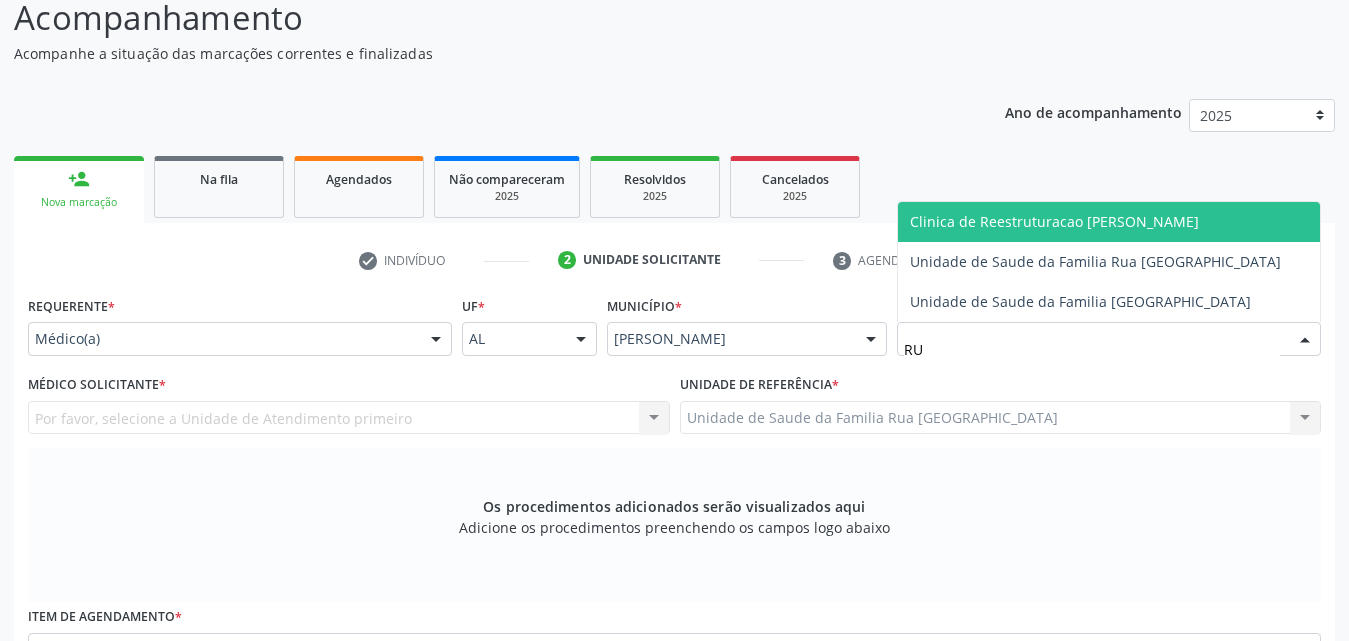 type on "RUA" 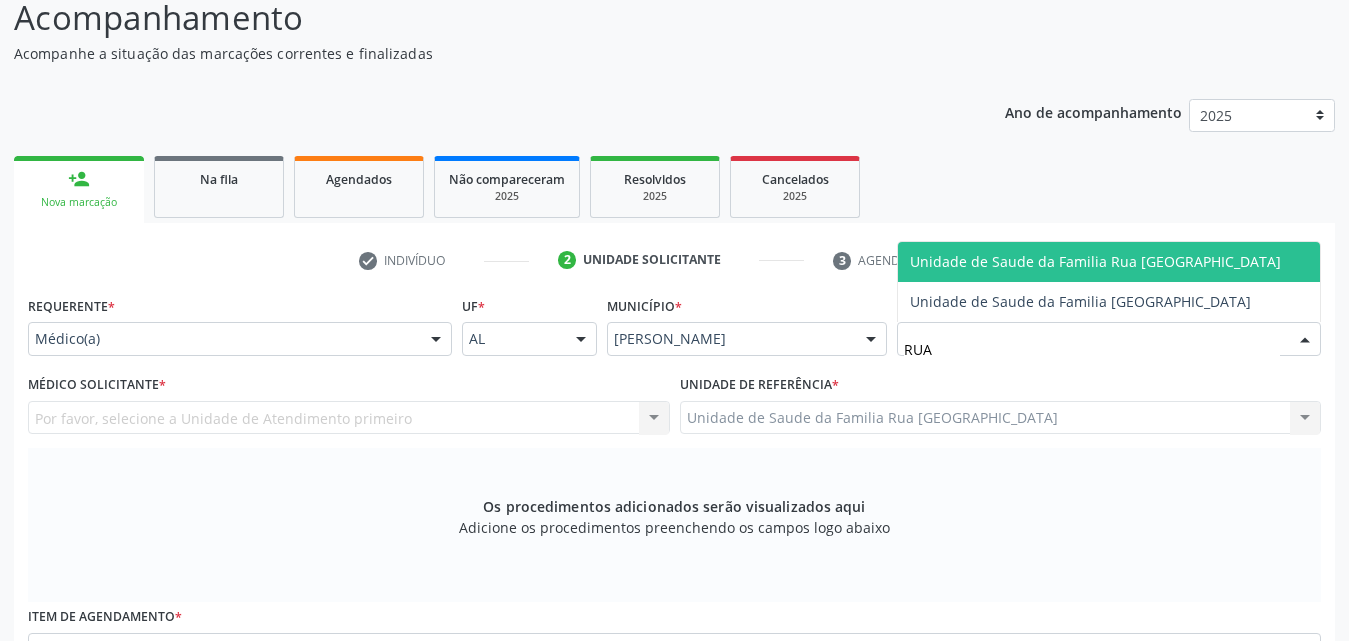 click on "Unidade de Saude da Familia Rua [GEOGRAPHIC_DATA]" at bounding box center (1095, 261) 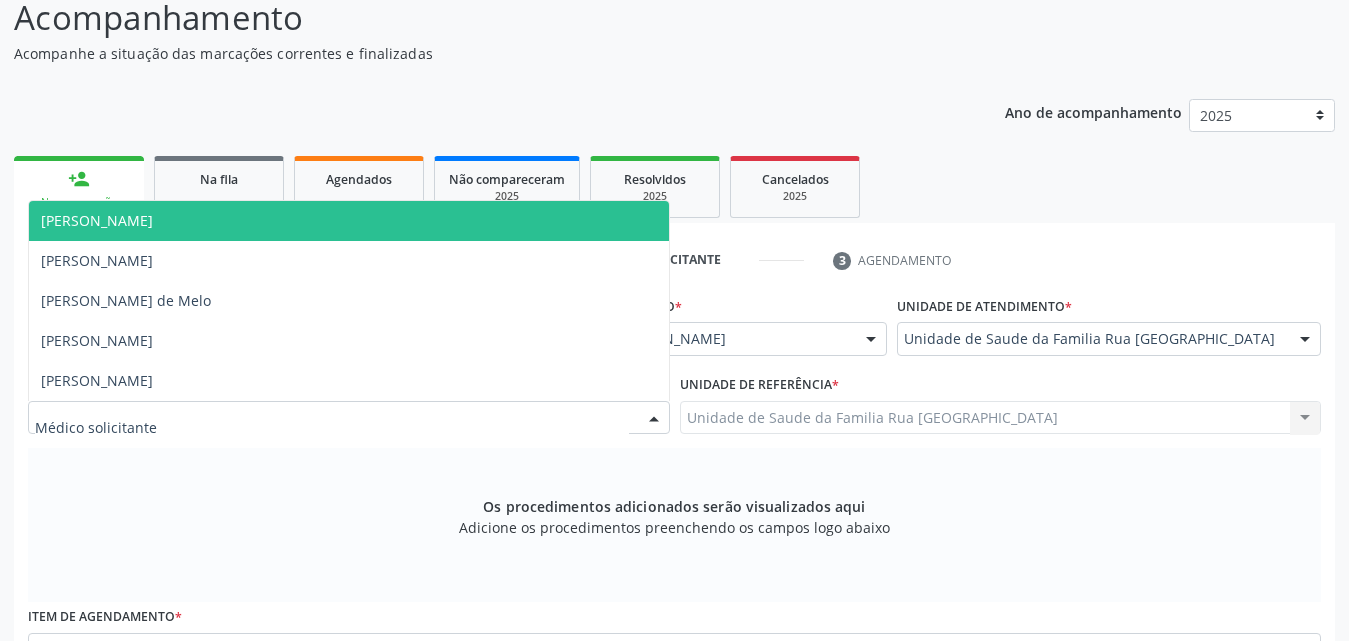 click at bounding box center [349, 418] 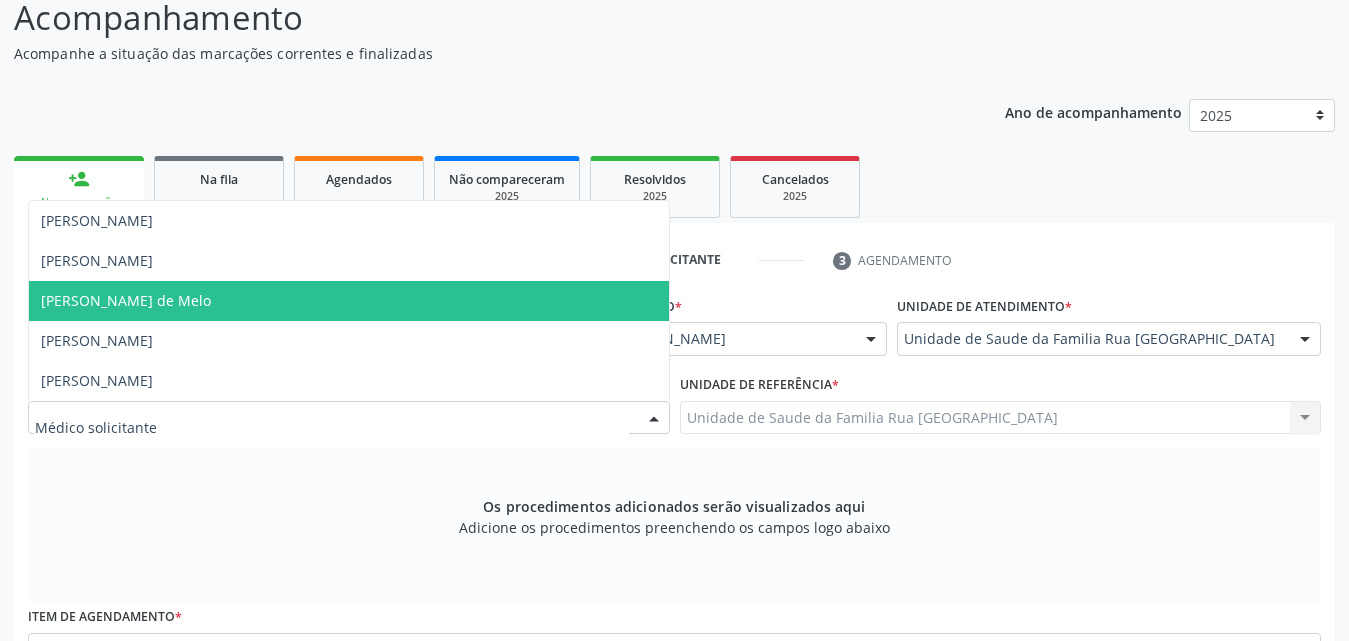 click on "[PERSON_NAME] de Melo" at bounding box center [126, 300] 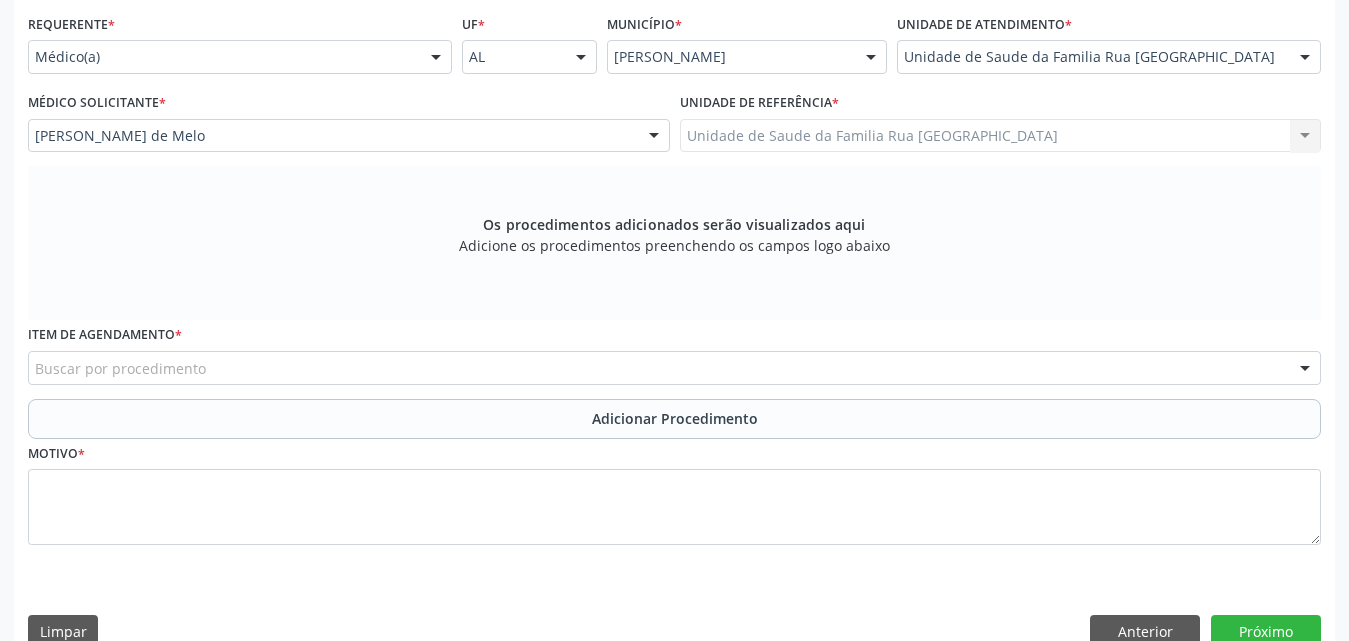 scroll, scrollTop: 471, scrollLeft: 0, axis: vertical 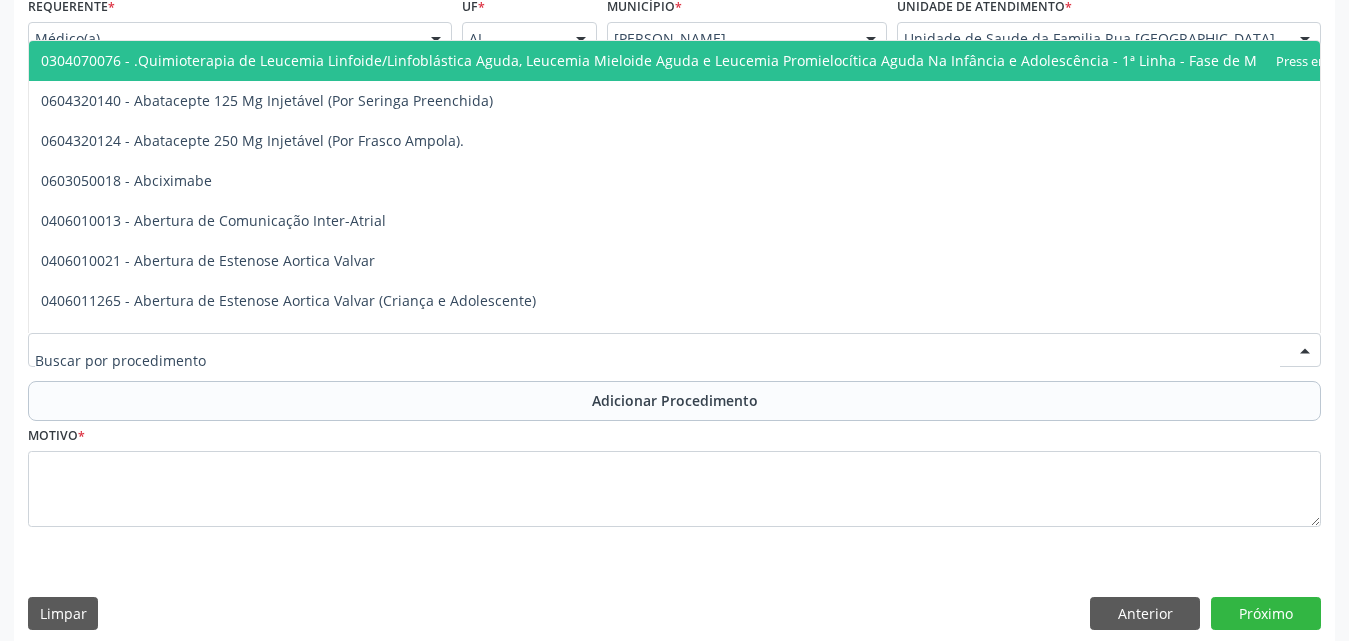 click at bounding box center [674, 350] 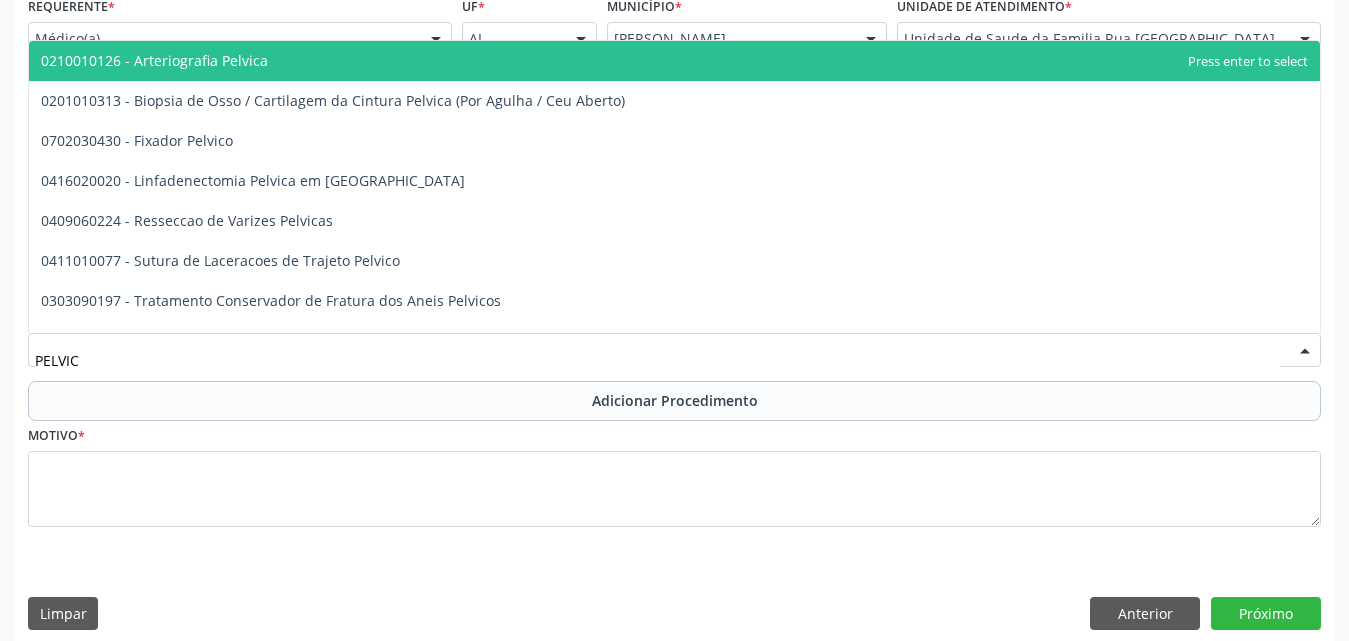 type on "PELVICA" 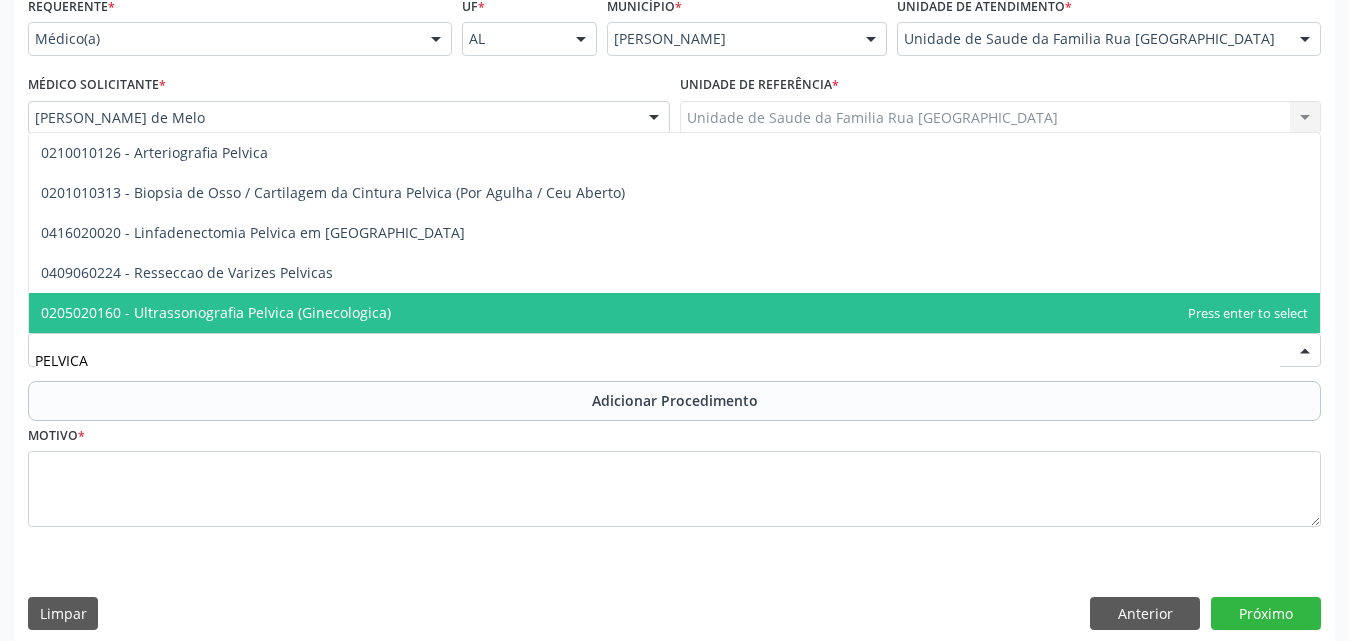 click on "0205020160 - Ultrassonografia Pelvica (Ginecologica)" at bounding box center [216, 312] 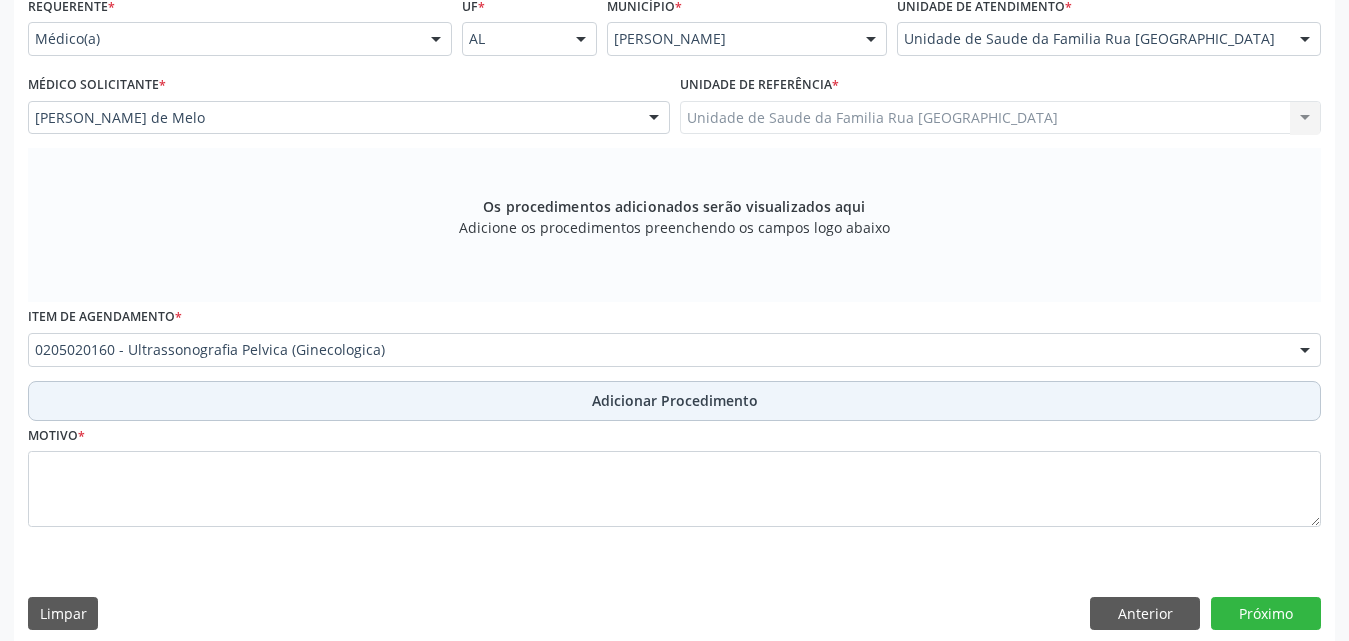 click on "Adicionar Procedimento" at bounding box center [675, 400] 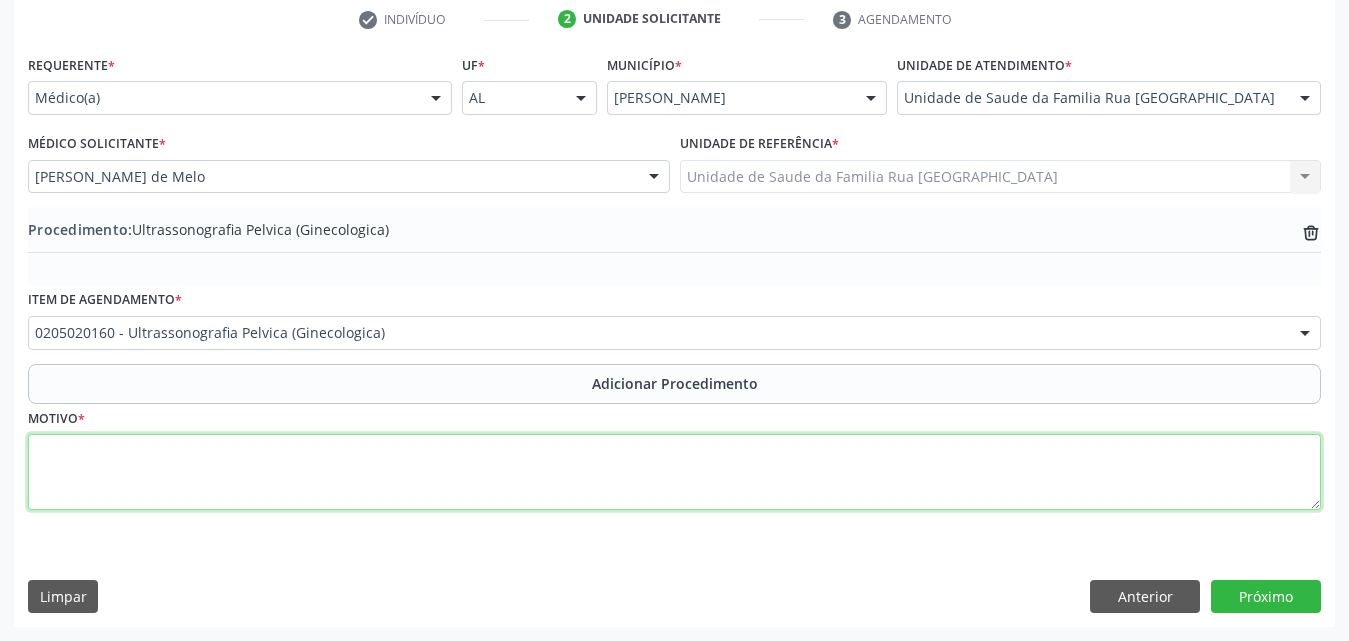 click at bounding box center [674, 472] 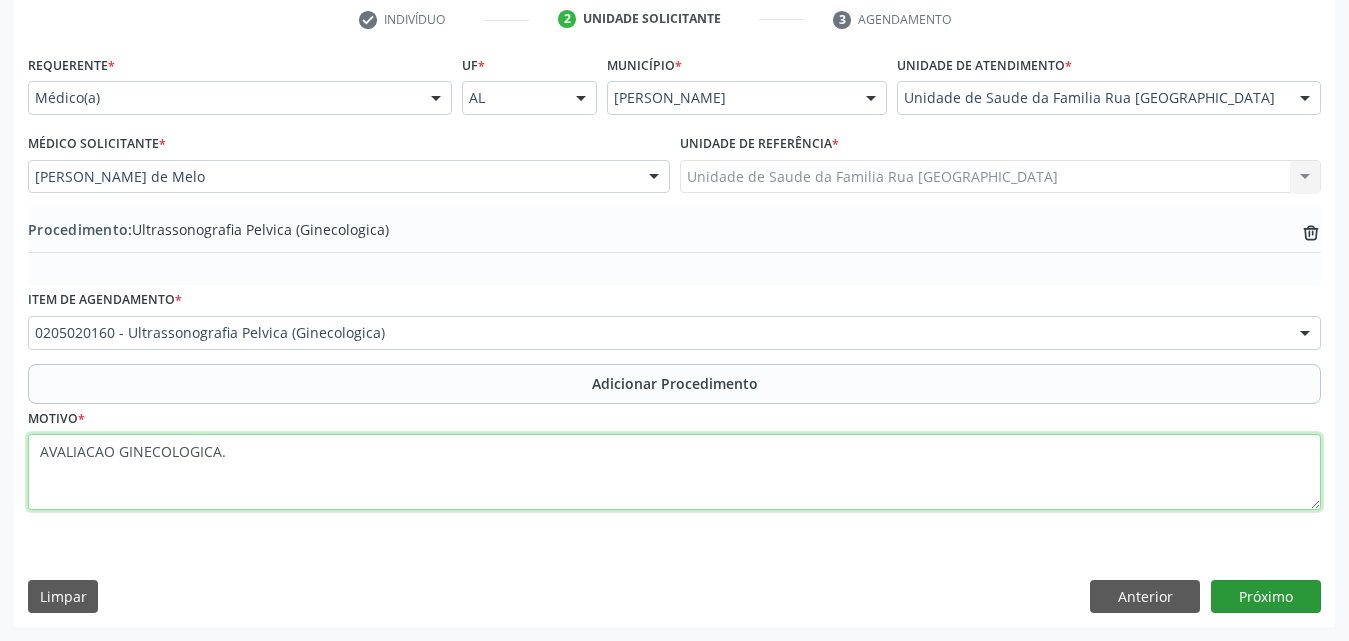 type on "AVALIACAO GINECOLOGICA." 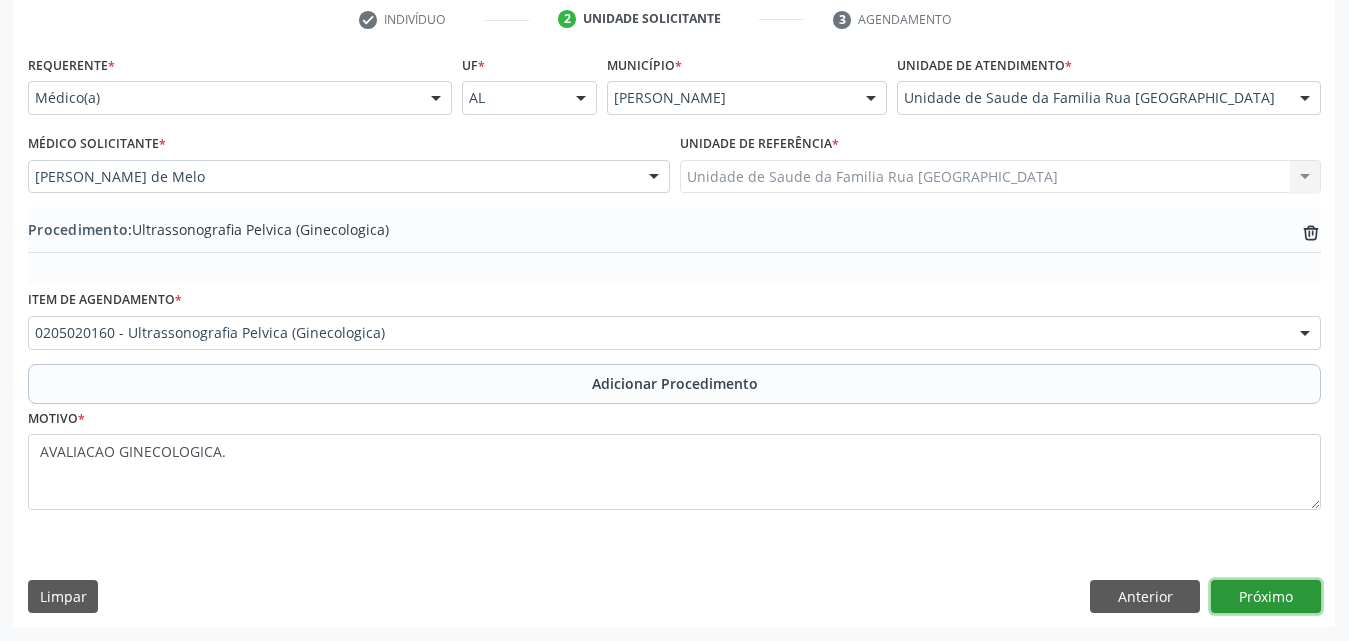 click on "Próximo" at bounding box center (1266, 597) 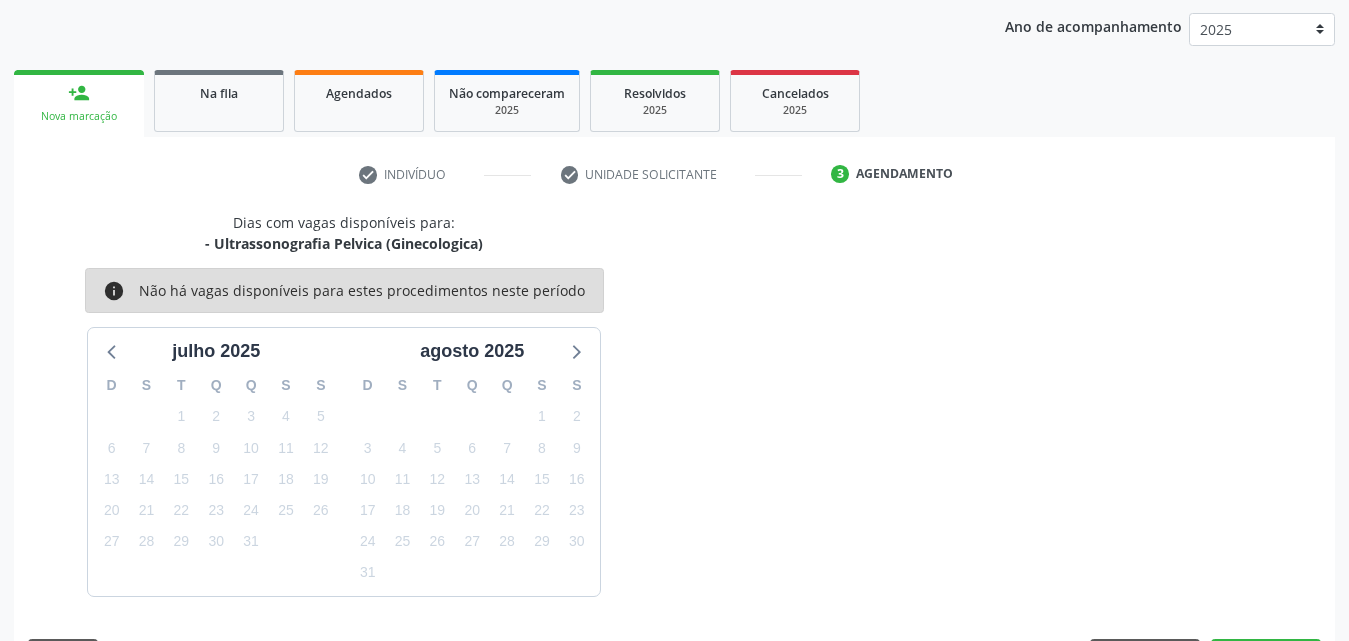 scroll, scrollTop: 316, scrollLeft: 0, axis: vertical 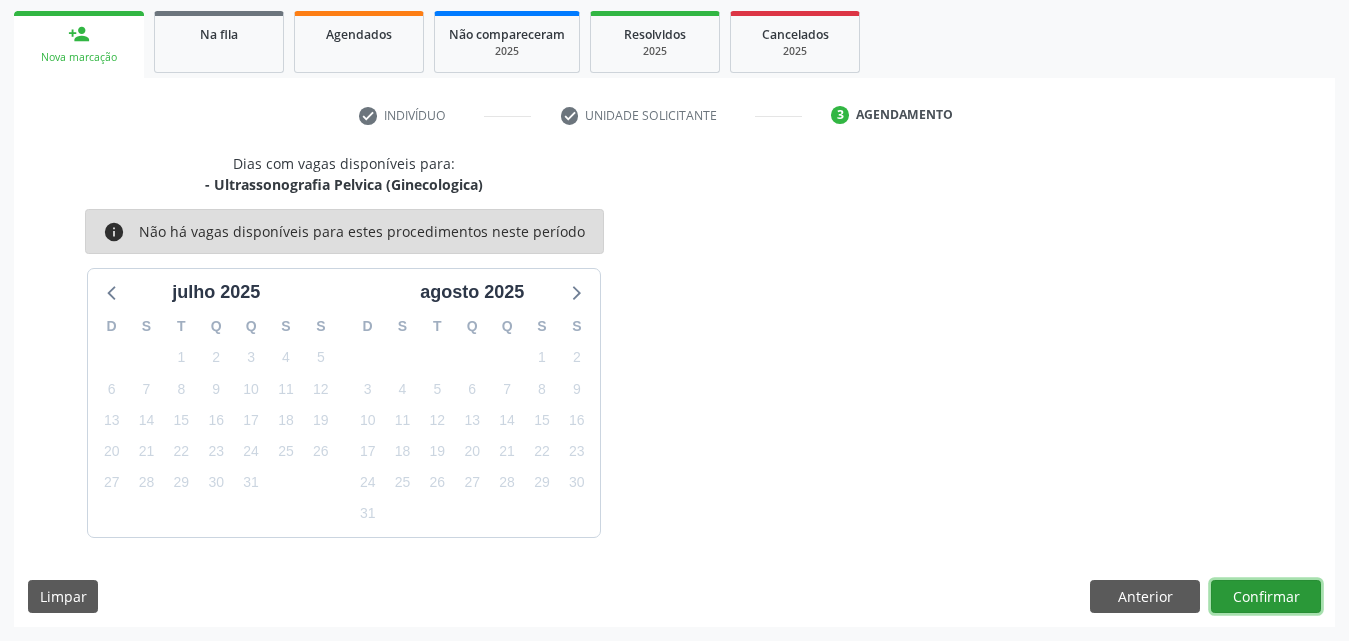 click on "Confirmar" at bounding box center (1266, 597) 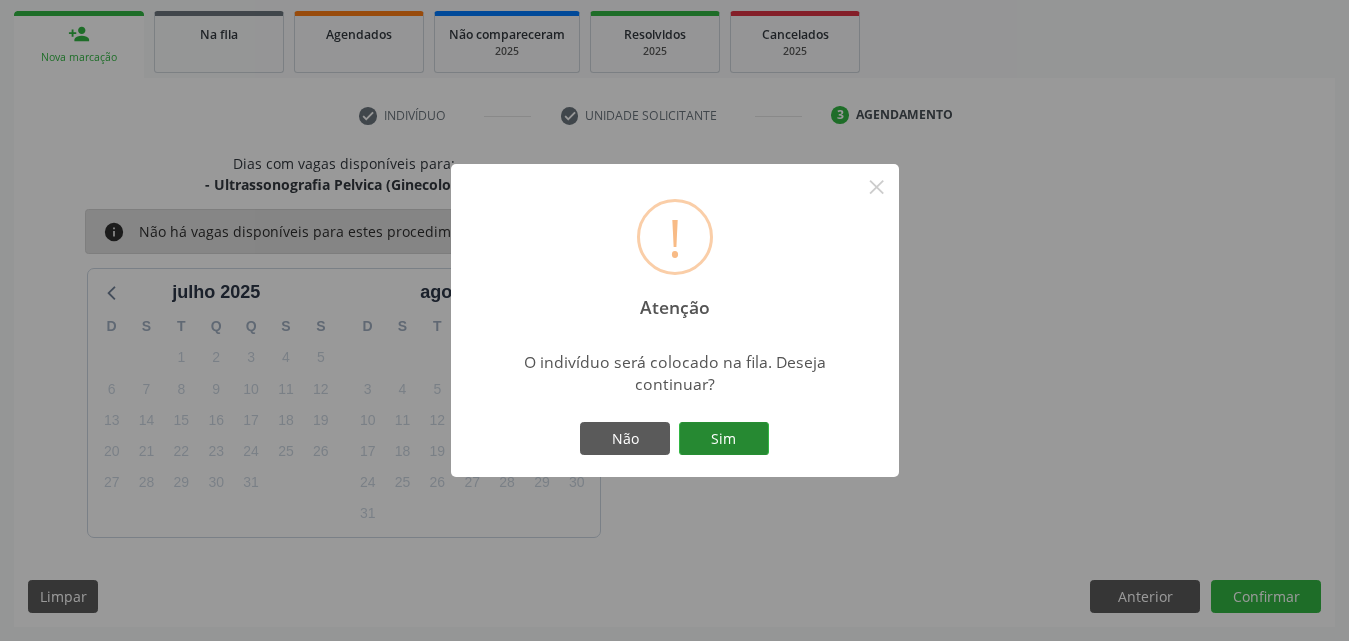 click on "Sim" at bounding box center (724, 439) 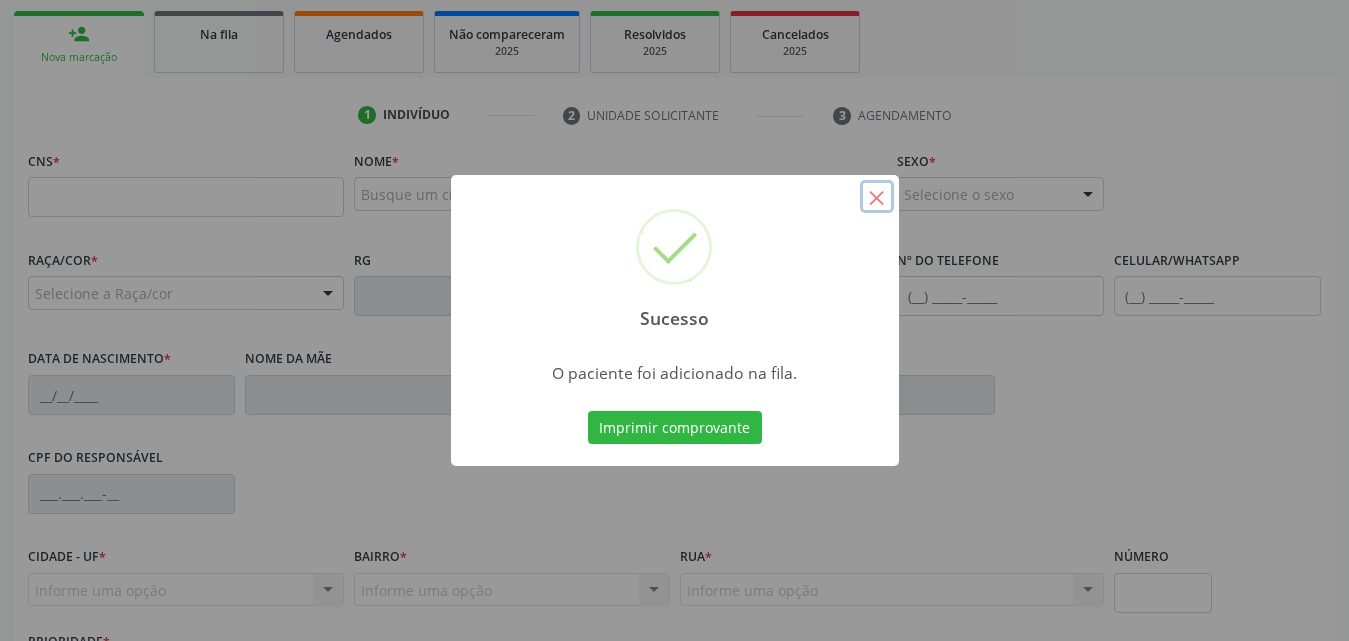 click on "×" at bounding box center [877, 197] 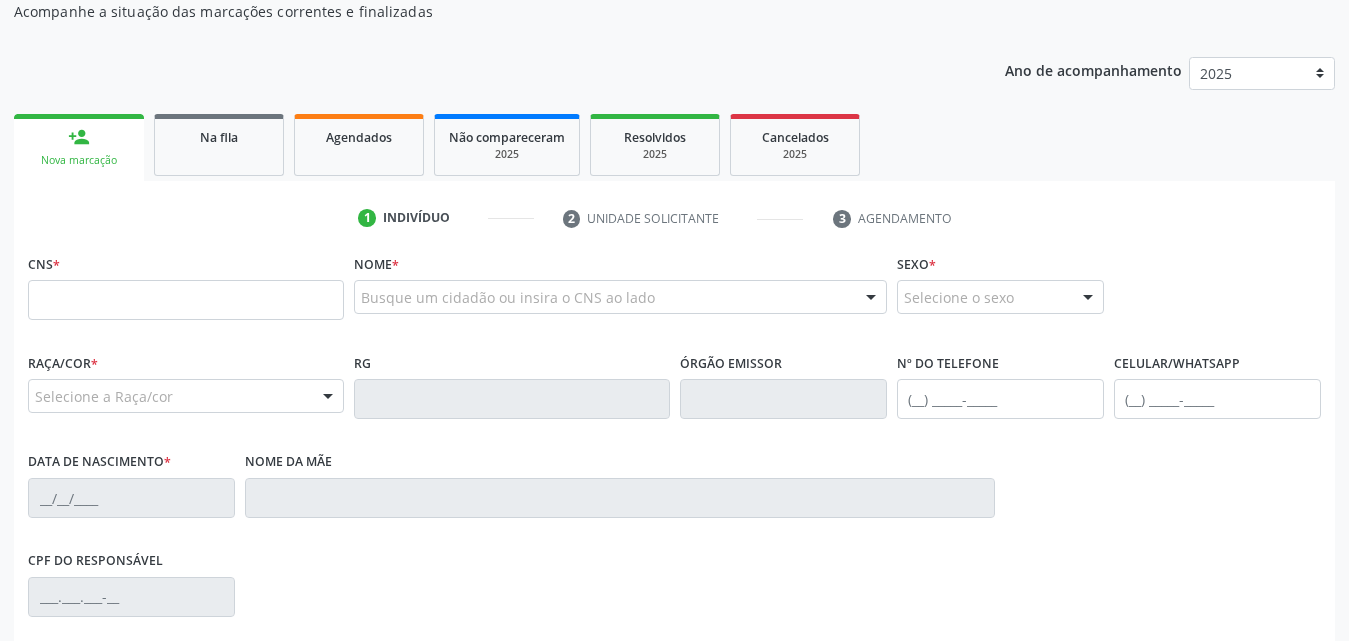 scroll, scrollTop: 116, scrollLeft: 0, axis: vertical 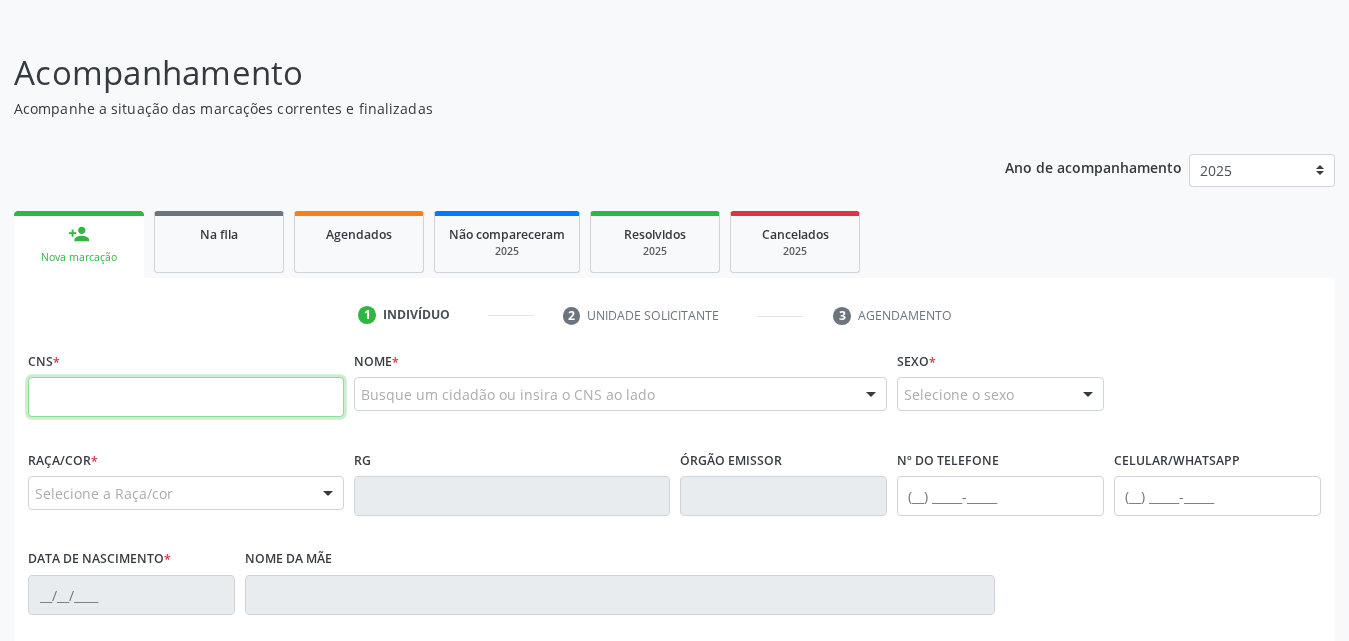 click at bounding box center (186, 397) 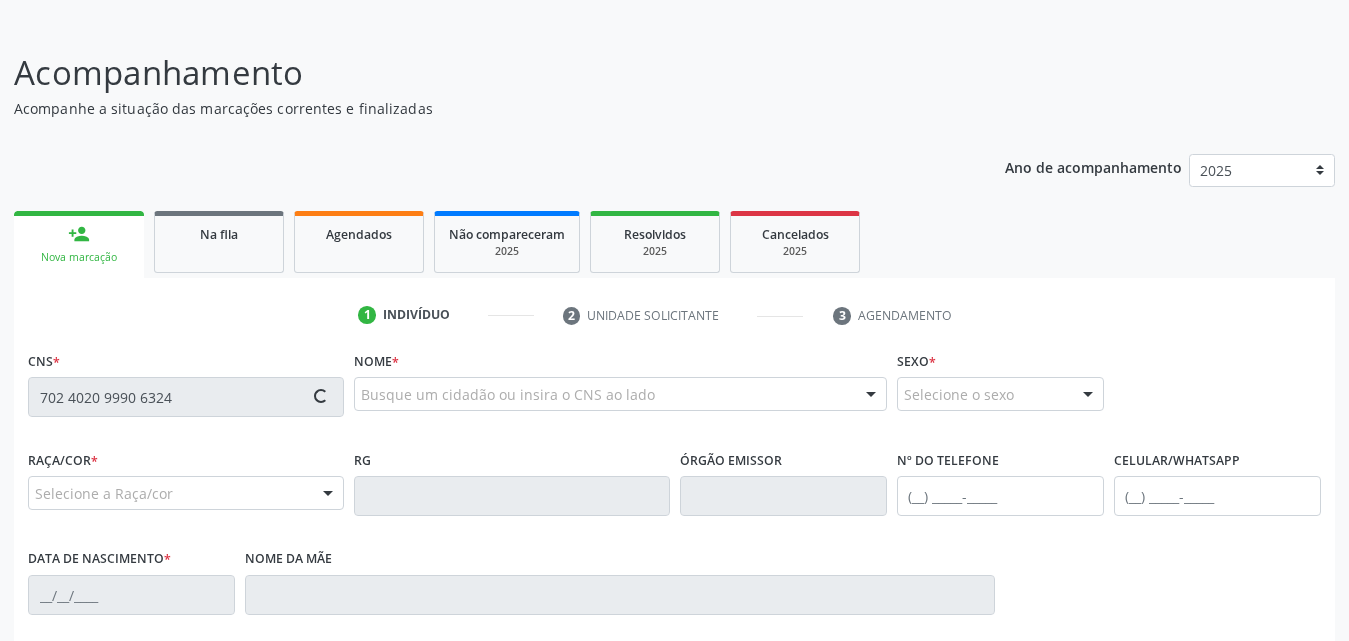 type on "702 4020 9990 6324" 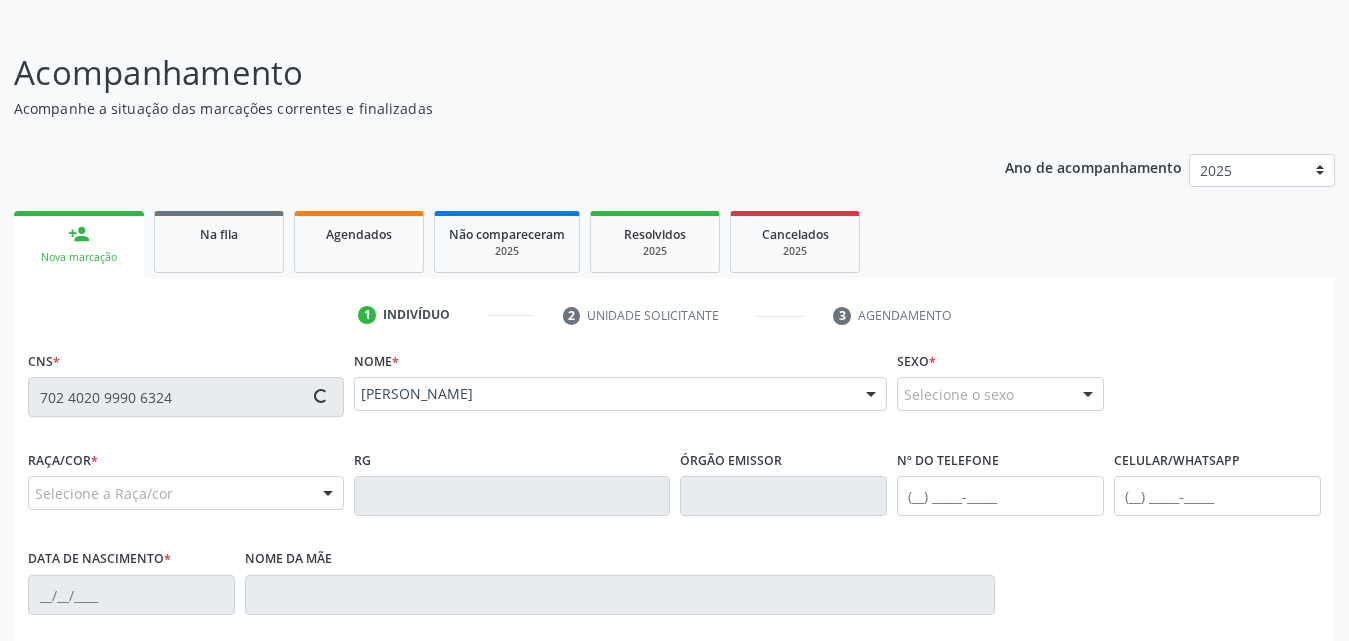 type on "(82) 99684-4331" 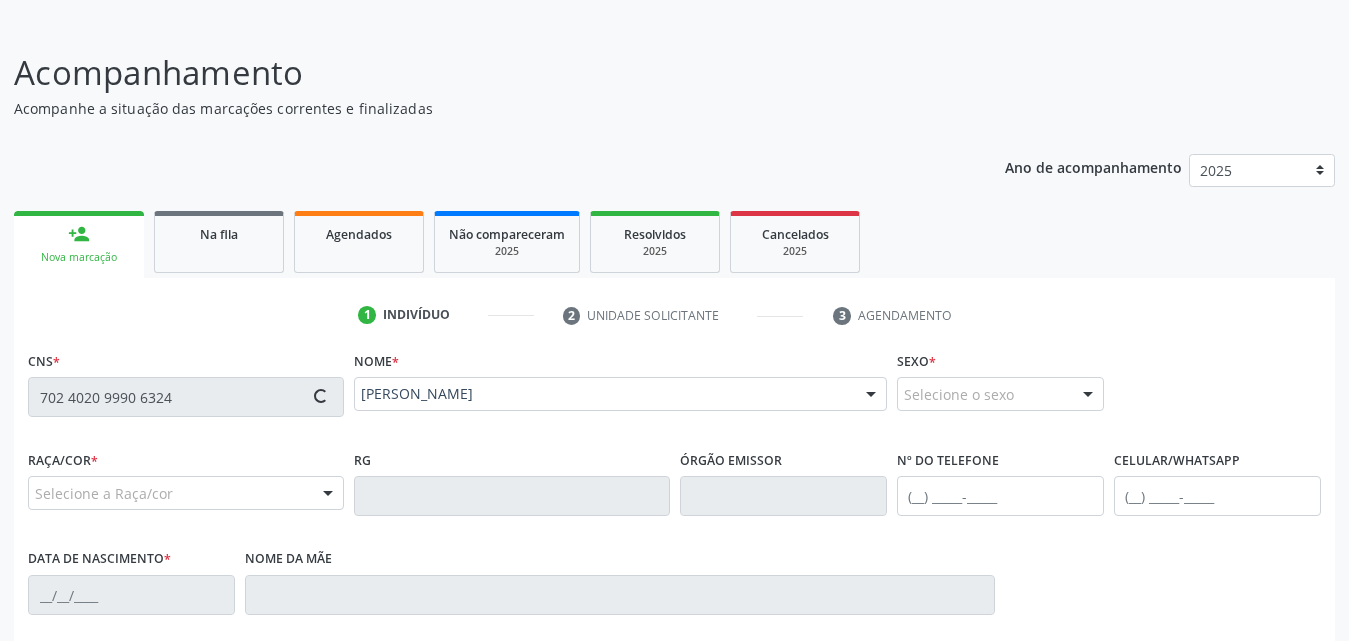 type on "16/02/2007" 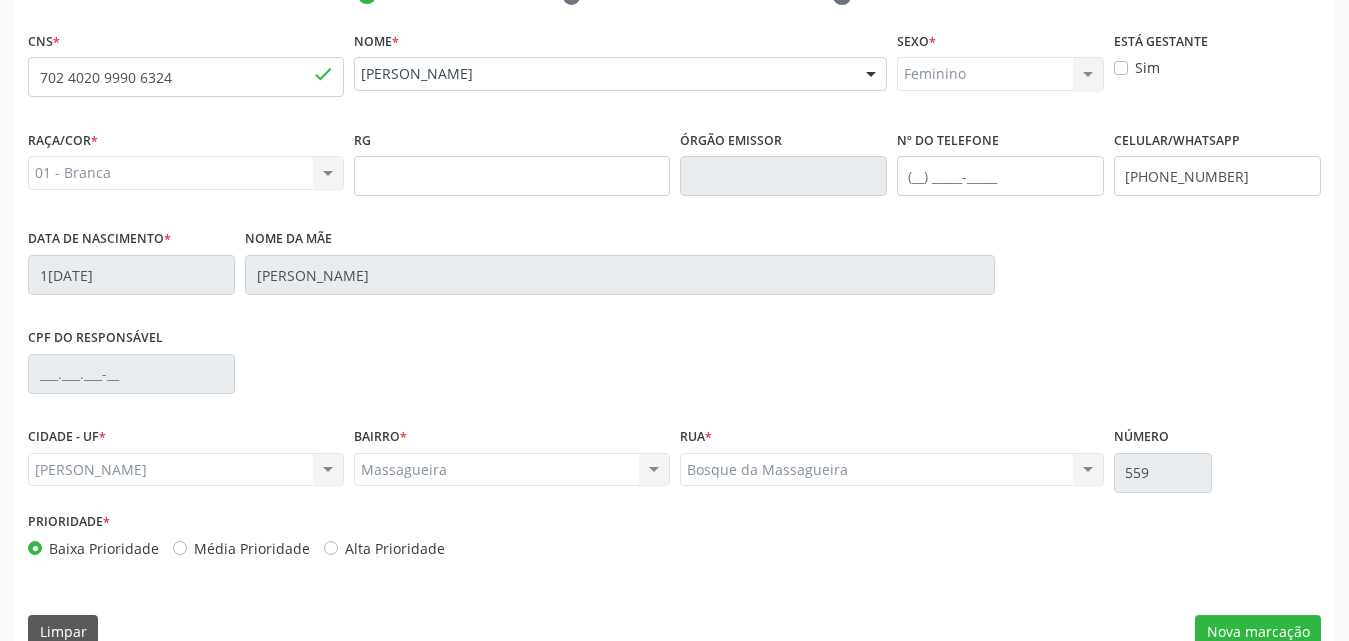 scroll, scrollTop: 471, scrollLeft: 0, axis: vertical 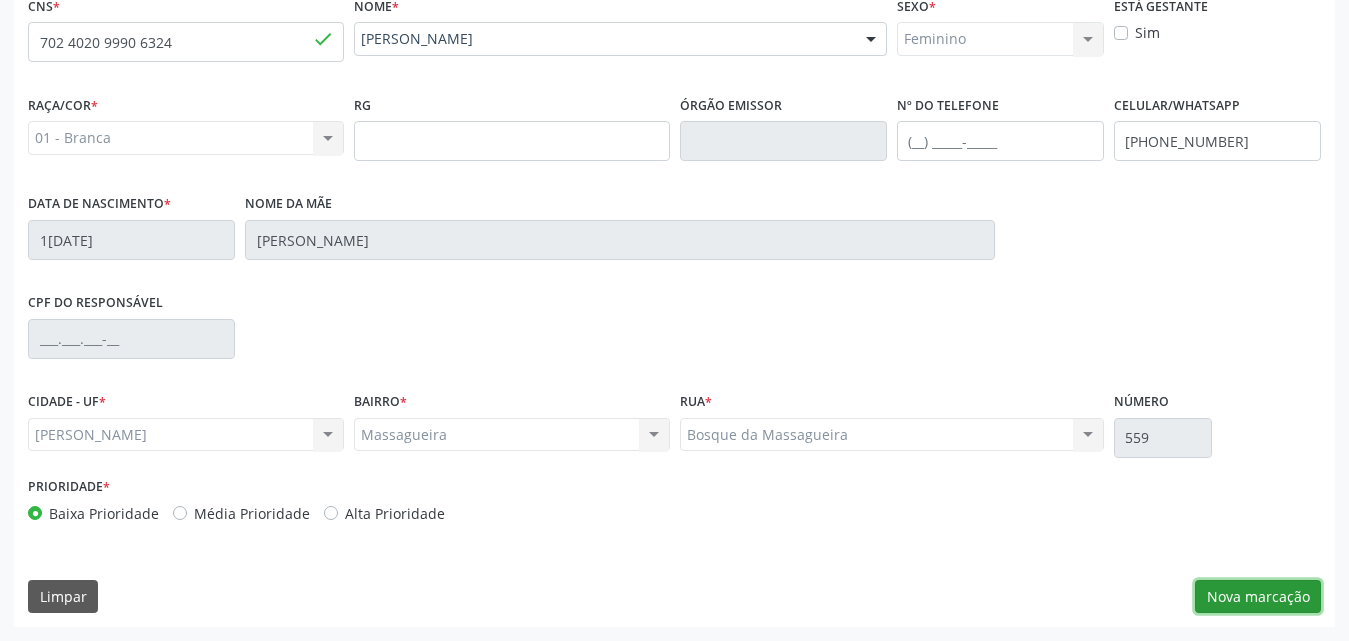 click on "Nova marcação" at bounding box center [1258, 597] 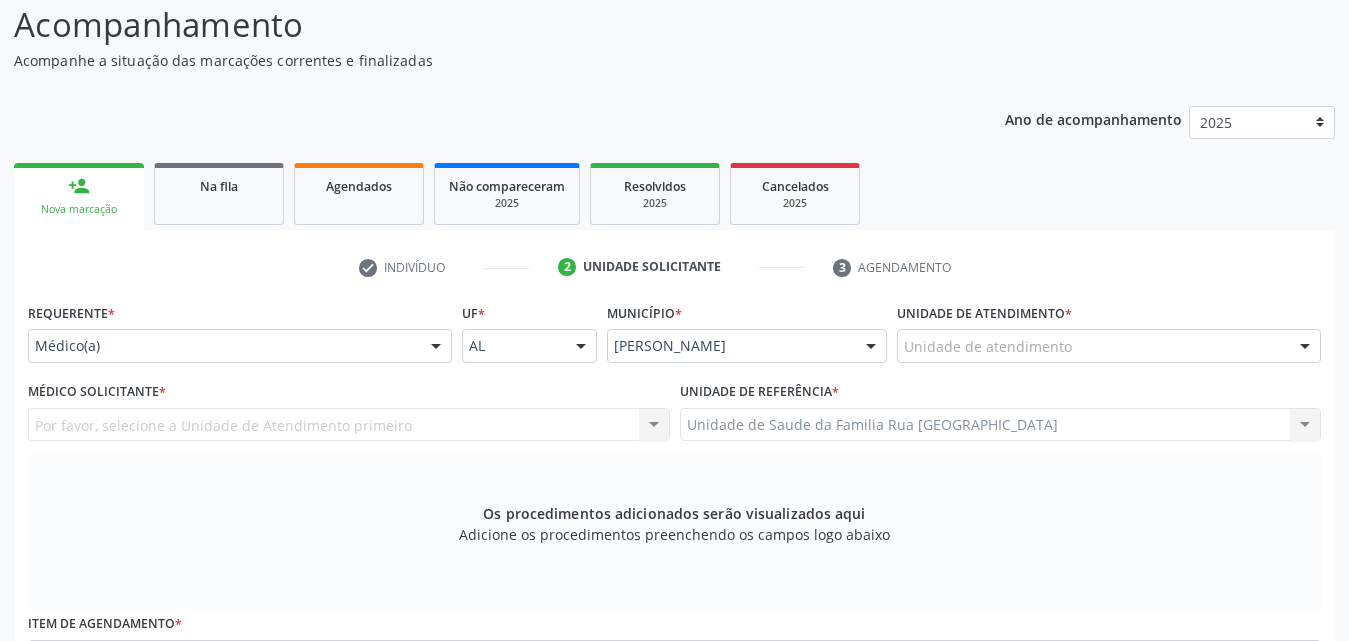 scroll, scrollTop: 200, scrollLeft: 0, axis: vertical 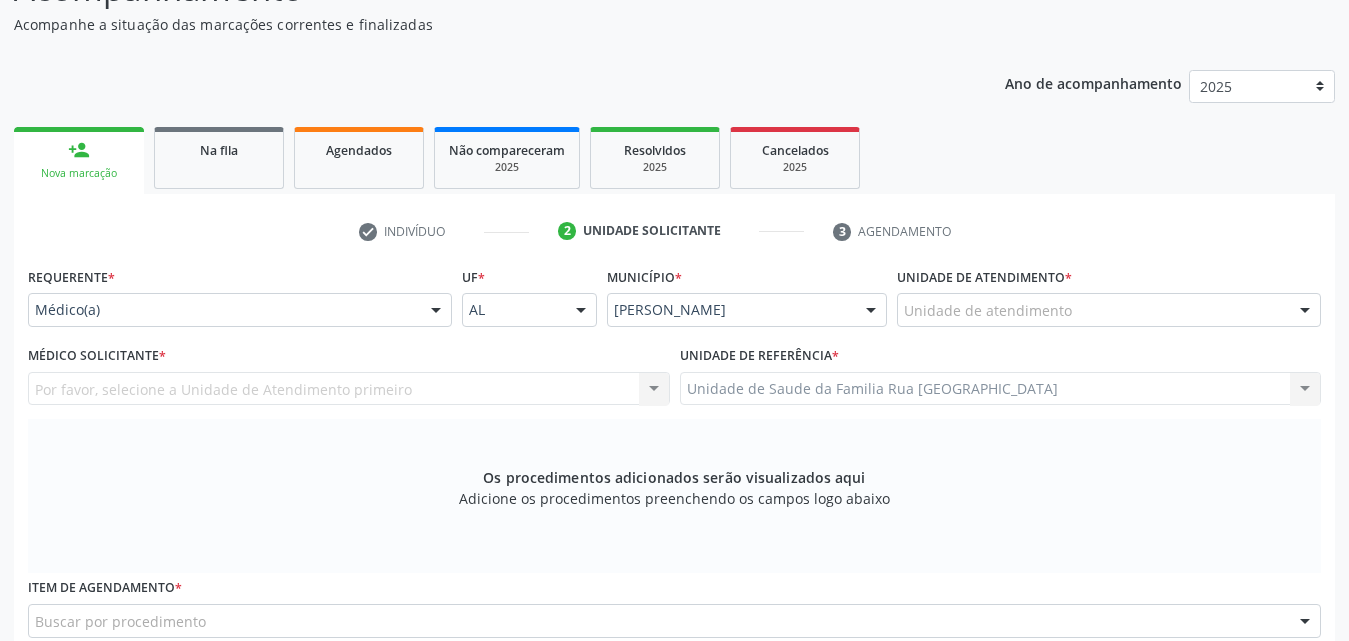 click on "Unidade de atendimento" at bounding box center (1109, 310) 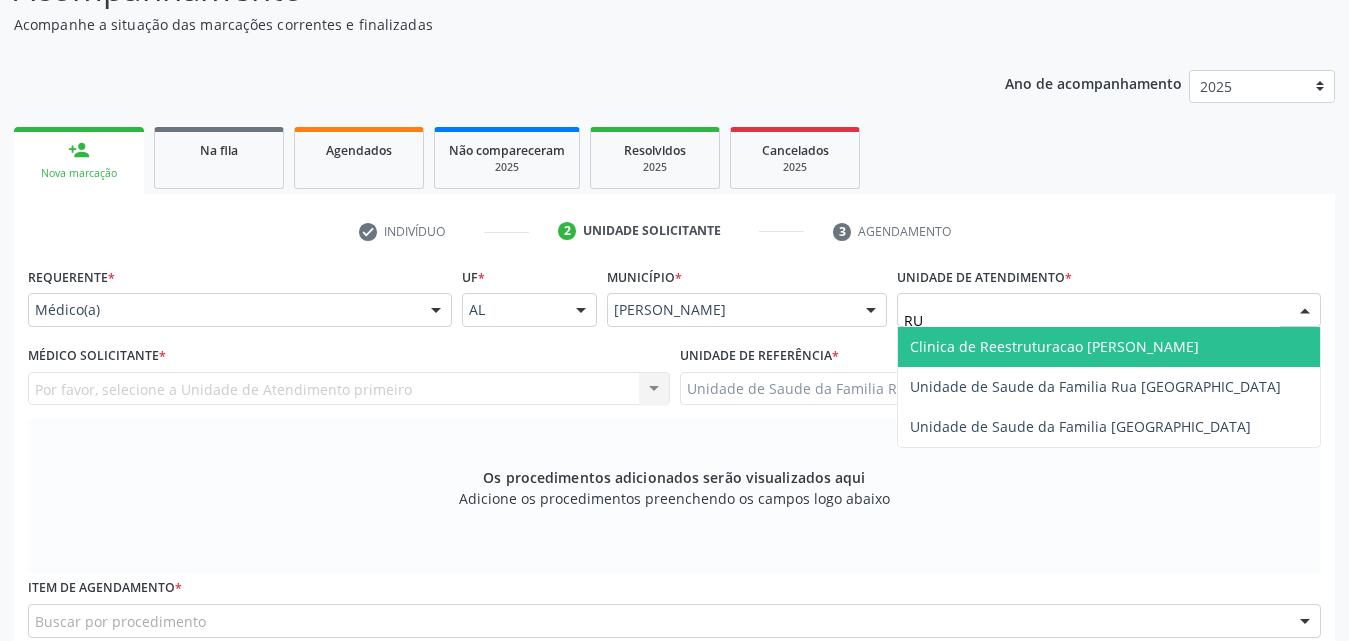 type on "RUA" 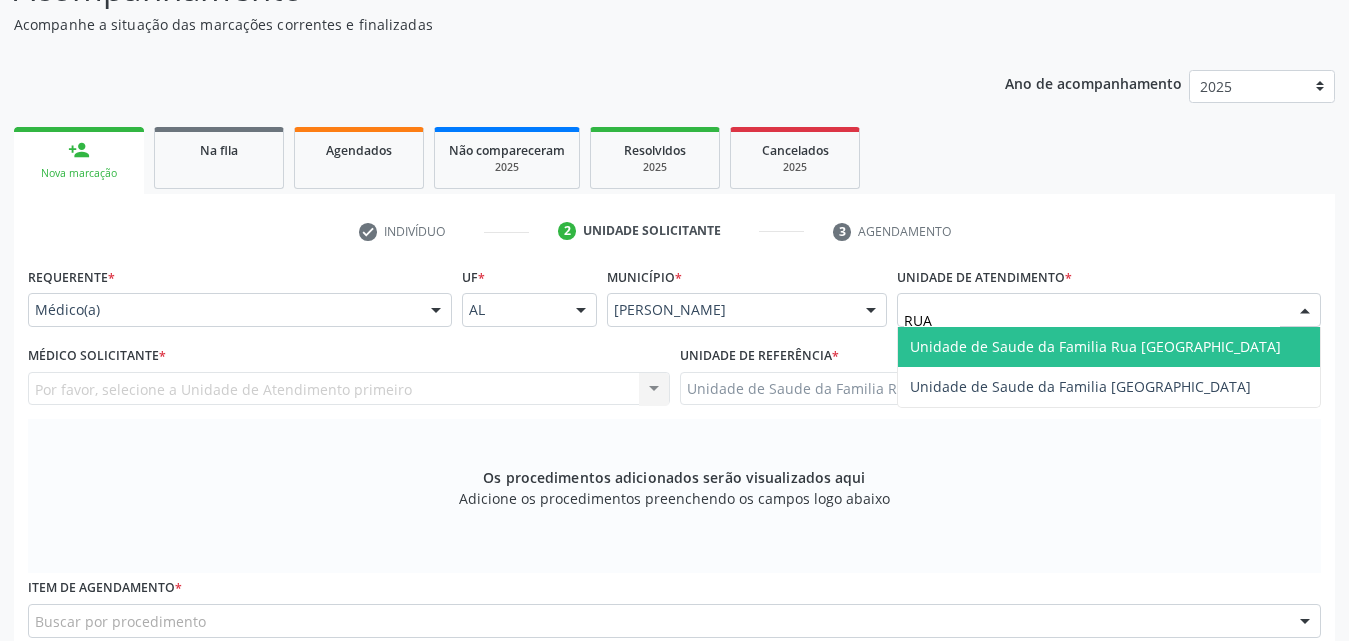 click on "Unidade de Saude da Familia Rua [GEOGRAPHIC_DATA]" at bounding box center [1095, 346] 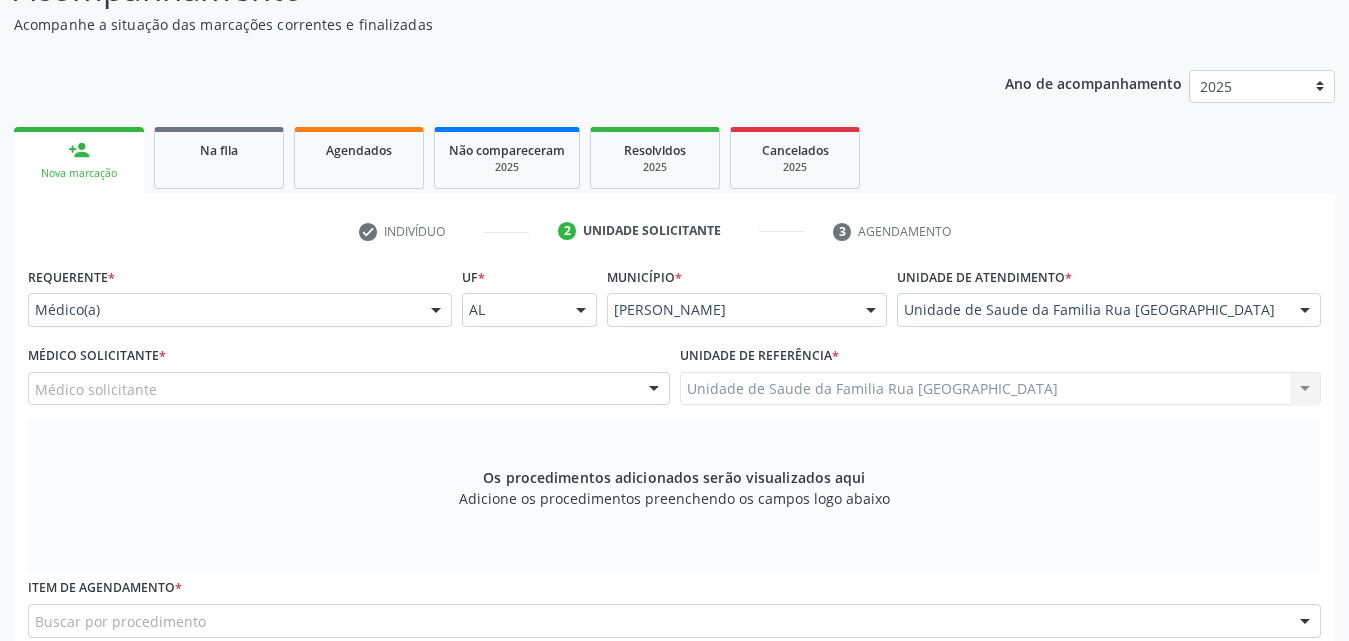 scroll, scrollTop: 400, scrollLeft: 0, axis: vertical 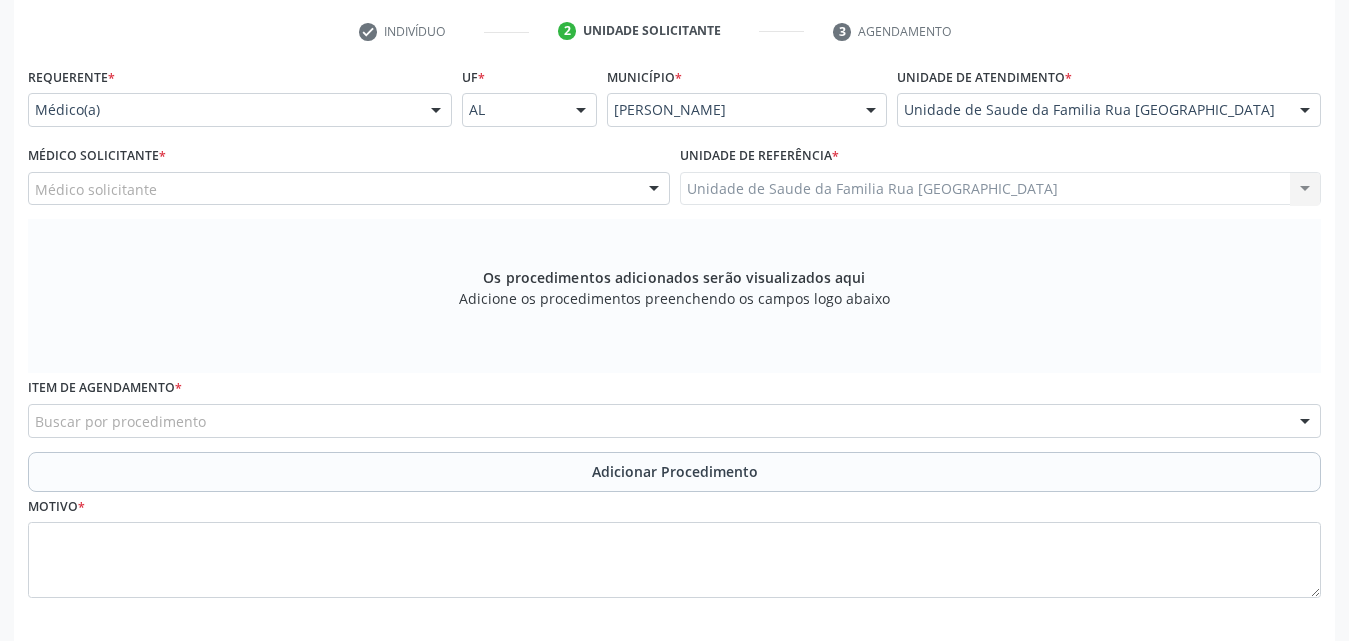 click on "Médico solicitante" at bounding box center [349, 189] 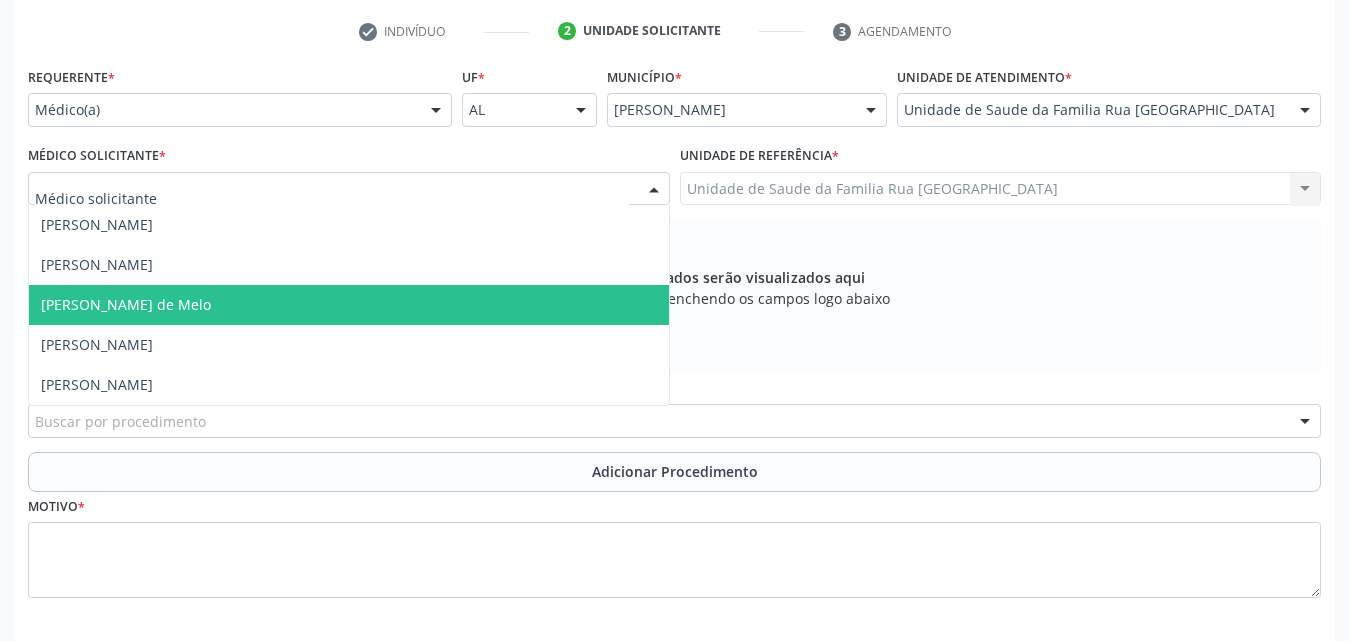 click on "[PERSON_NAME] de Melo" at bounding box center [349, 305] 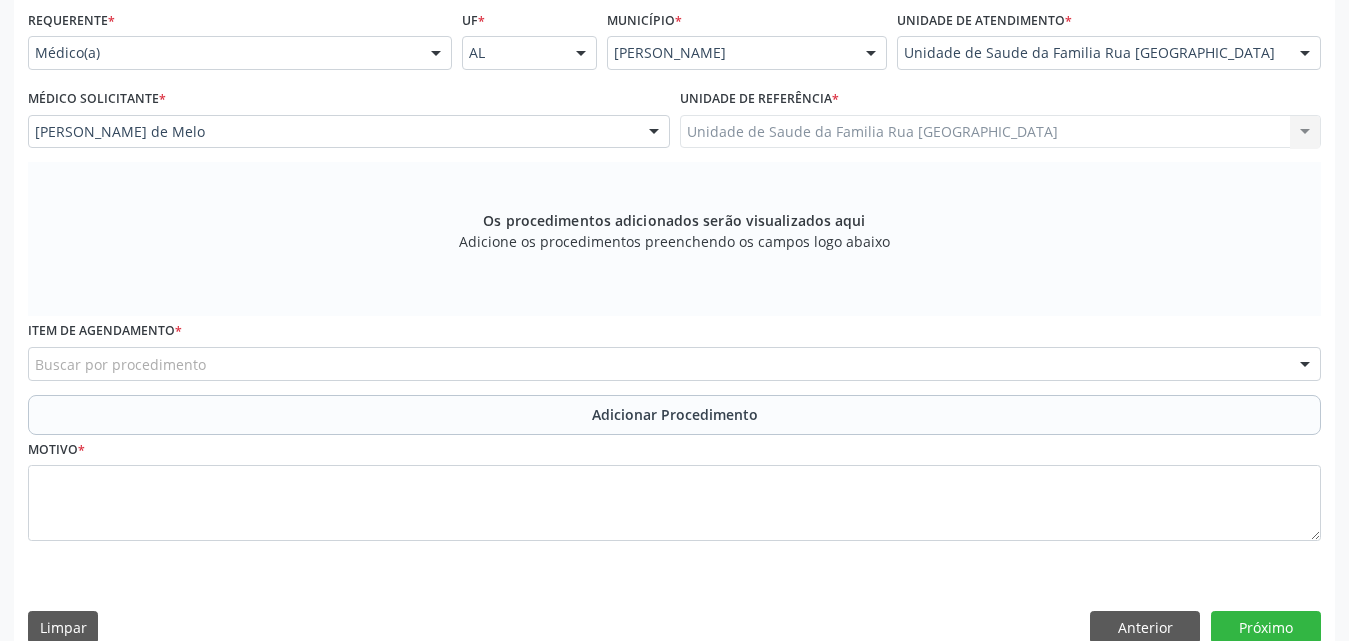 scroll, scrollTop: 488, scrollLeft: 0, axis: vertical 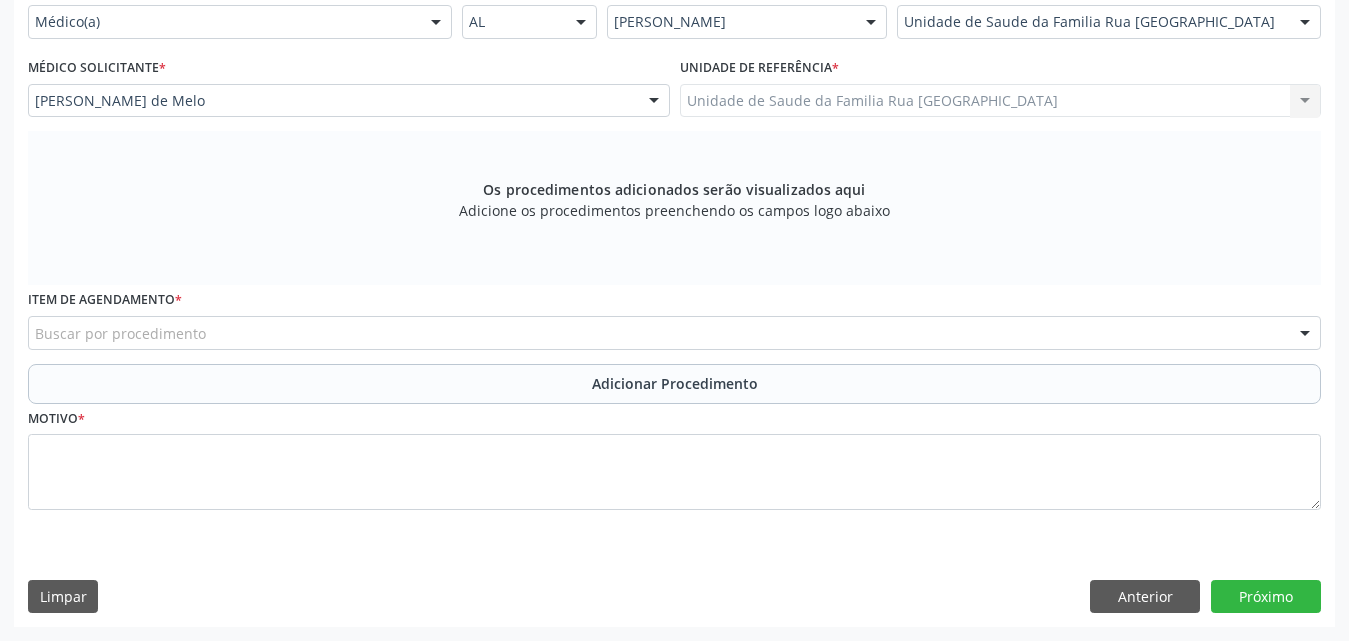 click on "Buscar por procedimento" at bounding box center [674, 333] 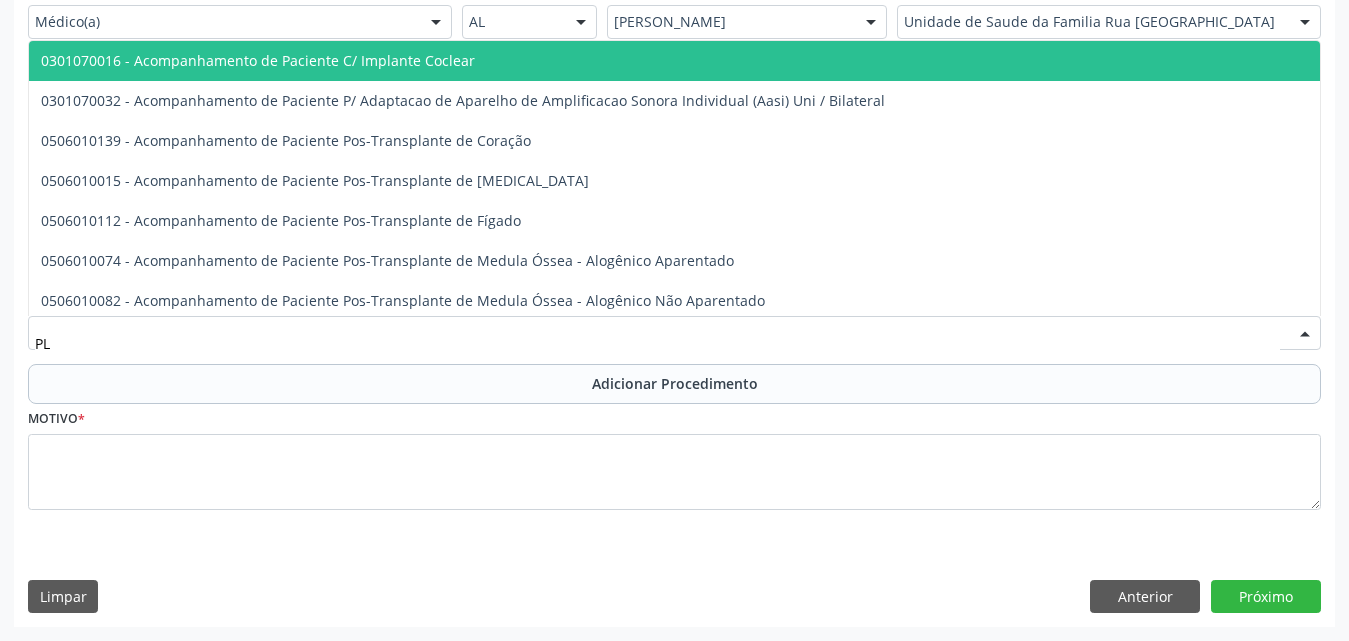 type on "P" 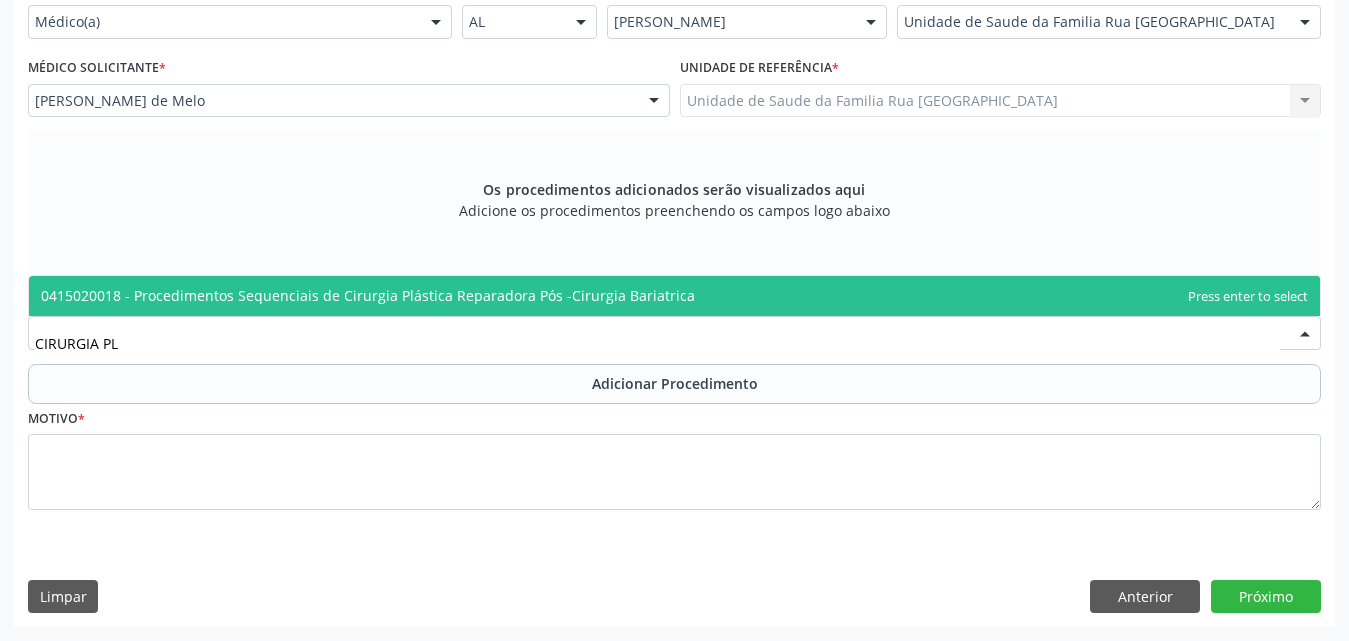 click on "0415020018 - Procedimentos Sequenciais de Cirurgia Plástica Reparadora Pós -Cirurgia Bariatrica" at bounding box center [674, 296] 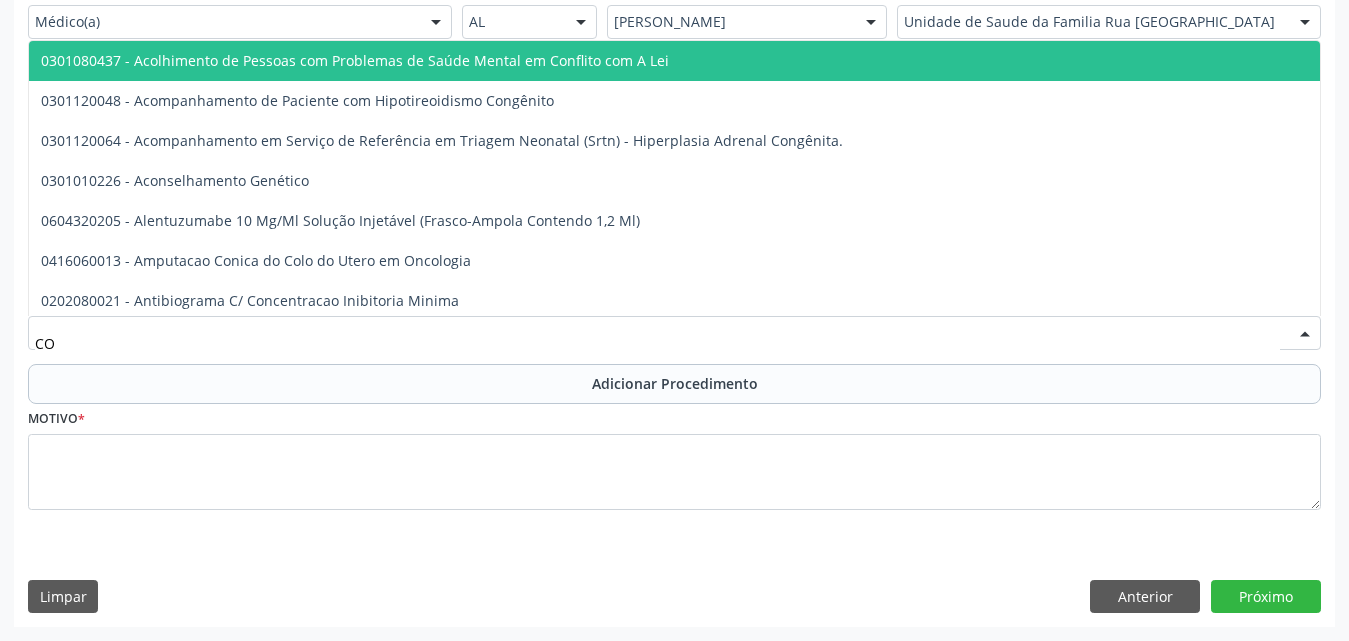 type on "C" 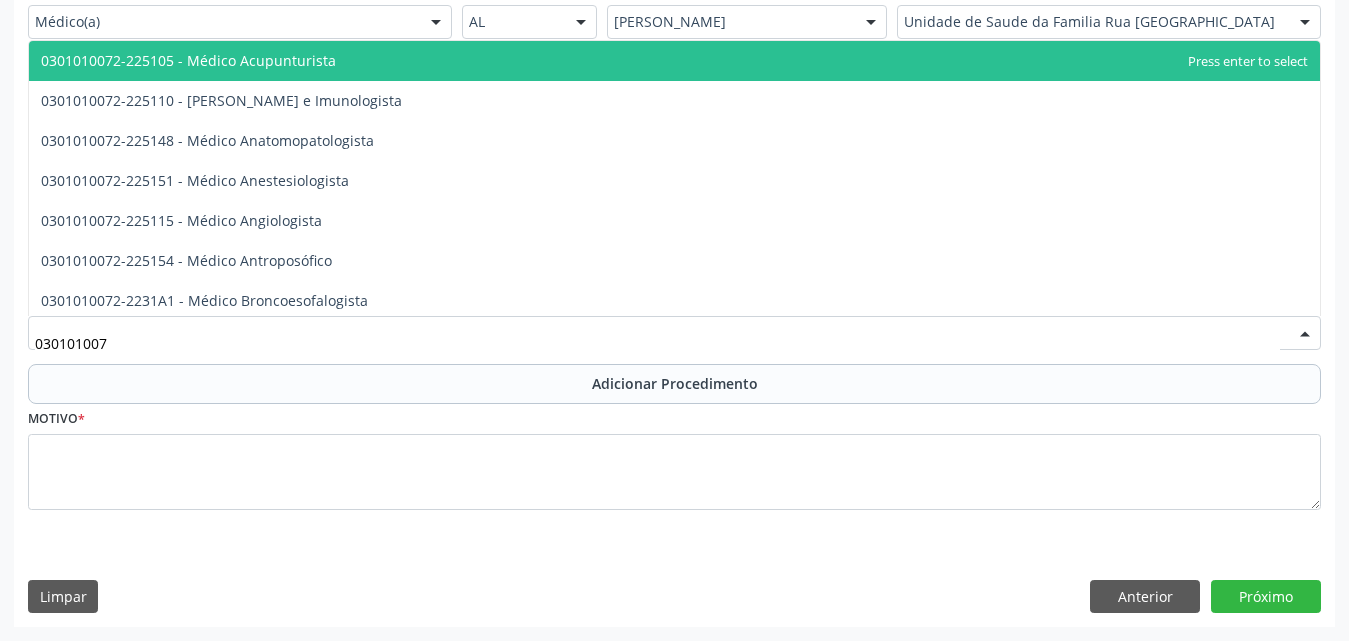 type on "0301010072" 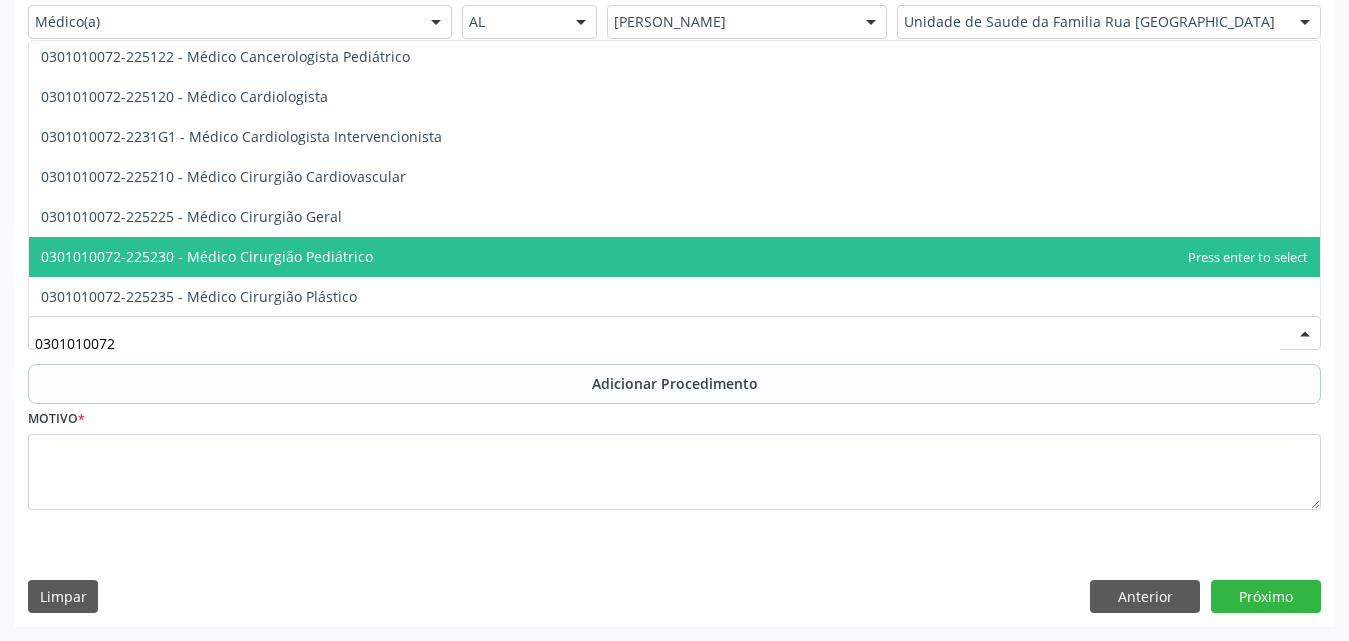 scroll, scrollTop: 364, scrollLeft: 0, axis: vertical 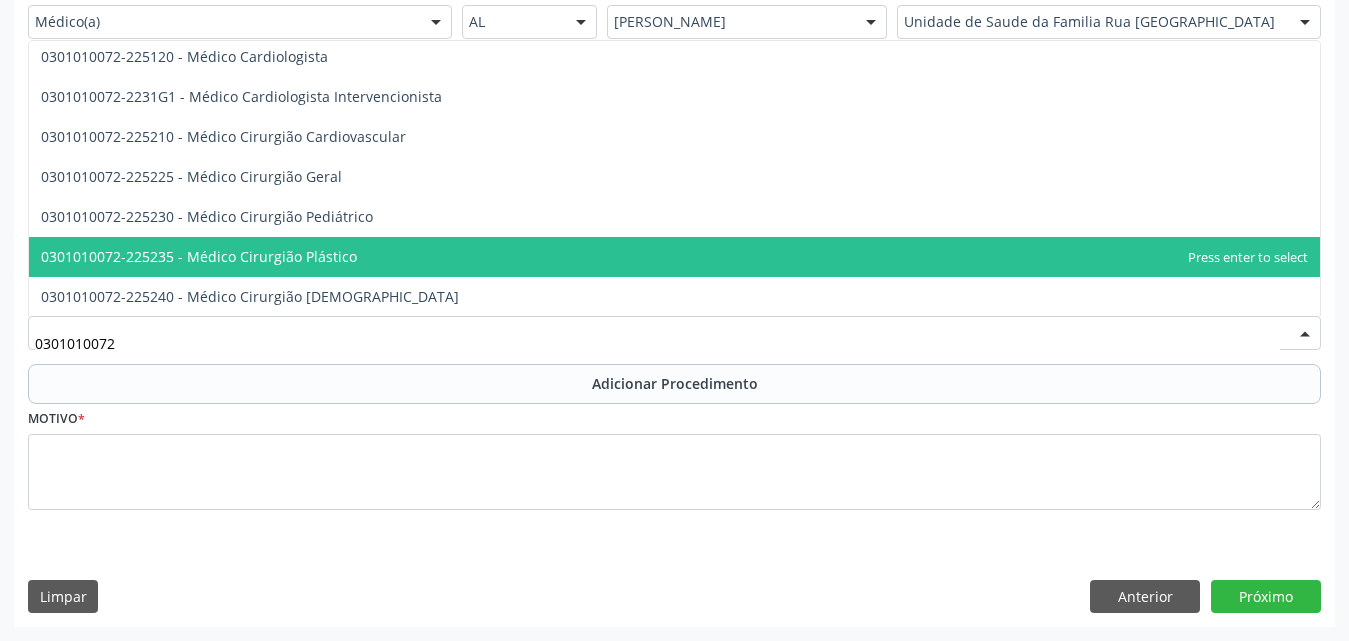 click on "0301010072-225235 - Médico Cirurgião Plástico" at bounding box center [199, 256] 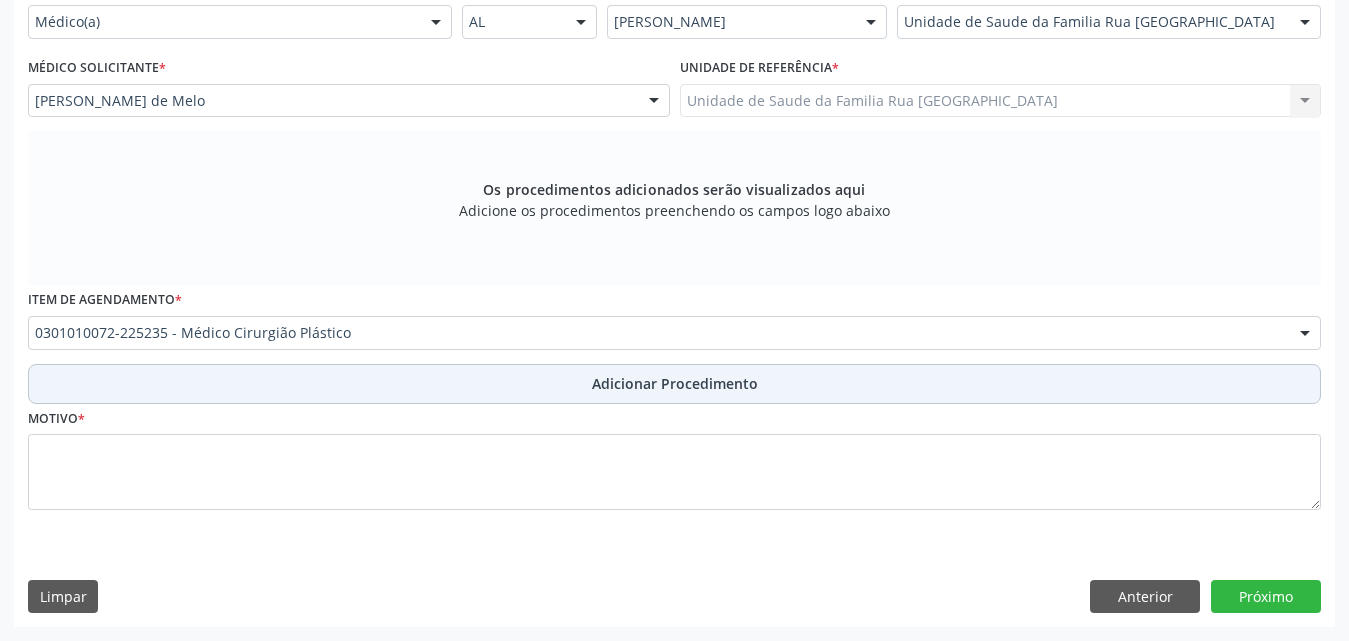 click on "Adicionar Procedimento" at bounding box center [675, 383] 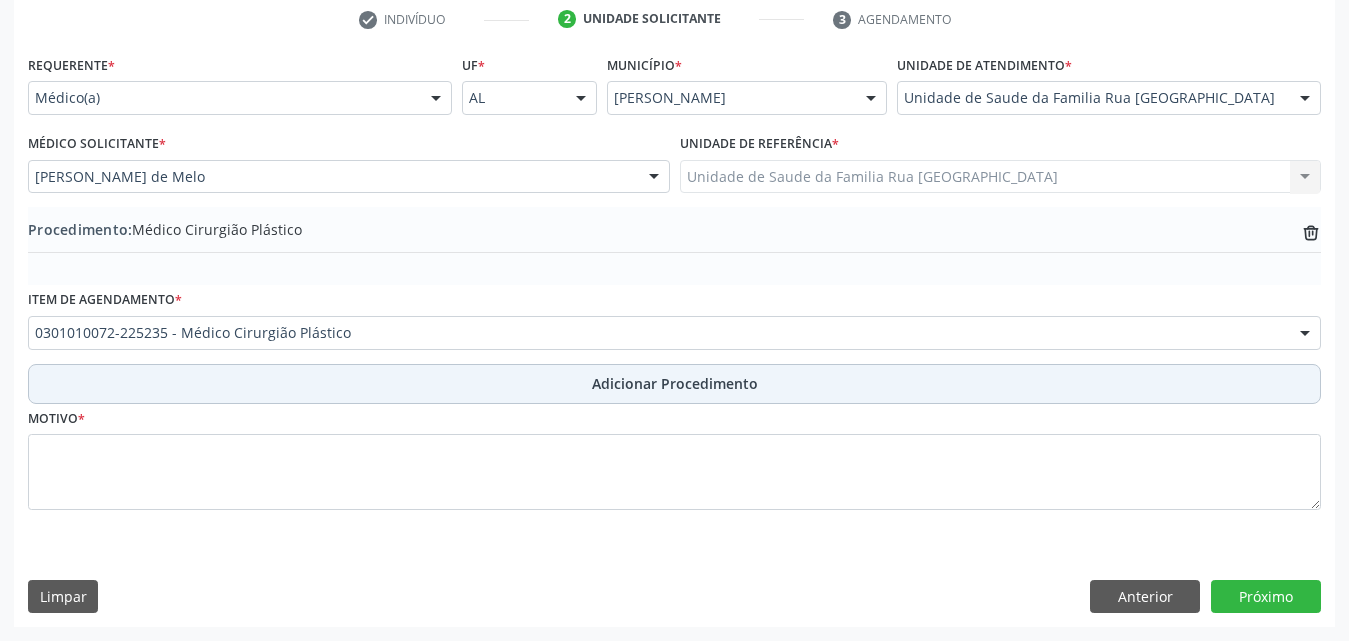 scroll, scrollTop: 412, scrollLeft: 0, axis: vertical 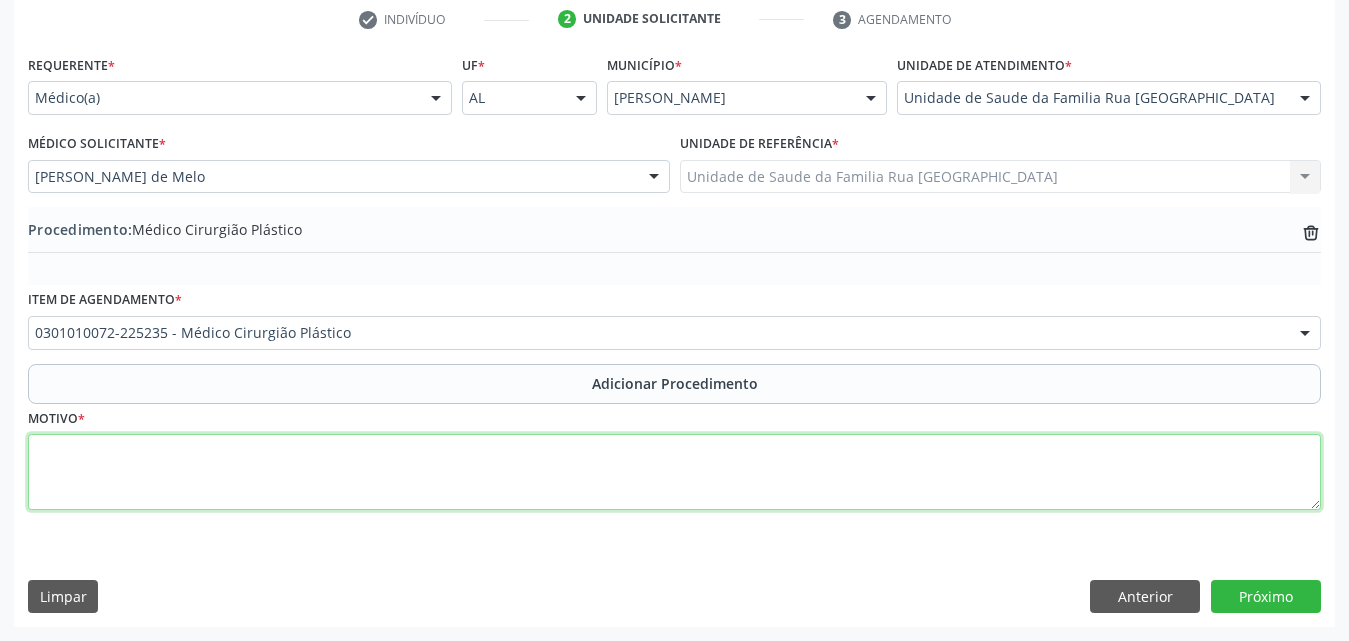 click at bounding box center [674, 472] 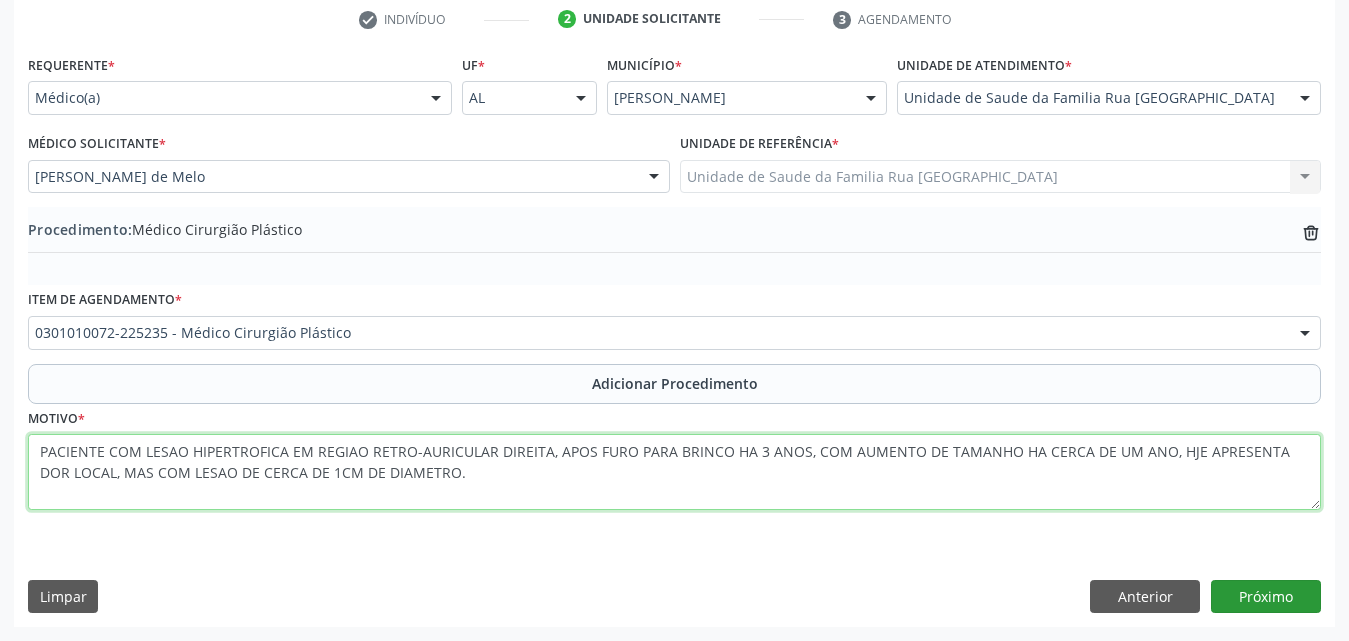 type on "PACIENTE COM LESAO HIPERTROFICA EM REGIAO RETRO-AURICULAR DIREITA, APOS FURO PARA BRINCO HA 3 ANOS, COM AUMENTO DE TAMANHO HA CERCA DE UM ANO, HJE APRESENTA DOR LOCAL, MAS COM LESAO DE CERCA DE 1CM DE DIAMETRO." 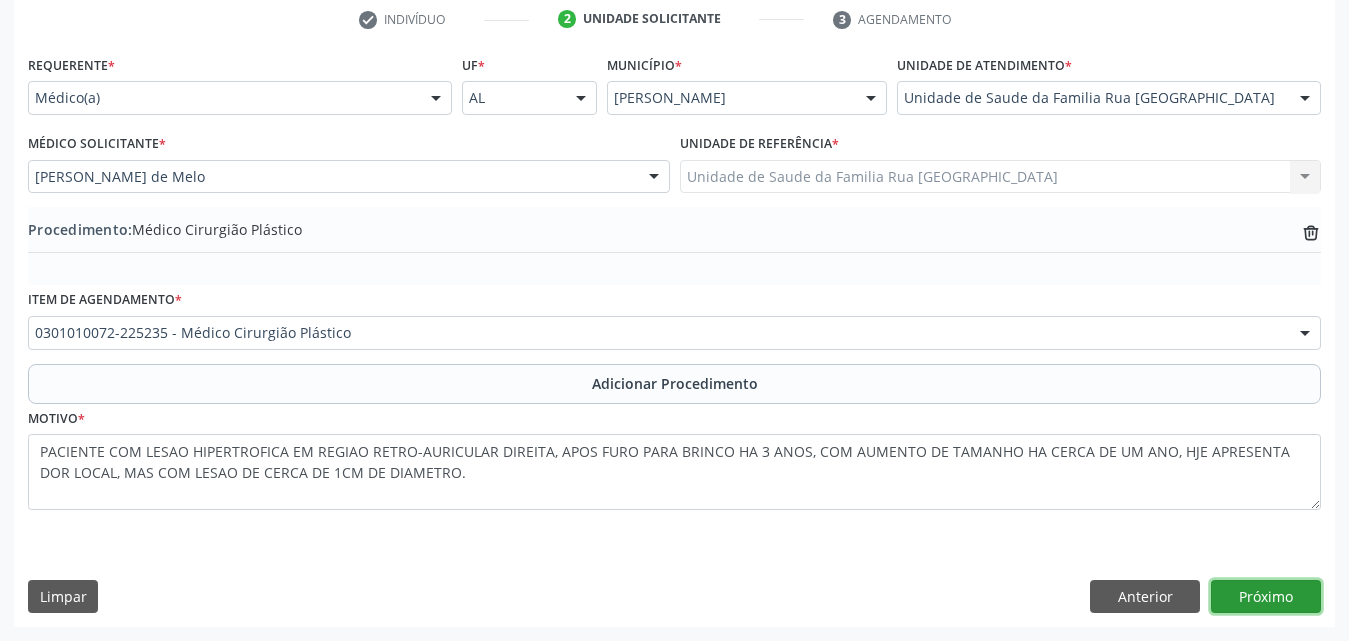 click on "Próximo" at bounding box center [1266, 597] 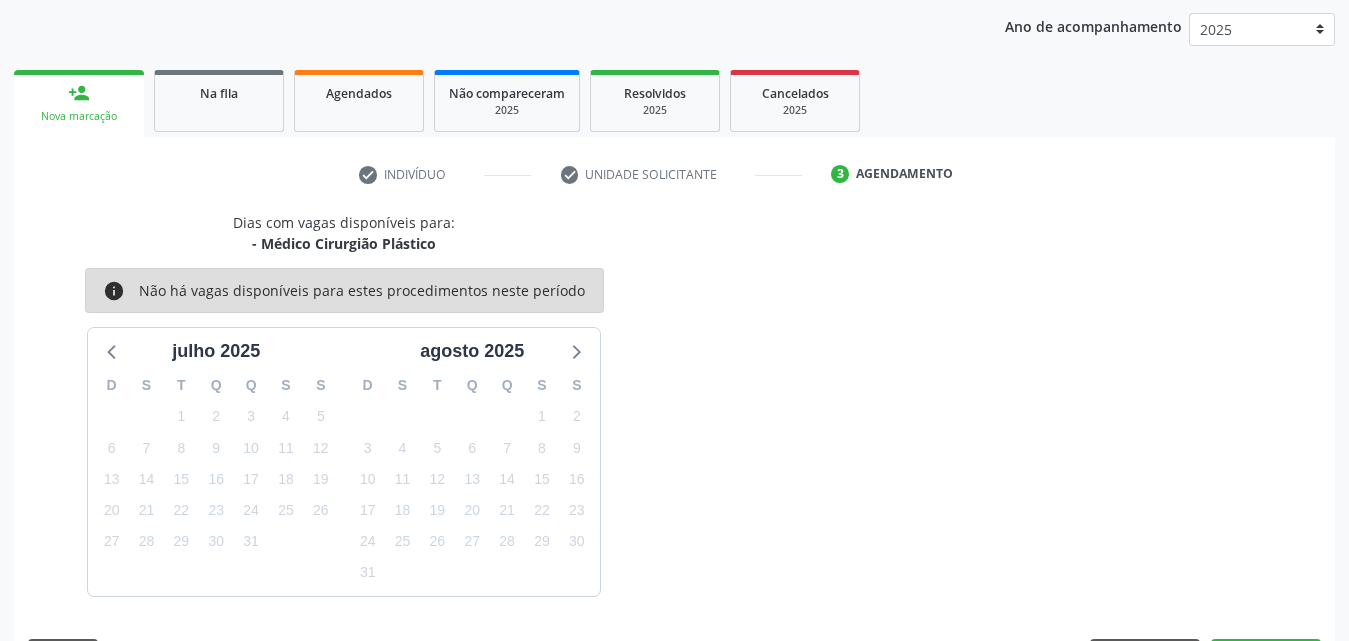 scroll, scrollTop: 316, scrollLeft: 0, axis: vertical 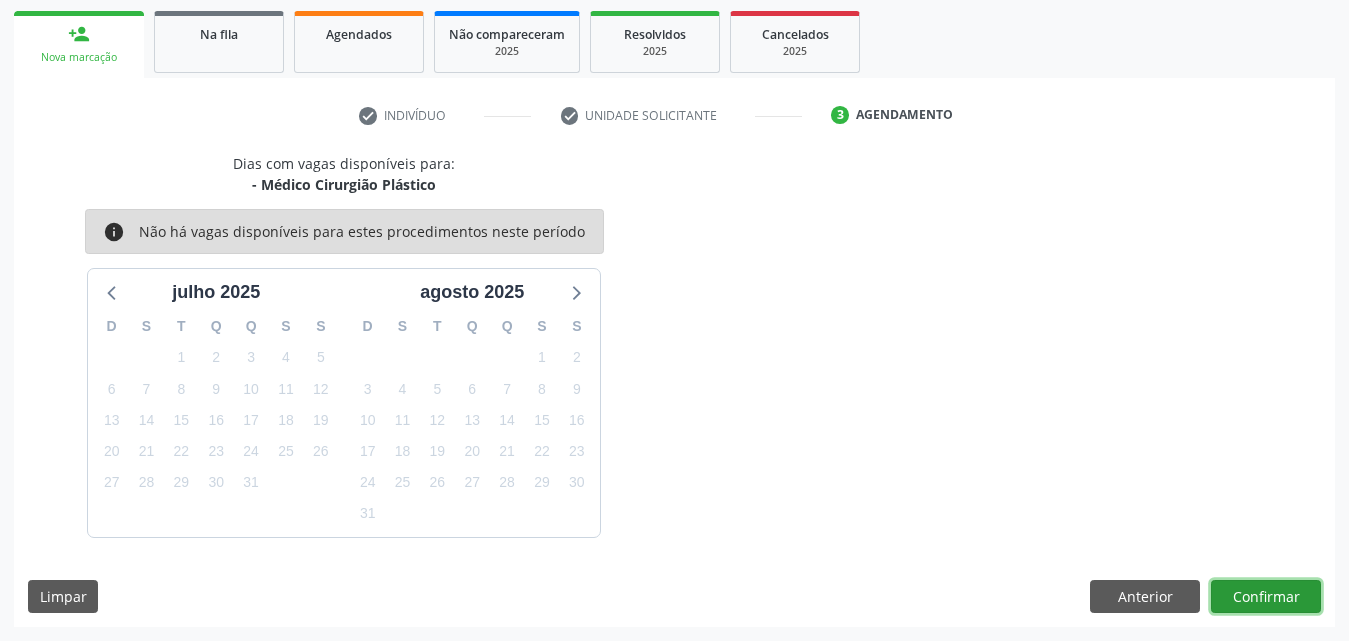 click on "Confirmar" at bounding box center [1266, 597] 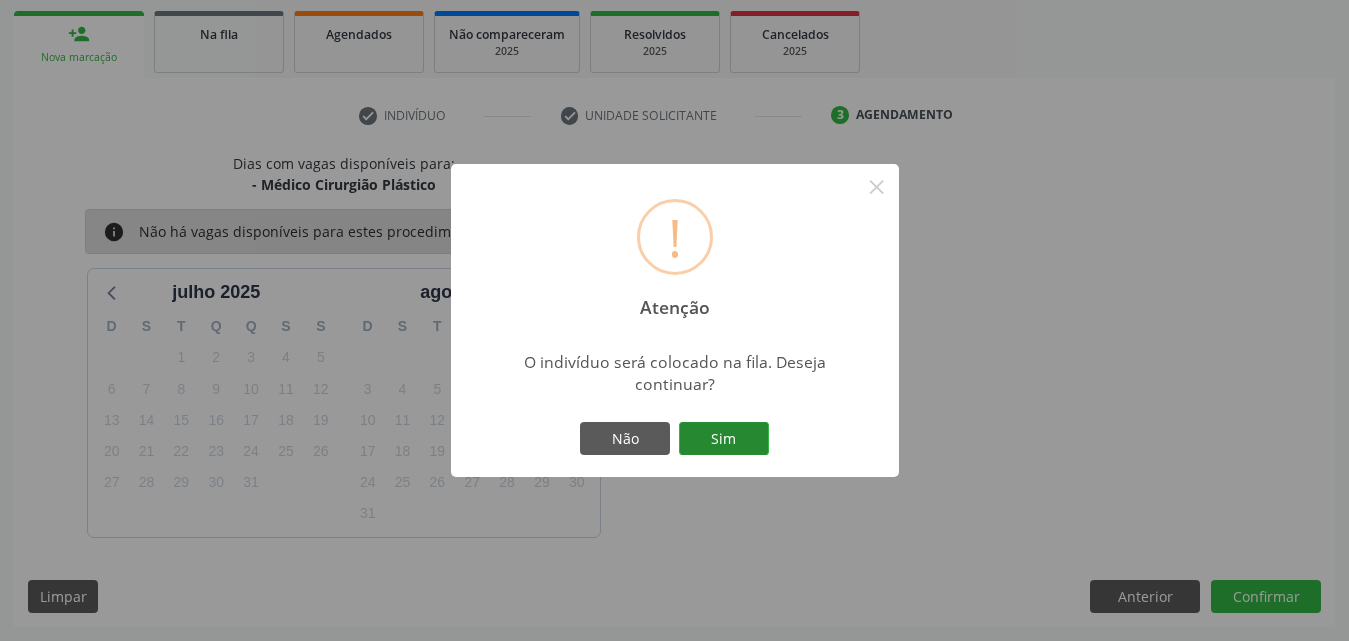 drag, startPoint x: 733, startPoint y: 444, endPoint x: 755, endPoint y: 429, distance: 26.627054 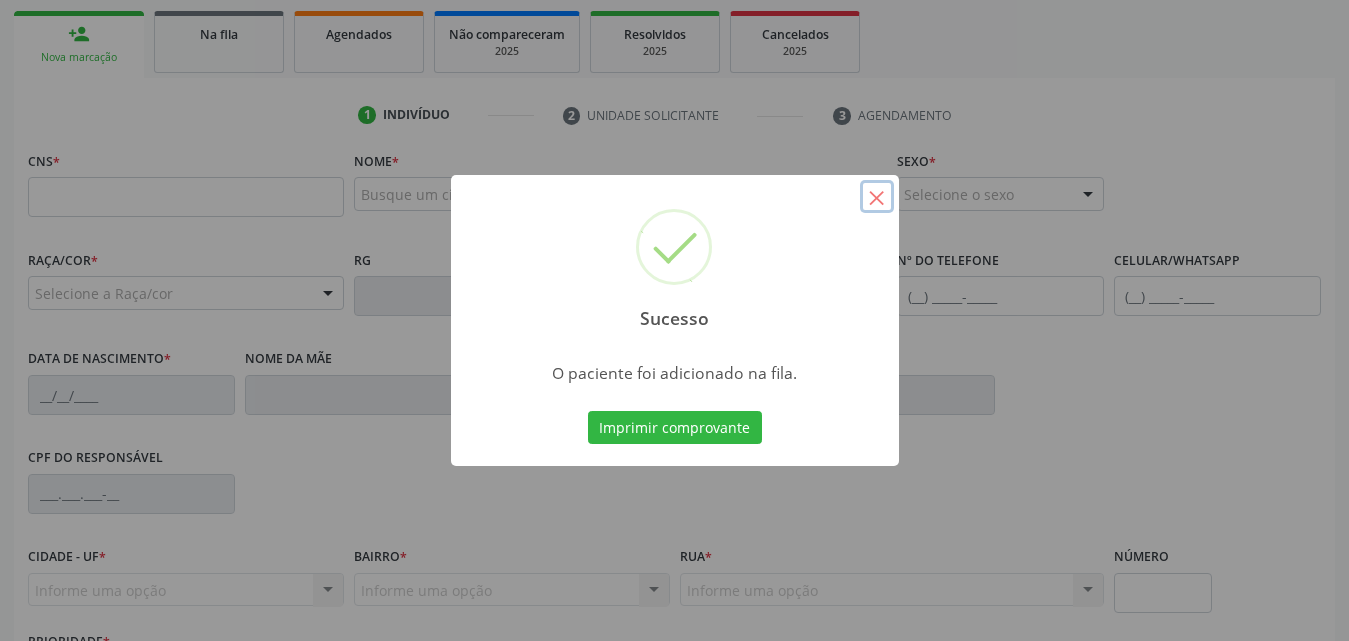 click on "×" at bounding box center [877, 197] 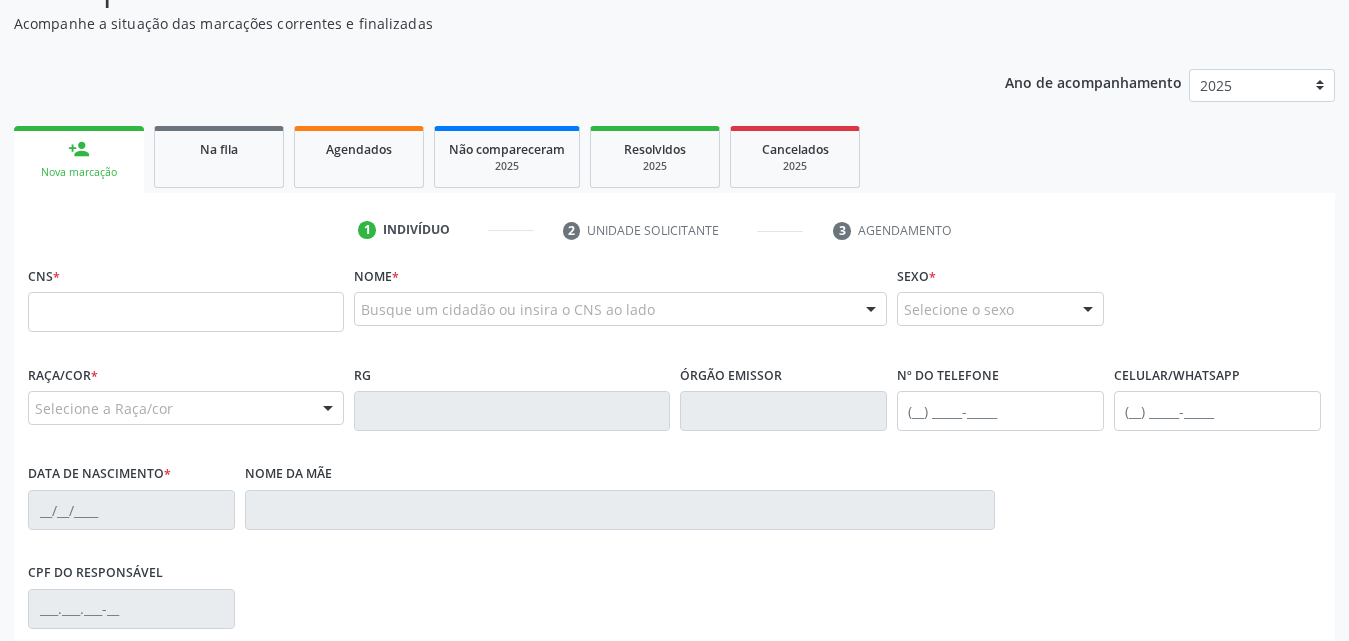 scroll, scrollTop: 0, scrollLeft: 0, axis: both 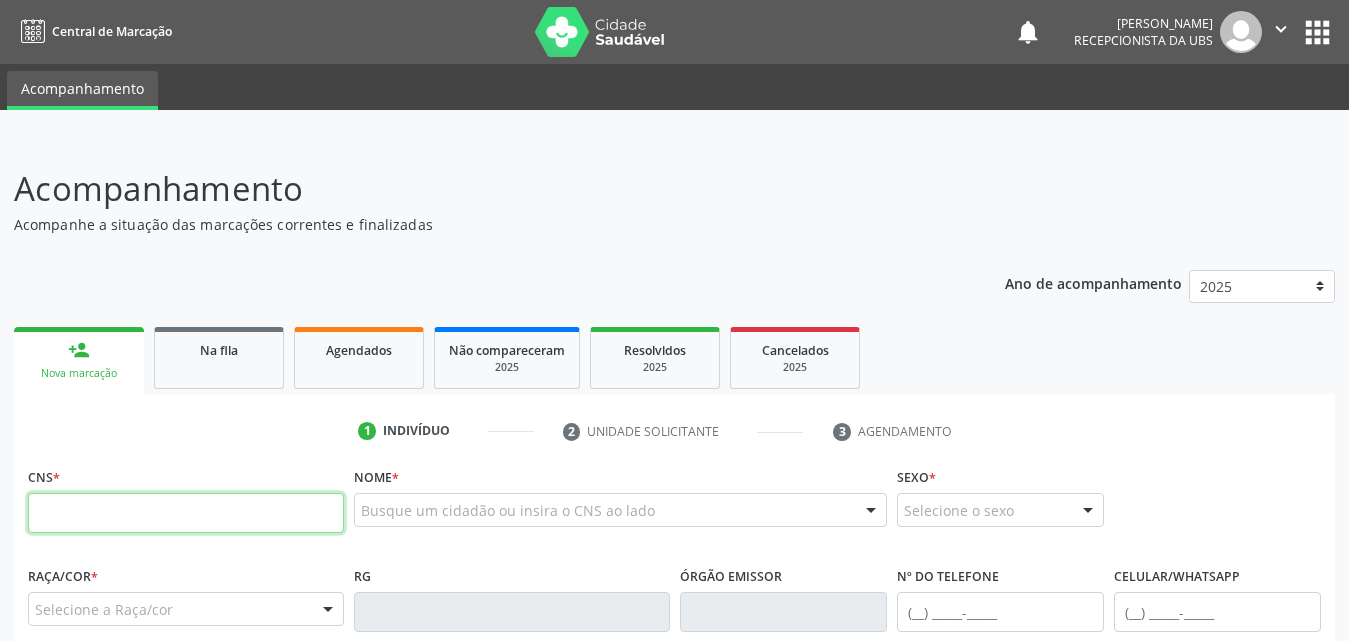 click at bounding box center [186, 513] 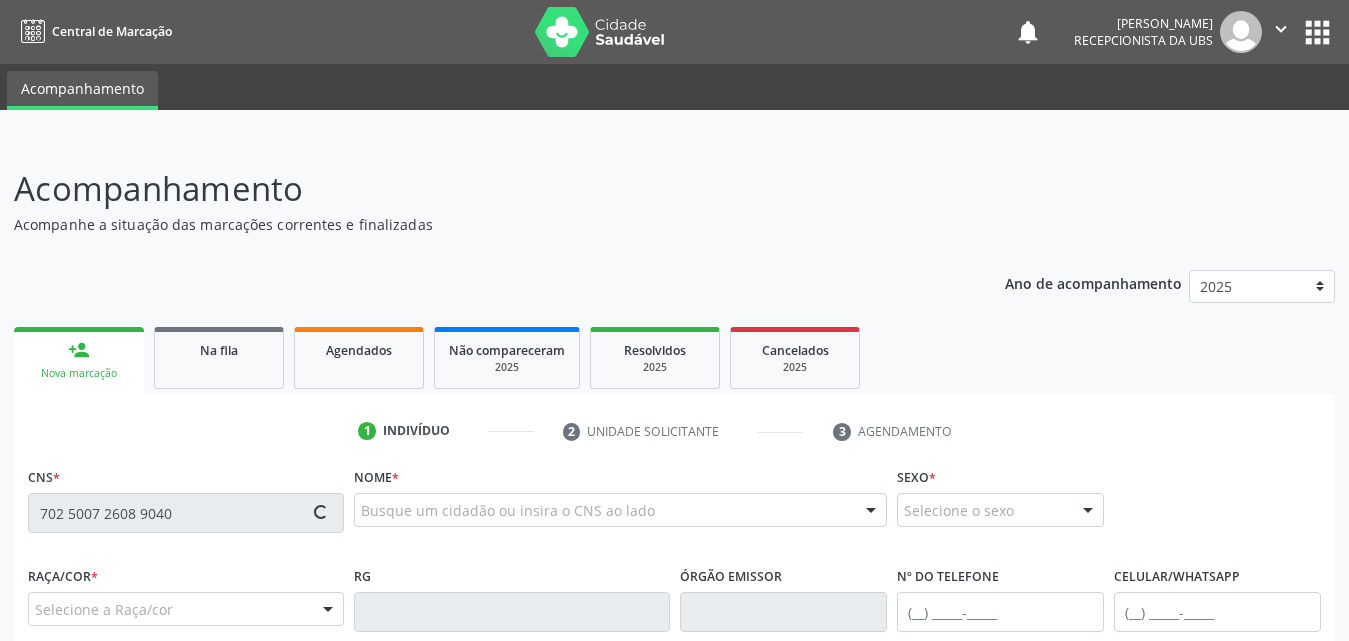 type on "702 5007 2608 9040" 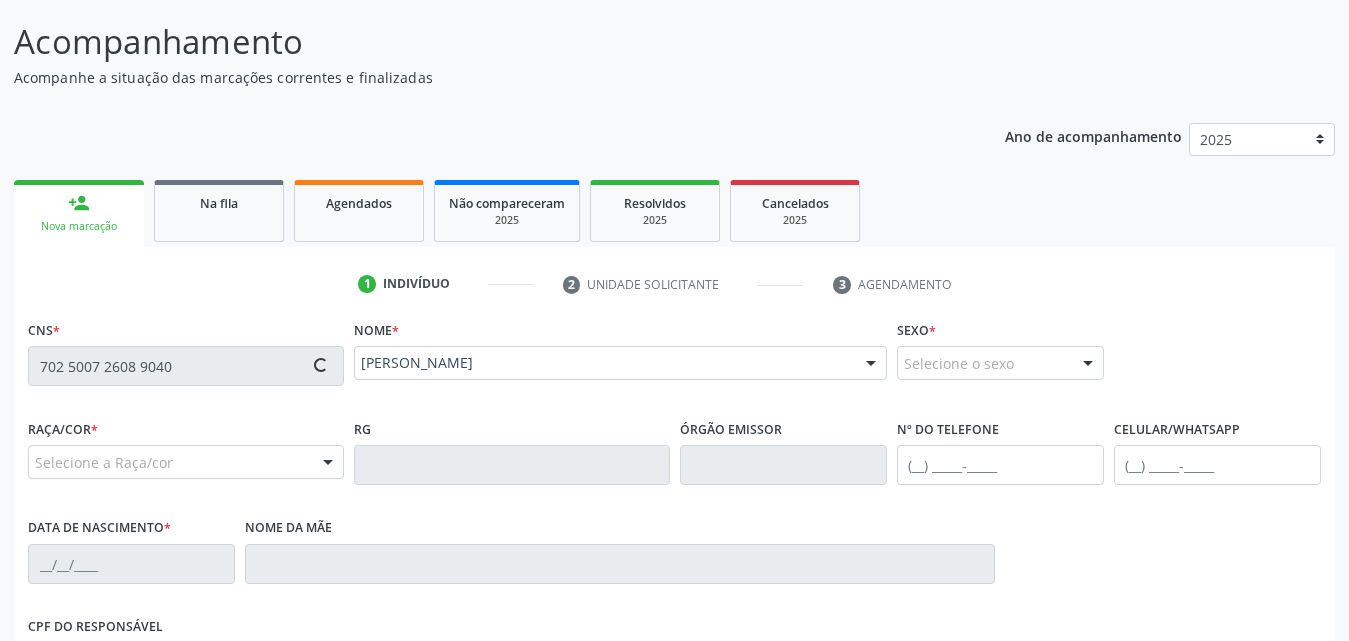 scroll, scrollTop: 200, scrollLeft: 0, axis: vertical 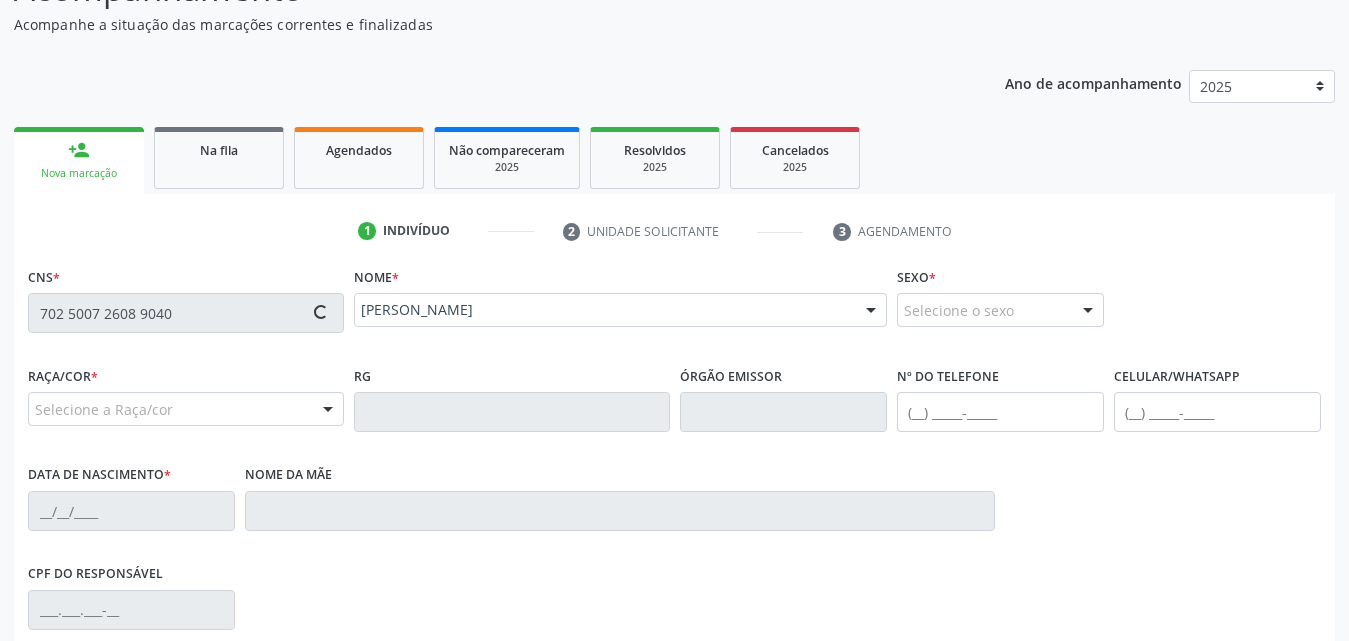 type on "(82) 99334-9636" 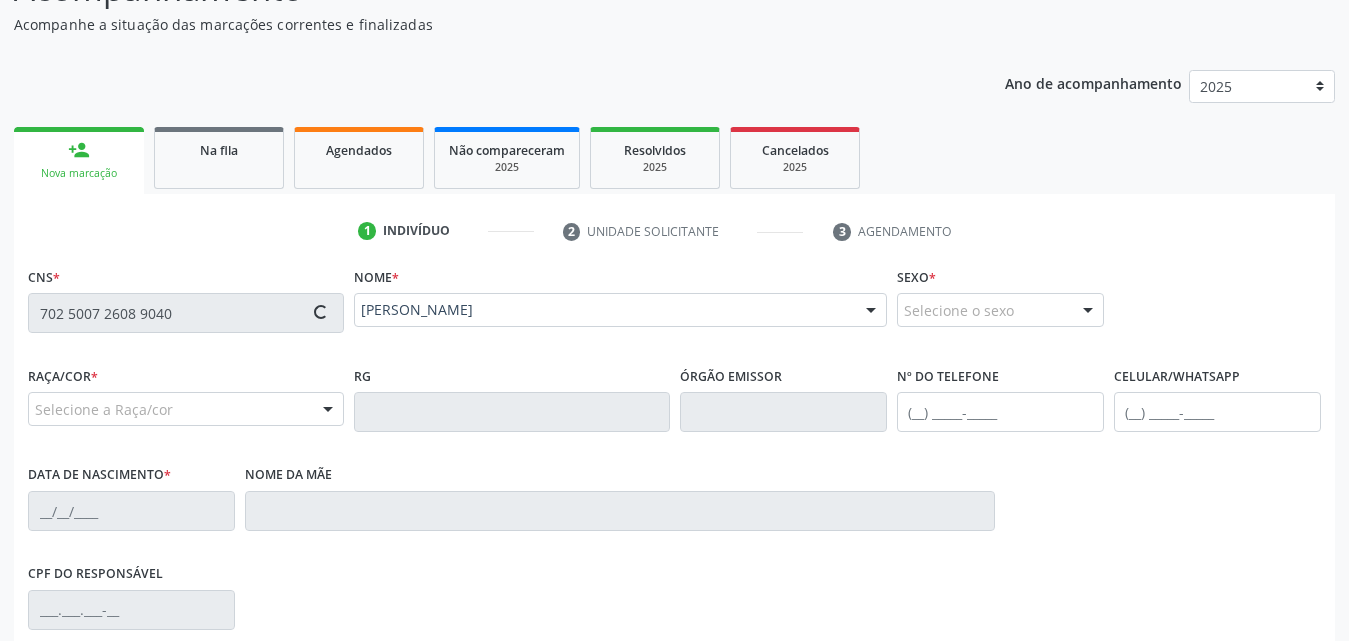 type on "12/08/1991" 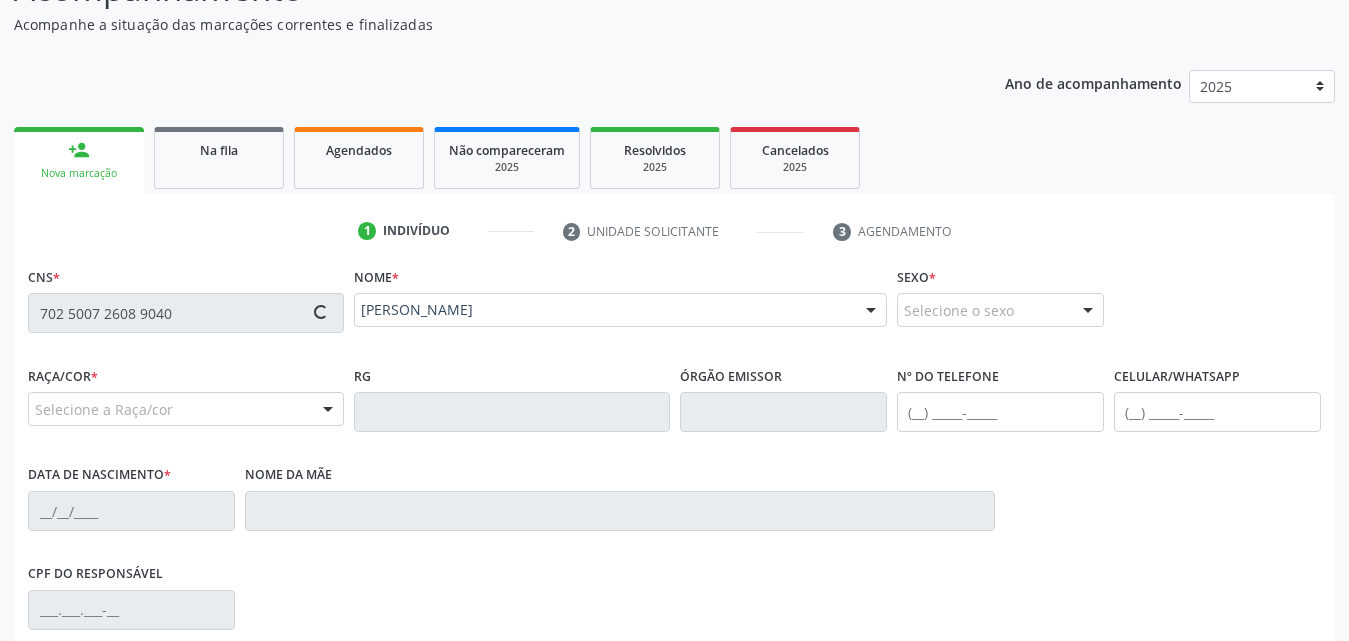 type on "S/N" 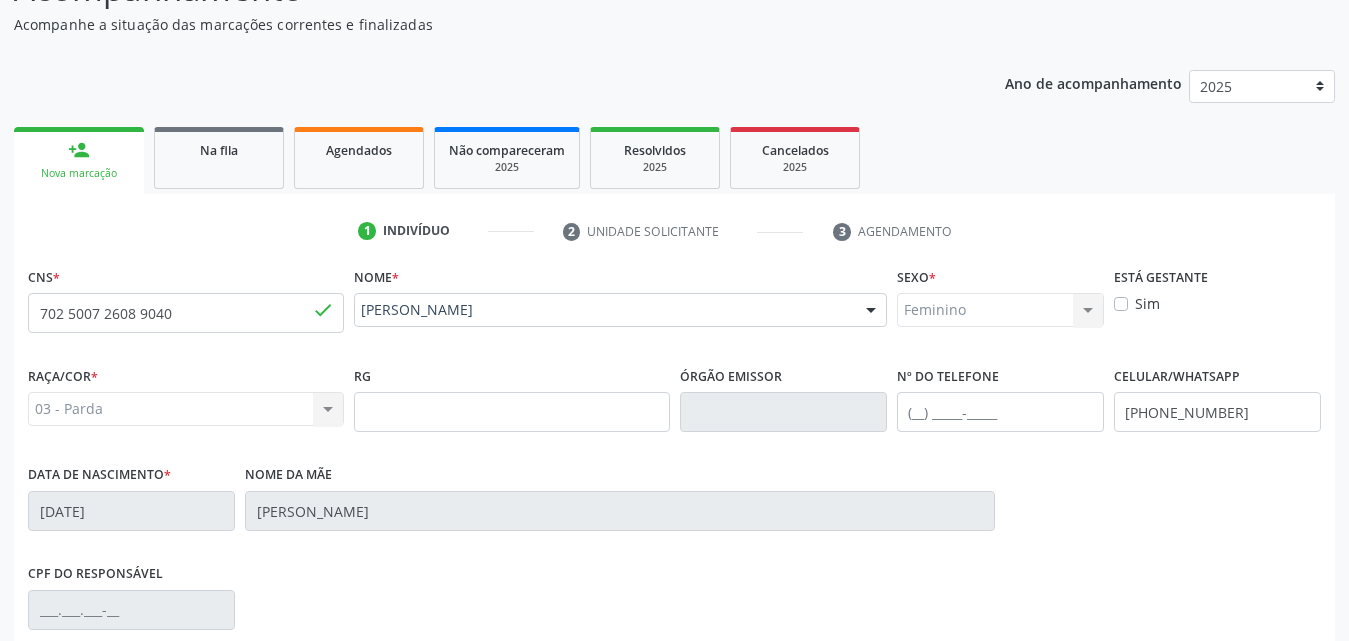 scroll, scrollTop: 471, scrollLeft: 0, axis: vertical 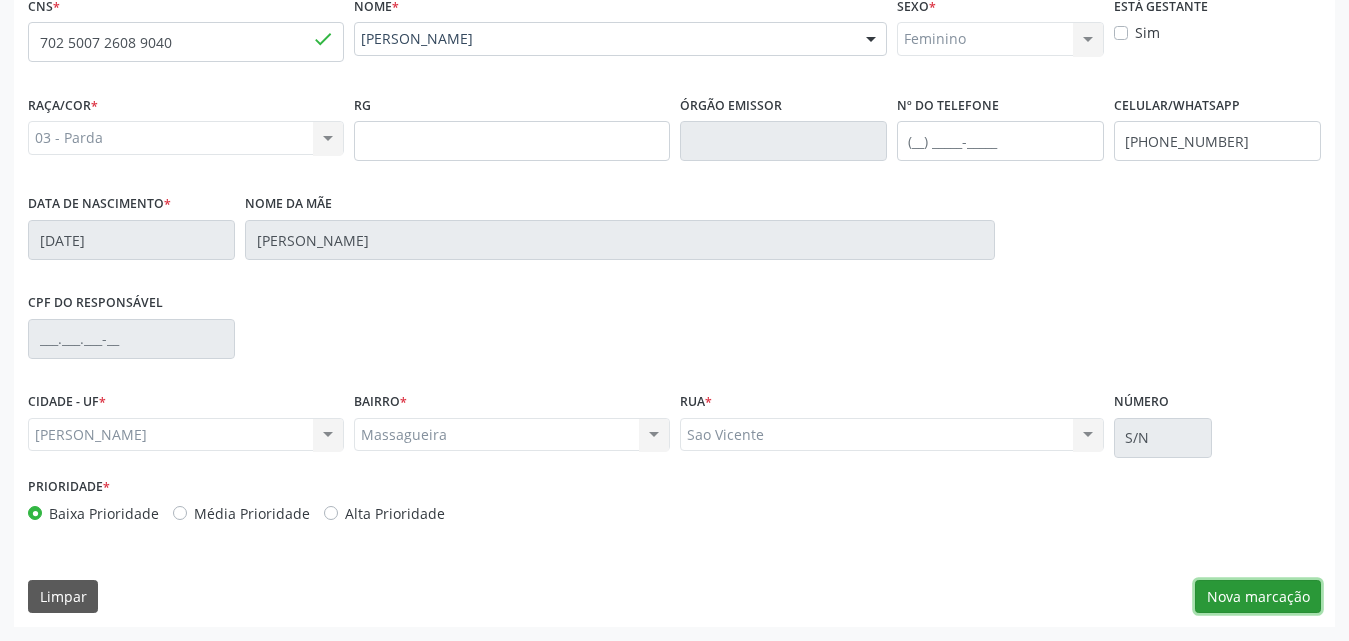 click on "Nova marcação" at bounding box center (1258, 597) 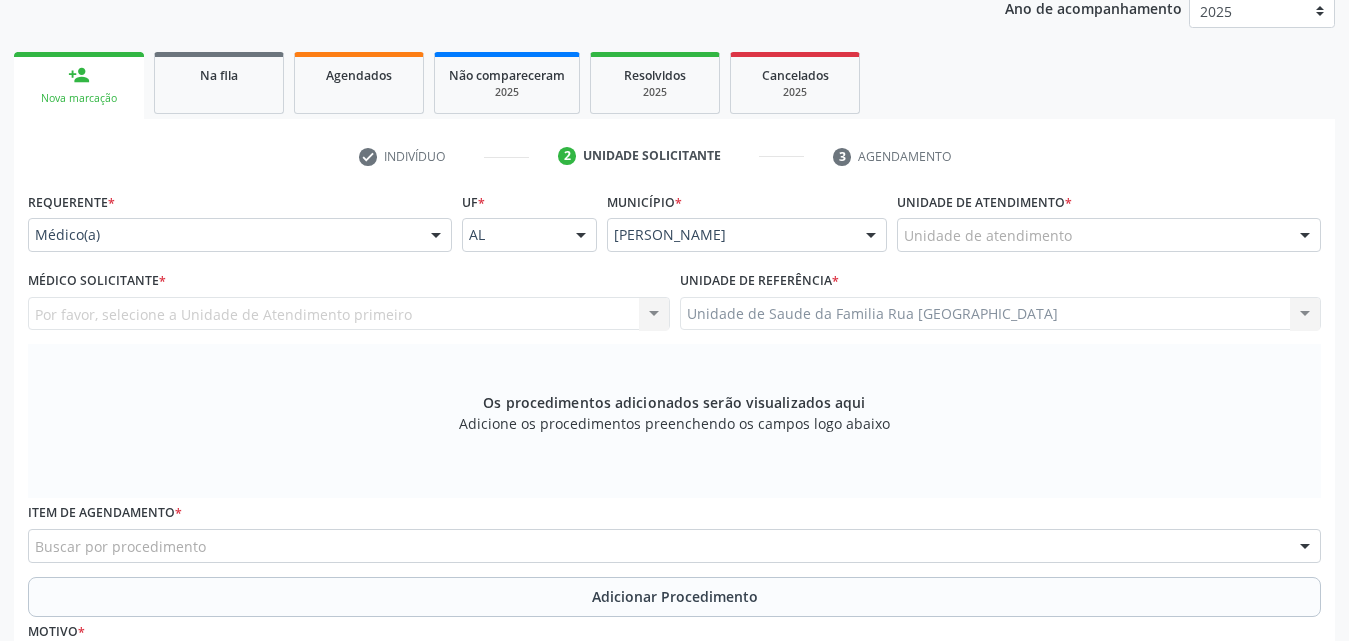 scroll, scrollTop: 371, scrollLeft: 0, axis: vertical 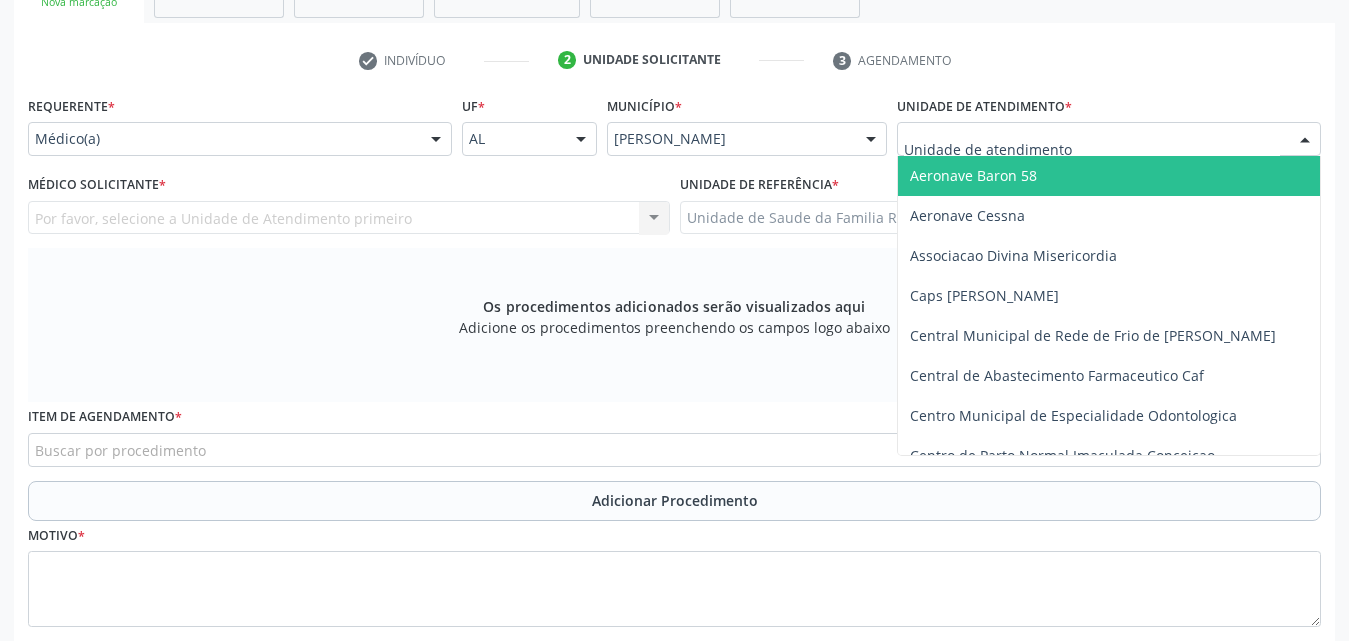 click at bounding box center (1109, 139) 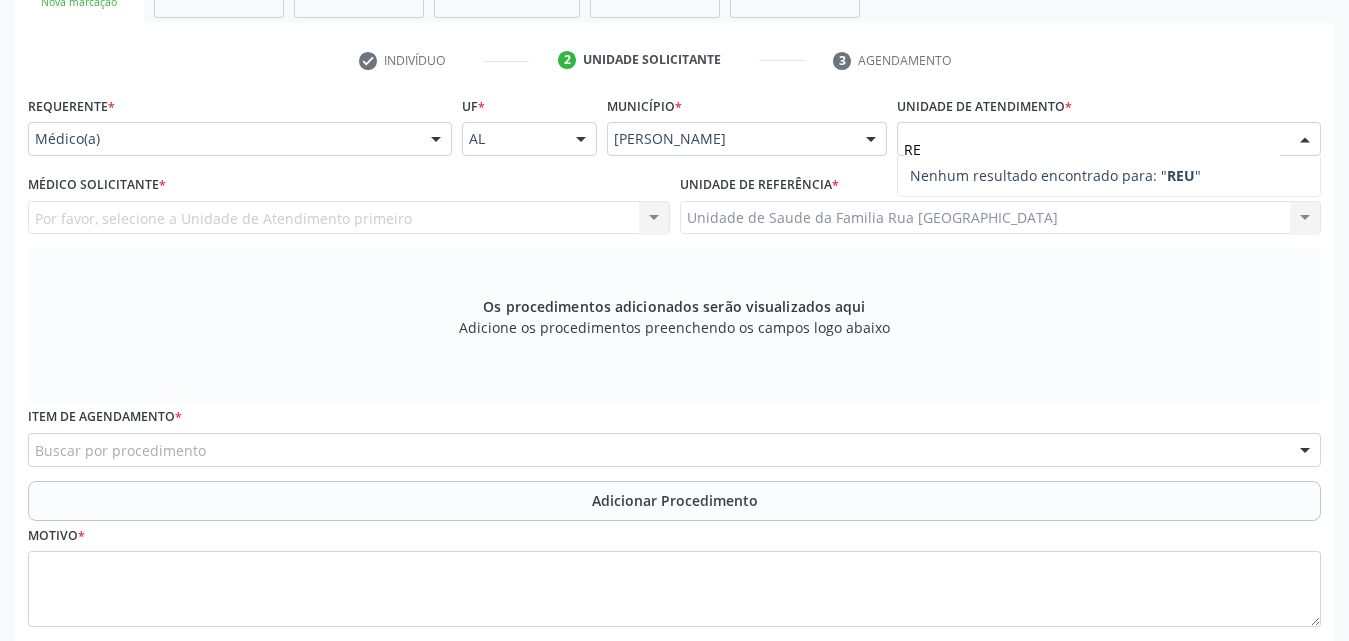 type on "R" 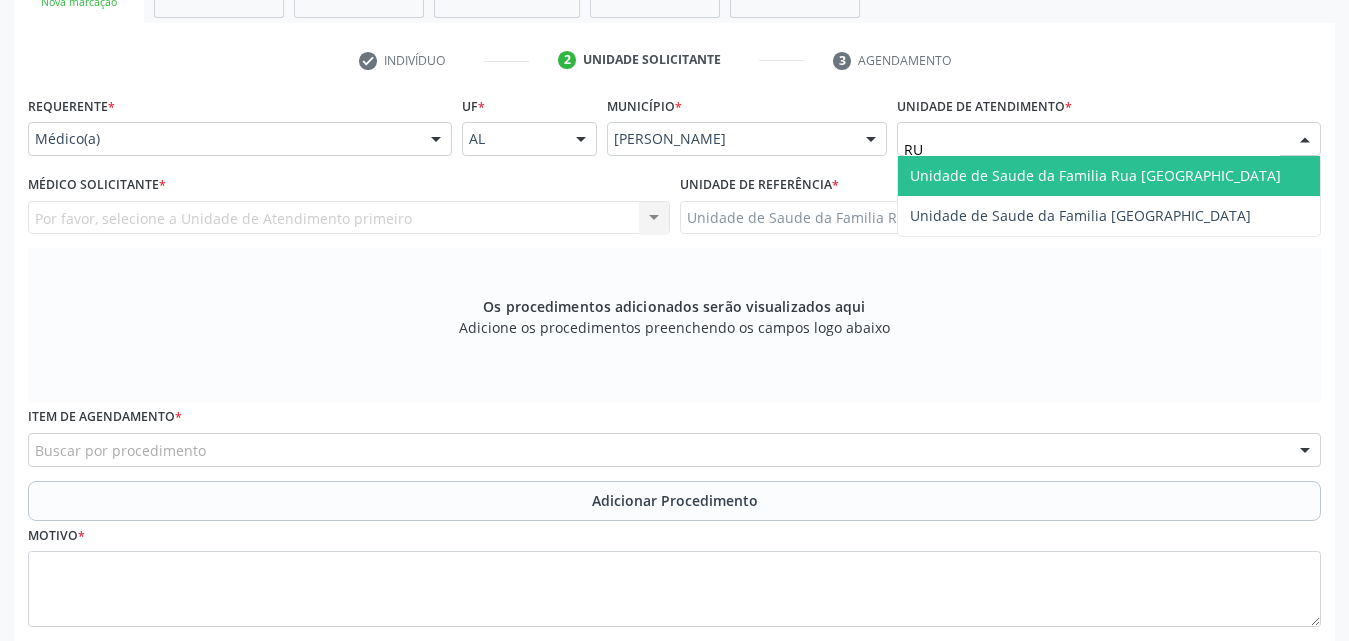 type on "RUA" 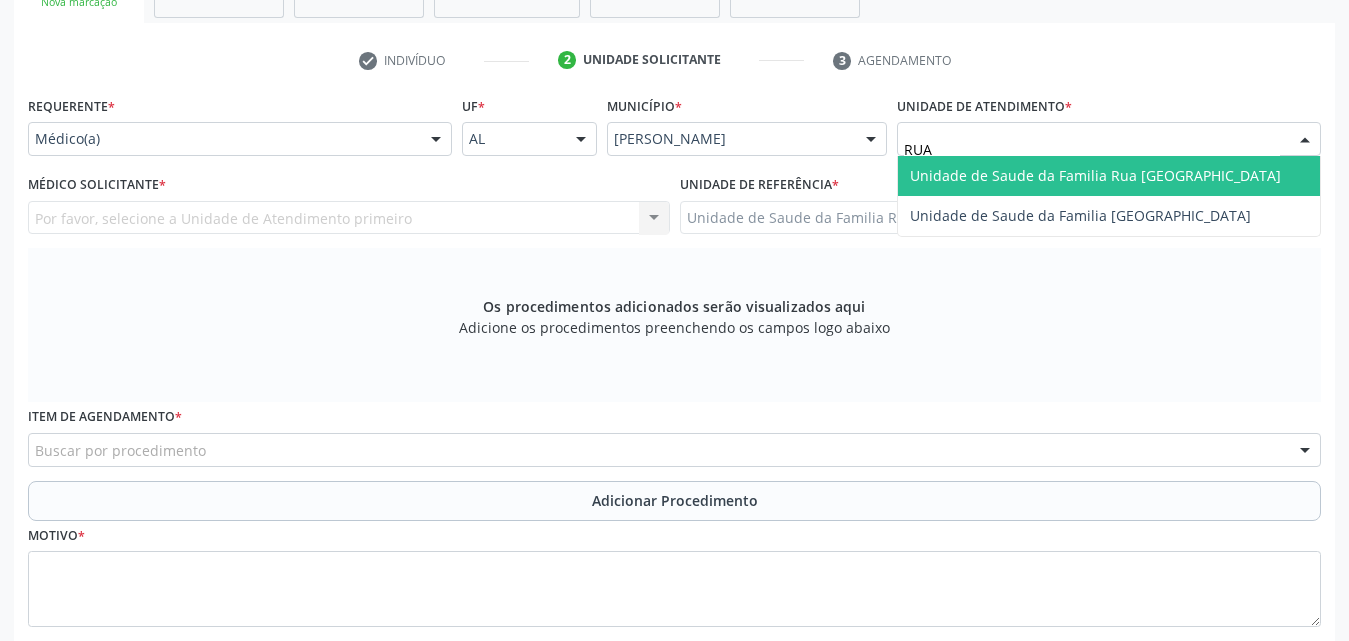 click on "Unidade de Saude da Familia Rua [GEOGRAPHIC_DATA]" at bounding box center (1095, 175) 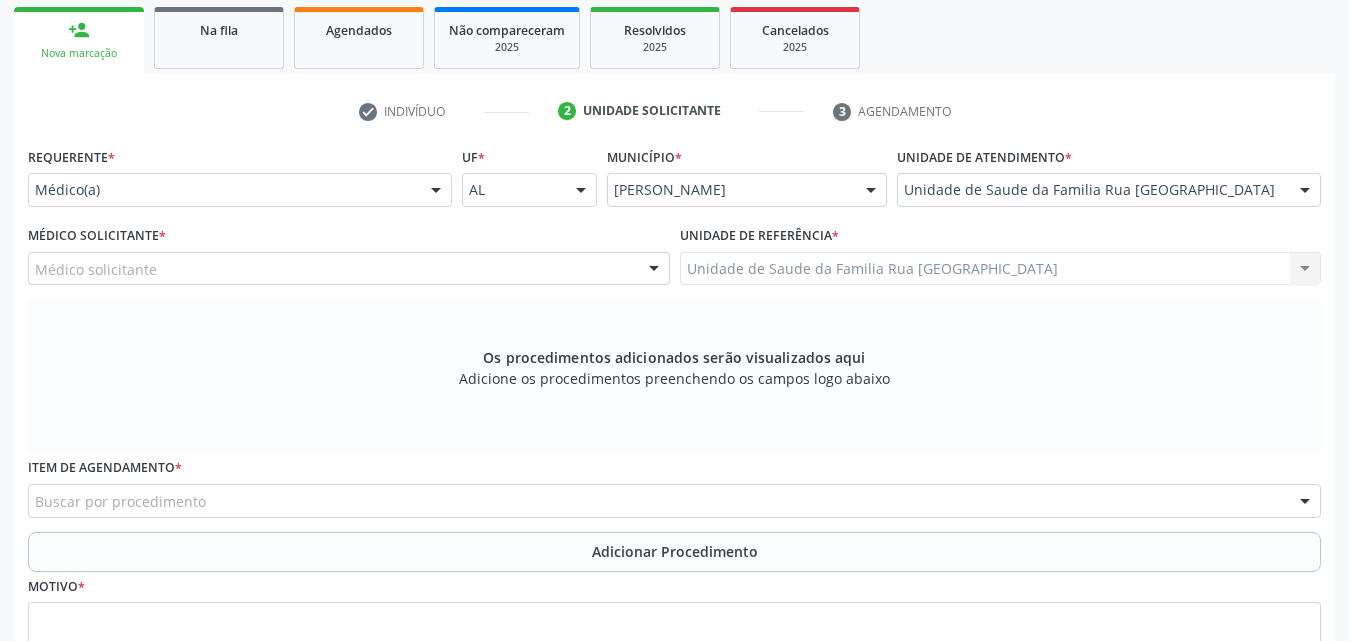 scroll, scrollTop: 288, scrollLeft: 0, axis: vertical 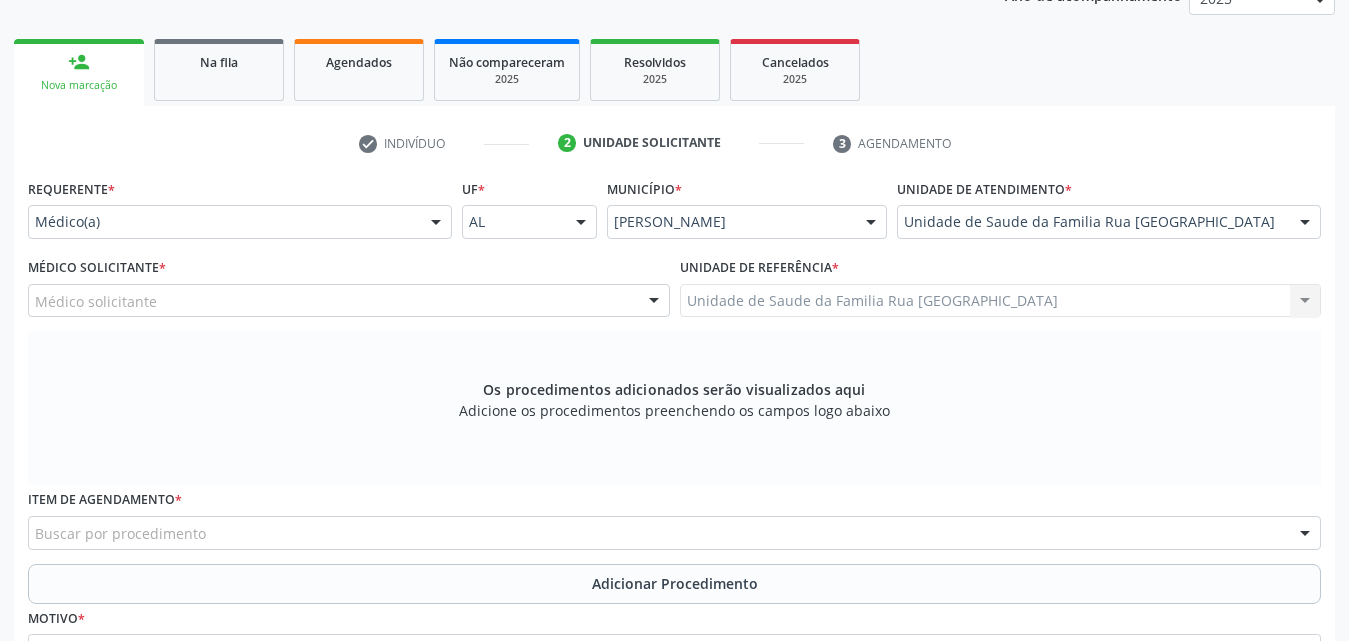 click on "Médico solicitante
Ana Luiza de Oliveira   Julideia Vieira dos Santos   Rodrigo Paranhos de Melo   Sergio Ronaldo Vieira   Thayslane Silva Cavalcante
Nenhum resultado encontrado para: "   "
Não há nenhuma opção para ser exibida." at bounding box center [349, 301] 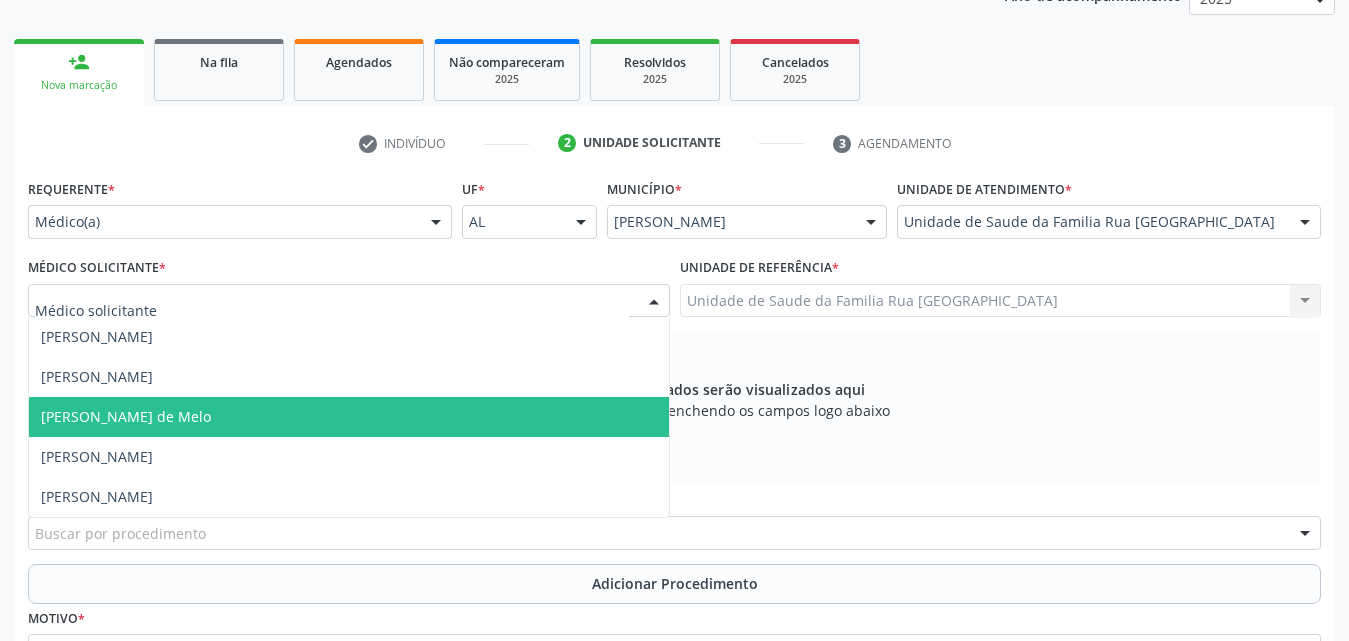 drag, startPoint x: 202, startPoint y: 459, endPoint x: 204, endPoint y: 422, distance: 37.054016 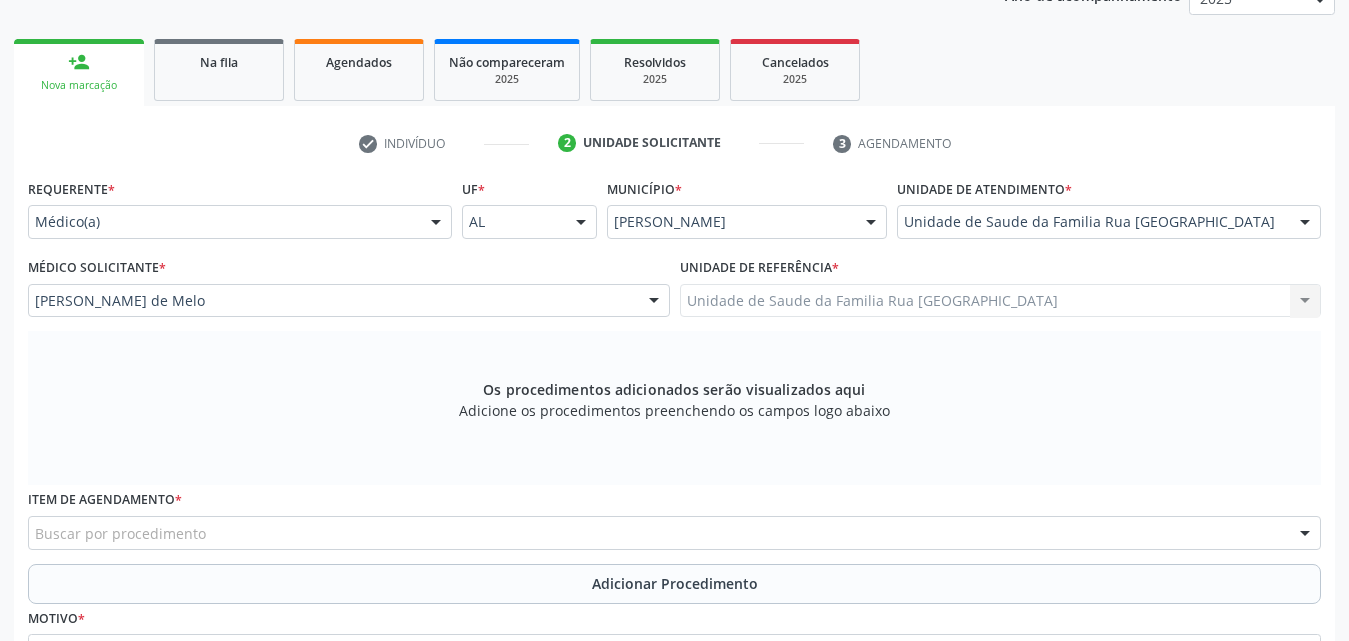 scroll, scrollTop: 488, scrollLeft: 0, axis: vertical 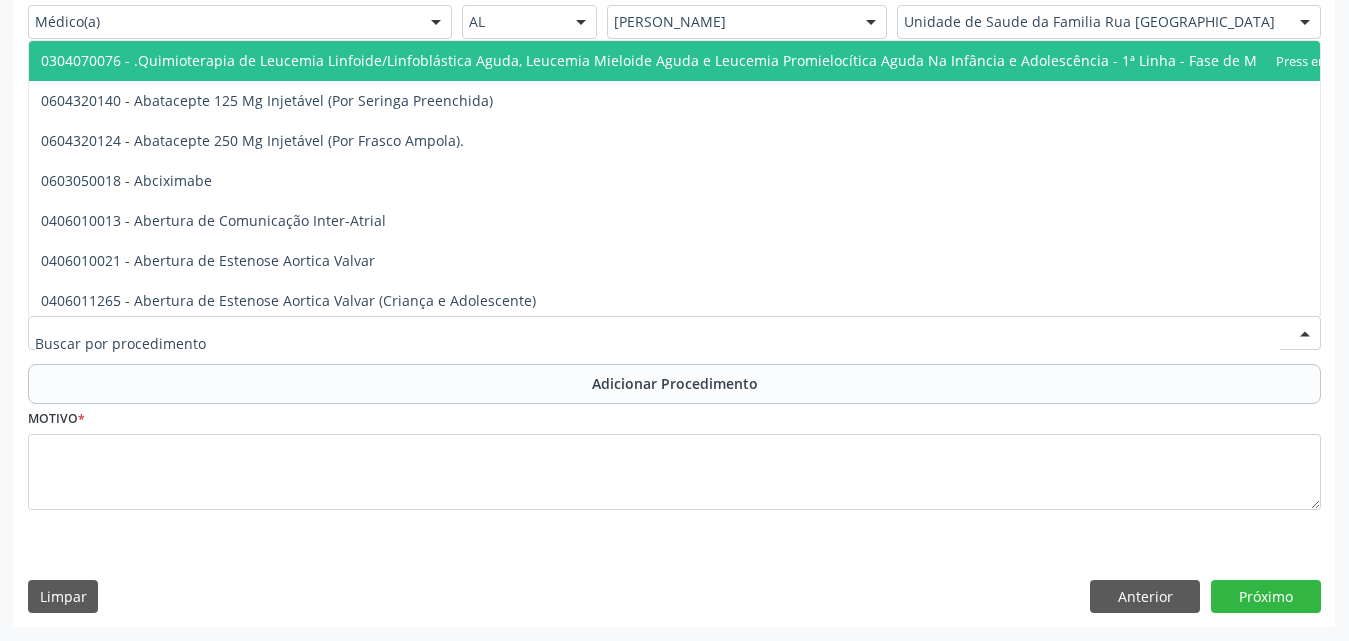click at bounding box center [674, 333] 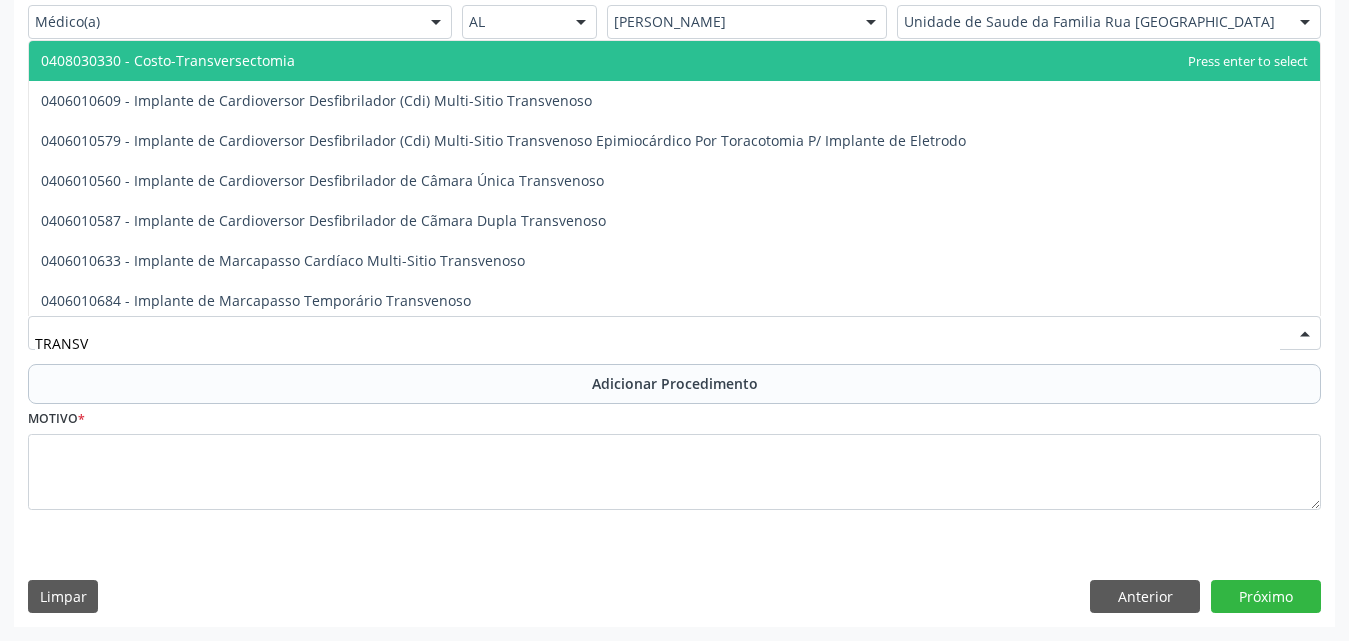 type on "TRANSVA" 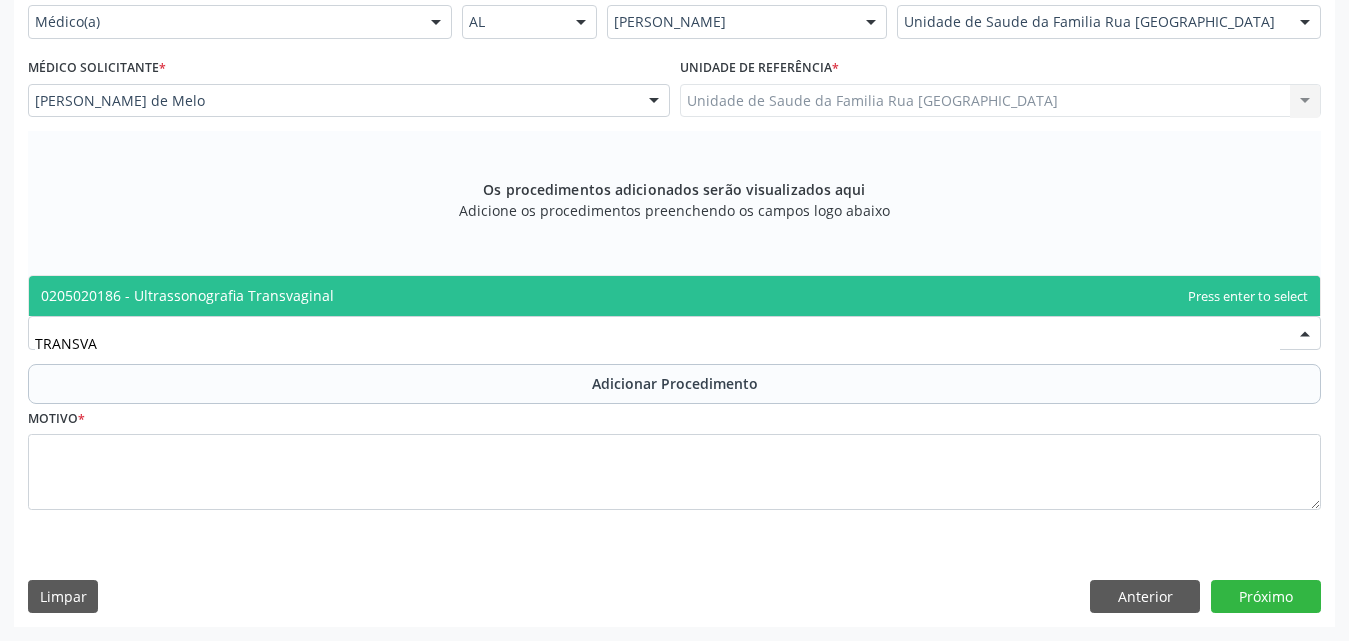 click on "0205020186 - Ultrassonografia Transvaginal" at bounding box center (674, 296) 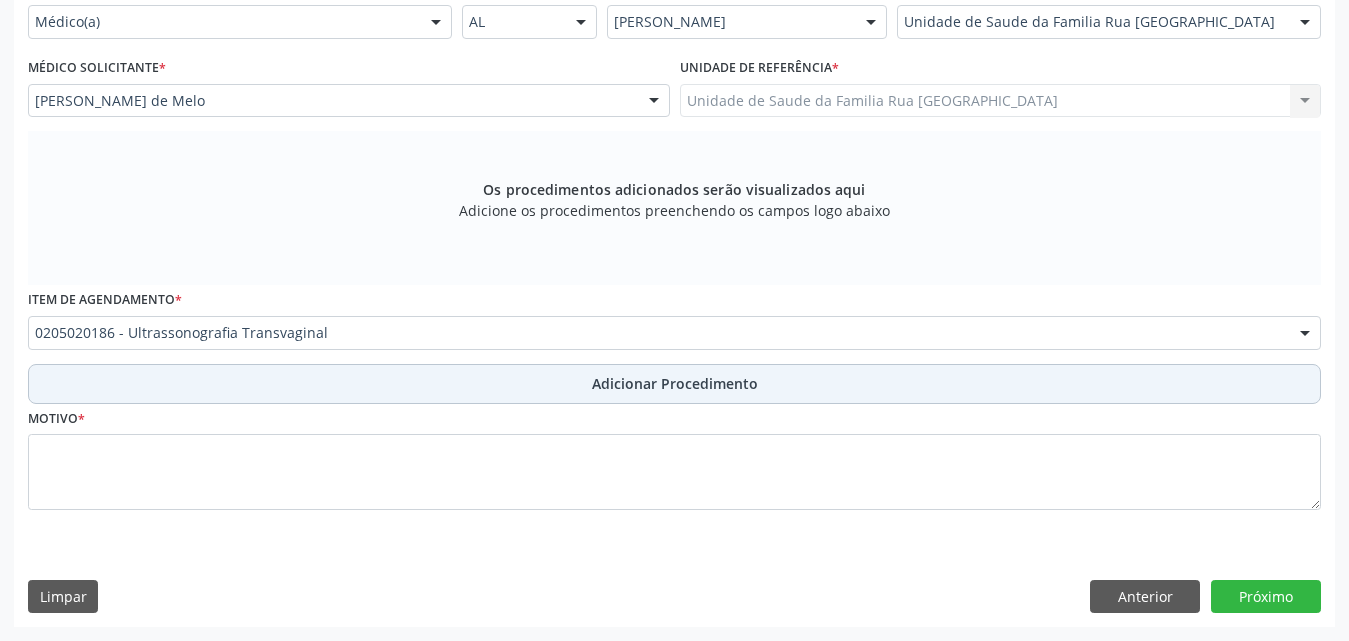 click on "Adicionar Procedimento" at bounding box center (675, 383) 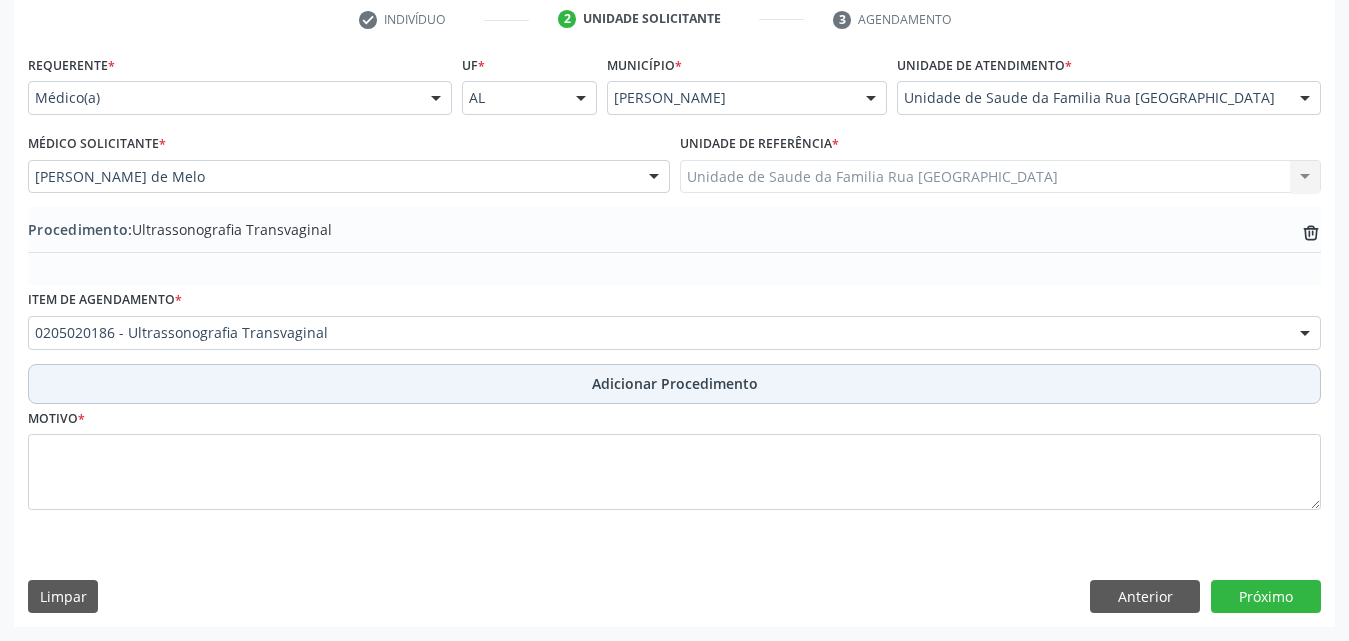 scroll, scrollTop: 412, scrollLeft: 0, axis: vertical 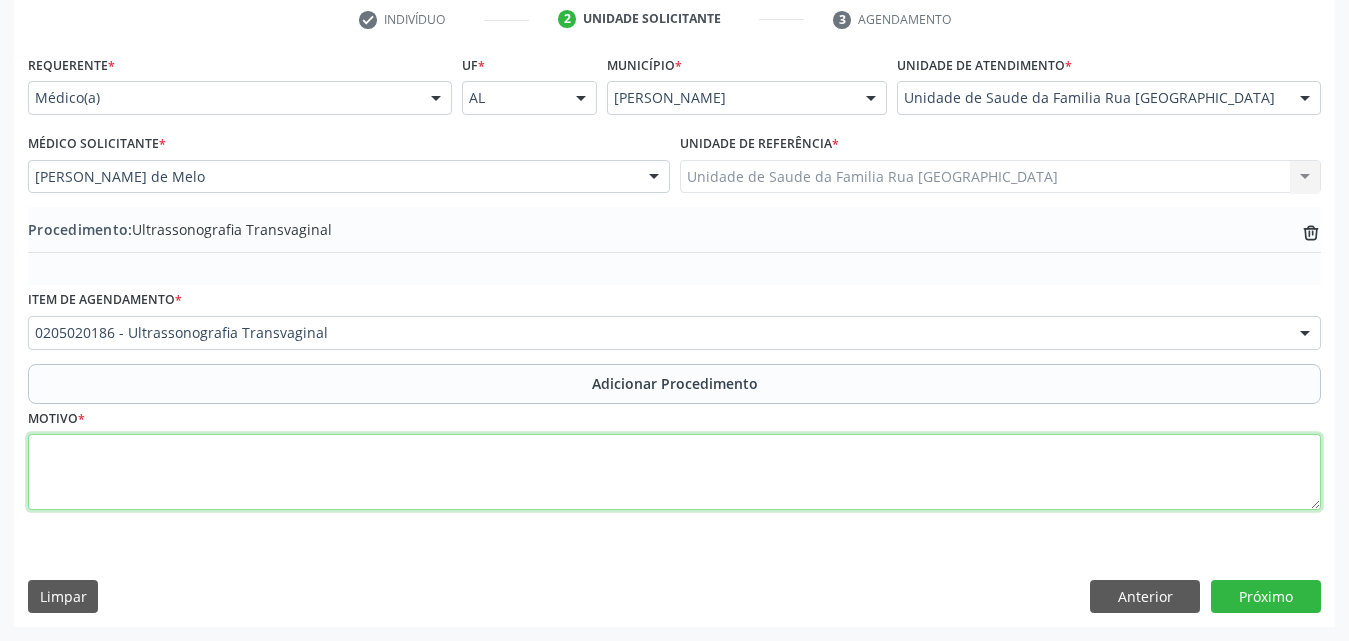 click at bounding box center (674, 472) 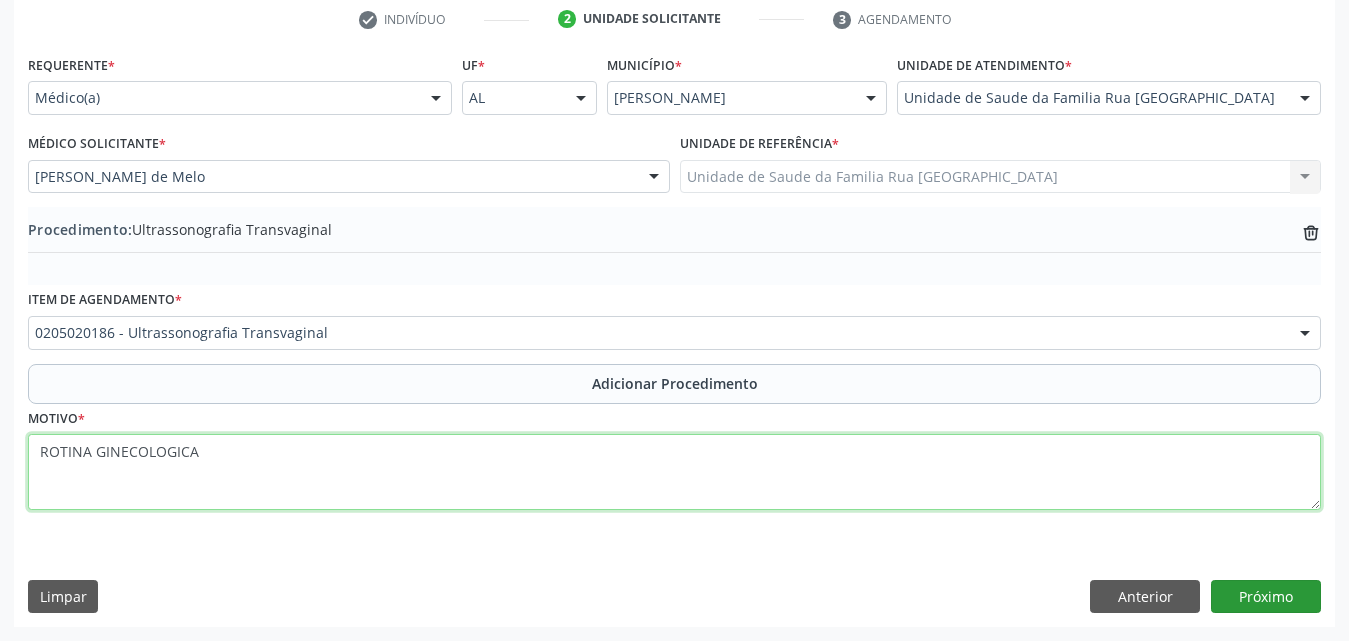 type on "ROTINA GINECOLOGICA" 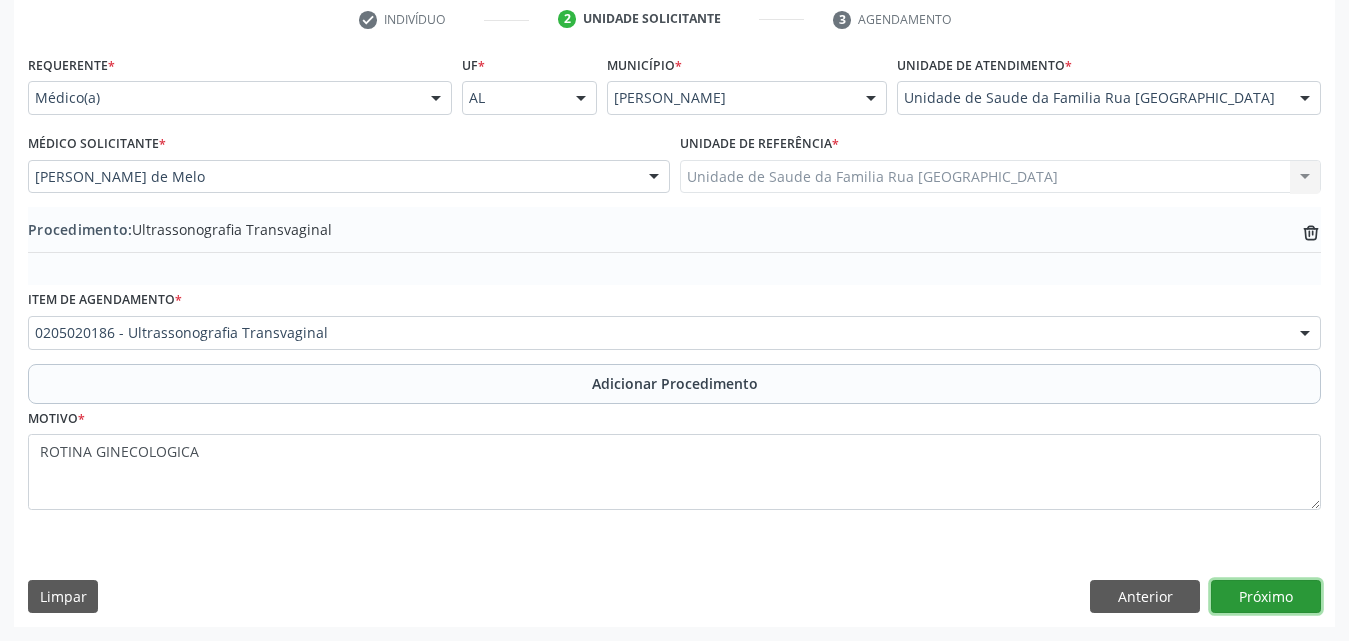click on "Próximo" at bounding box center (1266, 597) 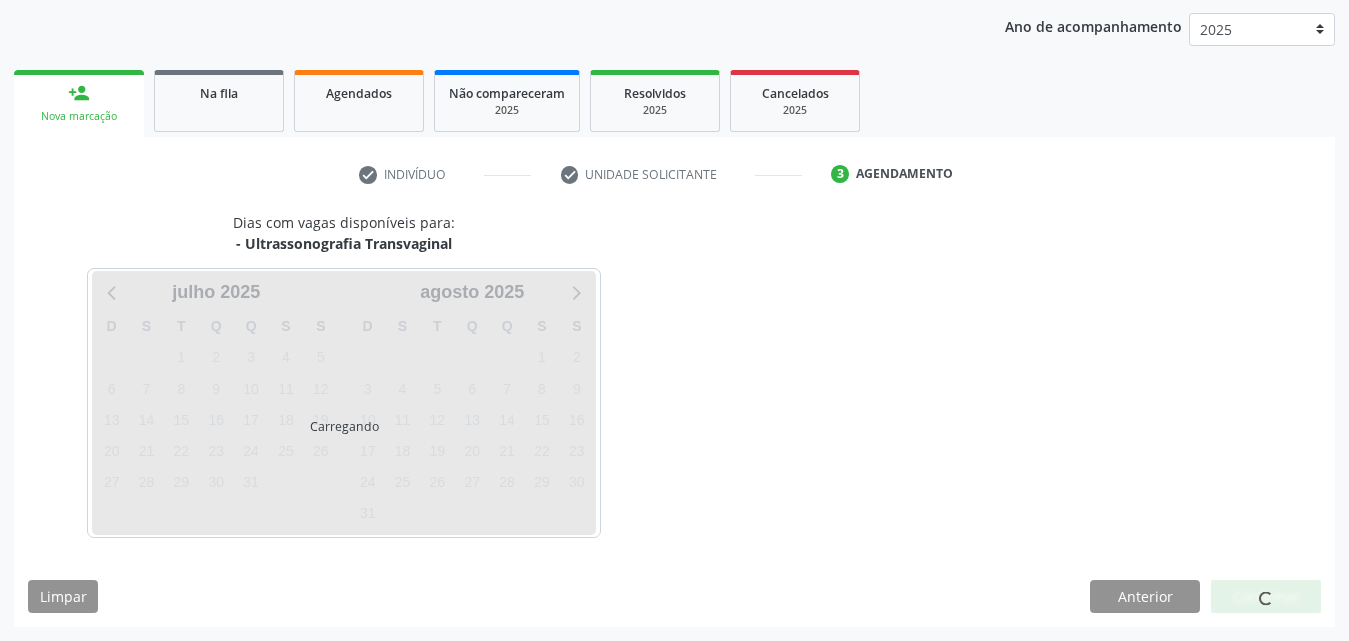 scroll, scrollTop: 316, scrollLeft: 0, axis: vertical 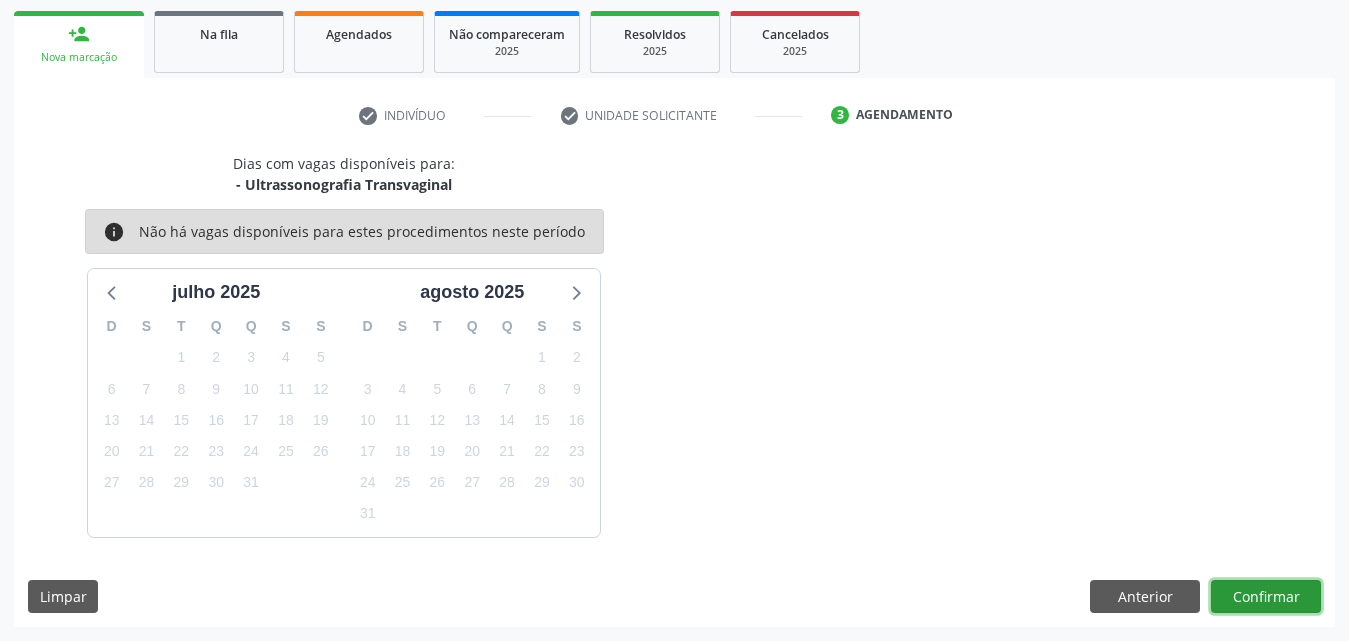 click on "Confirmar" at bounding box center (1266, 597) 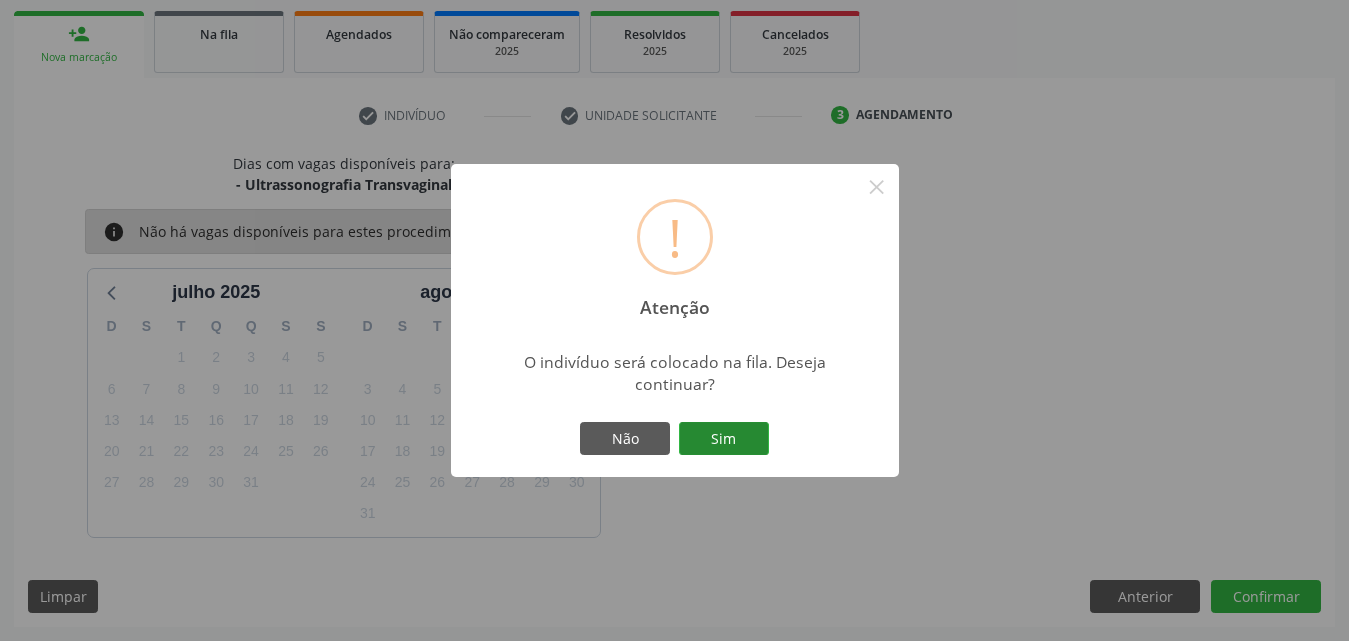 click on "Sim" at bounding box center (724, 439) 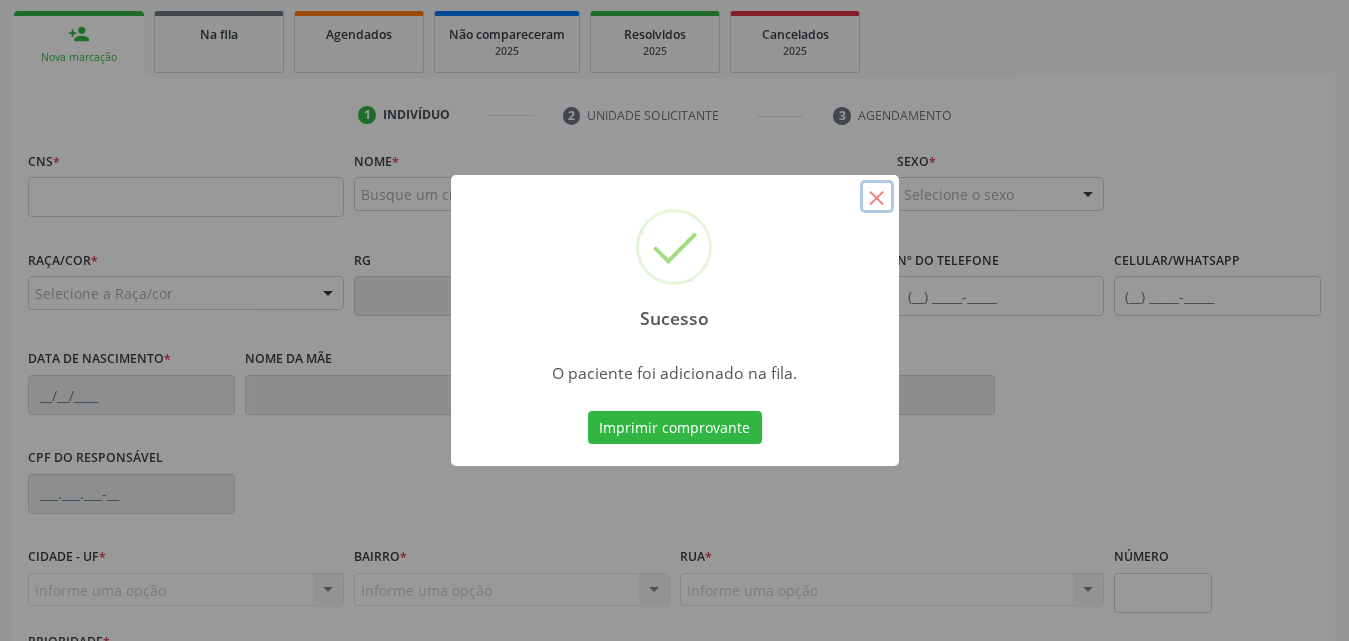 click on "×" at bounding box center [877, 197] 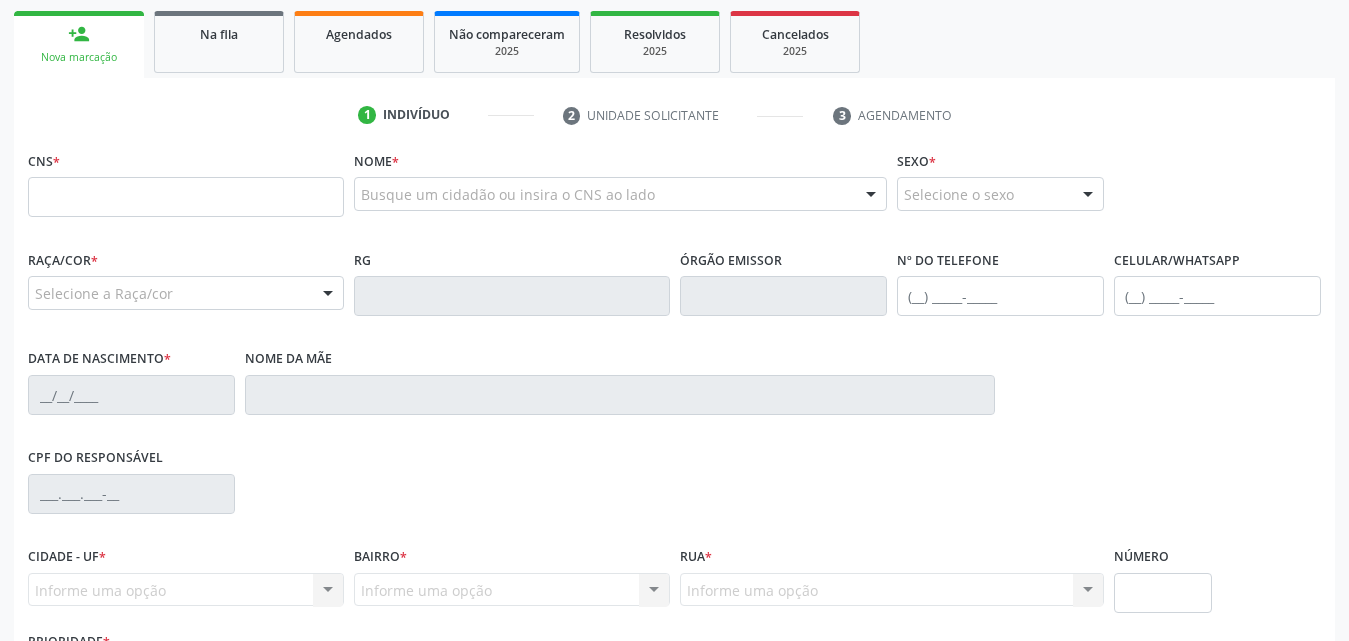 scroll, scrollTop: 16, scrollLeft: 0, axis: vertical 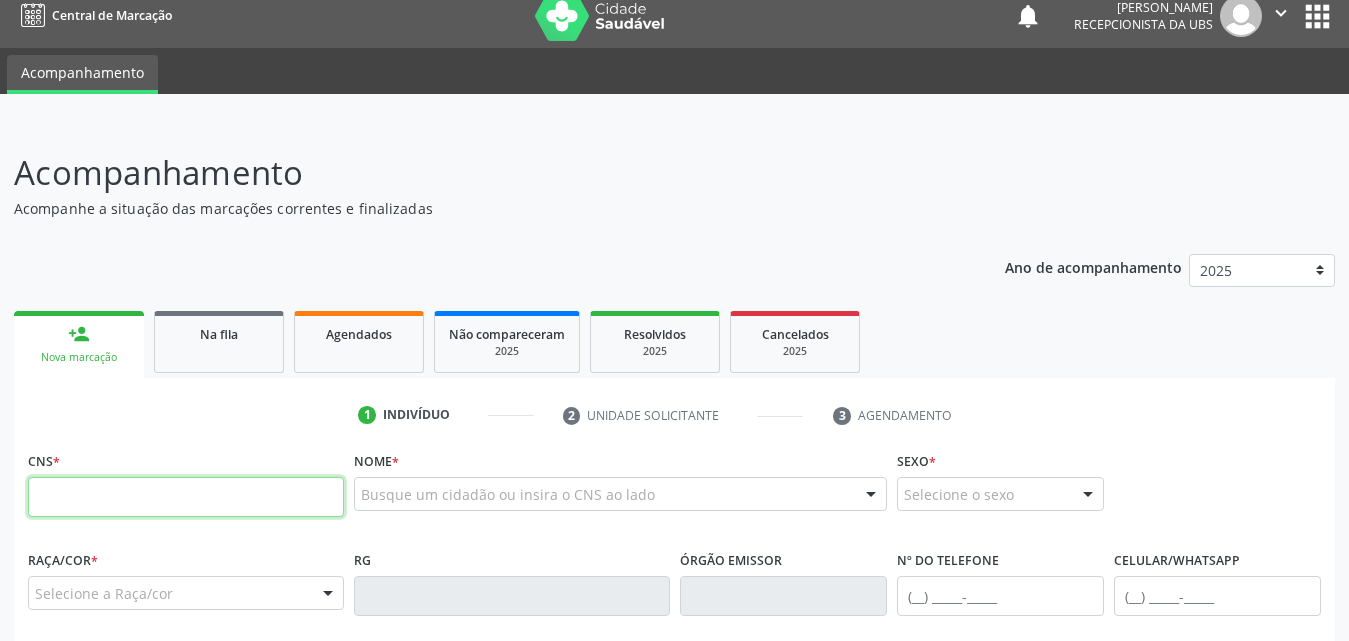 click at bounding box center (186, 497) 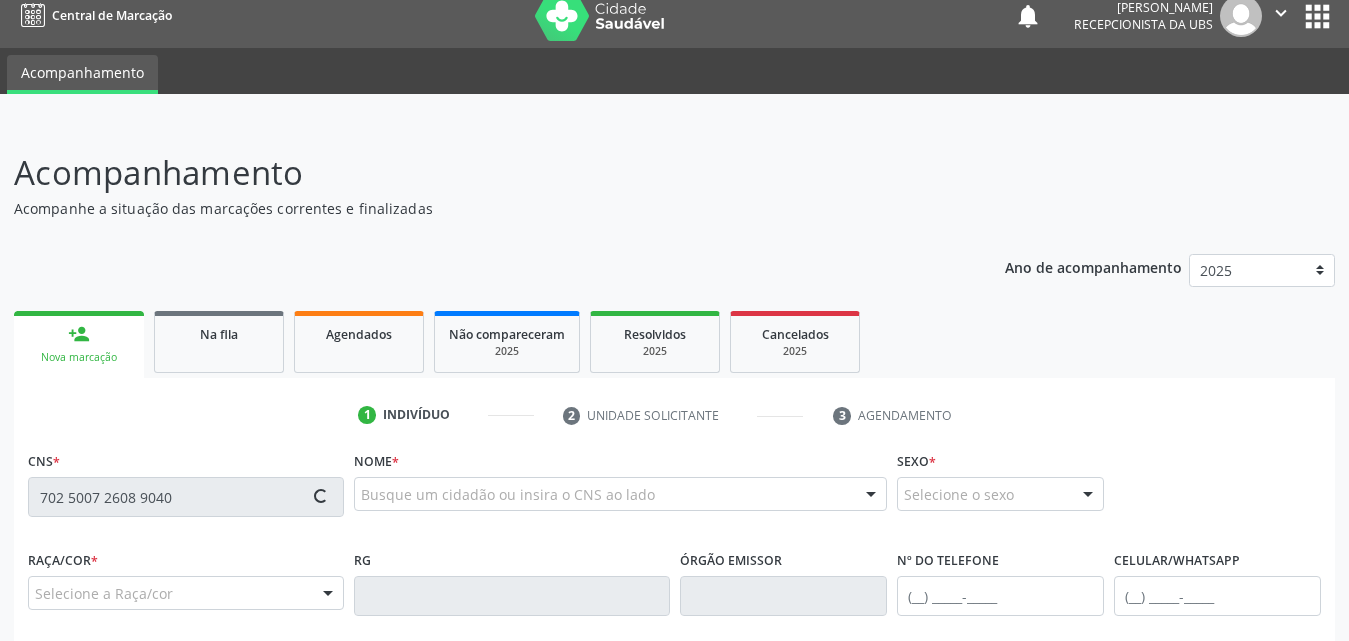 type on "702 5007 2608 9040" 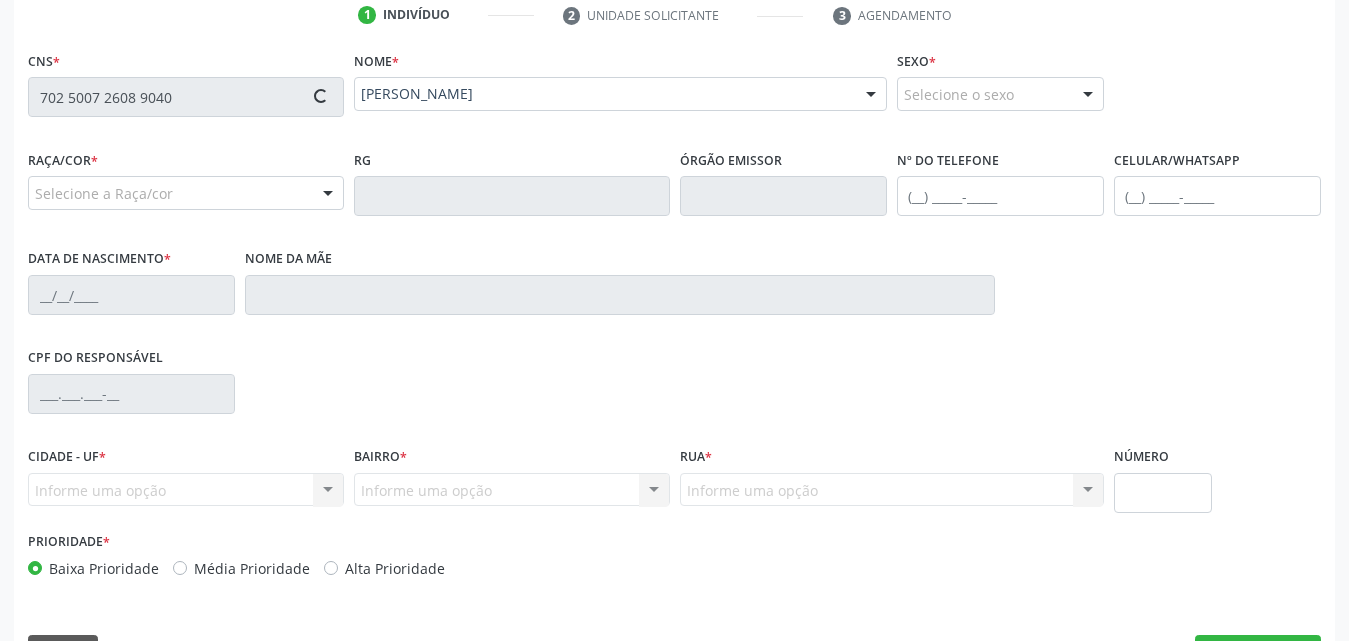 type on "(82) 99334-9636" 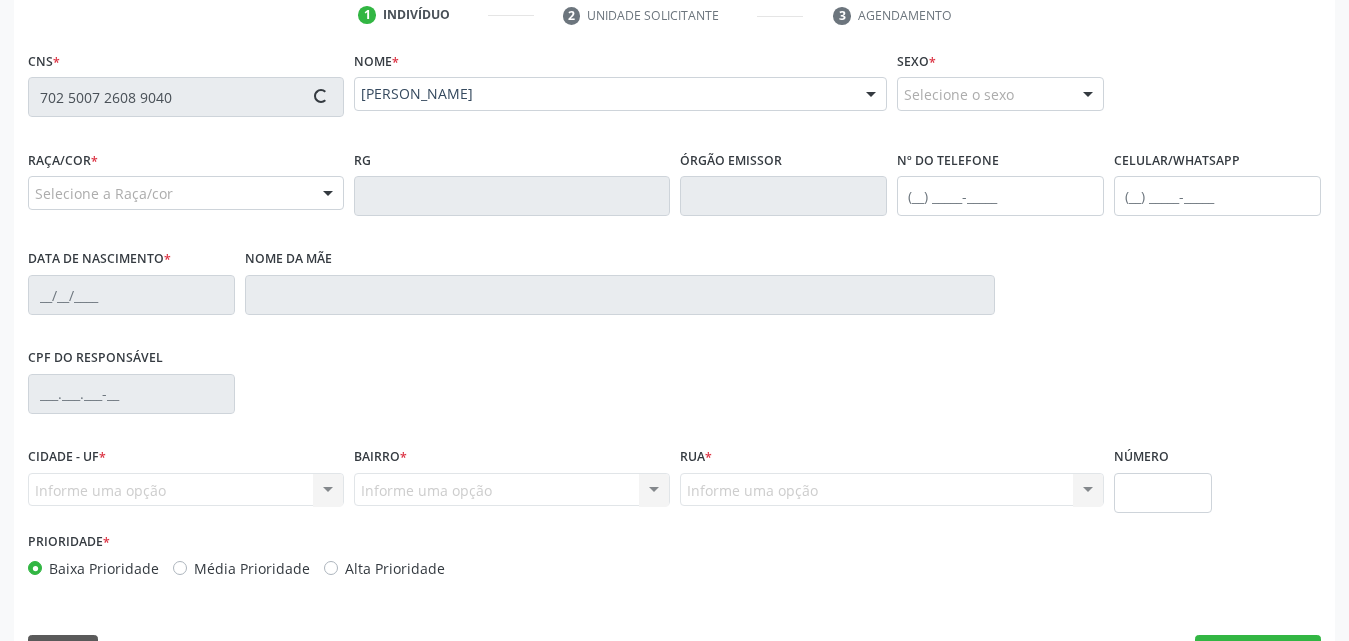 type on "12/08/1991" 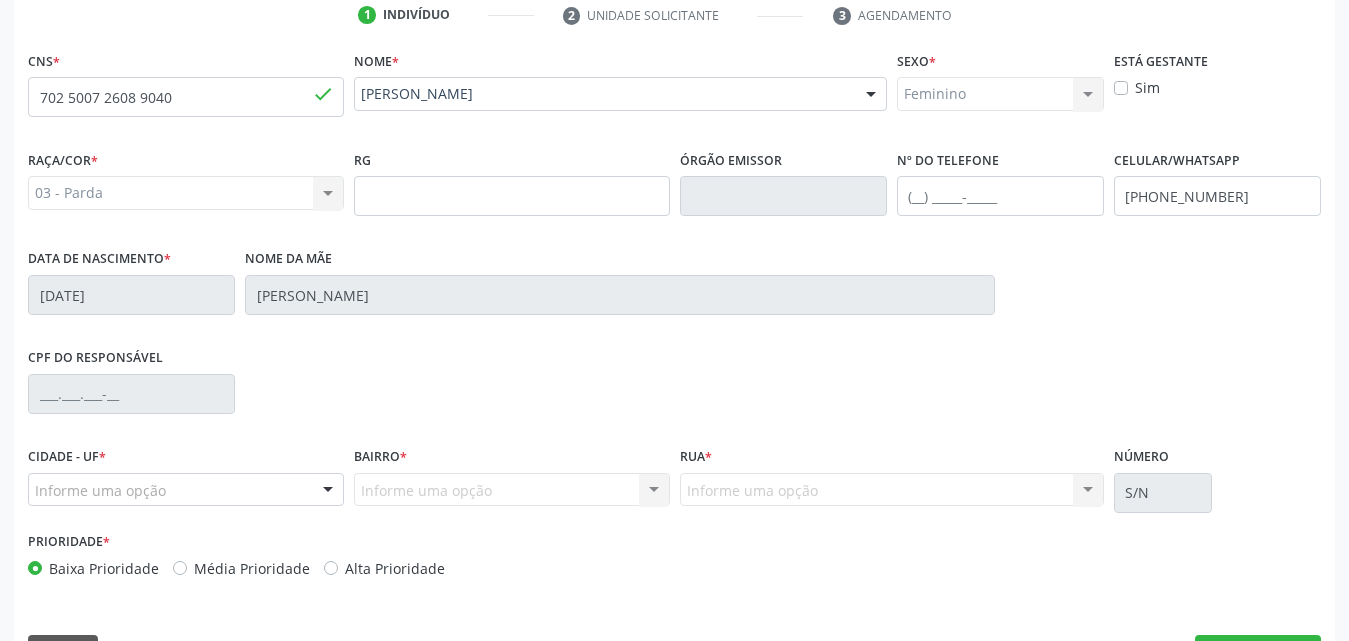 scroll, scrollTop: 471, scrollLeft: 0, axis: vertical 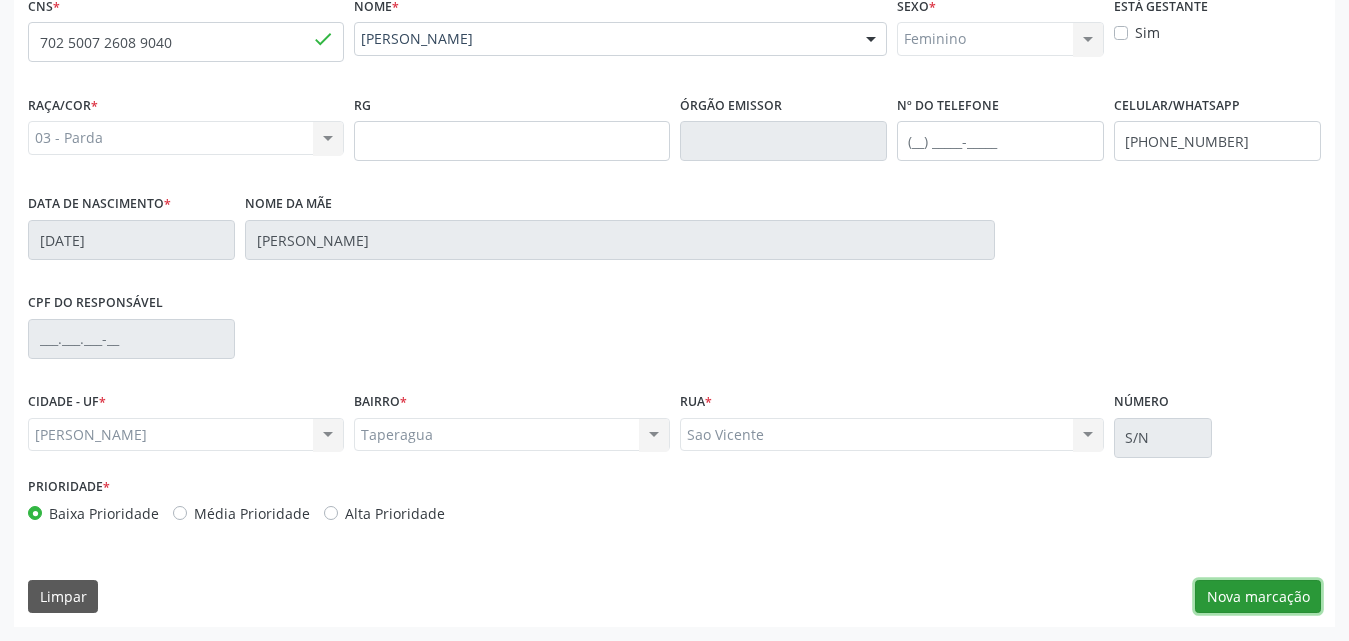 click on "Nova marcação" at bounding box center (1258, 597) 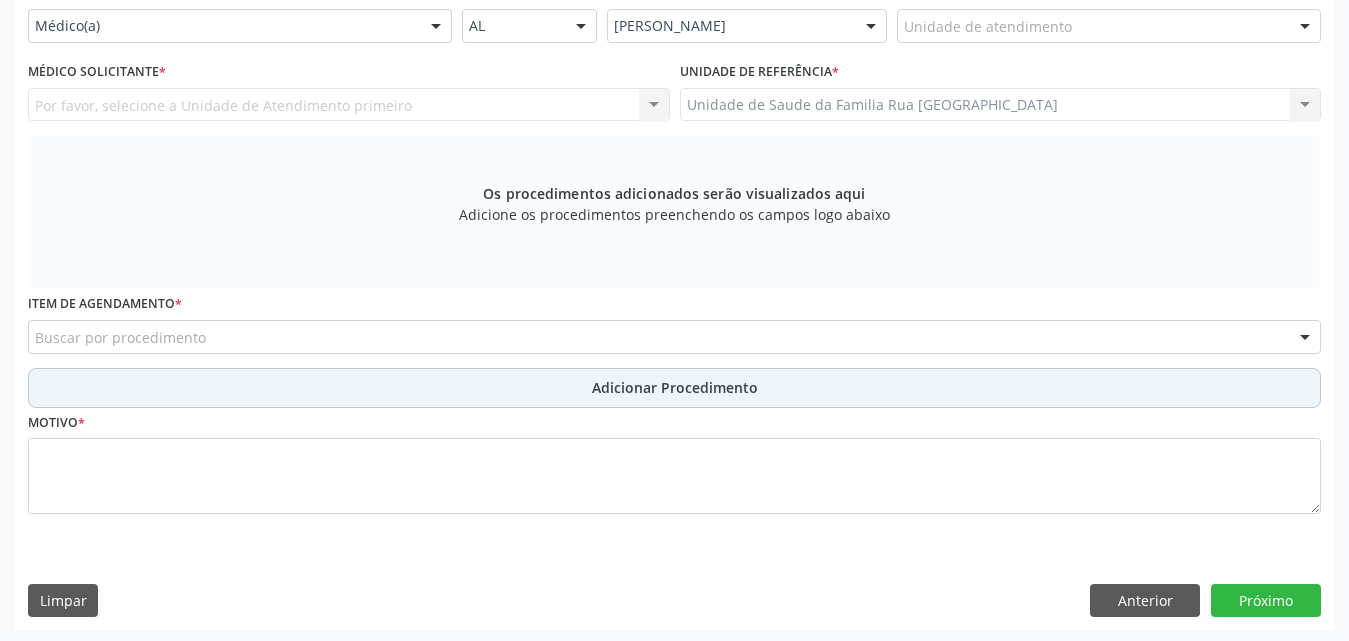 scroll, scrollTop: 488, scrollLeft: 0, axis: vertical 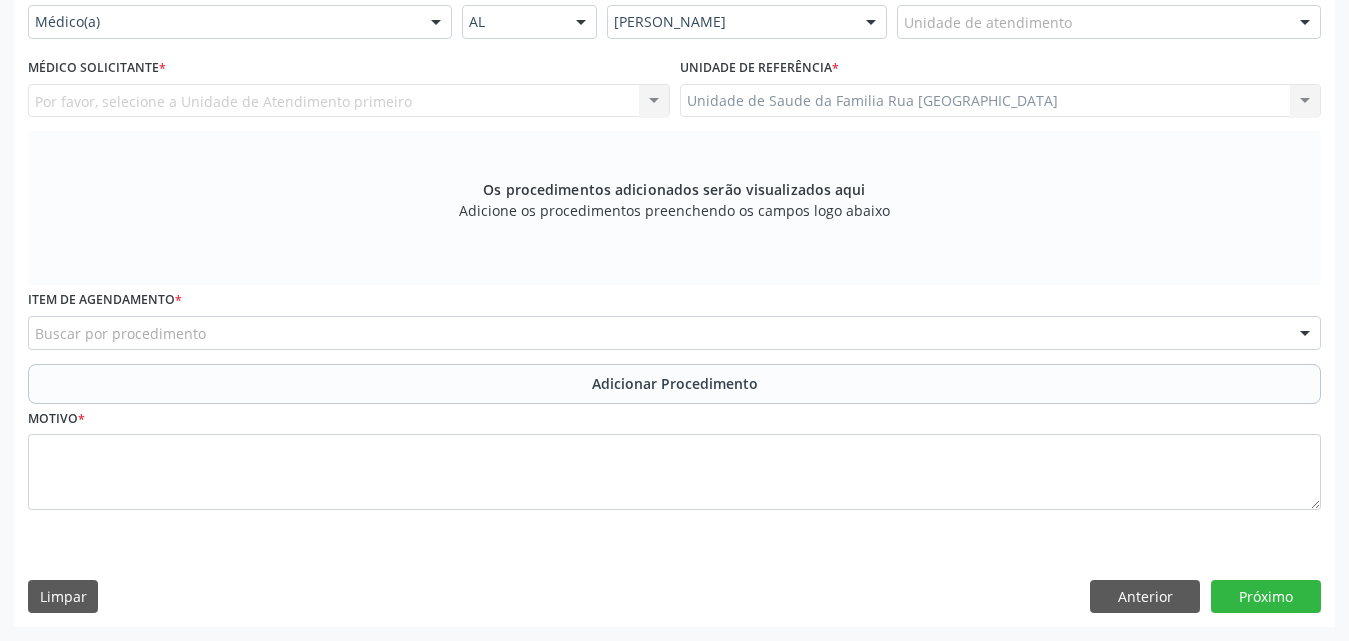 click on "Buscar por procedimento" at bounding box center [674, 333] 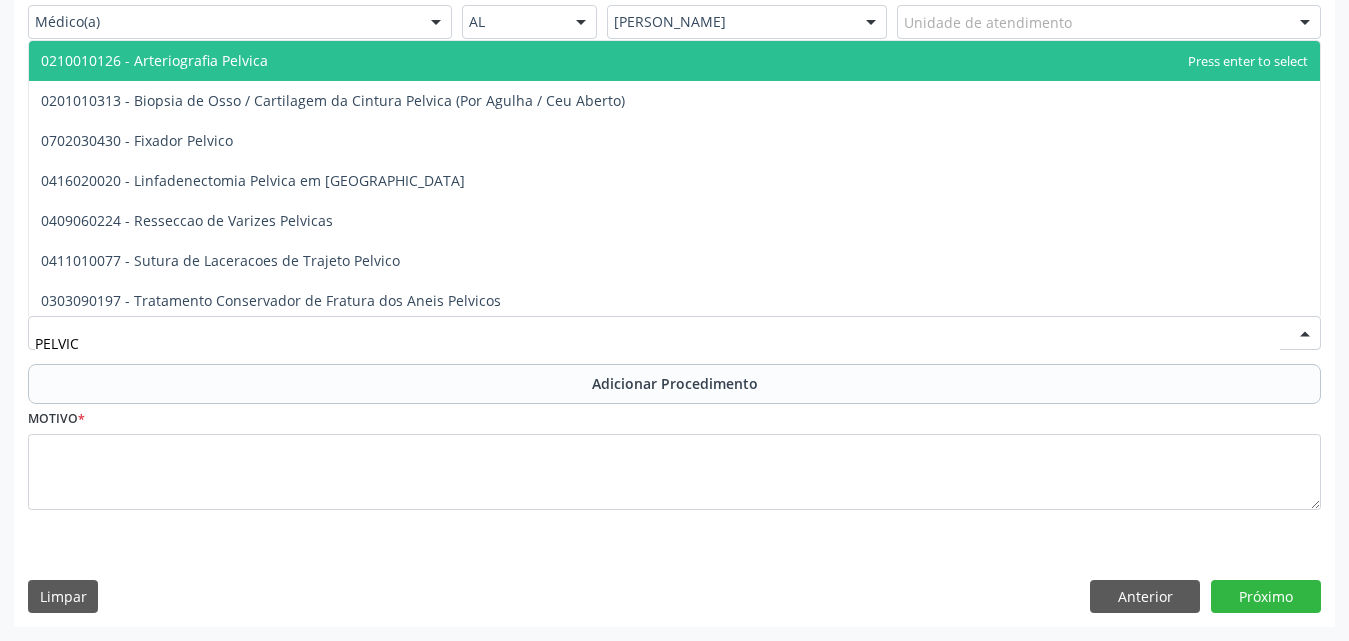type on "PELVICA" 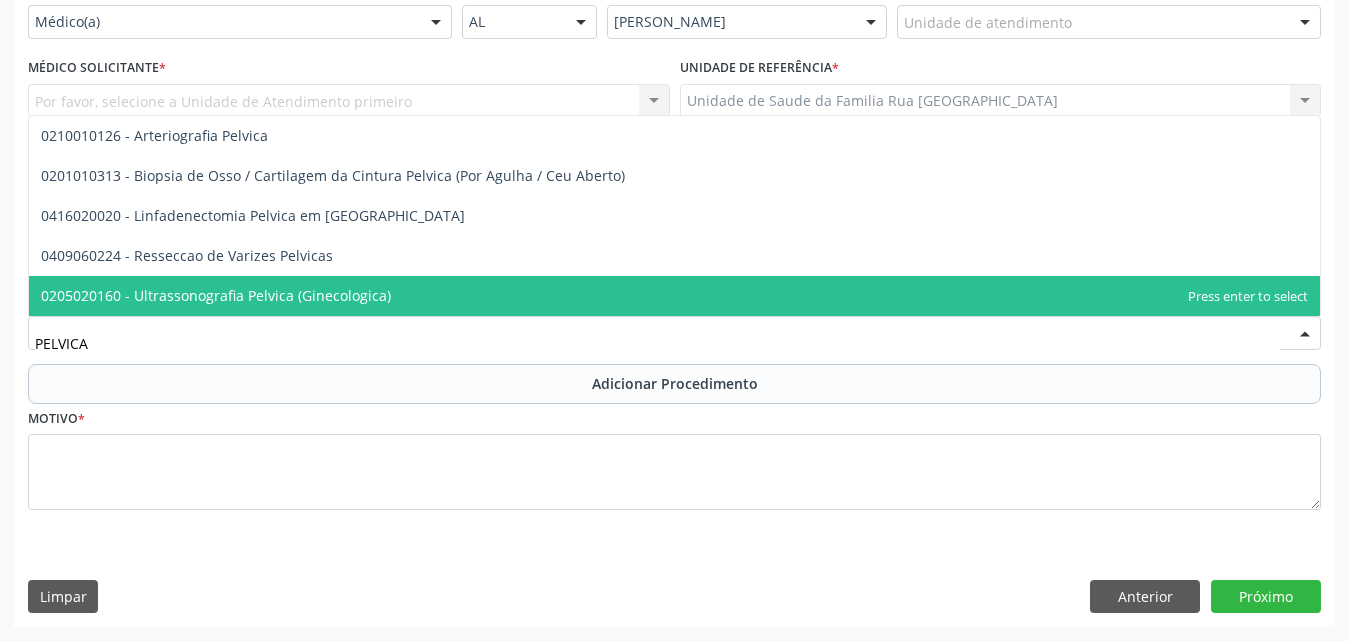 click on "0205020160 - Ultrassonografia Pelvica (Ginecologica)" at bounding box center [216, 295] 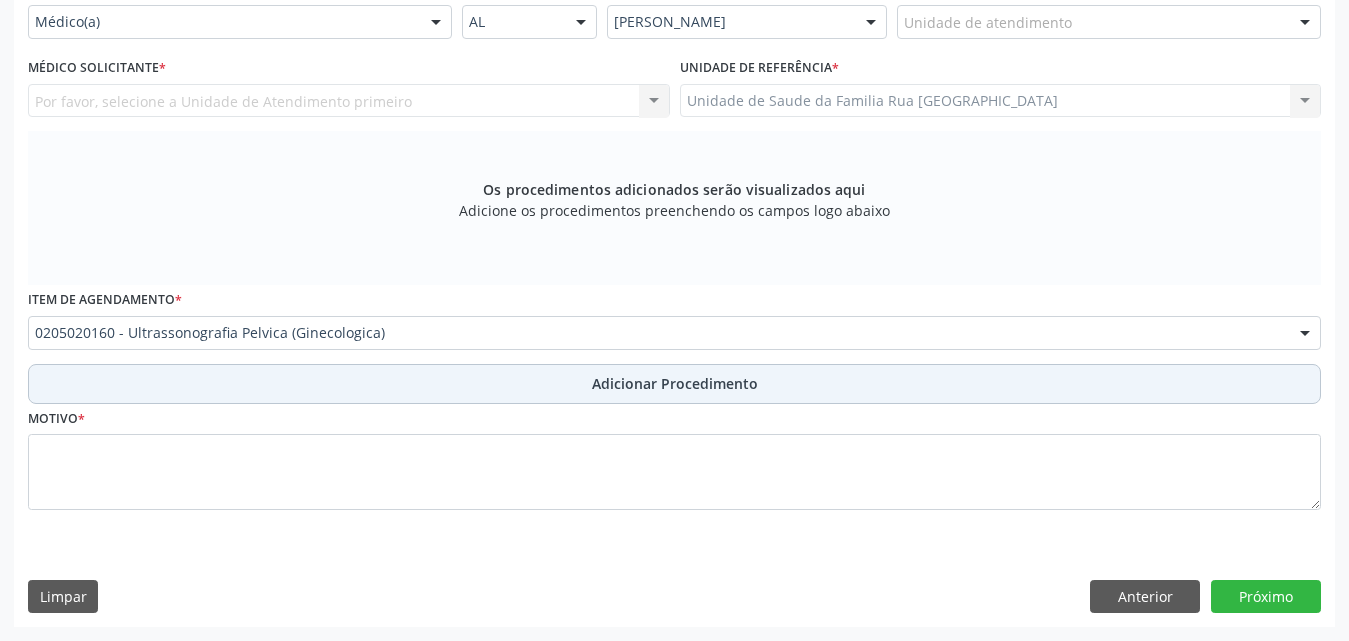 click on "Adicionar Procedimento" at bounding box center [675, 383] 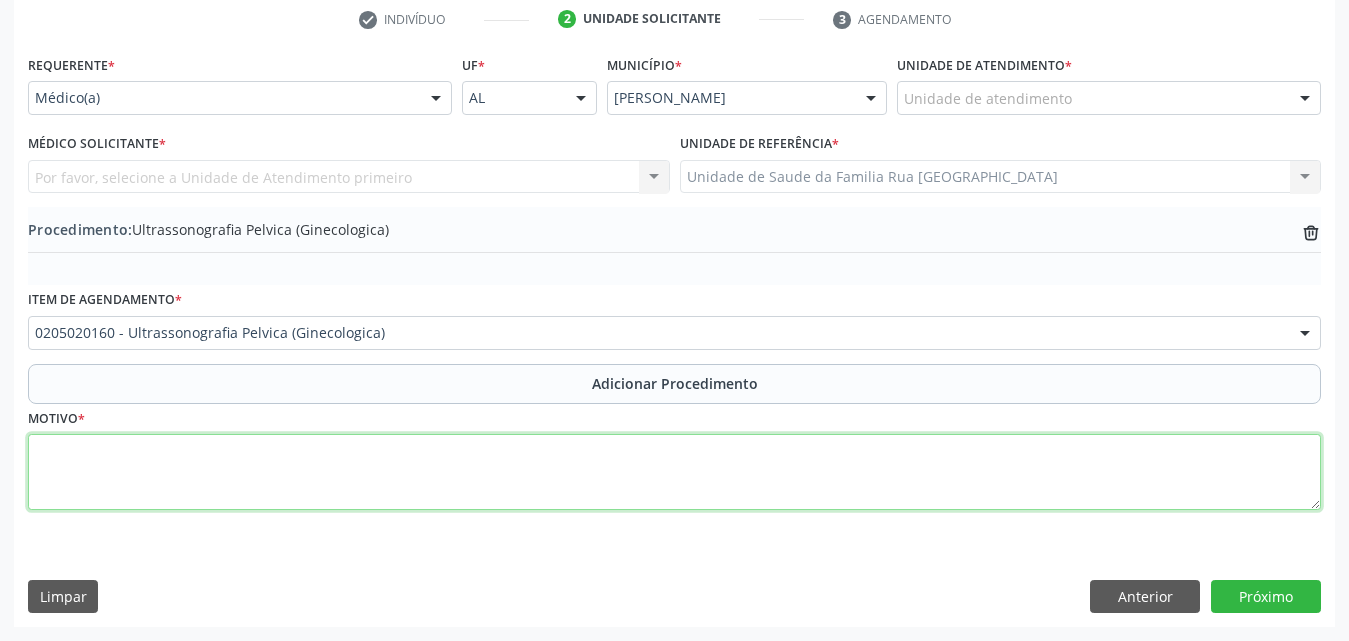 click at bounding box center (674, 472) 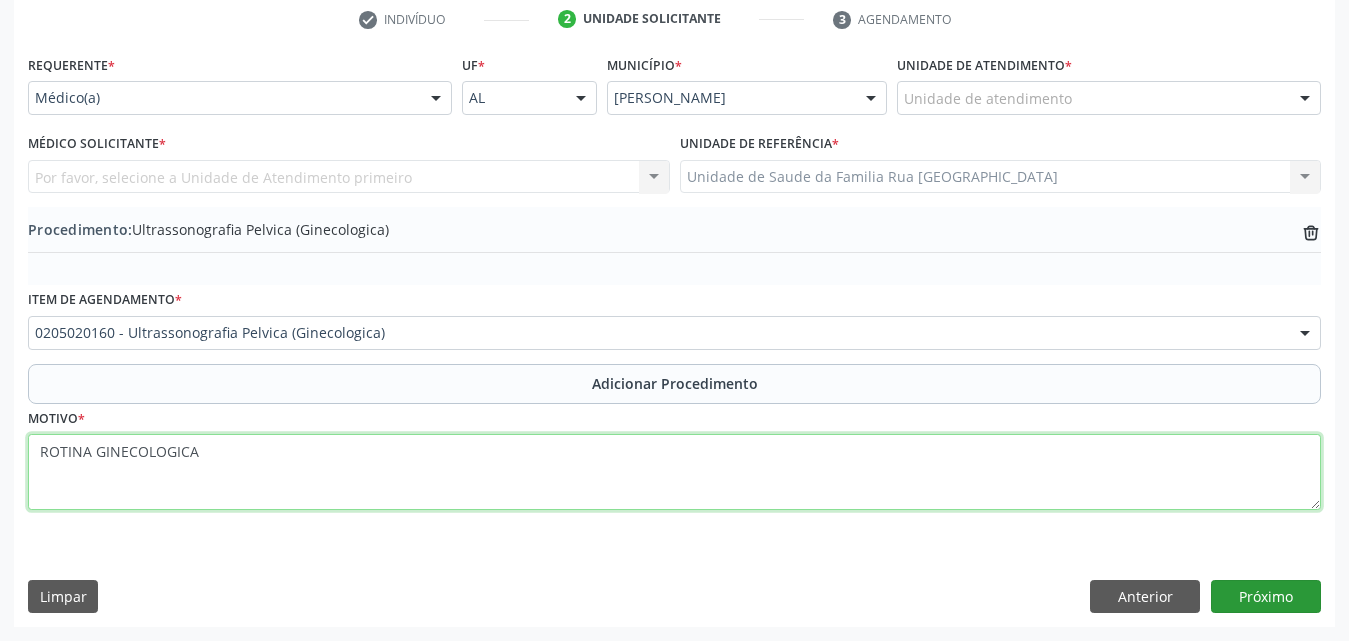 type on "ROTINA GINECOLOGICA" 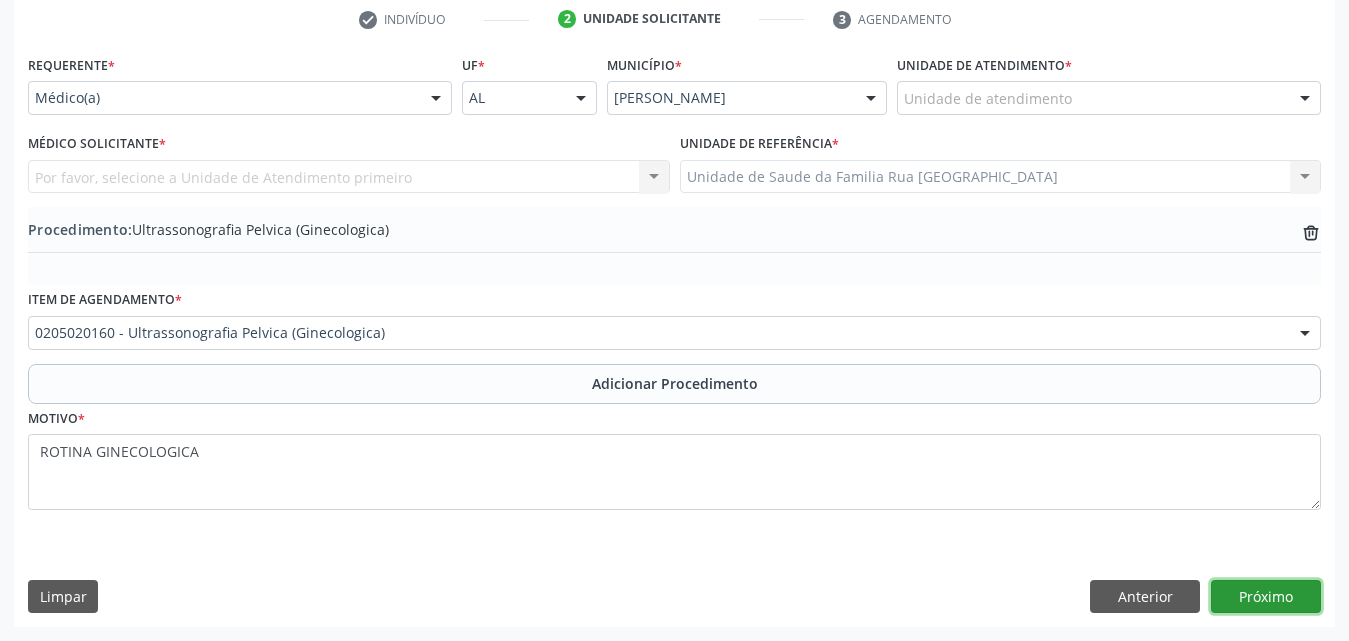 click on "Próximo" at bounding box center (1266, 597) 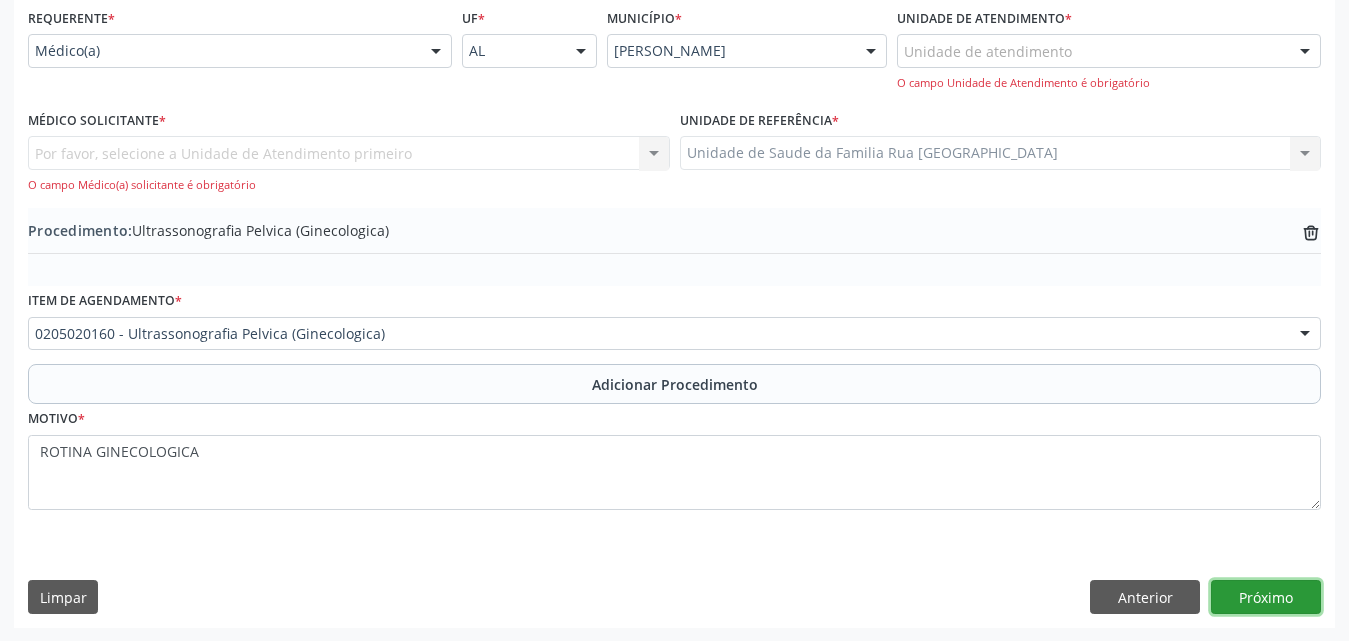 scroll, scrollTop: 460, scrollLeft: 0, axis: vertical 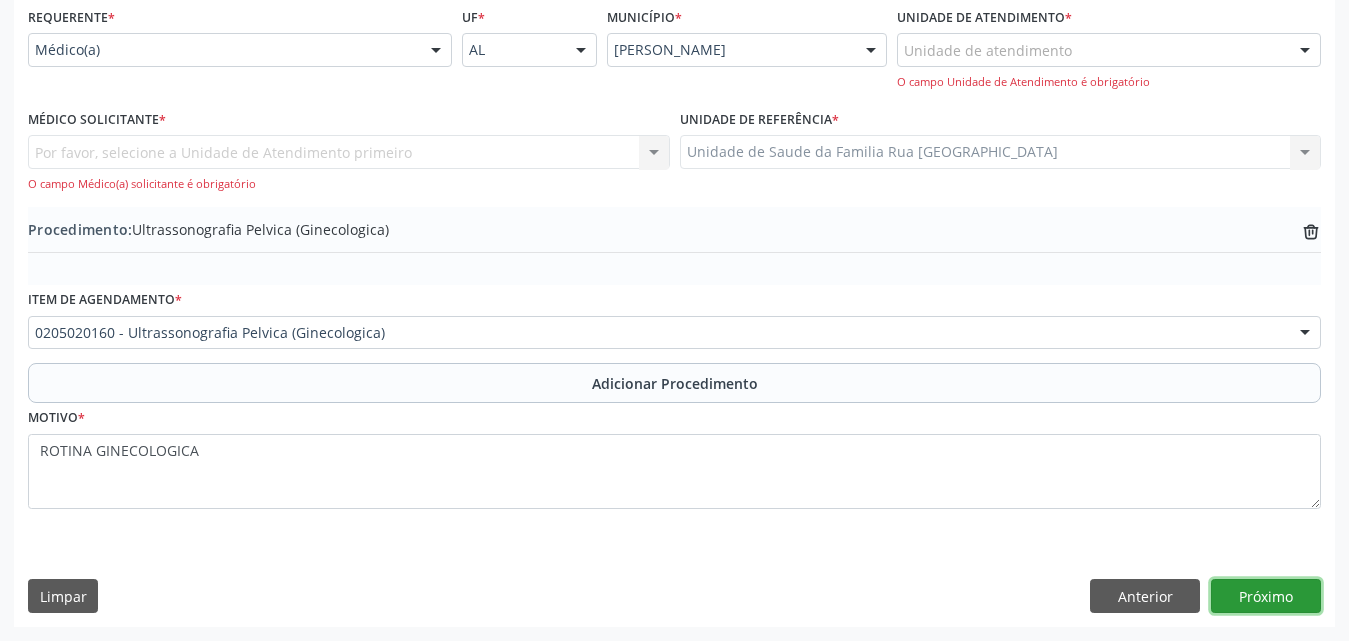 click on "Próximo" at bounding box center [1266, 596] 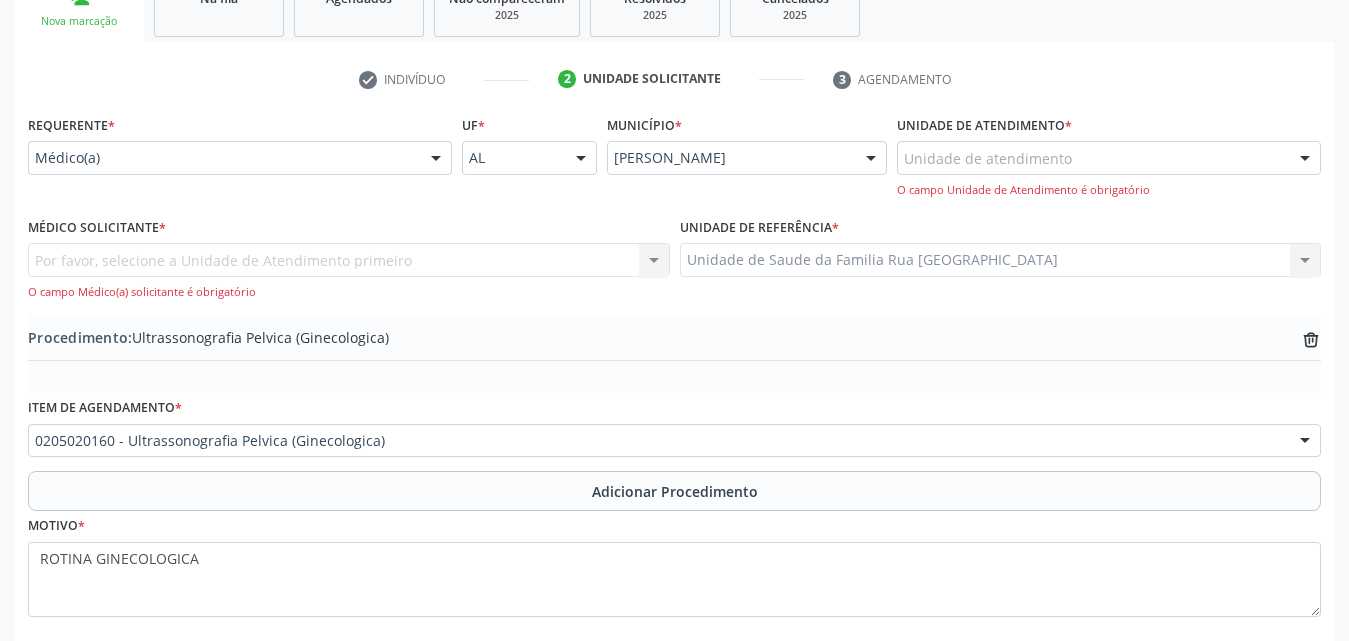 scroll, scrollTop: 360, scrollLeft: 0, axis: vertical 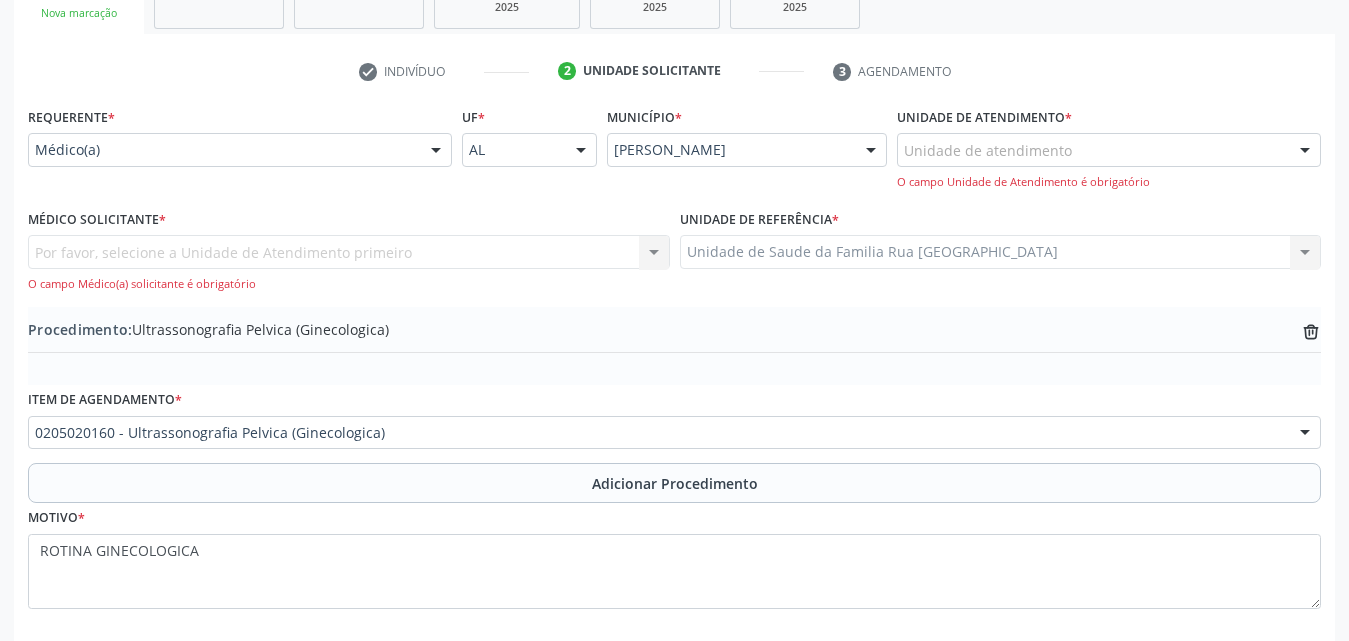click on "Por favor, selecione a Unidade de Atendimento primeiro
Nenhum resultado encontrado para: "   "
Não há nenhuma opção para ser exibida.
O campo Médico(a) solicitante é obrigatório" at bounding box center [349, 263] 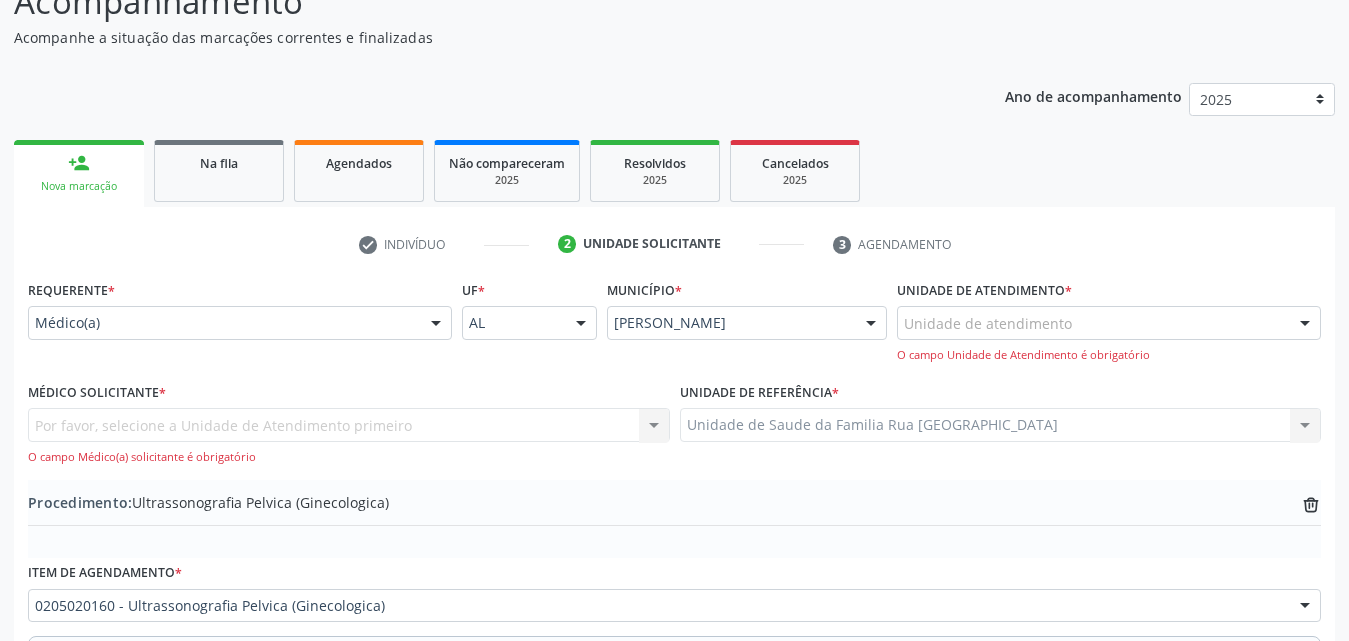 scroll, scrollTop: 160, scrollLeft: 0, axis: vertical 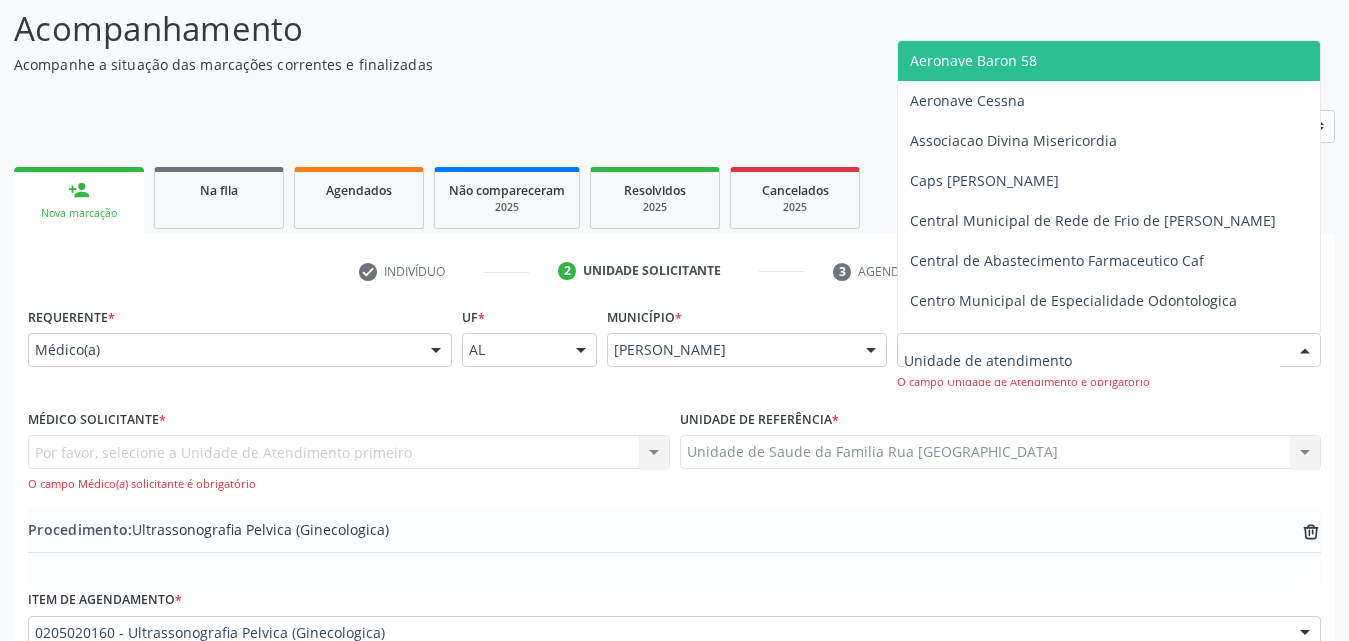 click at bounding box center [1109, 350] 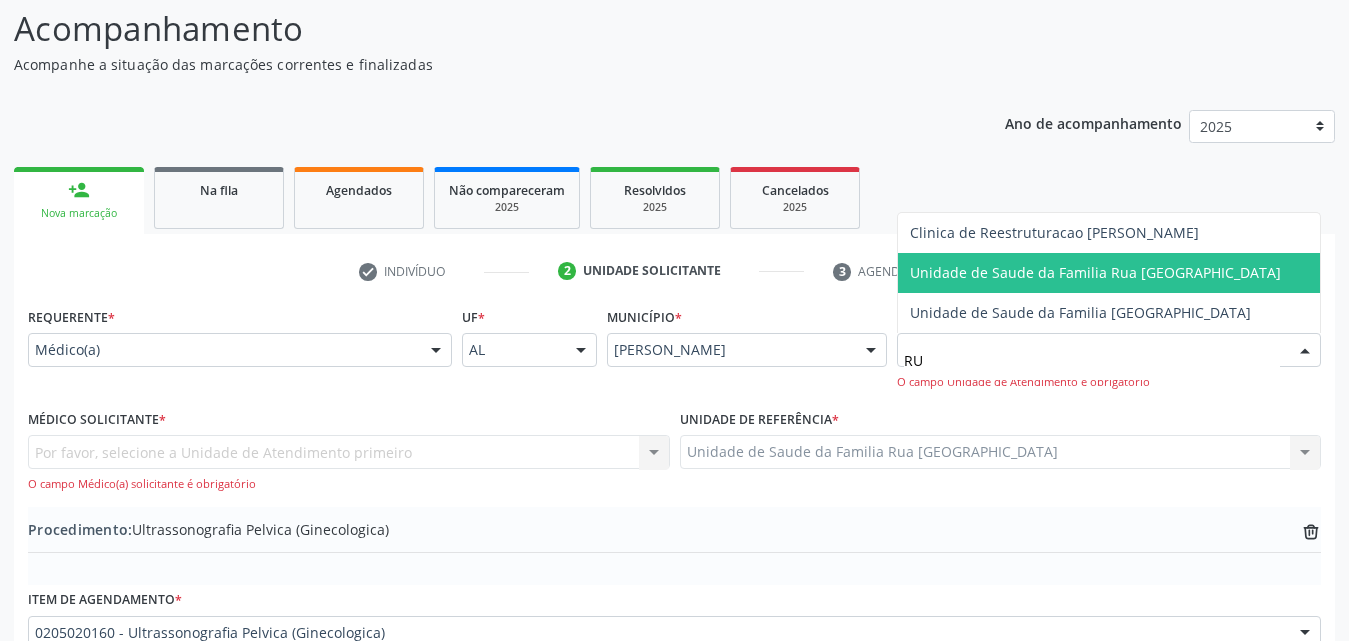 type on "RUA" 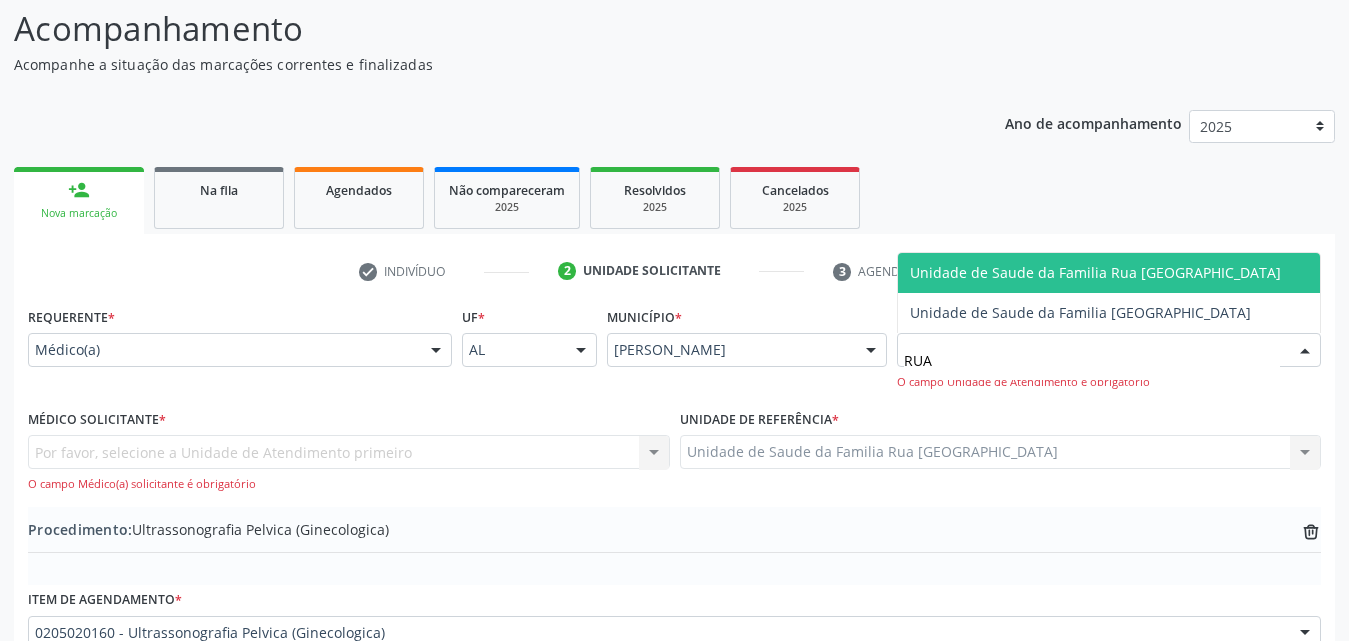 click on "Unidade de Saude da Familia Rua [GEOGRAPHIC_DATA]" at bounding box center [1095, 272] 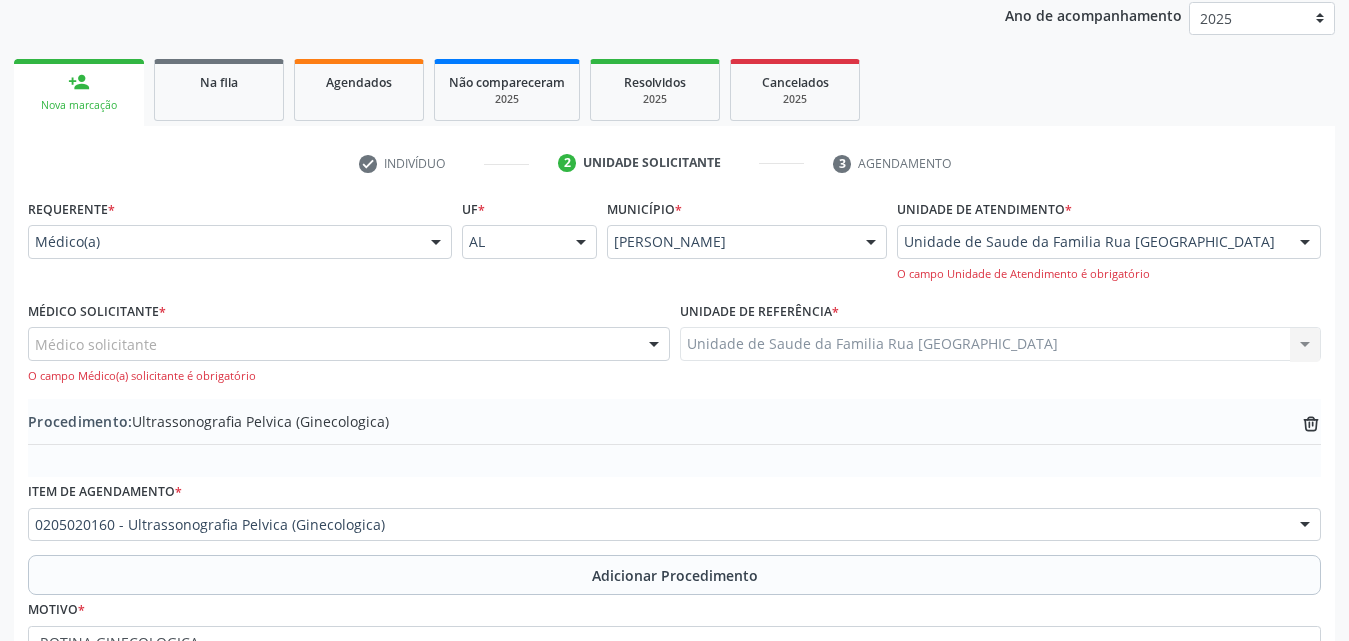 scroll, scrollTop: 260, scrollLeft: 0, axis: vertical 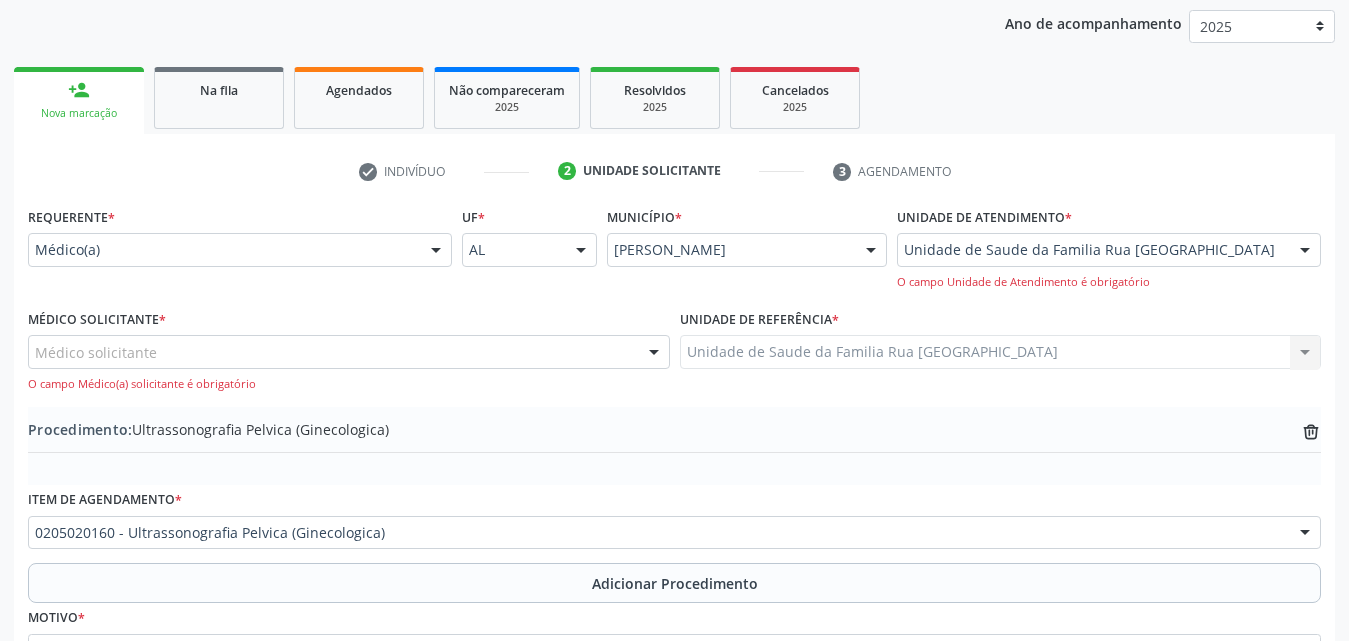 click on "Médico solicitante" at bounding box center (349, 352) 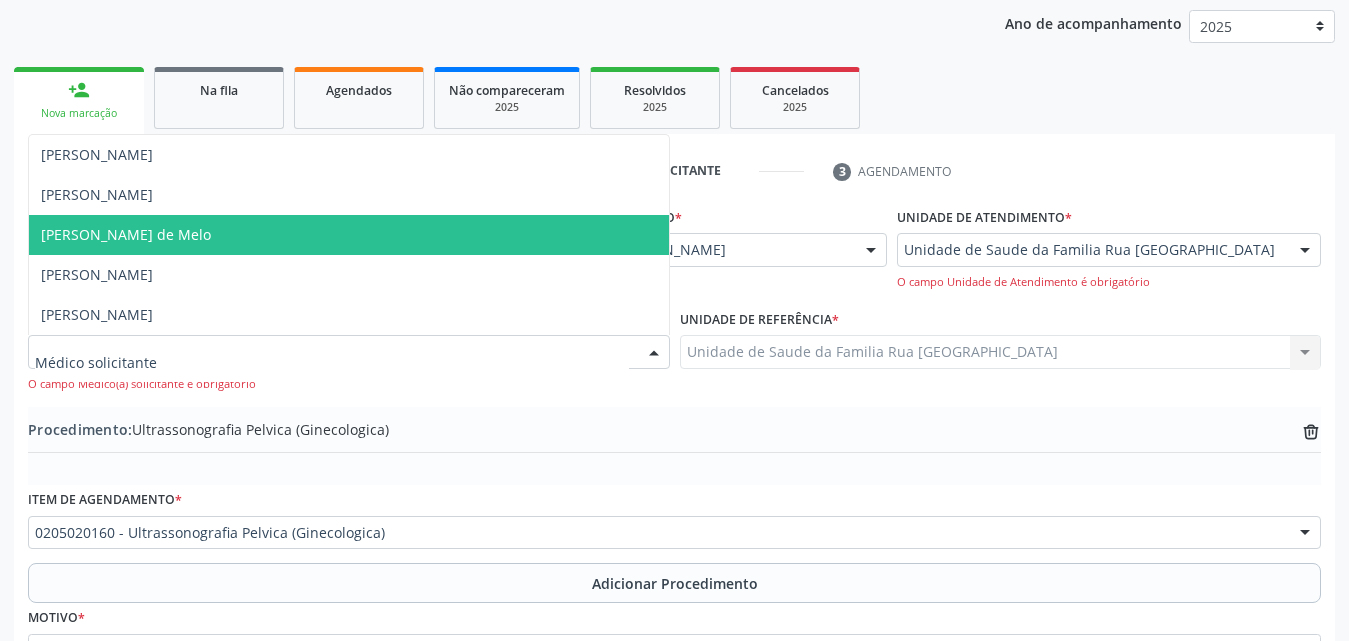 click on "Rodrigo Paranhos de Melo" at bounding box center (349, 235) 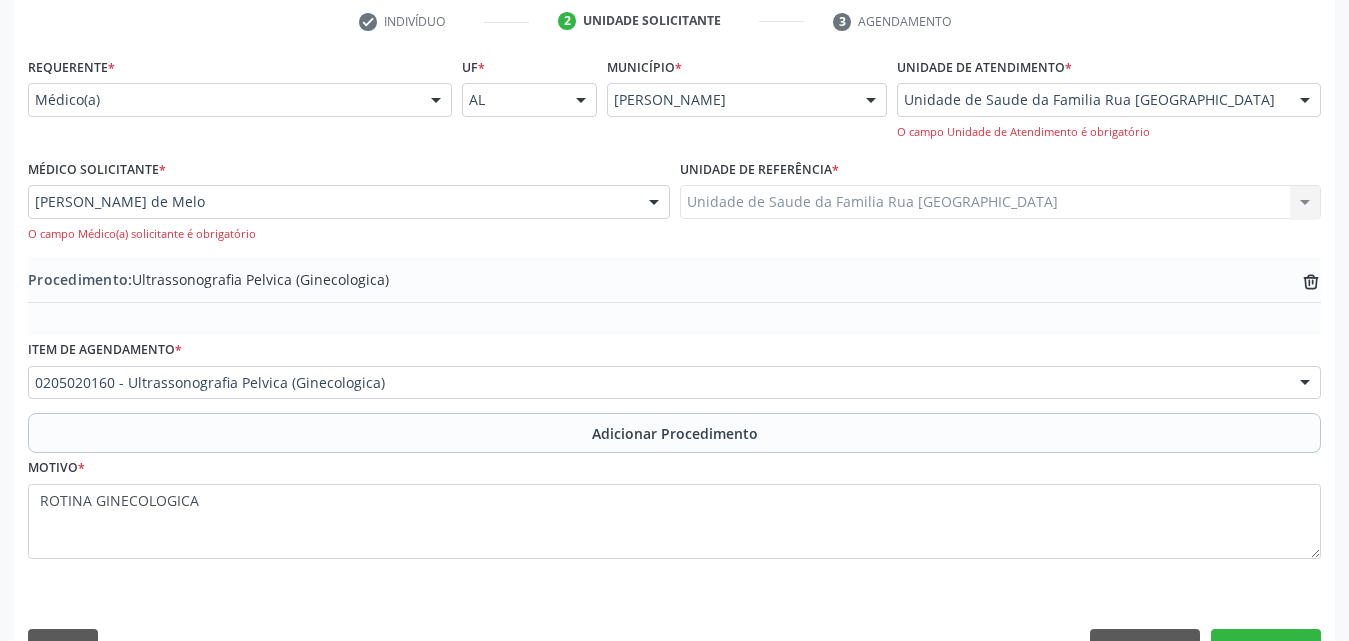 scroll, scrollTop: 460, scrollLeft: 0, axis: vertical 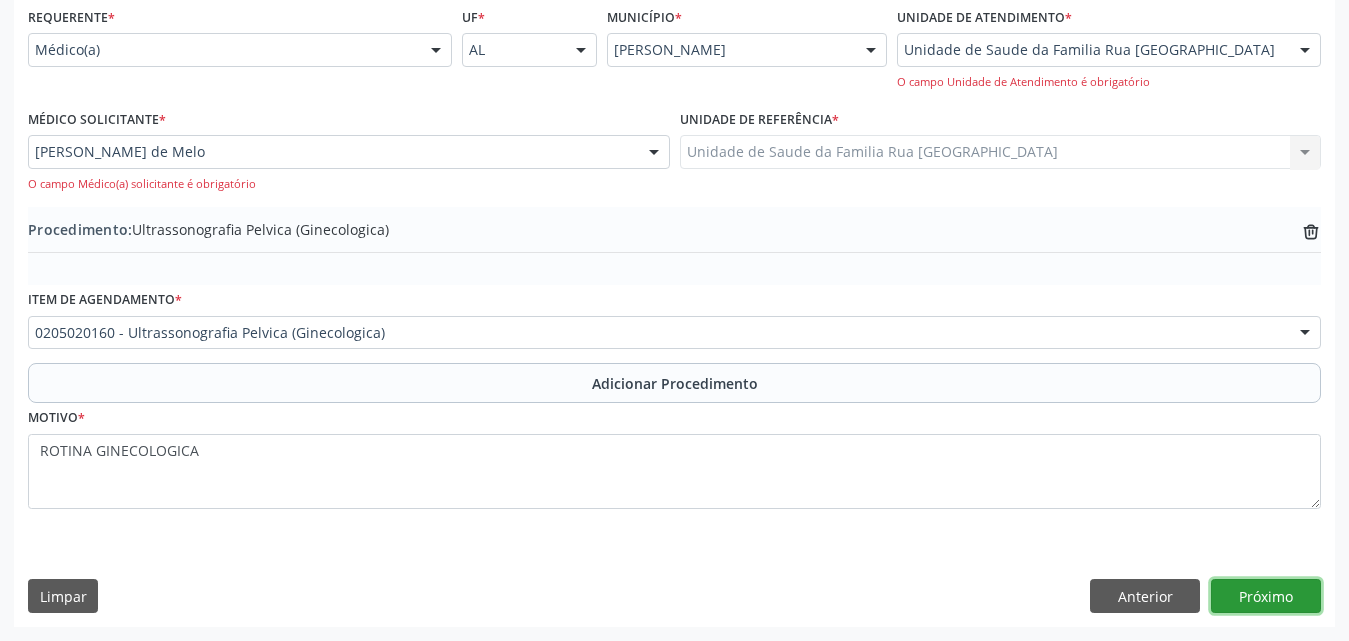click on "Próximo" at bounding box center (1266, 596) 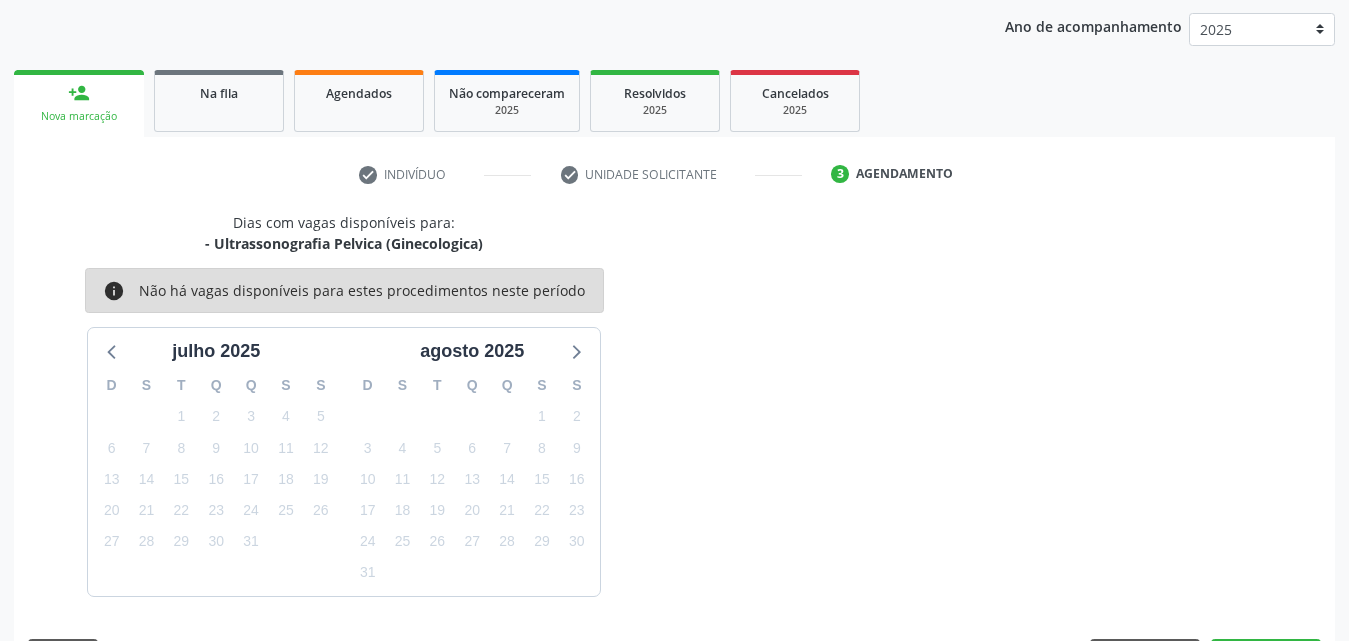 scroll, scrollTop: 316, scrollLeft: 0, axis: vertical 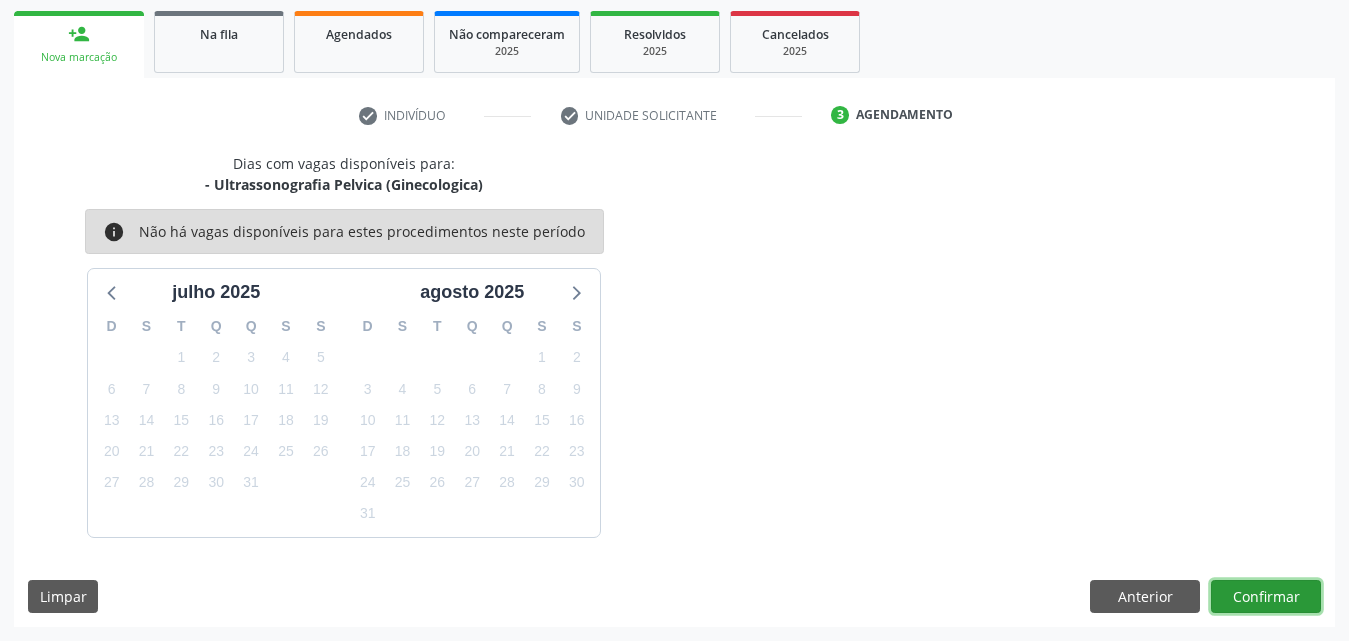 click on "Confirmar" at bounding box center (1266, 597) 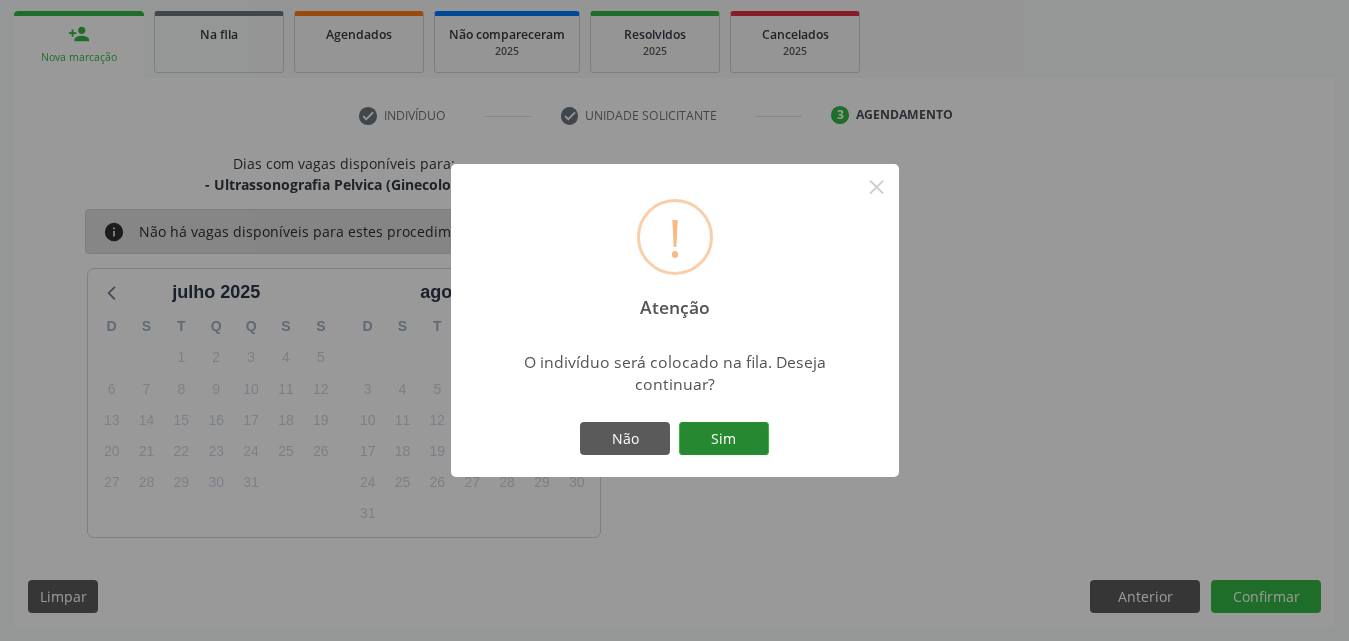 click on "Sim" at bounding box center (724, 439) 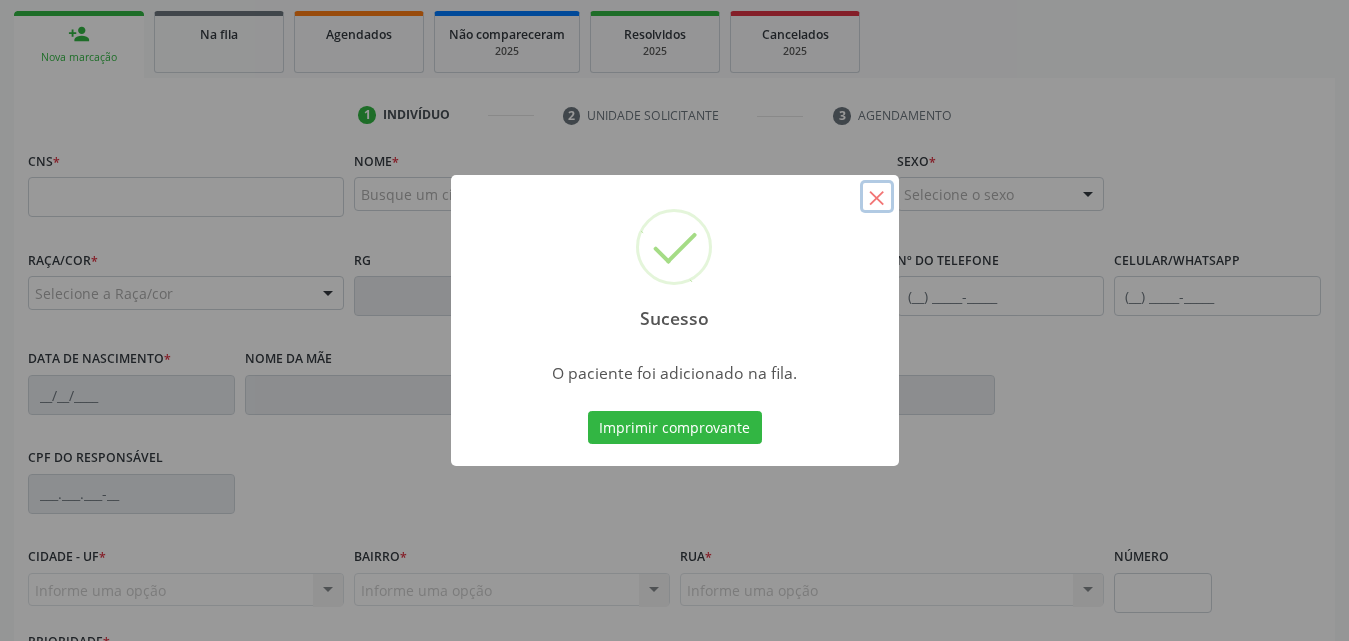 click on "×" at bounding box center [877, 197] 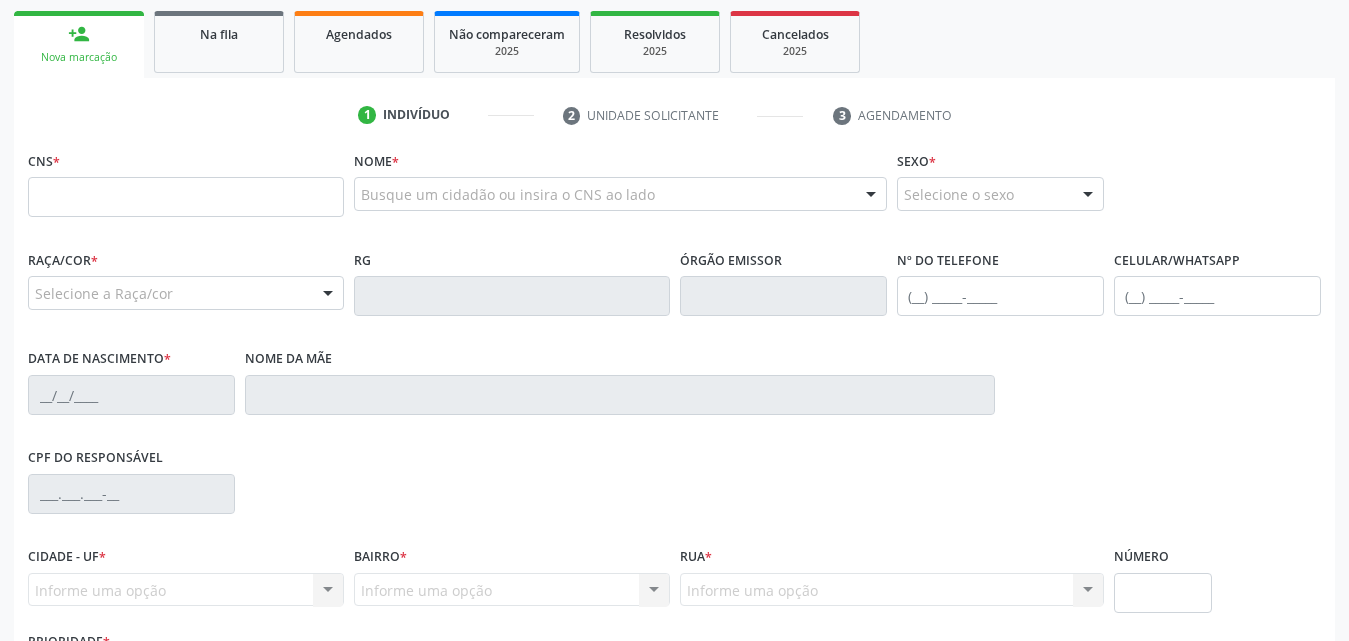 scroll, scrollTop: 216, scrollLeft: 0, axis: vertical 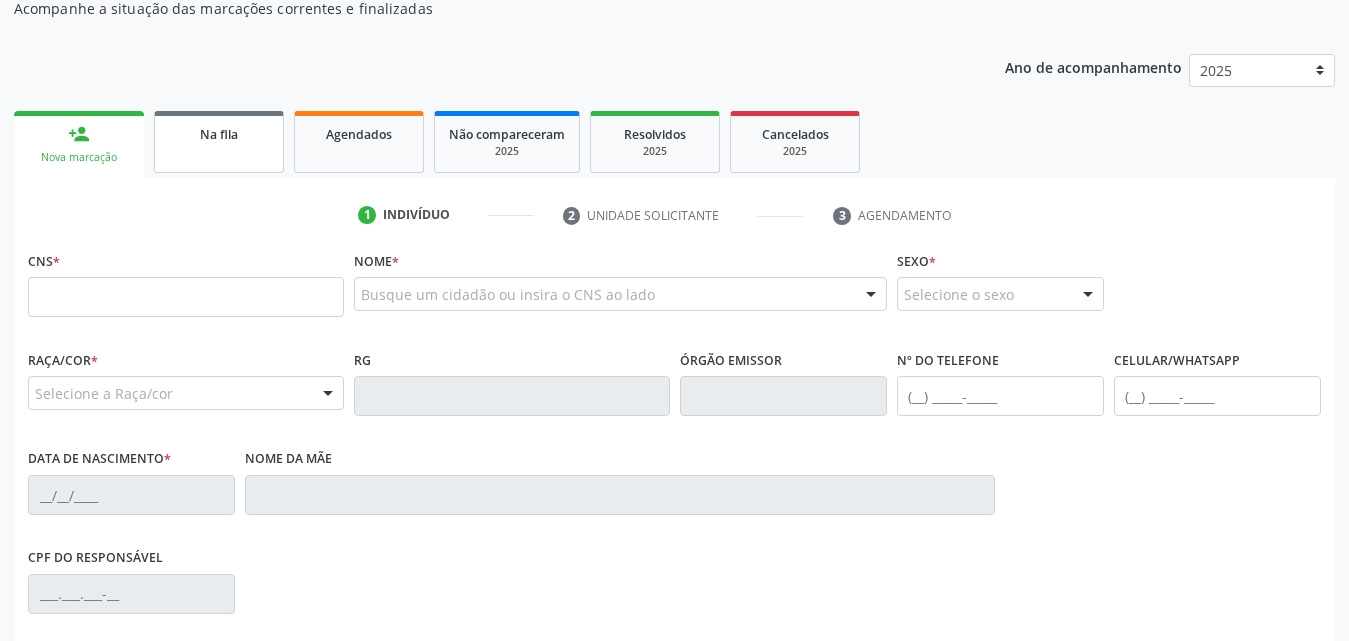 click on "Na fila" at bounding box center (219, 134) 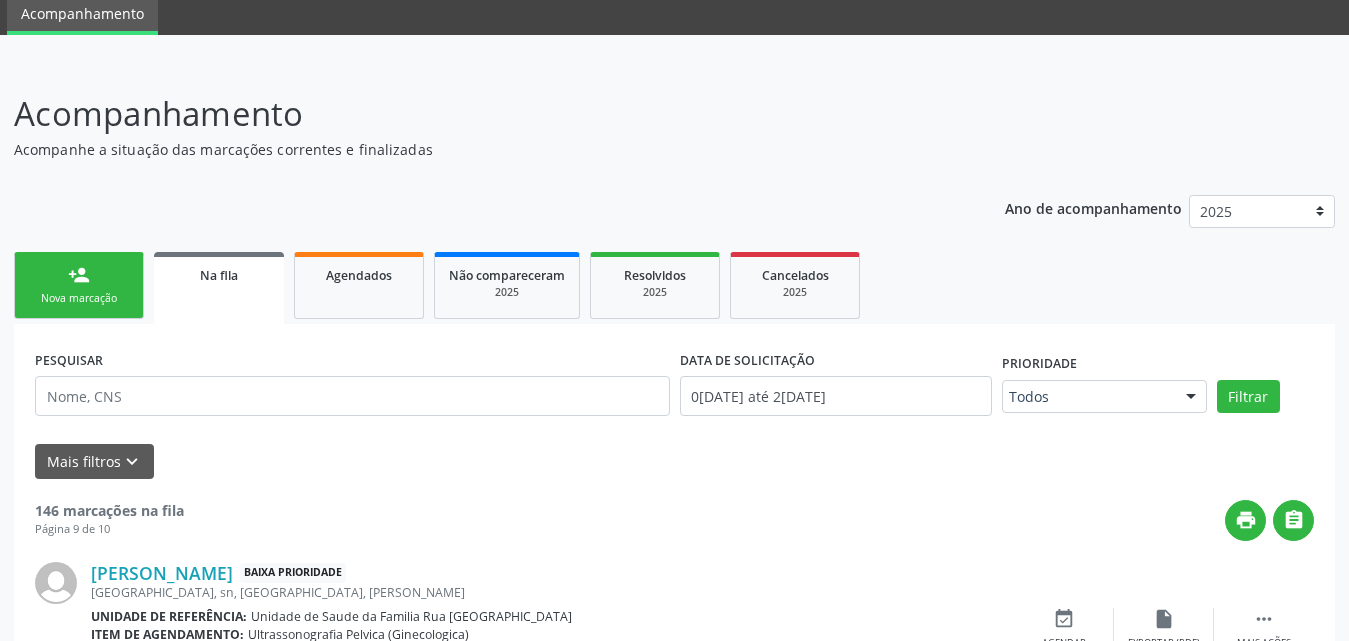 scroll, scrollTop: 216, scrollLeft: 0, axis: vertical 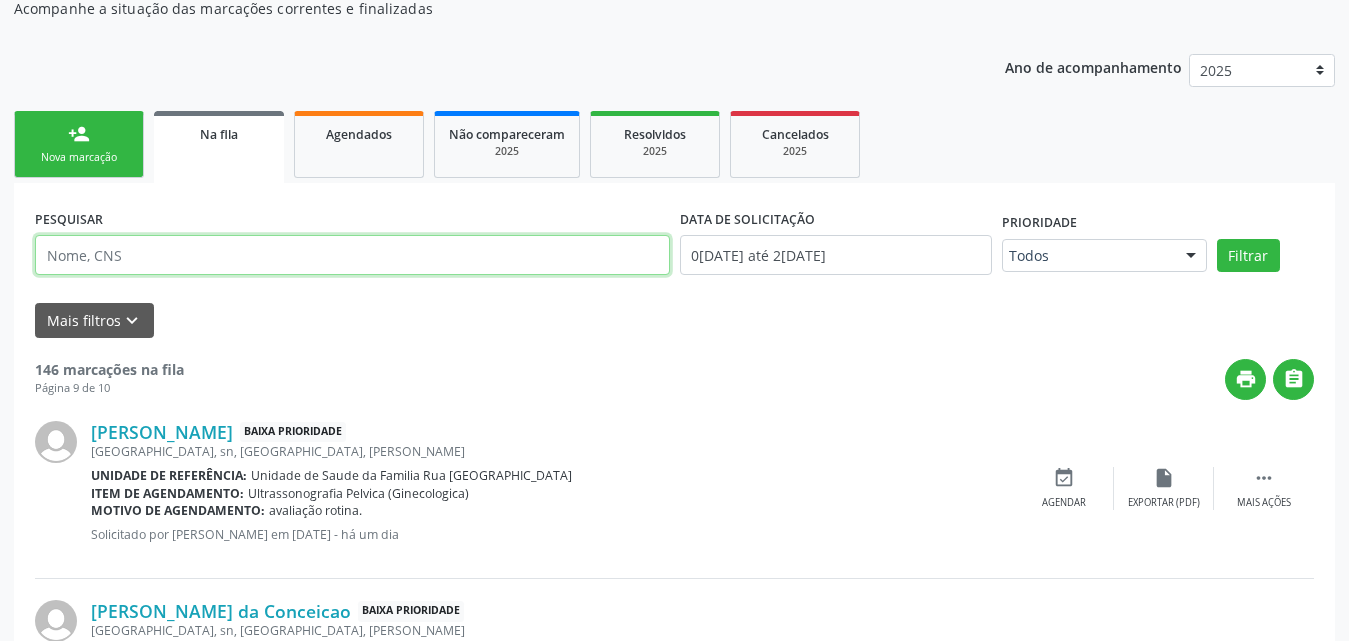 paste on "708201664546845" 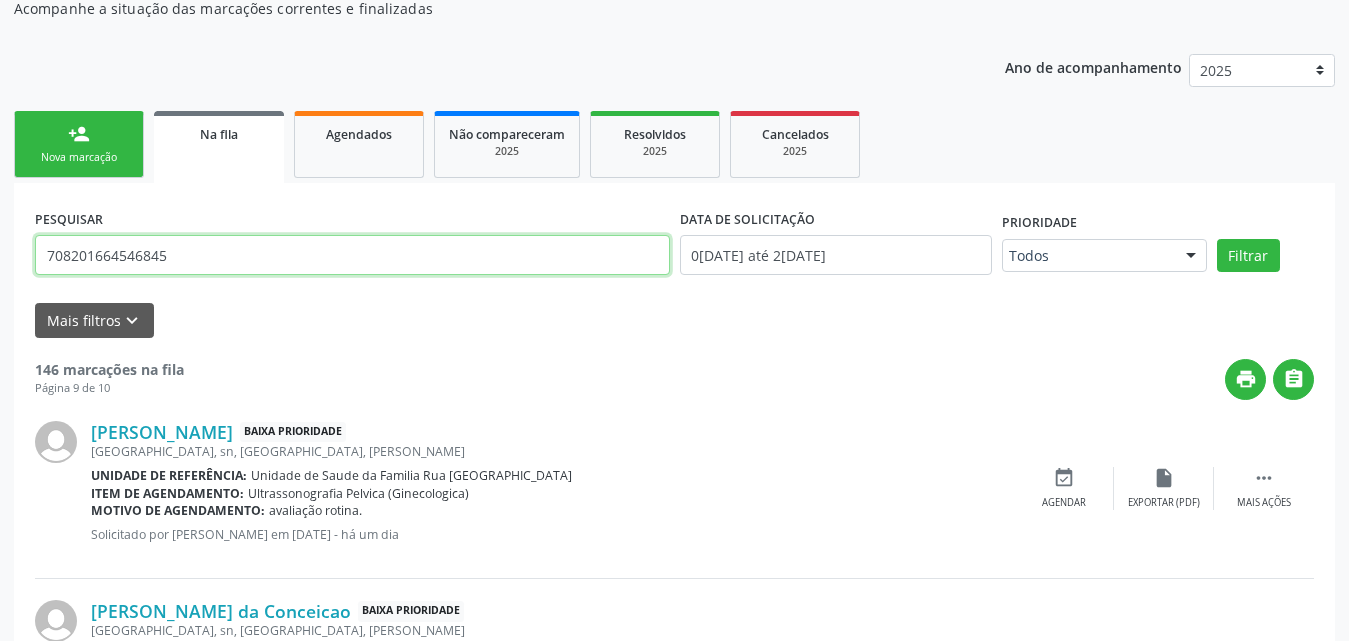 type on "708201664546845" 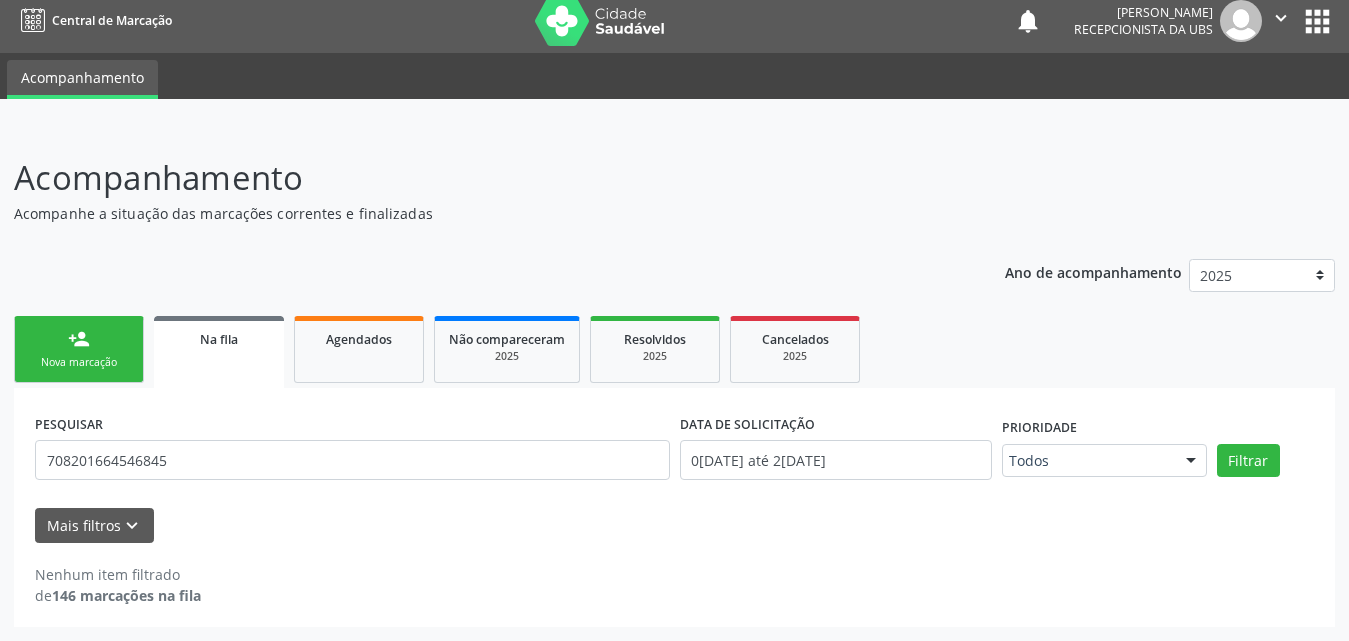 scroll, scrollTop: 11, scrollLeft: 0, axis: vertical 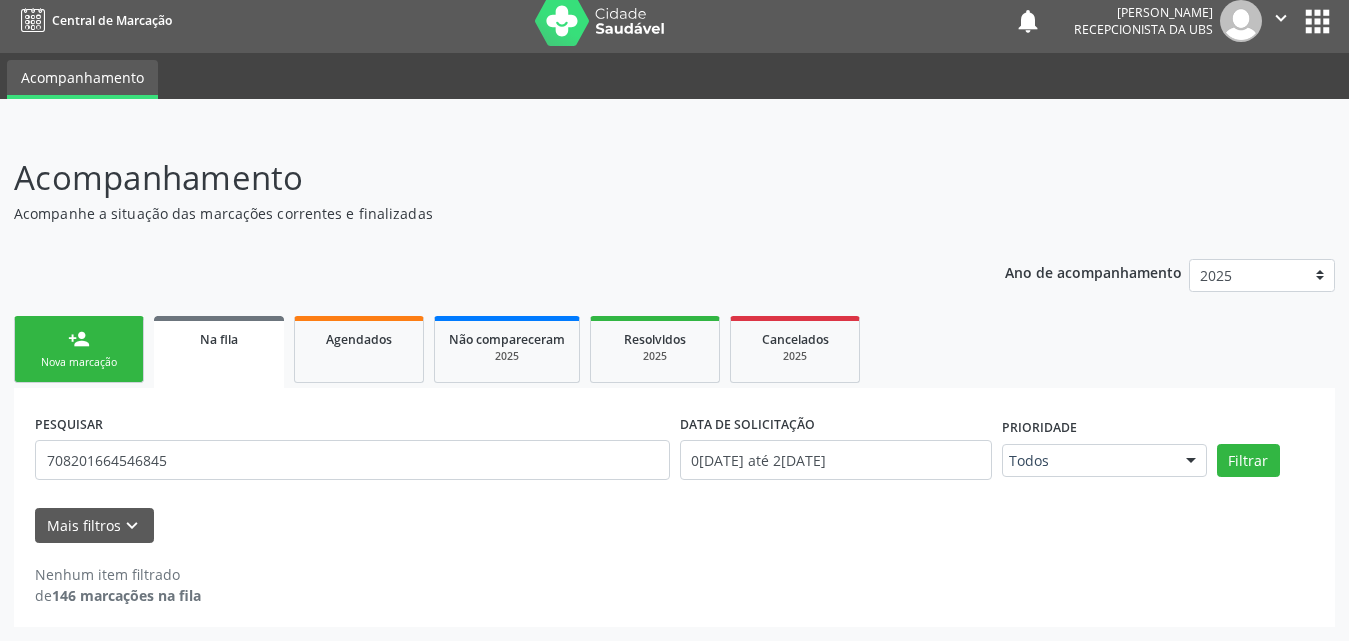 click on "person_add
Nova marcação" at bounding box center (79, 349) 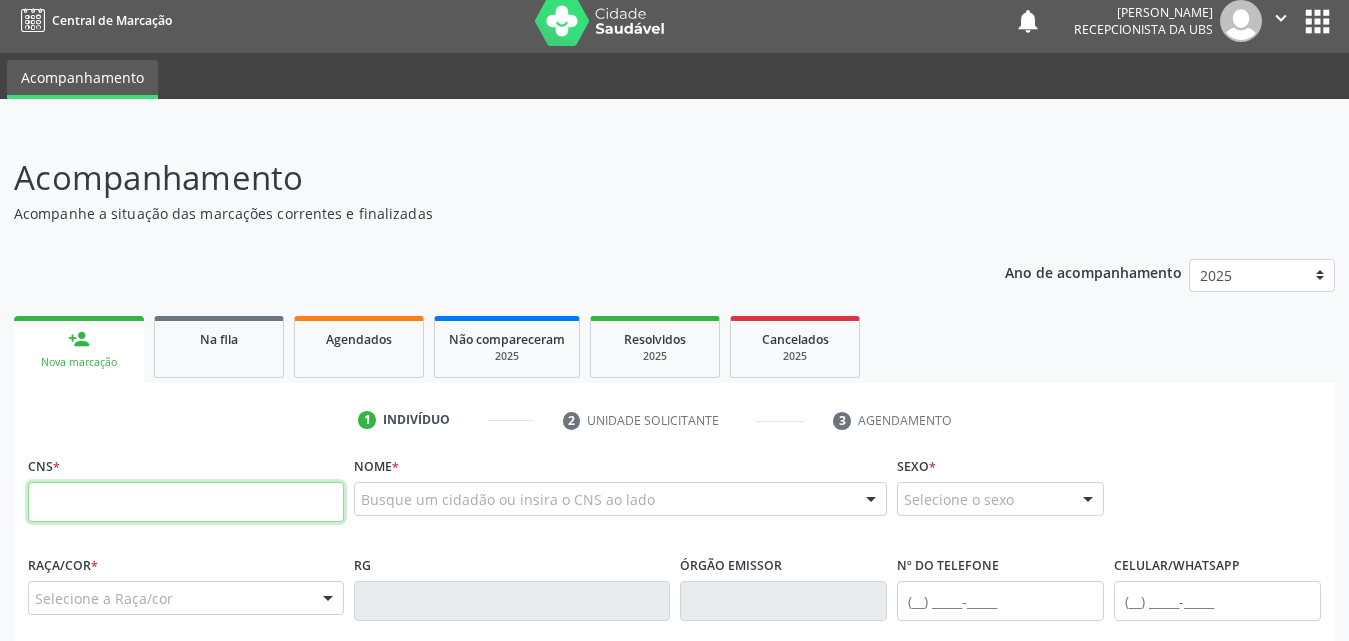 click at bounding box center [186, 502] 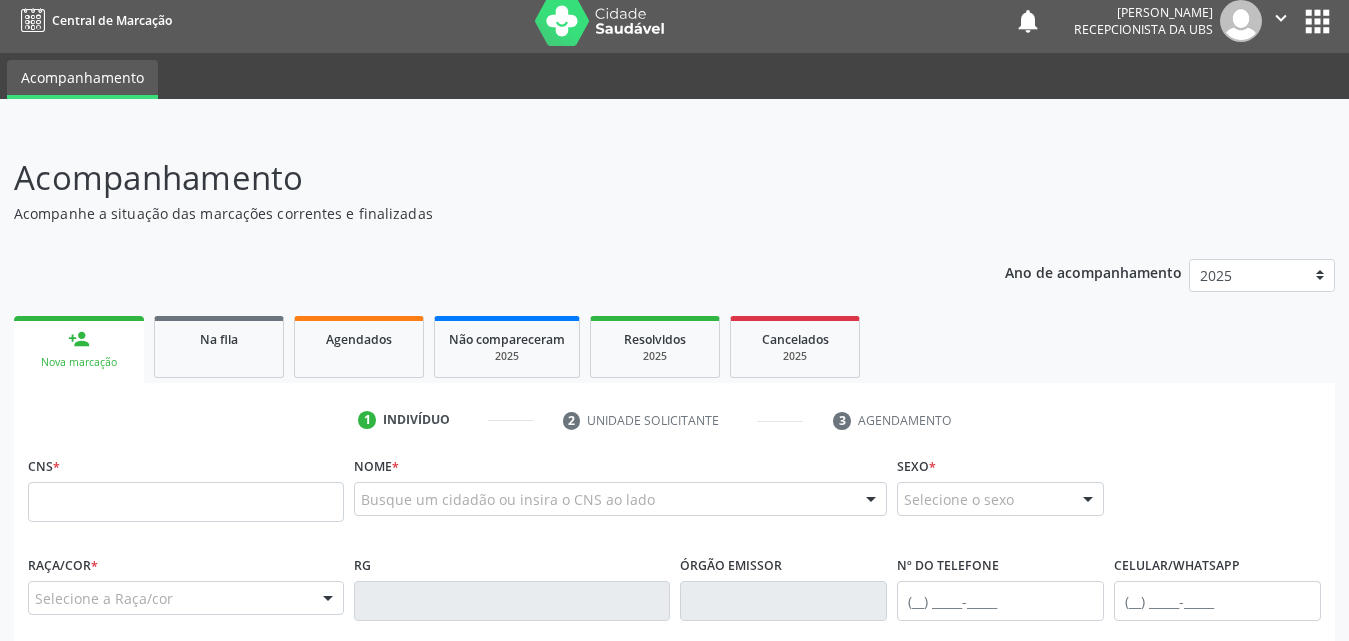 drag, startPoint x: 760, startPoint y: 180, endPoint x: 509, endPoint y: 253, distance: 261.4001 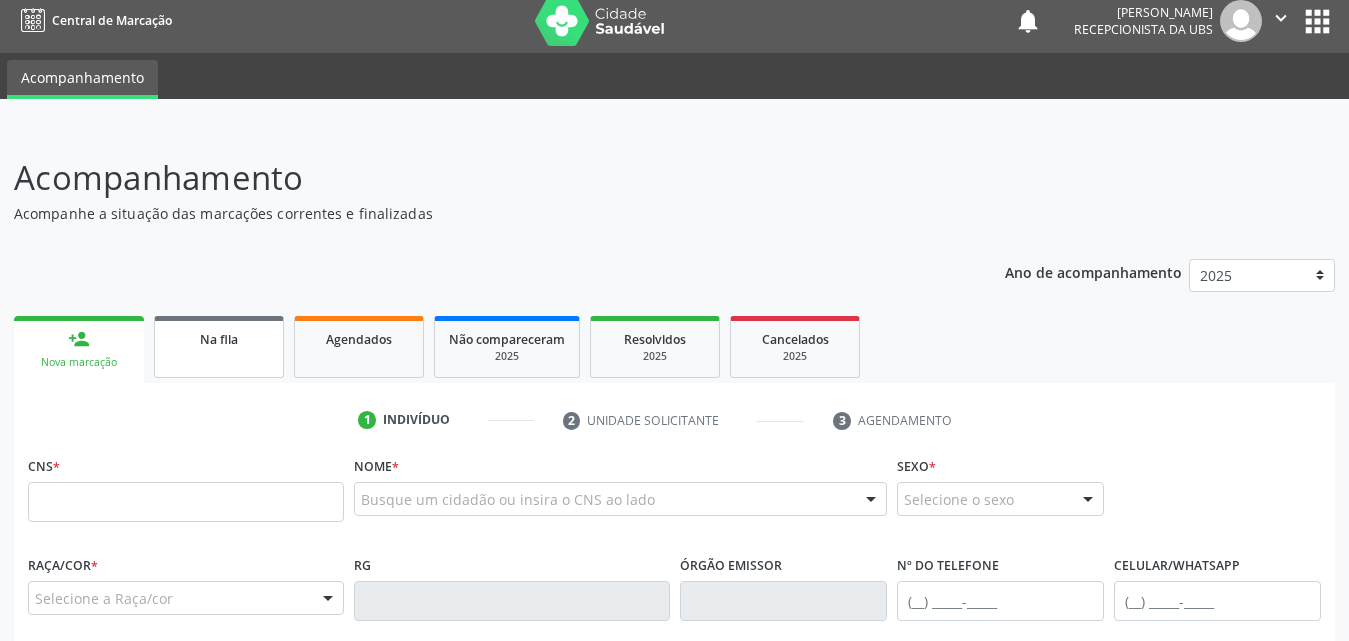 click on "Na fila" at bounding box center (219, 339) 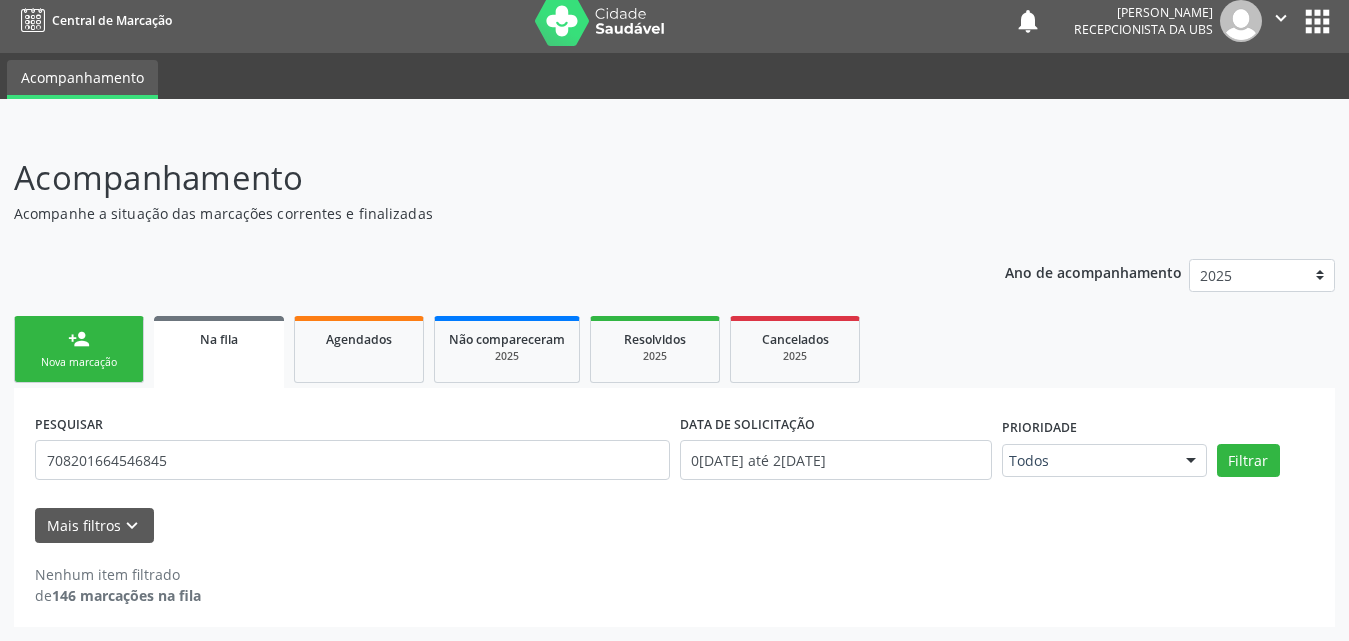 click on "Na fila" at bounding box center [219, 338] 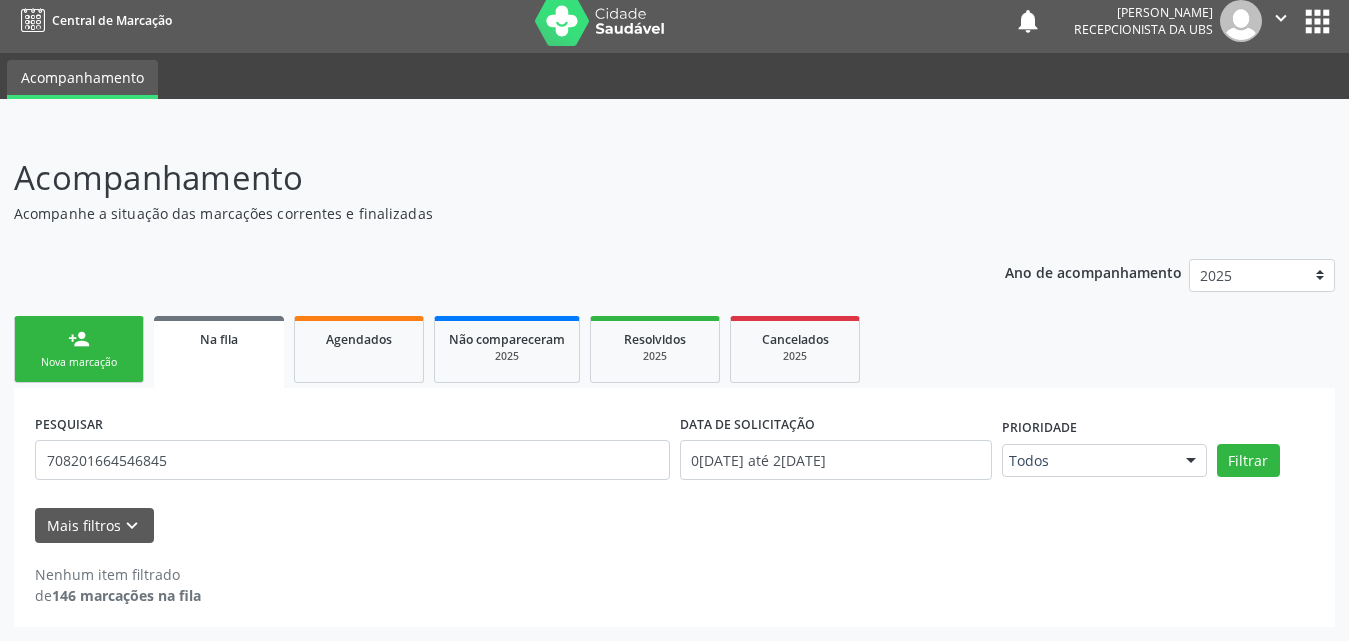 click on "Nova marcação" at bounding box center (79, 362) 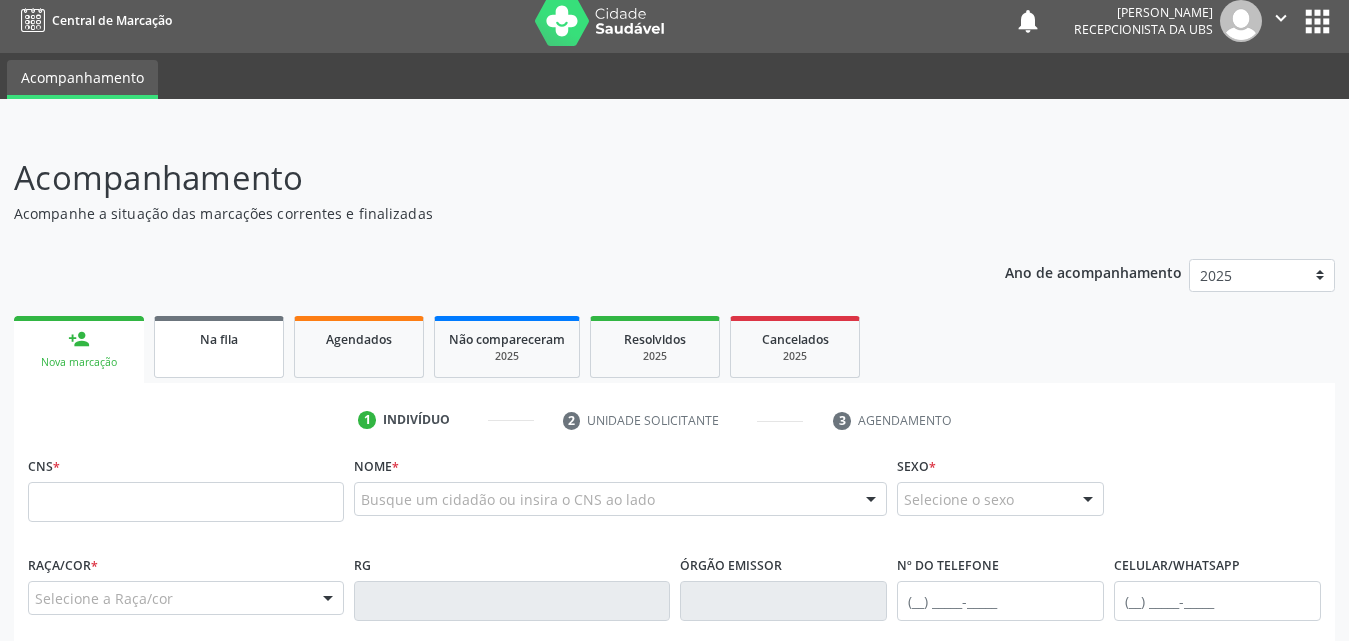 click on "Na fila" at bounding box center [219, 338] 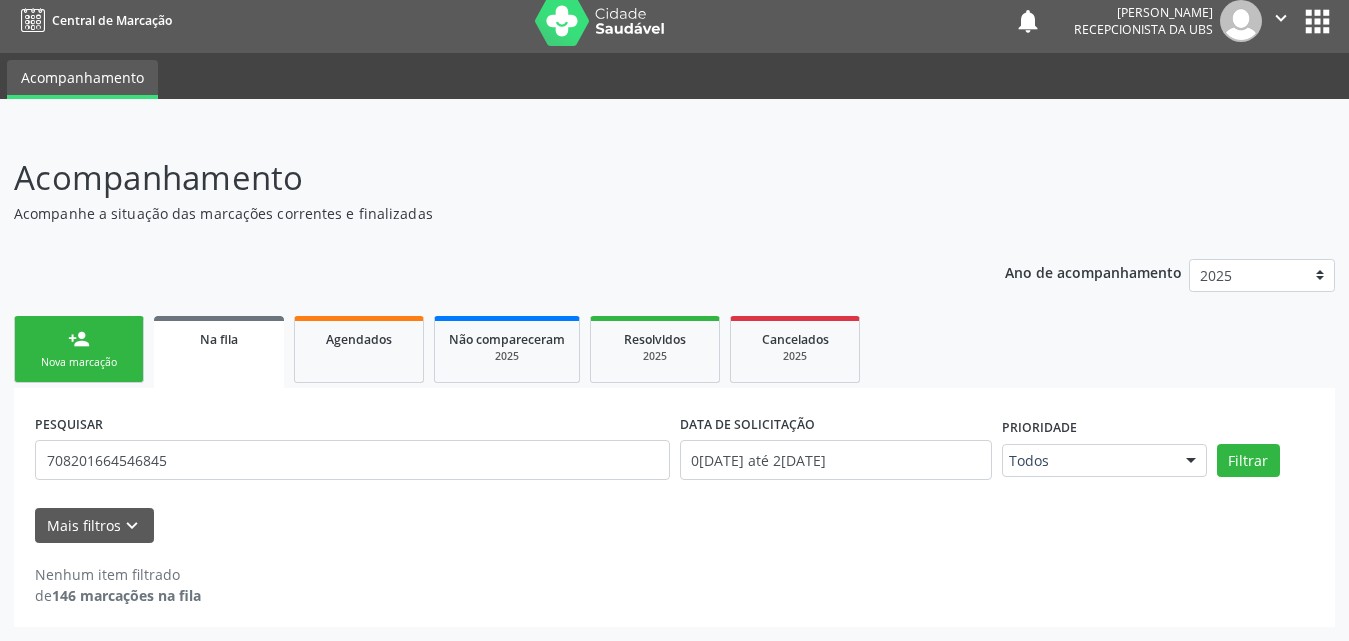 click on "person_add
Nova marcação" at bounding box center [79, 349] 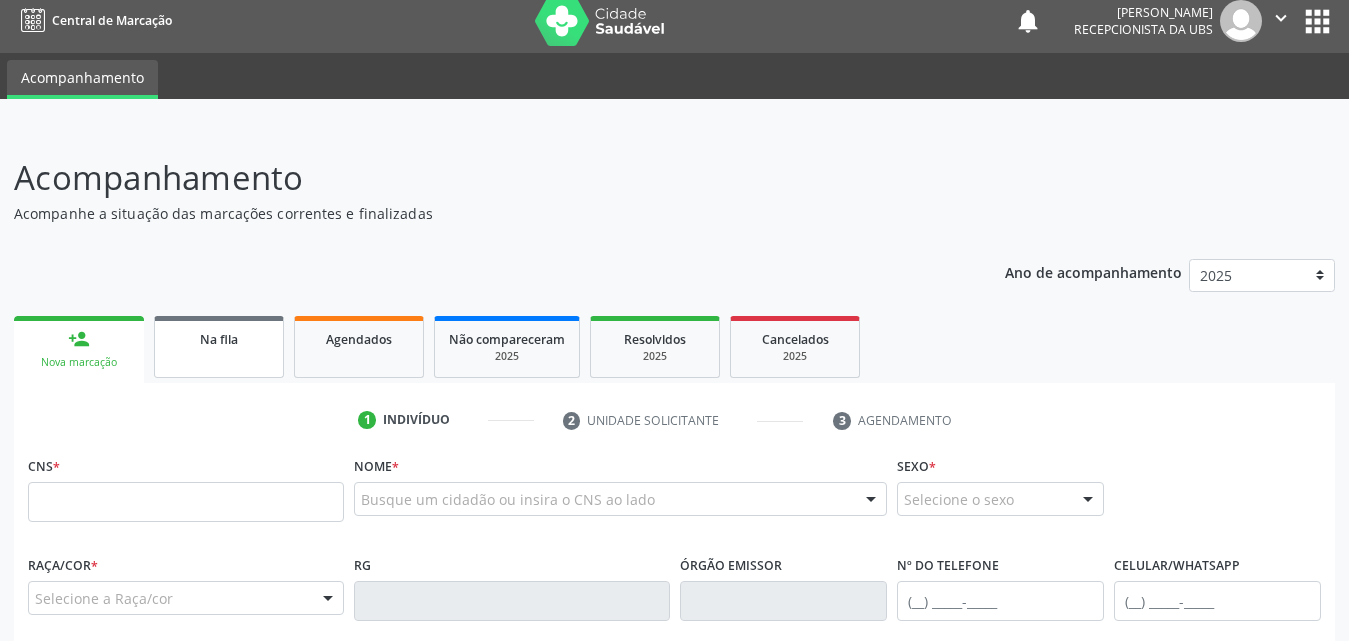 click on "Na fila" at bounding box center [219, 339] 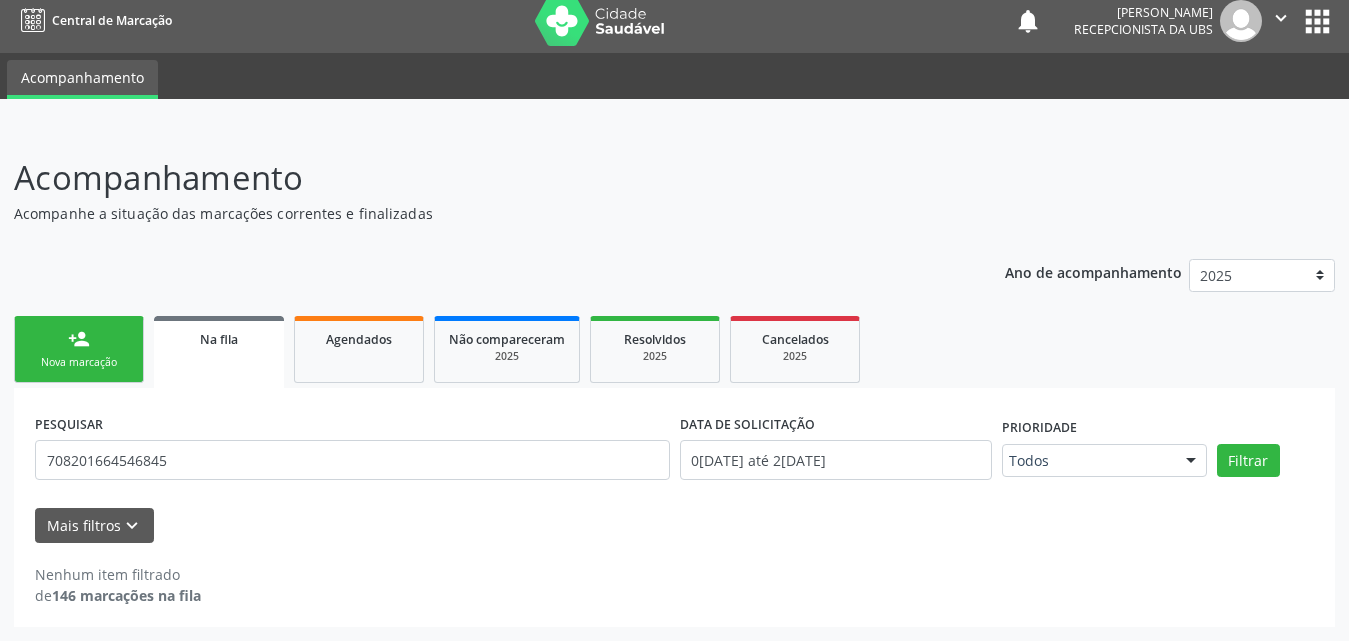 click on "Nova marcação" at bounding box center (79, 362) 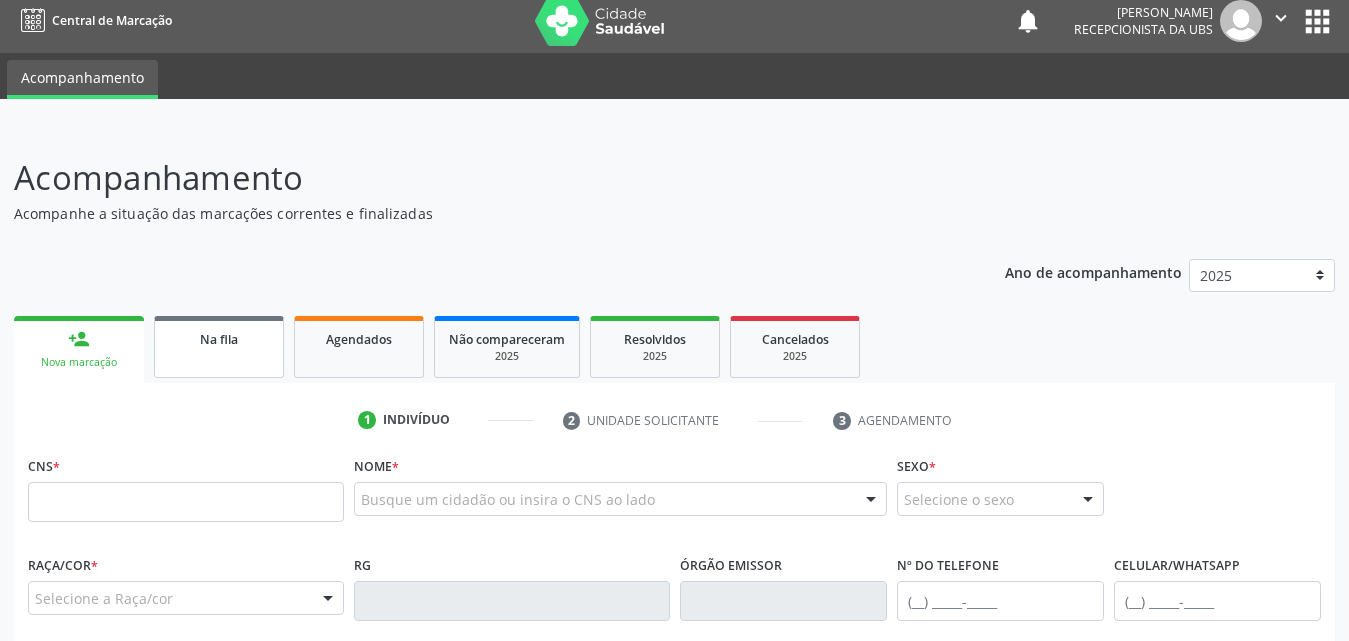 click on "Na fila" at bounding box center (219, 347) 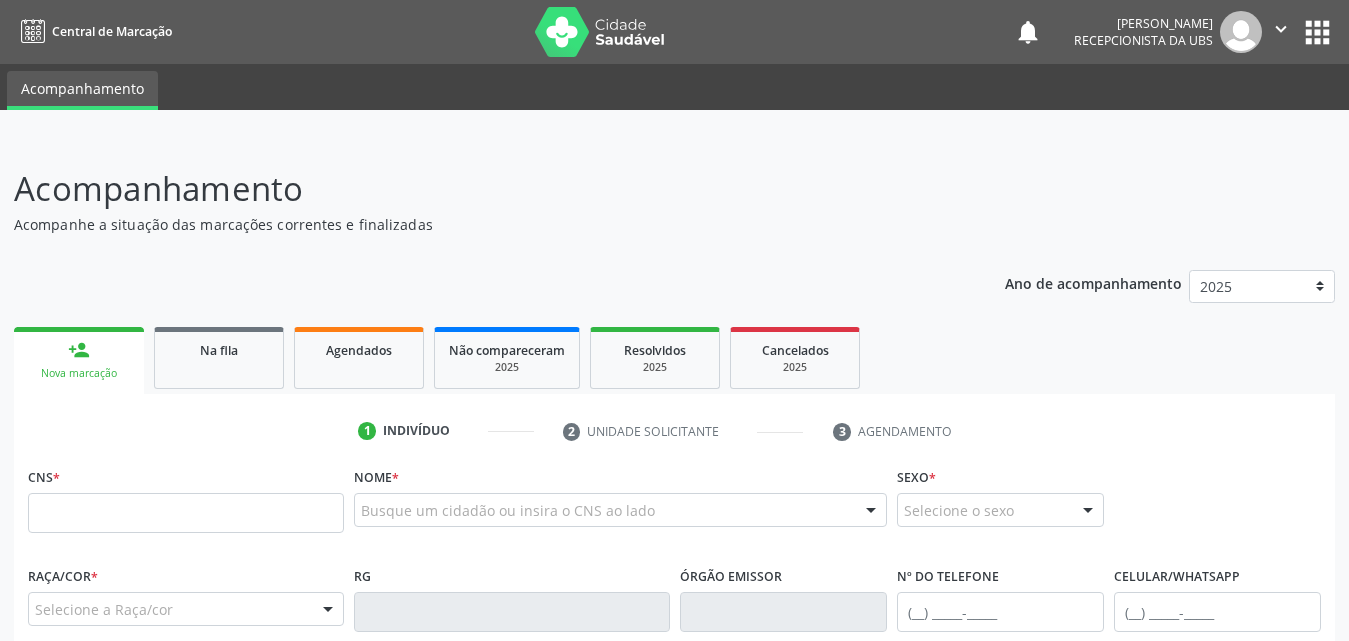scroll, scrollTop: 11, scrollLeft: 0, axis: vertical 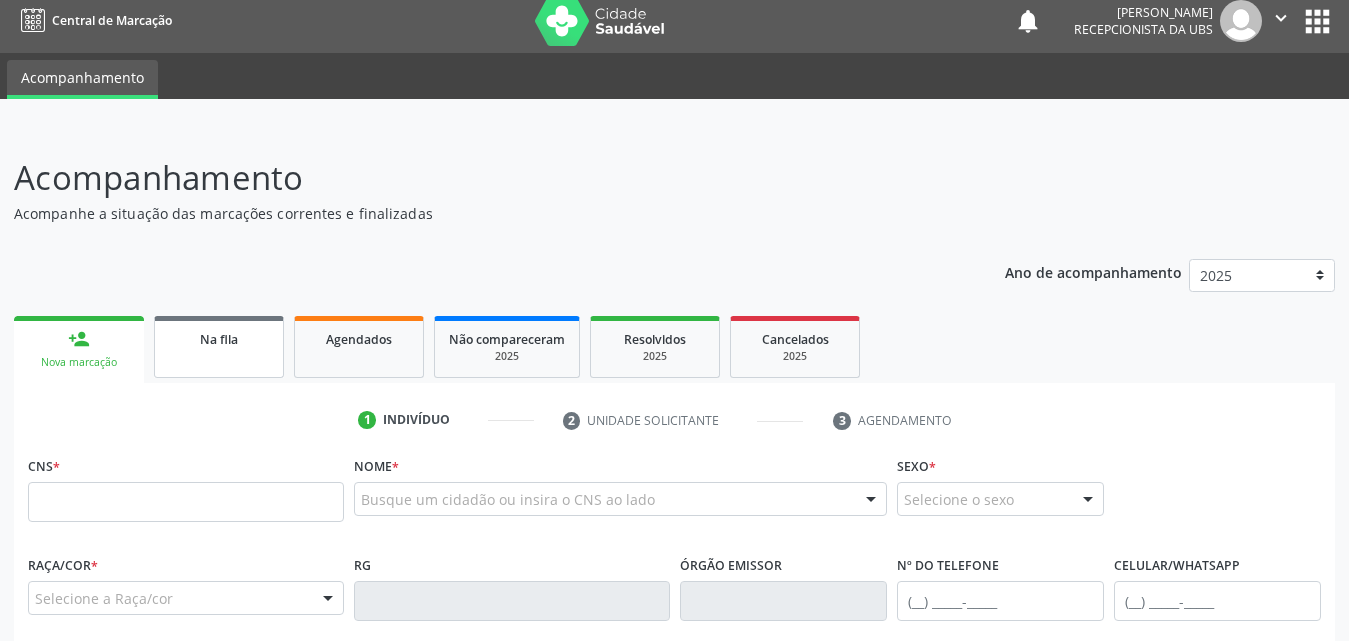 click on "Na fila" at bounding box center (219, 339) 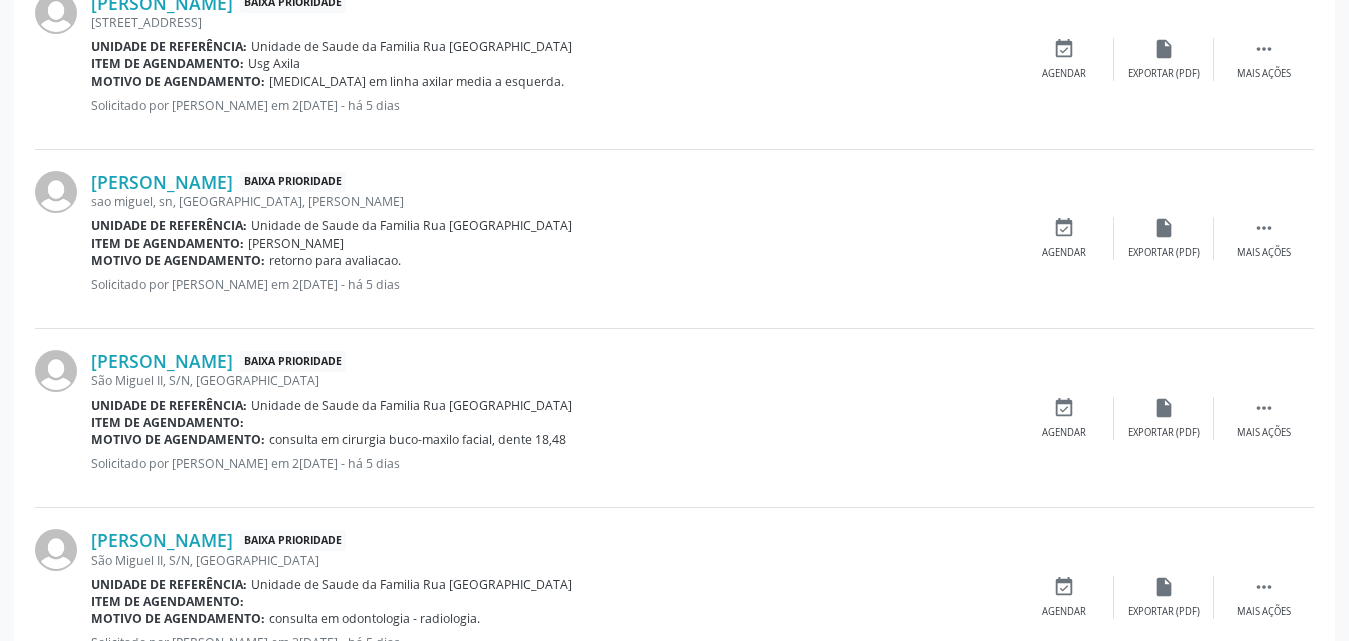 scroll, scrollTop: 2771, scrollLeft: 0, axis: vertical 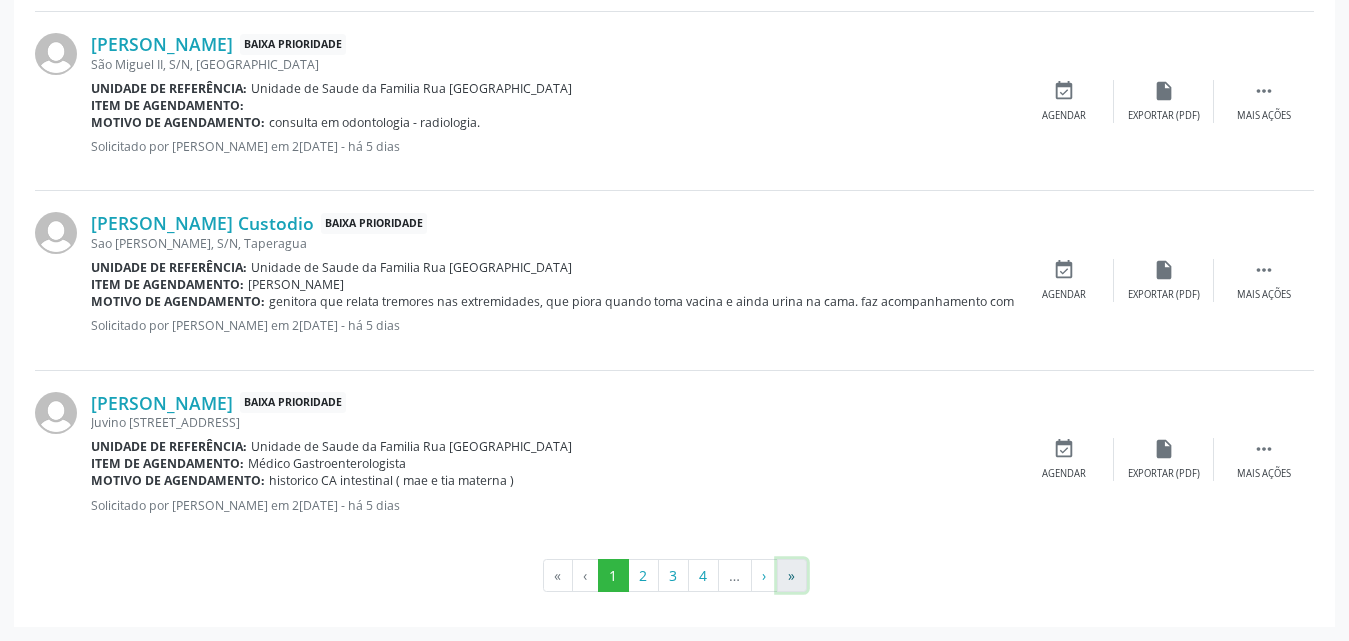 click on "»" at bounding box center (792, 576) 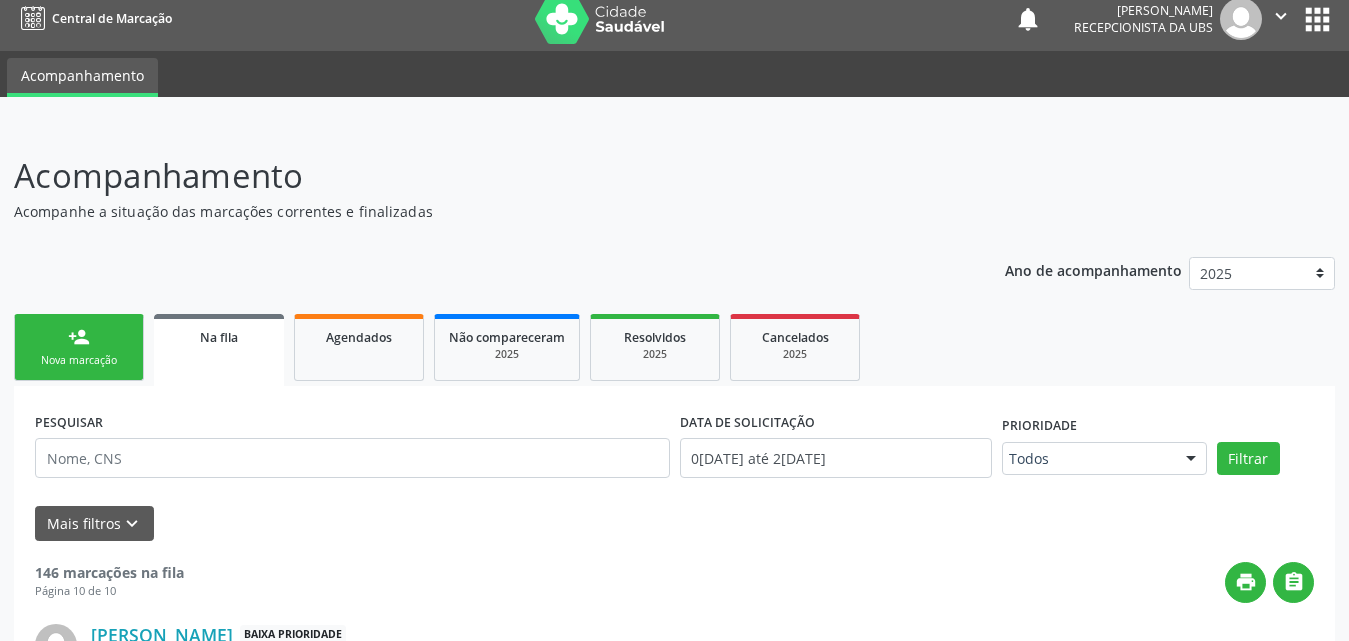 scroll, scrollTop: 0, scrollLeft: 0, axis: both 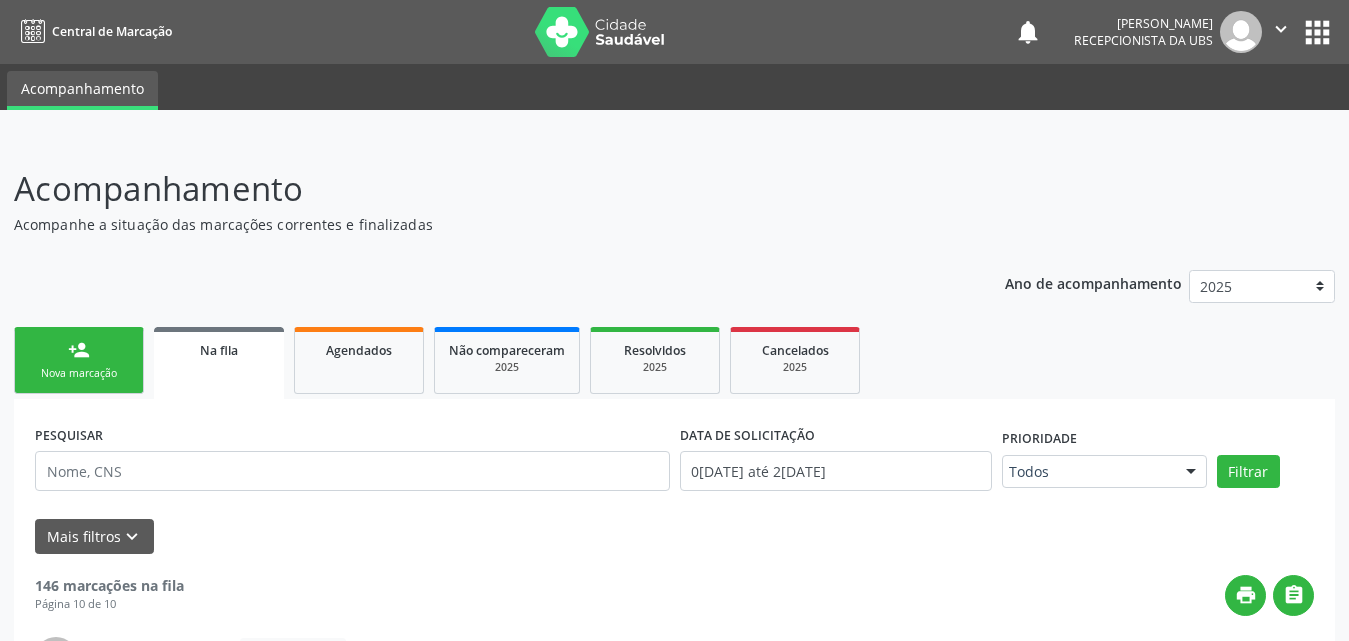 click on "Nova marcação" at bounding box center [79, 373] 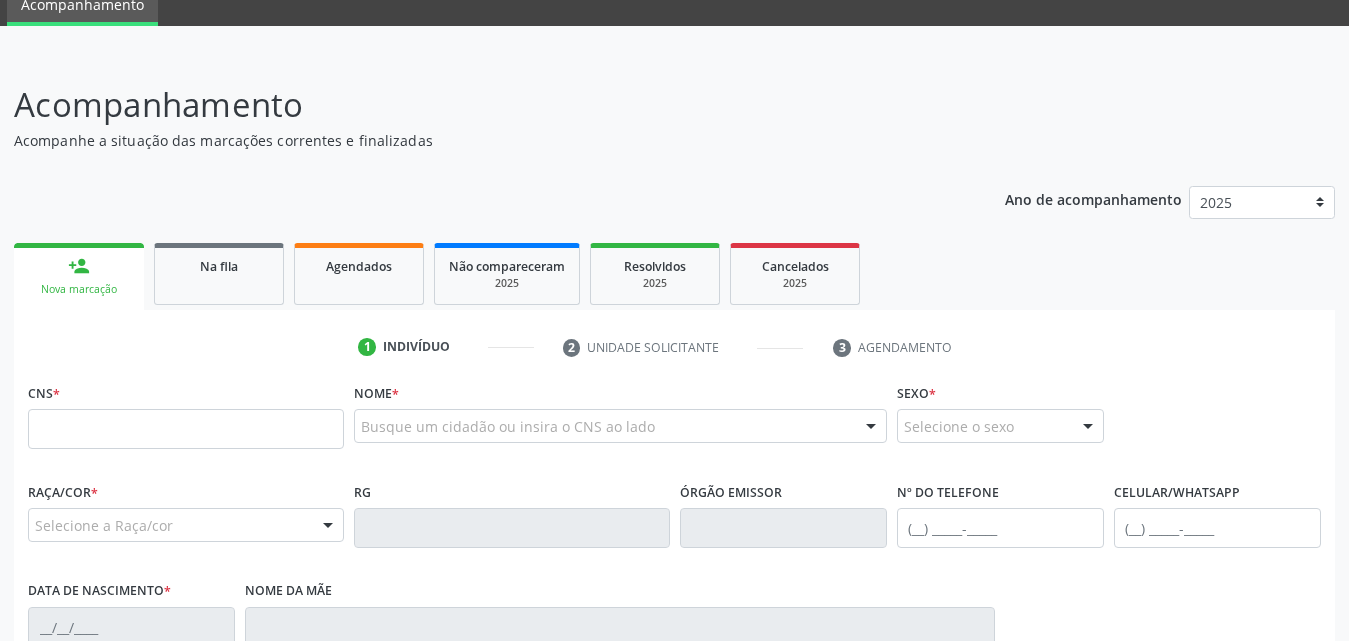 scroll, scrollTop: 200, scrollLeft: 0, axis: vertical 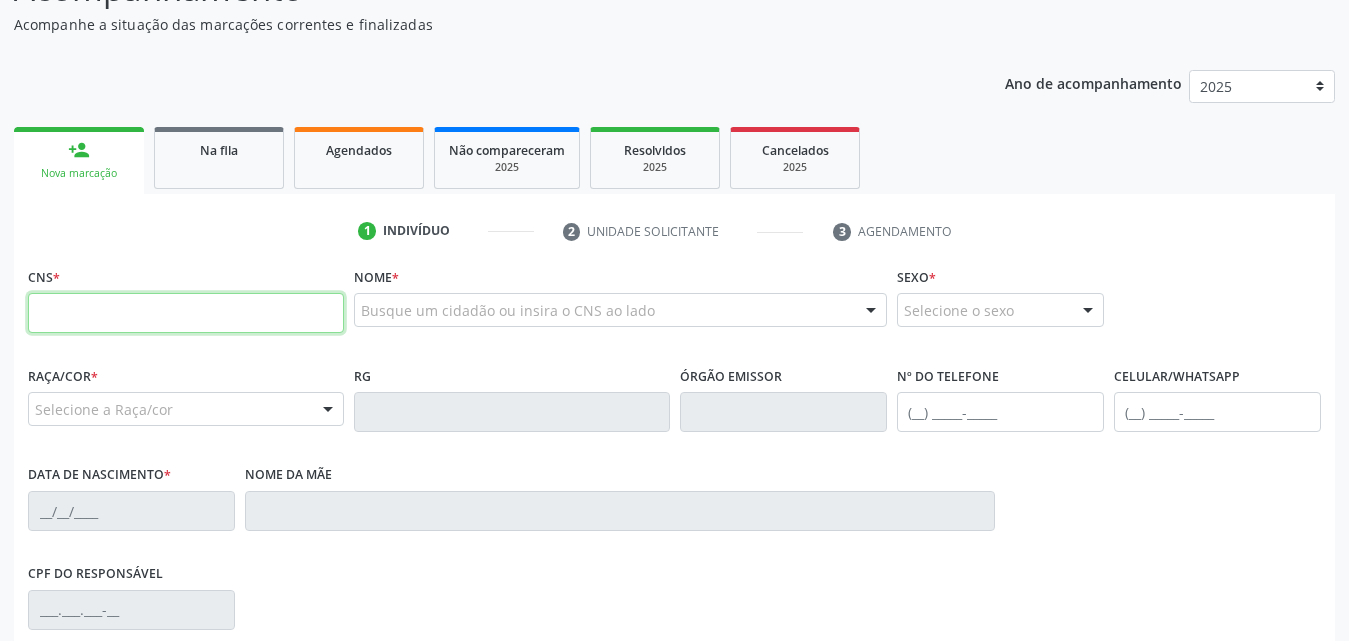 click at bounding box center [186, 313] 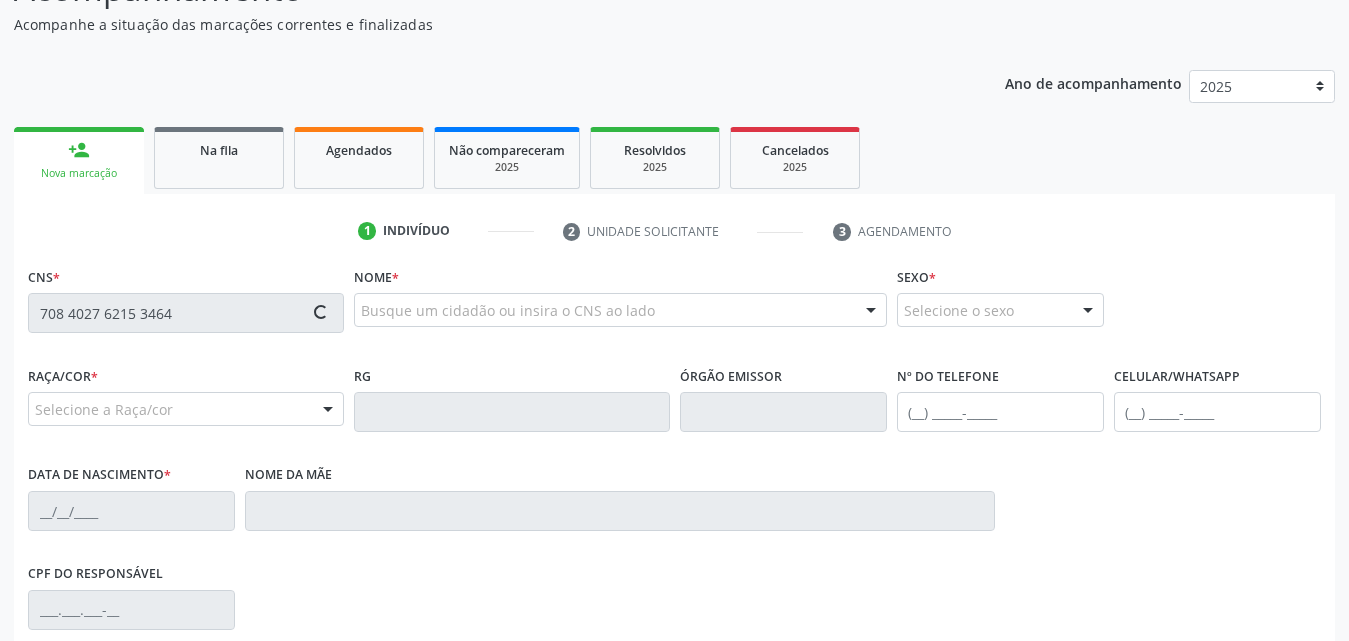 type on "708 4027 6215 3464" 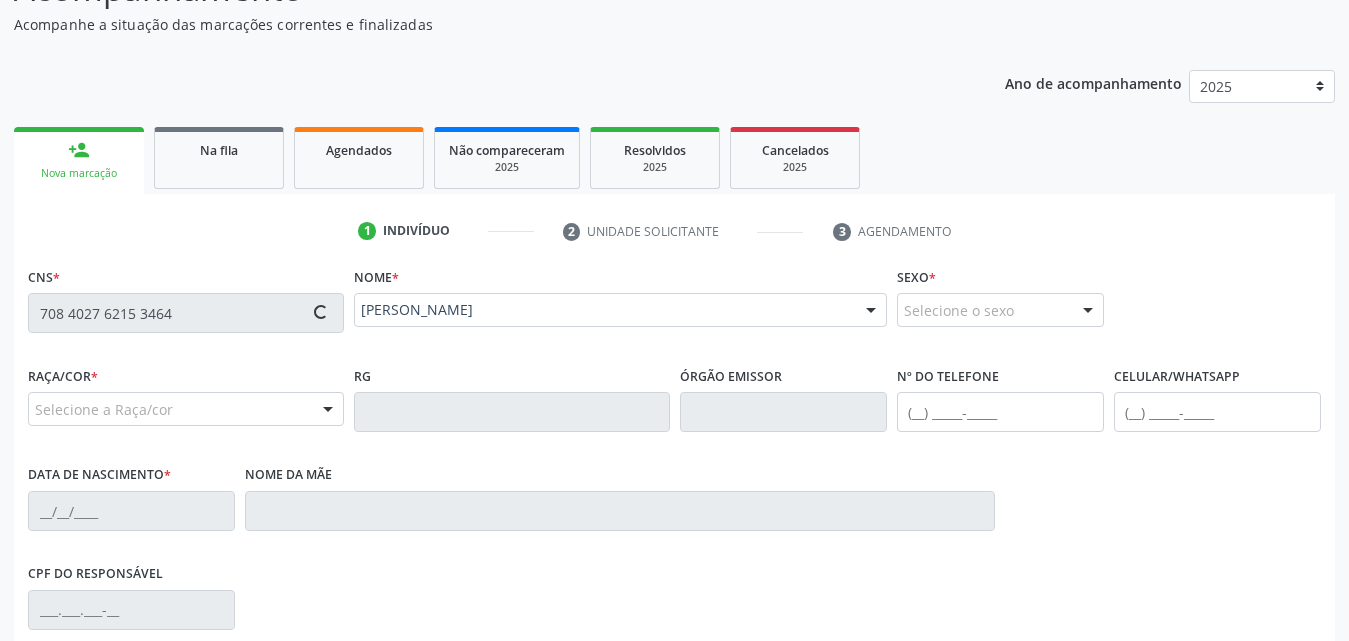 type on "[PHONE_NUMBER]" 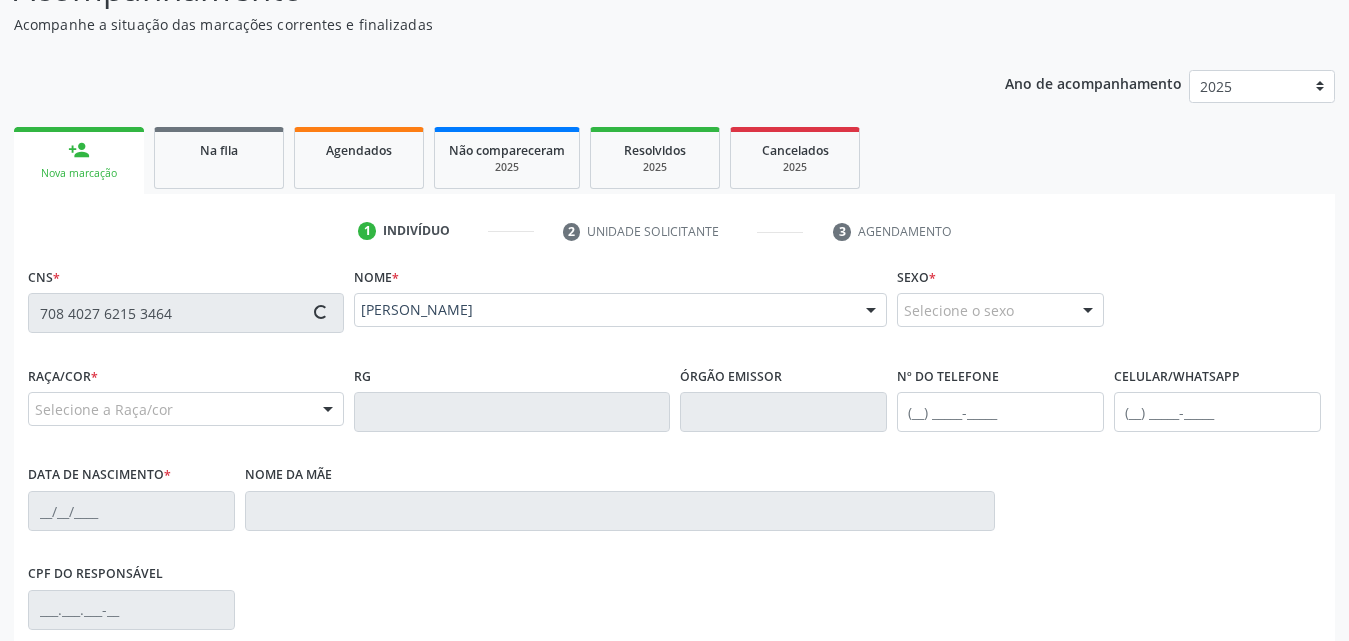 type on "3[DATE]" 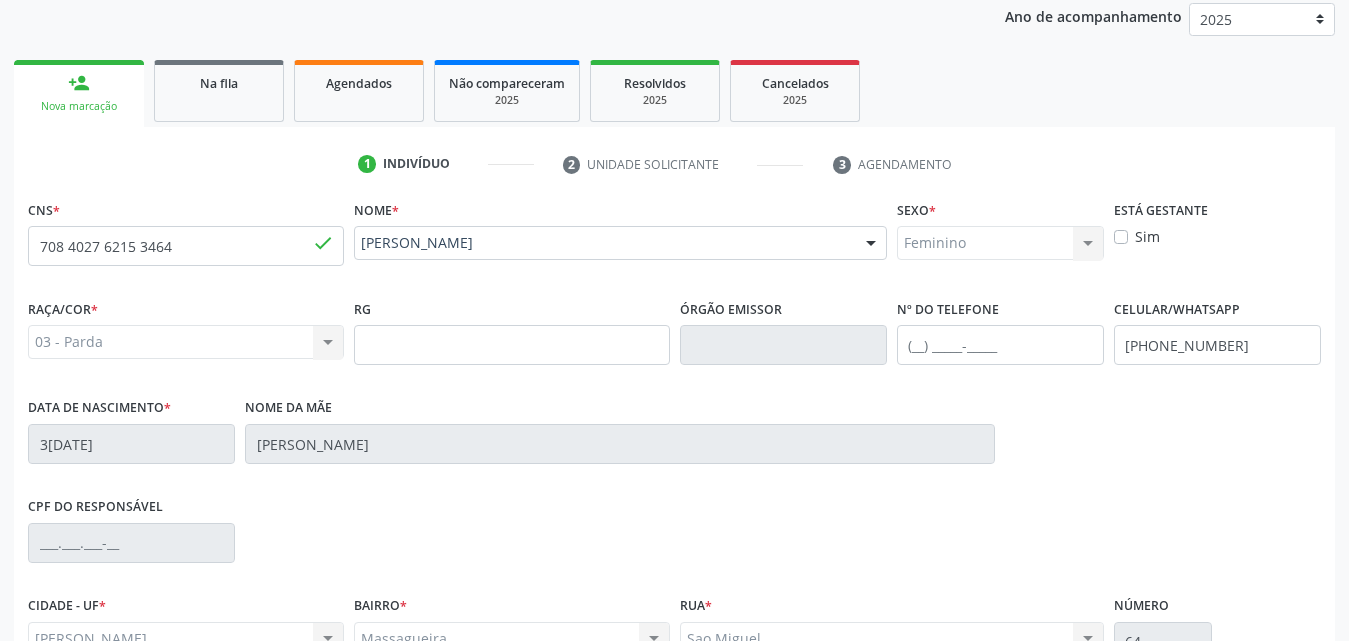 scroll, scrollTop: 471, scrollLeft: 0, axis: vertical 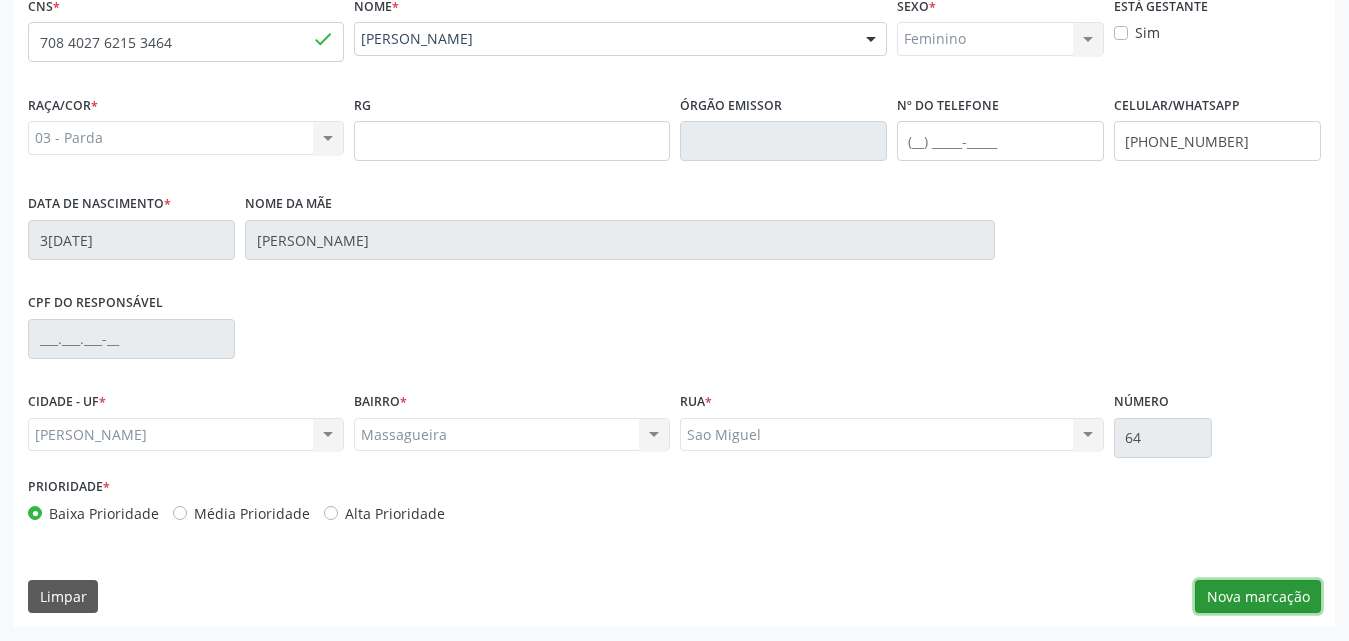 click on "Nova marcação" at bounding box center (1258, 597) 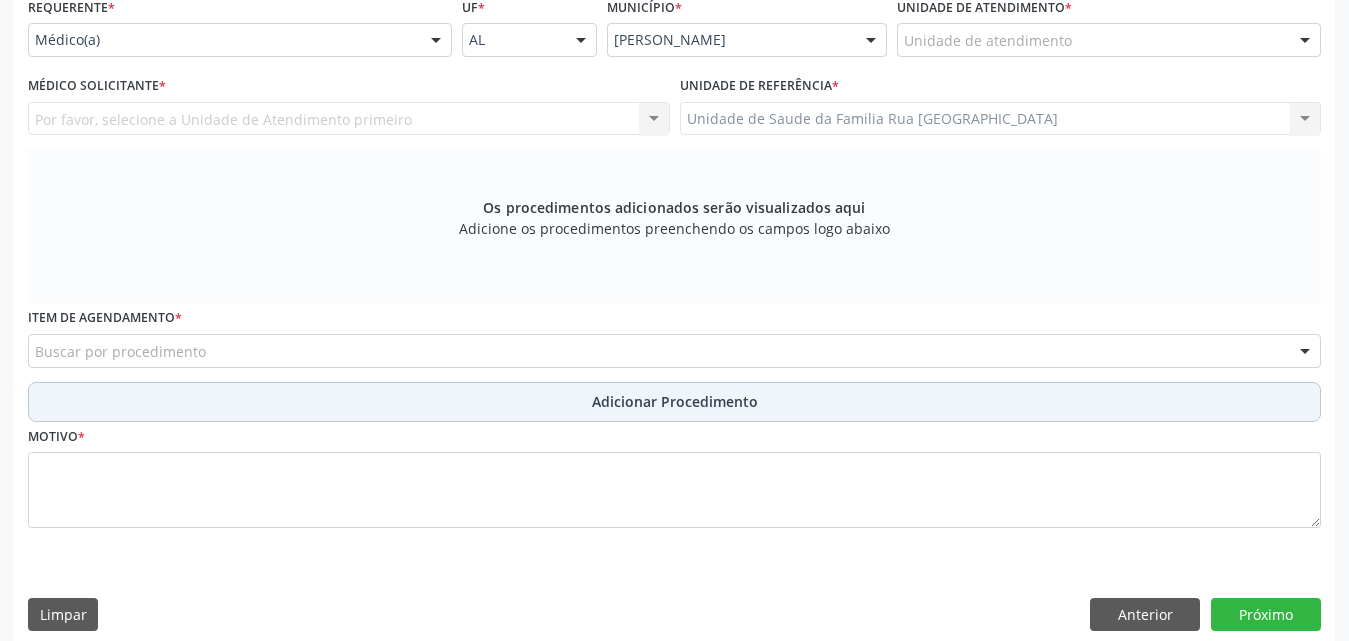 scroll, scrollTop: 271, scrollLeft: 0, axis: vertical 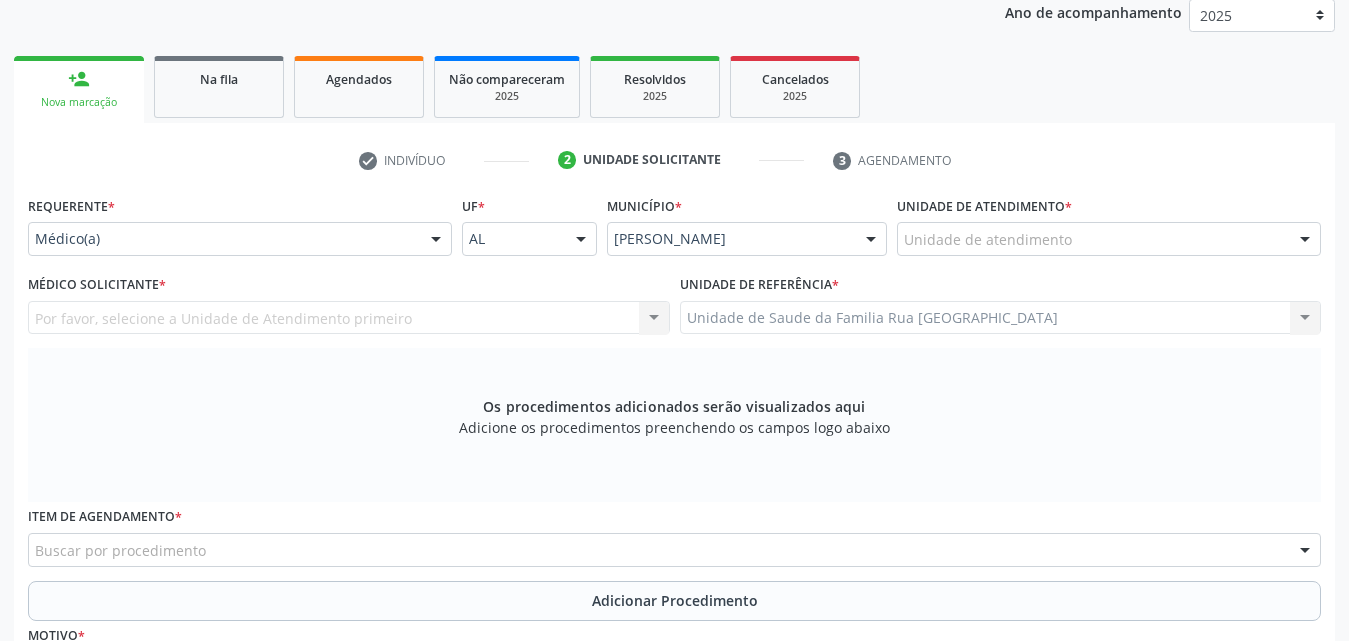 click on "Unidade de atendimento" at bounding box center [1109, 239] 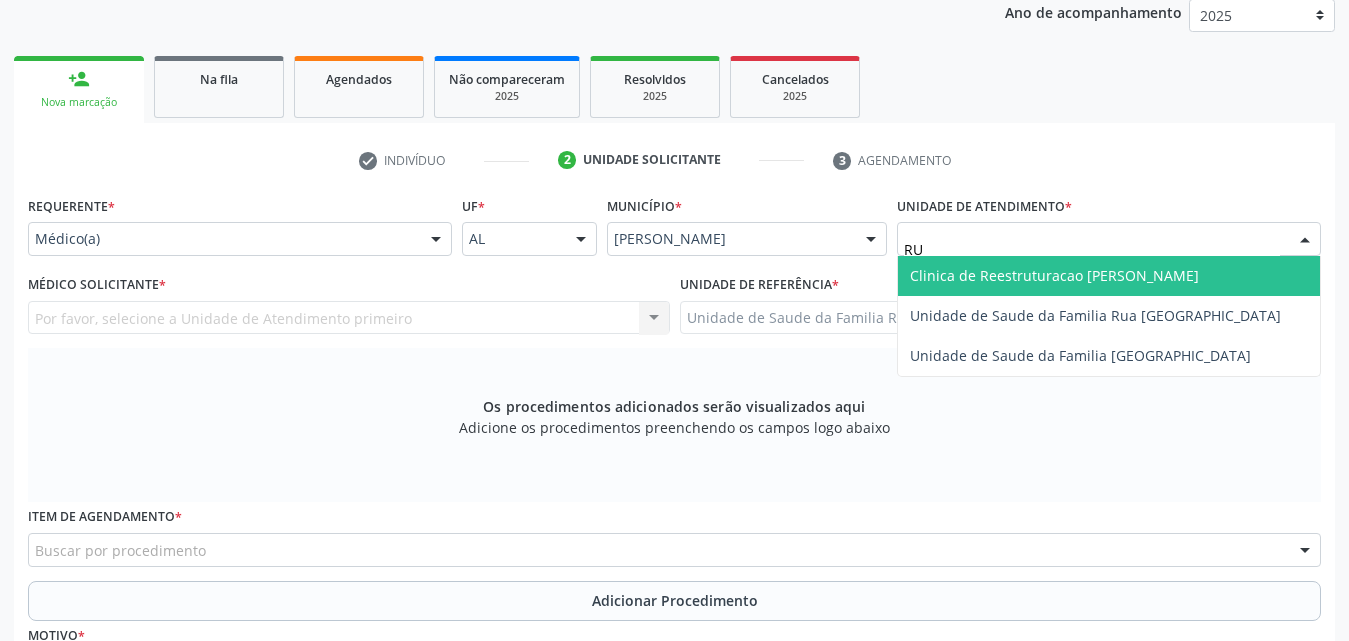 type on "RUA" 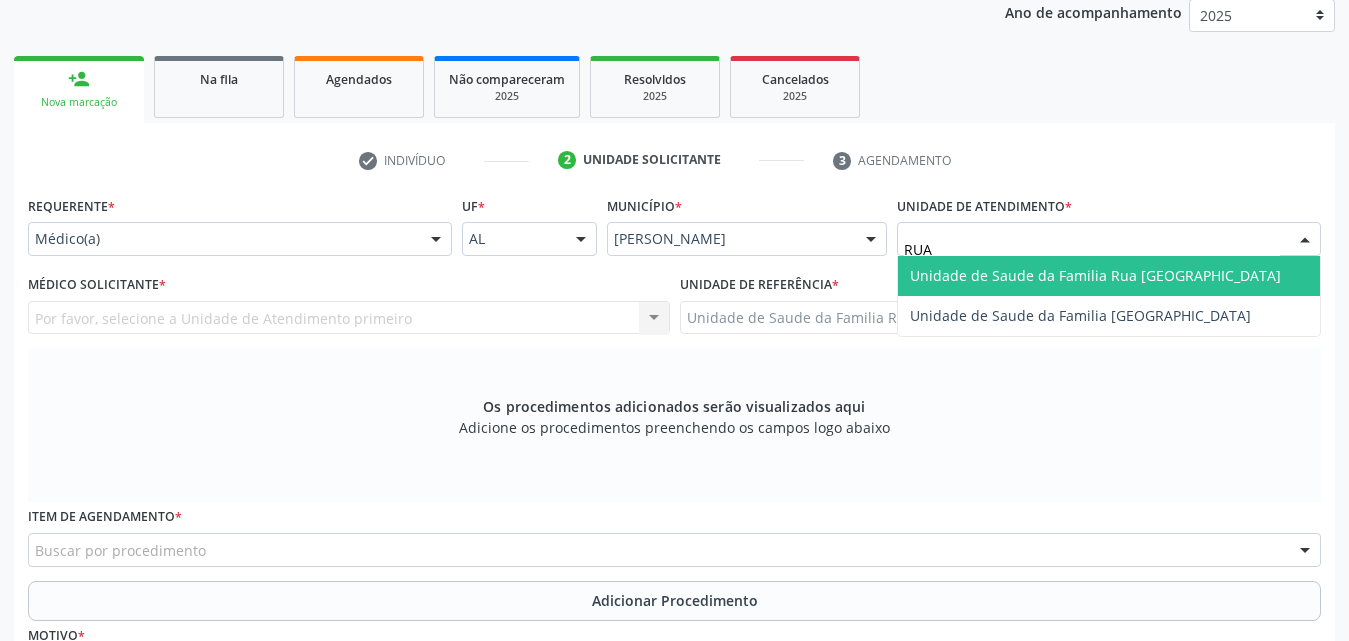 click on "Unidade de Saude da Familia Rua [GEOGRAPHIC_DATA]" at bounding box center [1095, 275] 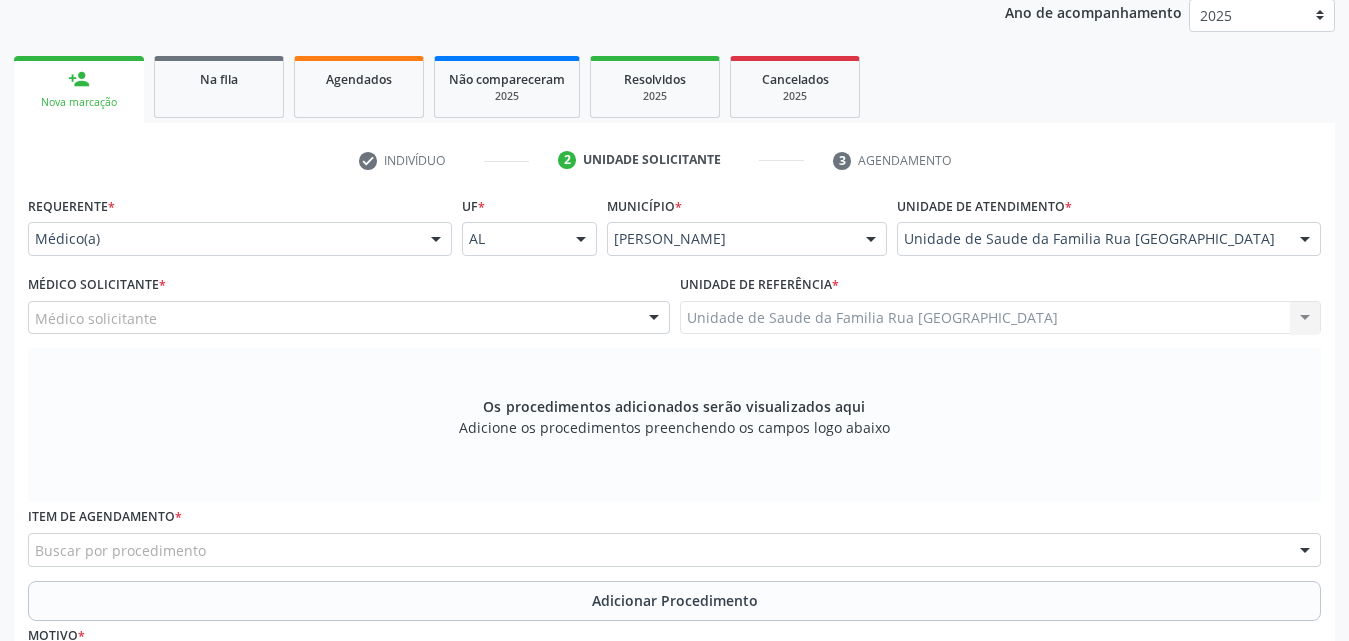 click at bounding box center [654, 319] 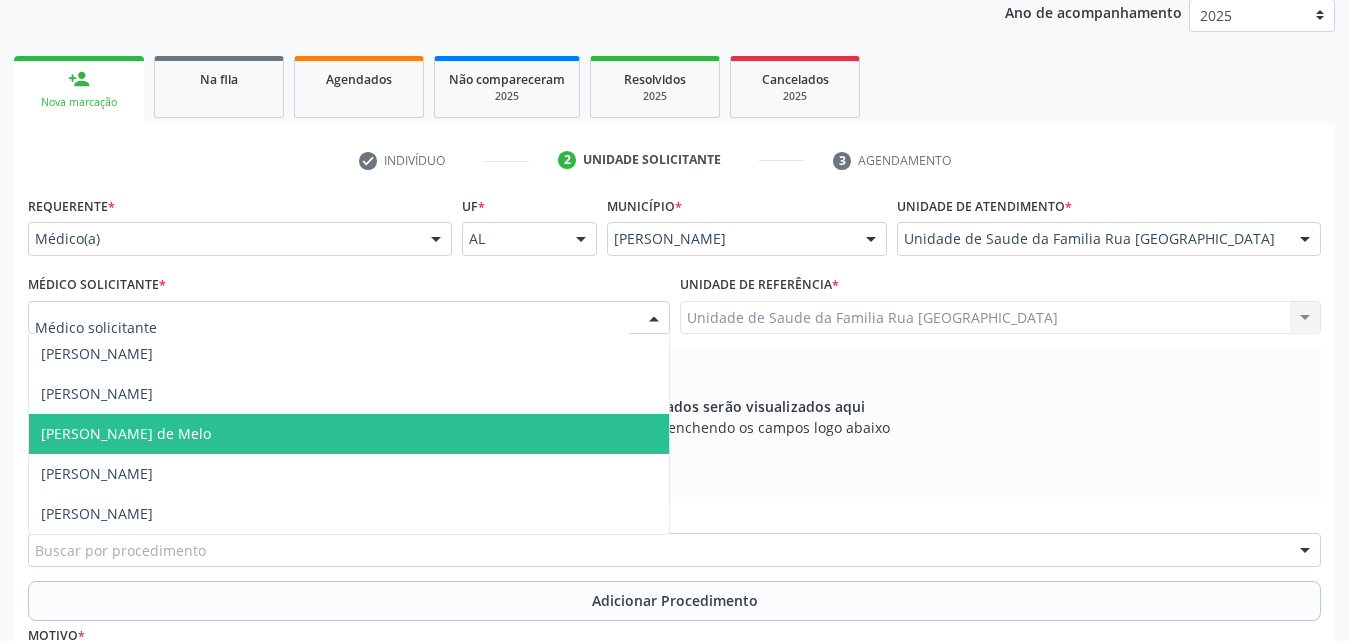 click on "[PERSON_NAME] de Melo" at bounding box center [349, 434] 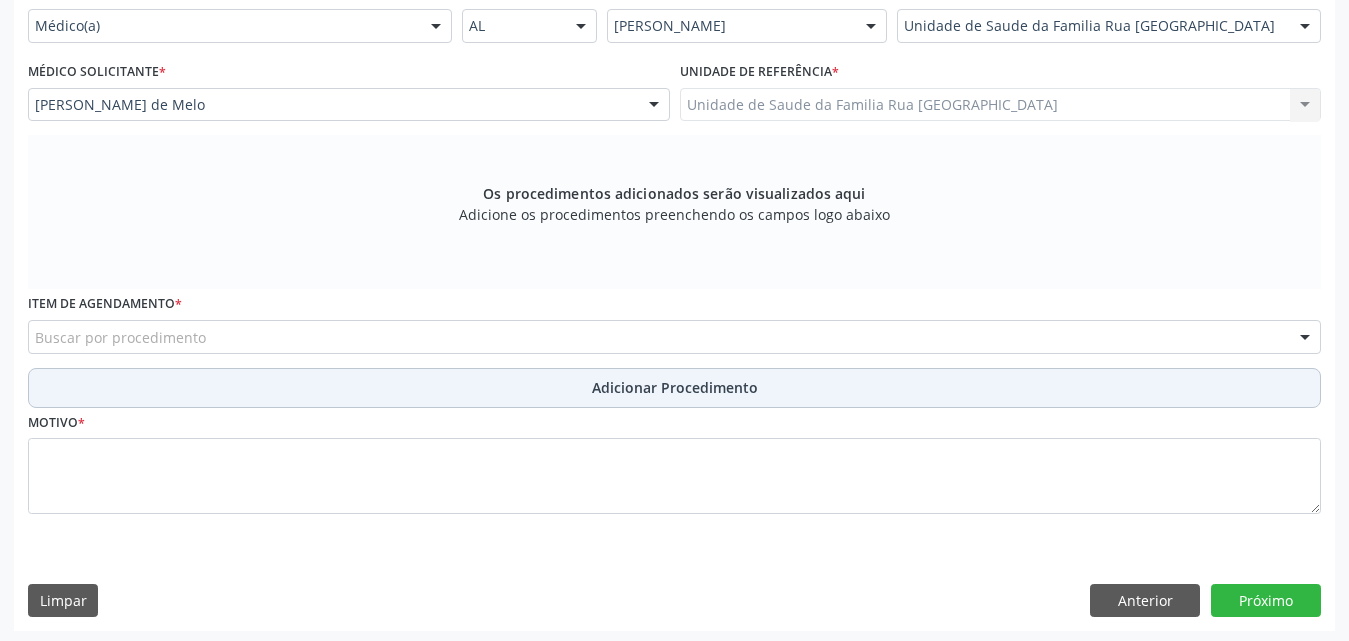 scroll, scrollTop: 488, scrollLeft: 0, axis: vertical 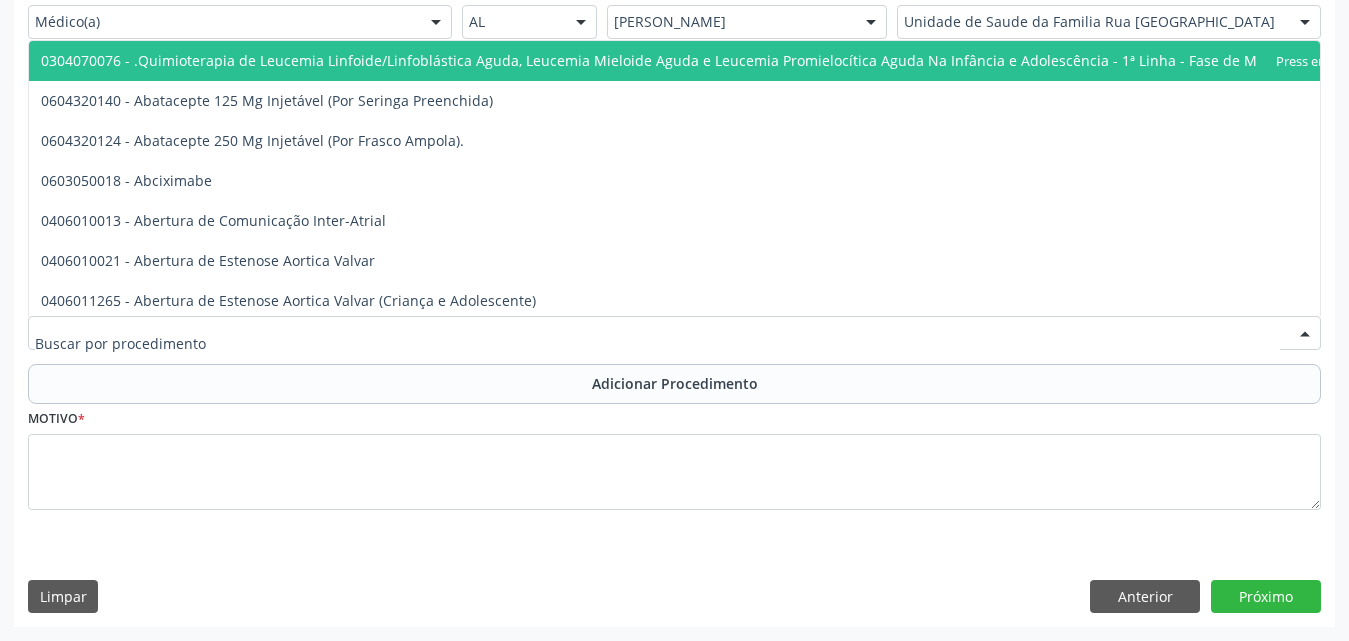 click at bounding box center [674, 333] 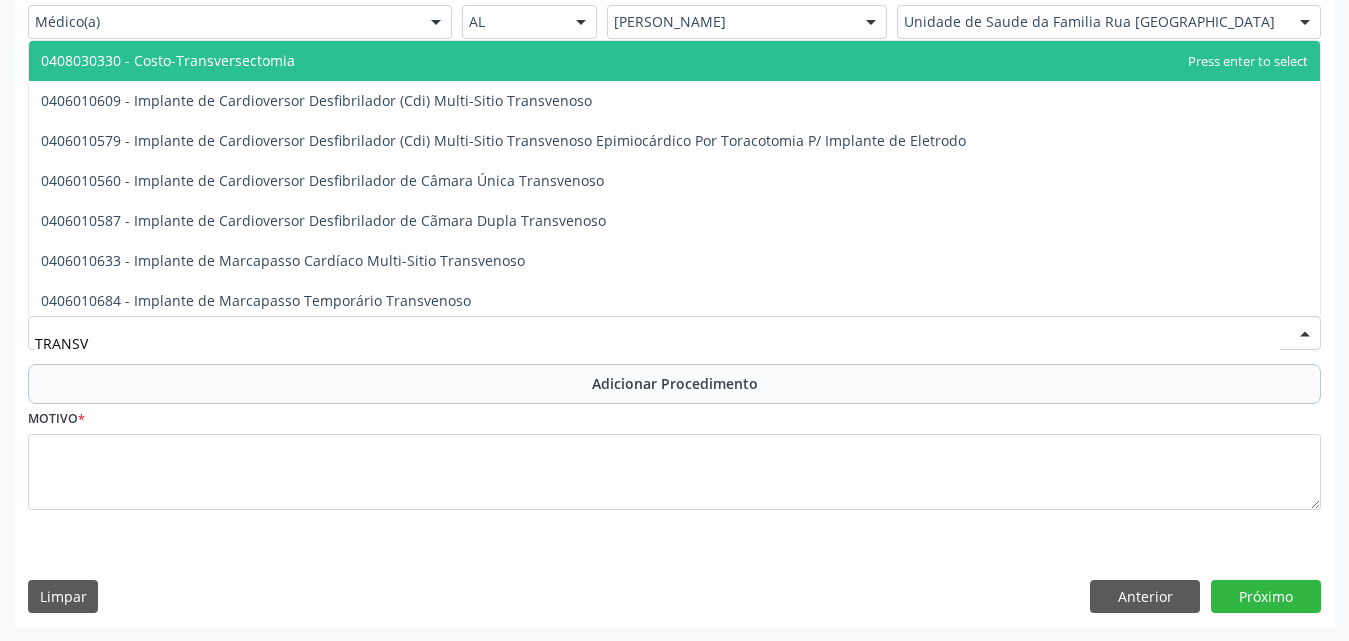 type on "TRANSVA" 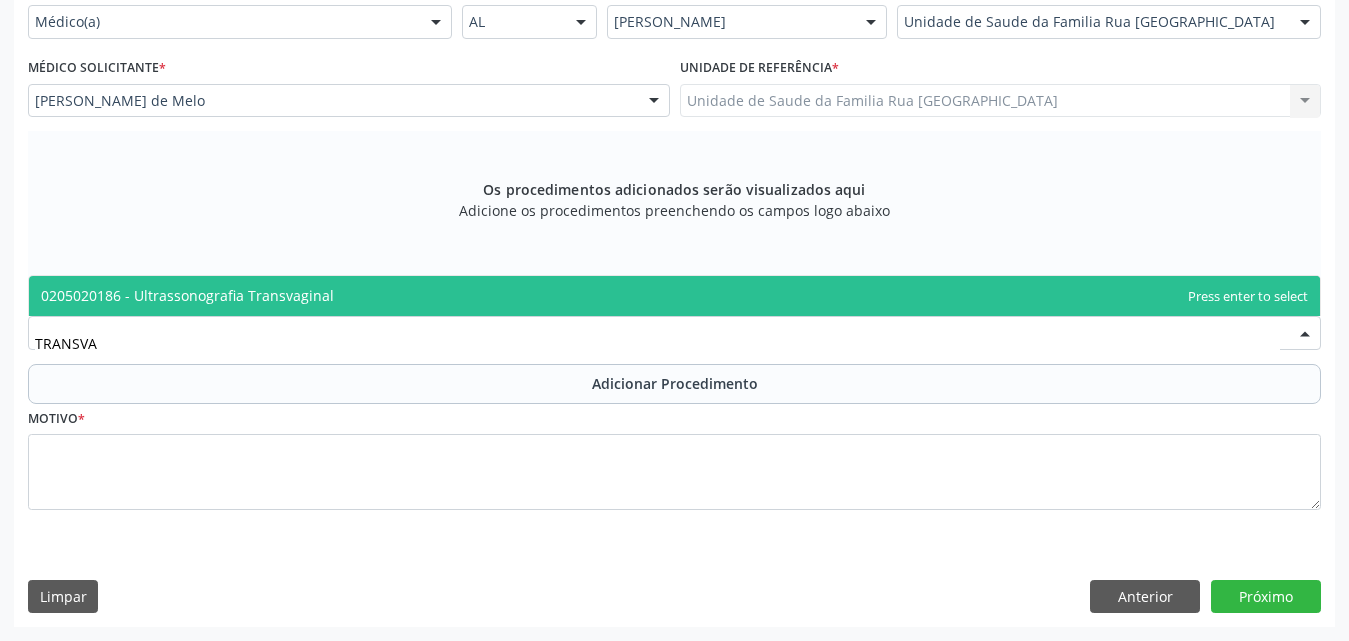 click on "0205020186 - Ultrassonografia Transvaginal" at bounding box center (674, 296) 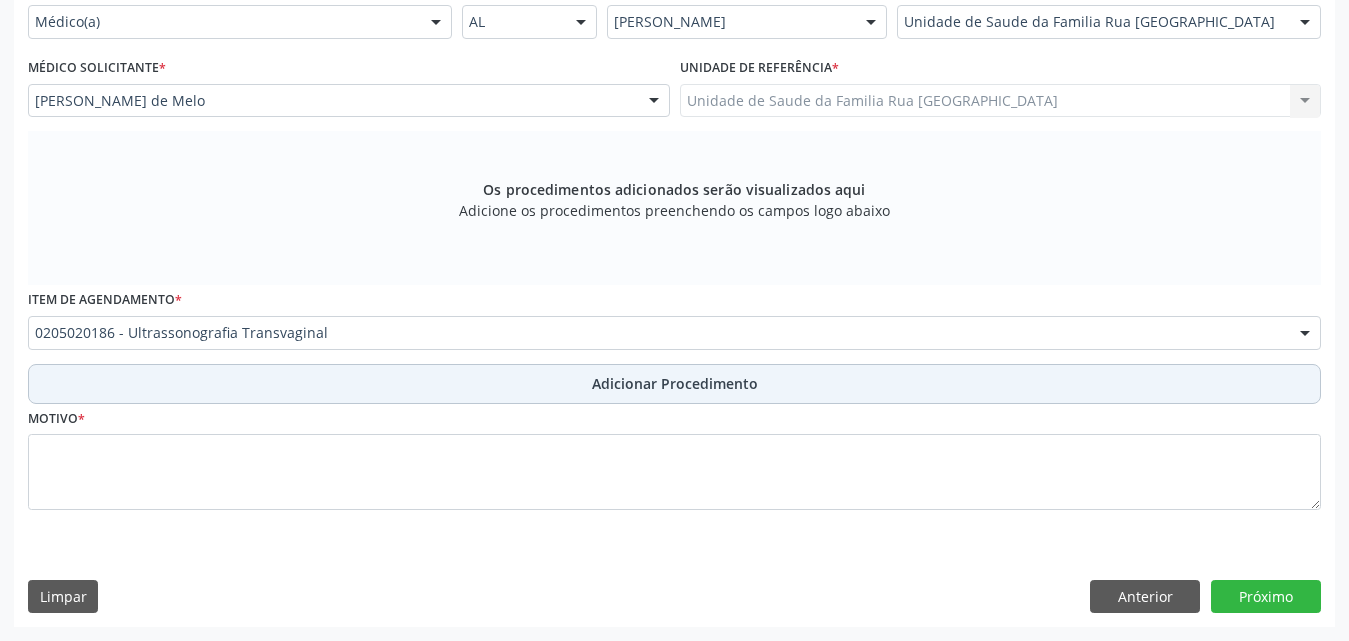 click on "Adicionar Procedimento" at bounding box center [675, 383] 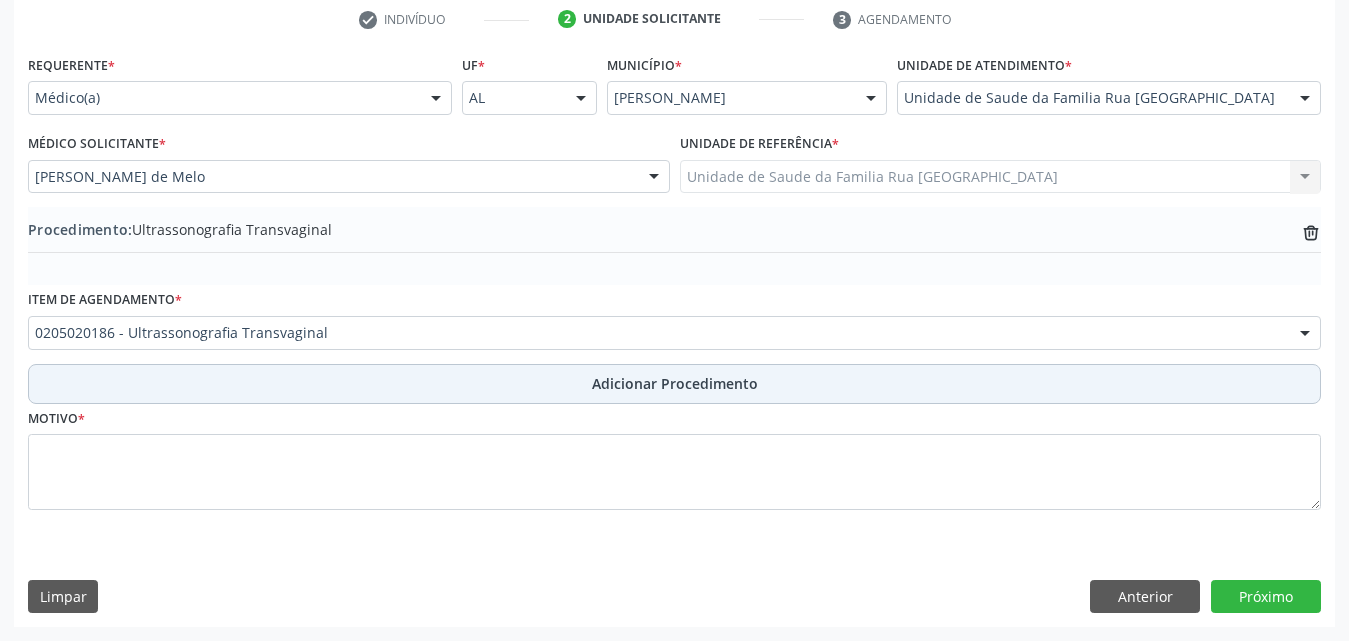 scroll, scrollTop: 412, scrollLeft: 0, axis: vertical 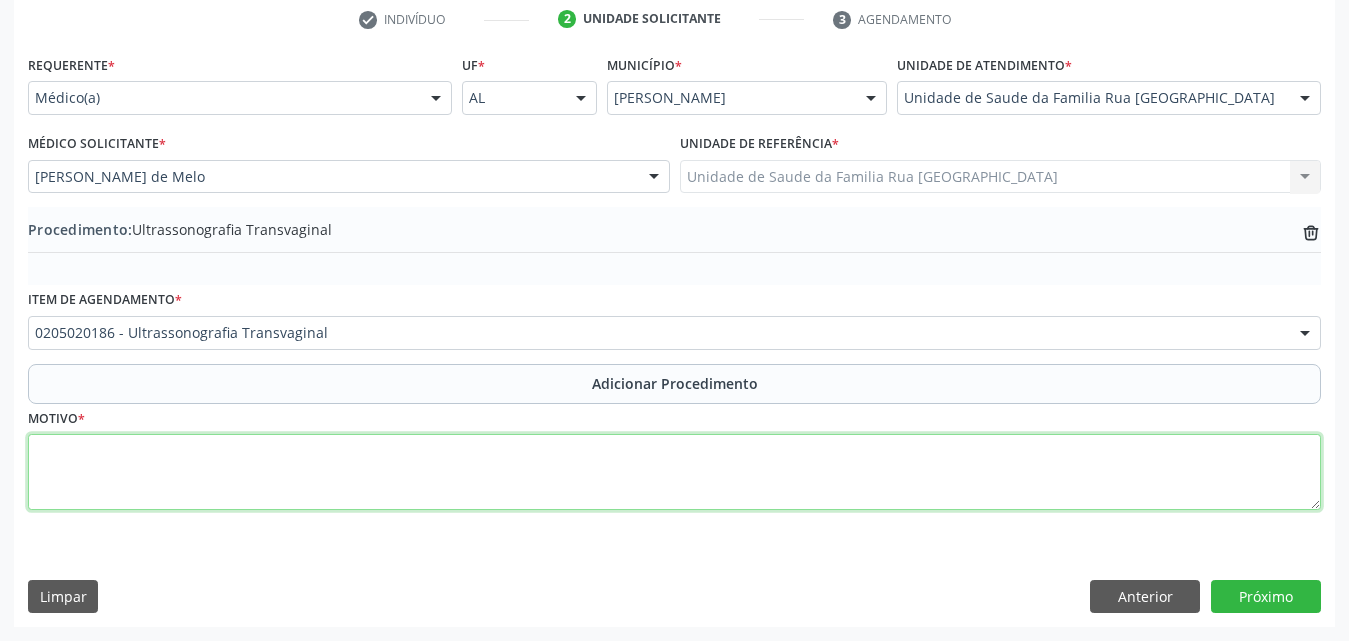 click at bounding box center (674, 472) 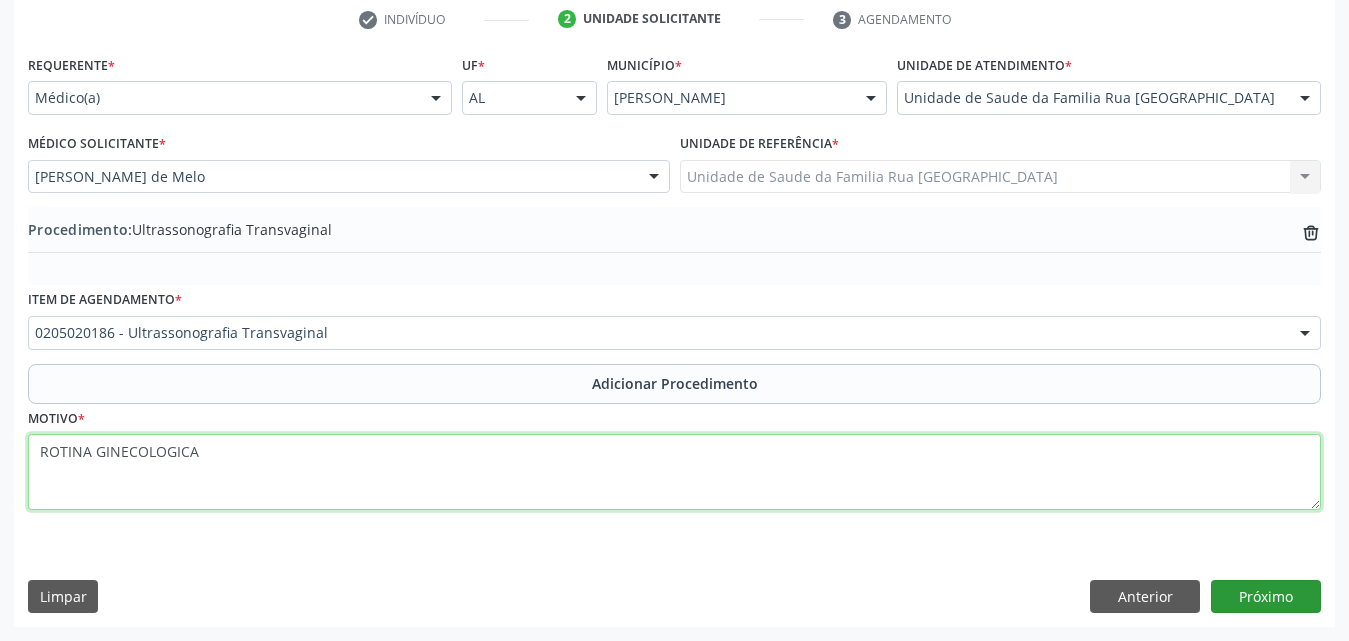 type on "ROTINA GINECOLOGICA" 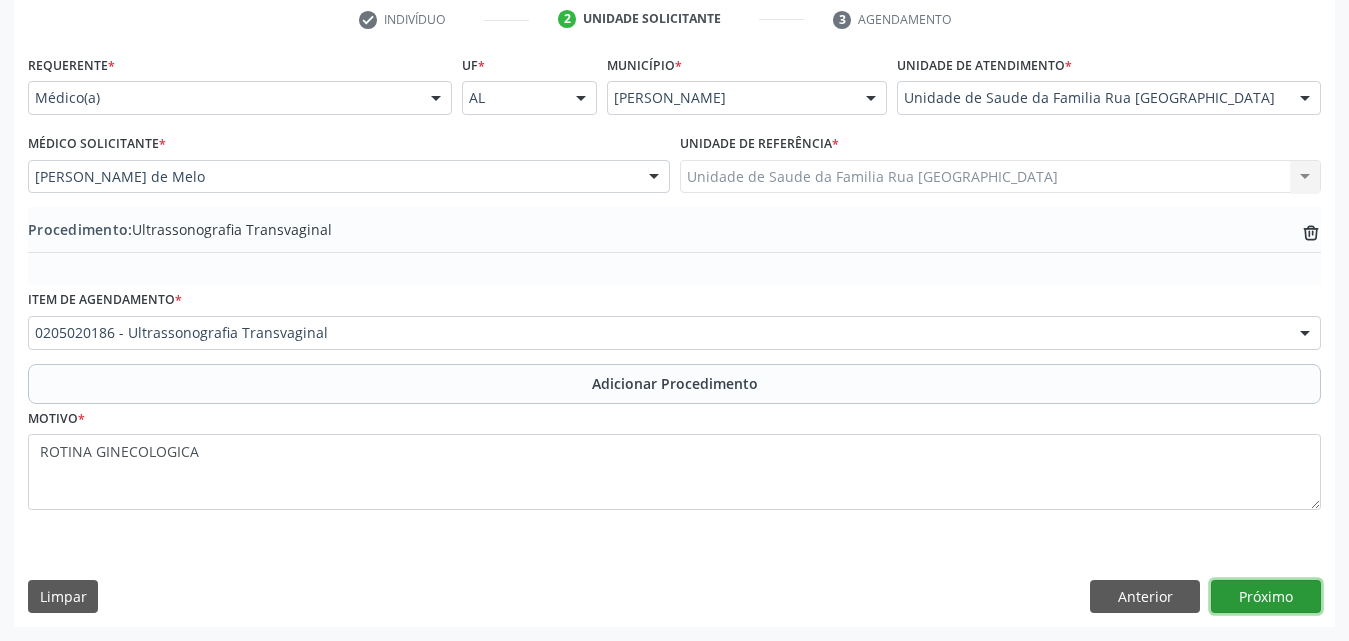 click on "Próximo" at bounding box center (1266, 597) 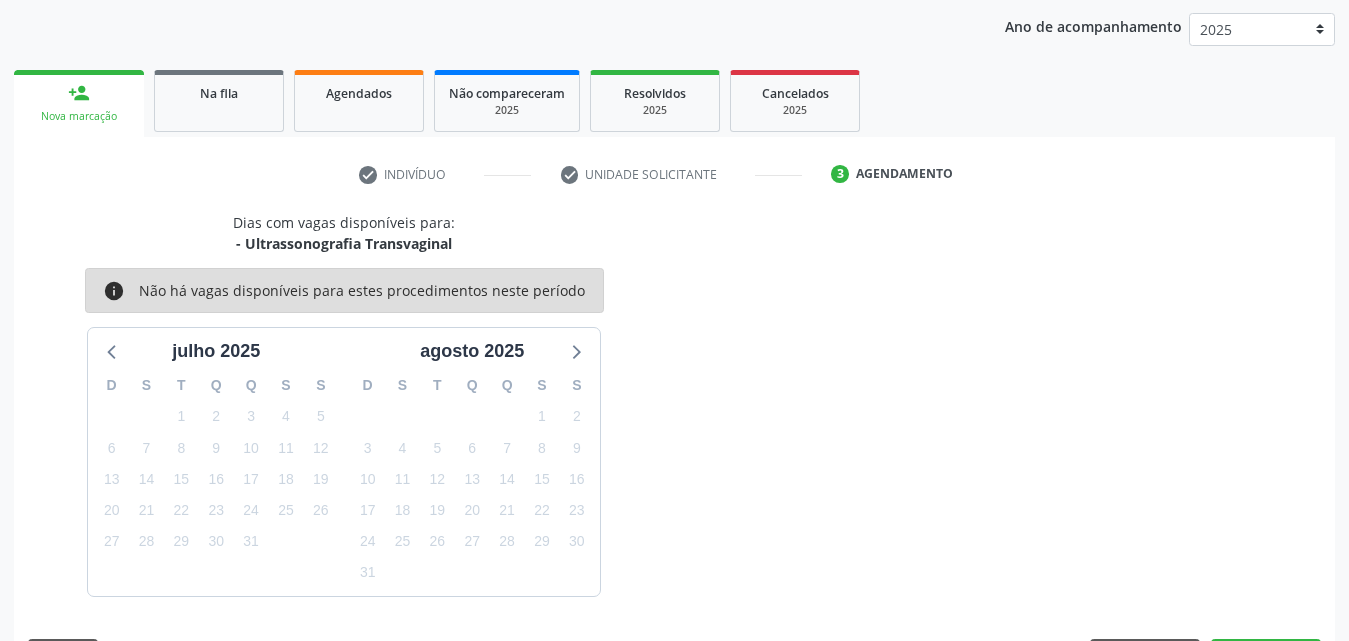 scroll, scrollTop: 316, scrollLeft: 0, axis: vertical 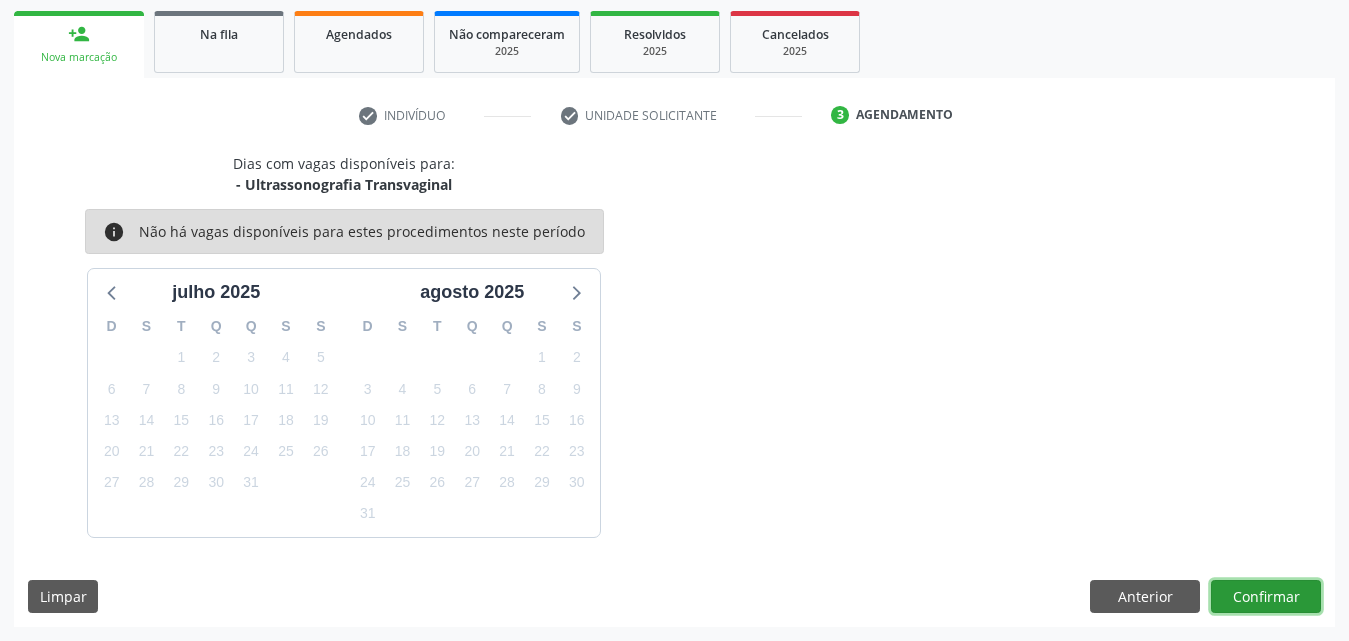 click on "Confirmar" at bounding box center (1266, 597) 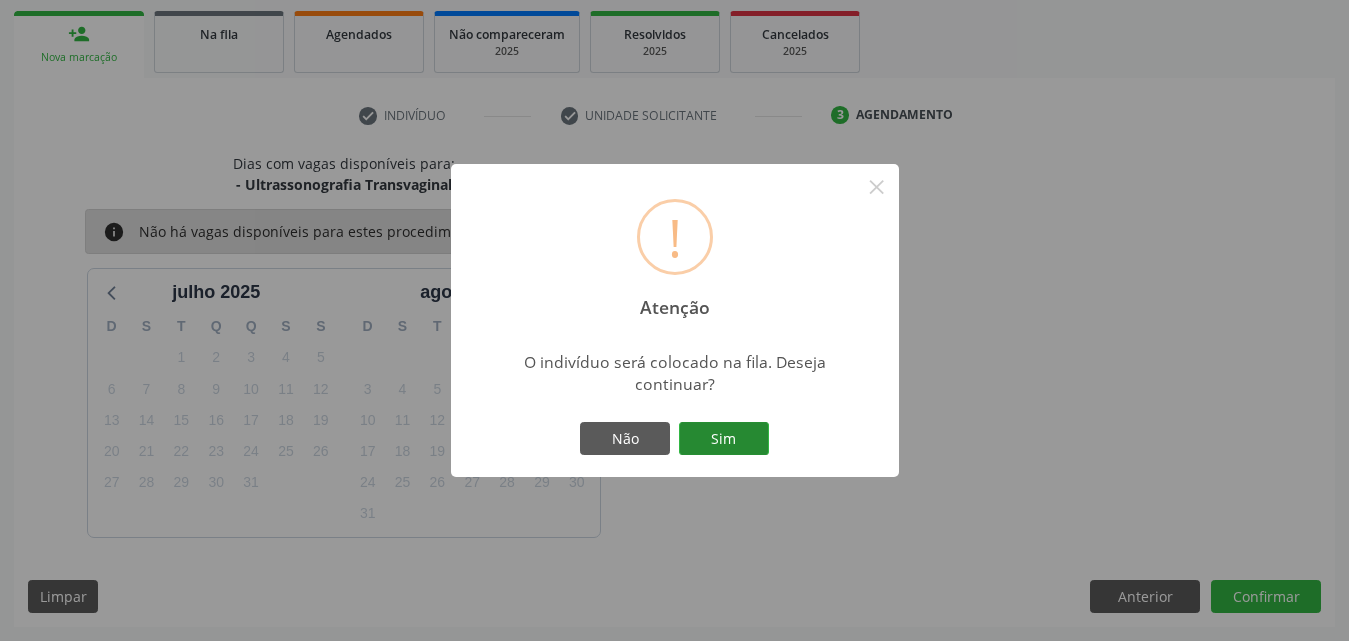 click on "Sim" at bounding box center [724, 439] 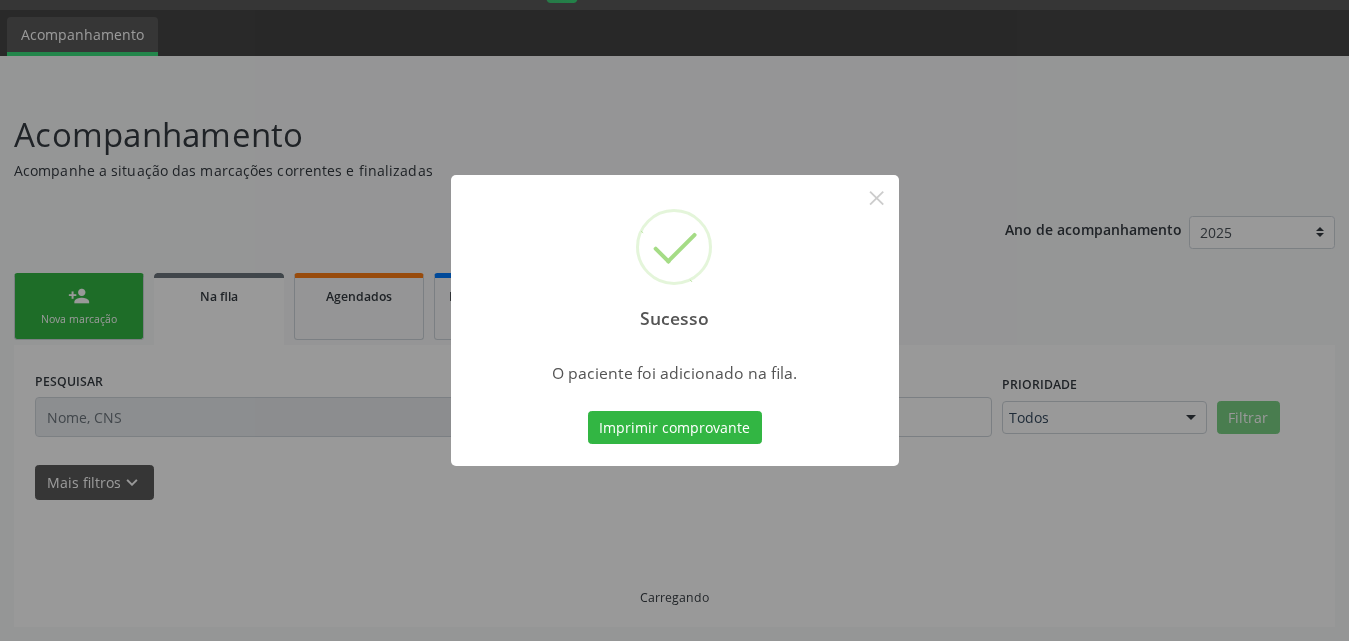 scroll, scrollTop: 54, scrollLeft: 0, axis: vertical 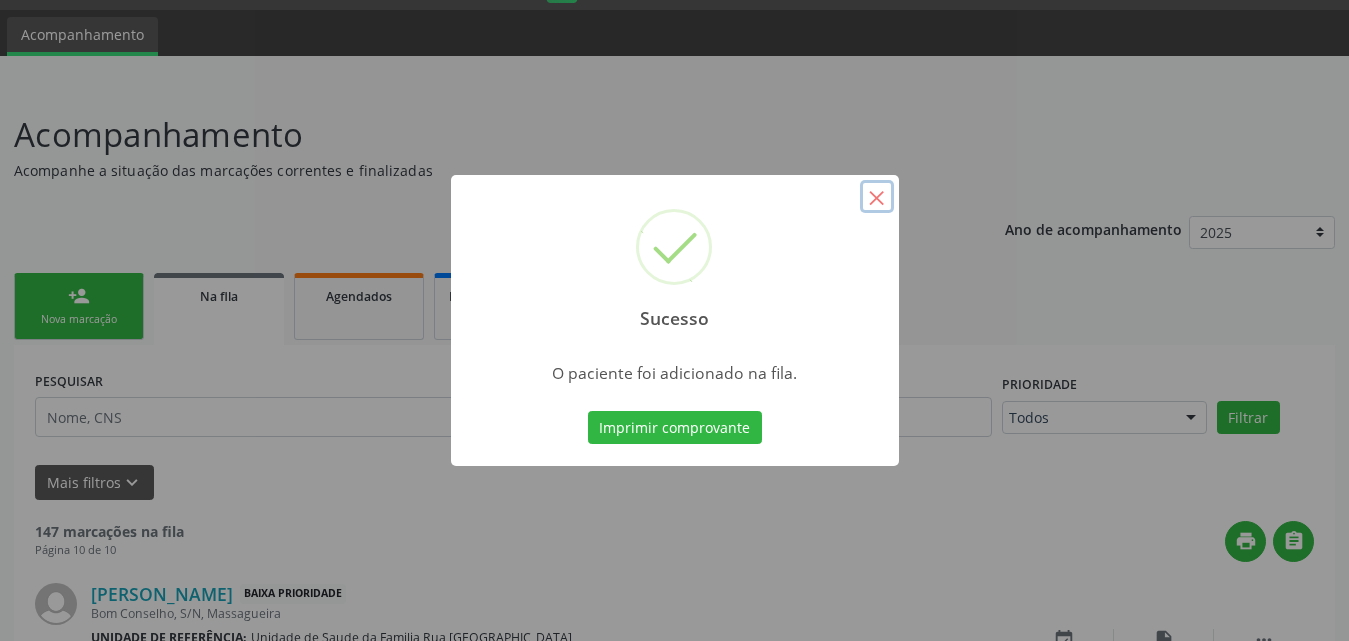 click on "×" at bounding box center [877, 197] 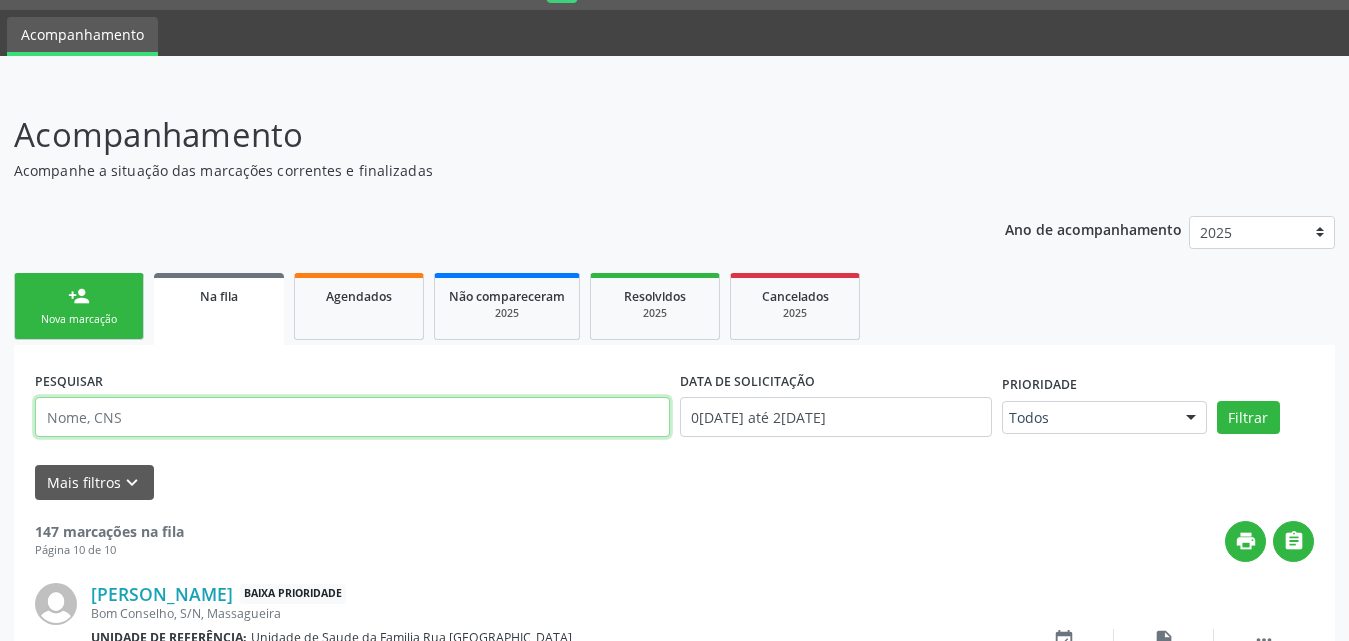 click at bounding box center [352, 417] 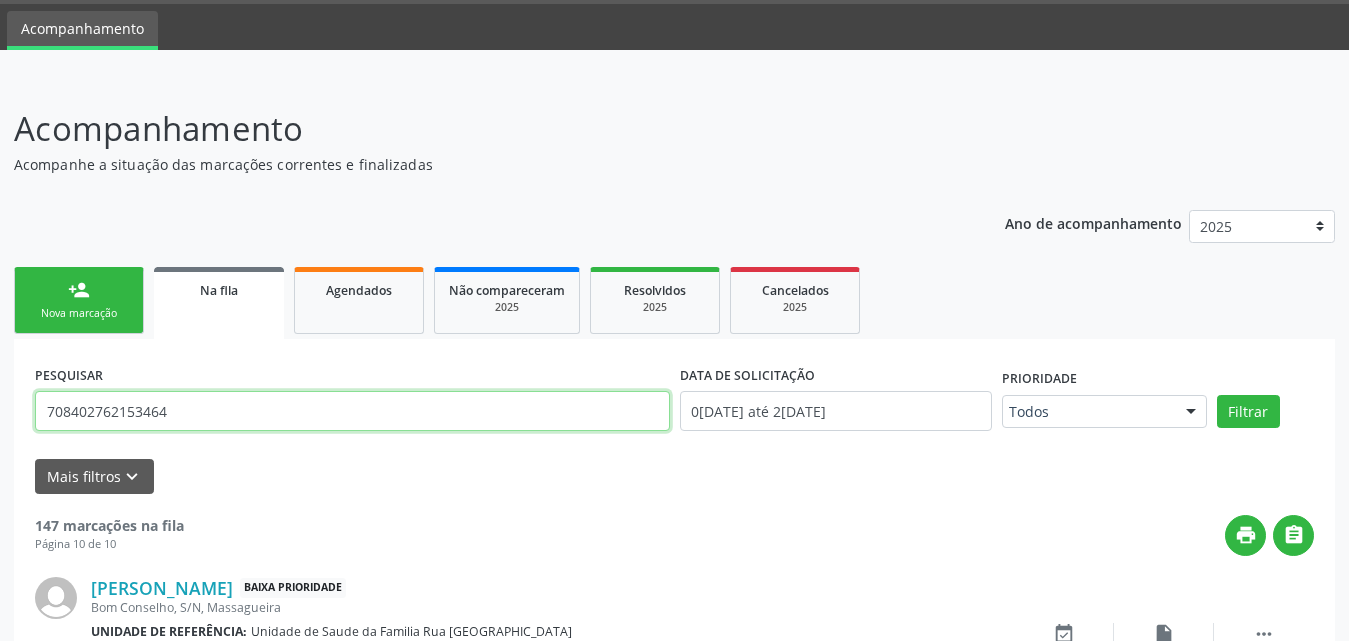scroll, scrollTop: 54, scrollLeft: 0, axis: vertical 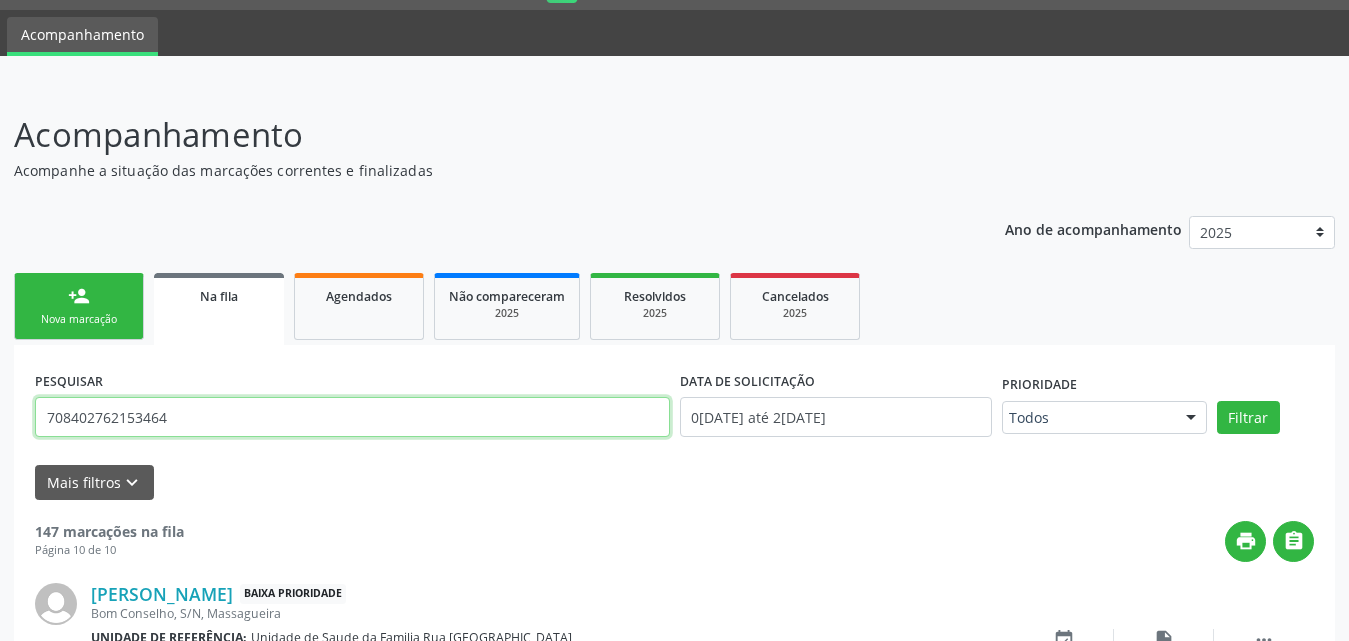 type on "708402762153464" 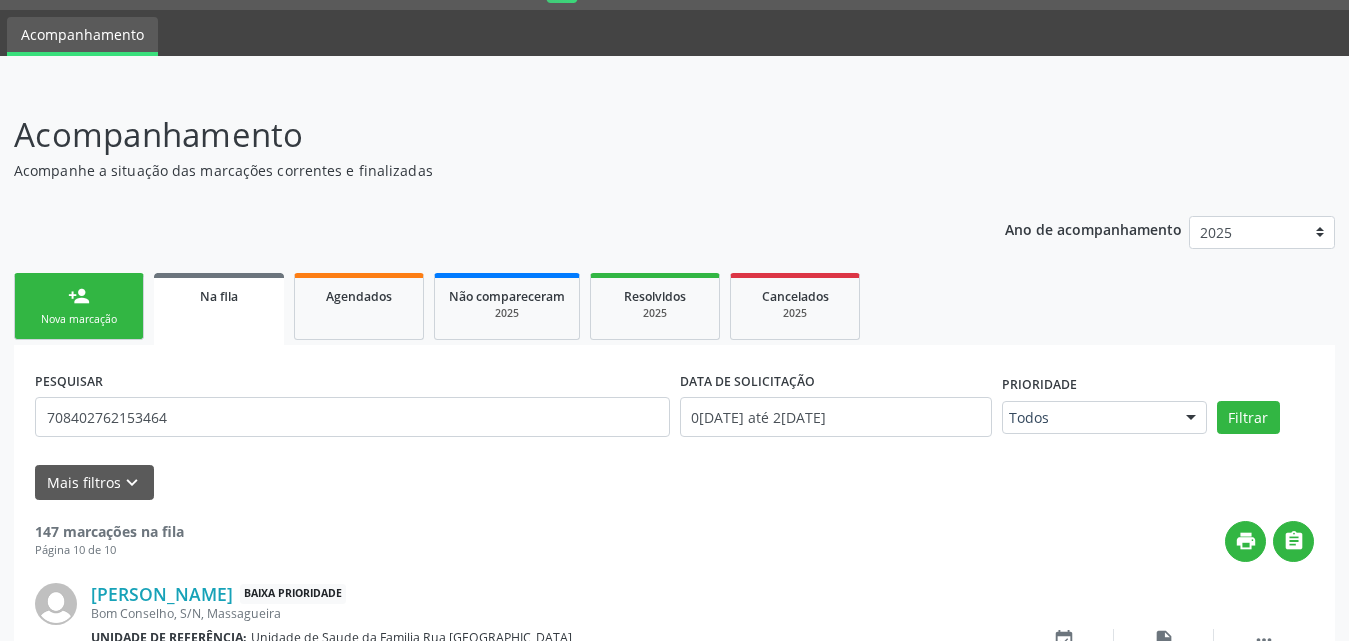 click on "Nova marcação" at bounding box center (79, 319) 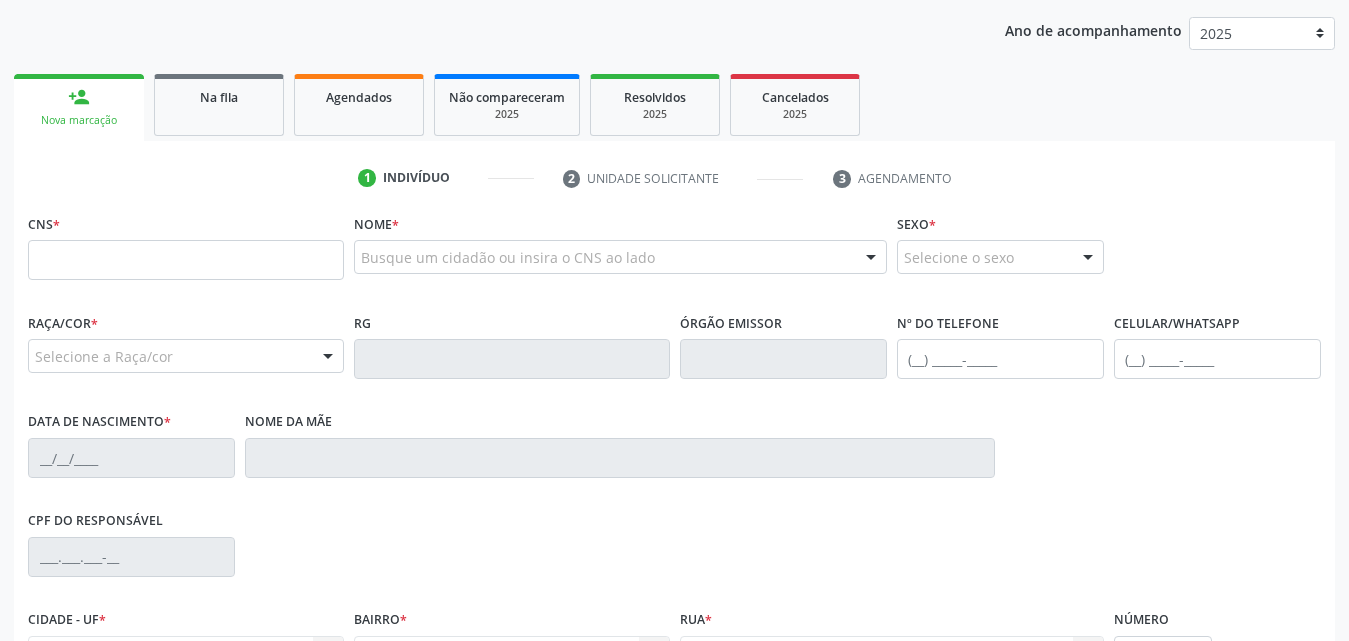 scroll, scrollTop: 254, scrollLeft: 0, axis: vertical 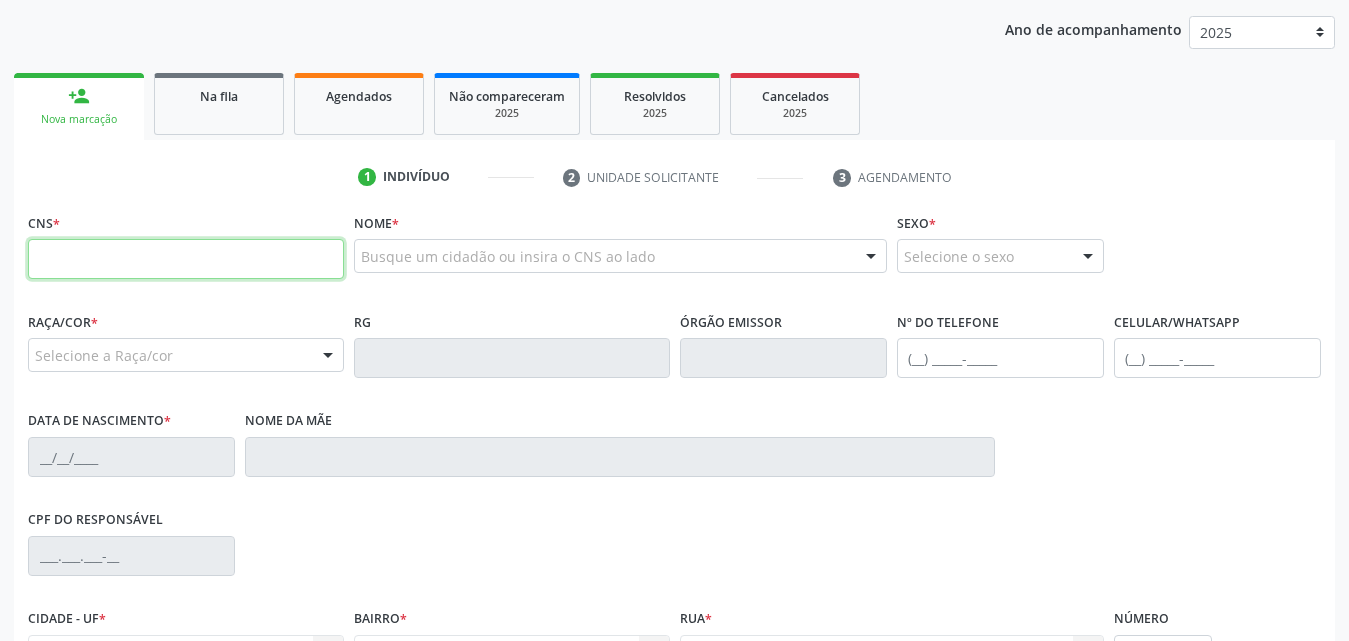 click at bounding box center (186, 259) 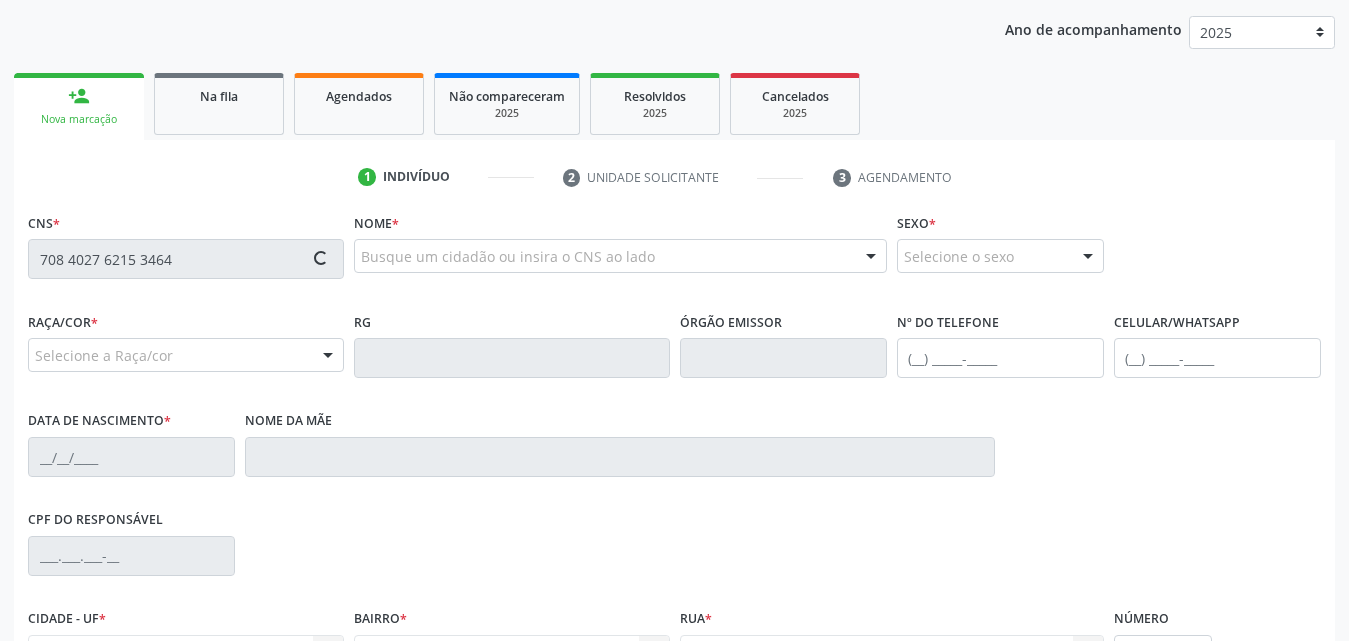 type on "708 4027 6215 3464" 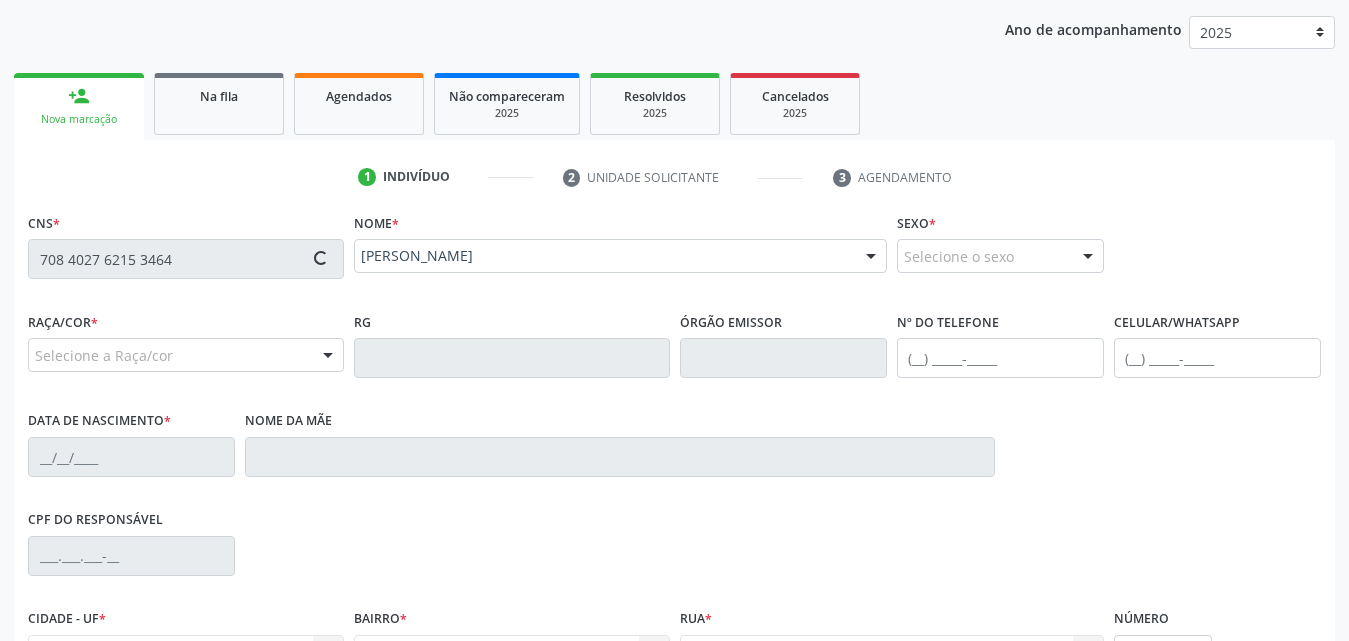 type on "[PHONE_NUMBER]" 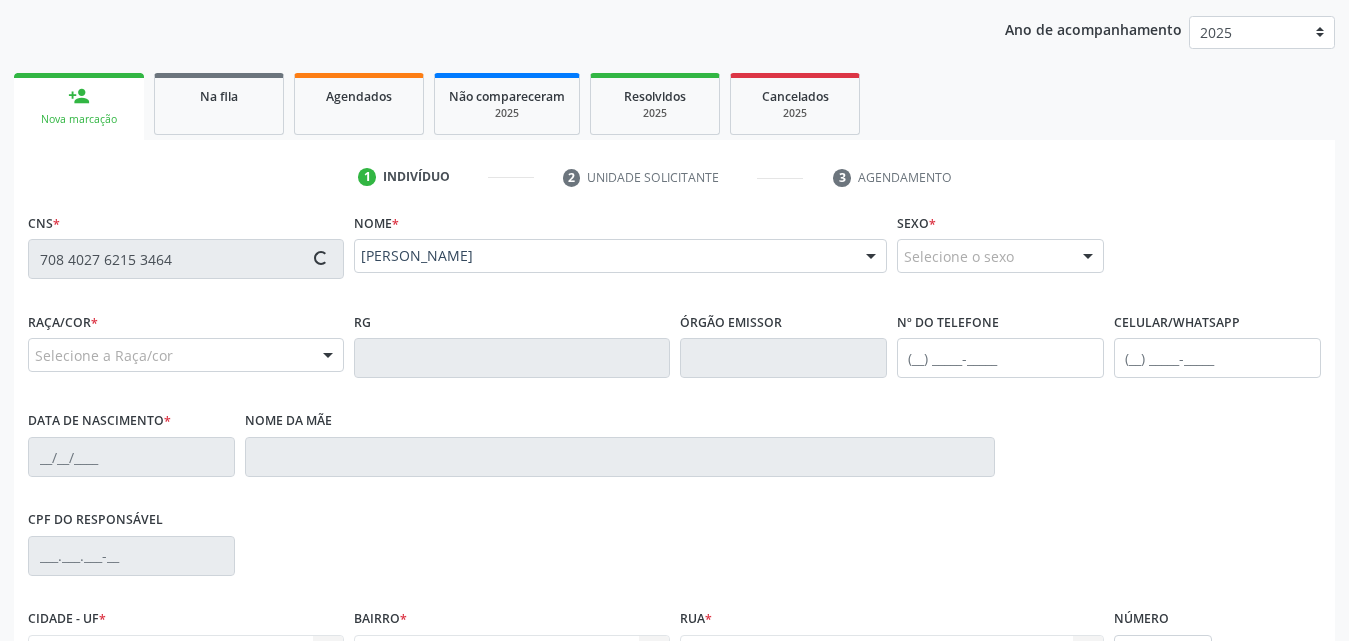 type on "3[DATE]" 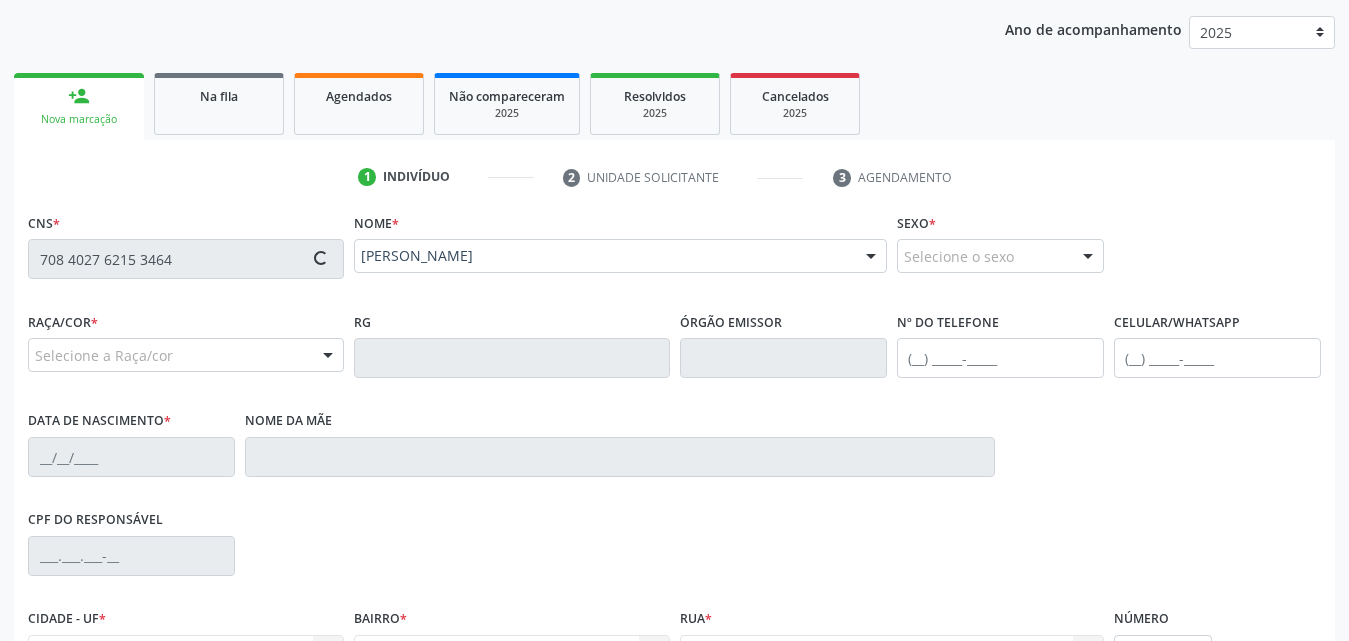 type on "64" 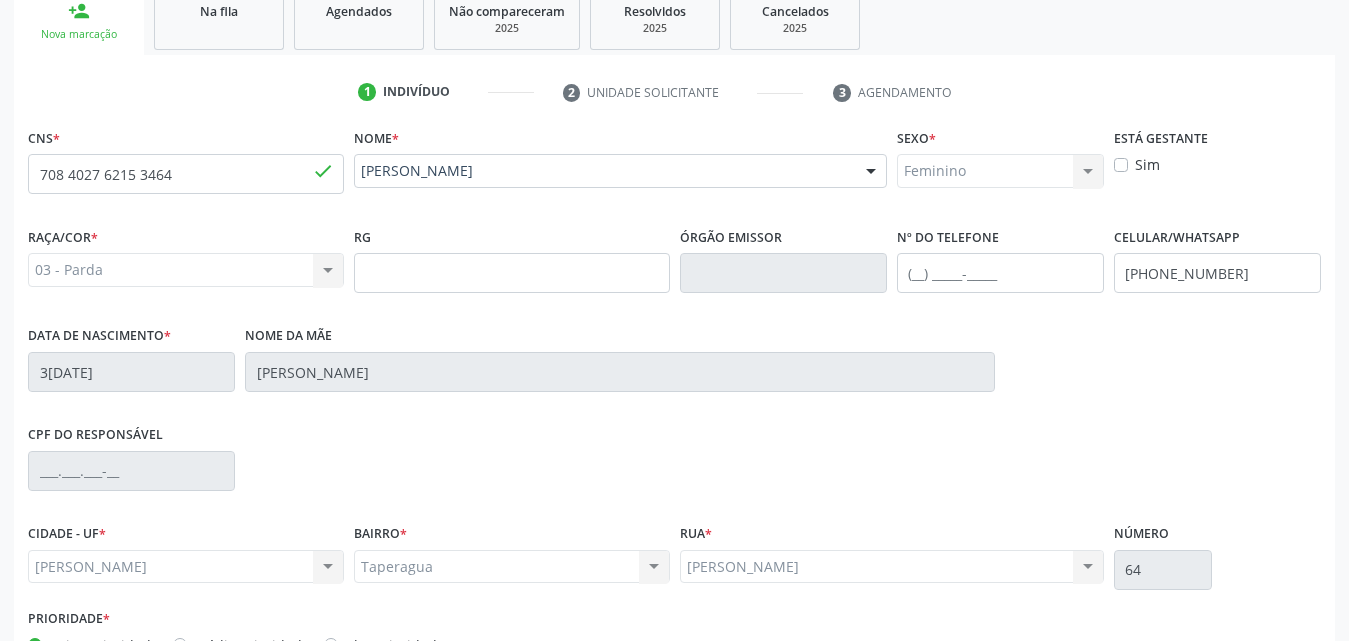 scroll, scrollTop: 471, scrollLeft: 0, axis: vertical 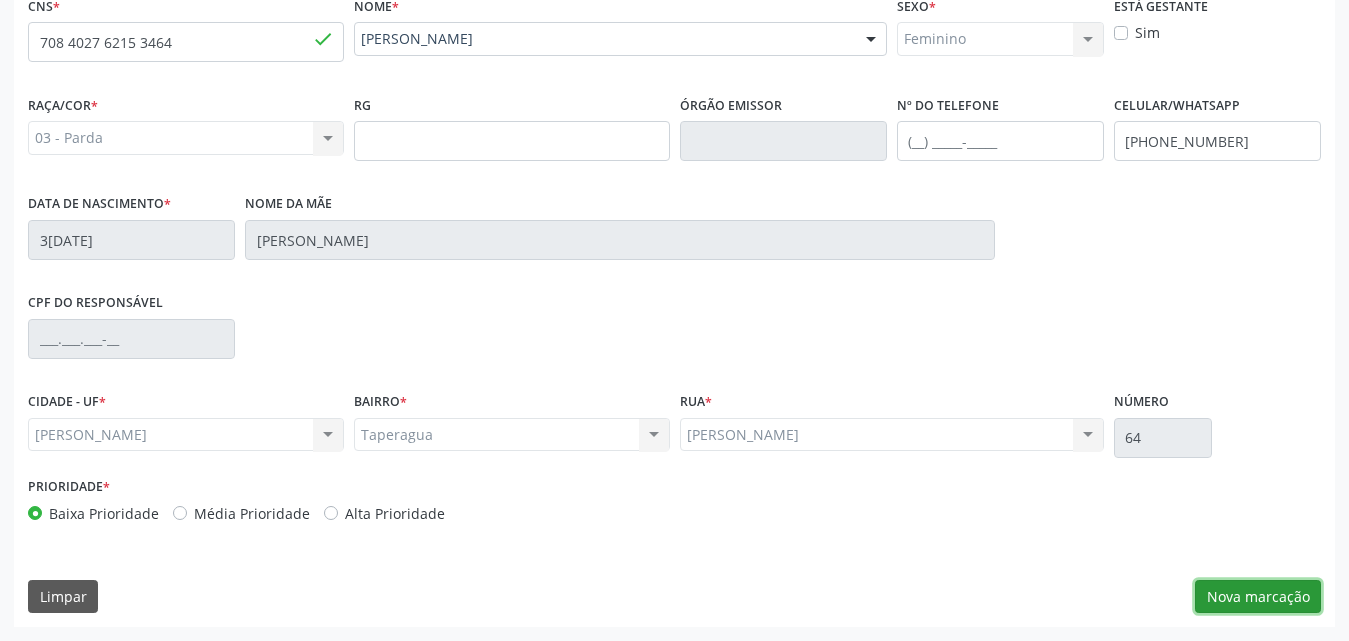 click on "Nova marcação" at bounding box center (1258, 597) 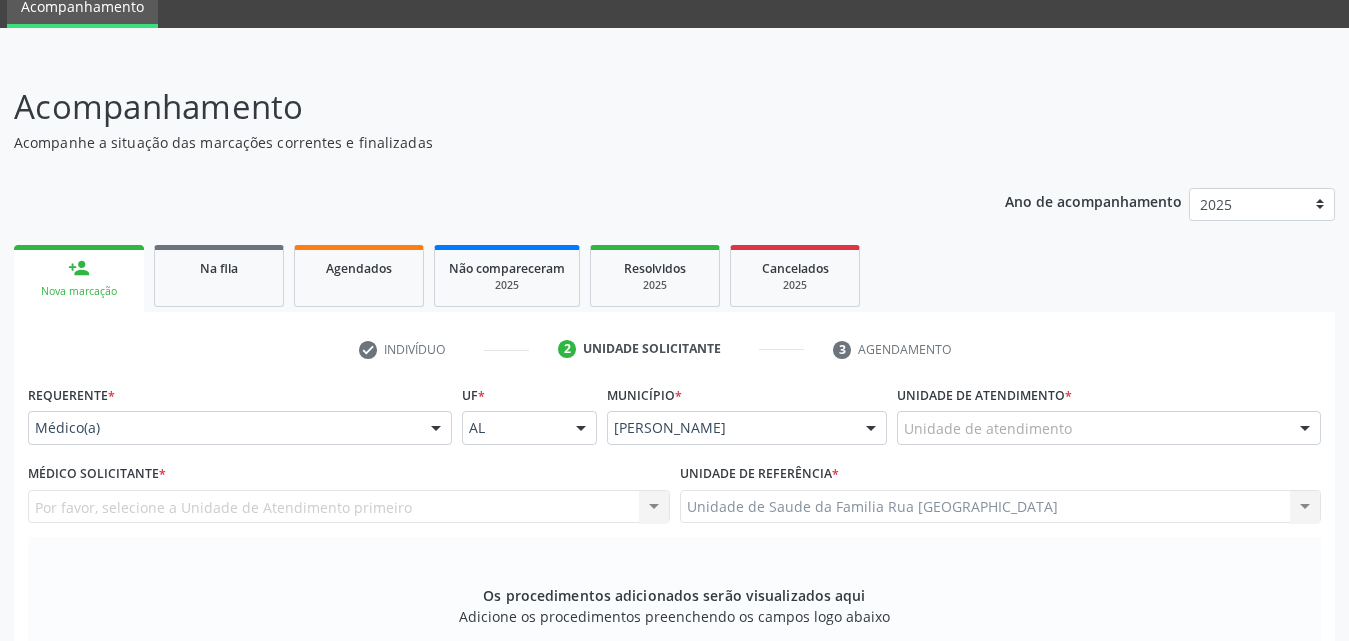 scroll, scrollTop: 71, scrollLeft: 0, axis: vertical 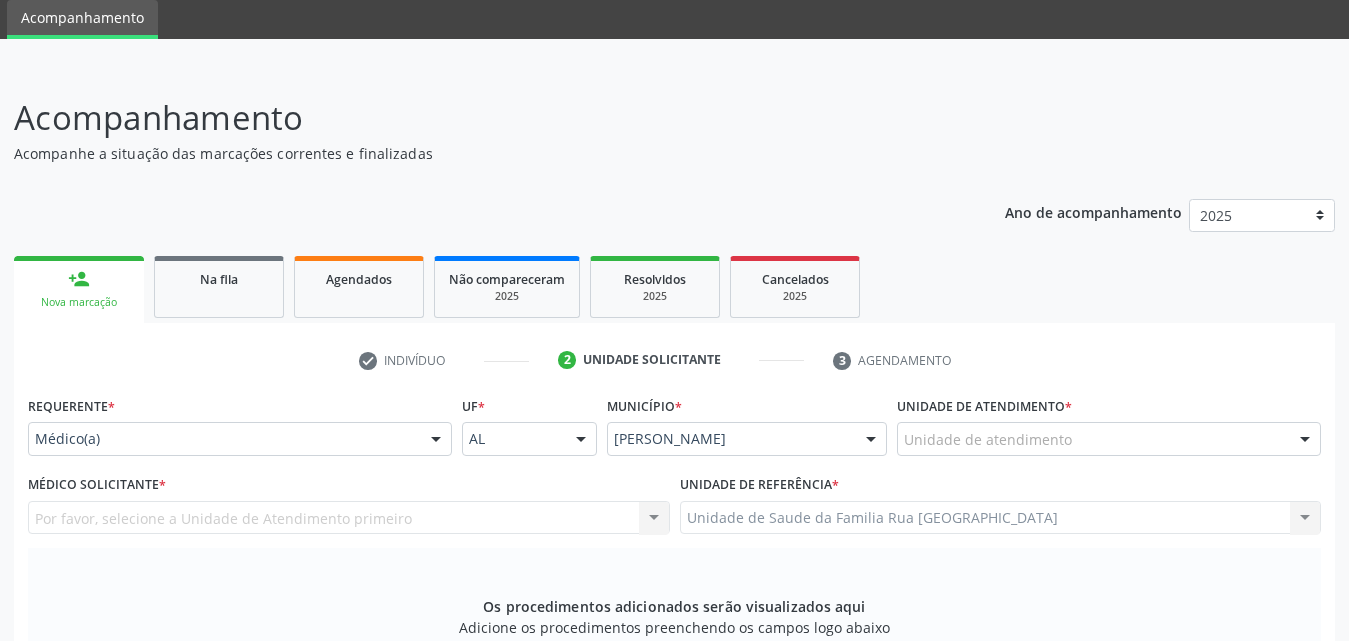 click on "Unidade de atendimento" at bounding box center [1109, 439] 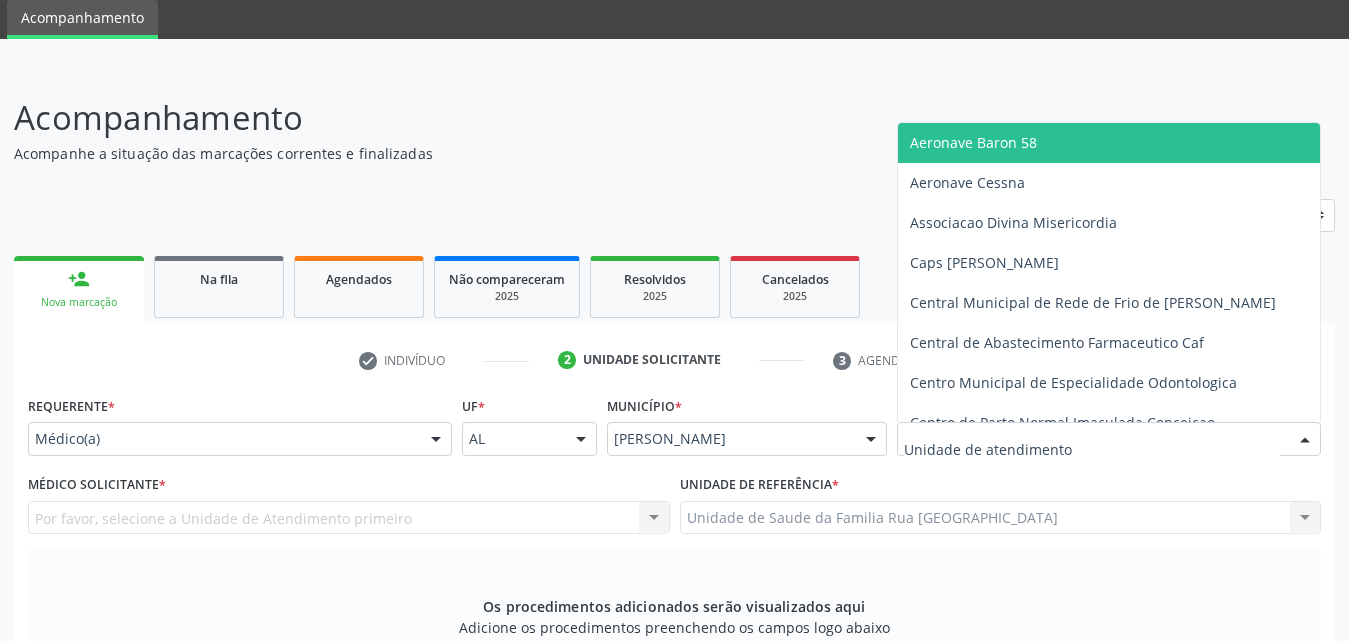type on "T" 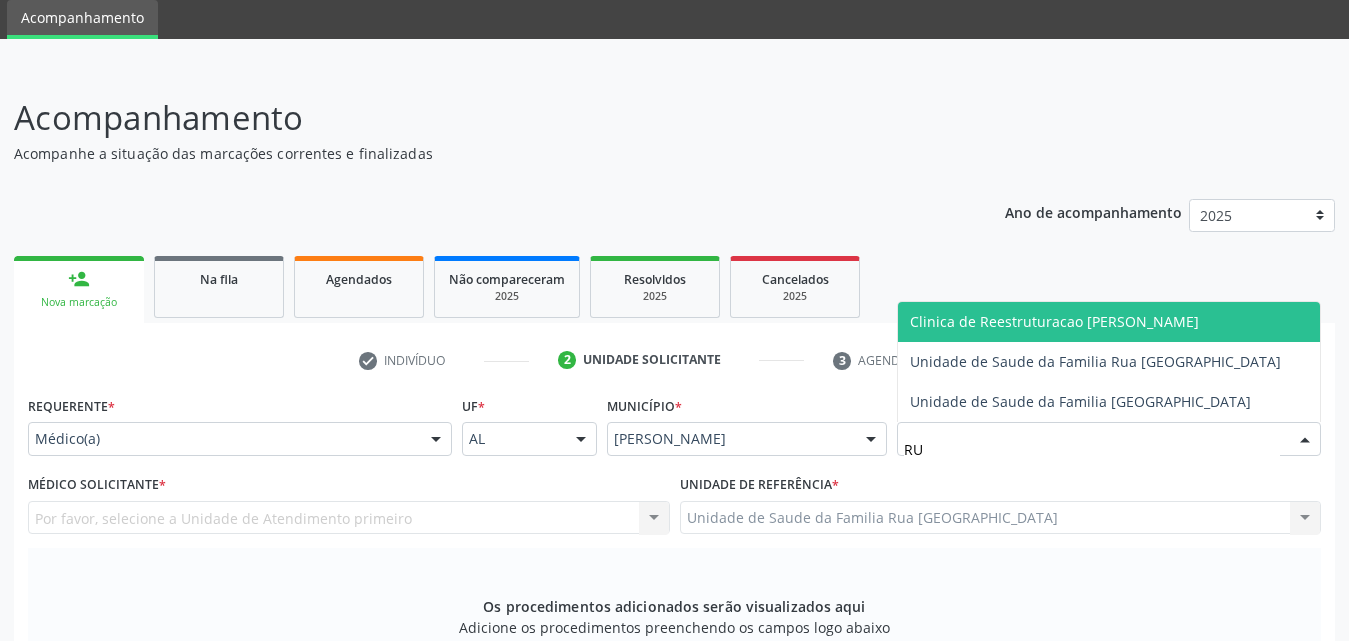 type on "RUA" 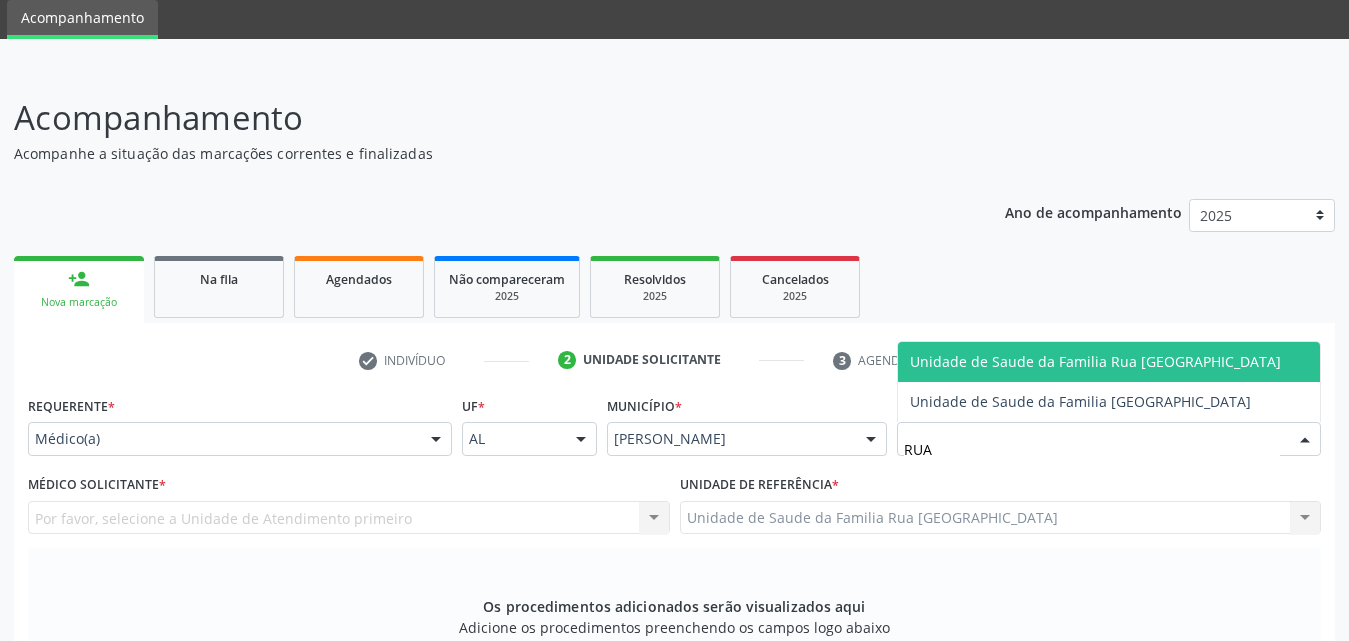 click on "Unidade de Saude da Familia Rua [GEOGRAPHIC_DATA]" at bounding box center (1095, 361) 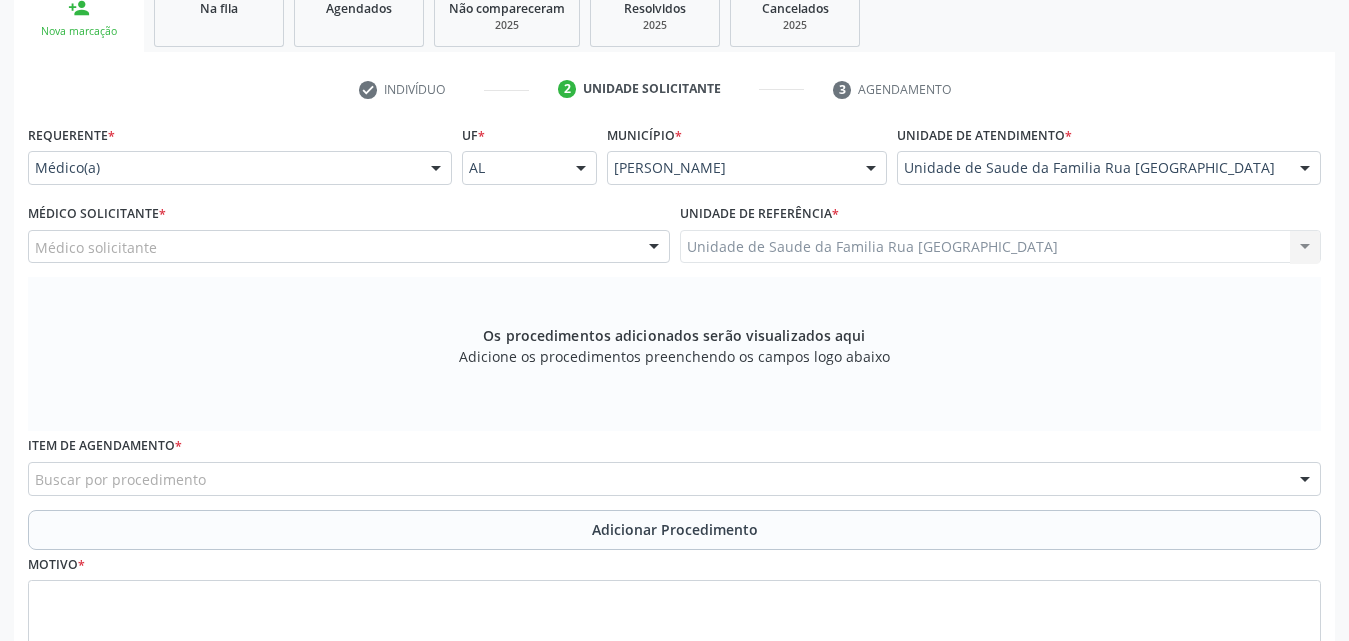 scroll, scrollTop: 371, scrollLeft: 0, axis: vertical 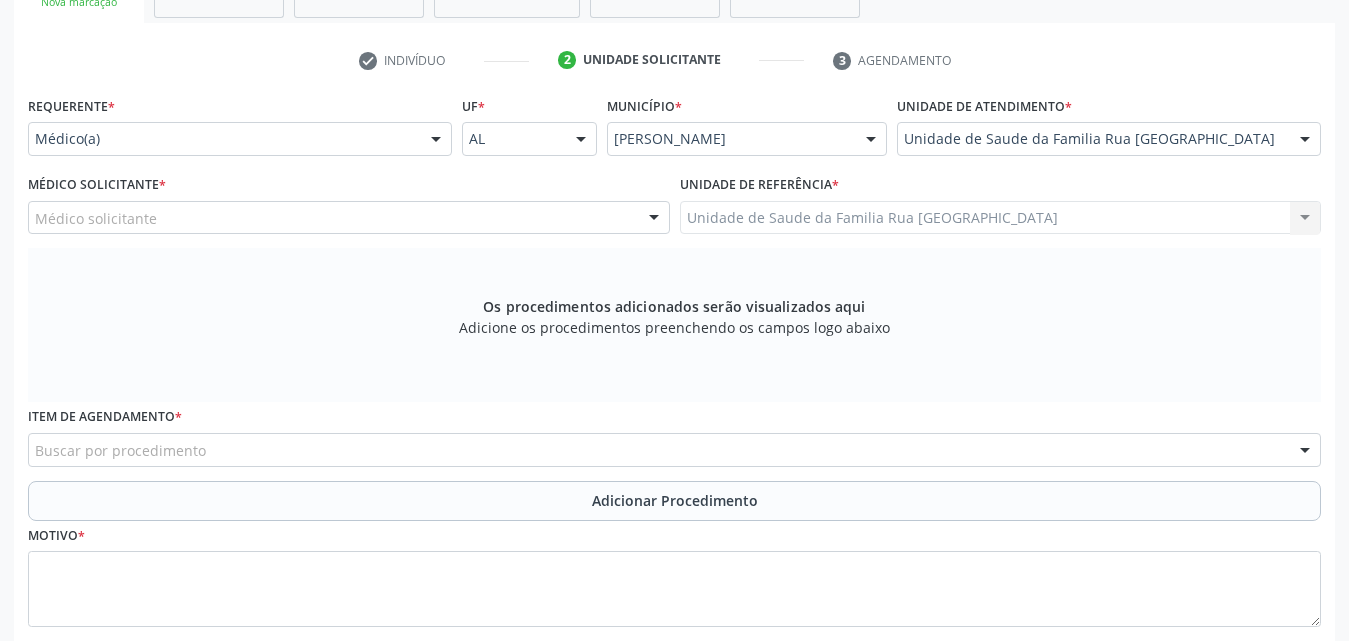 click on "Médico solicitante" at bounding box center (349, 218) 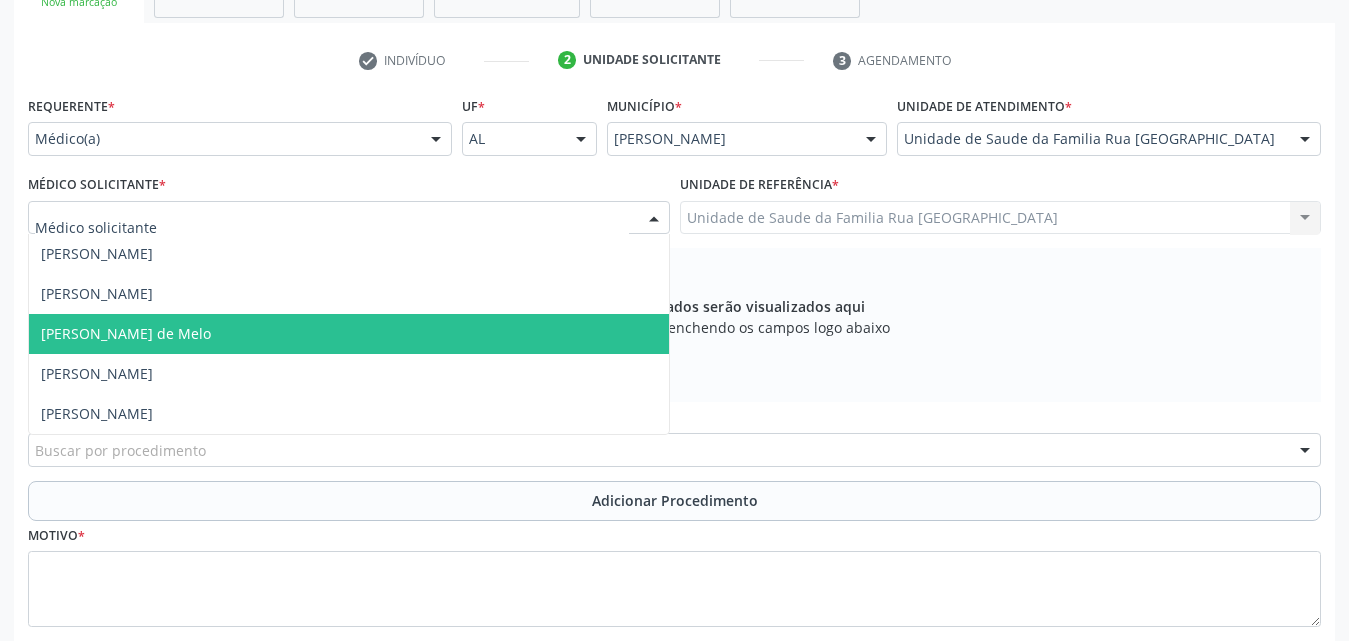 click on "[PERSON_NAME] de Melo" at bounding box center [126, 333] 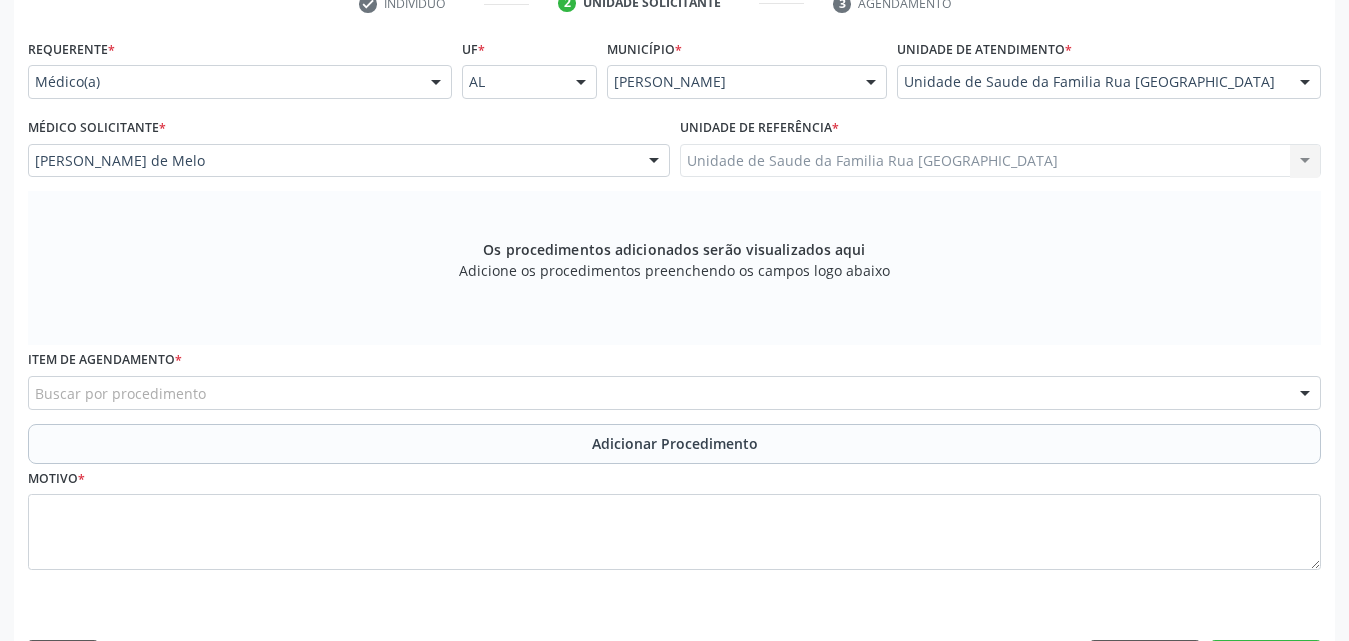 scroll, scrollTop: 488, scrollLeft: 0, axis: vertical 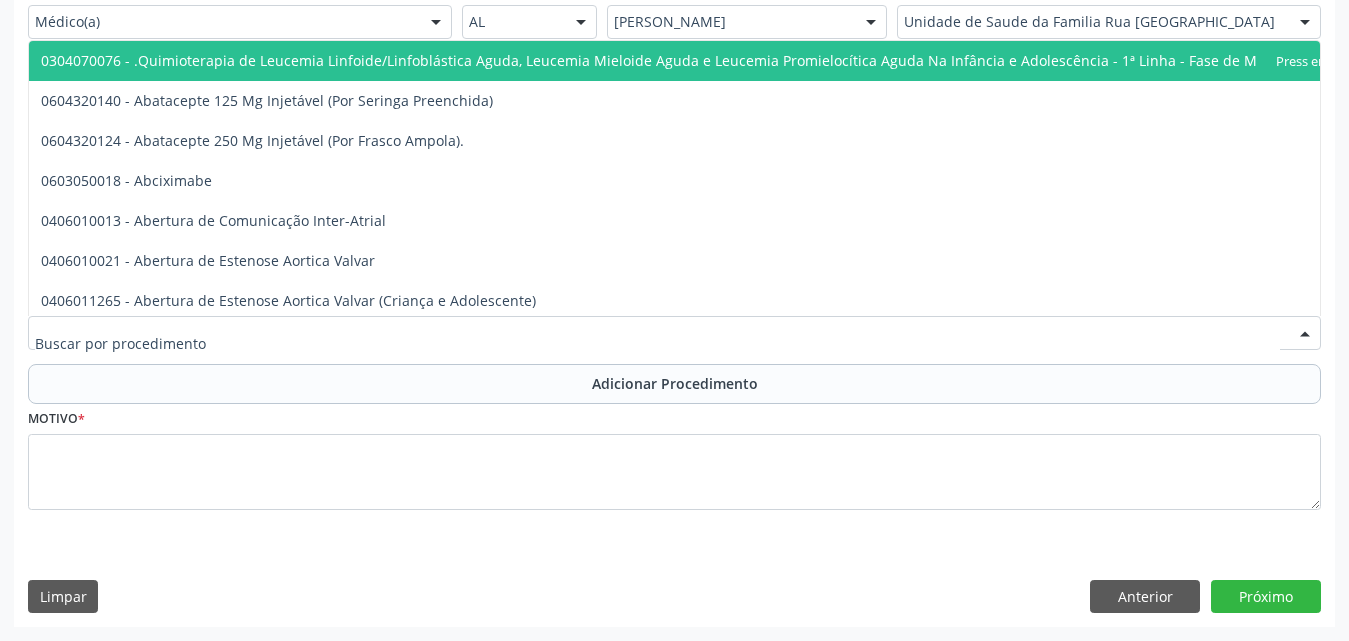 click at bounding box center [674, 333] 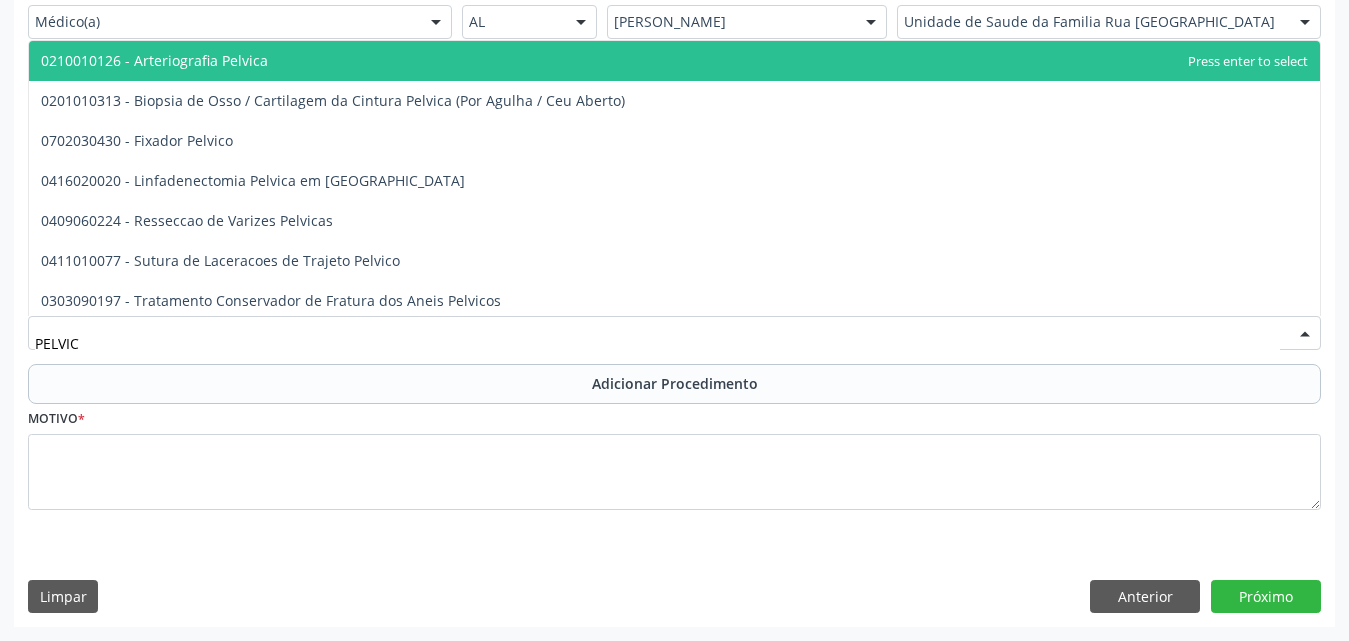 type on "PELVICA" 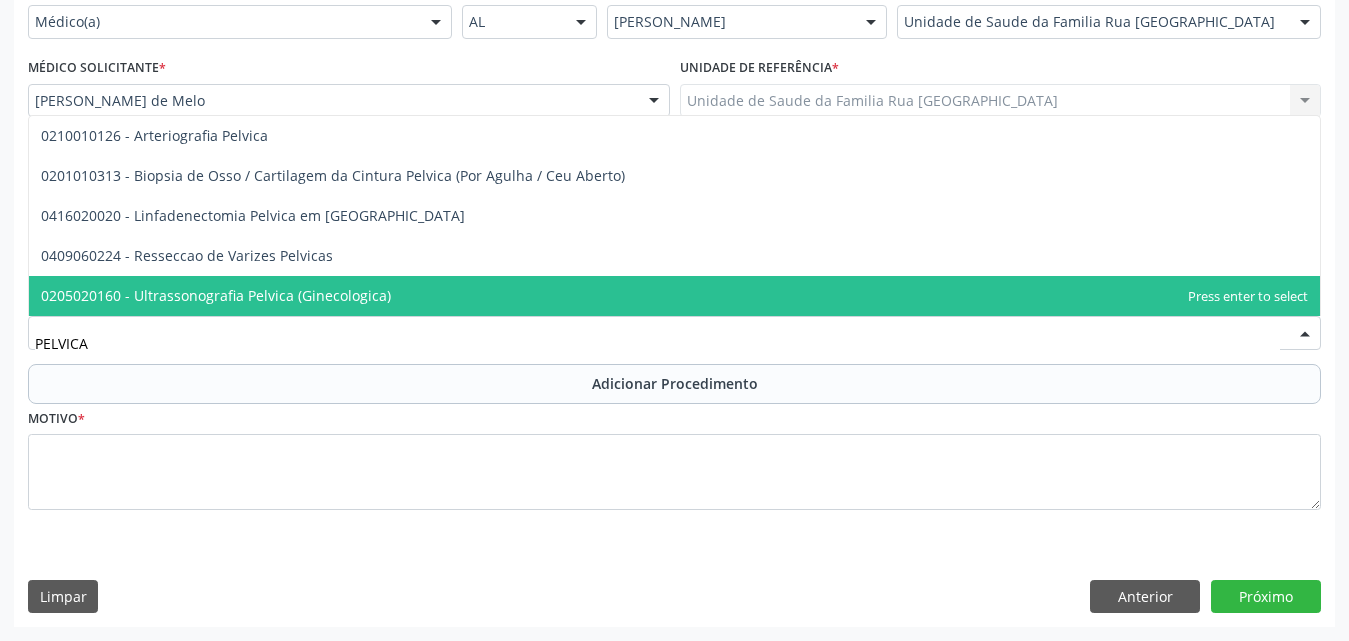 click on "0205020160 - Ultrassonografia Pelvica (Ginecologica)" at bounding box center [216, 295] 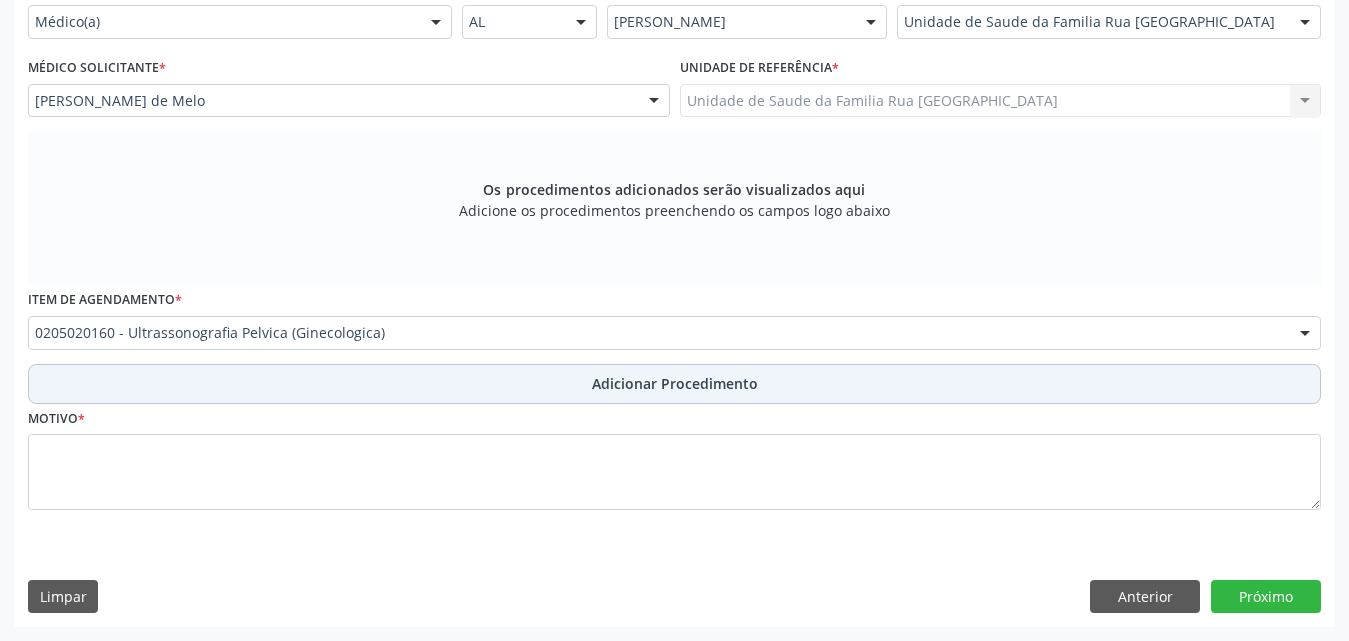click on "Adicionar Procedimento" at bounding box center (675, 383) 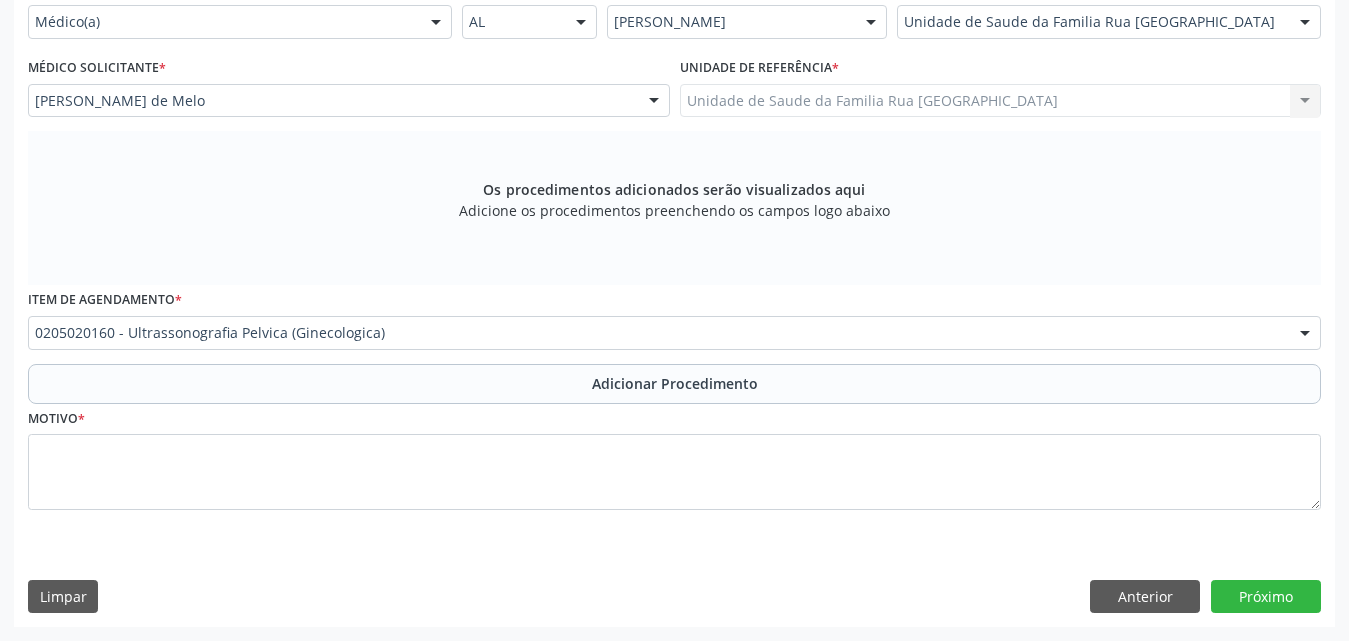 scroll, scrollTop: 412, scrollLeft: 0, axis: vertical 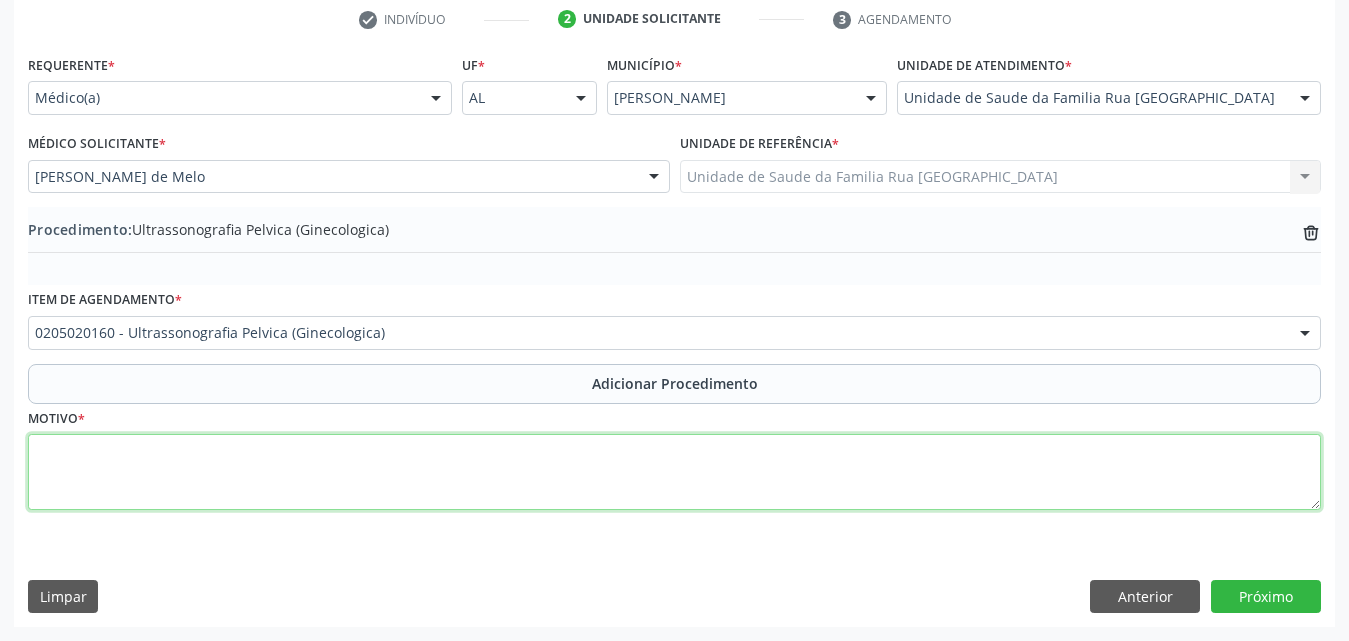 click at bounding box center [674, 472] 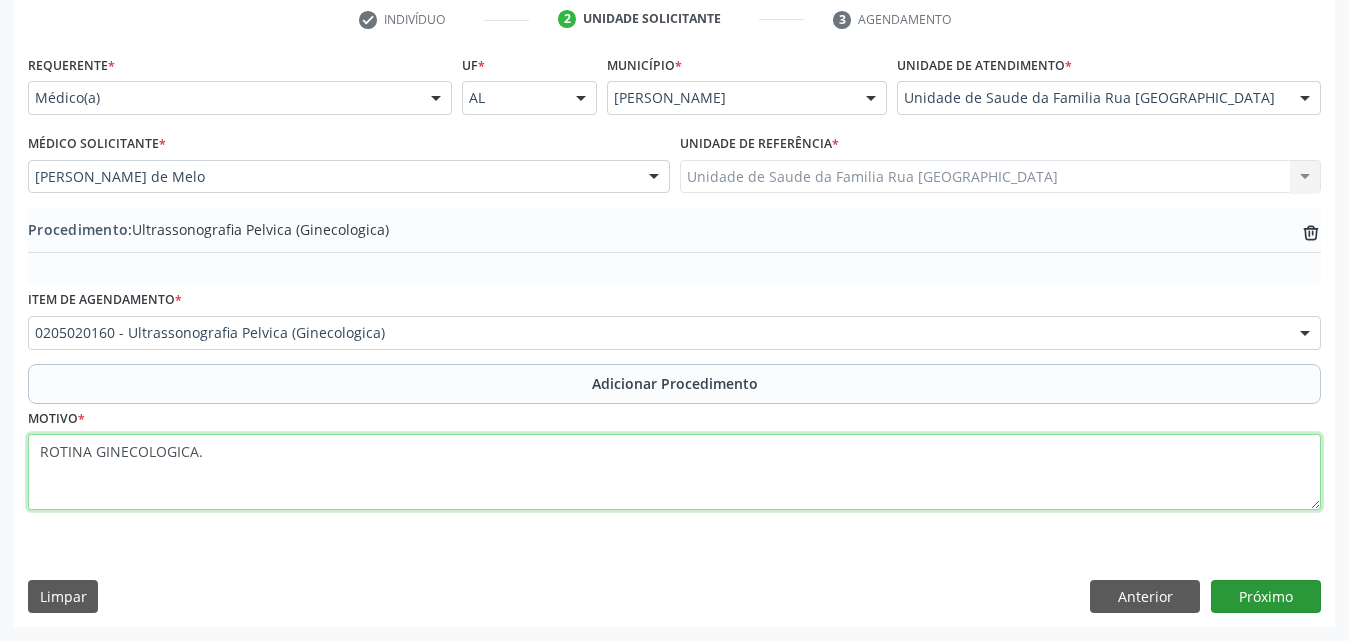 type on "ROTINA GINECOLOGICA." 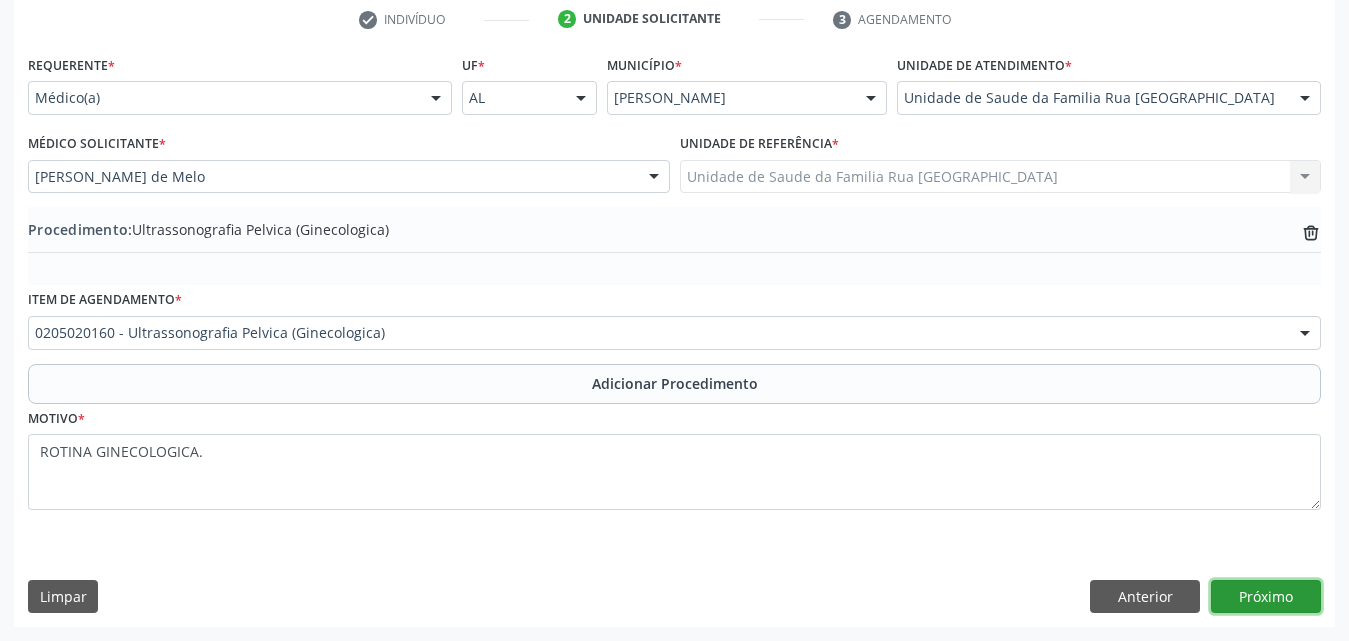 click on "Próximo" at bounding box center (1266, 597) 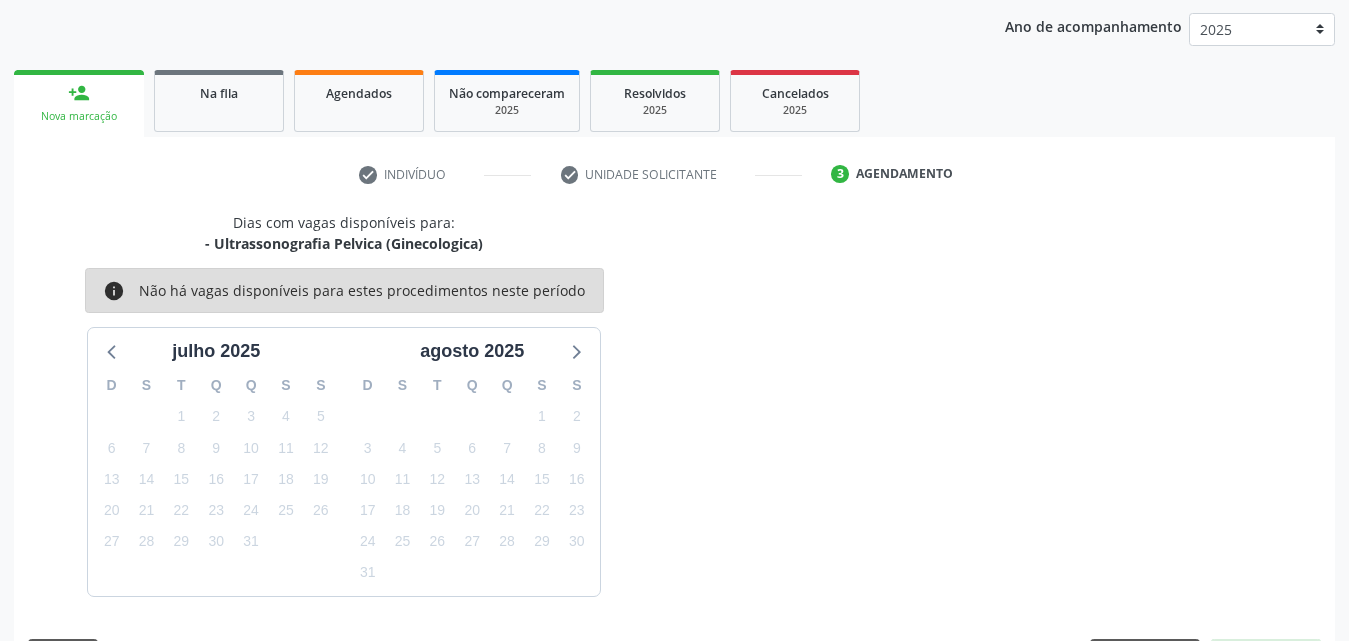 scroll, scrollTop: 316, scrollLeft: 0, axis: vertical 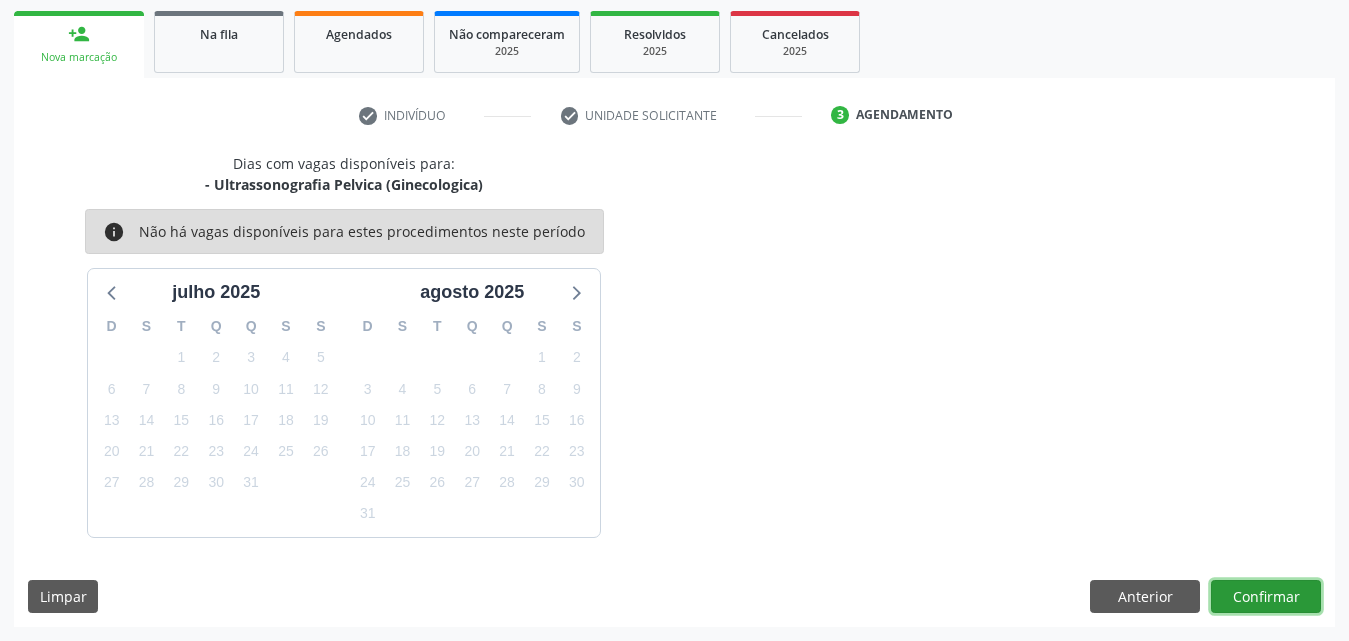 click on "Confirmar" at bounding box center (1266, 597) 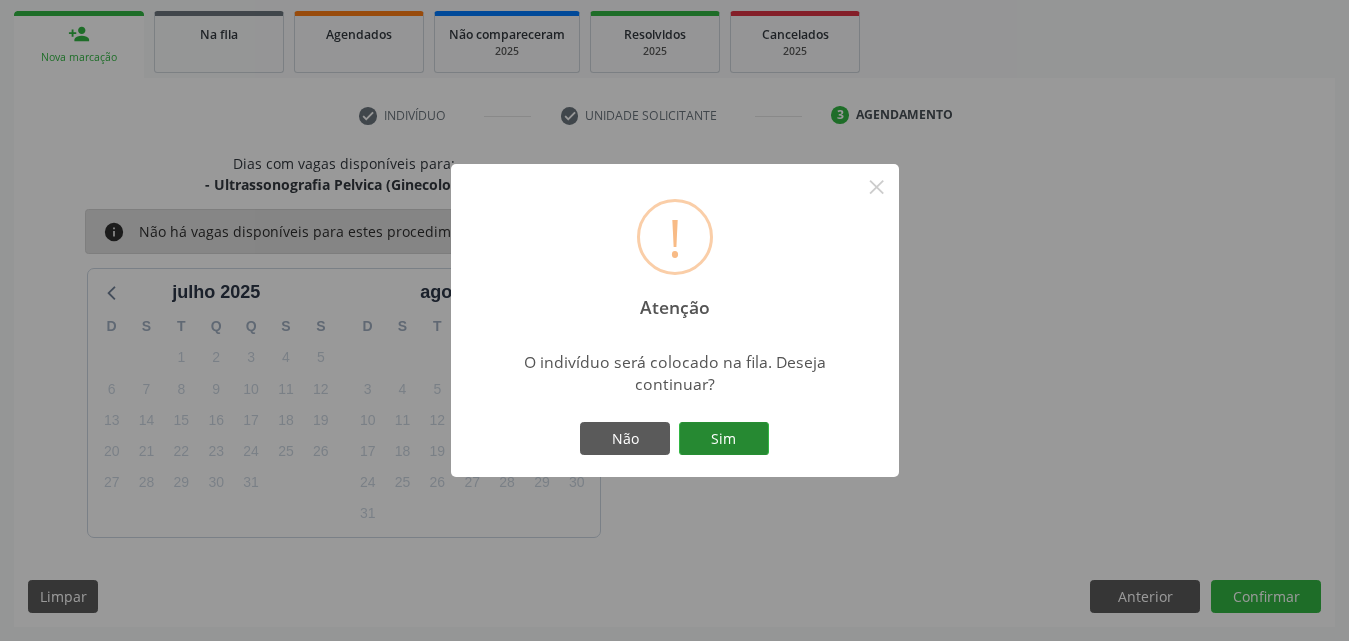 click on "Sim" at bounding box center (724, 439) 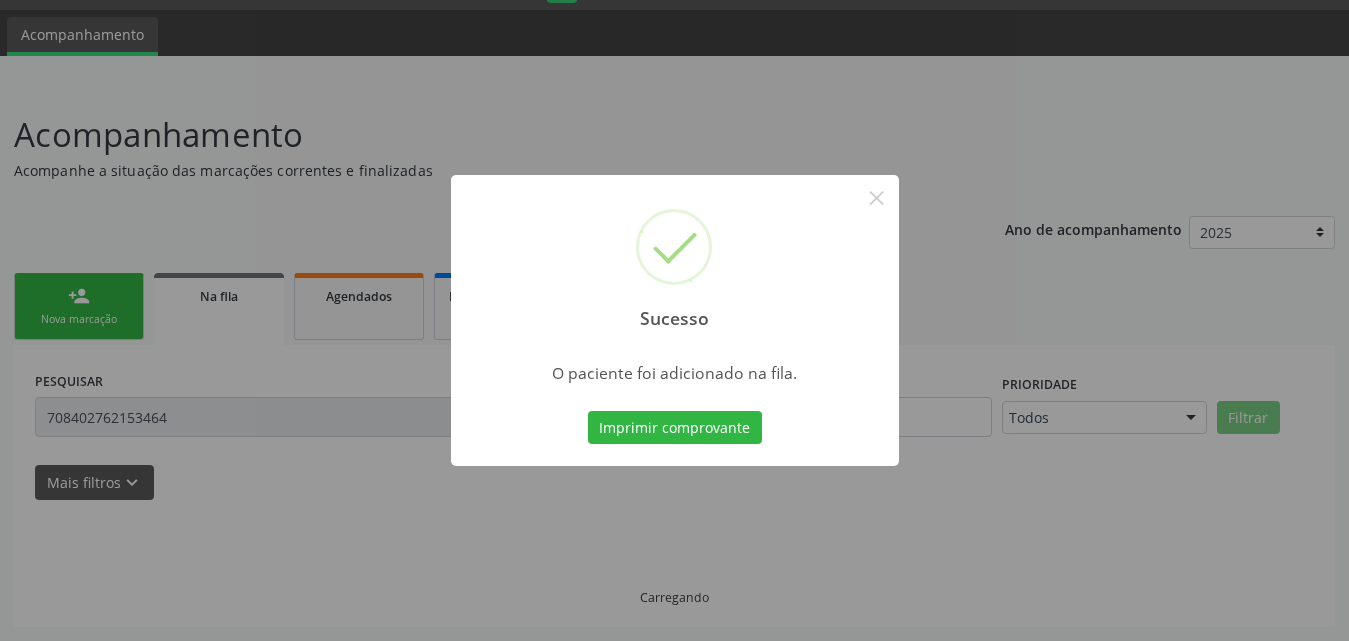 scroll, scrollTop: 28, scrollLeft: 0, axis: vertical 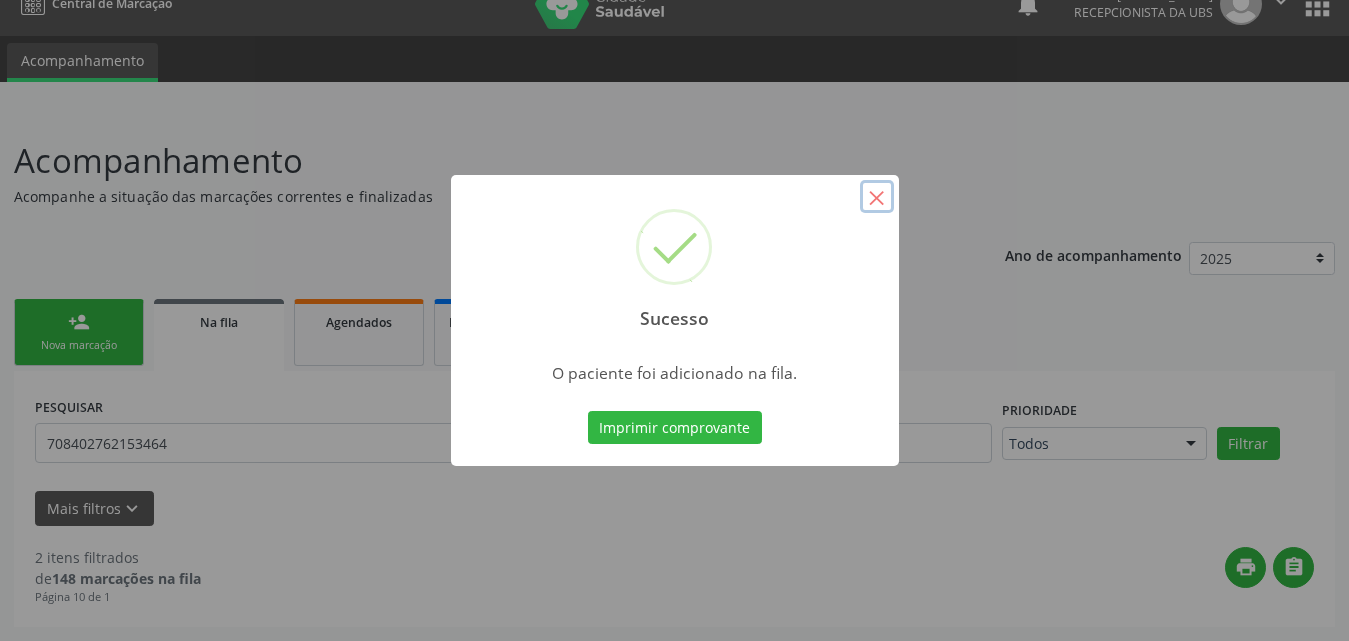 click on "×" at bounding box center [877, 197] 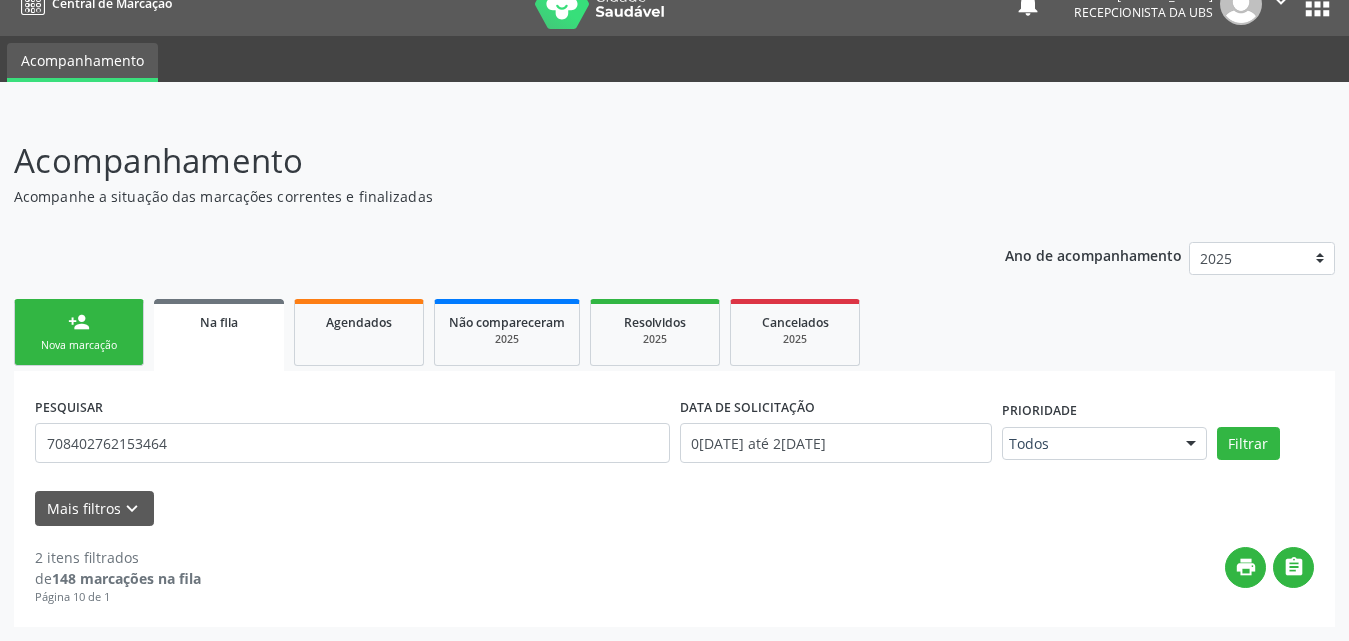 click on "person_add" at bounding box center (79, 322) 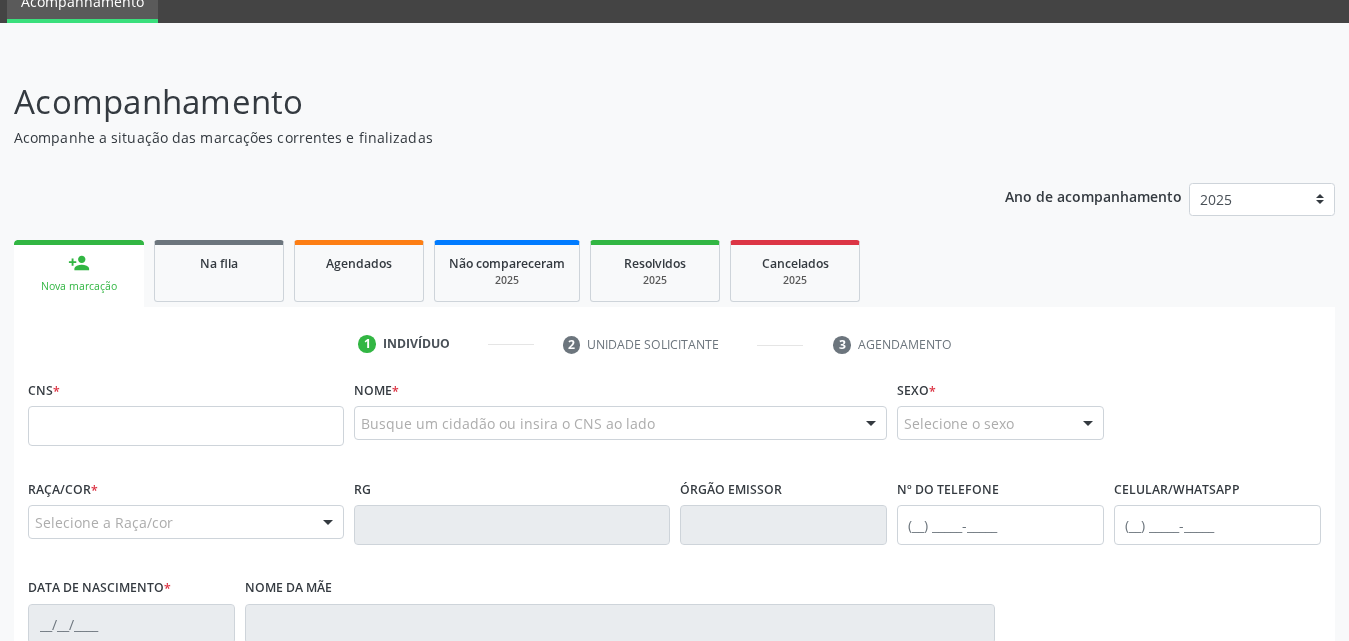 scroll, scrollTop: 71, scrollLeft: 0, axis: vertical 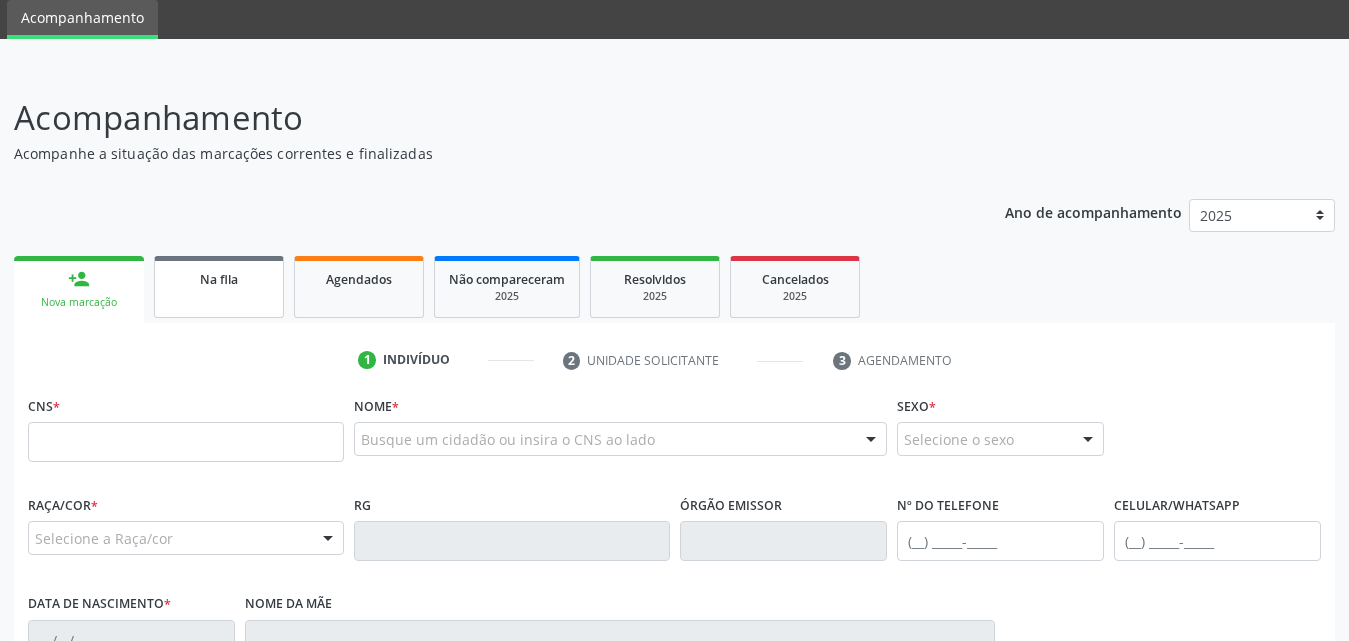 click on "Na fila" at bounding box center [219, 278] 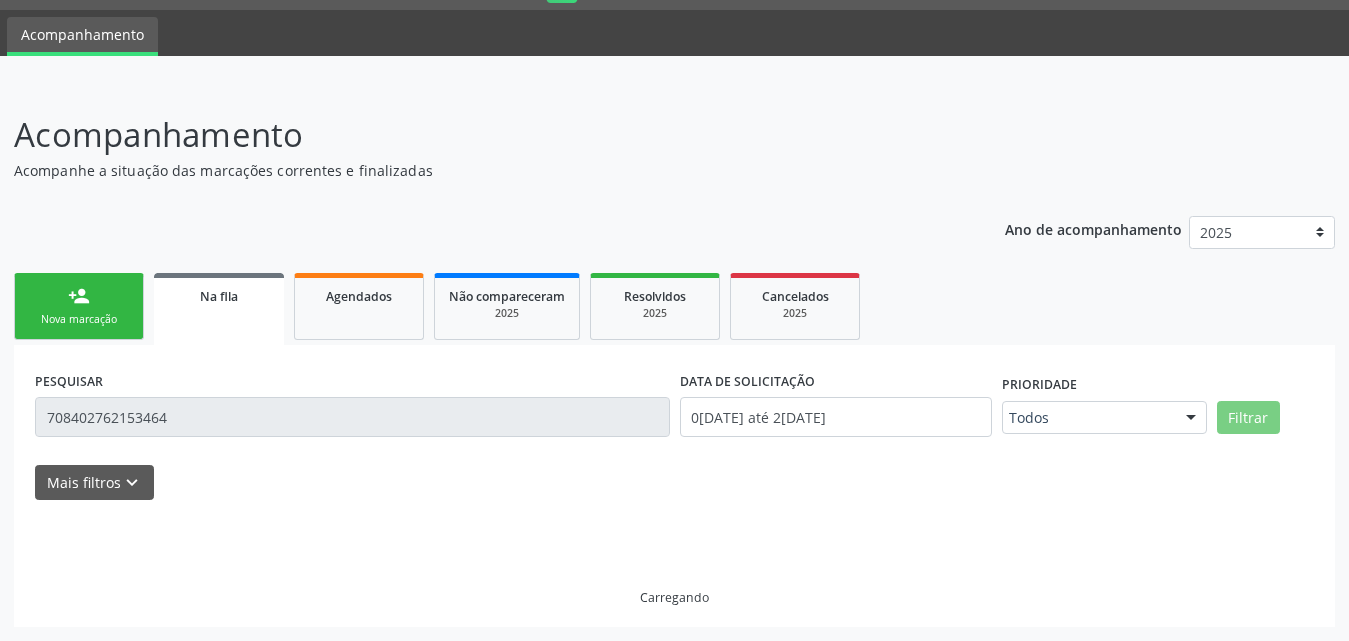 scroll, scrollTop: 28, scrollLeft: 0, axis: vertical 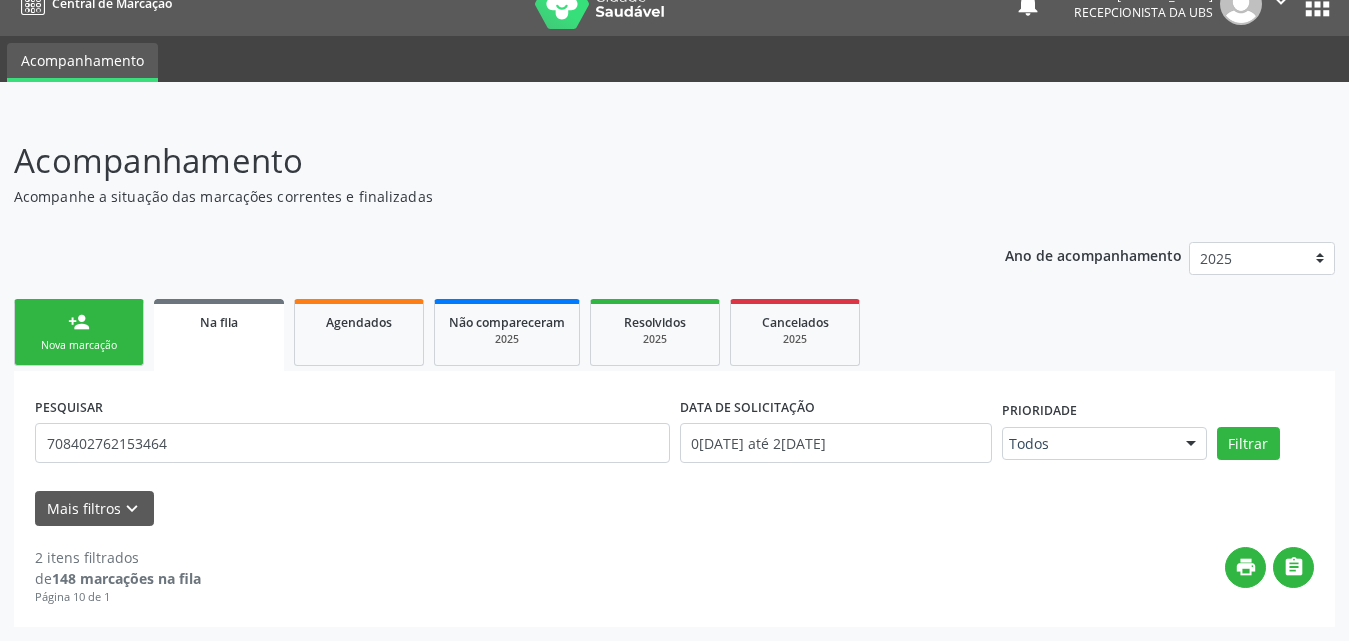 click on "Na fila" at bounding box center [219, 322] 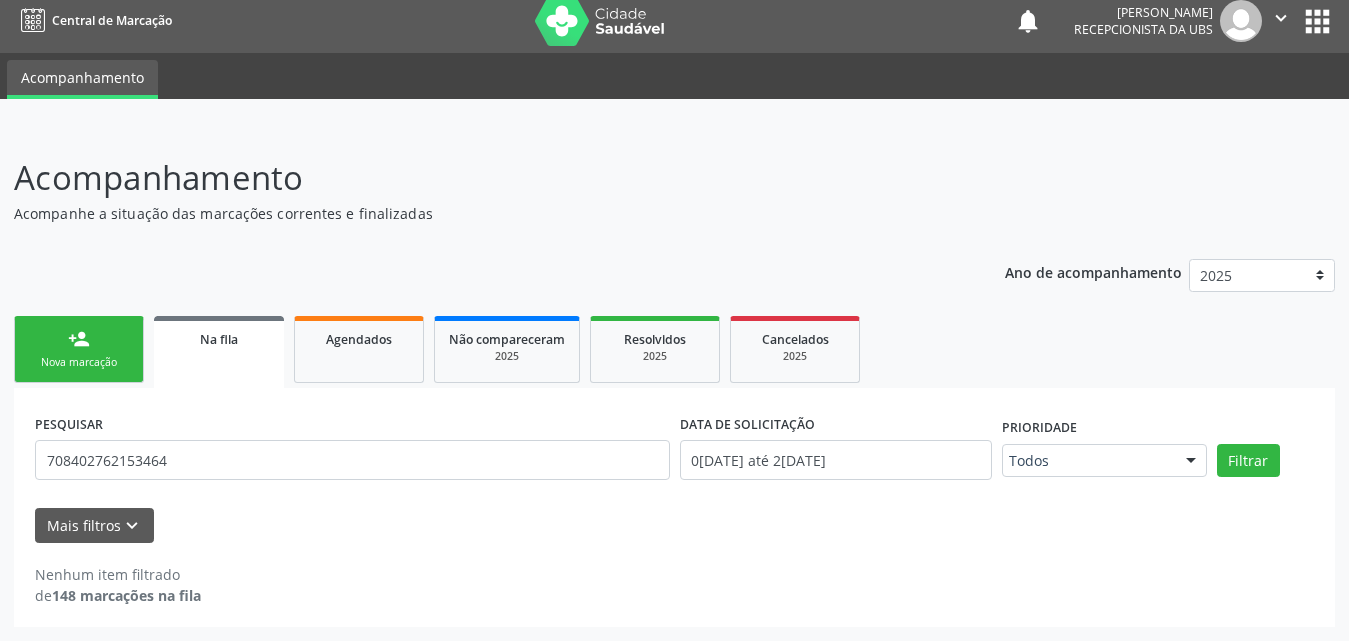 scroll, scrollTop: 11, scrollLeft: 0, axis: vertical 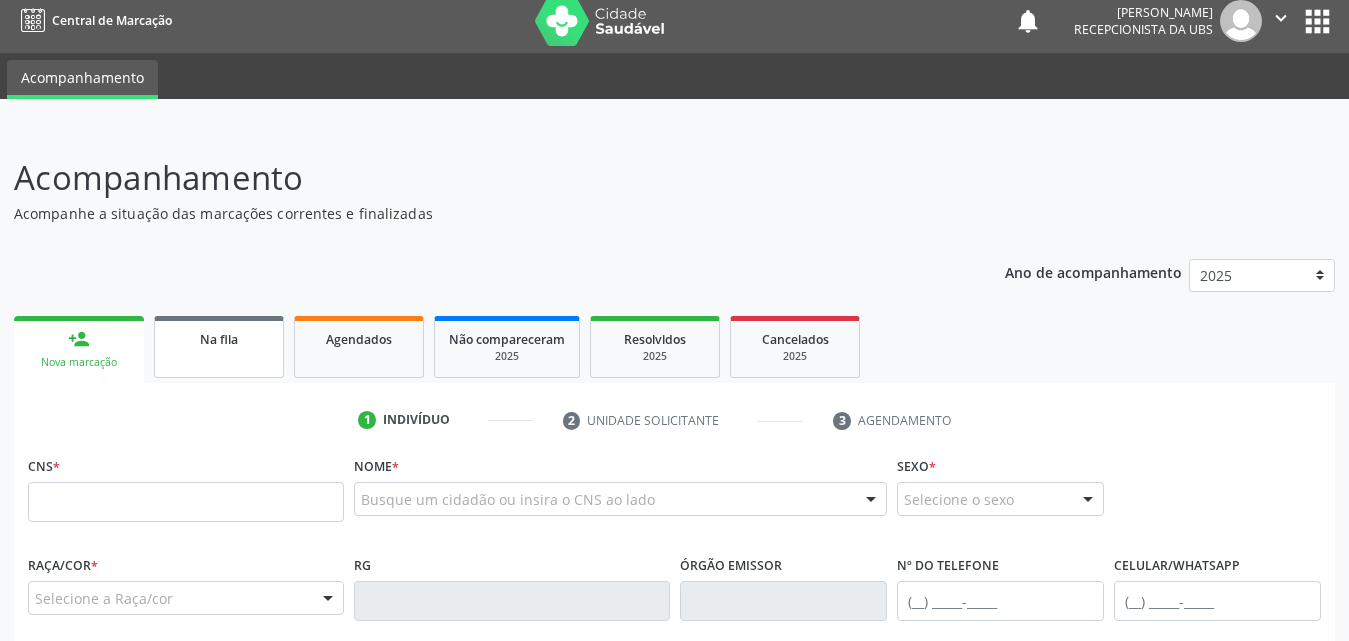 click on "Na fila" at bounding box center (219, 338) 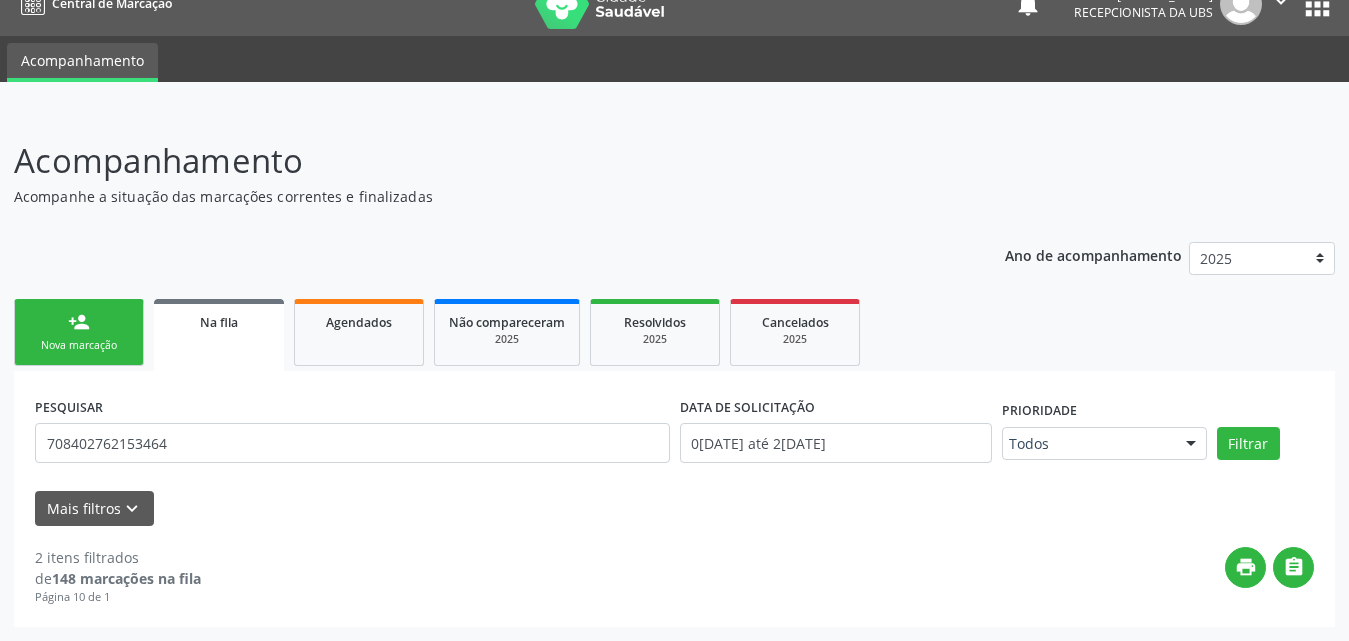 click on "Na fila" at bounding box center [219, 335] 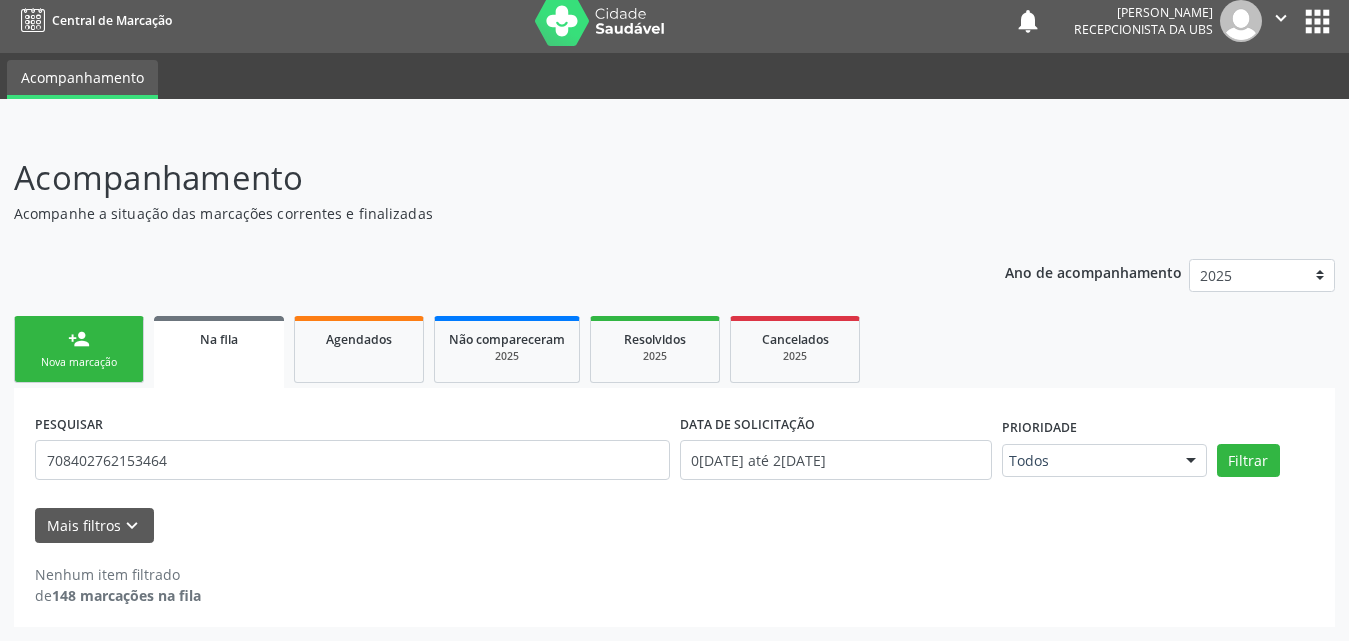 scroll, scrollTop: 11, scrollLeft: 0, axis: vertical 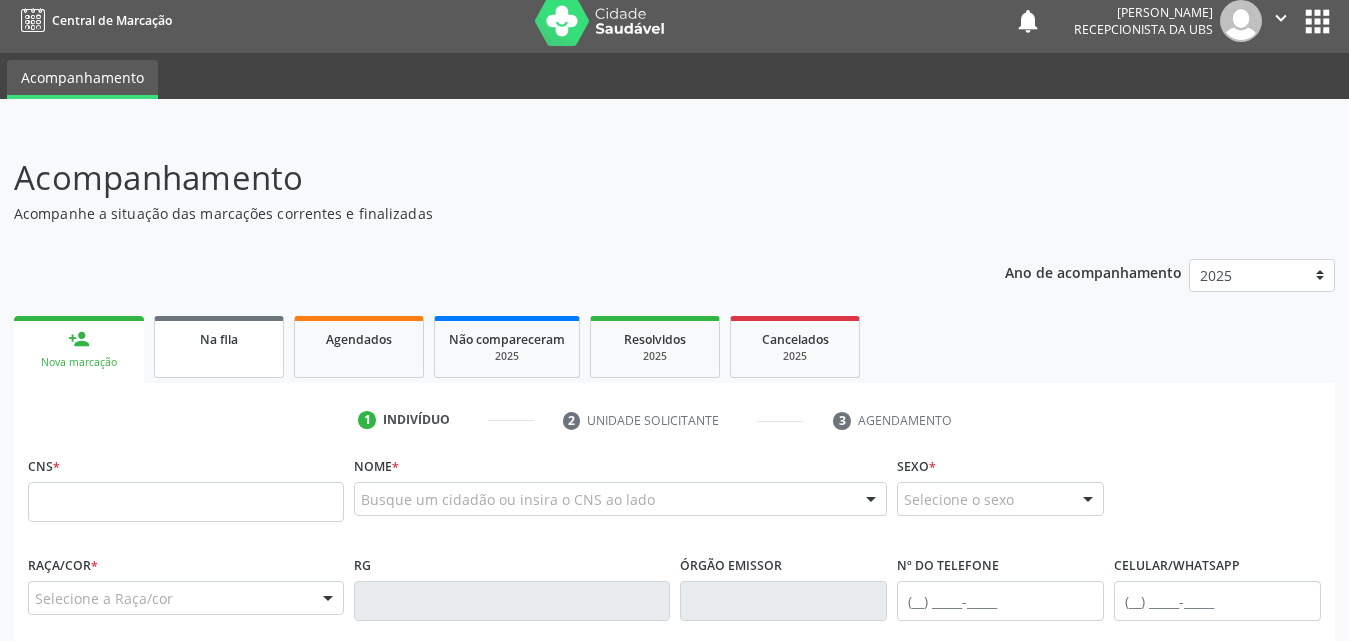 click on "Na fila" at bounding box center (219, 347) 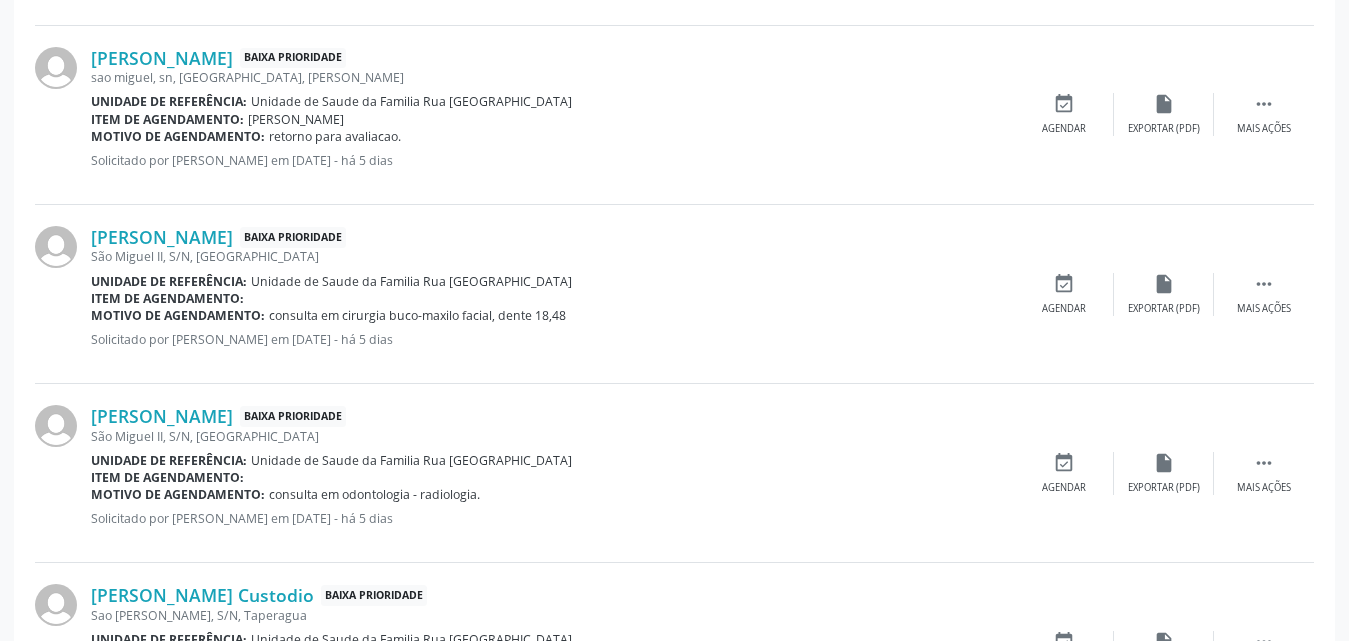scroll, scrollTop: 2771, scrollLeft: 0, axis: vertical 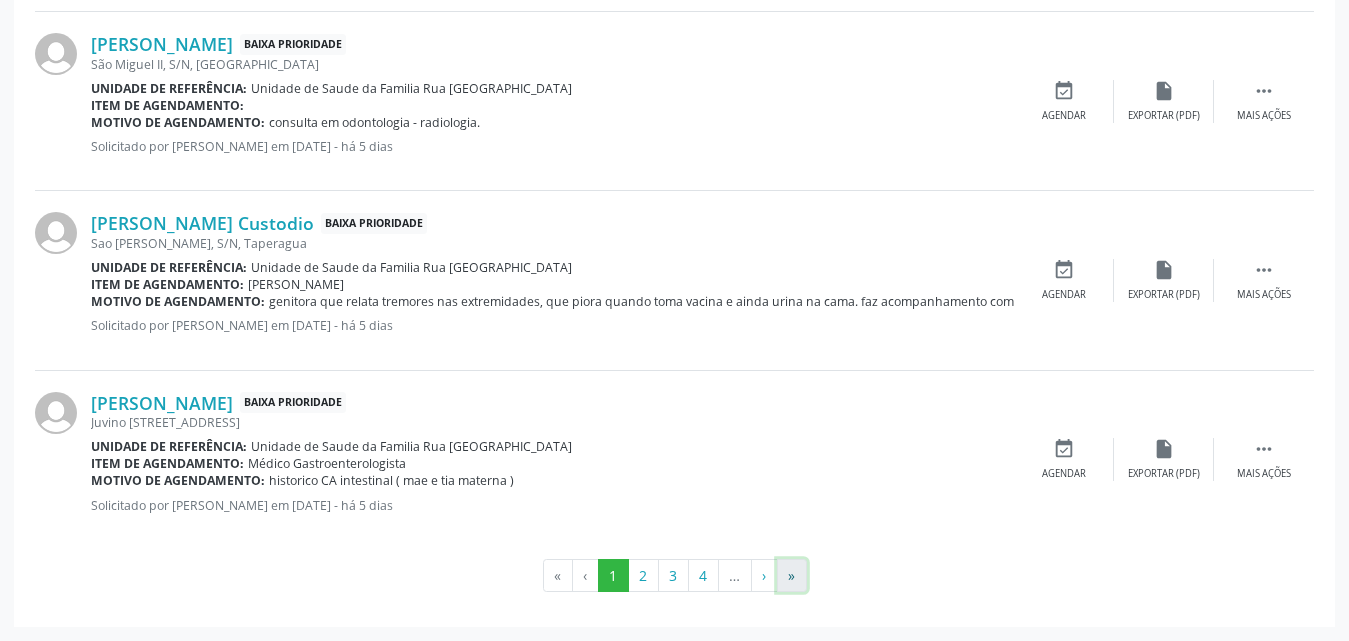 click on "»" at bounding box center (792, 576) 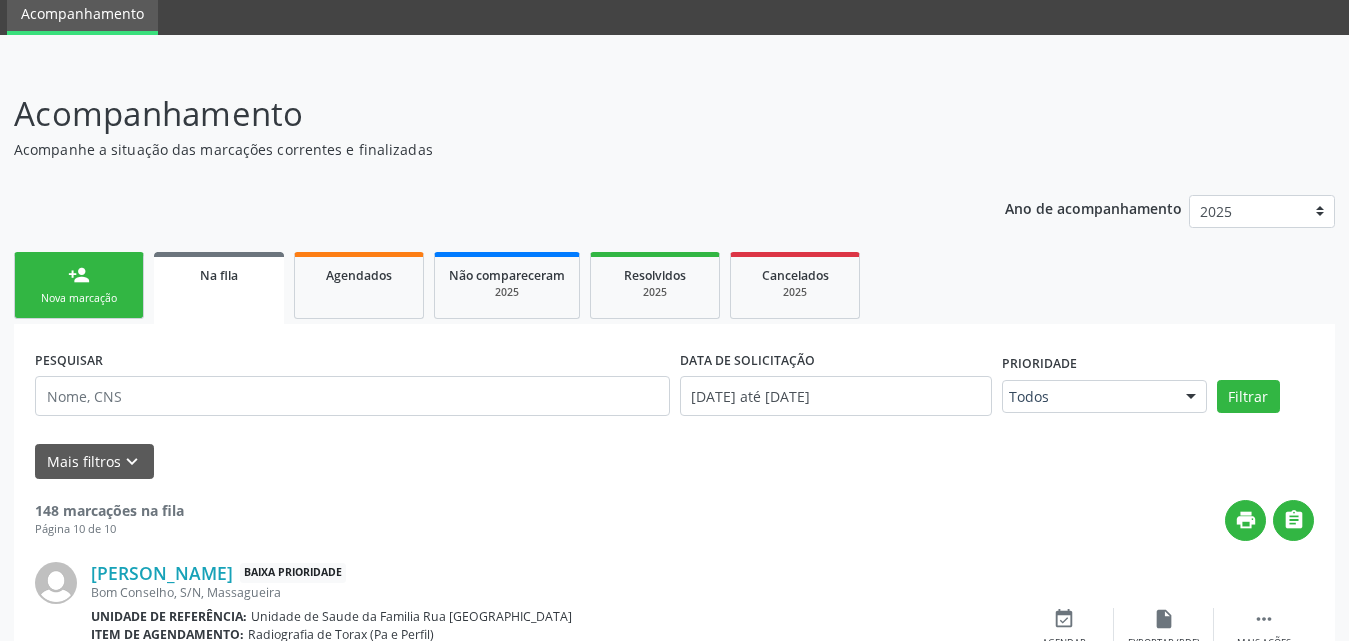scroll, scrollTop: 2396, scrollLeft: 0, axis: vertical 